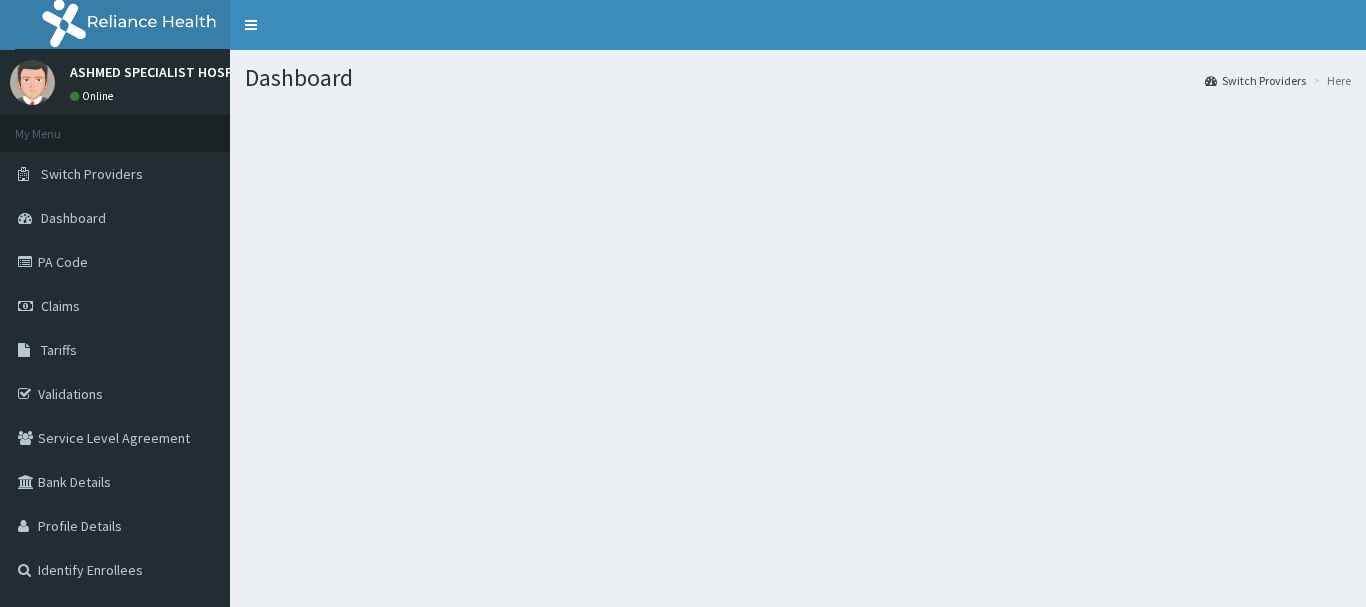 scroll, scrollTop: 0, scrollLeft: 0, axis: both 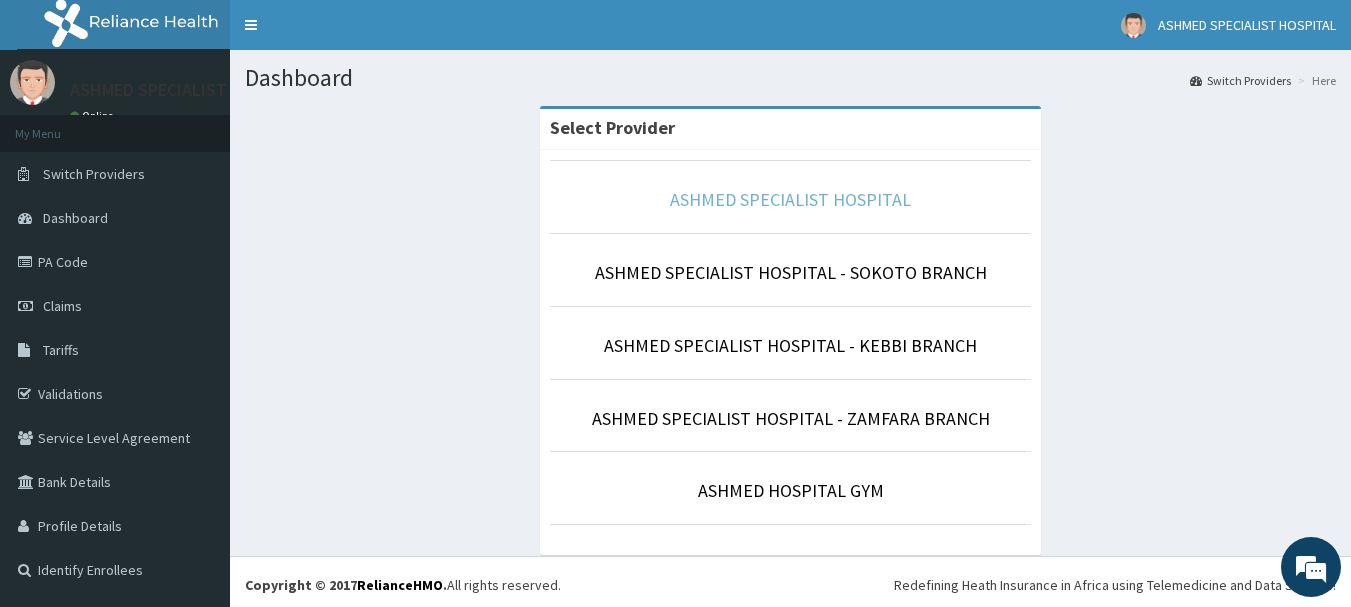 click on "ASHMED SPECIALIST HOSPITAL" at bounding box center (790, 199) 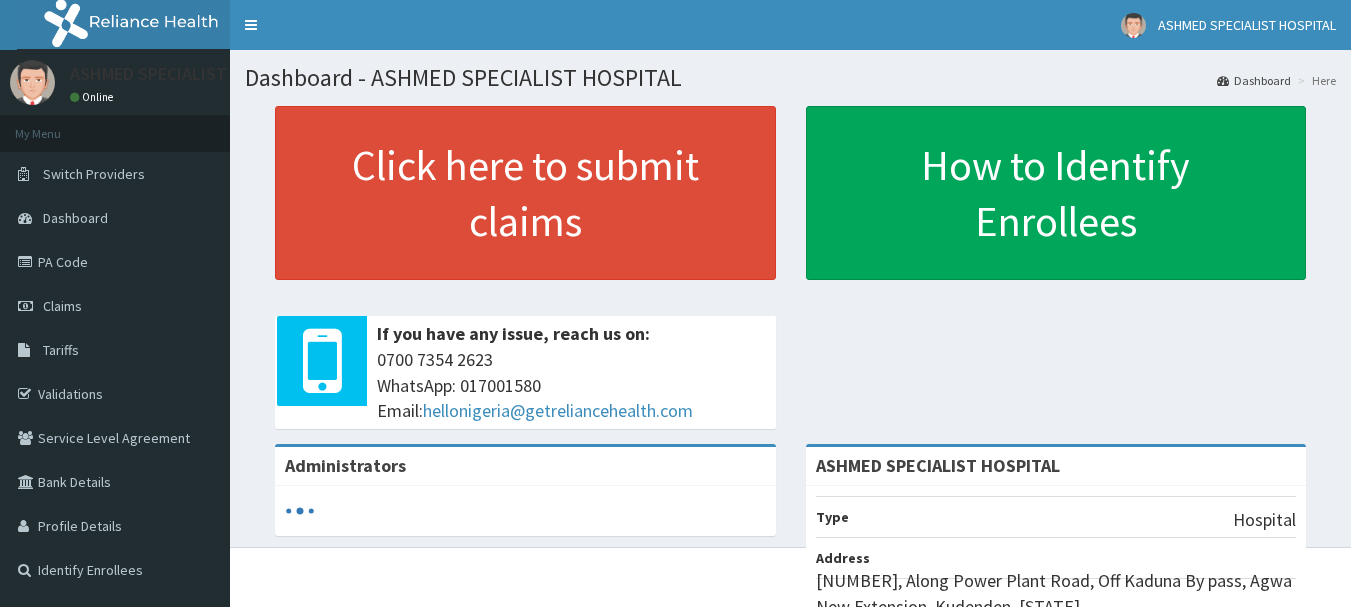 scroll, scrollTop: 0, scrollLeft: 0, axis: both 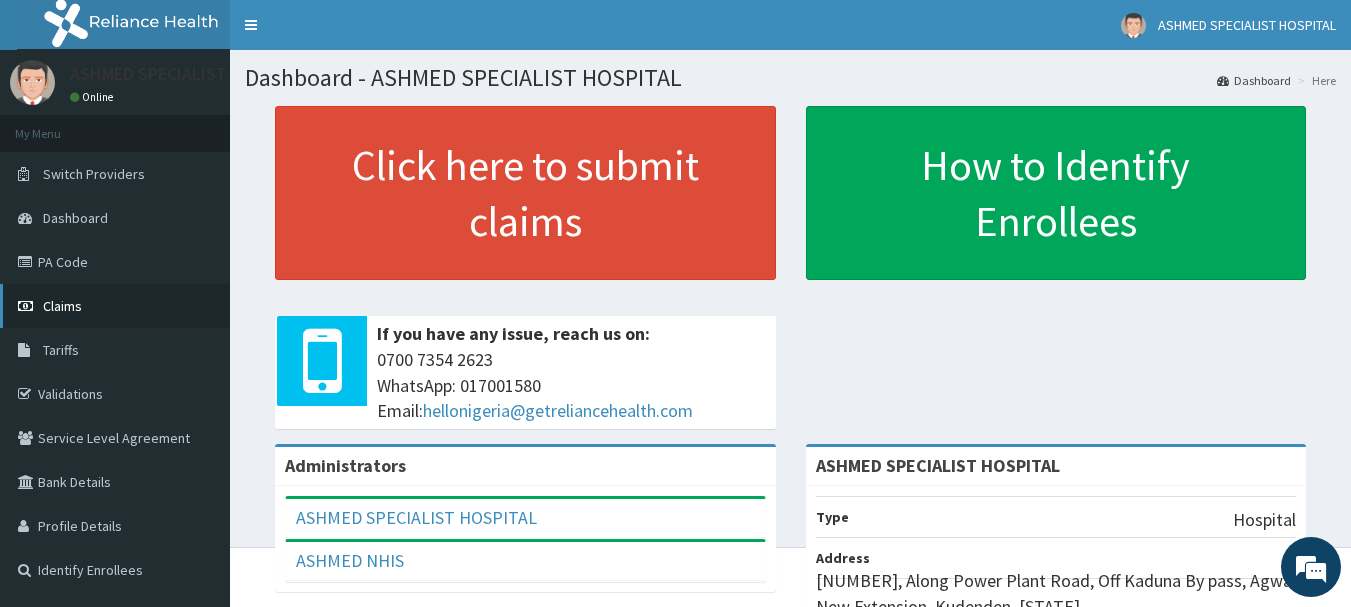 click on "Claims" at bounding box center [62, 306] 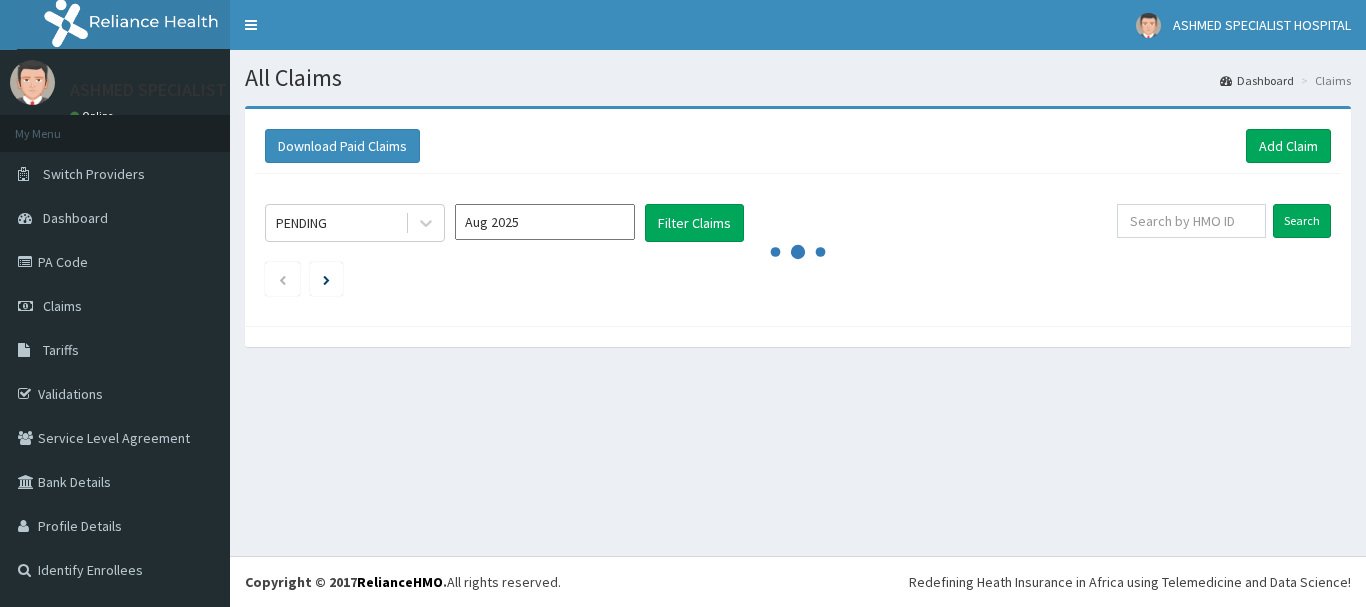 scroll, scrollTop: 0, scrollLeft: 0, axis: both 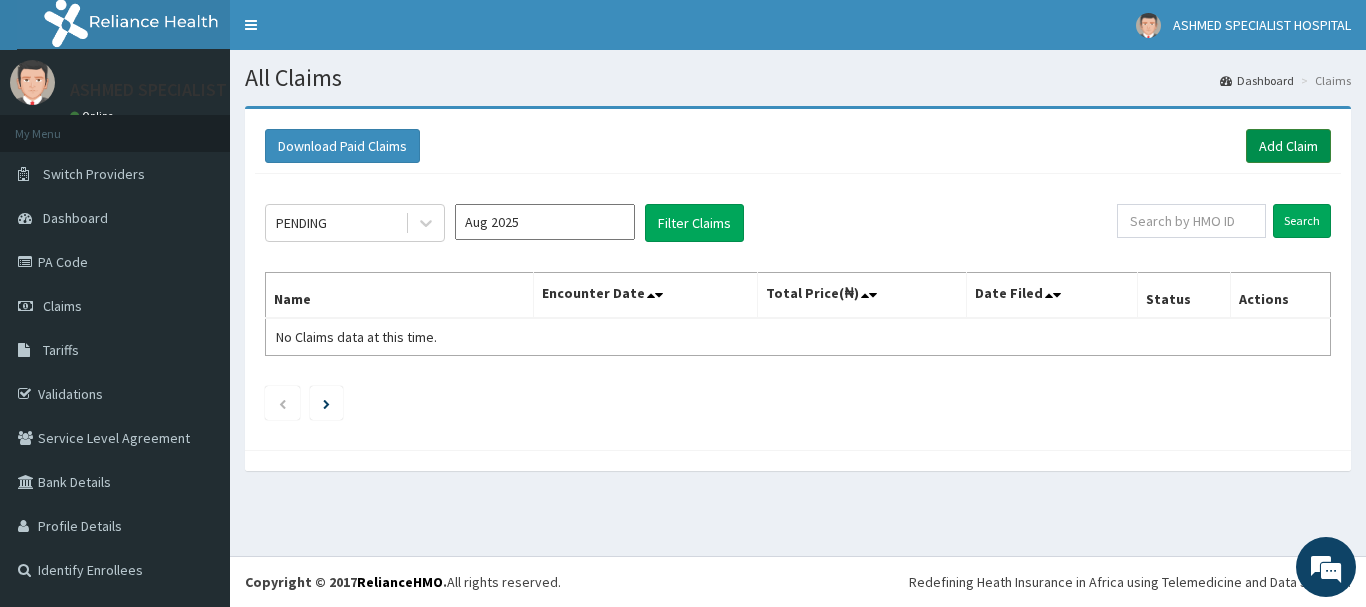 click on "Add Claim" at bounding box center (1288, 146) 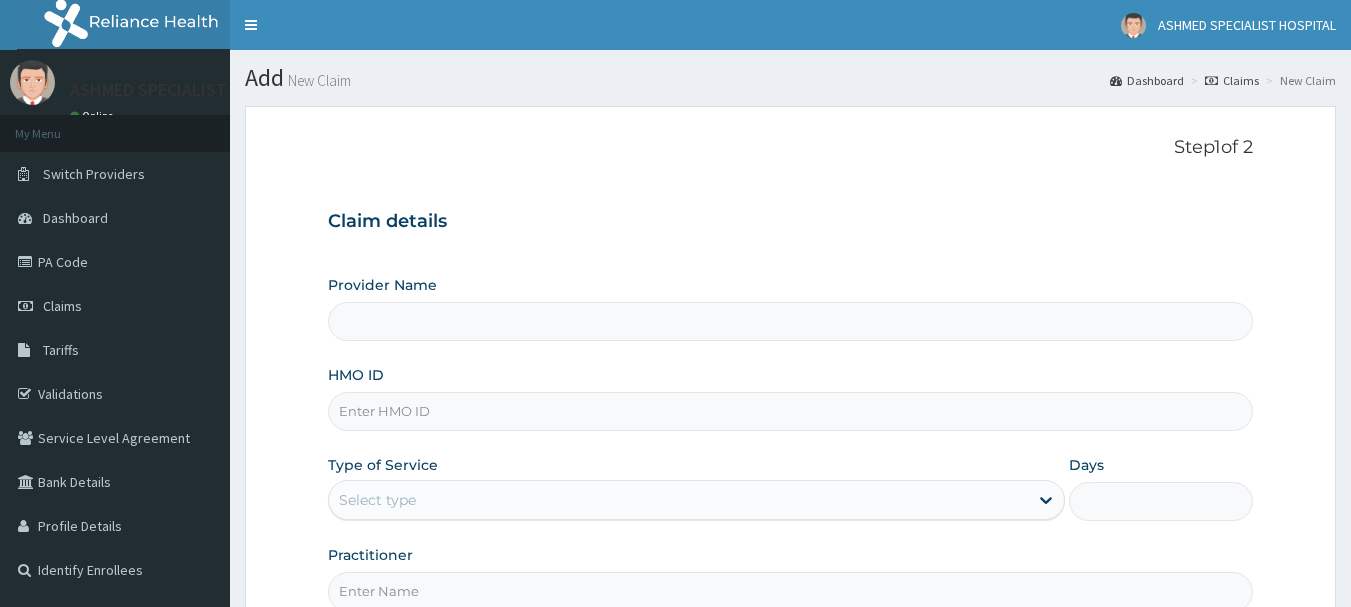 scroll, scrollTop: 0, scrollLeft: 0, axis: both 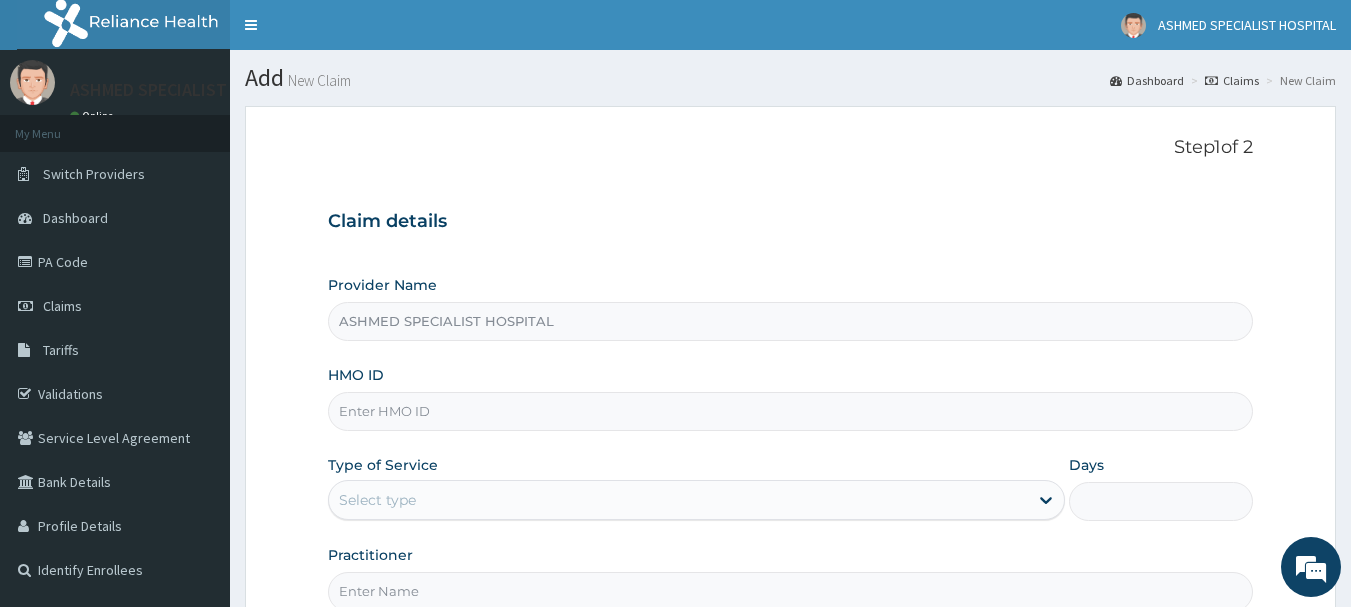 click on "HMO ID" at bounding box center [791, 411] 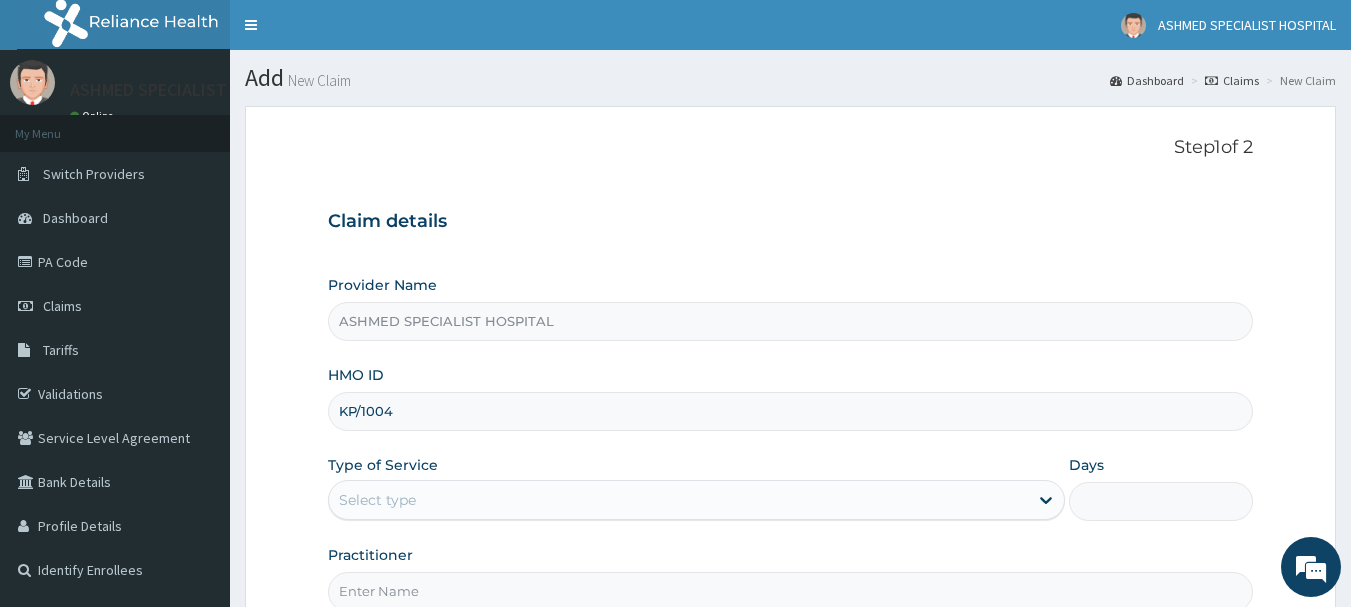 scroll, scrollTop: 0, scrollLeft: 0, axis: both 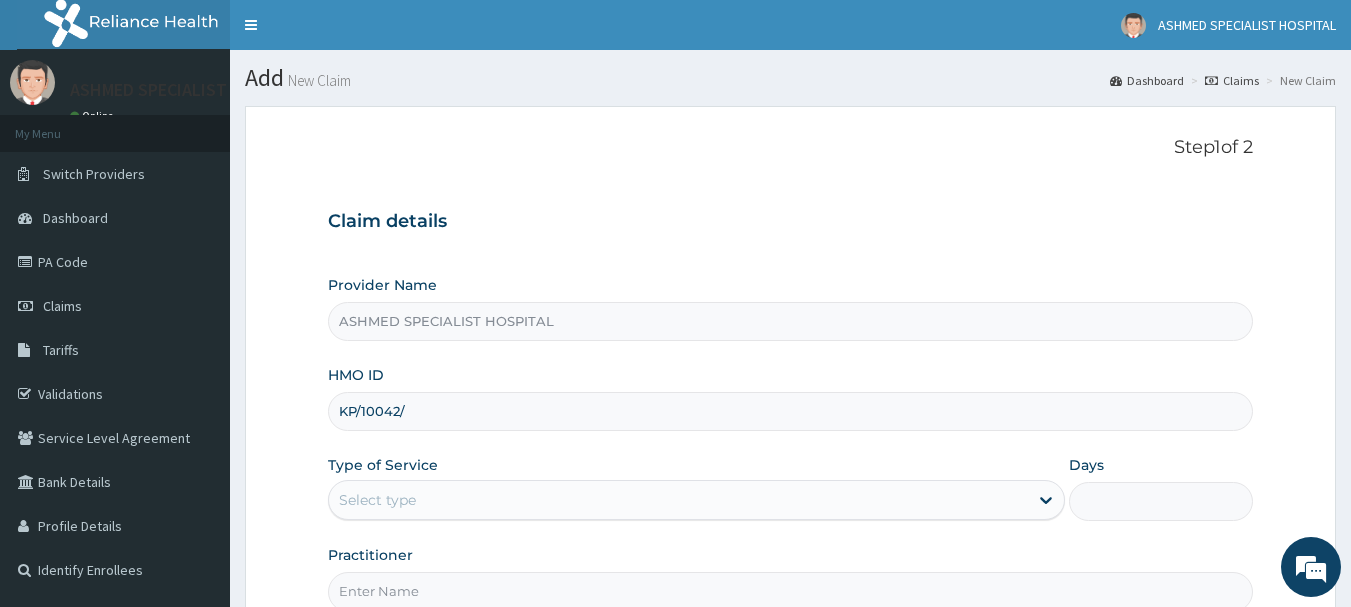 click on "KP/10042/" at bounding box center (791, 411) 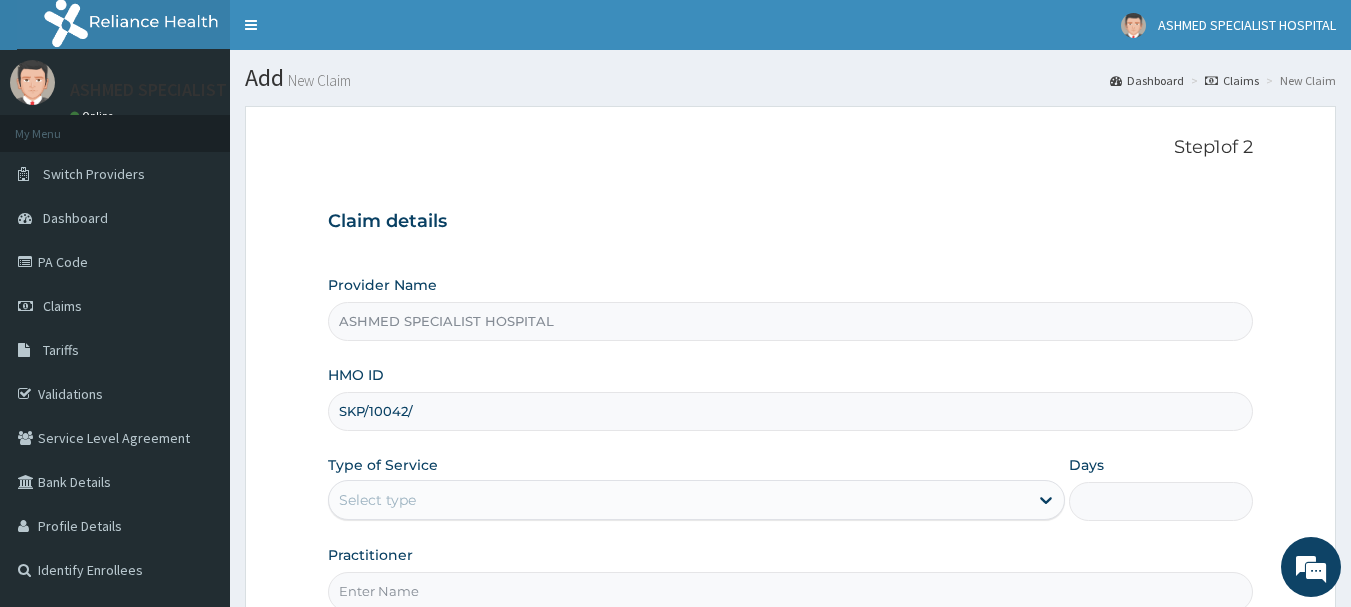 click on "SKP/10042/" at bounding box center [791, 411] 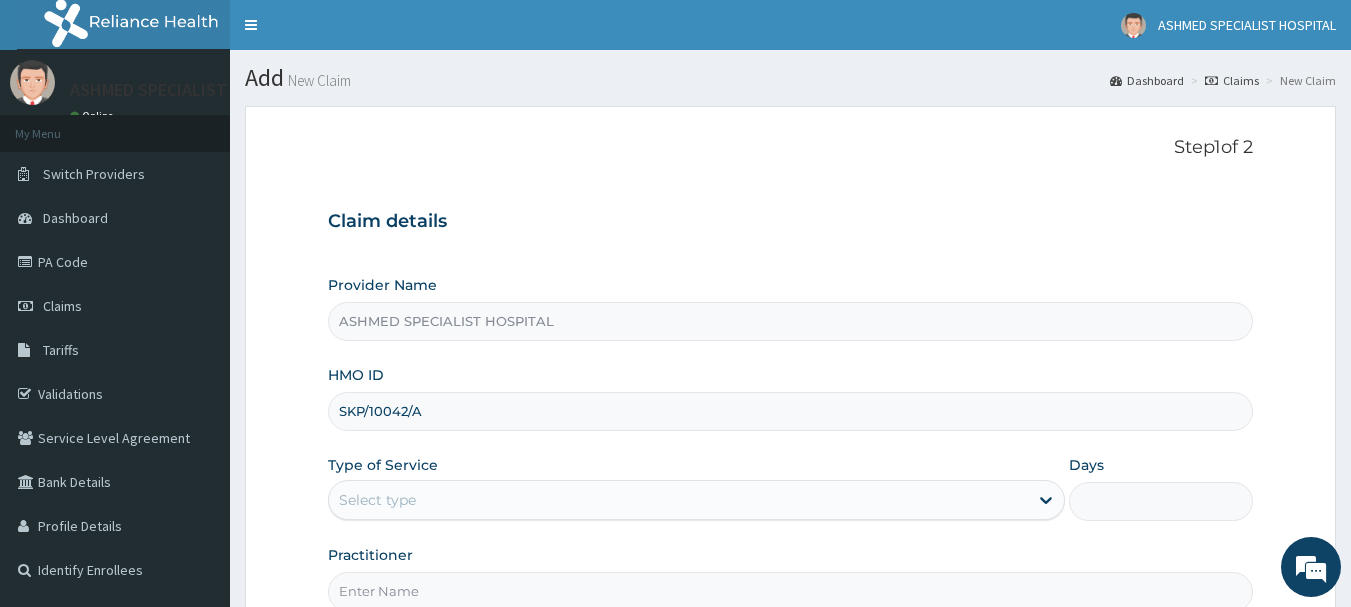 type on "SKP/10042/A" 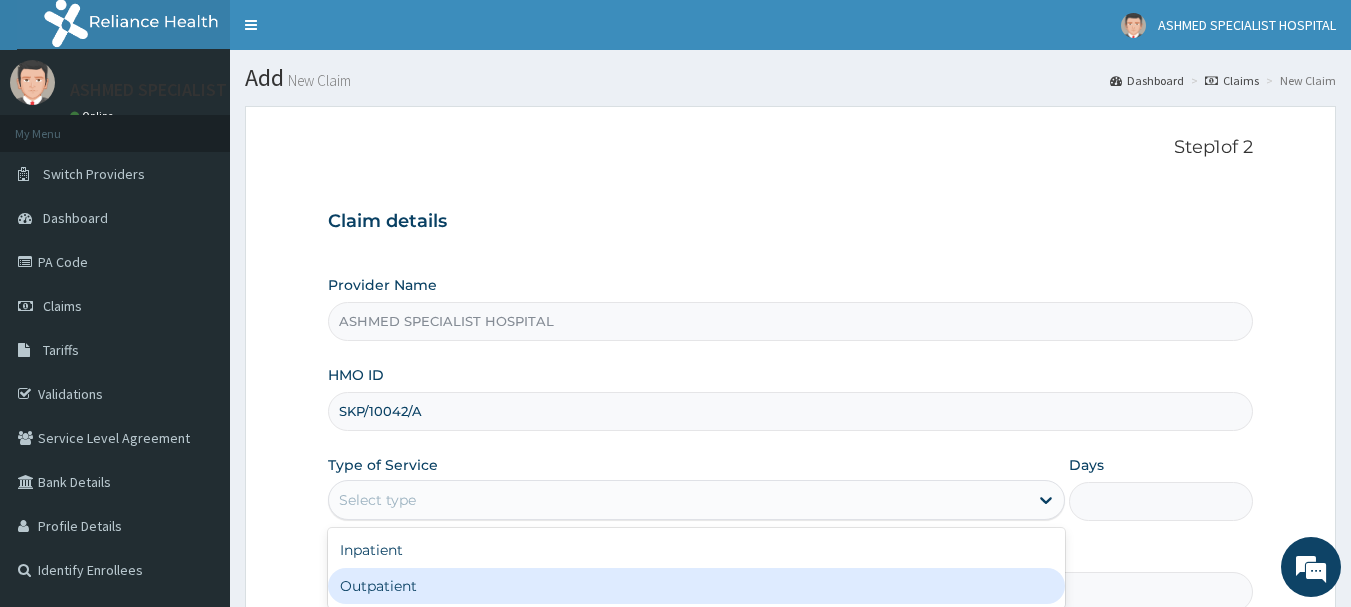 click on "Outpatient" at bounding box center (696, 586) 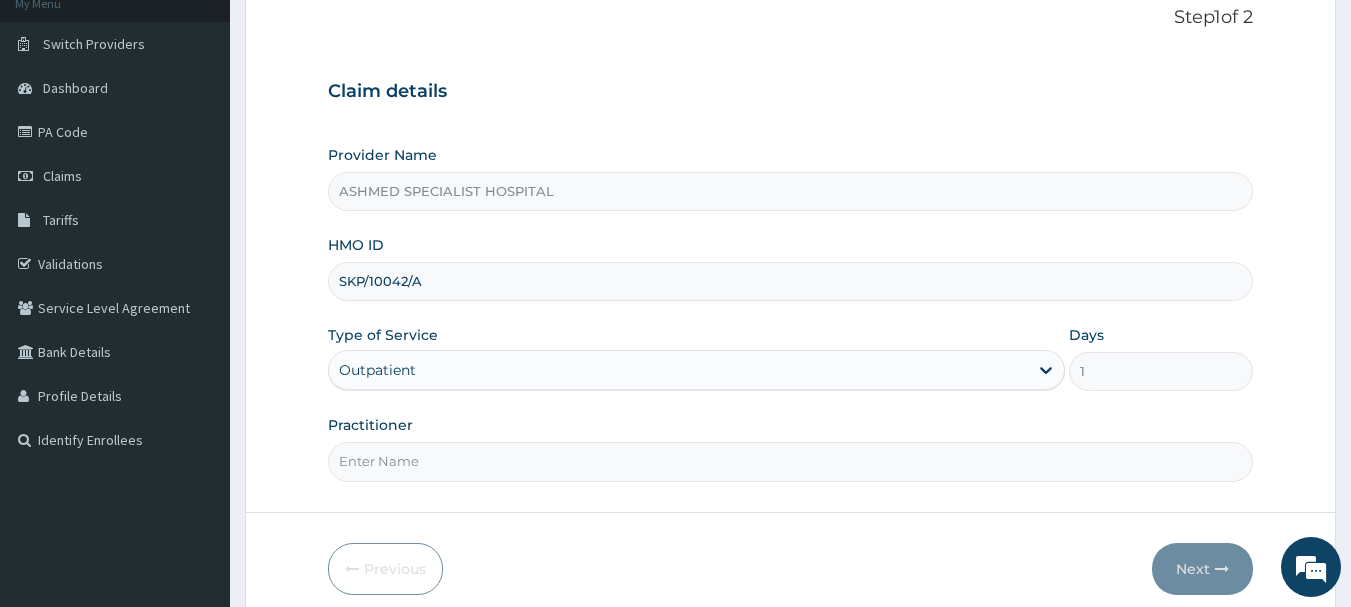 scroll, scrollTop: 215, scrollLeft: 0, axis: vertical 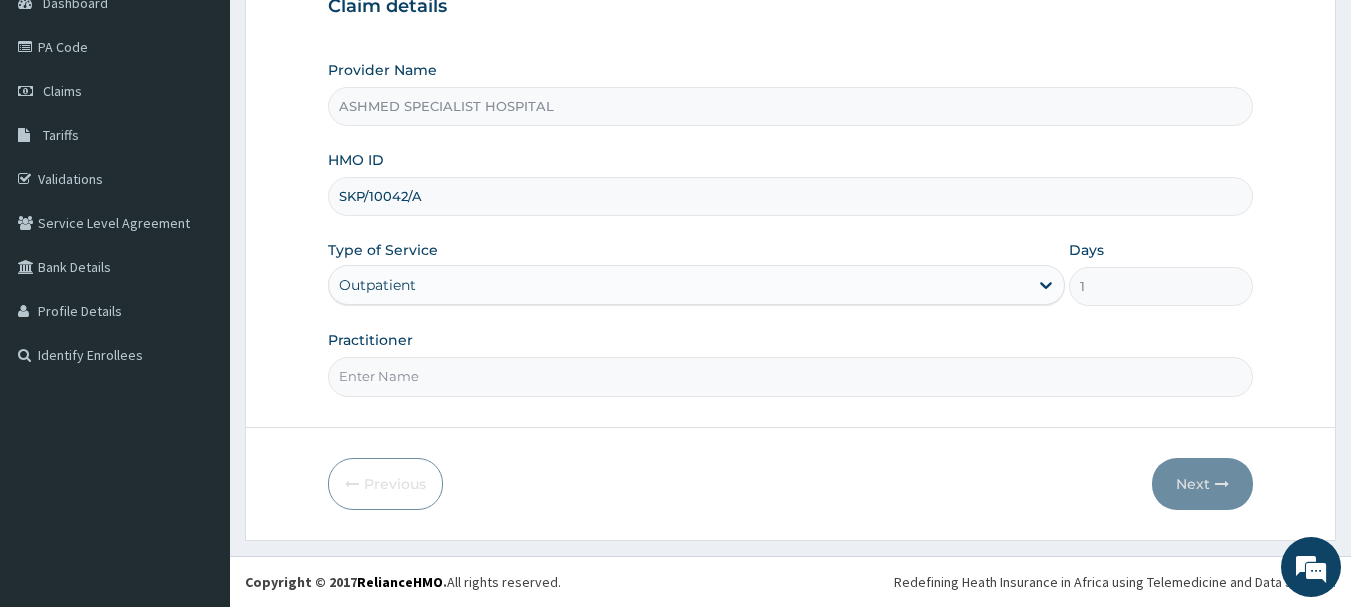 click on "Practitioner" at bounding box center [791, 376] 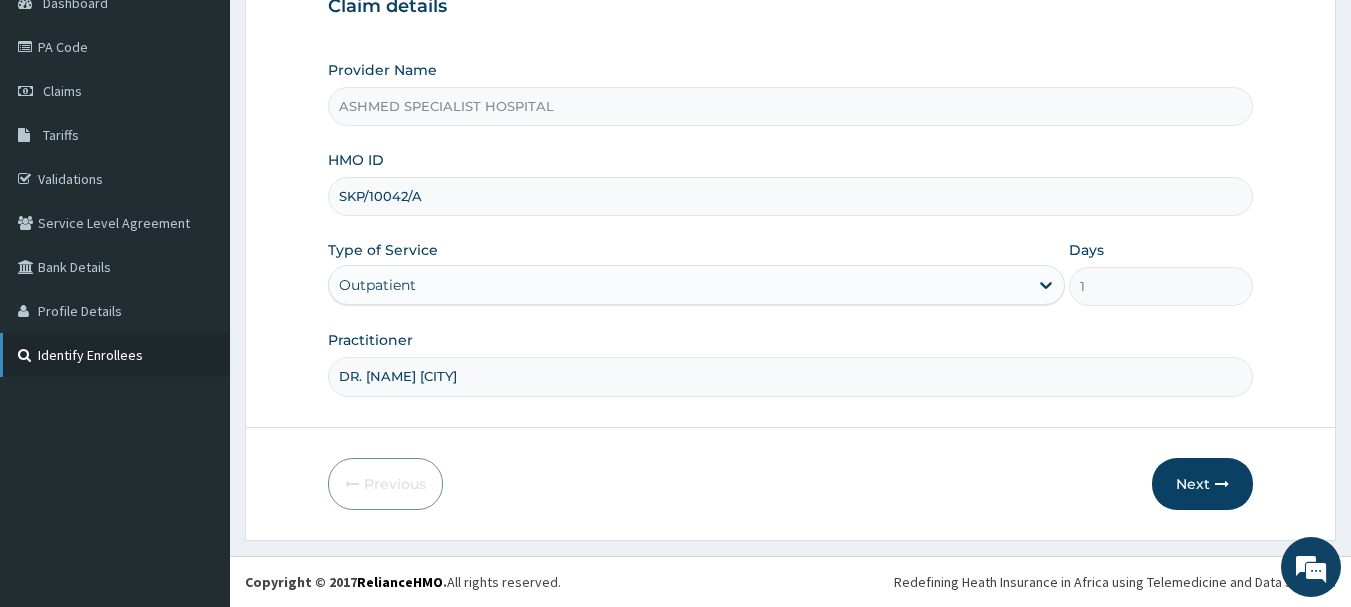 drag, startPoint x: 526, startPoint y: 381, endPoint x: 188, endPoint y: 360, distance: 338.65173 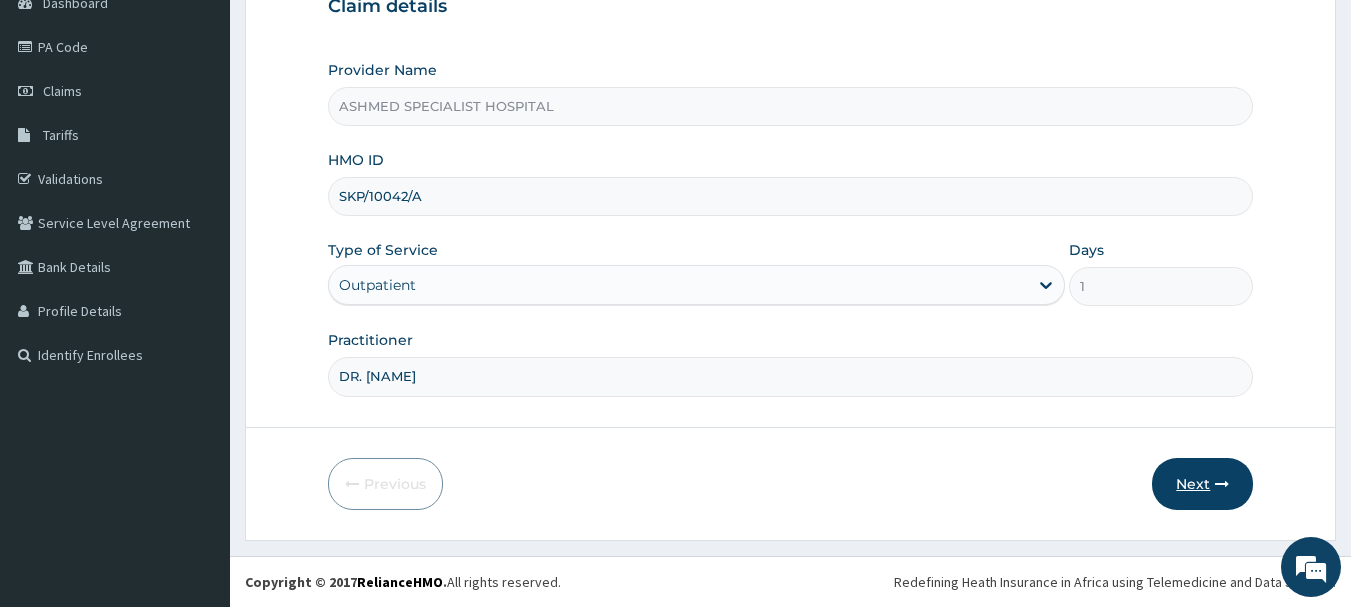type on "DR. LUKA" 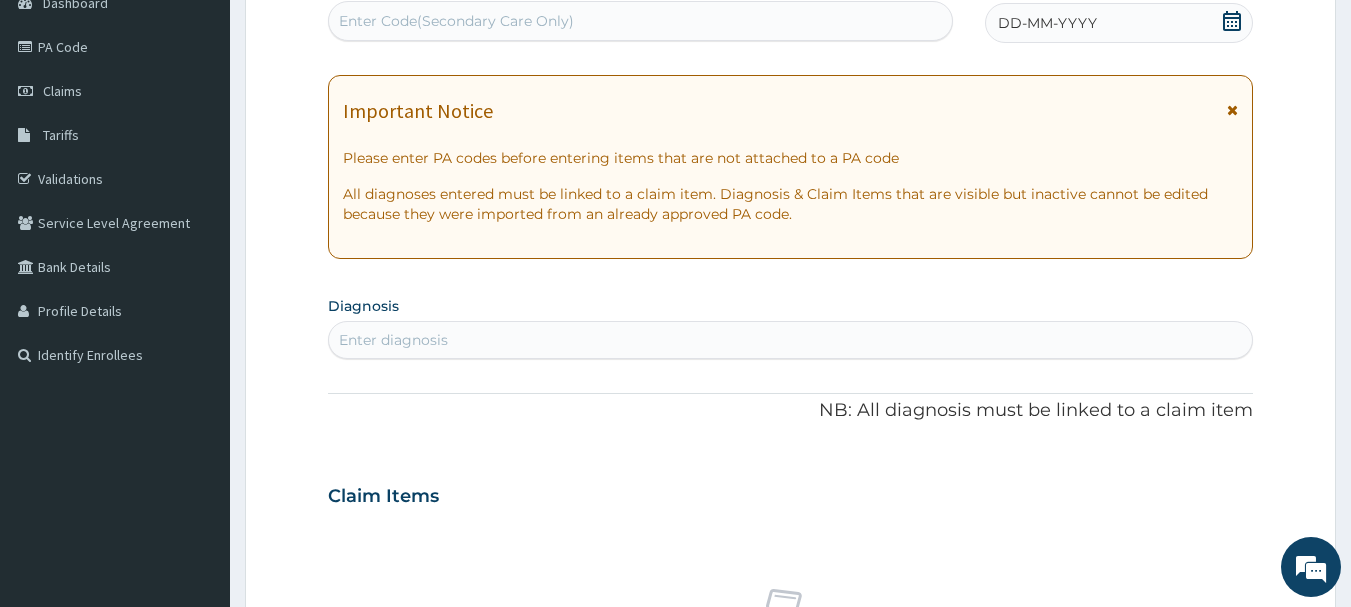 click 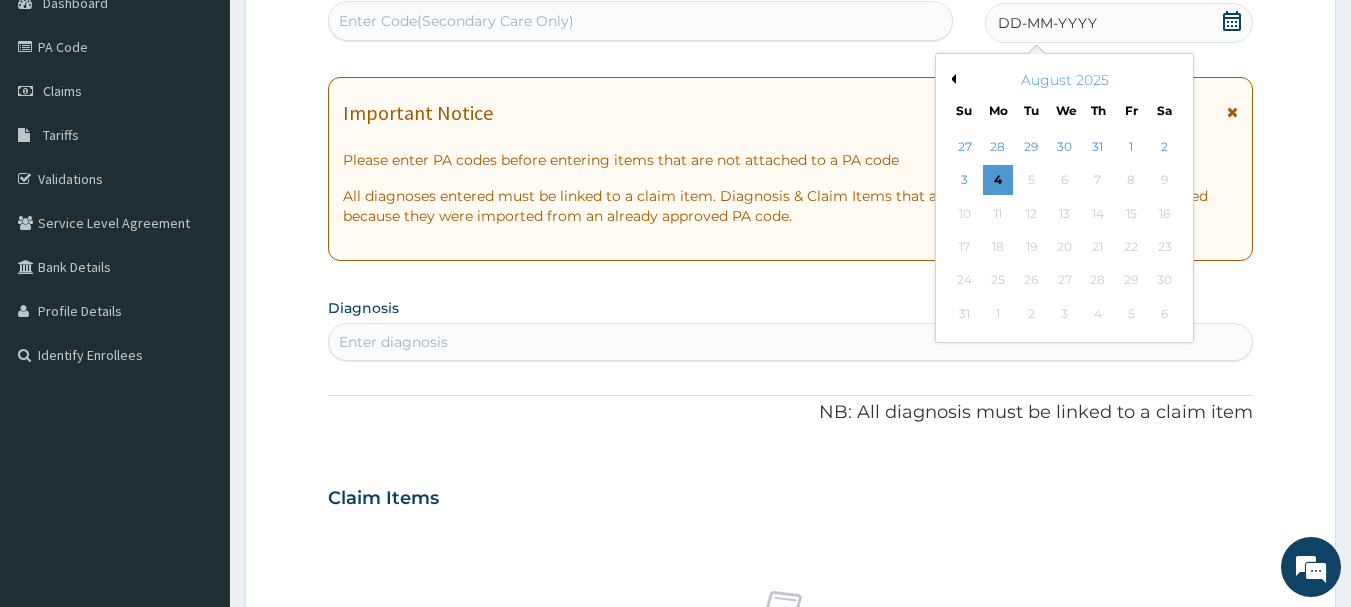 click on "August 2025" at bounding box center [1064, 80] 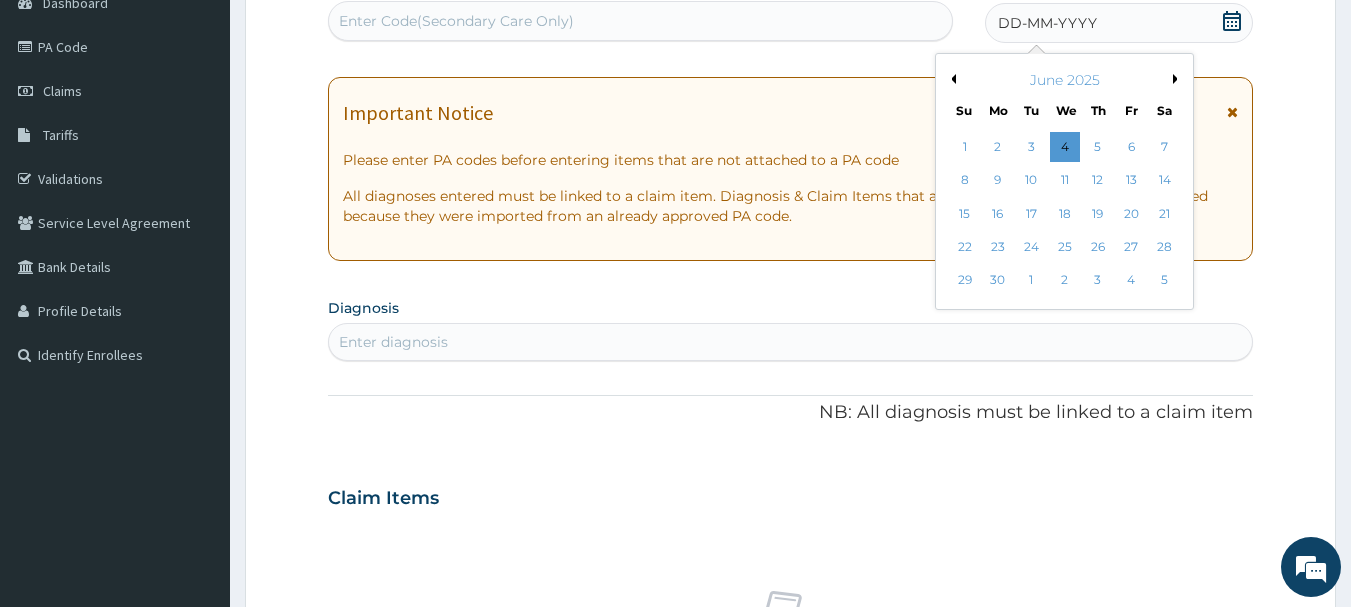 click on "Previous Month" at bounding box center (951, 79) 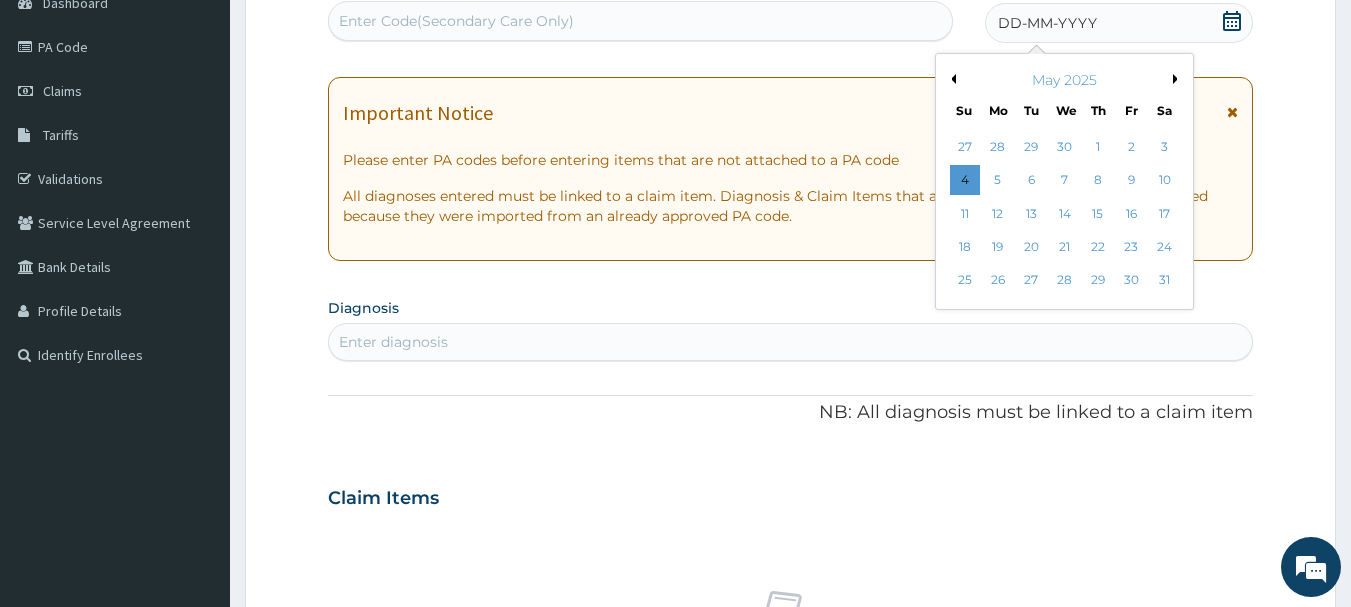 click on "Previous Month" at bounding box center [951, 79] 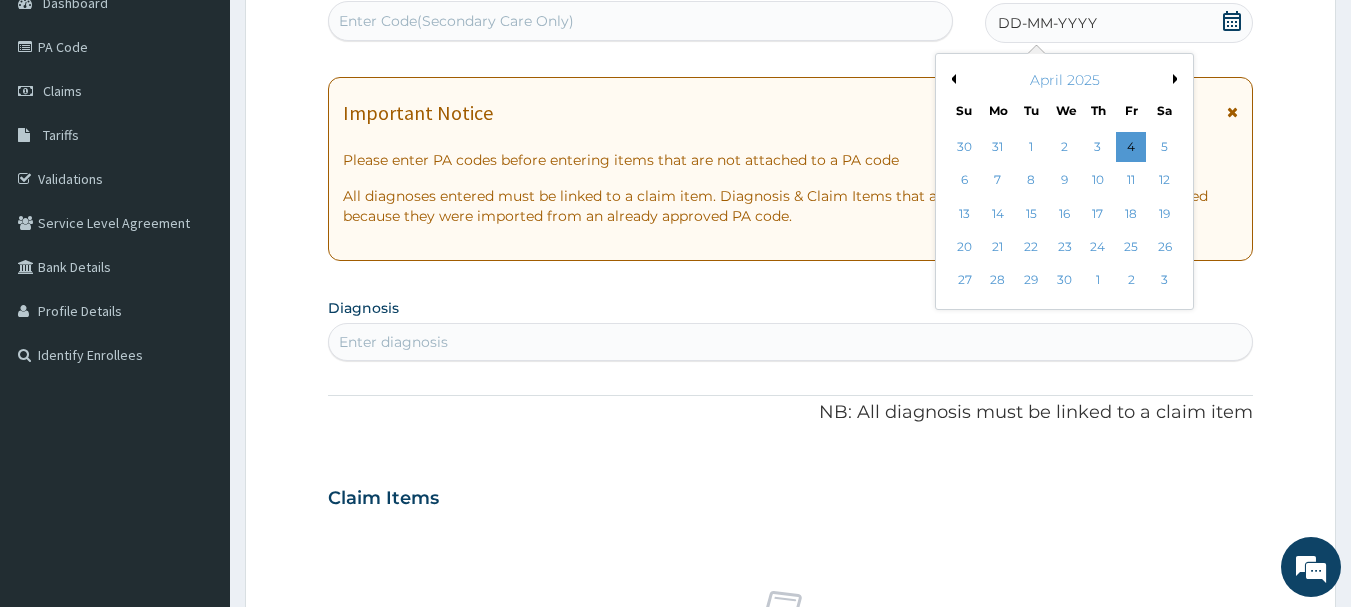 click on "Previous Month" at bounding box center [951, 79] 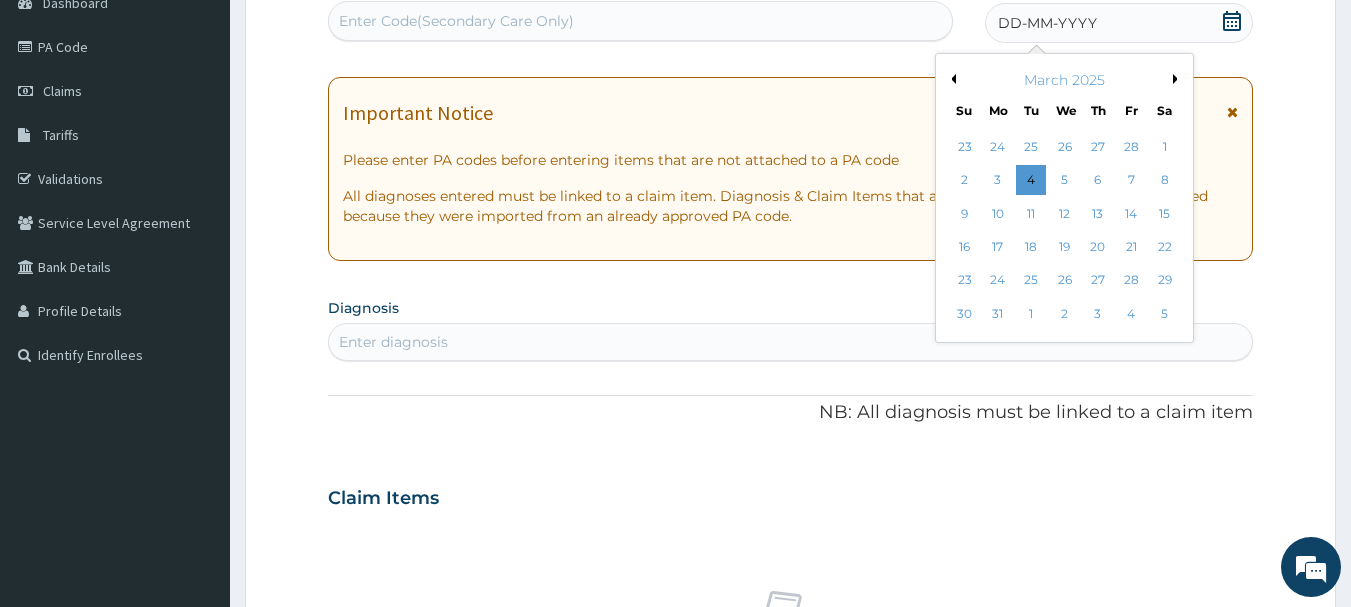 click on "Previous Month" at bounding box center (951, 79) 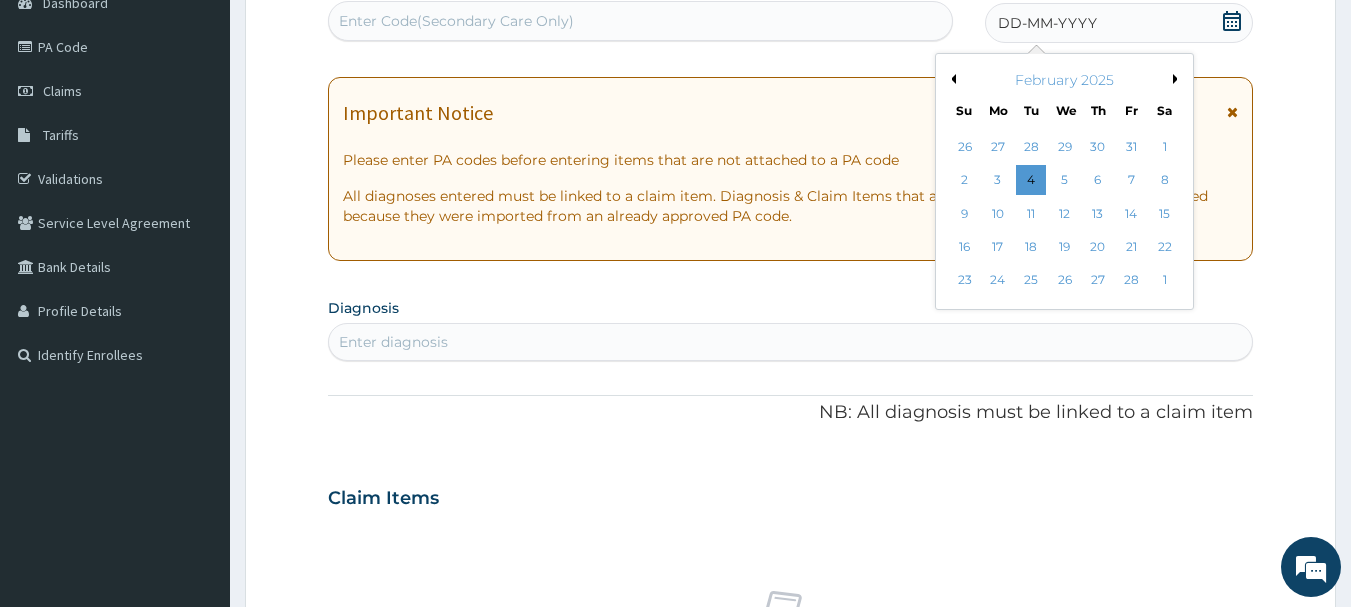 click on "Previous Month" at bounding box center (951, 79) 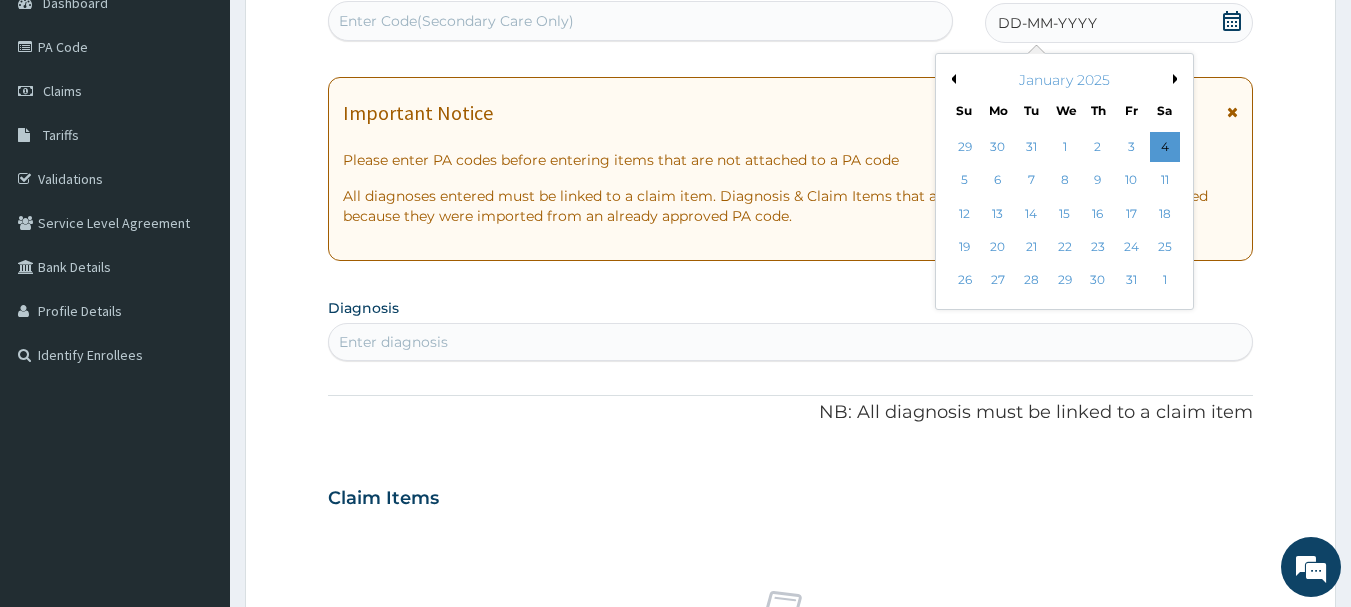 click on "Previous Month" at bounding box center (951, 79) 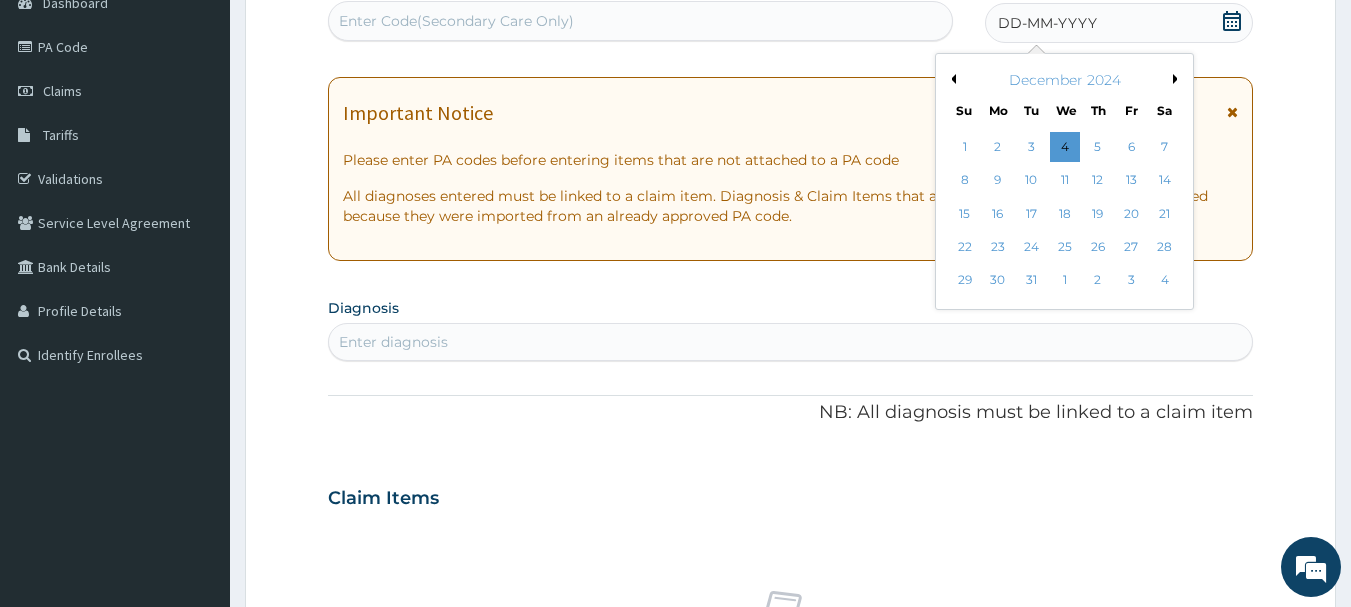 click on "Next Month" at bounding box center [1178, 79] 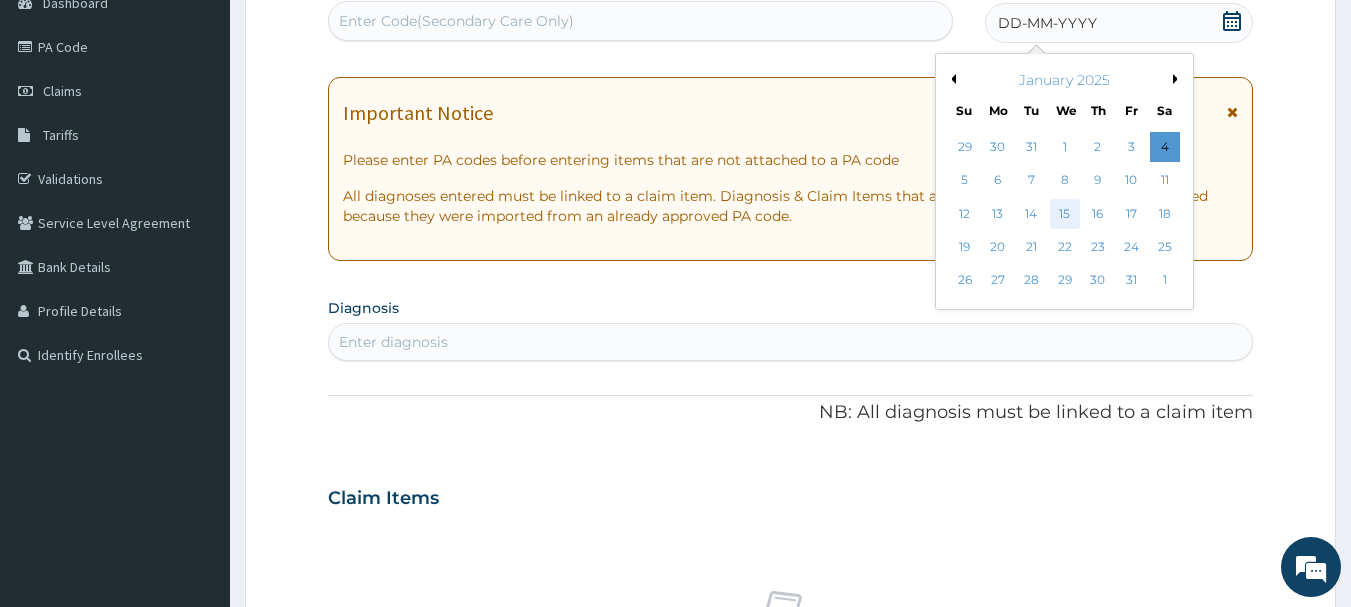 click on "15" at bounding box center (1065, 214) 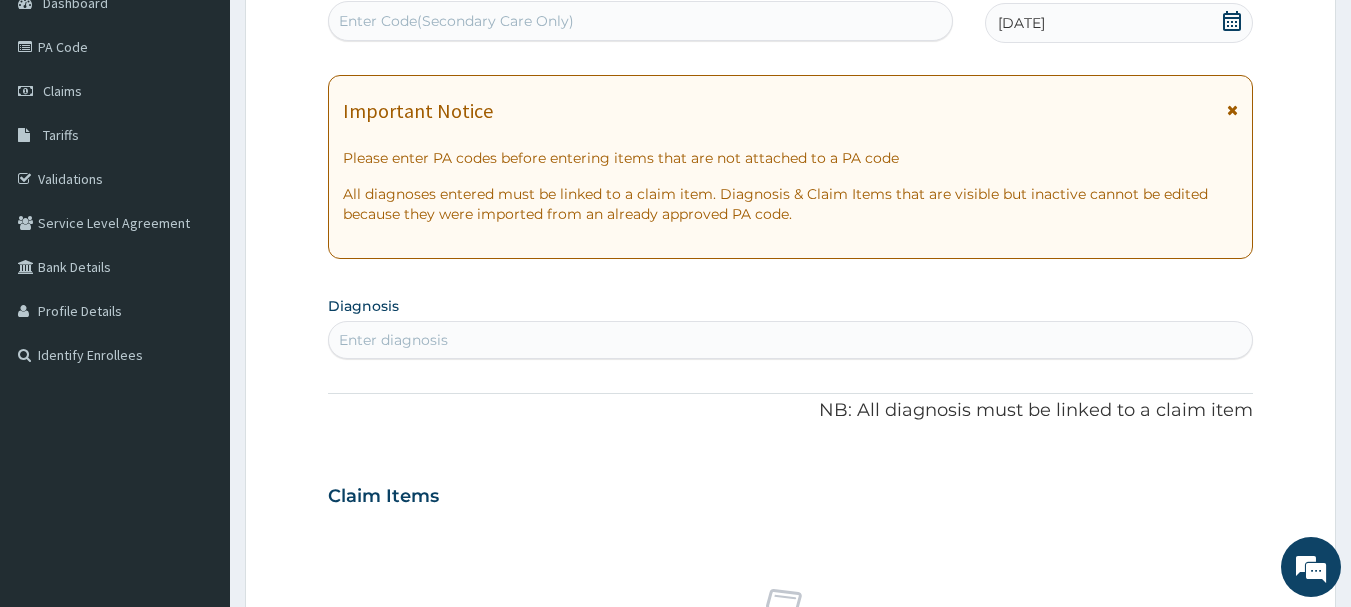 click on "Enter Code(Secondary Care Only)" at bounding box center [456, 21] 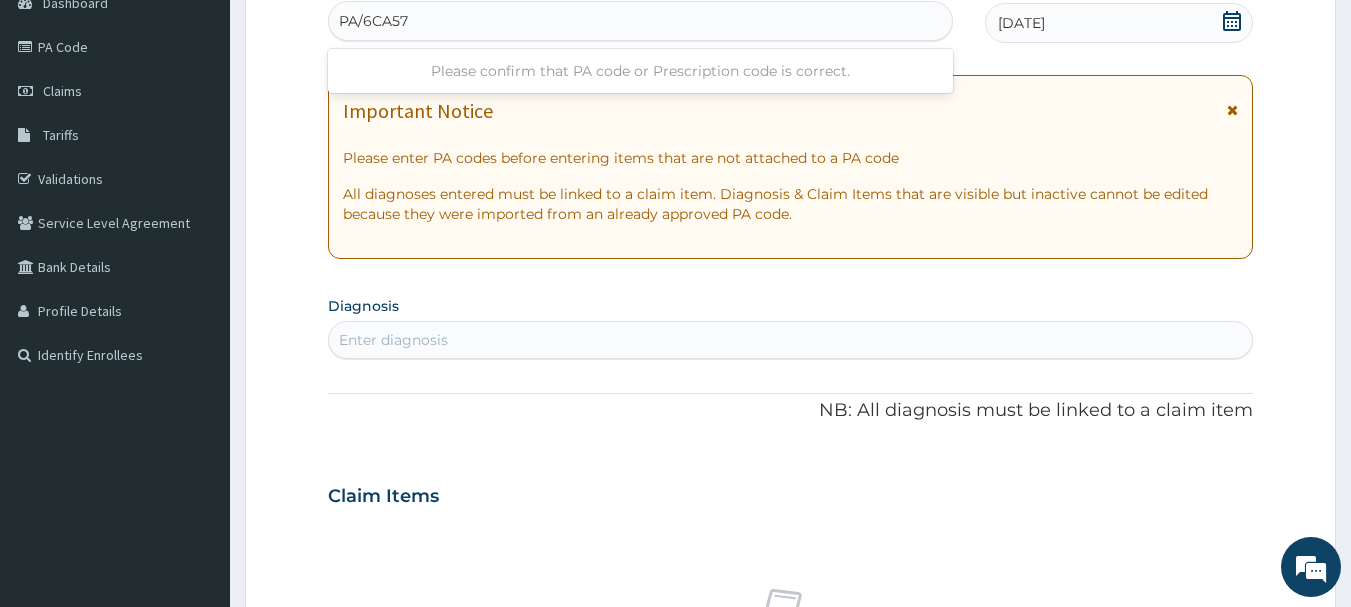 type on "PA/6CA57F" 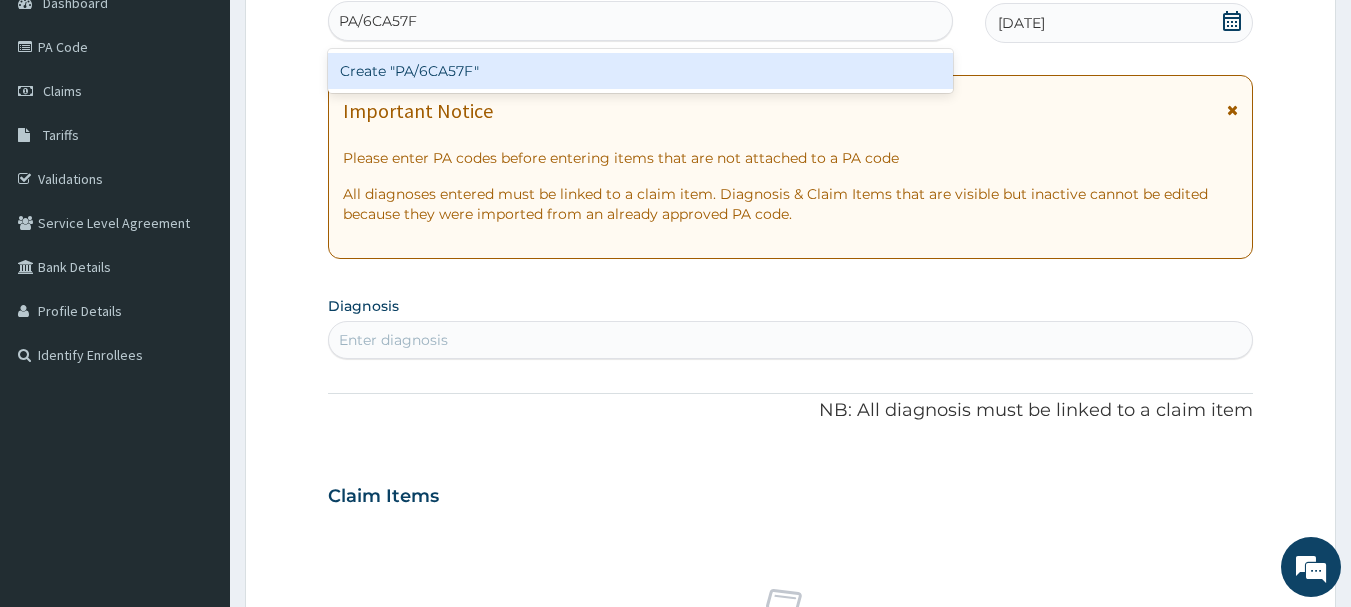 click on "Create "PA/6CA57F"" at bounding box center (641, 71) 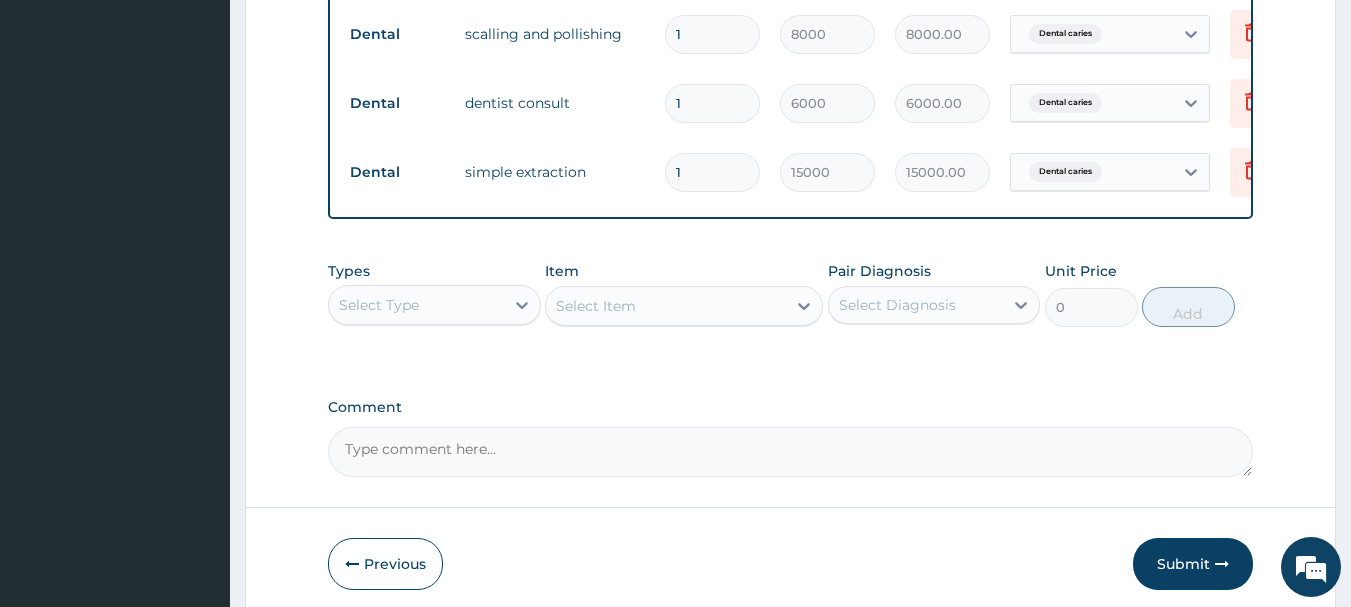 scroll, scrollTop: 893, scrollLeft: 0, axis: vertical 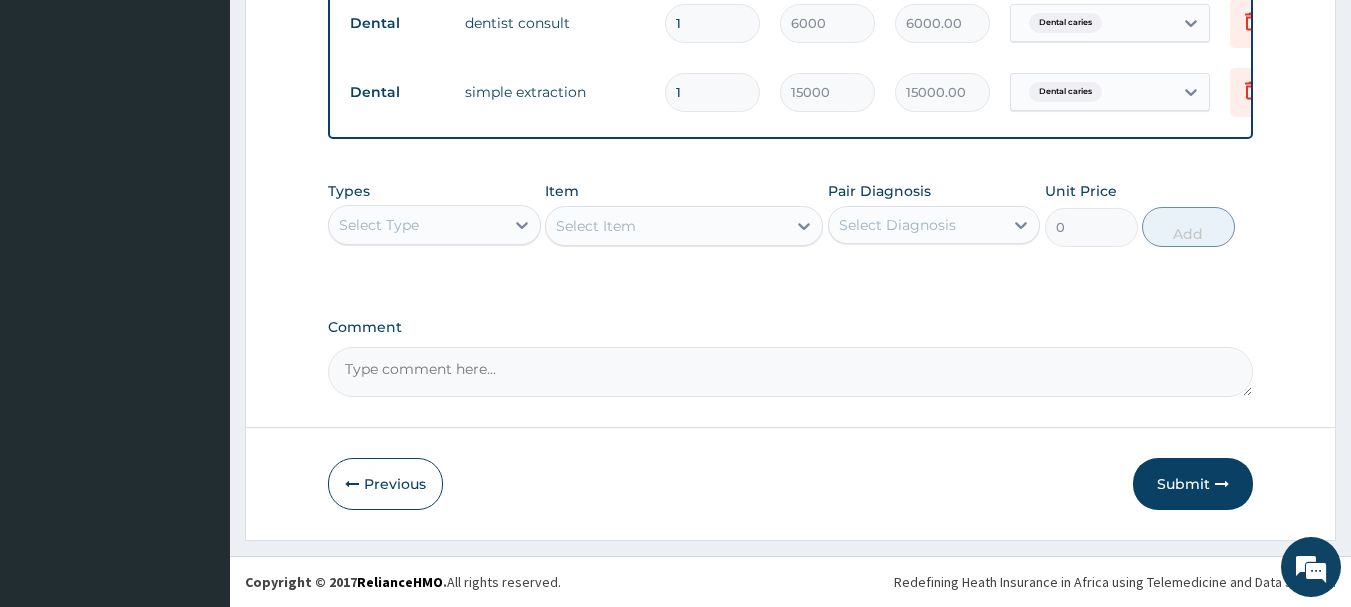 click on "Select Type" at bounding box center (416, 225) 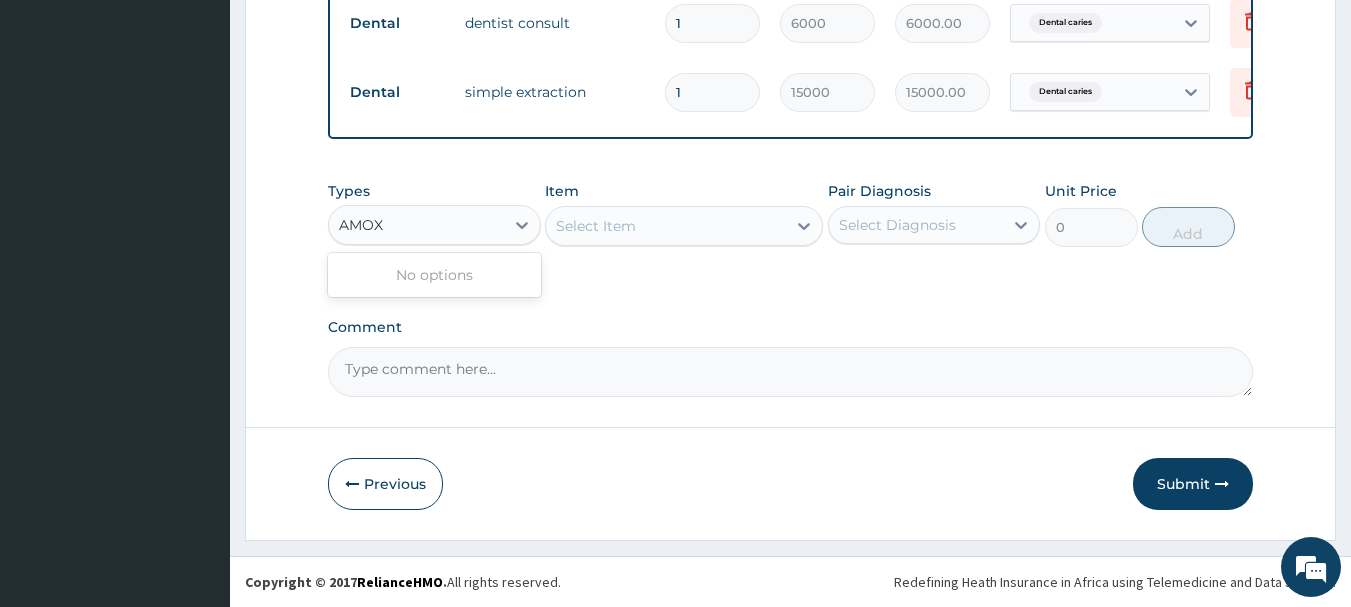 type on "AMOX" 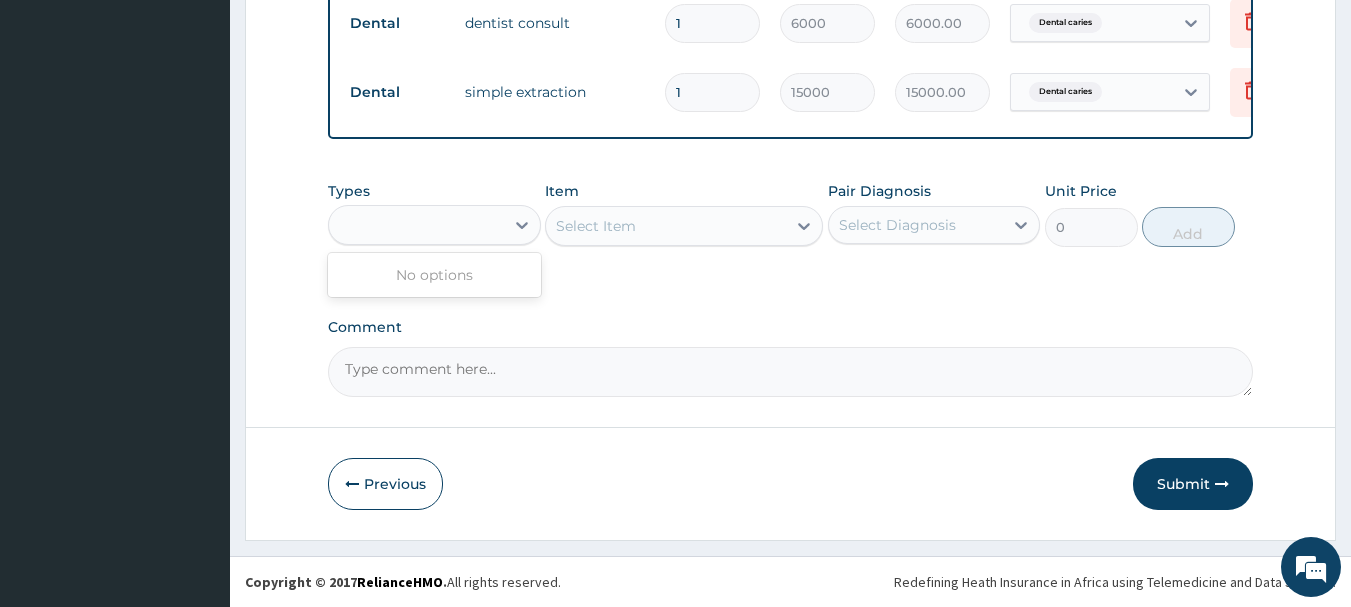click on "Comment" at bounding box center [791, 372] 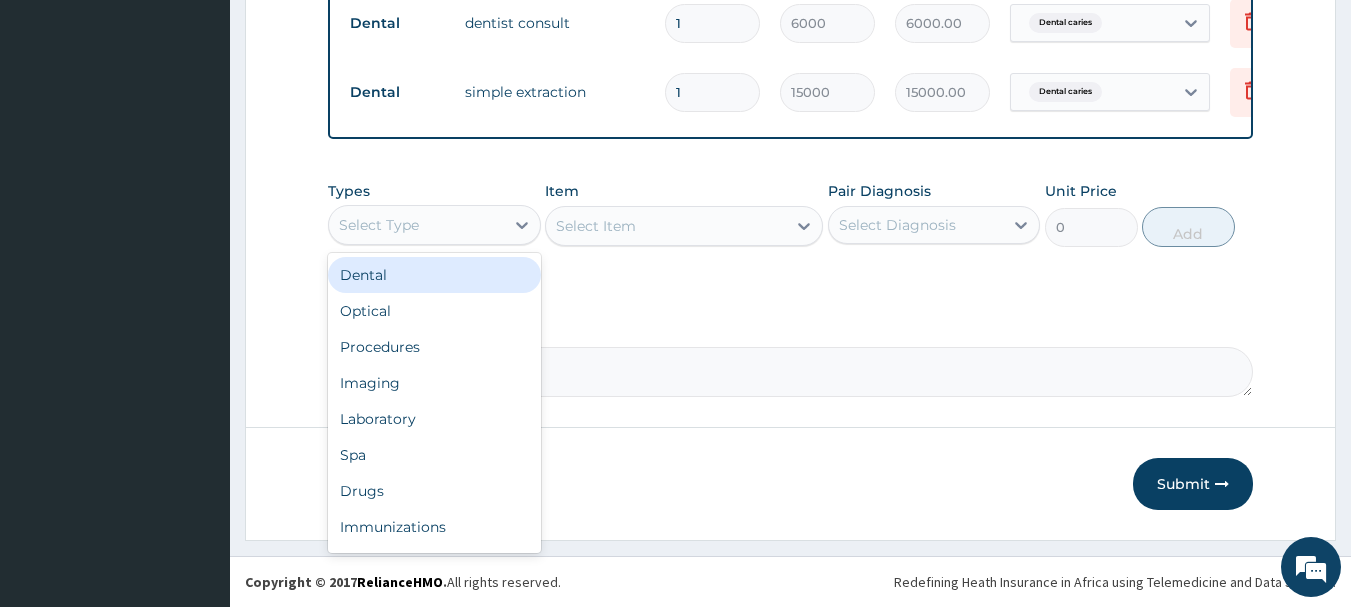 click on "Select Type" at bounding box center [416, 225] 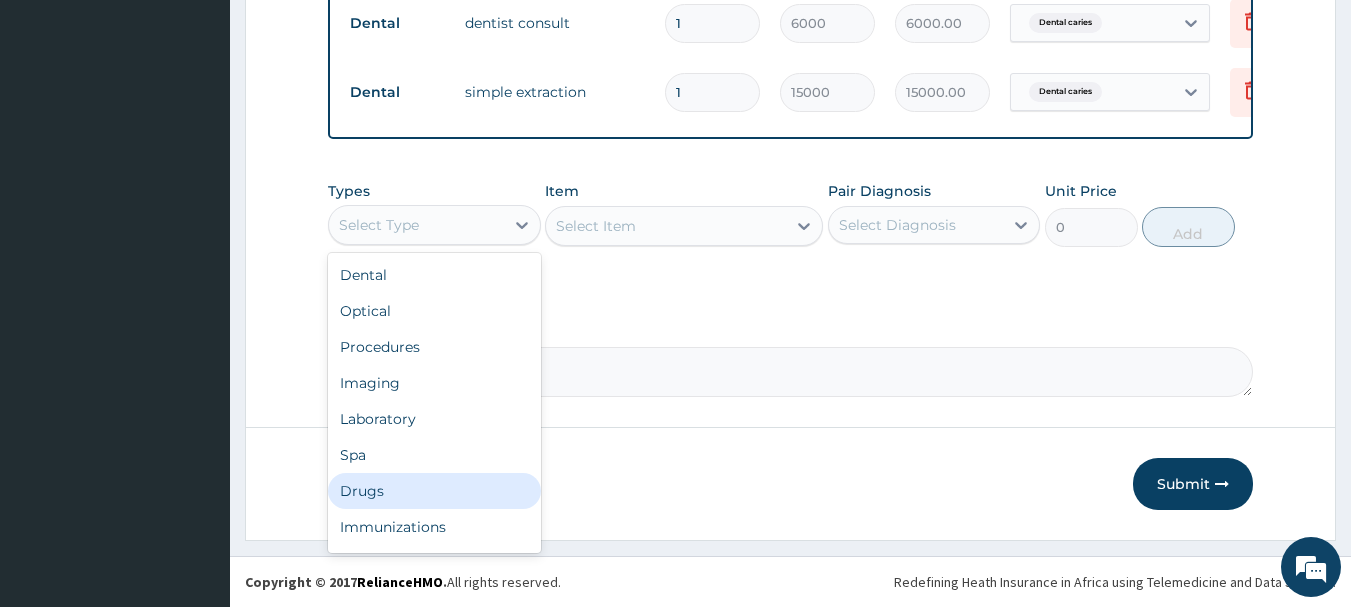 click on "Drugs" at bounding box center (434, 491) 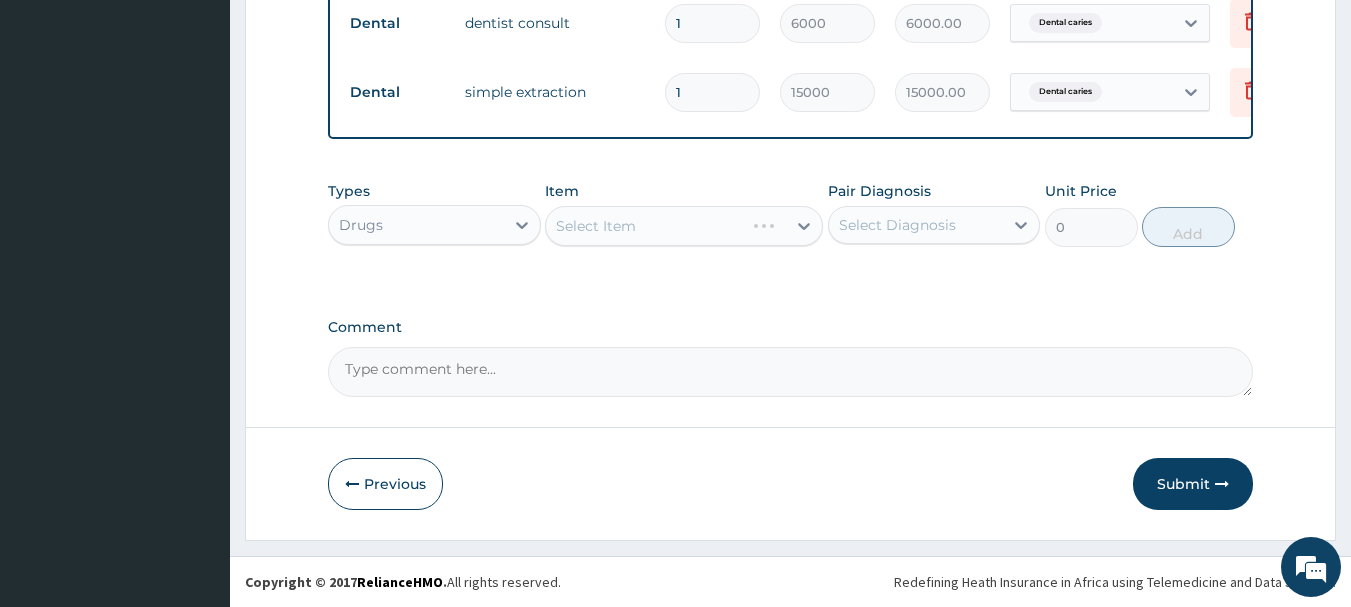 click on "Select Item" at bounding box center (684, 226) 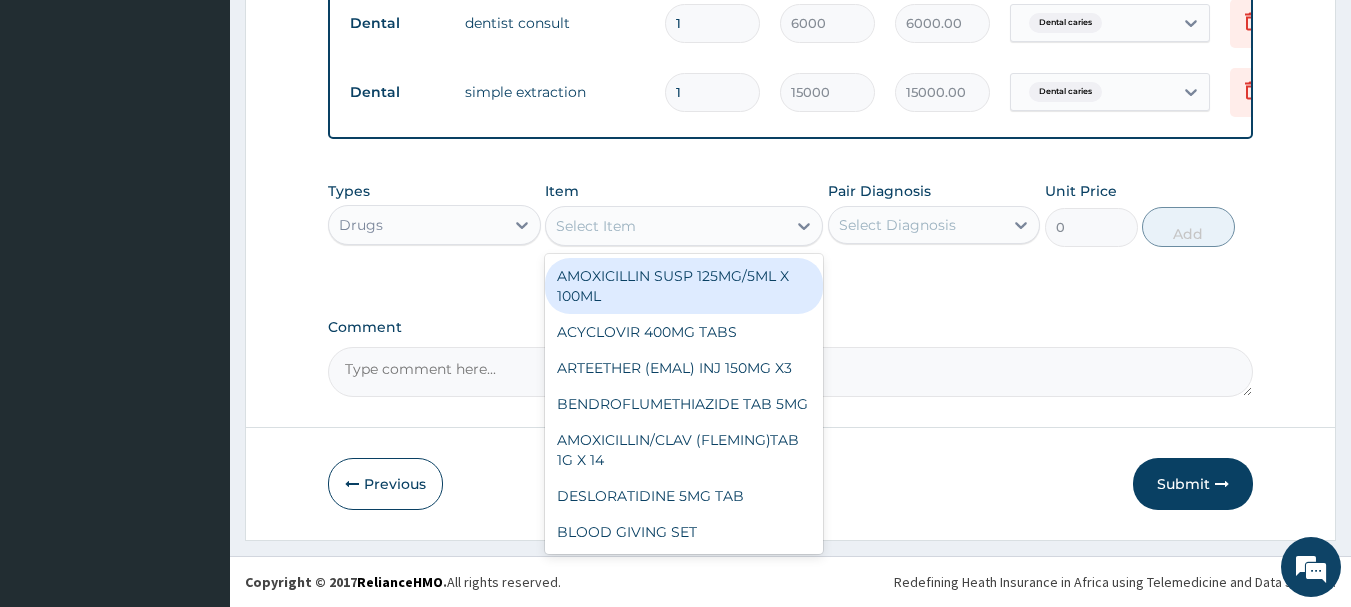 click 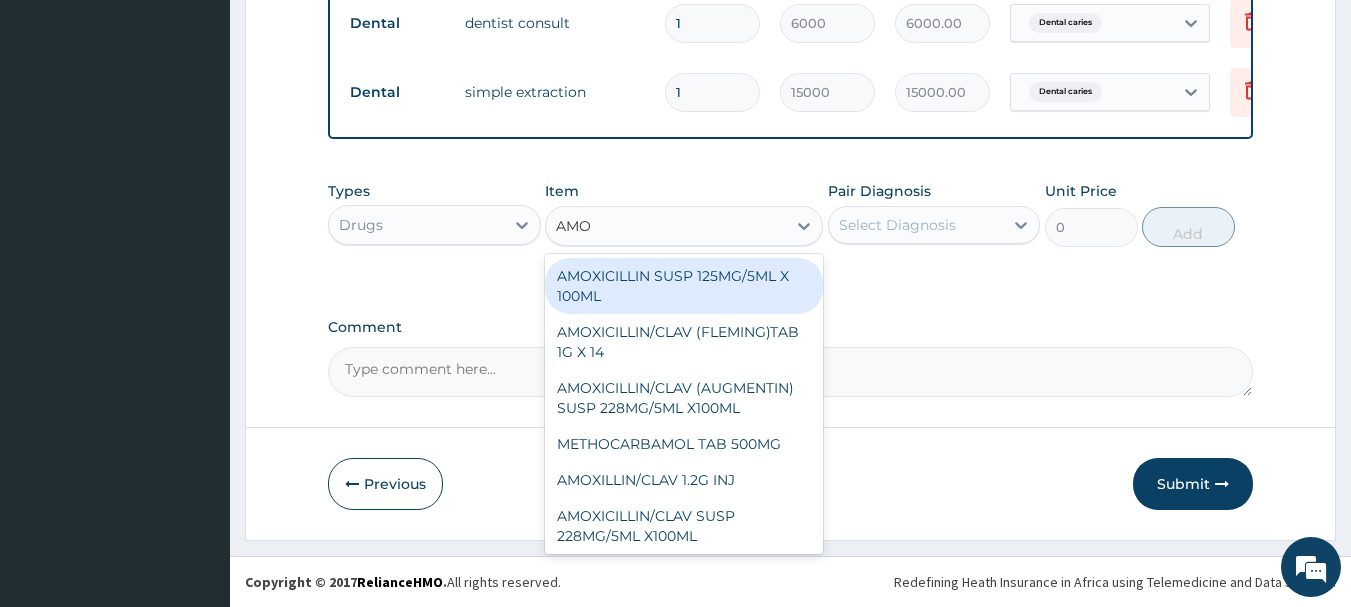 type on "AMOX" 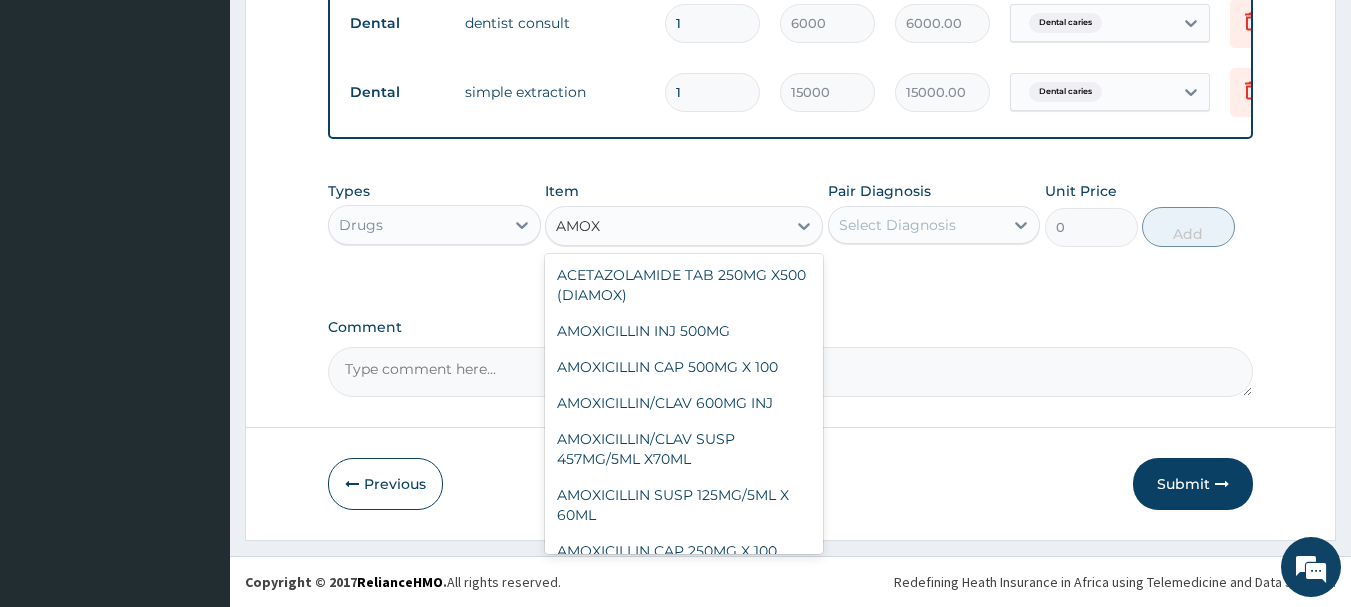 scroll, scrollTop: 336, scrollLeft: 0, axis: vertical 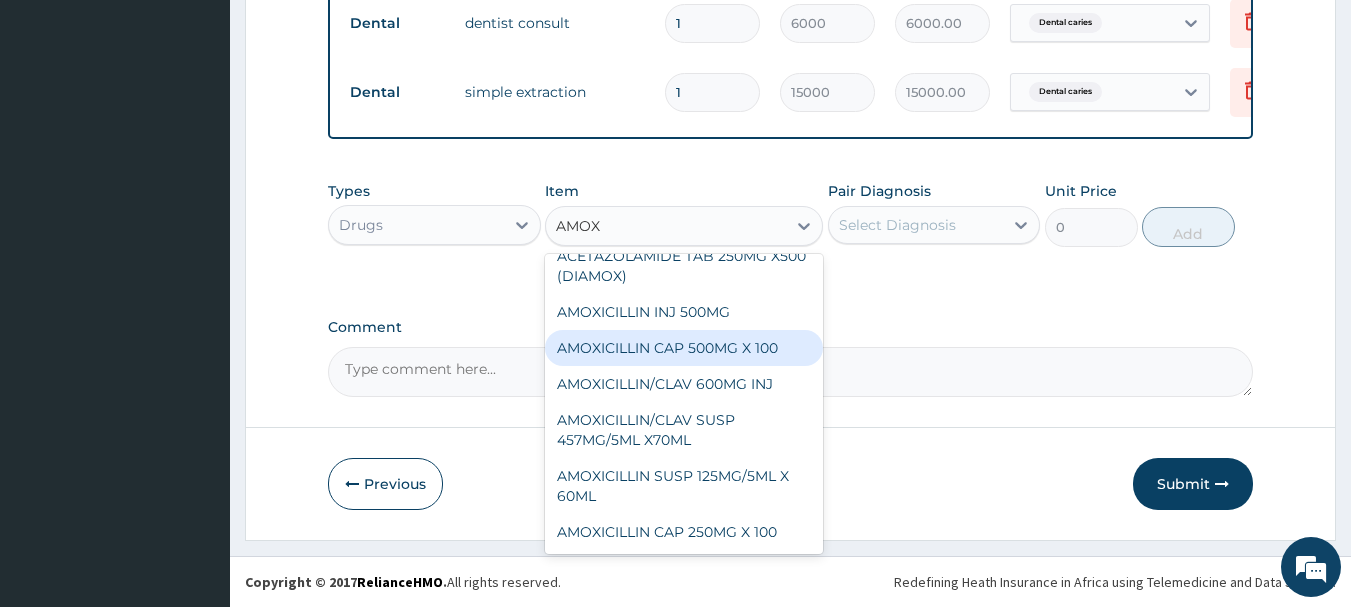 click on "AMOXICILLIN CAP 500MG X 100" at bounding box center (684, 348) 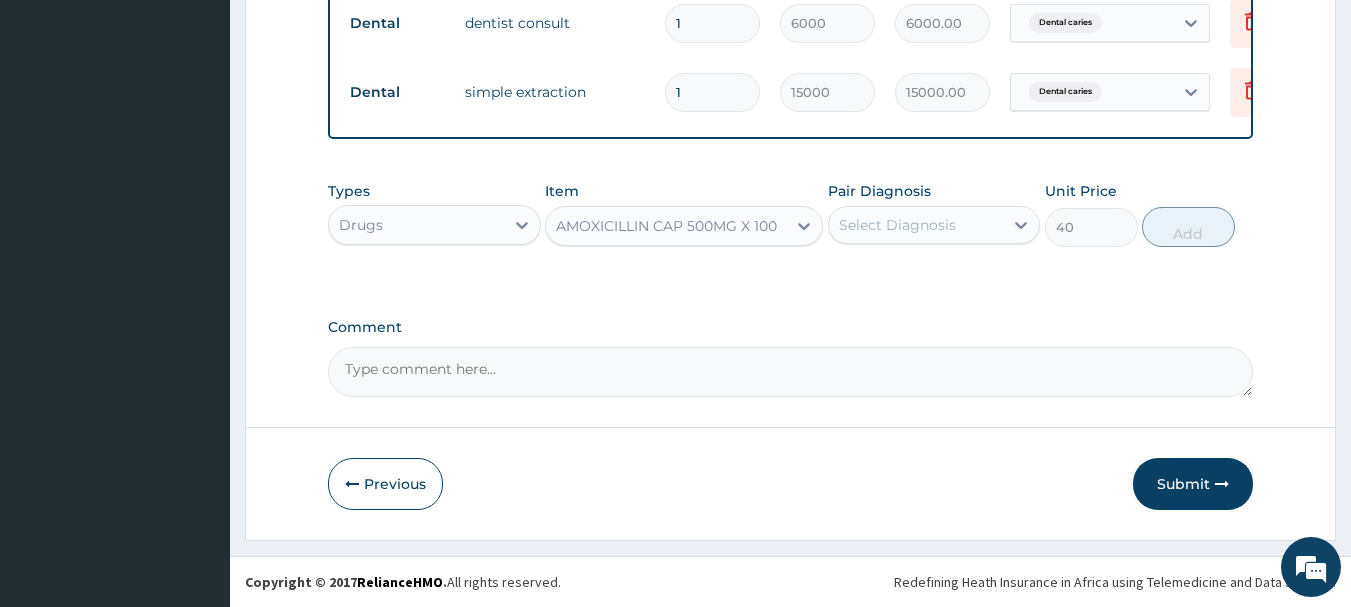 click on "Select Diagnosis" at bounding box center [916, 225] 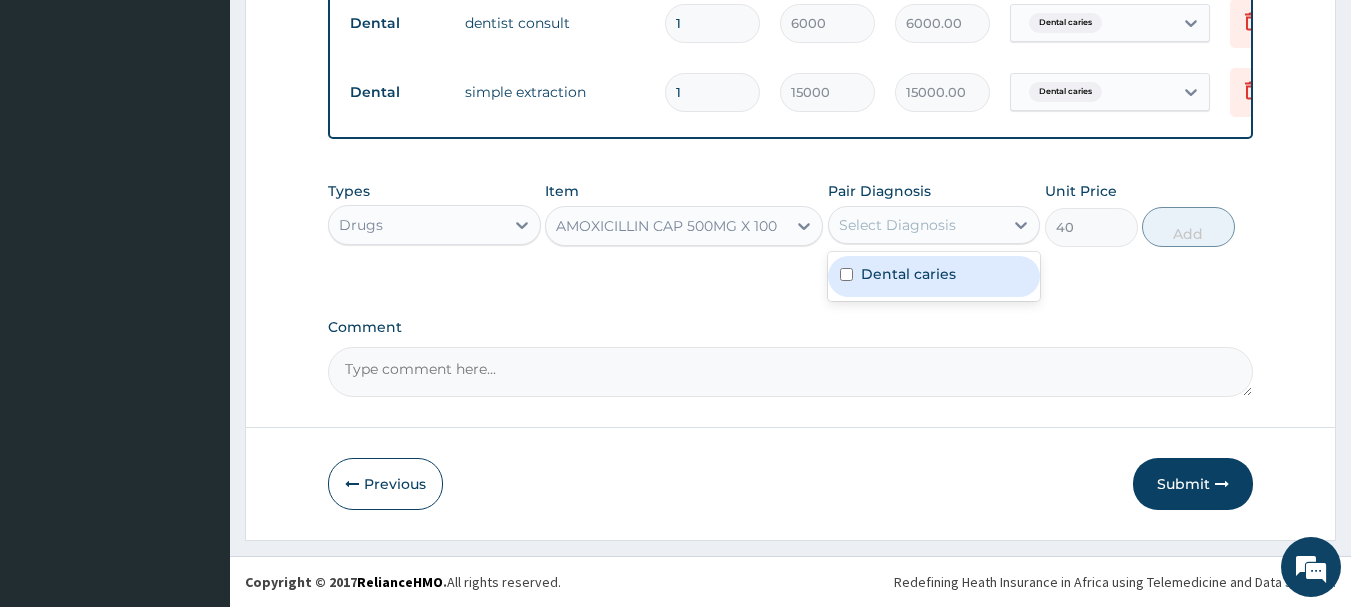 click on "Dental caries" at bounding box center [908, 274] 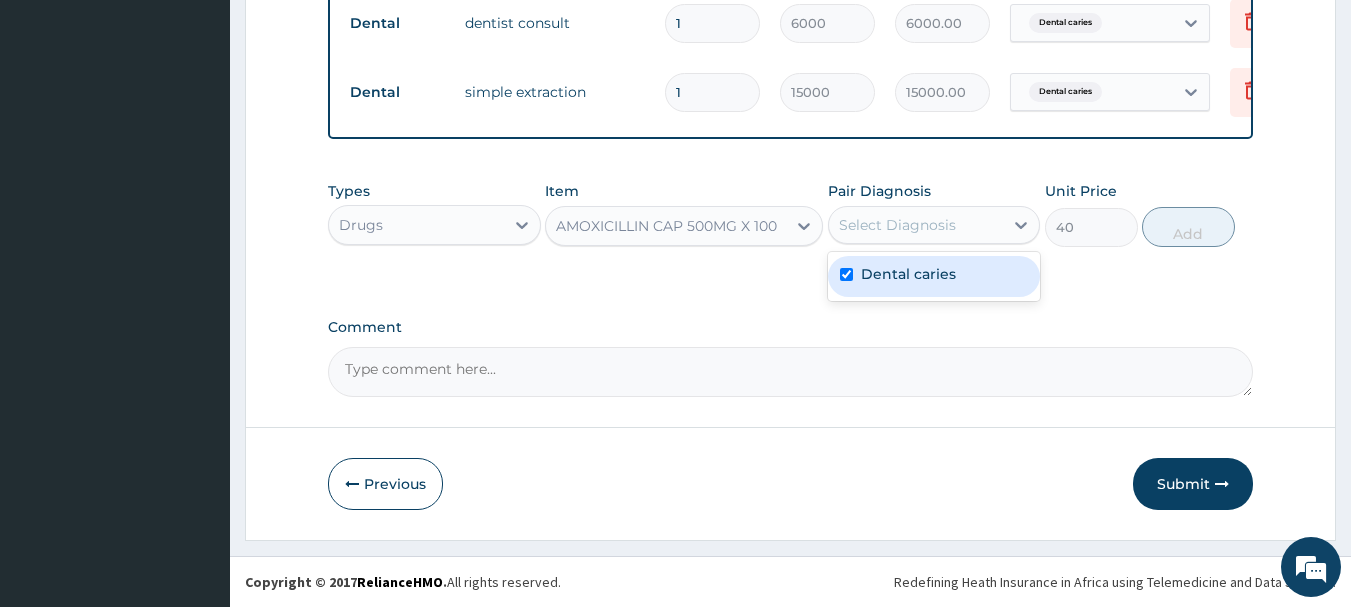checkbox on "true" 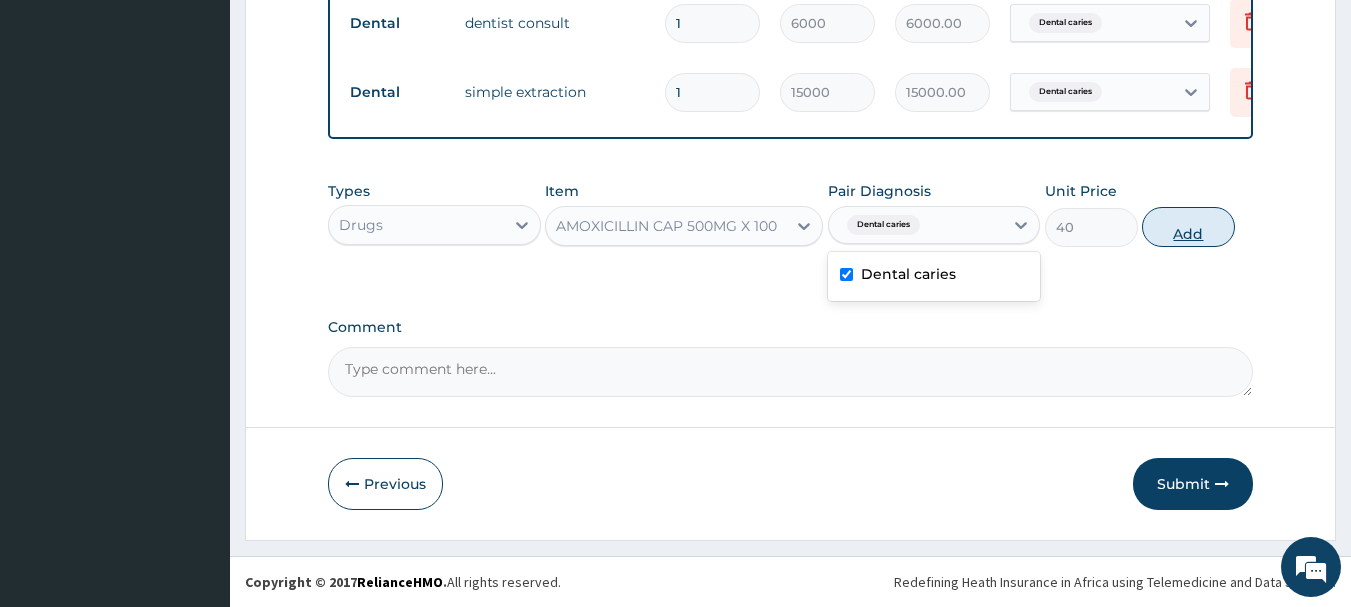 click on "Add" at bounding box center (1188, 227) 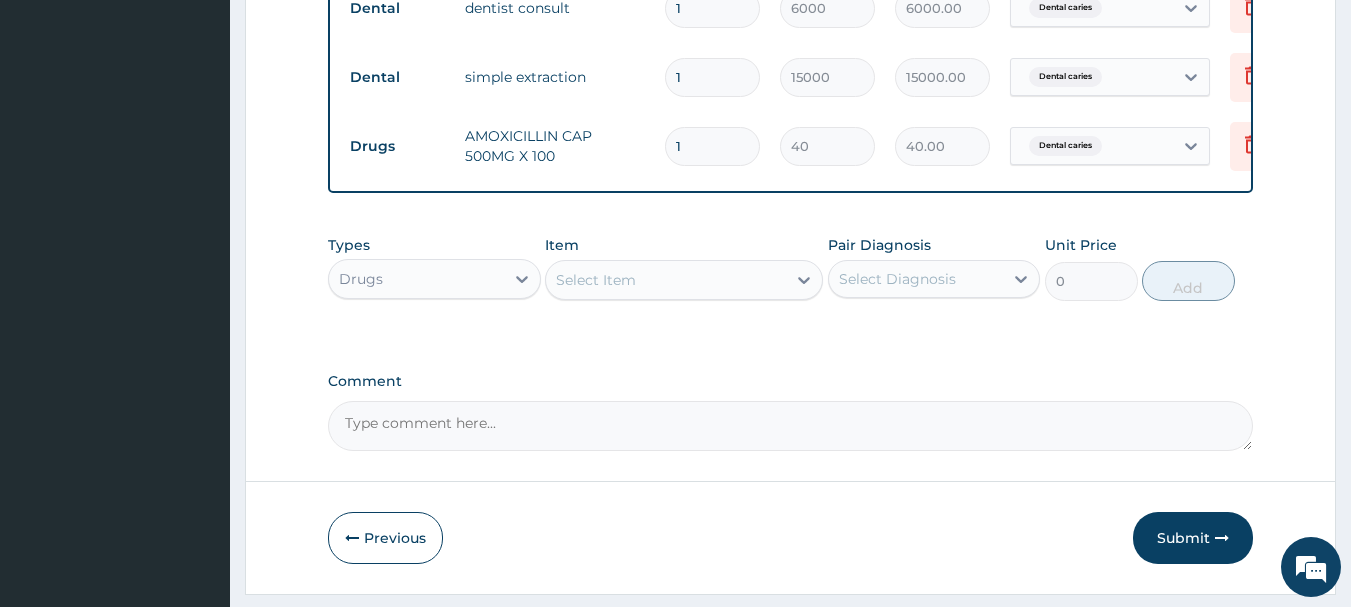 type on "15" 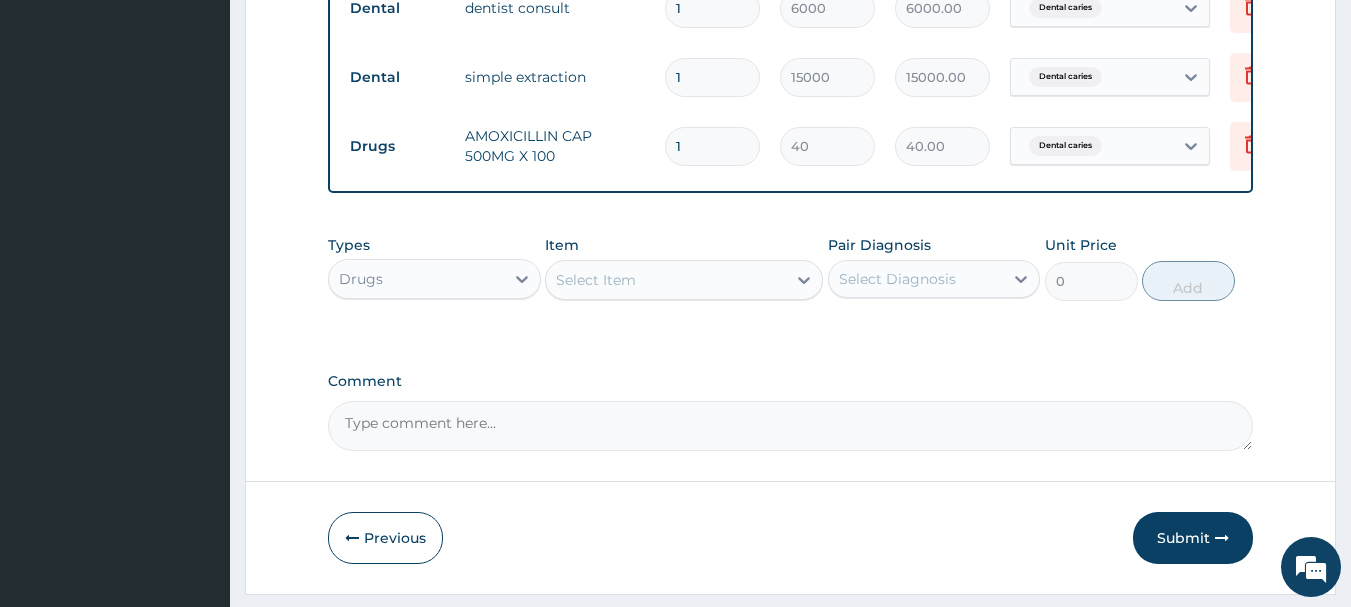 type on "600.00" 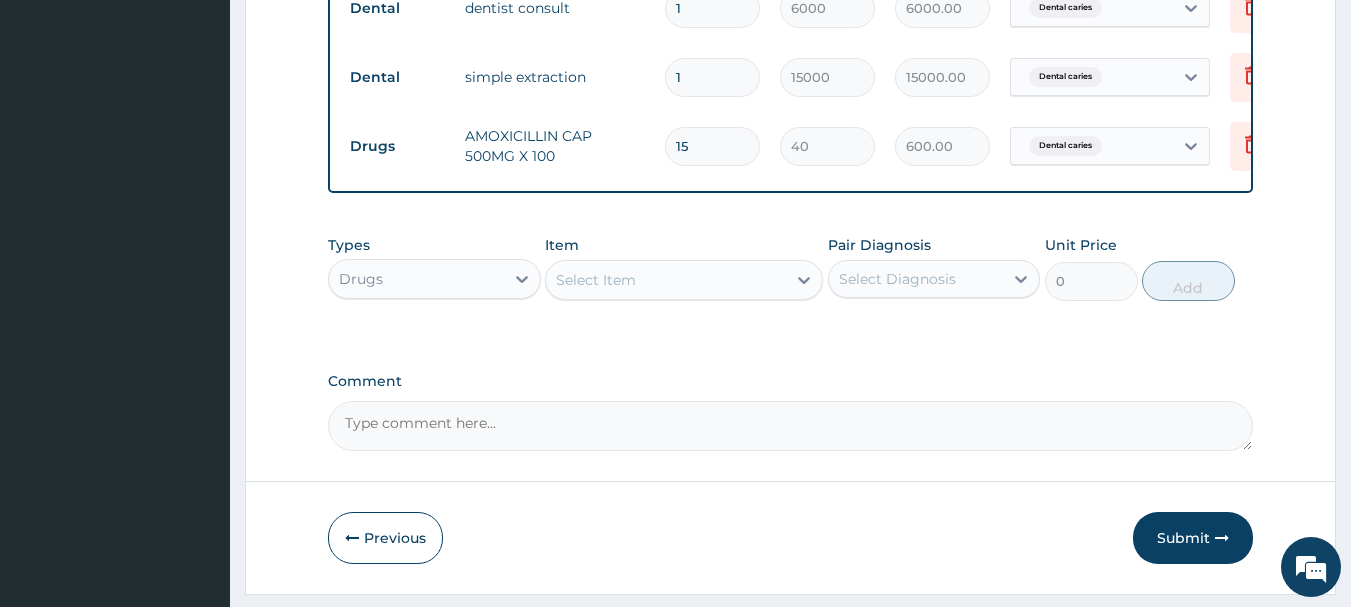 type on "15" 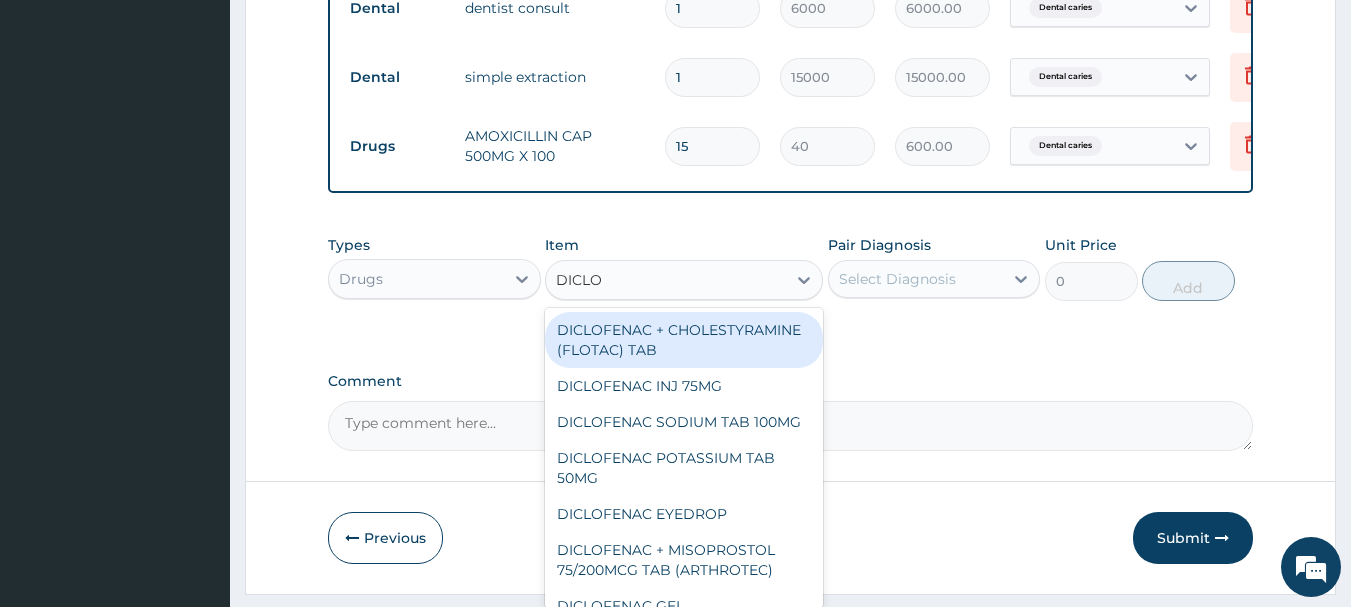 type on "DICLOF" 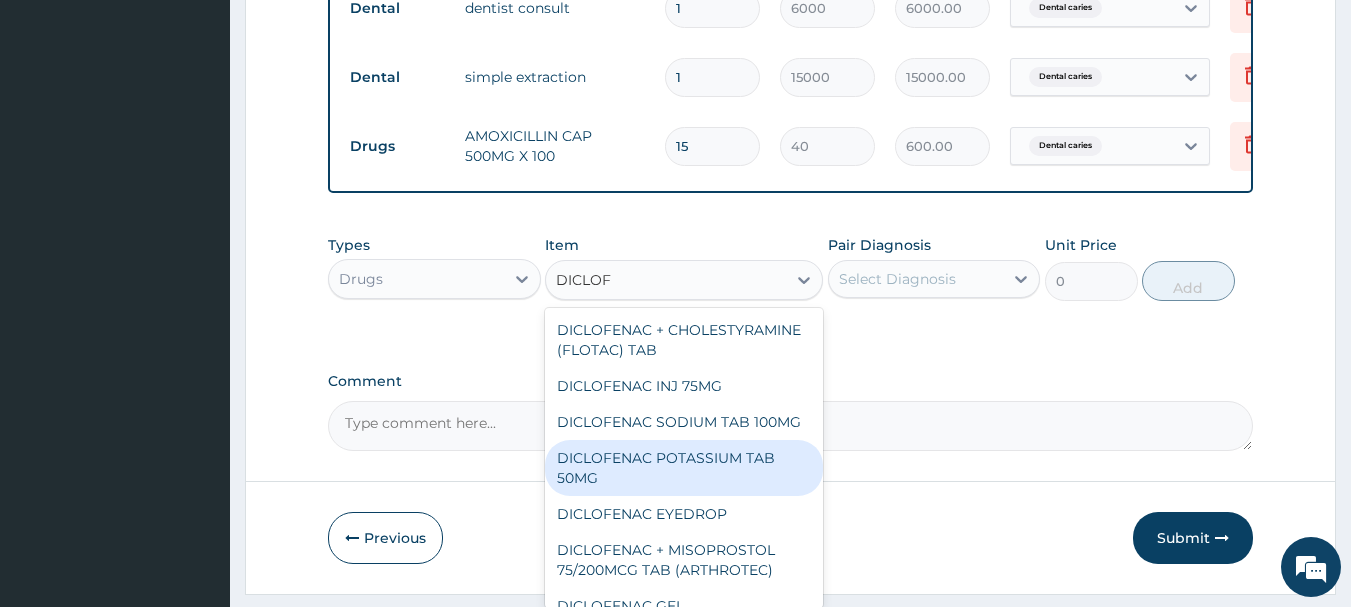 click on "DICLOFENAC POTASSIUM TAB 50MG" at bounding box center [684, 468] 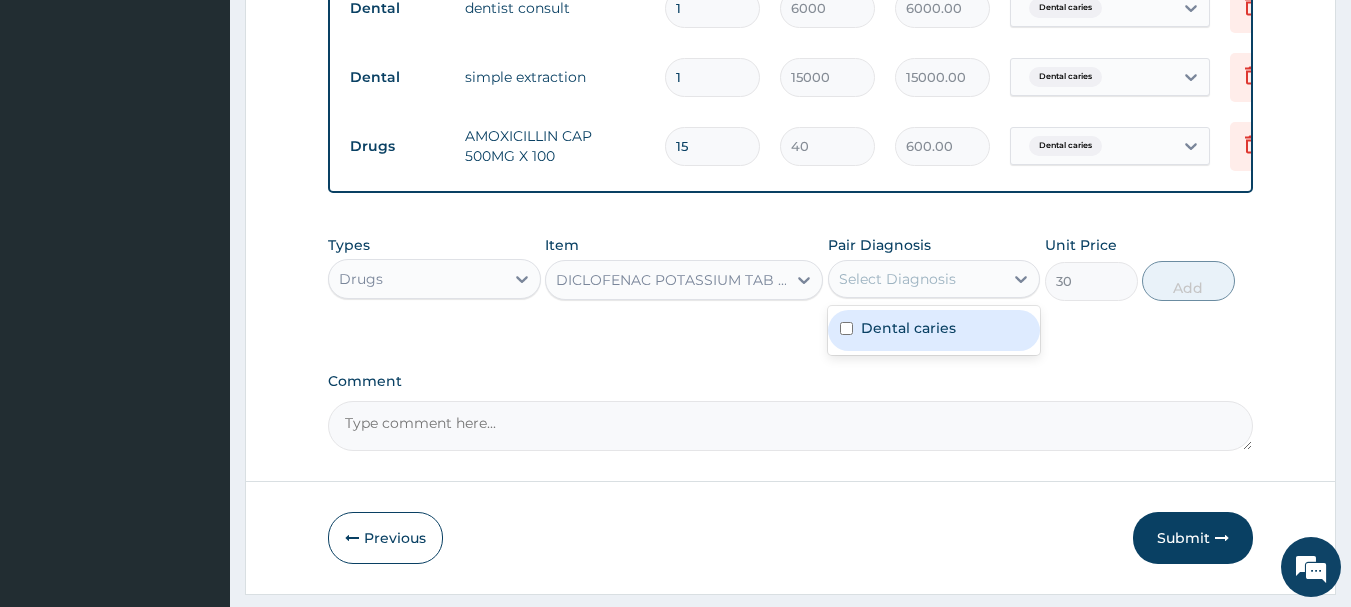 click on "Select Diagnosis" at bounding box center [897, 279] 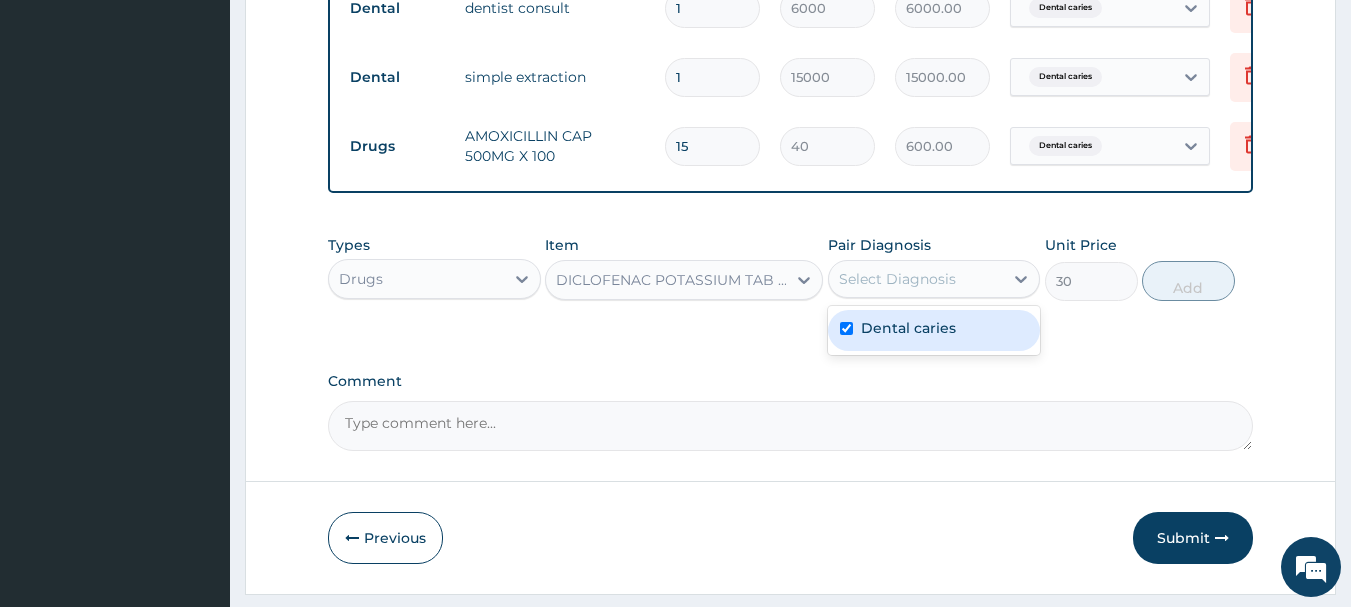 checkbox on "true" 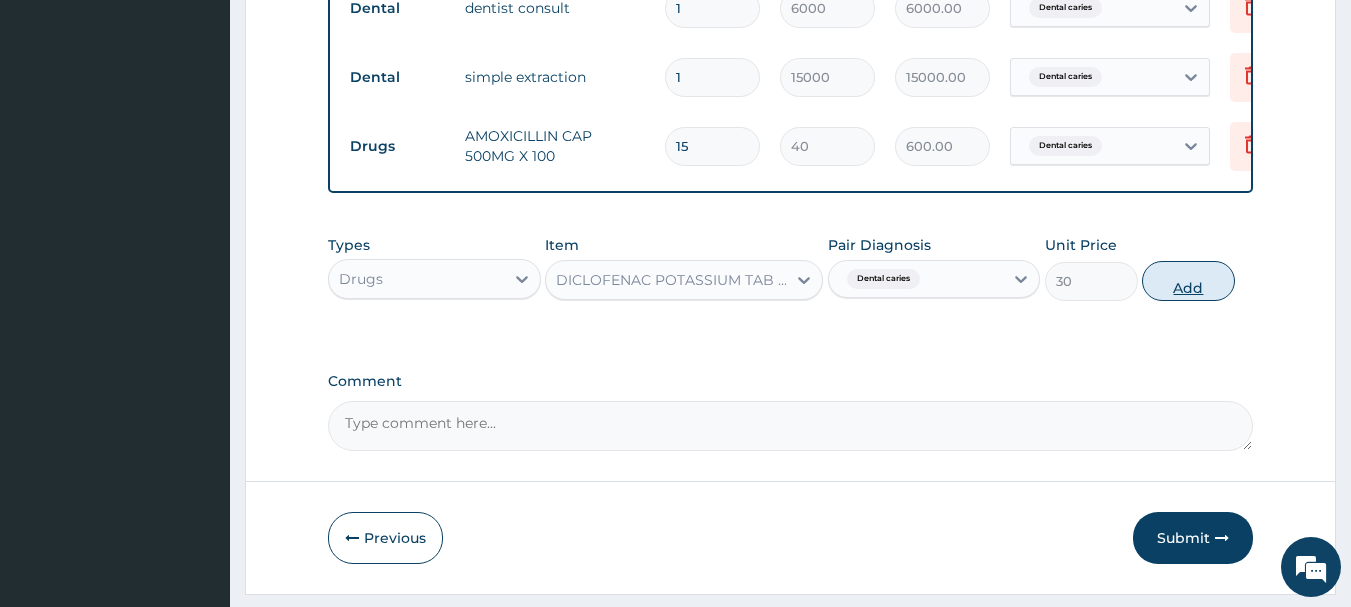 click on "Add" at bounding box center (1188, 281) 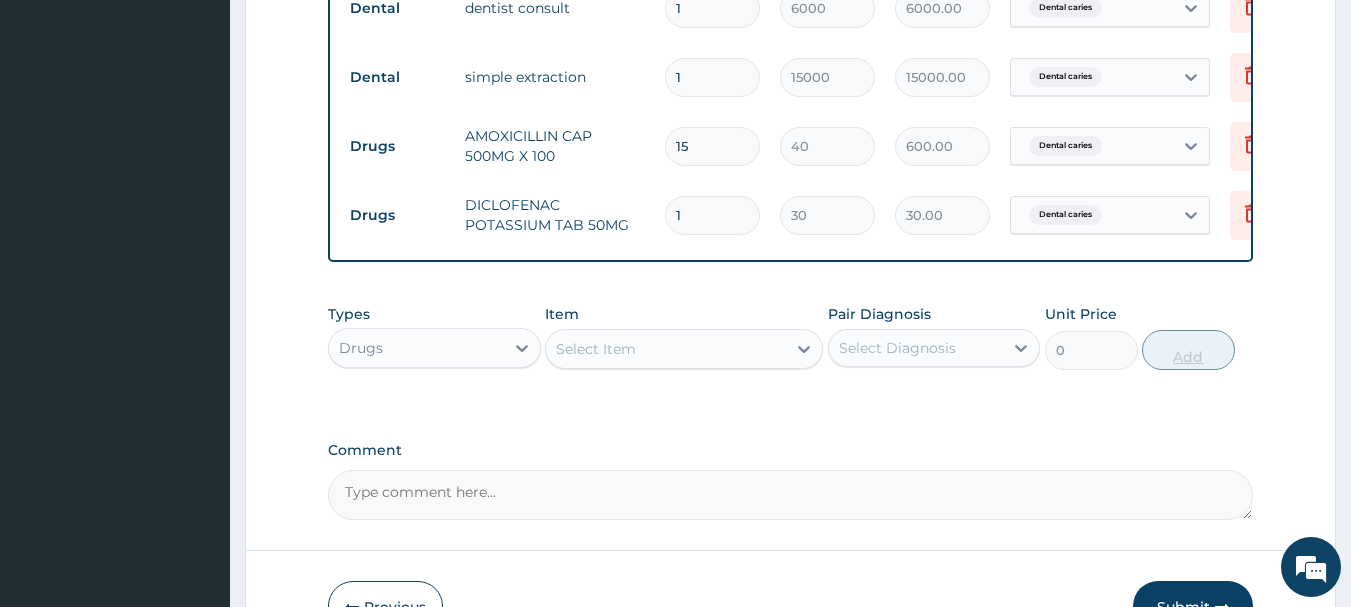 type on "10" 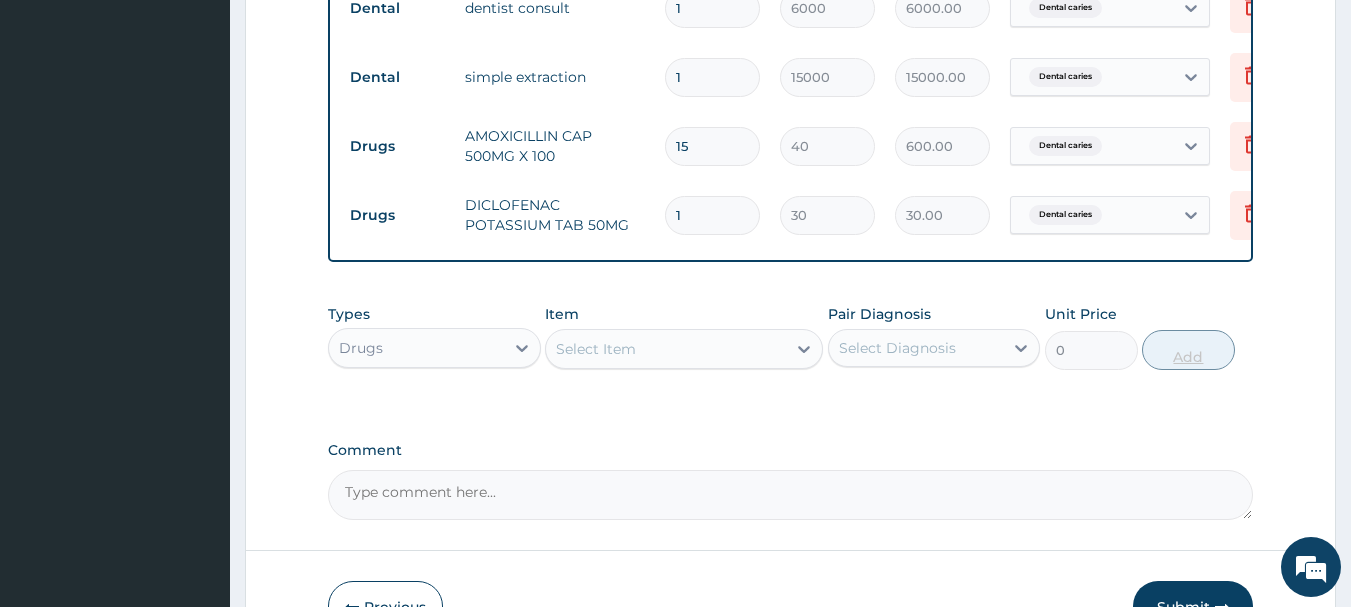 type on "300.00" 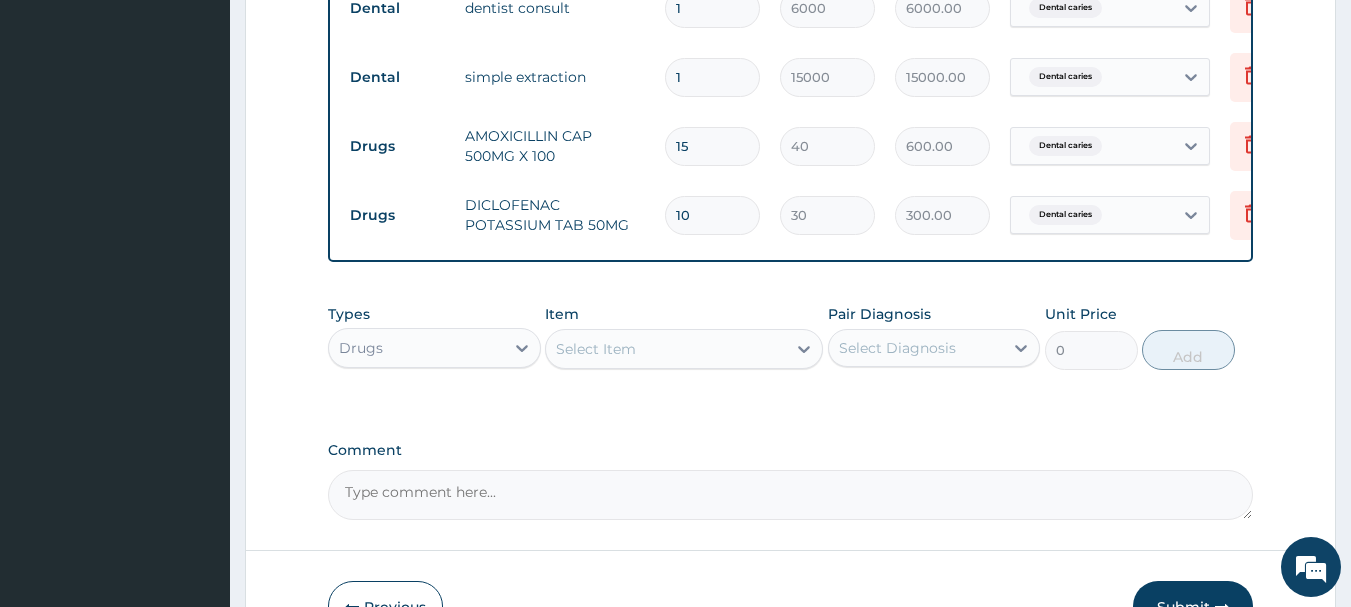 type on "10" 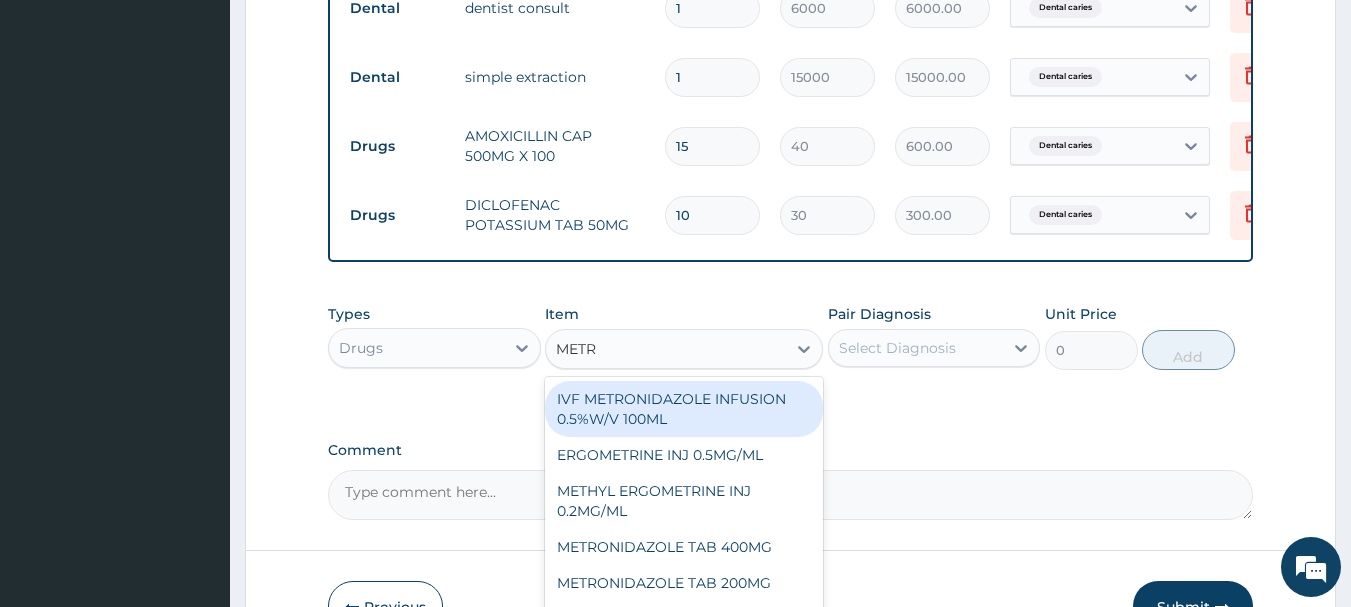 type on "METRO" 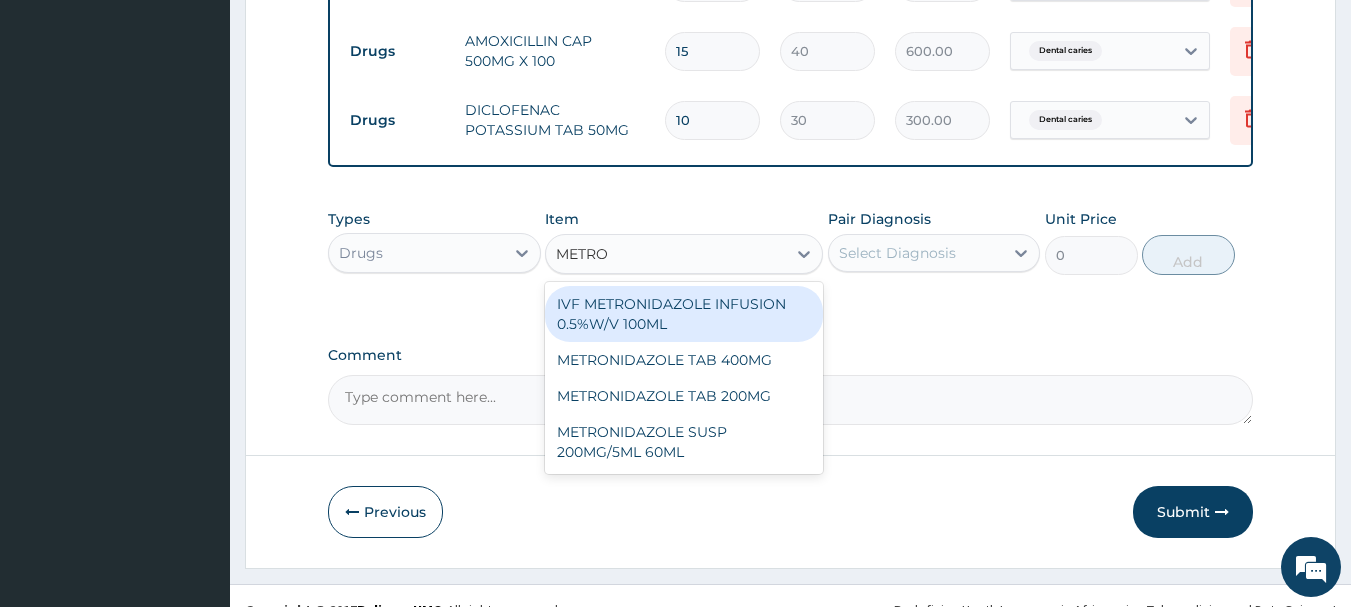 scroll, scrollTop: 1031, scrollLeft: 0, axis: vertical 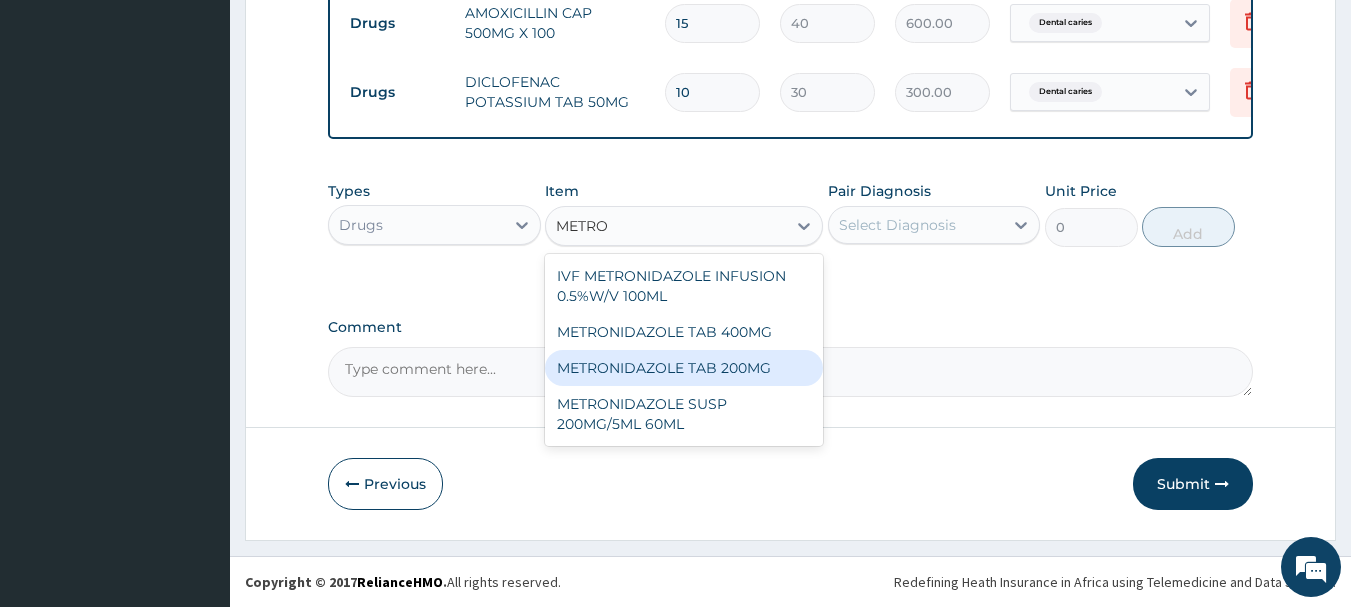 click on "METRONIDAZOLE TAB 200MG" at bounding box center (684, 368) 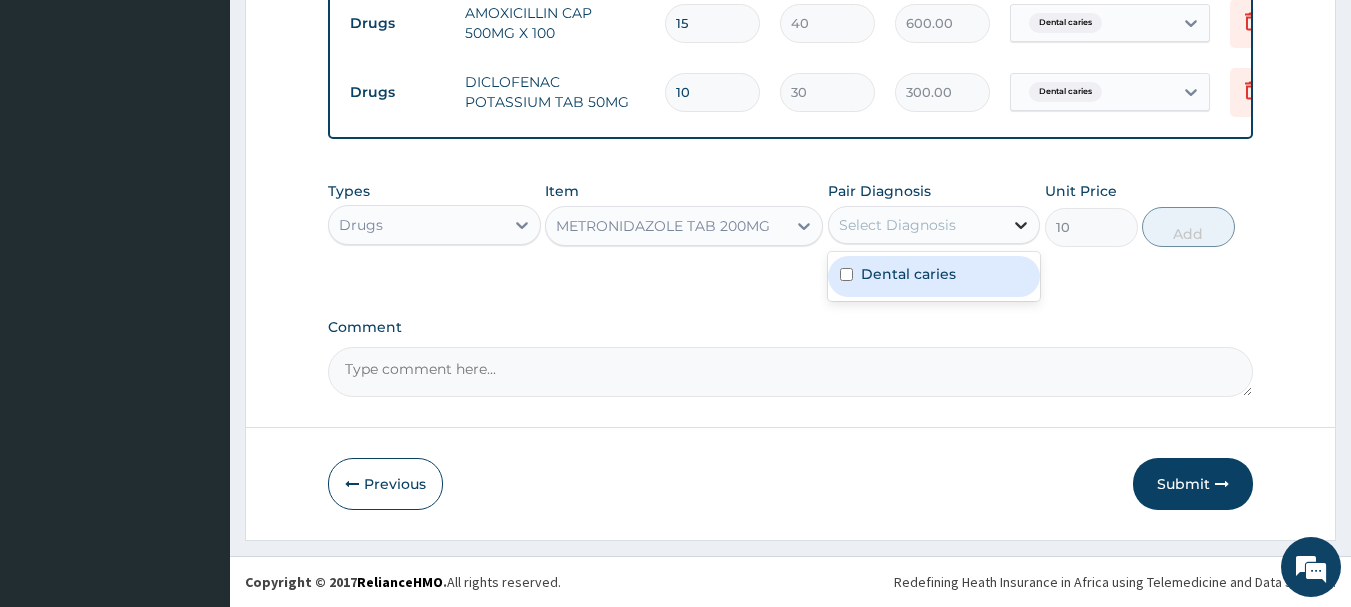 click at bounding box center (1021, 225) 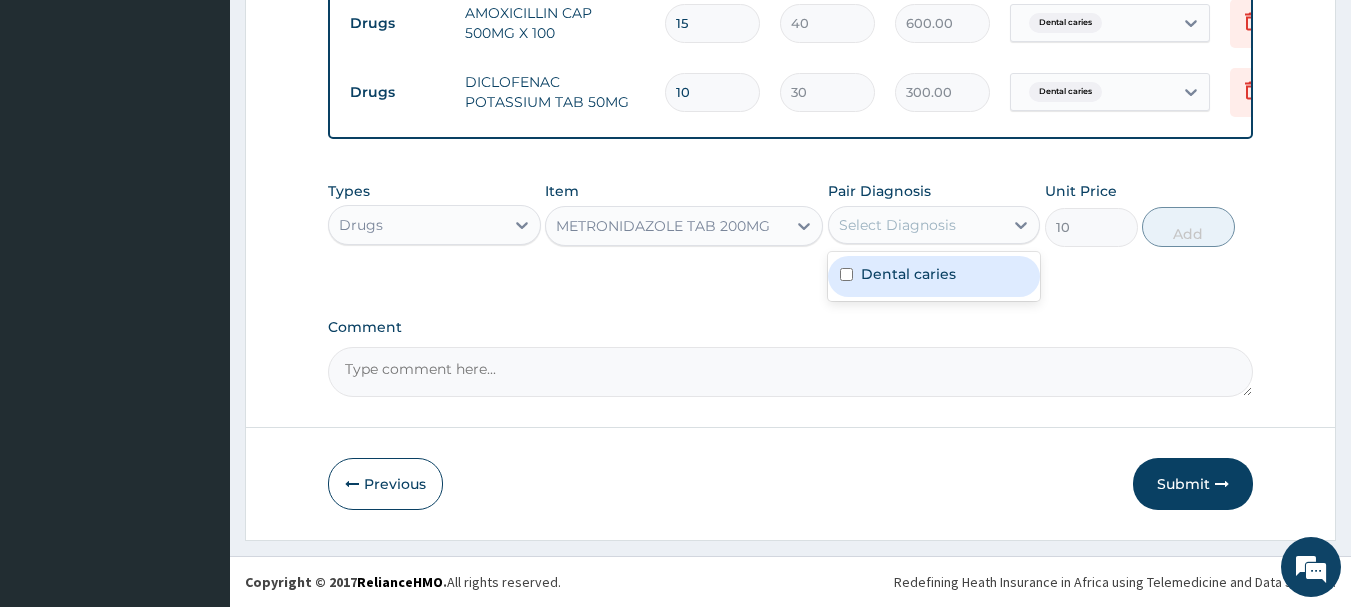 click on "Dental caries" at bounding box center [908, 274] 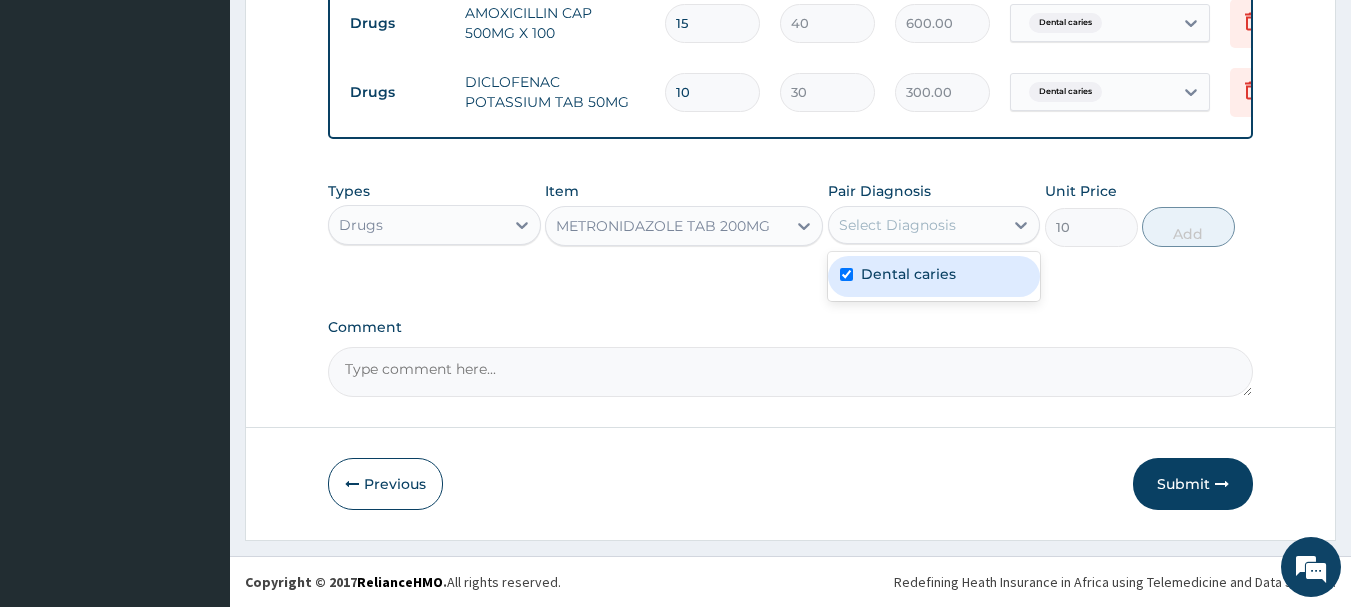 checkbox on "true" 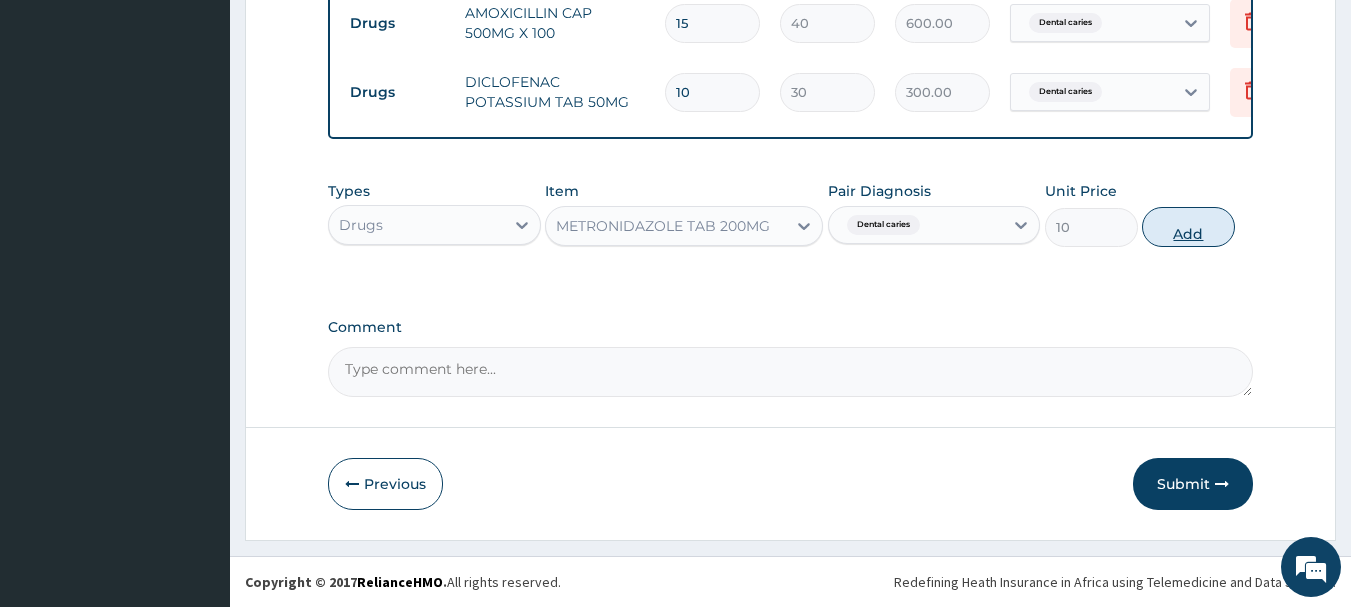 click on "Add" at bounding box center (1188, 227) 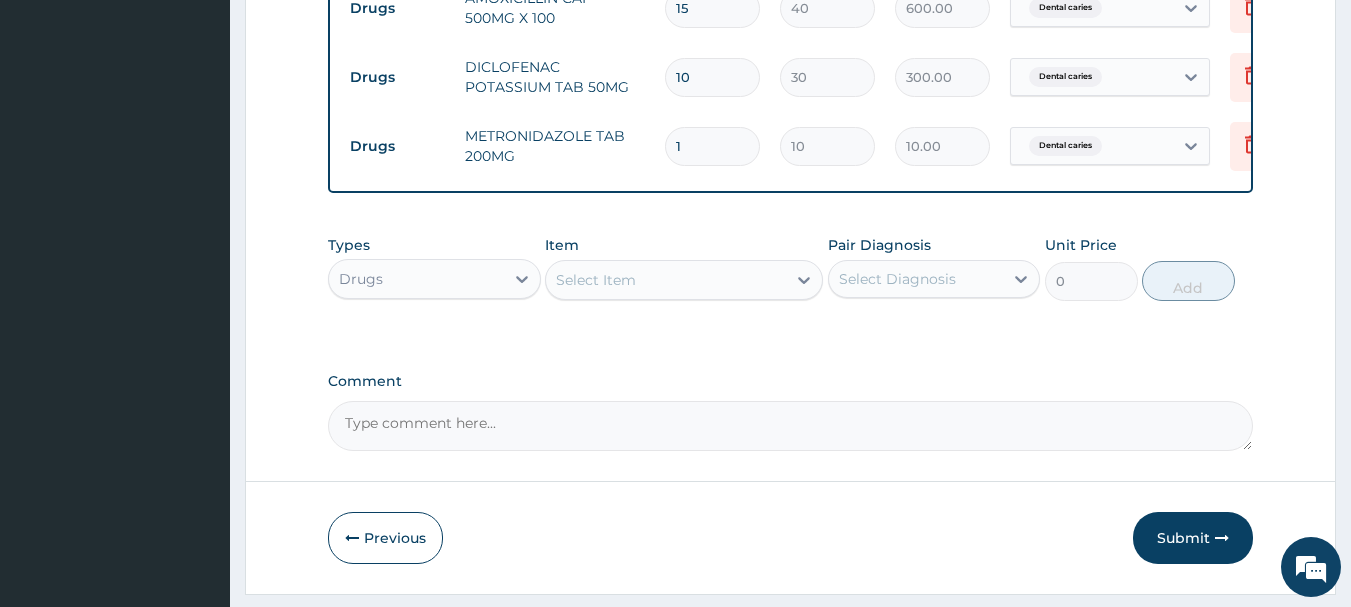 type on "15" 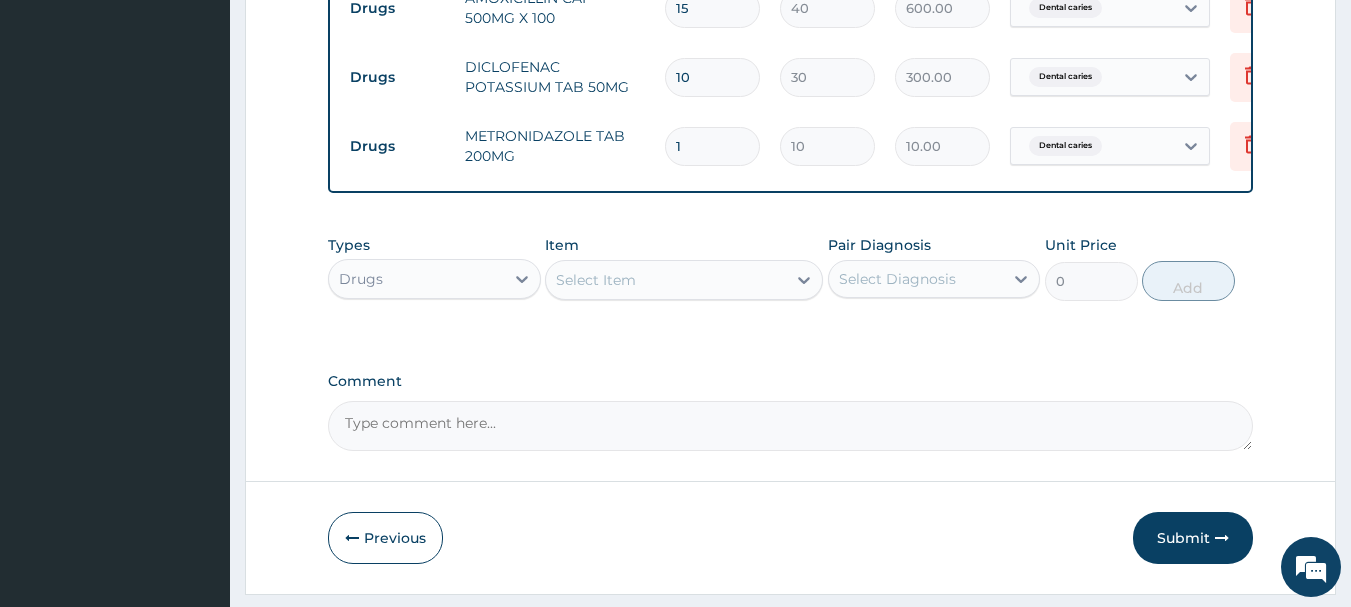 type on "150.00" 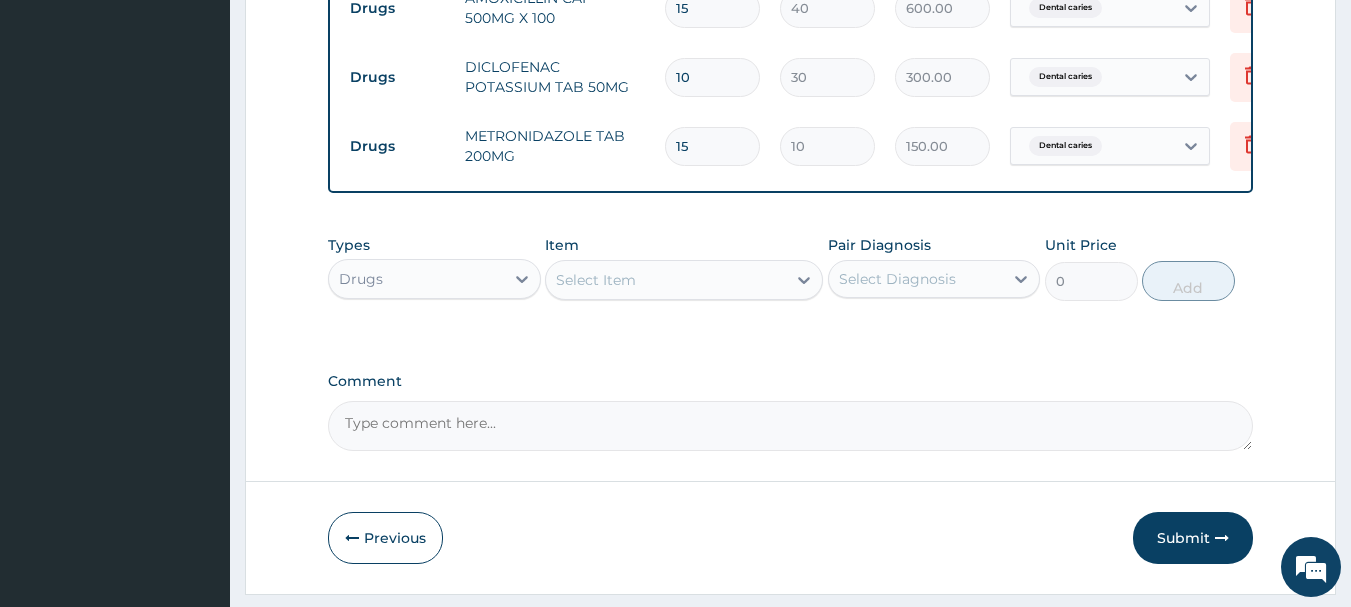 type on "15" 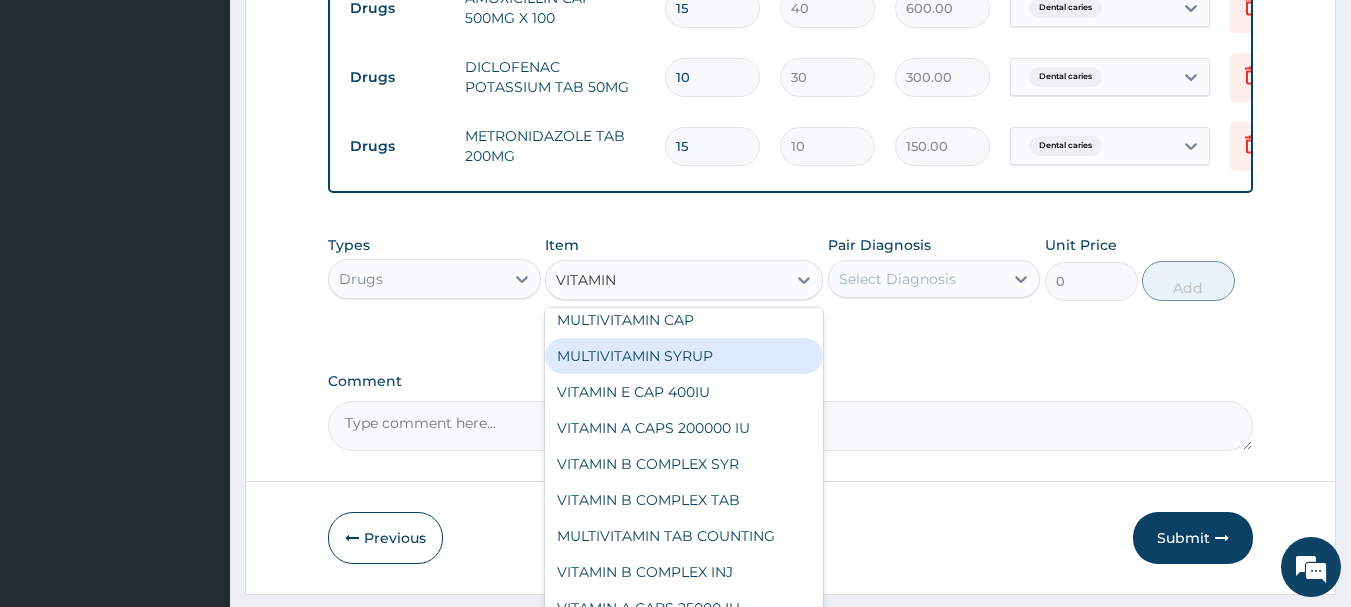 scroll, scrollTop: 32, scrollLeft: 0, axis: vertical 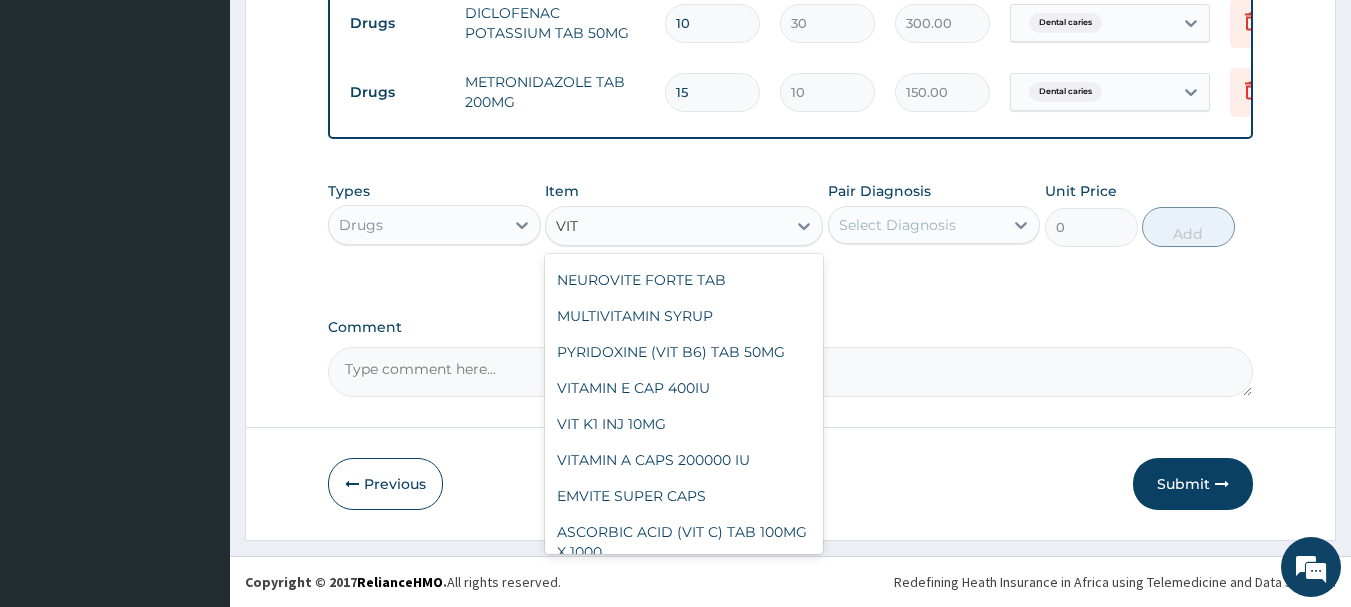 type on "VIT C" 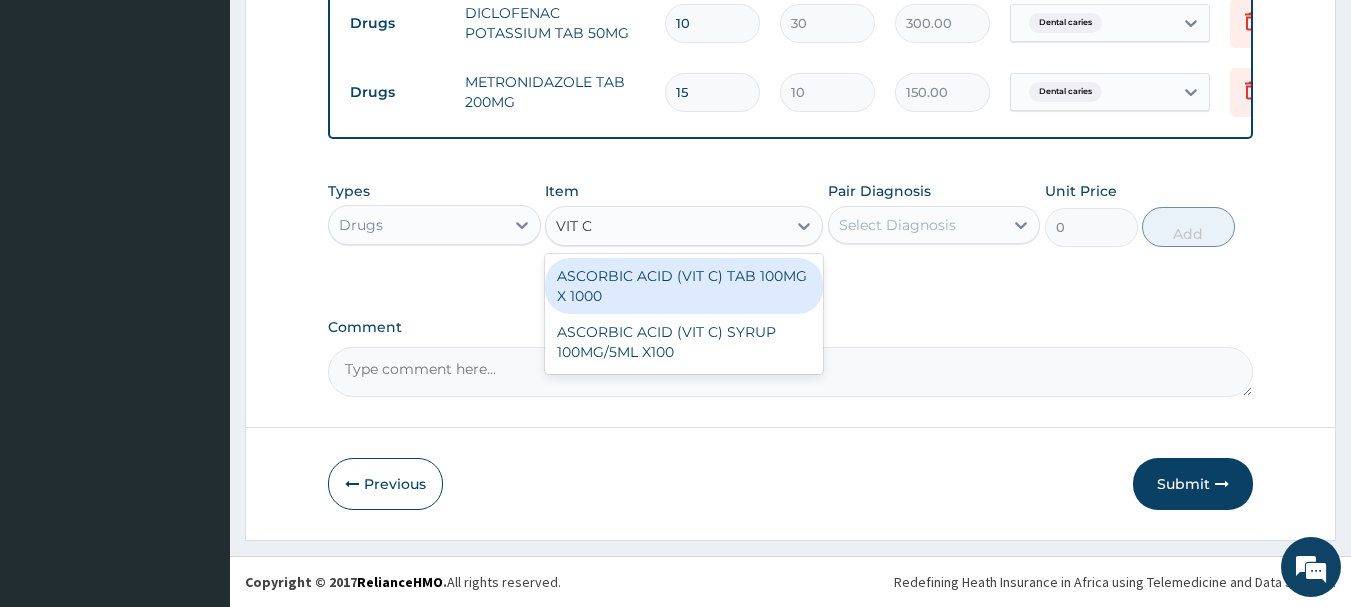 scroll, scrollTop: 0, scrollLeft: 0, axis: both 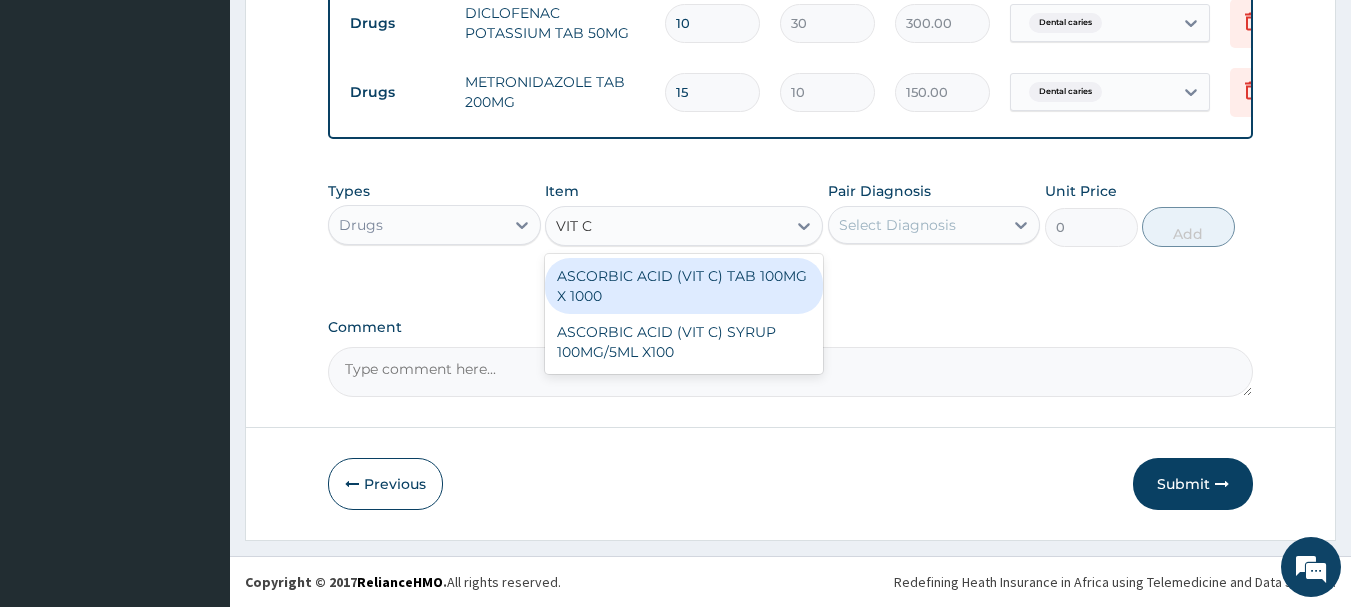 click on "ASCORBIC ACID (VIT C) TAB 100MG X 1000" at bounding box center (684, 286) 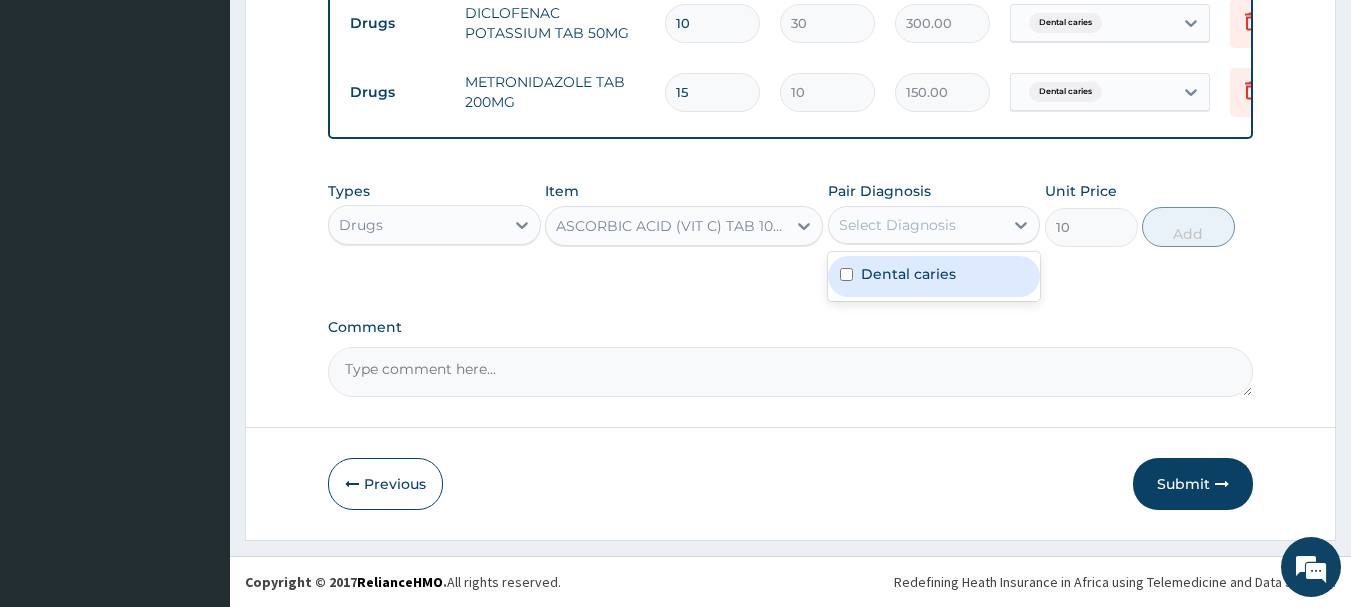 click on "Select Diagnosis" at bounding box center (916, 225) 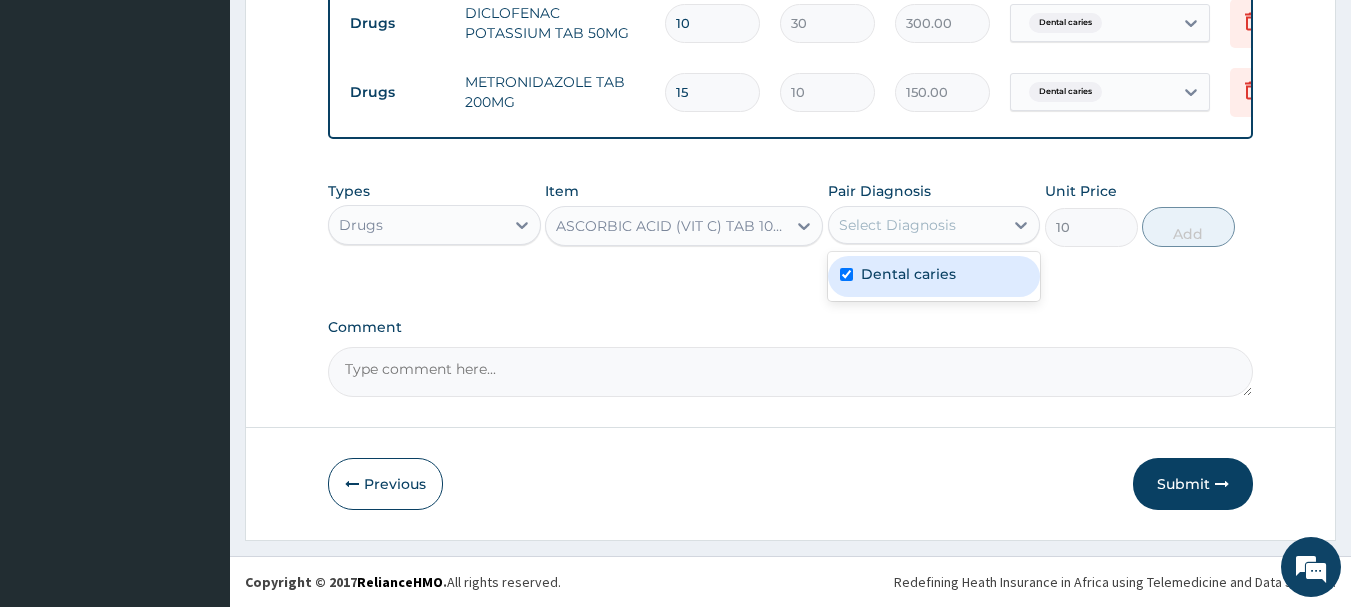 checkbox on "true" 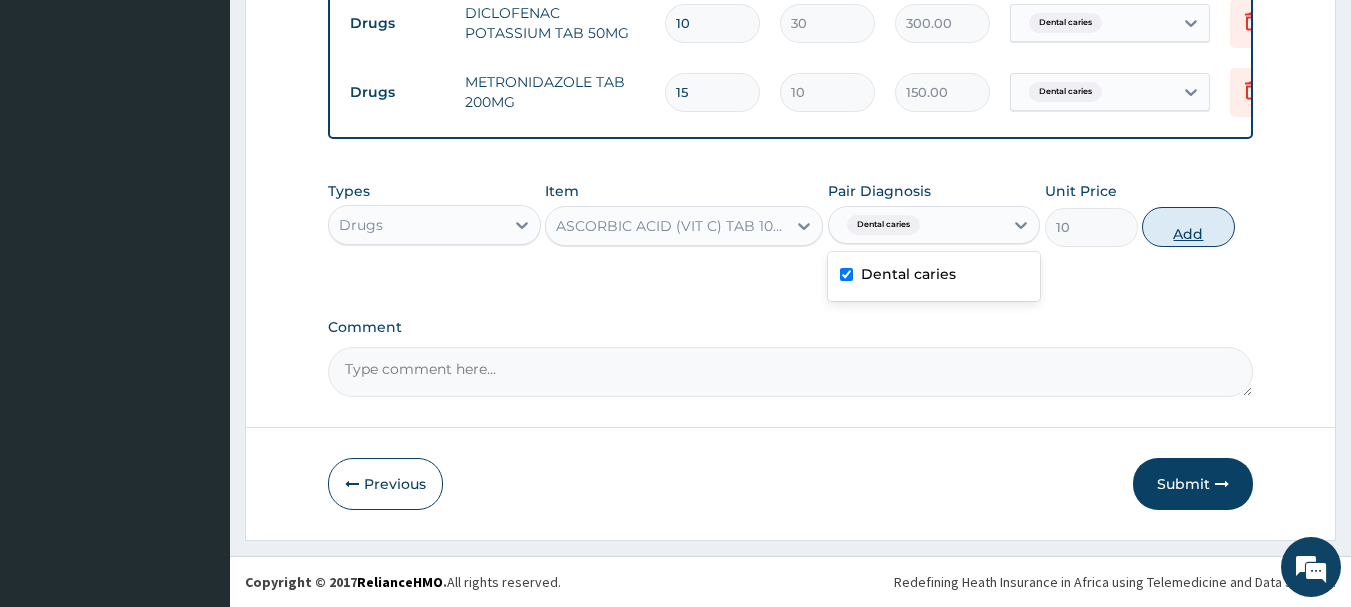 click on "Add" at bounding box center [1188, 227] 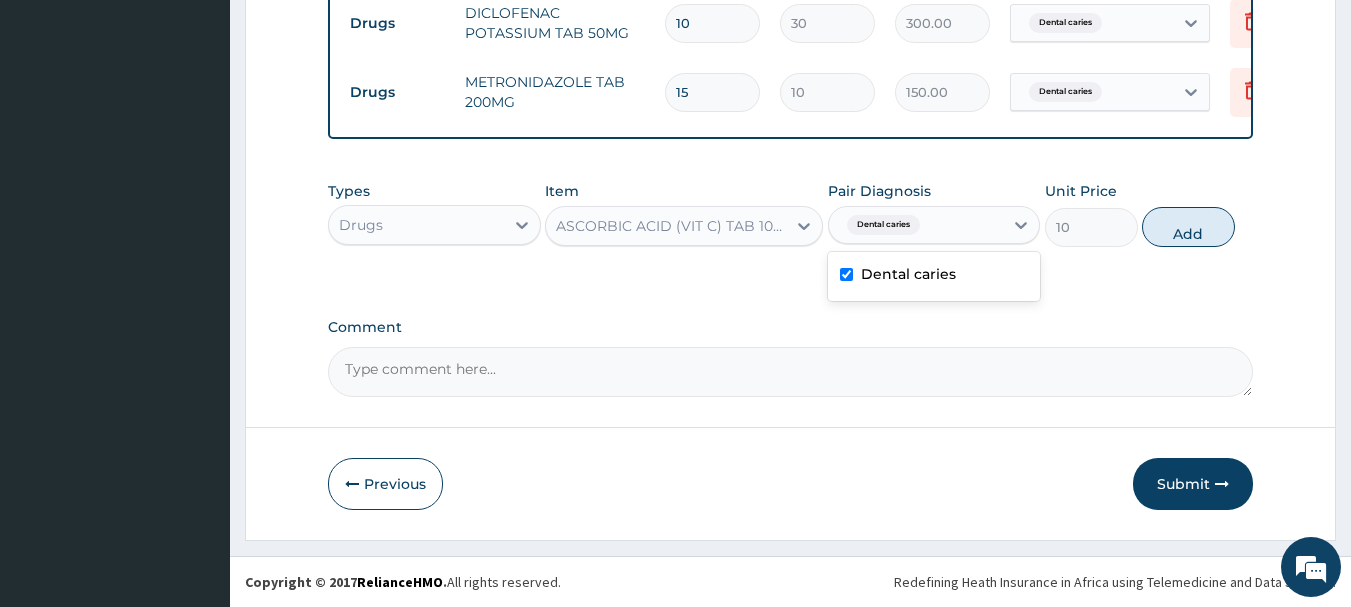 type on "0" 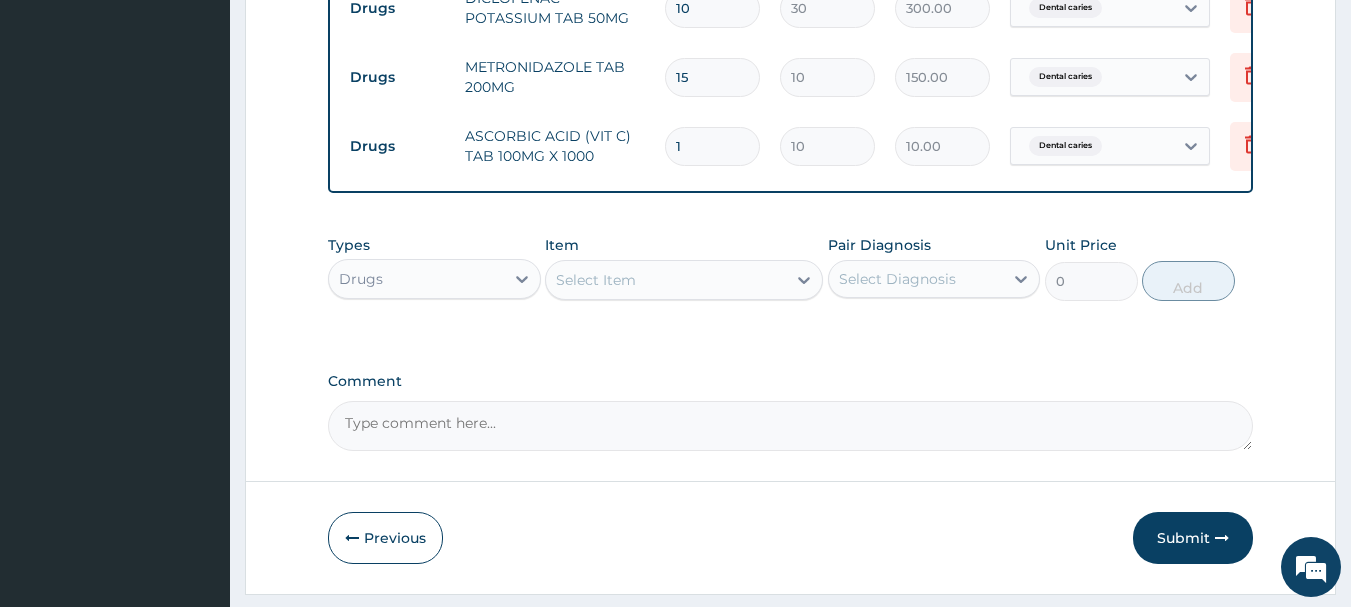 type 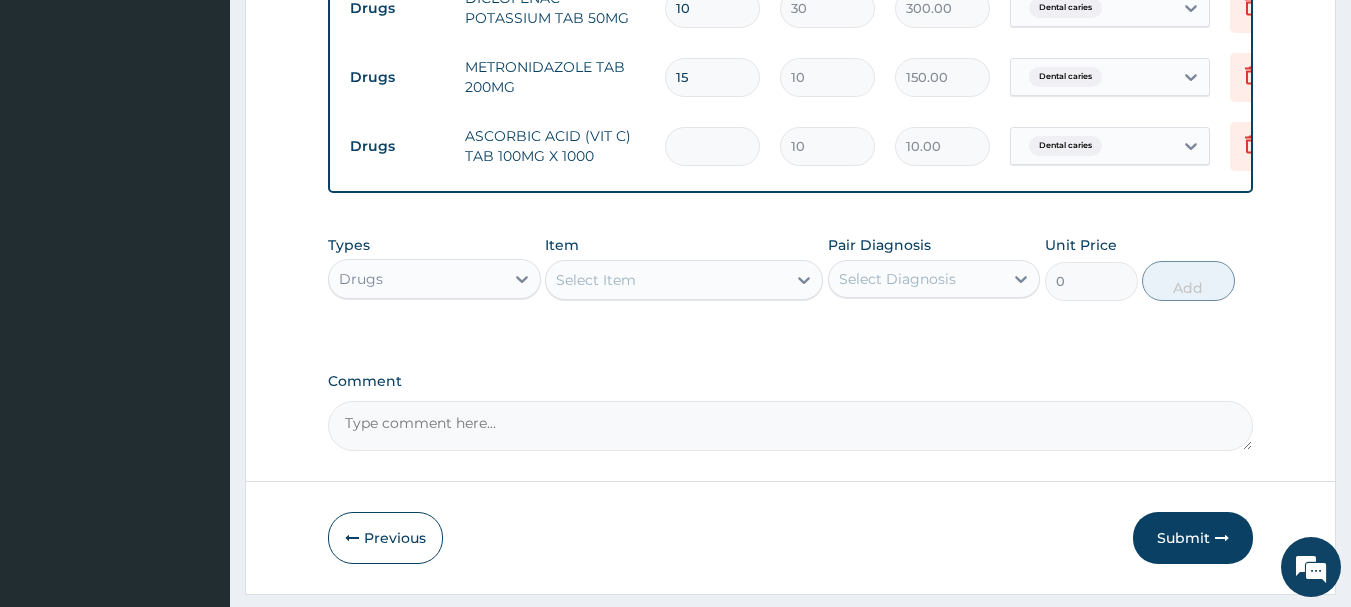 type on "0.00" 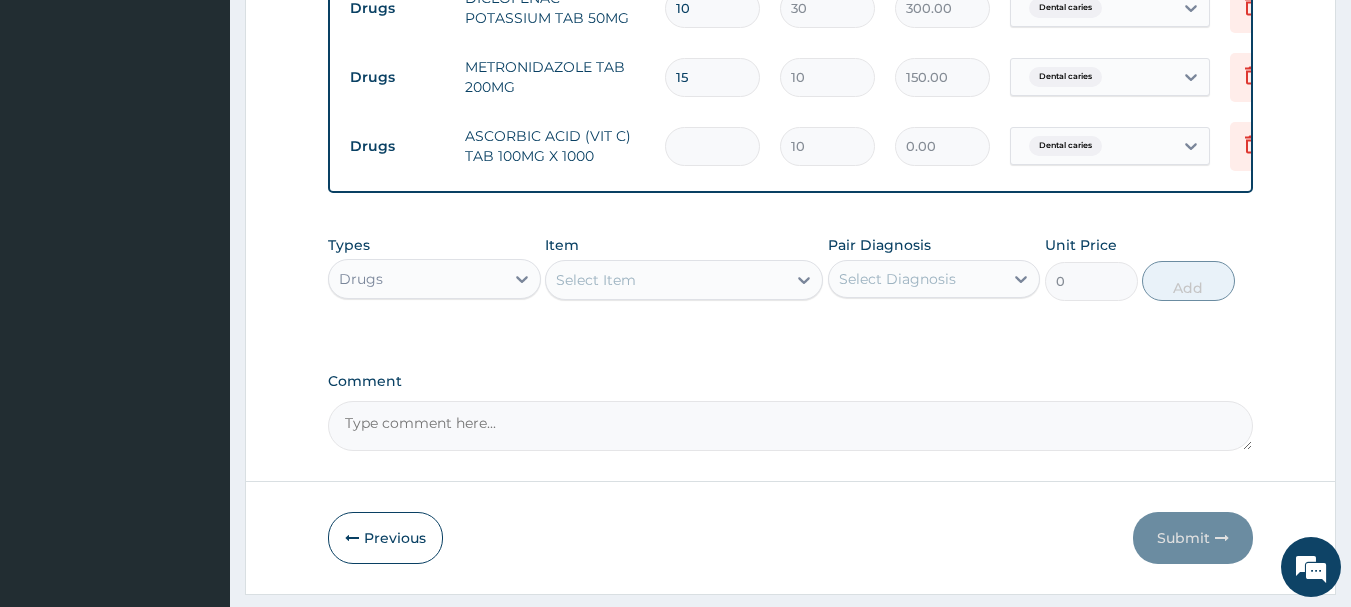 type on "2" 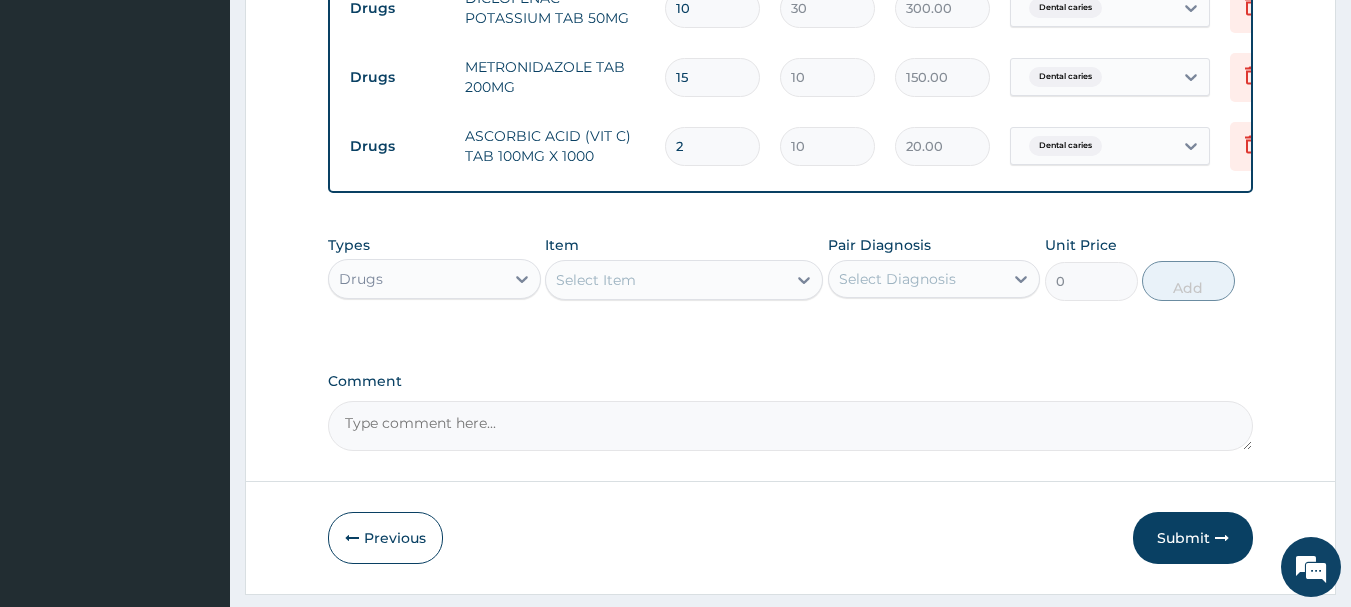 type on "21" 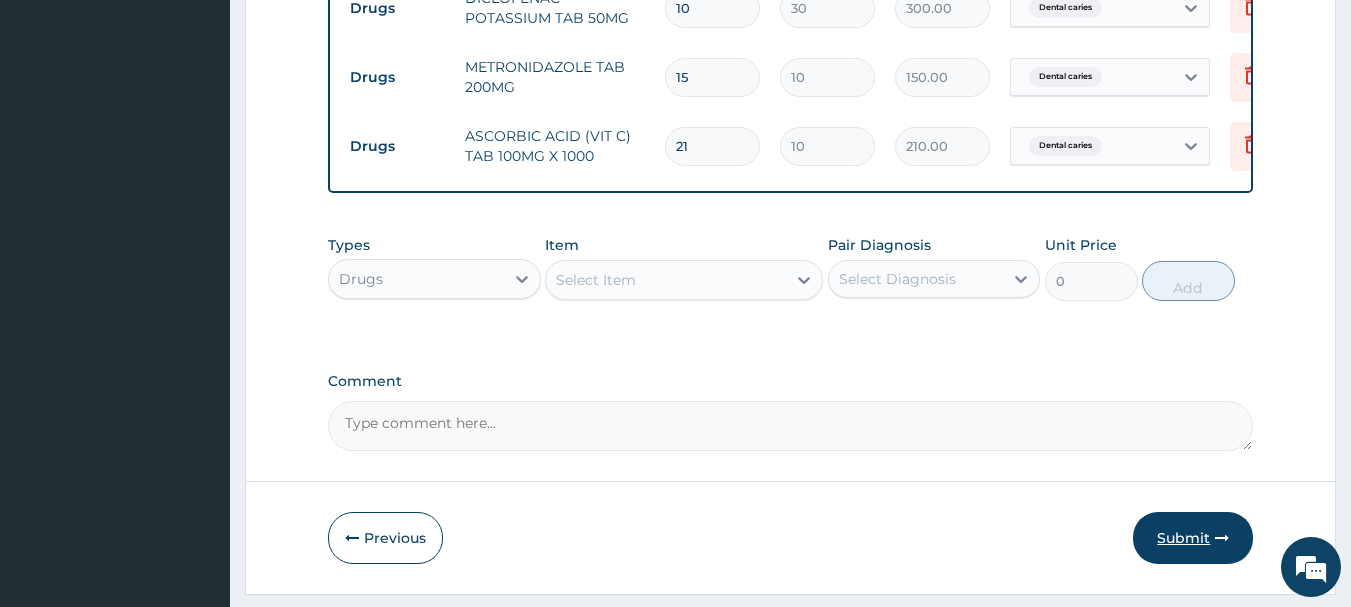 type on "21" 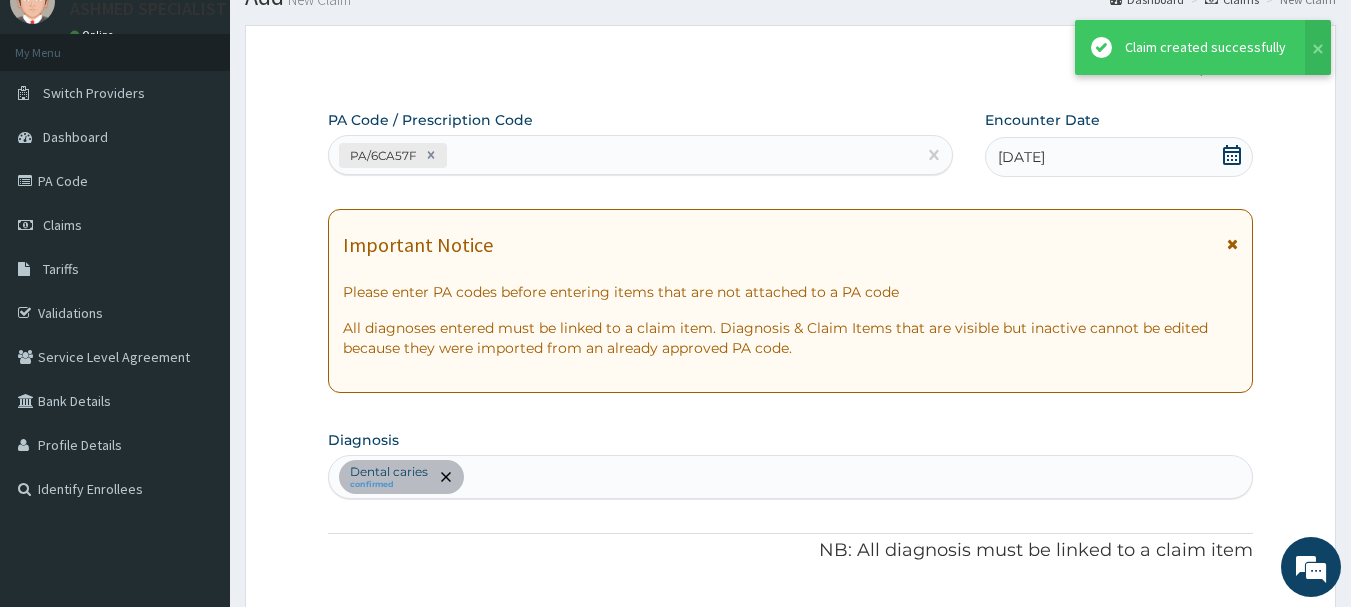 scroll, scrollTop: 1100, scrollLeft: 0, axis: vertical 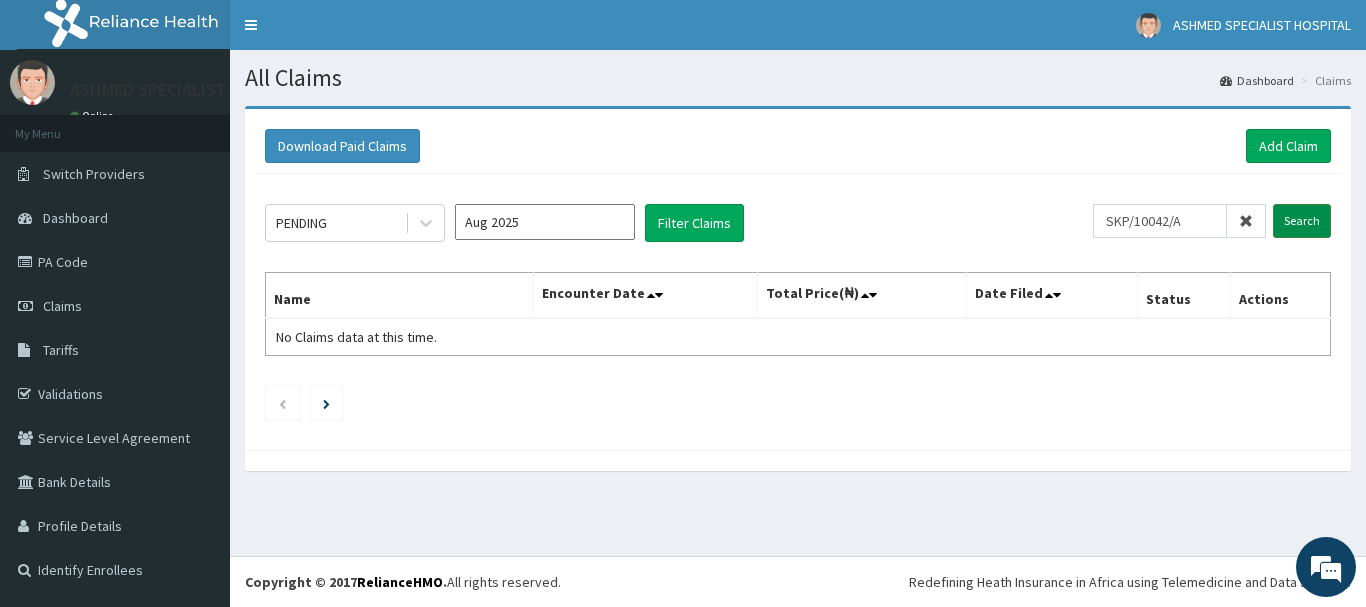 type on "SKP/10042/A" 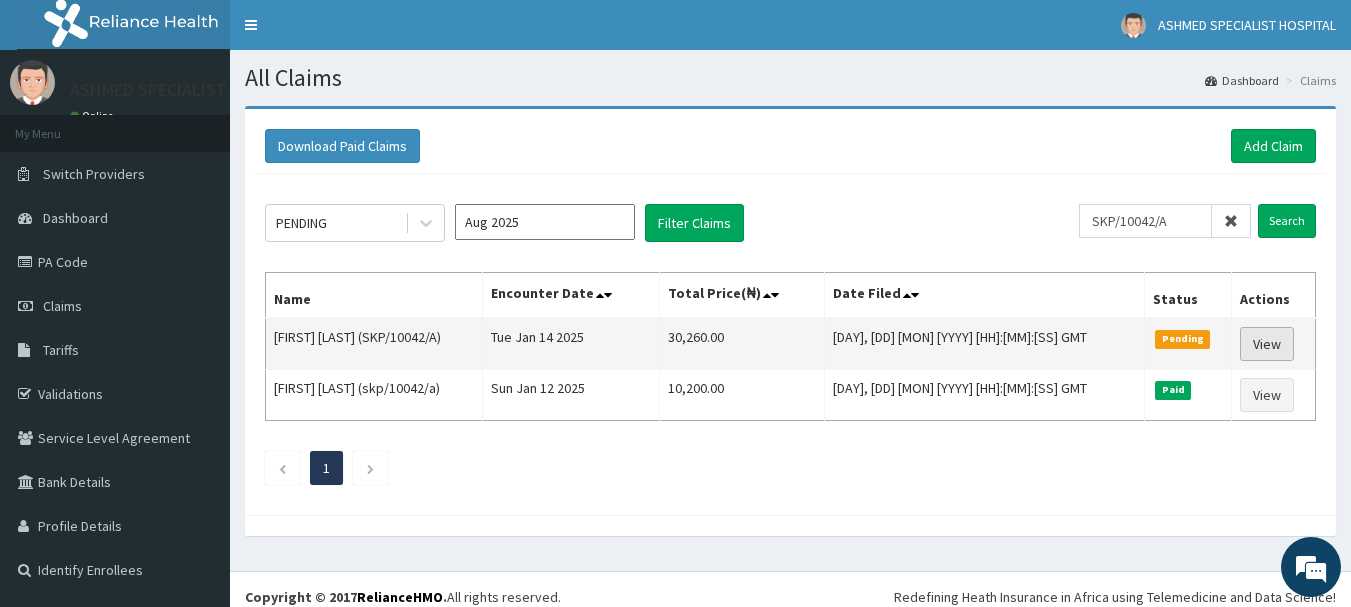 click on "View" at bounding box center [1267, 344] 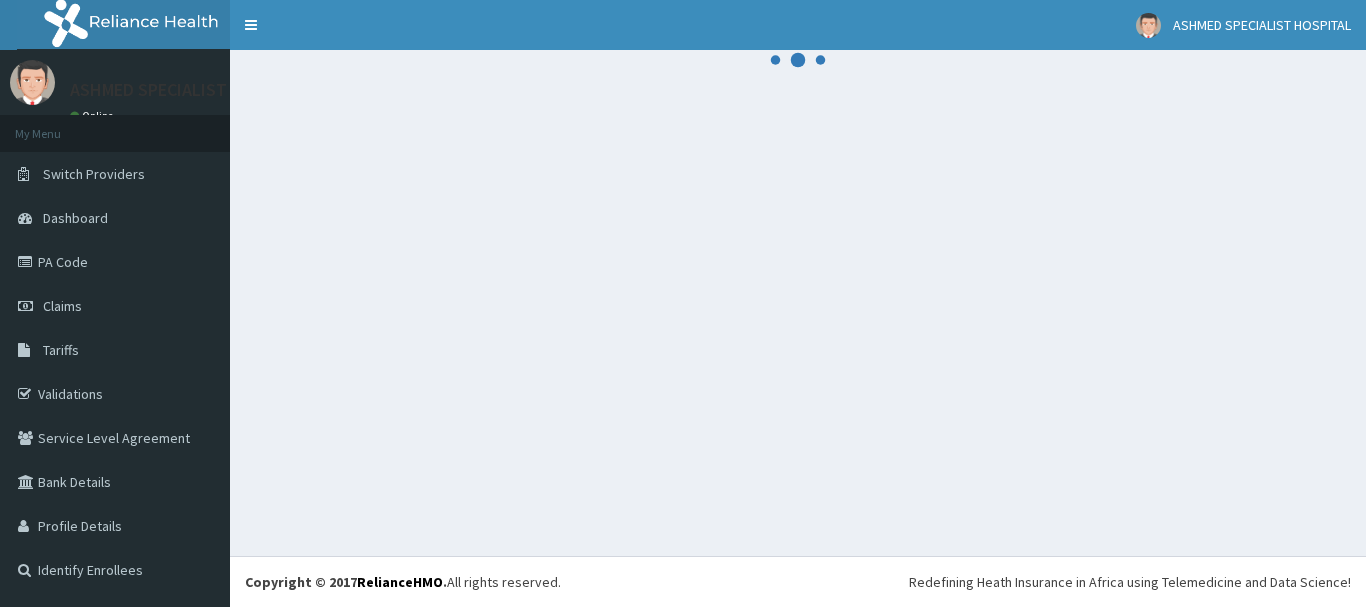 scroll, scrollTop: 0, scrollLeft: 0, axis: both 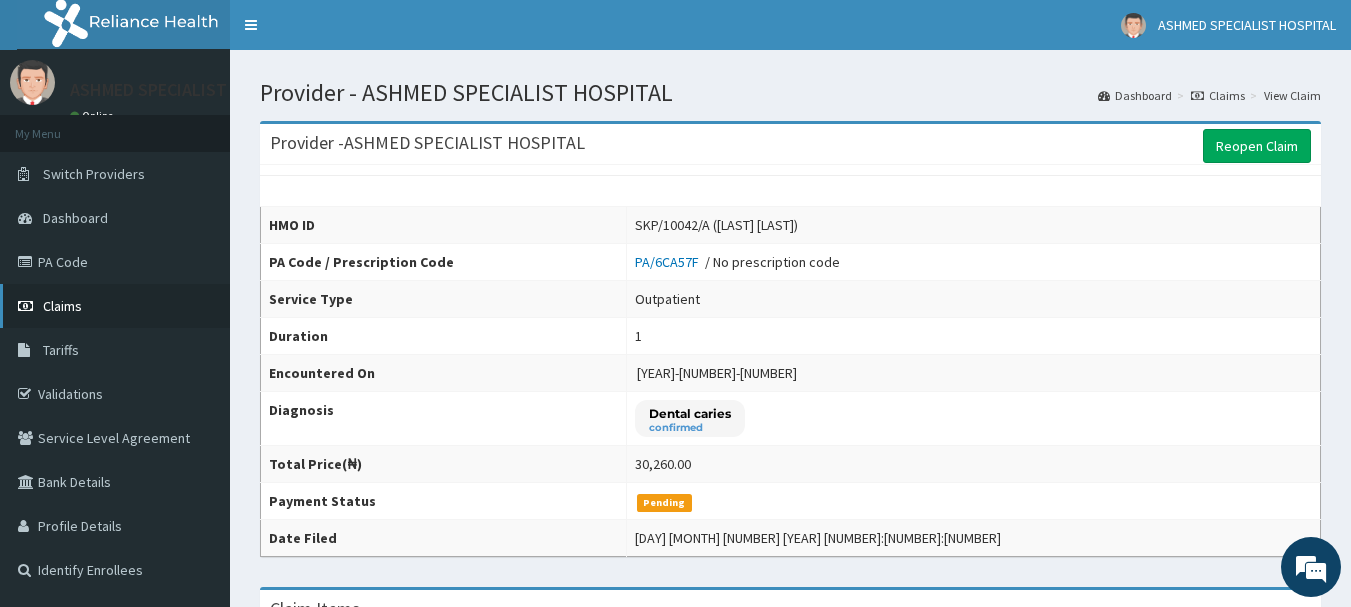 click on "Claims" at bounding box center (62, 306) 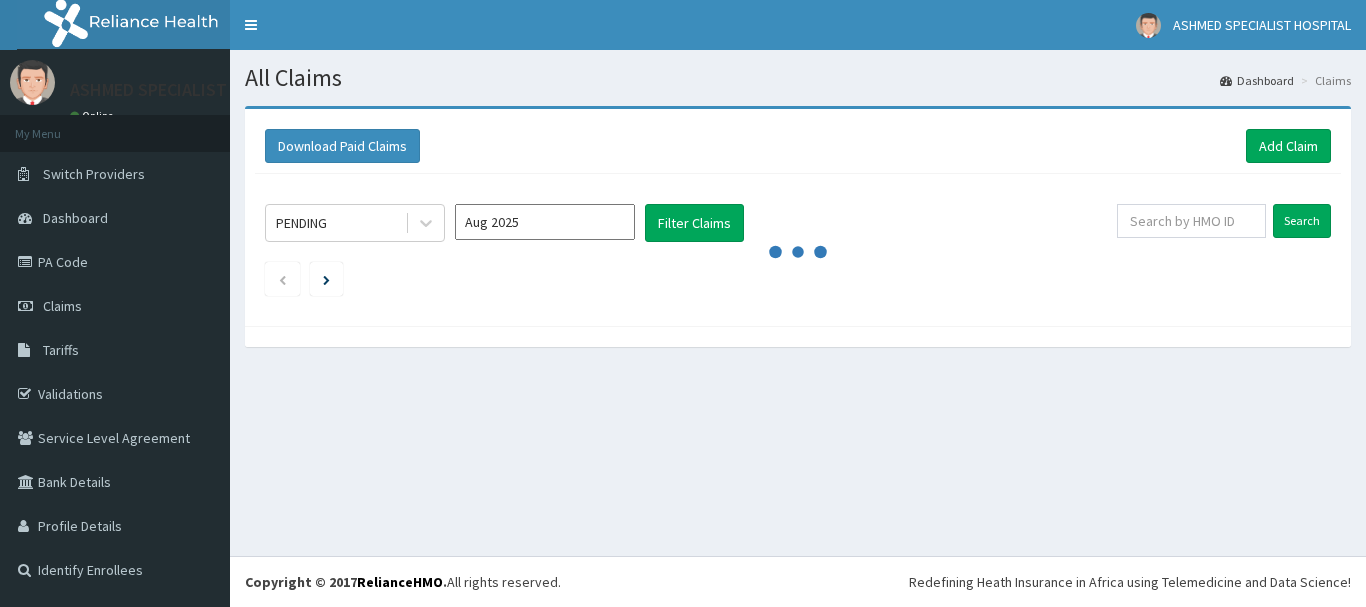 scroll, scrollTop: 0, scrollLeft: 0, axis: both 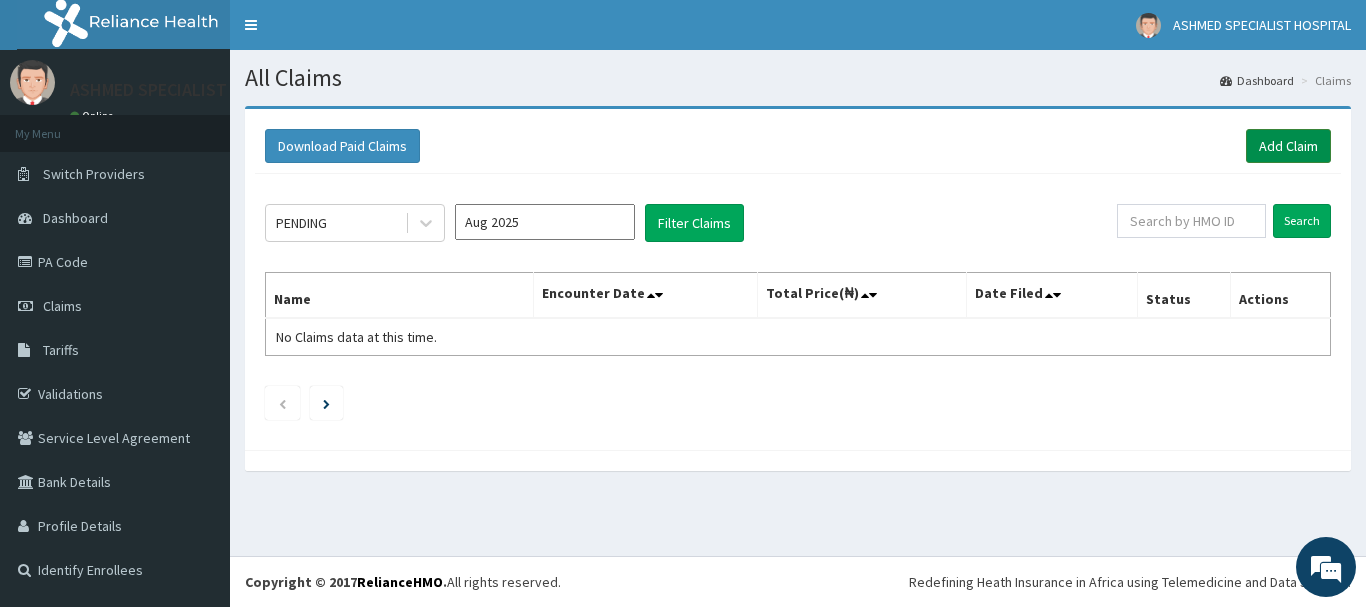 click on "Add Claim" at bounding box center [1288, 146] 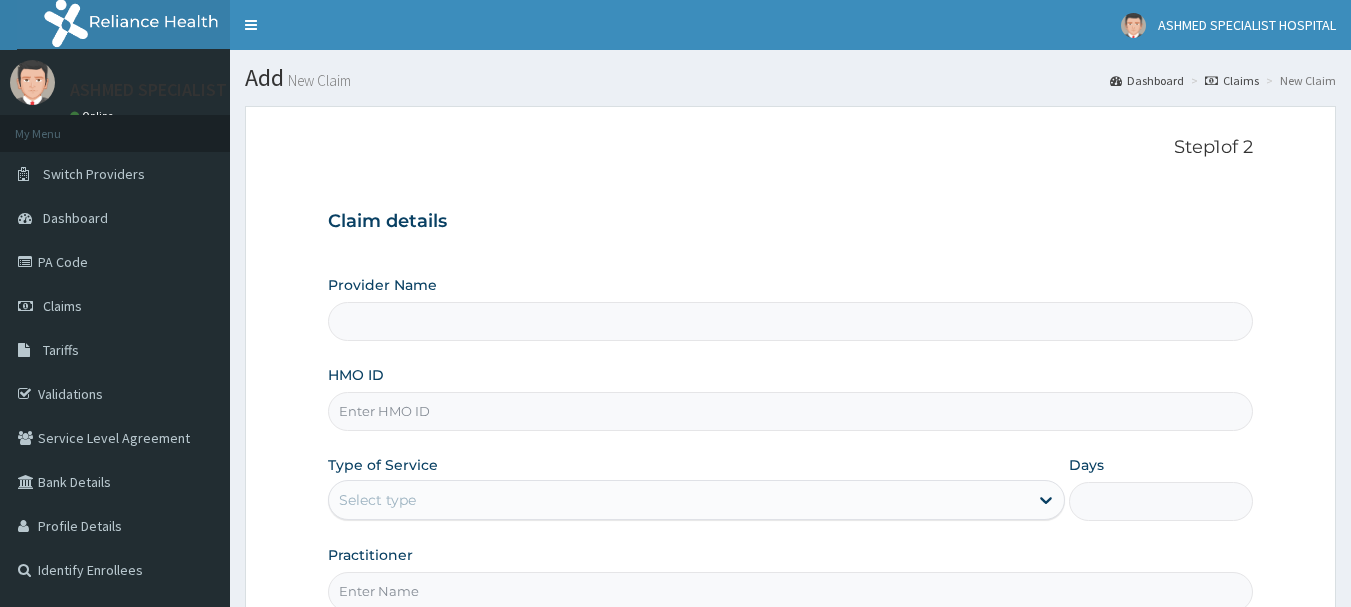 scroll, scrollTop: 0, scrollLeft: 0, axis: both 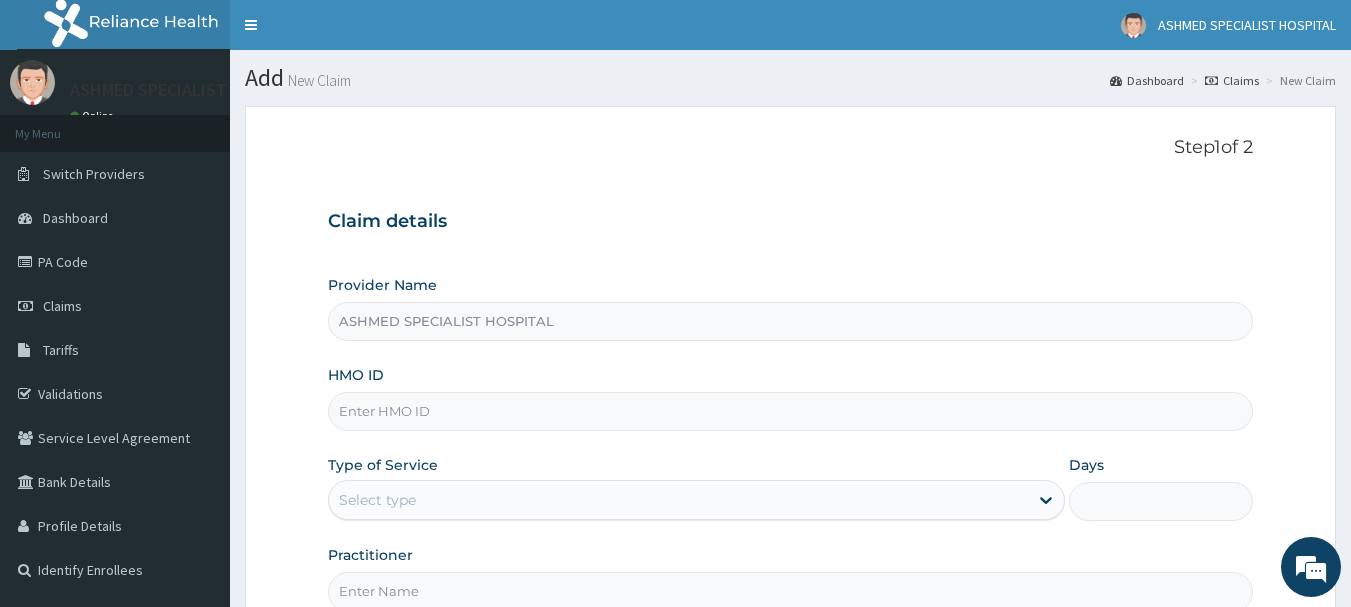 click on "HMO ID" at bounding box center [791, 411] 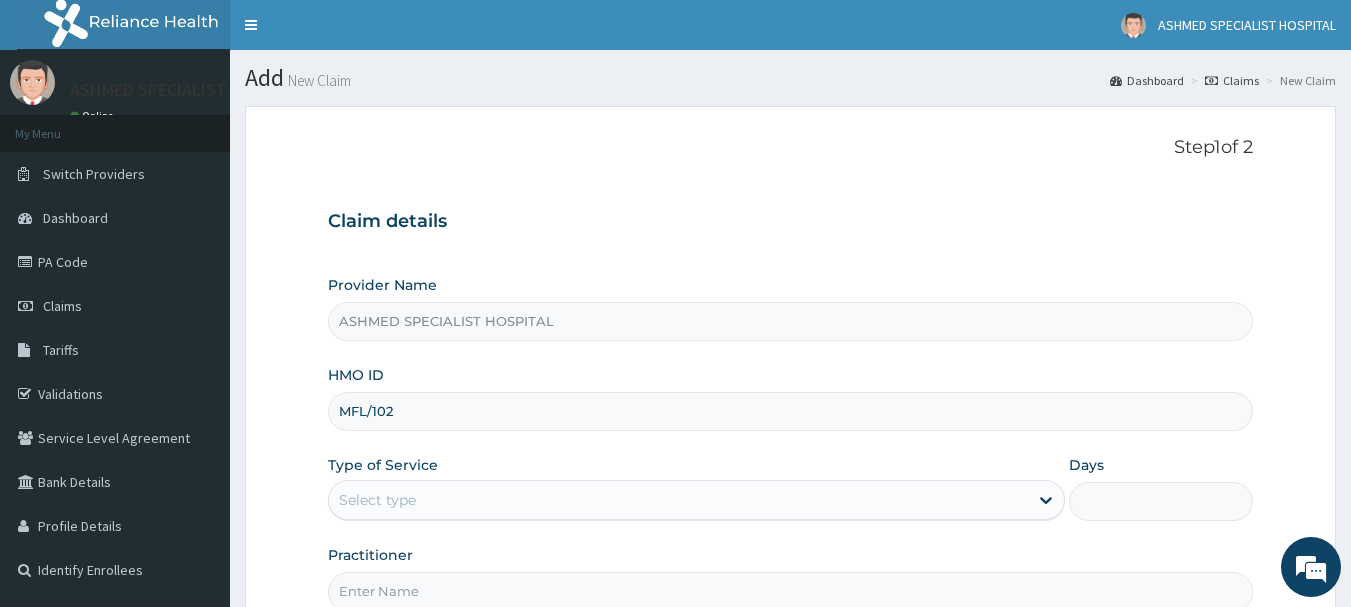 scroll, scrollTop: 0, scrollLeft: 0, axis: both 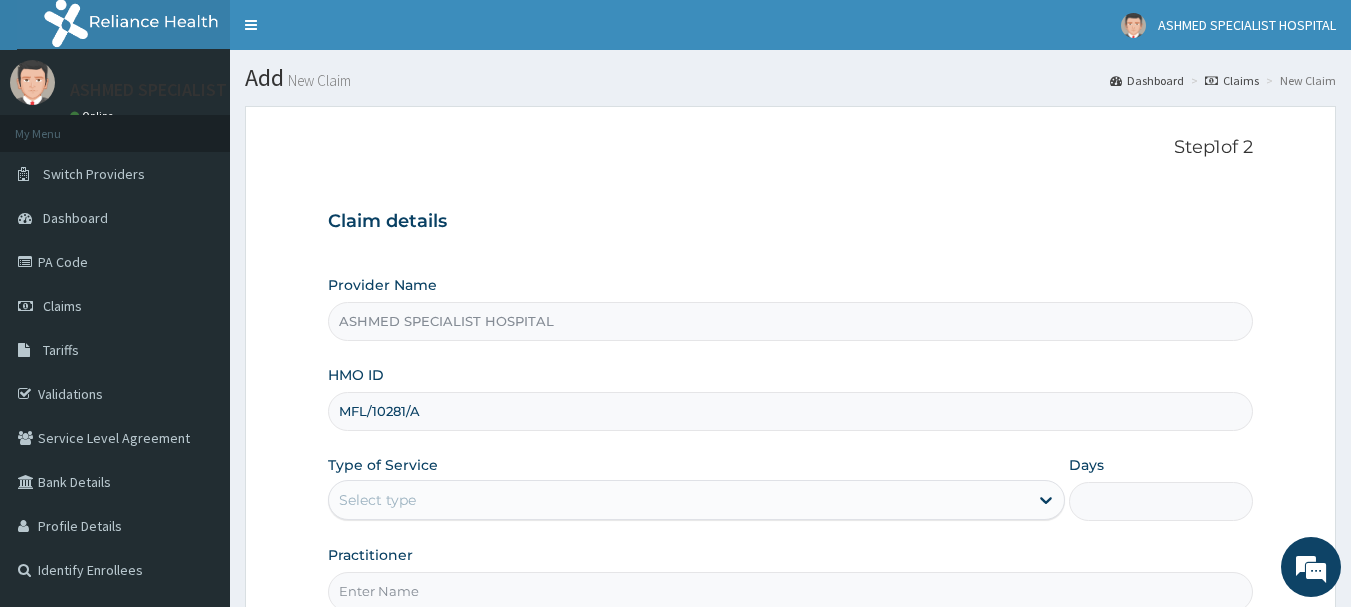 type on "MFL/10281/A" 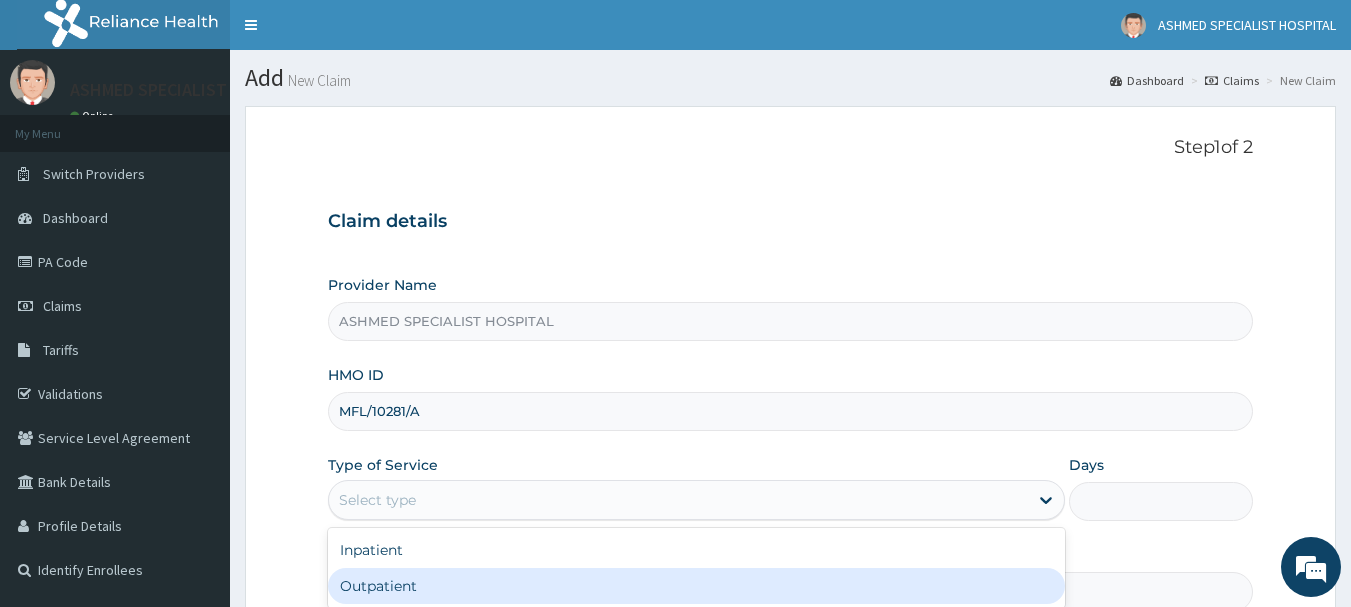 click on "Outpatient" at bounding box center (696, 586) 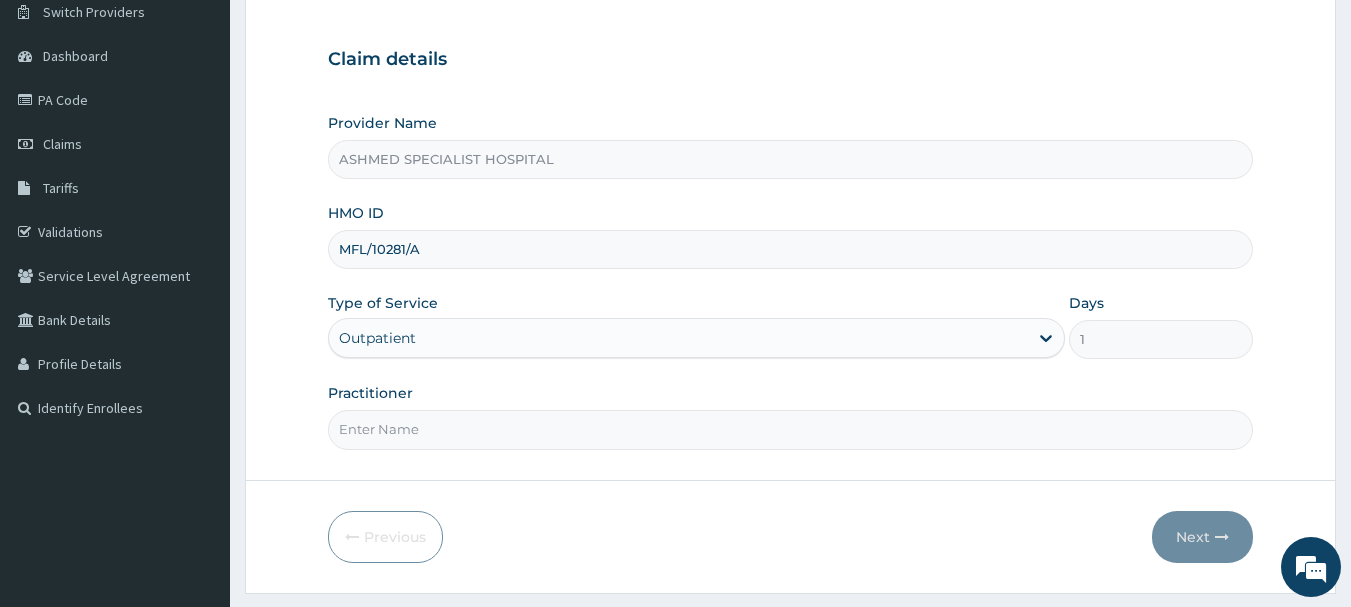 scroll, scrollTop: 215, scrollLeft: 0, axis: vertical 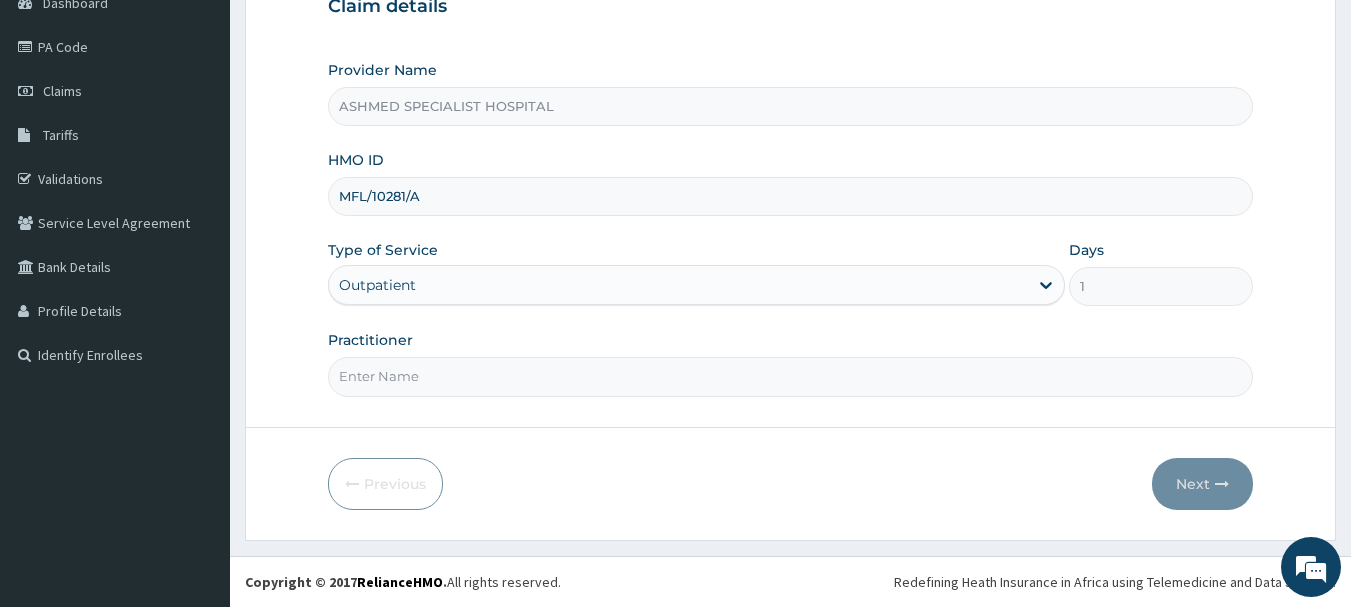 click on "Practitioner" at bounding box center (791, 376) 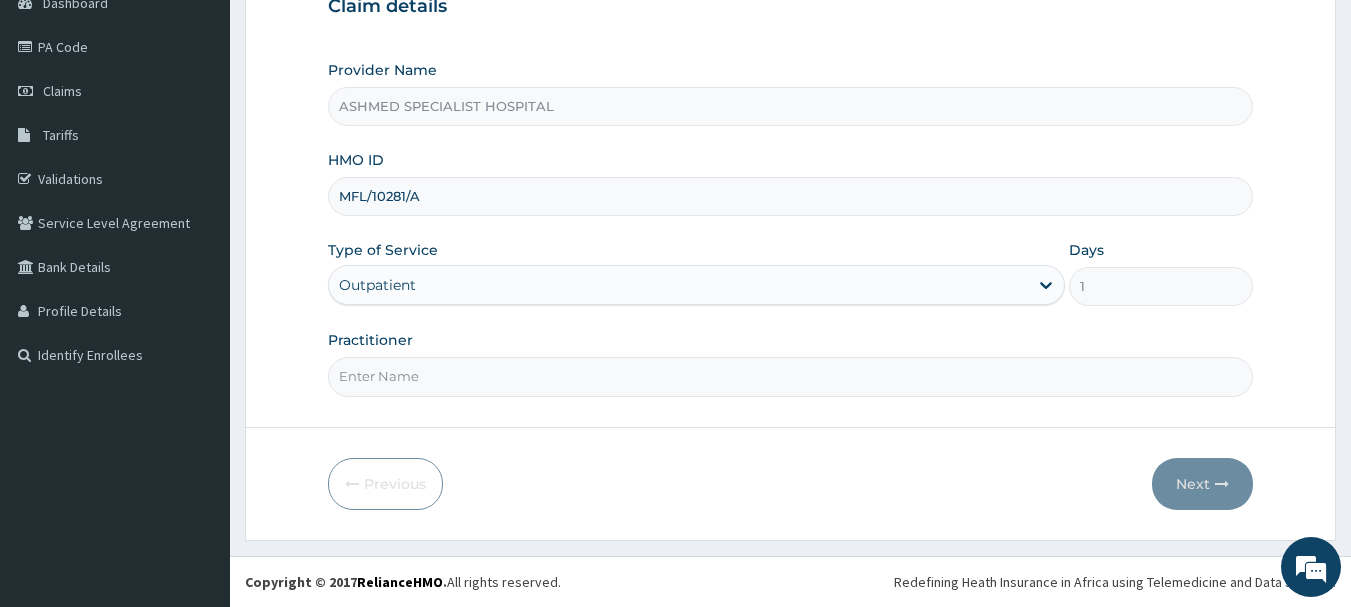 type on "DR. JEROME SUNDAY" 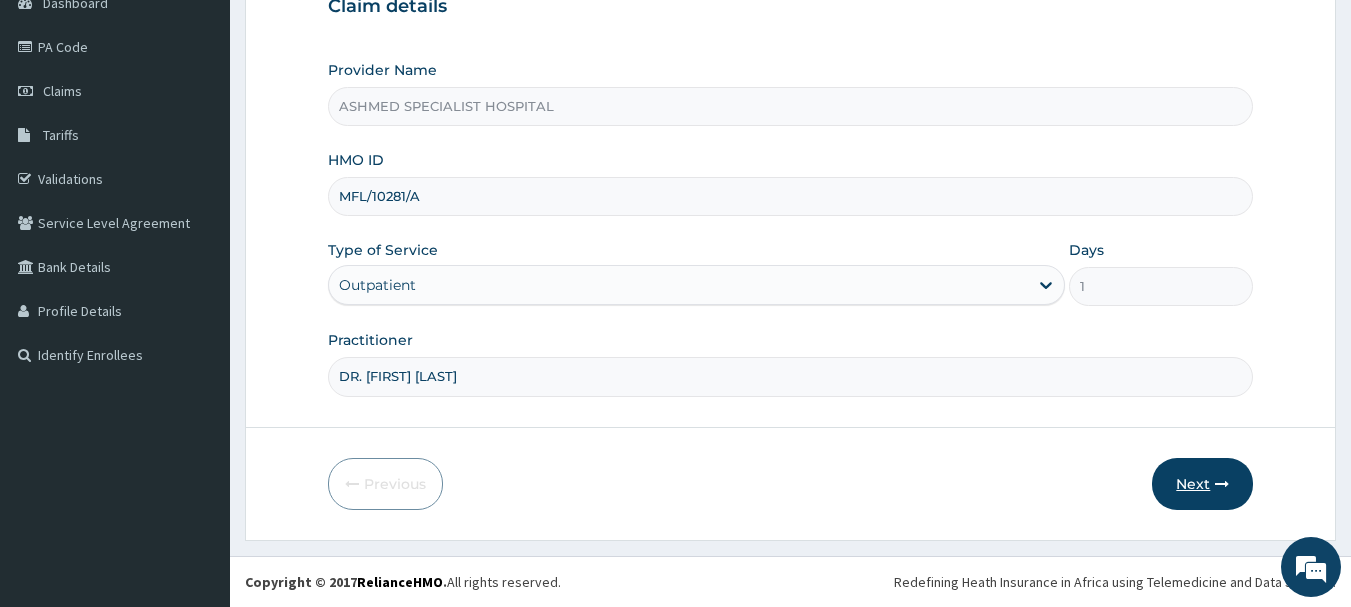click on "Next" at bounding box center (1202, 484) 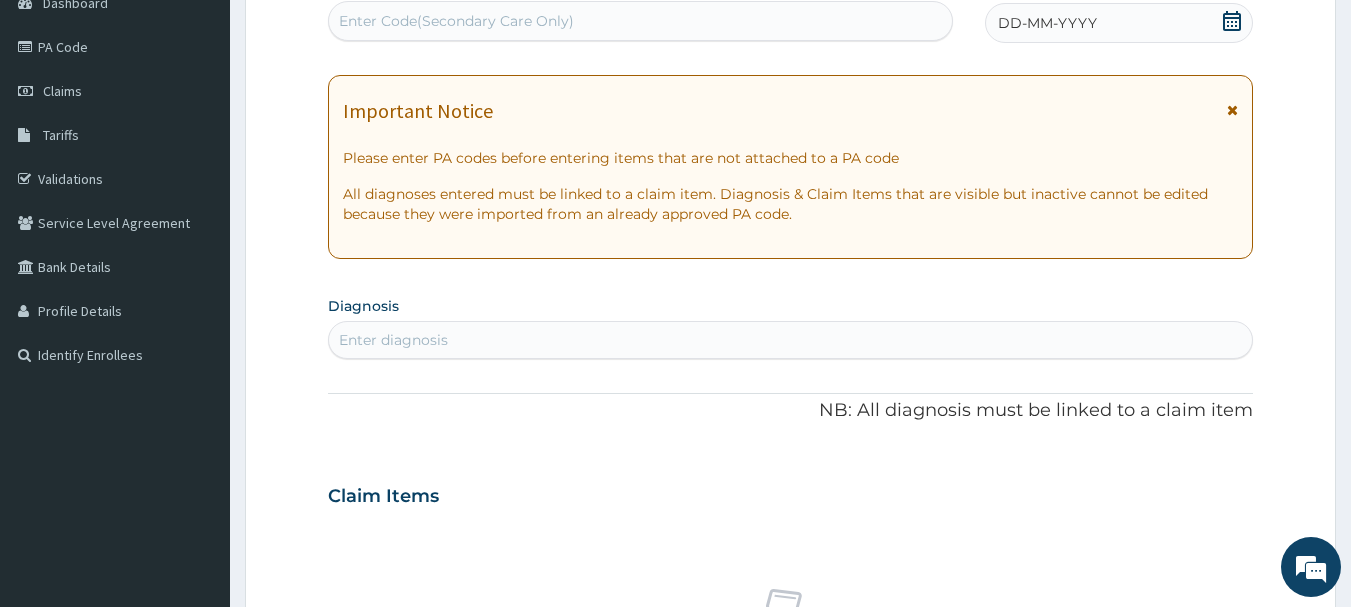 click on "DD-MM-YYYY" at bounding box center (1119, 23) 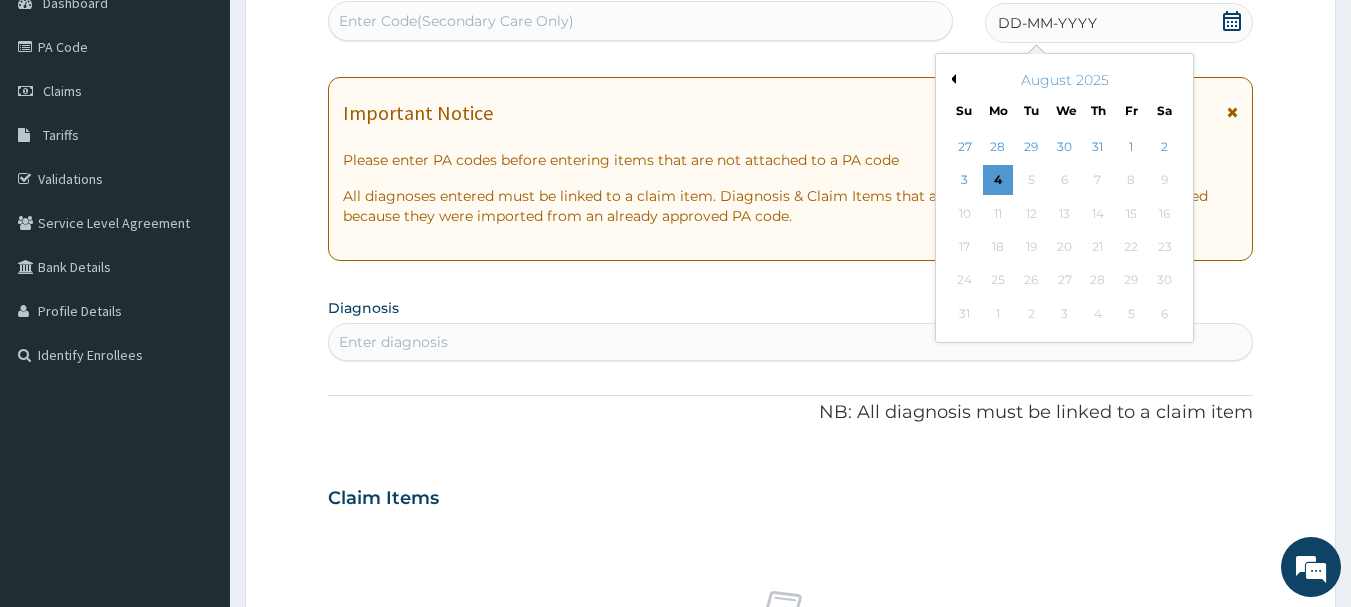 click on "Previous Month" at bounding box center (951, 79) 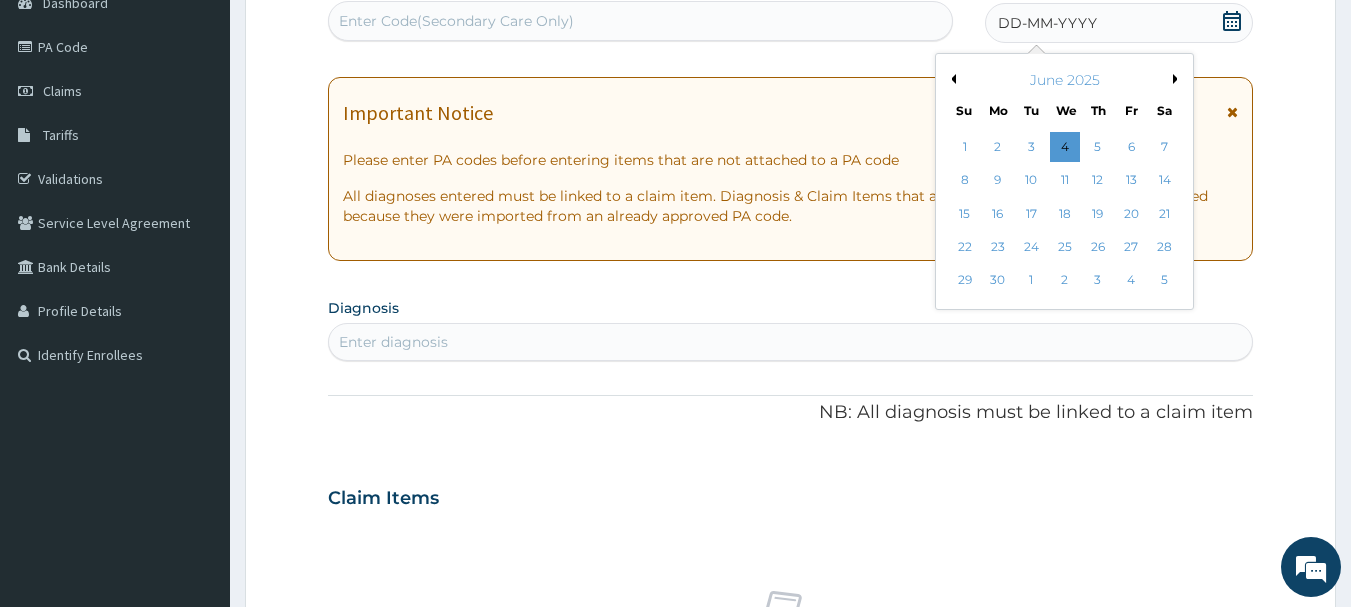 click on "Previous Month" at bounding box center [951, 79] 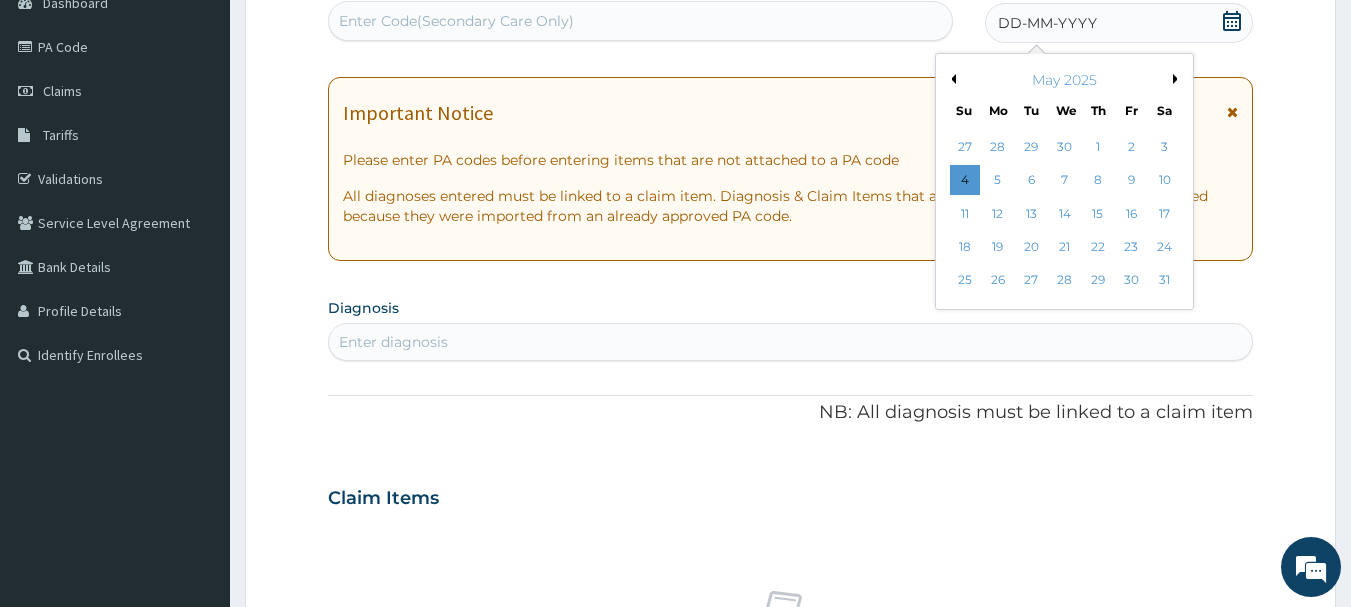 click on "Previous Month" at bounding box center (951, 79) 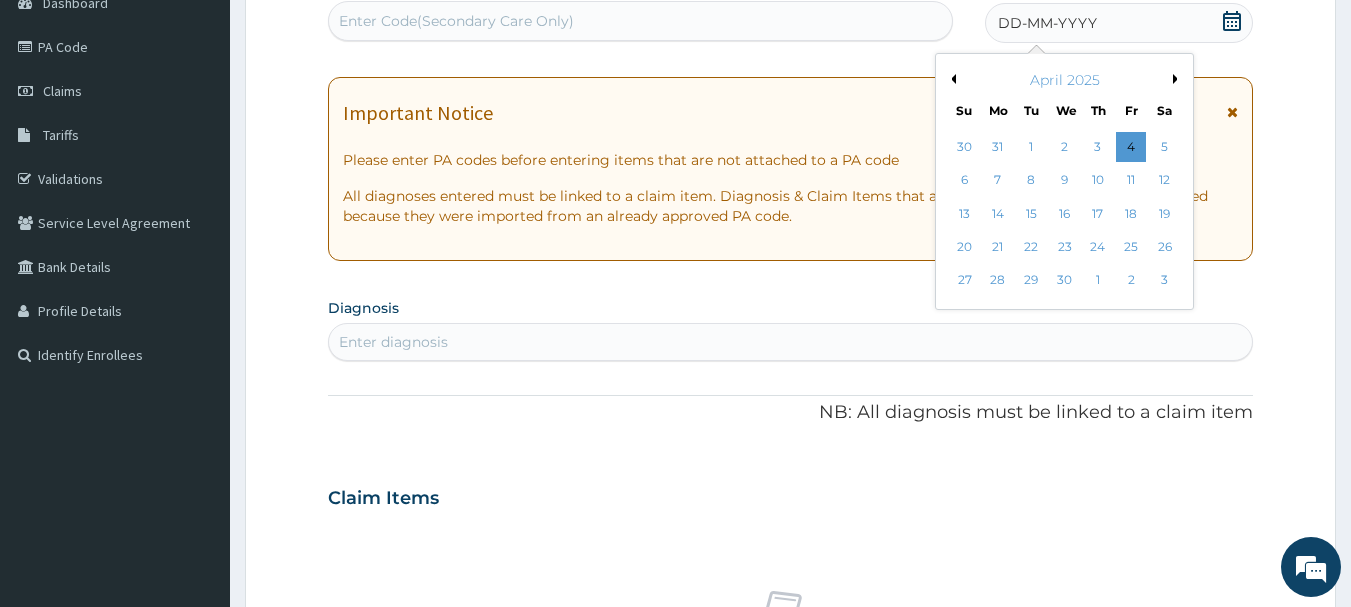 click on "Previous Month" at bounding box center [951, 79] 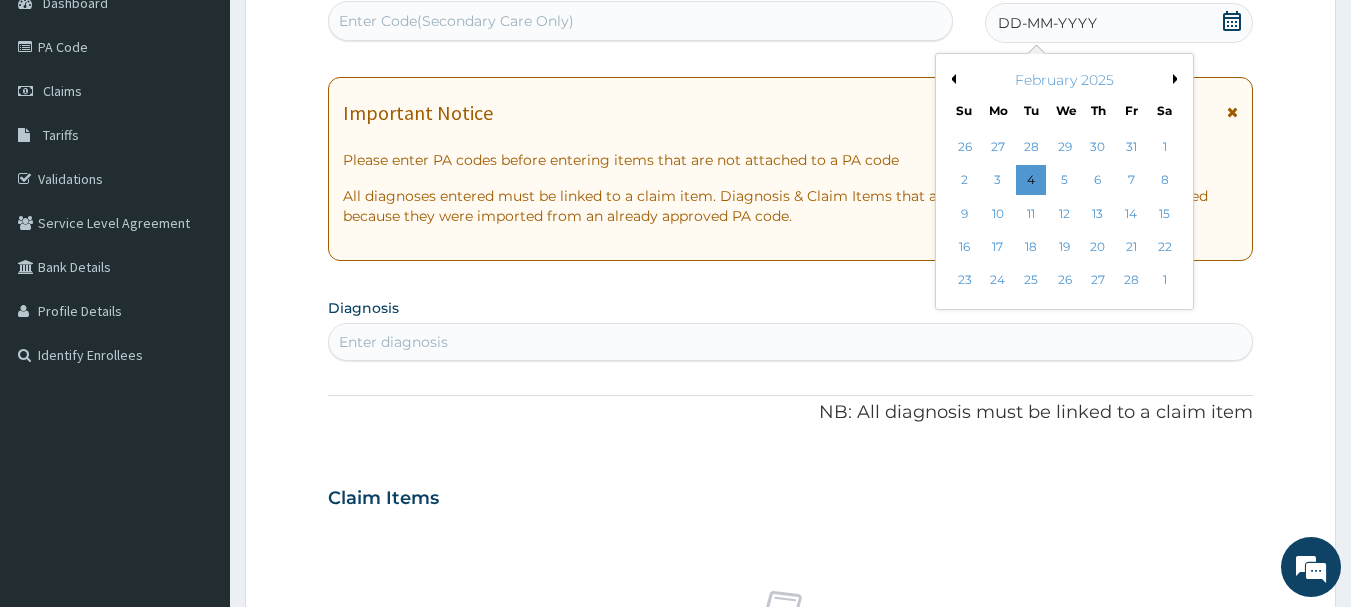 click on "Previous Month" at bounding box center [951, 79] 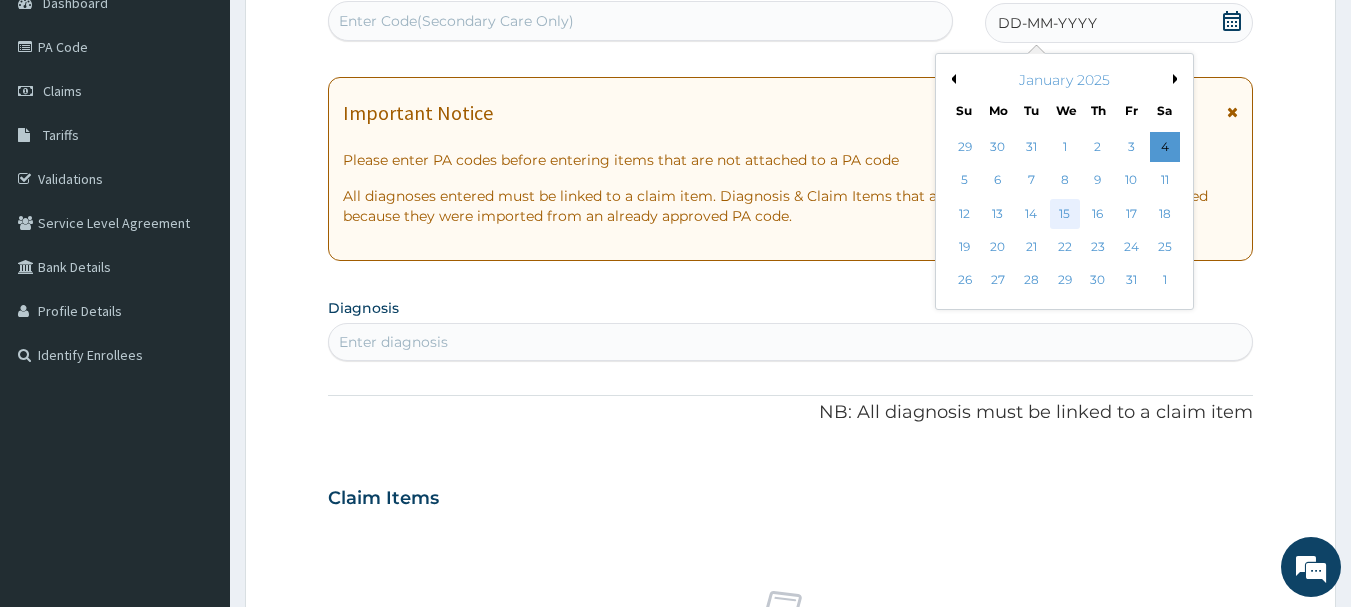 click on "15" at bounding box center [1065, 214] 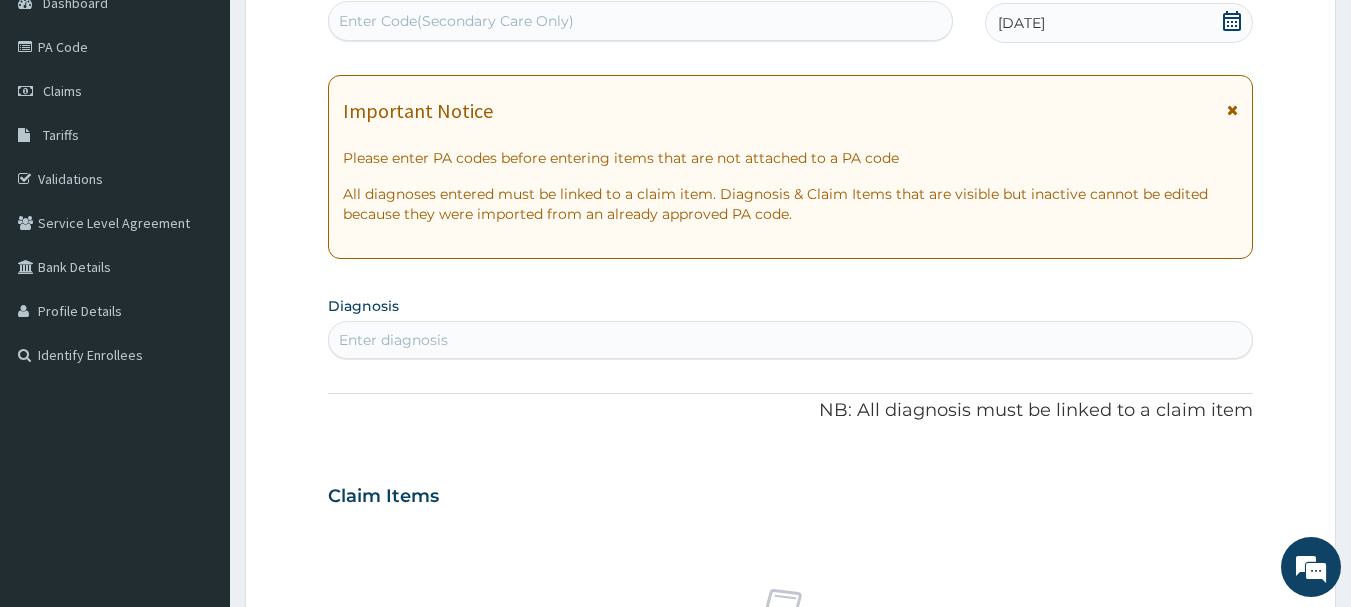 click on "Enter diagnosis" at bounding box center [393, 340] 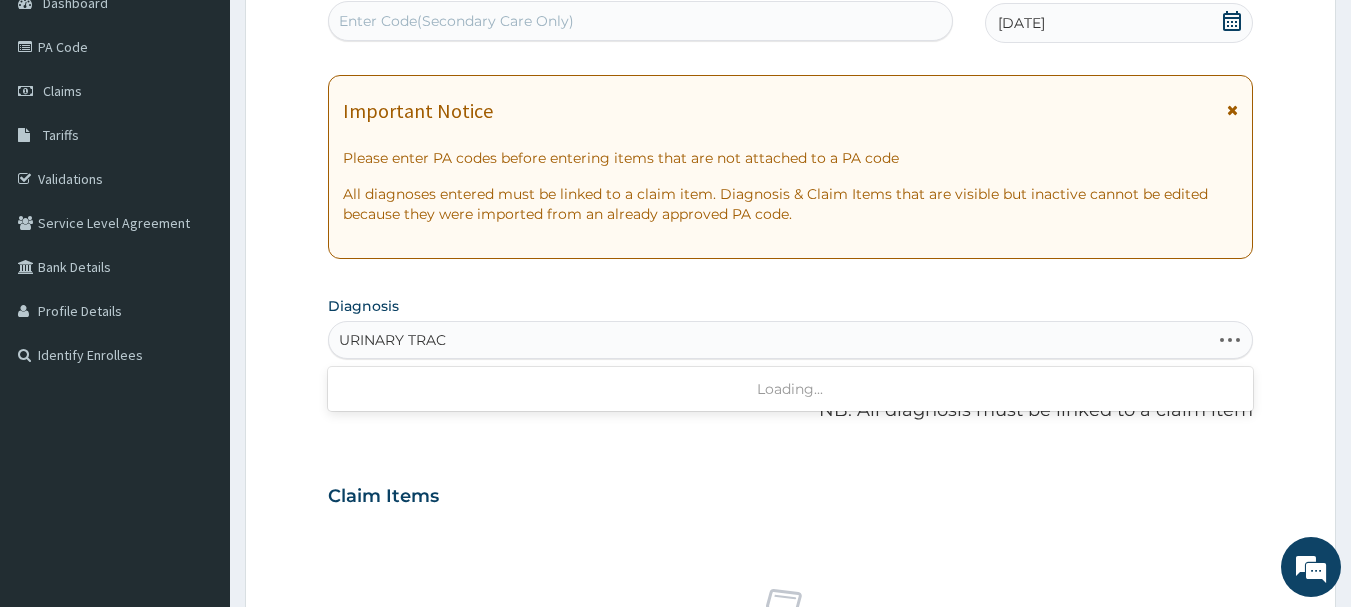 type on "URINARY TRACT" 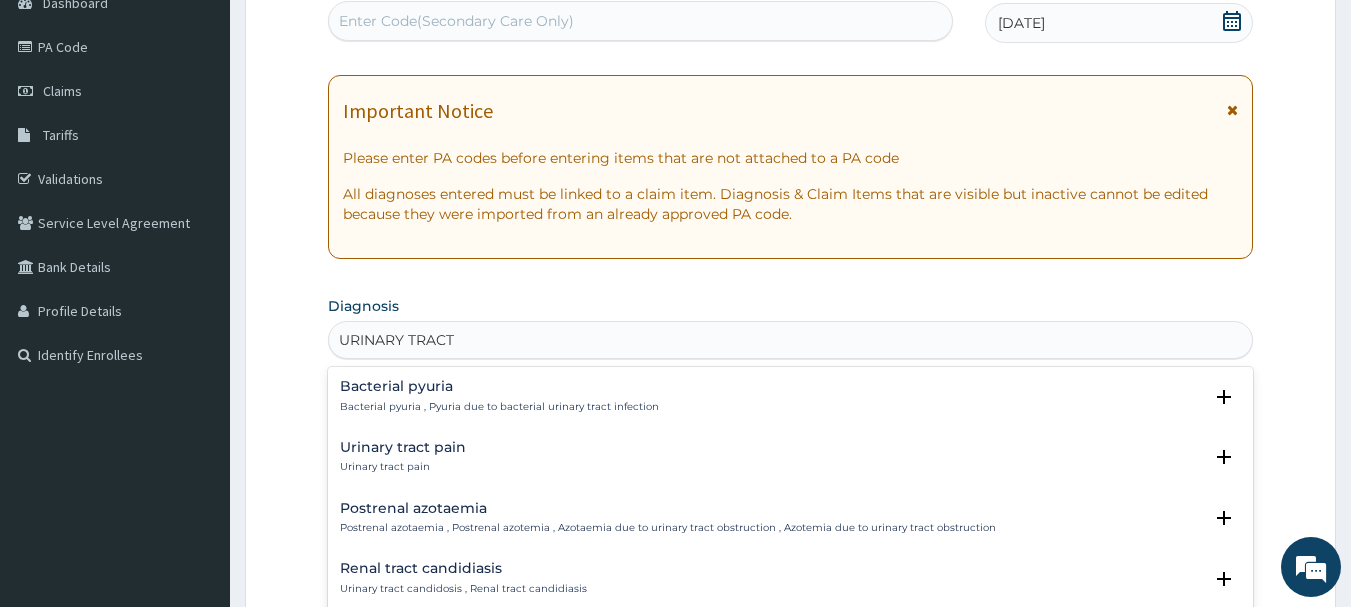 click on "Urinary tract pain" at bounding box center (403, 467) 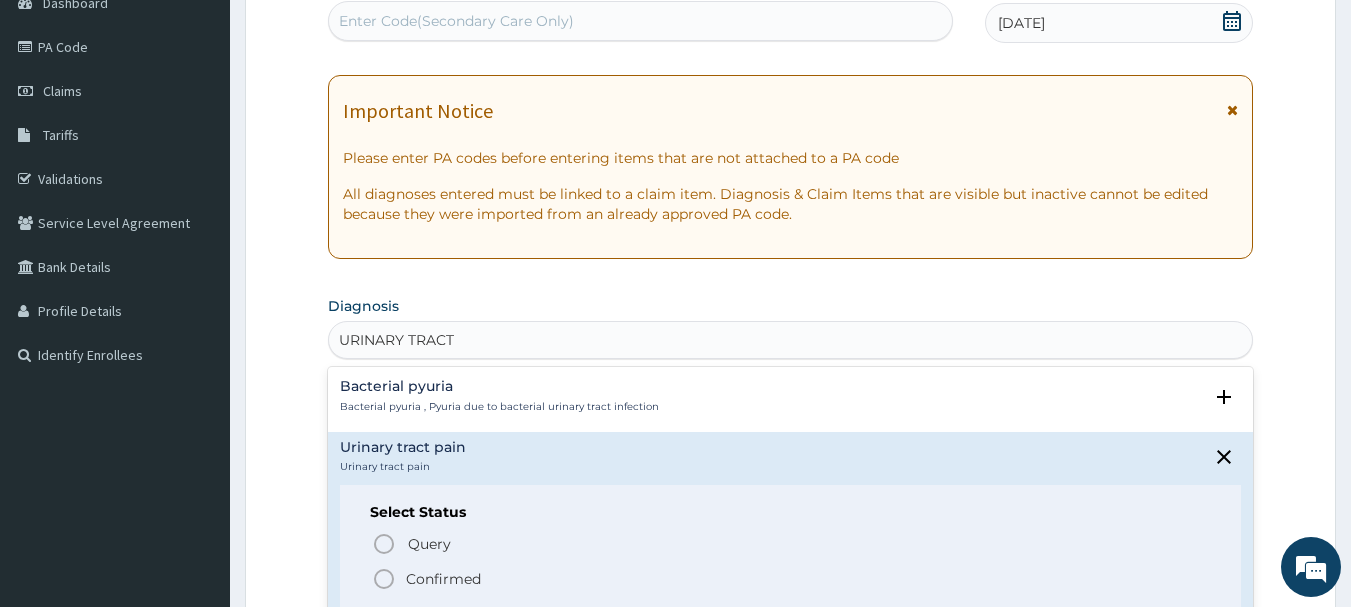 click 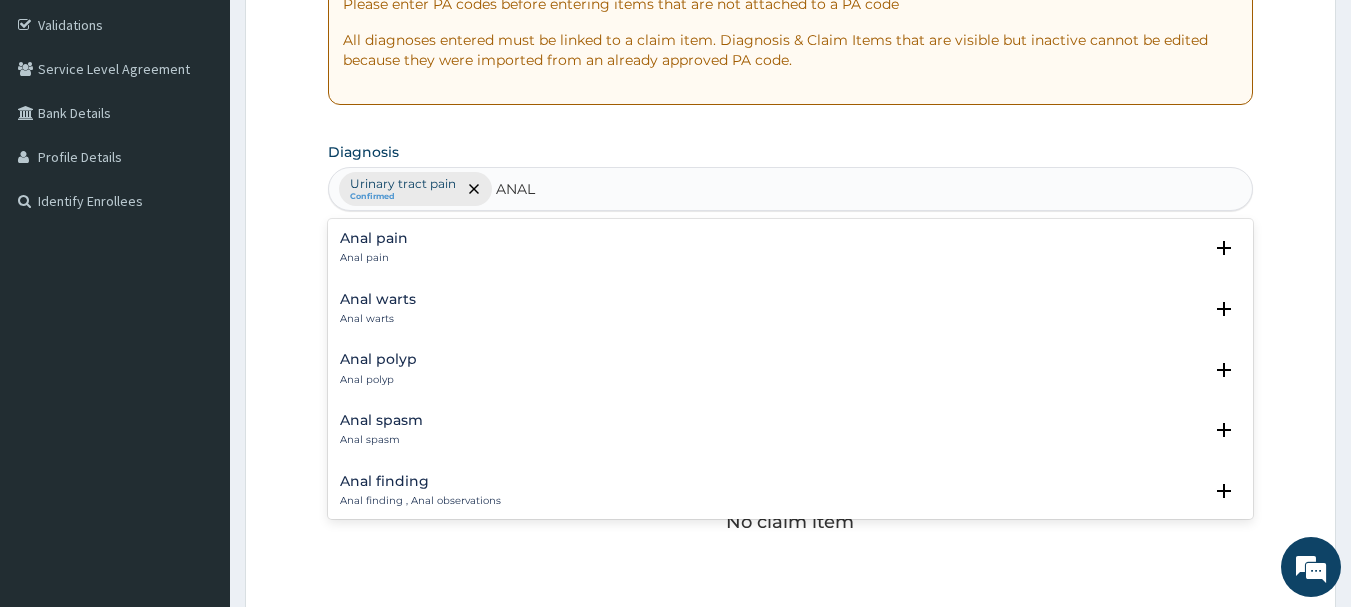 scroll, scrollTop: 371, scrollLeft: 0, axis: vertical 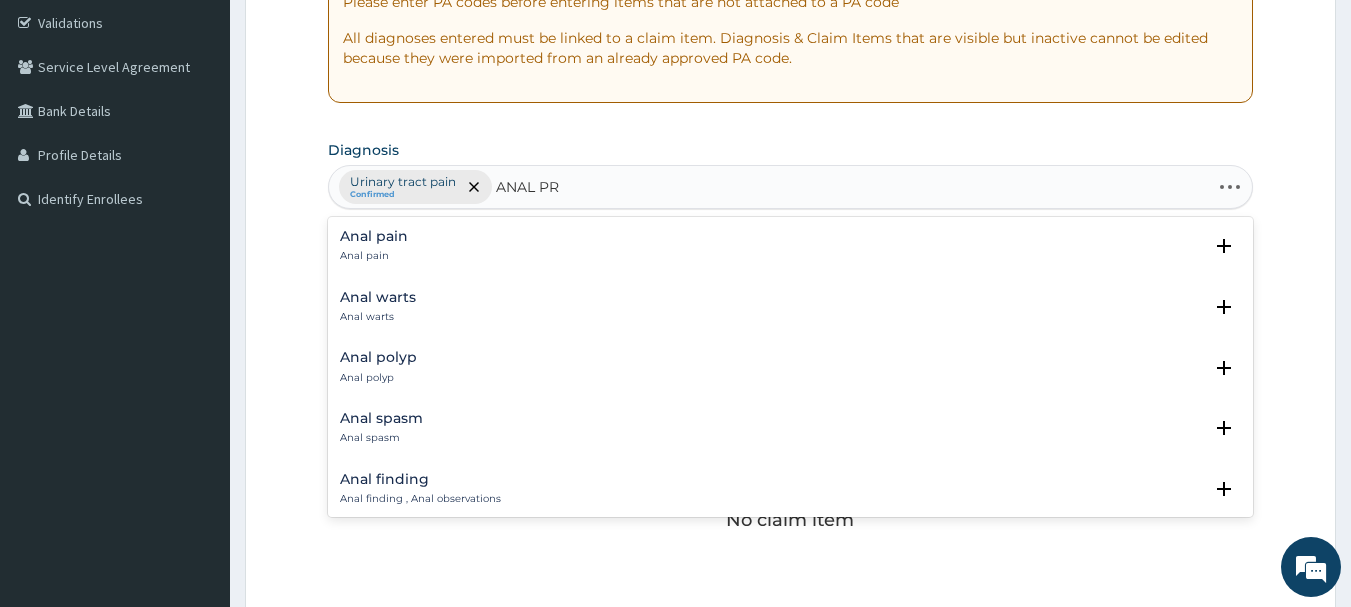 type on "ANAL PRO" 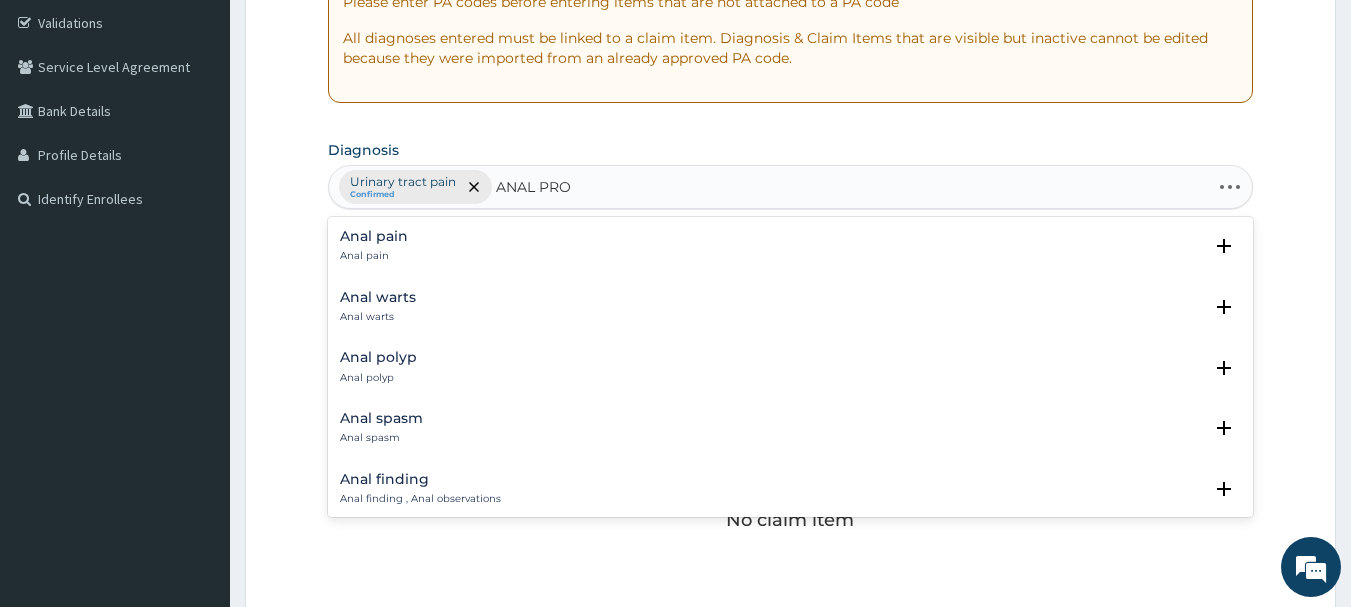 click on "Anal pain" at bounding box center [374, 256] 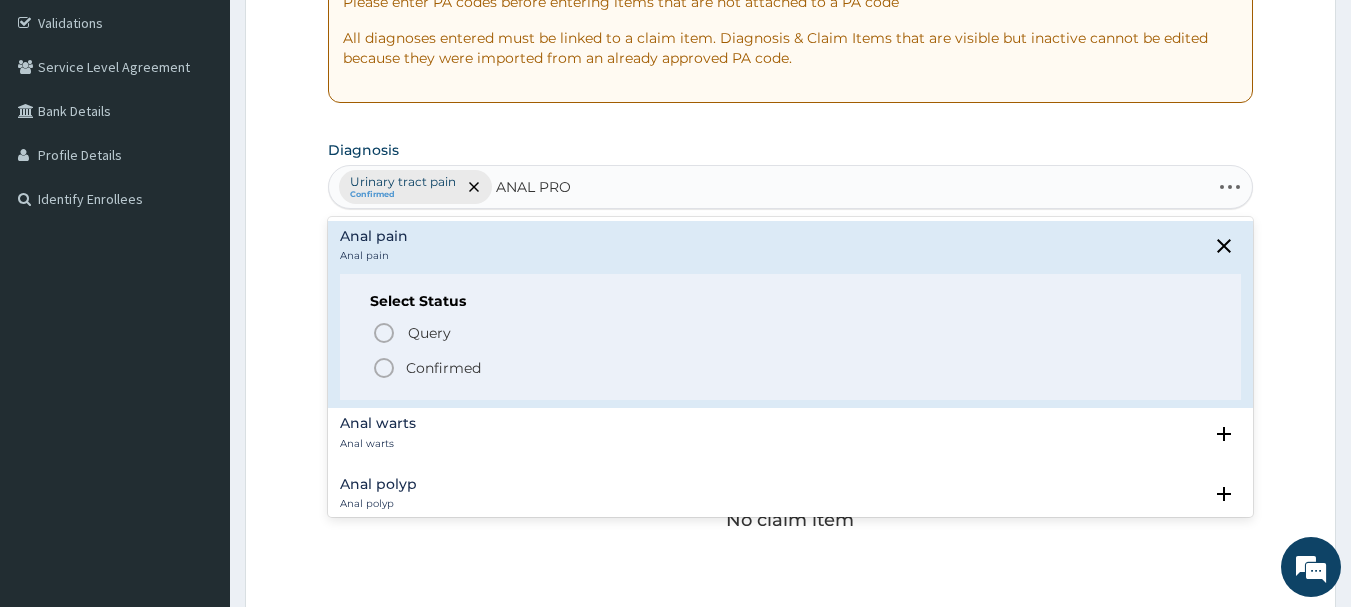 click 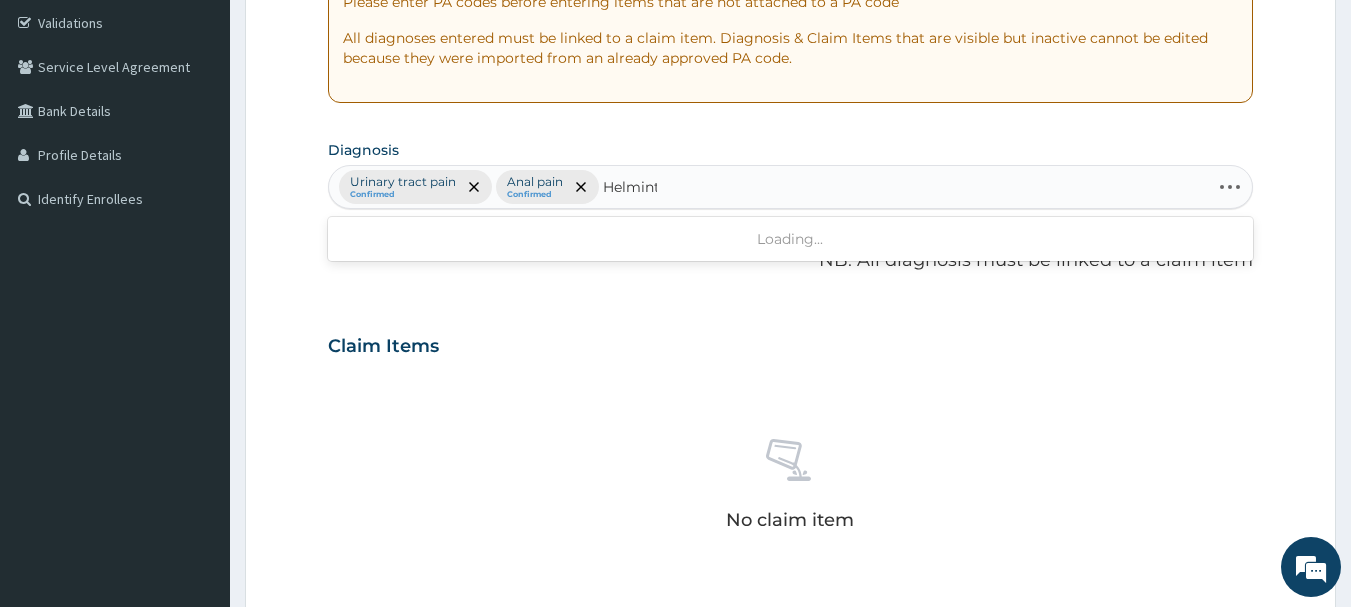 type on "Helminth" 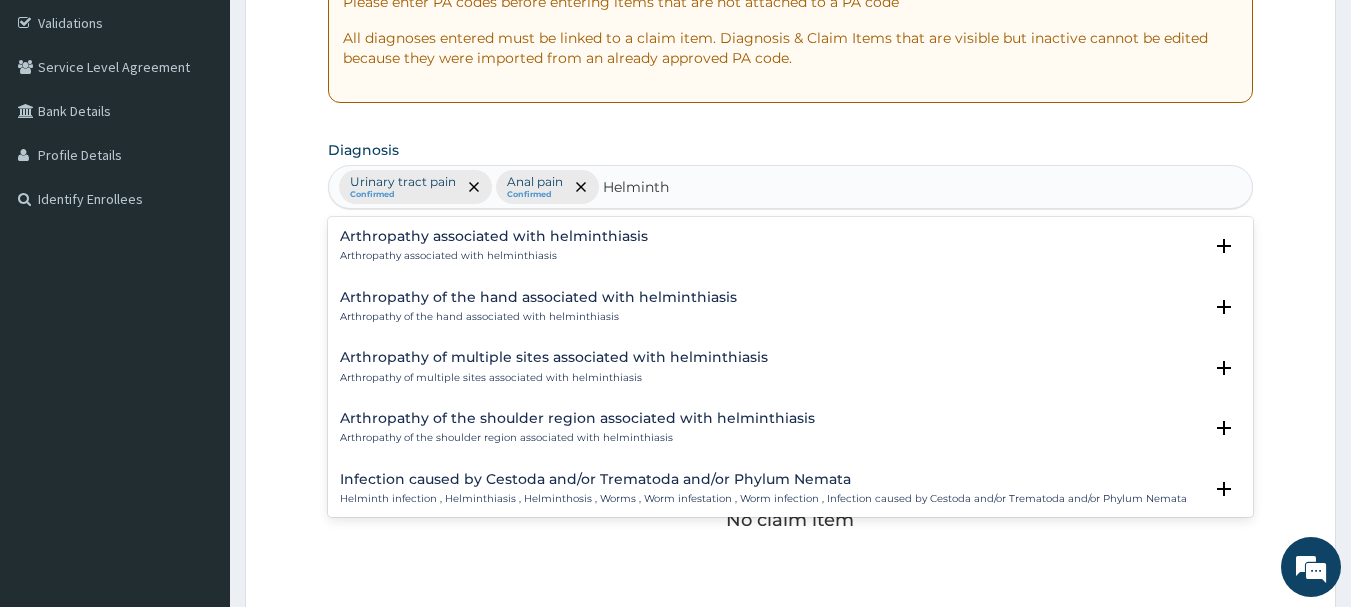 click on "Arthropathy associated with helminthiasis" at bounding box center [494, 236] 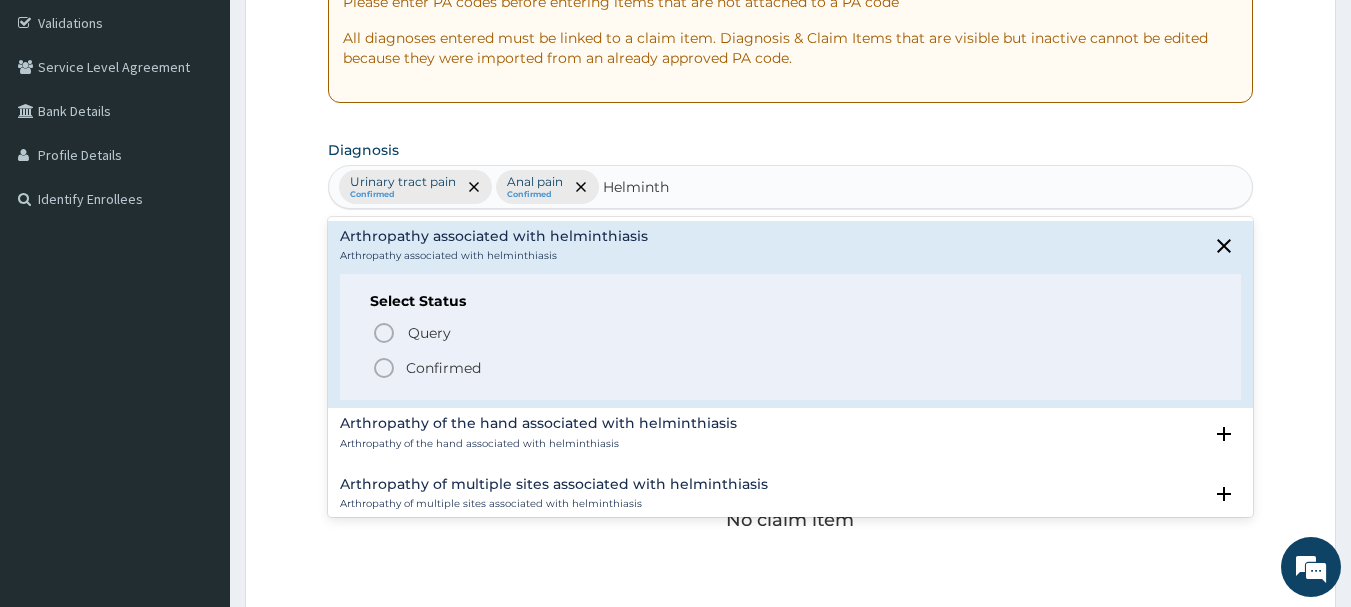 click on "Confirmed" at bounding box center [792, 368] 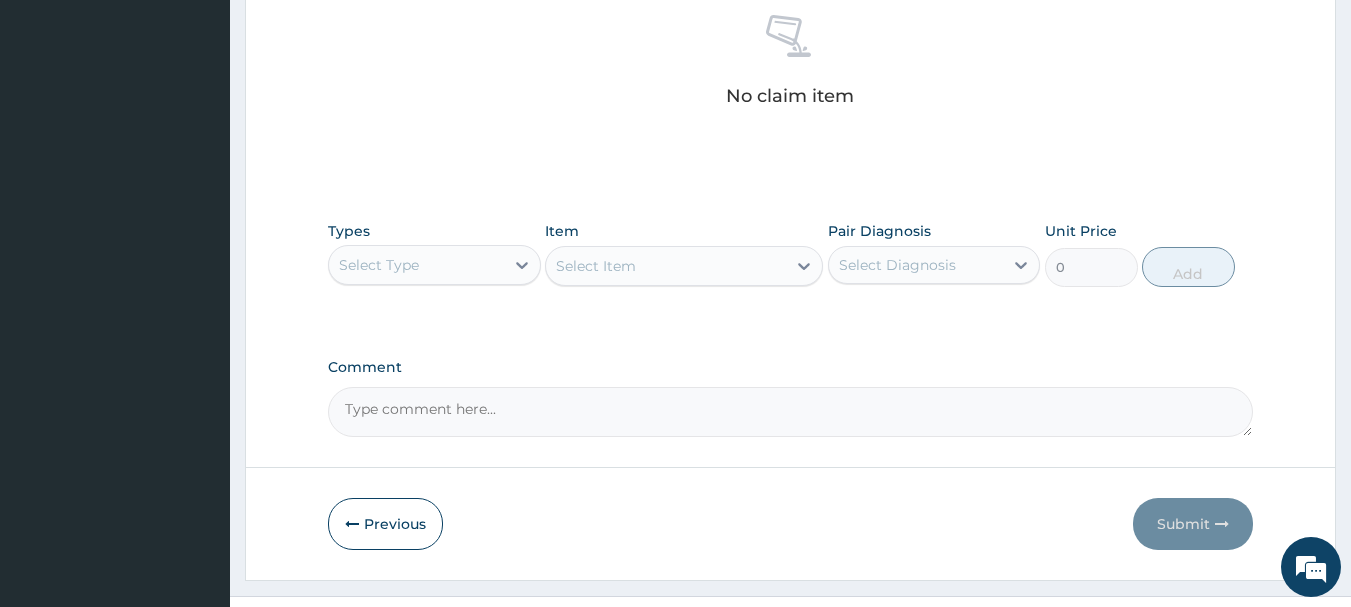 scroll, scrollTop: 835, scrollLeft: 0, axis: vertical 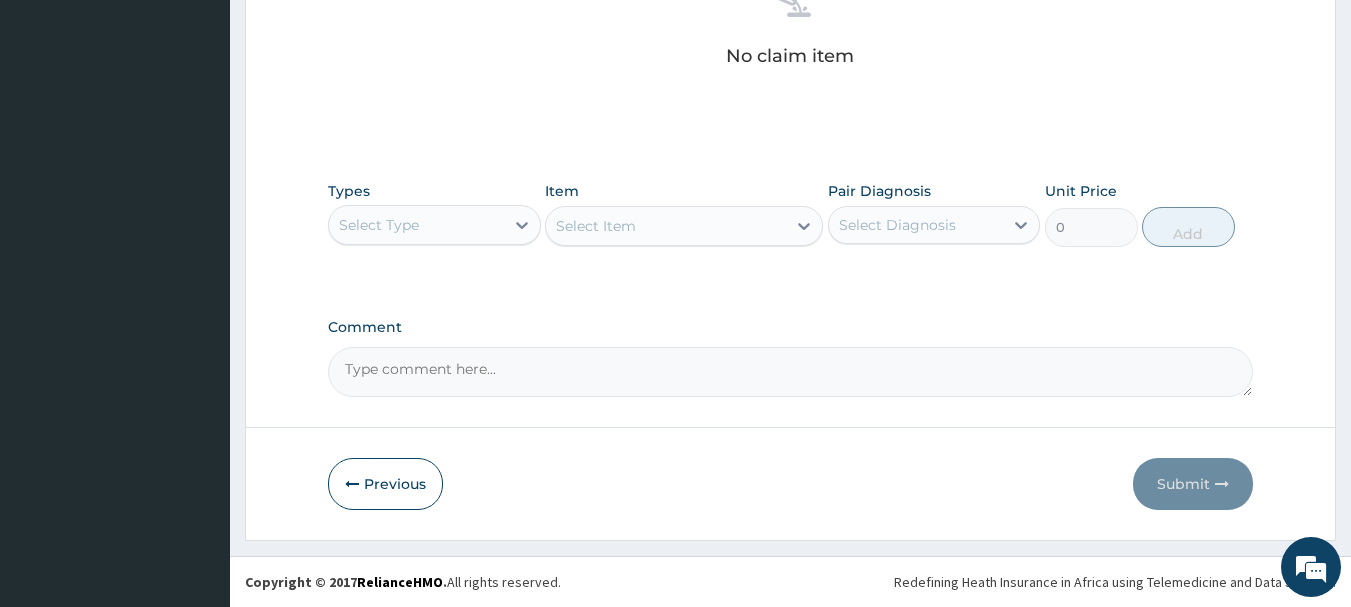 click on "Types Select Type" at bounding box center [434, 214] 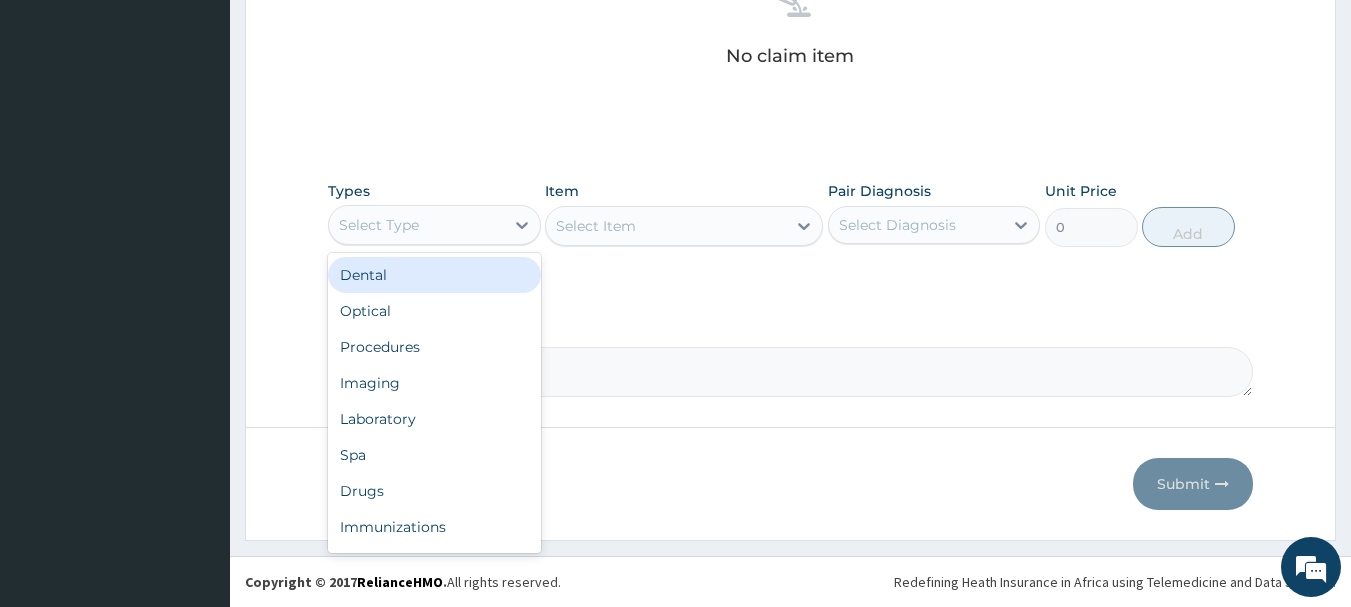 click on "Select Type" at bounding box center [416, 225] 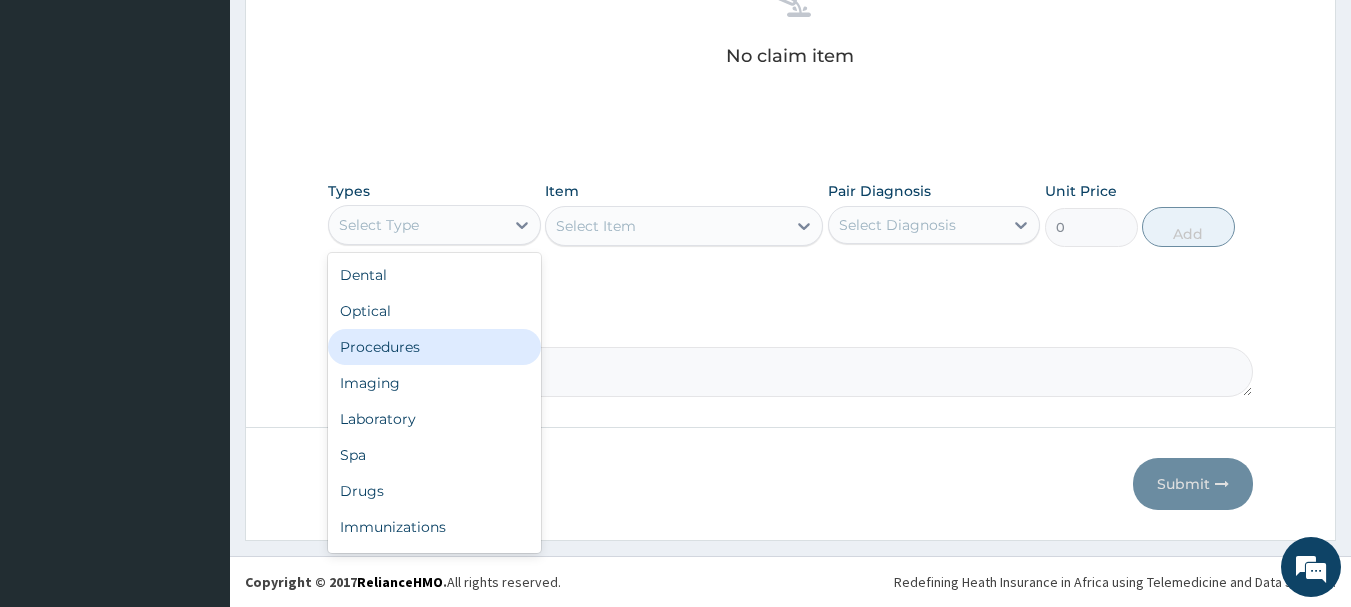 click on "Procedures" at bounding box center [434, 347] 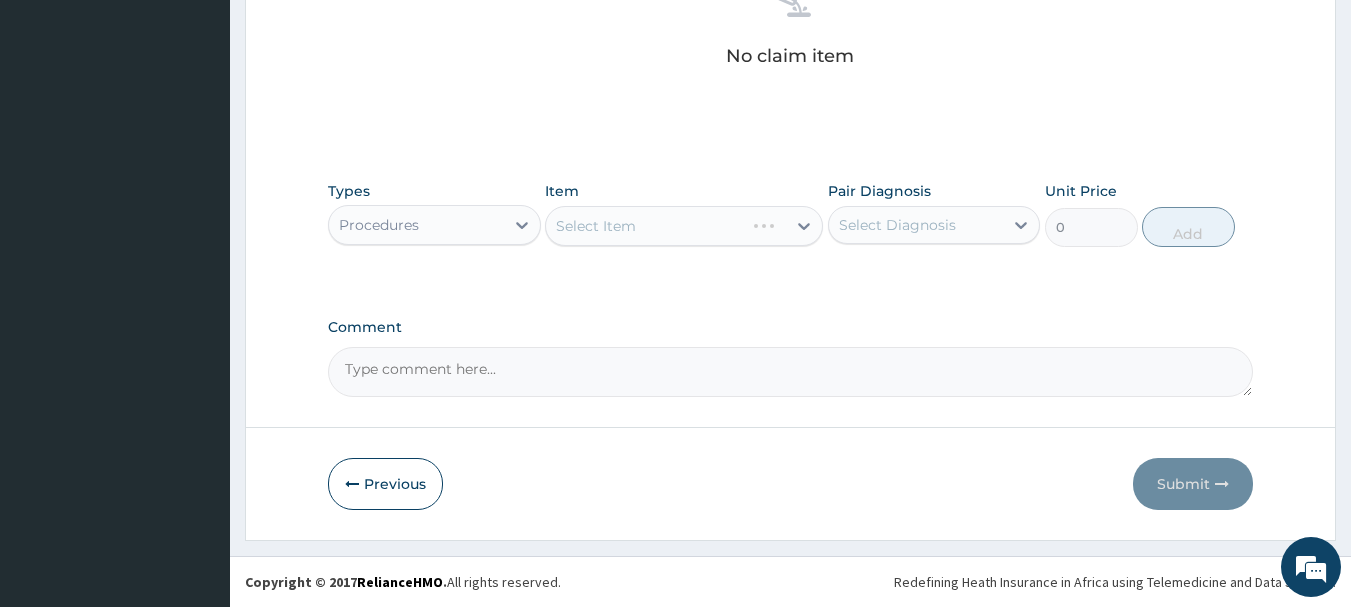 click on "Select Item" at bounding box center [684, 226] 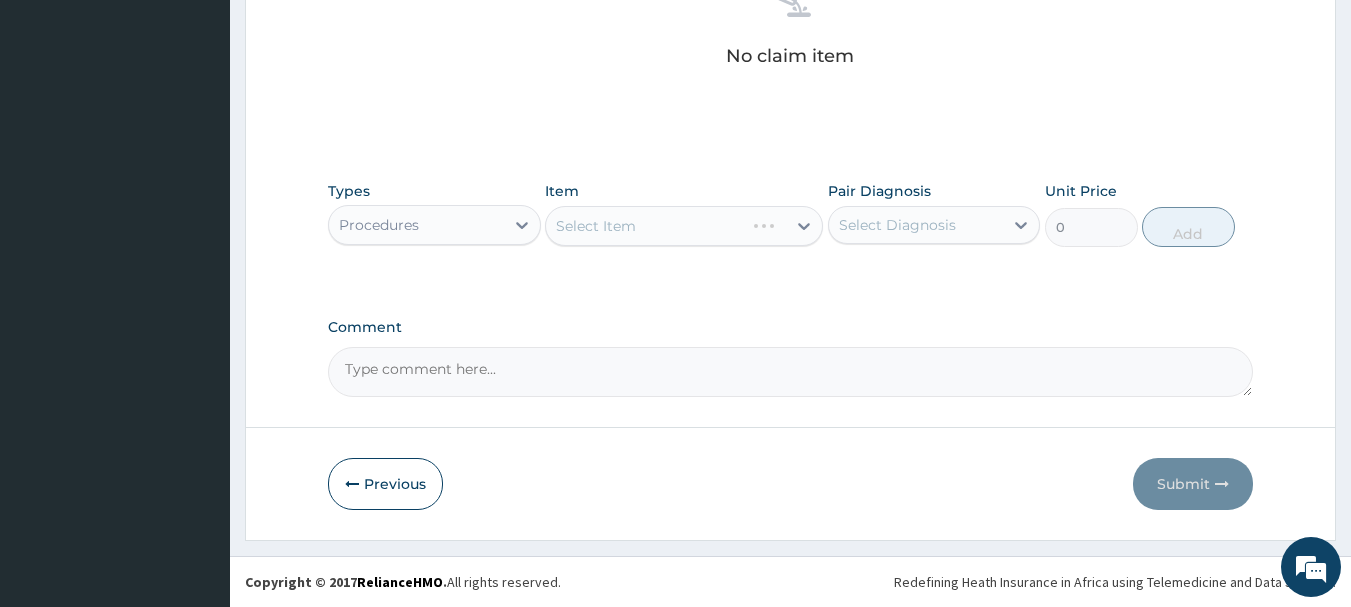 click on "Select Item" at bounding box center [684, 226] 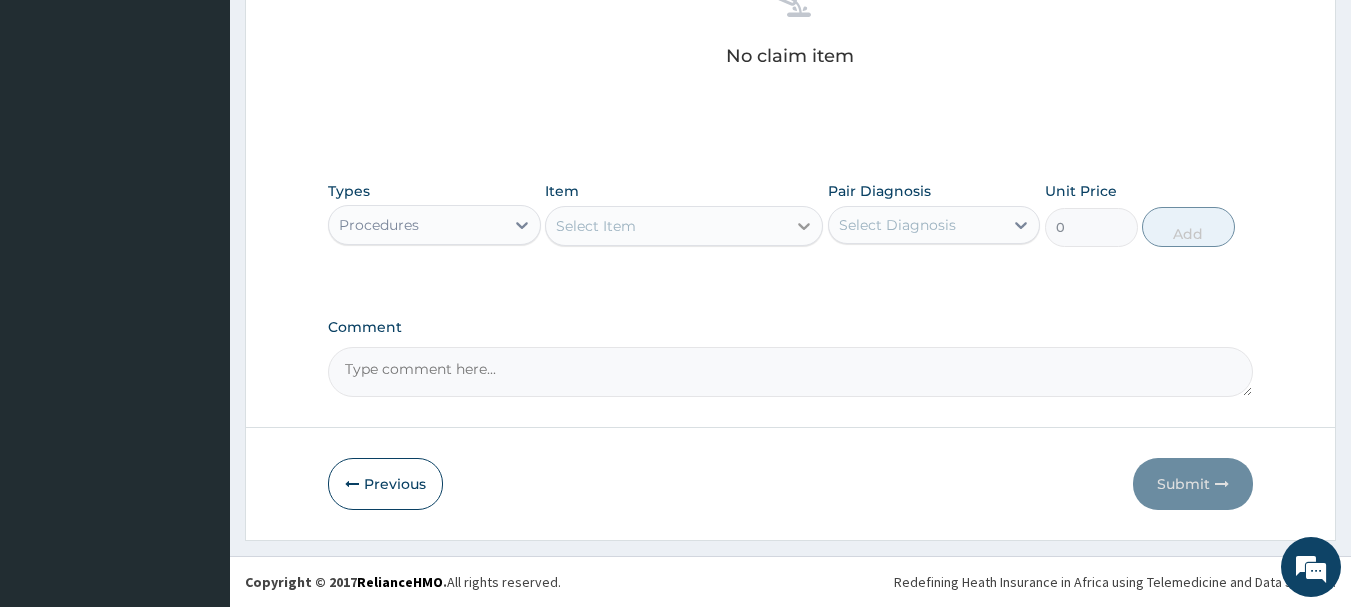 click 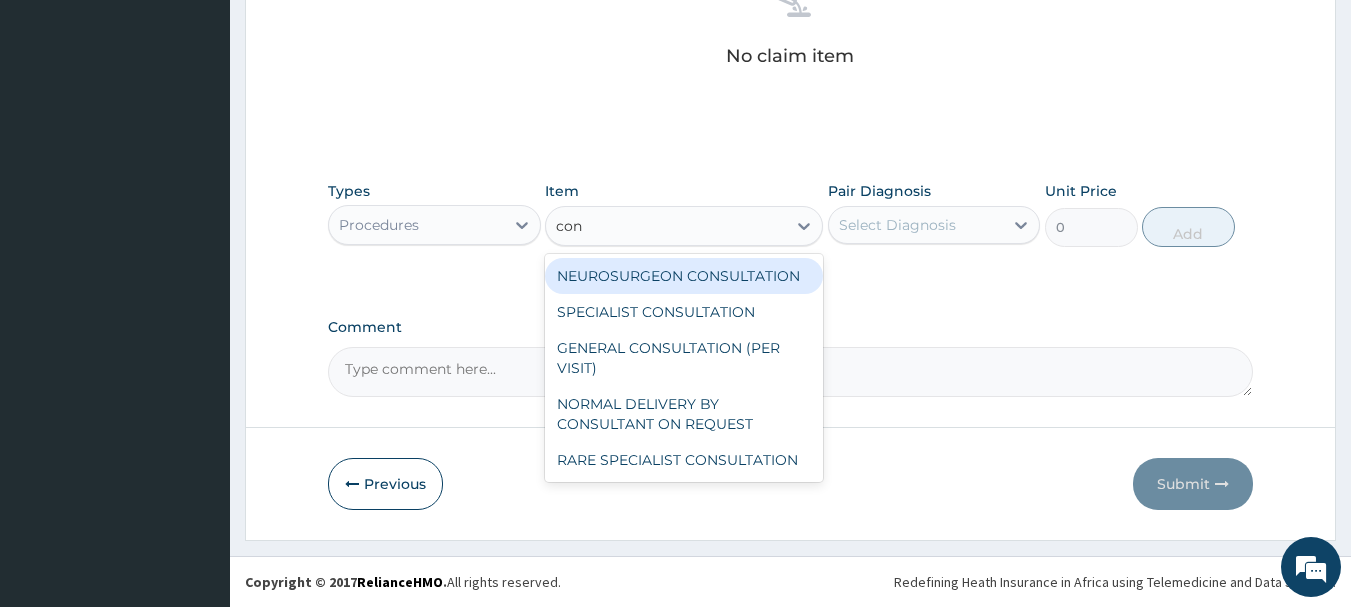type on "cons" 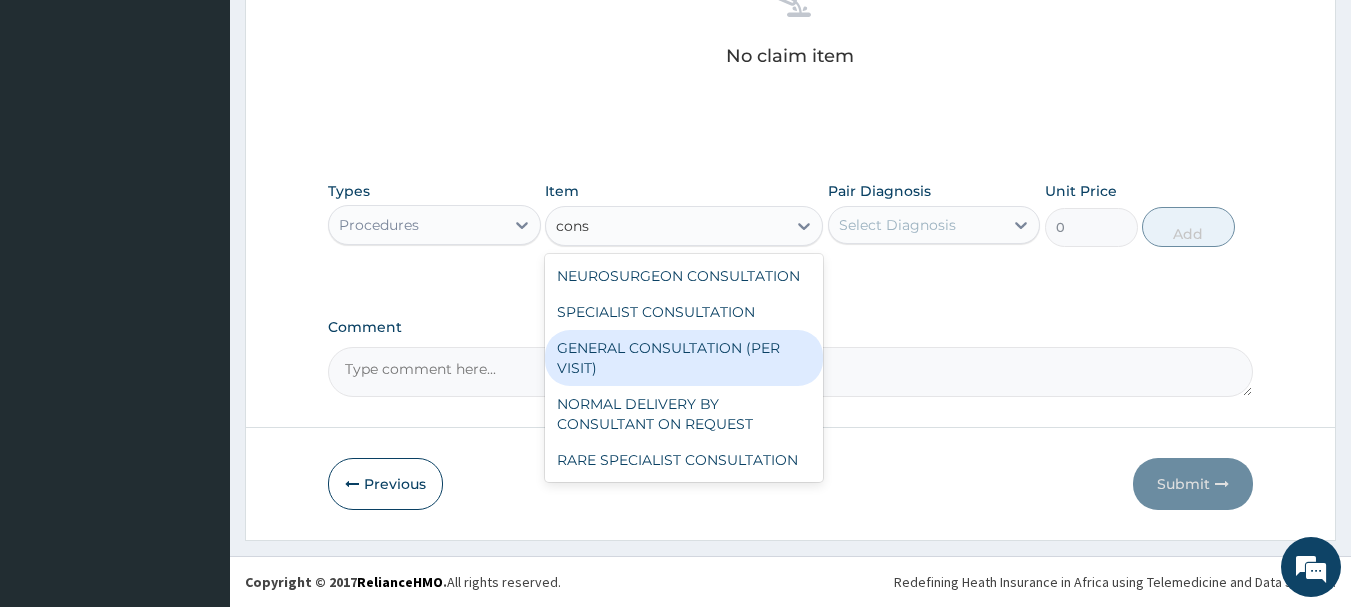 click on "GENERAL CONSULTATION (PER VISIT)" at bounding box center [684, 358] 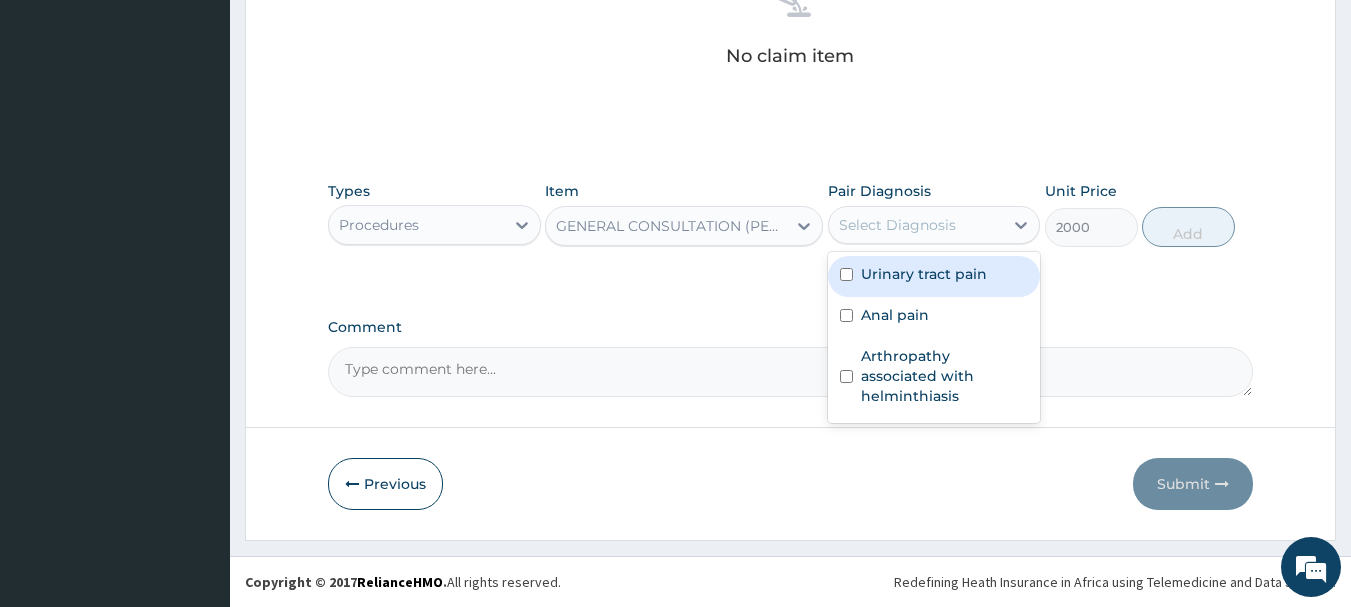 click on "Select Diagnosis" at bounding box center (897, 225) 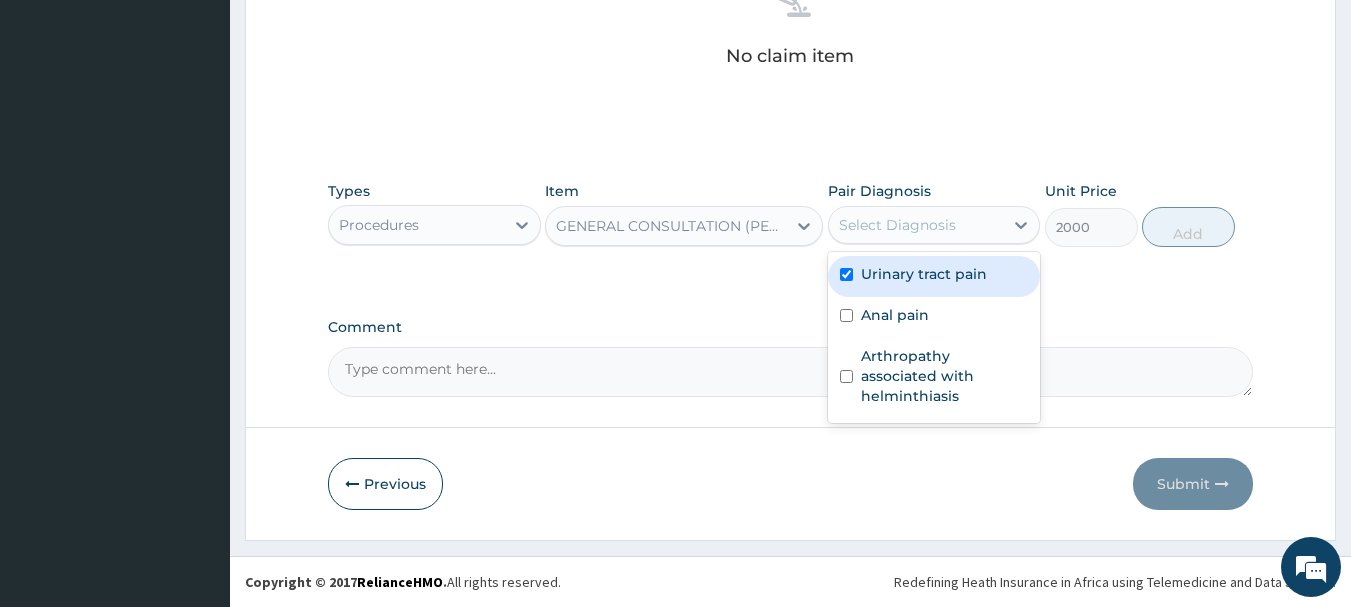 checkbox on "true" 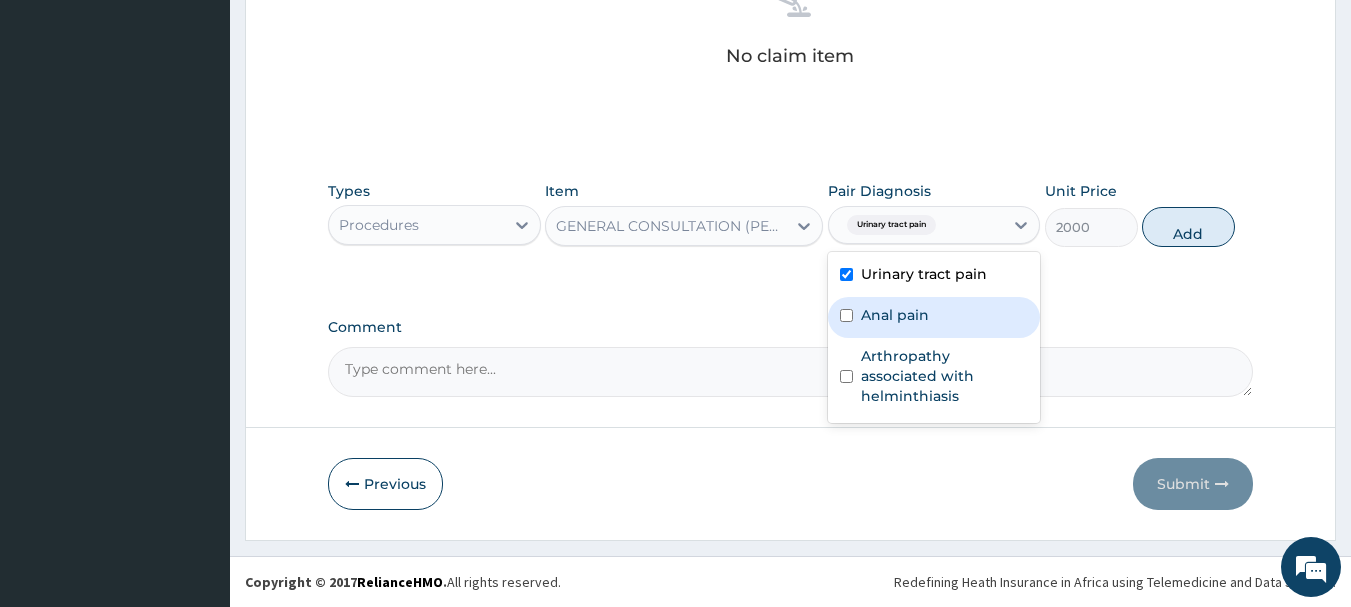 click on "Anal pain" at bounding box center [895, 315] 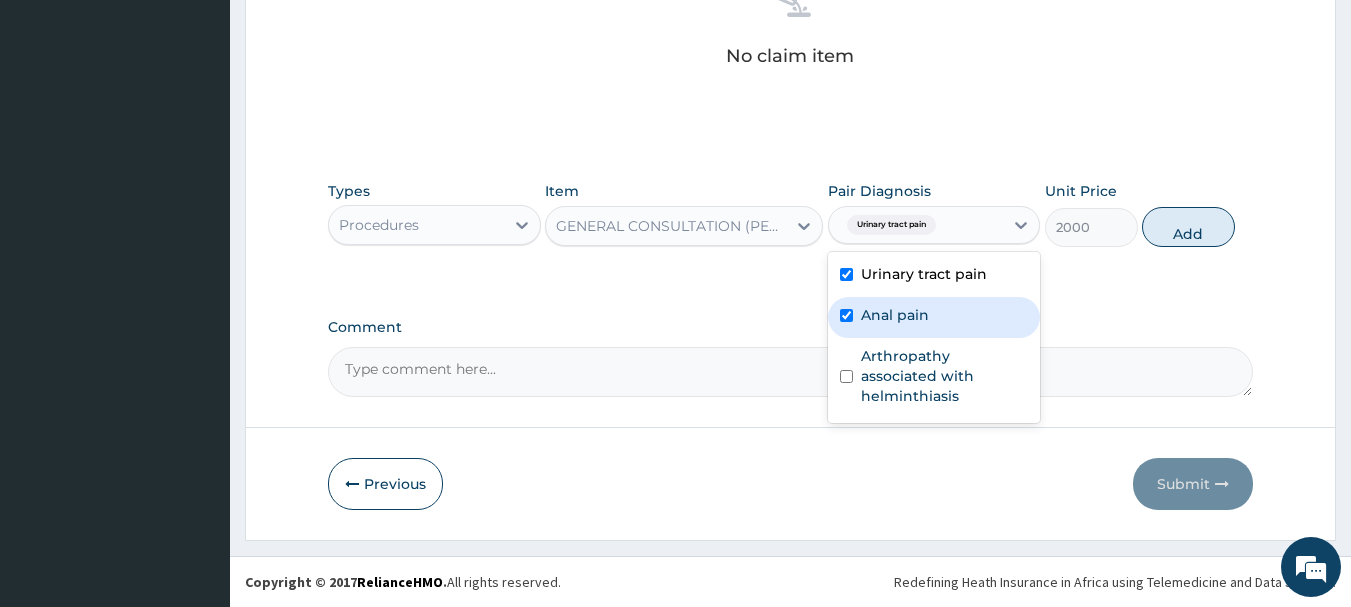 checkbox on "true" 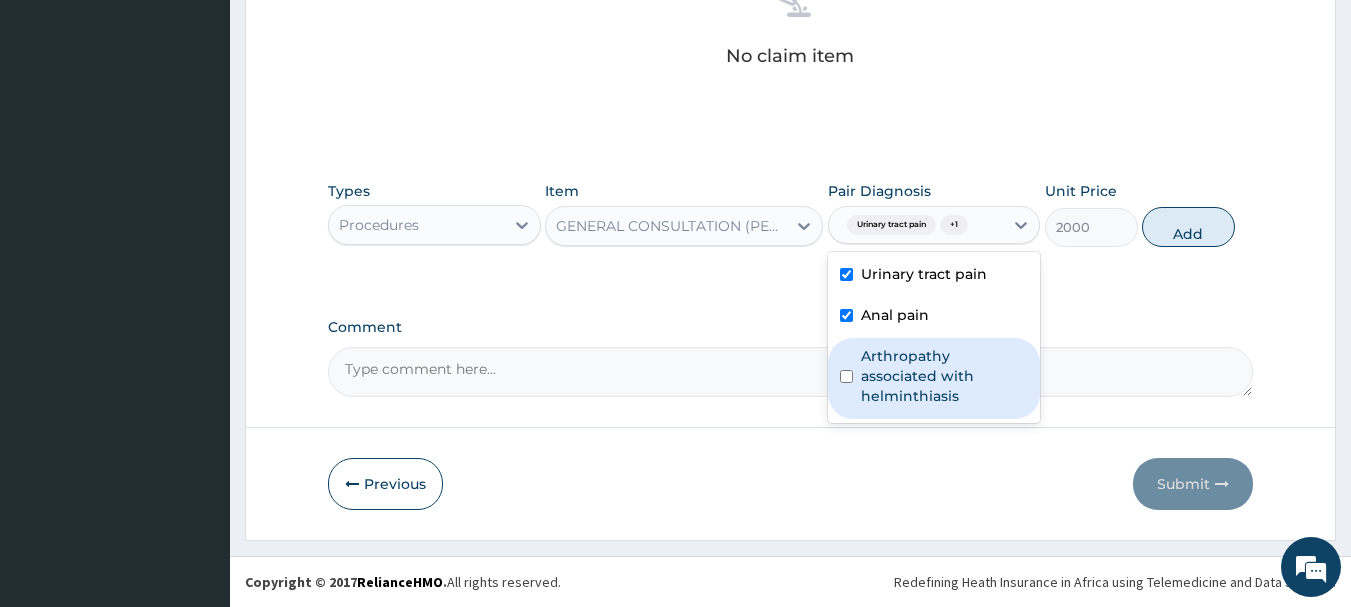 click on "Arthropathy associated with helminthiasis" at bounding box center [945, 376] 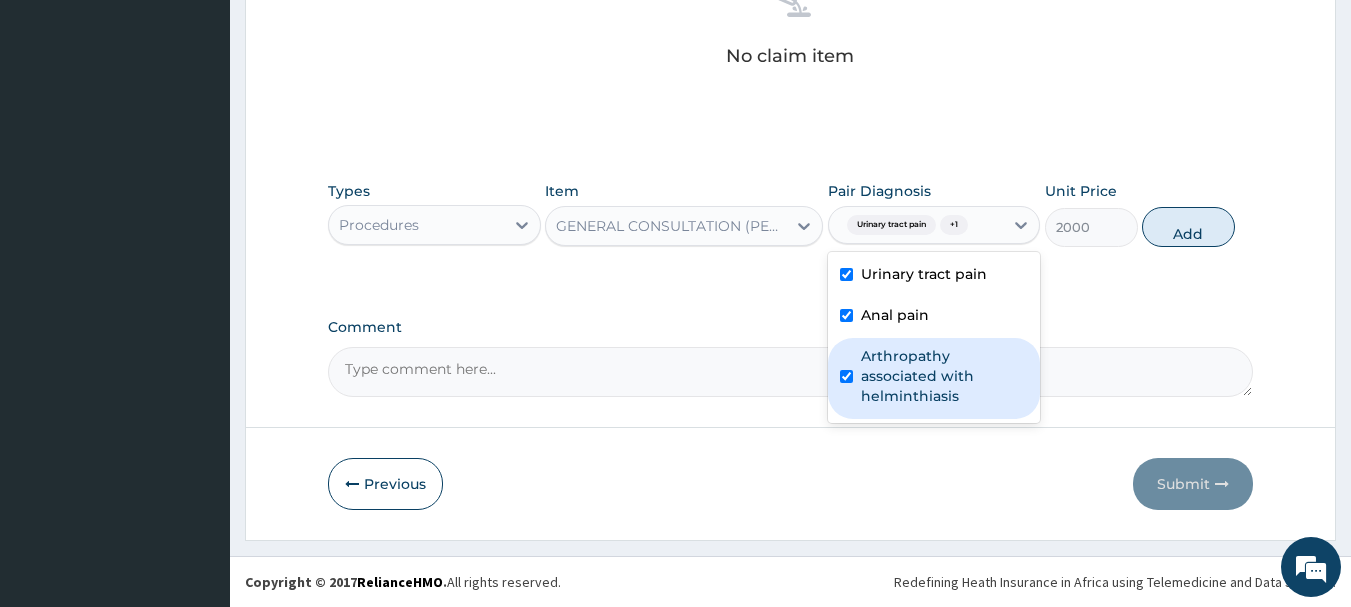 checkbox on "true" 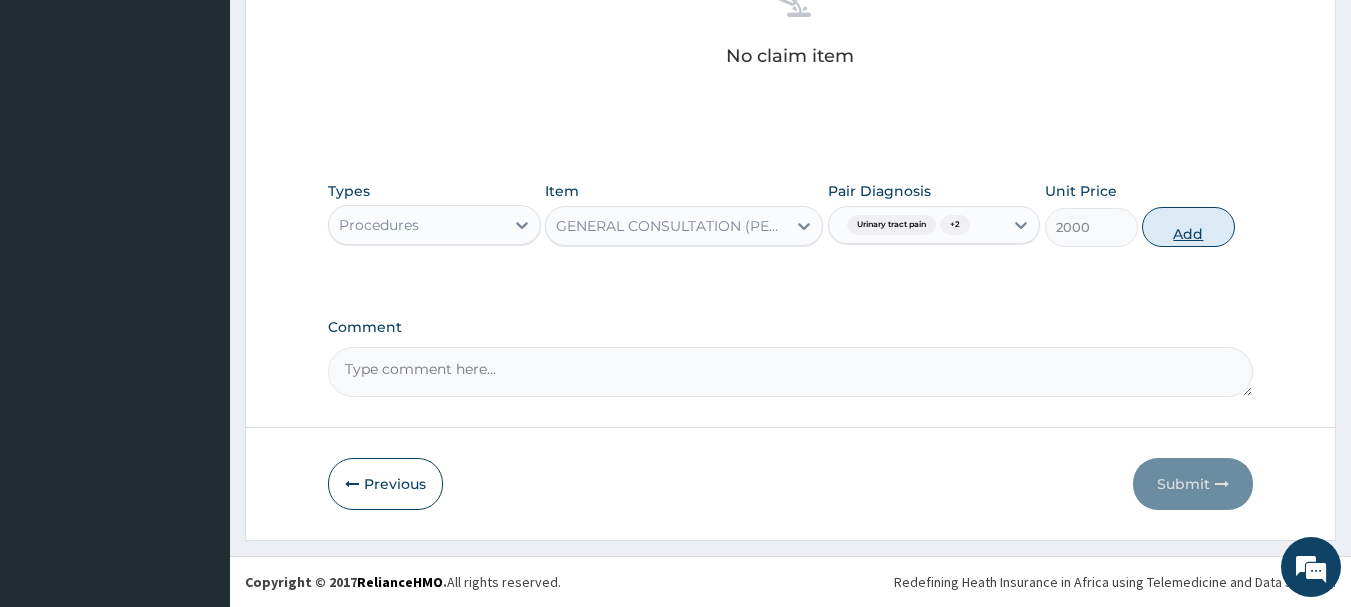 drag, startPoint x: 1171, startPoint y: 222, endPoint x: 1159, endPoint y: 224, distance: 12.165525 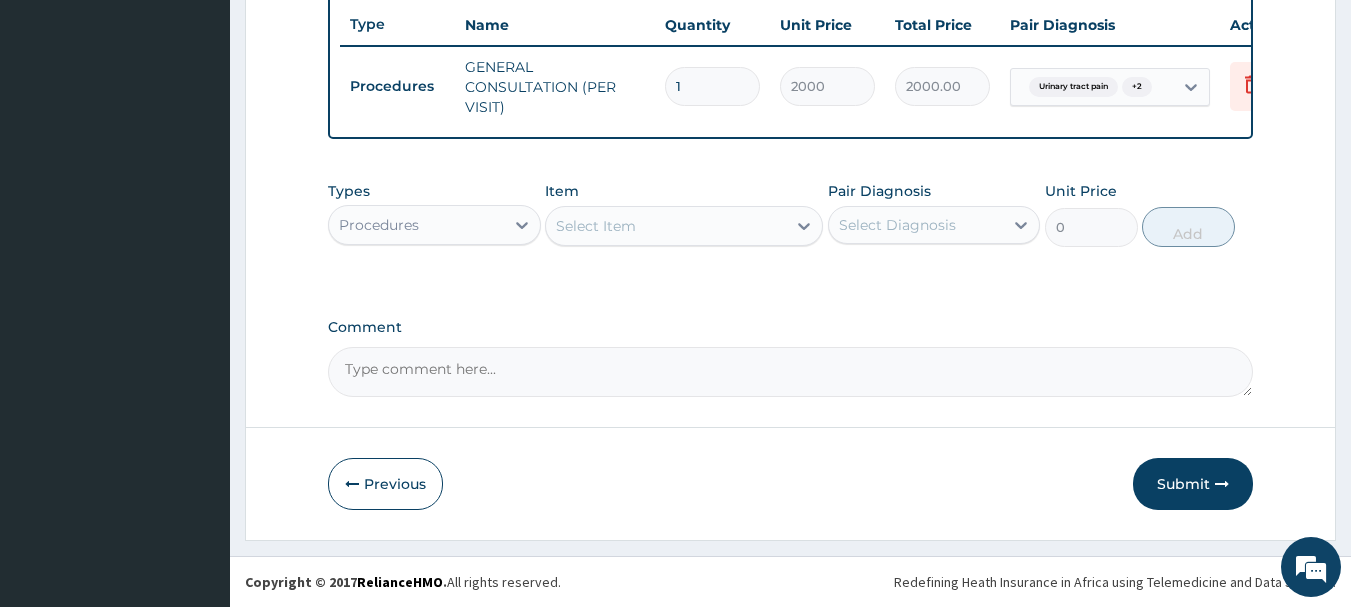 scroll, scrollTop: 766, scrollLeft: 0, axis: vertical 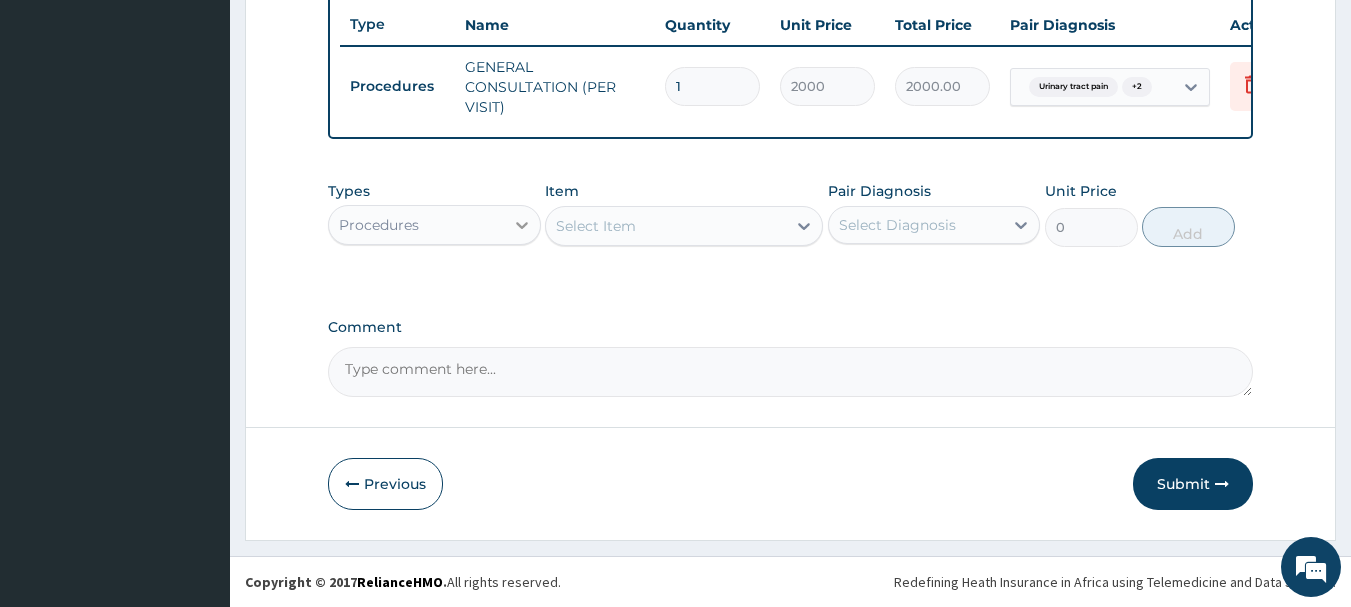 click at bounding box center [522, 225] 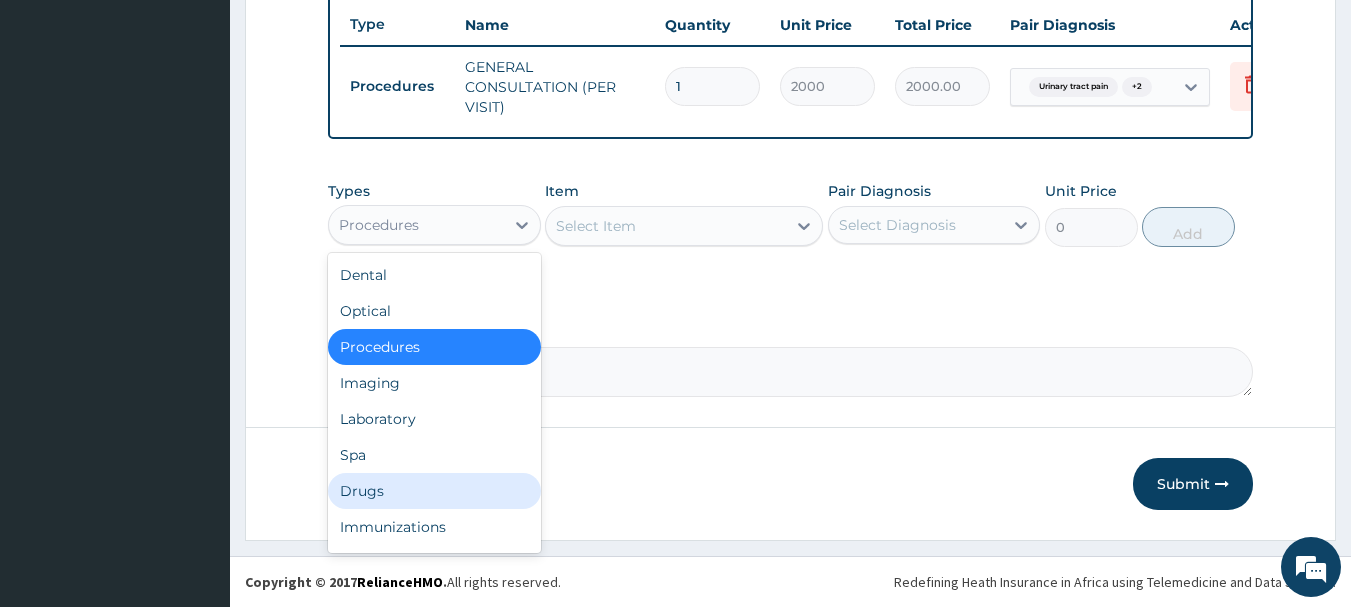click on "Drugs" at bounding box center (434, 491) 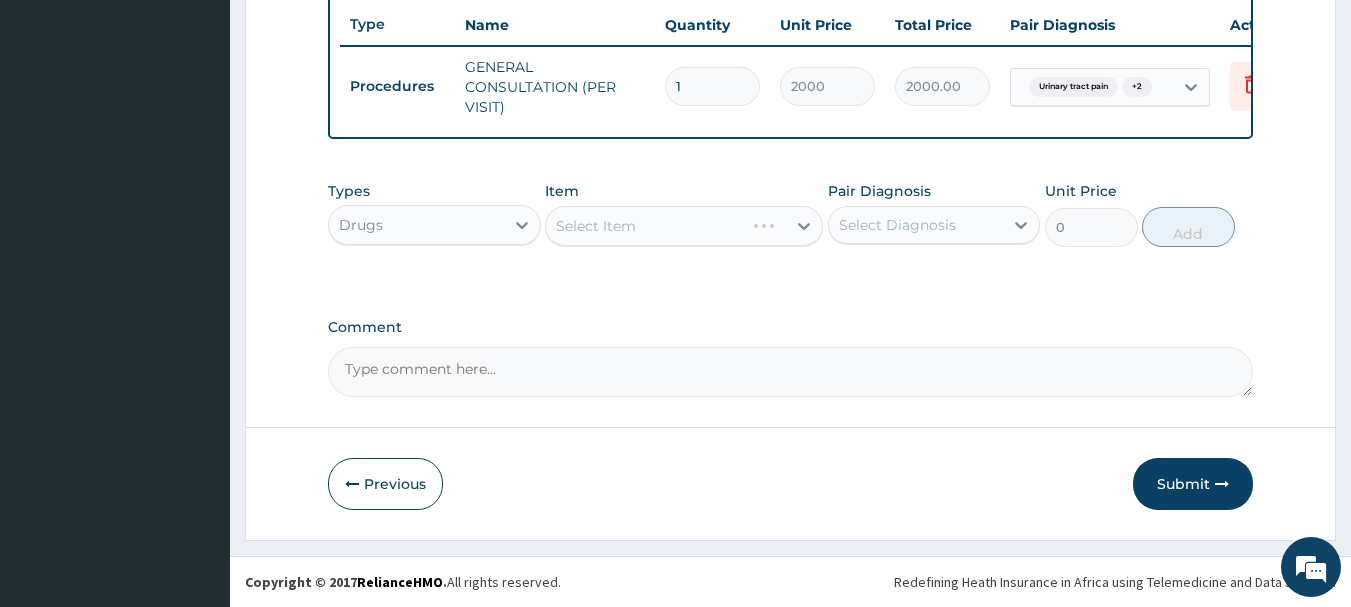 click on "Select Item" at bounding box center (684, 226) 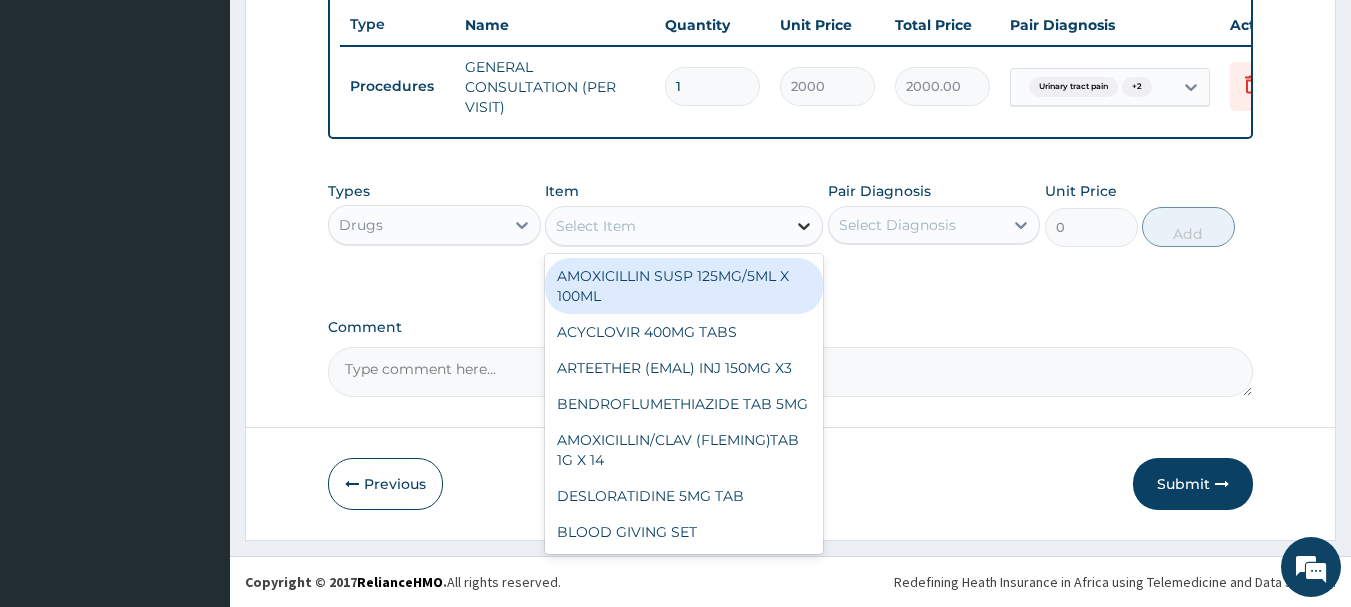 click at bounding box center [804, 226] 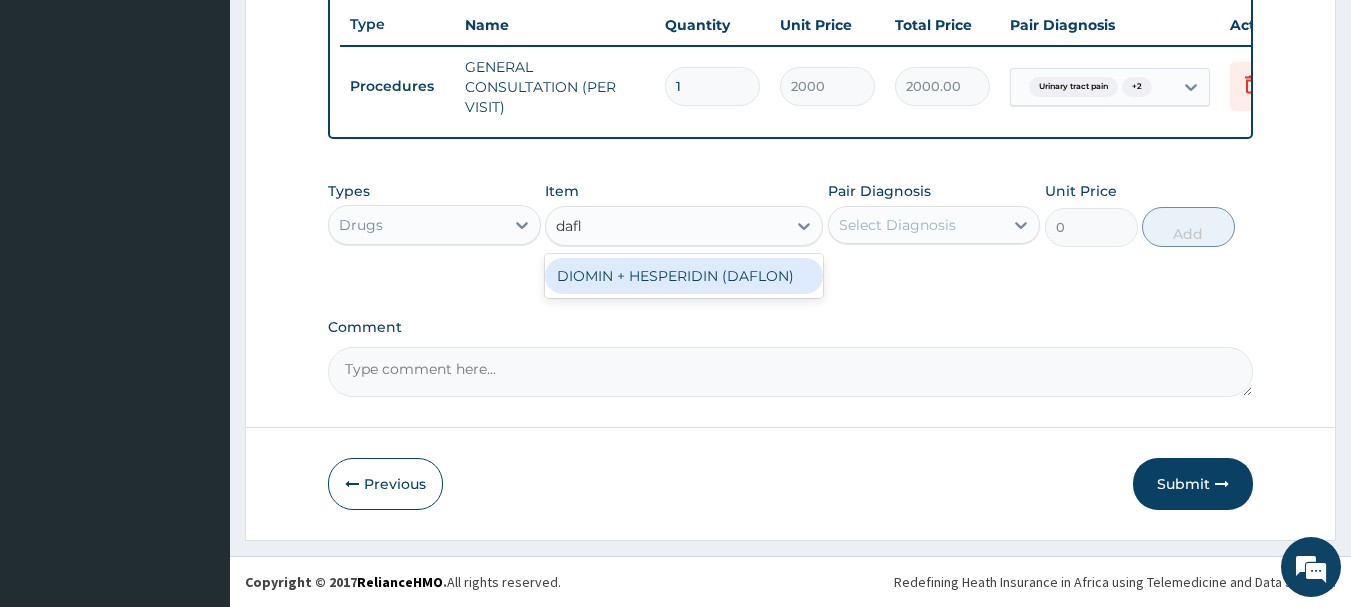 type on "daflo" 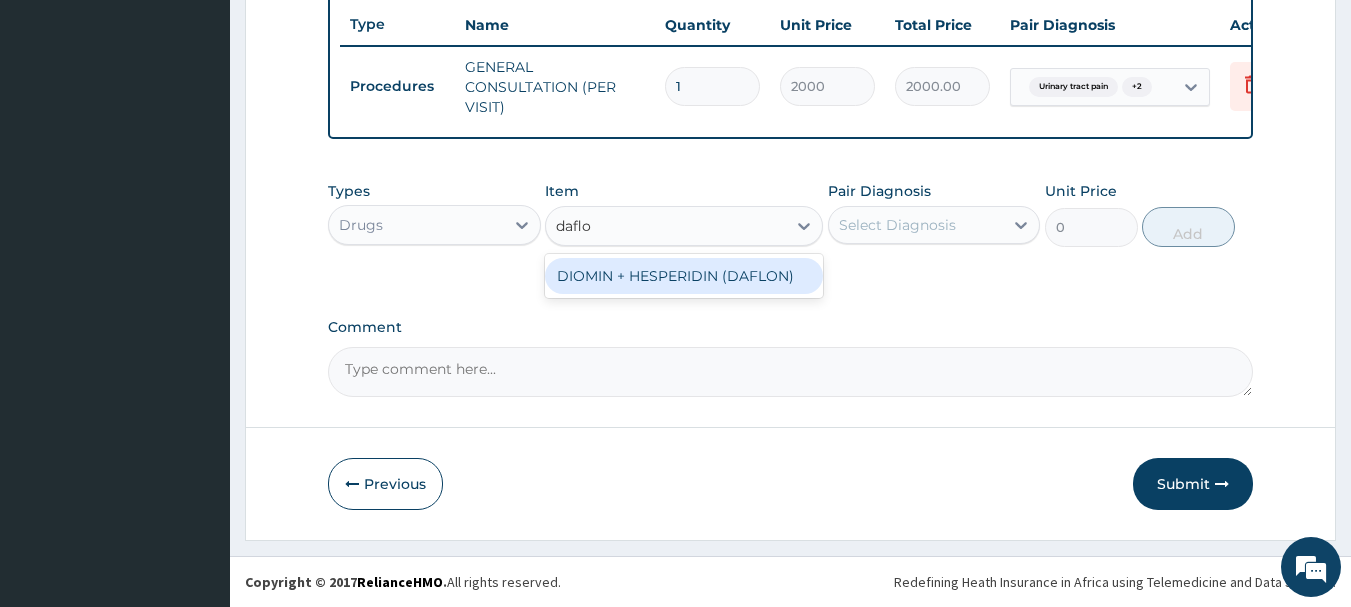 click on "DIOMIN + HESPERIDIN (DAFLON)" at bounding box center [684, 276] 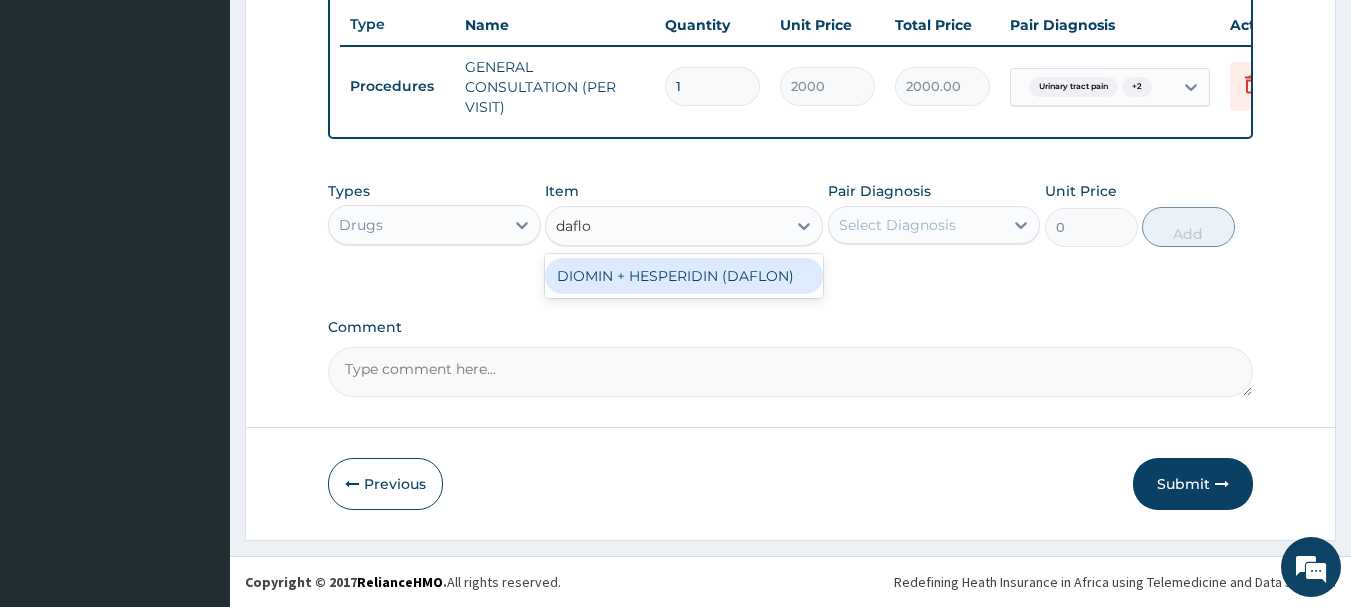 type 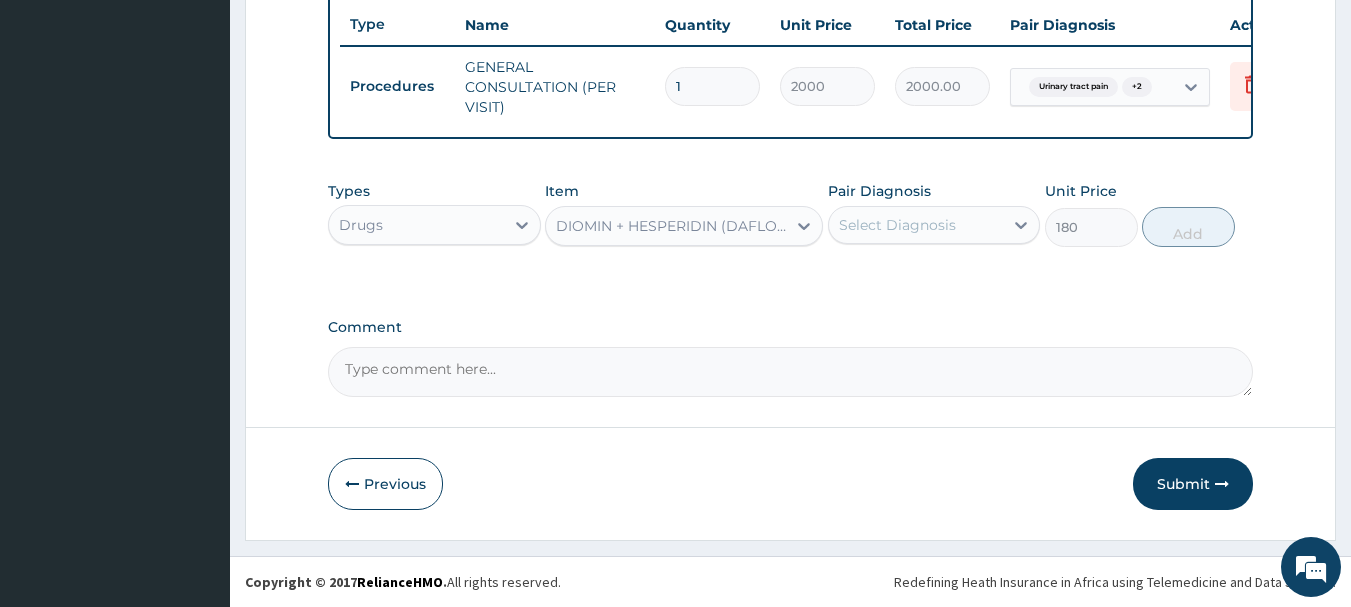 click on "Select Diagnosis" at bounding box center [897, 225] 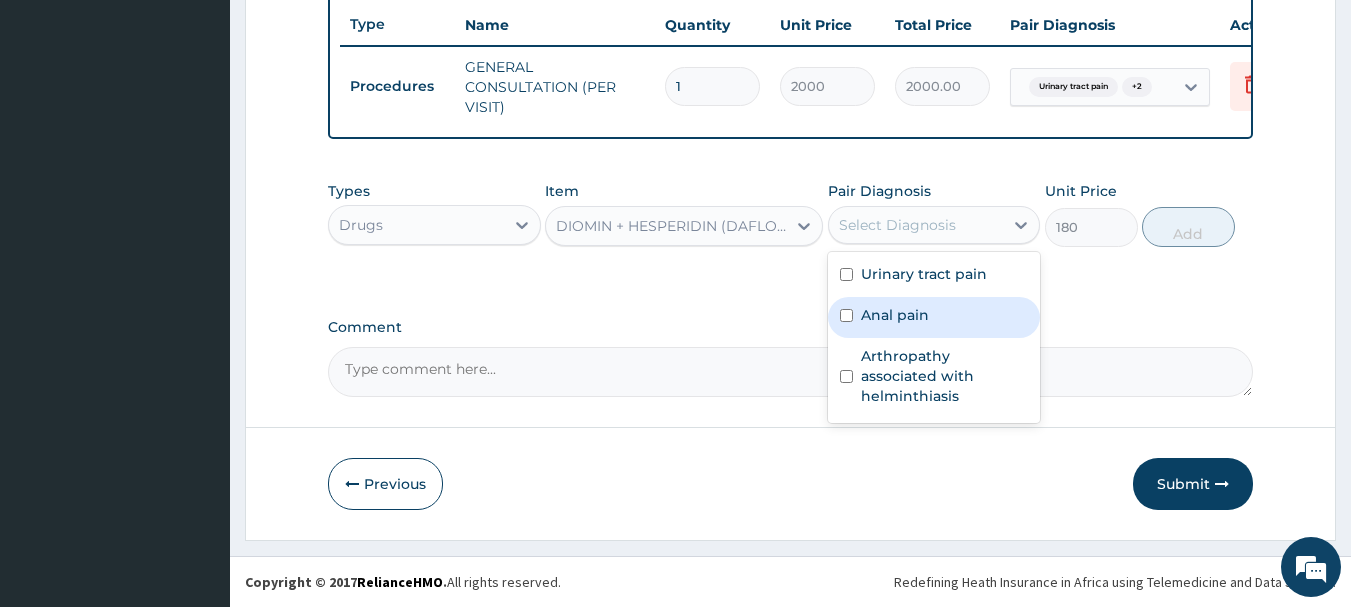 click on "Anal pain" at bounding box center [895, 315] 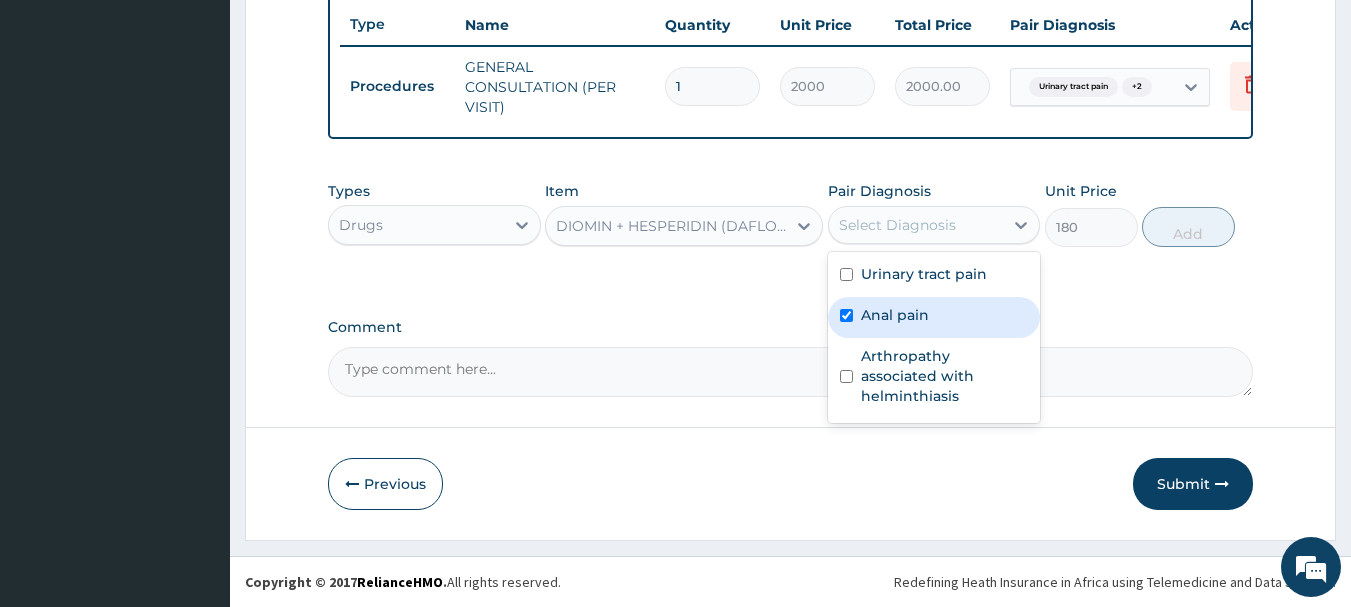 checkbox on "true" 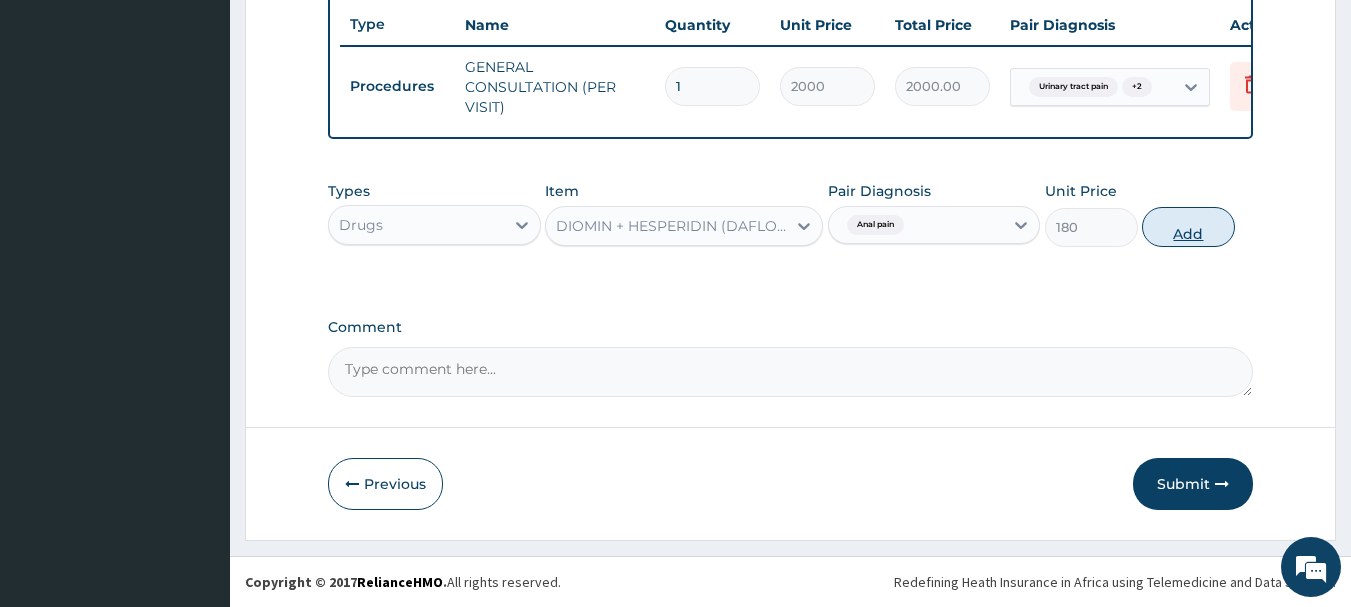 click on "Add" at bounding box center [1188, 227] 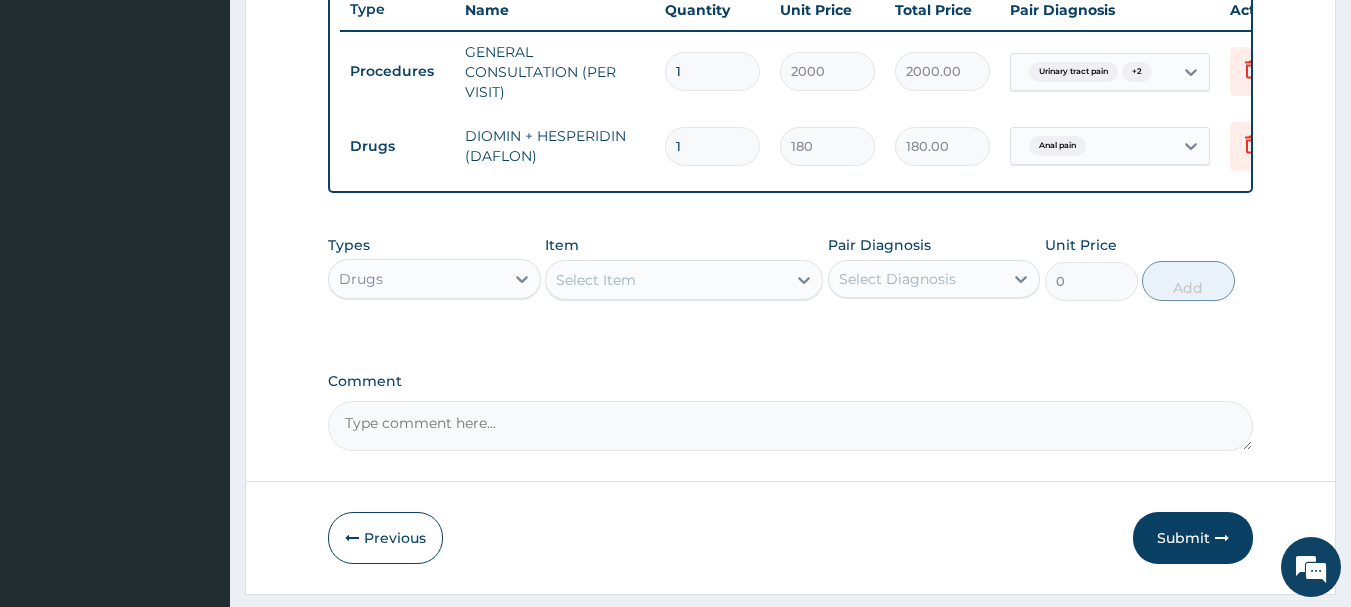 type on "10" 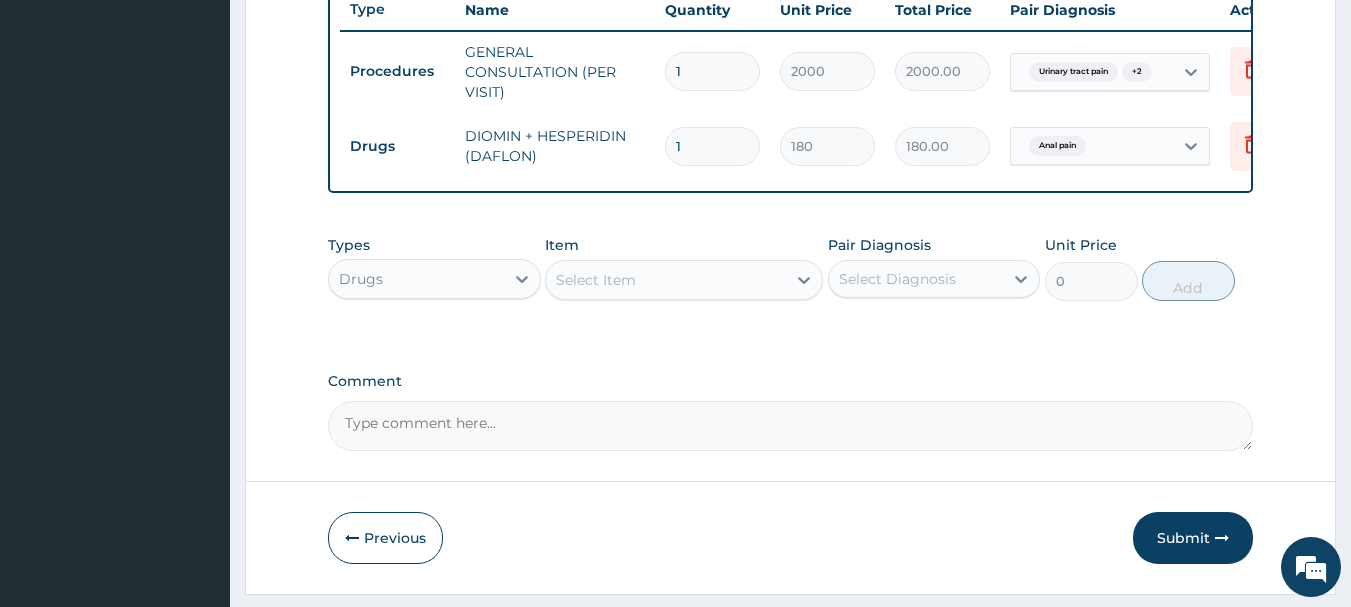type on "1800.00" 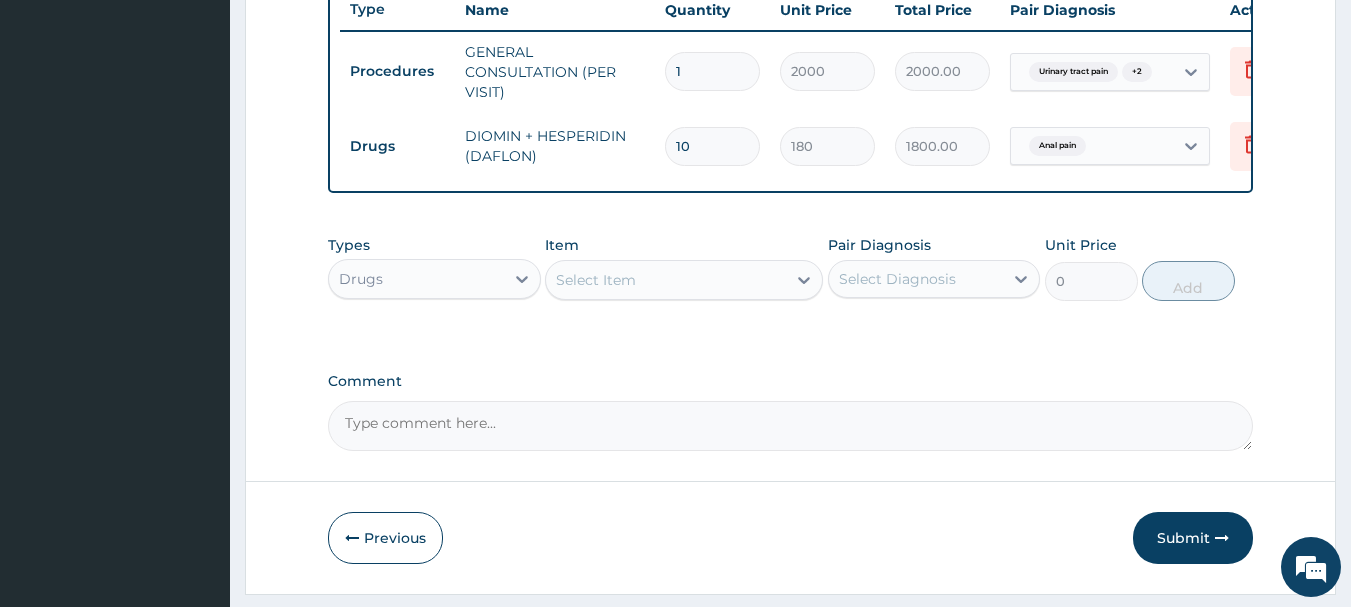 type on "10" 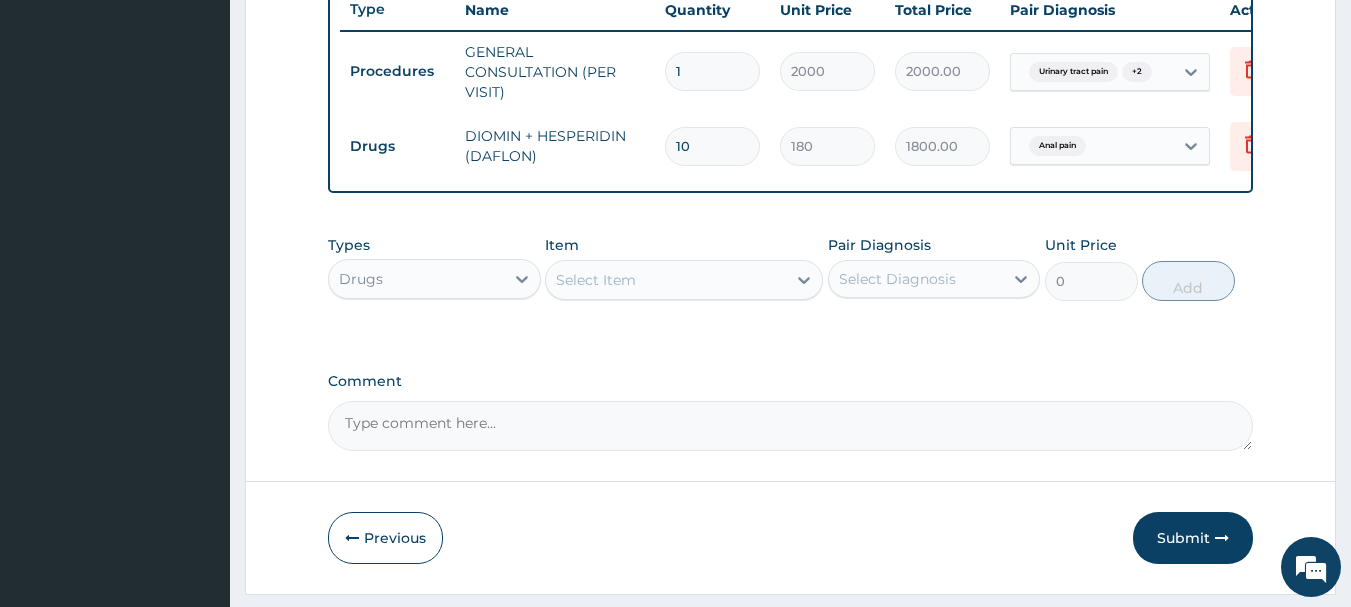 click on "Select Item" at bounding box center (666, 280) 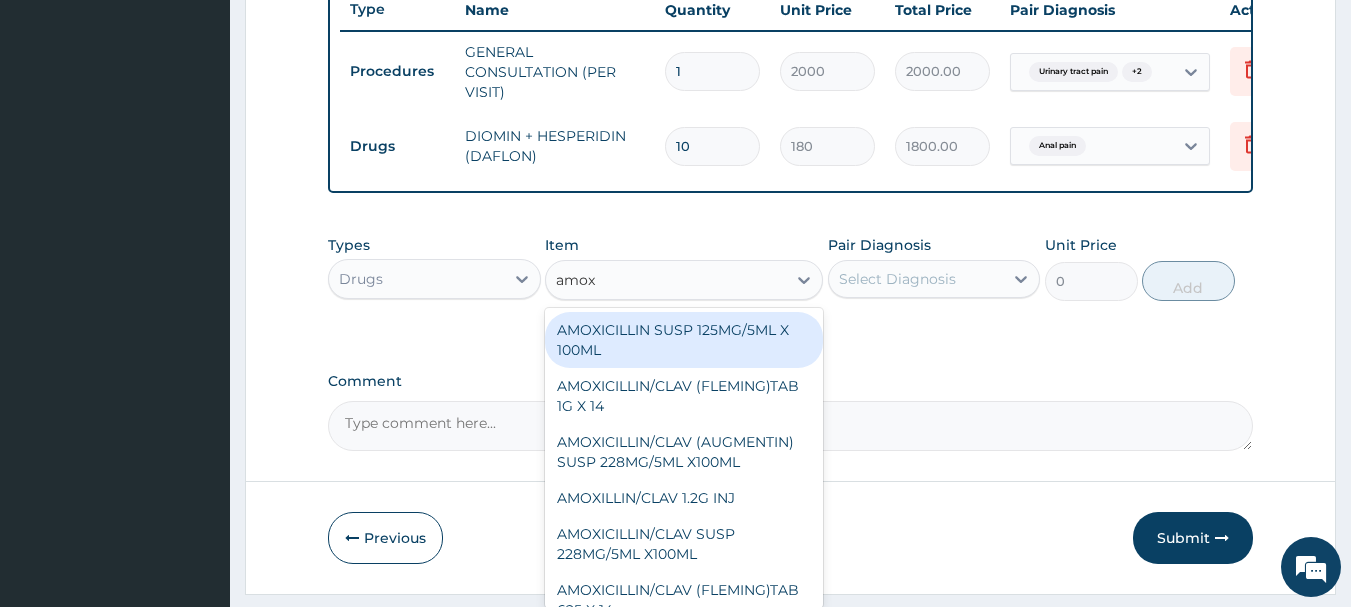 type on "amoxi" 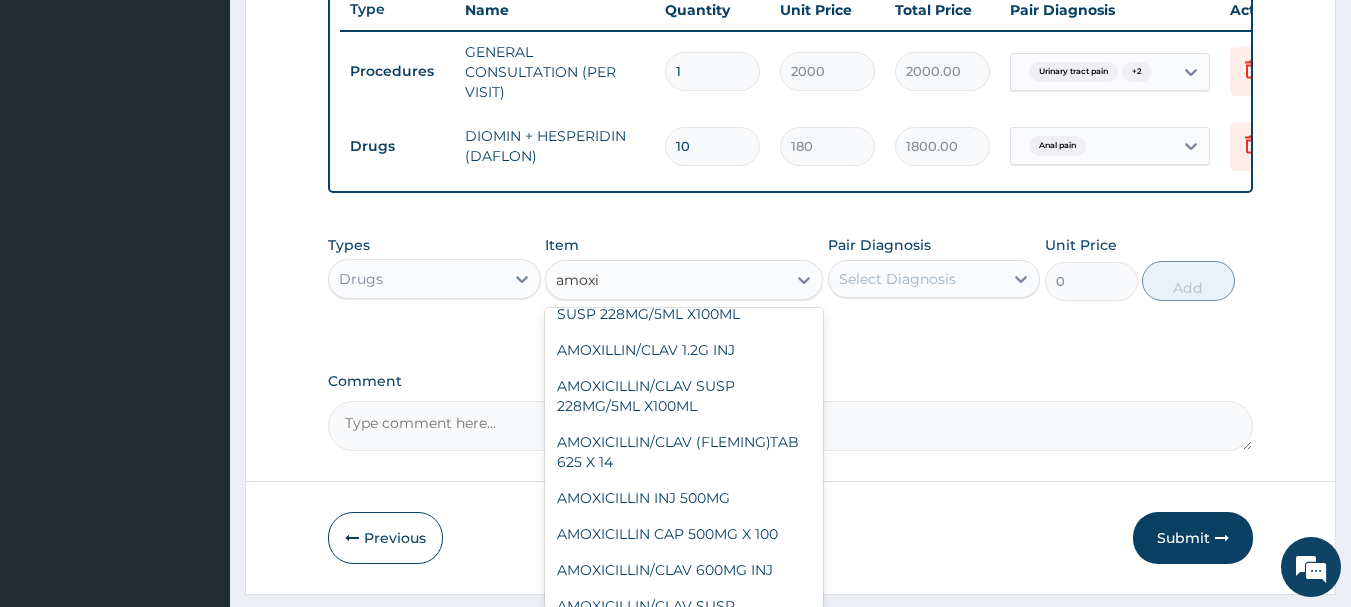 scroll, scrollTop: 168, scrollLeft: 0, axis: vertical 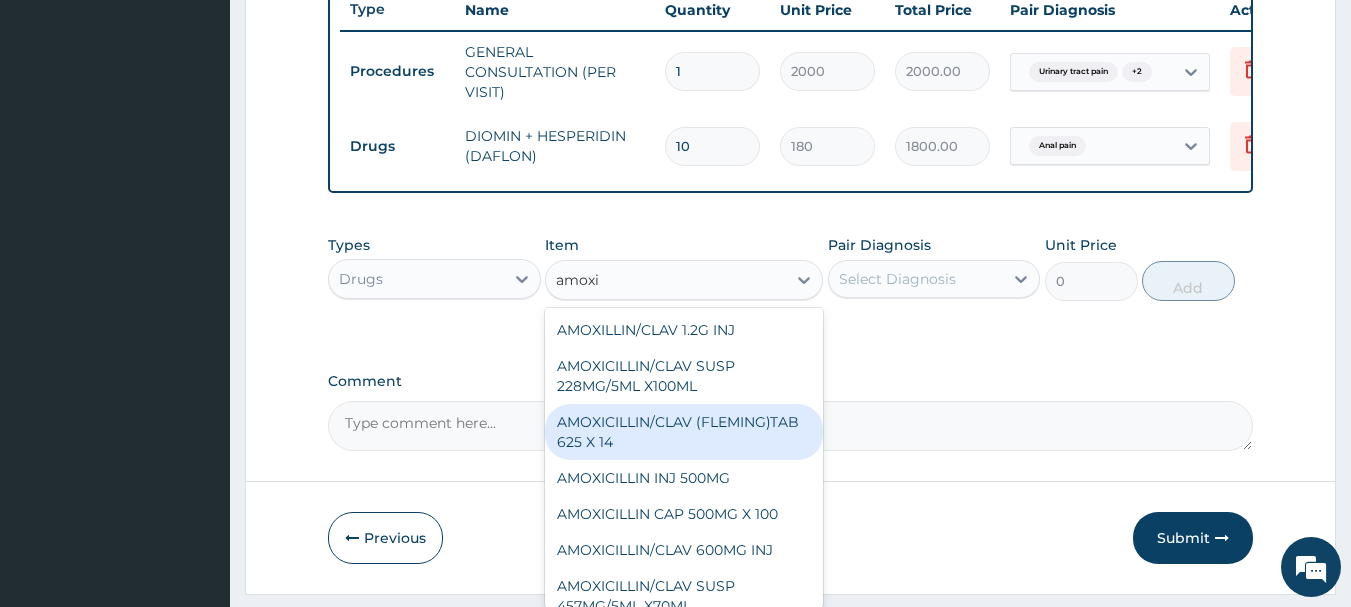 click on "AMOXICILLIN/CLAV (FLEMING)TAB 625 X 14" at bounding box center [684, 432] 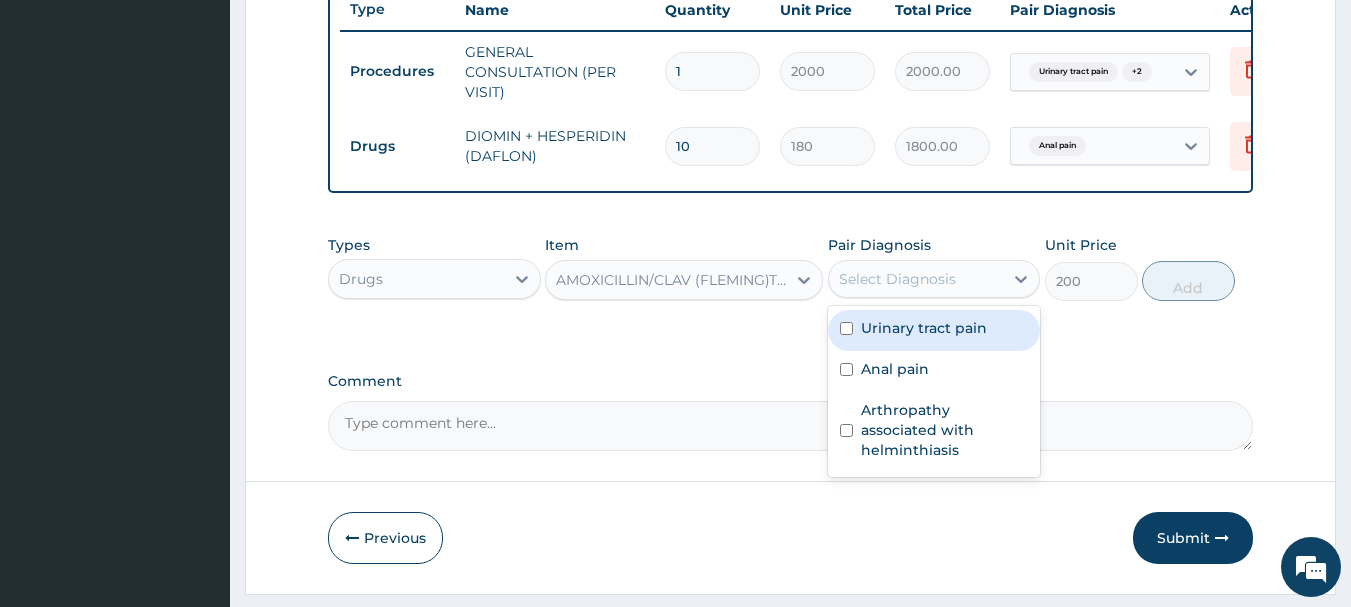 click on "Select Diagnosis" at bounding box center (916, 279) 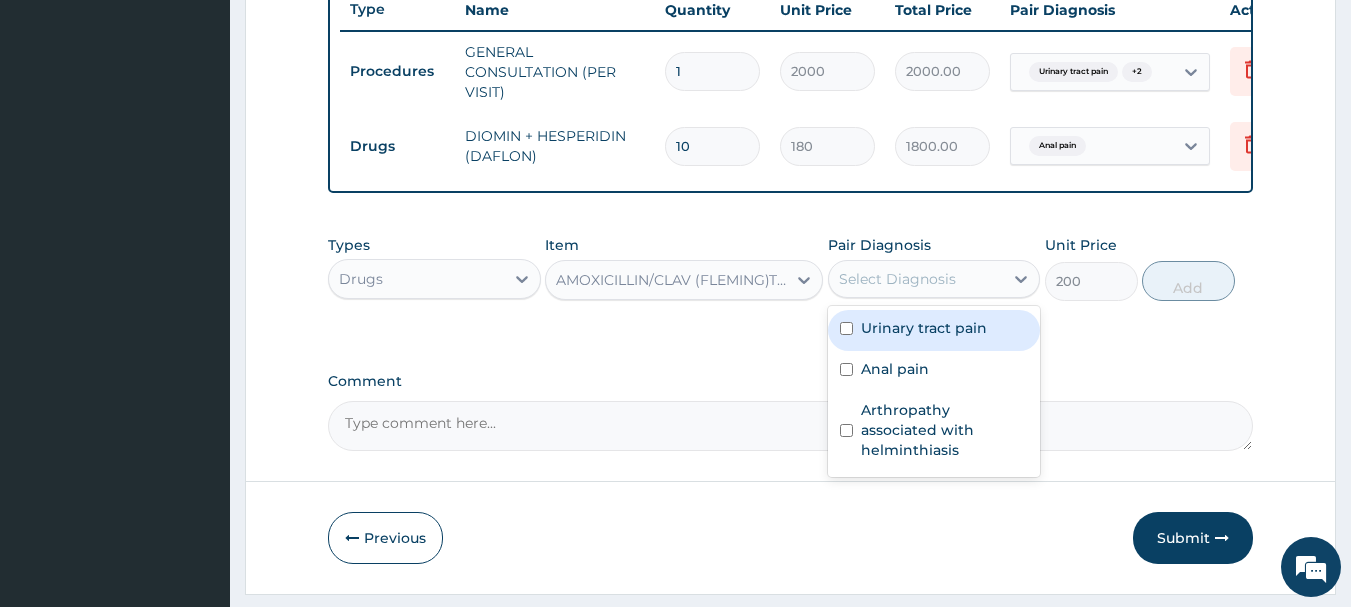 click on "Urinary tract pain" at bounding box center (934, 330) 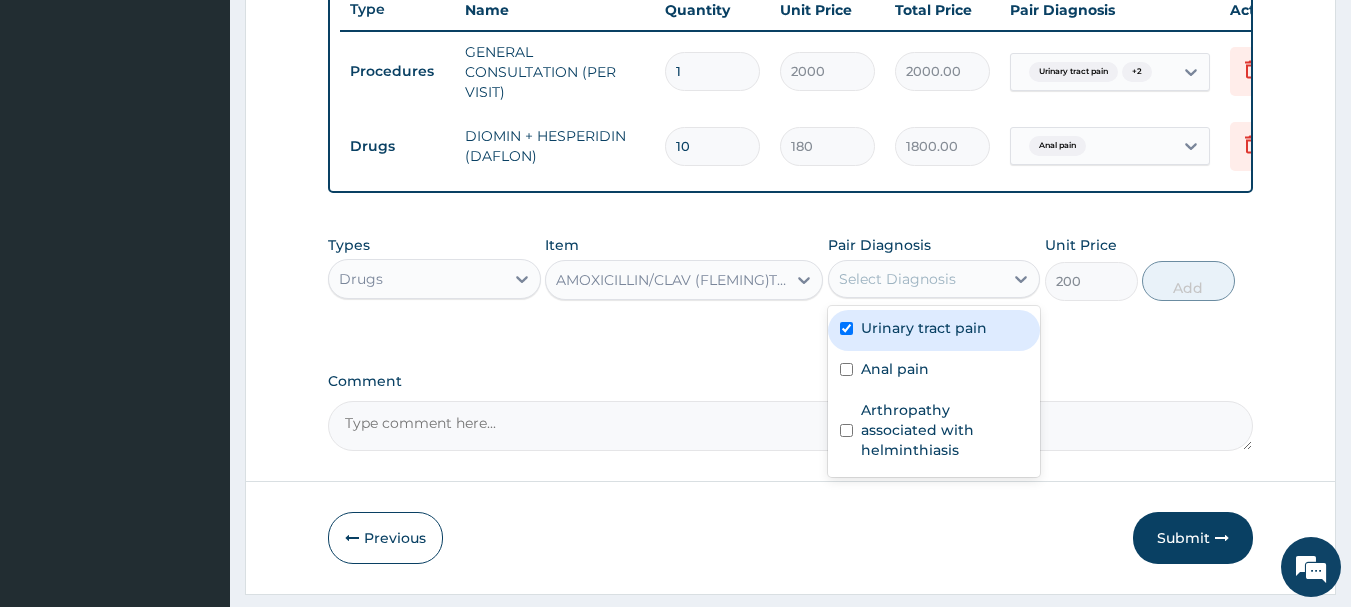 checkbox on "true" 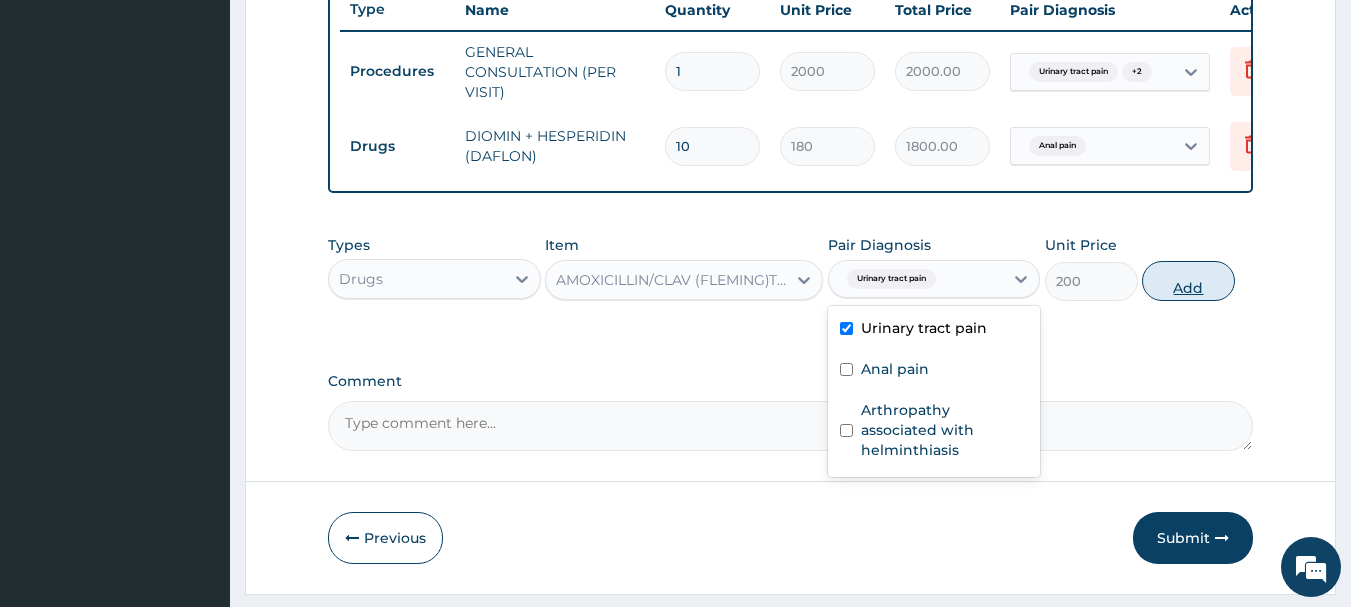 click on "Add" at bounding box center (1188, 281) 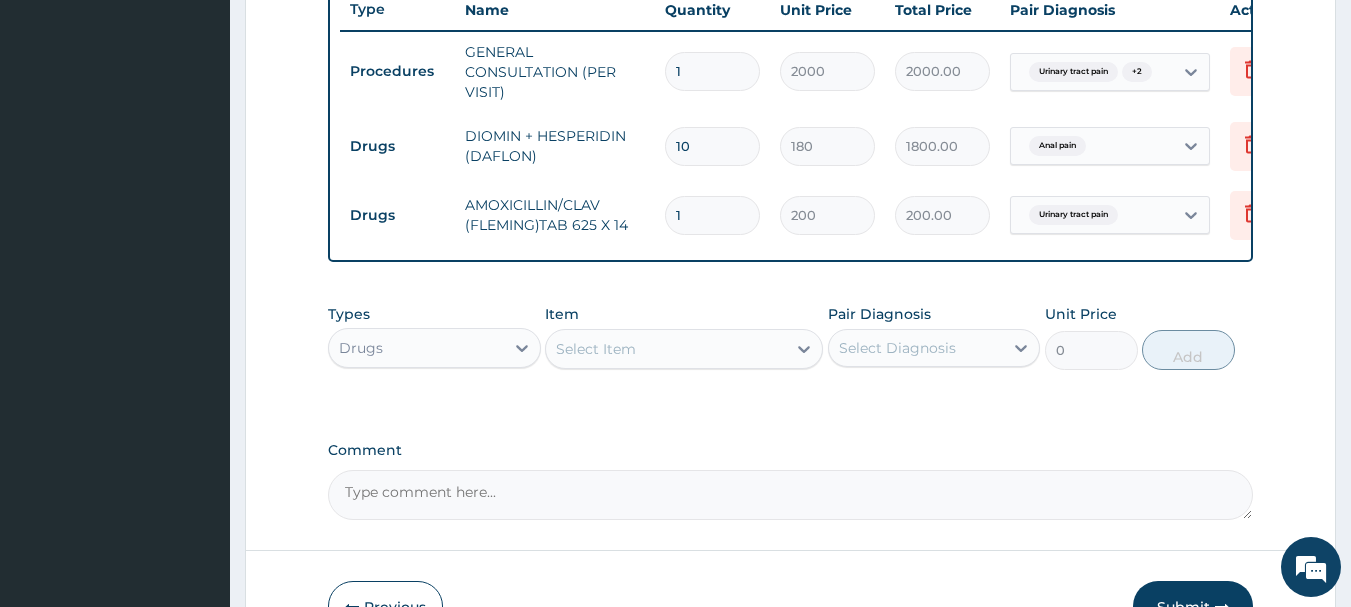 type on "10" 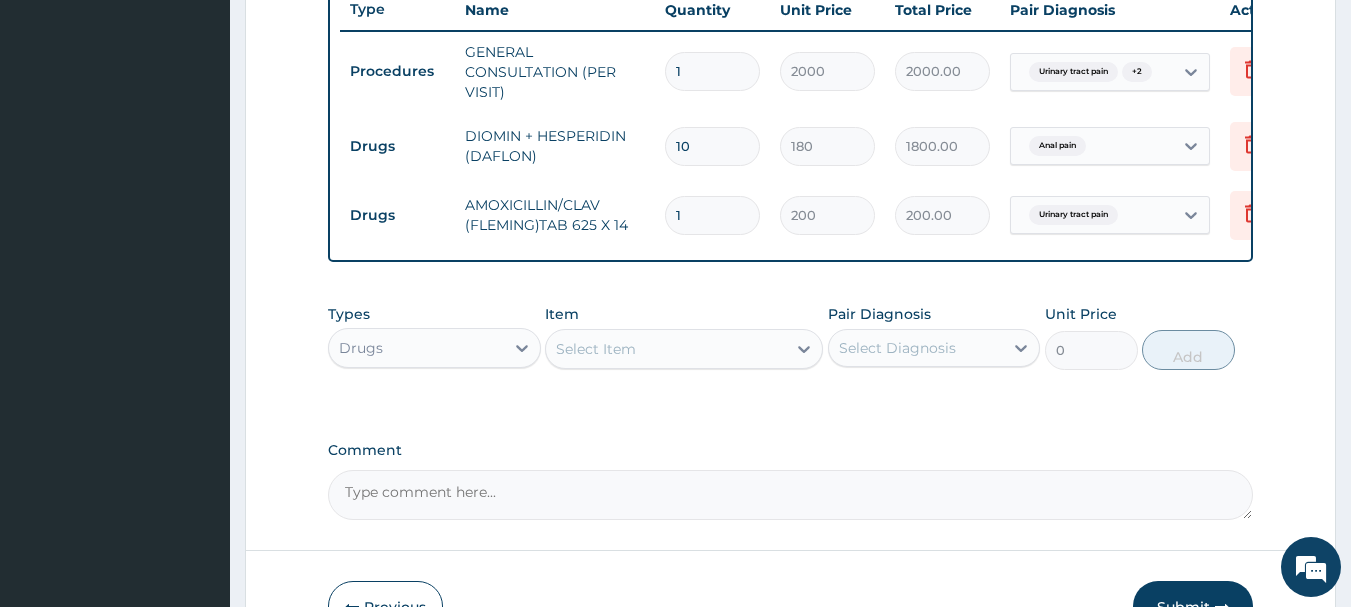 type on "2000.00" 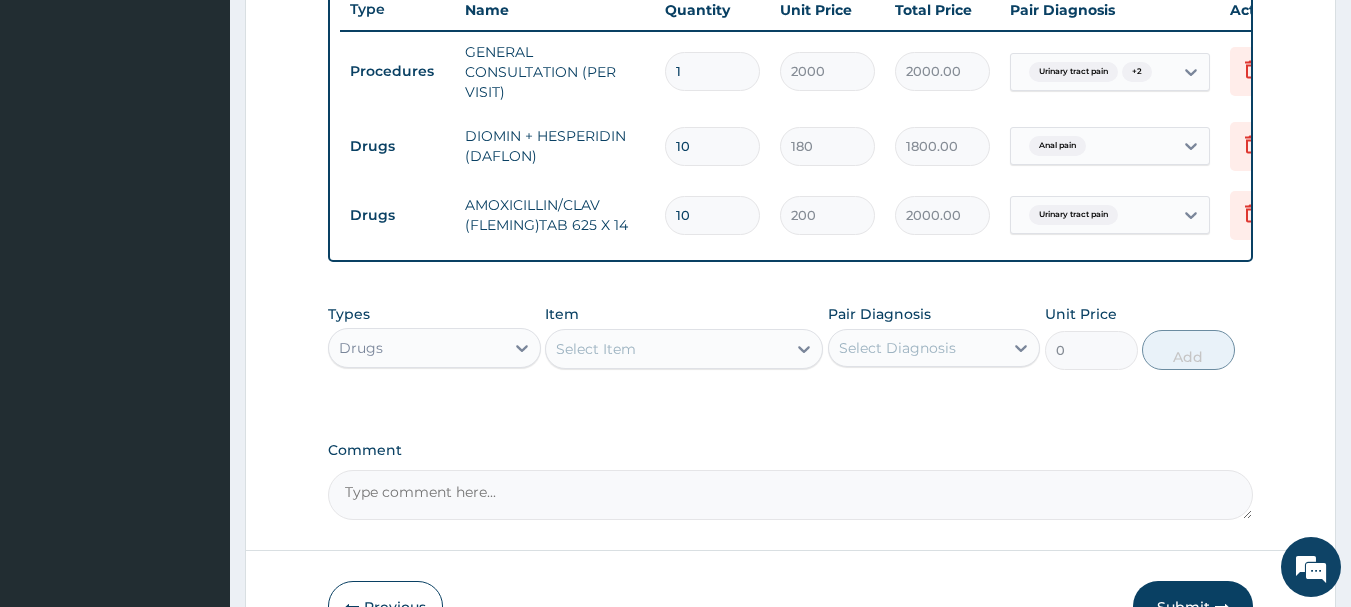 type on "10" 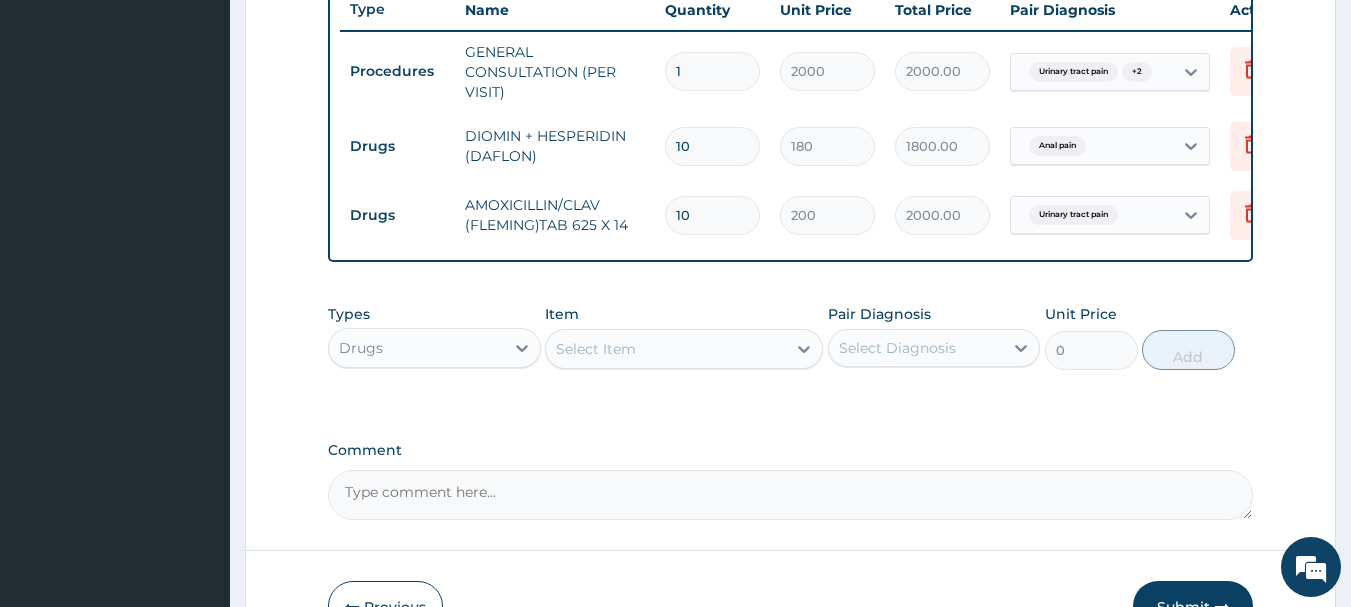 click on "Select Item" at bounding box center [666, 349] 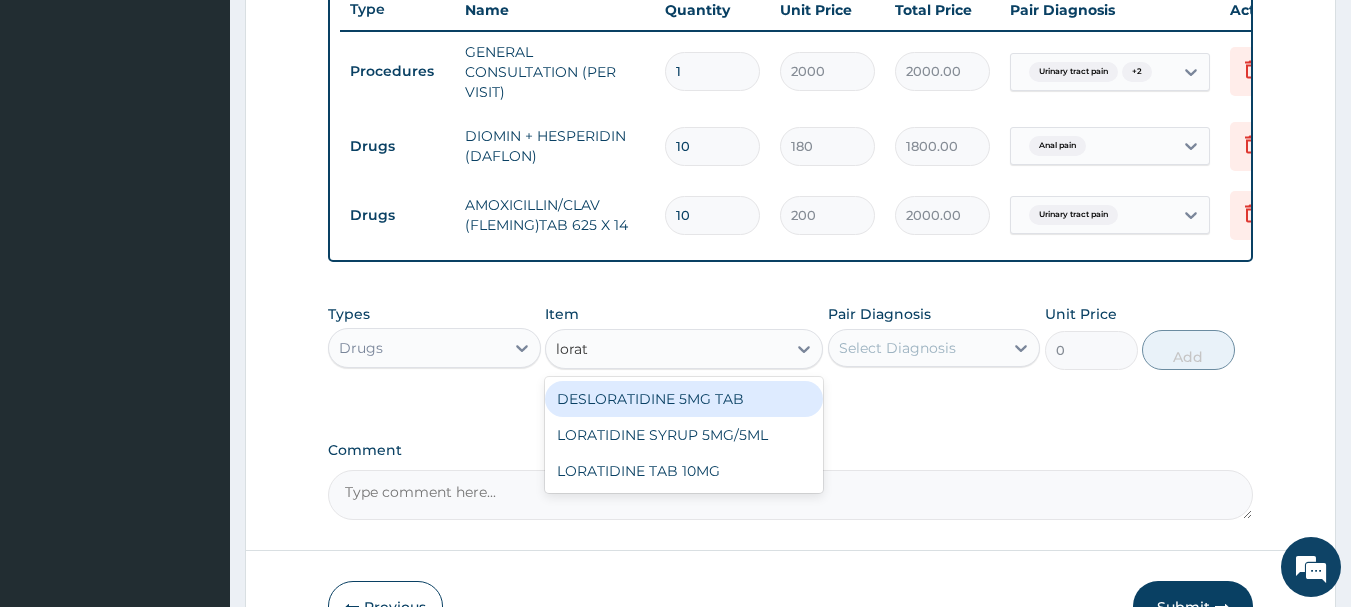 type on "lorati" 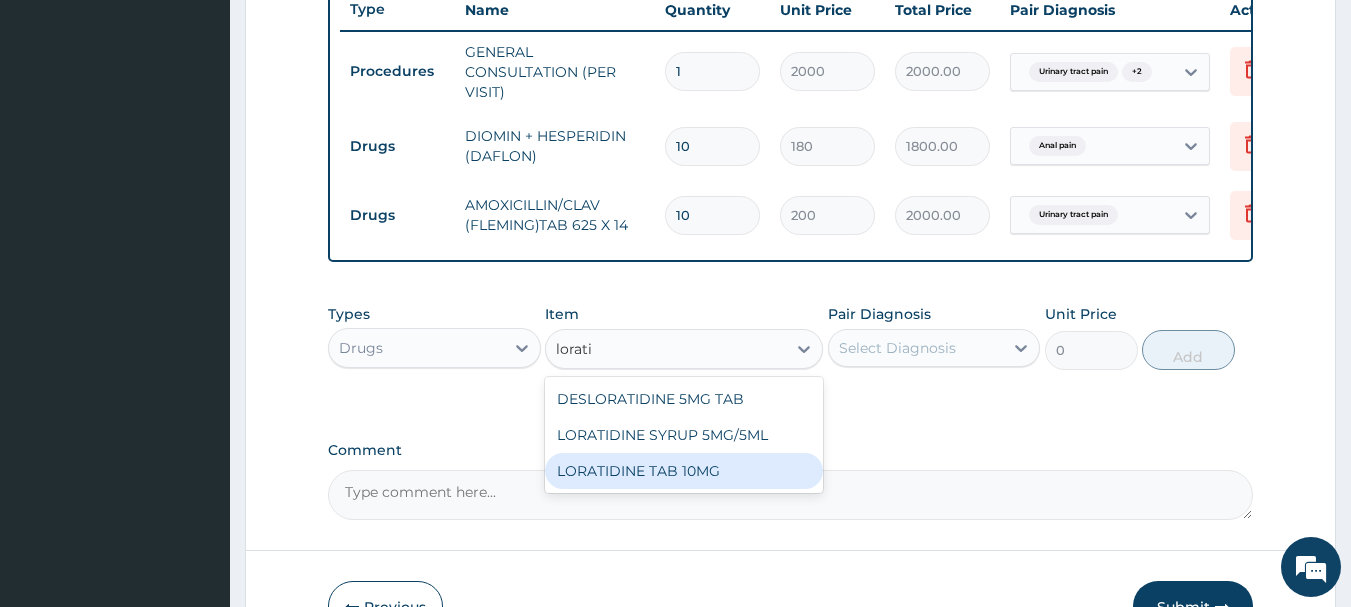 click on "LORATIDINE TAB 10MG" at bounding box center [684, 471] 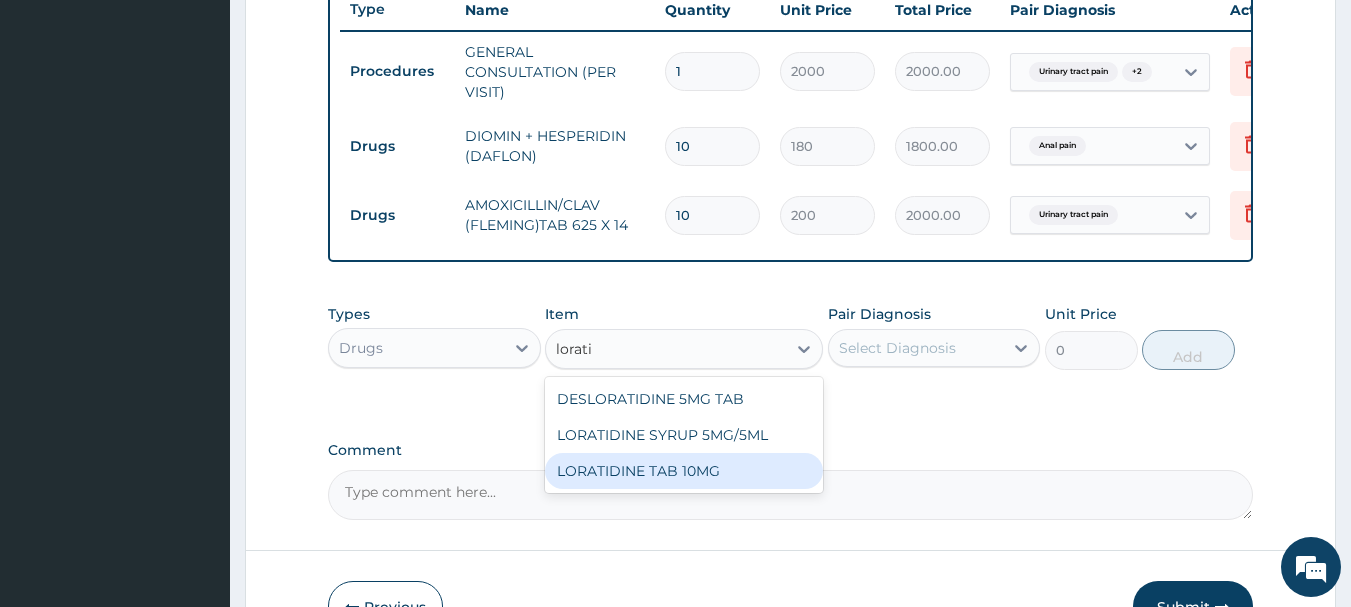 type 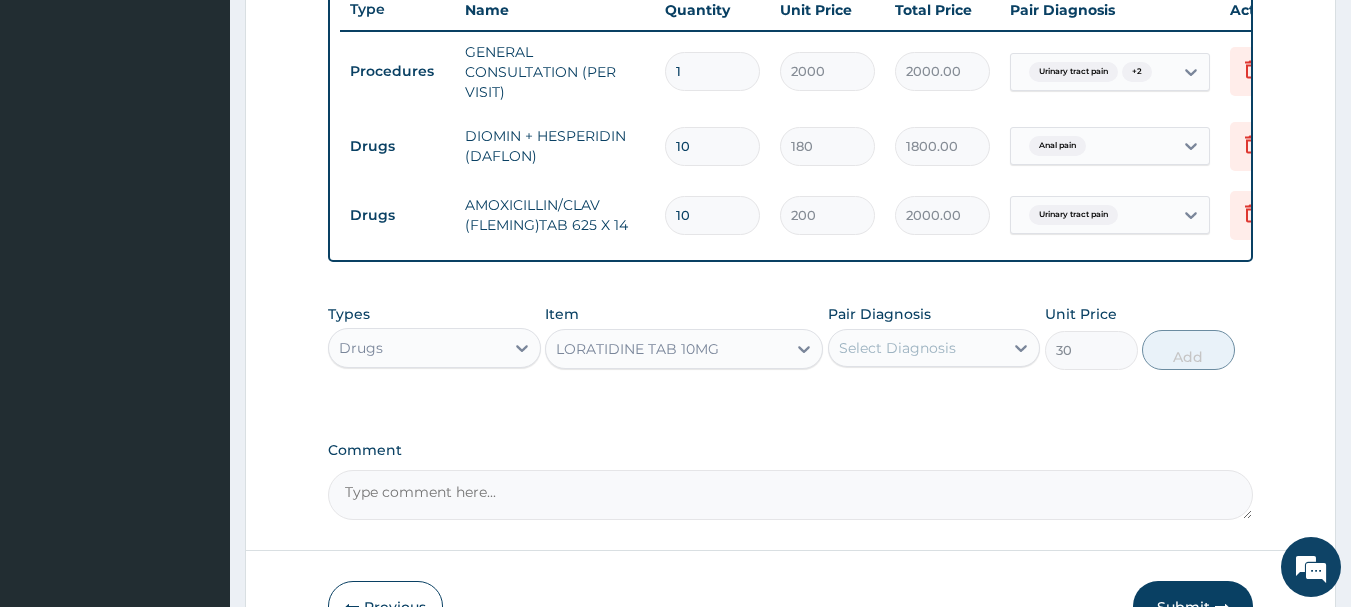 click on "Select Diagnosis" at bounding box center [916, 348] 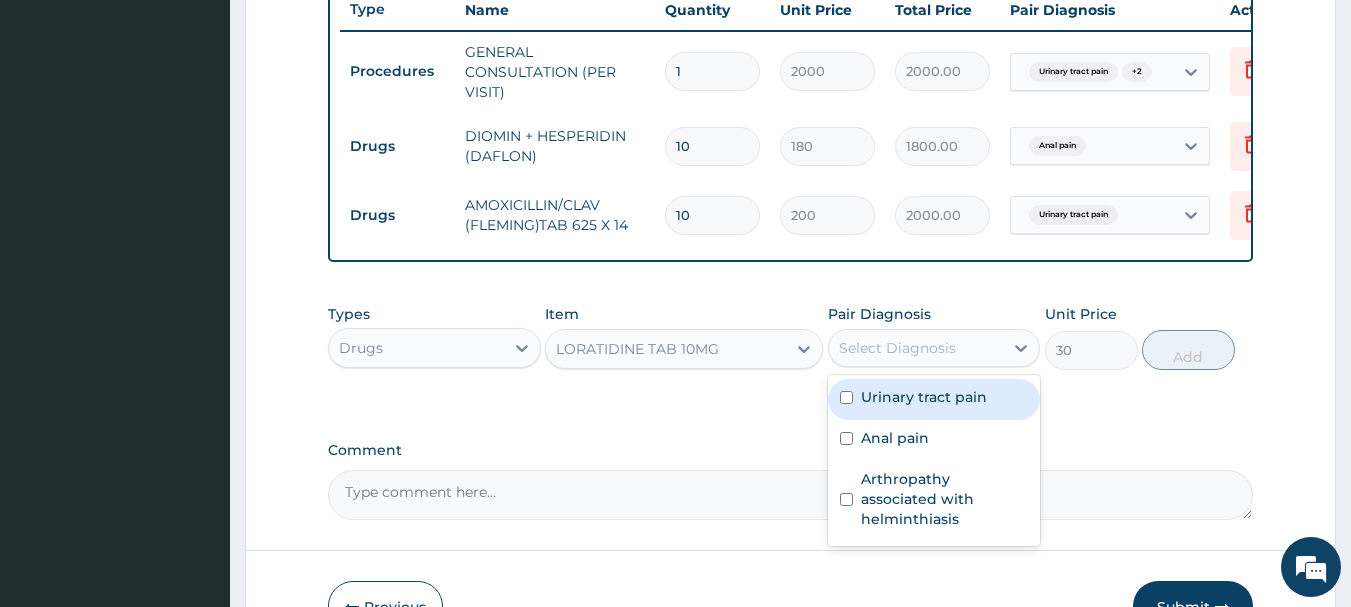 click on "Urinary tract pain" at bounding box center [924, 397] 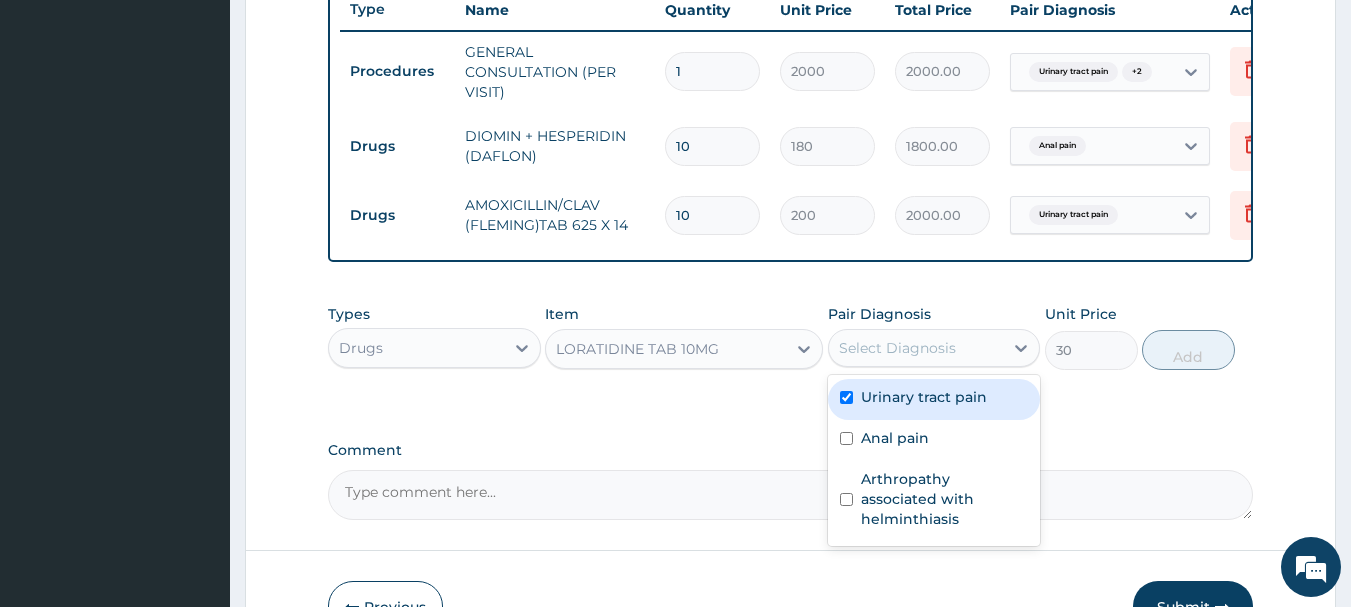 checkbox on "true" 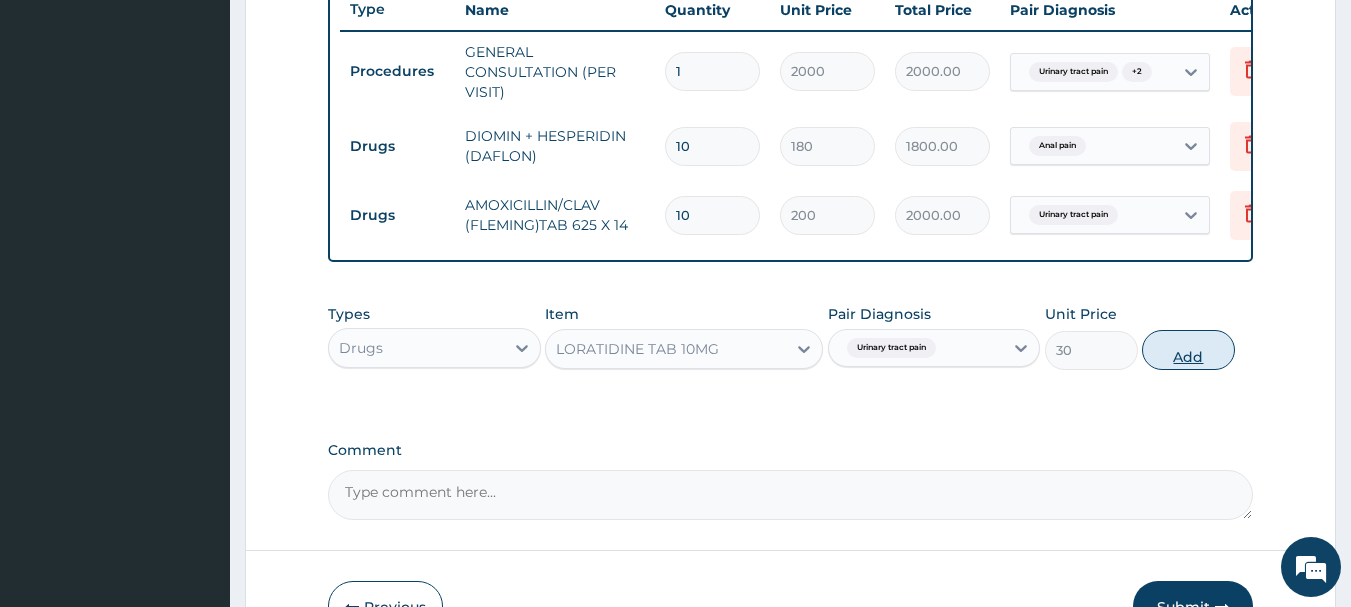 click on "Add" at bounding box center [1188, 350] 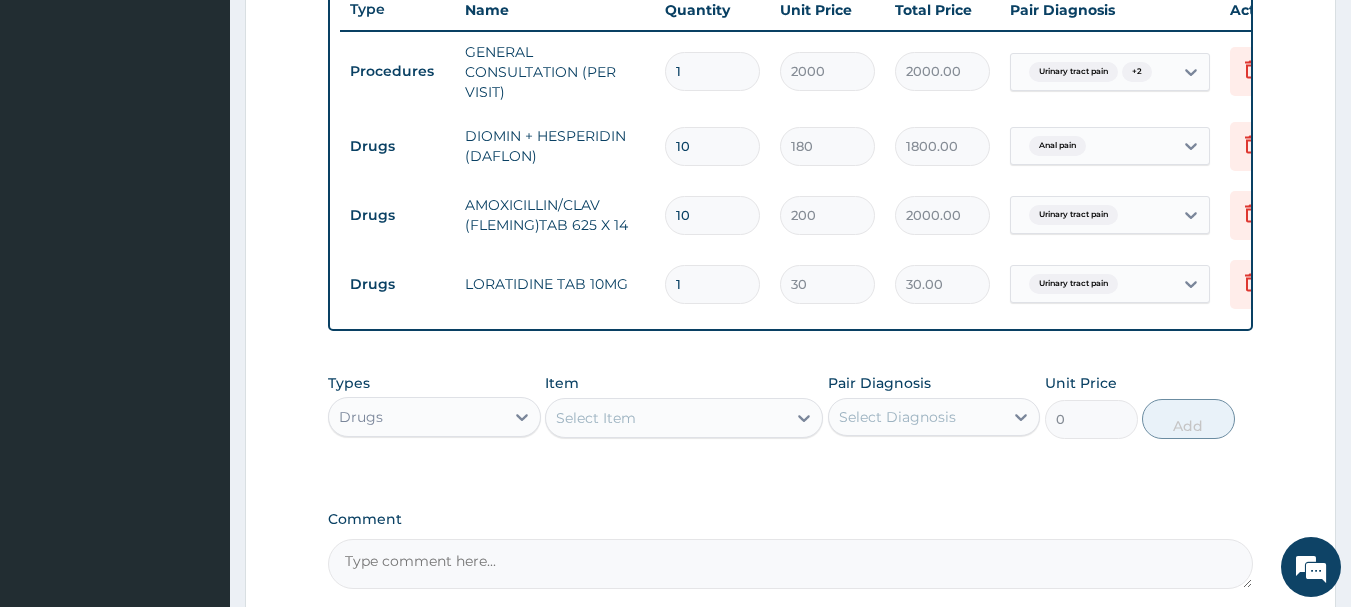 type on "10" 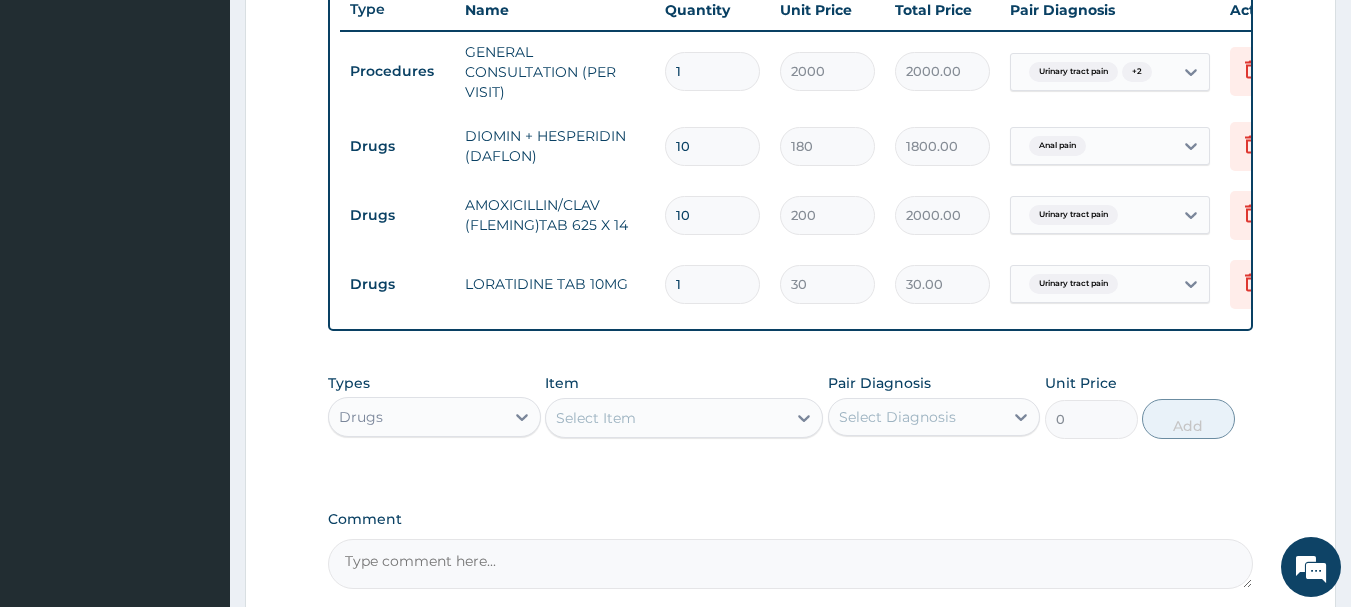 type on "300.00" 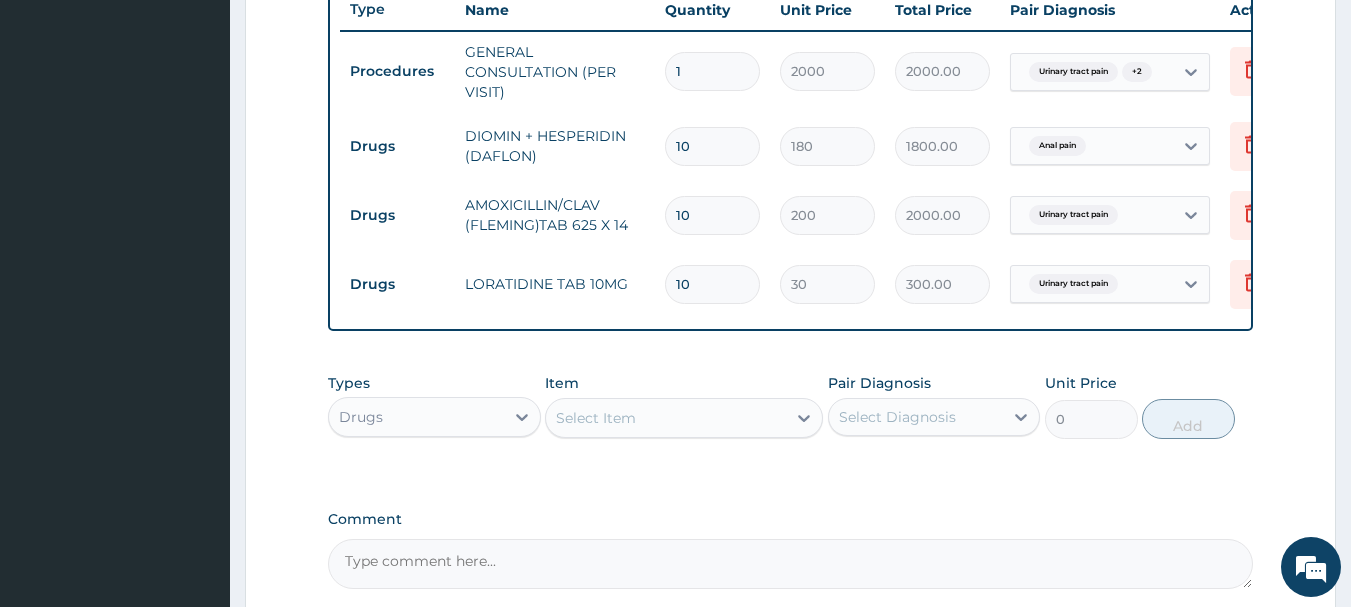 type on "10" 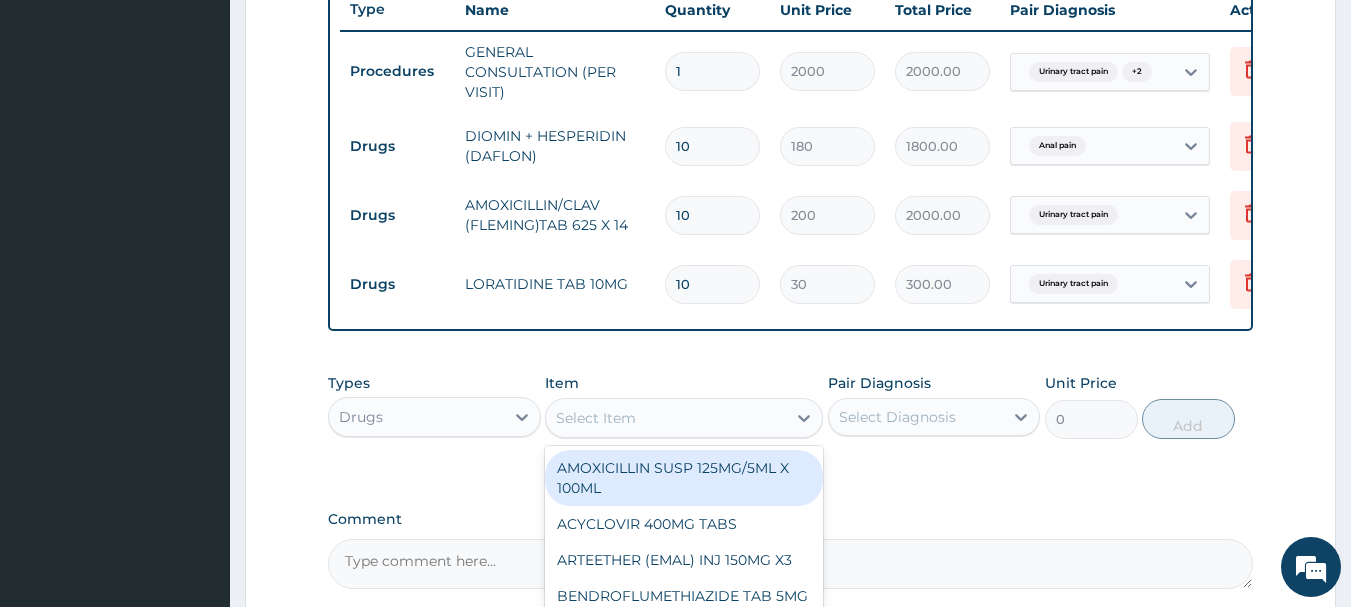 click on "Select Item" at bounding box center [666, 418] 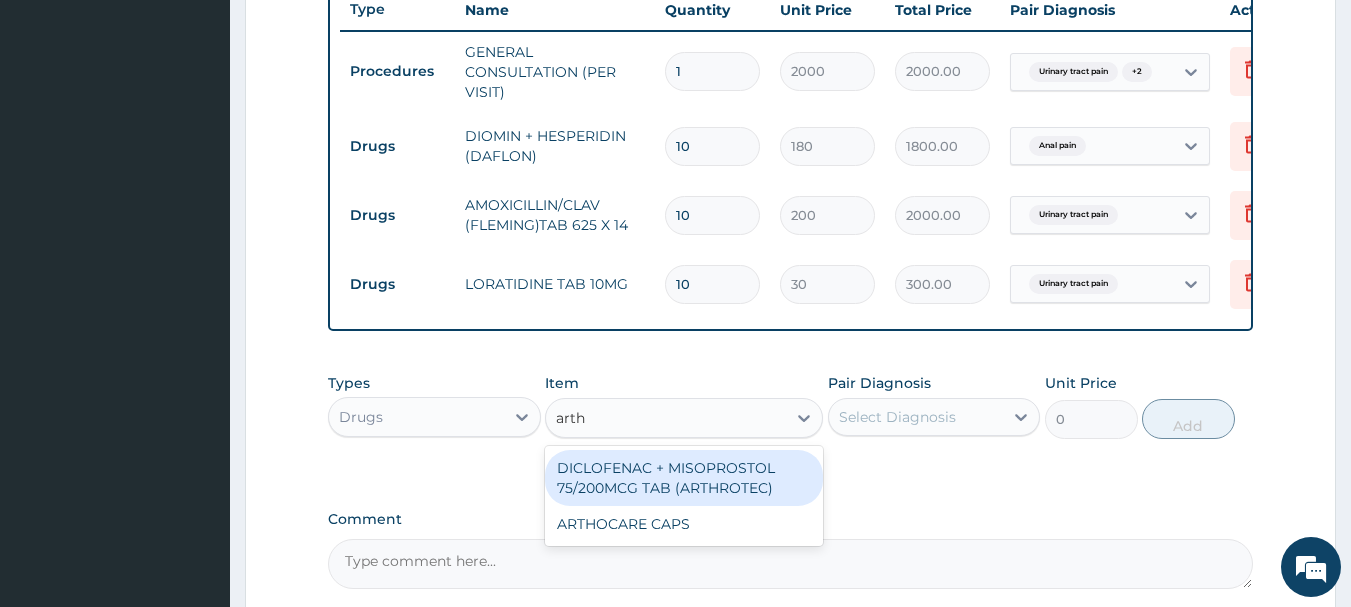 type on "arthr" 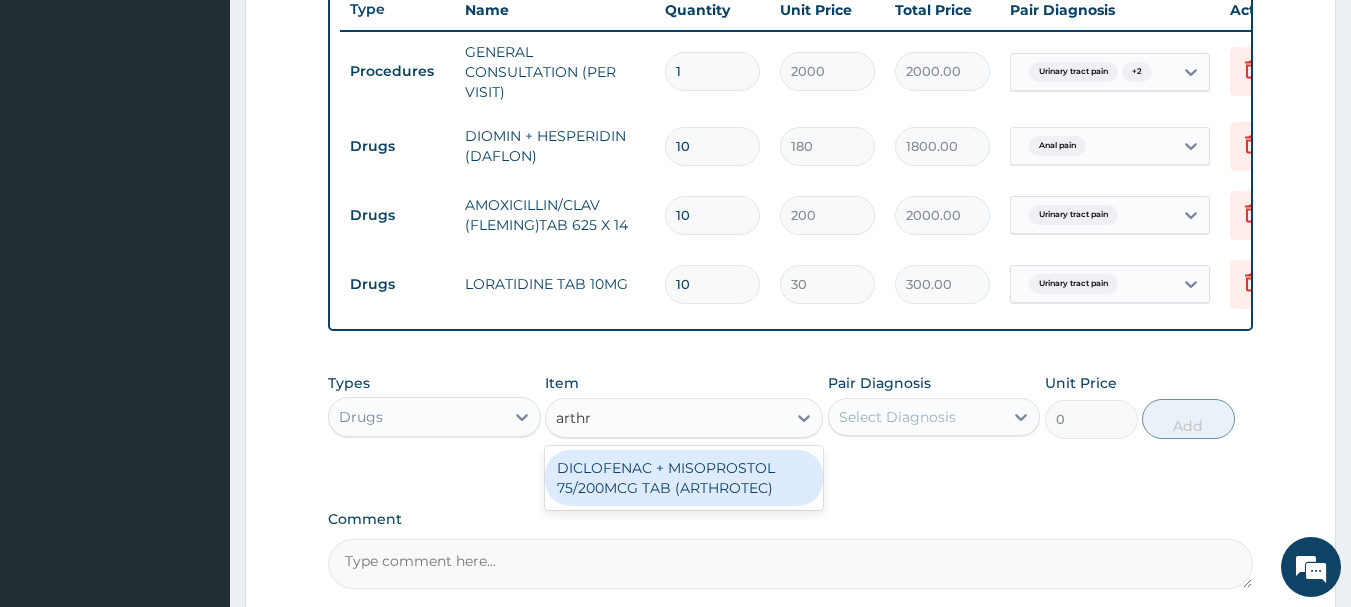click on "DICLOFENAC + MISOPROSTOL 75/200MCG TAB (ARTHROTEC)" at bounding box center [684, 478] 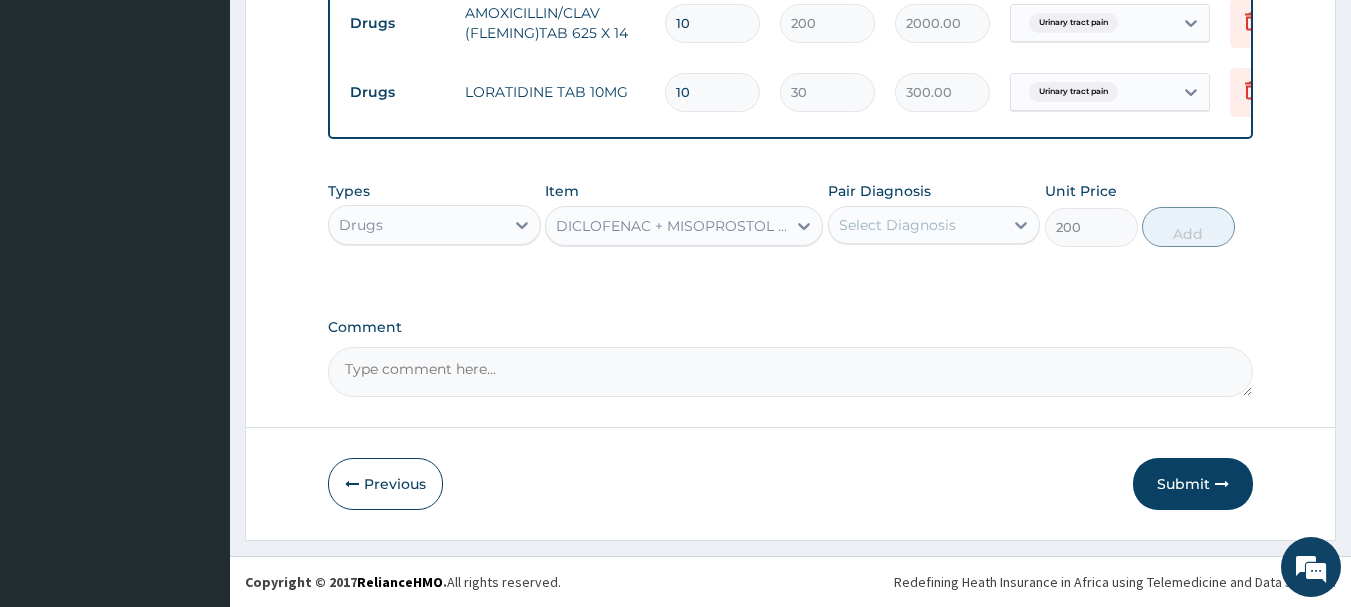 scroll, scrollTop: 973, scrollLeft: 0, axis: vertical 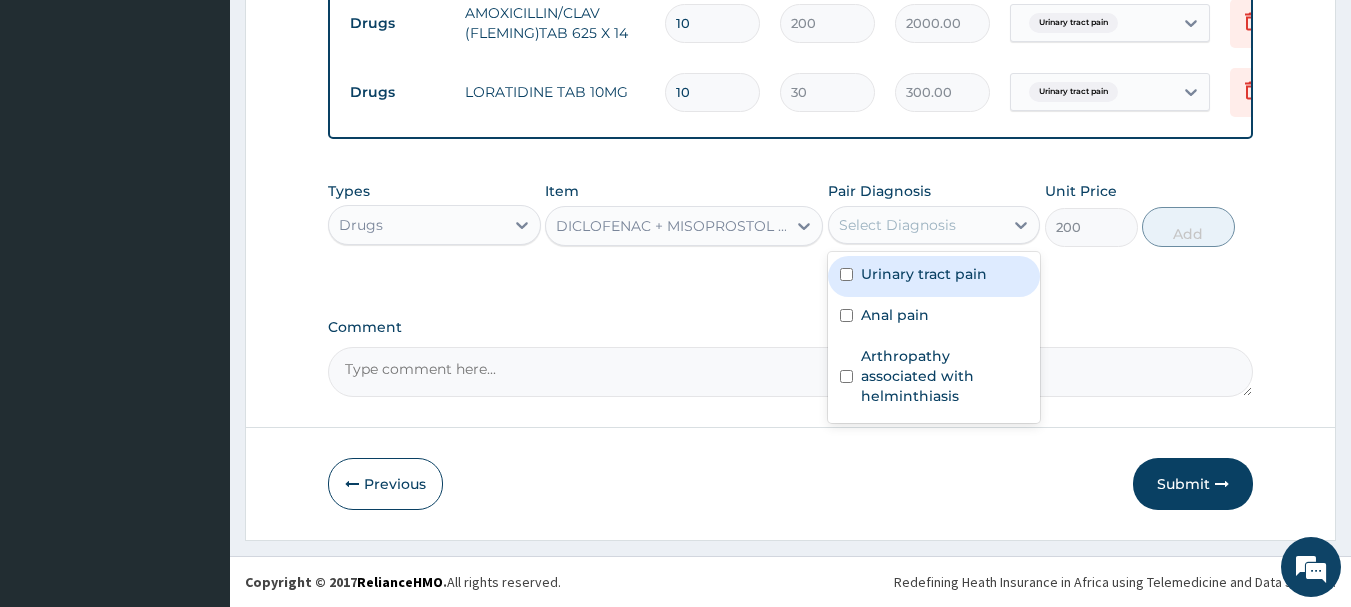 click on "Select Diagnosis" at bounding box center (916, 225) 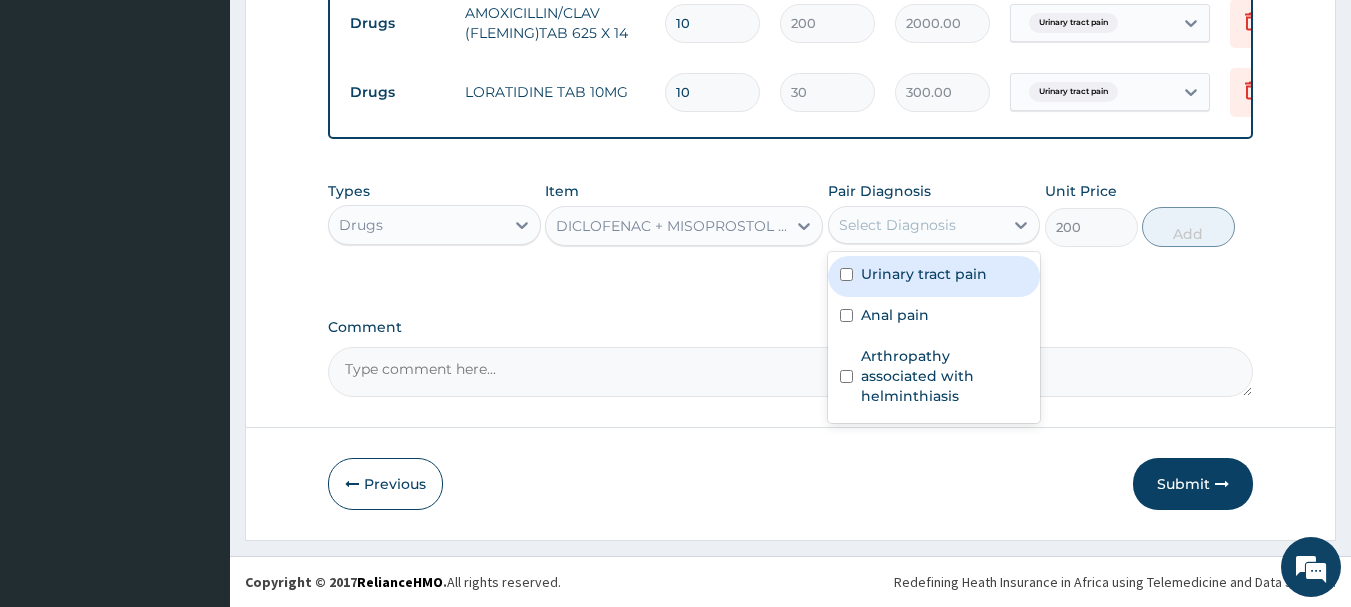 click on "Urinary tract pain" at bounding box center [924, 274] 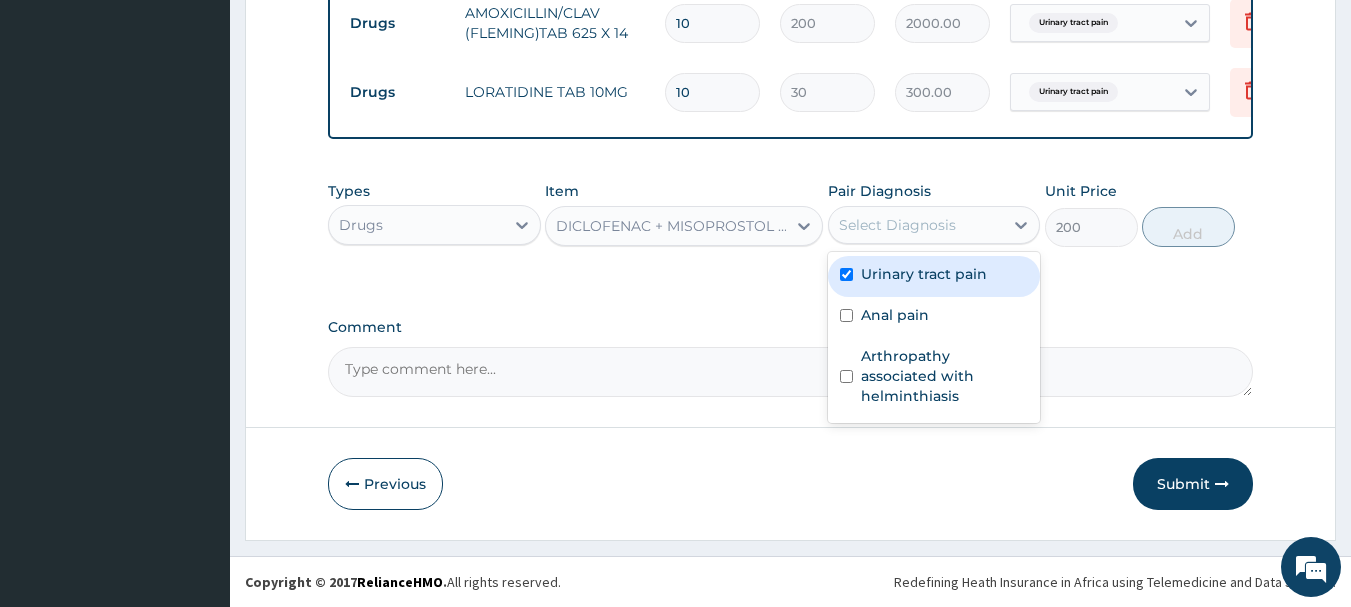 checkbox on "true" 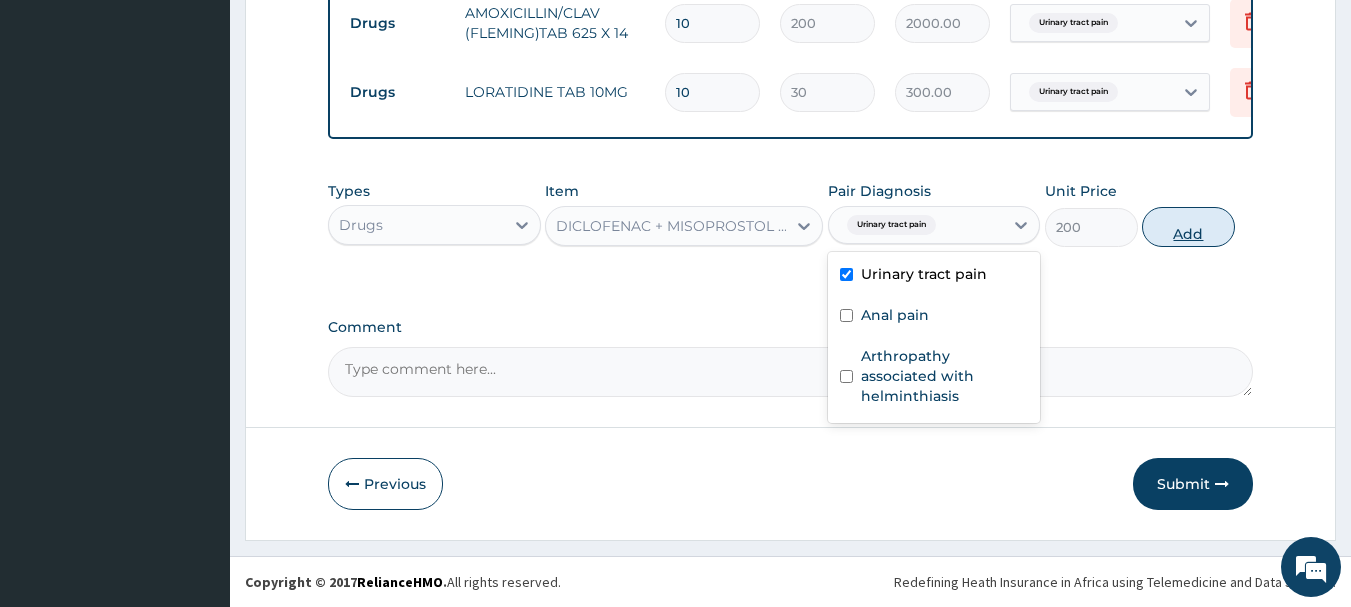 click on "Add" at bounding box center [1188, 227] 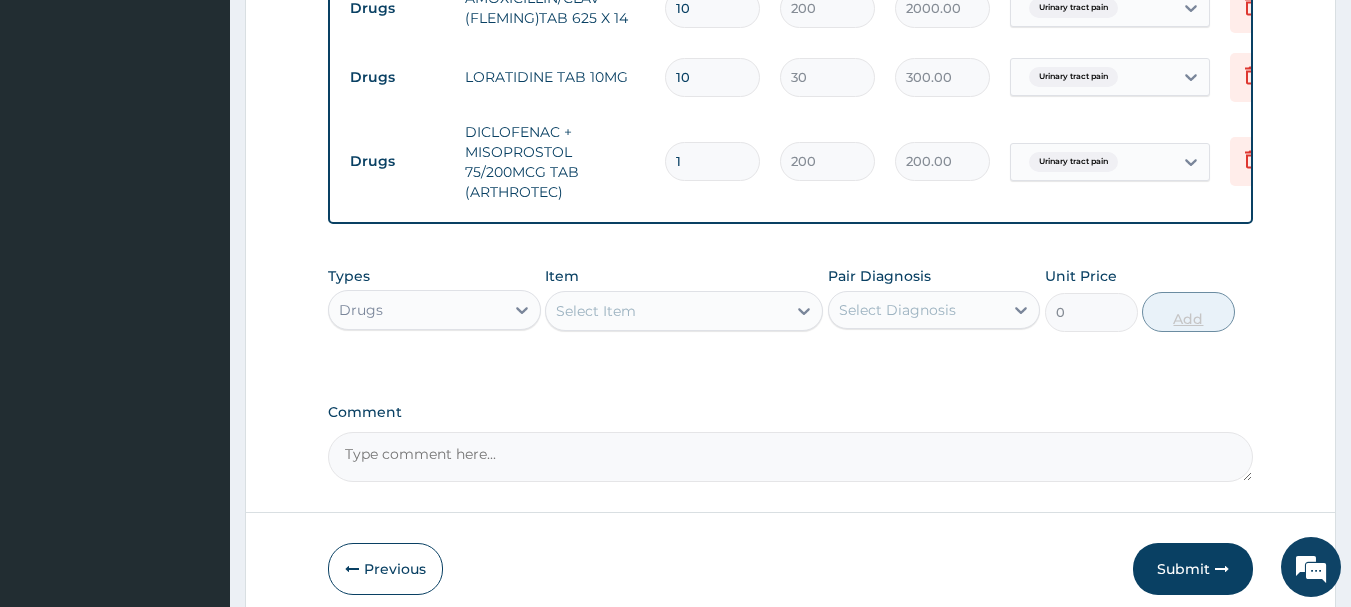 type on "10" 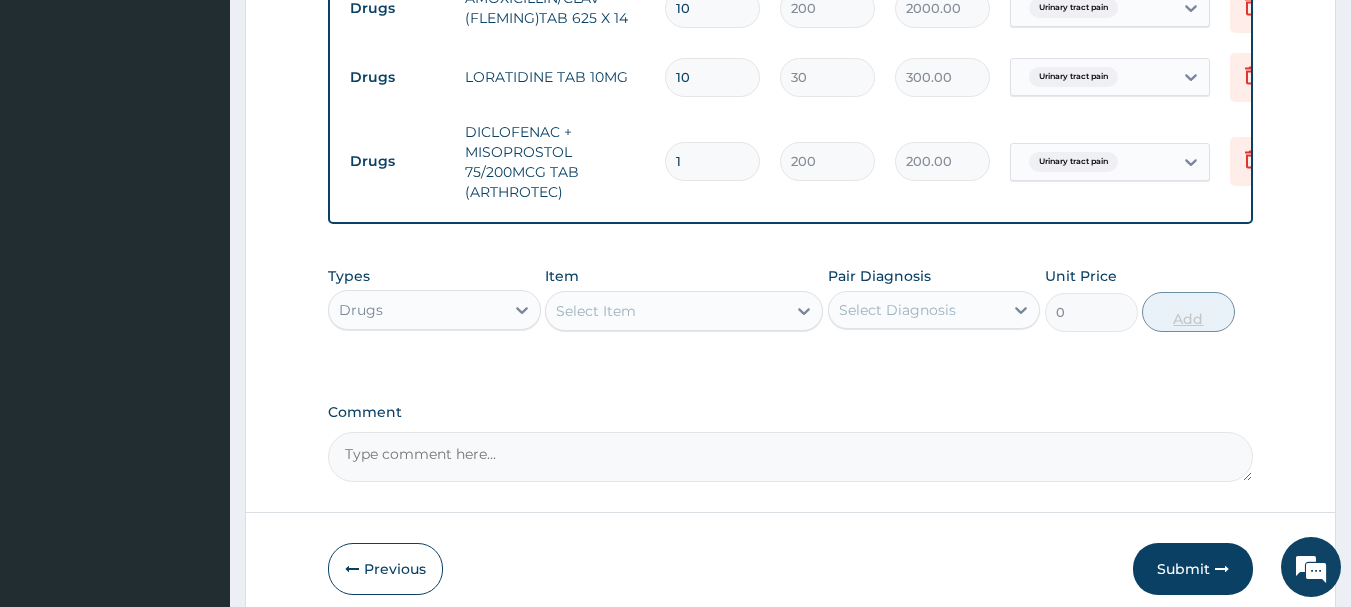 type on "2000.00" 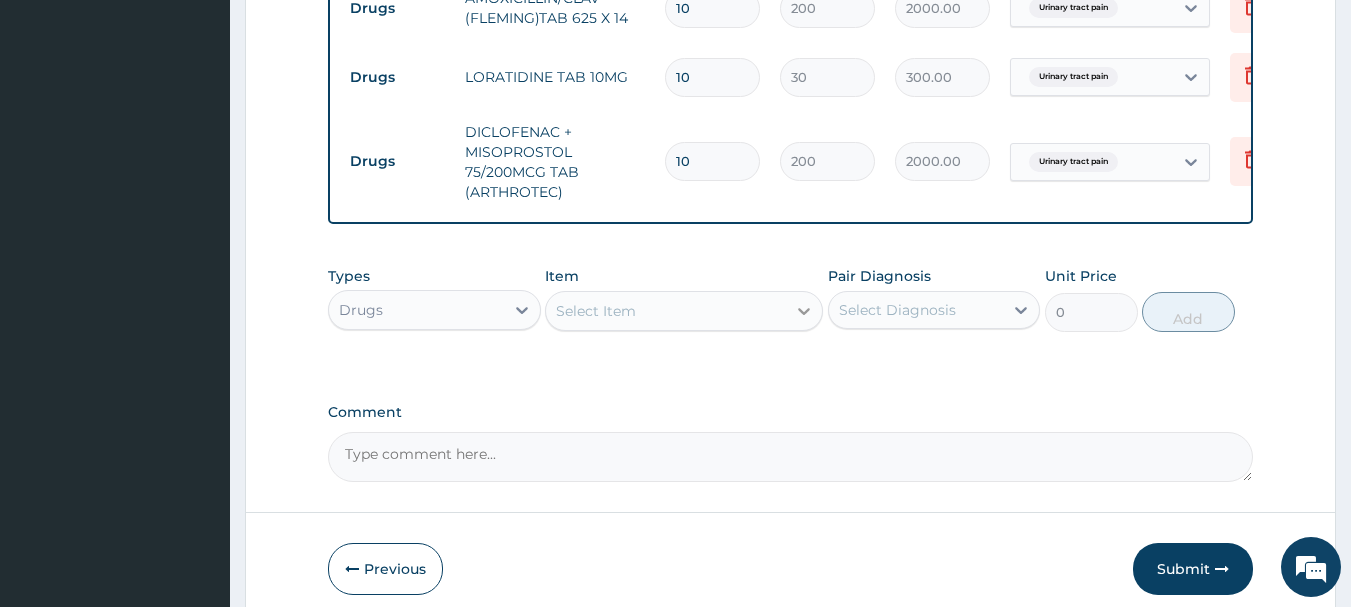 type on "10" 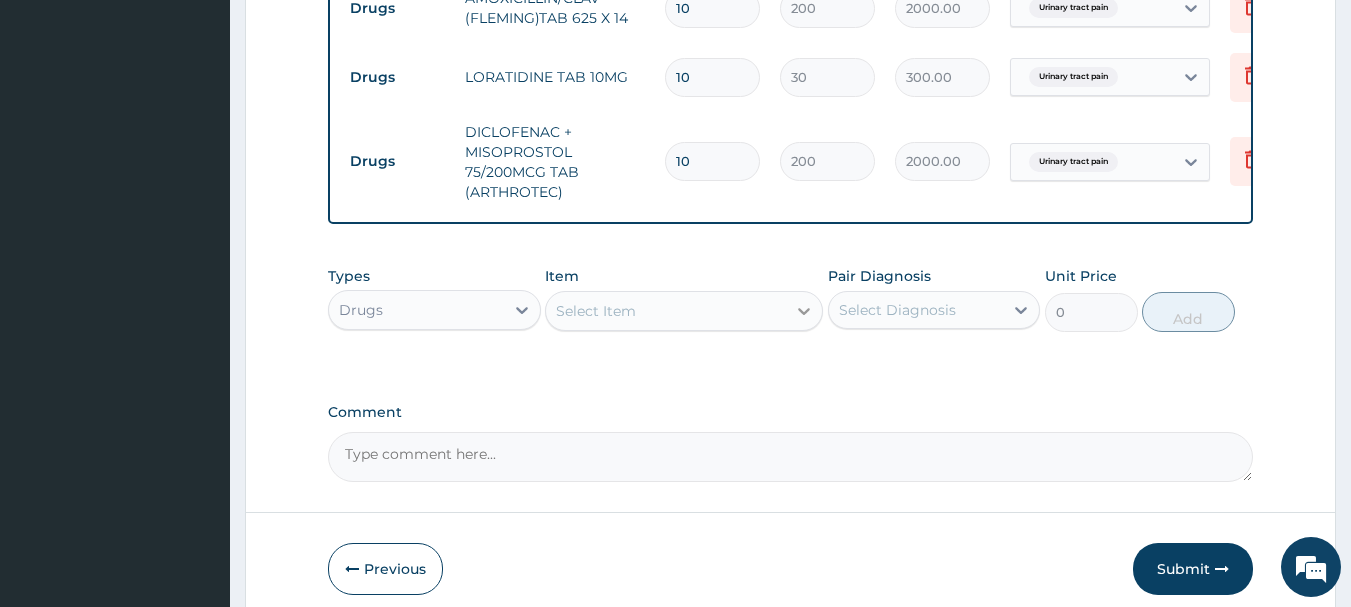 click at bounding box center [804, 311] 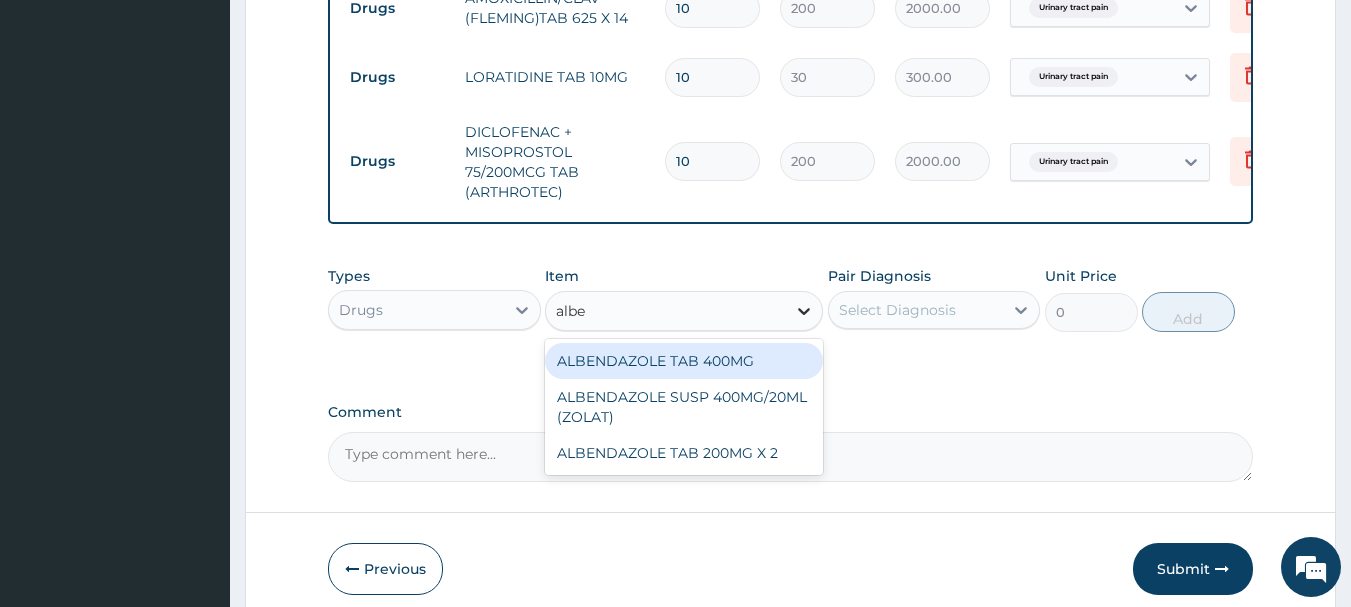 type on "alben" 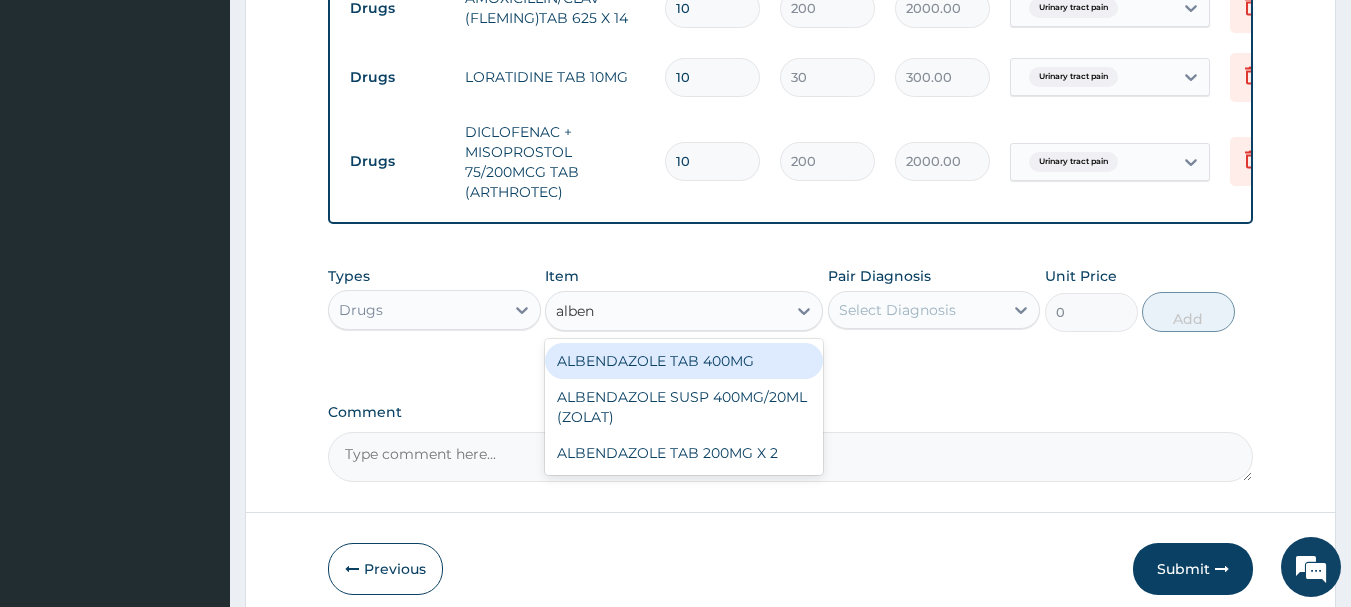 click on "ALBENDAZOLE TAB 400MG" at bounding box center (684, 361) 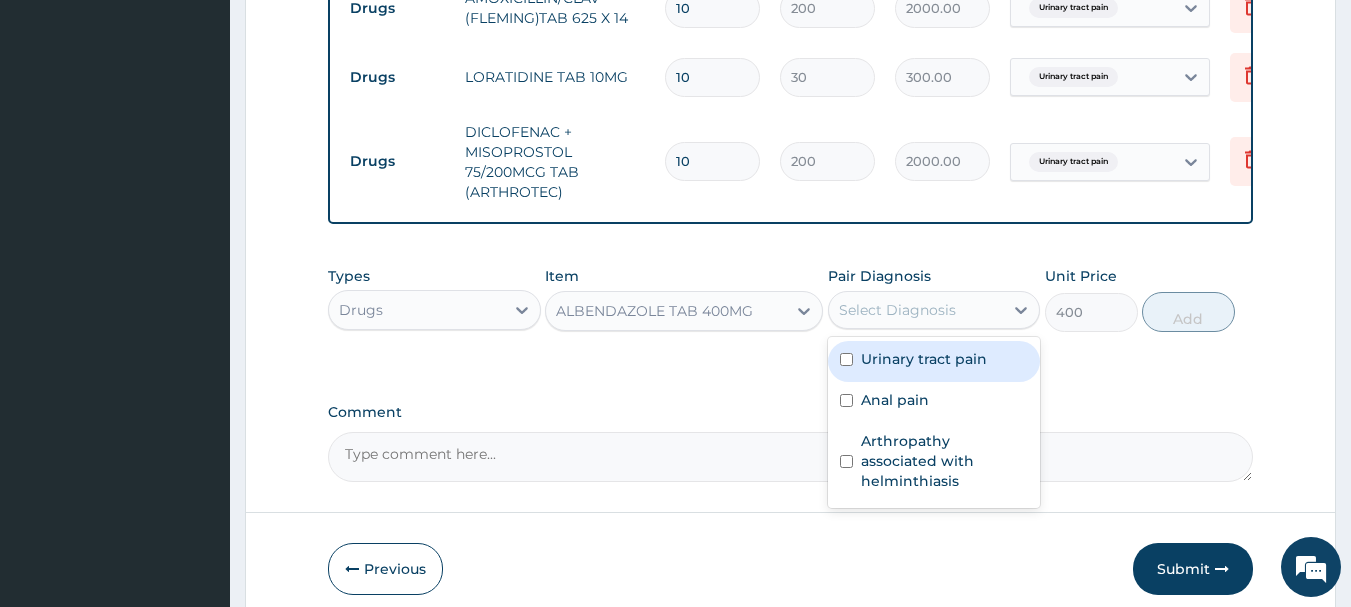 click on "Select Diagnosis" at bounding box center [916, 310] 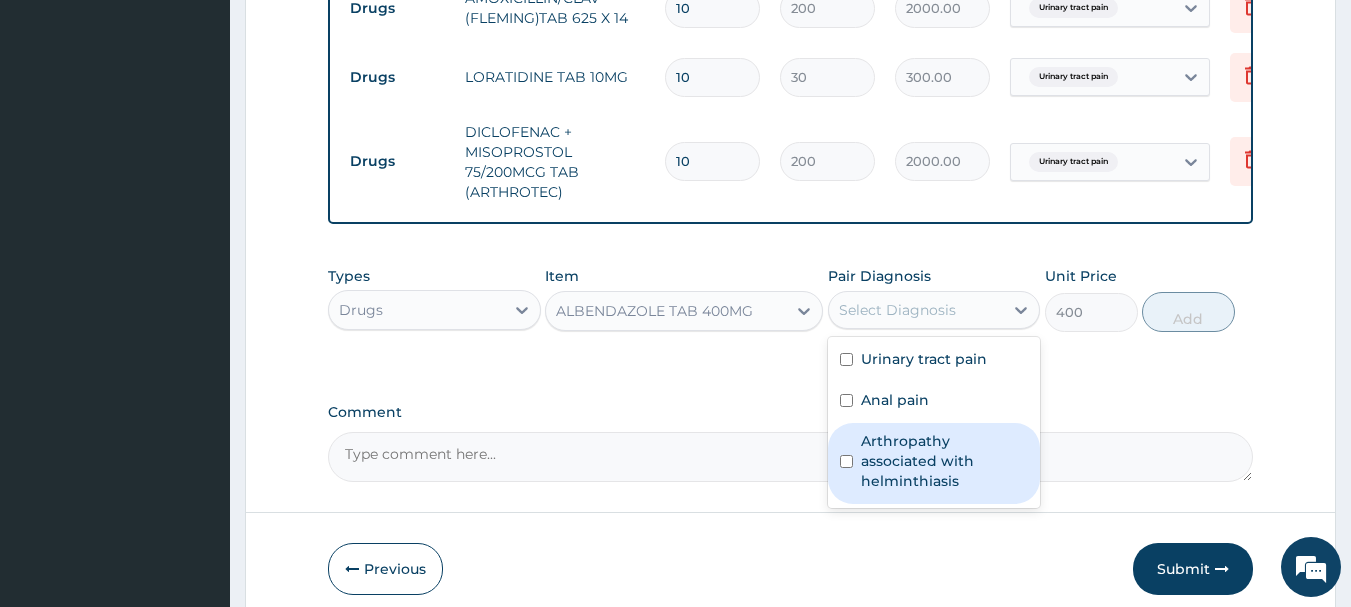 click on "Arthropathy associated with helminthiasis" at bounding box center [945, 461] 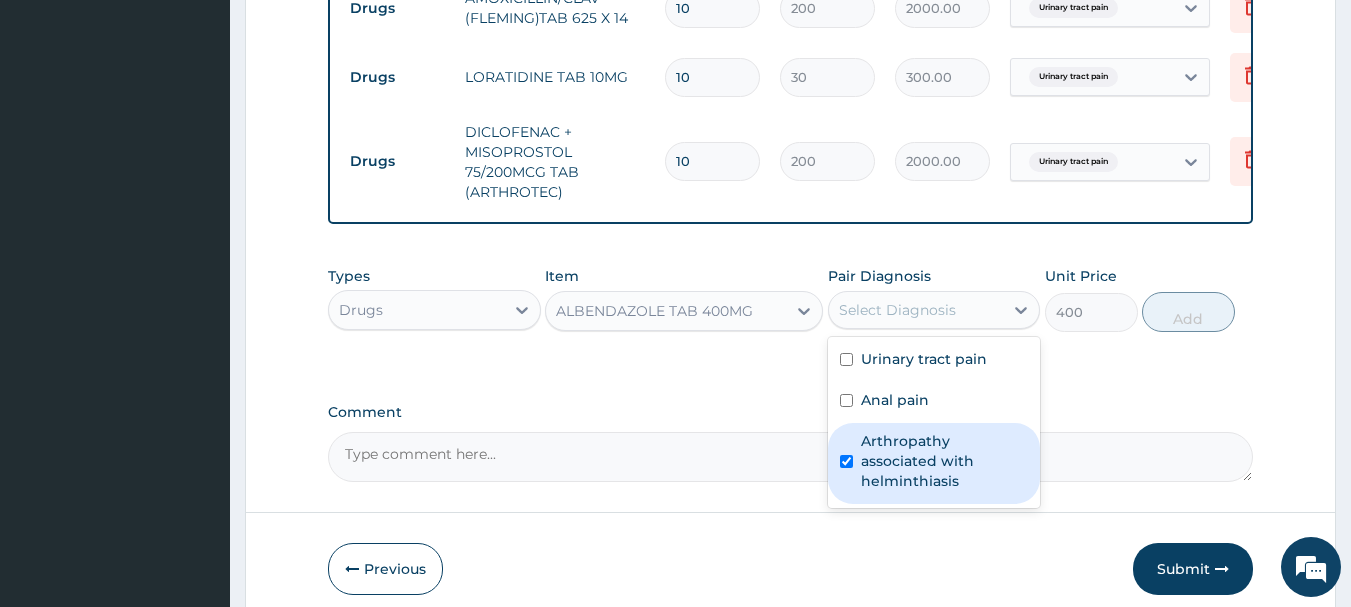 checkbox on "true" 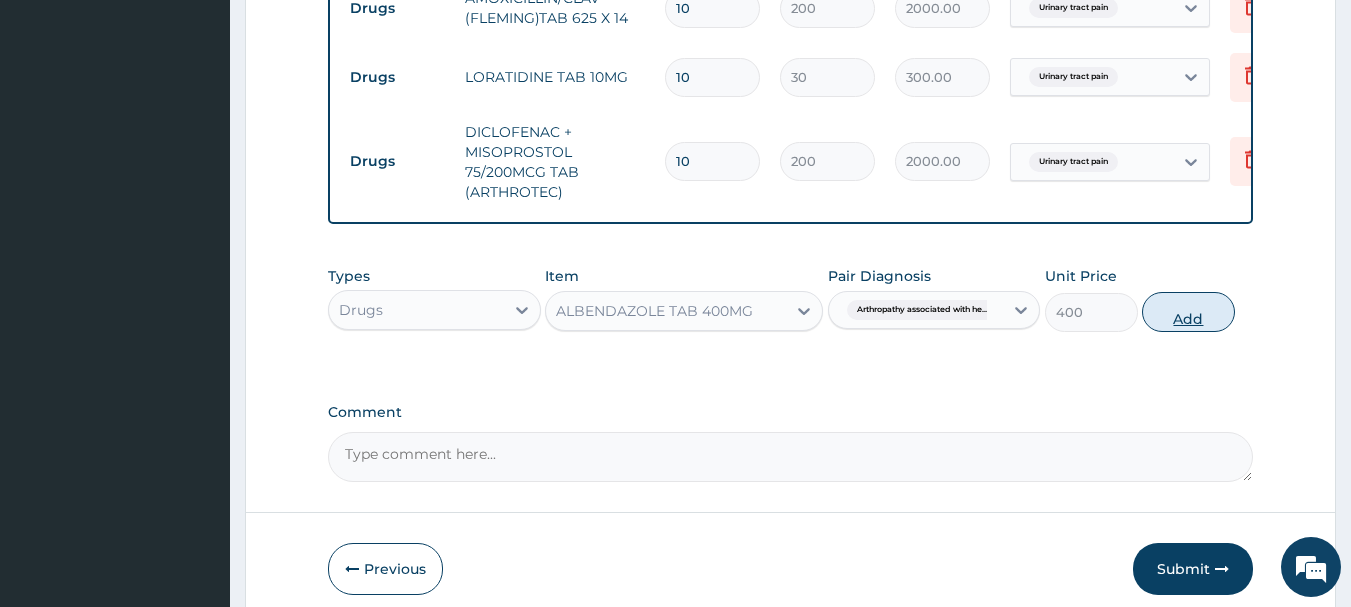 click on "Add" at bounding box center [1188, 312] 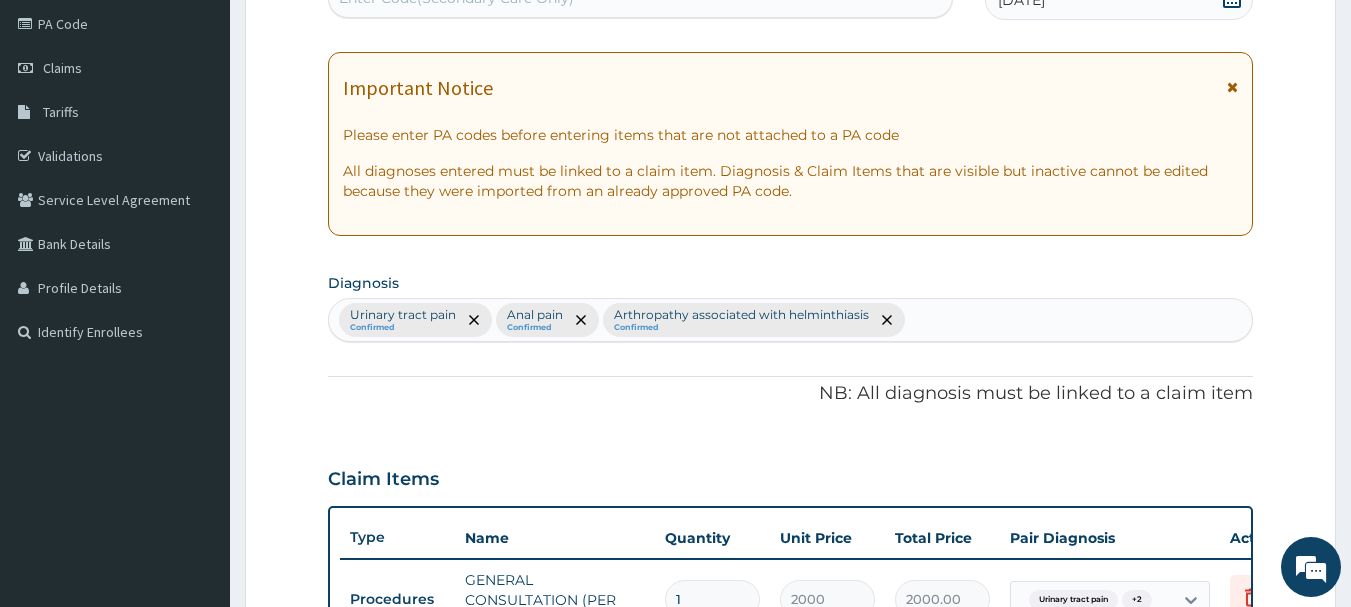 scroll, scrollTop: 235, scrollLeft: 0, axis: vertical 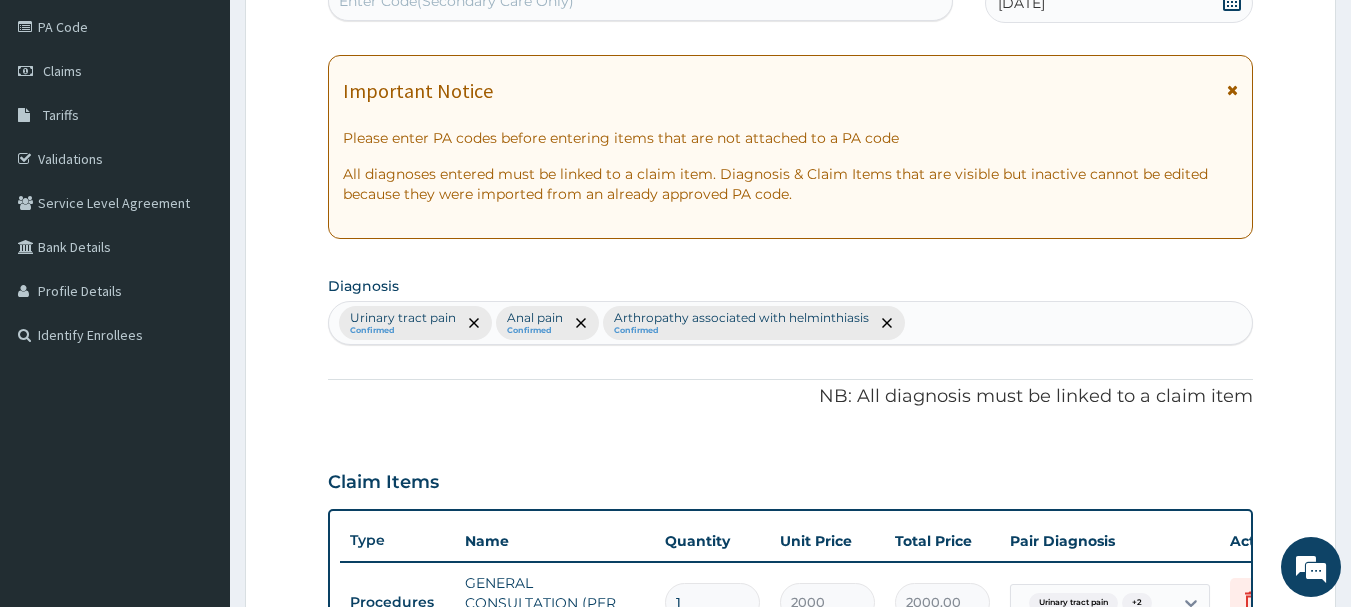 click on "Urinary tract pain Confirmed Anal pain Confirmed Arthropathy associated with helminthiasis Confirmed" at bounding box center (791, 323) 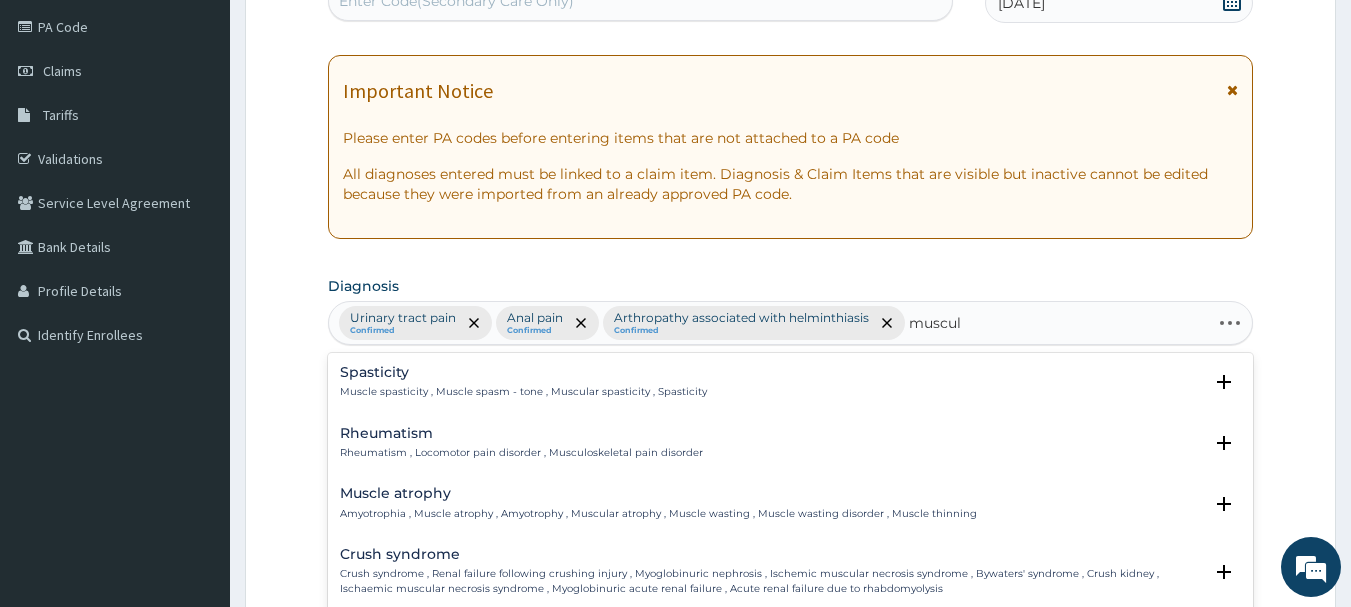 type on "musculo" 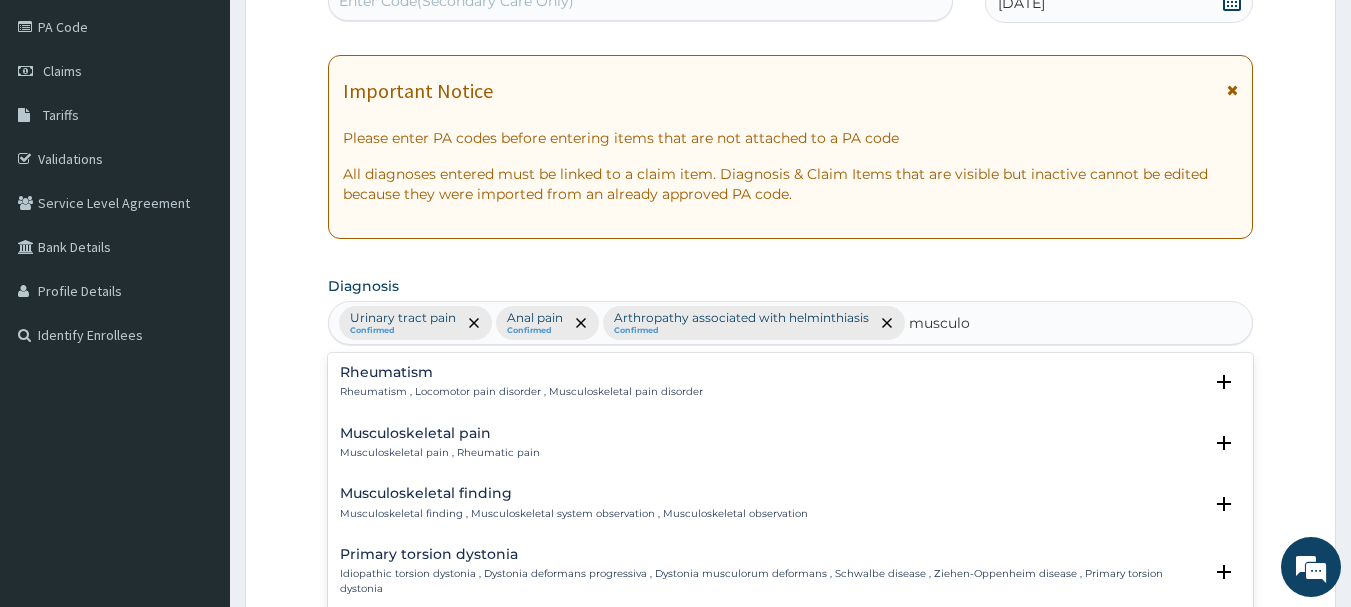 click on "Musculoskeletal pain" at bounding box center [440, 433] 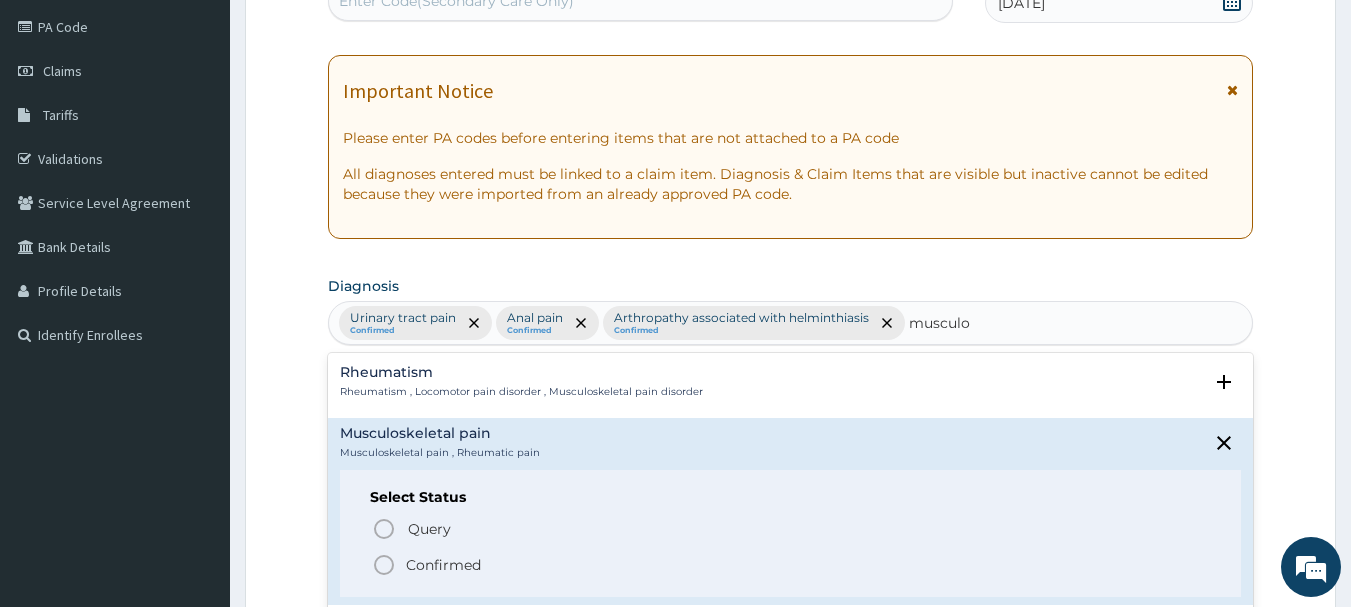 click on "Confirmed" at bounding box center [792, 565] 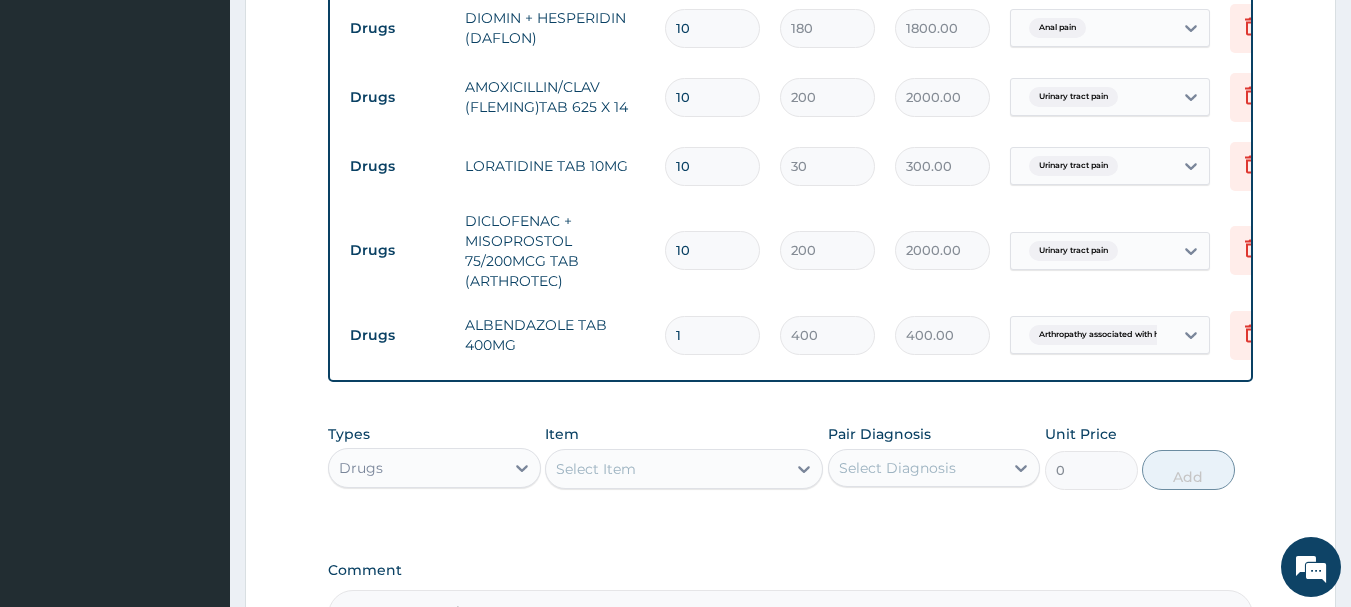 scroll, scrollTop: 887, scrollLeft: 0, axis: vertical 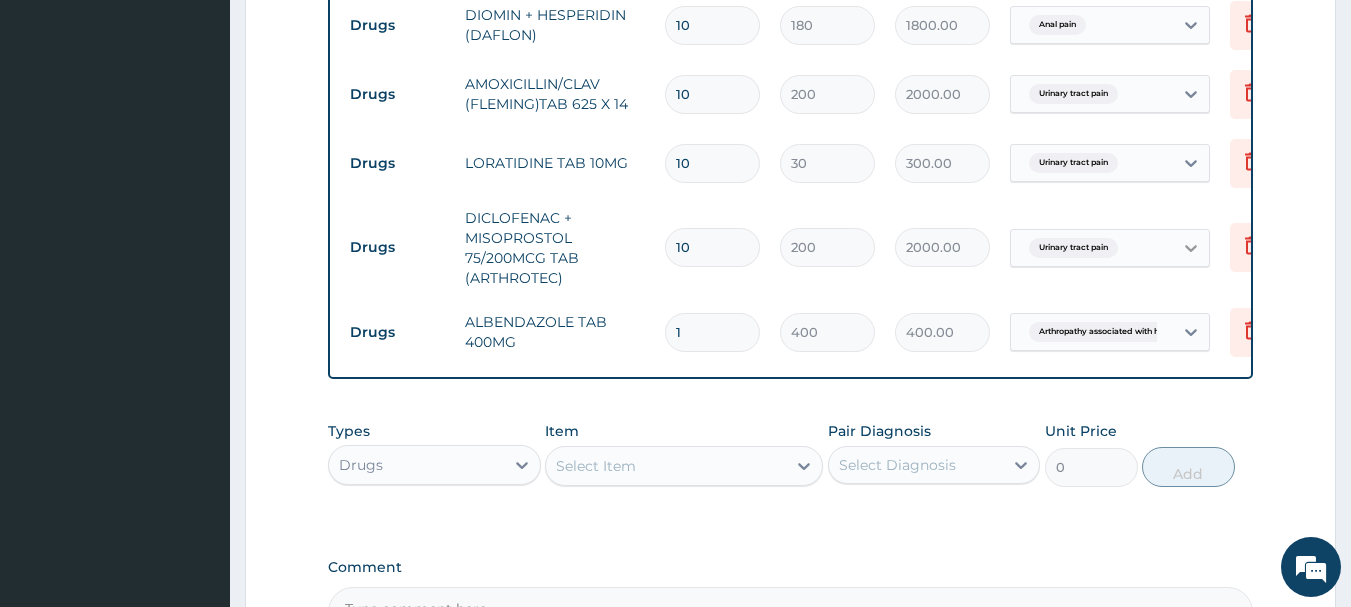 click 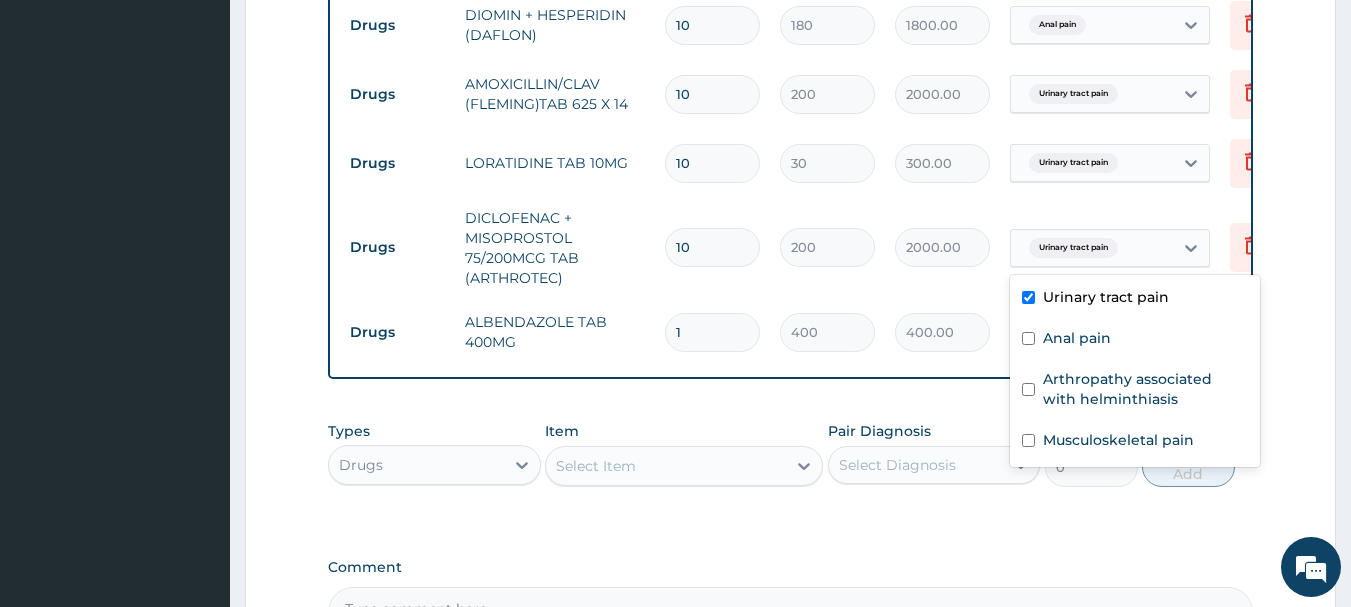 click on "Urinary tract pain" at bounding box center [1135, 299] 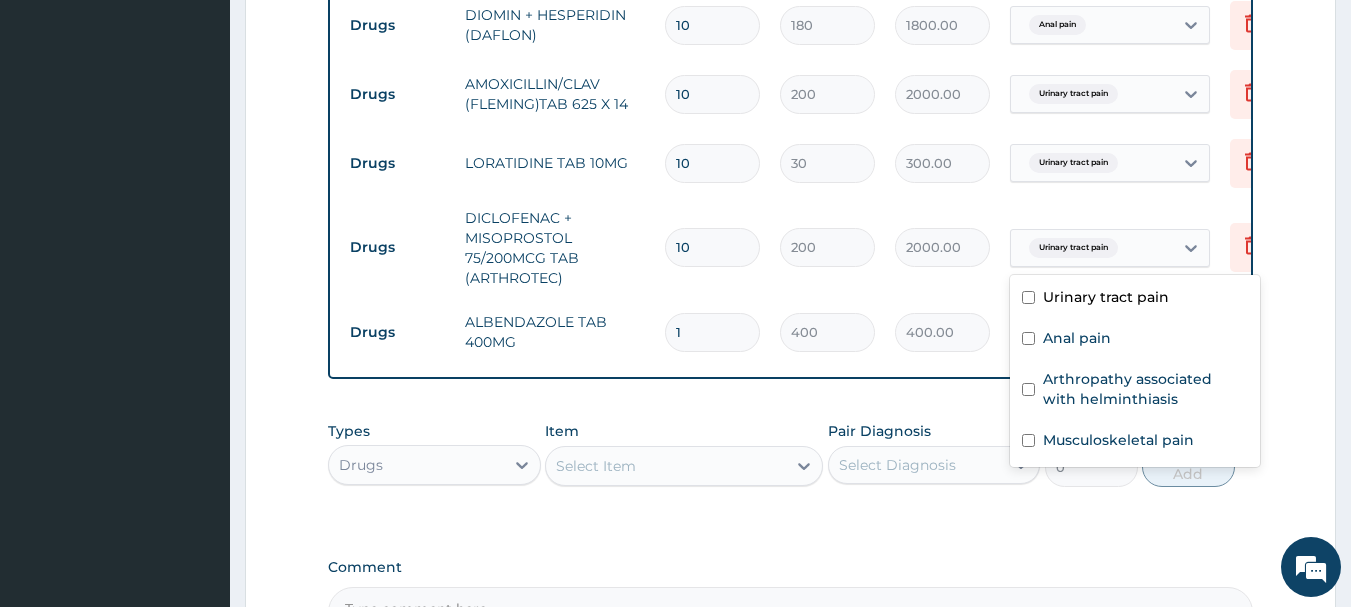checkbox on "false" 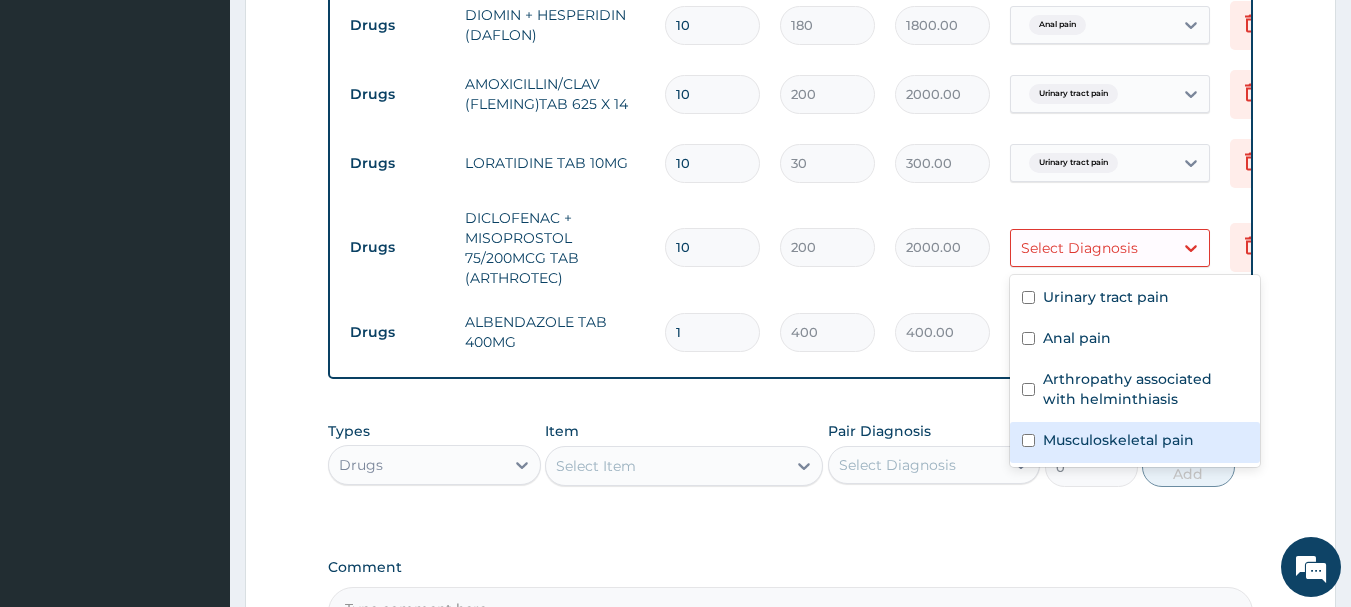 click on "Musculoskeletal pain" at bounding box center (1135, 442) 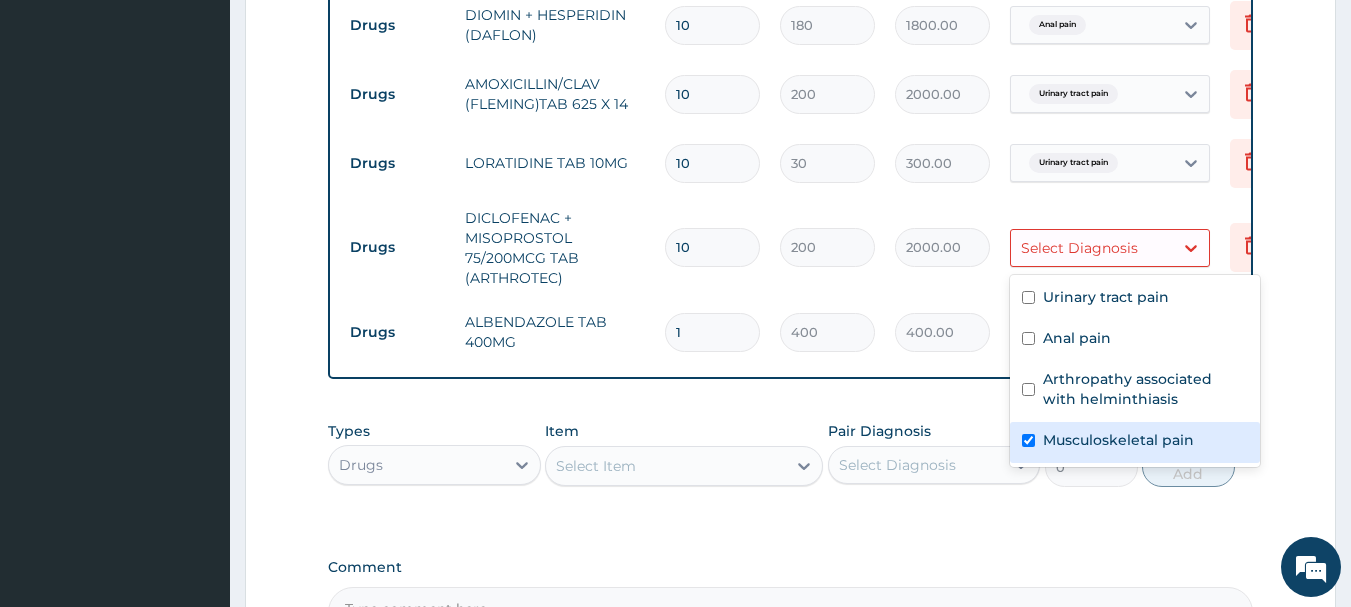 checkbox on "true" 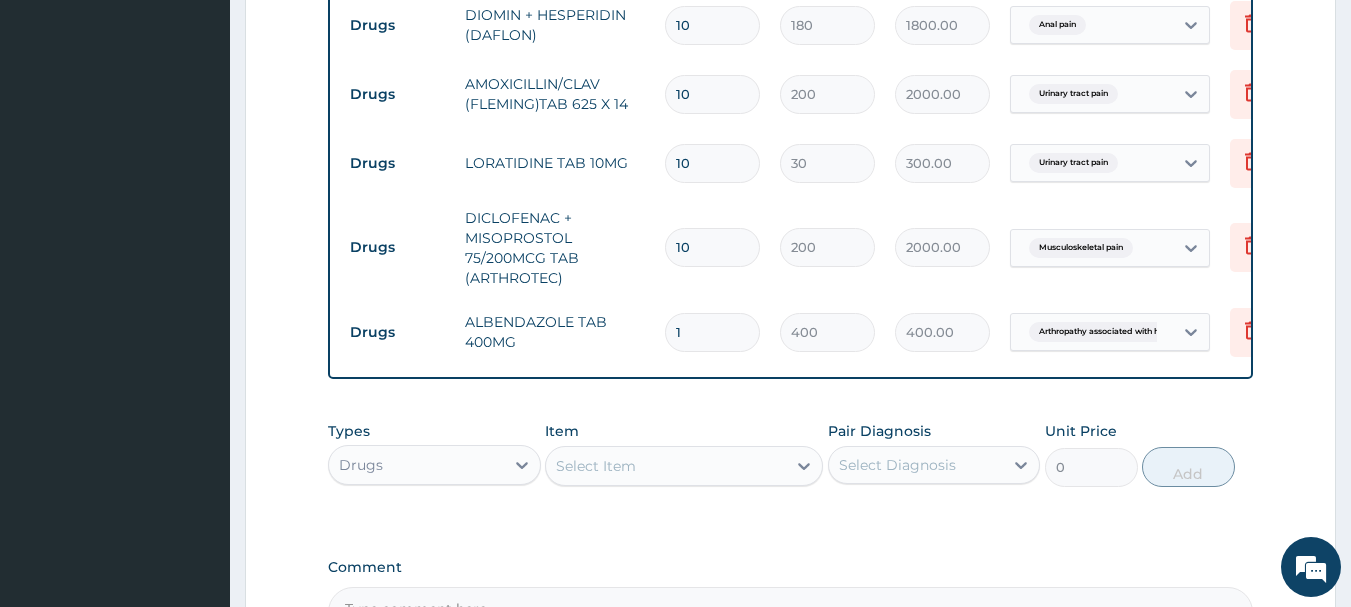 click on "Step  2  of 2 PA Code / Prescription Code Enter Code(Secondary Care Only) Encounter Date 15-01-2025 Important Notice Please enter PA codes before entering items that are not attached to a PA code   All diagnoses entered must be linked to a claim item. Diagnosis & Claim Items that are visible but inactive cannot be edited because they were imported from an already approved PA code. Diagnosis Urinary tract pain Confirmed Anal pain Confirmed Arthropathy associated with helminthiasis Confirmed Musculoskeletal pain Confirmed NB: All diagnosis must be linked to a claim item Claim Items Type Name Quantity Unit Price Total Price Pair Diagnosis Actions Procedures GENERAL CONSULTATION (PER VISIT) 1 2000 2000.00 Urinary tract pain  + 2 Delete Drugs DIOMIN + HESPERIDIN (DAFLON) 10 180 1800.00 Anal pain Delete Drugs AMOXICILLIN/CLAV (FLEMING)TAB 625 X 14 10 200 2000.00 Urinary tract pain Delete Drugs LORATIDINE TAB 10MG 10 30 300.00 Urinary tract pain Delete Drugs DICLOFENAC + MISOPROSTOL 75/200MCG TAB (ARTHROTEC) 10 200" at bounding box center (790, -1) 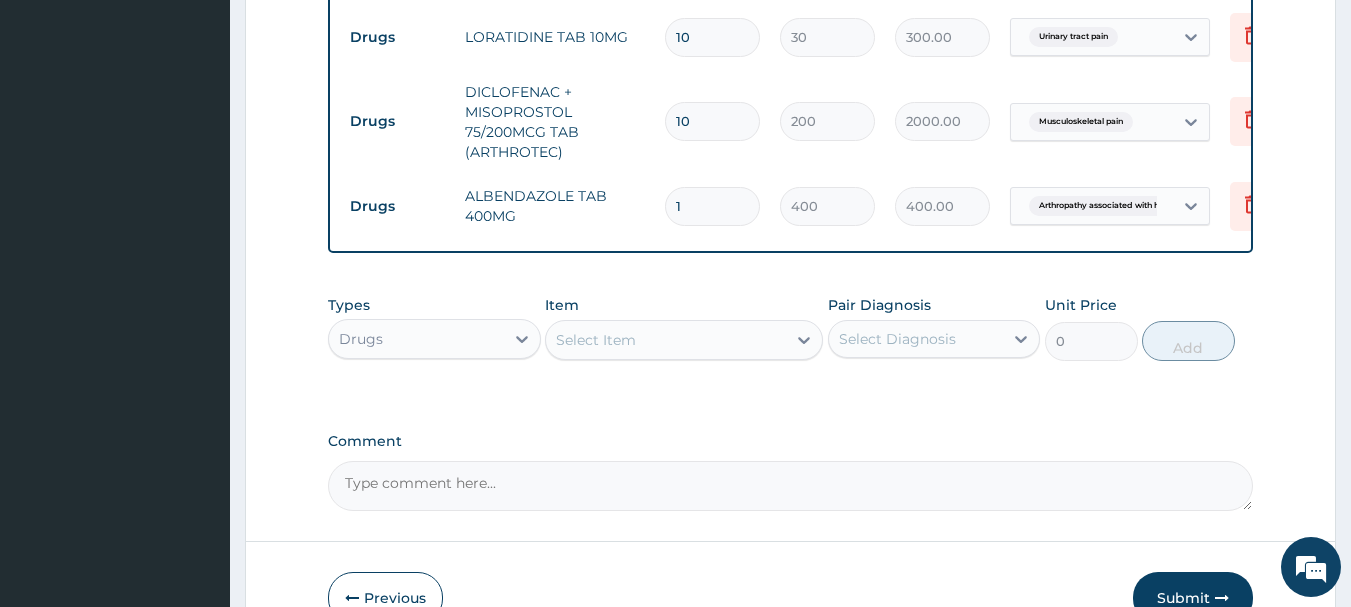 scroll, scrollTop: 1142, scrollLeft: 0, axis: vertical 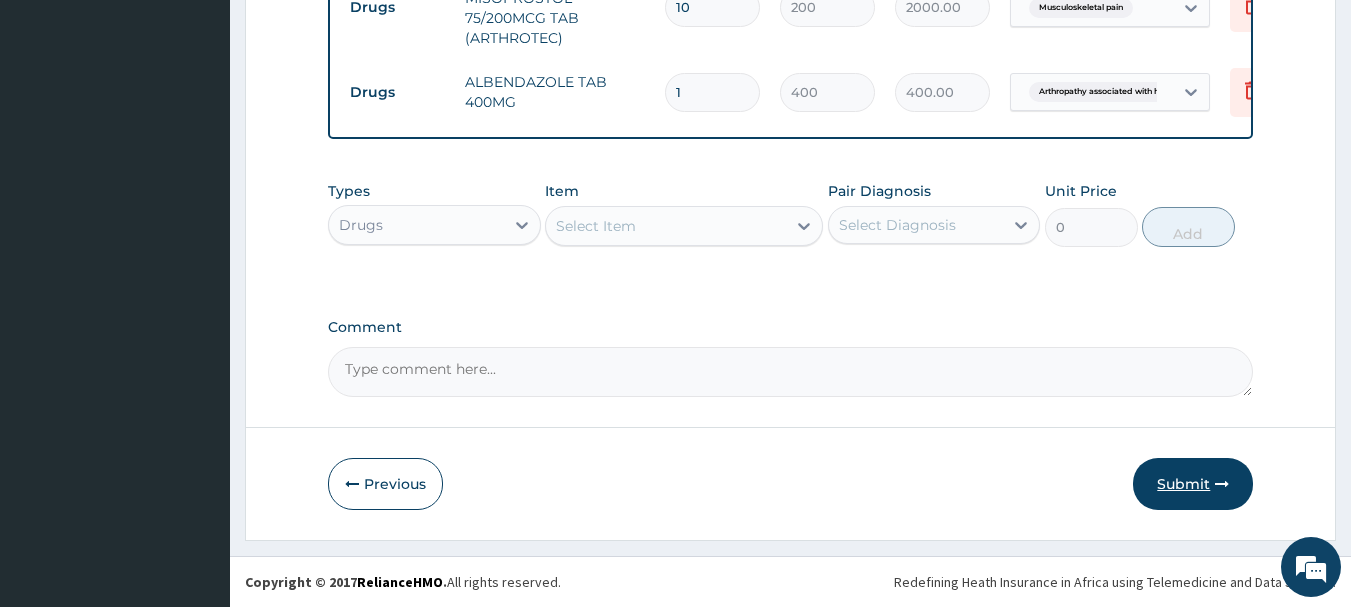 click on "Submit" at bounding box center (1193, 484) 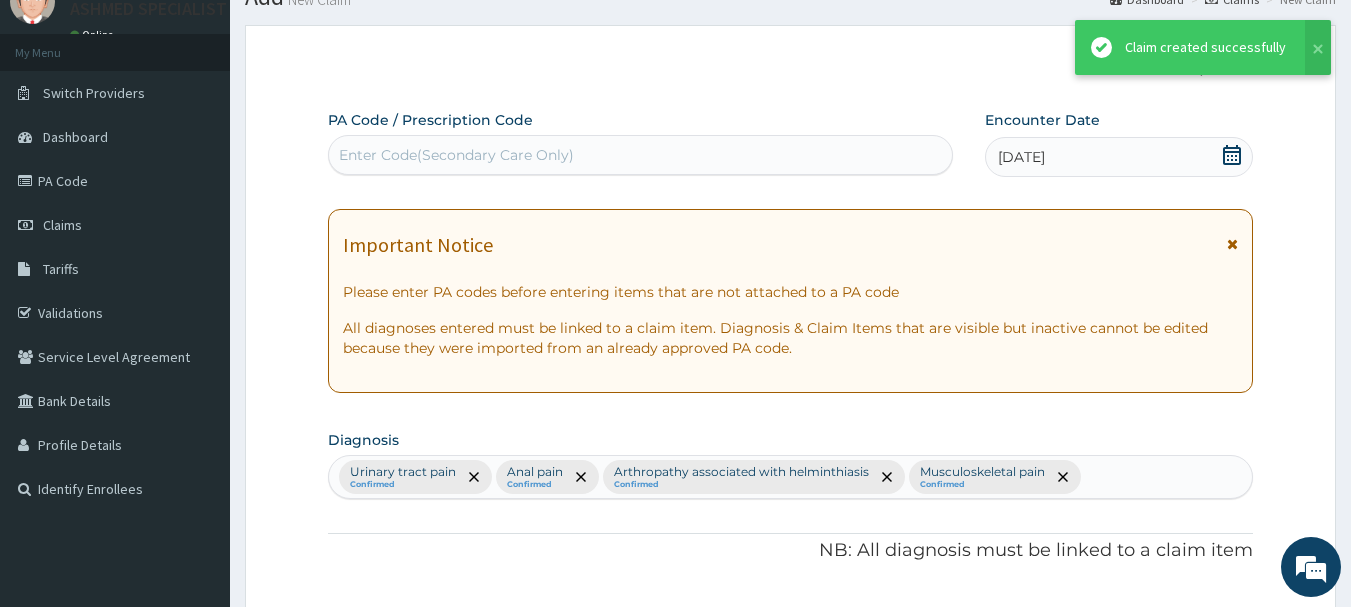 scroll, scrollTop: 1142, scrollLeft: 0, axis: vertical 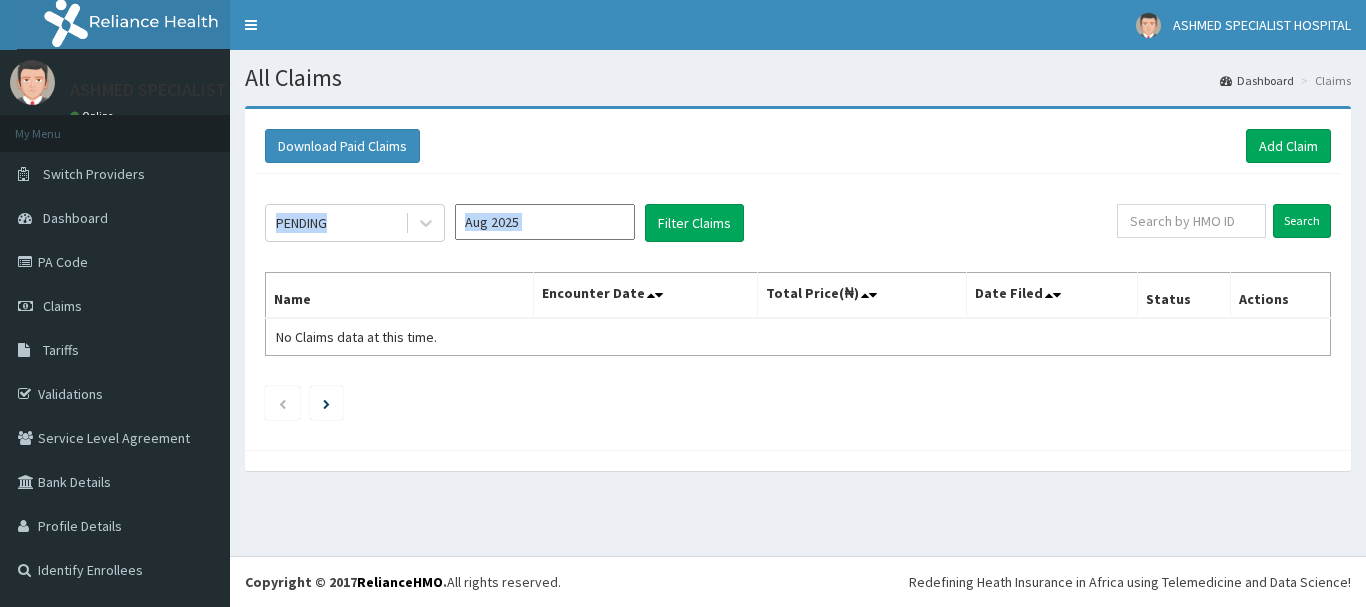 drag, startPoint x: 1217, startPoint y: 153, endPoint x: 1191, endPoint y: 218, distance: 70.00714 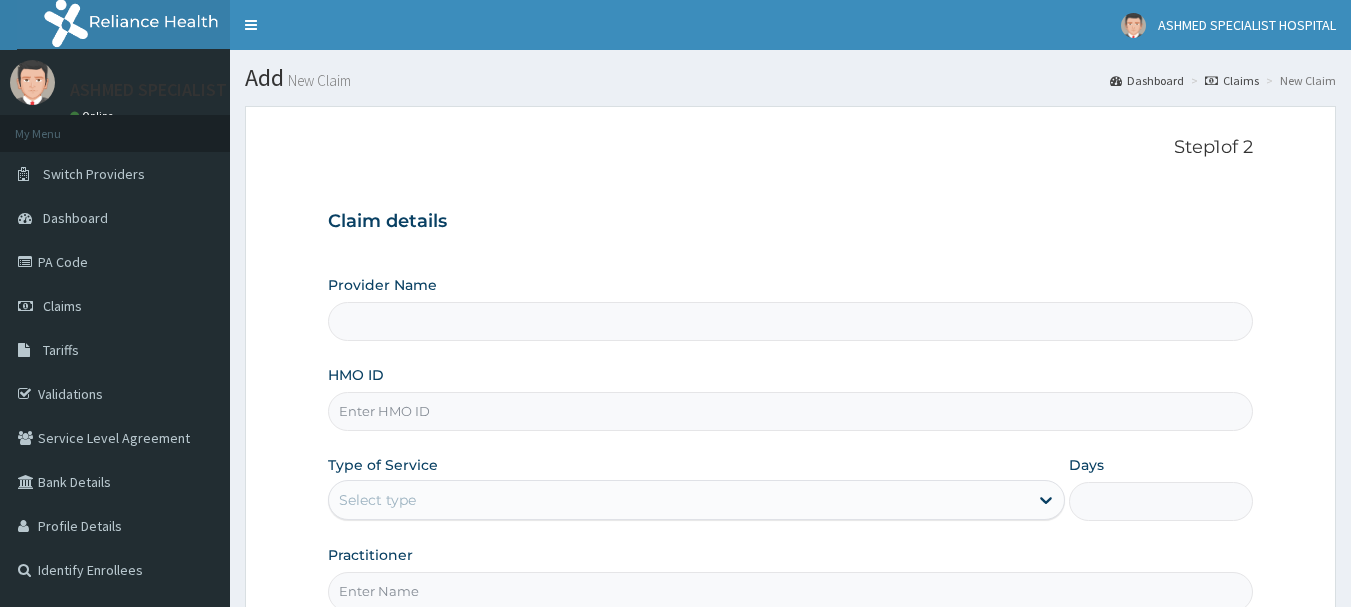 scroll, scrollTop: 0, scrollLeft: 0, axis: both 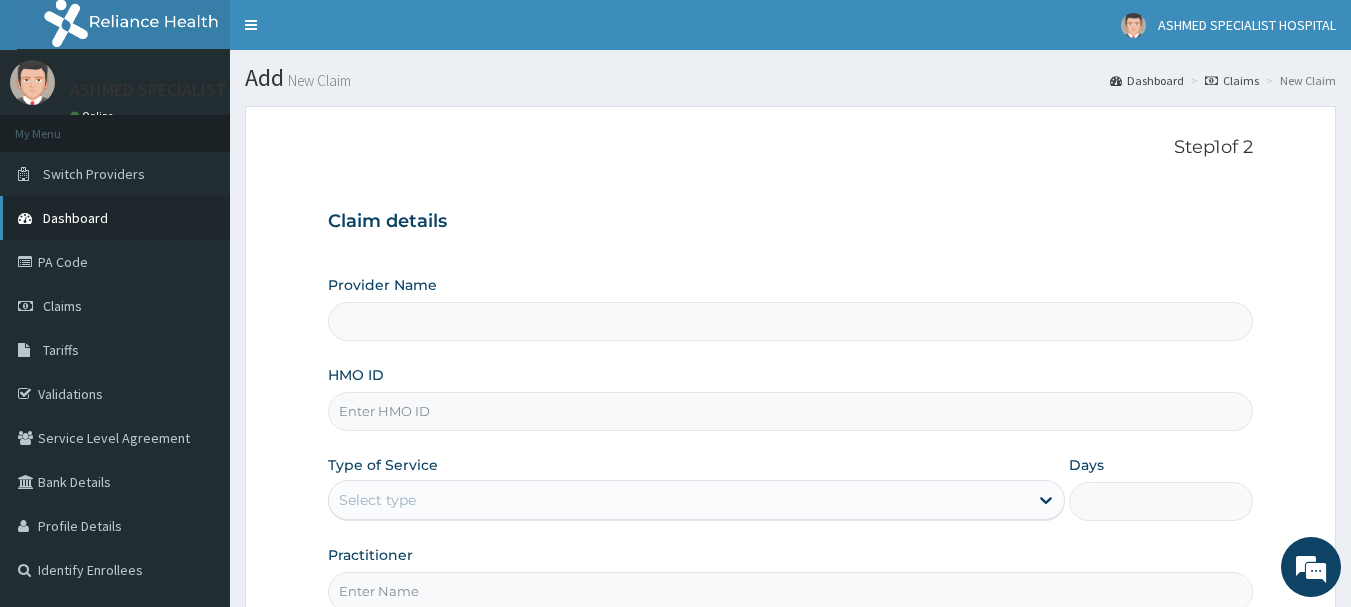 click on "Dashboard" at bounding box center (75, 218) 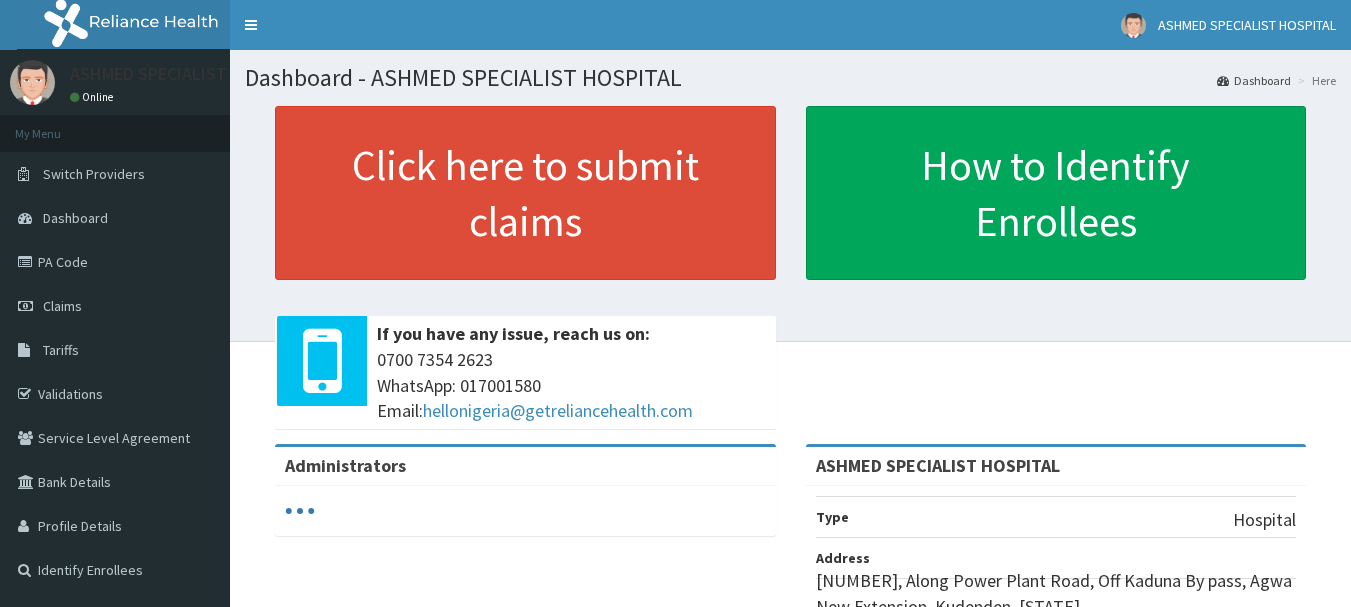 scroll, scrollTop: 0, scrollLeft: 0, axis: both 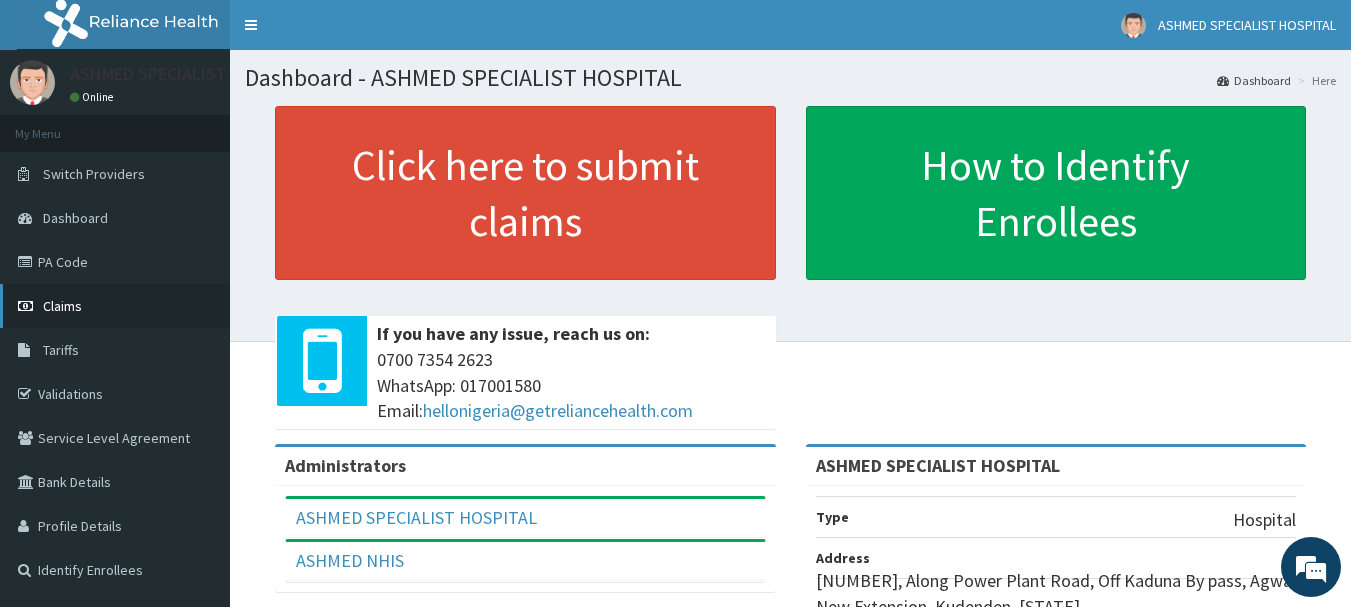 click on "Claims" at bounding box center [62, 306] 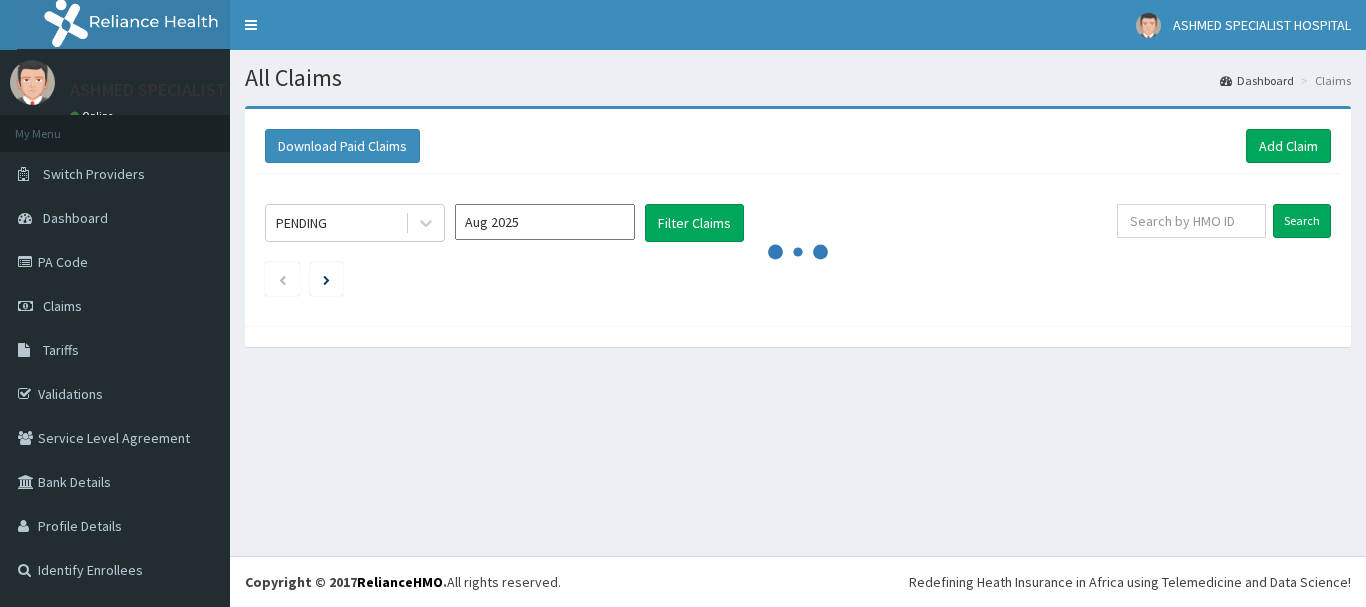 scroll, scrollTop: 0, scrollLeft: 0, axis: both 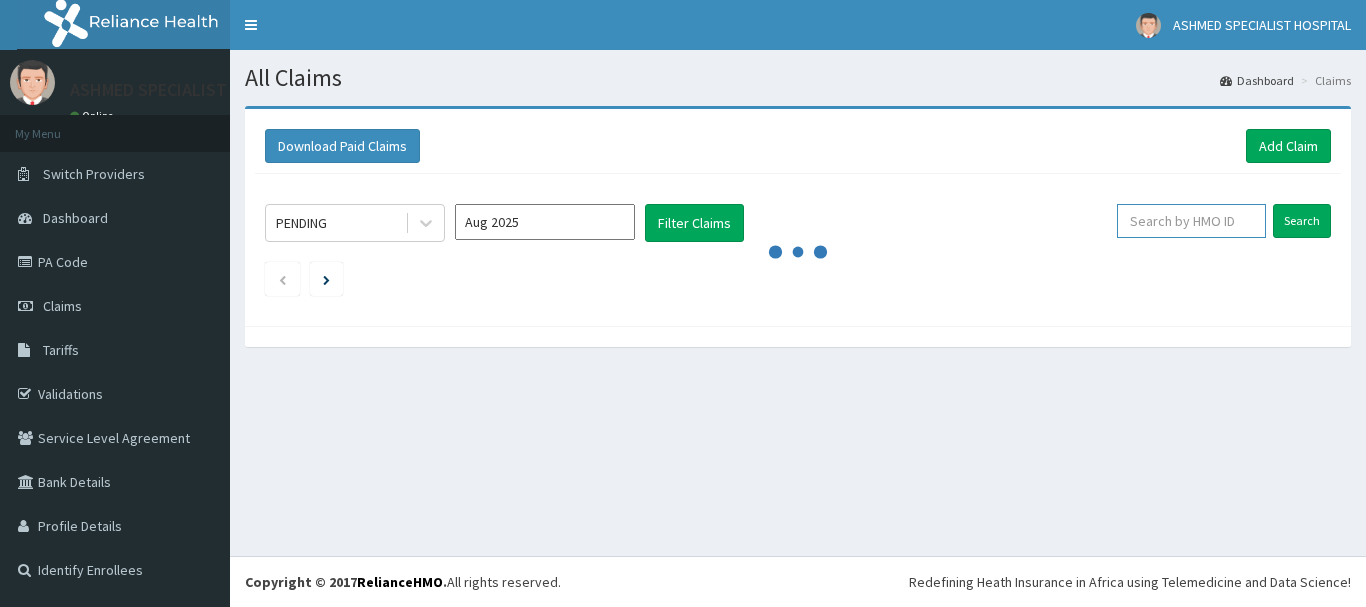 click at bounding box center [1191, 221] 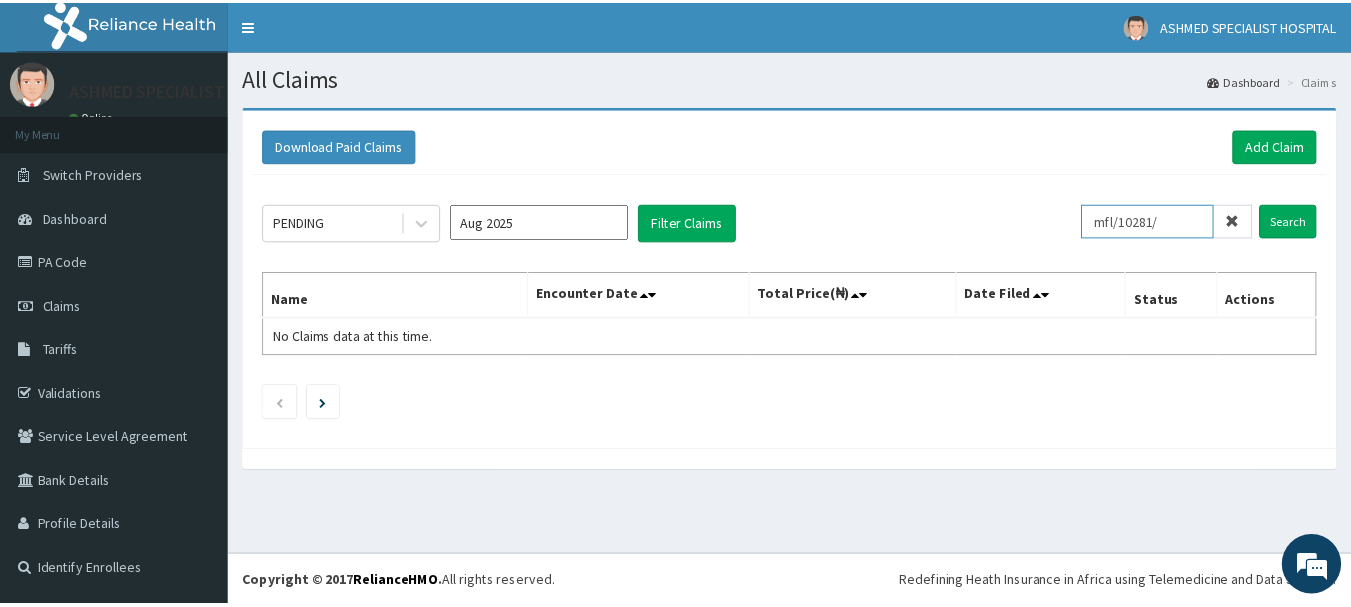 scroll, scrollTop: 0, scrollLeft: 0, axis: both 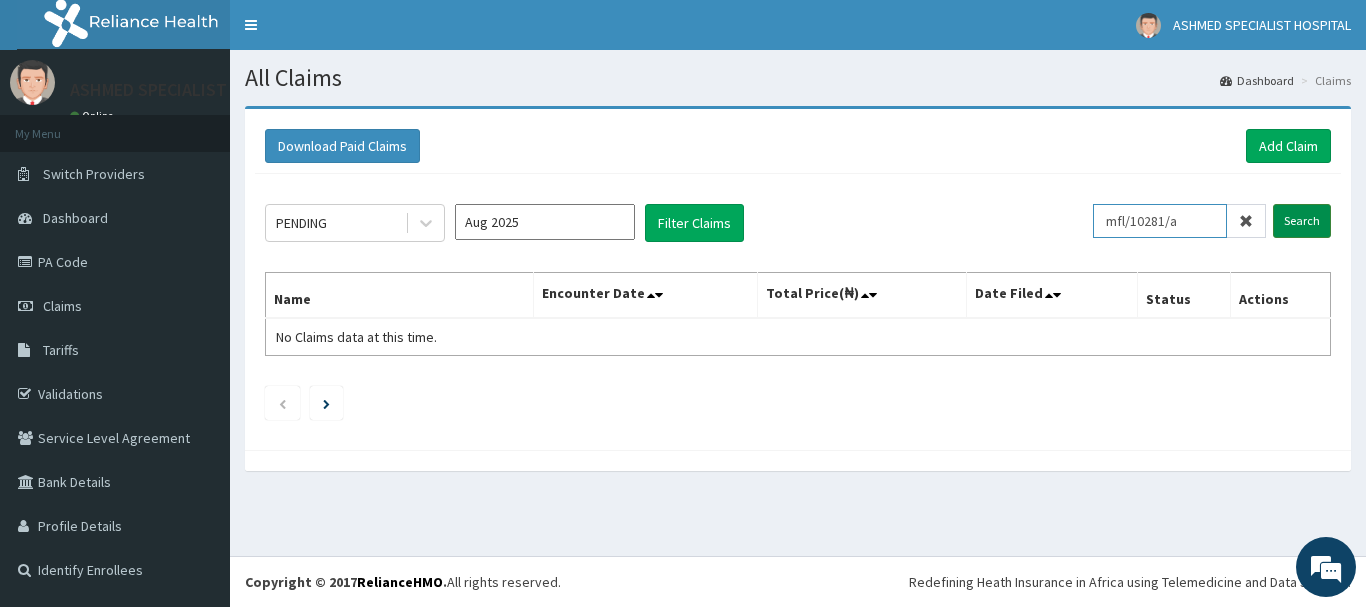 type on "mfl/10281/a" 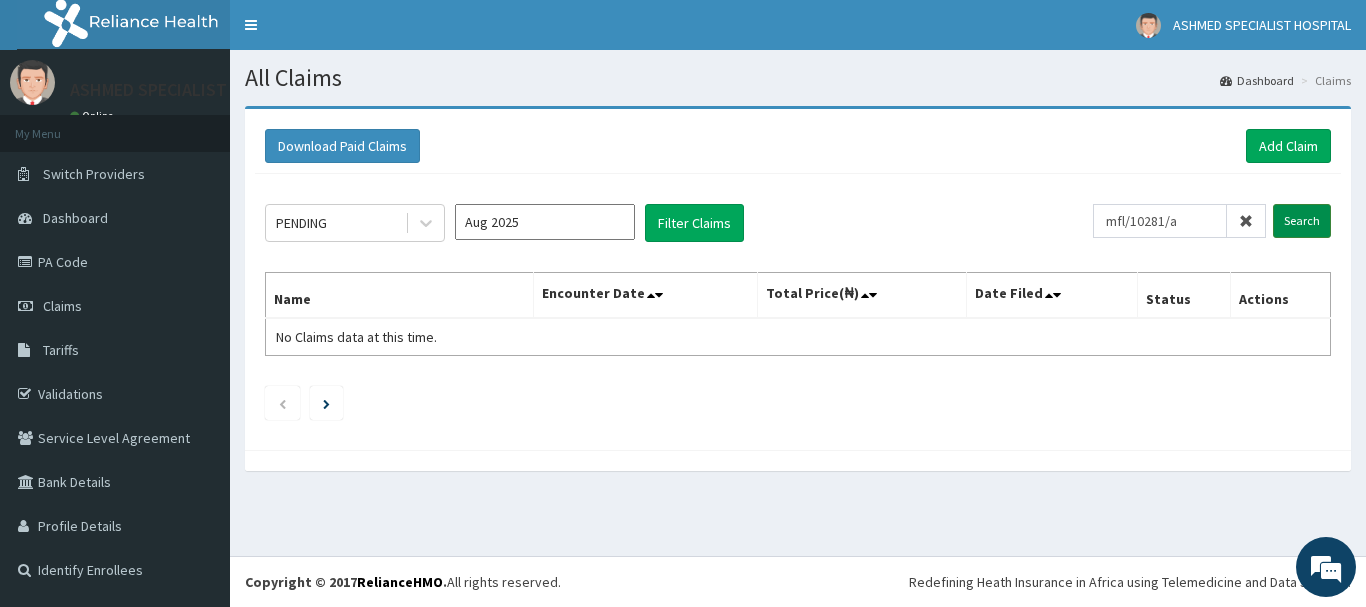 click on "Search" at bounding box center (1302, 221) 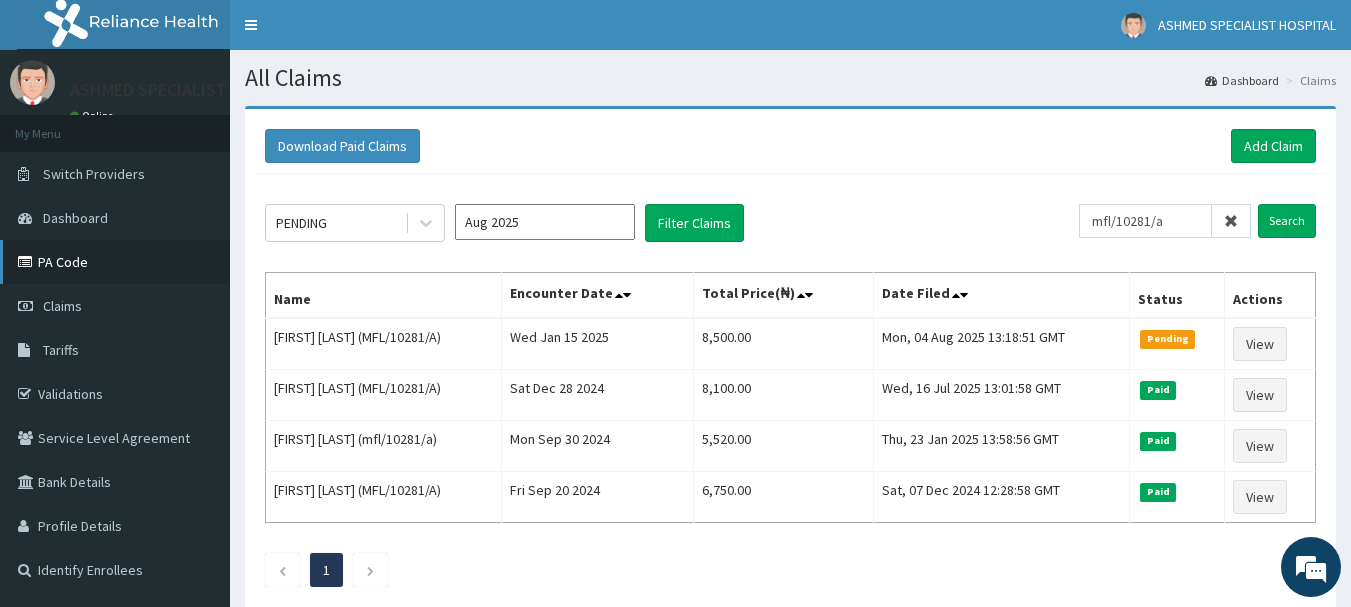 click on "PA Code" at bounding box center (115, 262) 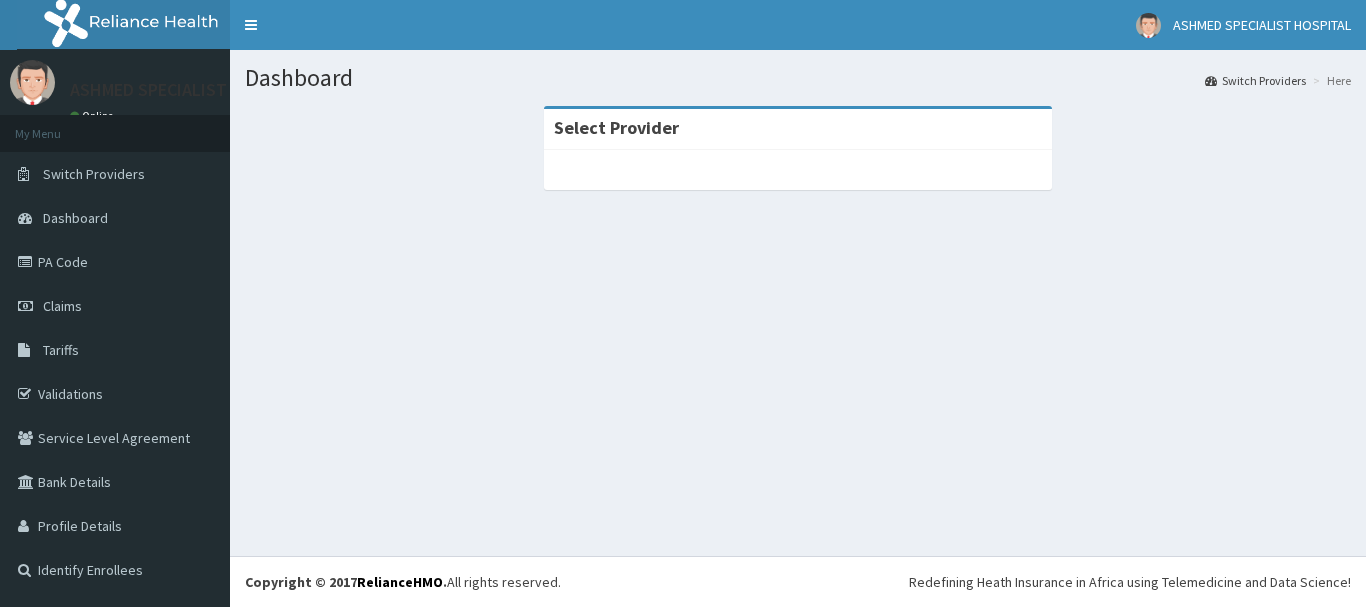 scroll, scrollTop: 0, scrollLeft: 0, axis: both 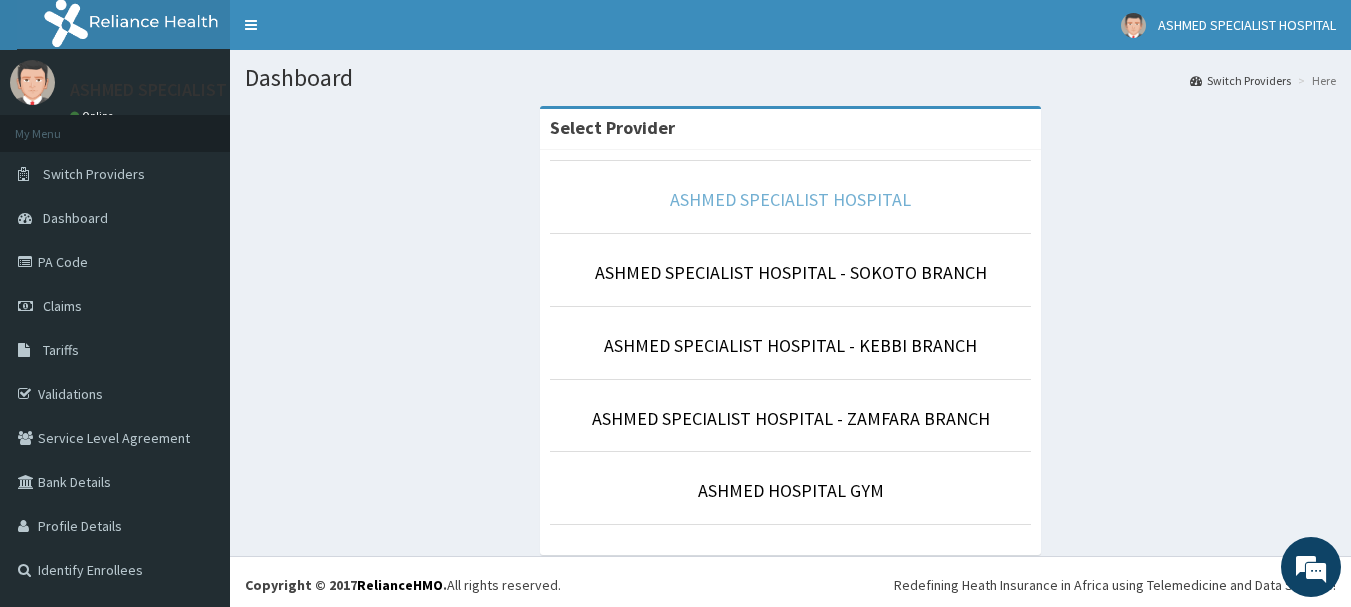 click on "ASHMED SPECIALIST HOSPITAL" at bounding box center (790, 199) 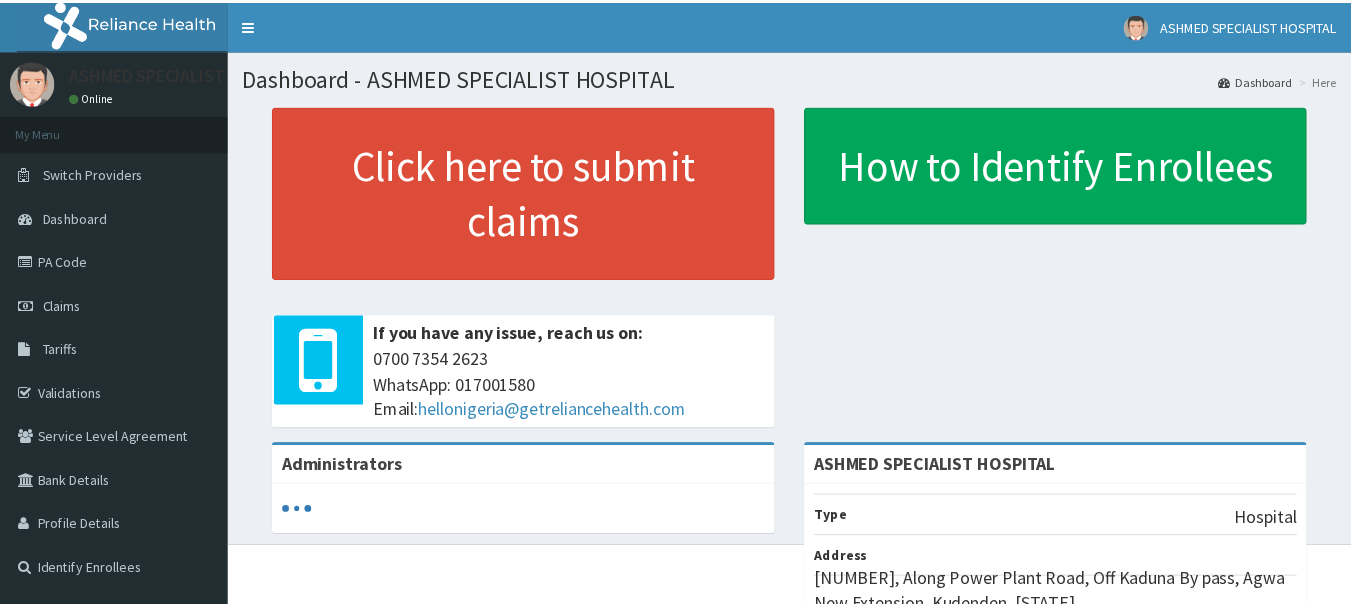 scroll, scrollTop: 0, scrollLeft: 0, axis: both 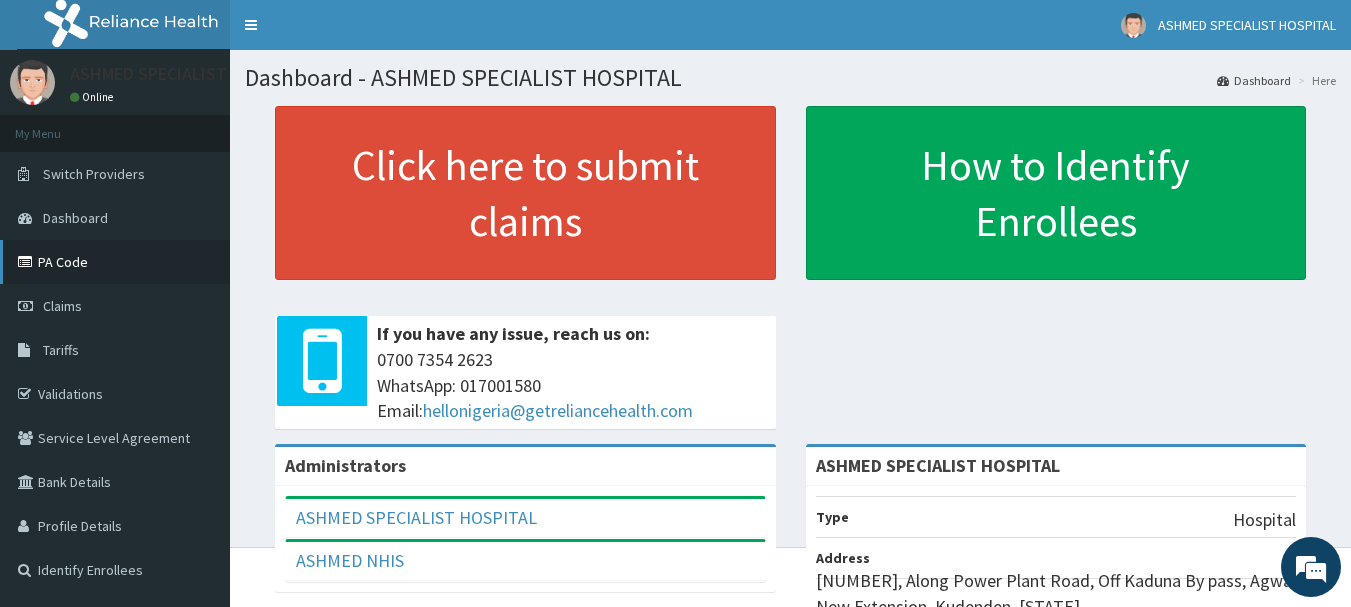 click on "PA Code" at bounding box center (115, 262) 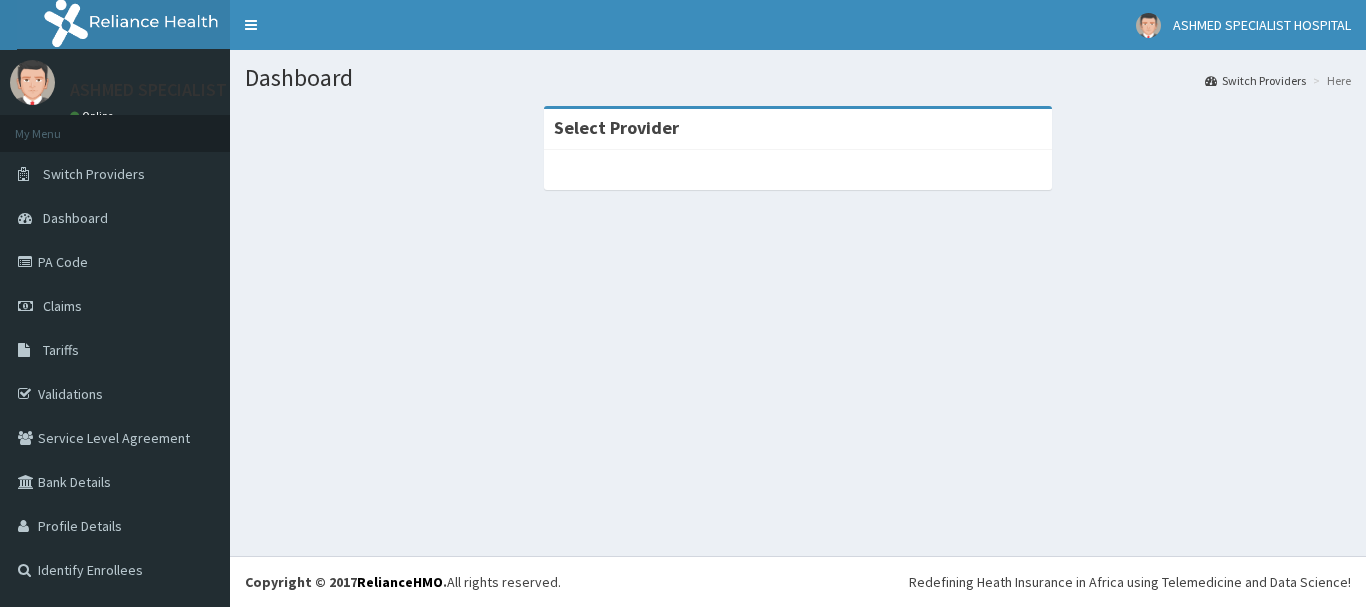 scroll, scrollTop: 0, scrollLeft: 0, axis: both 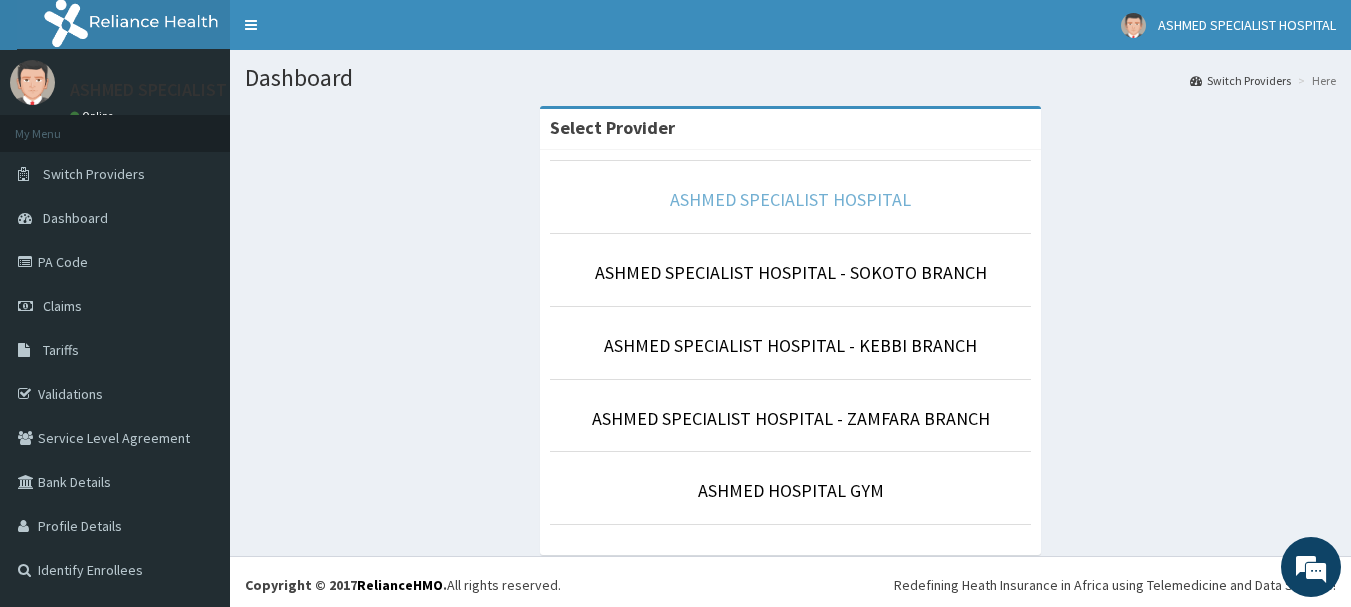 click on "ASHMED SPECIALIST HOSPITAL" at bounding box center [790, 199] 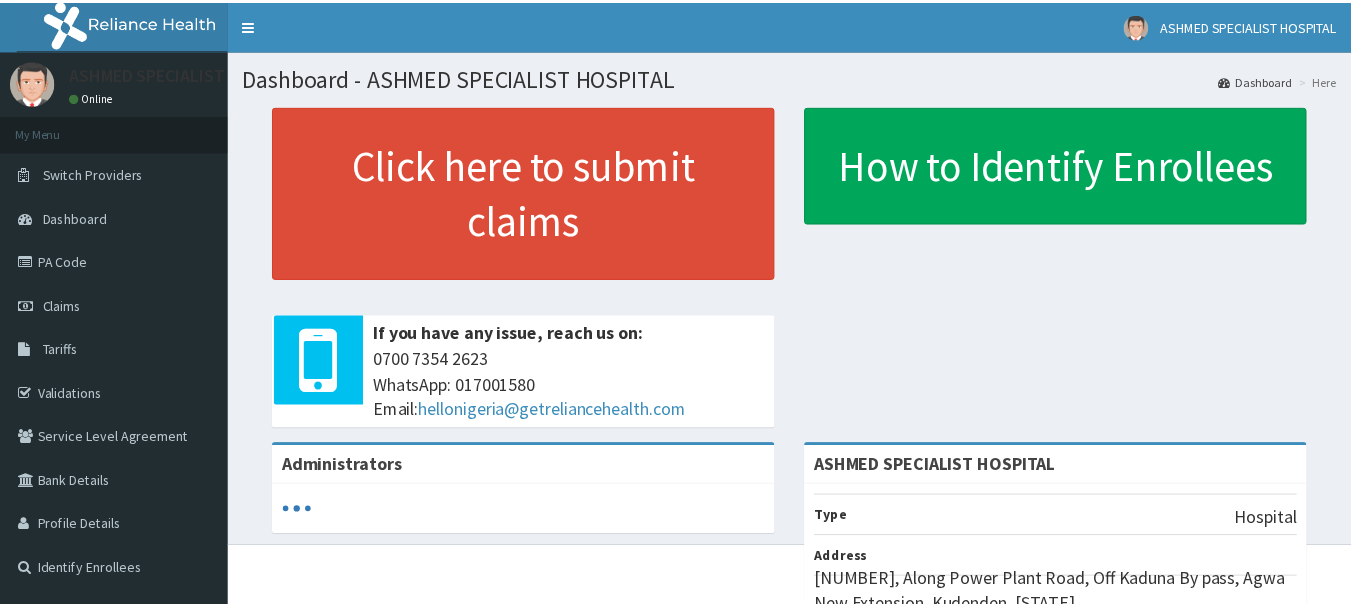 scroll, scrollTop: 0, scrollLeft: 0, axis: both 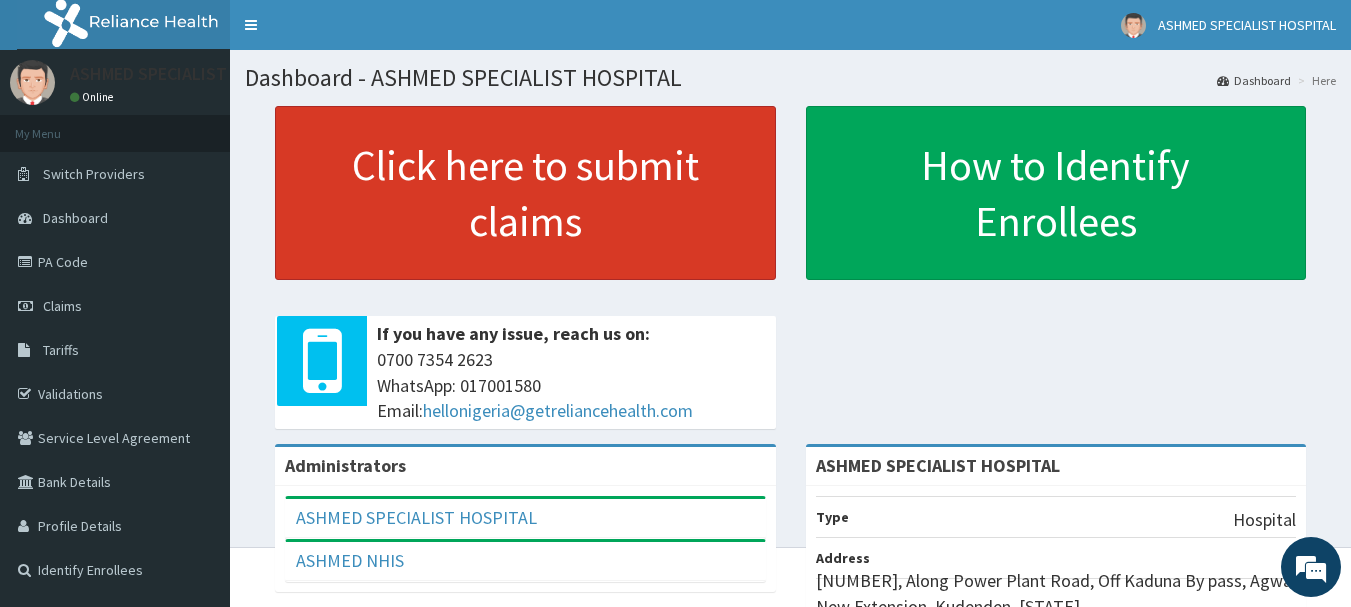 click on "Click here to submit claims" at bounding box center [525, 193] 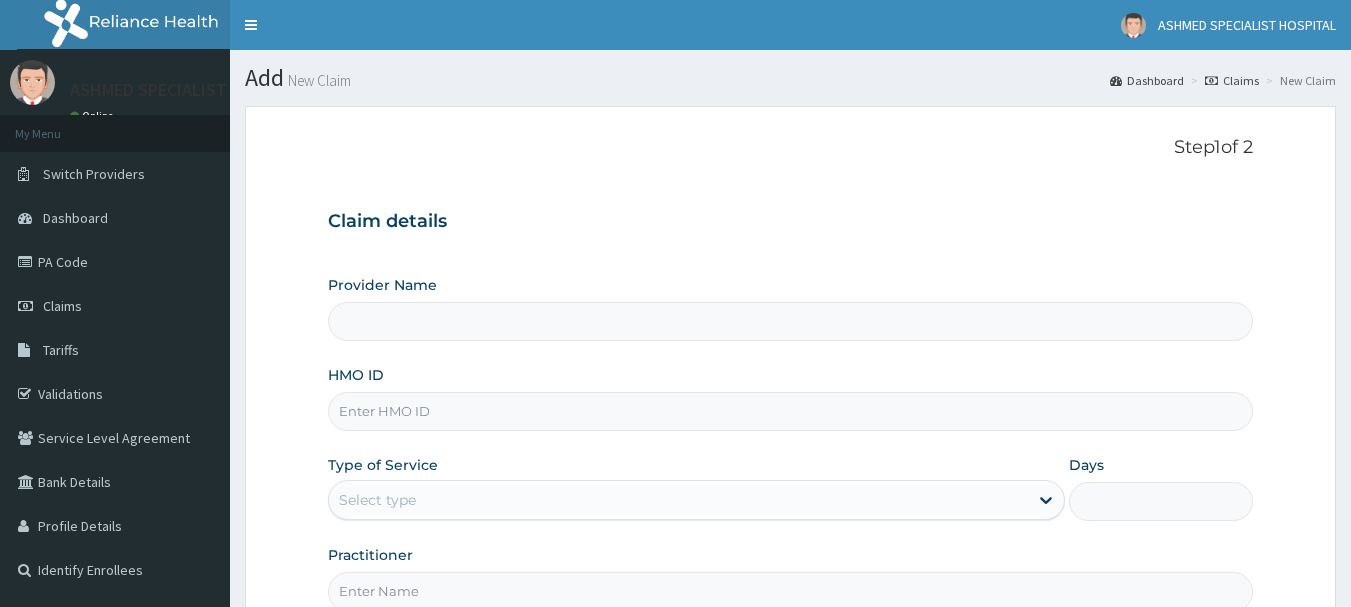 scroll, scrollTop: 0, scrollLeft: 0, axis: both 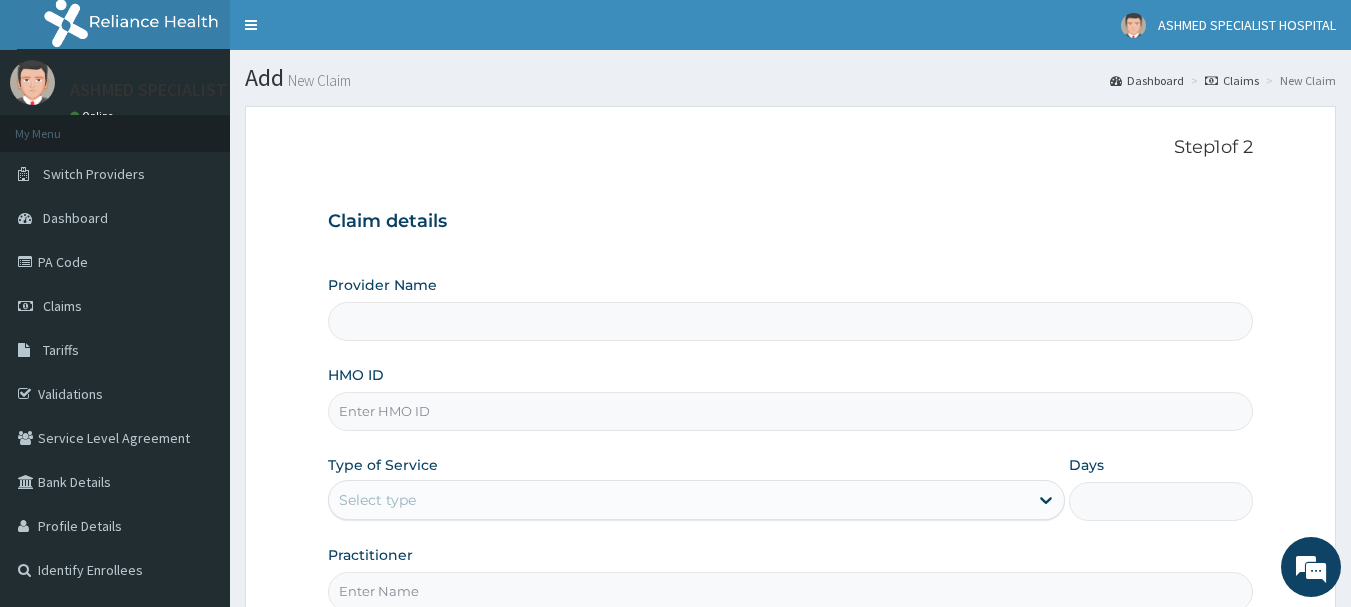 type on "ASHMED SPECIALIST HOSPITAL" 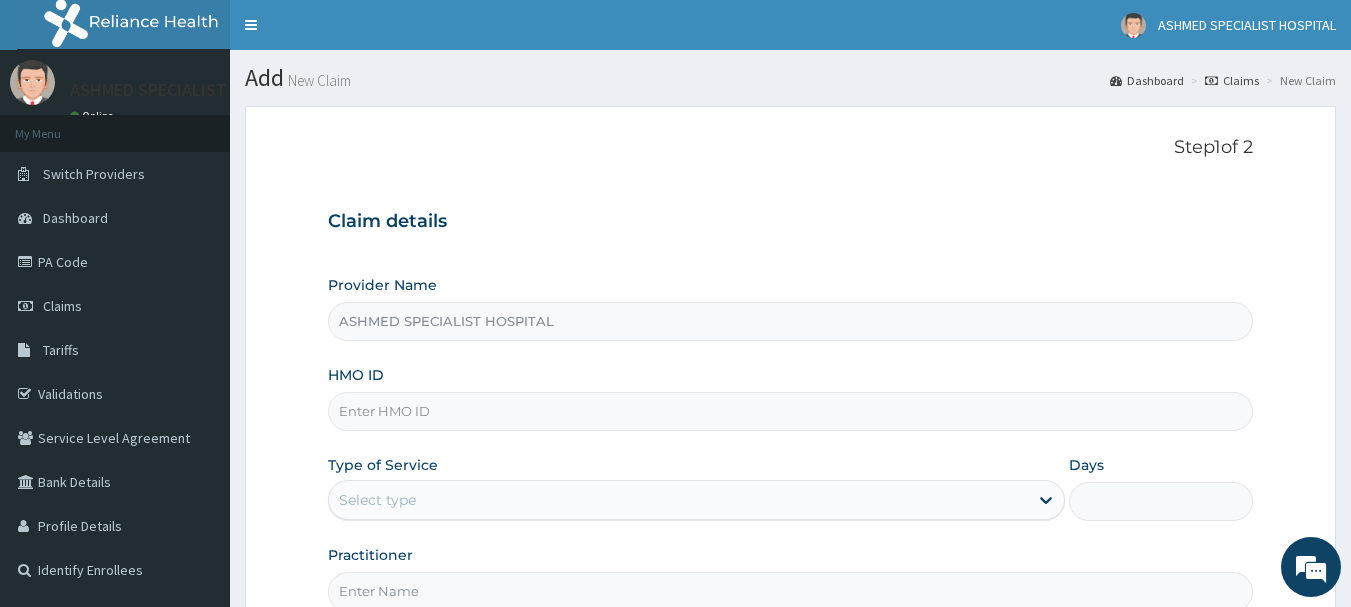 click on "HMO ID" at bounding box center (791, 411) 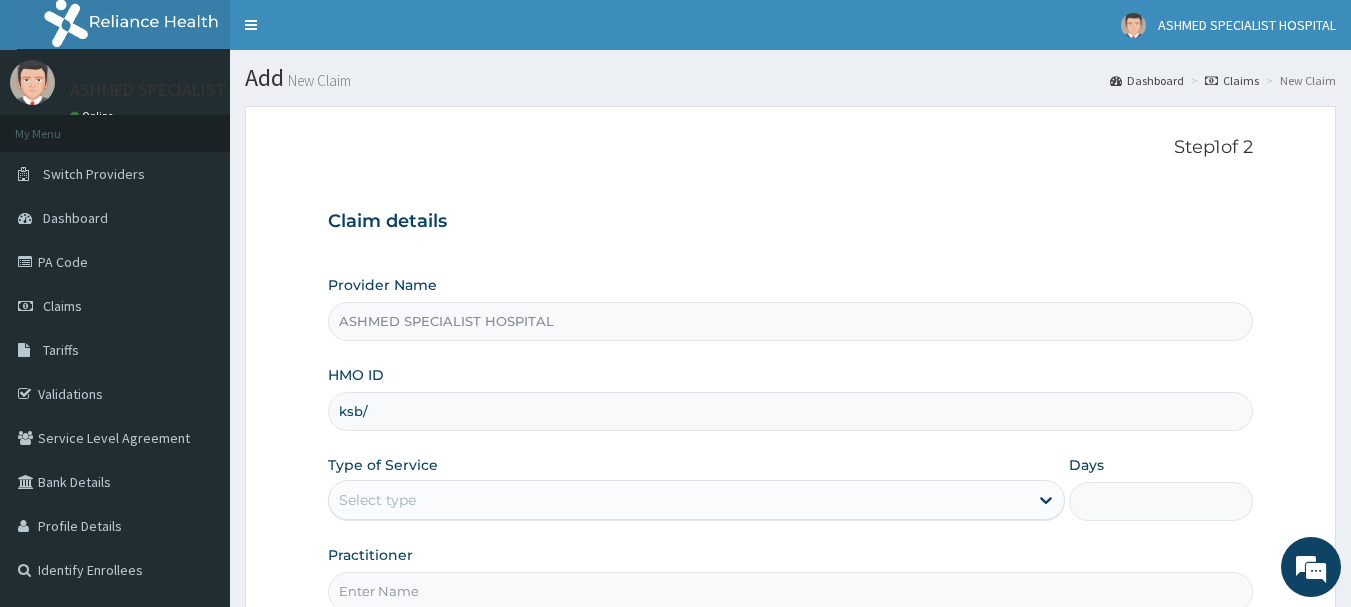 scroll, scrollTop: 0, scrollLeft: 0, axis: both 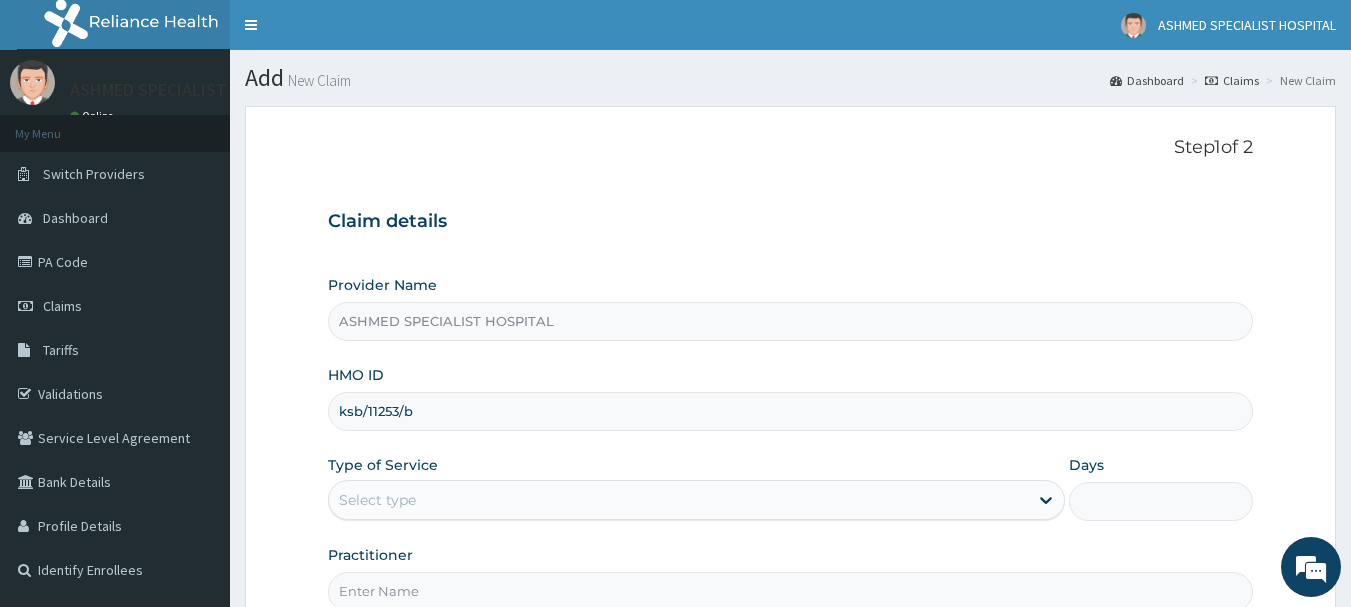 type on "ksb/11253/b" 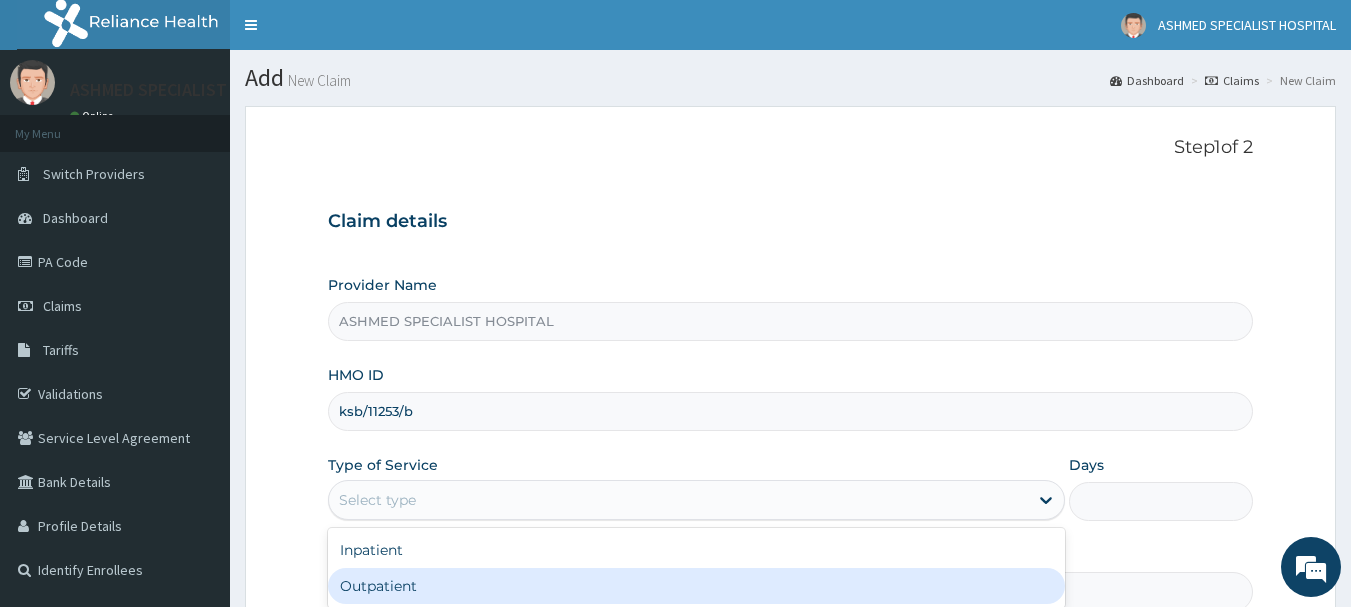 click on "Outpatient" at bounding box center (696, 586) 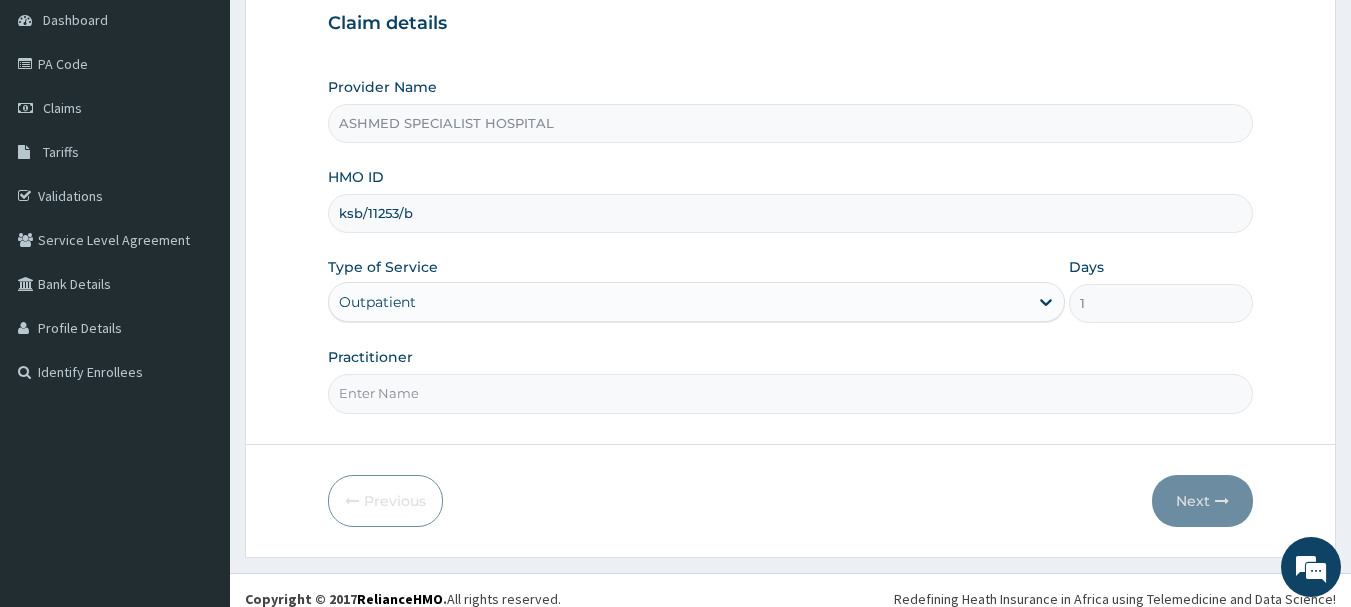 scroll, scrollTop: 215, scrollLeft: 0, axis: vertical 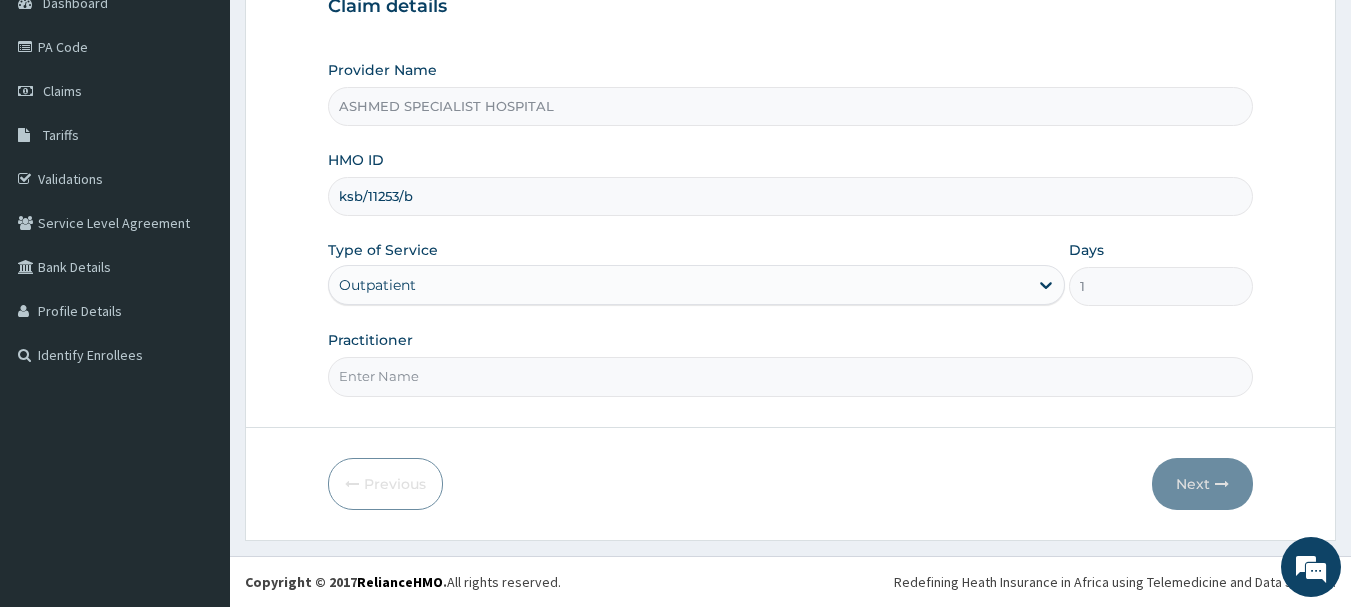 click on "Practitioner" at bounding box center (791, 376) 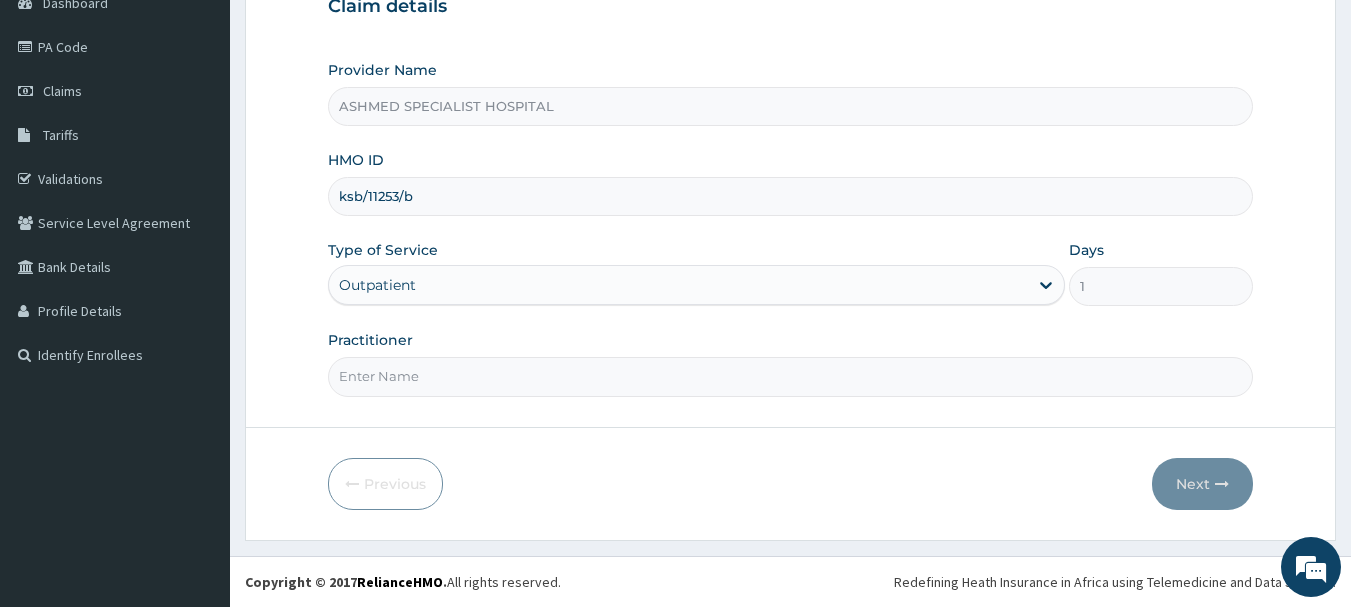 type on "DR. THOMPSON ODESA" 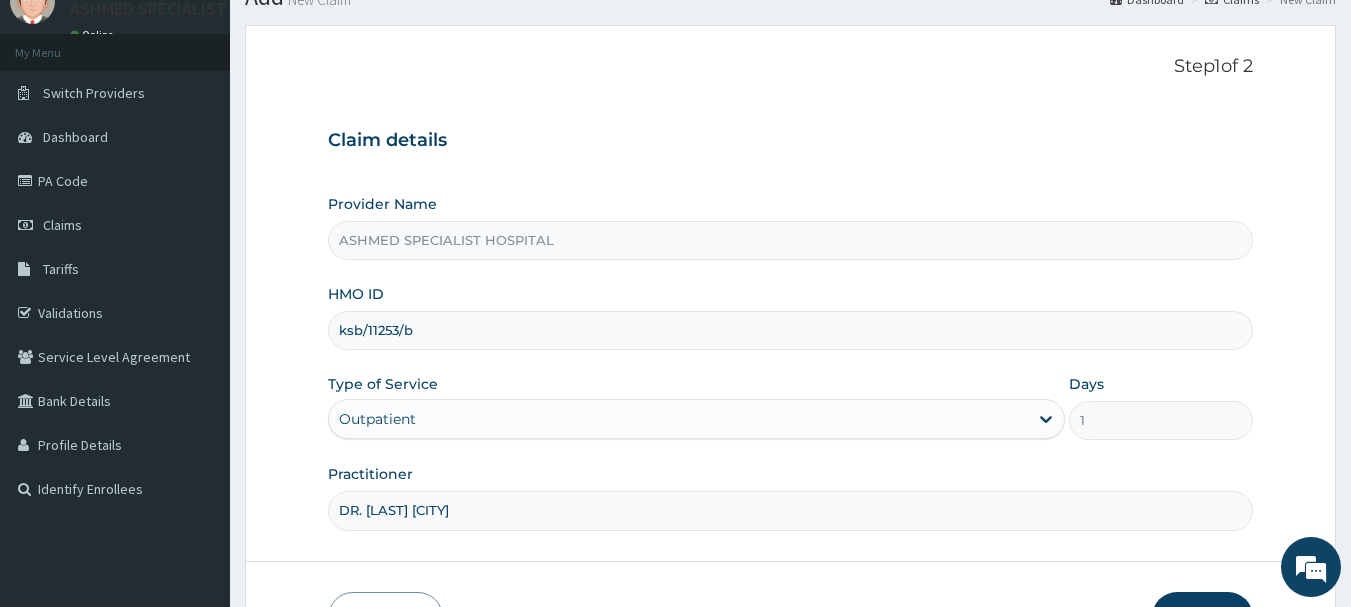 scroll, scrollTop: 215, scrollLeft: 0, axis: vertical 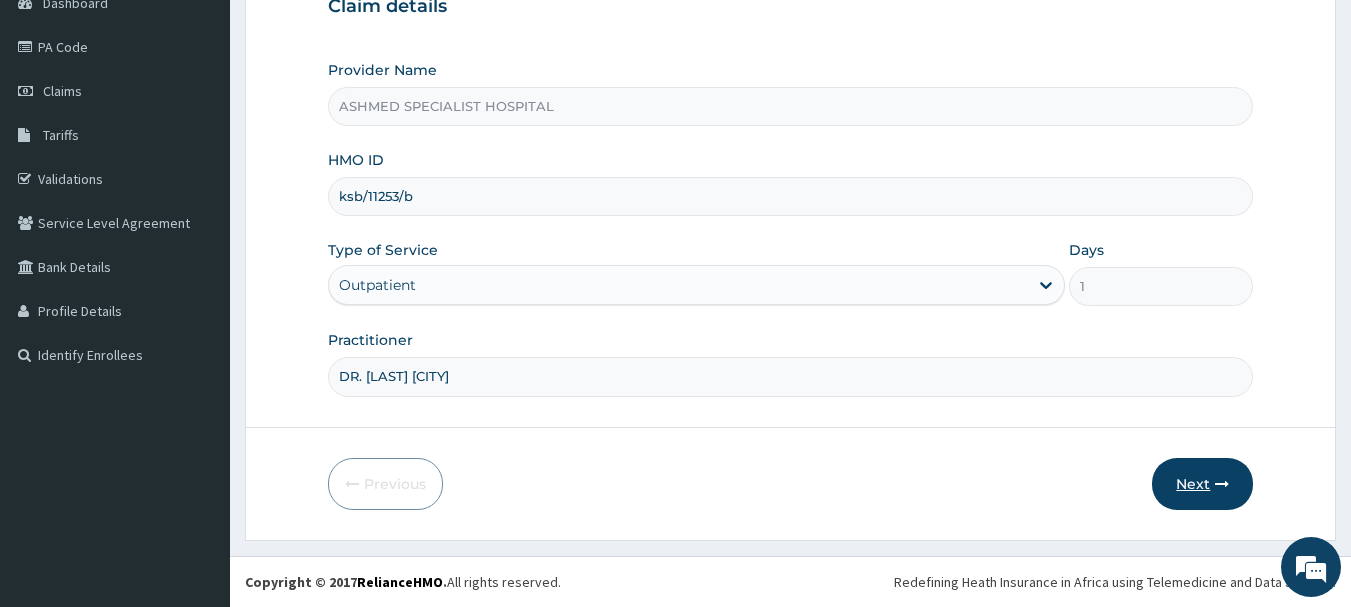 click on "Next" at bounding box center (1202, 484) 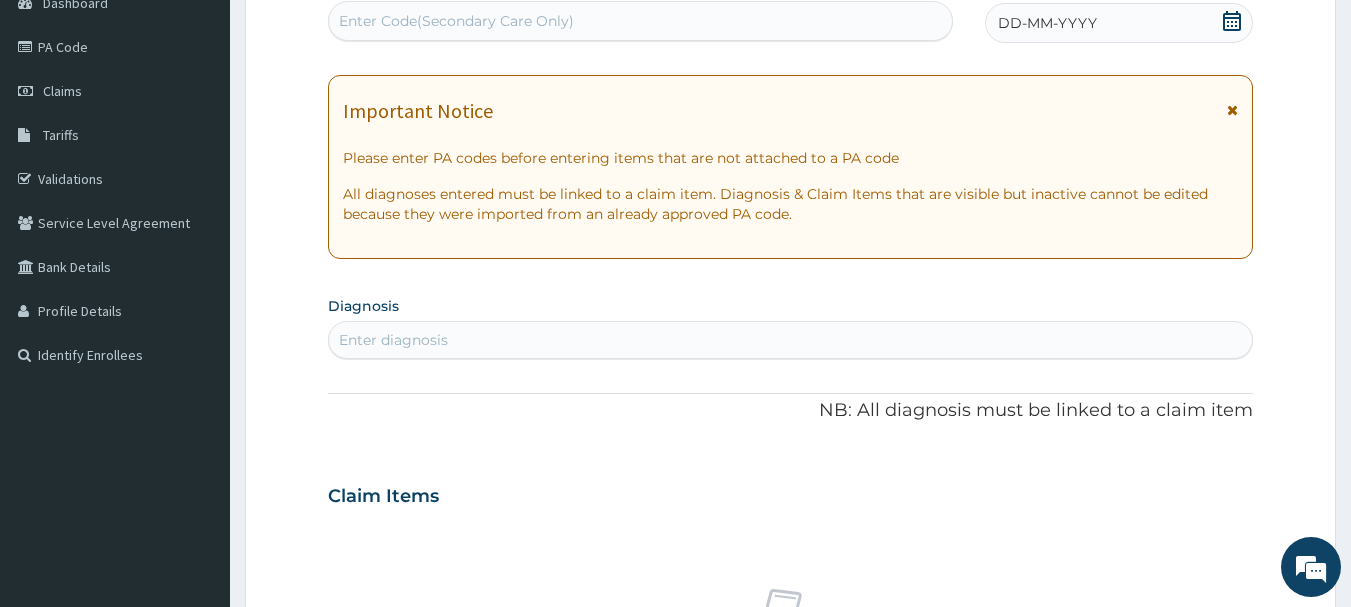 click 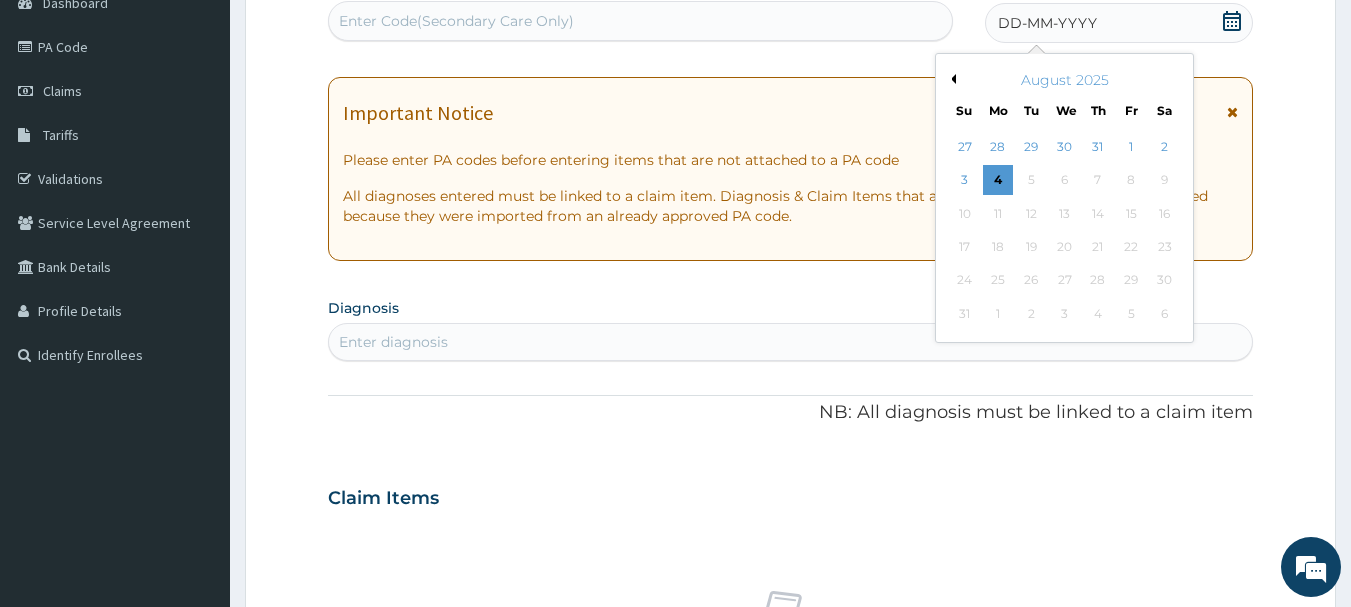 click on "Previous Month" at bounding box center [951, 79] 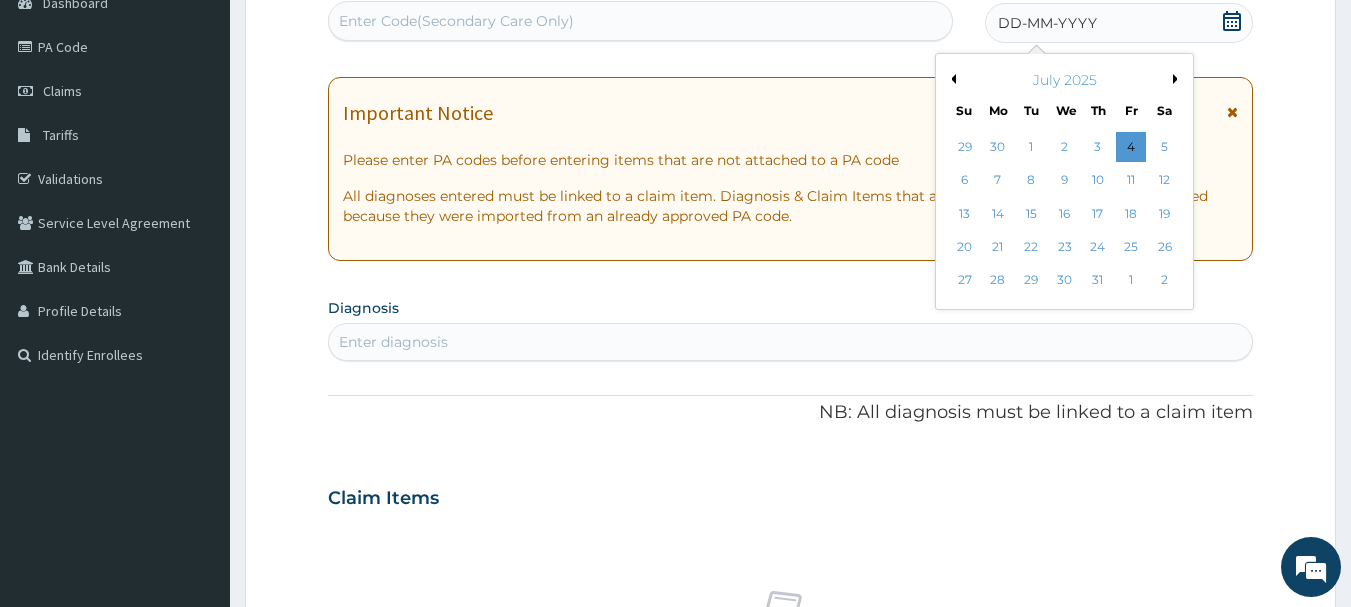 click on "Previous Month" at bounding box center (951, 79) 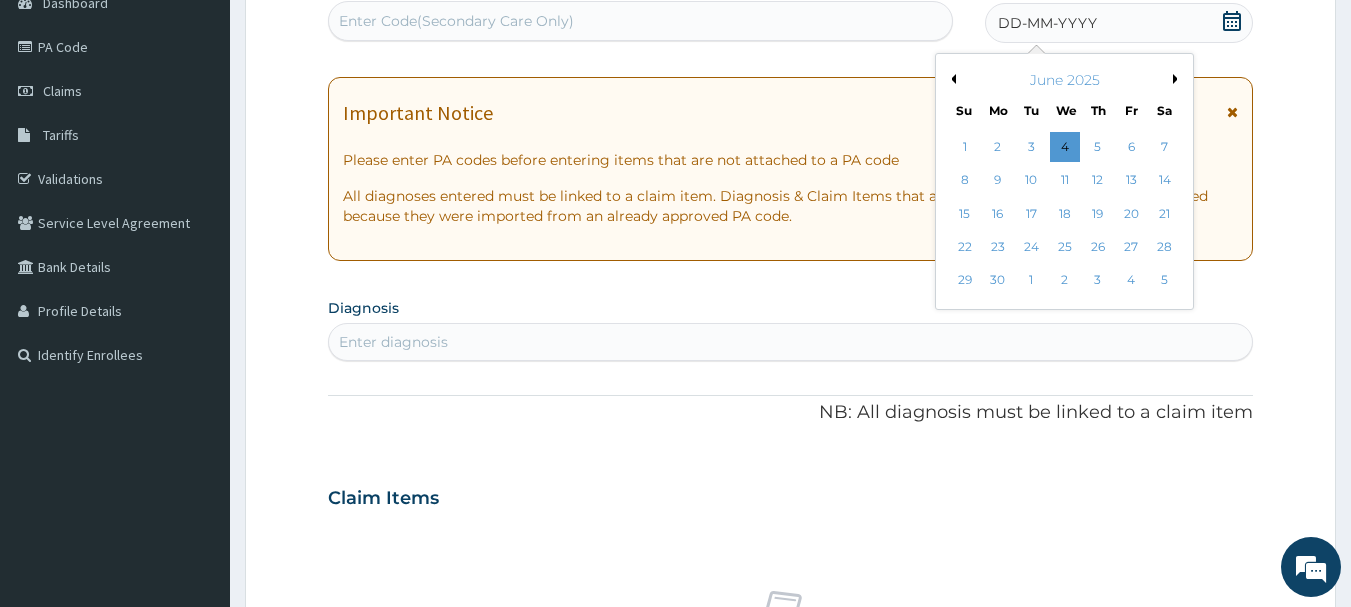 click on "Previous Month" at bounding box center [951, 79] 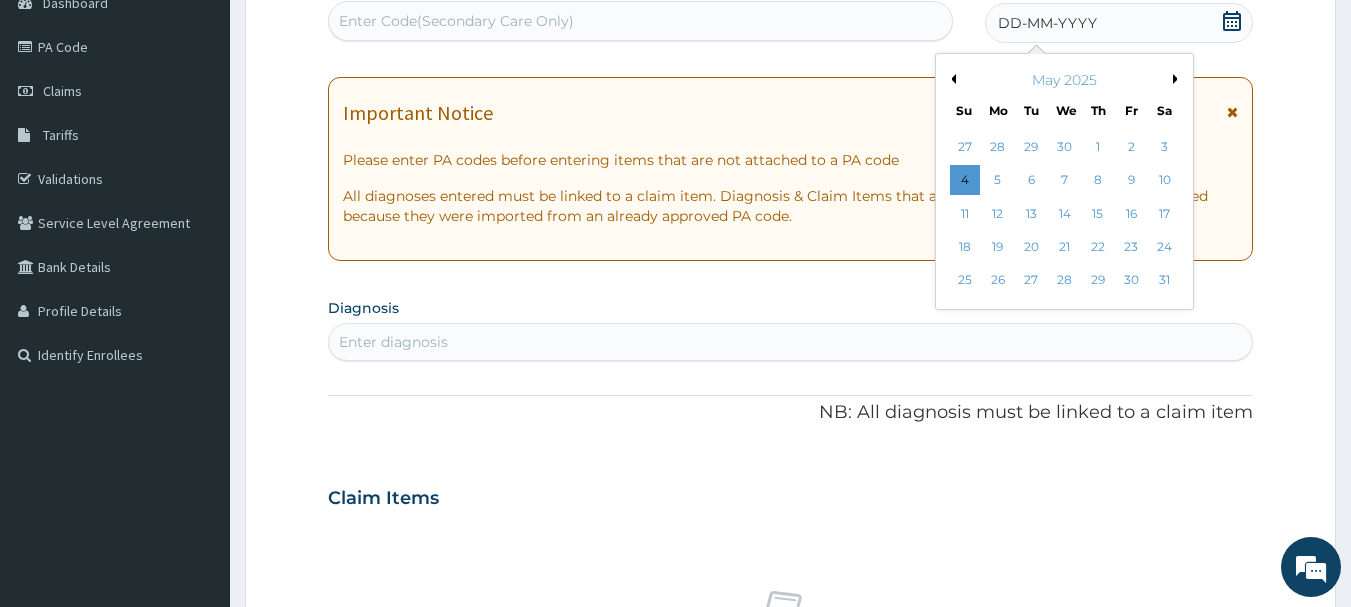 click on "Previous Month" at bounding box center [951, 79] 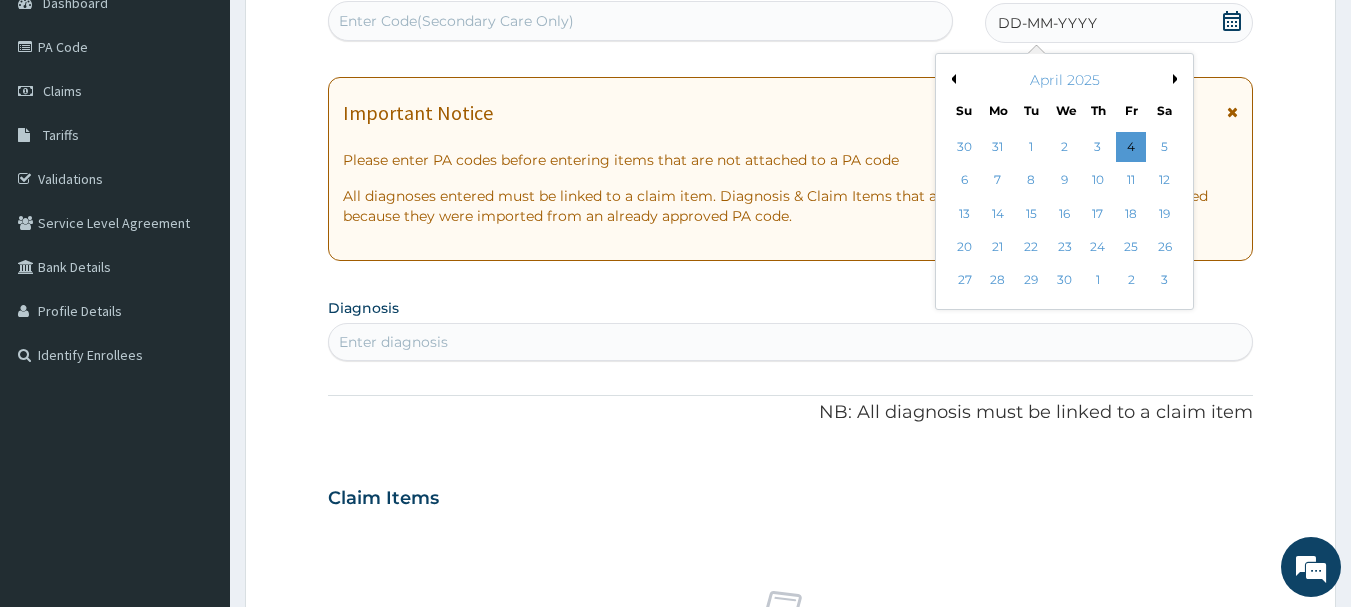 click on "Previous Month" at bounding box center [951, 79] 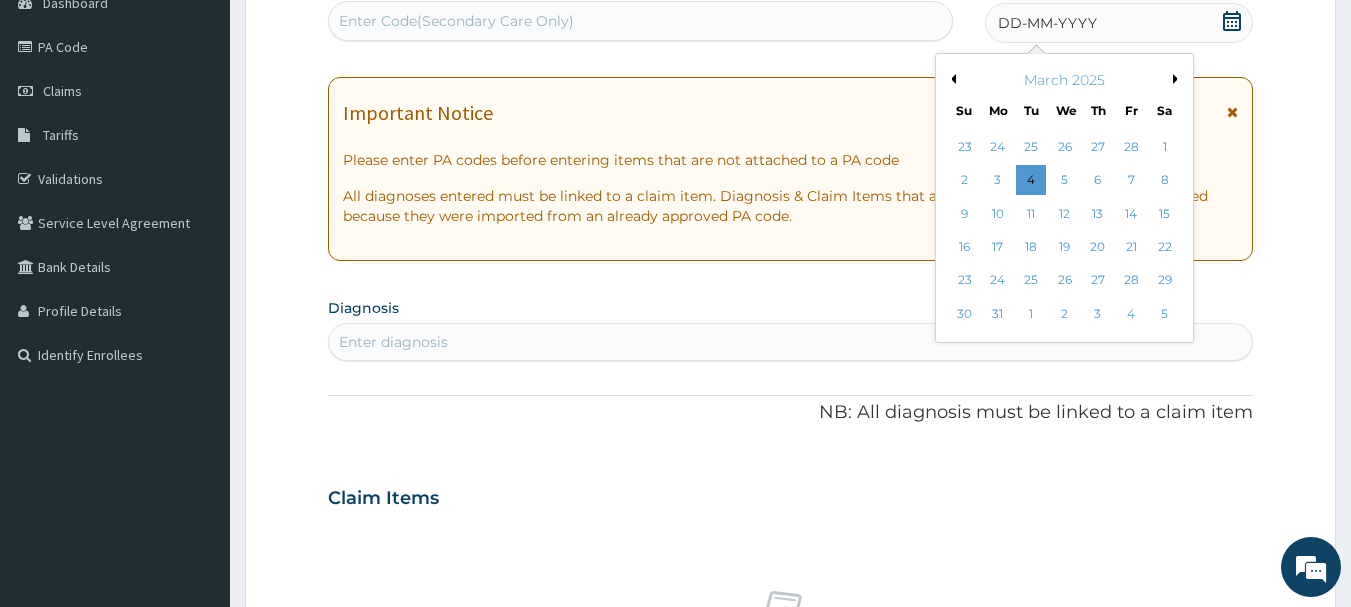 click on "Previous Month" at bounding box center [951, 79] 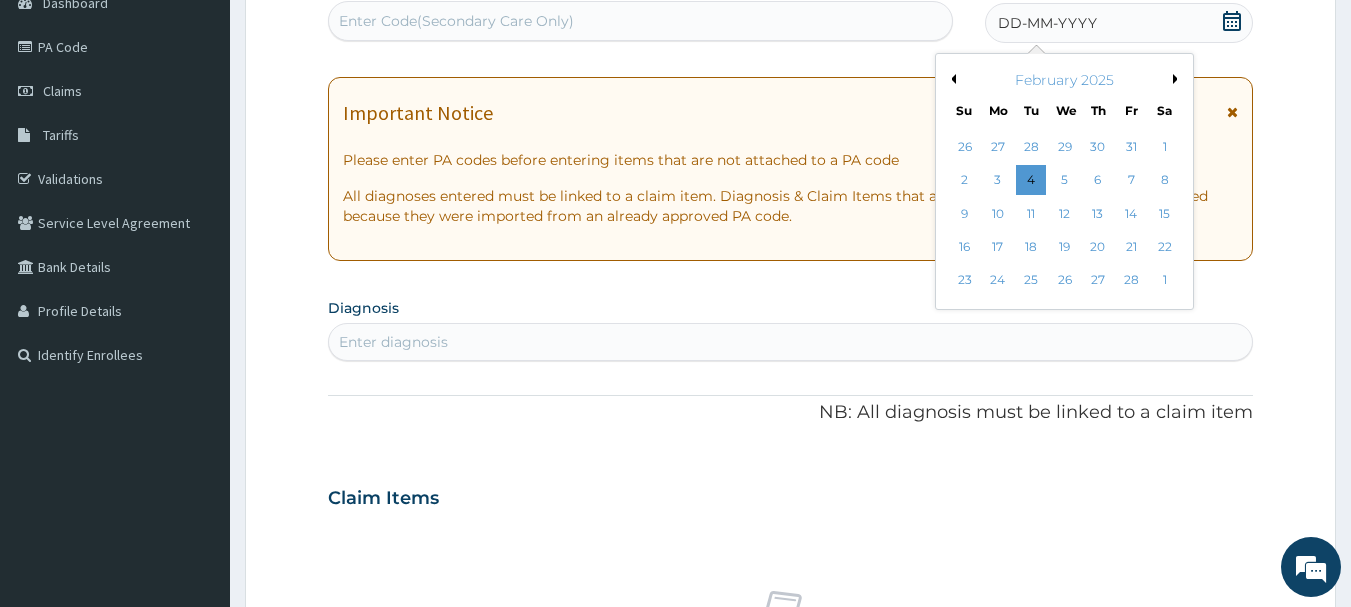 click on "Previous Month" at bounding box center (951, 79) 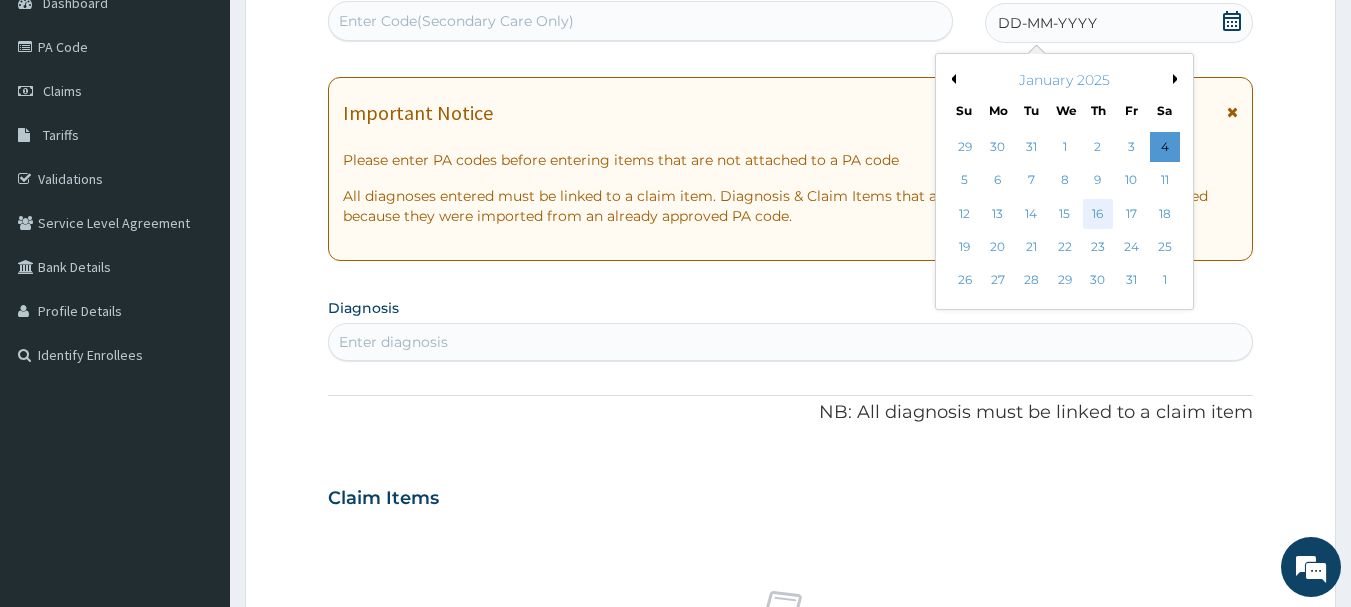 click on "16" at bounding box center [1098, 214] 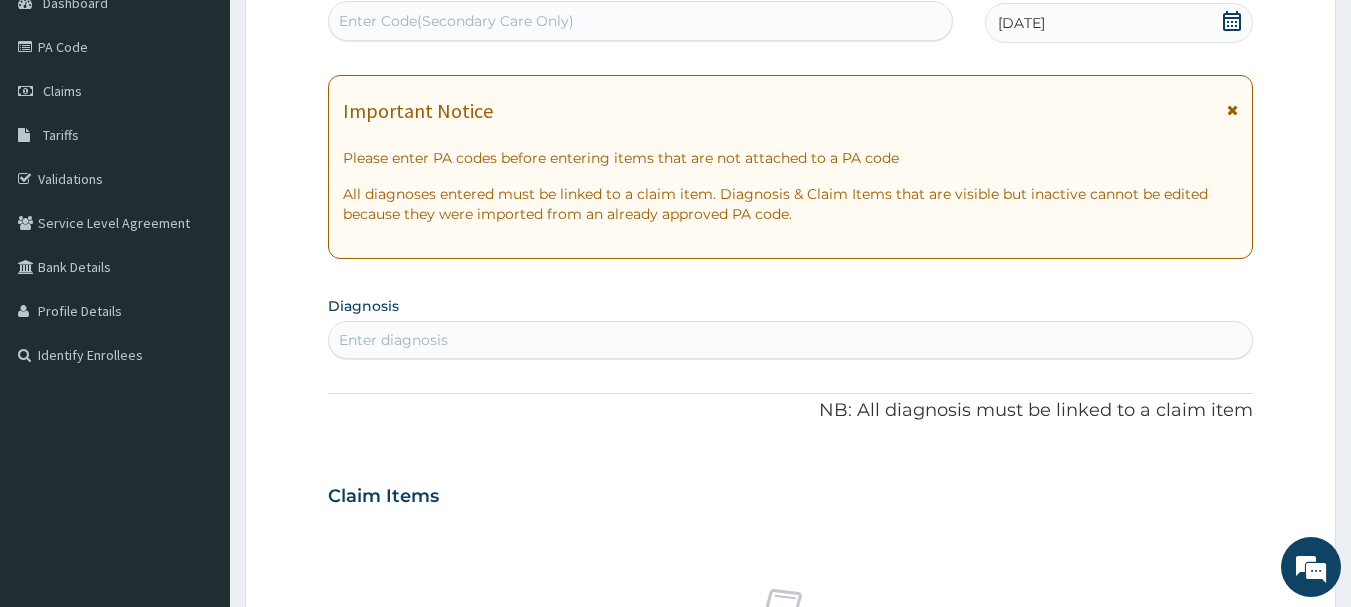 click on "Enter Code(Secondary Care Only)" at bounding box center [456, 21] 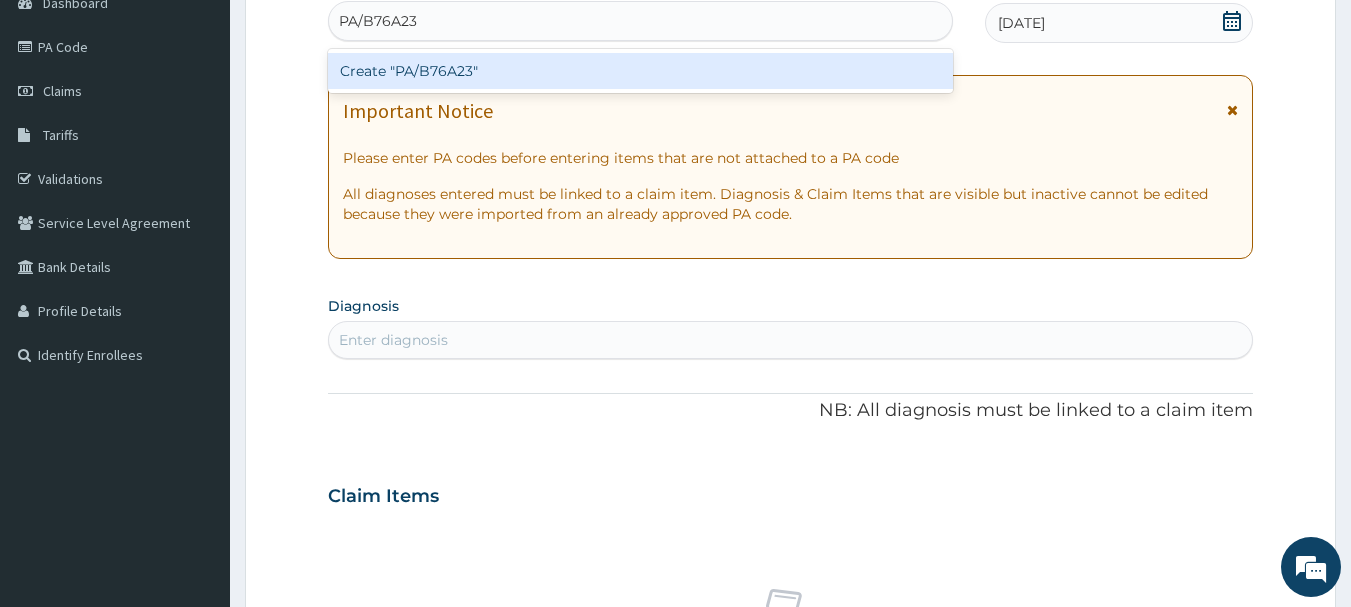 click on "Create "PA/B76A23"" at bounding box center (641, 71) 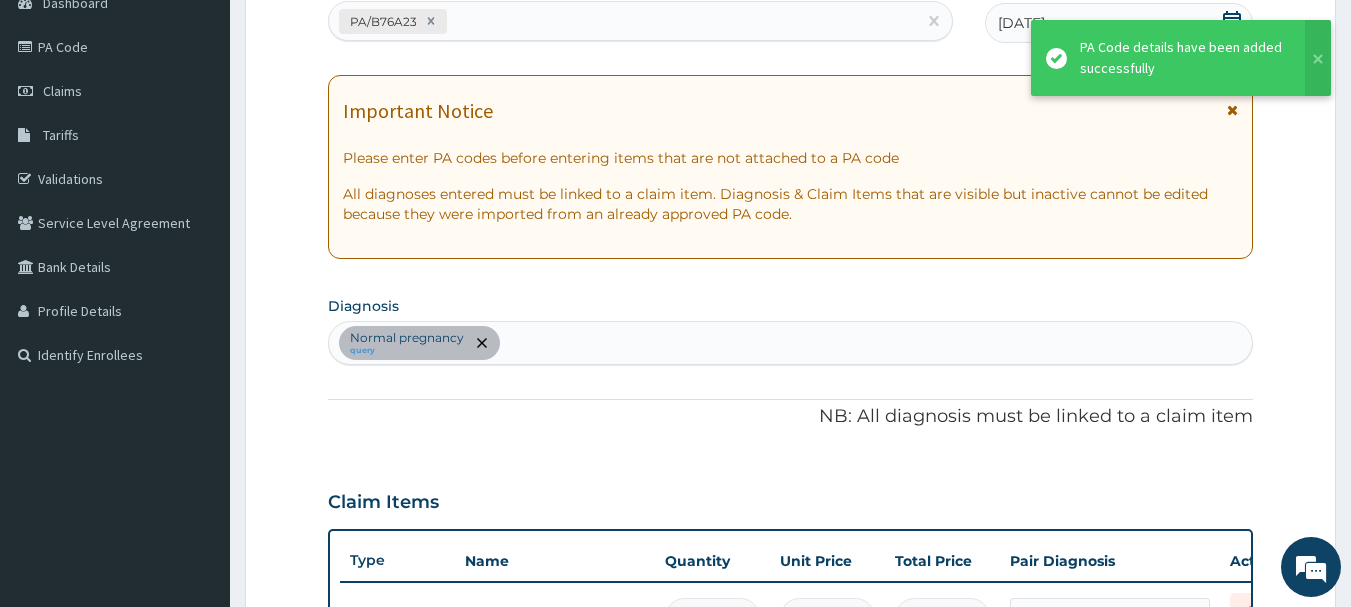 scroll, scrollTop: 598, scrollLeft: 0, axis: vertical 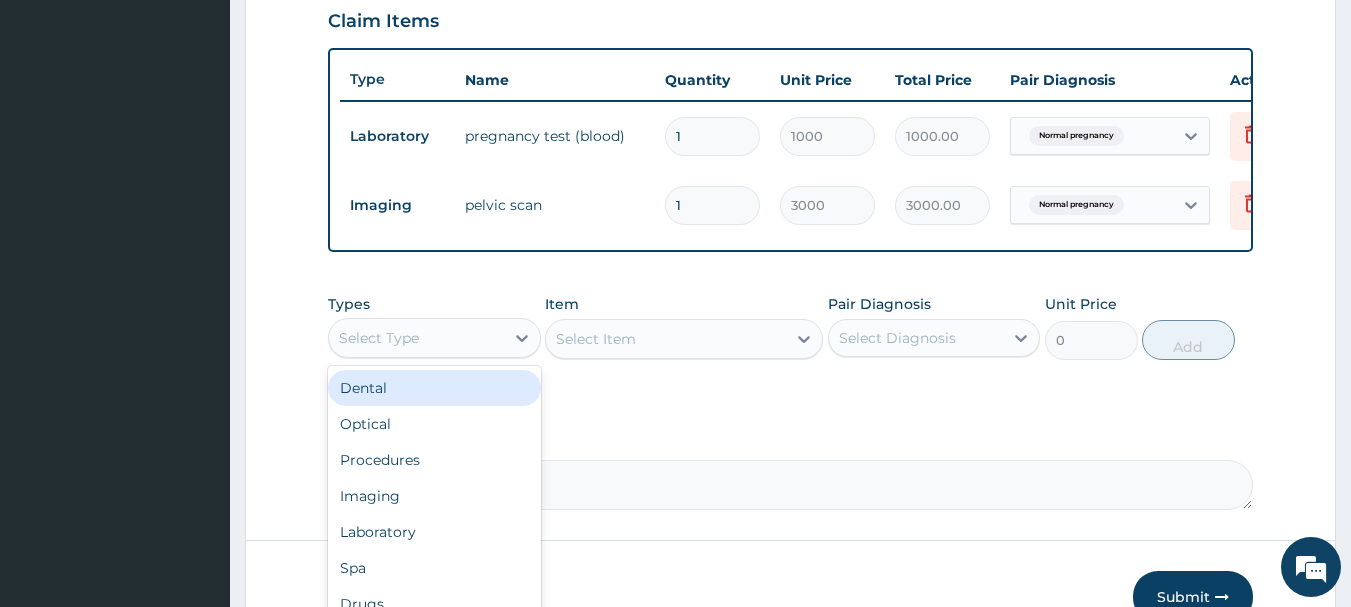click on "Select Type" at bounding box center [416, 338] 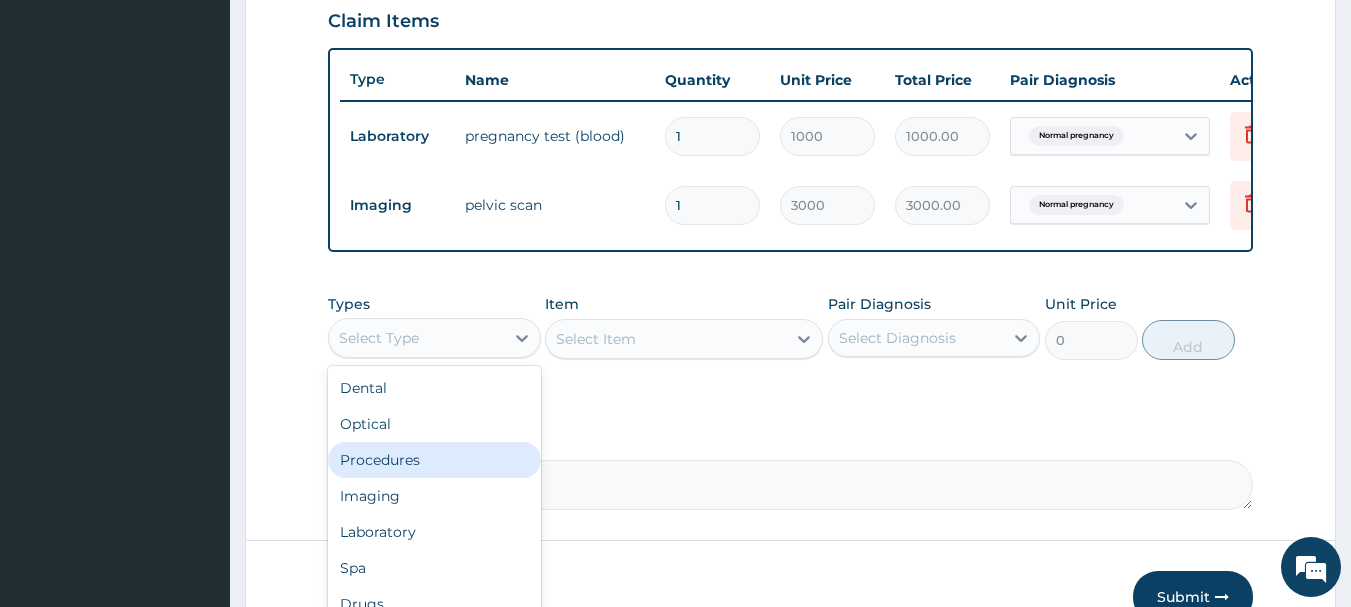 click on "Procedures" at bounding box center [434, 460] 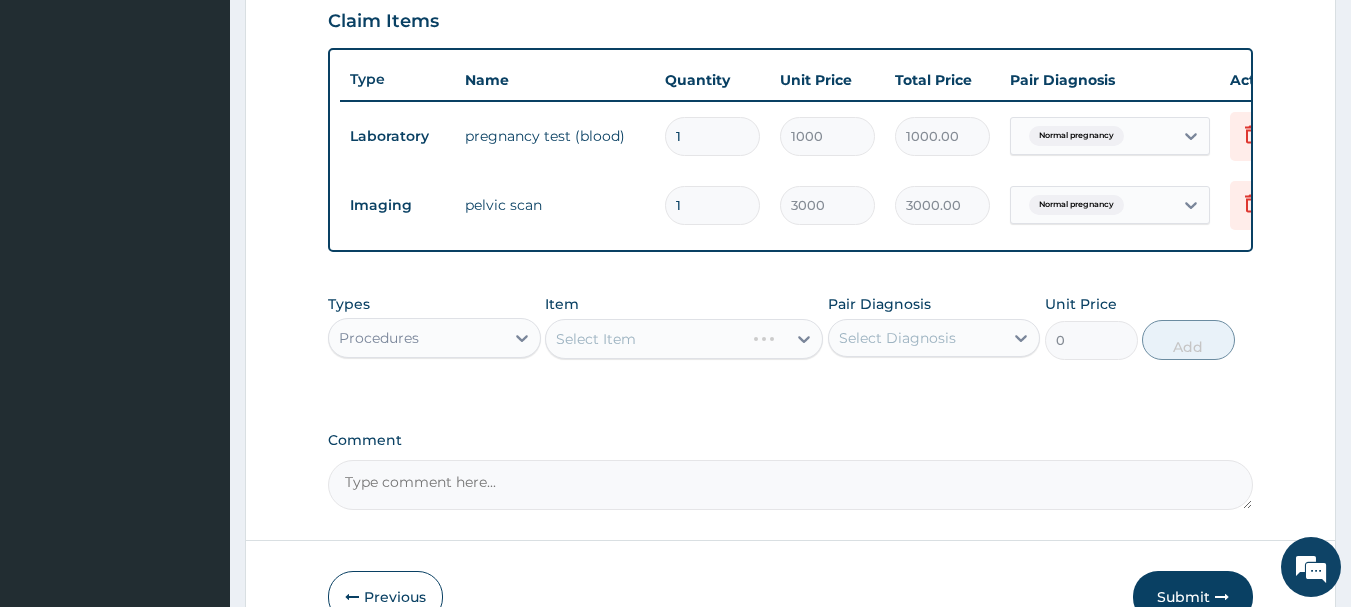 click on "Select Item" at bounding box center (684, 339) 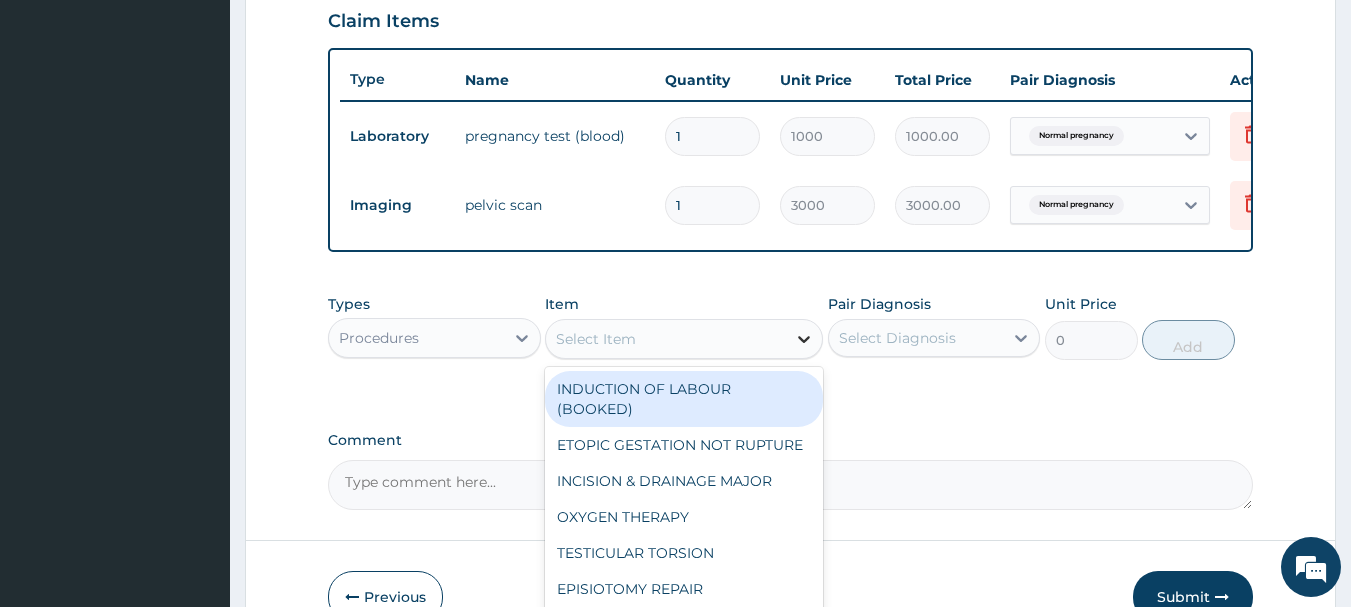 click at bounding box center [804, 339] 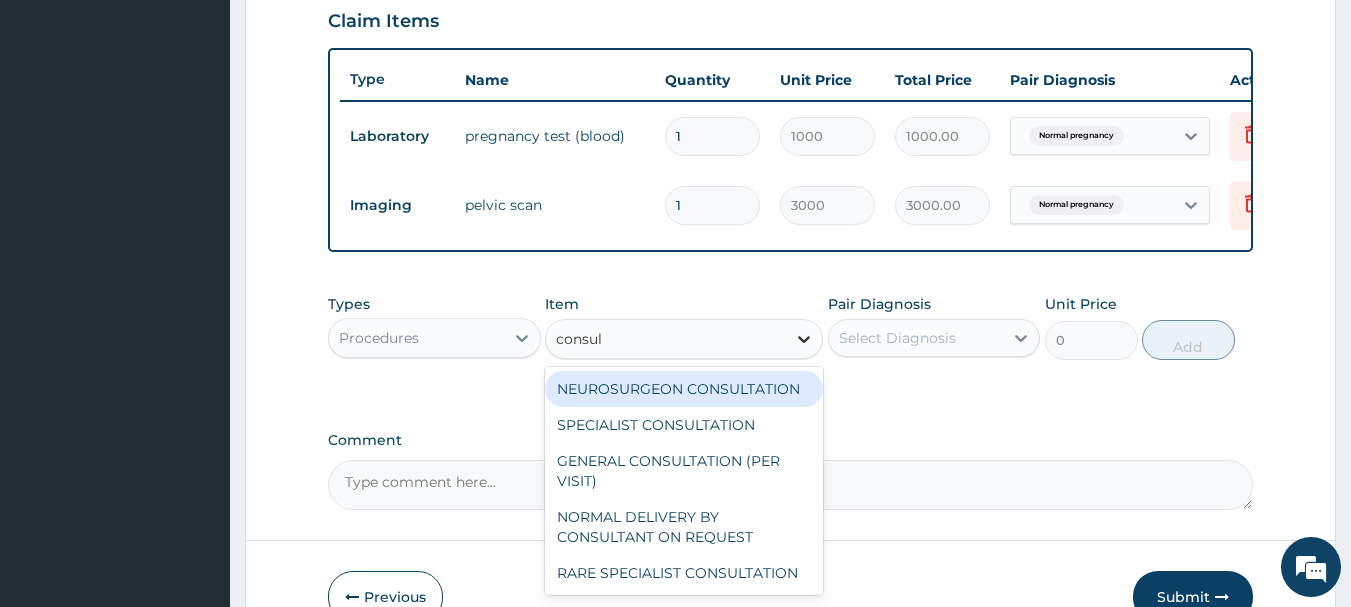 type on "consult" 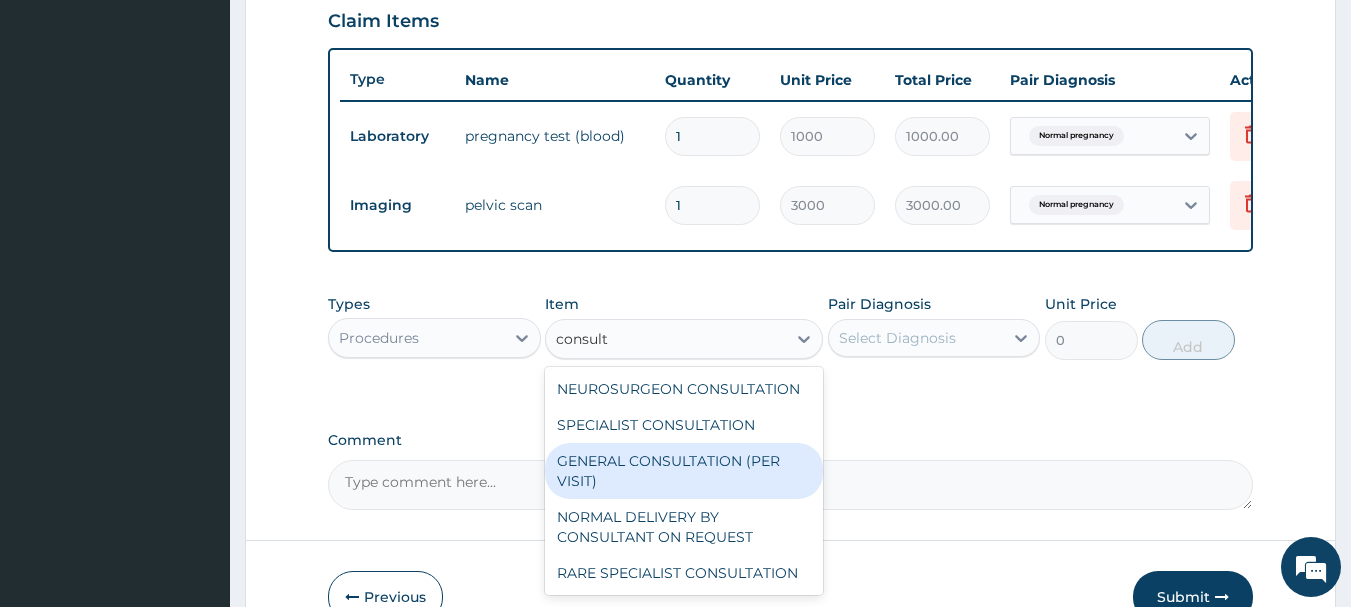 click on "GENERAL CONSULTATION (PER VISIT)" at bounding box center [684, 471] 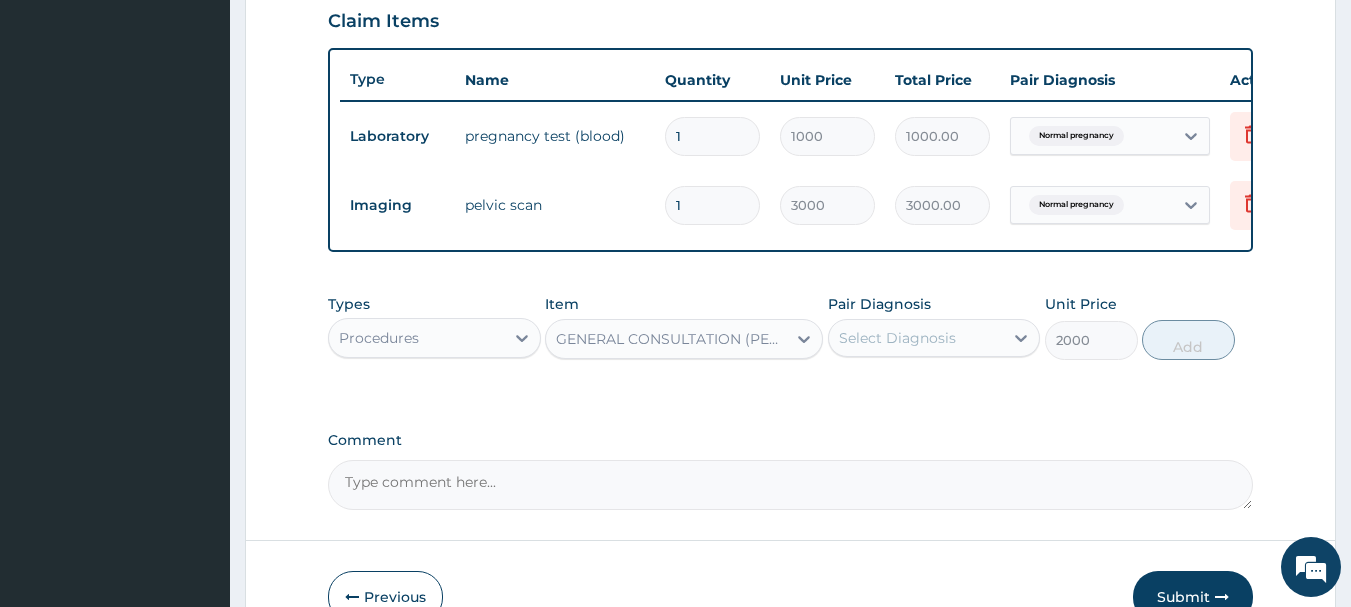 click on "Select Diagnosis" at bounding box center (897, 338) 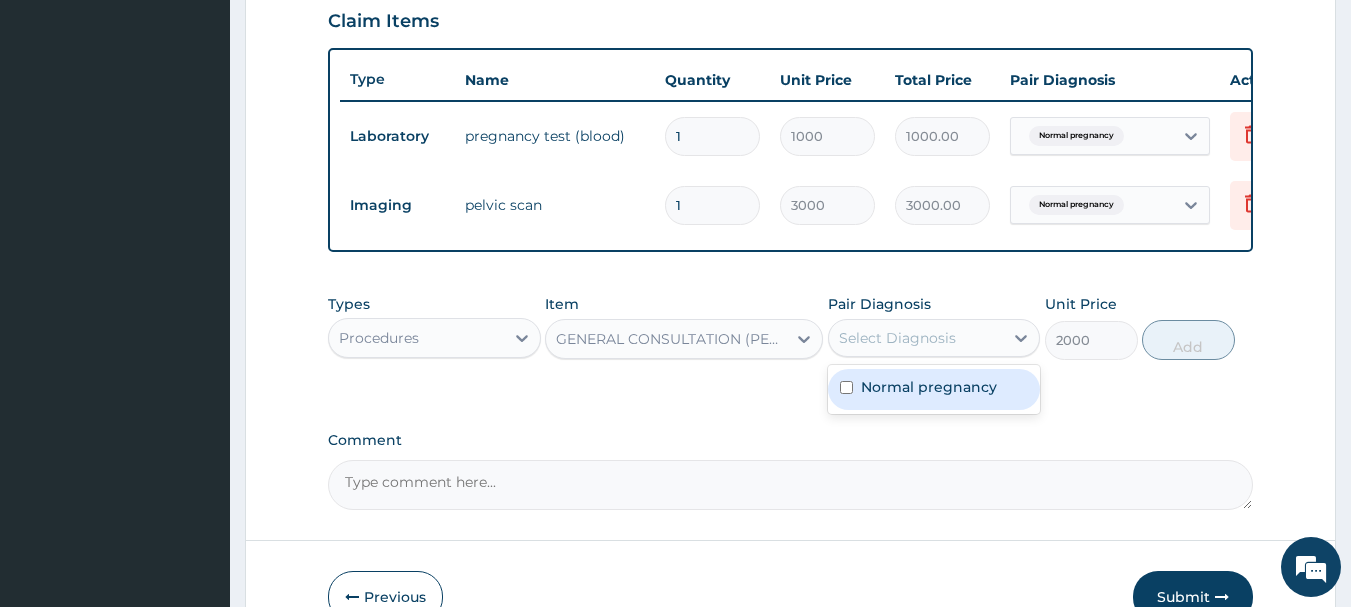 click on "Normal pregnancy" at bounding box center [929, 387] 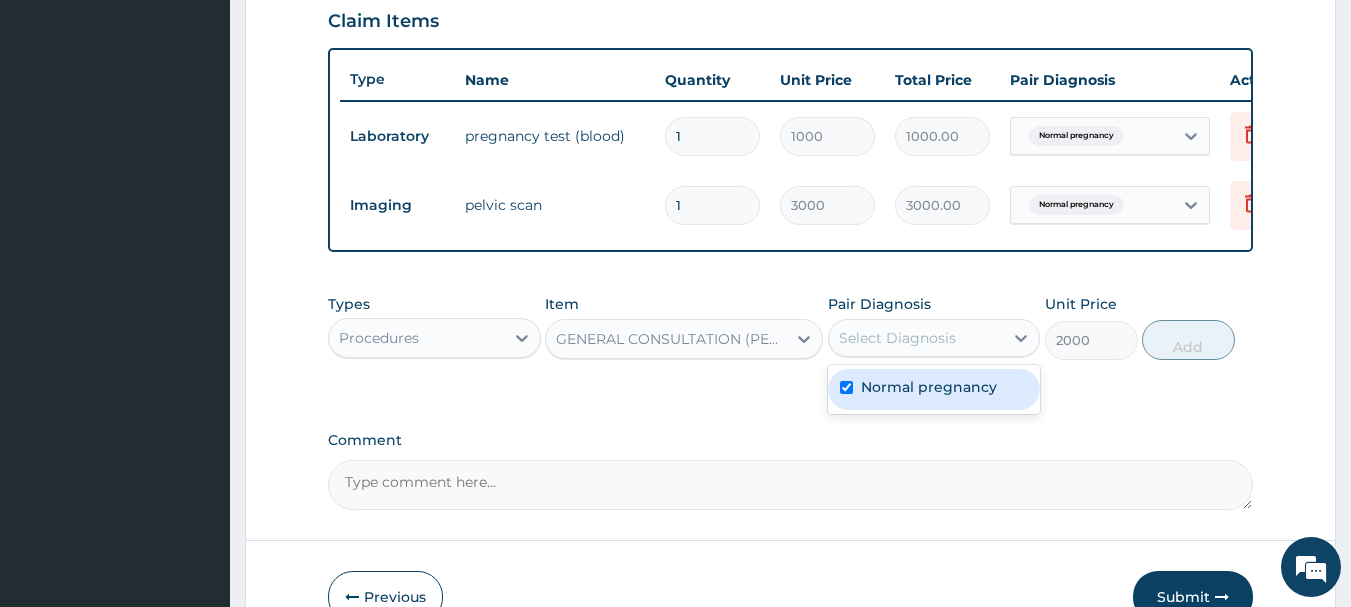 checkbox on "true" 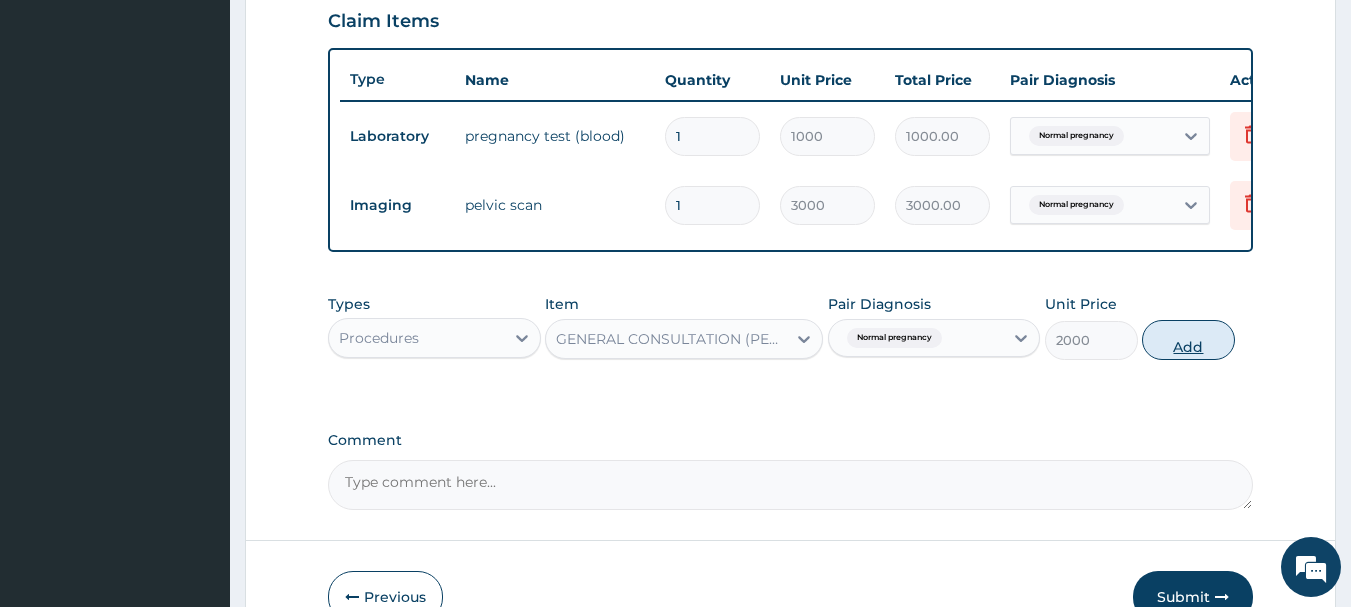 click on "Add" at bounding box center (1188, 340) 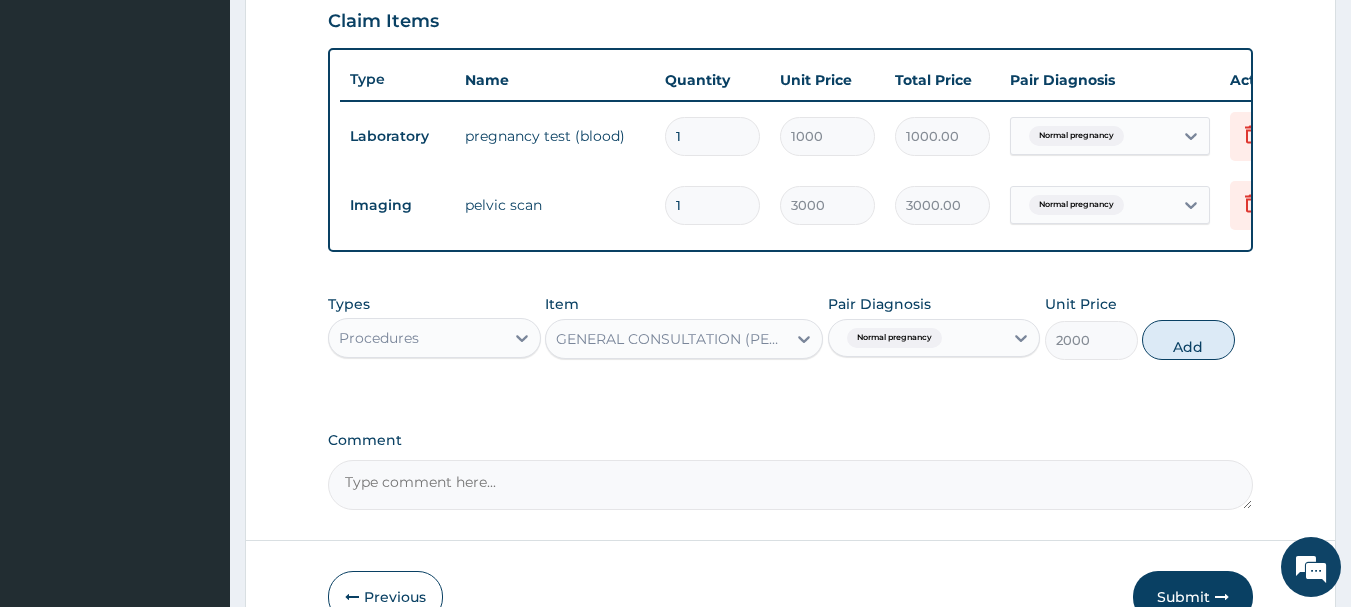 type on "0" 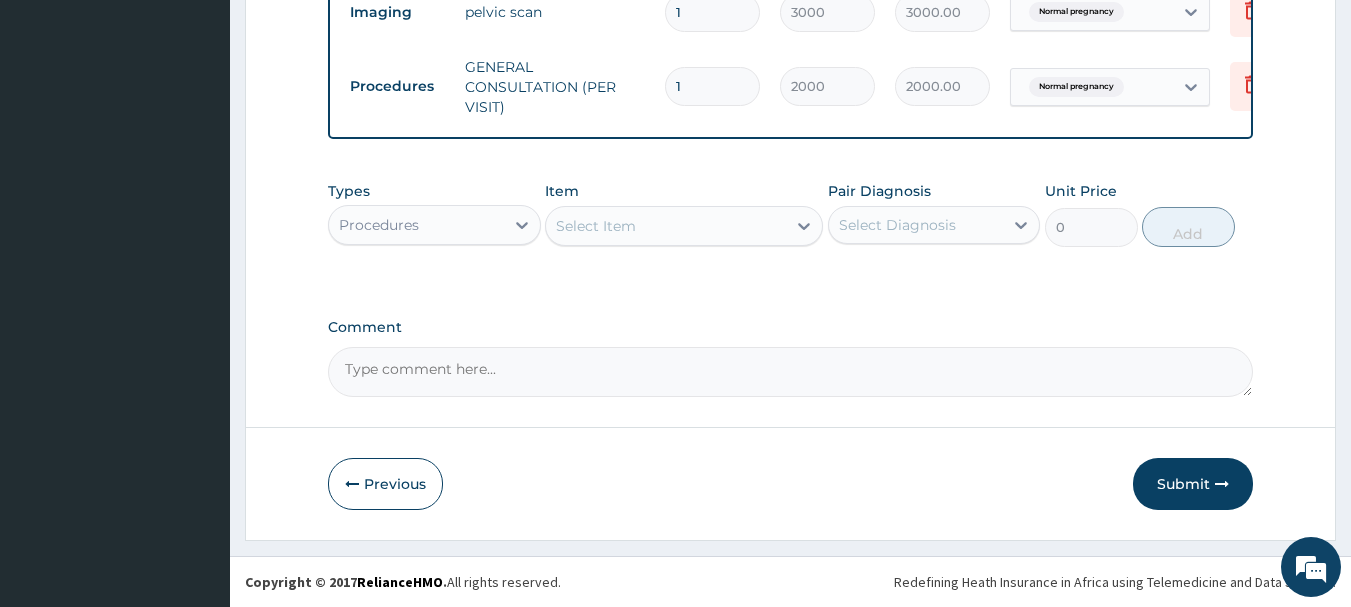scroll, scrollTop: 904, scrollLeft: 0, axis: vertical 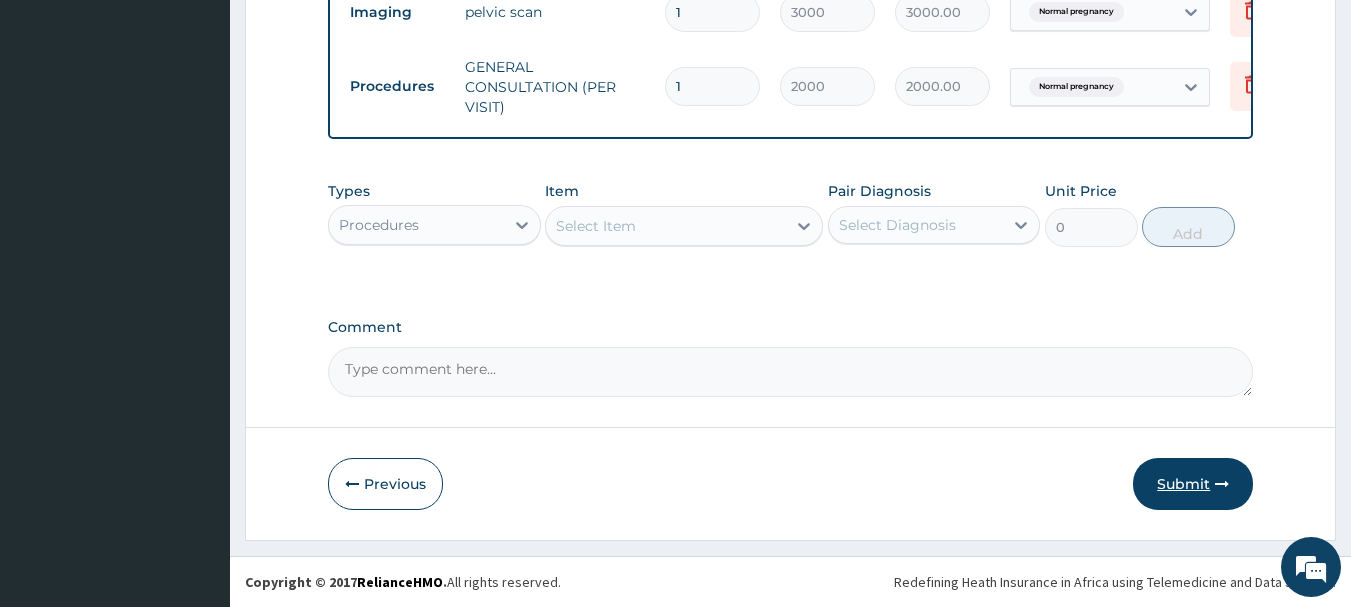 click on "Submit" at bounding box center [1193, 484] 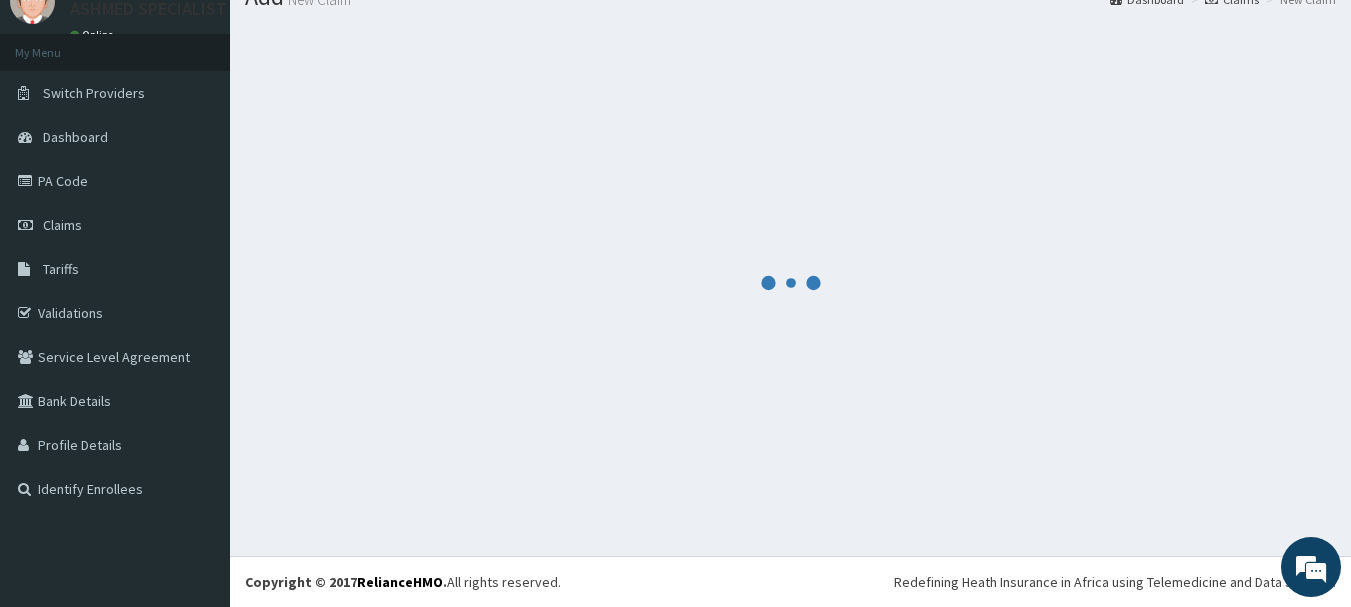 scroll, scrollTop: 904, scrollLeft: 0, axis: vertical 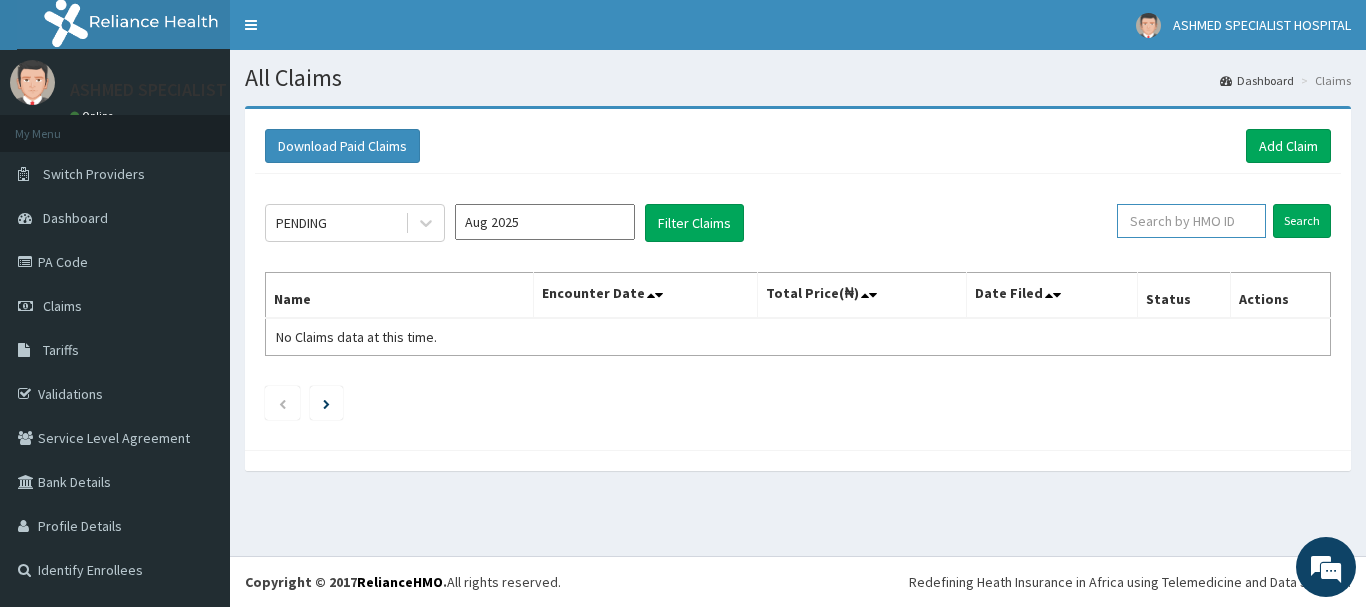 click at bounding box center [1191, 221] 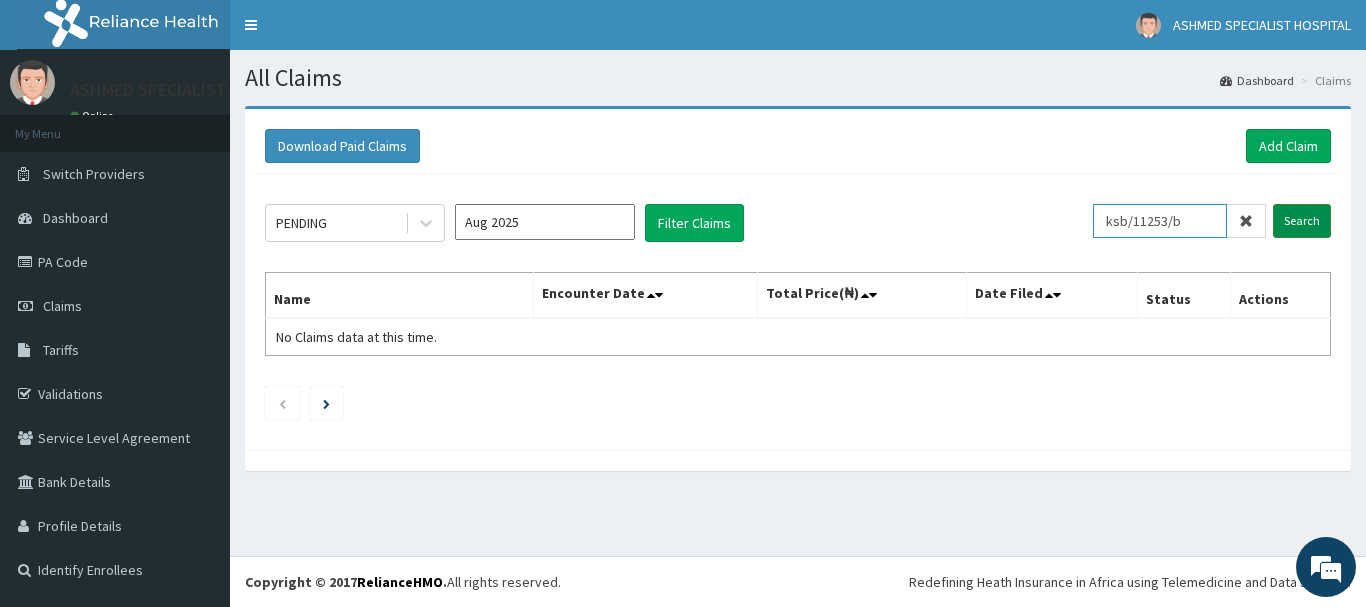 type on "ksb/11253/b" 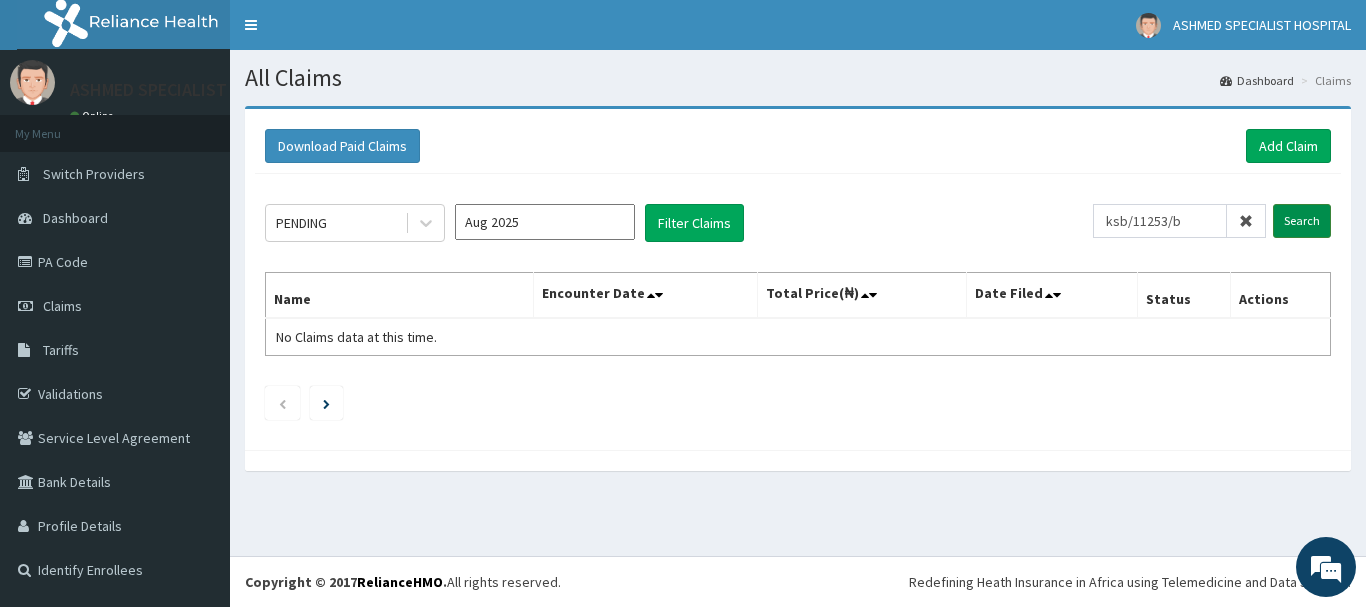 click on "Search" at bounding box center [1302, 221] 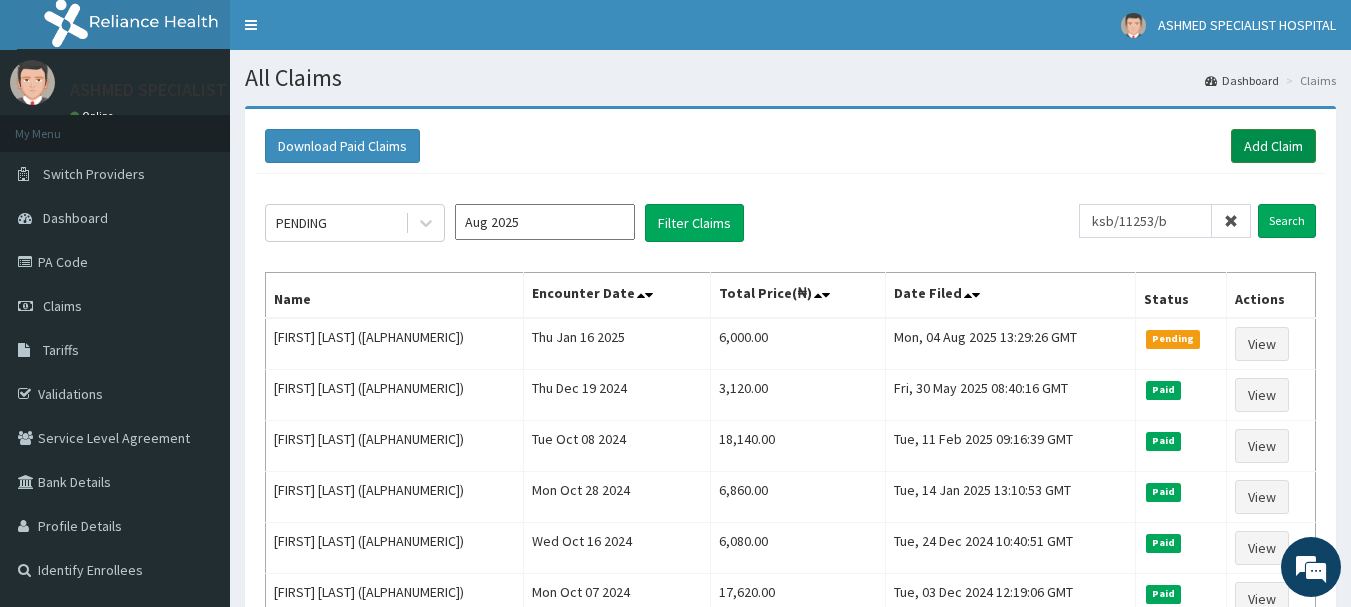 click on "Add Claim" at bounding box center (1273, 146) 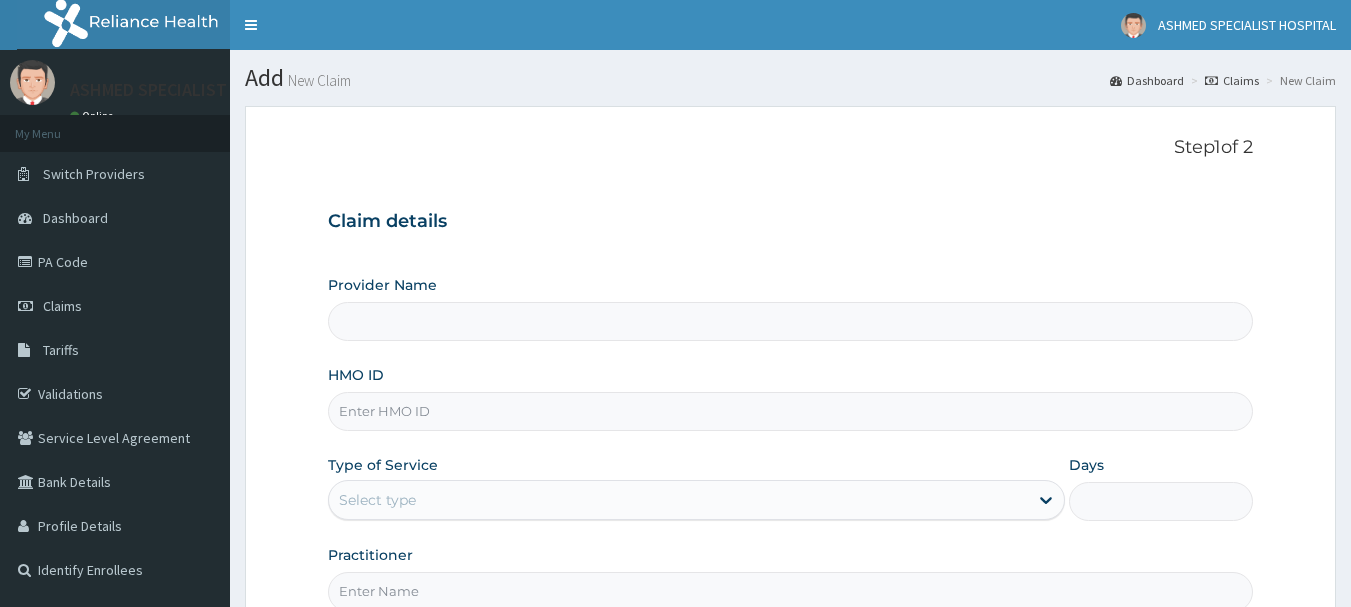 scroll, scrollTop: 0, scrollLeft: 0, axis: both 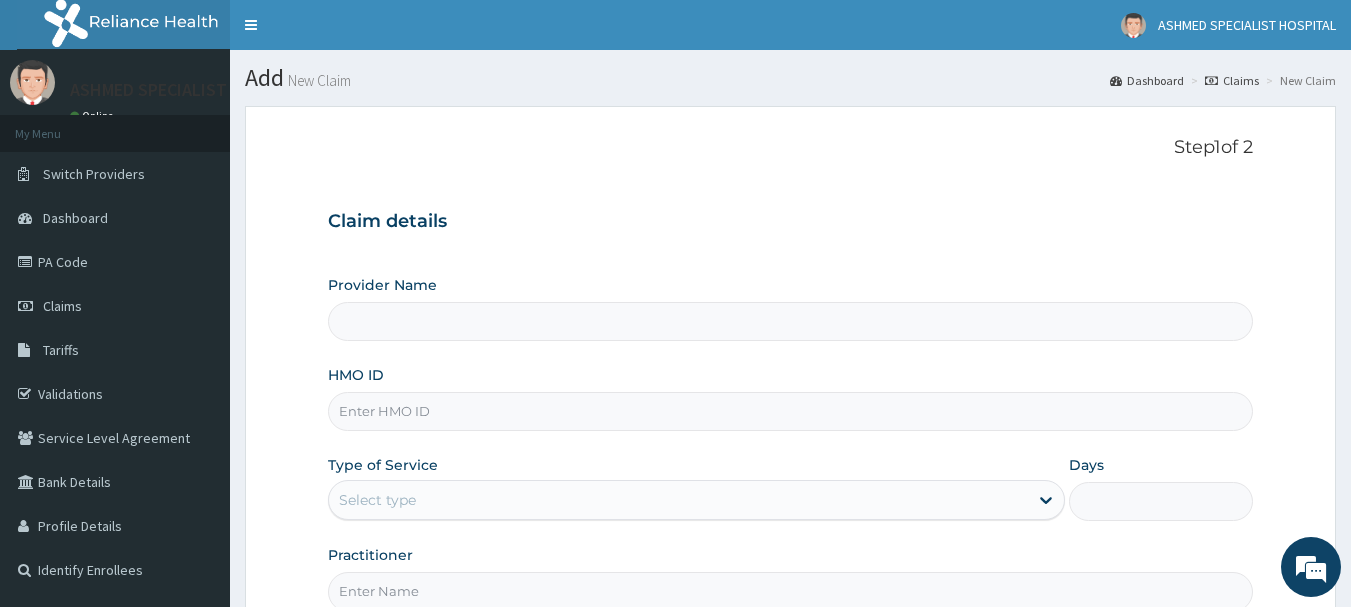 type on "ASHMED SPECIALIST HOSPITAL" 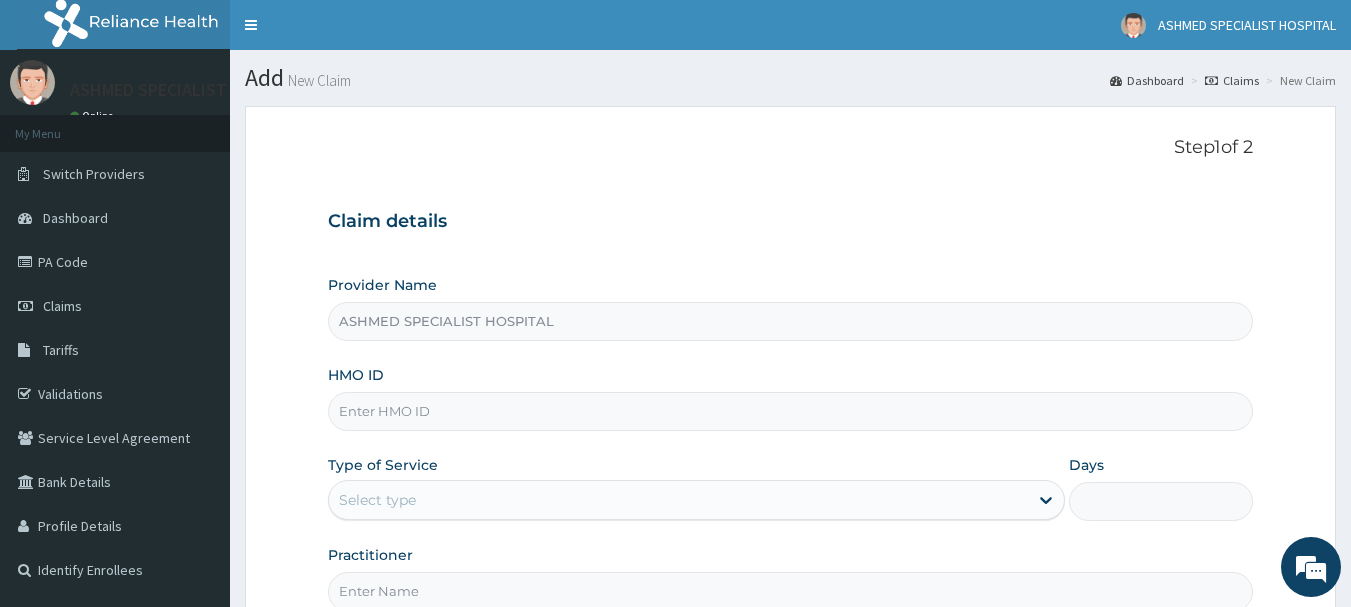 click on "HMO ID" at bounding box center [791, 411] 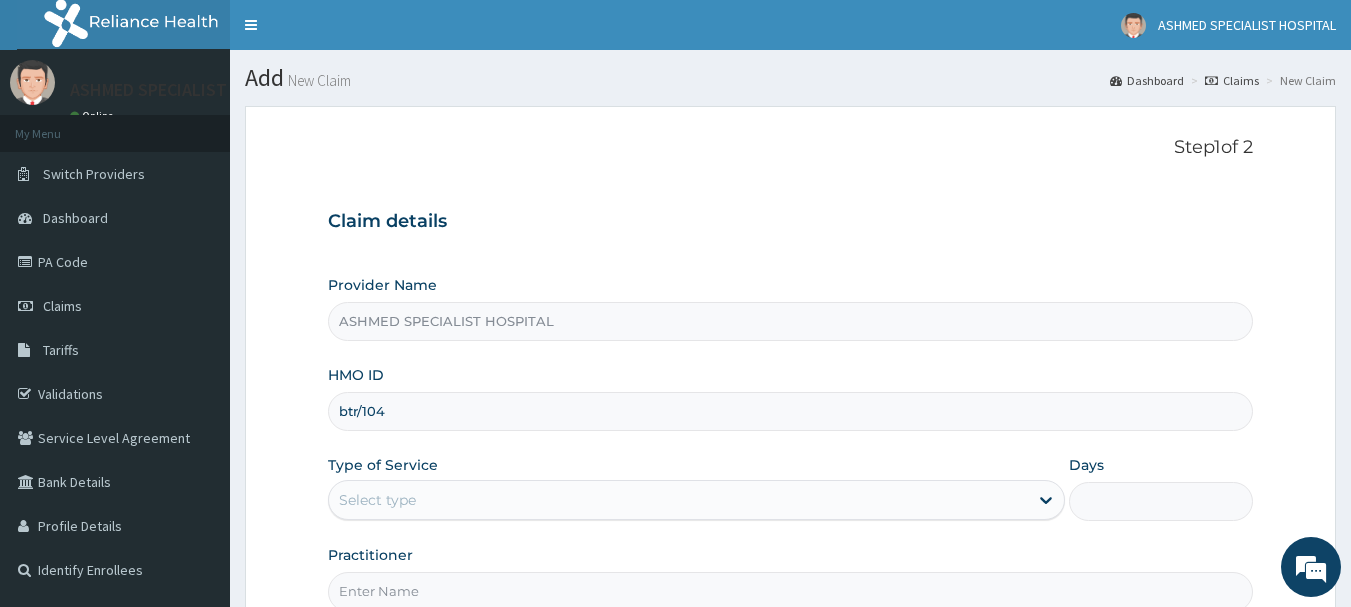 scroll, scrollTop: 0, scrollLeft: 0, axis: both 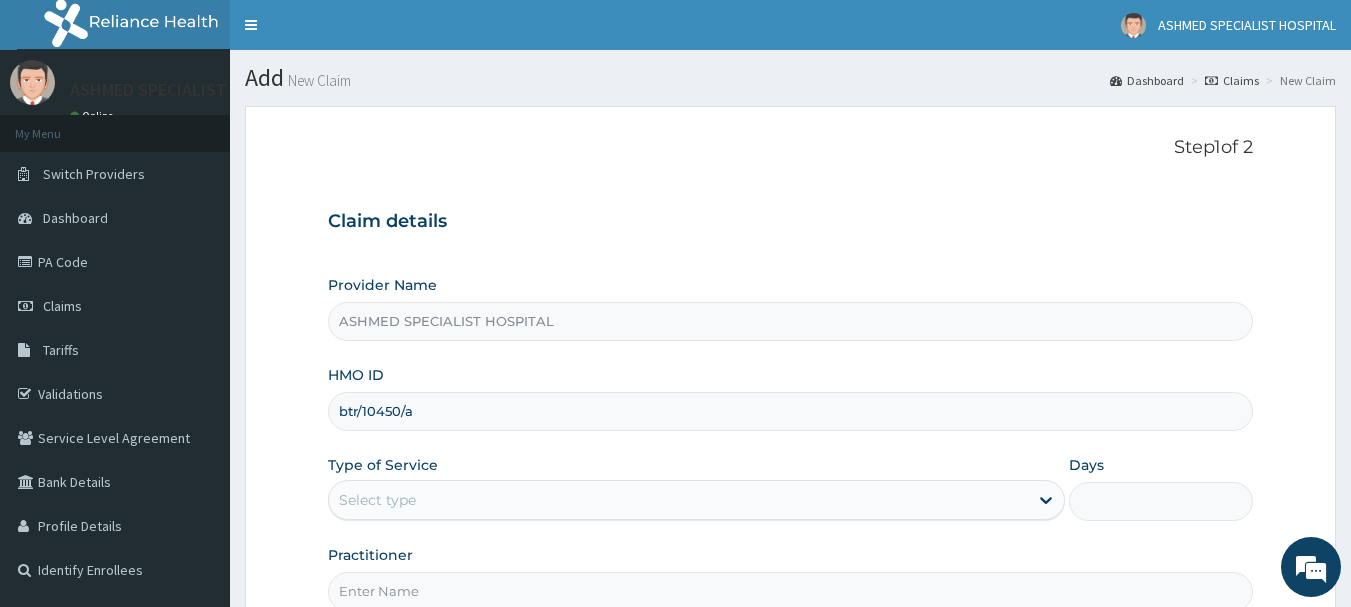 type on "btr/10450/a" 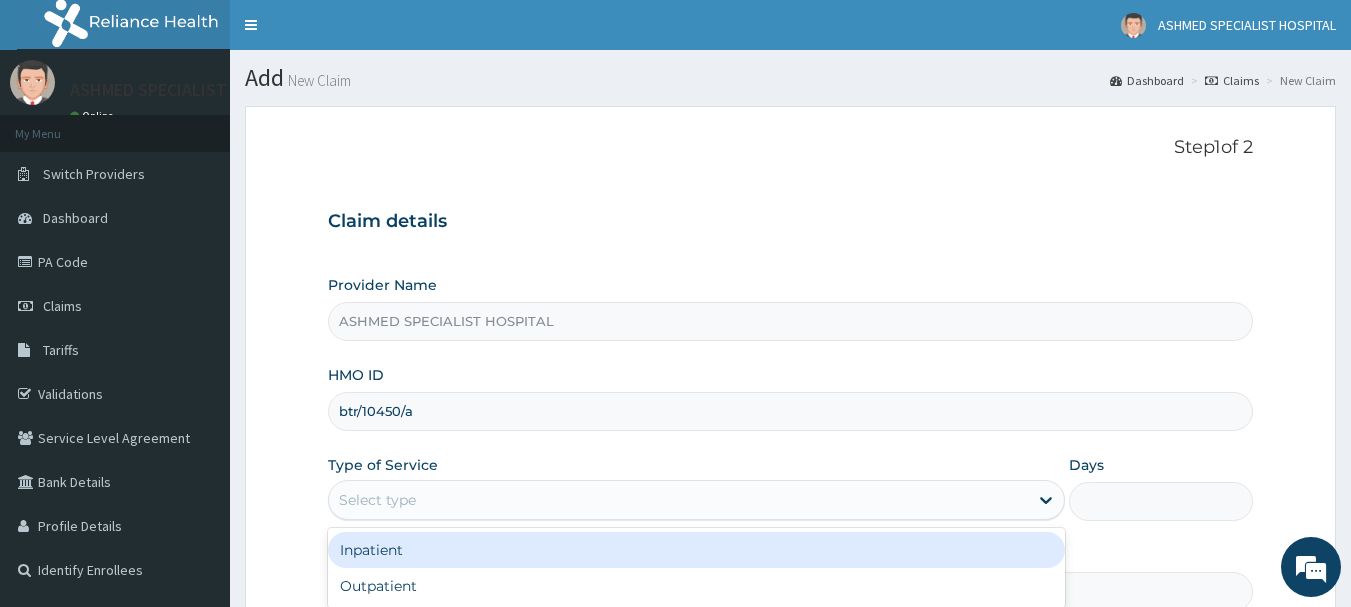click on "Select type" at bounding box center (678, 500) 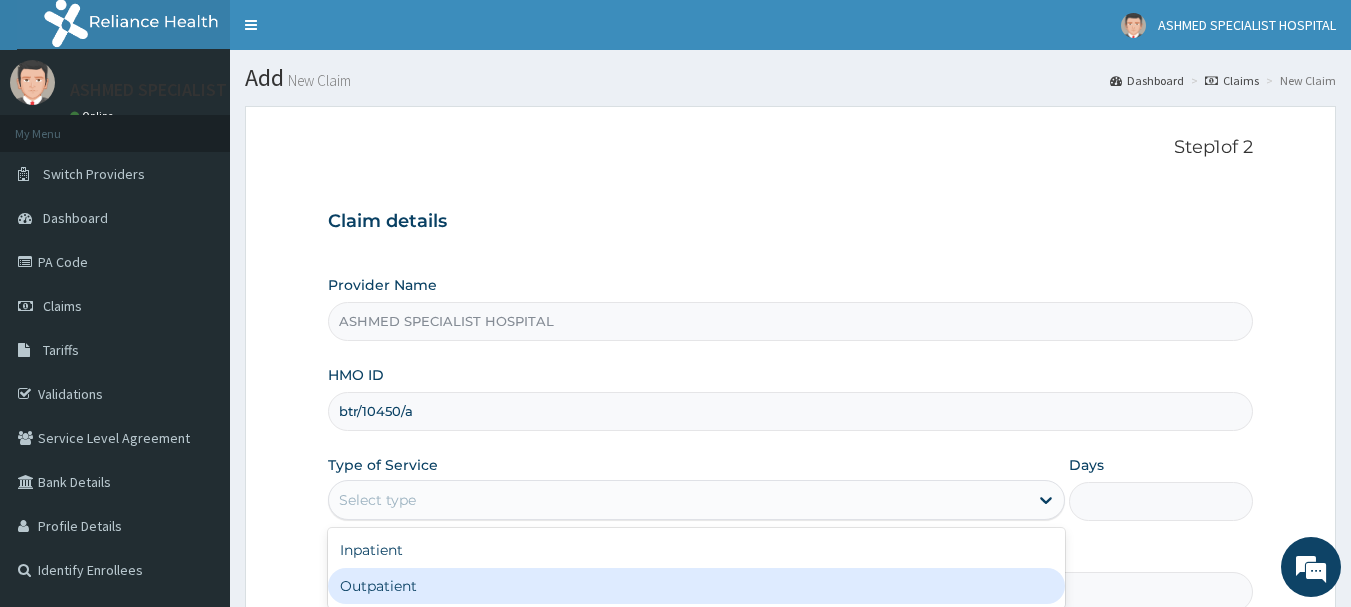 click on "Outpatient" at bounding box center (696, 586) 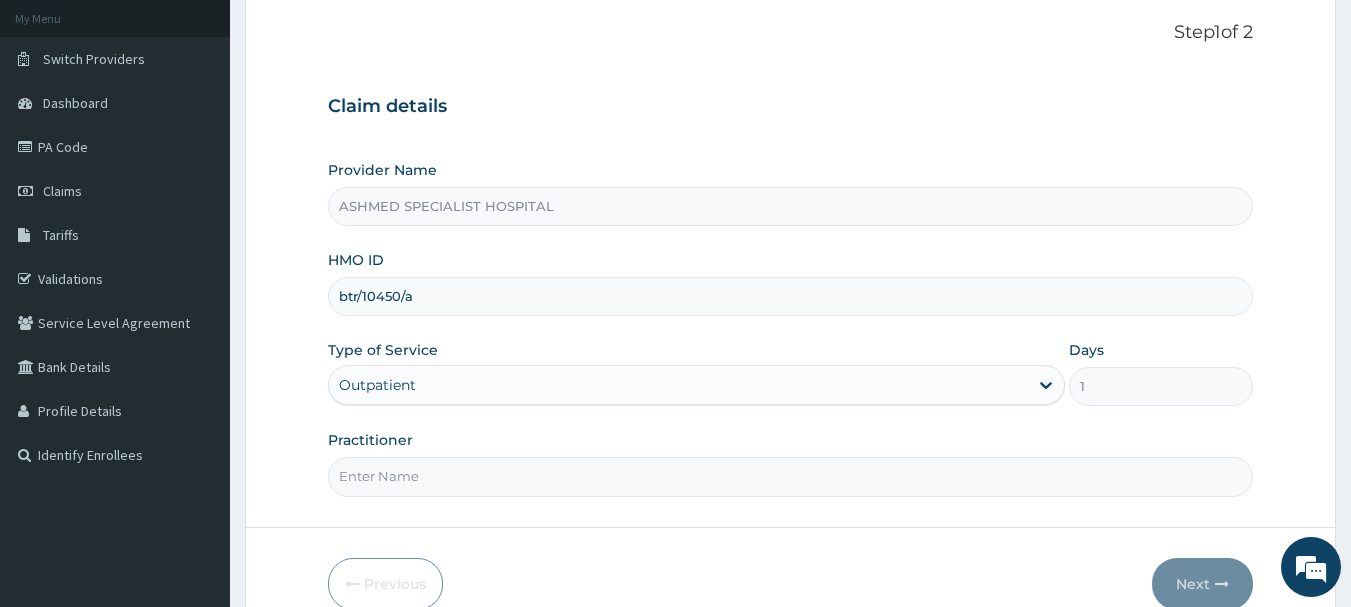 scroll, scrollTop: 215, scrollLeft: 0, axis: vertical 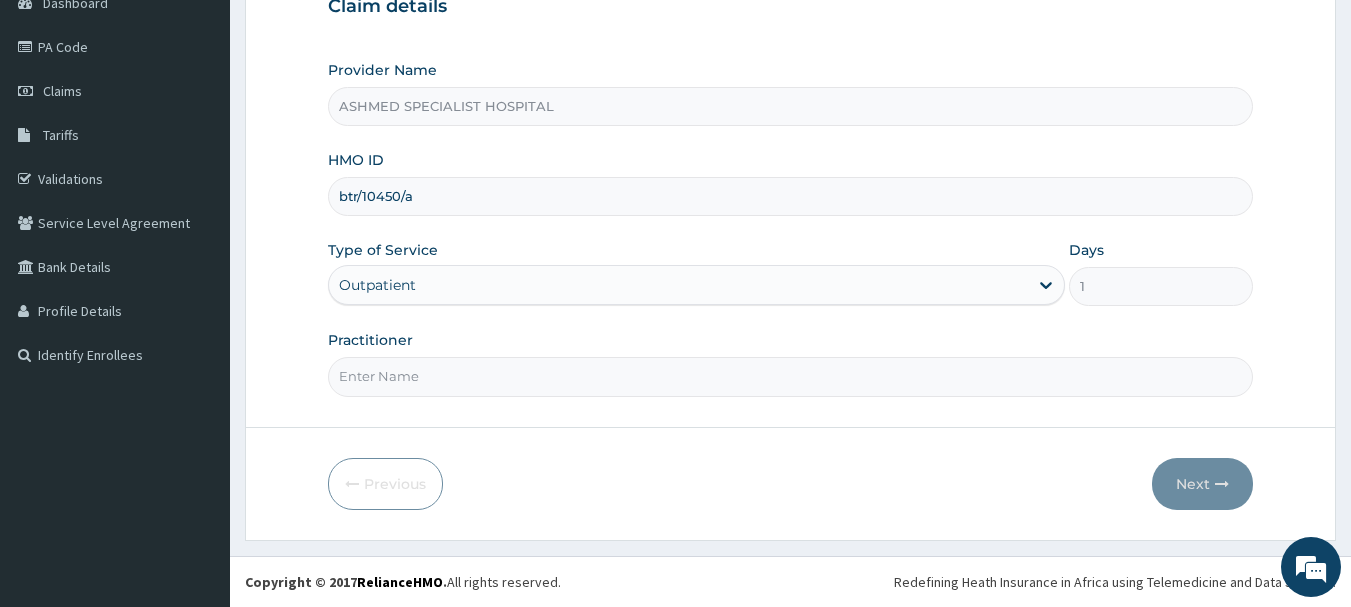 click on "Practitioner" at bounding box center [791, 376] 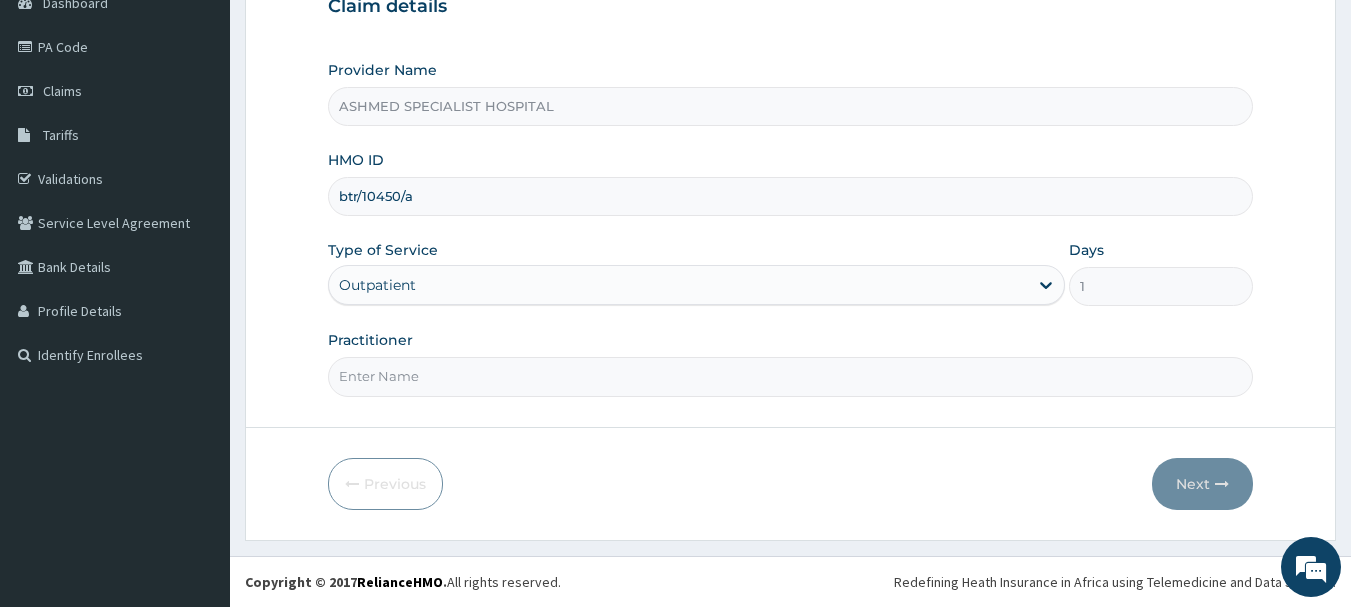 type on "DR. [LAST] [LAST]" 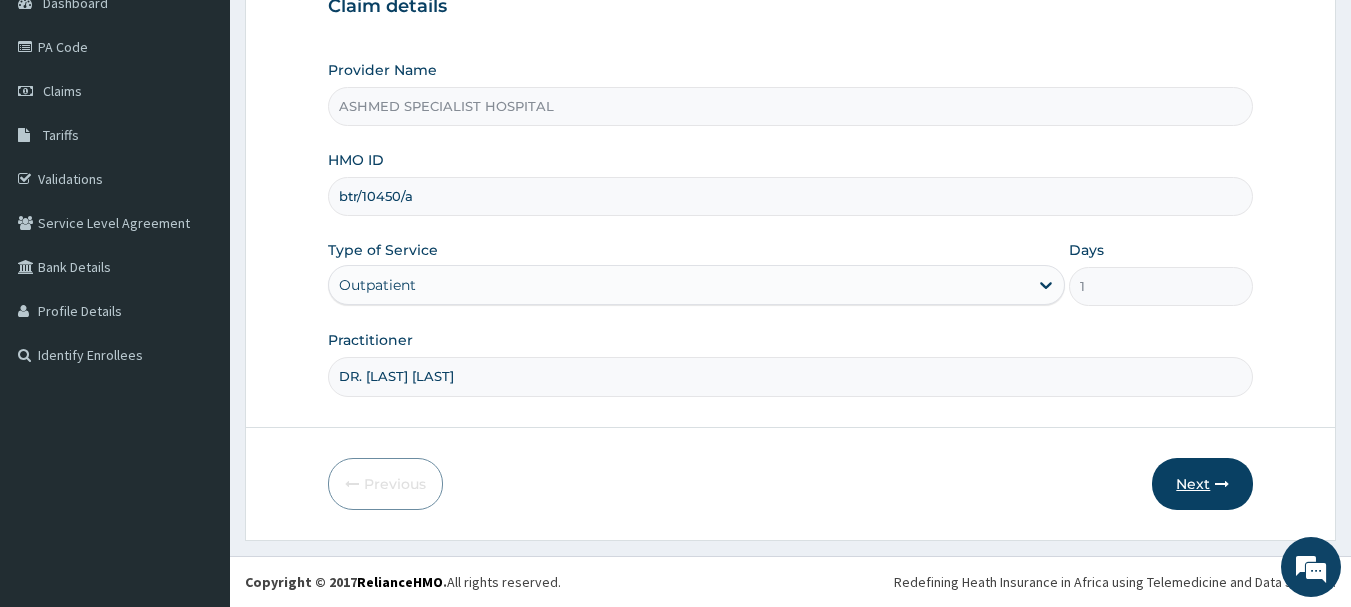 click on "Next" at bounding box center (1202, 484) 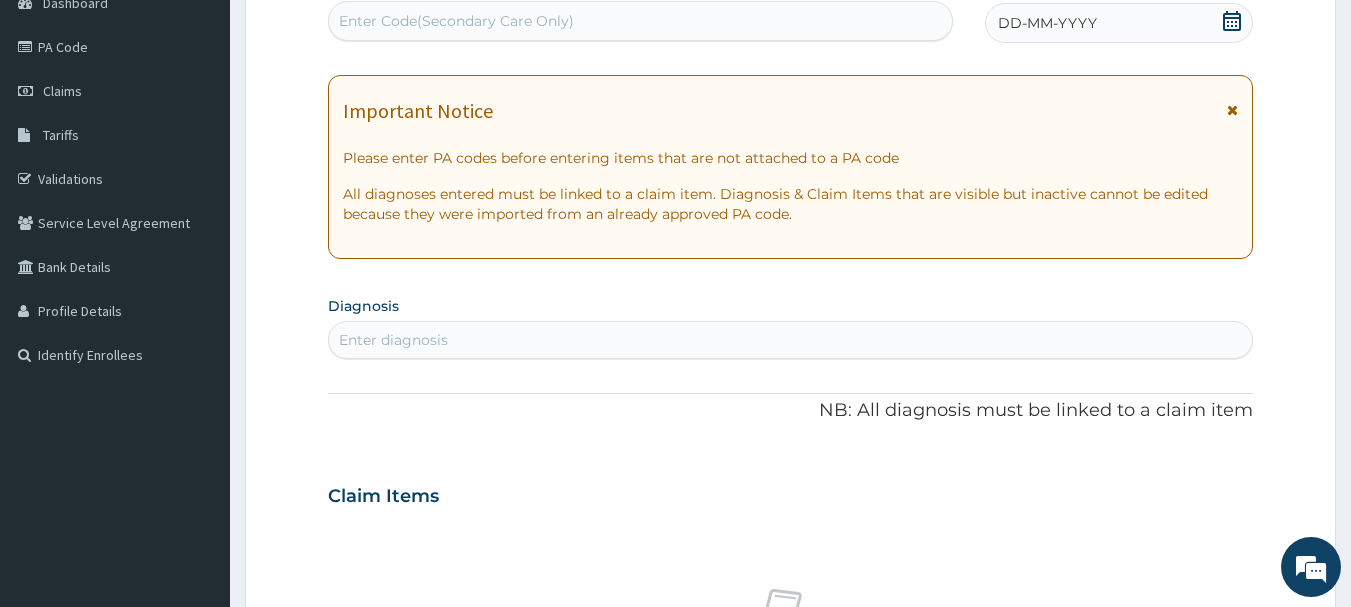 click 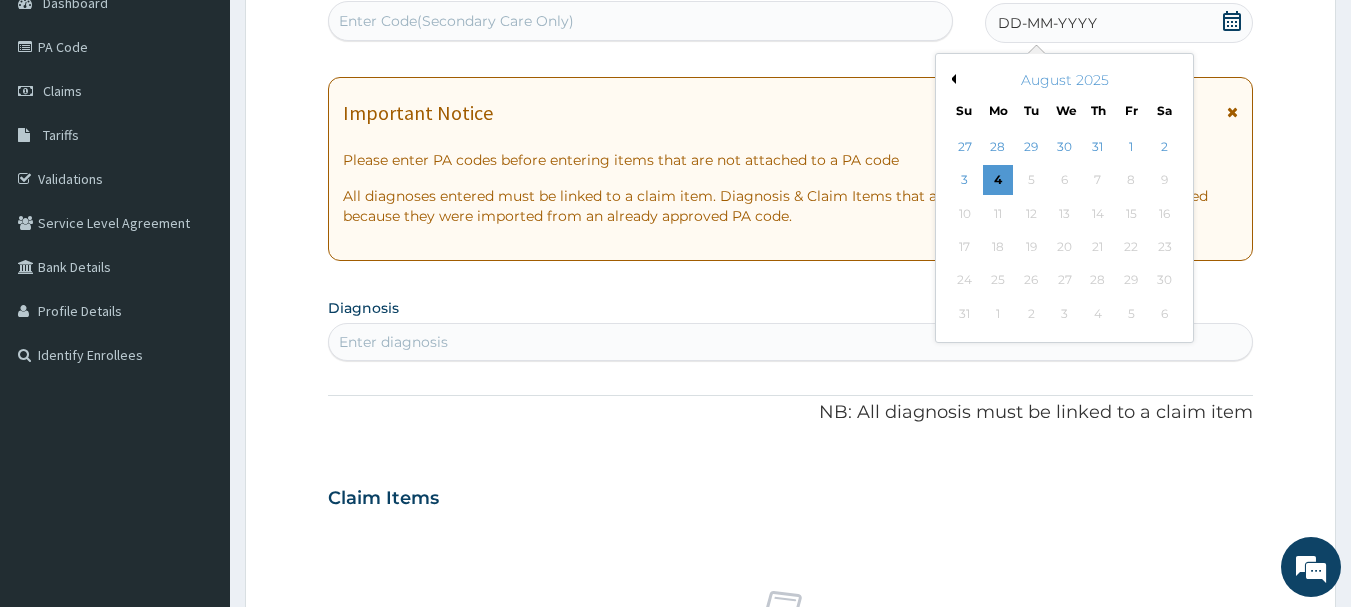 click on "Previous Month" at bounding box center (951, 79) 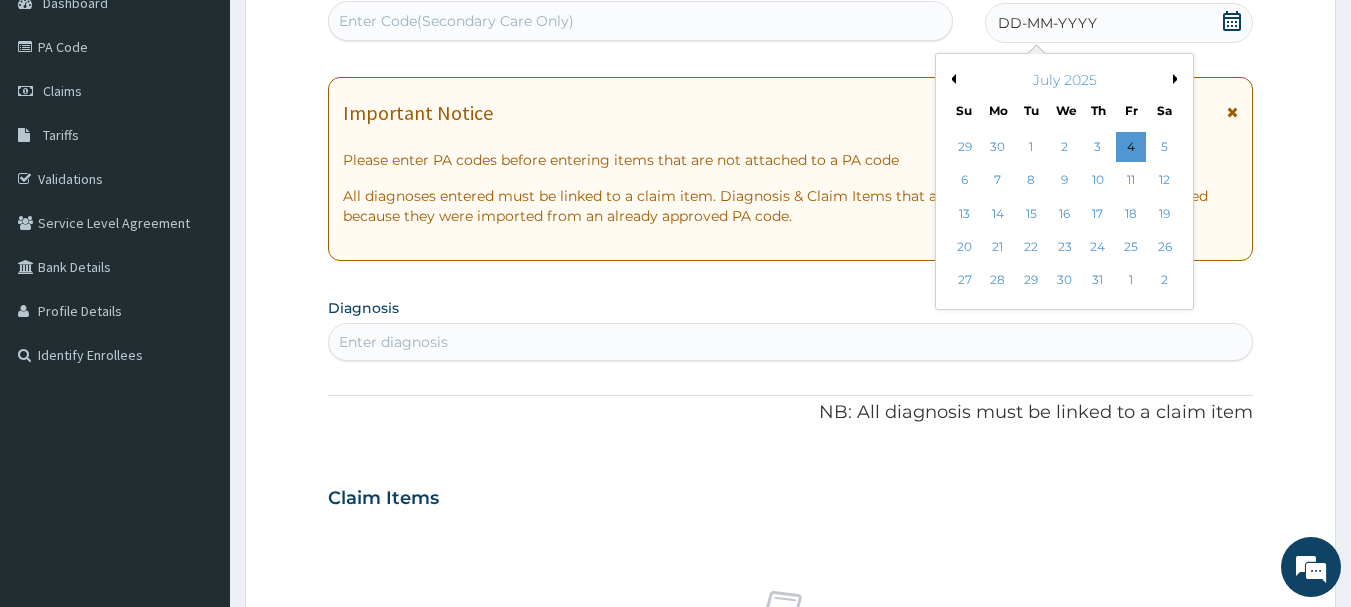 click on "Previous Month" at bounding box center [951, 79] 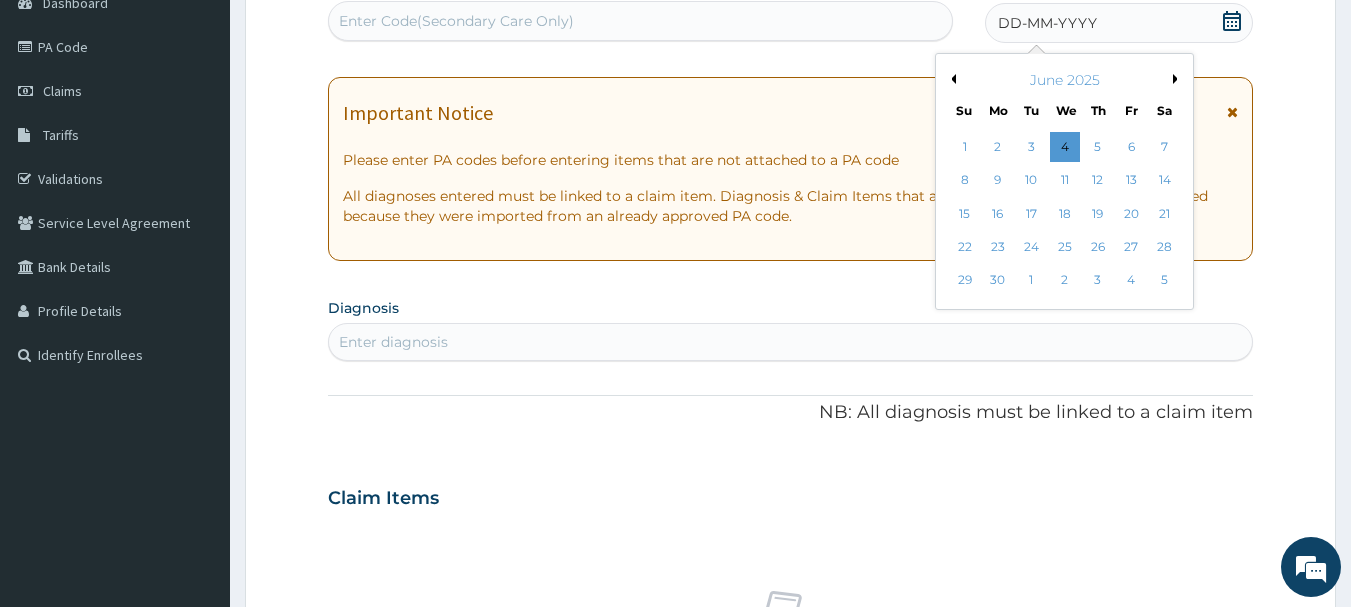 click on "Previous Month" at bounding box center [951, 79] 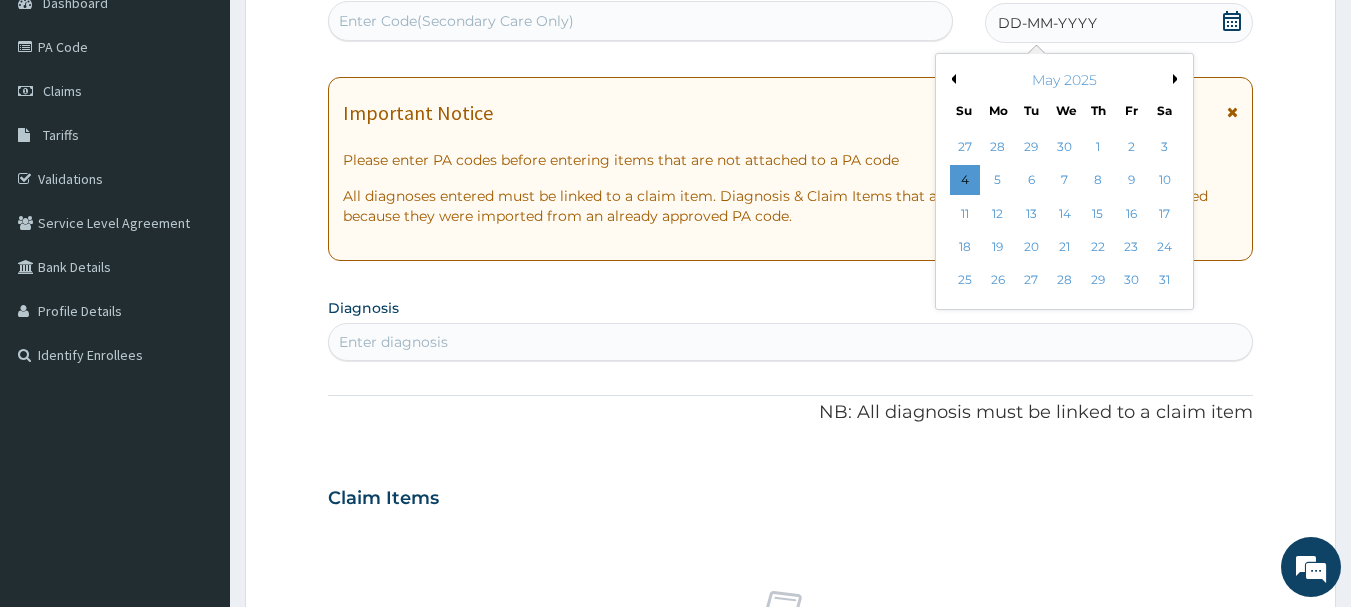 click on "Previous Month" at bounding box center [951, 79] 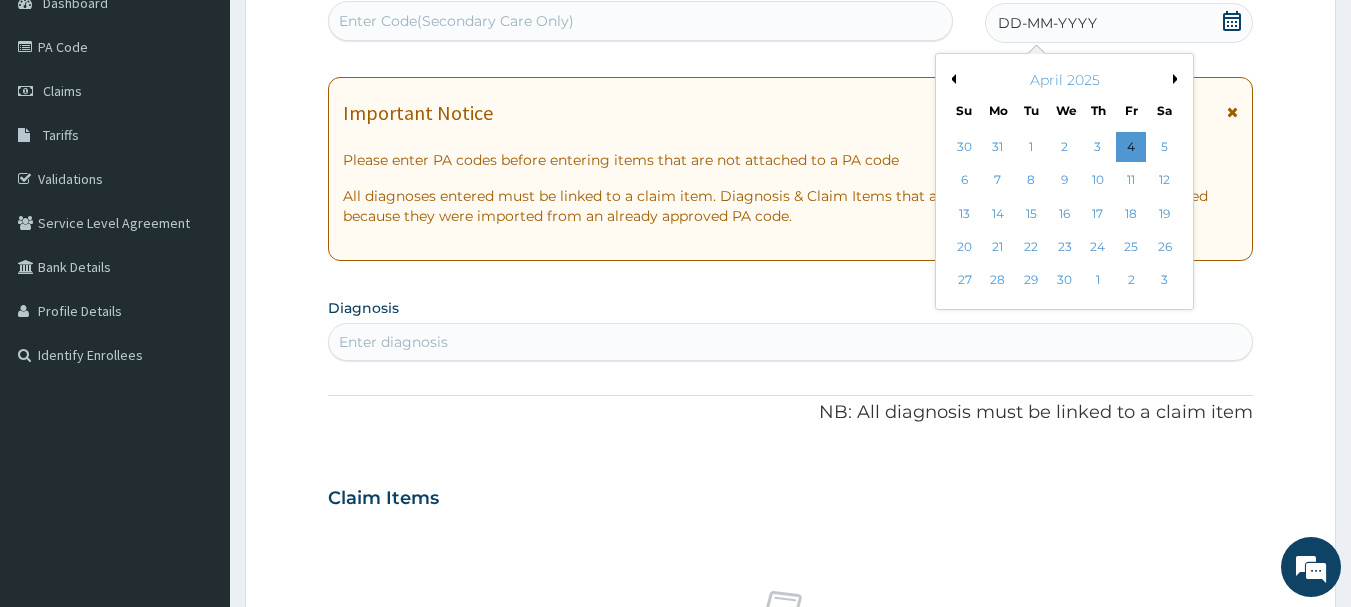 click on "Previous Month" at bounding box center (951, 79) 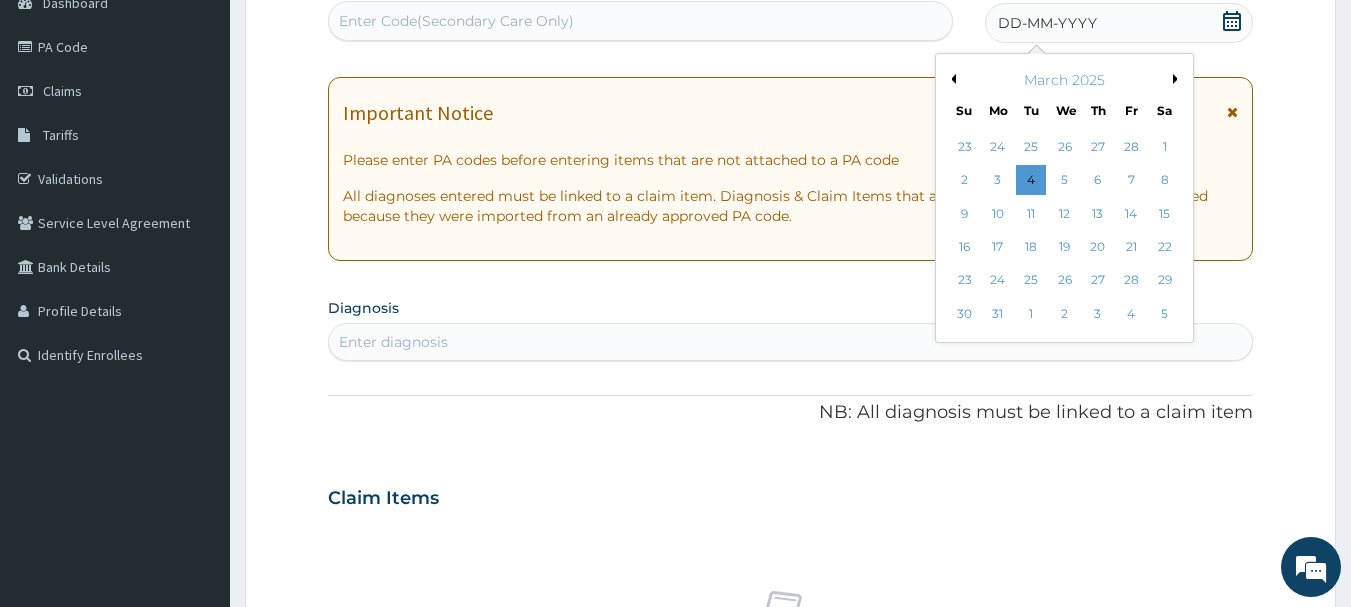 click on "Previous Month" at bounding box center (951, 79) 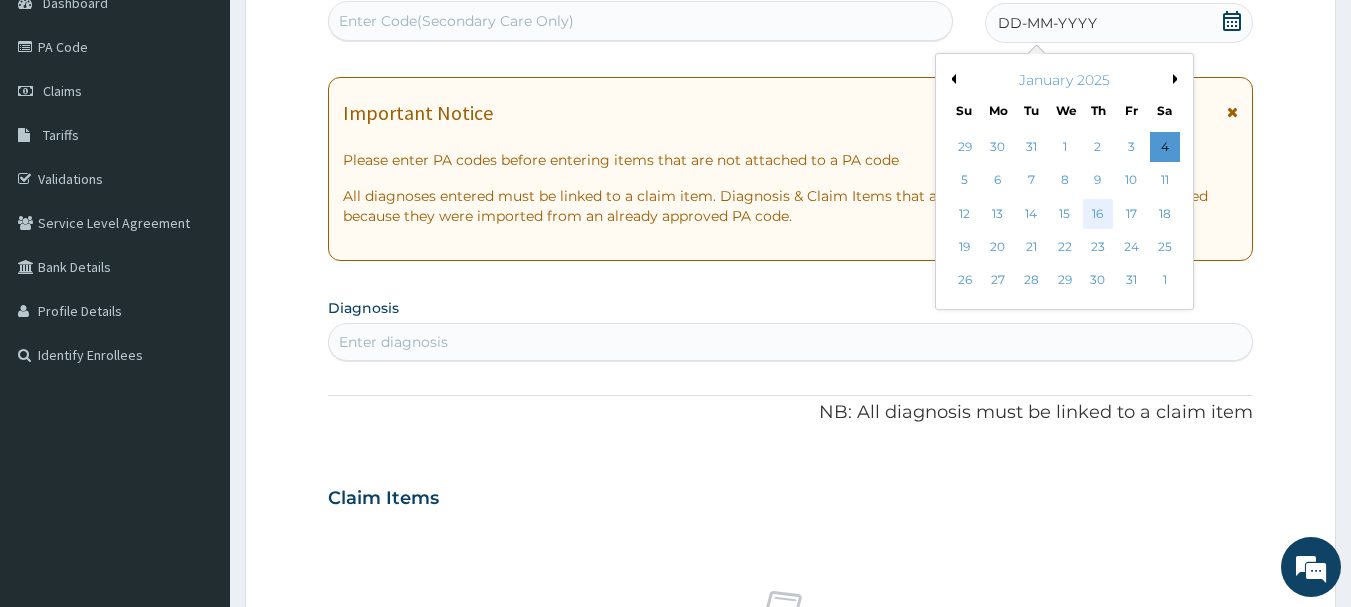 click on "16" at bounding box center [1098, 214] 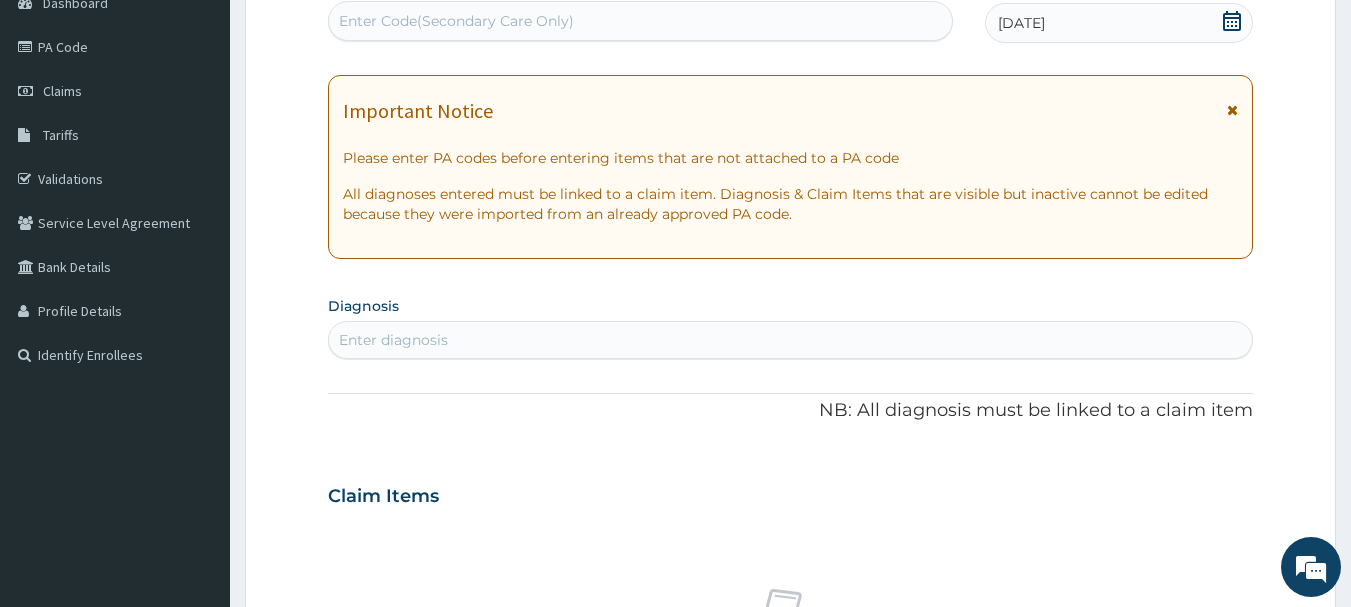 click on "Enter diagnosis" at bounding box center [393, 340] 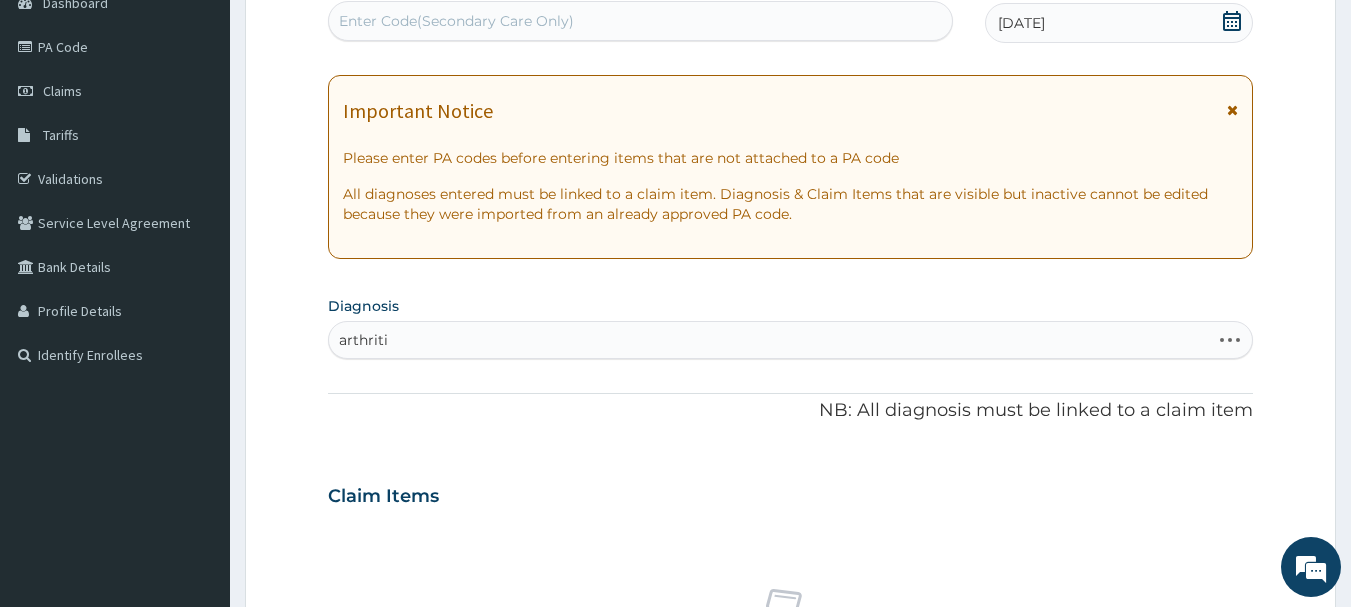 type on "arthritis" 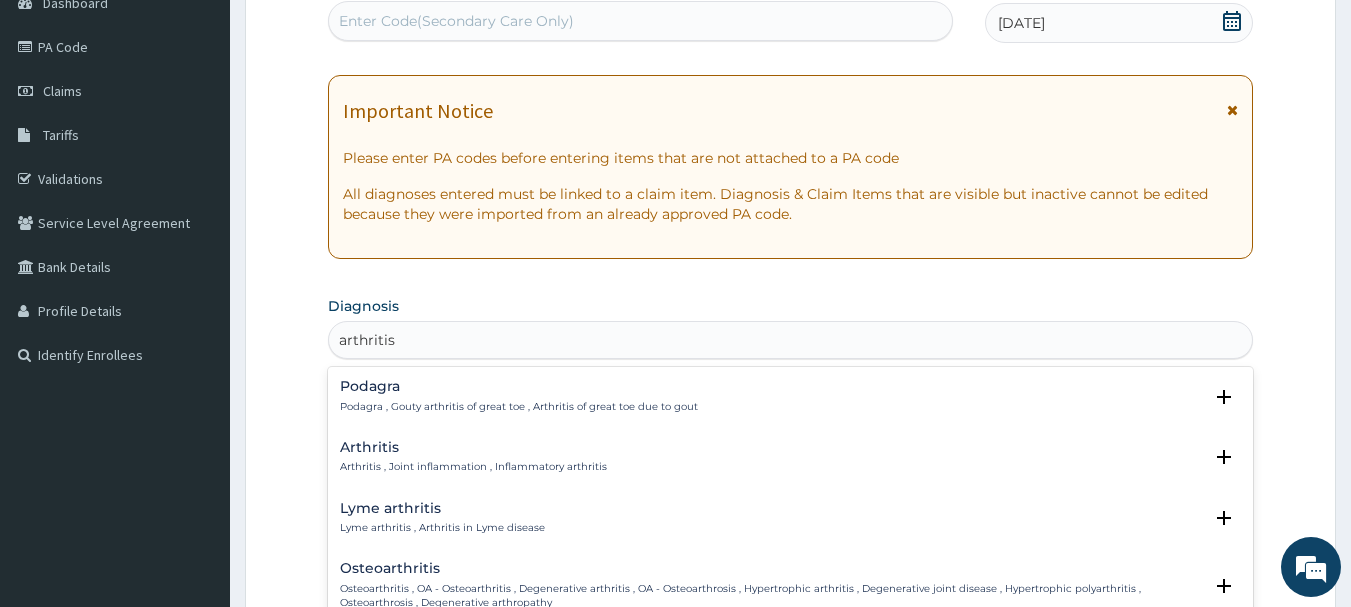 click on "Arthritis Arthritis , Joint inflammation , Inflammatory arthritis" at bounding box center (473, 457) 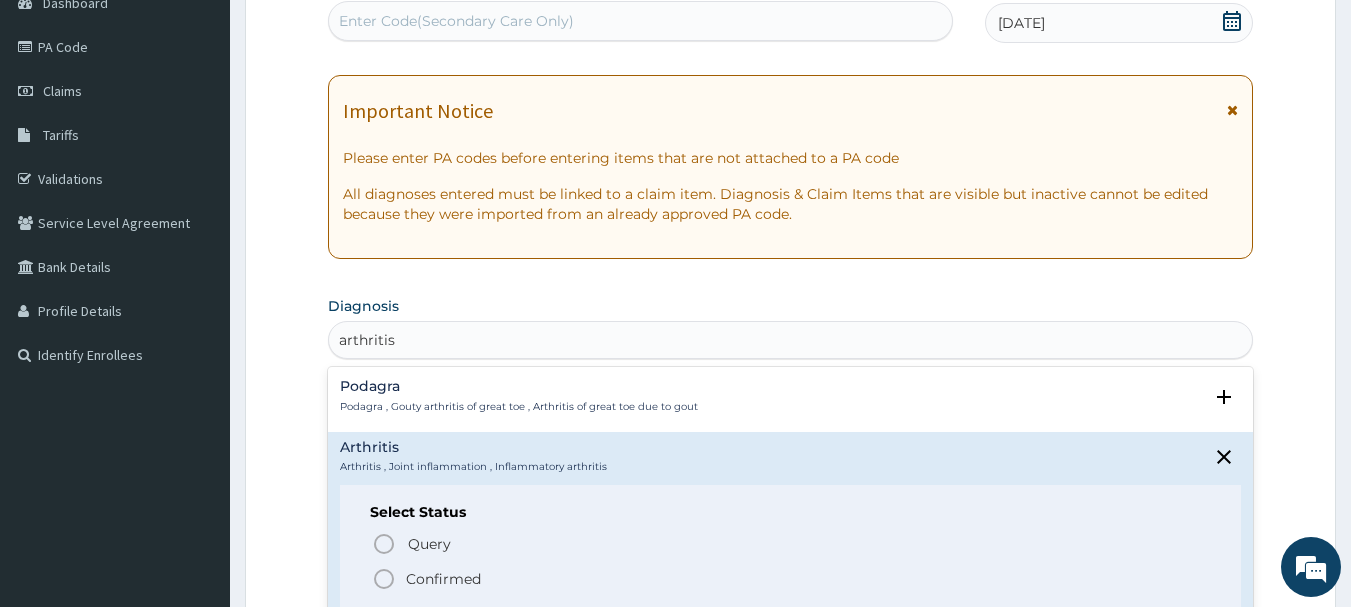 click 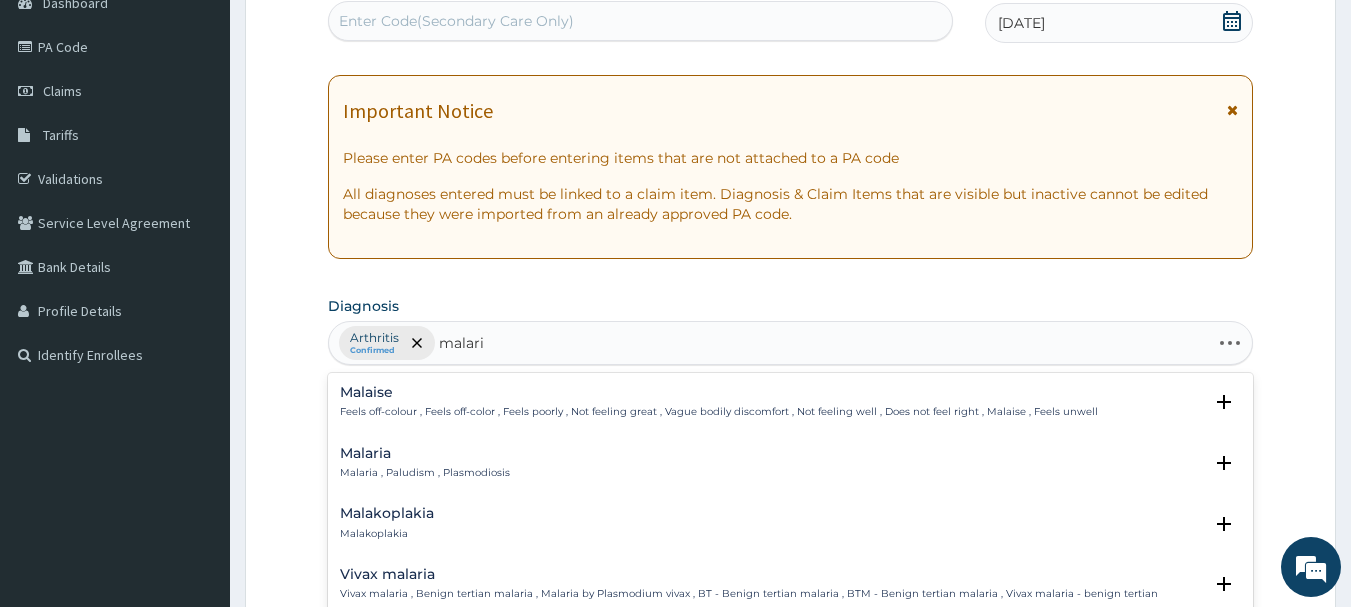 type on "malaria" 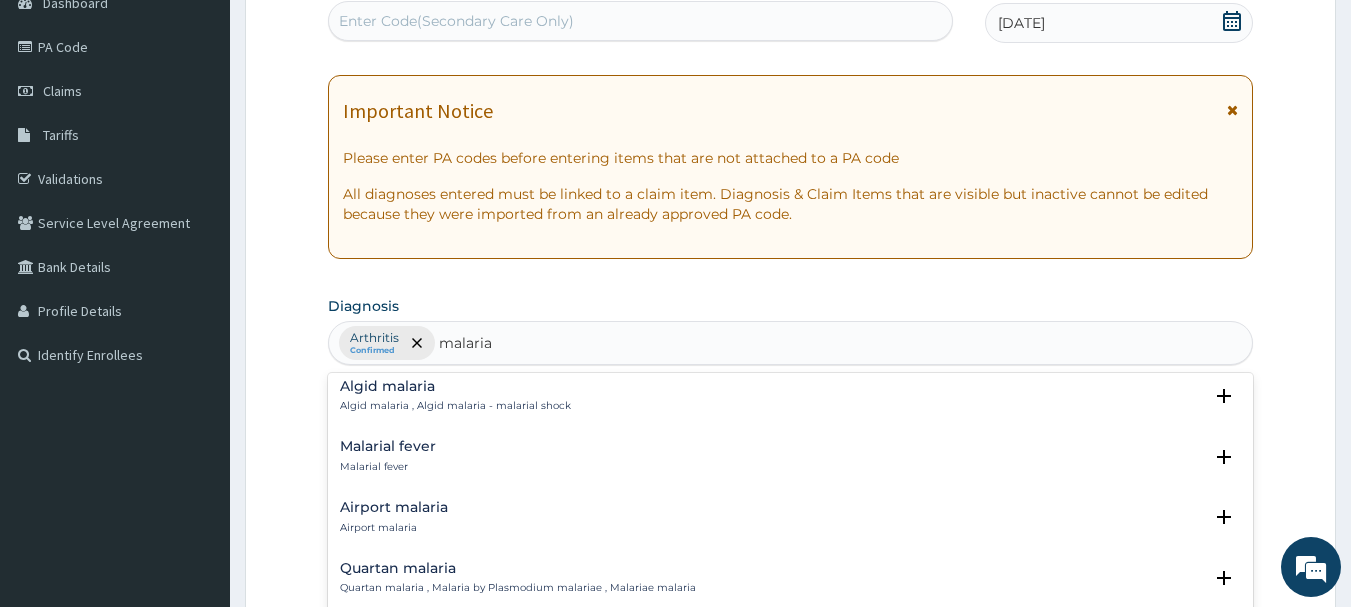 scroll, scrollTop: 266, scrollLeft: 0, axis: vertical 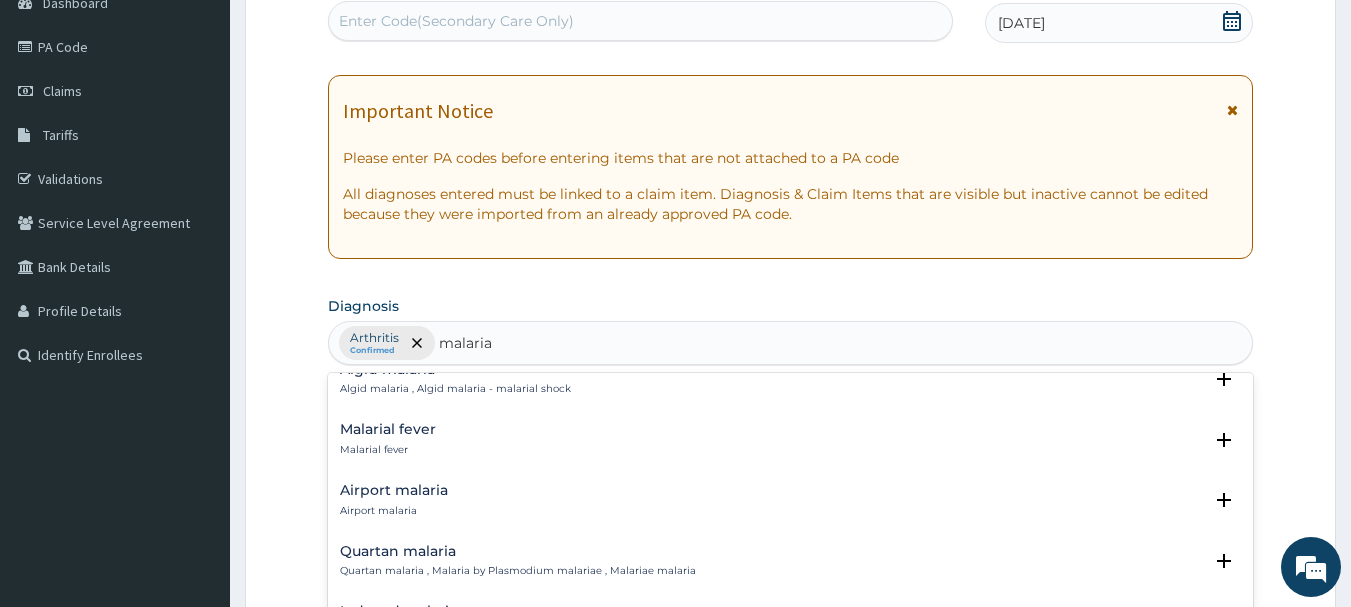 click on "Malarial fever" at bounding box center [388, 429] 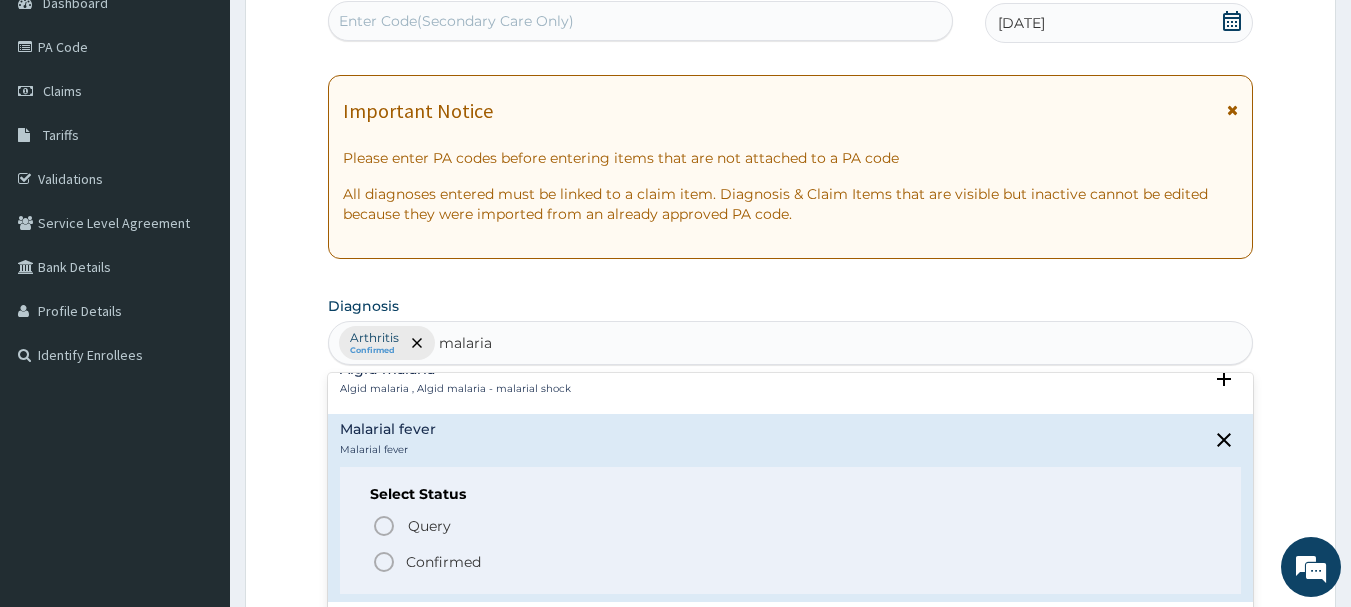 click 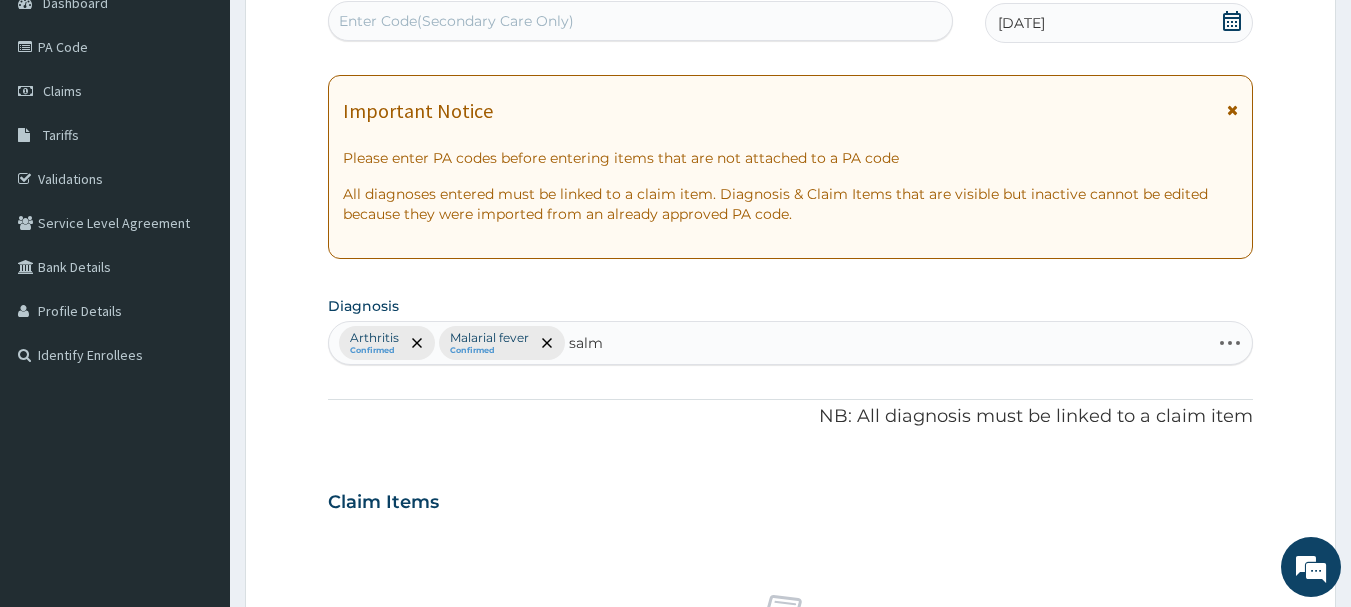 type on "salmo" 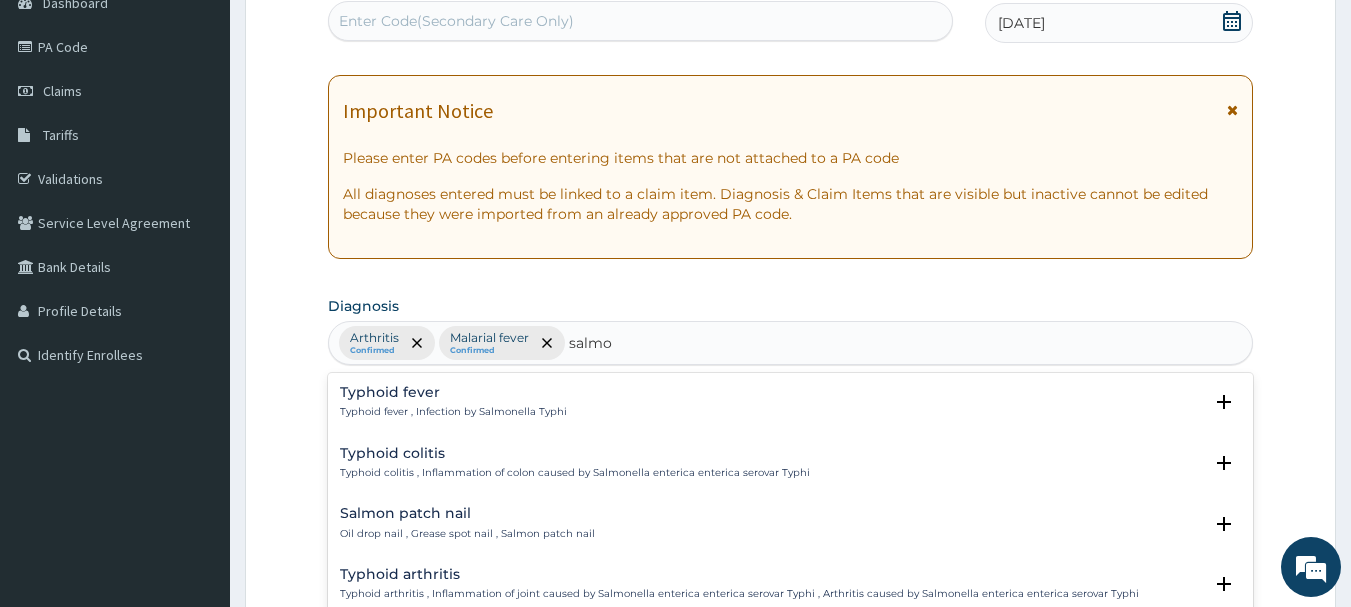 click on "Typhoid fever" at bounding box center (453, 392) 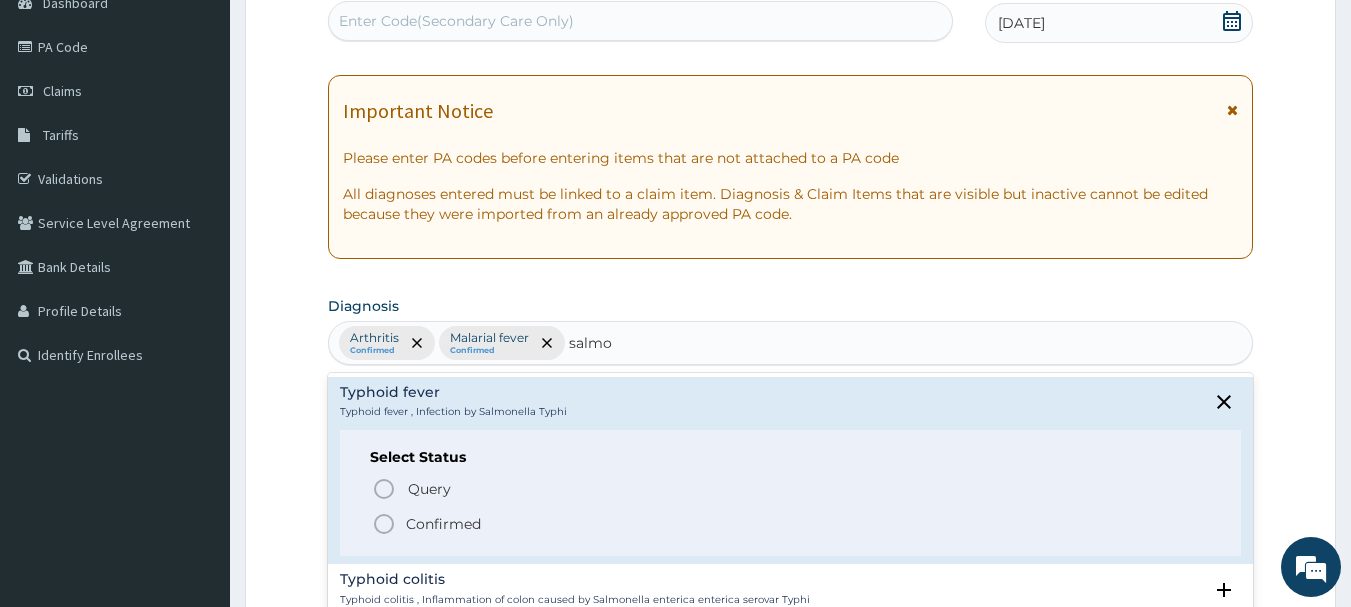 click 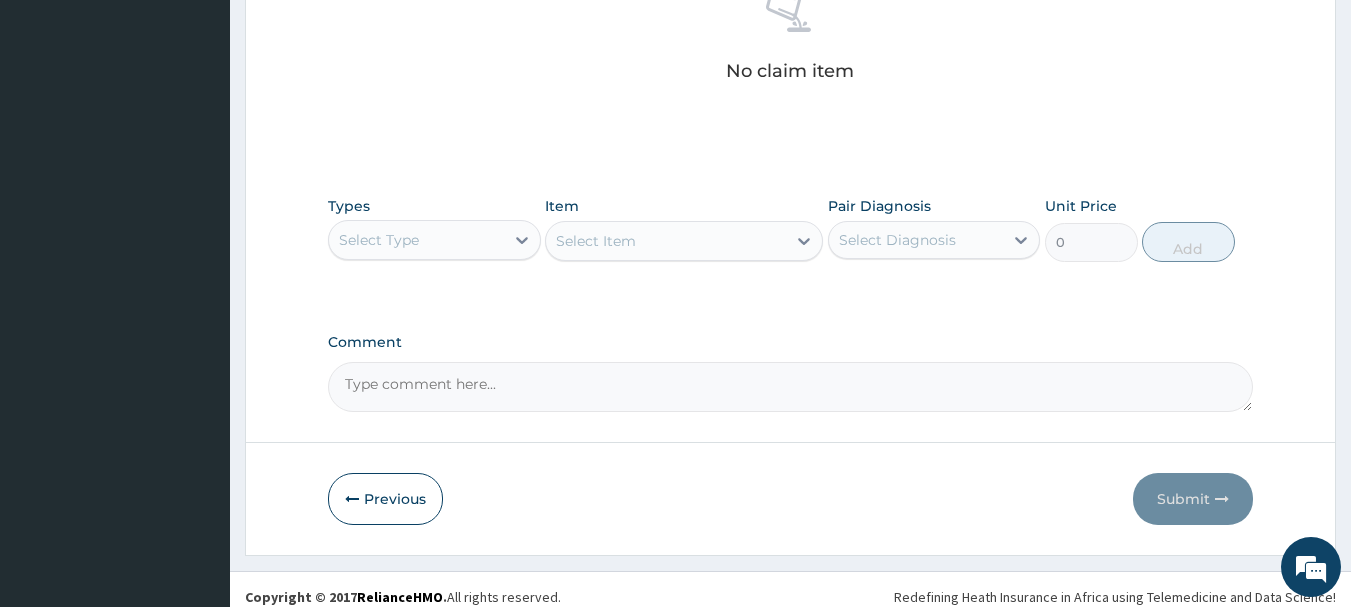 scroll, scrollTop: 823, scrollLeft: 0, axis: vertical 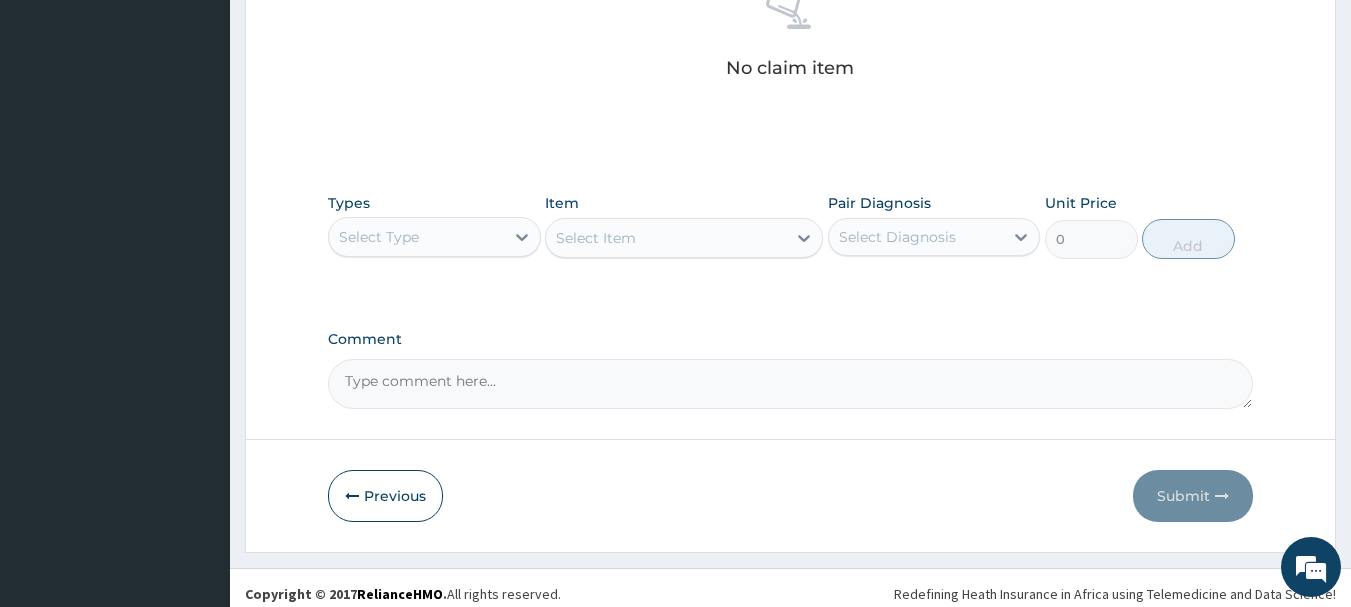 click on "Select Type" at bounding box center [416, 237] 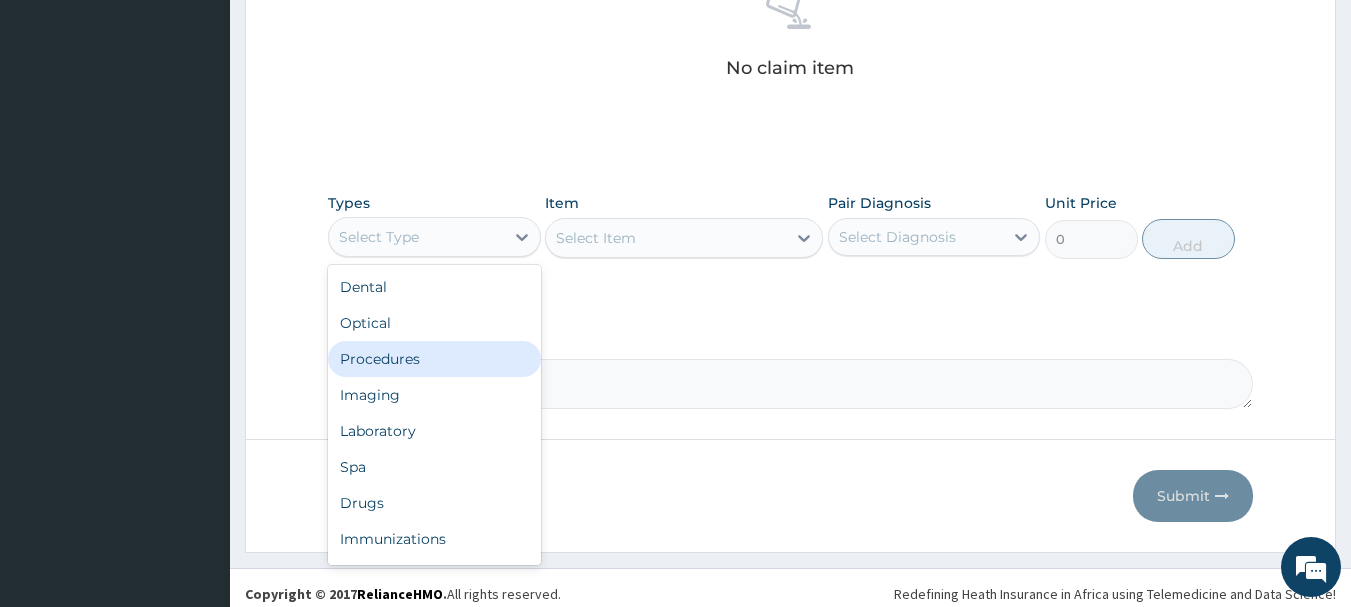 click on "Procedures" at bounding box center [434, 359] 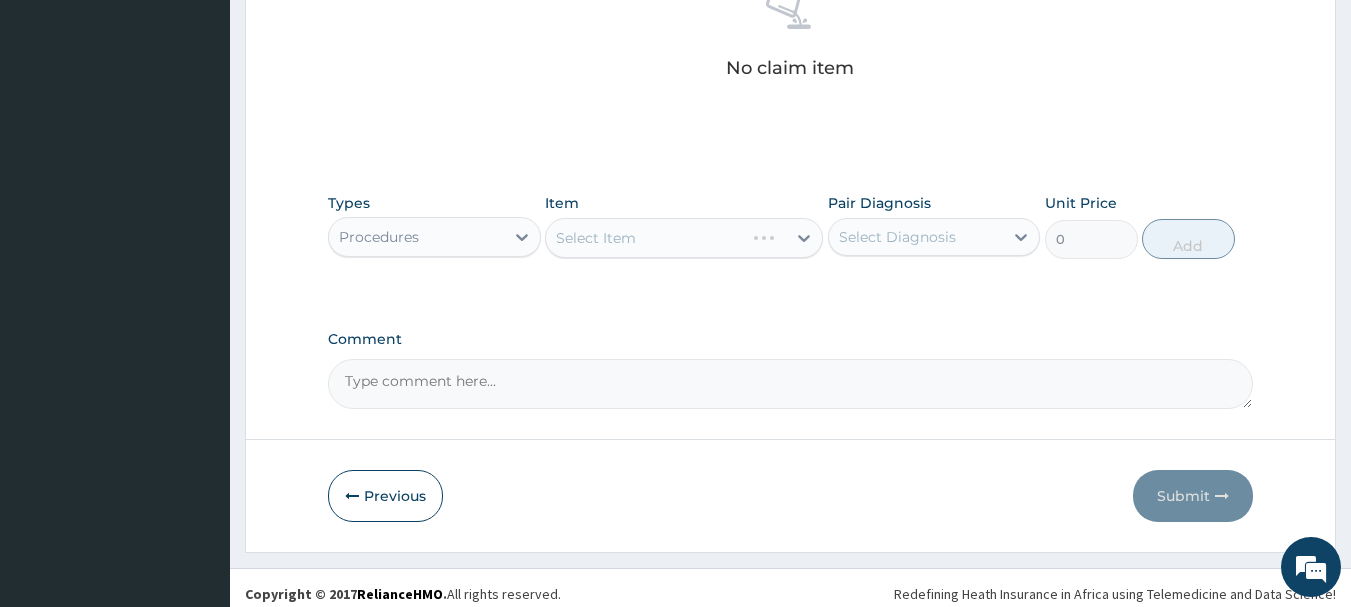 click on "Select Item" at bounding box center (684, 238) 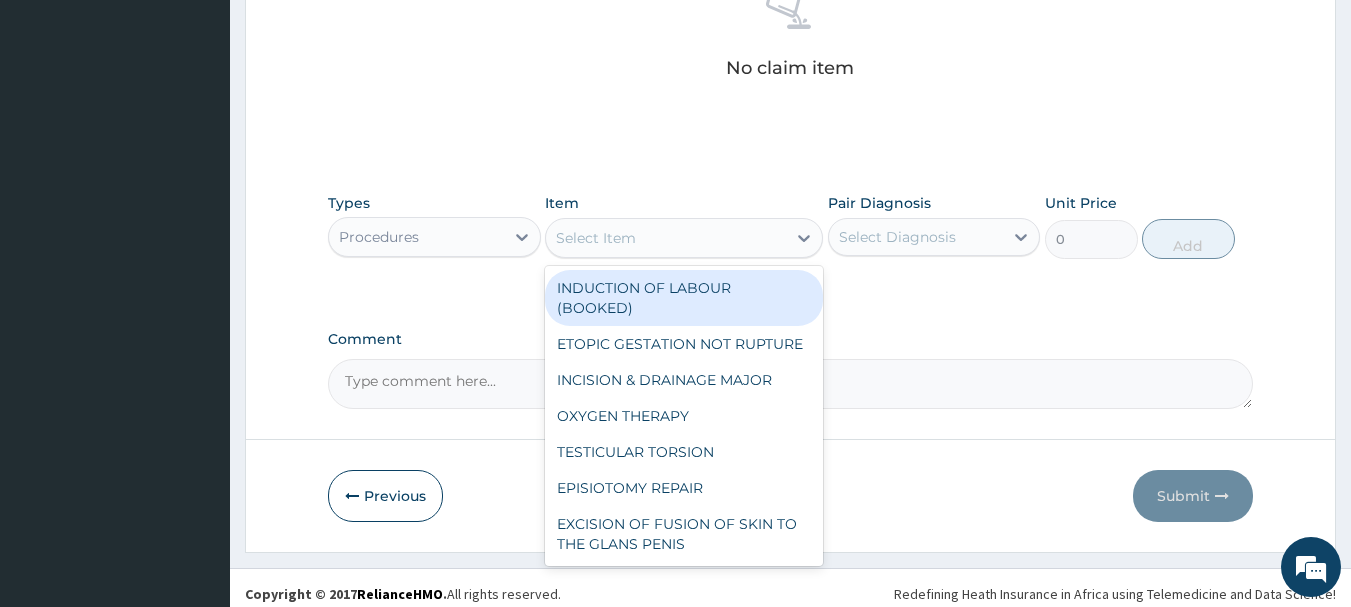 click on "Select Item" at bounding box center [666, 238] 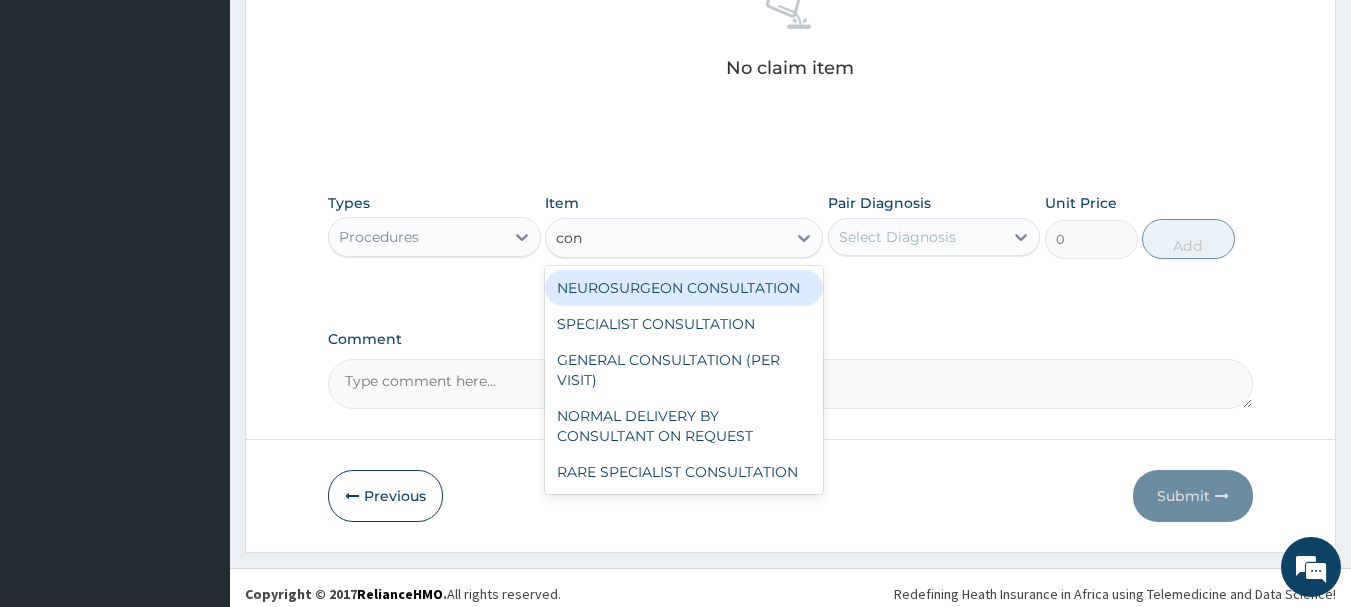 type on "cons" 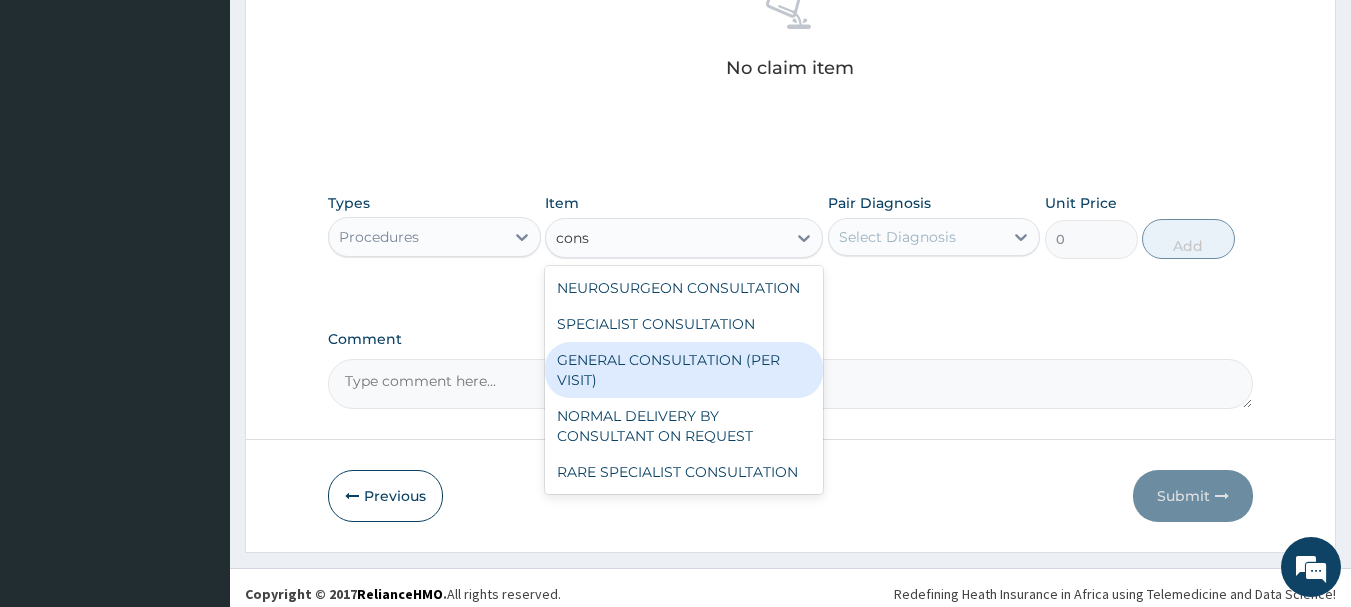 click on "GENERAL CONSULTATION (PER VISIT)" at bounding box center (684, 370) 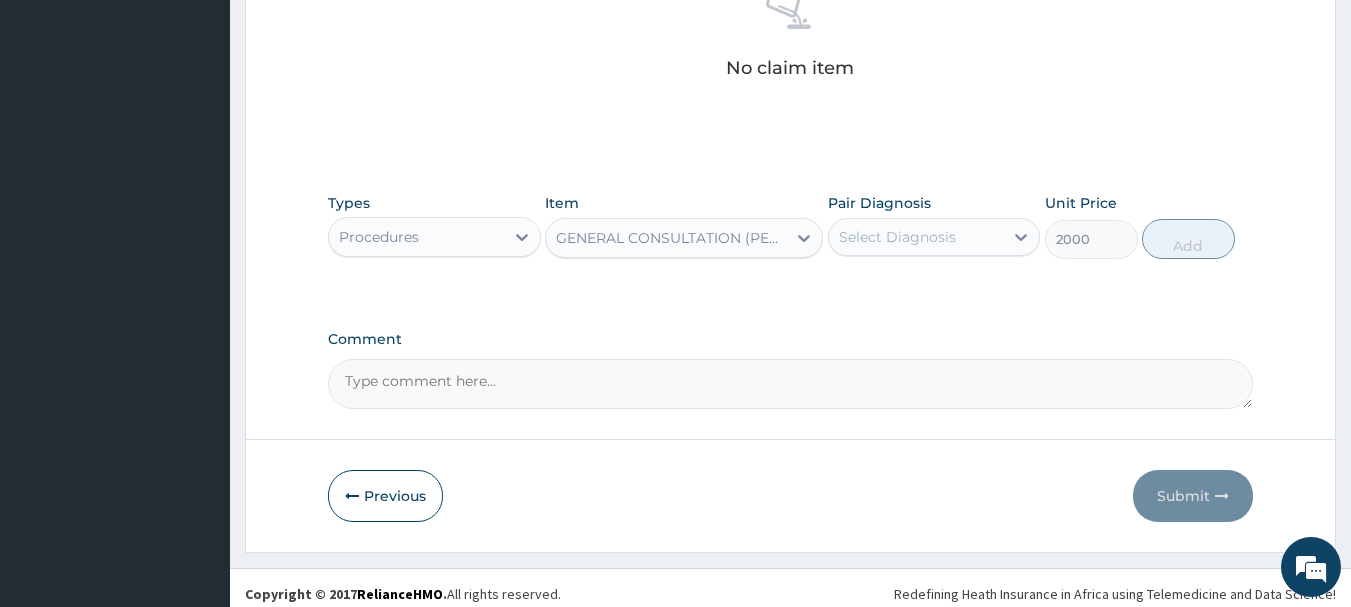 type 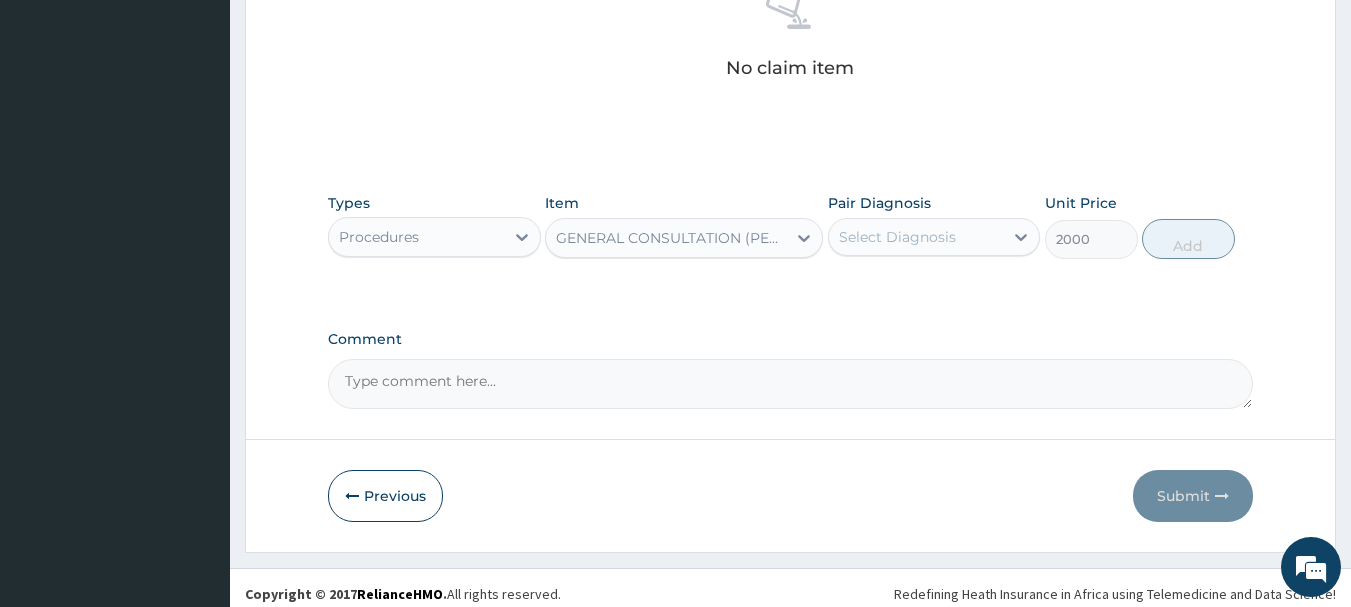 click on "Select Diagnosis" at bounding box center [897, 237] 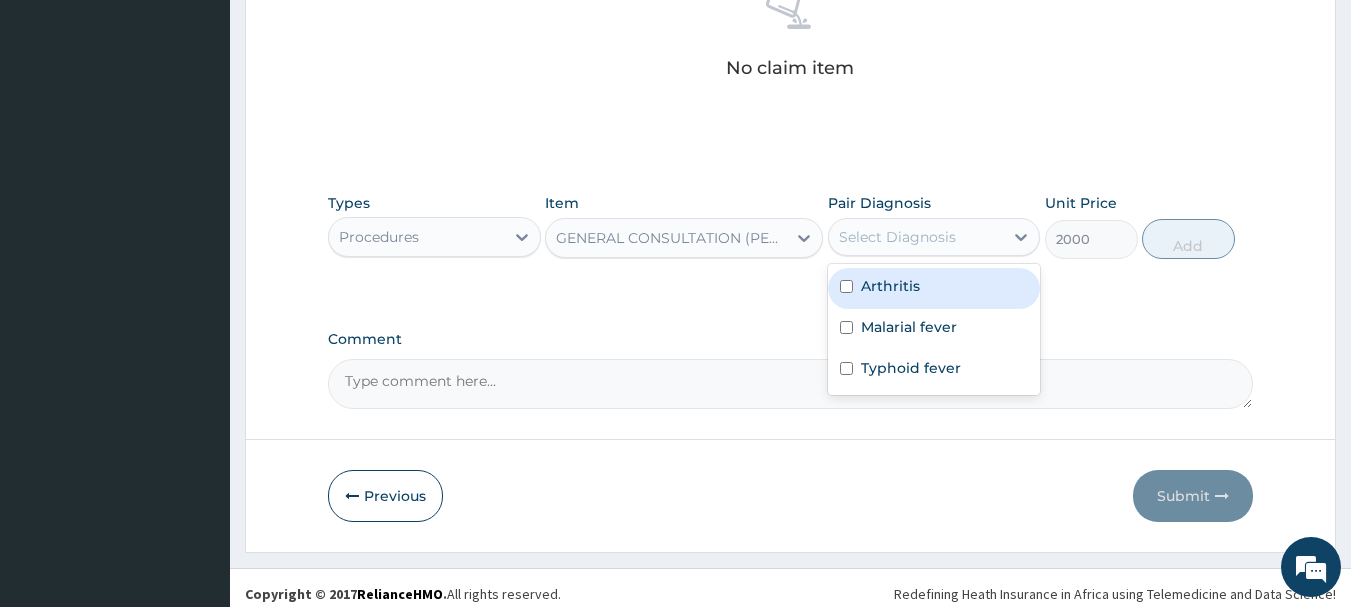 click on "Arthritis" at bounding box center [890, 286] 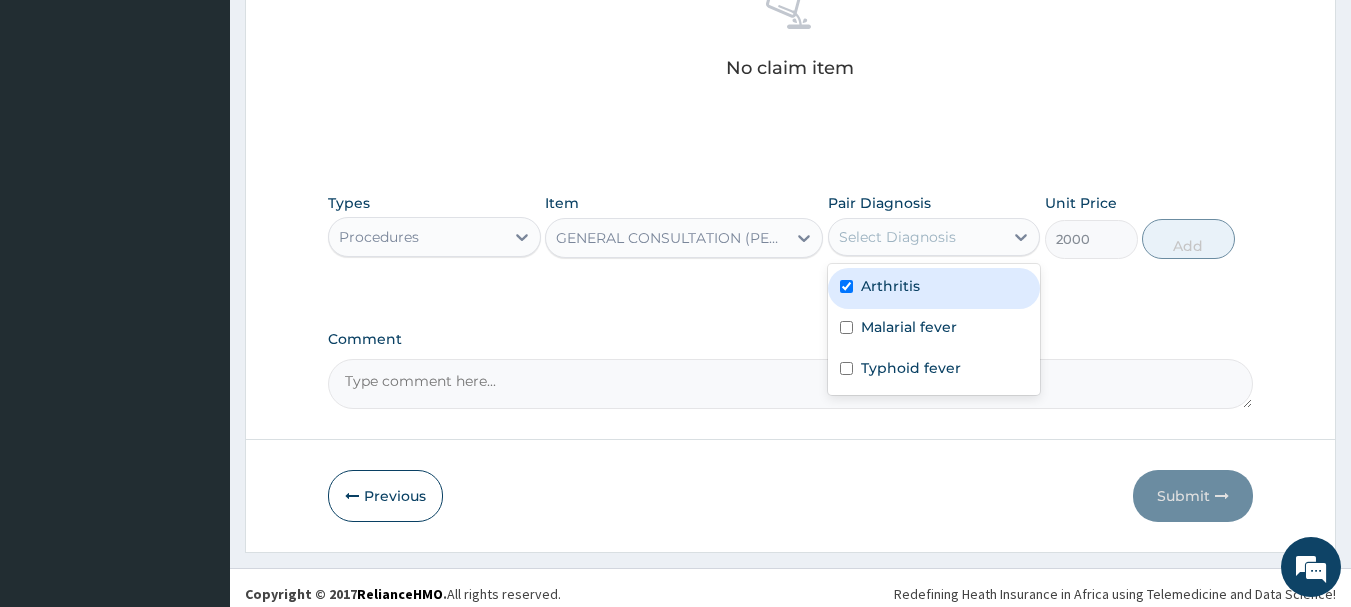 checkbox on "true" 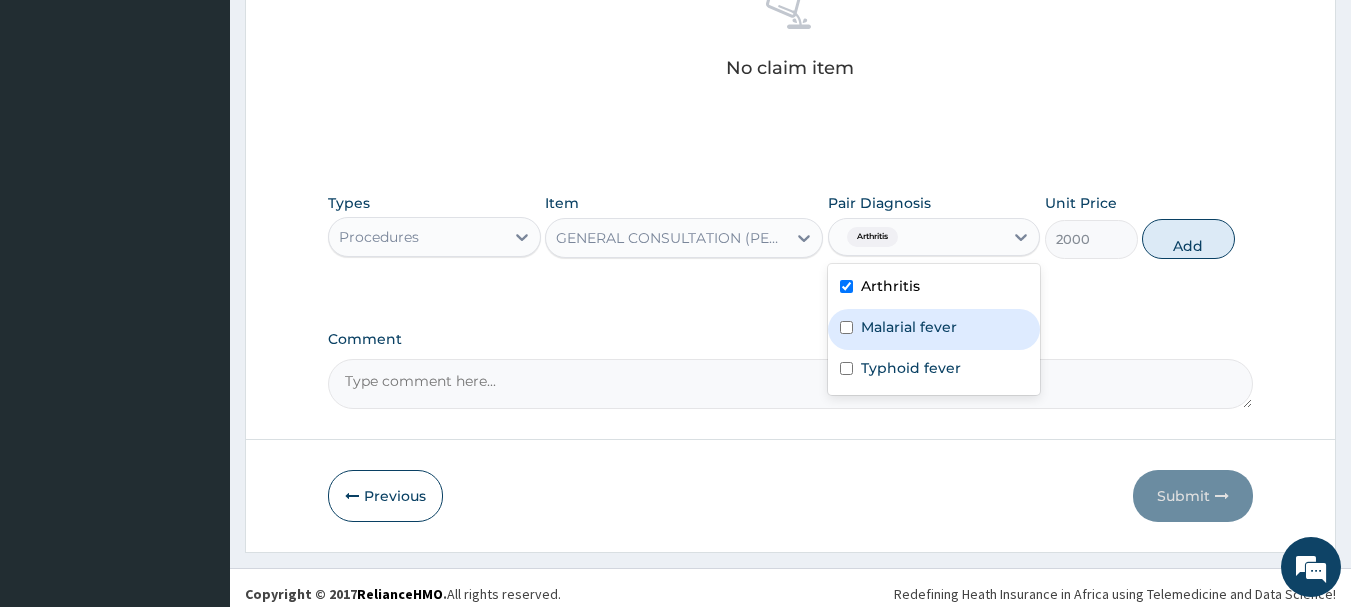click on "Malarial fever" at bounding box center (909, 327) 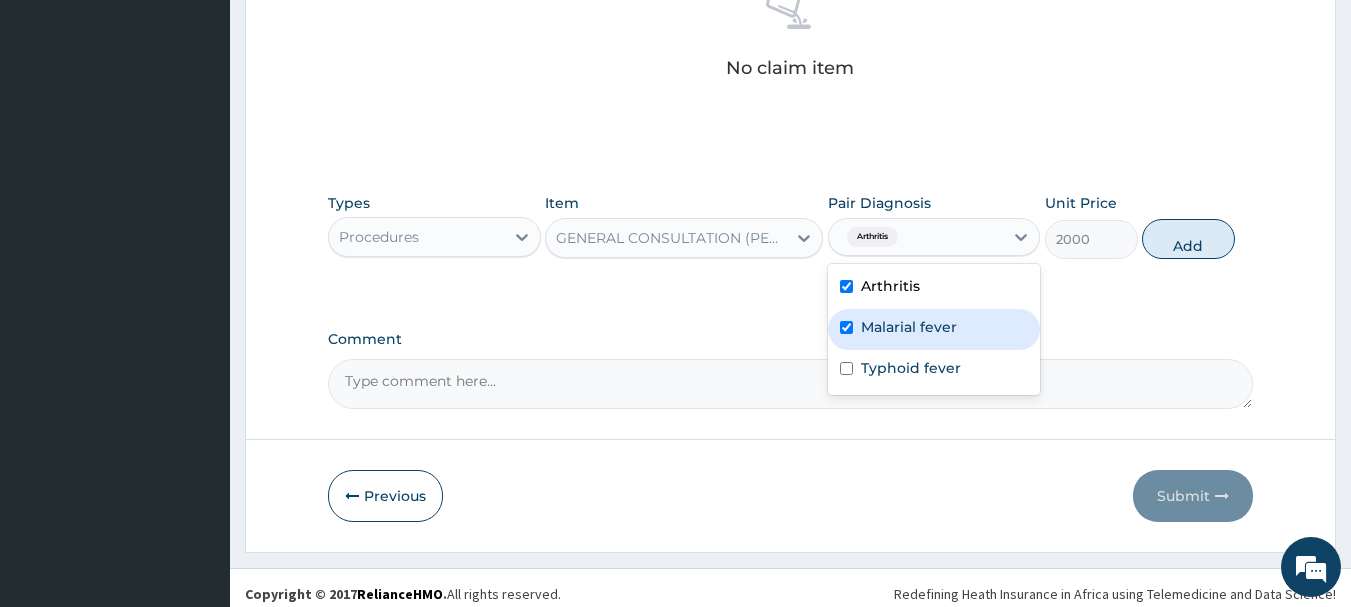 checkbox on "true" 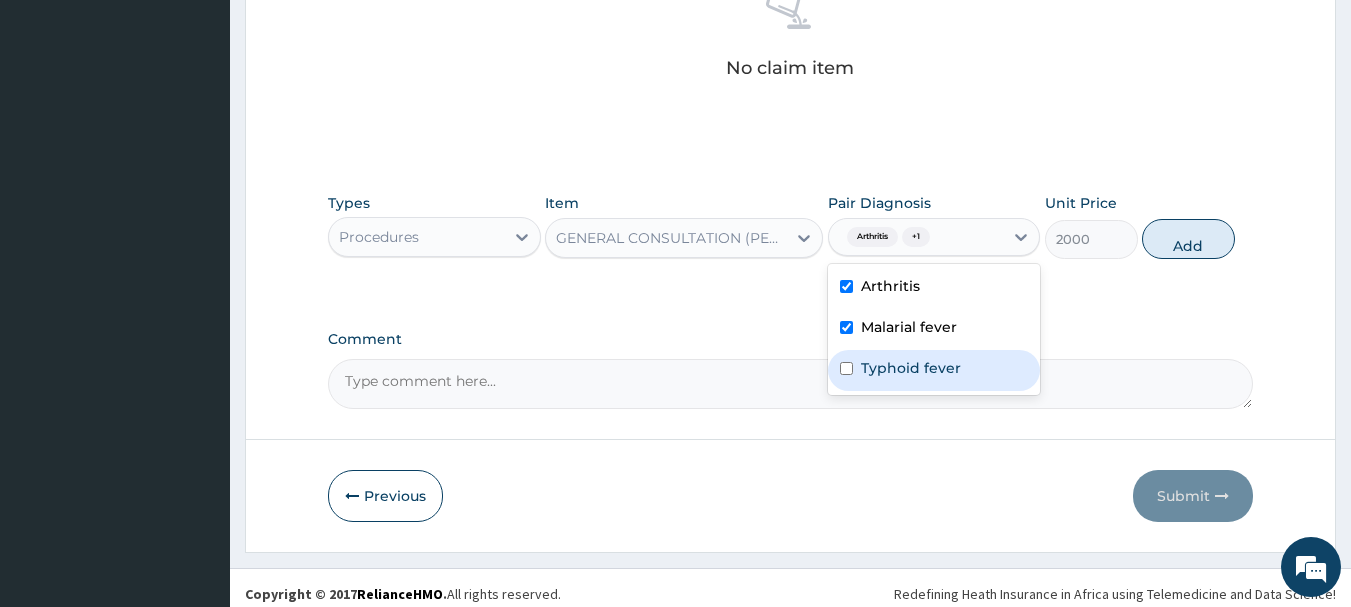 click on "Typhoid fever" at bounding box center [911, 368] 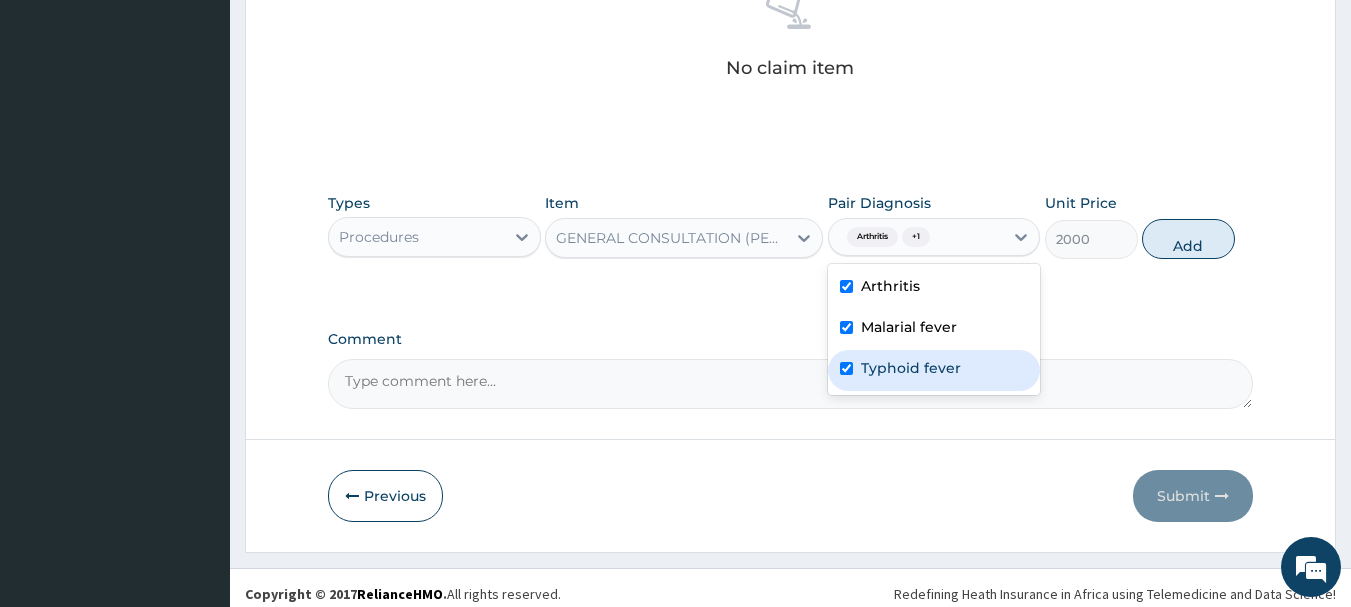 checkbox on "true" 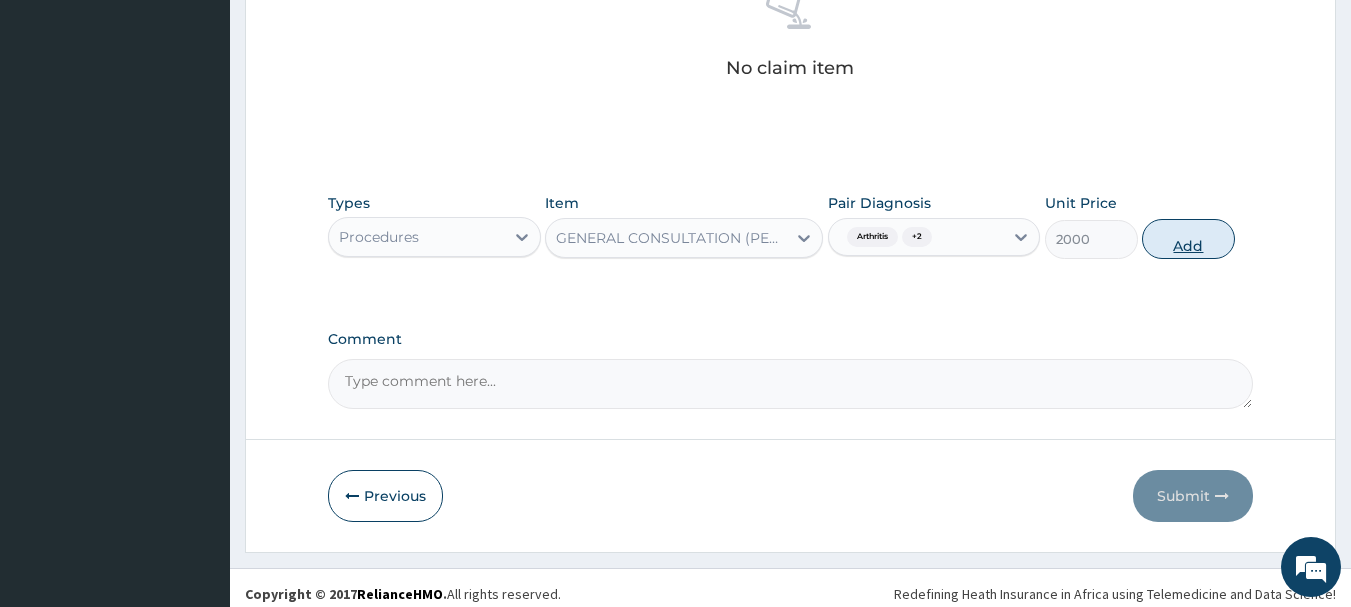 click on "Add" at bounding box center (1188, 239) 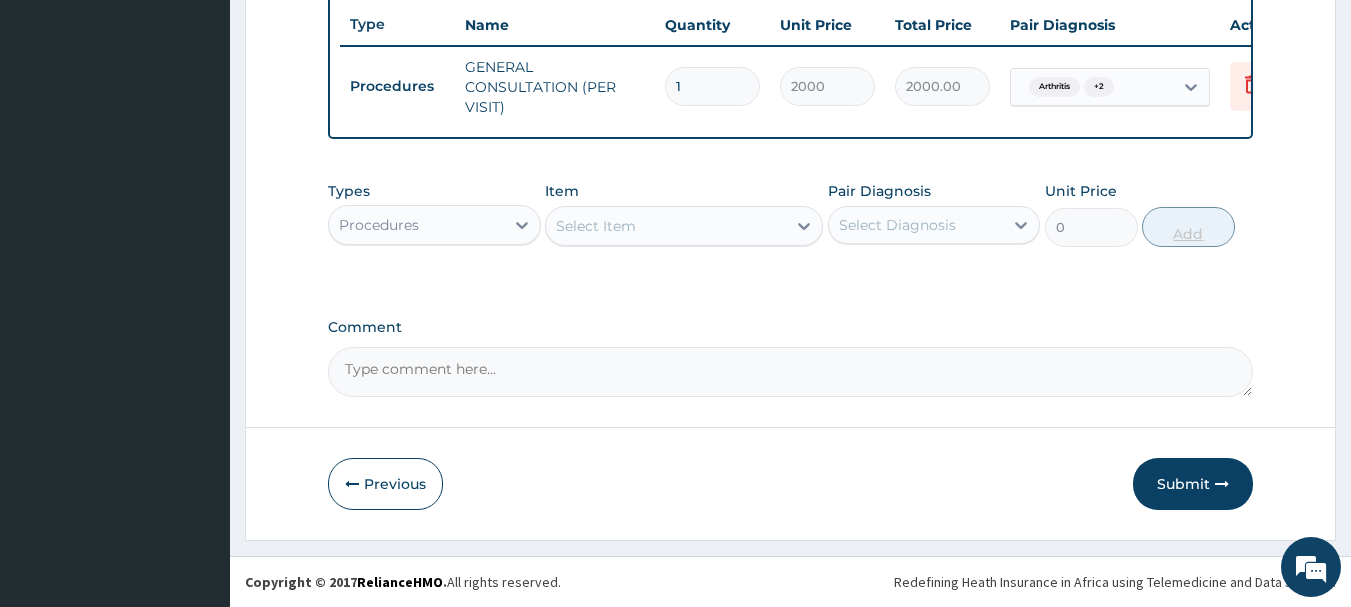 scroll, scrollTop: 766, scrollLeft: 0, axis: vertical 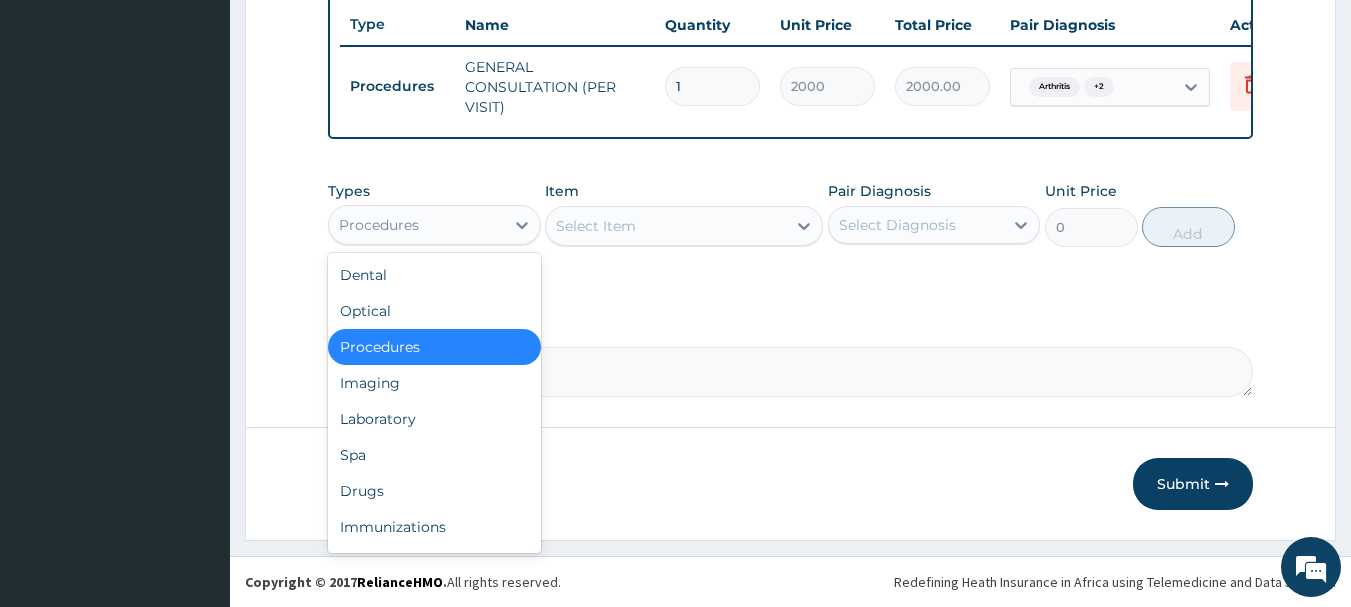 click on "Procedures" at bounding box center [416, 225] 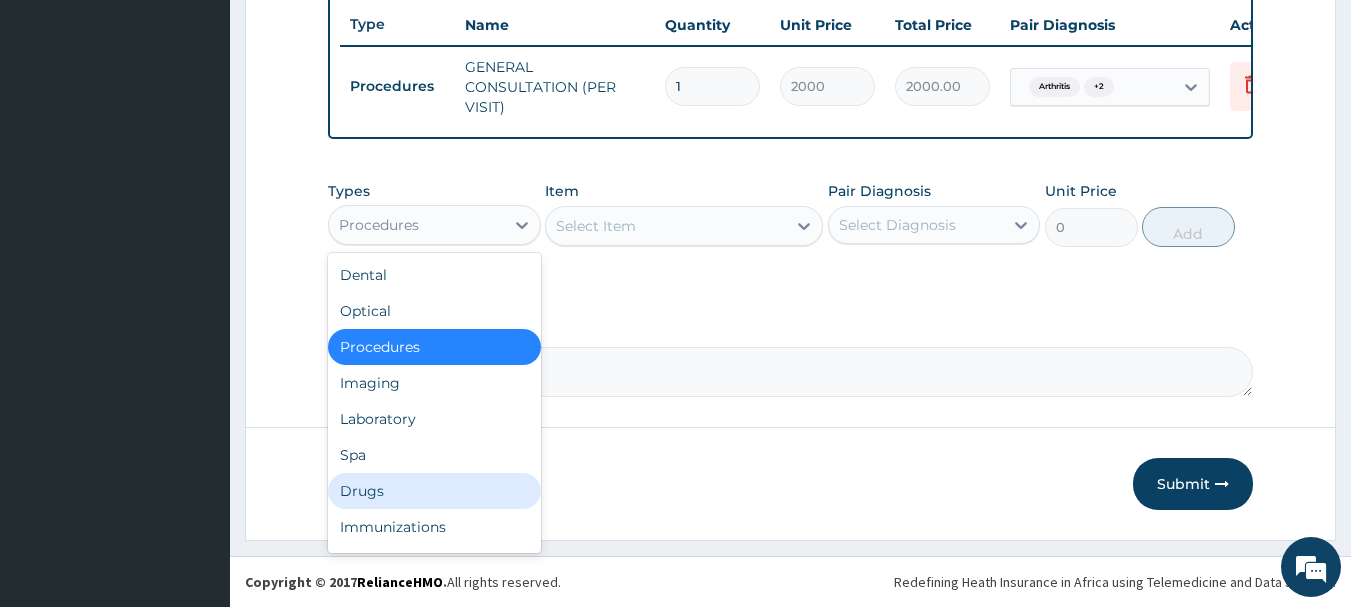 click on "Drugs" at bounding box center (434, 491) 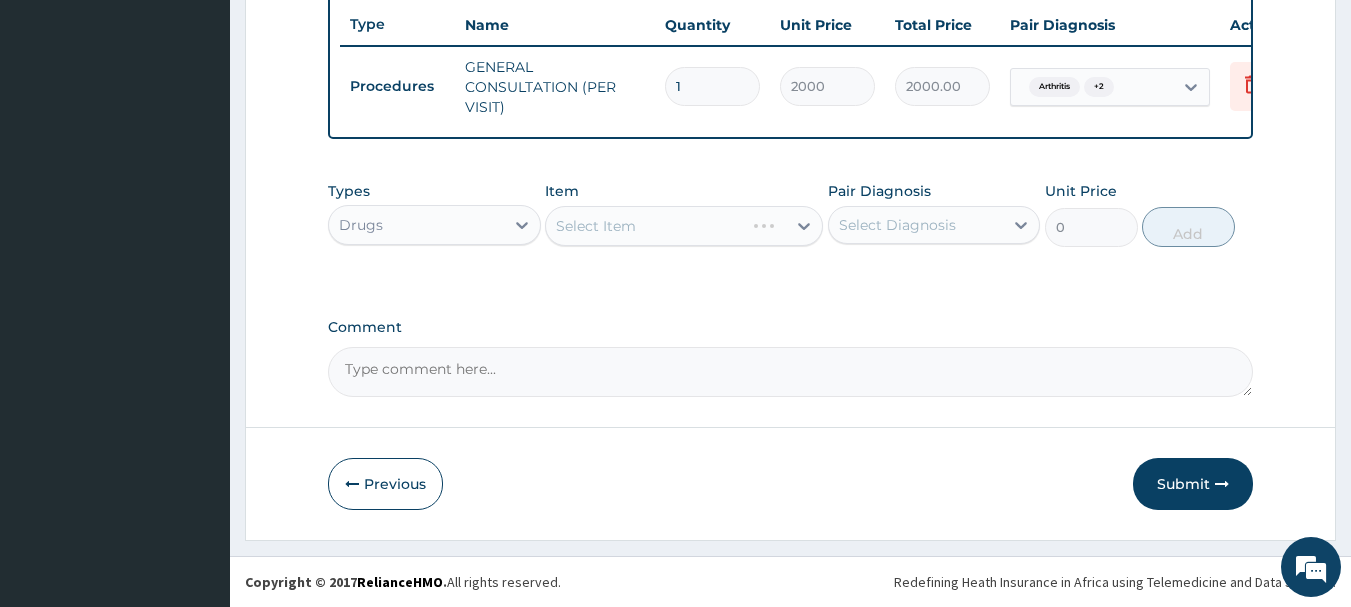 click on "Select Item" at bounding box center (684, 226) 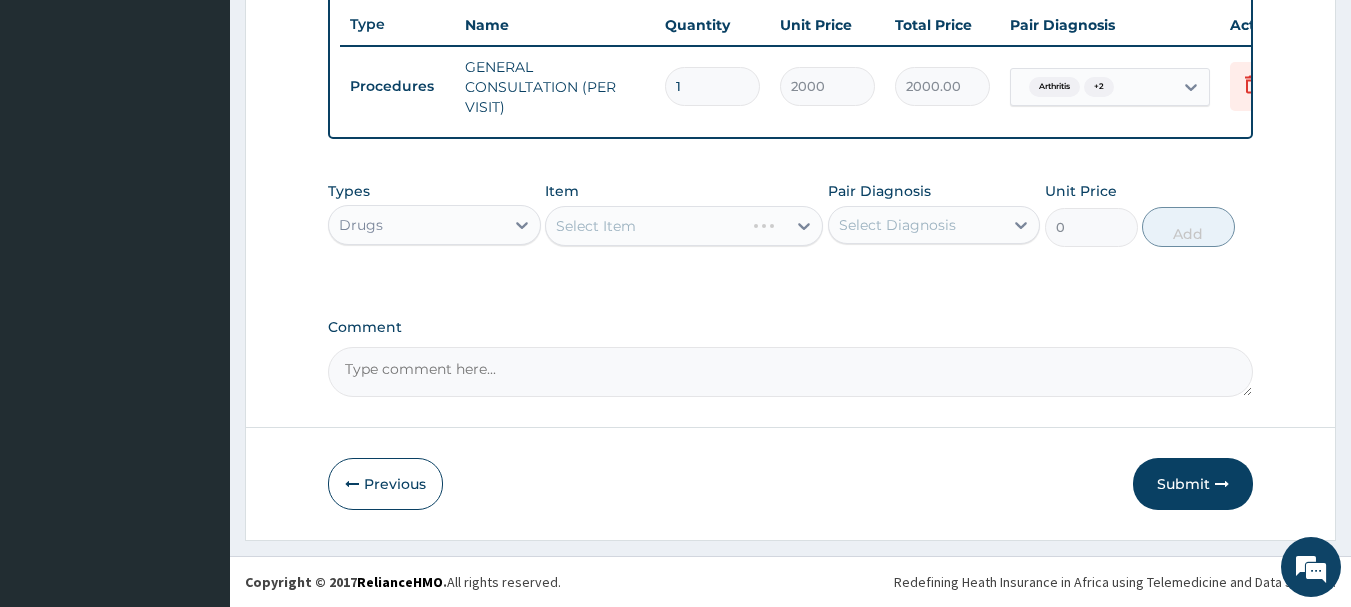 click on "Select Item" at bounding box center (684, 226) 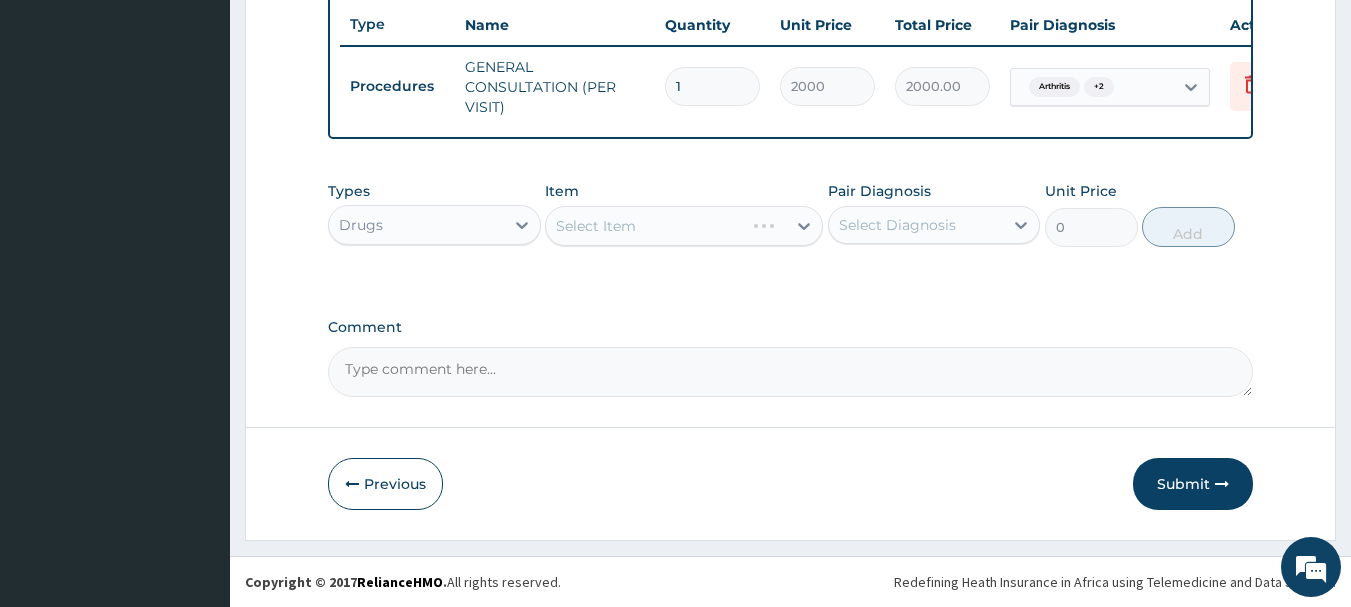 click on "Select Item" at bounding box center (684, 226) 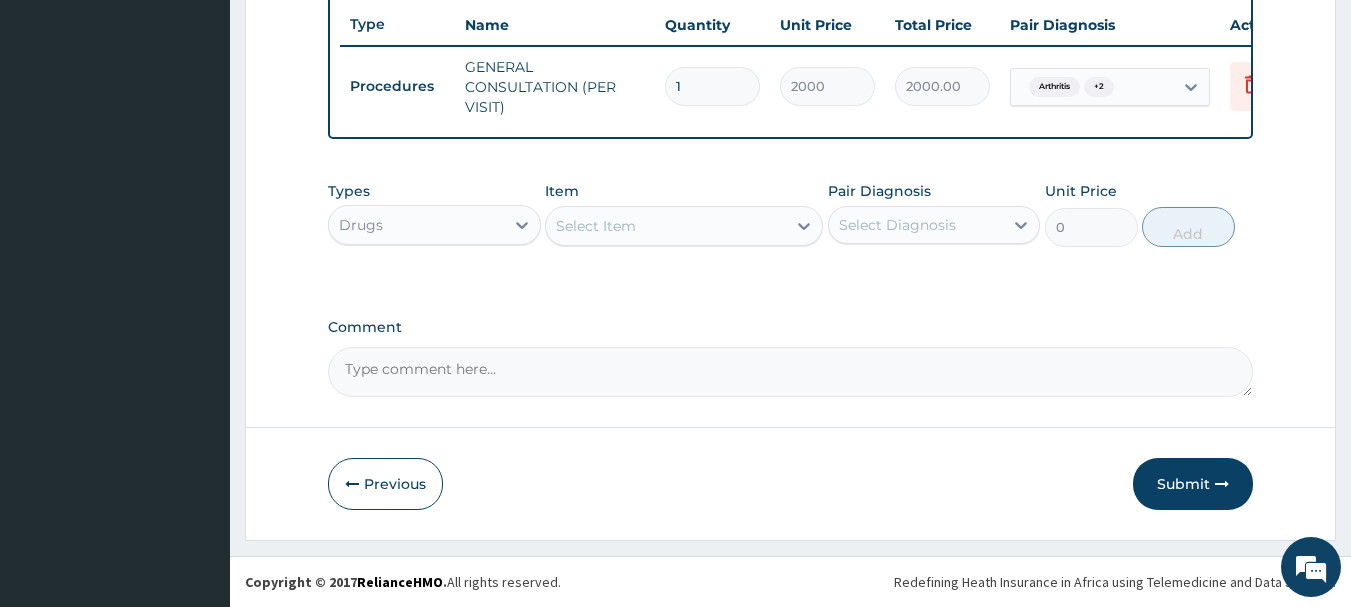 click on "Select Item" at bounding box center (666, 226) 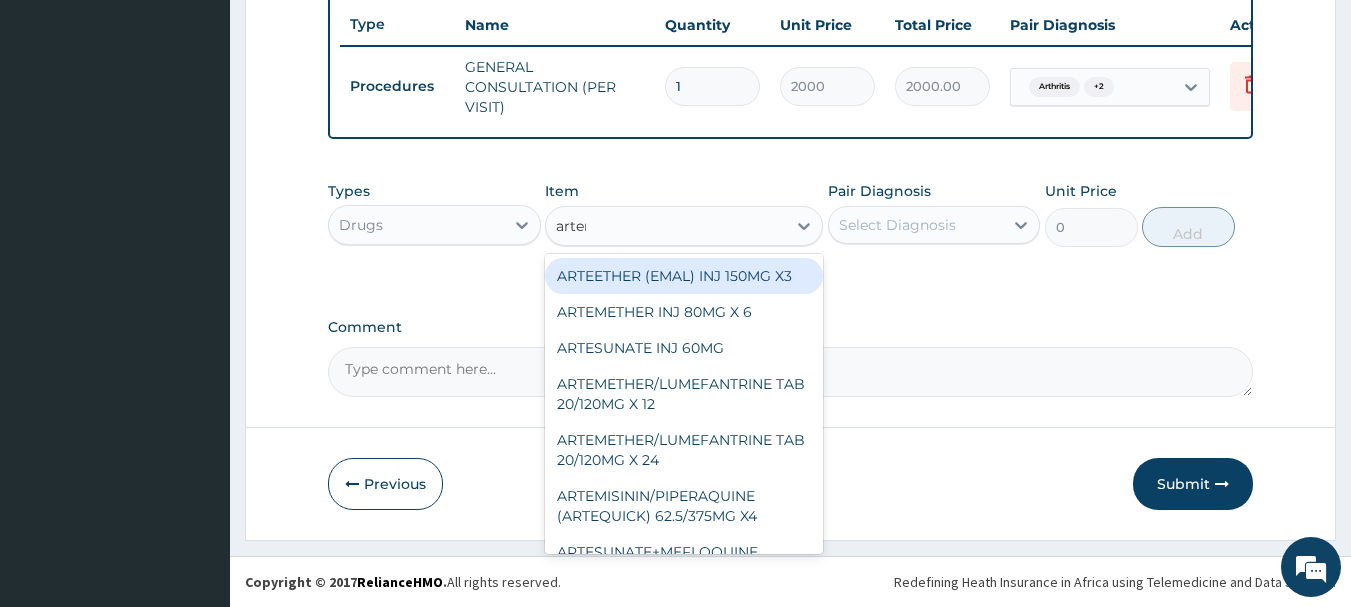 type on "arteme" 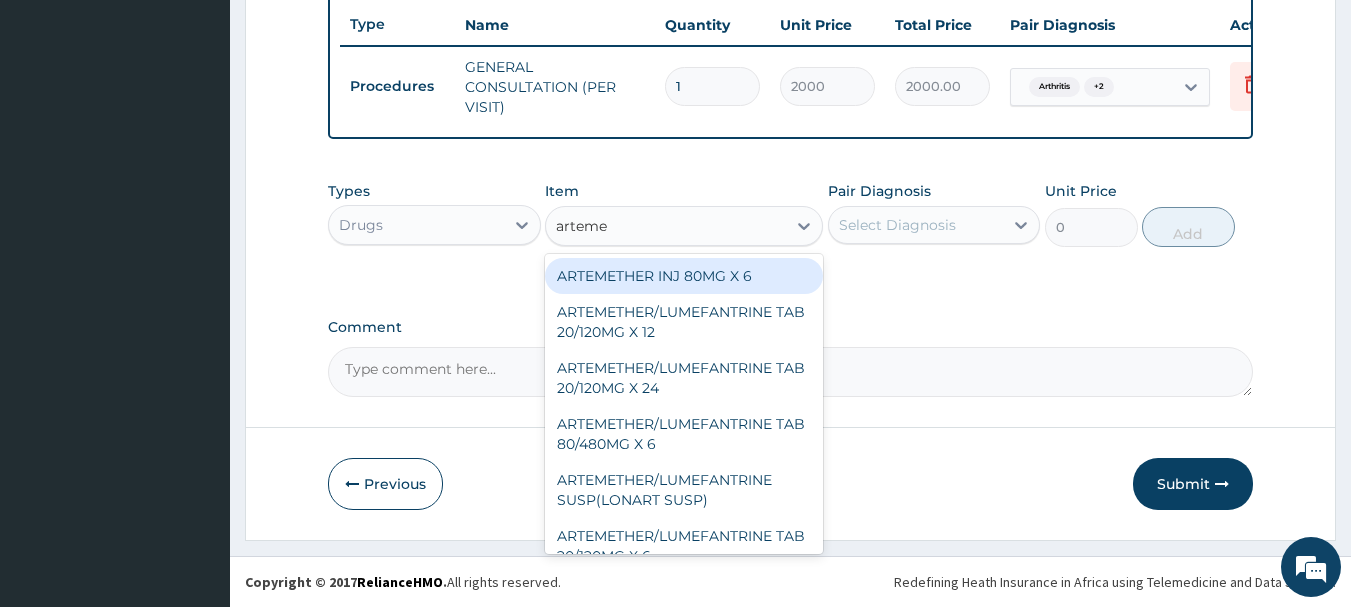click on "ARTEMETHER INJ 80MG X 6" at bounding box center (684, 276) 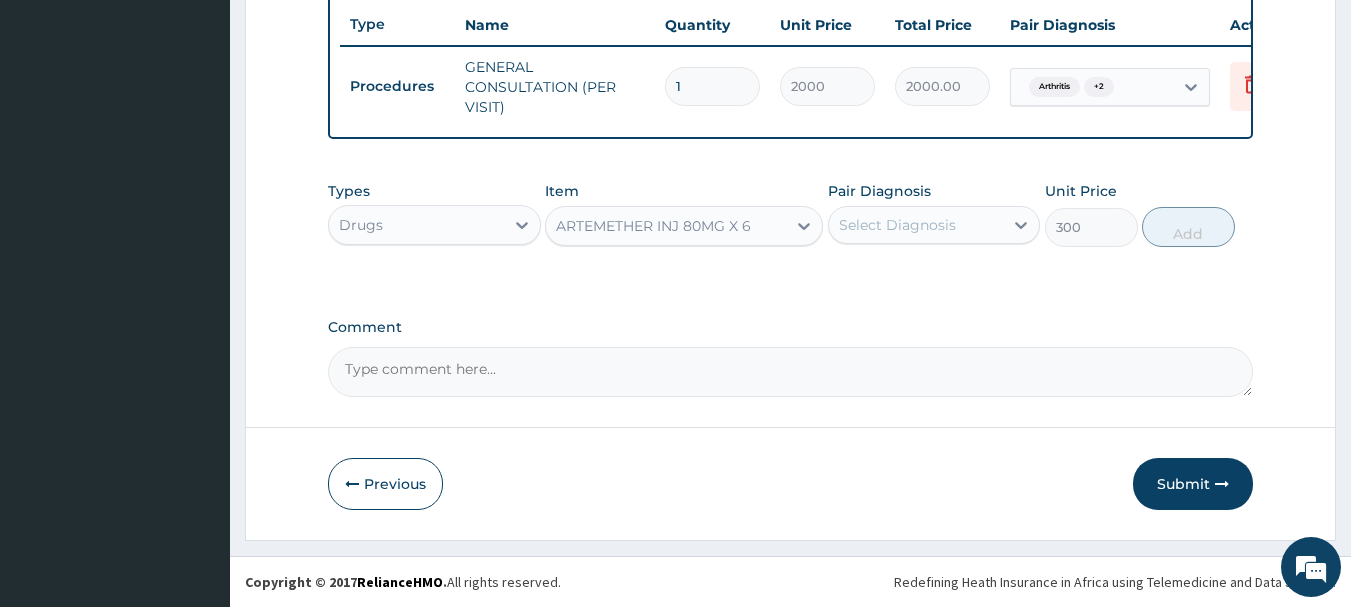 click on "Select Diagnosis" at bounding box center [897, 225] 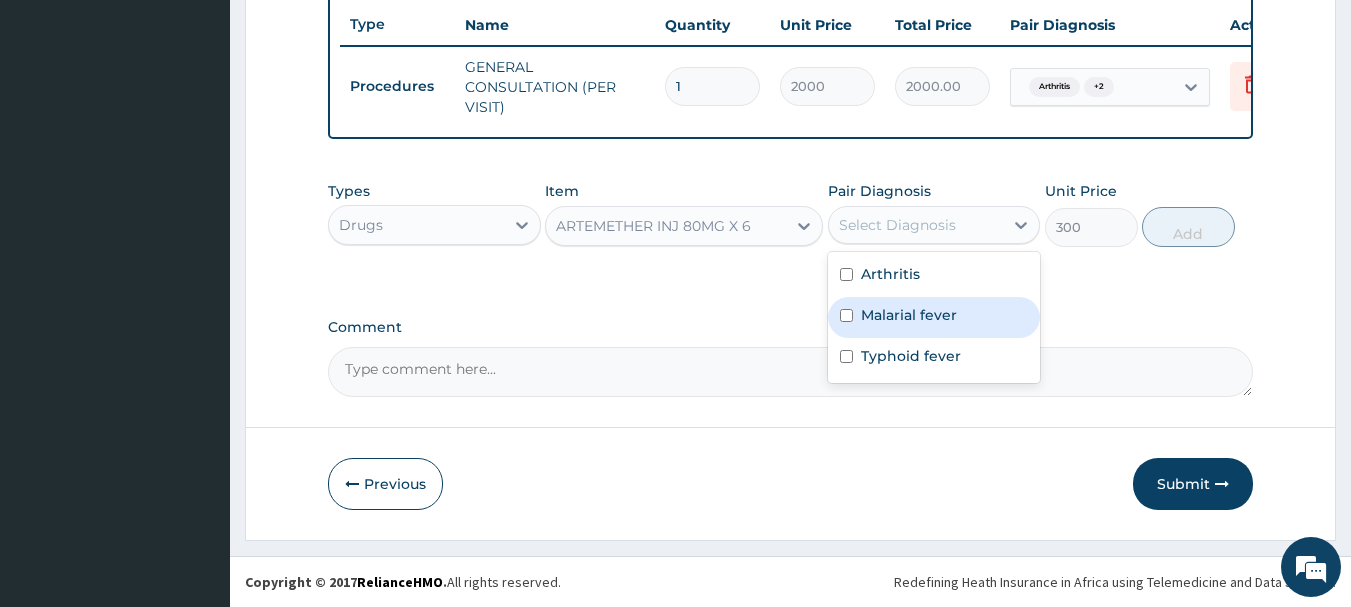 click on "Malarial fever" at bounding box center (909, 315) 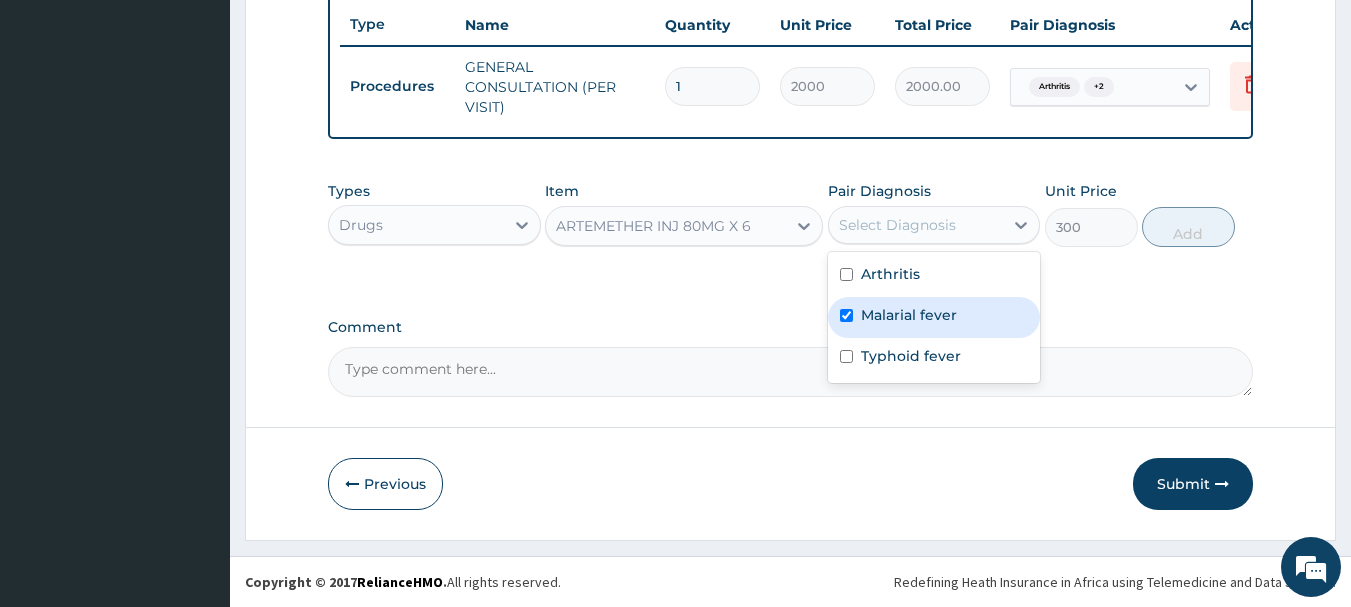 checkbox on "true" 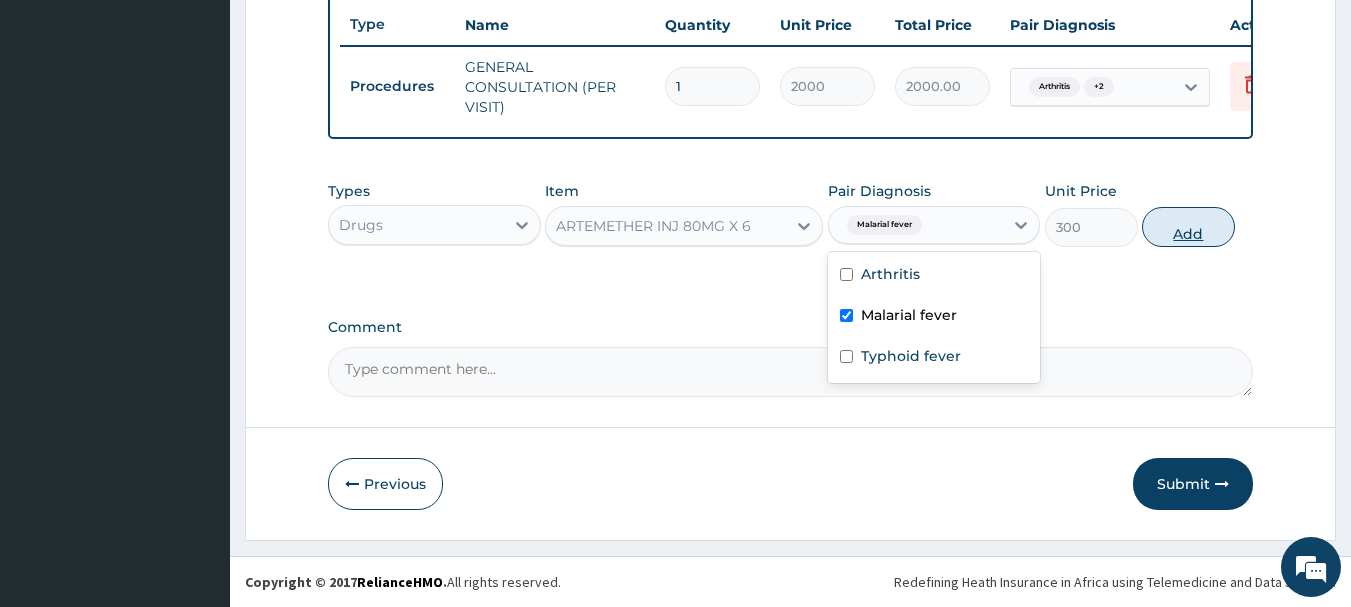 click on "Add" at bounding box center (1188, 227) 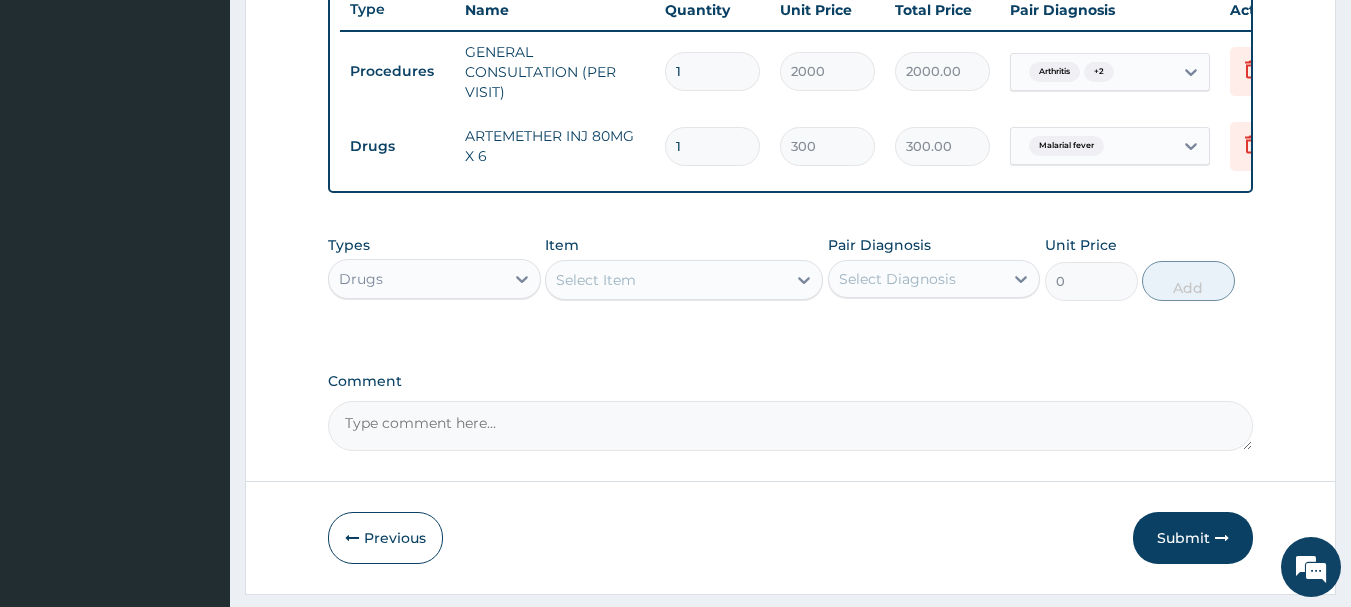 type 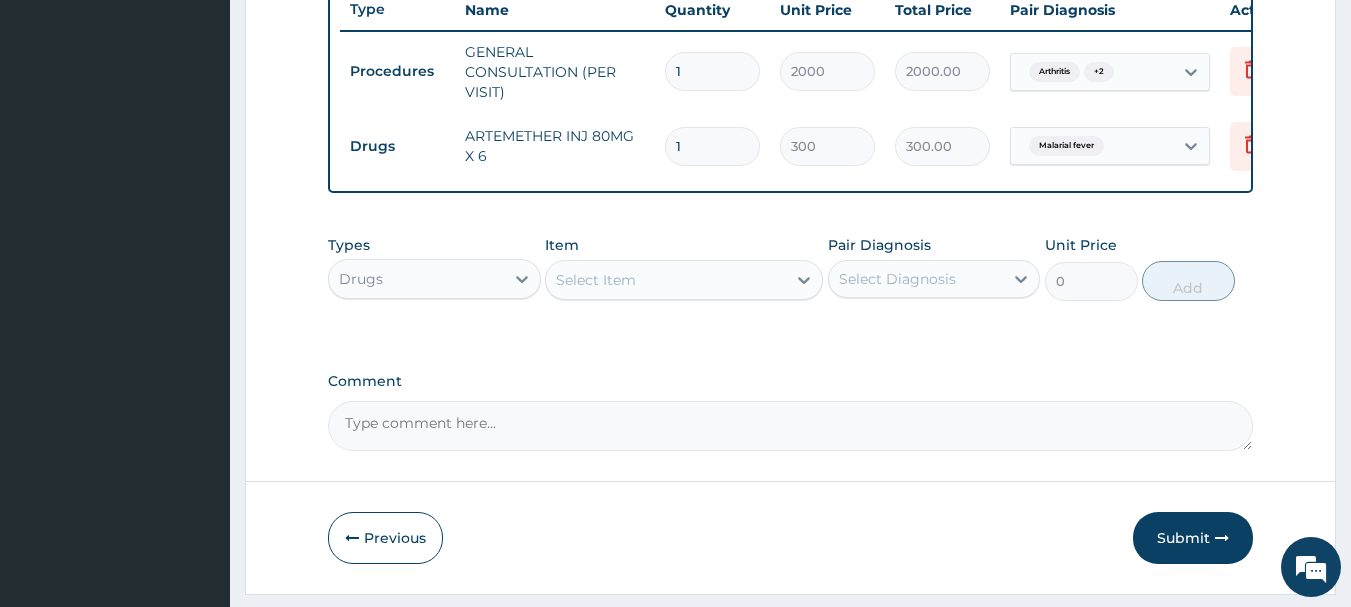type on "0.00" 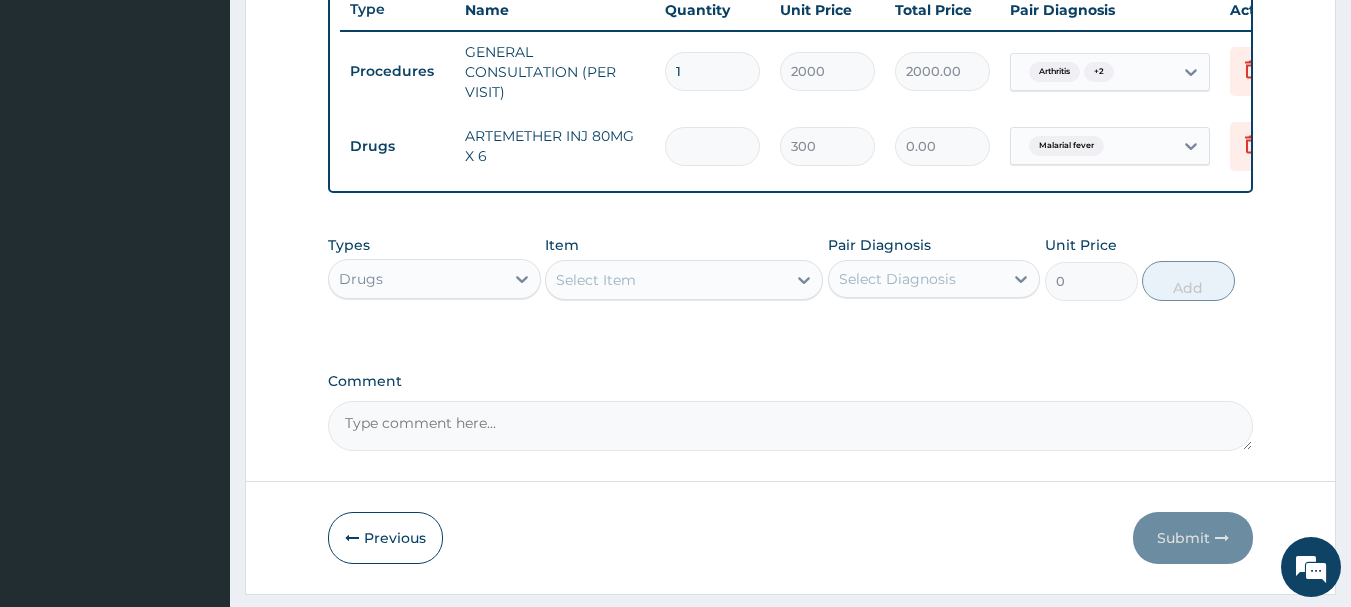 type on "6" 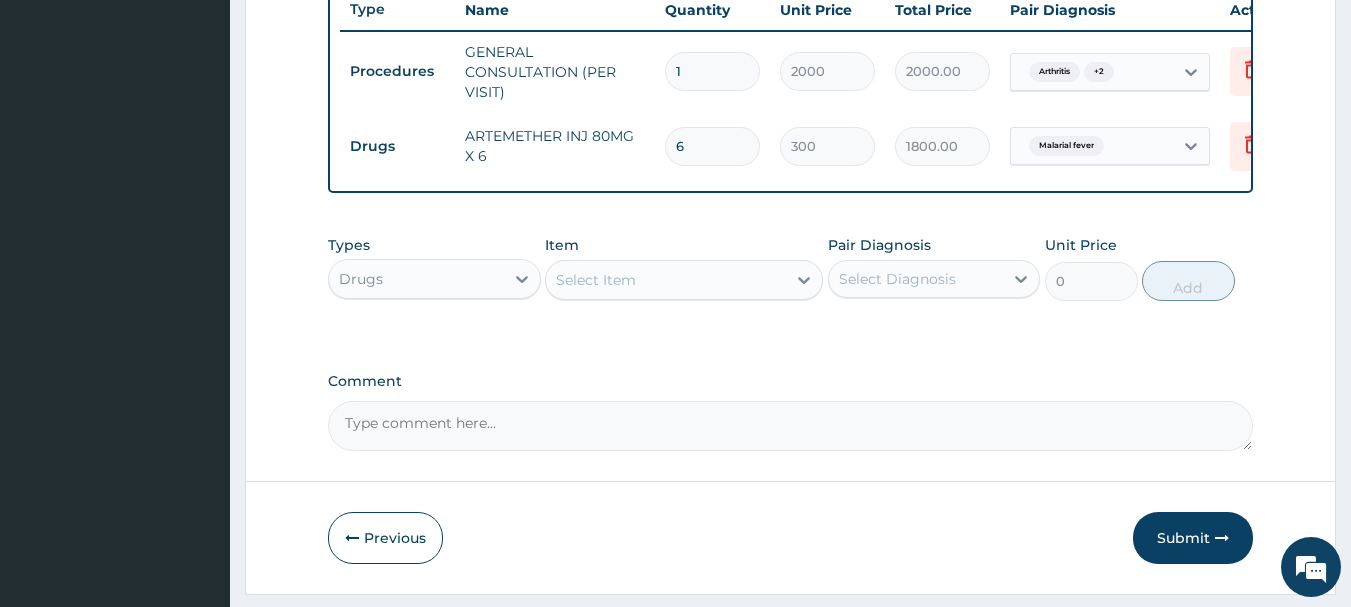type on "6" 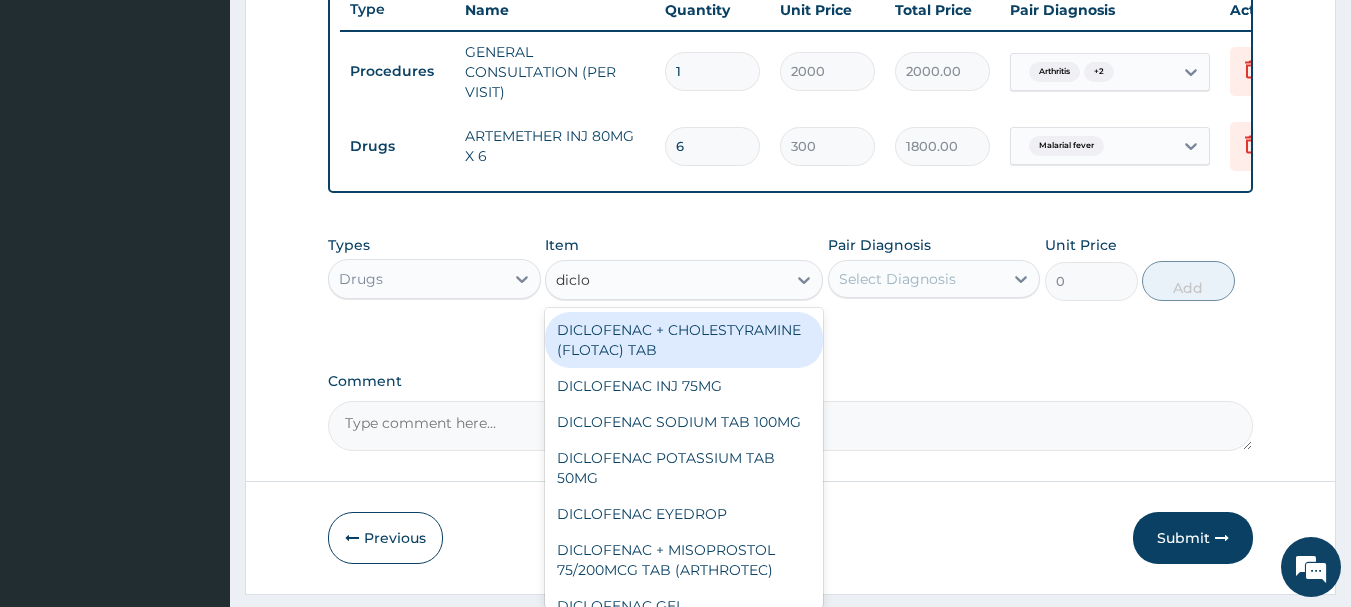 type on "diclof" 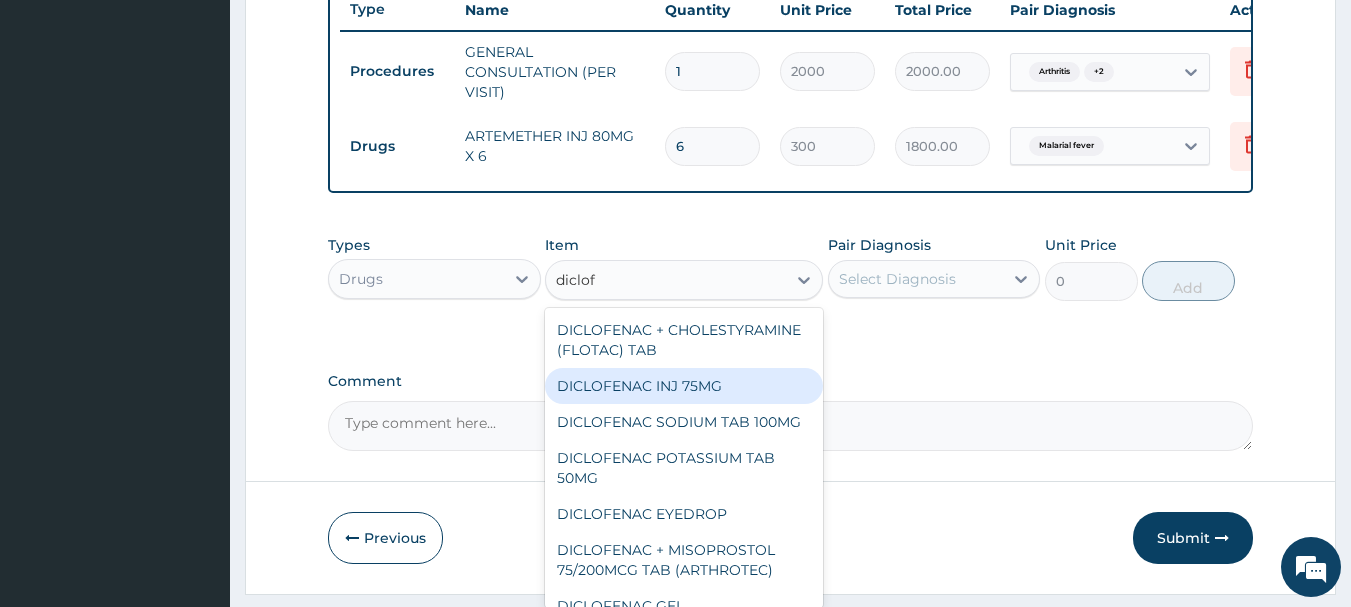 click on "DICLOFENAC INJ 75MG" at bounding box center [684, 386] 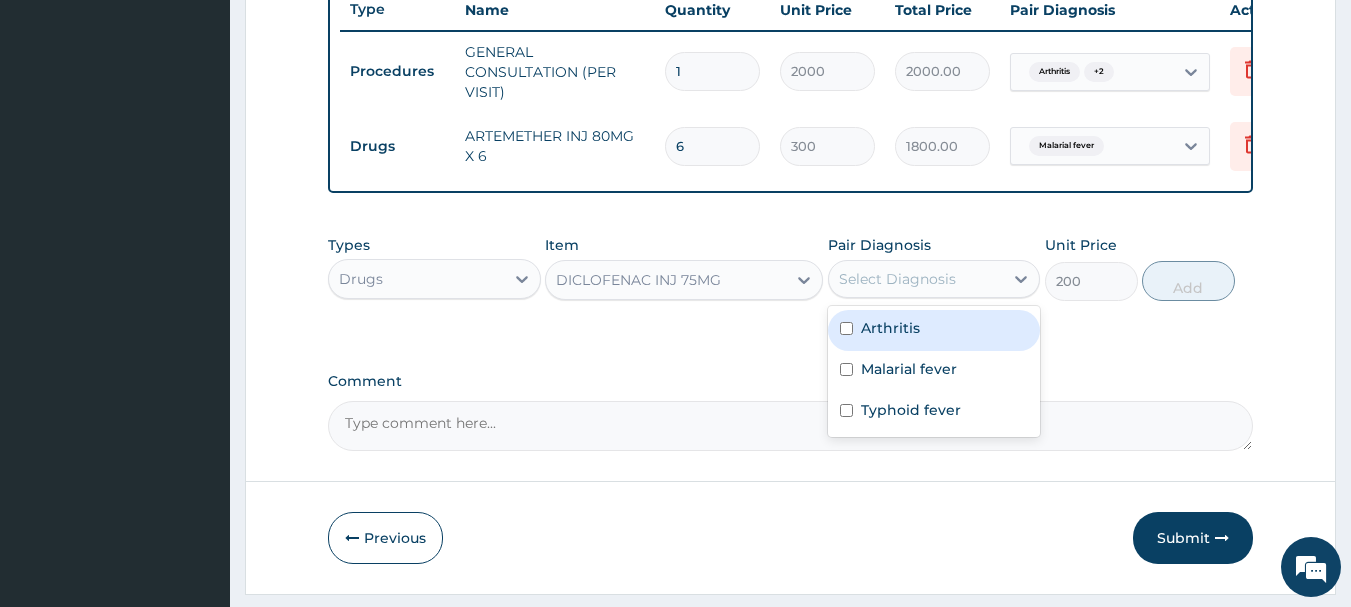 click on "Select Diagnosis" at bounding box center [934, 279] 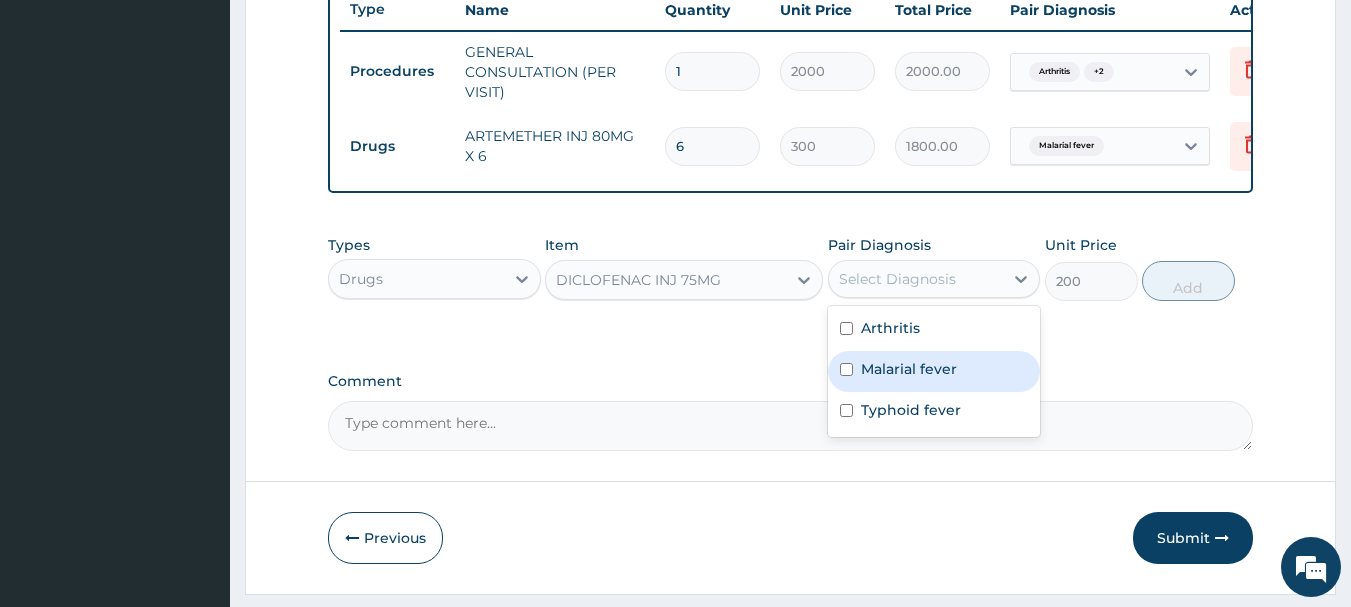 click at bounding box center [846, 369] 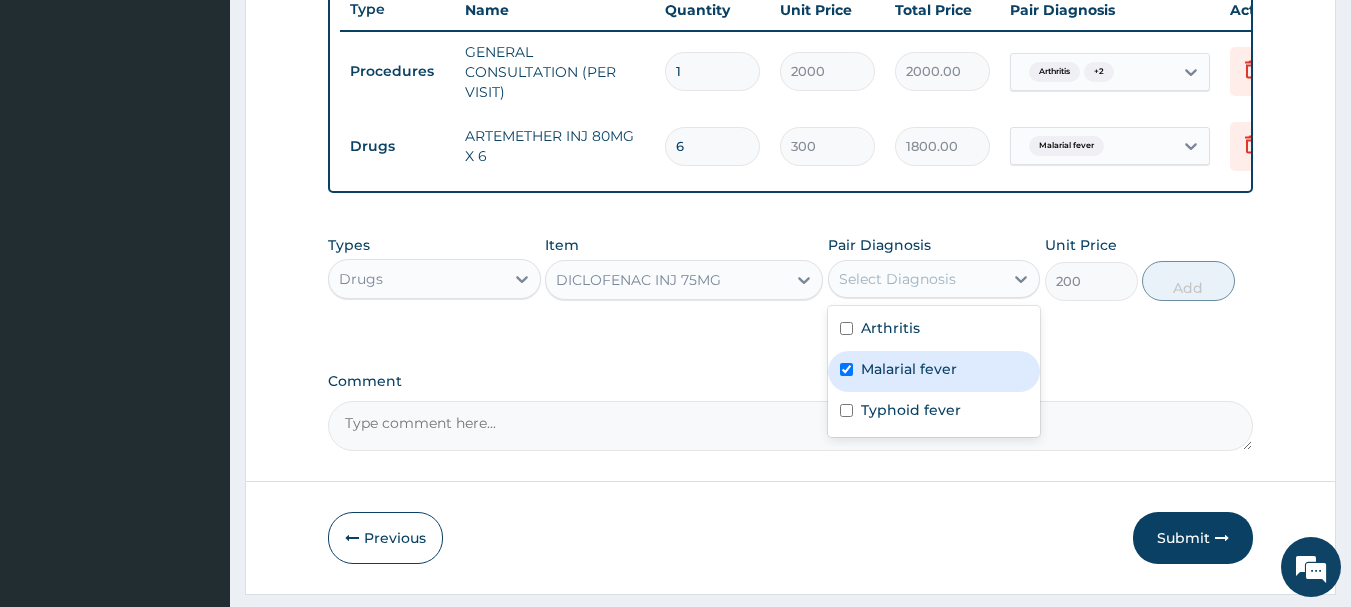 checkbox on "true" 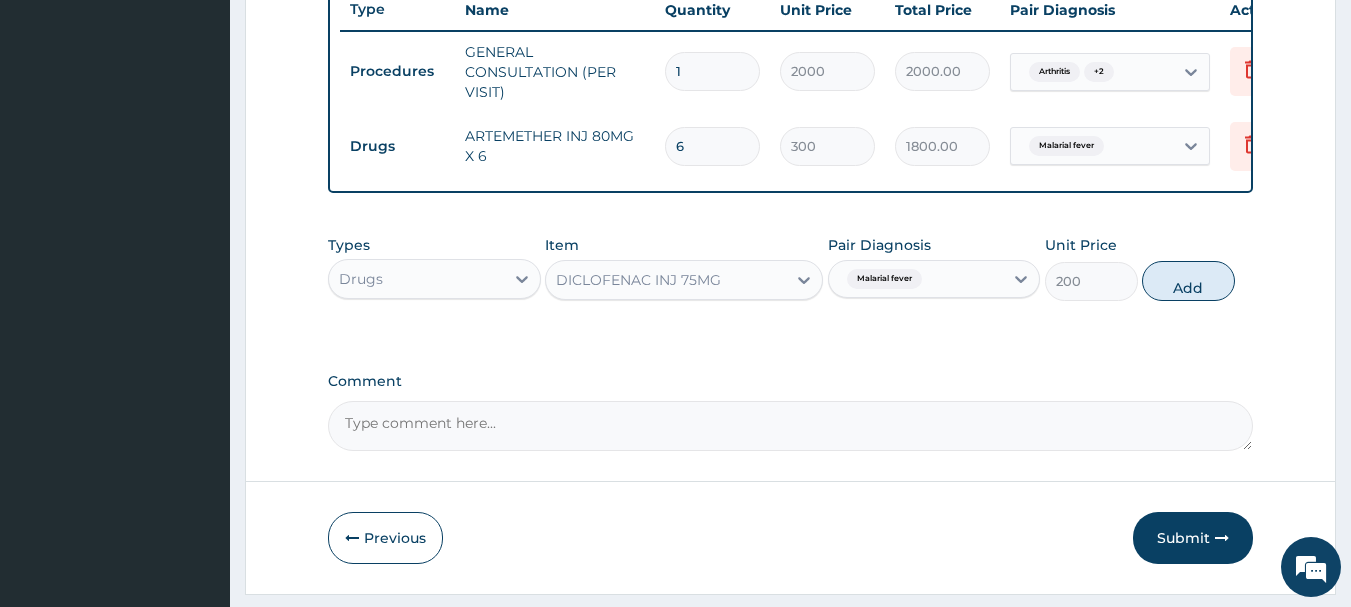 click on "Malarial fever" at bounding box center (916, 279) 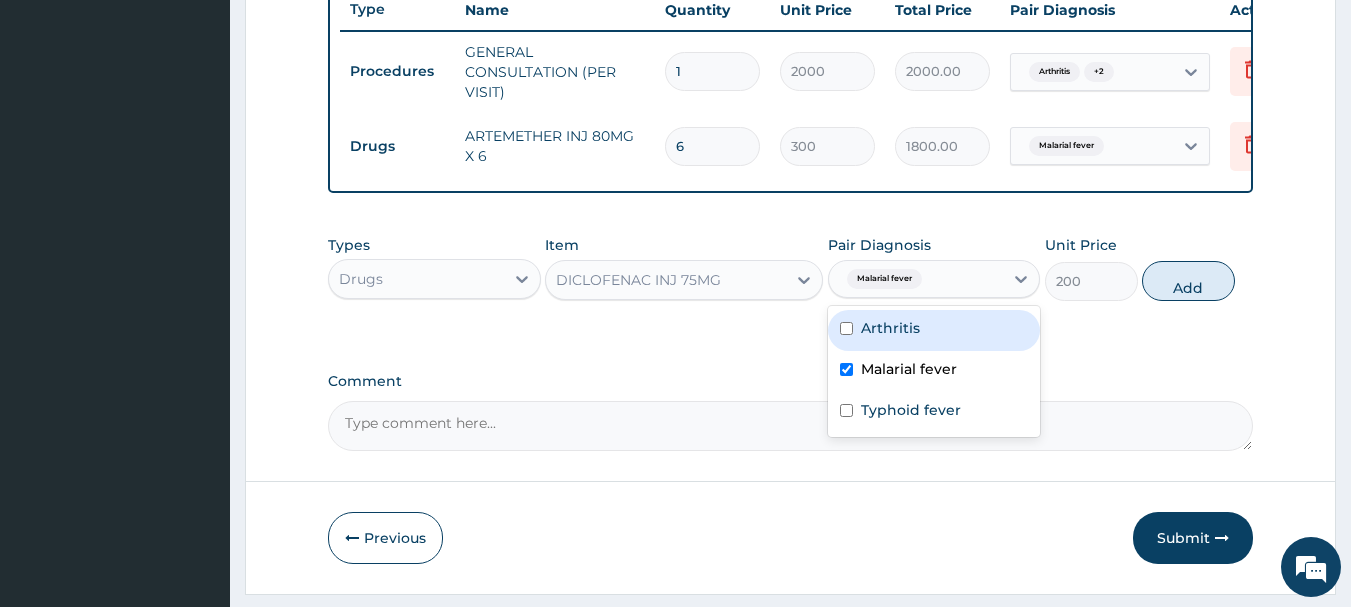 click on "Malarial fever" at bounding box center (916, 279) 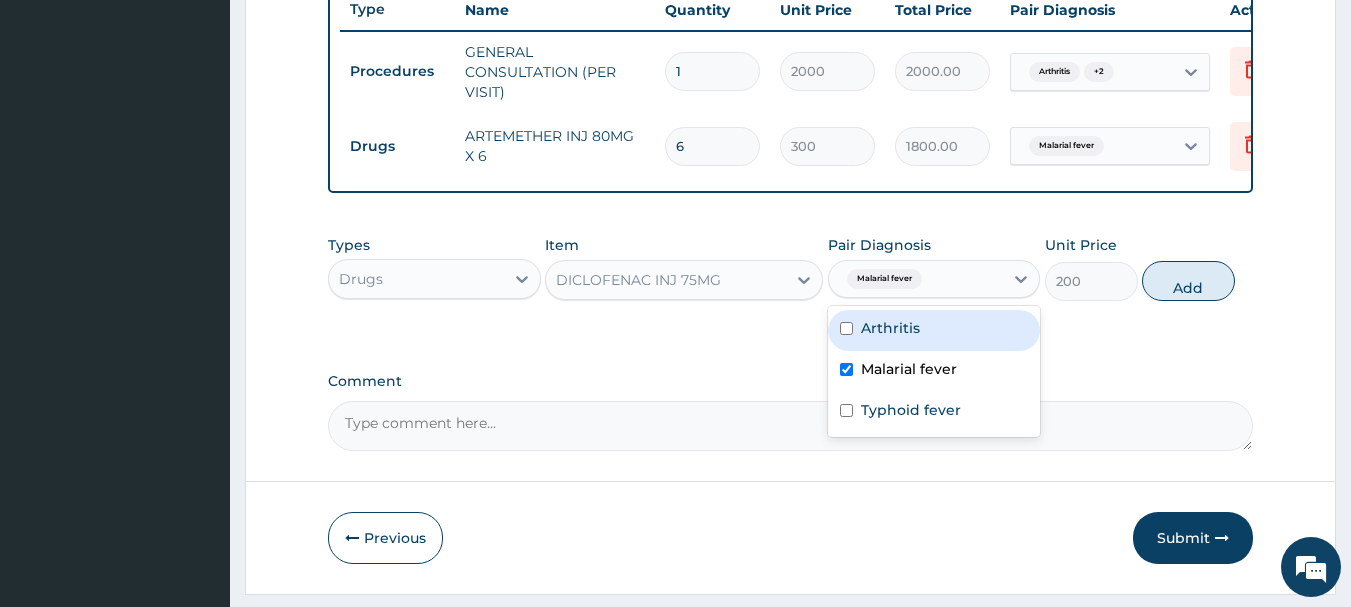 click on "Arthritis" at bounding box center [890, 328] 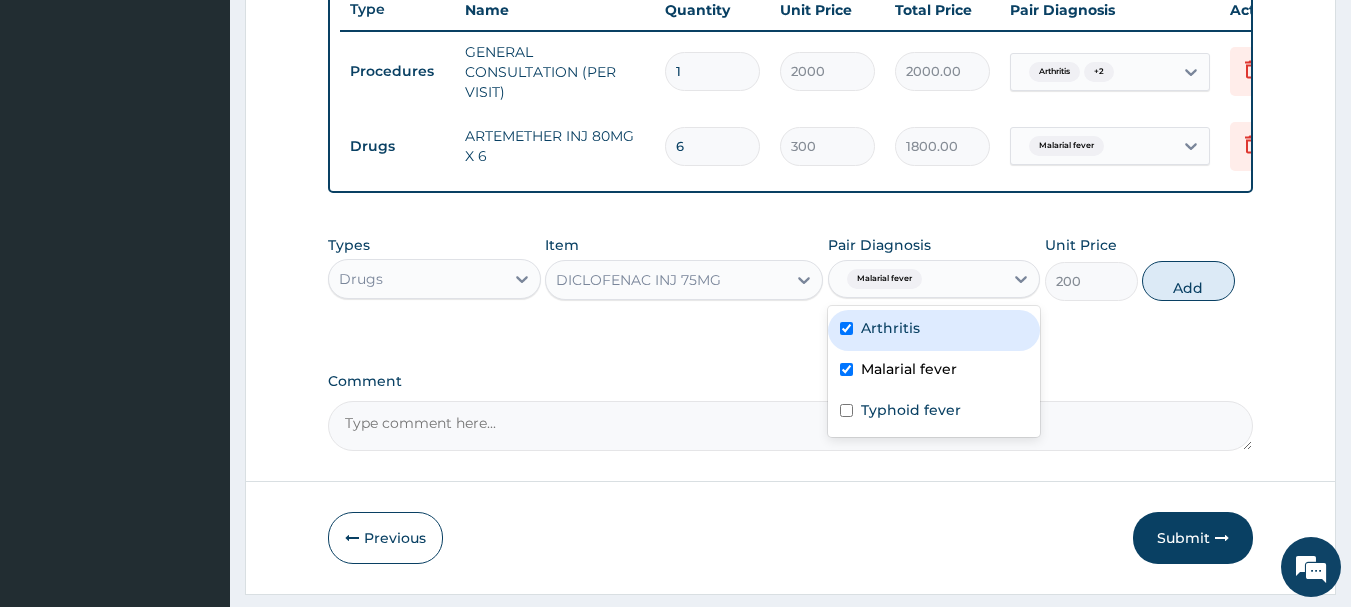 checkbox on "true" 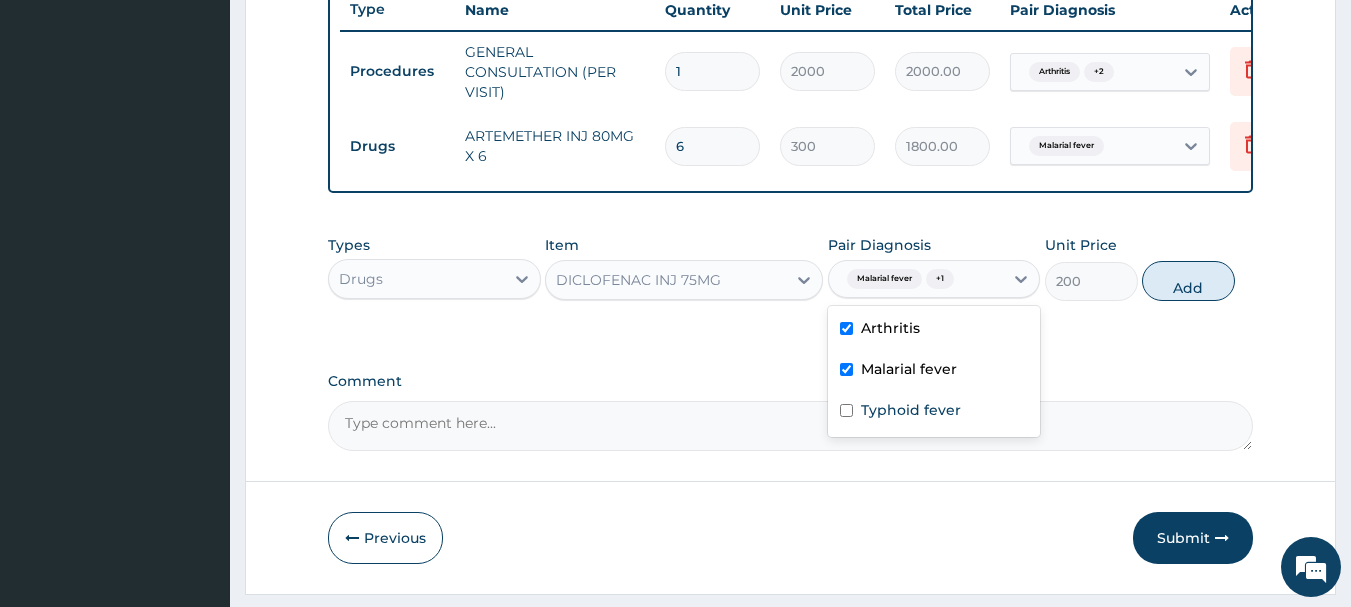 click on "Add" at bounding box center [1188, 281] 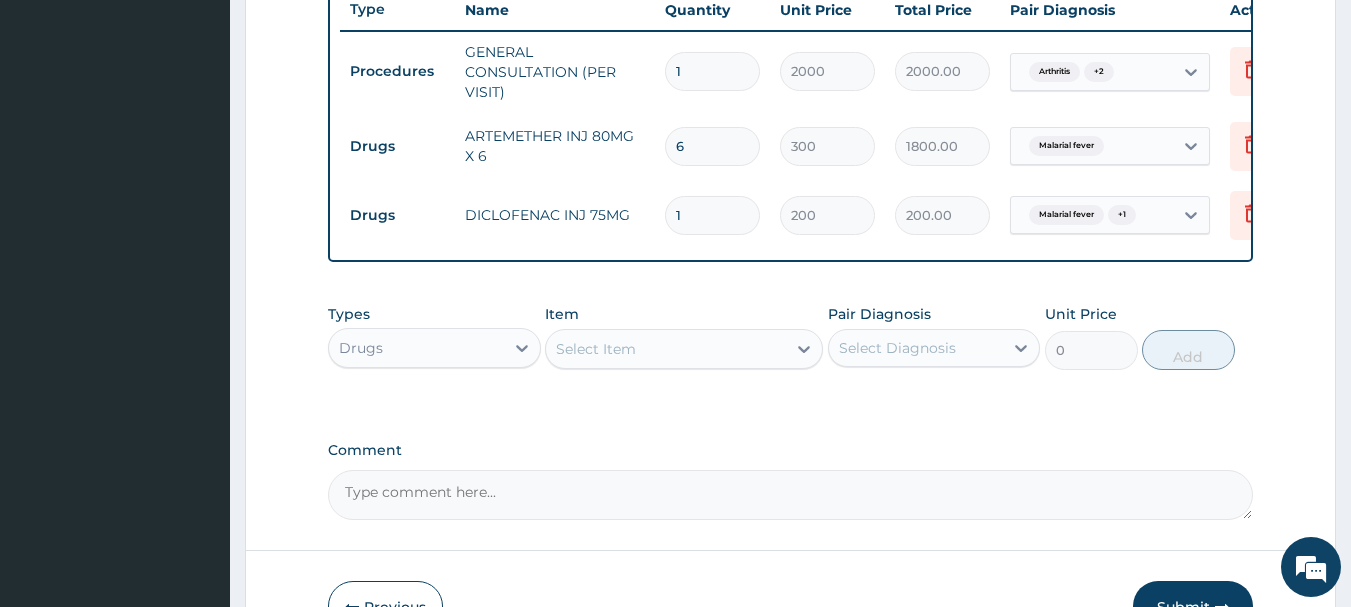 click on "Select Item" at bounding box center [666, 349] 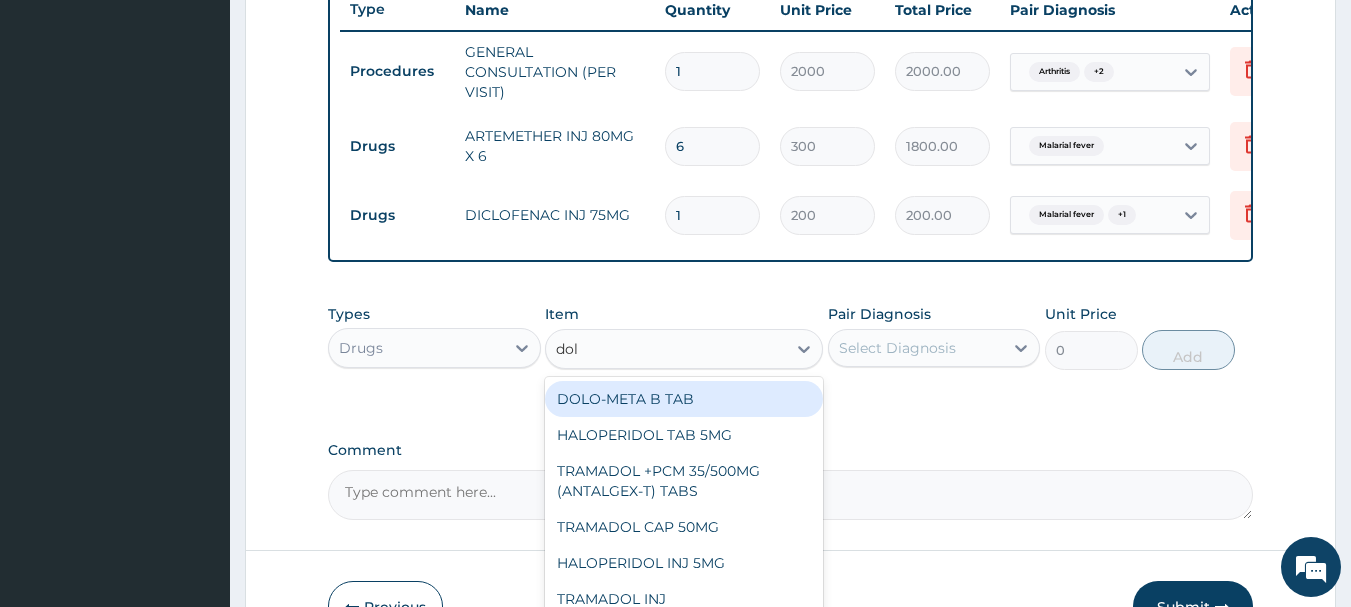 type on "dolo" 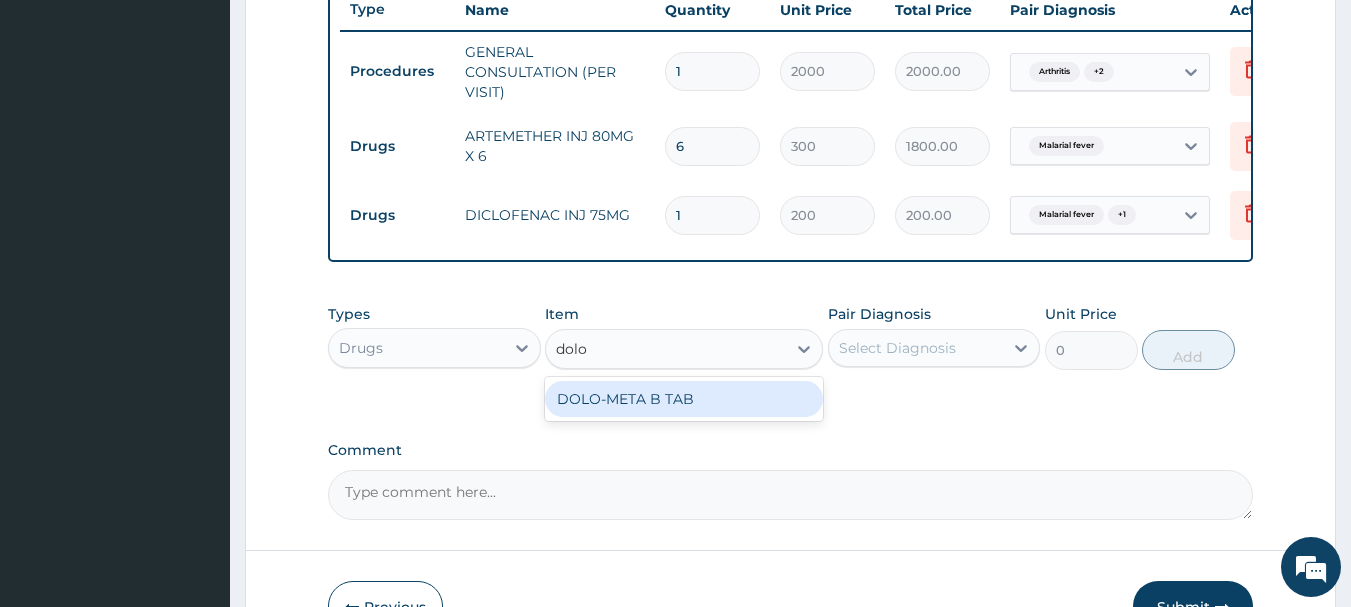 click on "DOLO-META B TAB" at bounding box center [684, 399] 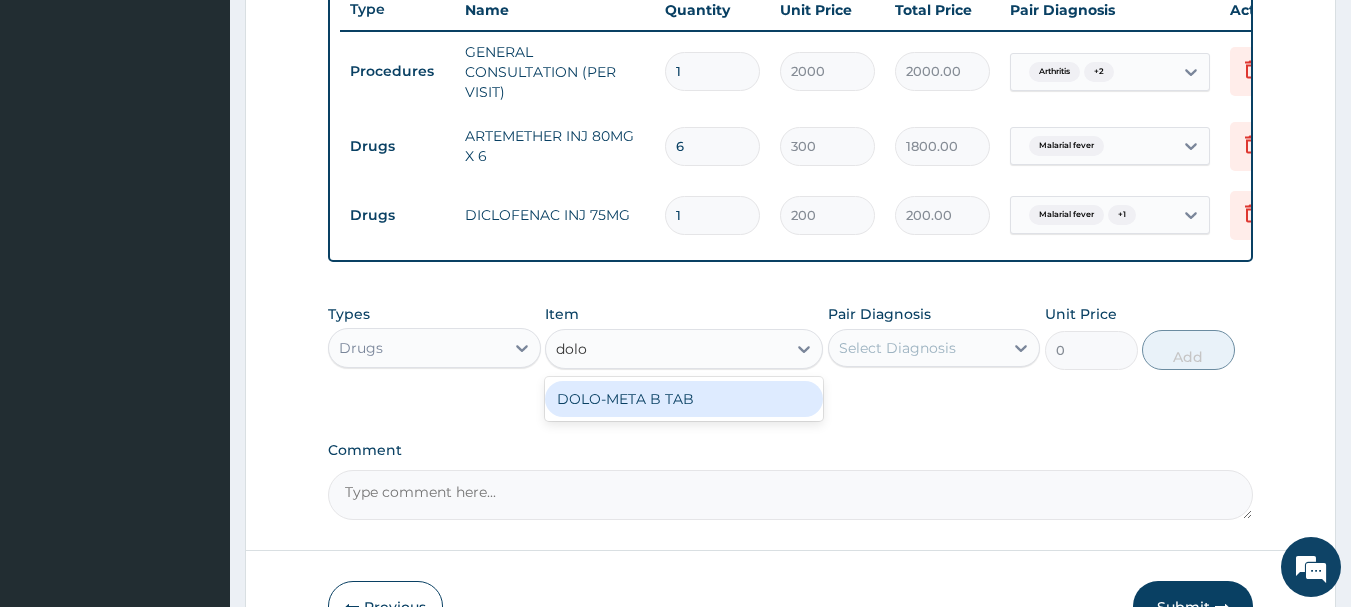 type 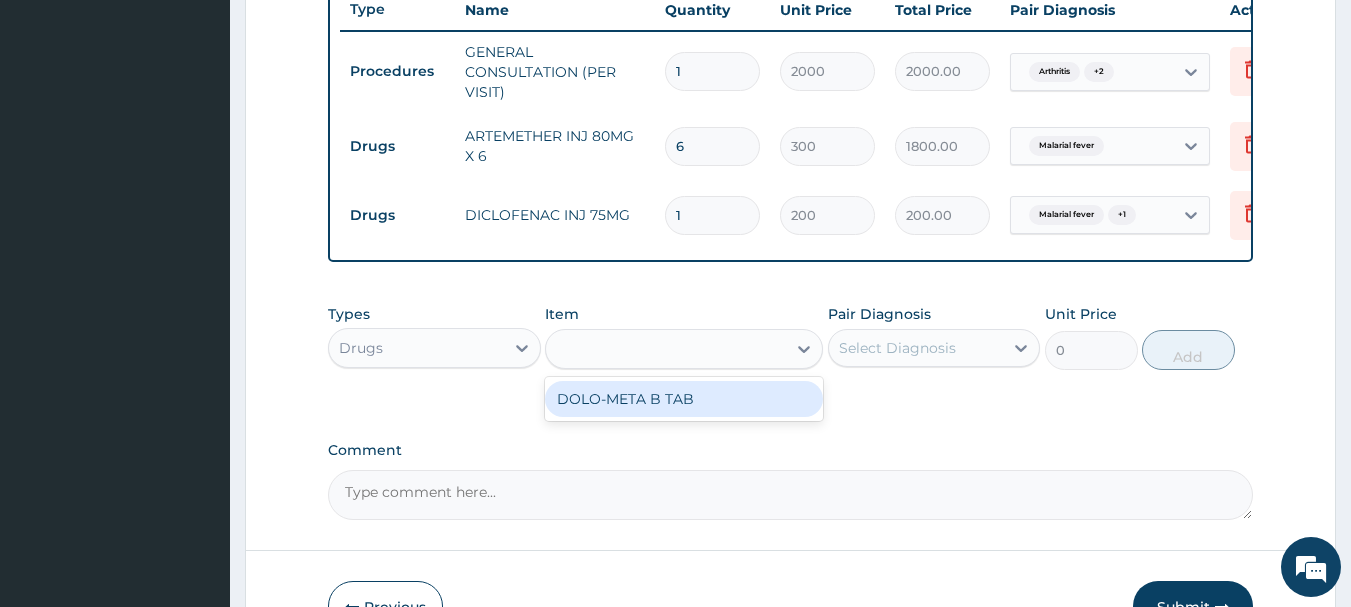 type on "50" 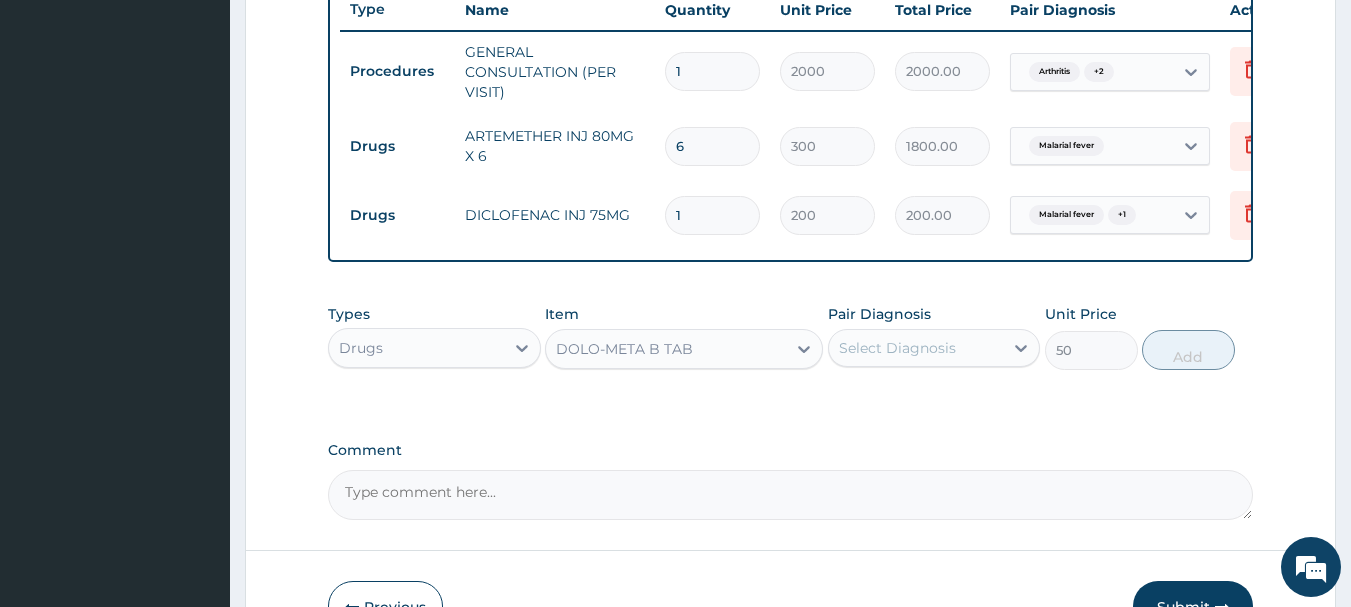 click on "Select Diagnosis" at bounding box center [897, 348] 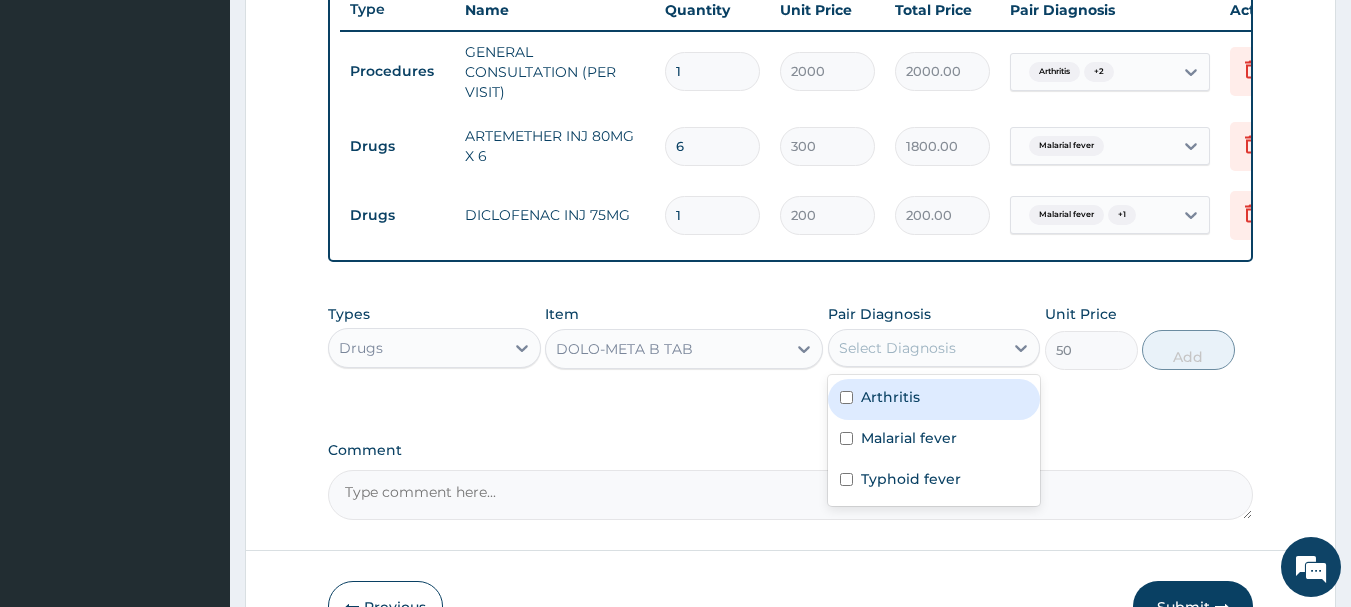 click on "Arthritis" at bounding box center [890, 397] 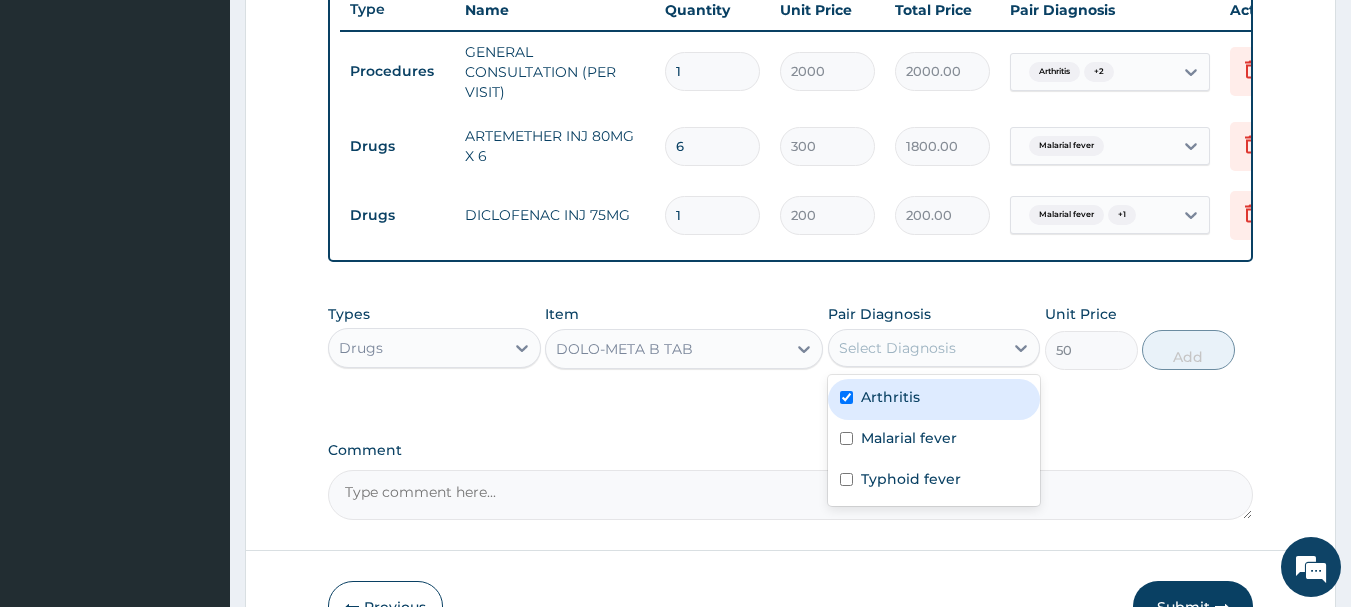 checkbox on "true" 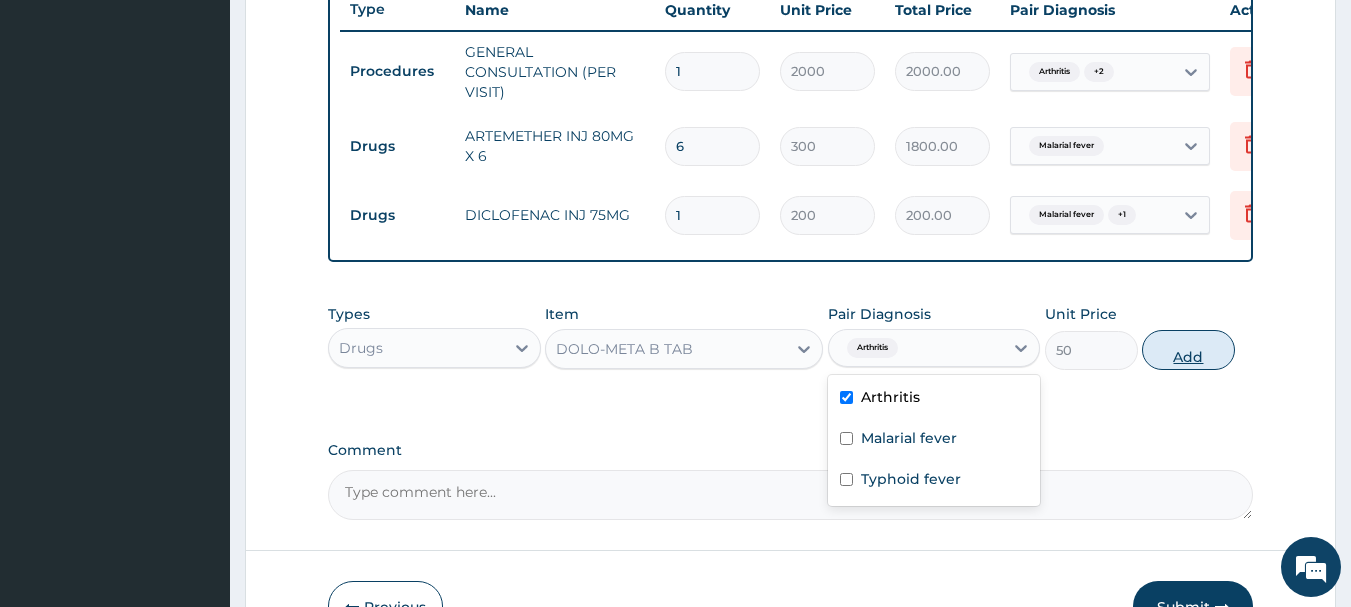 click on "Add" at bounding box center (1188, 350) 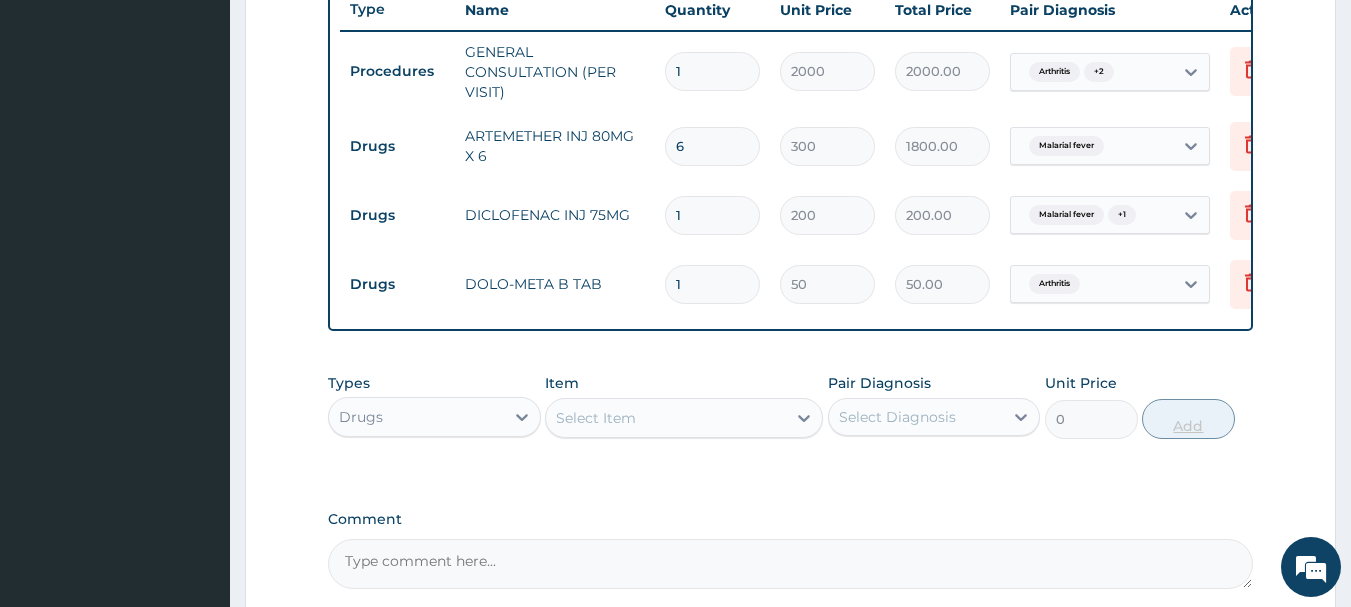 type on "10" 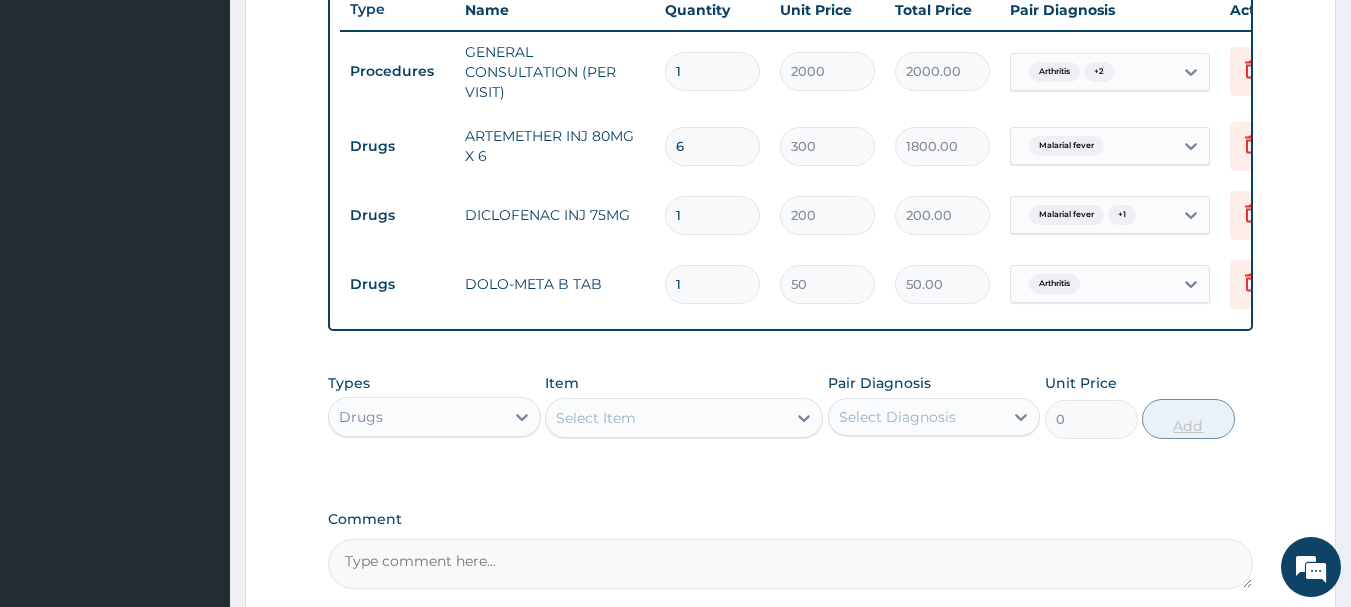 type on "500.00" 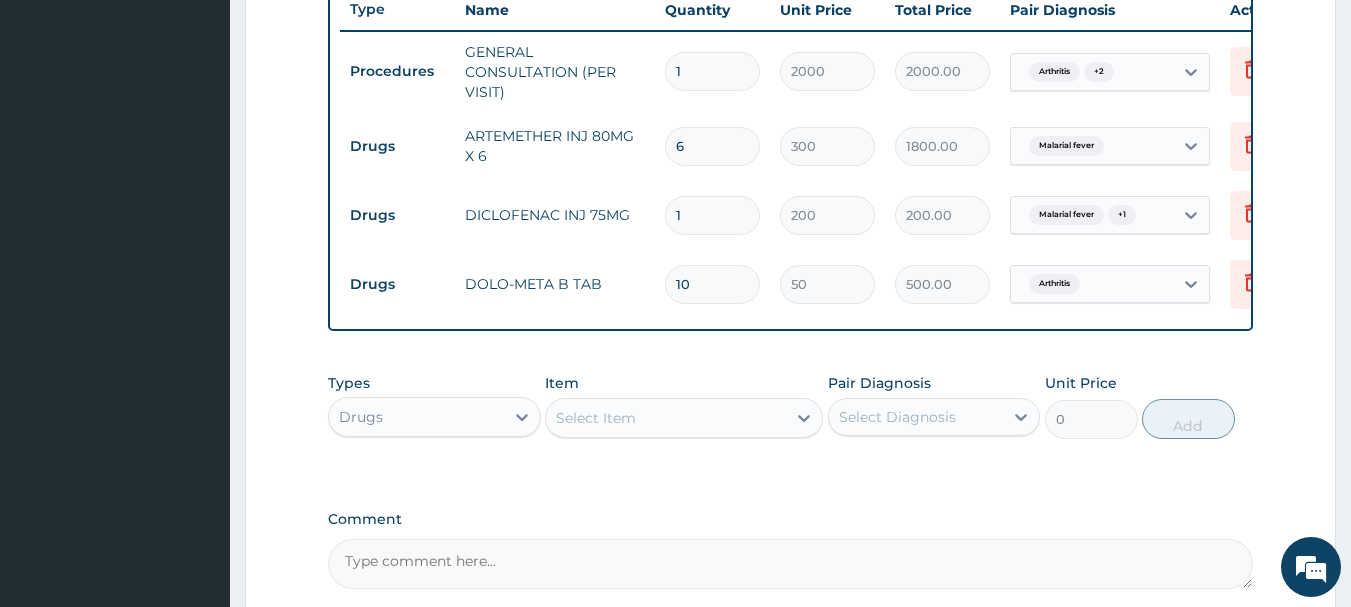 type on "10" 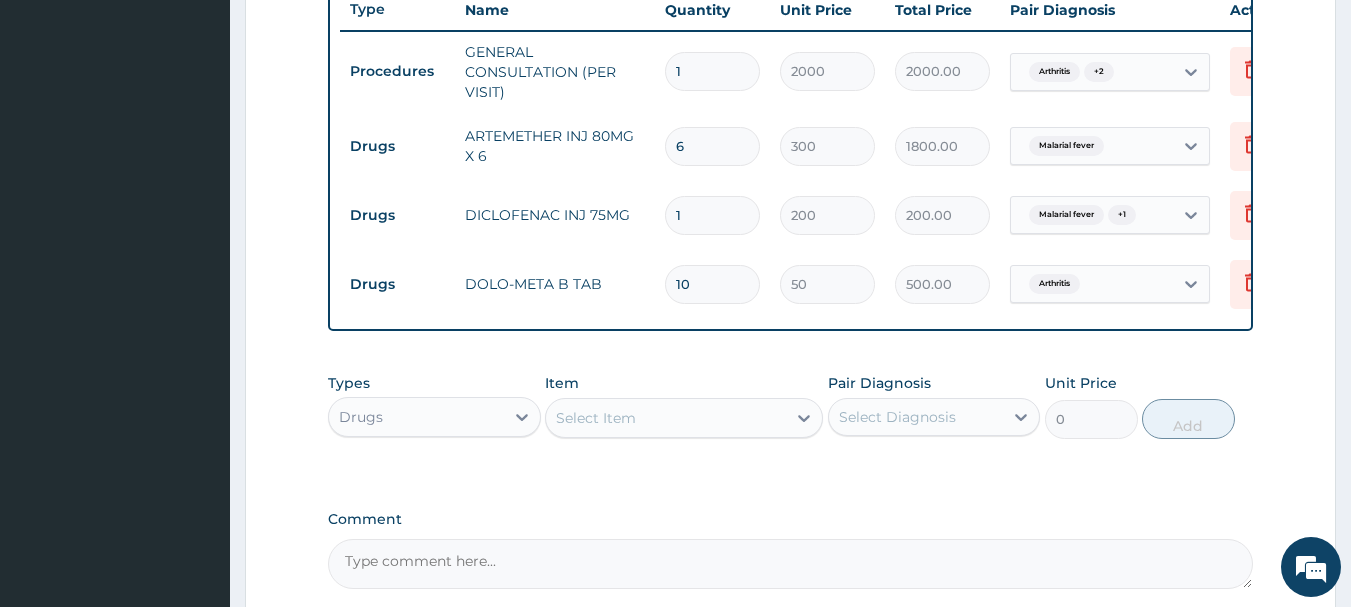 click on "Select Item" at bounding box center [684, 418] 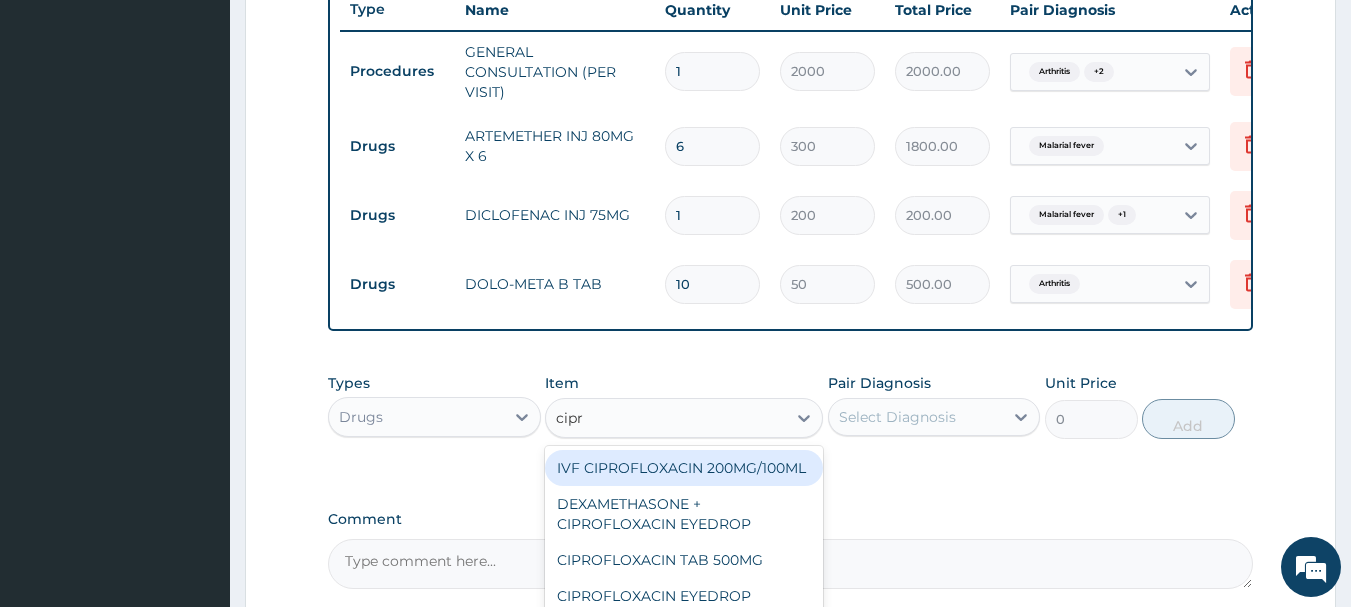 type on "cipro" 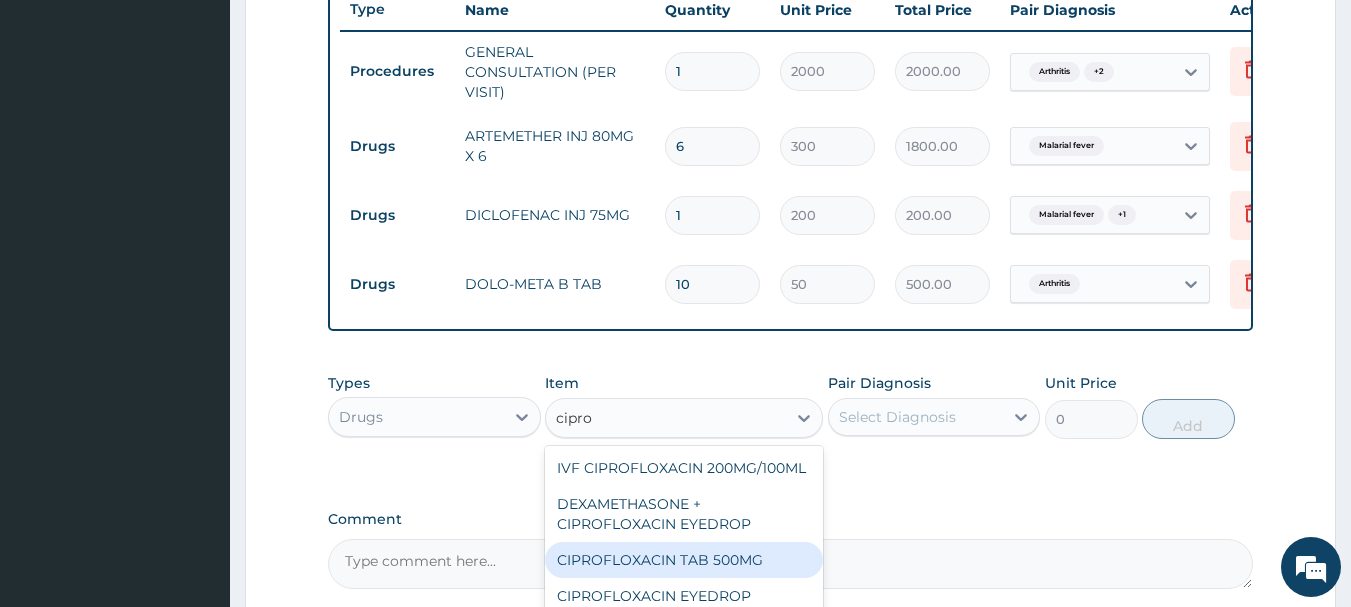 click on "CIPROFLOXACIN TAB 500MG" at bounding box center (684, 560) 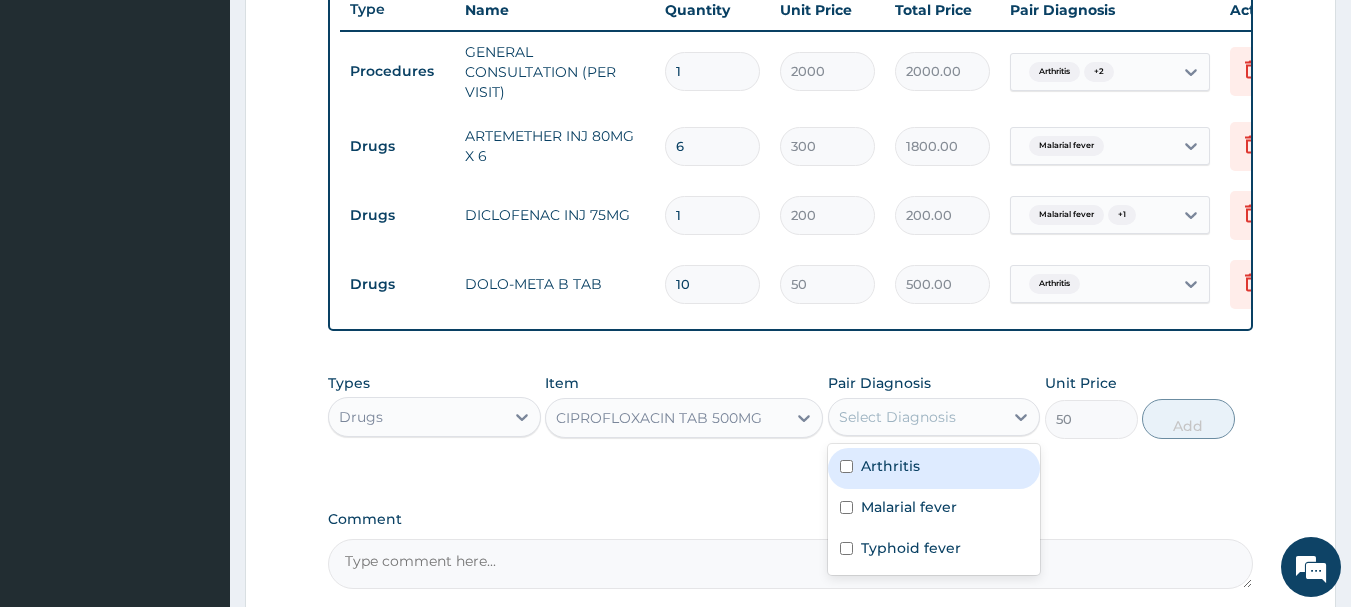 click on "Select Diagnosis" at bounding box center (916, 417) 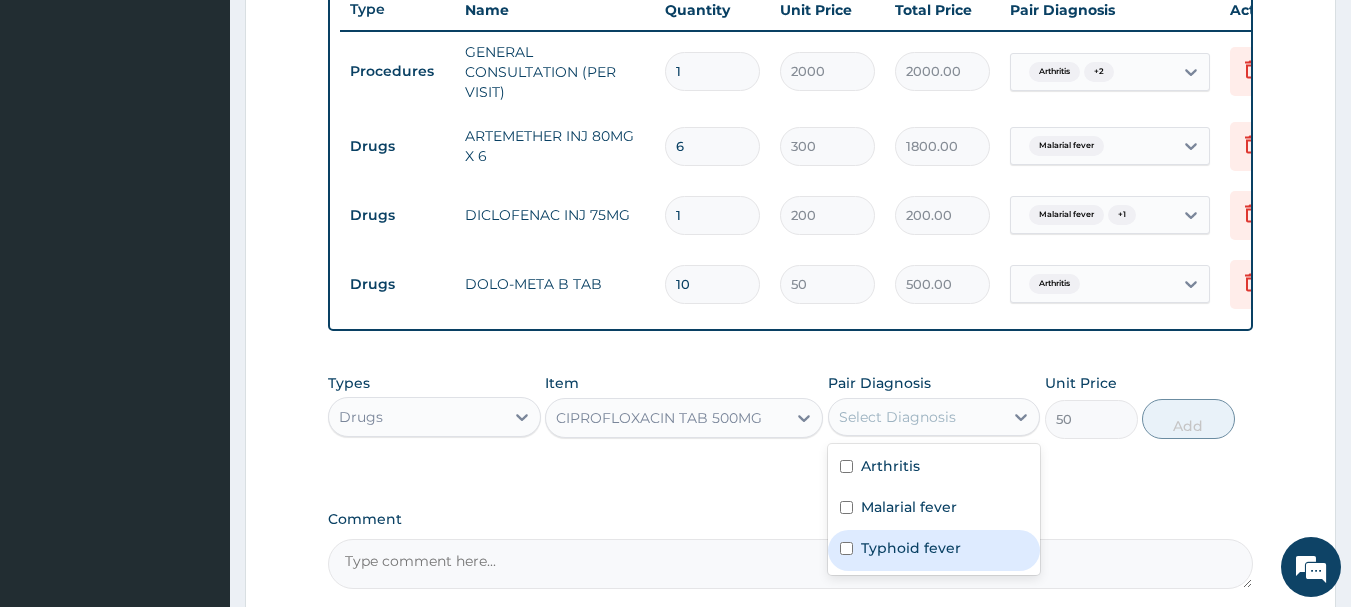 click on "Typhoid fever" at bounding box center (911, 548) 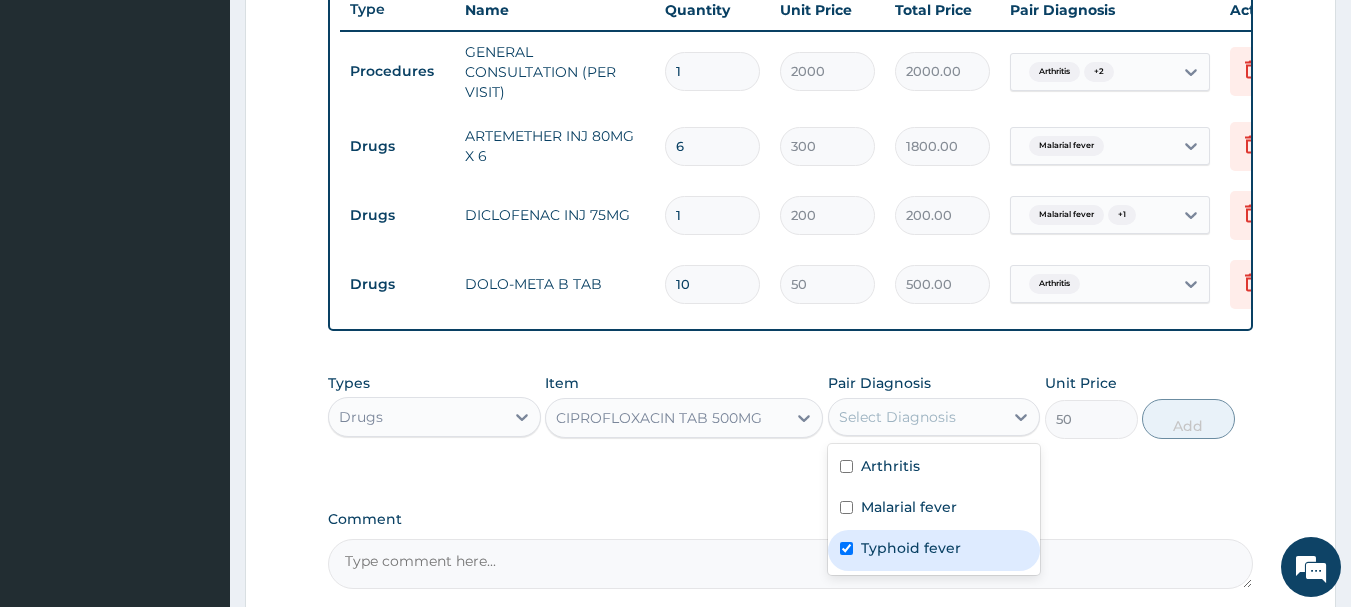 checkbox on "true" 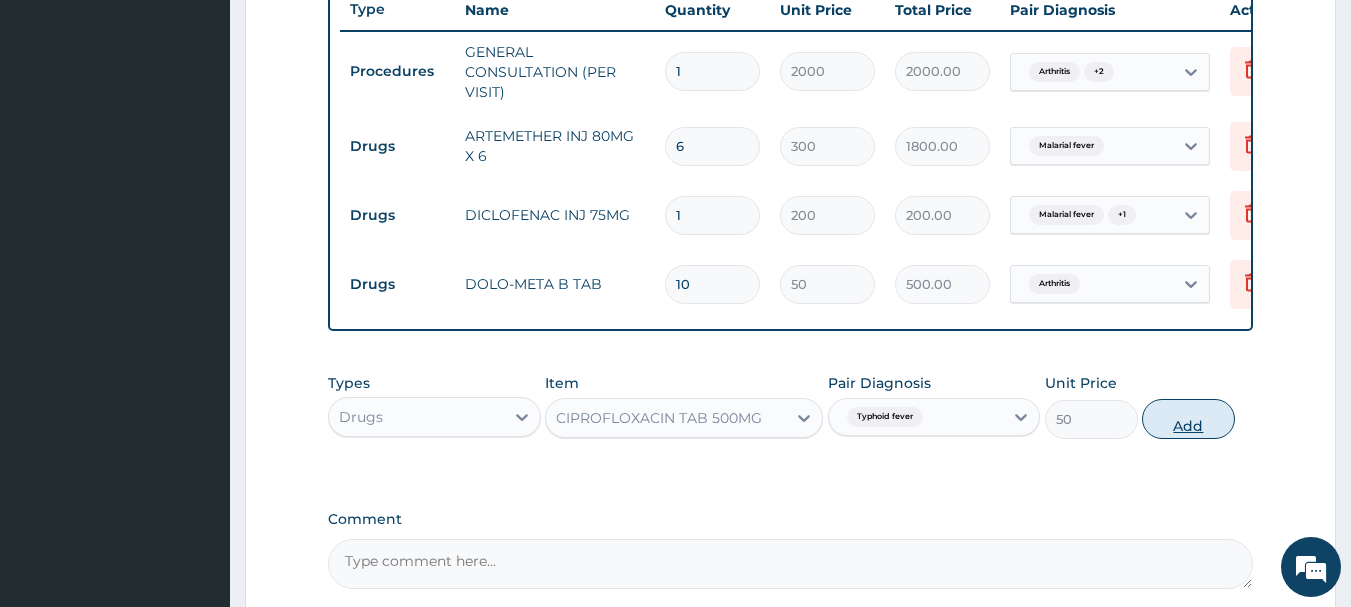 click on "Add" at bounding box center (1188, 419) 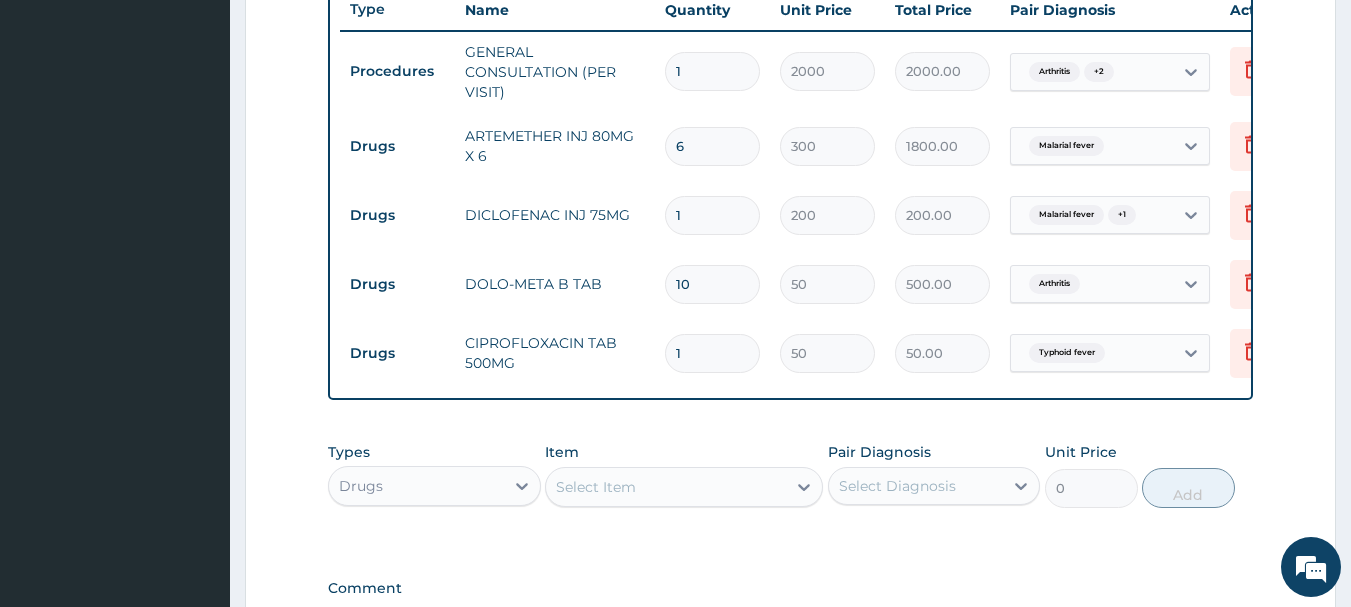 type on "10" 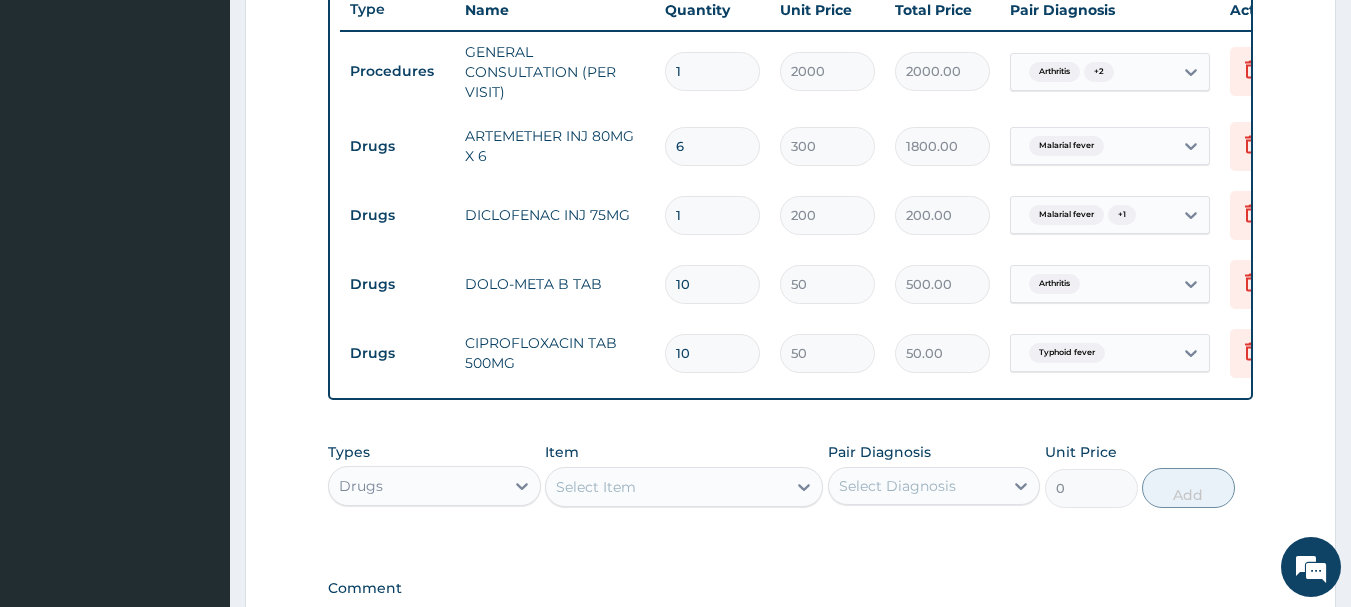 type on "500.00" 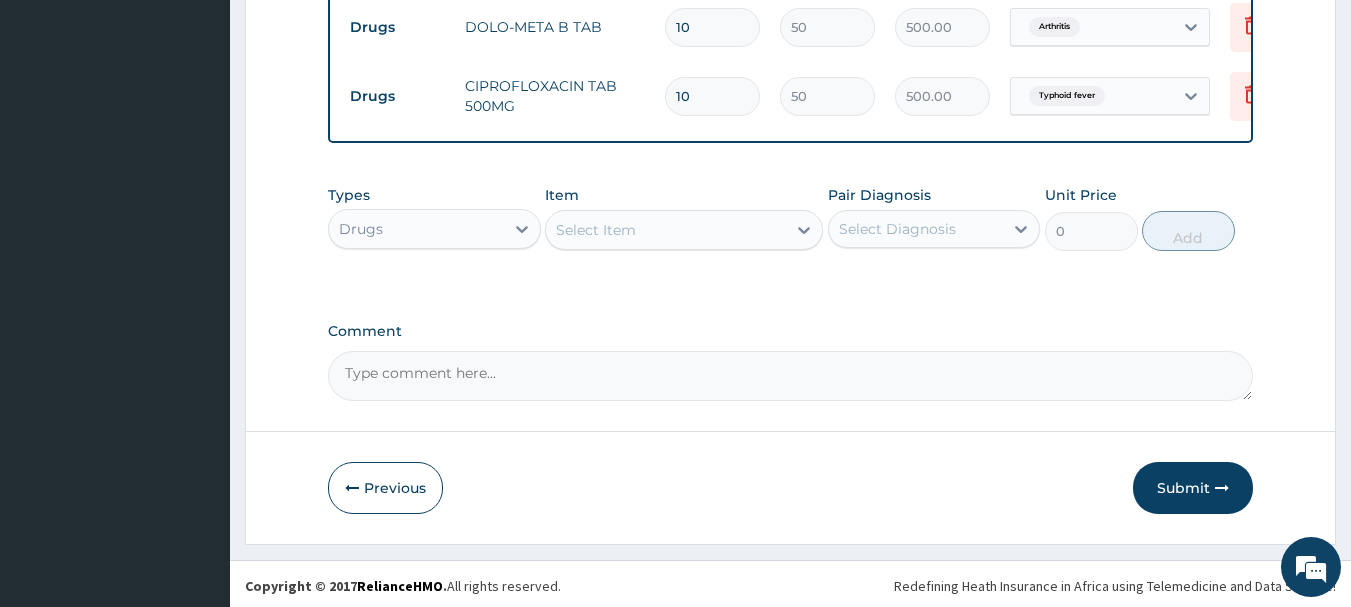 scroll, scrollTop: 1032, scrollLeft: 0, axis: vertical 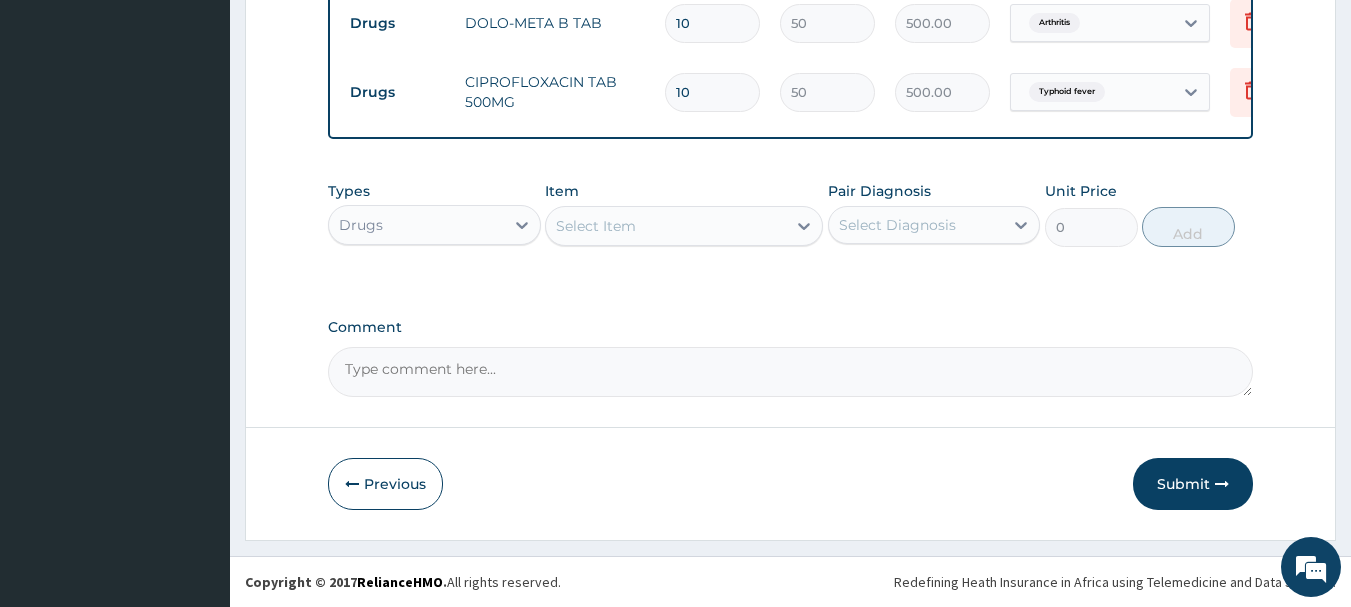 type on "10" 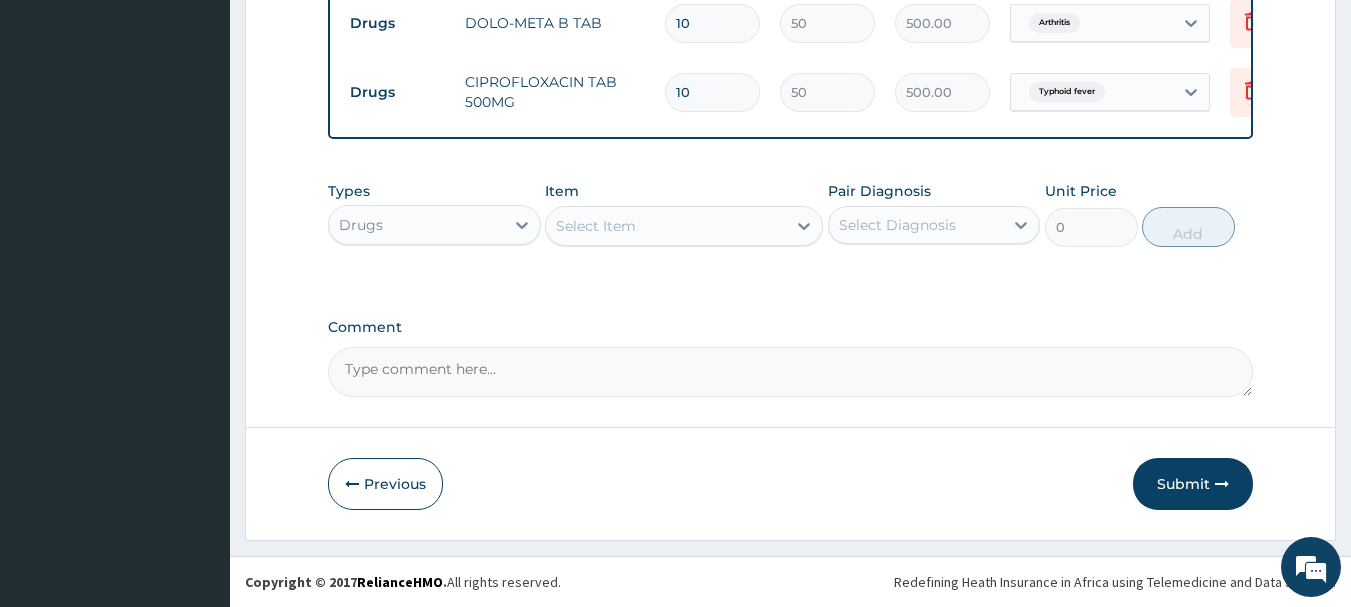 click on "Select Item" at bounding box center (666, 226) 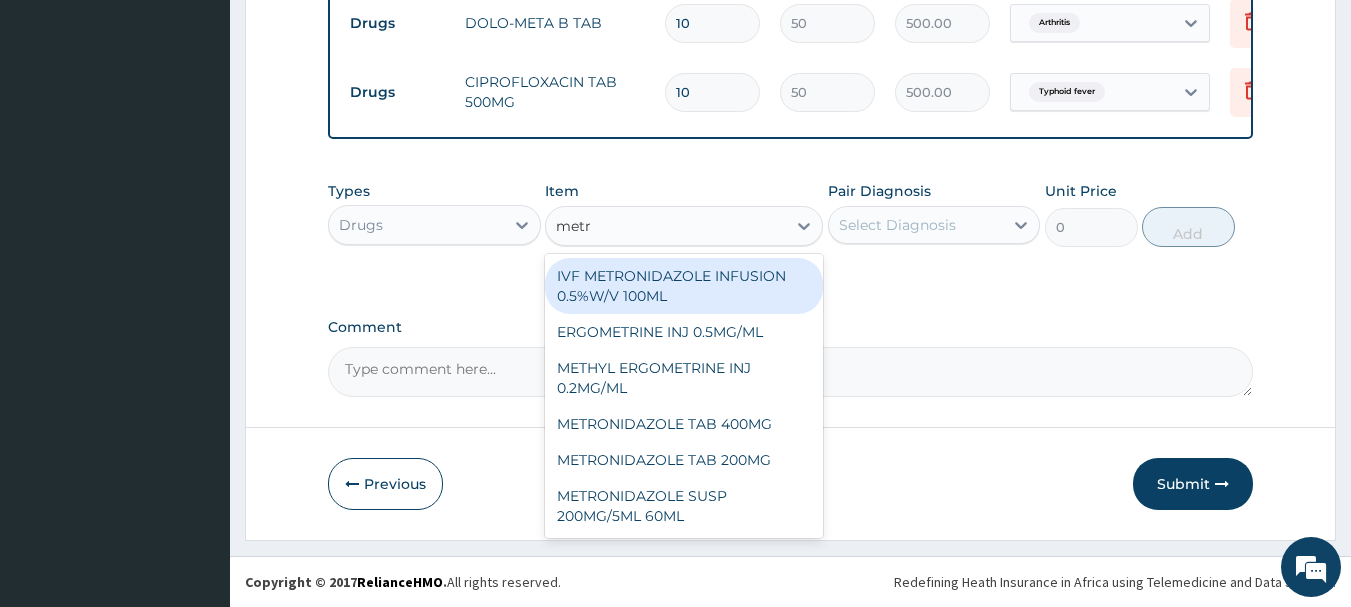 type on "metro" 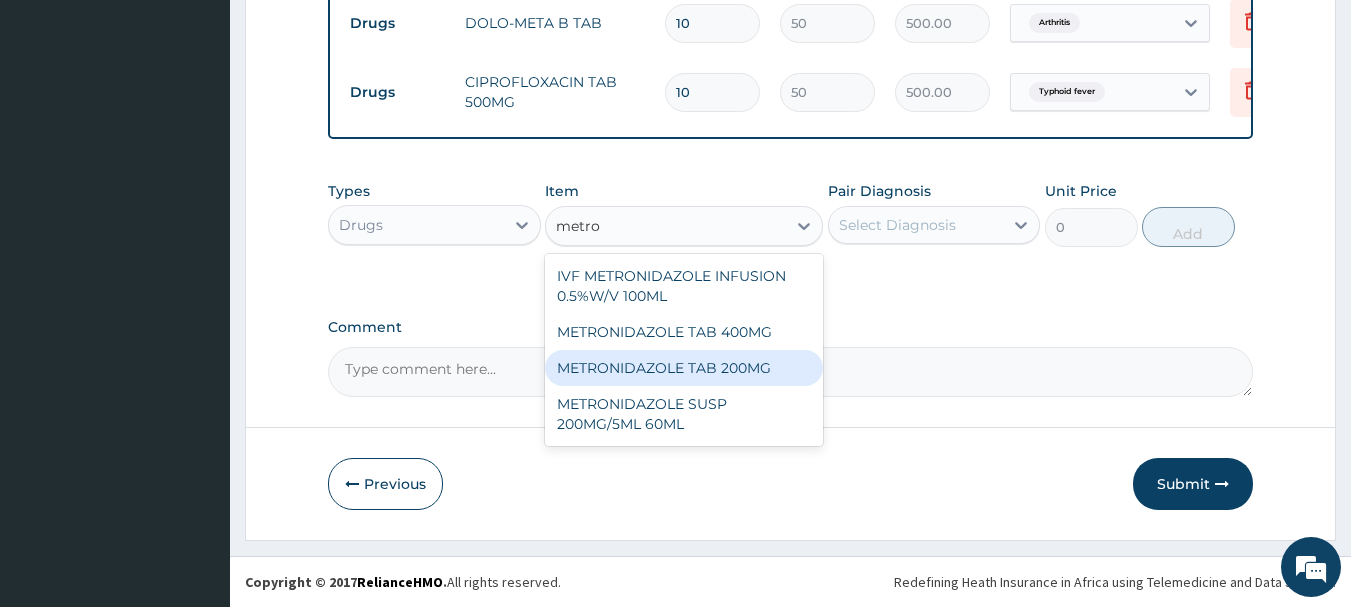click on "METRONIDAZOLE TAB 200MG" at bounding box center [684, 368] 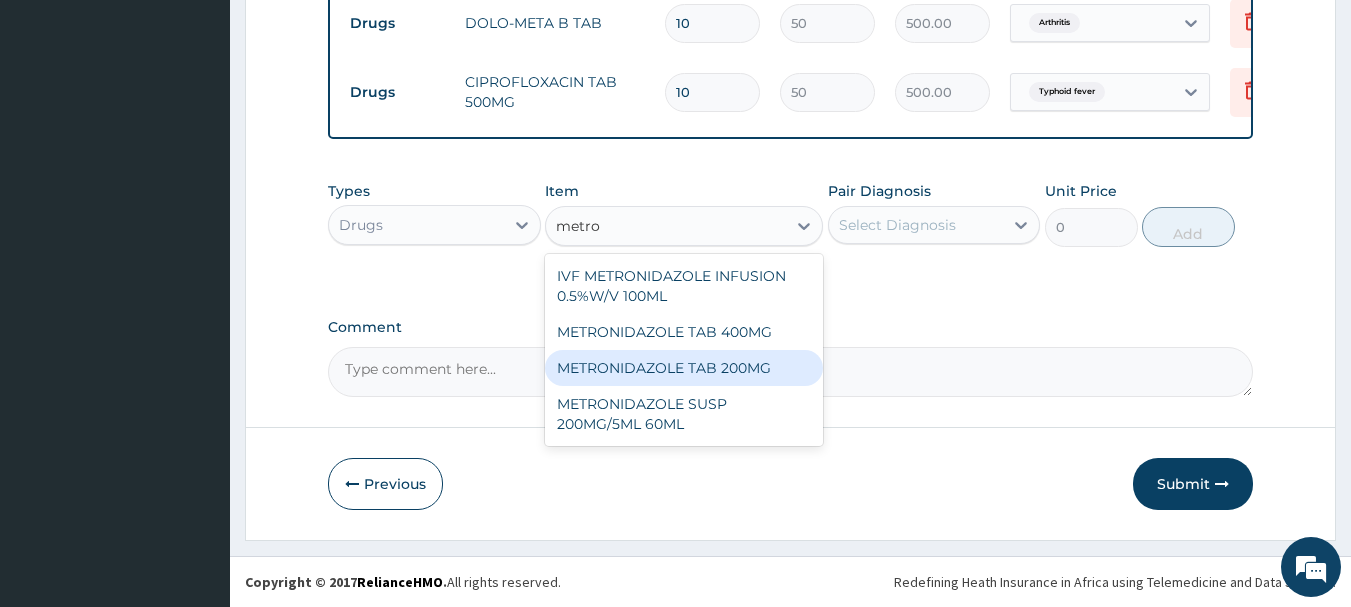 type 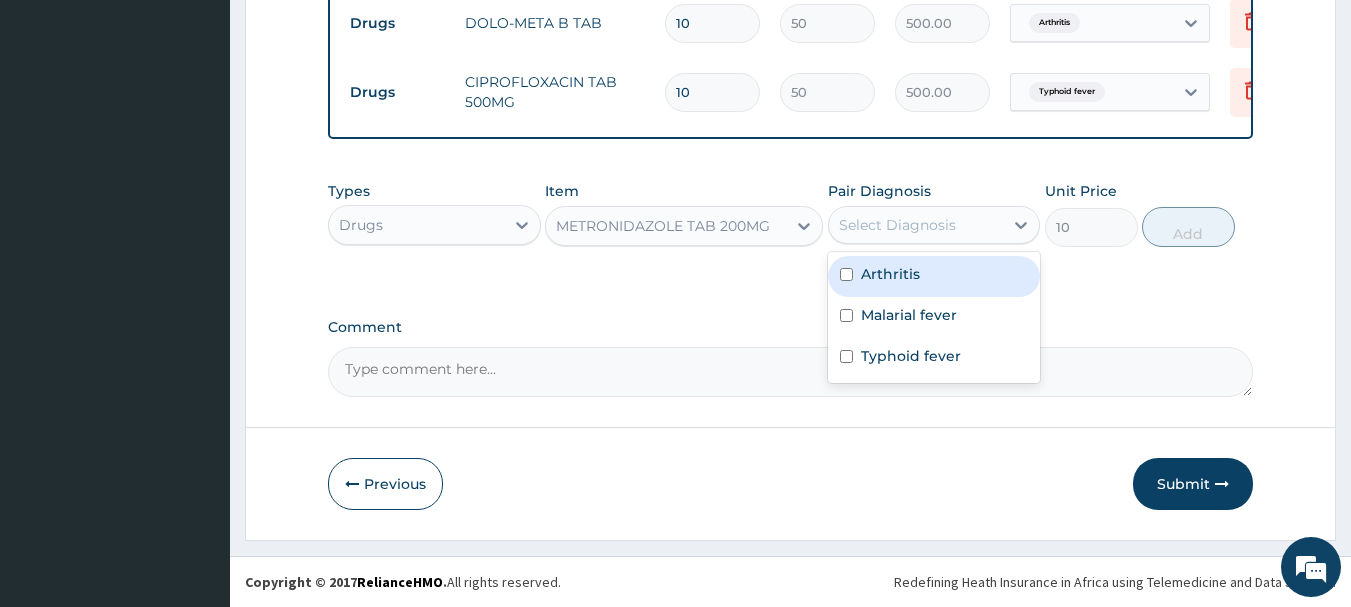 click on "Select Diagnosis" at bounding box center (897, 225) 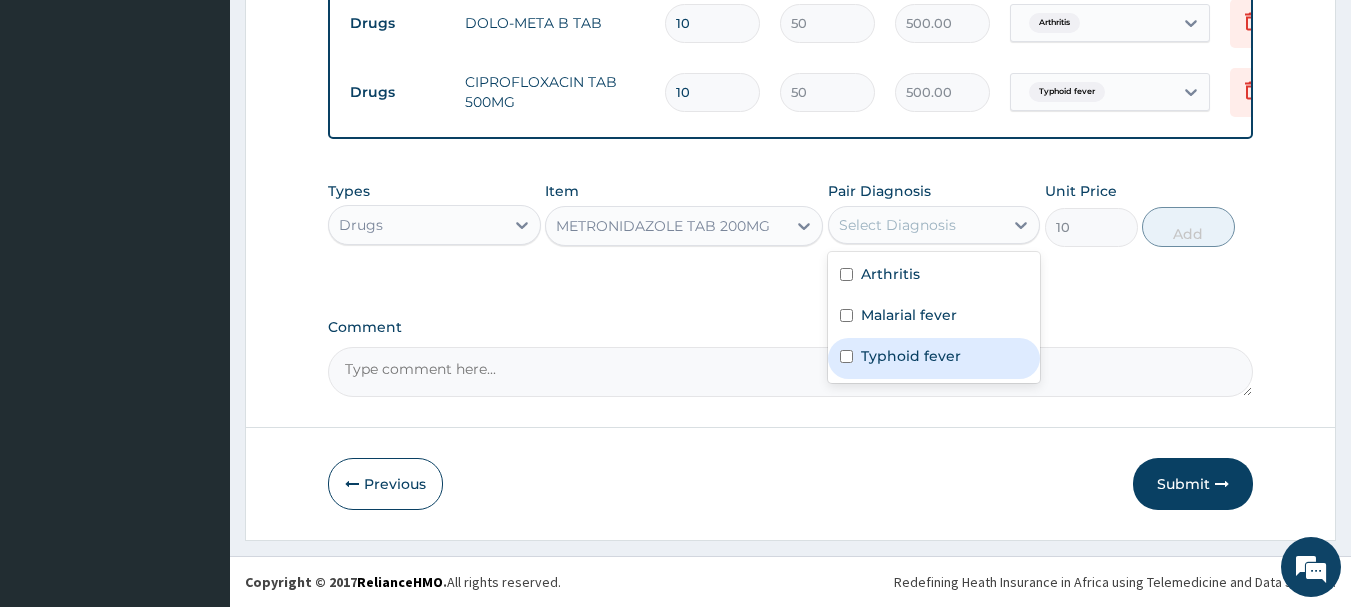 click on "Typhoid fever" at bounding box center [911, 356] 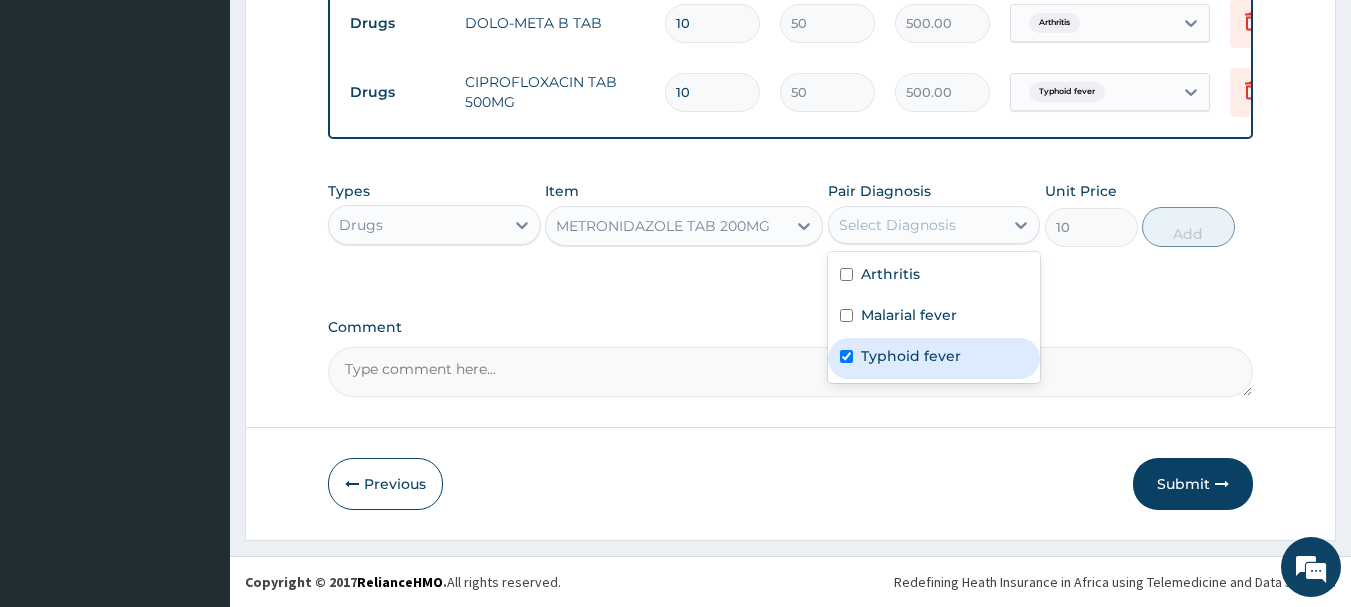 checkbox on "true" 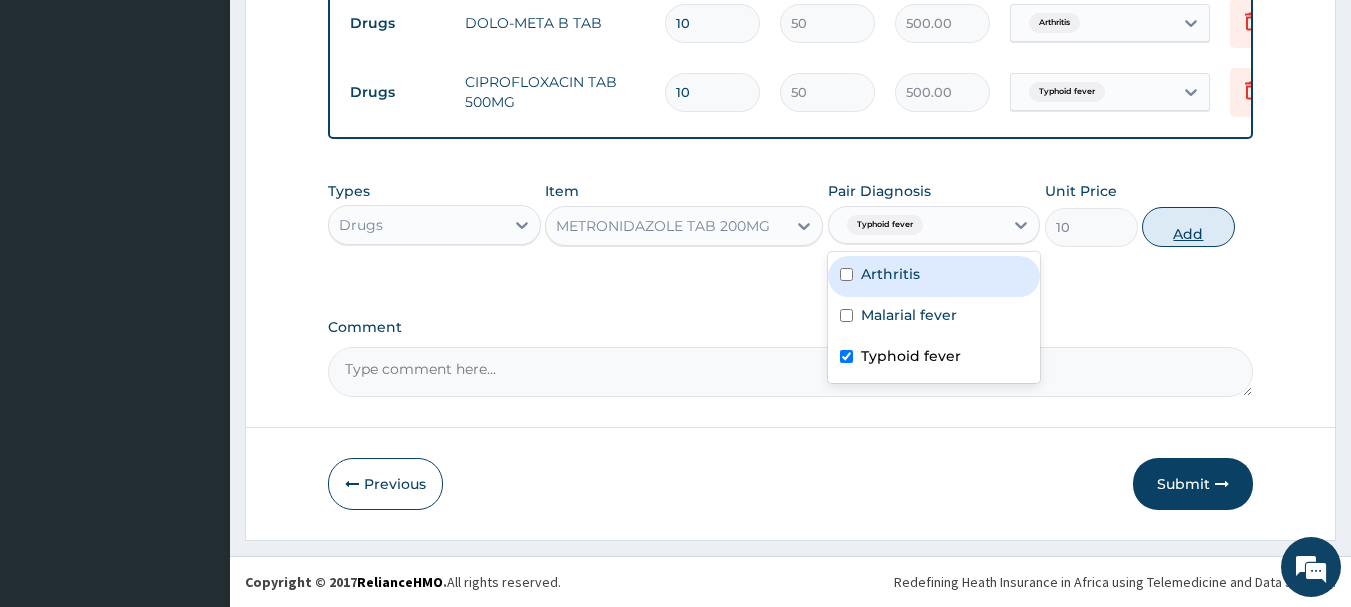 click on "Add" at bounding box center [1188, 227] 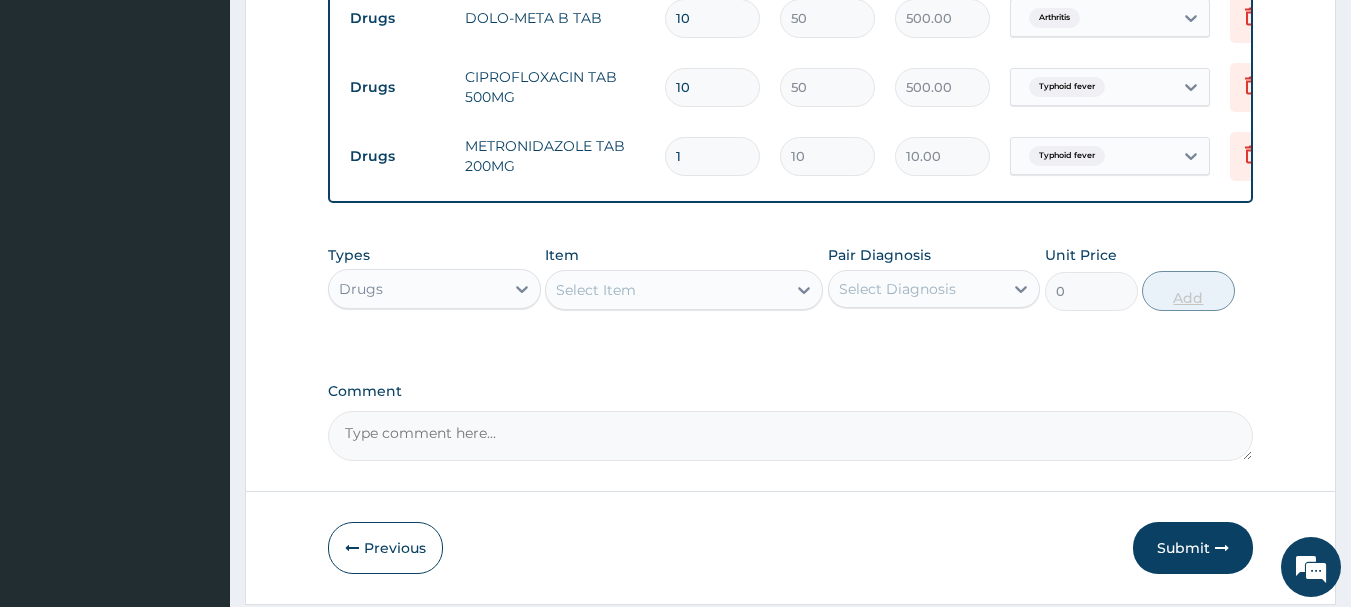 type on "10" 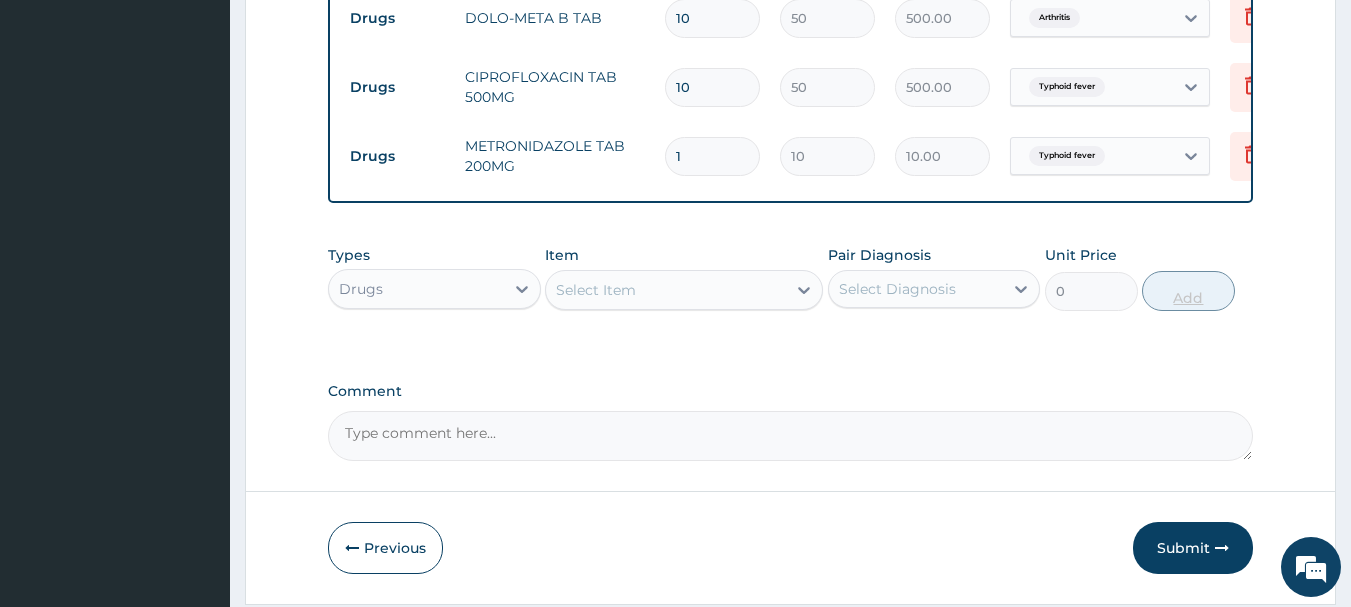 type on "100.00" 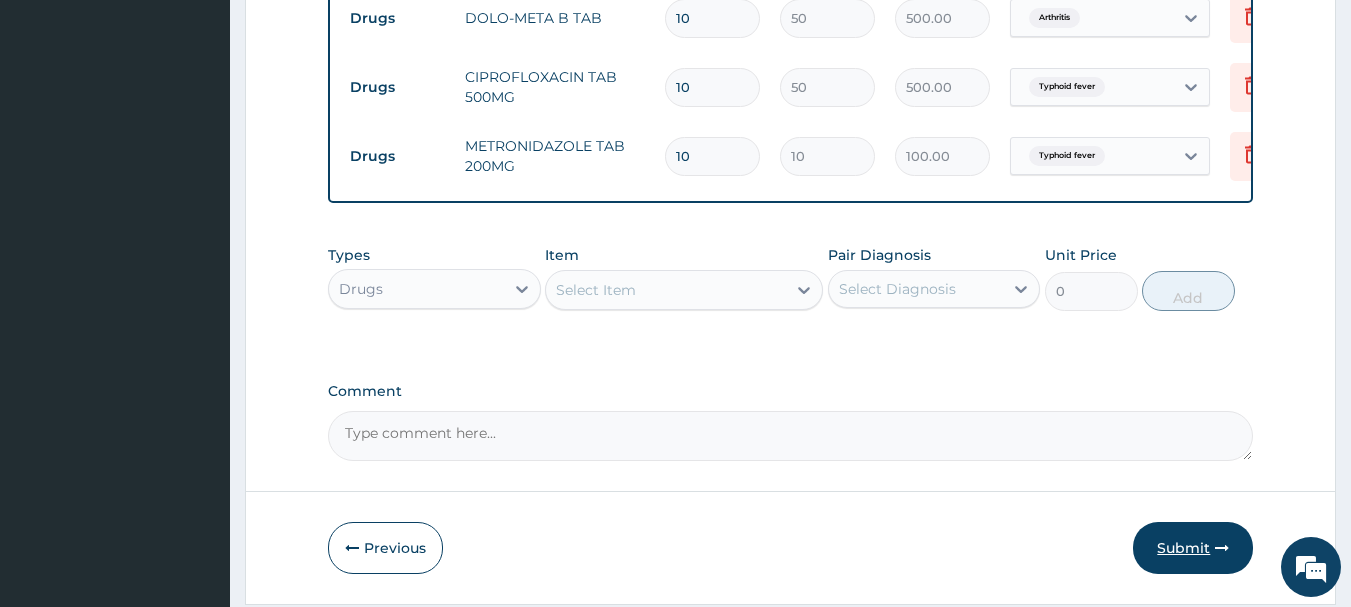 type on "10" 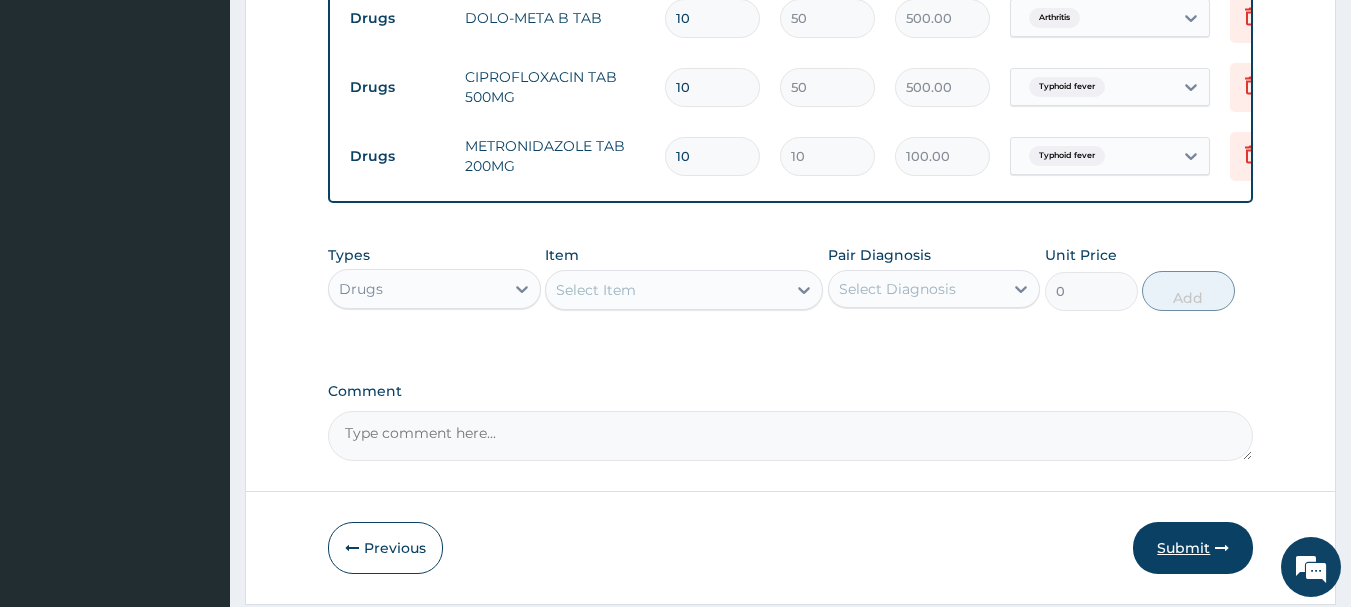 click on "Submit" at bounding box center (1193, 548) 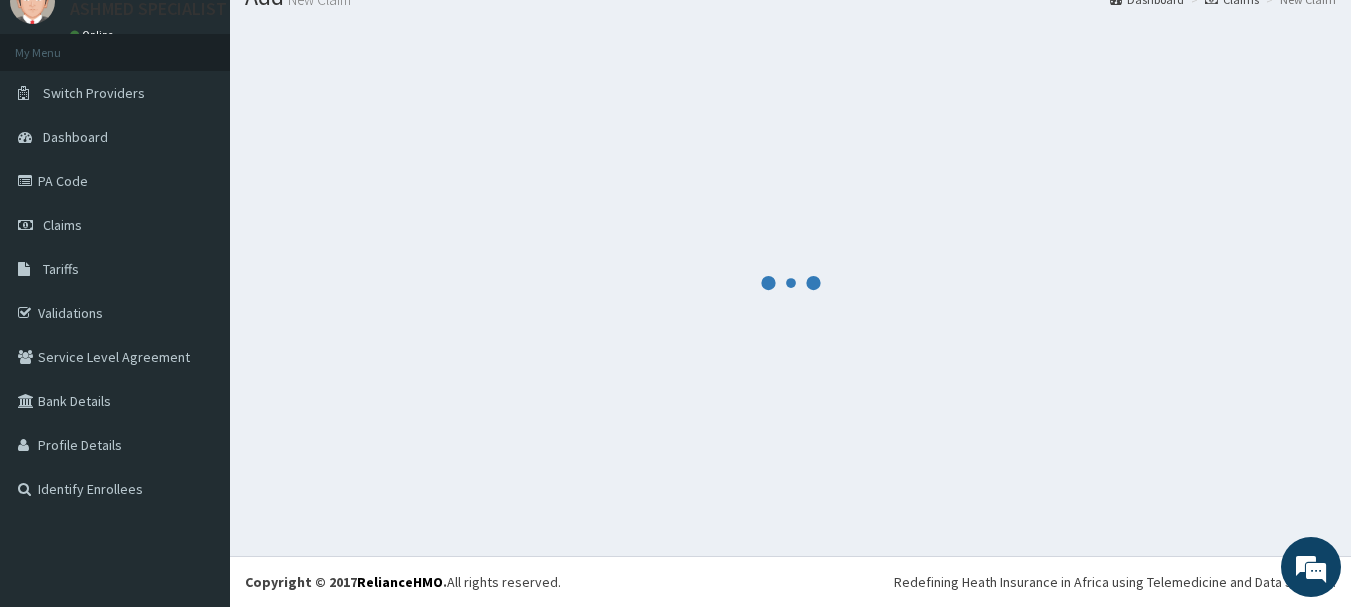 scroll, scrollTop: 1032, scrollLeft: 0, axis: vertical 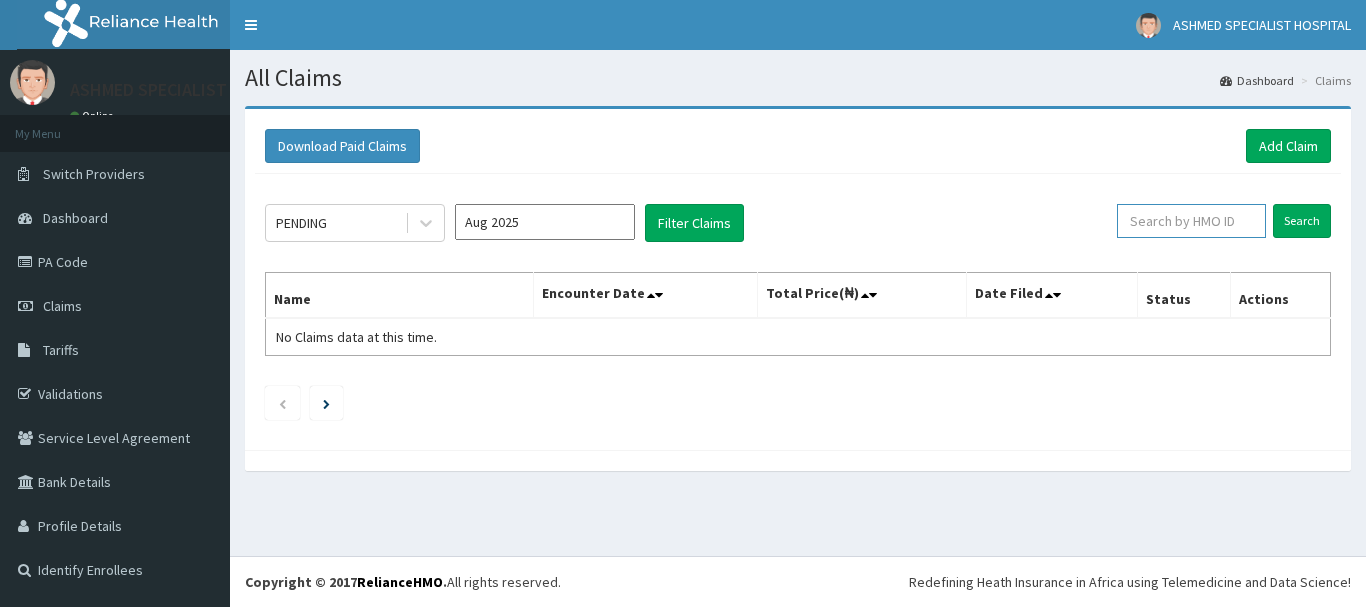 click at bounding box center (1191, 221) 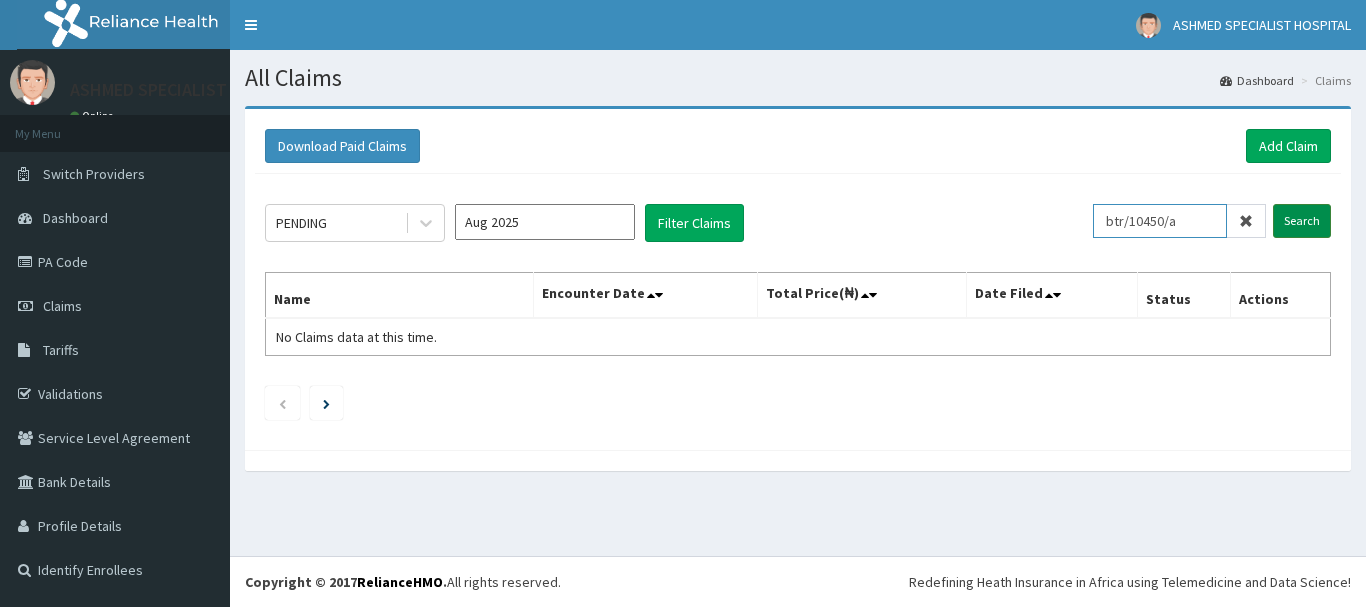 type on "btr/10450/a" 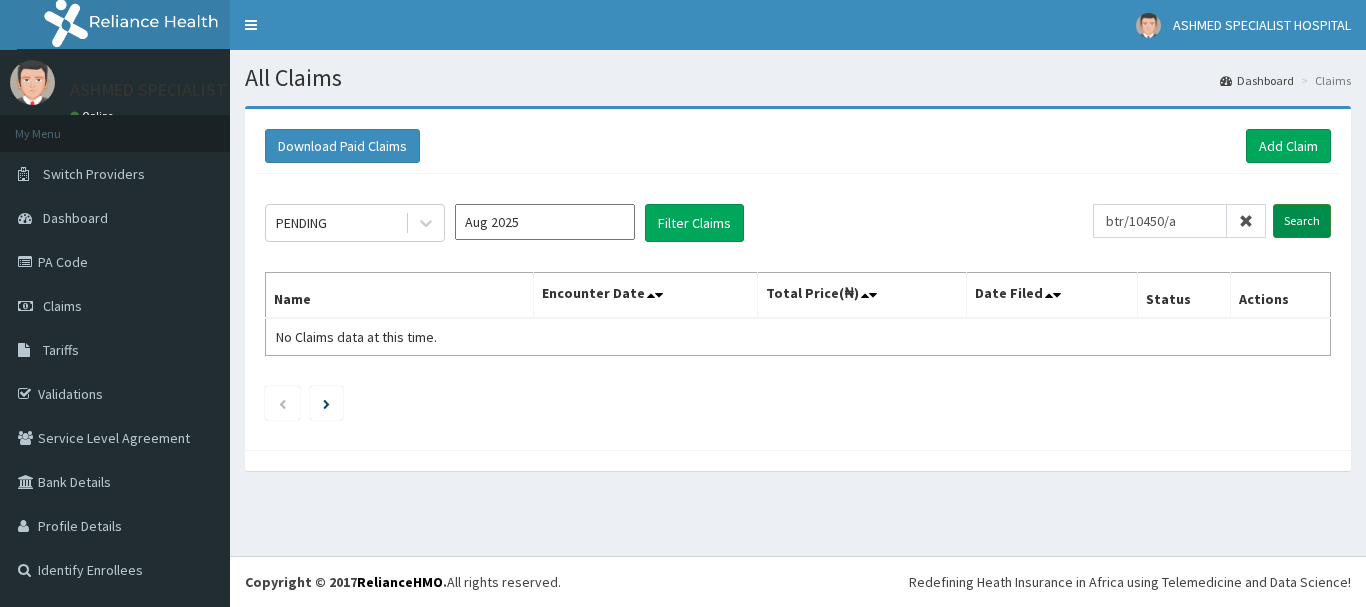 click on "Search" at bounding box center (1302, 221) 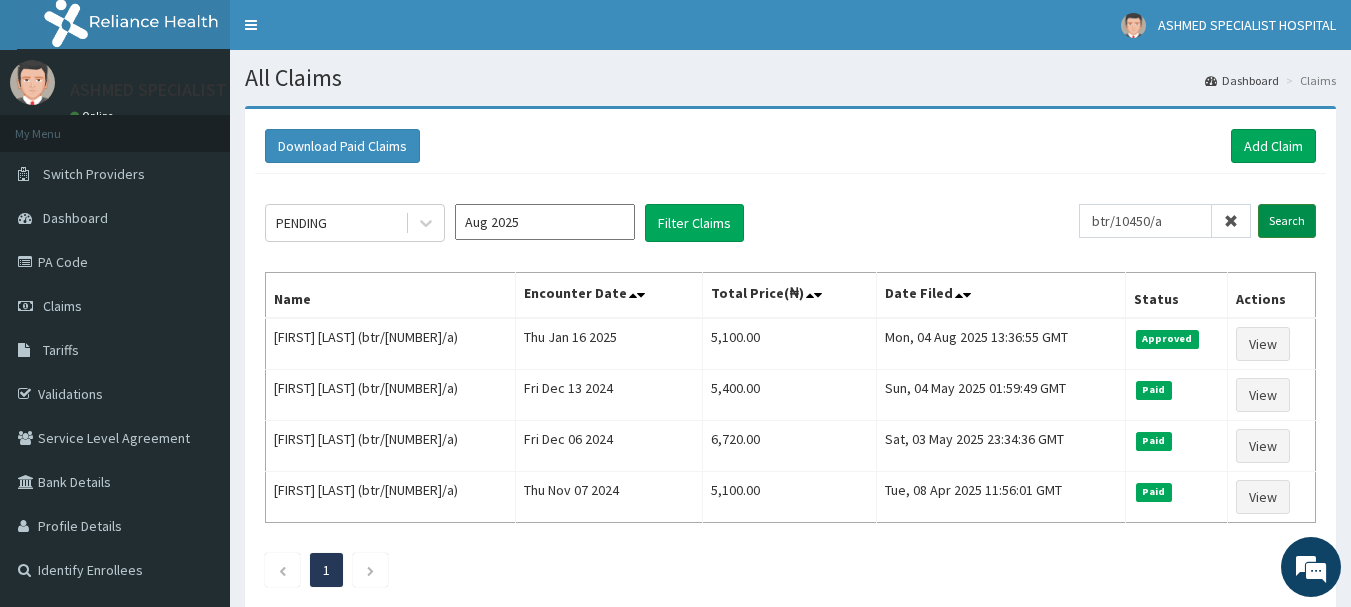 scroll, scrollTop: 0, scrollLeft: 0, axis: both 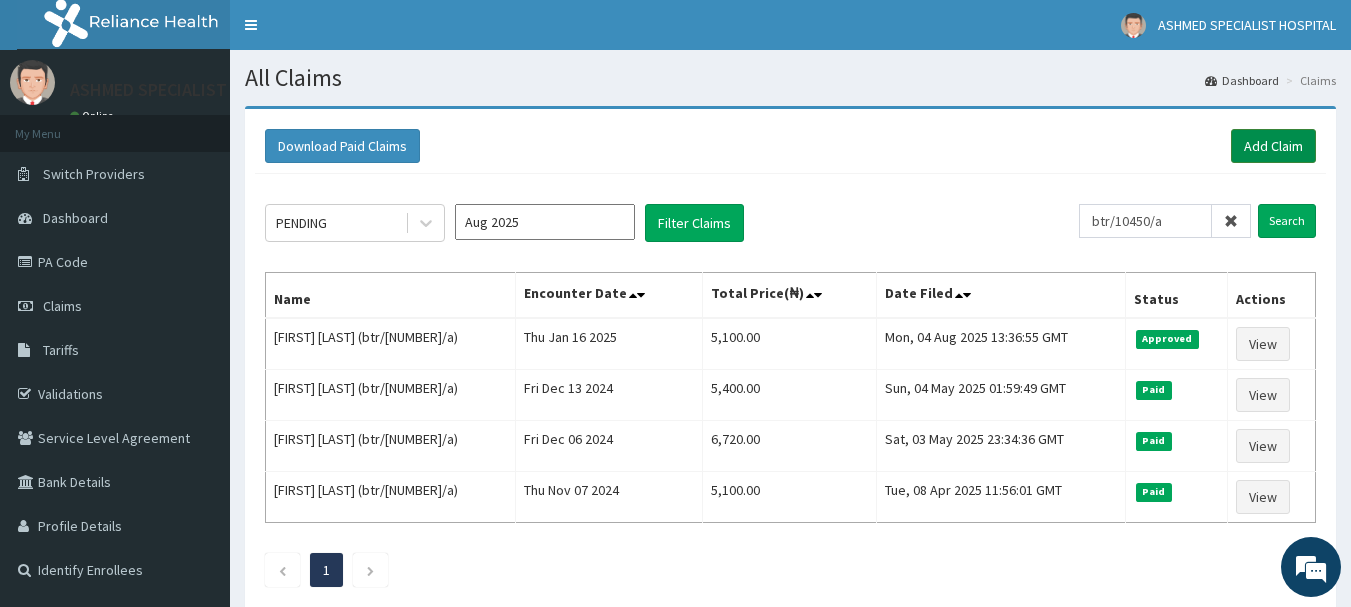 click on "Add Claim" at bounding box center [1273, 146] 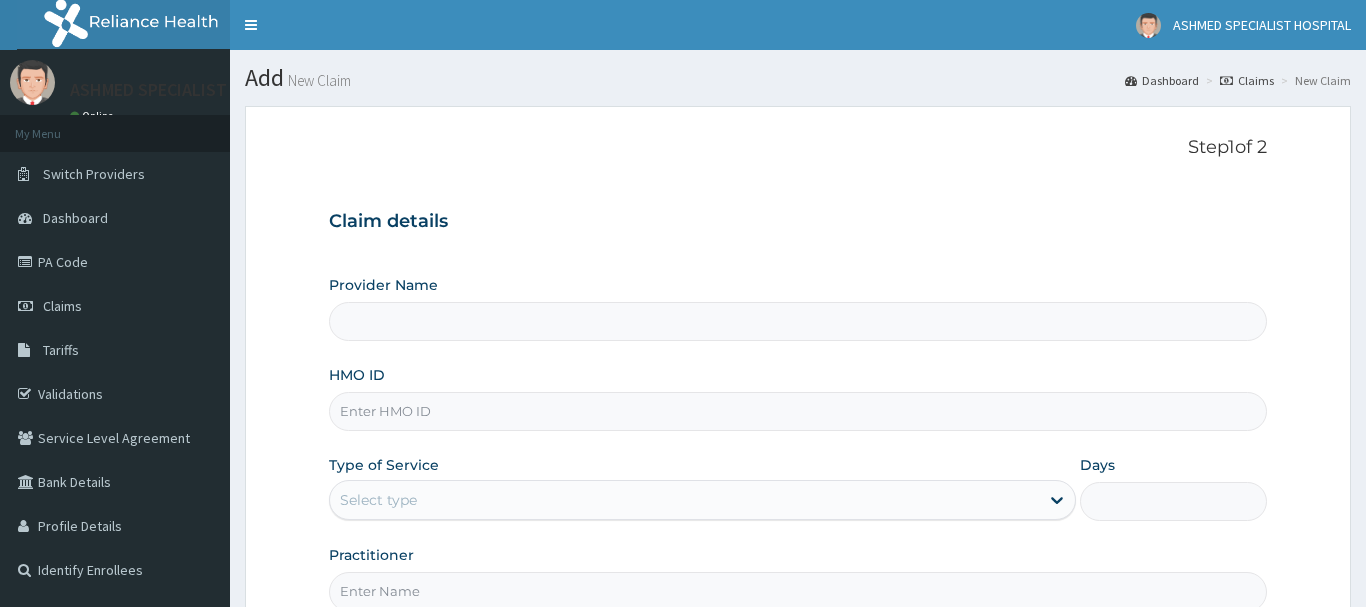 scroll, scrollTop: 0, scrollLeft: 0, axis: both 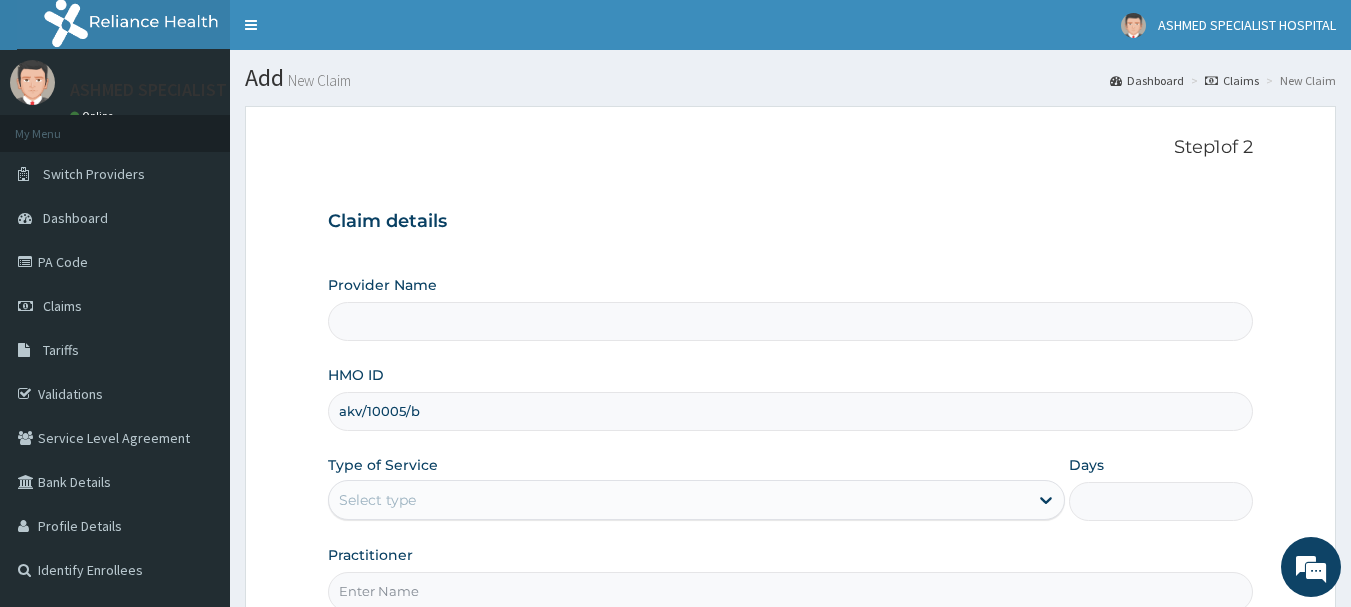 type on "akv/10005/b" 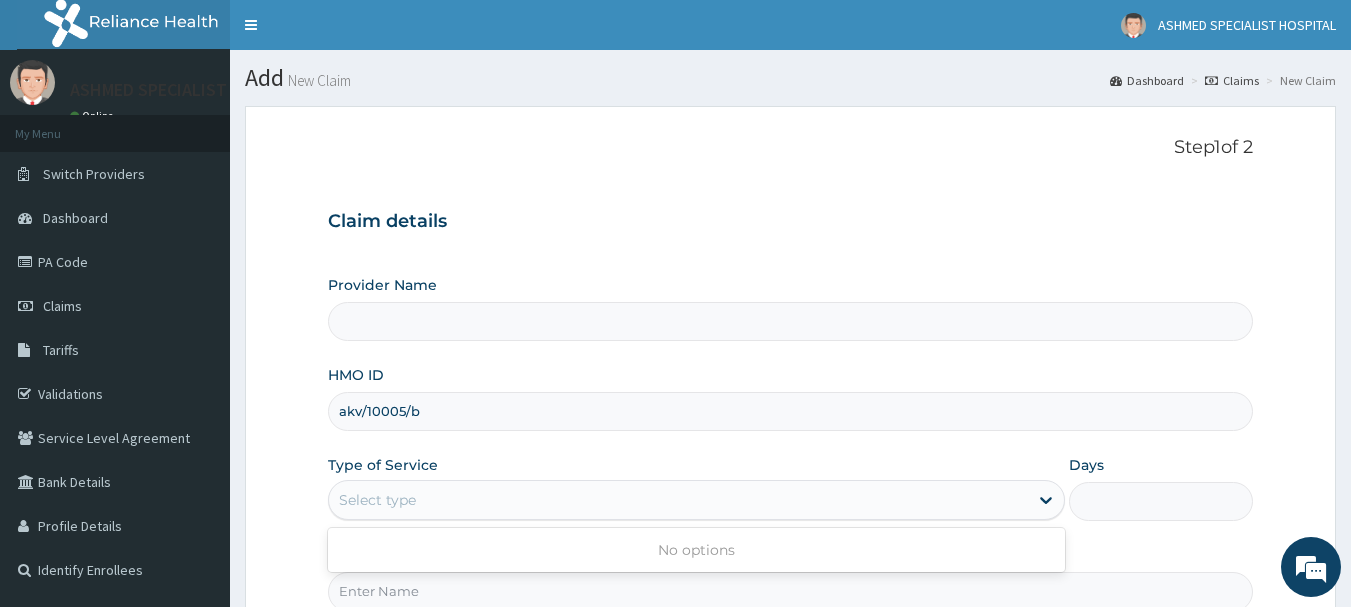 click on "Select type" at bounding box center [377, 500] 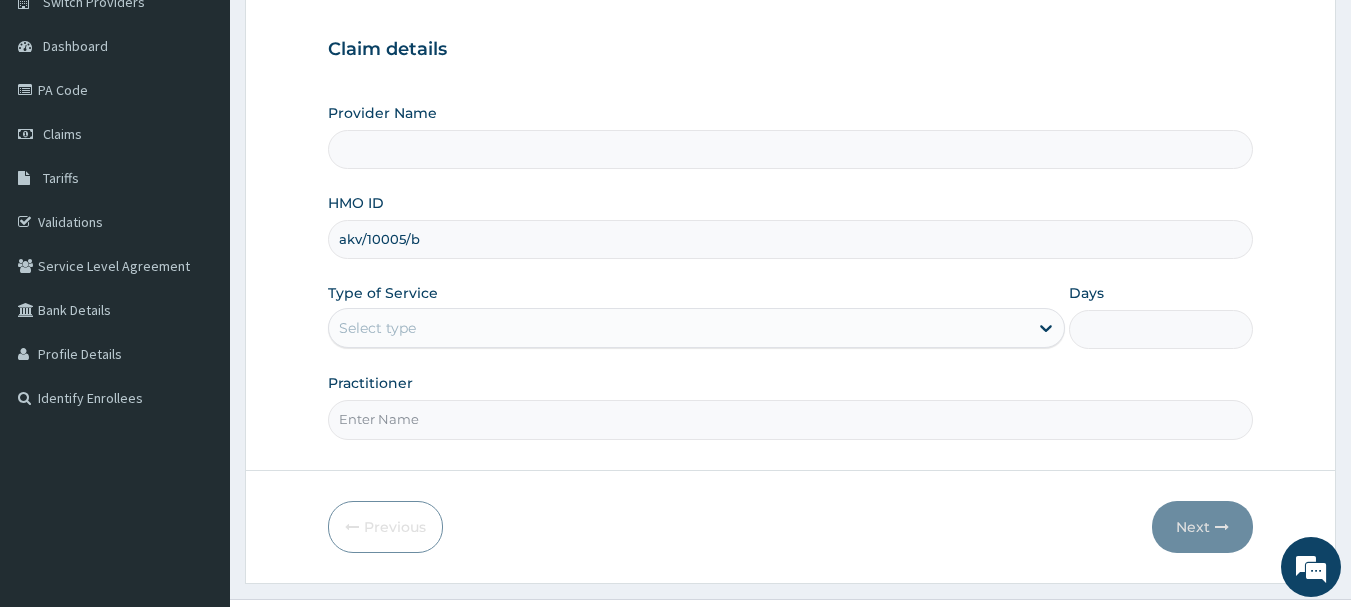 scroll, scrollTop: 215, scrollLeft: 0, axis: vertical 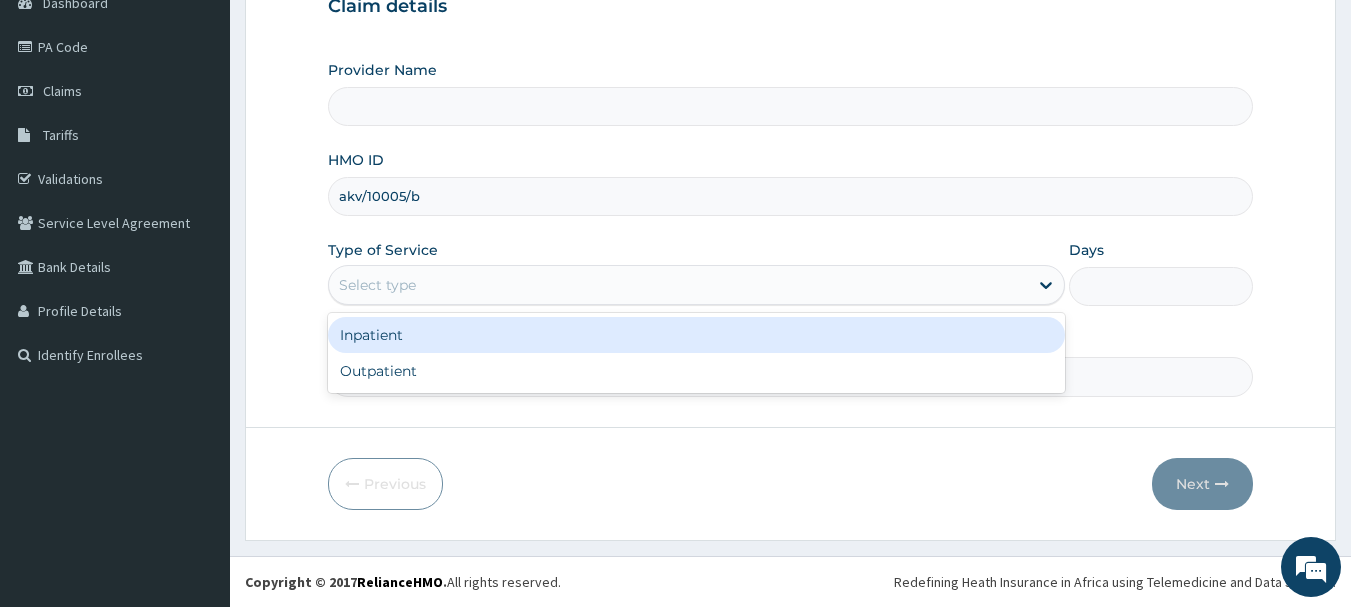 click on "Select type" at bounding box center (678, 285) 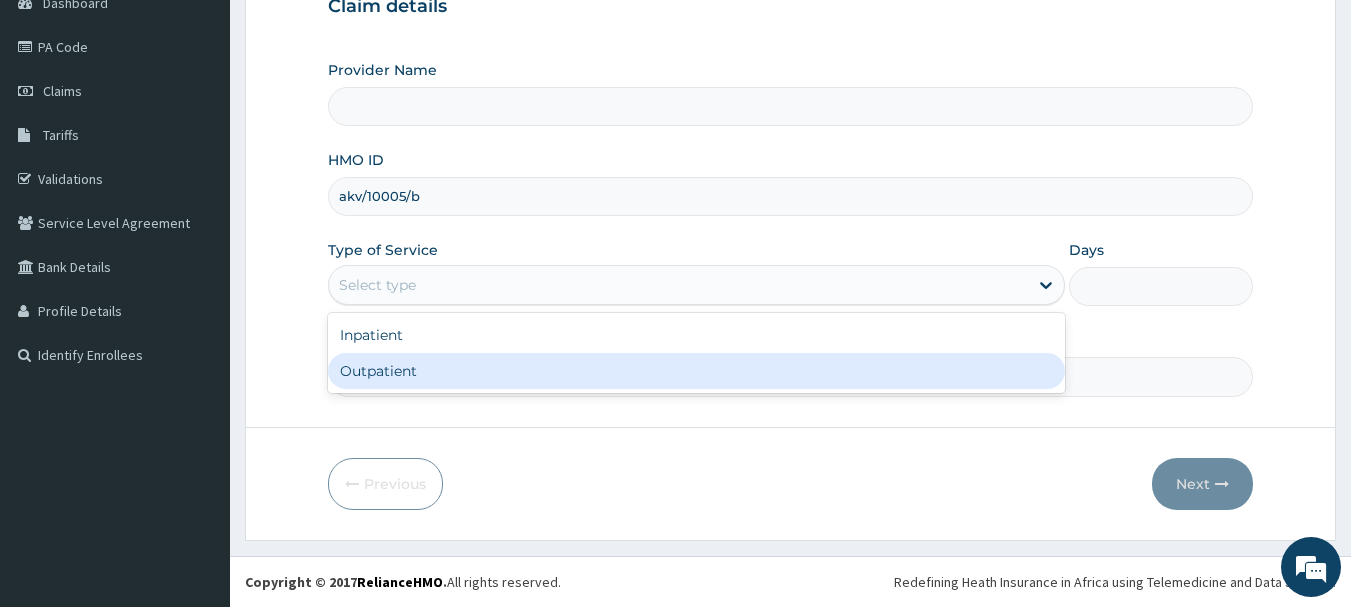 type on "ASHMED SPECIALIST HOSPITAL" 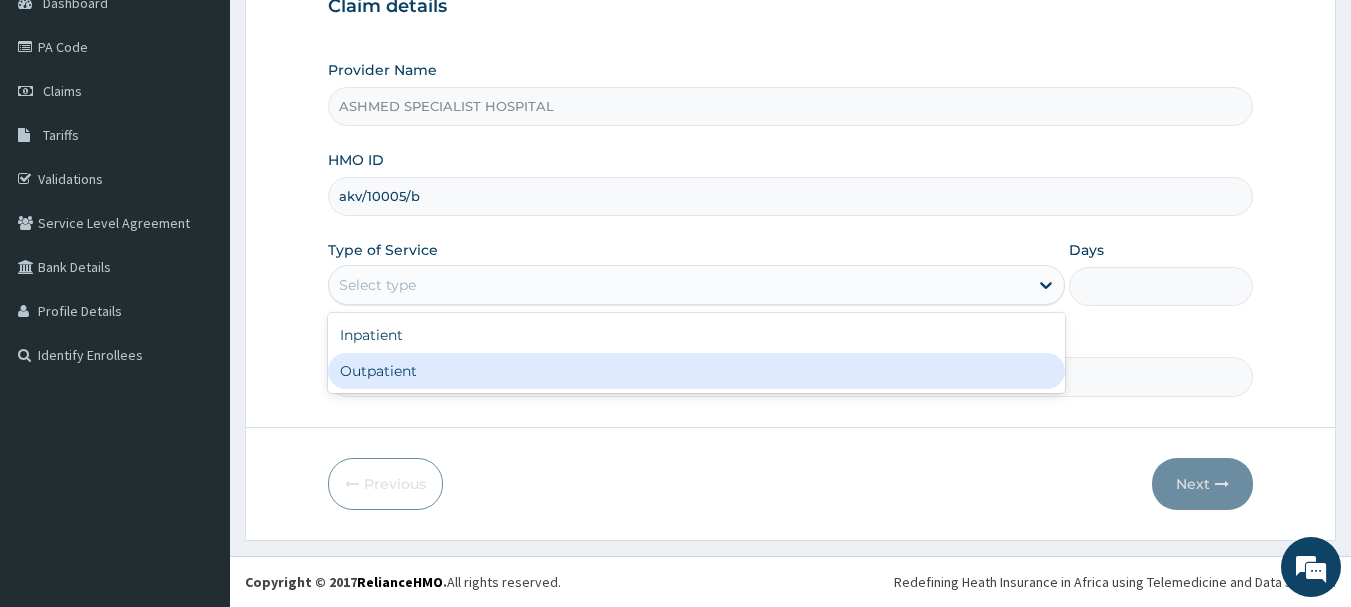 click on "Outpatient" at bounding box center [696, 371] 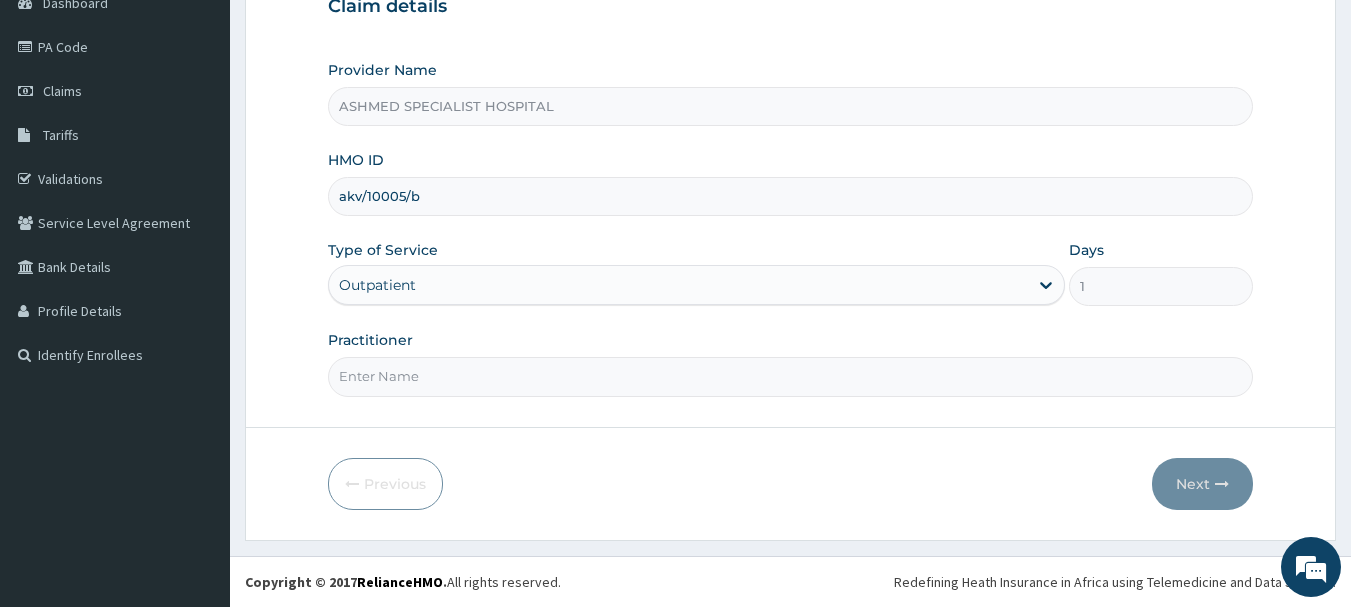 click on "Practitioner" at bounding box center [791, 376] 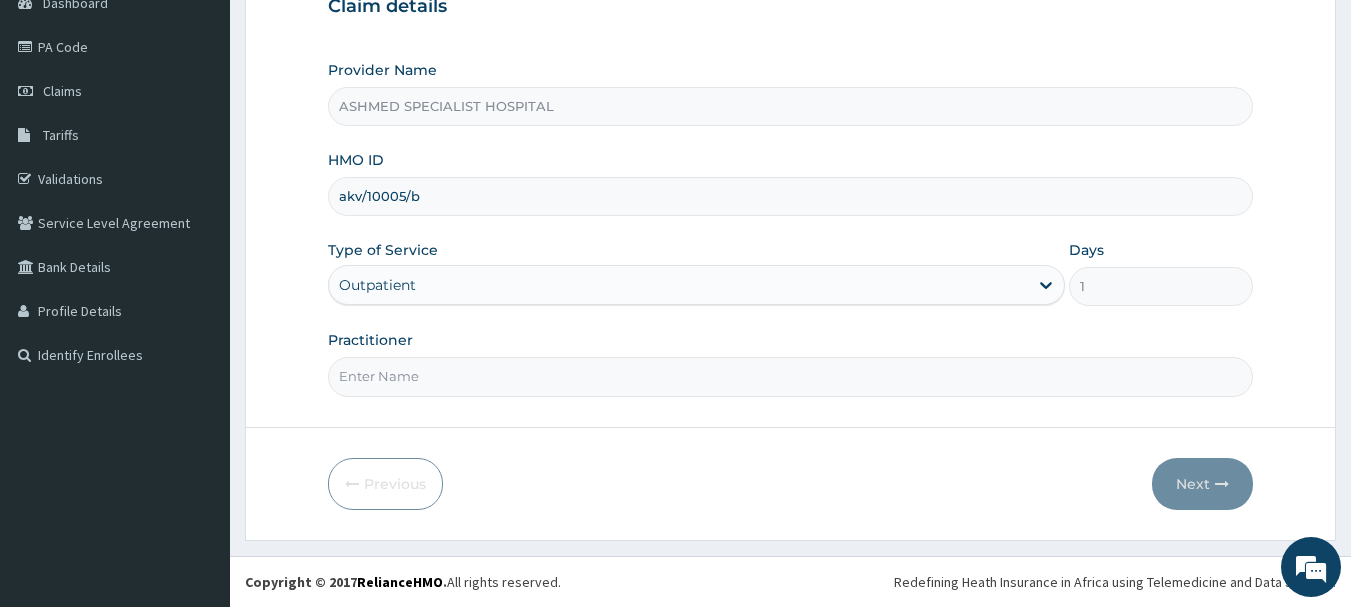 type on "DR. [FIRST] [LAST]" 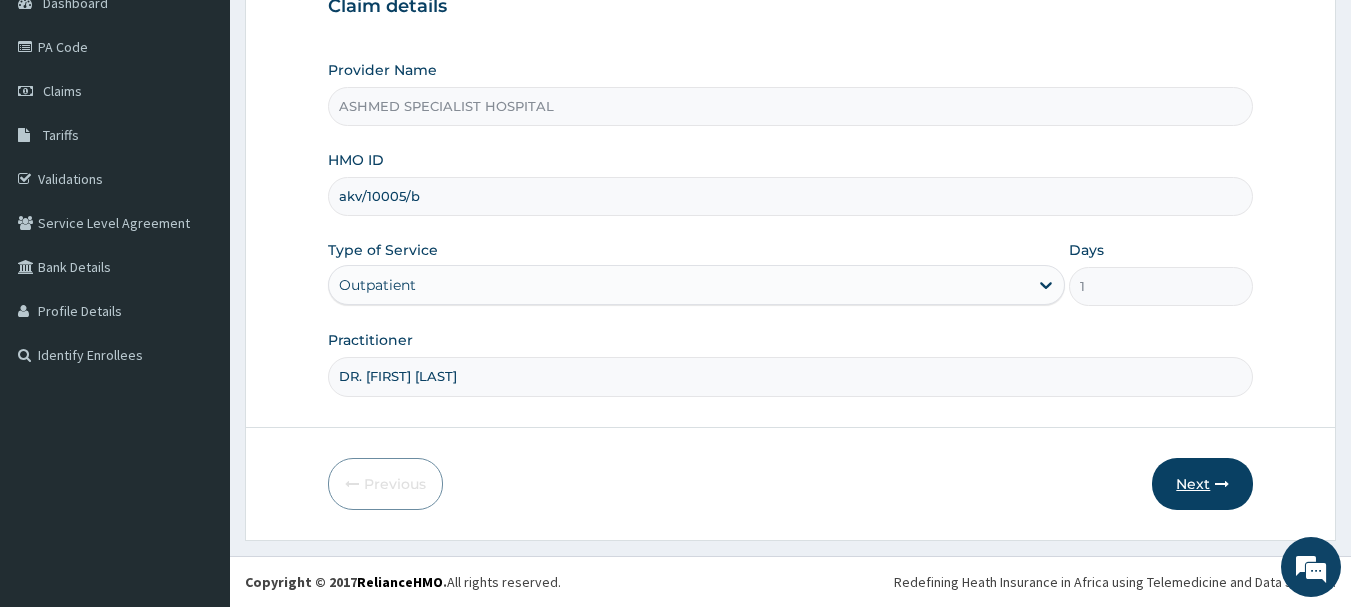 click on "Next" at bounding box center [1202, 484] 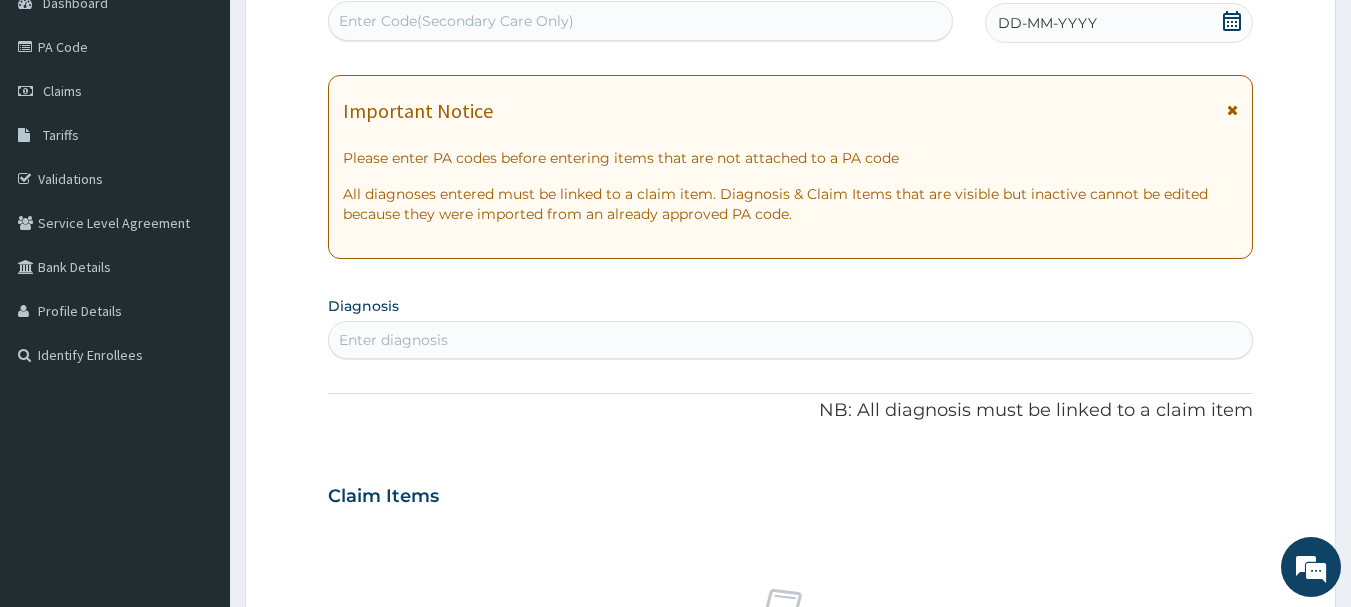 click 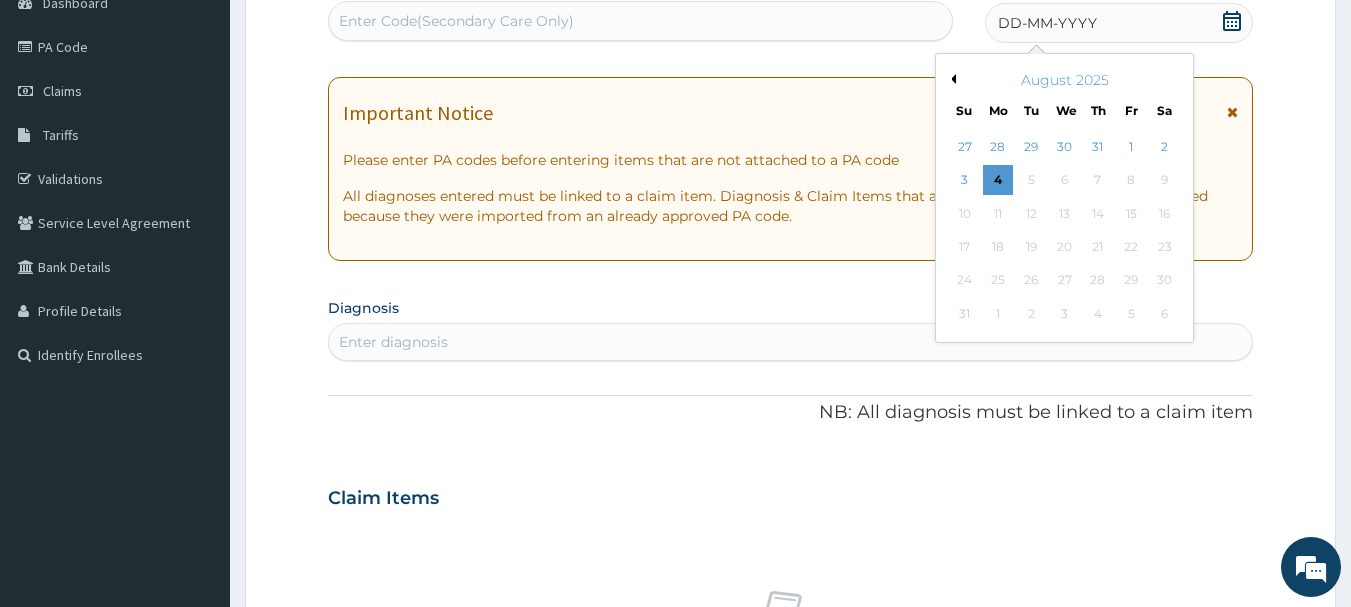 click on "Previous Month" at bounding box center [951, 79] 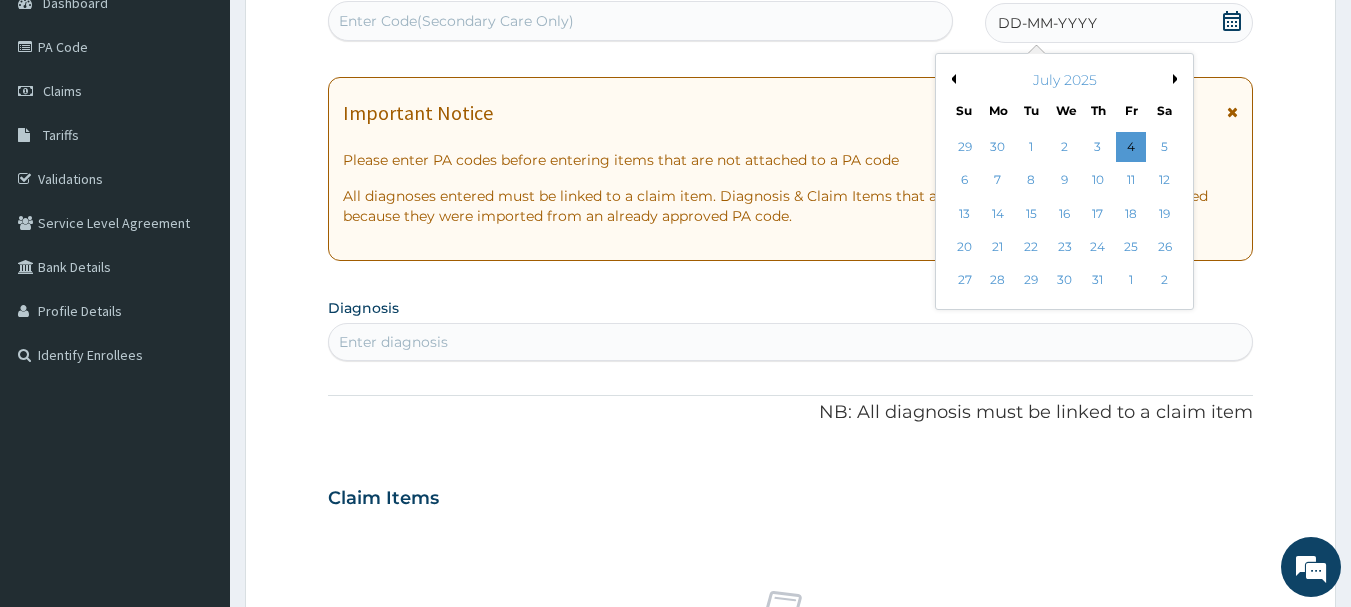 click on "Previous Month" at bounding box center (951, 79) 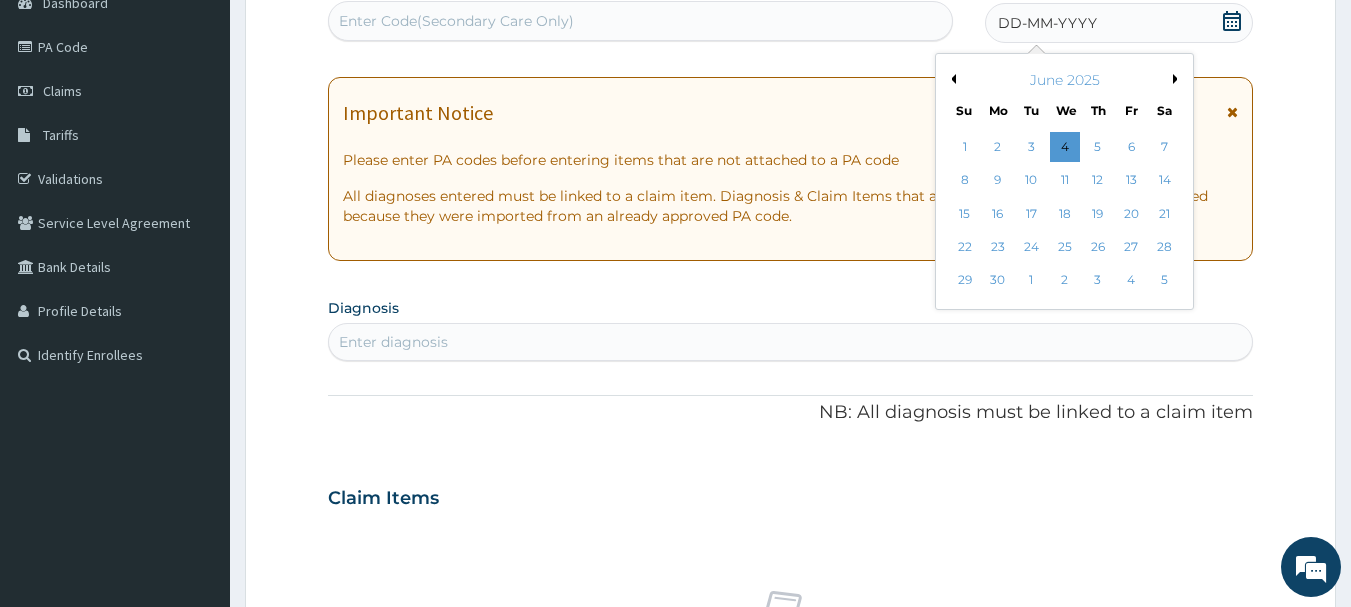 click on "Previous Month" at bounding box center (951, 79) 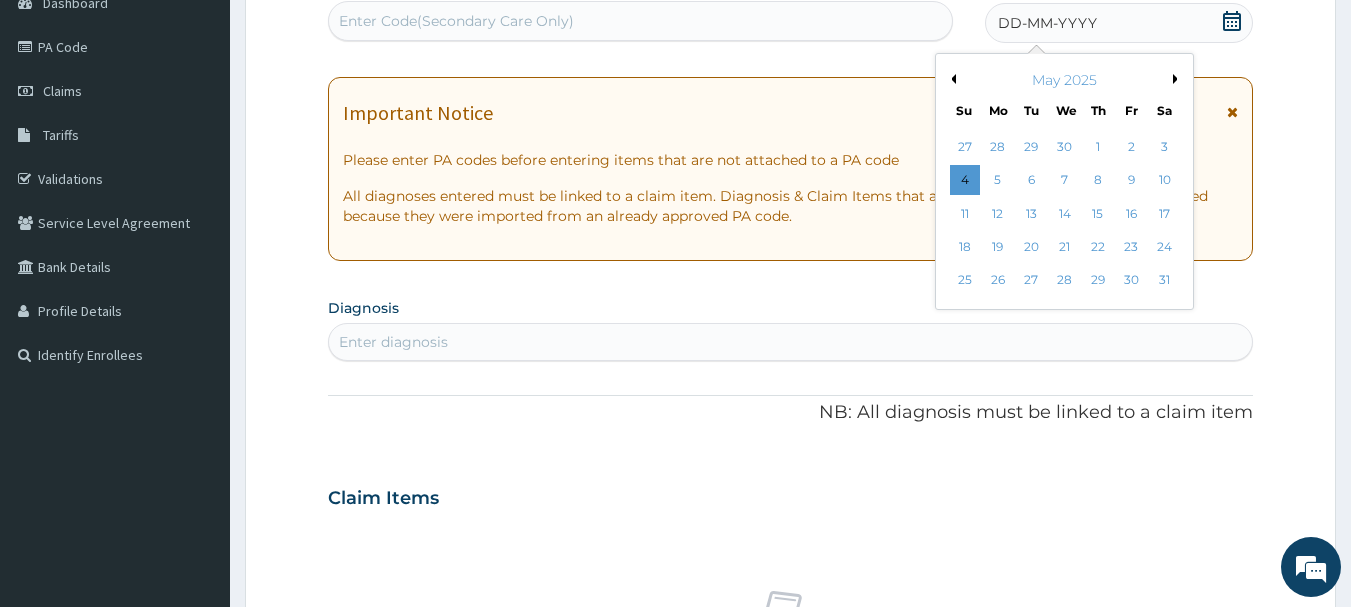 click on "Previous Month" at bounding box center [951, 79] 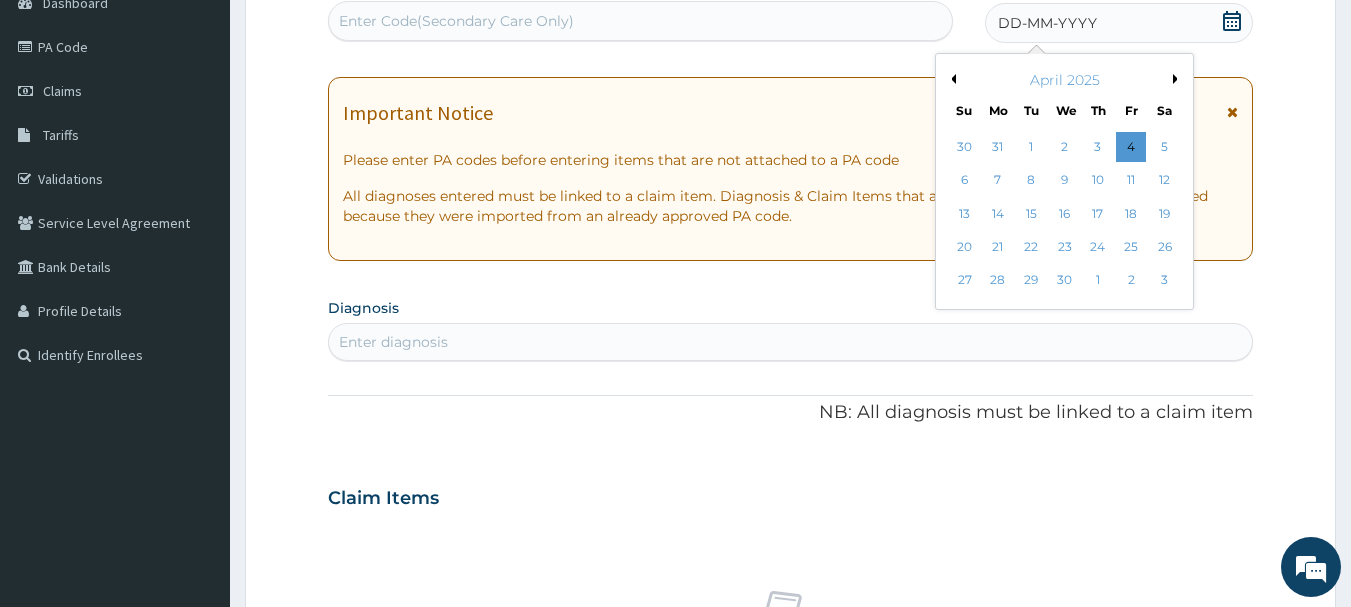 click on "Previous Month" at bounding box center [951, 79] 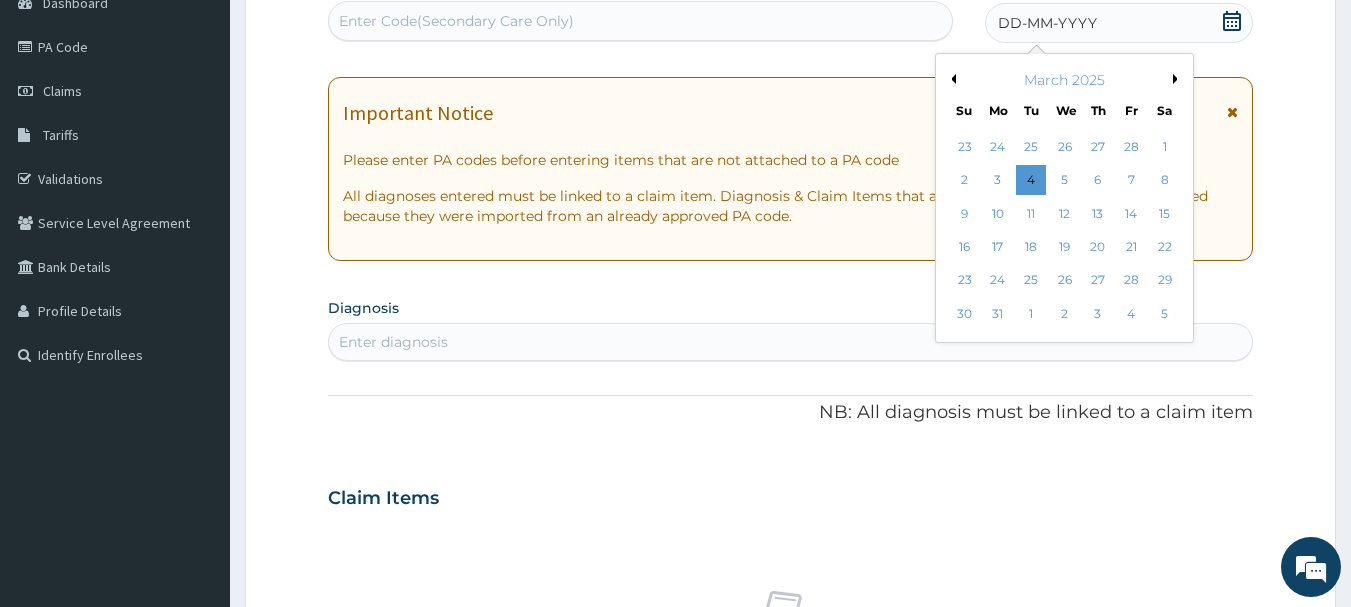 click on "Previous Month" at bounding box center [951, 79] 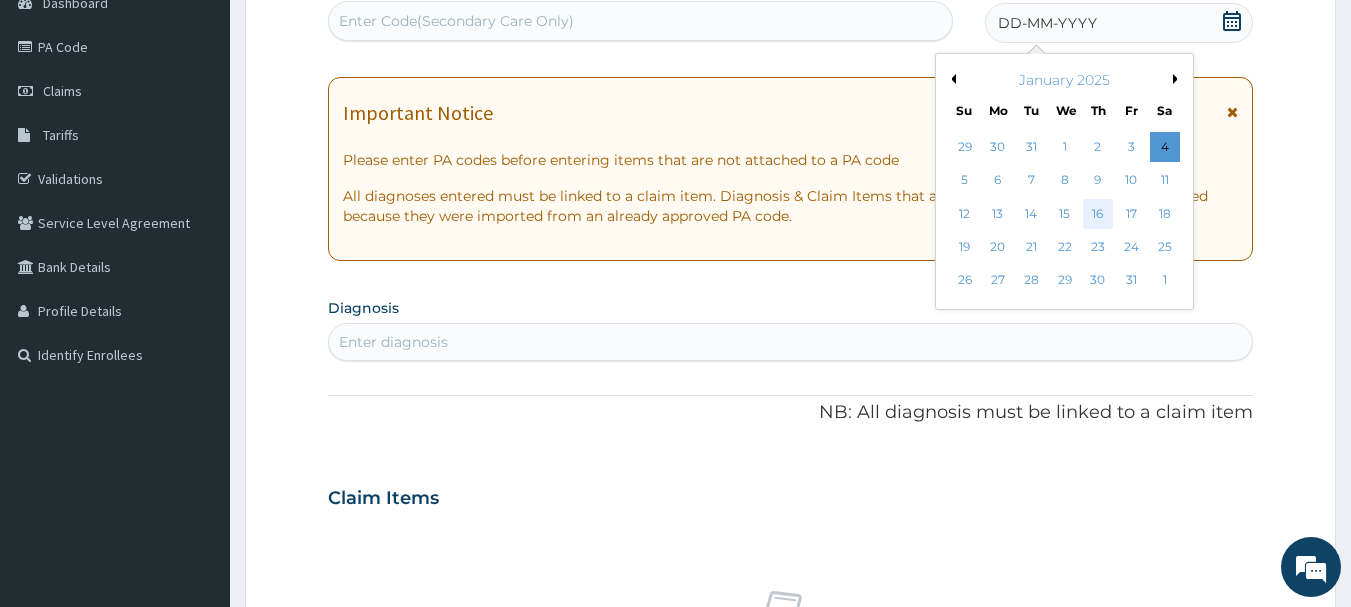 click on "16" at bounding box center (1098, 214) 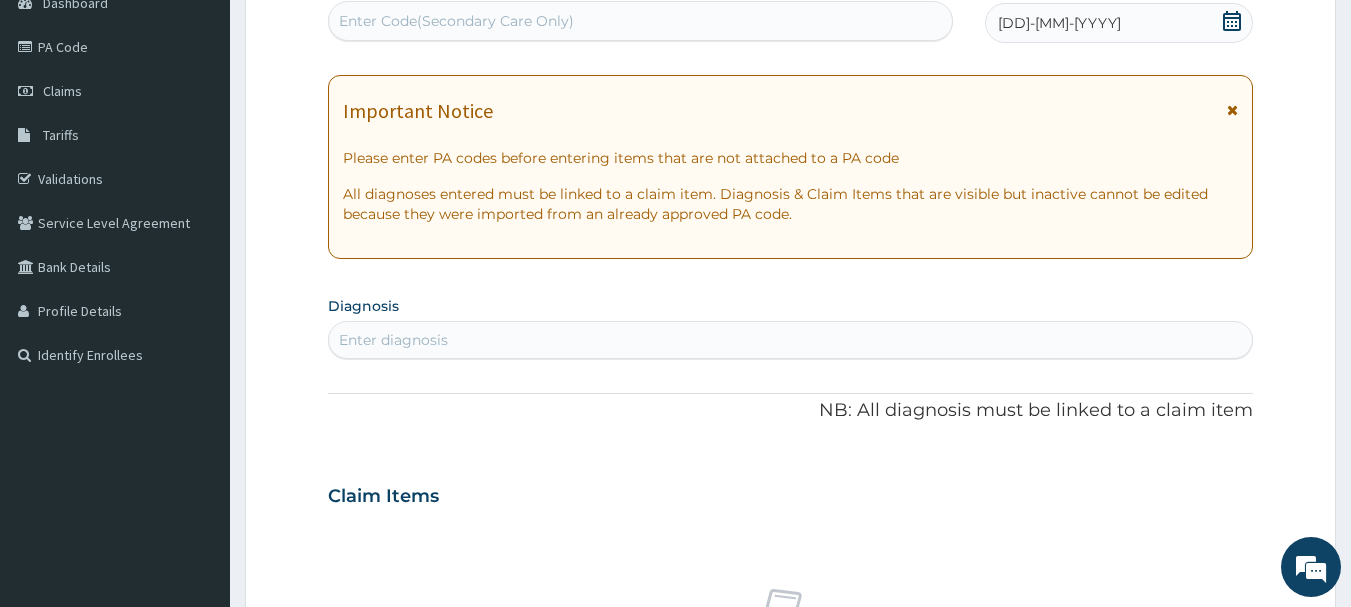 click on "Enter Code(Secondary Care Only)" at bounding box center (456, 21) 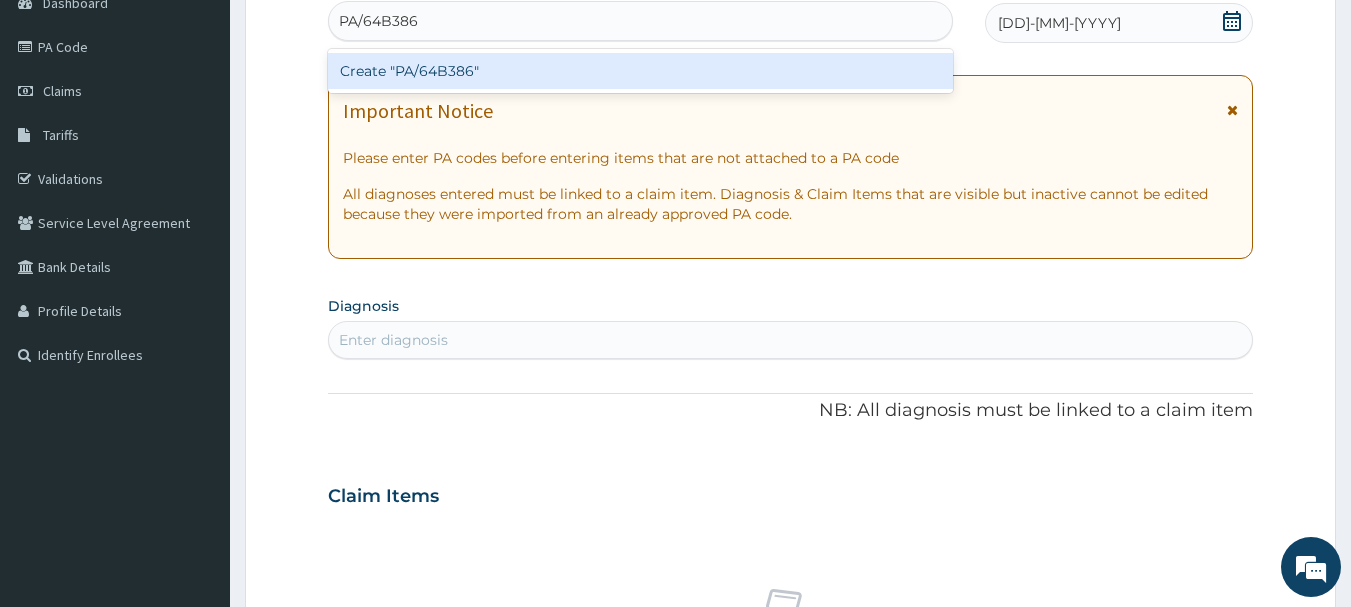 click on "Create "PA/64B386"" at bounding box center (641, 71) 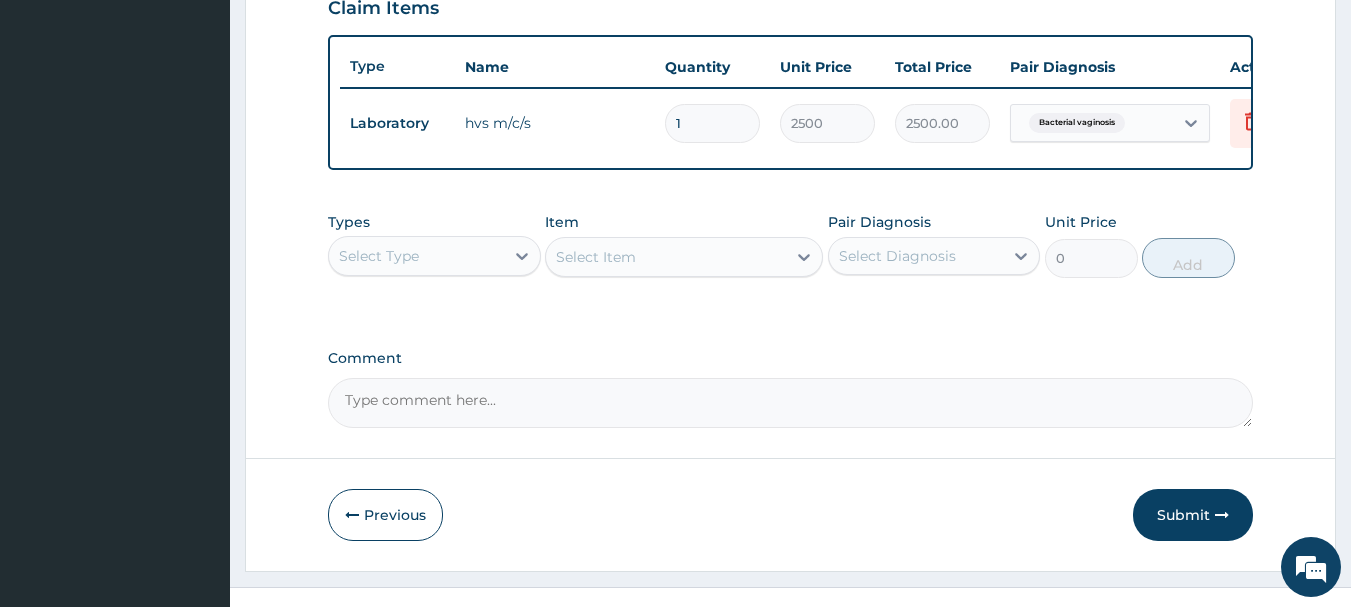 scroll, scrollTop: 717, scrollLeft: 0, axis: vertical 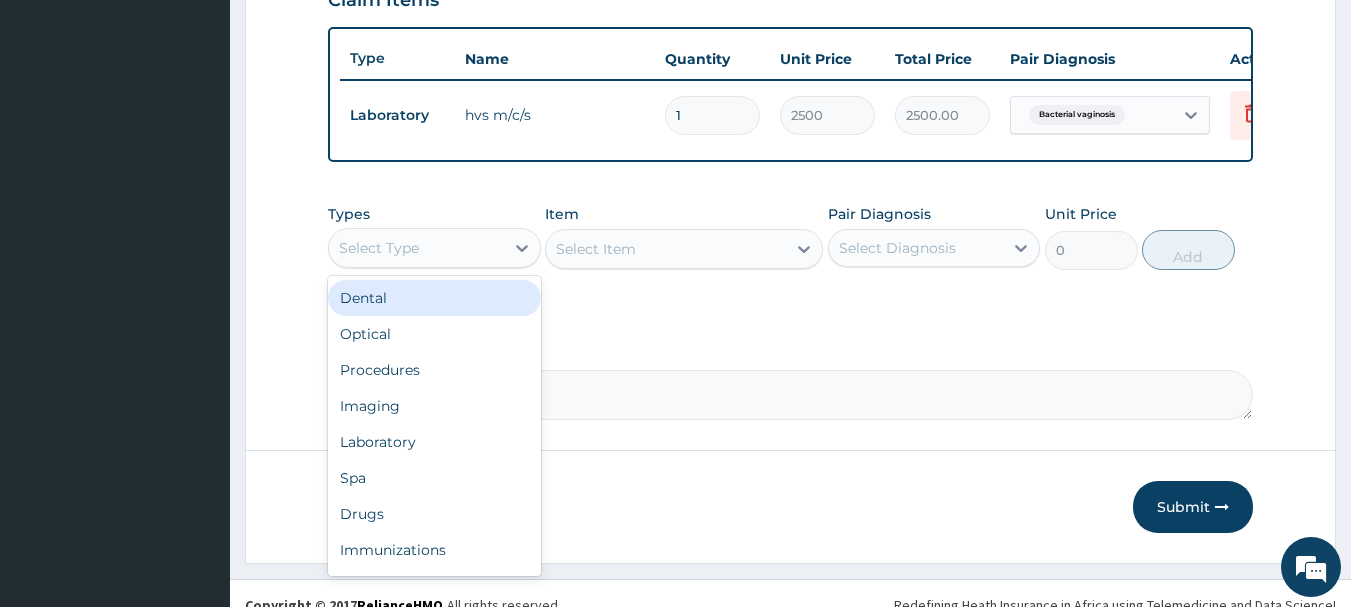 click on "Select Type" at bounding box center (416, 248) 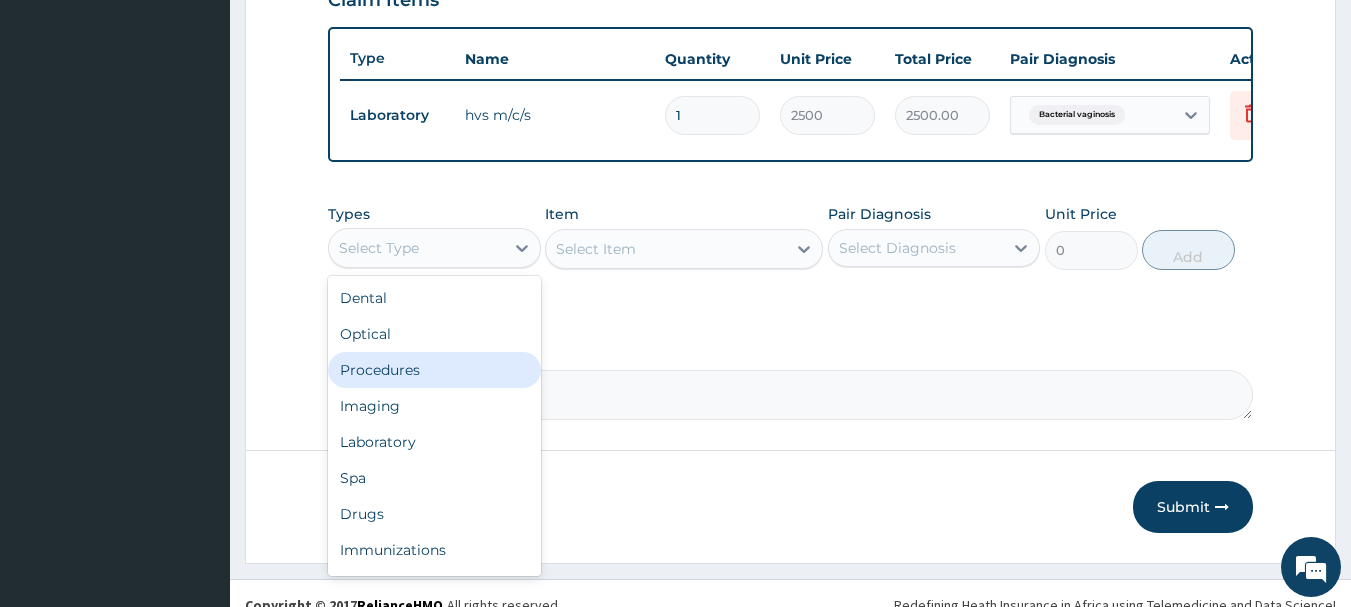 click on "Procedures" at bounding box center [434, 370] 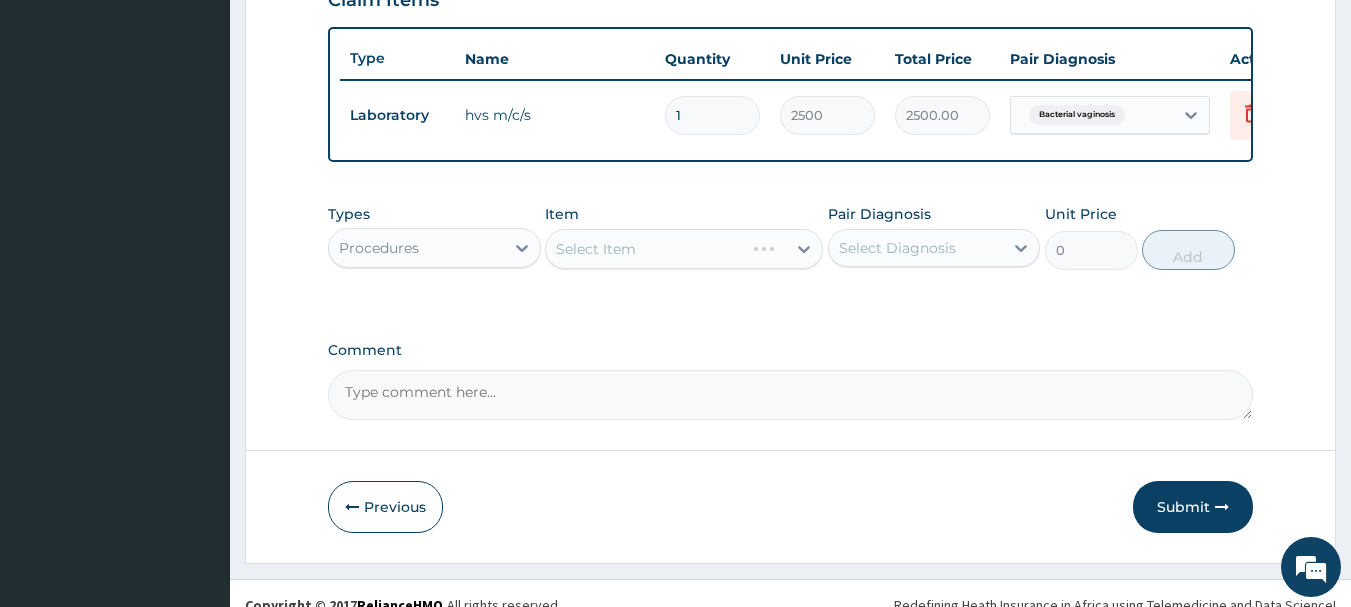 click on "Select Item" at bounding box center (684, 249) 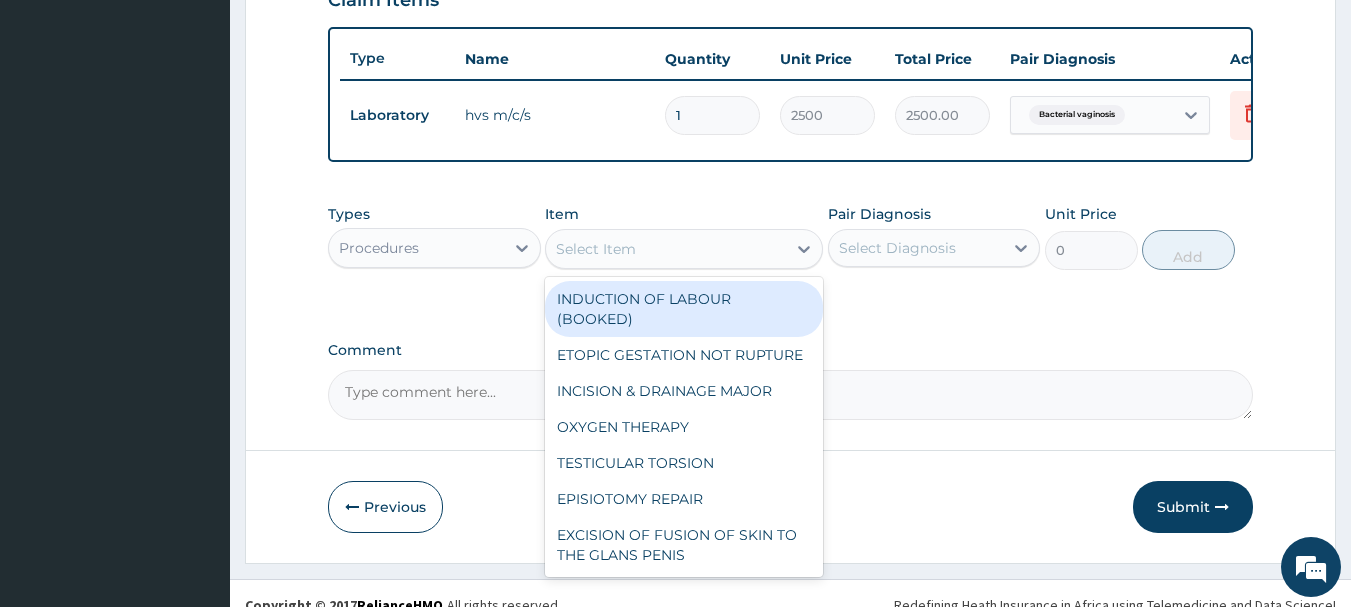 click on "Select Item" at bounding box center [666, 249] 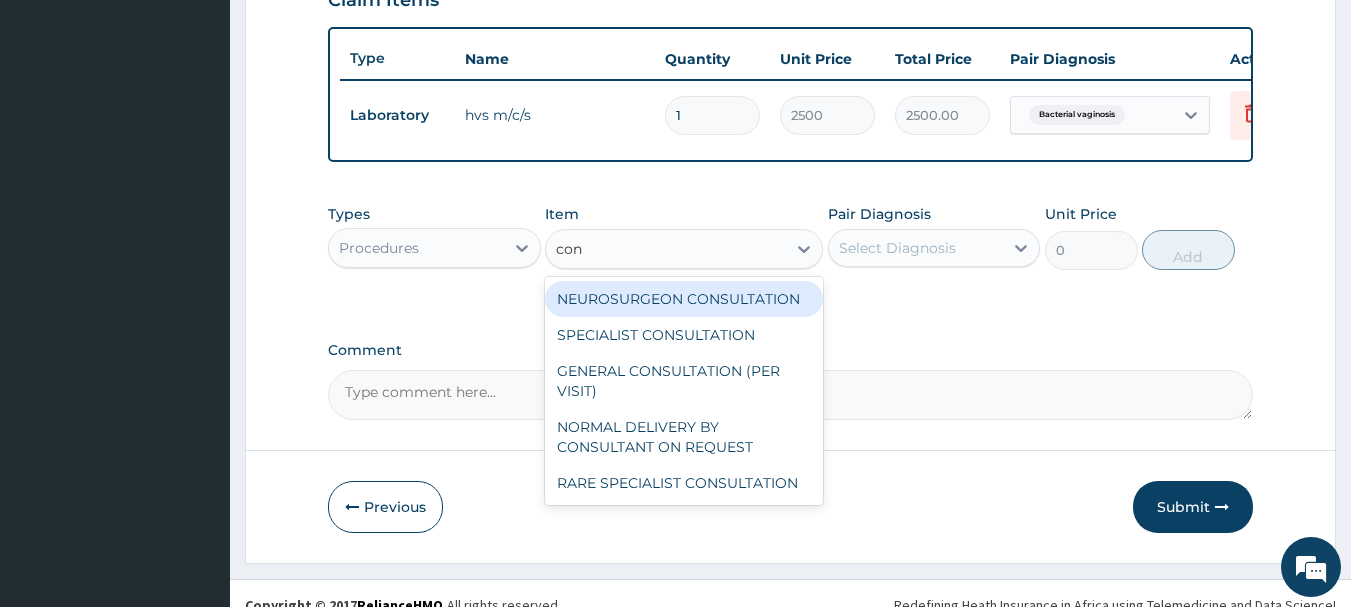 type on "cons" 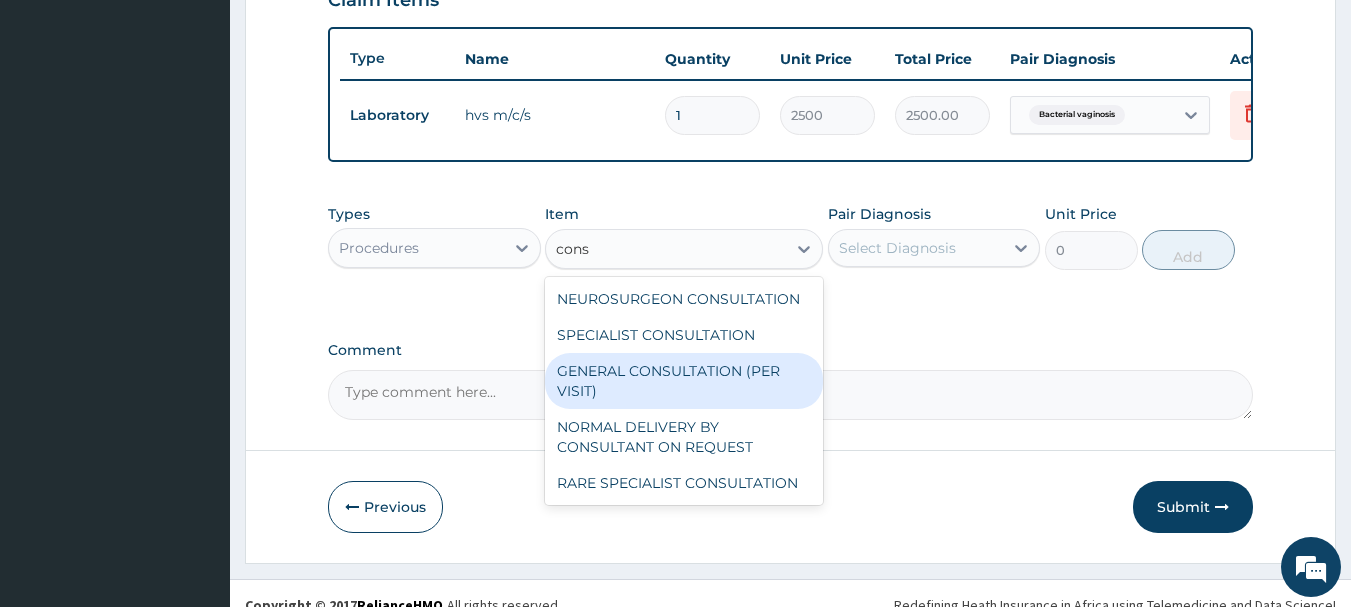 click on "GENERAL CONSULTATION (PER VISIT)" at bounding box center (684, 381) 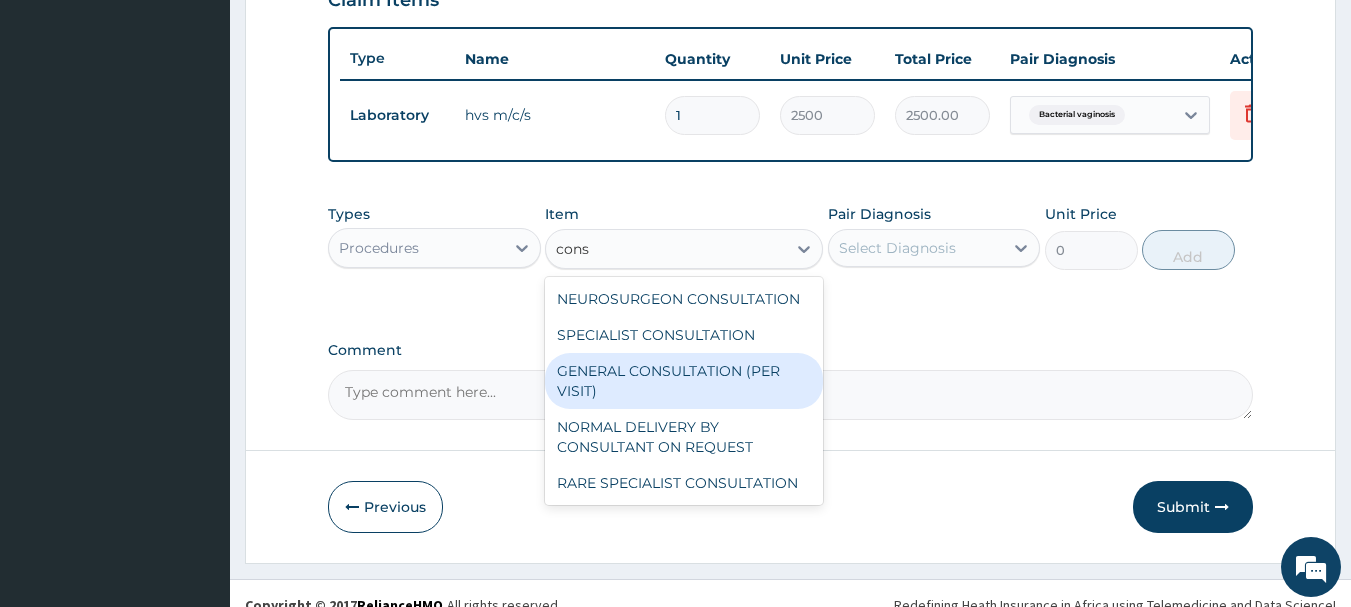 type 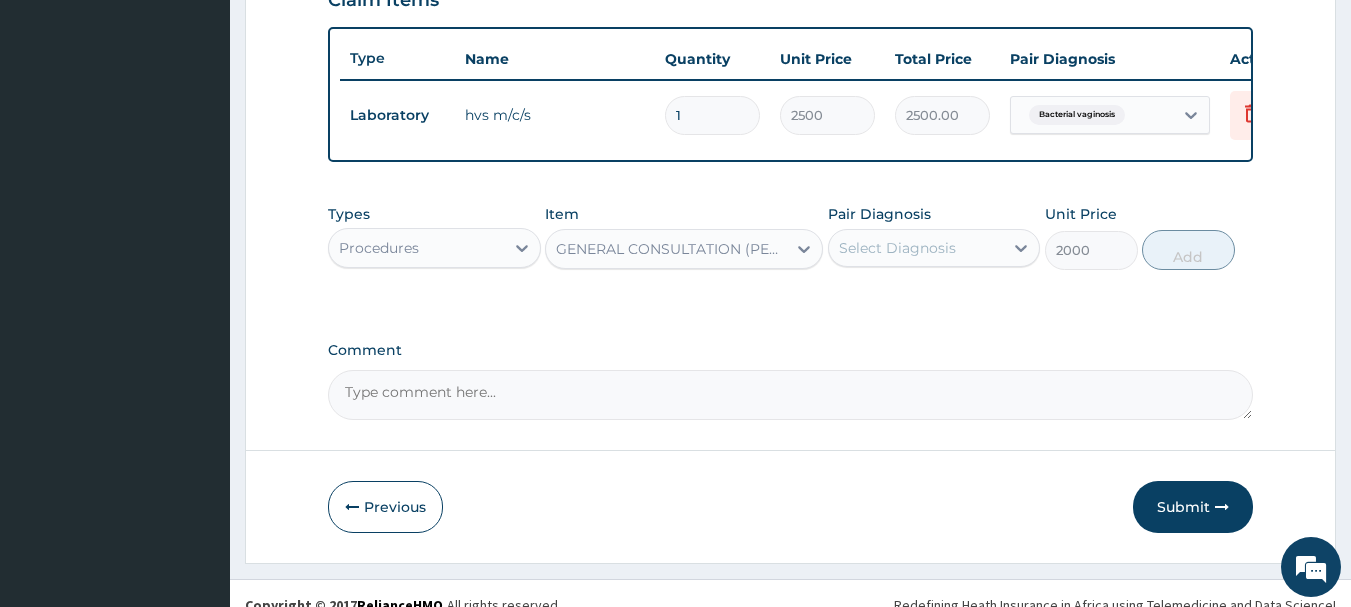 click on "Select Diagnosis" at bounding box center [897, 248] 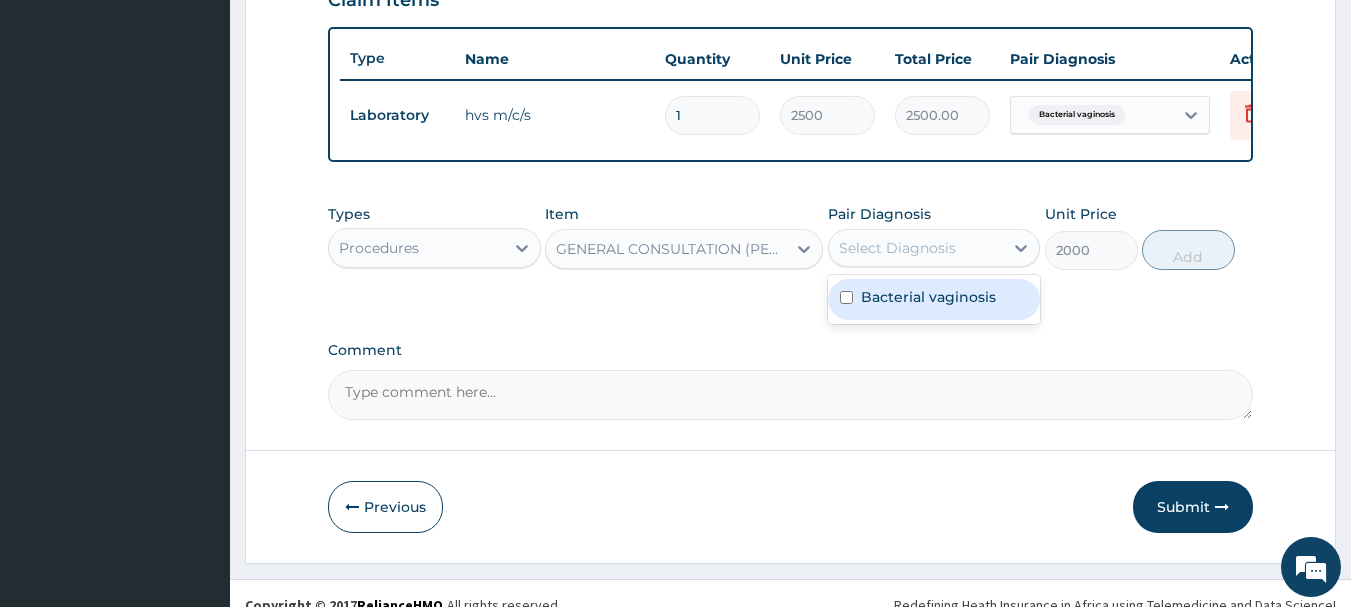 click on "Bacterial vaginosis" at bounding box center [928, 297] 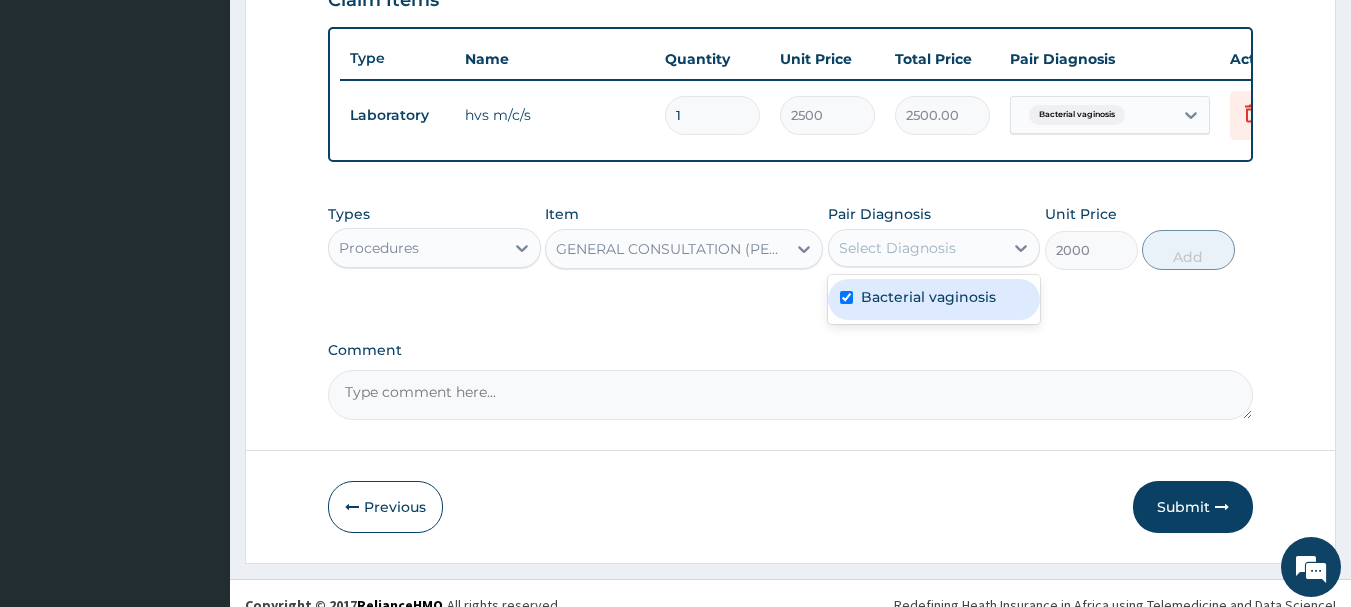 checkbox on "true" 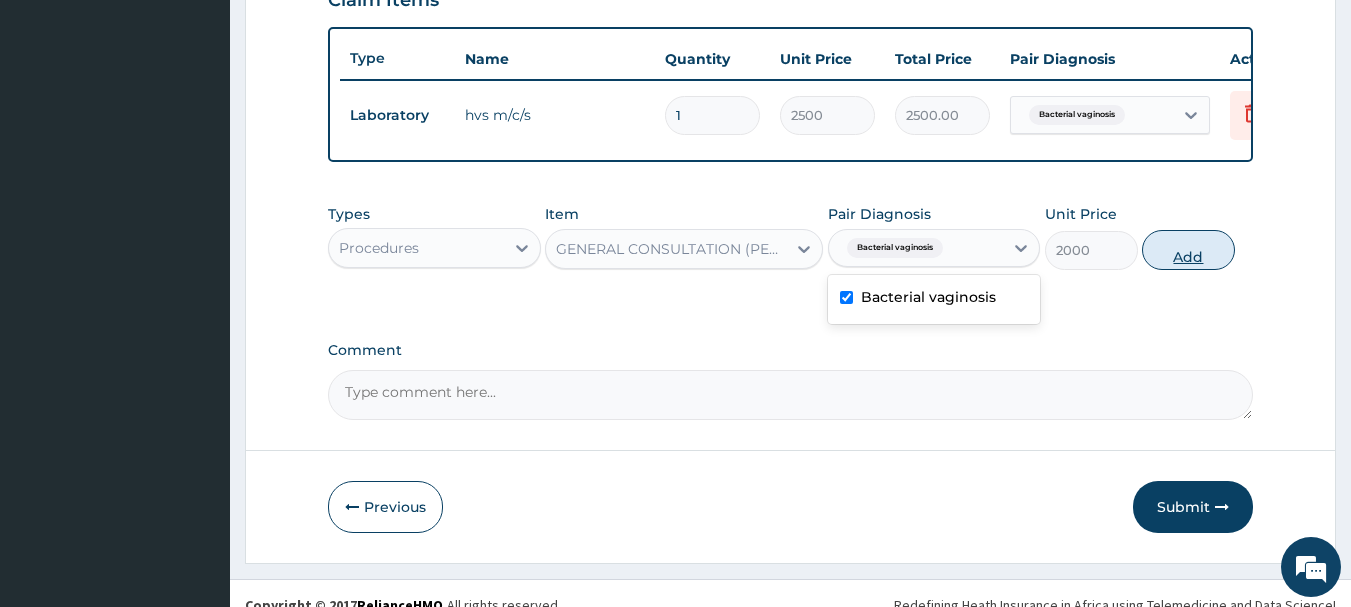 click on "Add" at bounding box center (1188, 250) 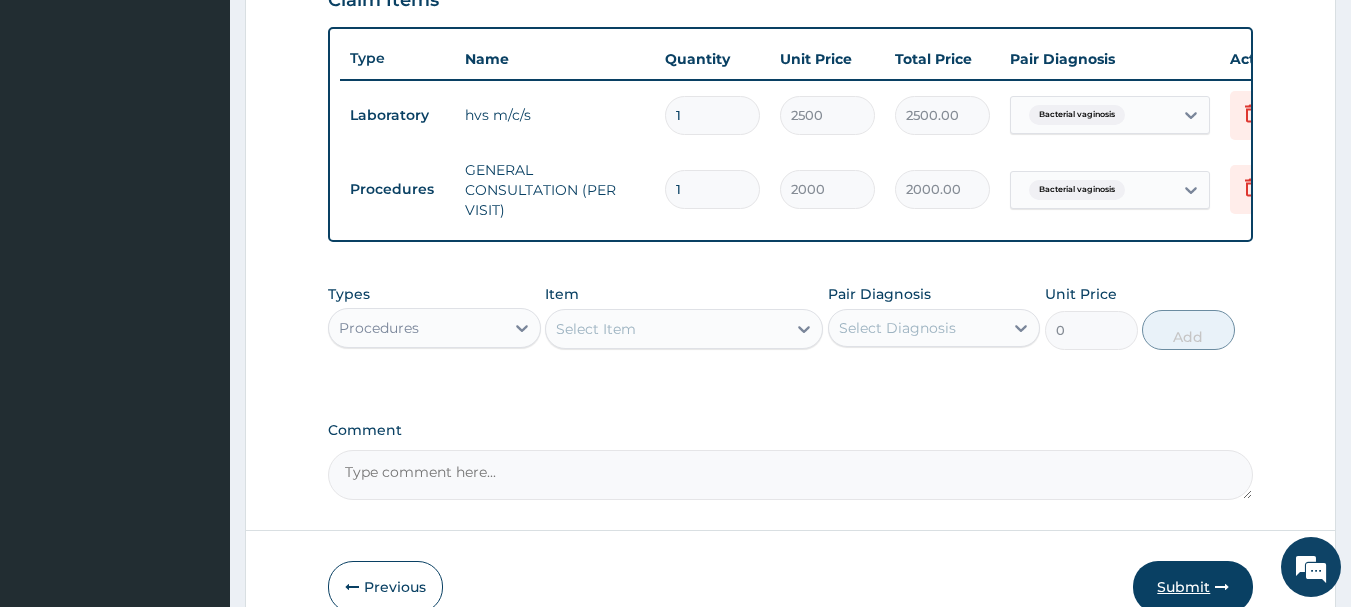 click on "Submit" at bounding box center [1193, 587] 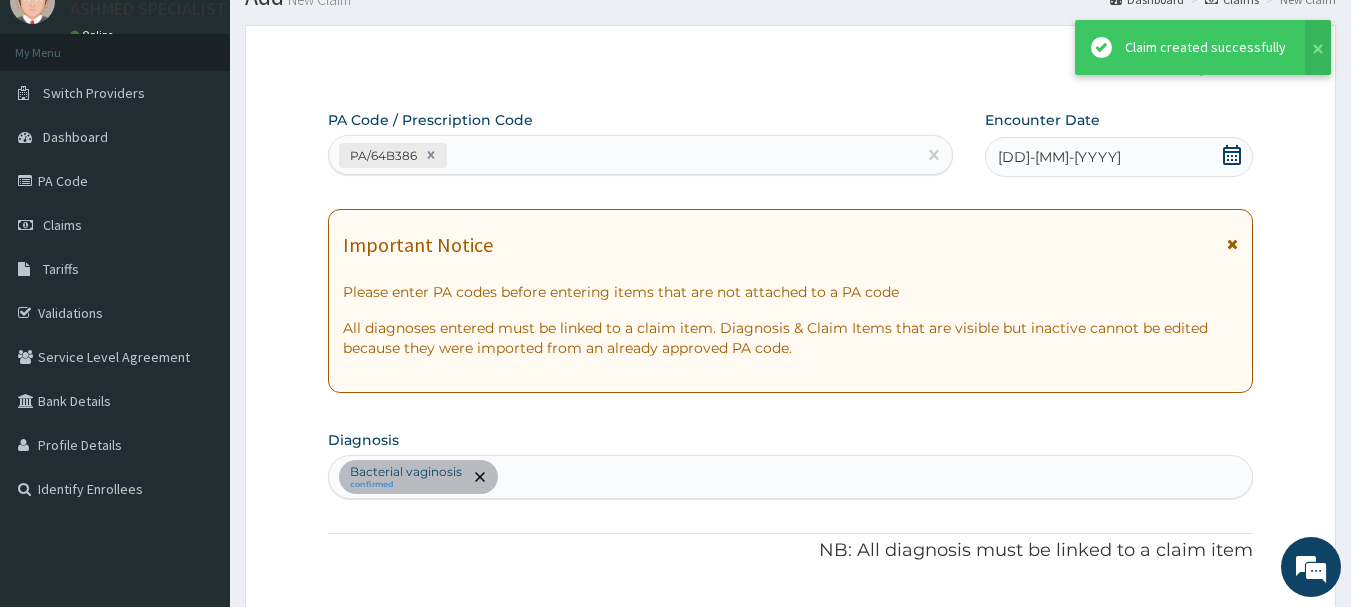 scroll, scrollTop: 717, scrollLeft: 0, axis: vertical 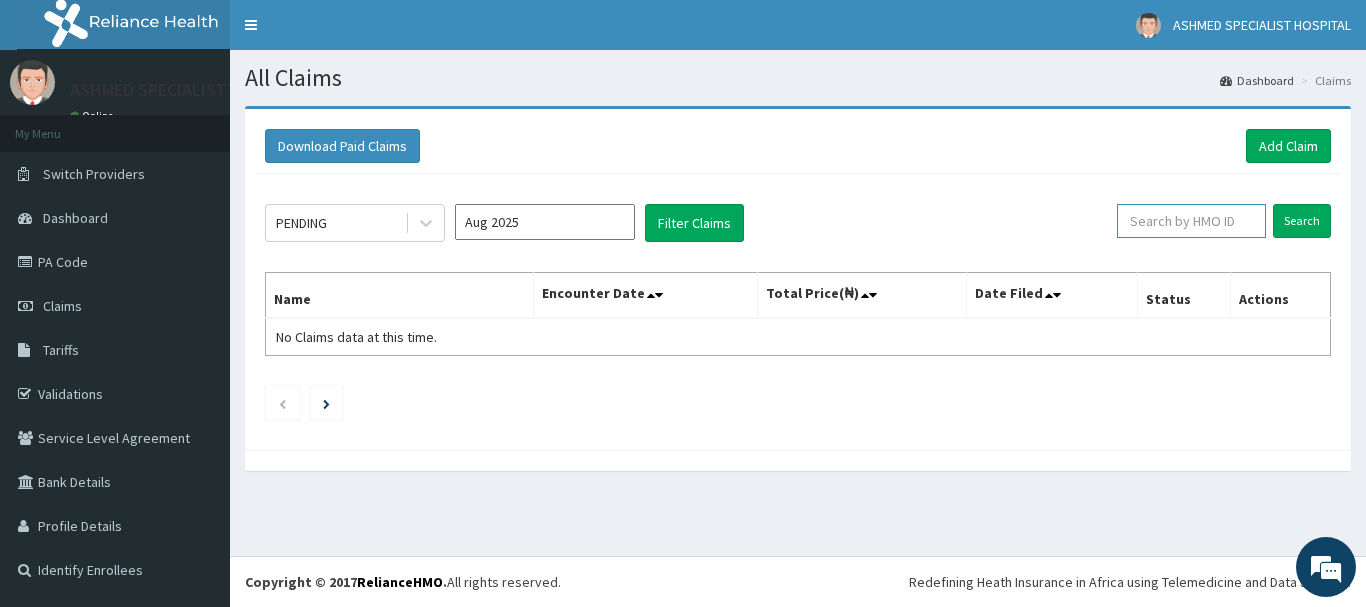 click at bounding box center (1191, 221) 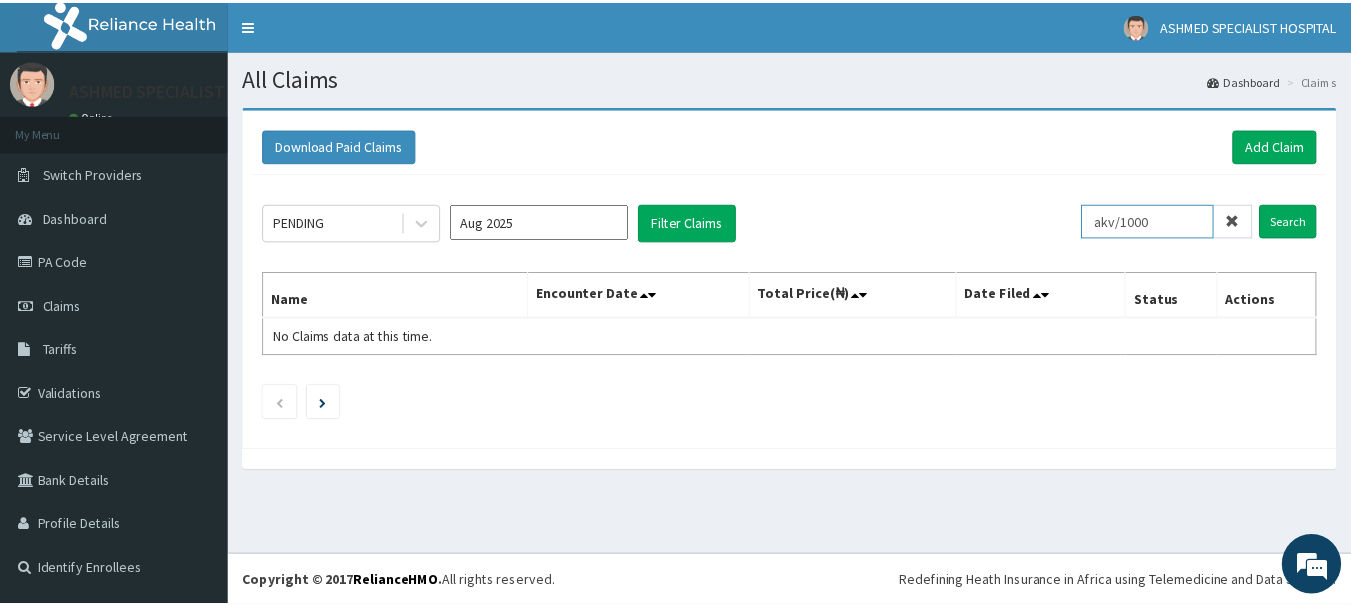 scroll, scrollTop: 0, scrollLeft: 0, axis: both 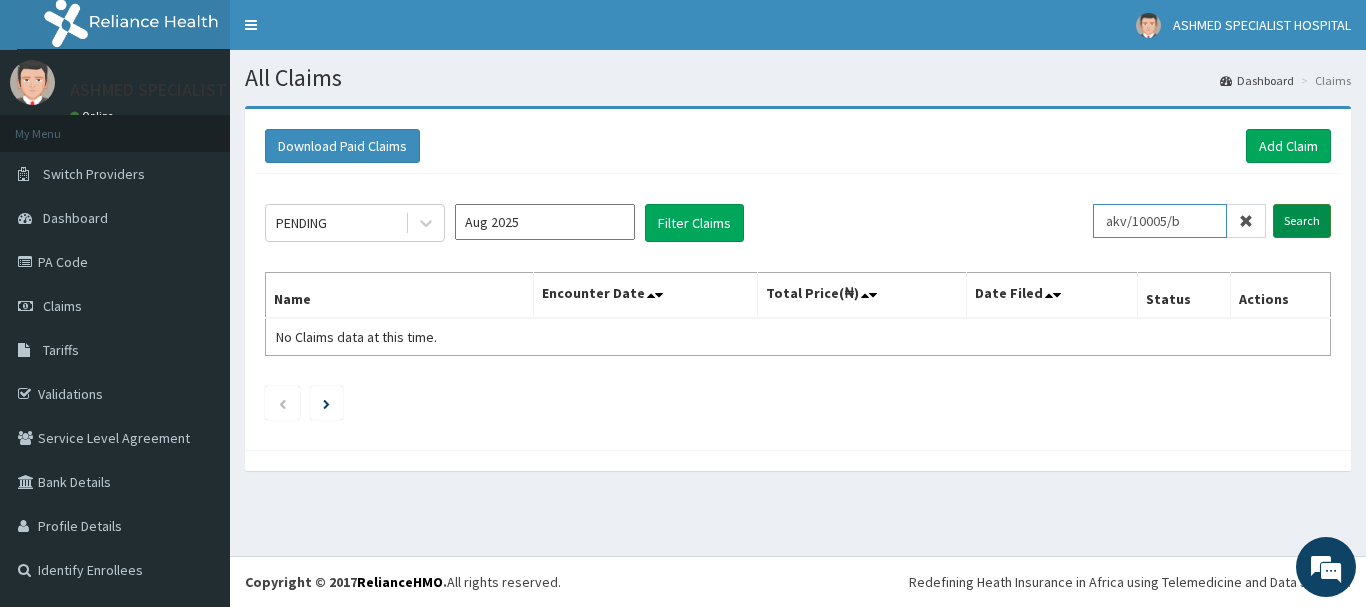 type on "akv/10005/b" 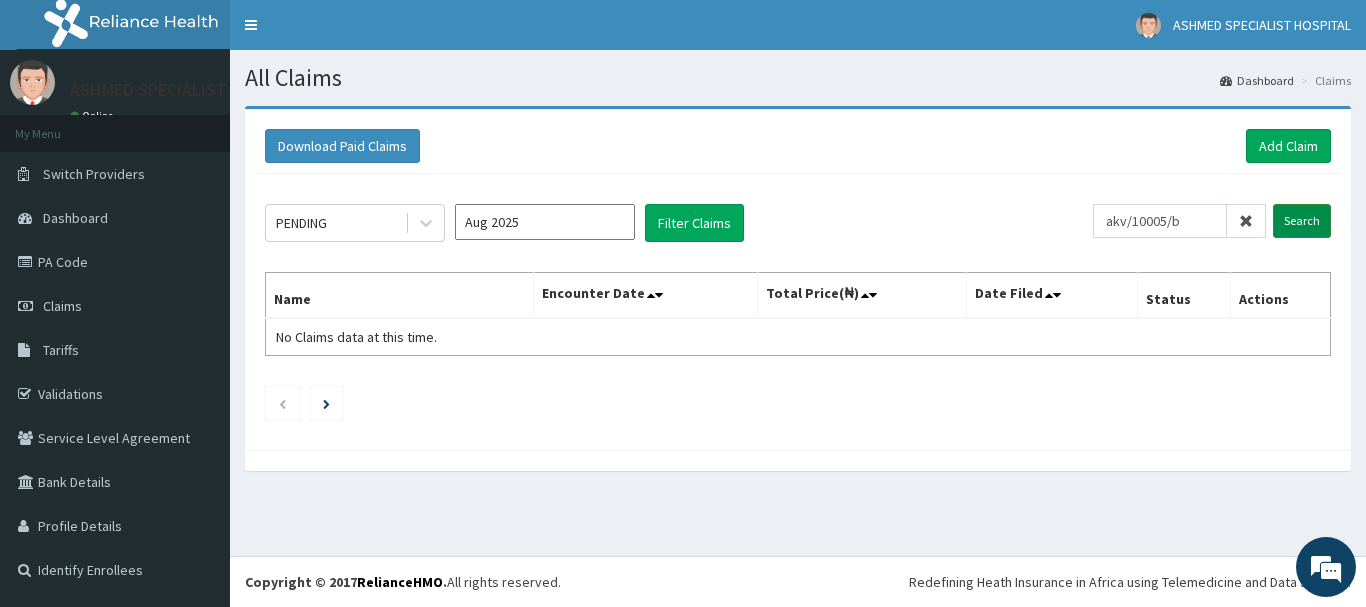 click on "Search" at bounding box center (1302, 221) 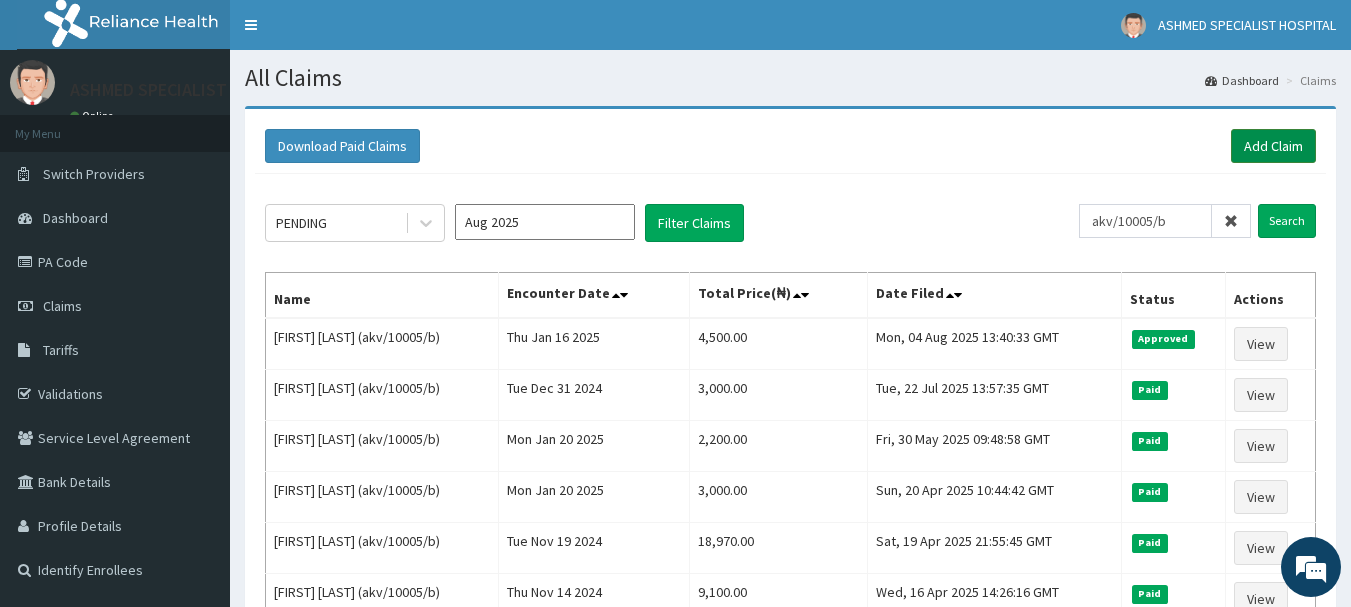 click on "Add Claim" at bounding box center [1273, 146] 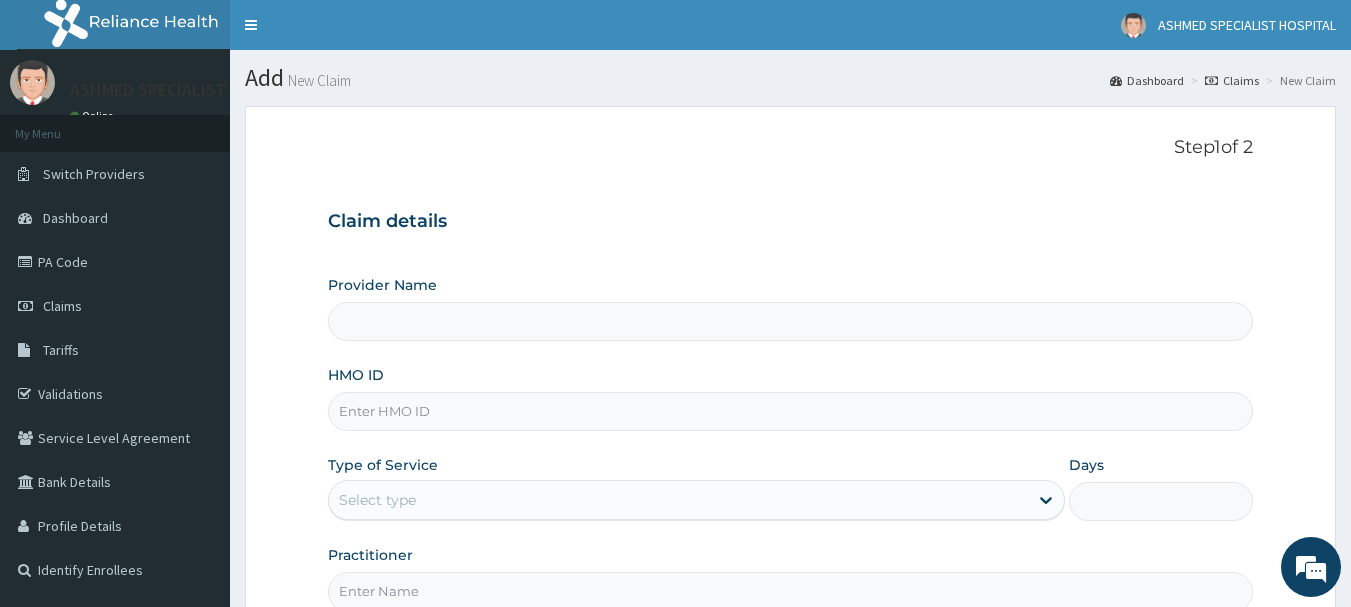 type on "ASHMED SPECIALIST HOSPITAL" 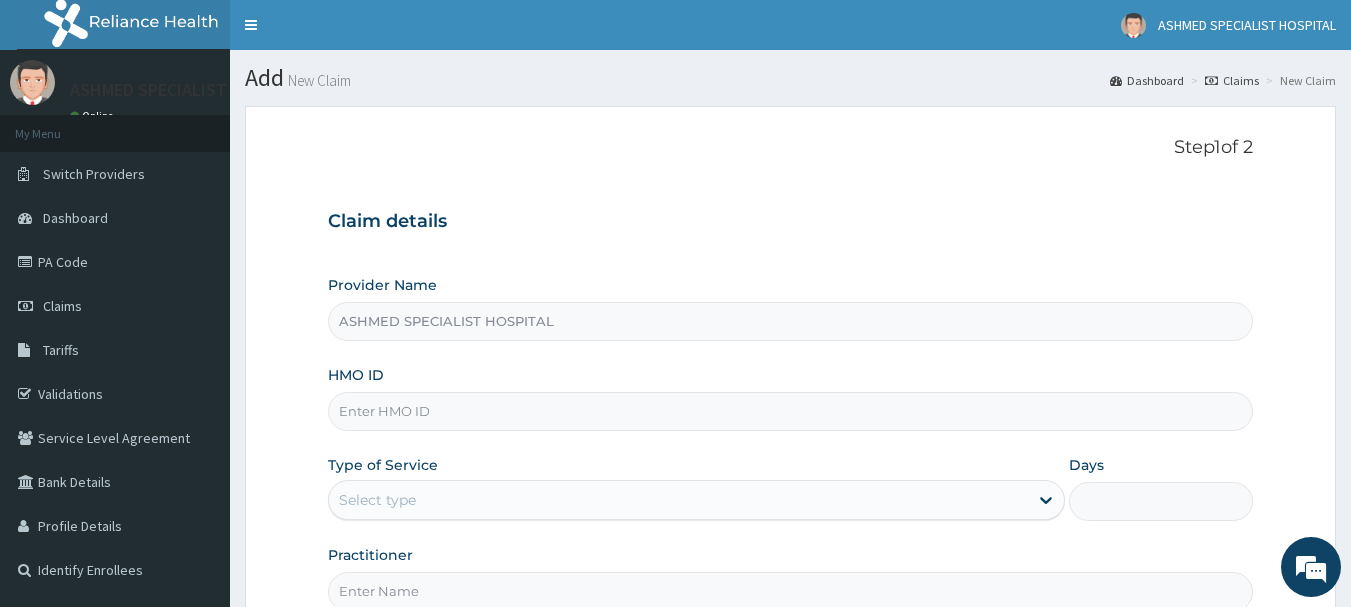scroll, scrollTop: 0, scrollLeft: 0, axis: both 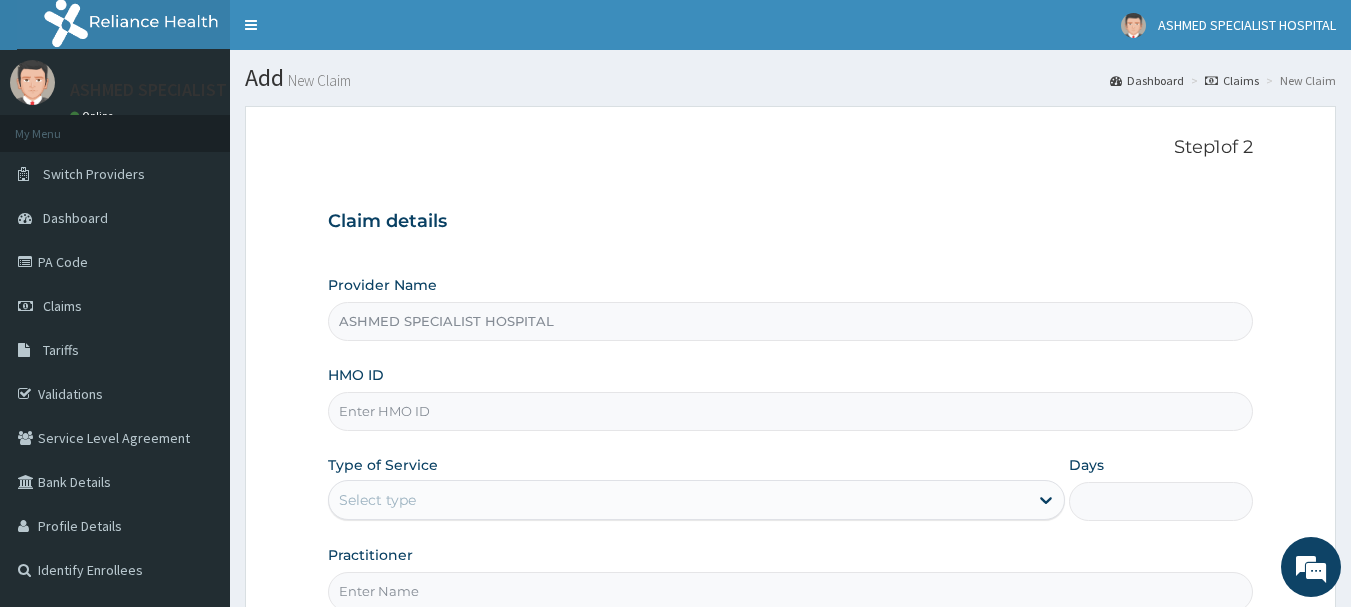 click on "HMO ID" at bounding box center [791, 411] 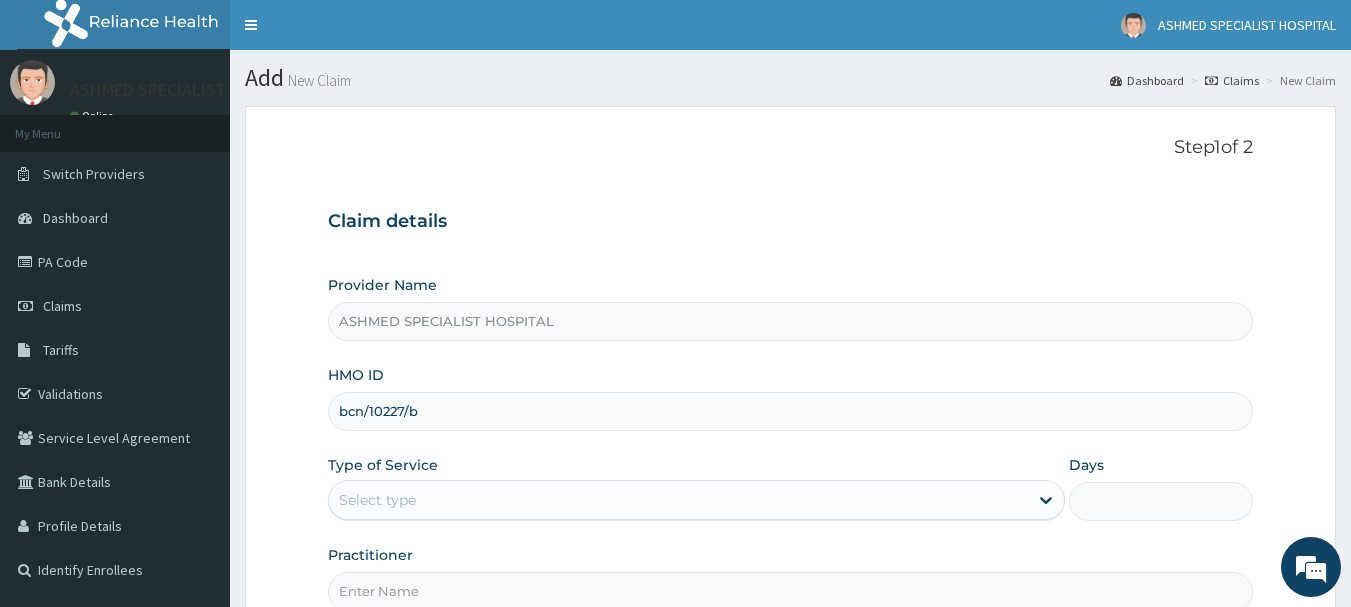 type on "bcn/10227/b" 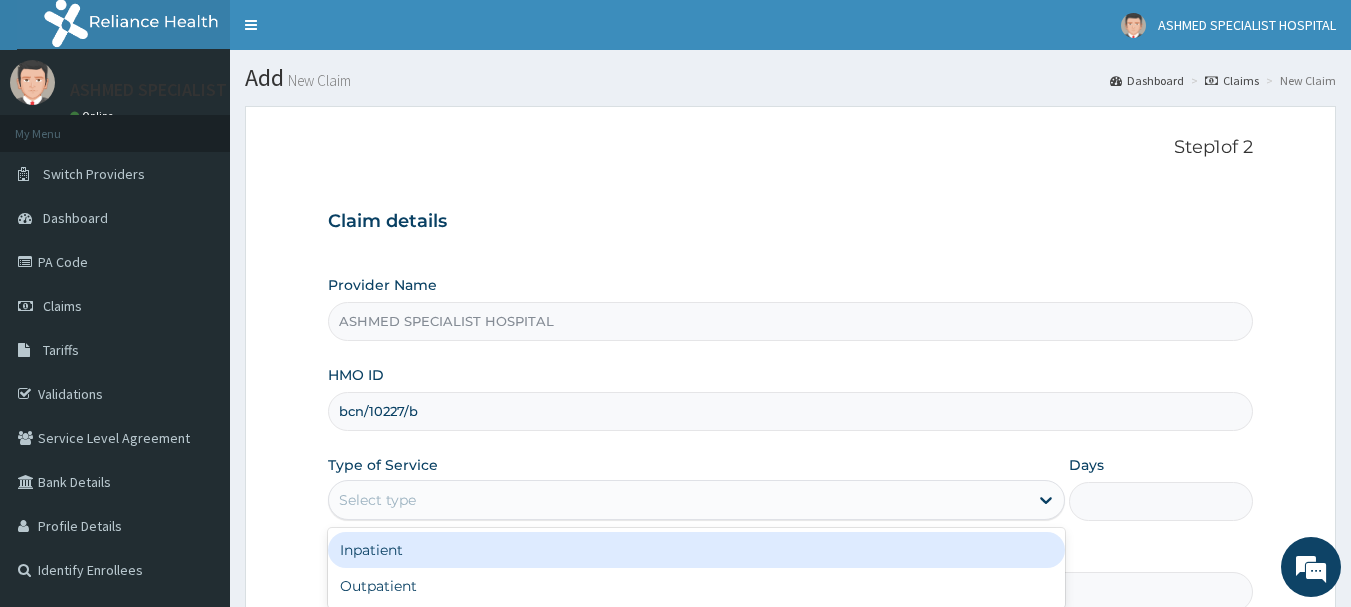 click on "Select type" at bounding box center [377, 500] 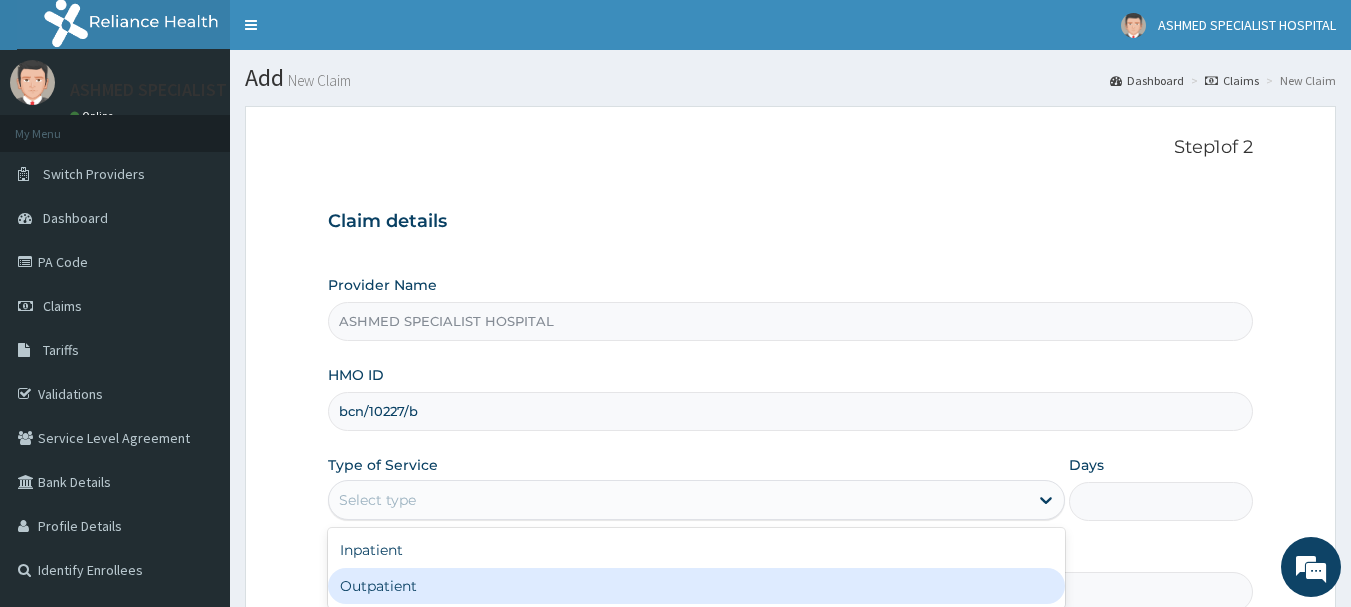 click on "Outpatient" at bounding box center (696, 586) 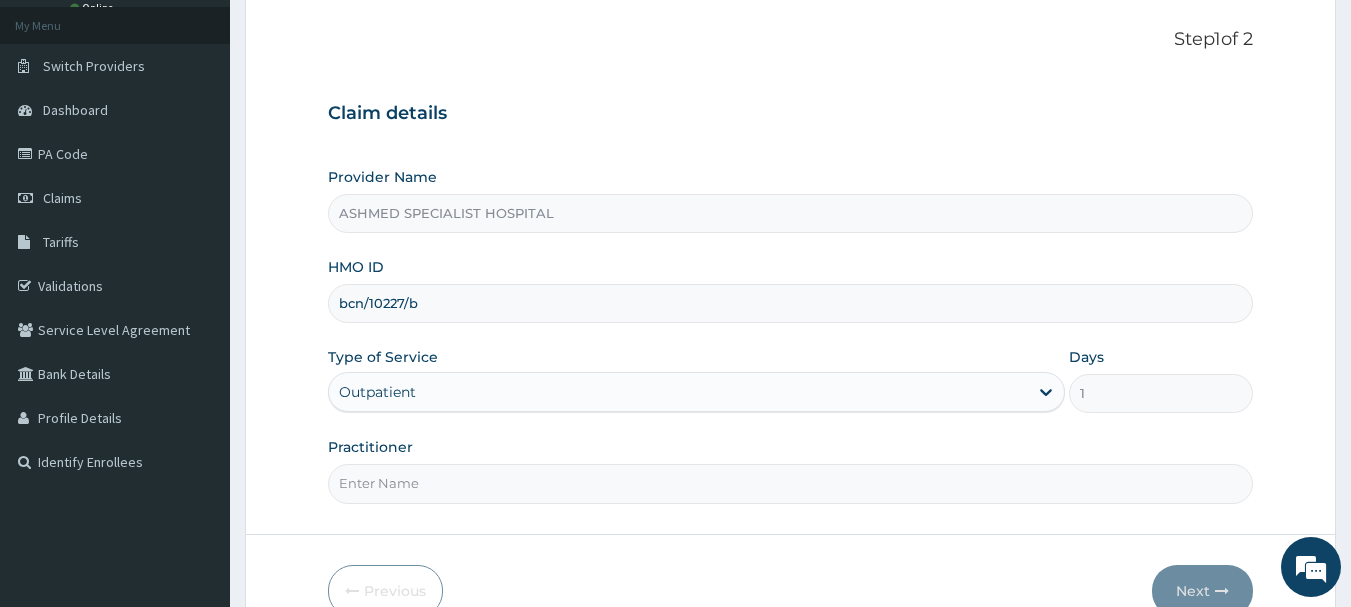 scroll, scrollTop: 215, scrollLeft: 0, axis: vertical 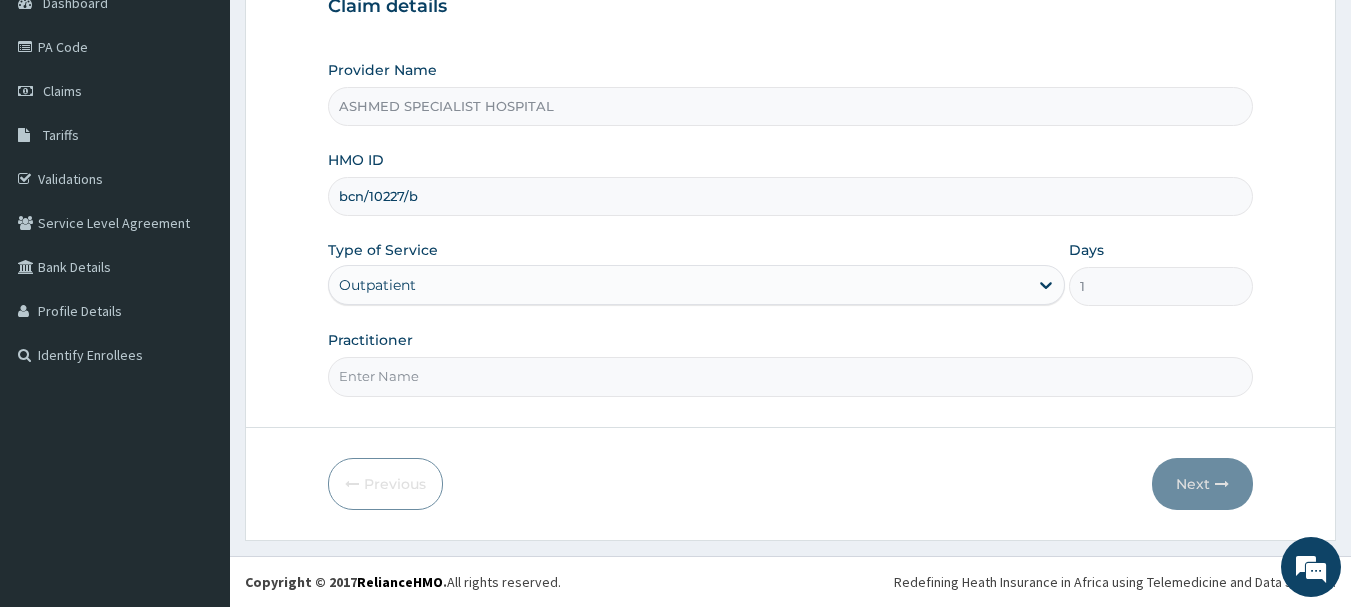 click on "Practitioner" at bounding box center [791, 376] 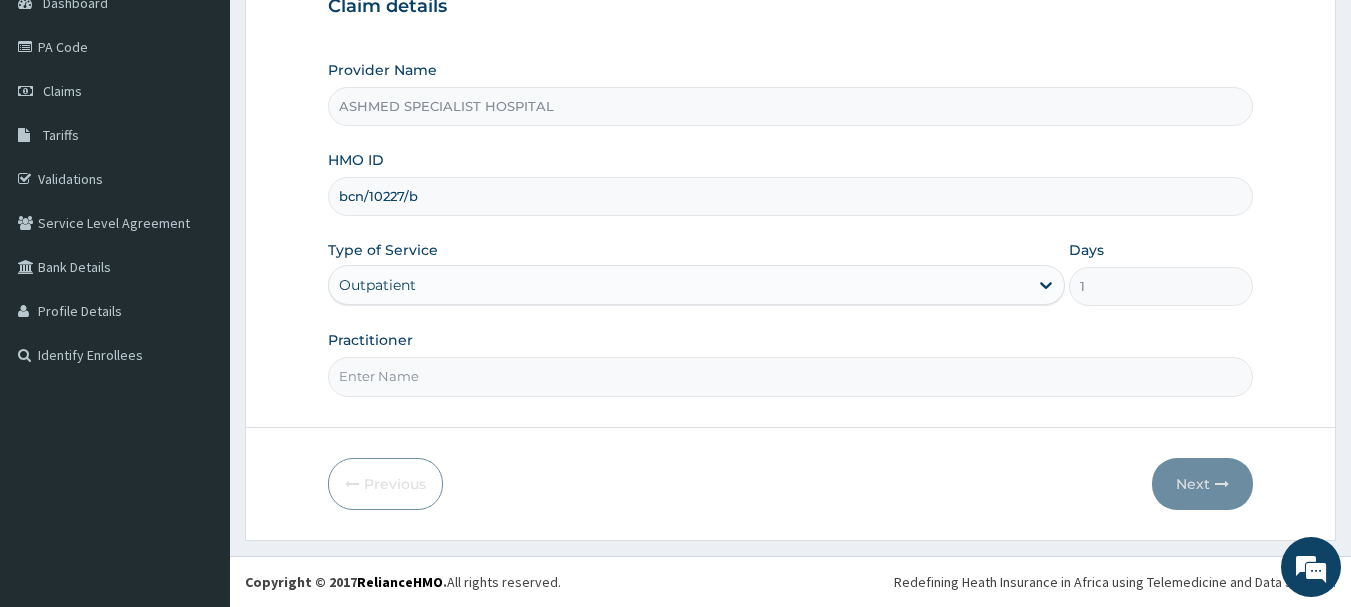 type on "DR. [FIRST] [LAST]" 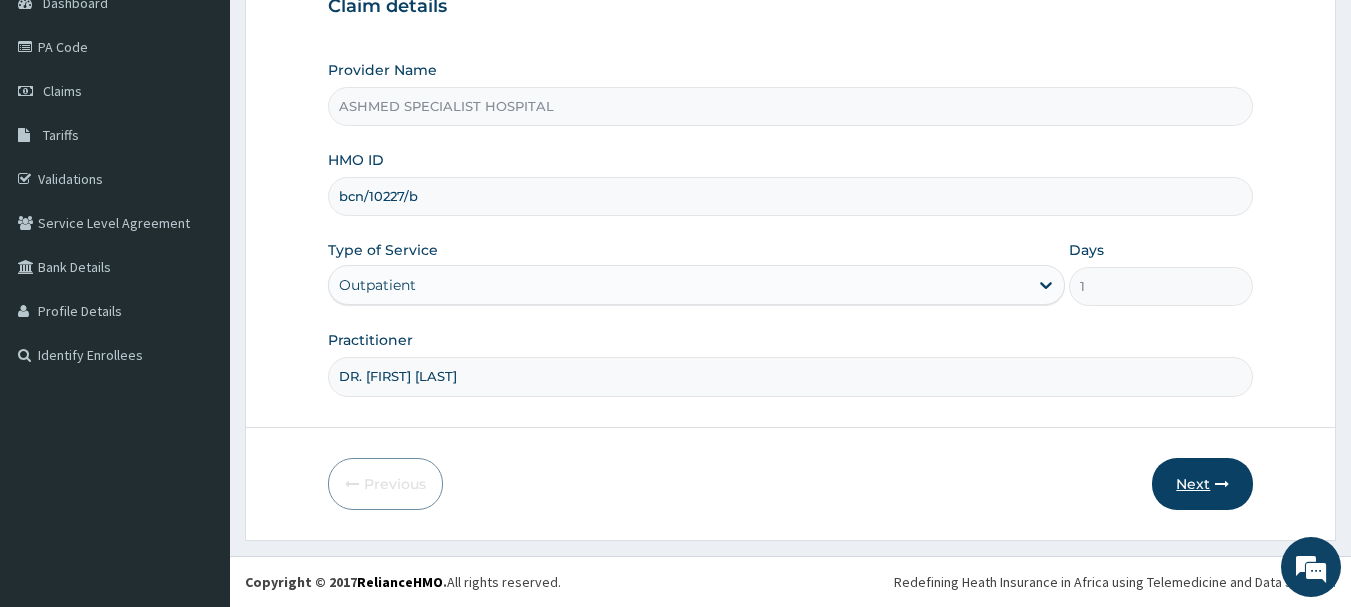 click on "Next" at bounding box center (1202, 484) 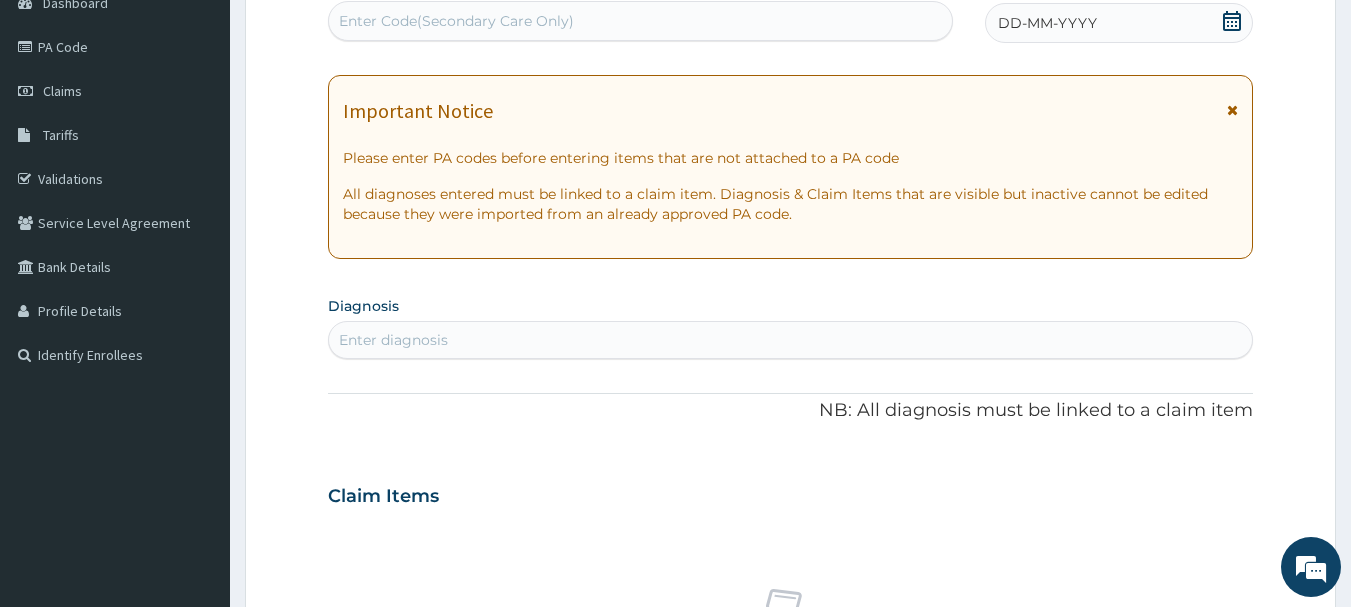 click 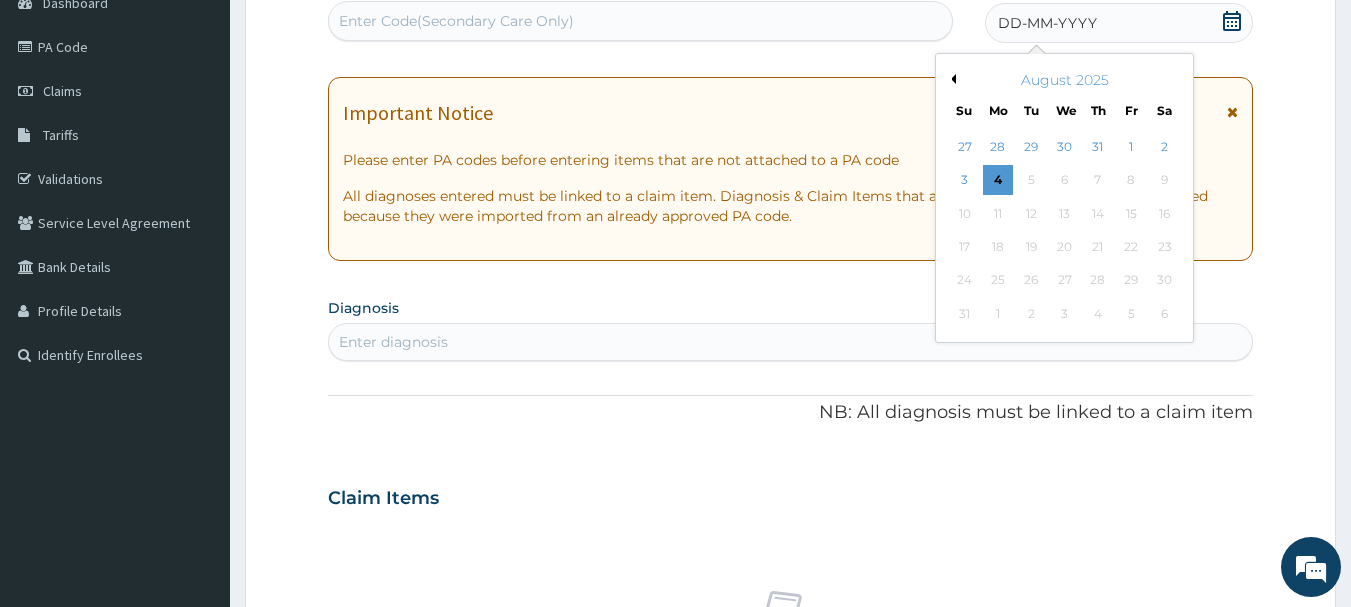 click on "August 2025" at bounding box center [1064, 80] 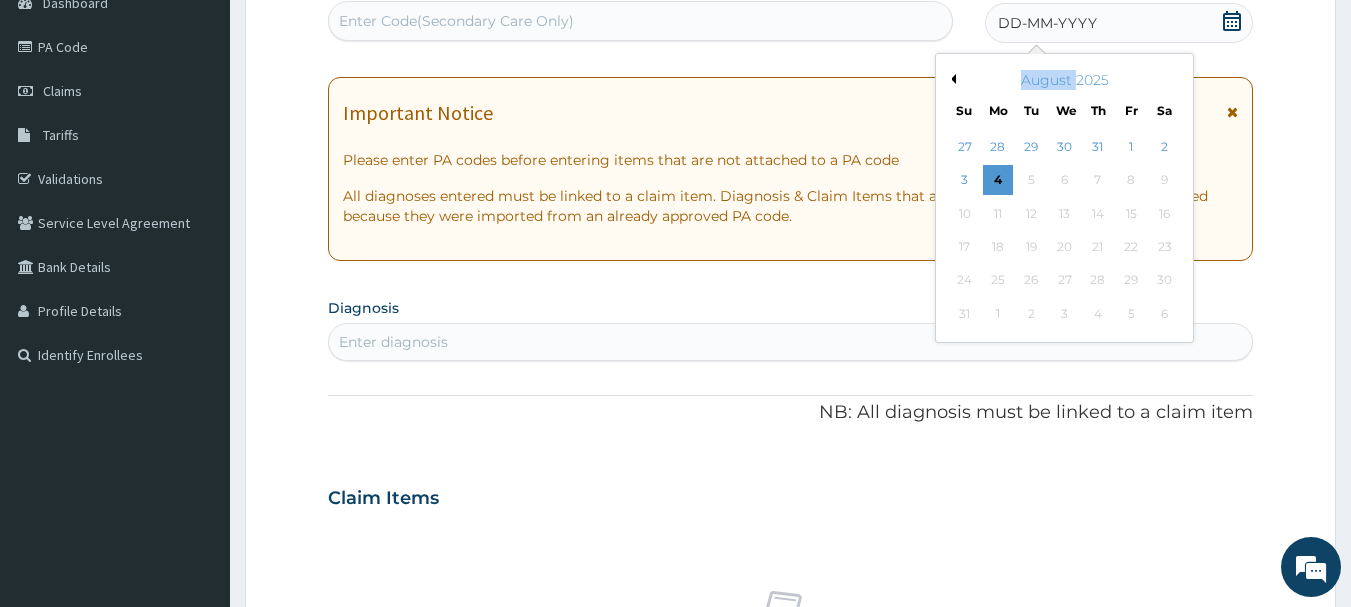 click on "August 2025" at bounding box center (1064, 80) 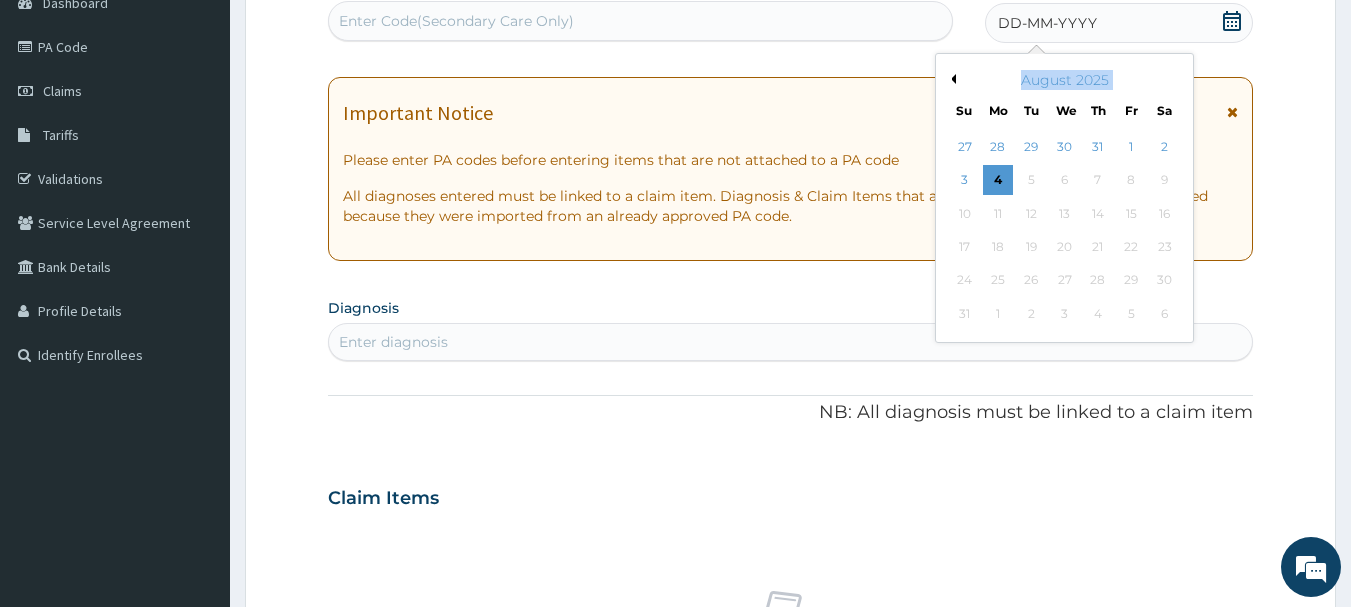 click on "August 2025" at bounding box center [1064, 80] 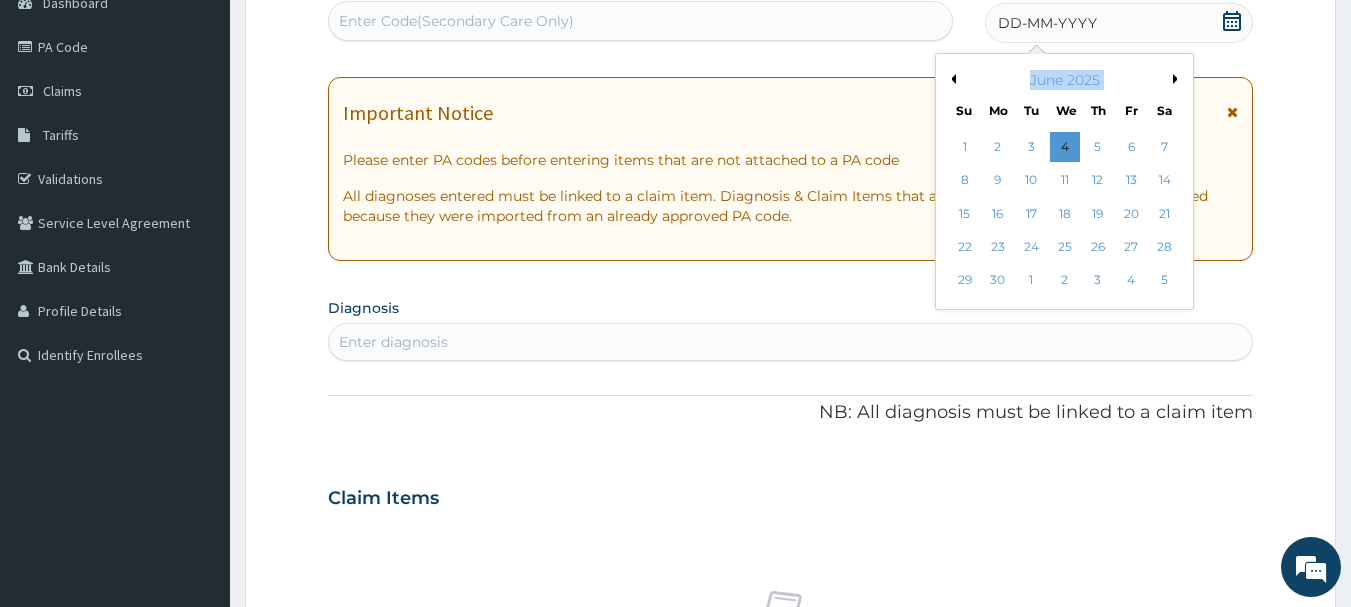 click on "Previous Month" at bounding box center [951, 79] 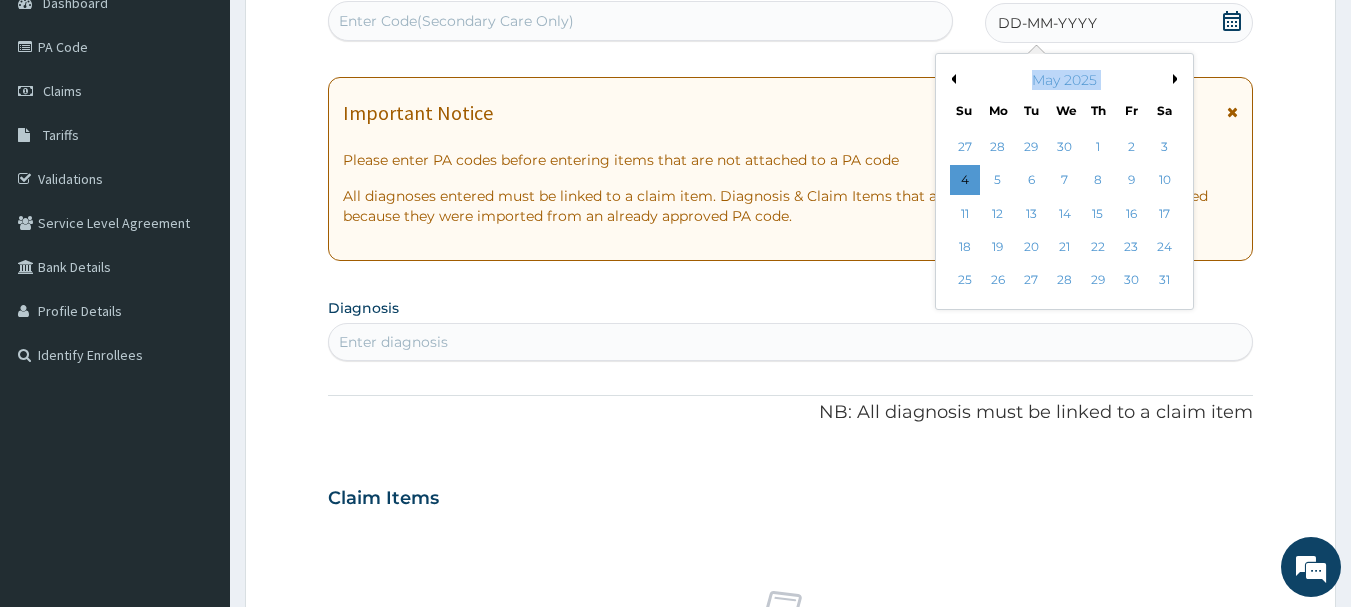 click on "Previous Month" at bounding box center (951, 79) 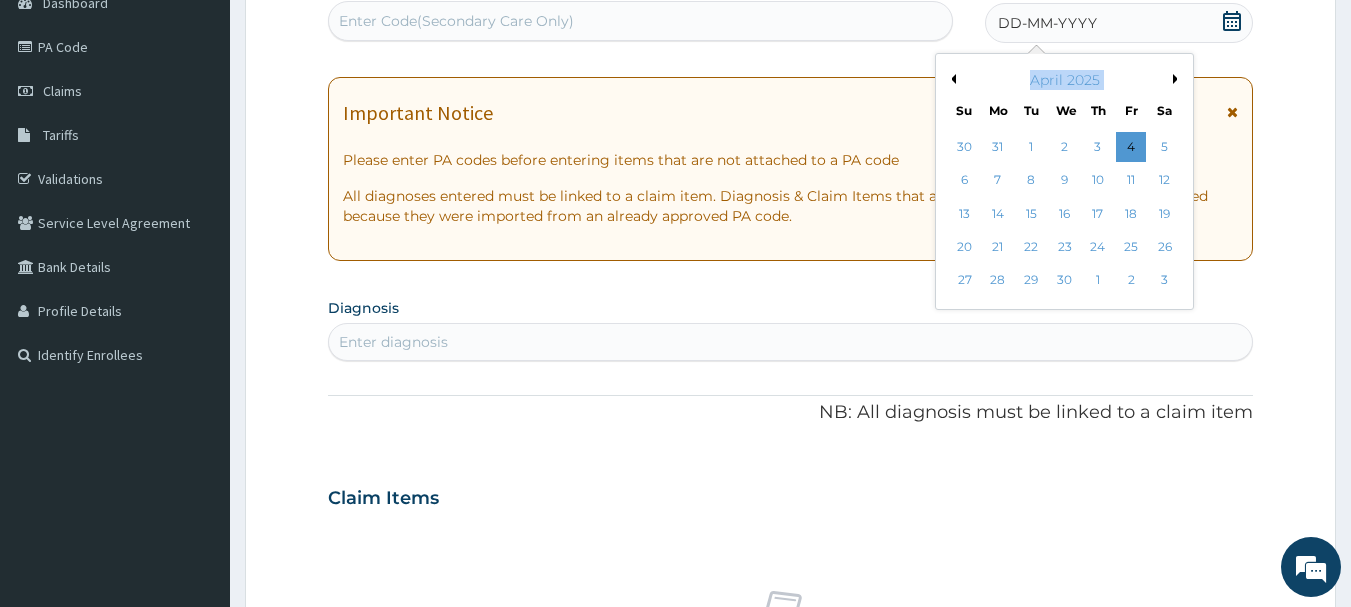 click on "Previous Month" at bounding box center (951, 79) 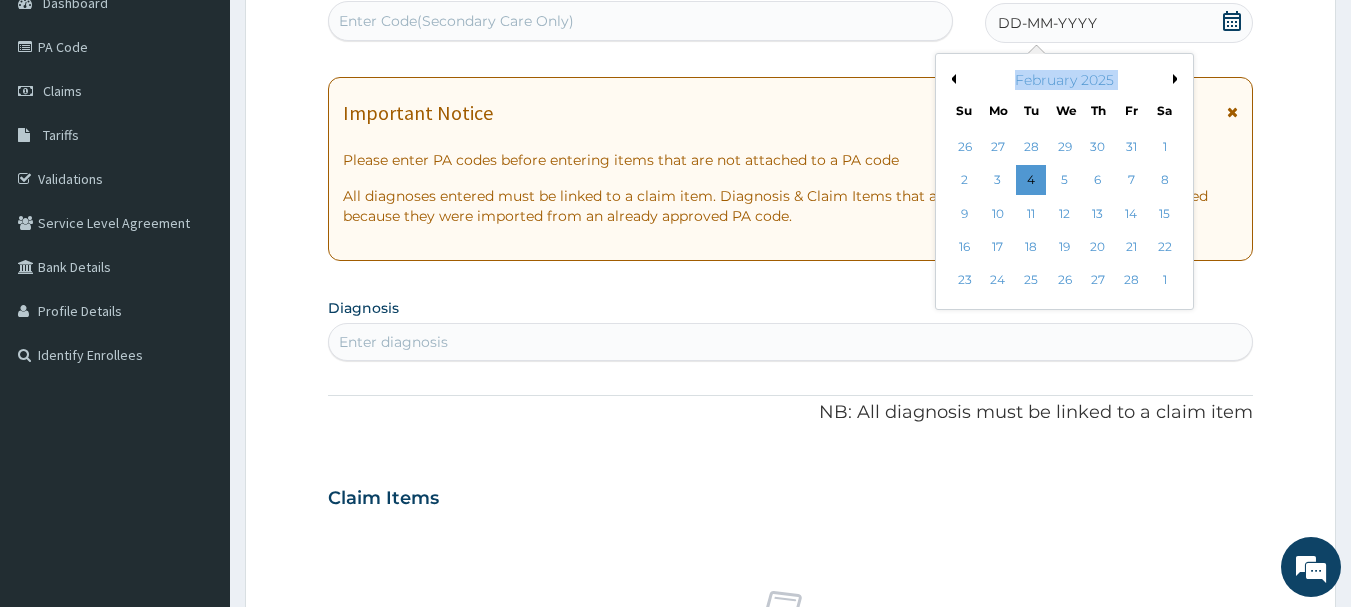 click on "Previous Month" at bounding box center (951, 79) 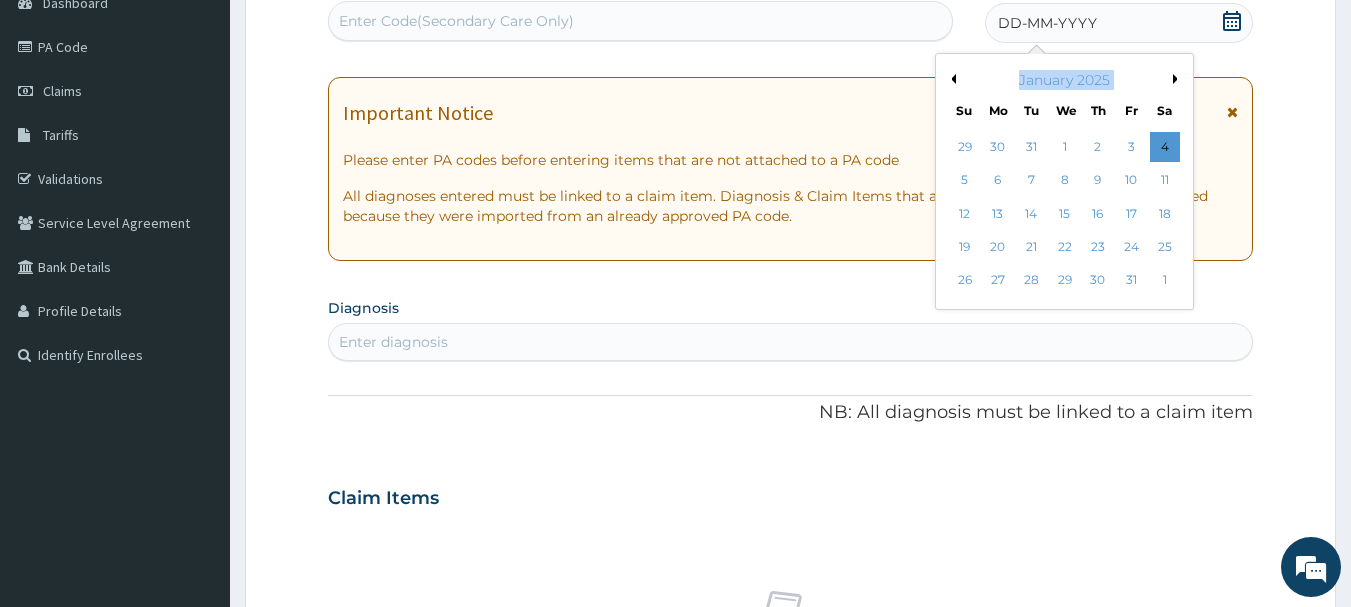 click on "Previous Month" at bounding box center (951, 79) 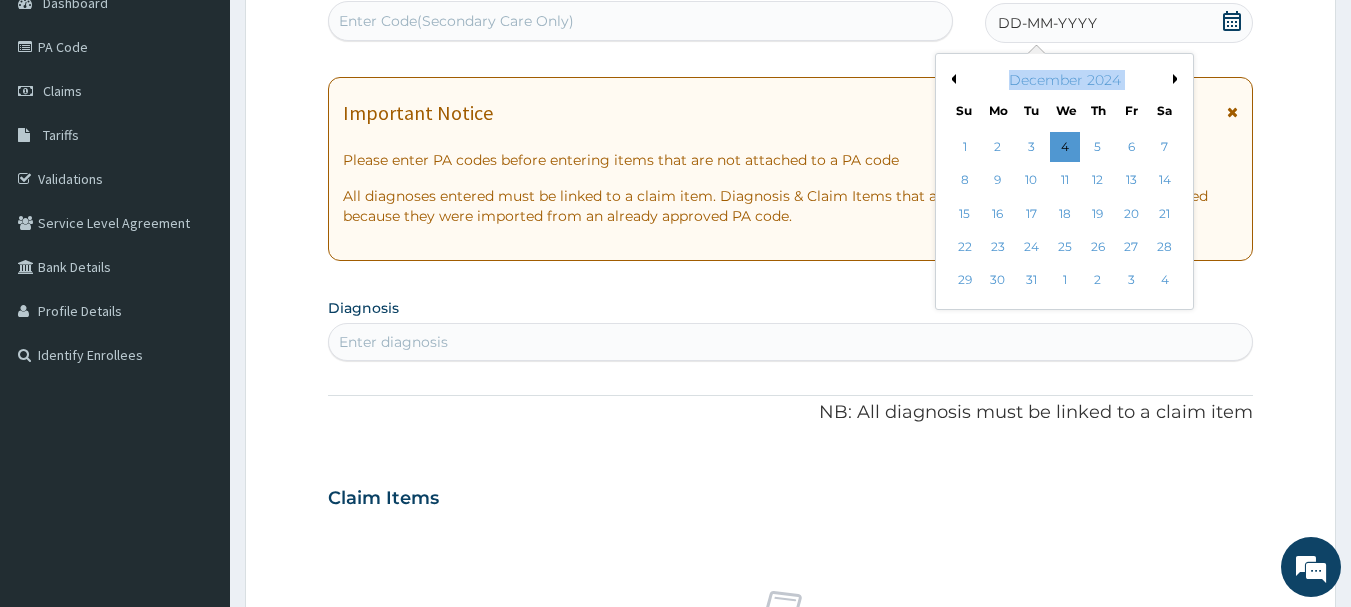 click on "Next Month" at bounding box center (1178, 79) 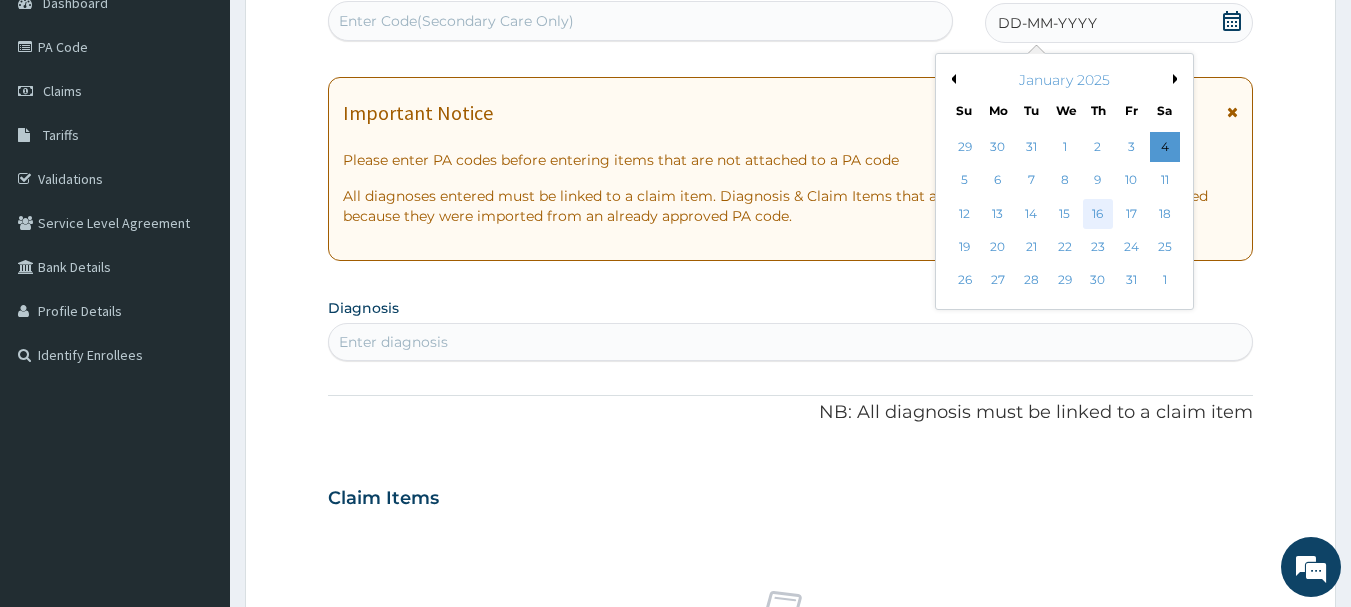 click on "16" at bounding box center [1098, 214] 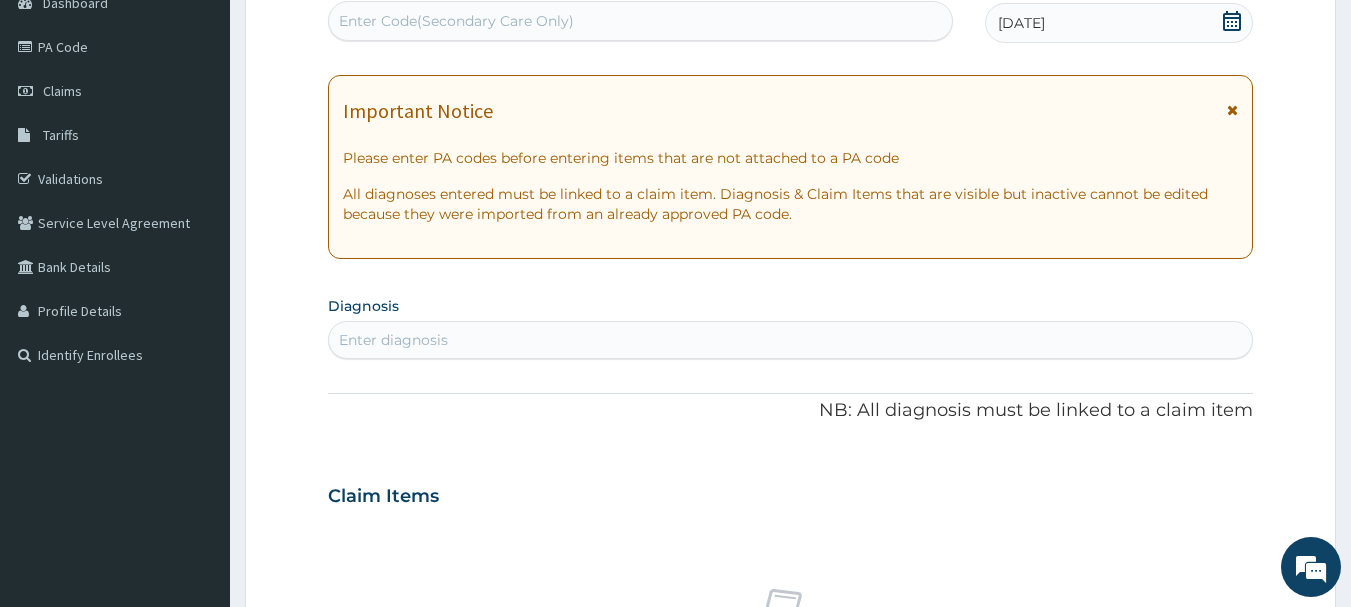 click on "Enter diagnosis" at bounding box center (791, 340) 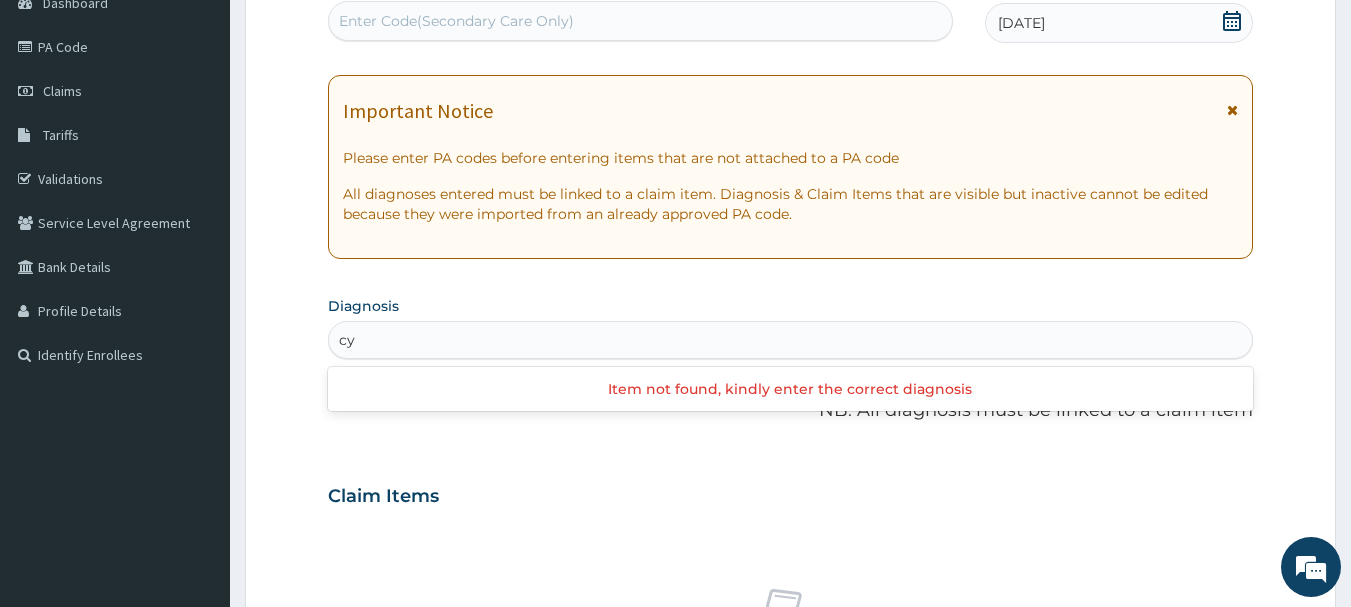 type on "c" 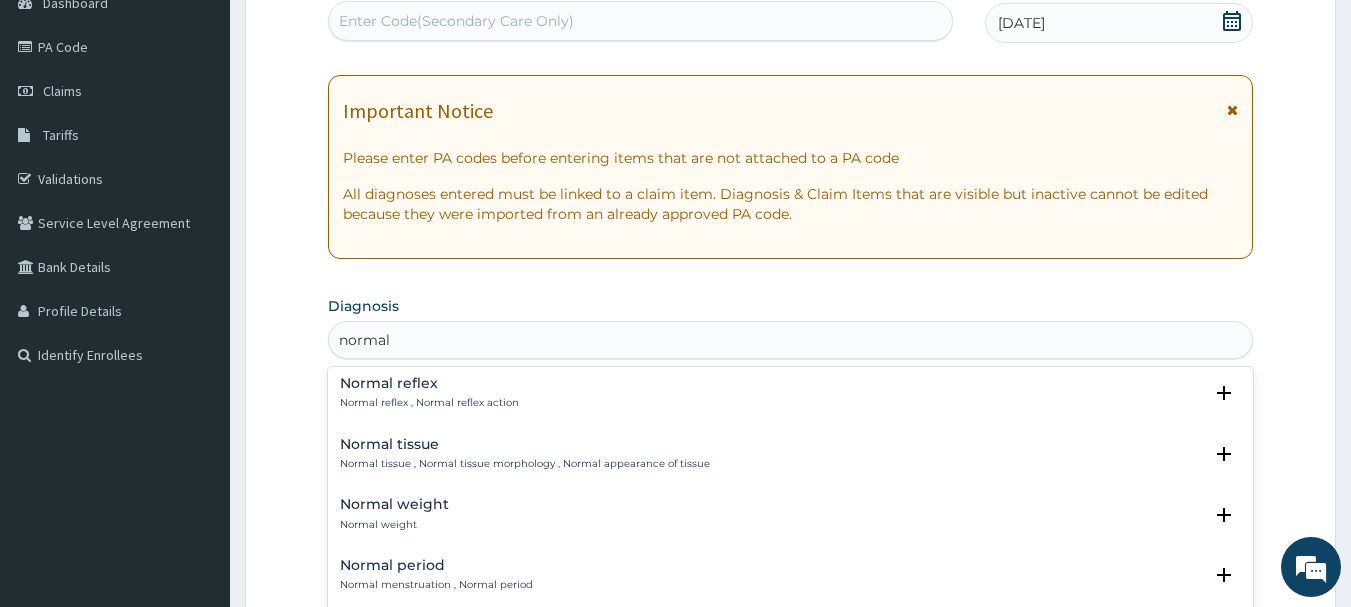 scroll, scrollTop: 2742, scrollLeft: 0, axis: vertical 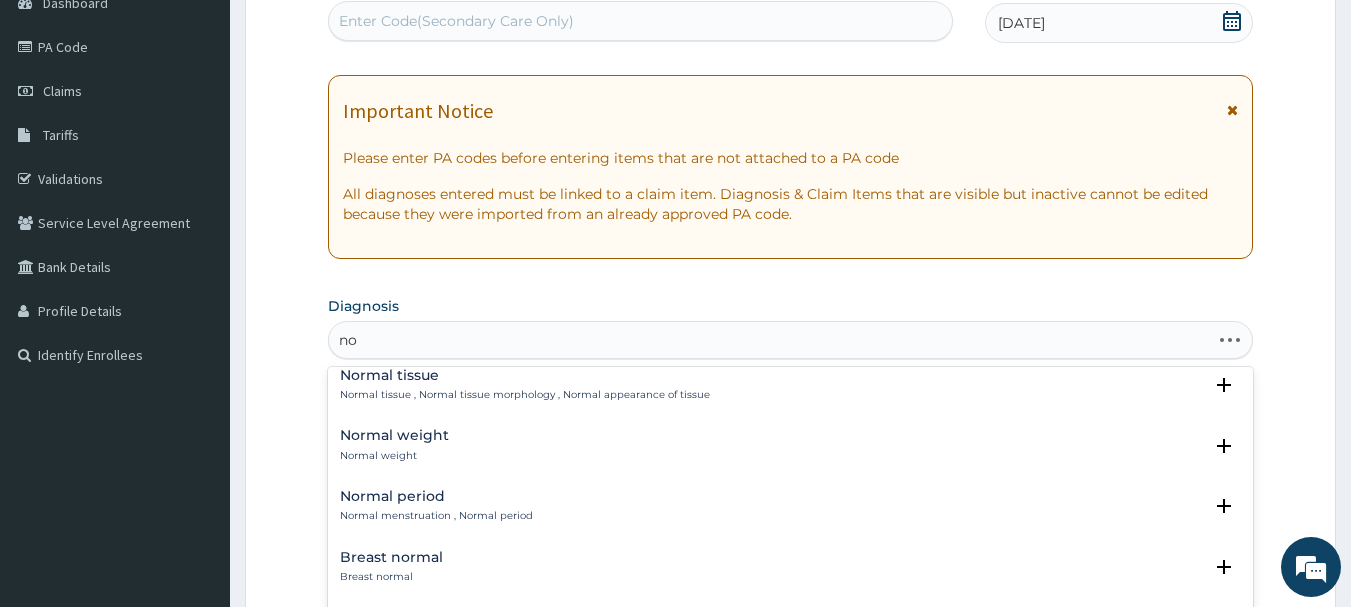 type on "n" 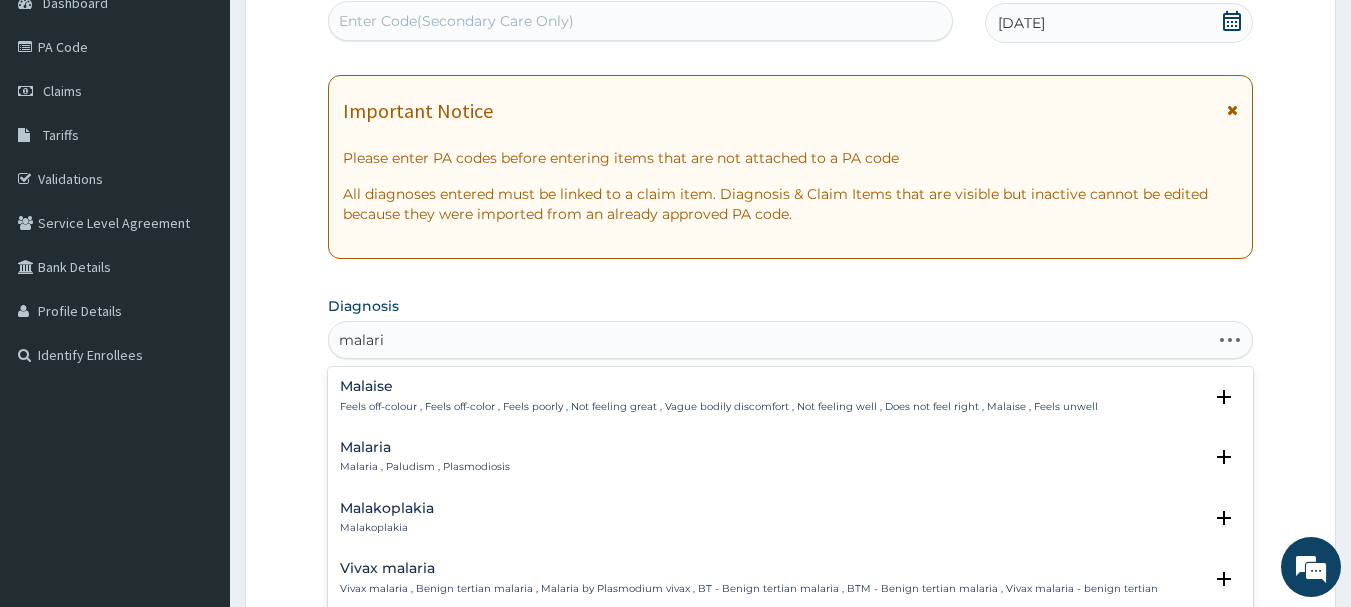 type on "malaria" 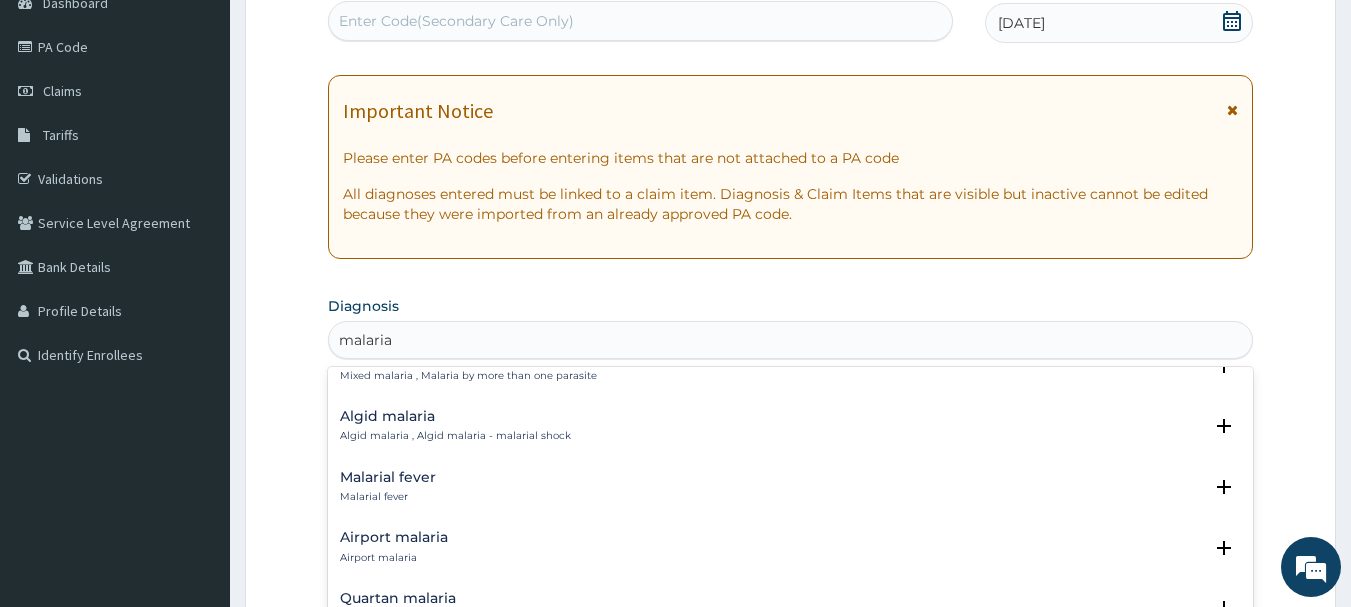 scroll, scrollTop: 231, scrollLeft: 0, axis: vertical 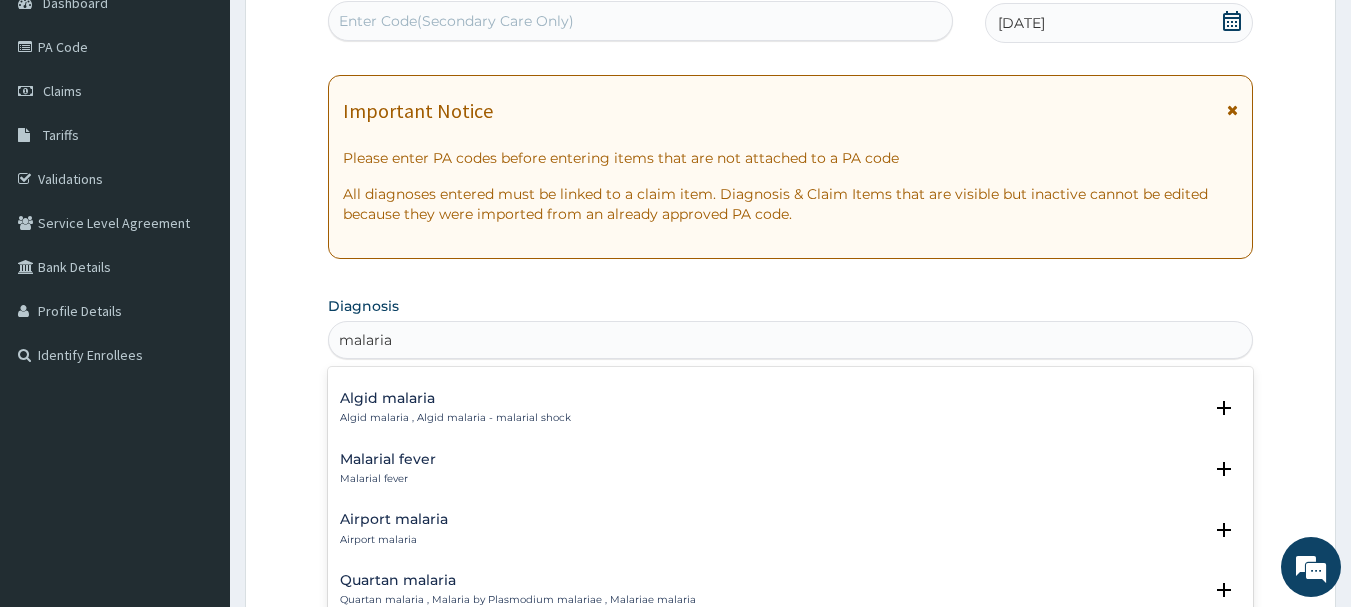 click on "Malarial fever" at bounding box center [388, 459] 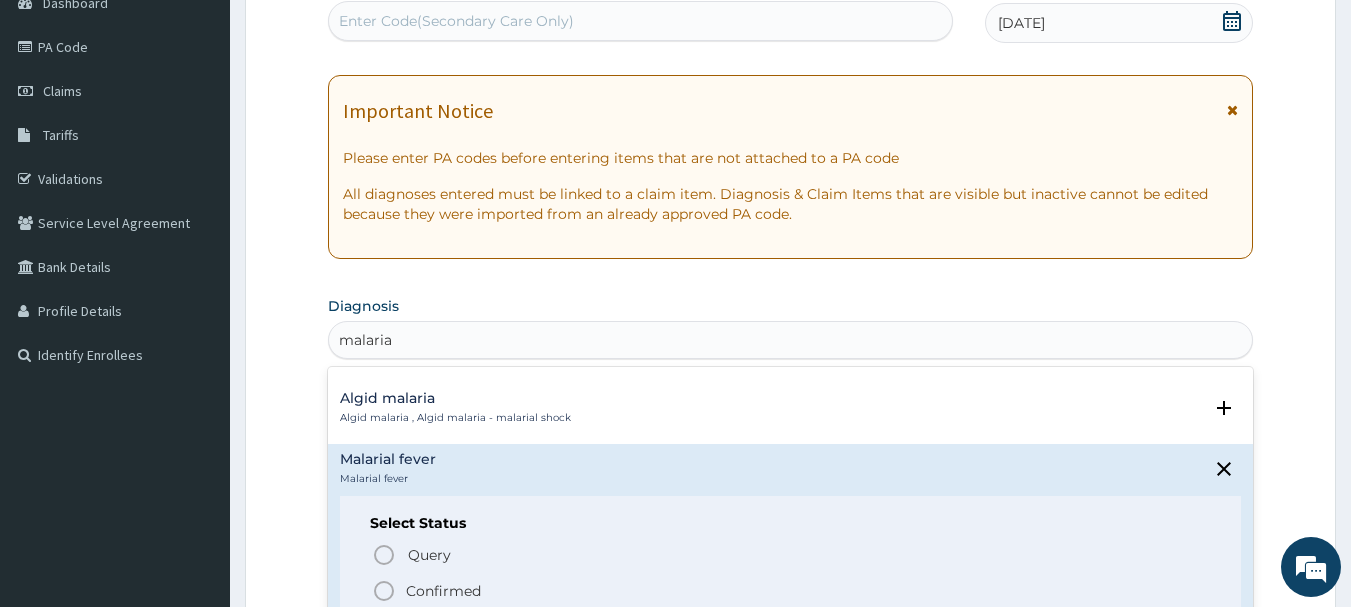 click 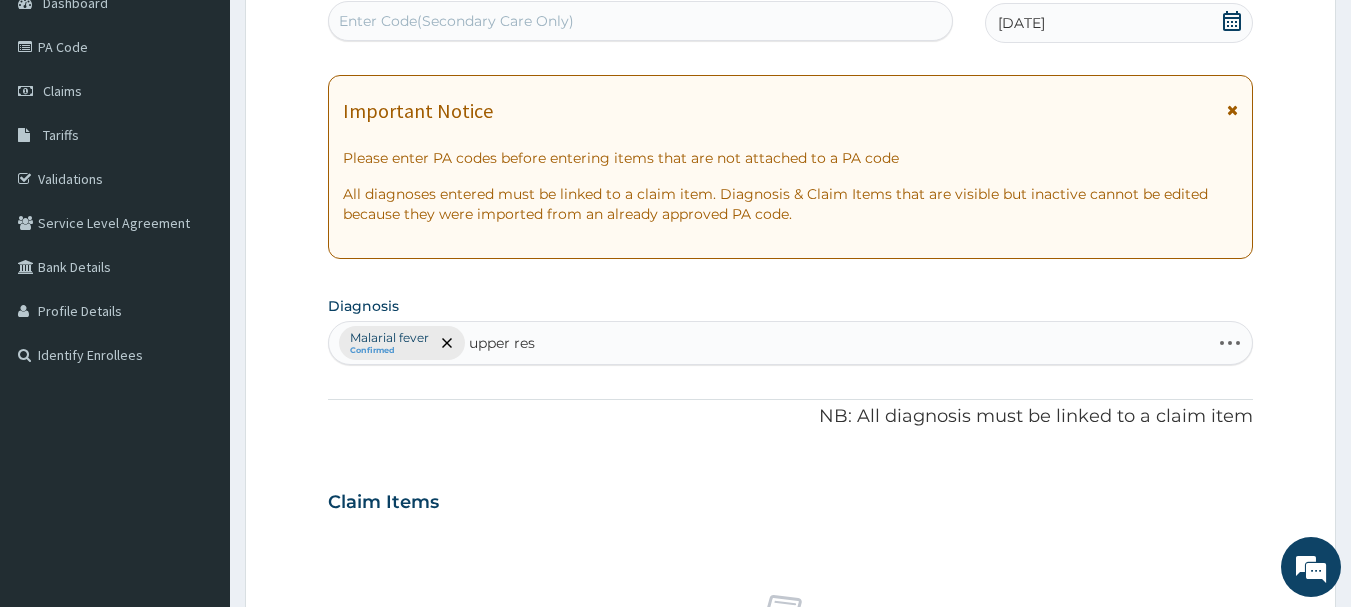 type on "upper resp" 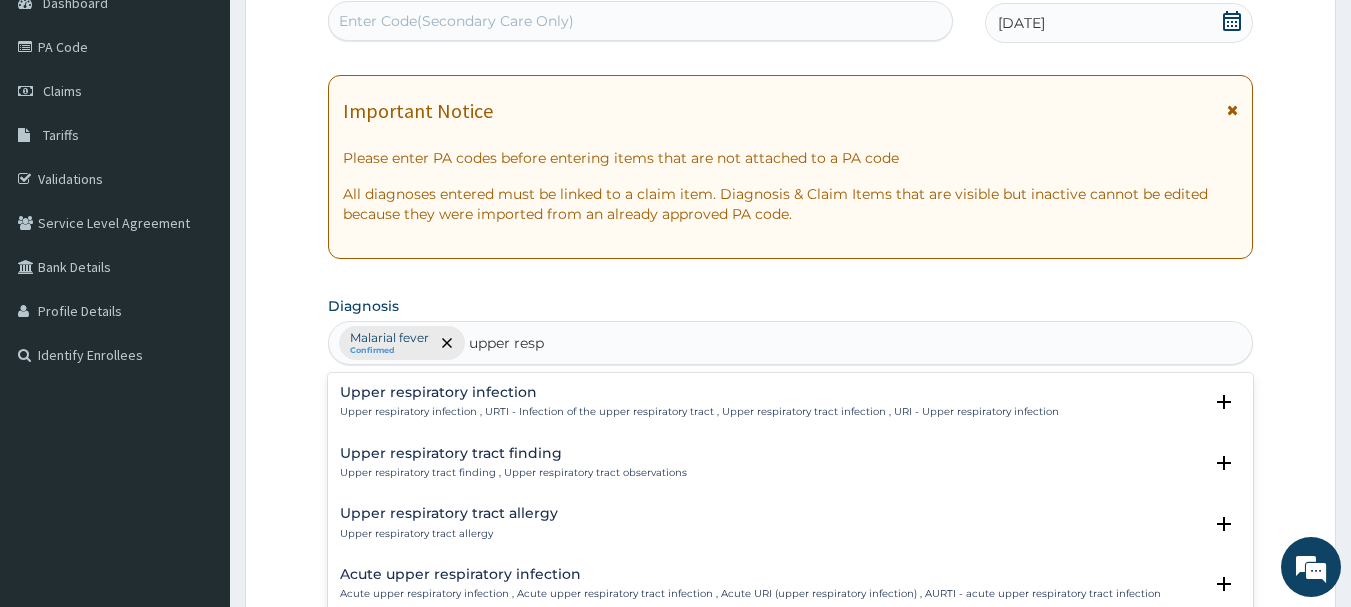 click on "Upper respiratory infection" at bounding box center (699, 392) 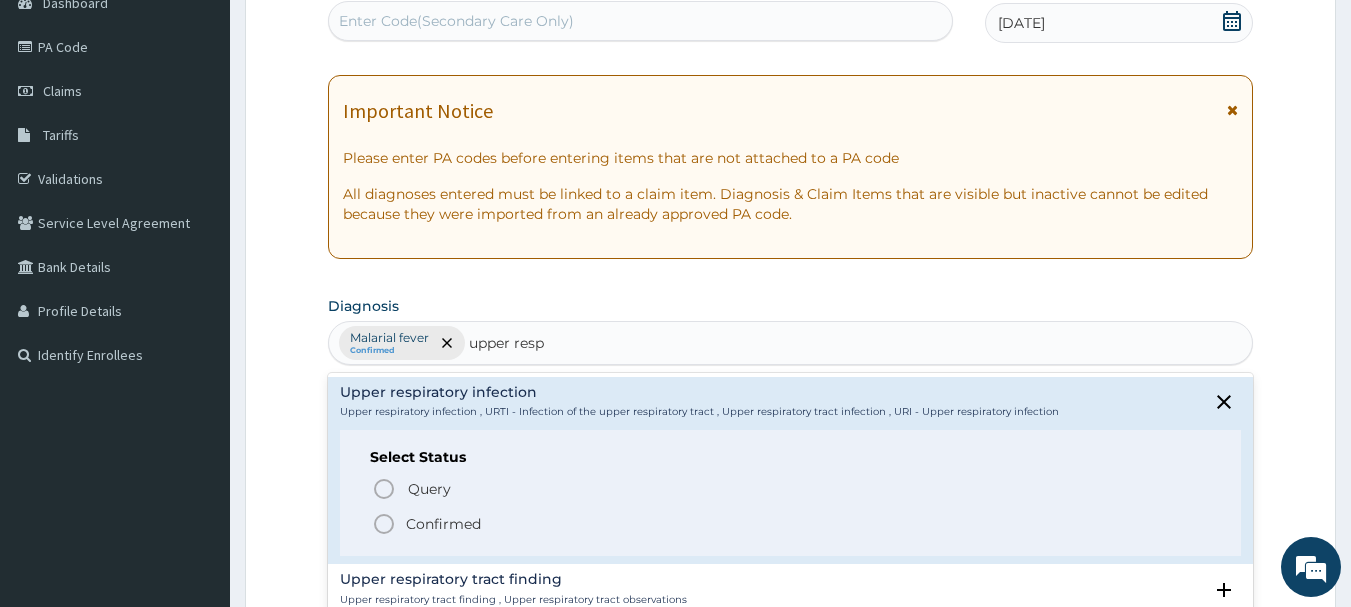 click on "Confirmed" at bounding box center [792, 524] 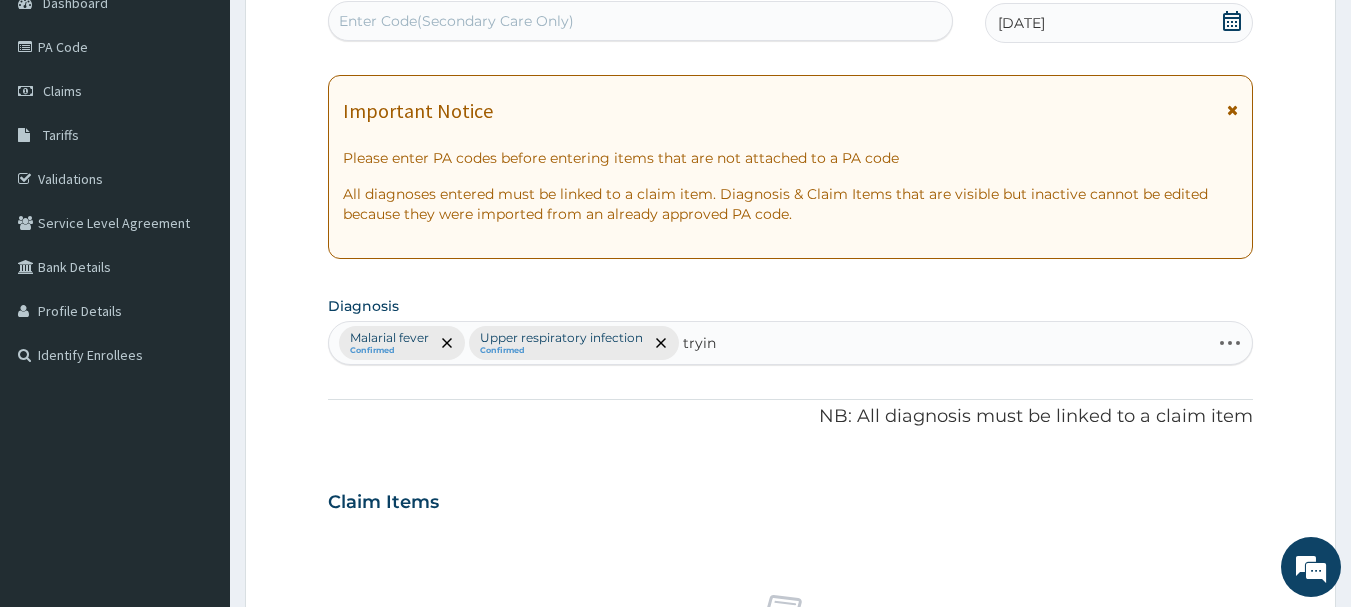type on "trying" 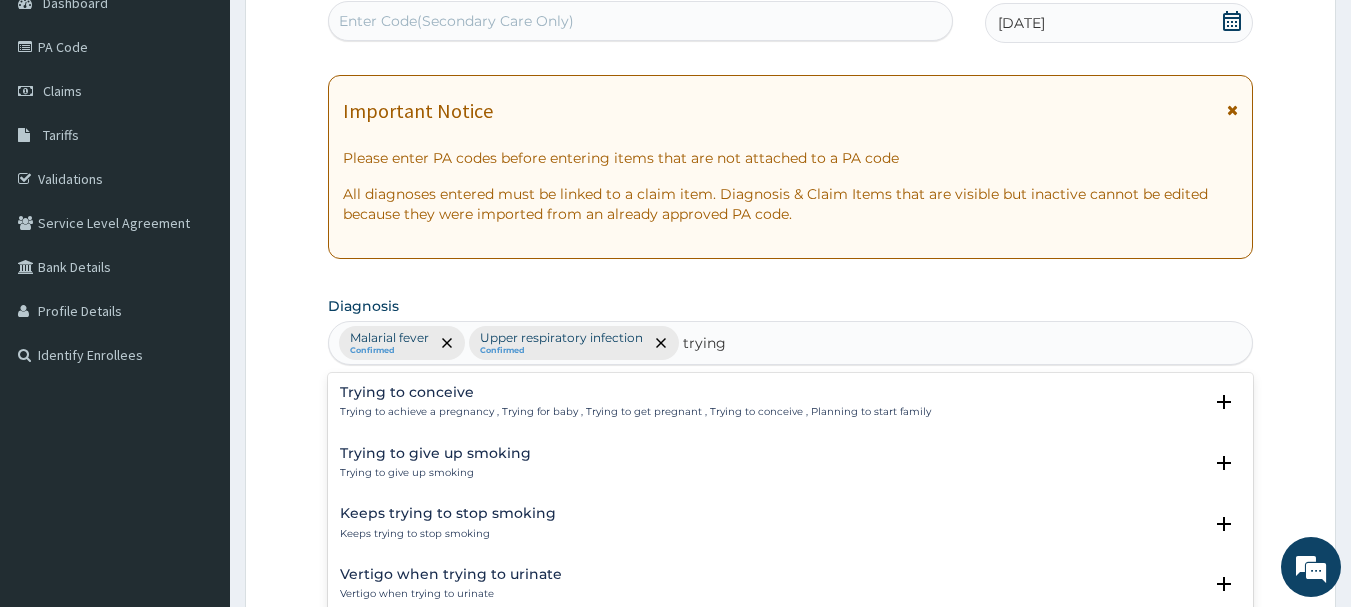click on "Trying to conceive" at bounding box center (635, 392) 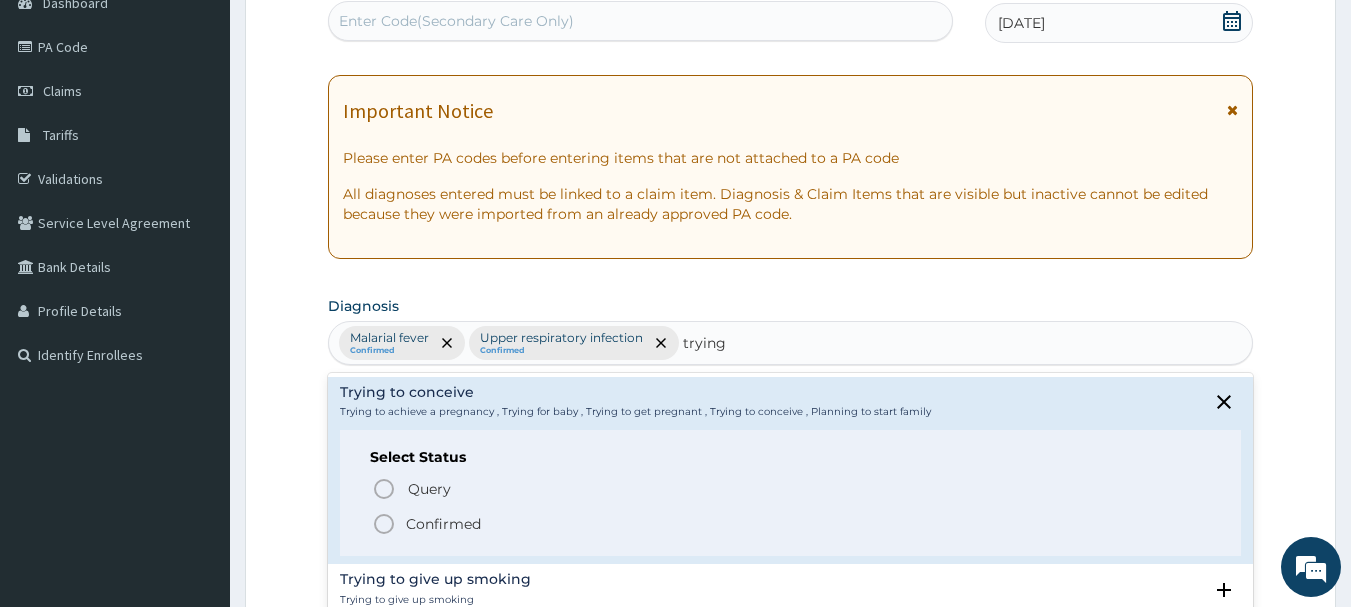 click on "Confirmed" at bounding box center [443, 524] 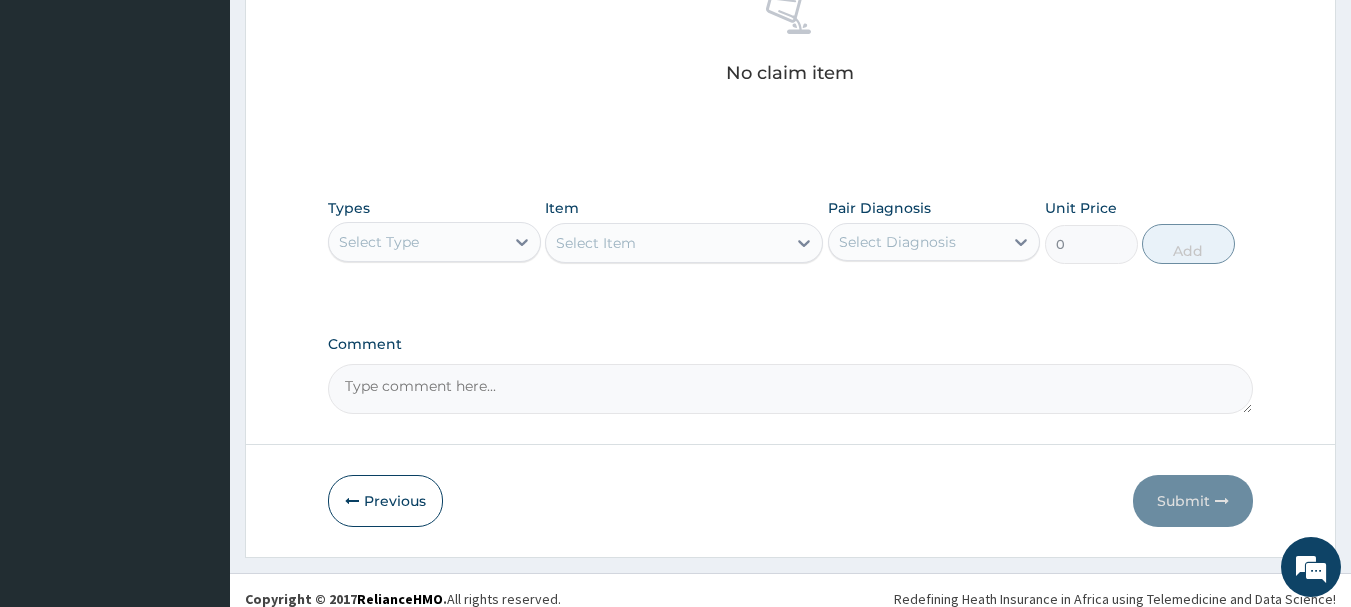 scroll, scrollTop: 835, scrollLeft: 0, axis: vertical 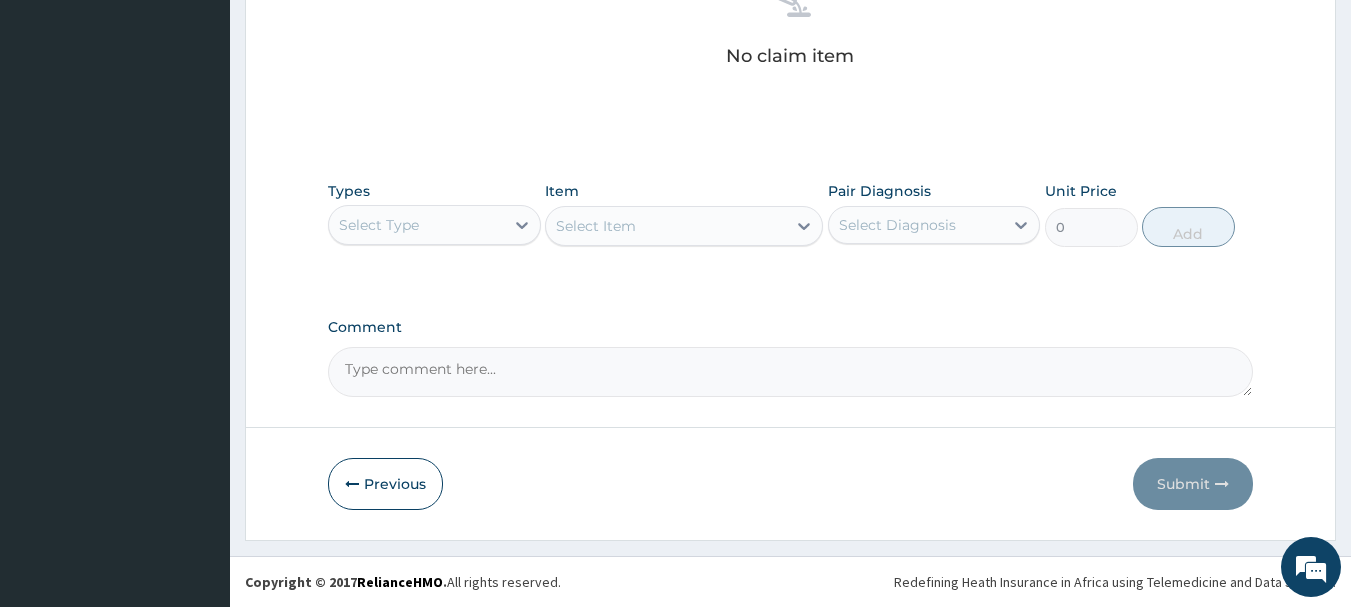 click on "Select Type" at bounding box center (416, 225) 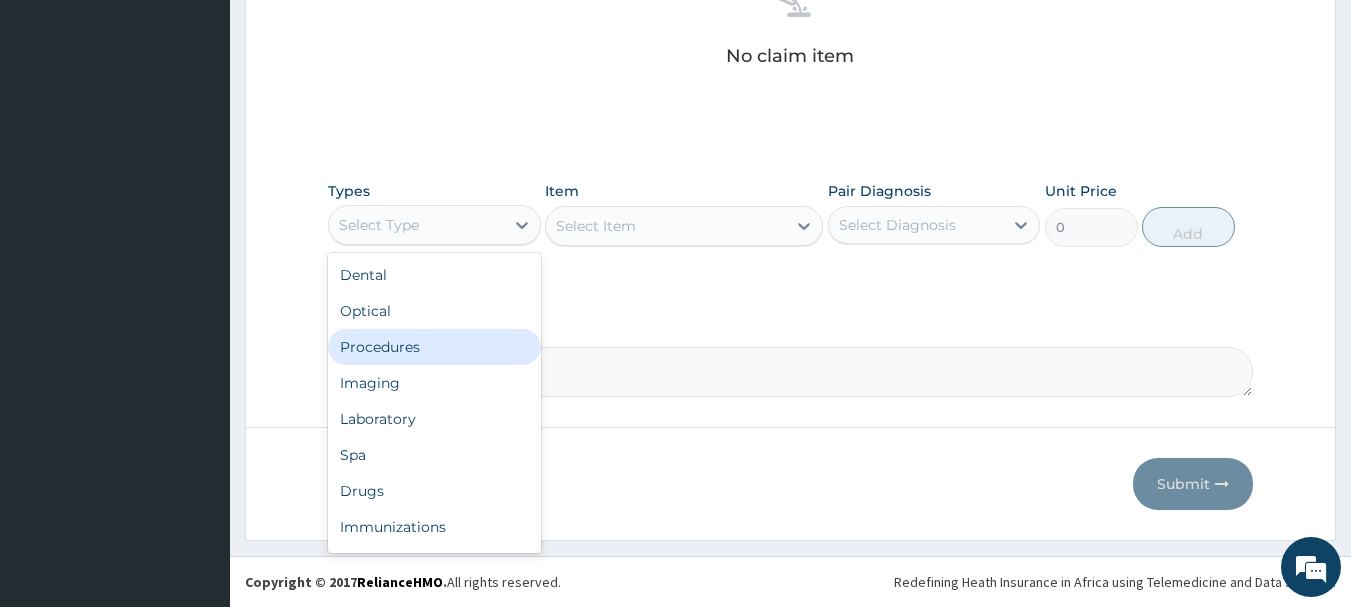 click on "Procedures" at bounding box center [434, 347] 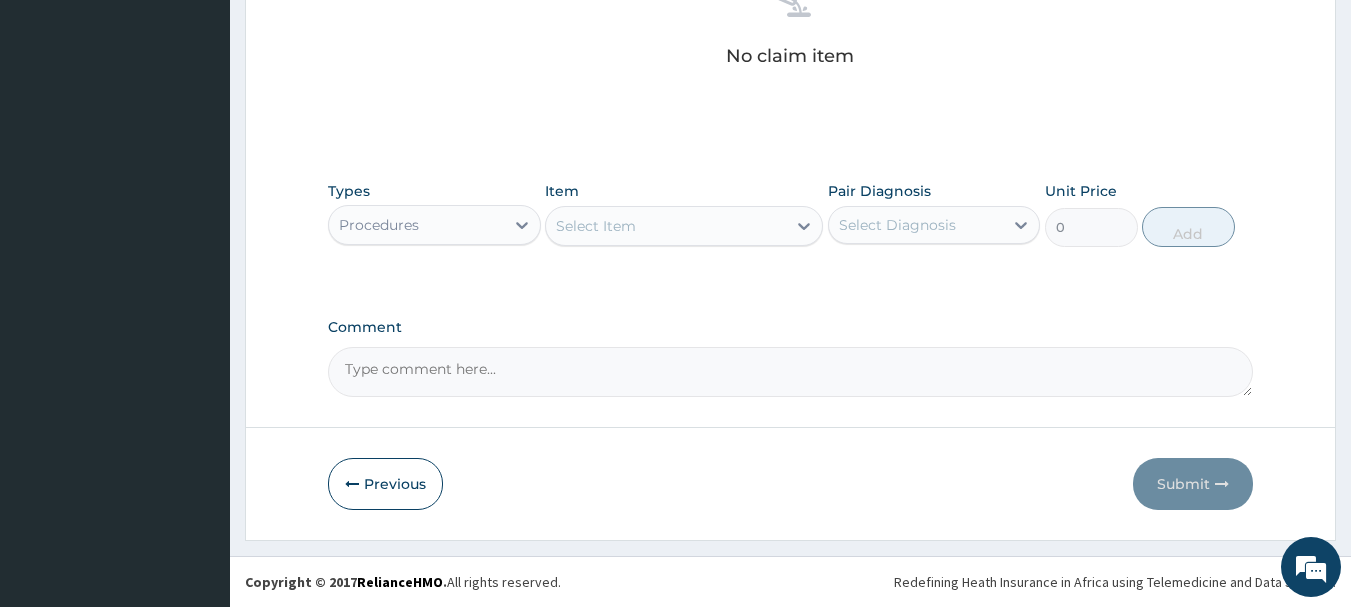 click on "Select Item" at bounding box center [666, 226] 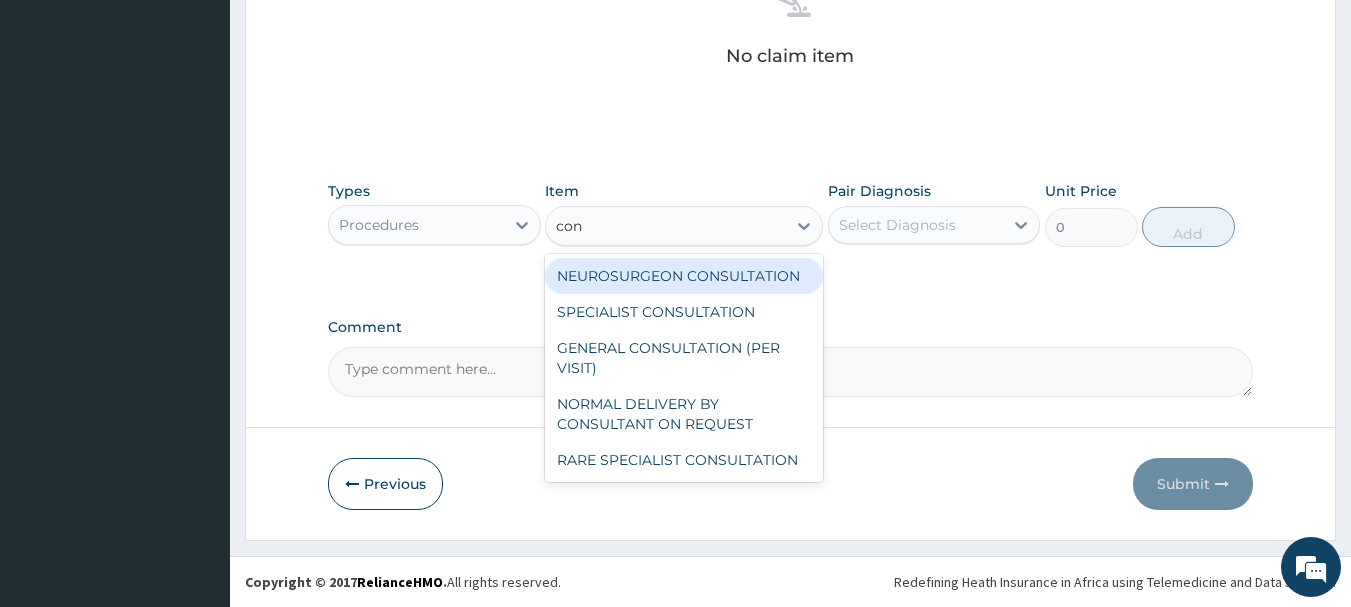 type on "cons" 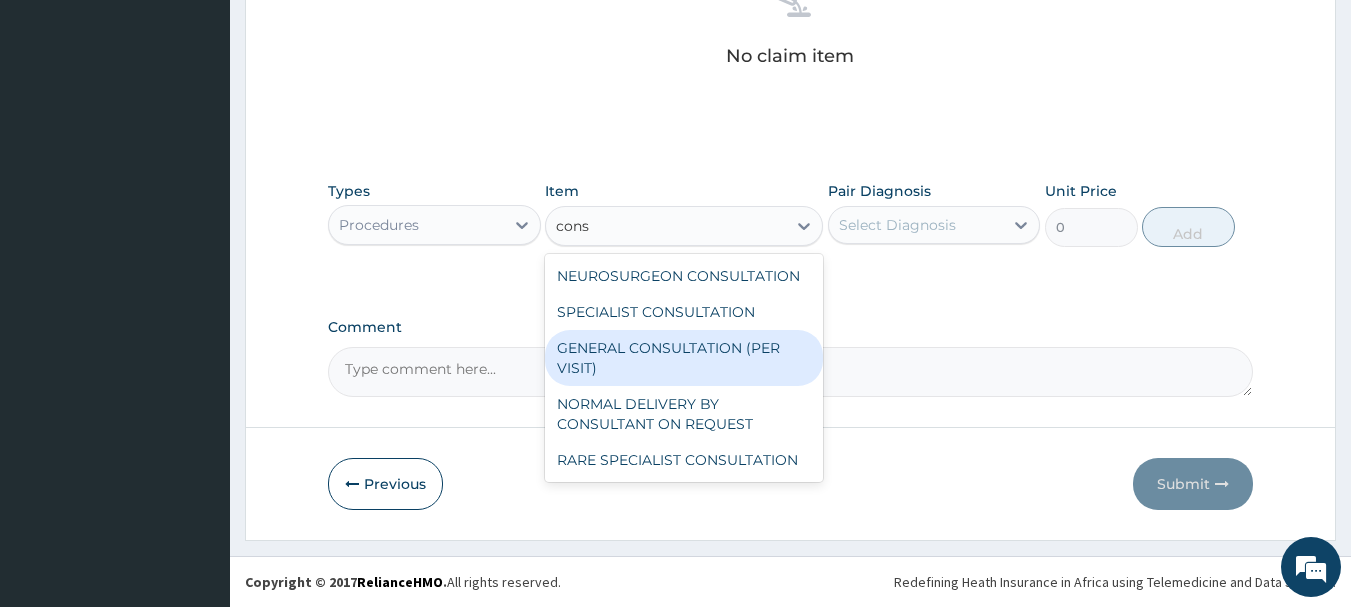 click on "GENERAL CONSULTATION (PER VISIT)" at bounding box center [684, 358] 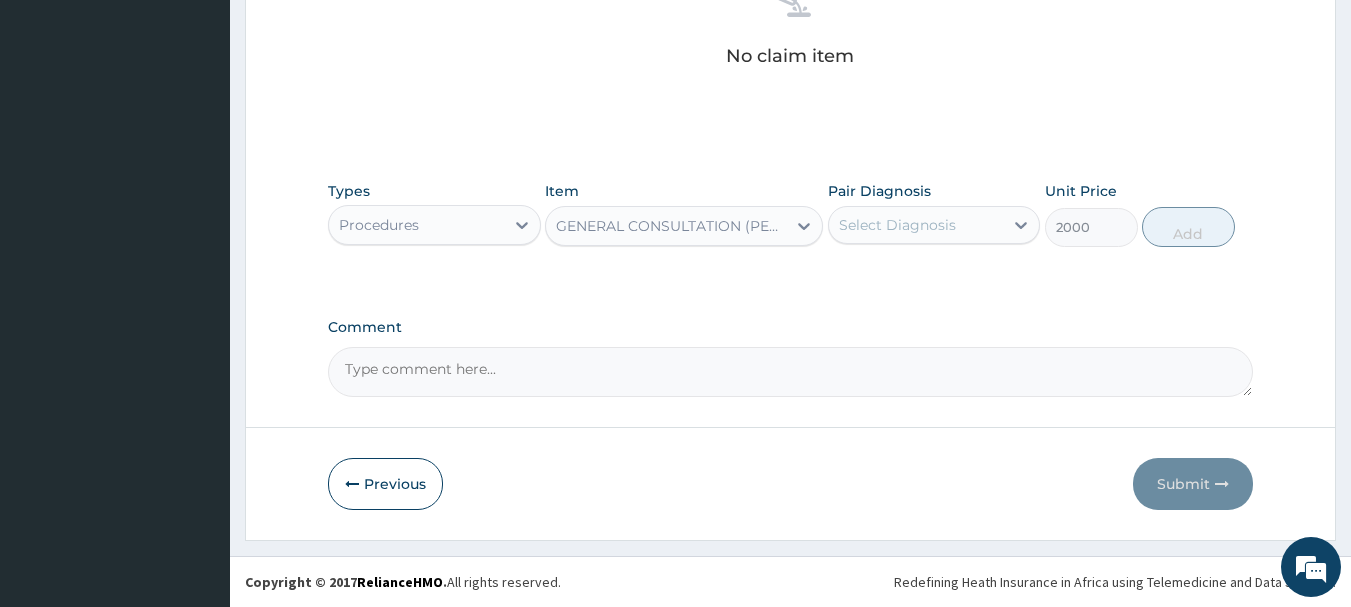 click on "Select Diagnosis" at bounding box center [916, 225] 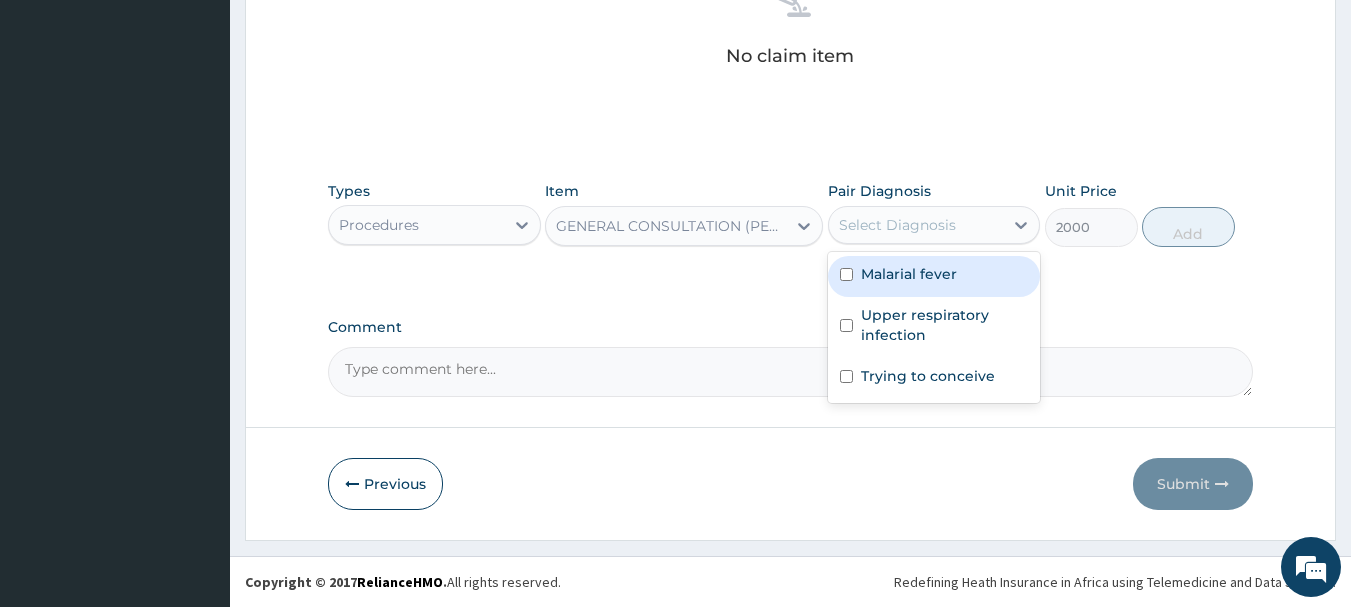 click on "Malarial fever" at bounding box center [909, 274] 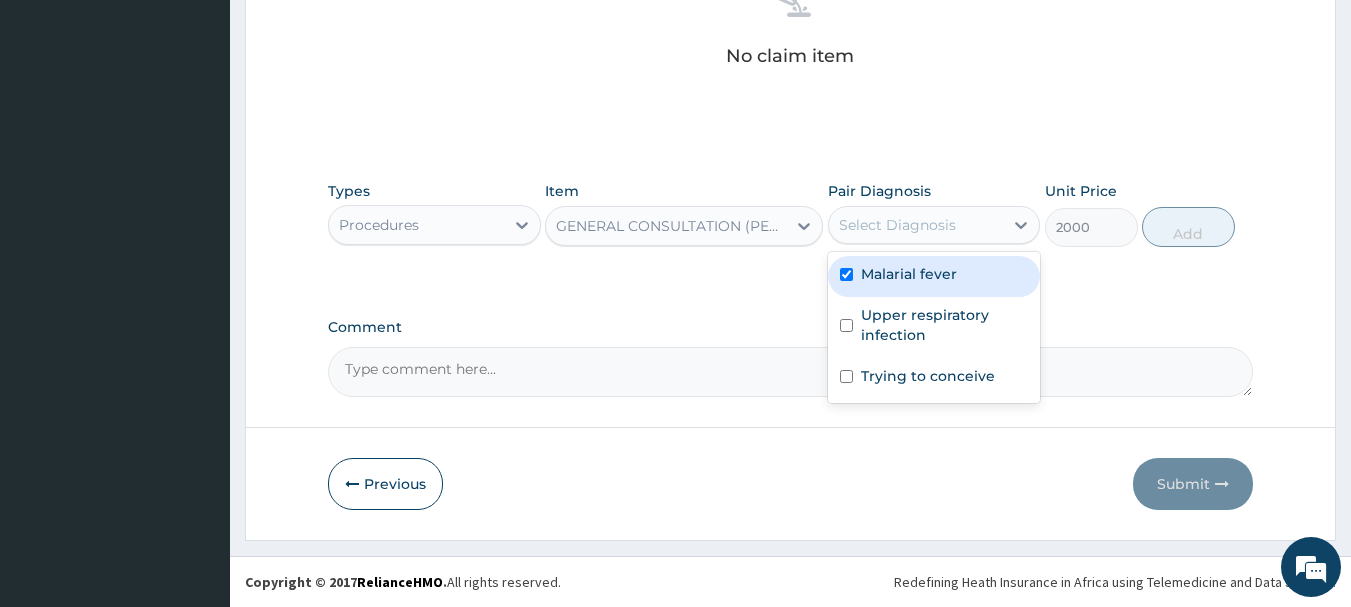 checkbox on "true" 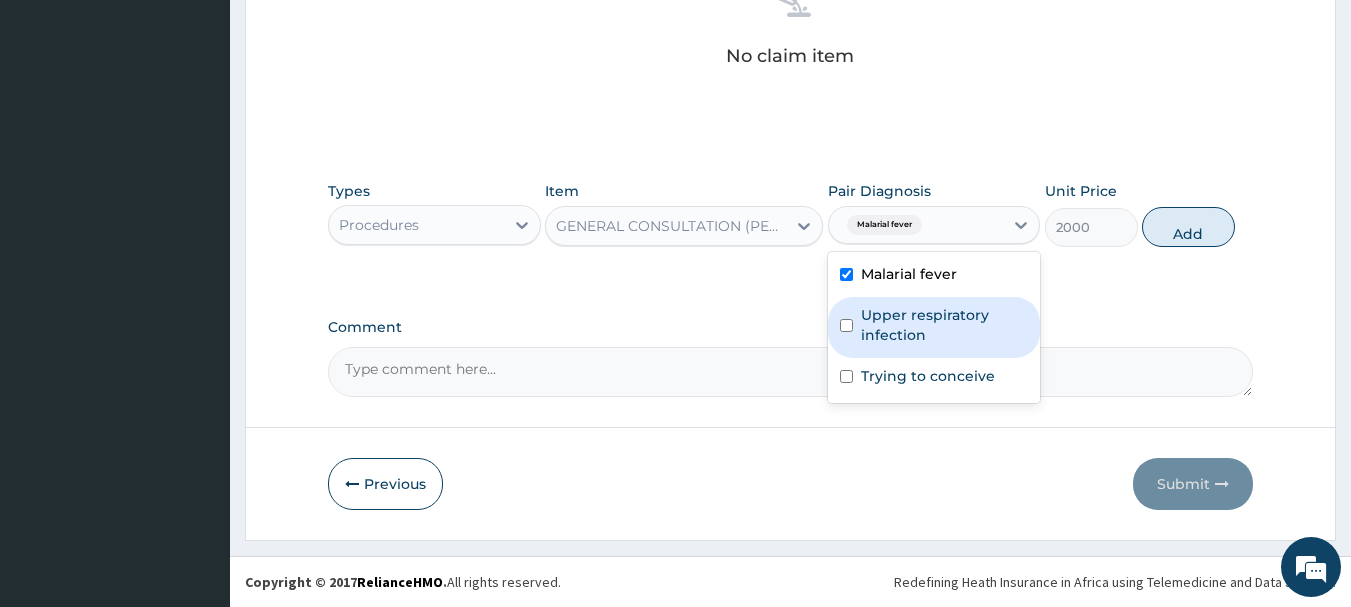 click on "Upper respiratory infection" at bounding box center [934, 327] 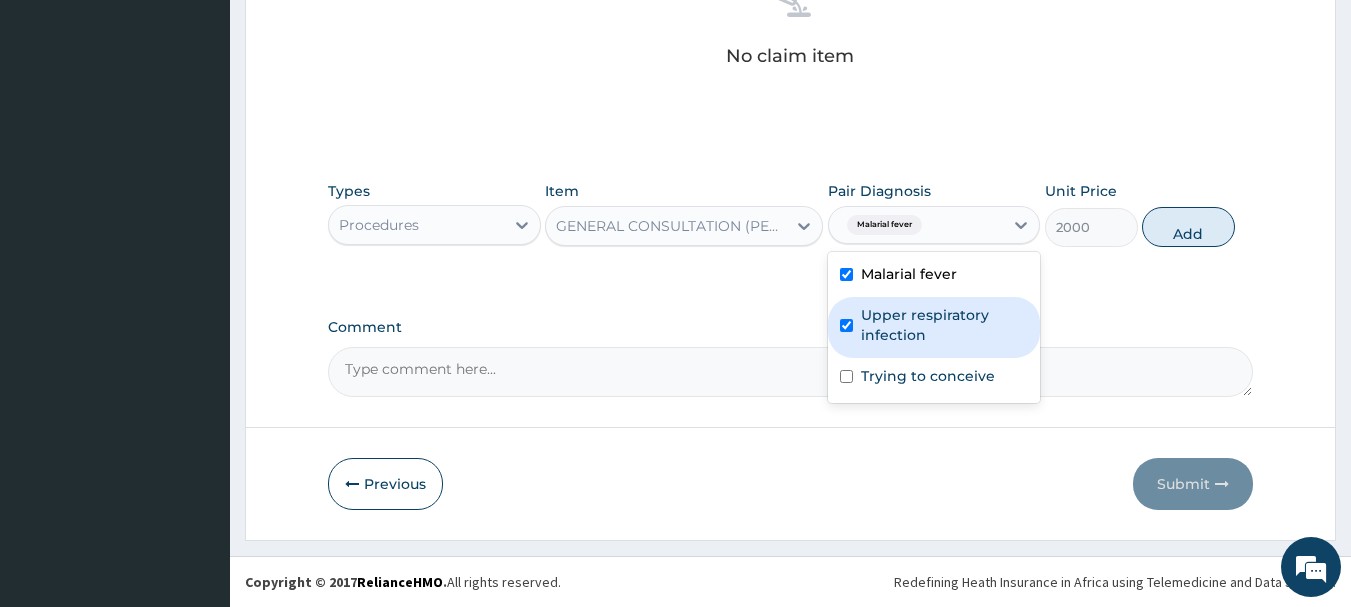 checkbox on "true" 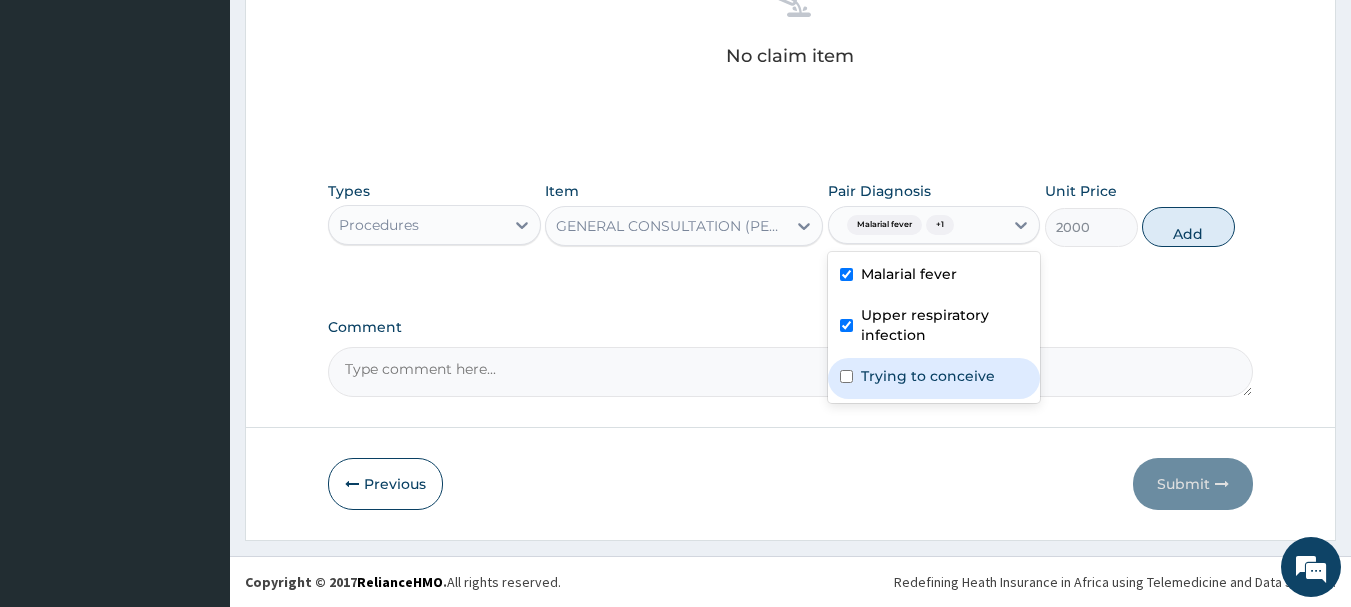 click on "Trying to conceive" at bounding box center (934, 378) 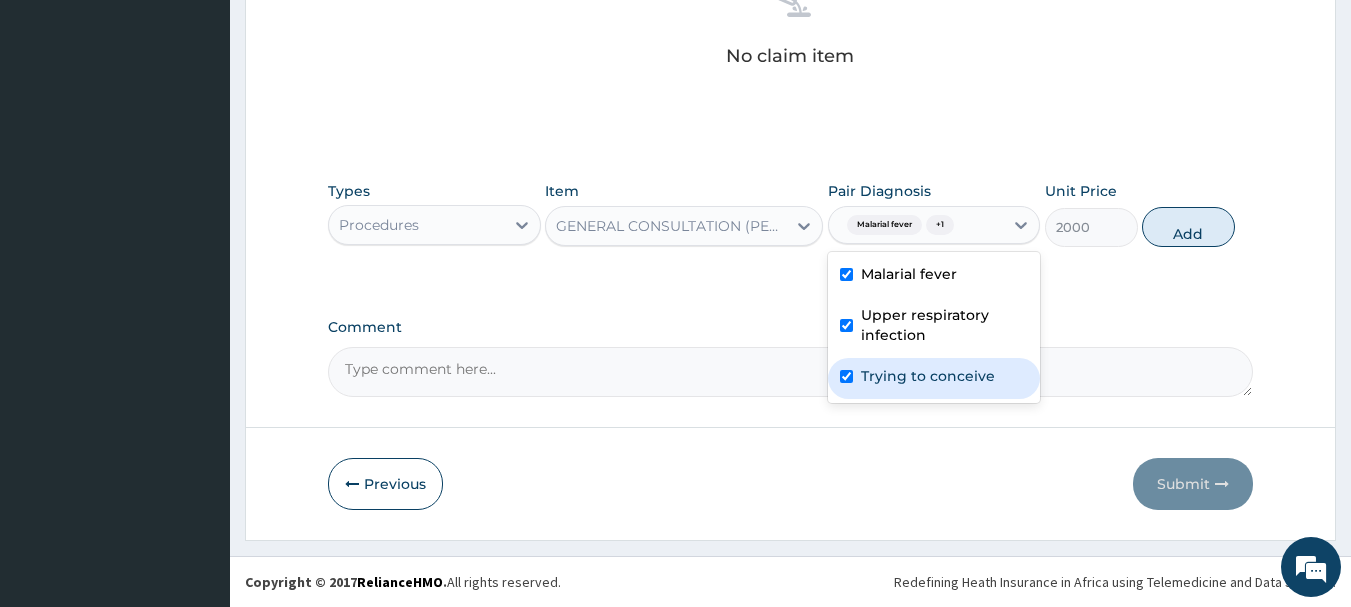 checkbox on "true" 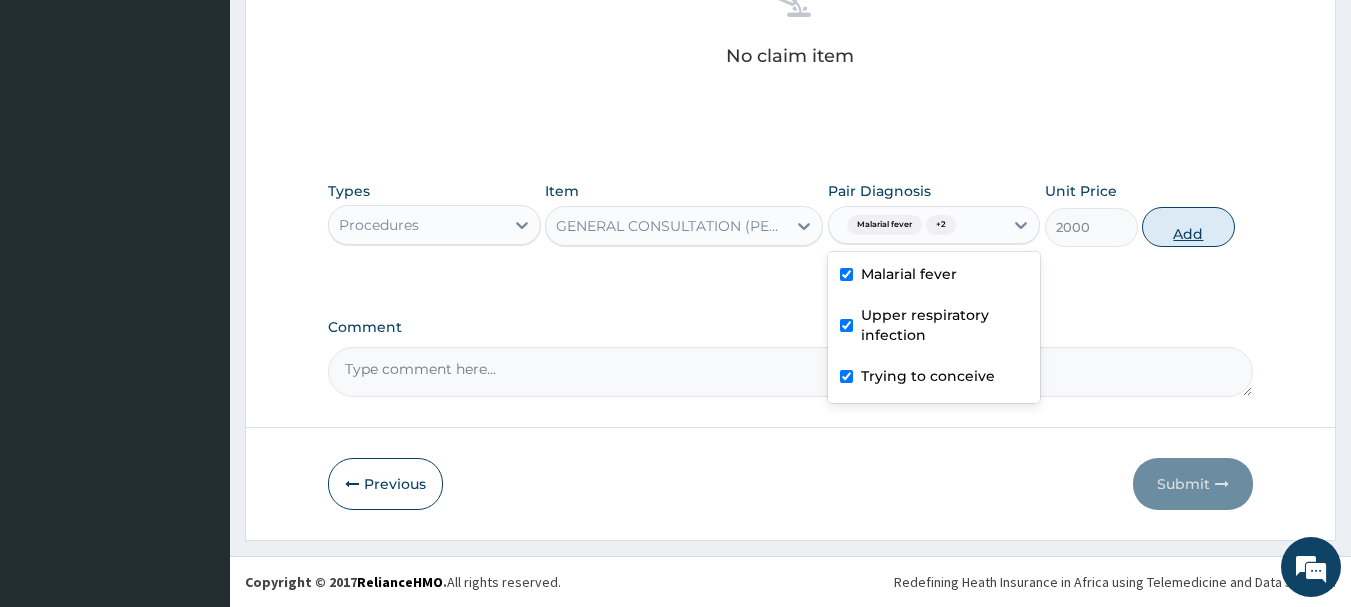 click on "Add" at bounding box center [1188, 227] 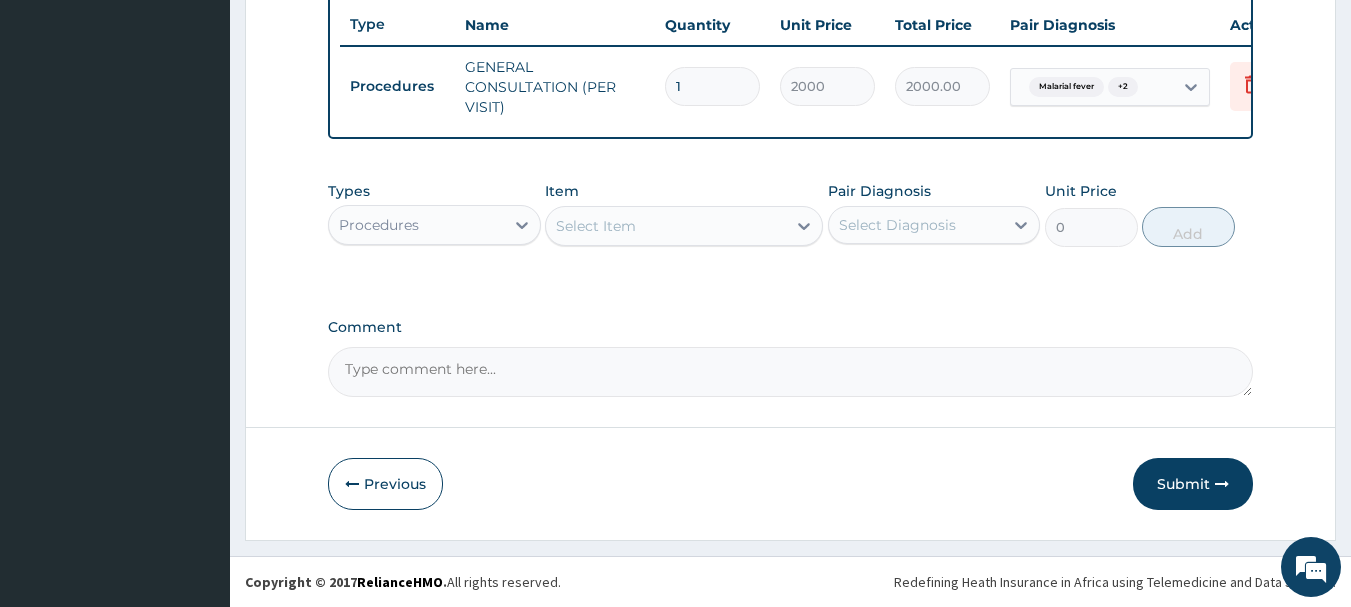 scroll, scrollTop: 766, scrollLeft: 0, axis: vertical 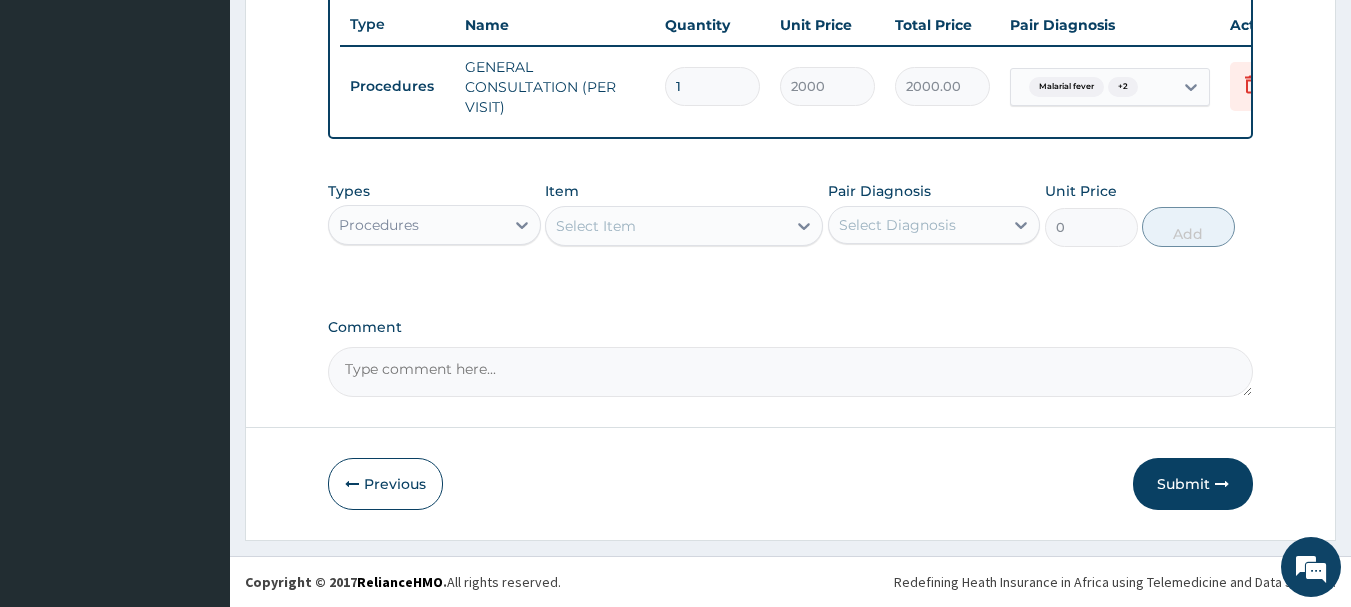 click on "Procedures" at bounding box center [416, 225] 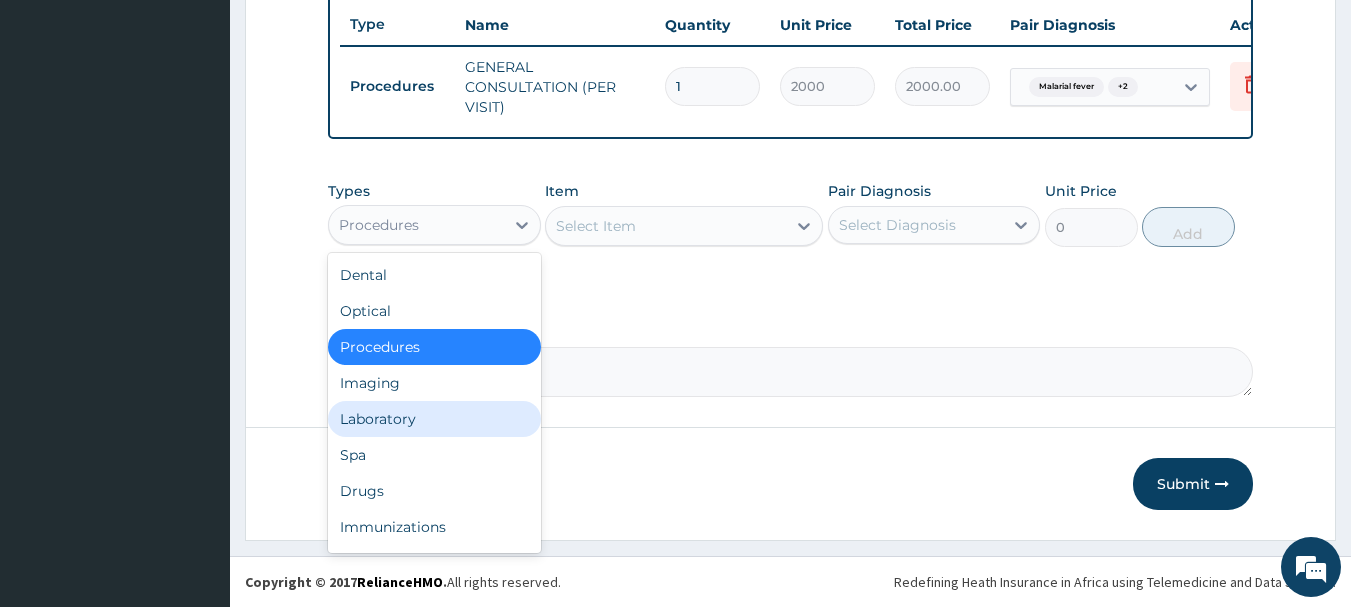 click on "Laboratory" at bounding box center [434, 419] 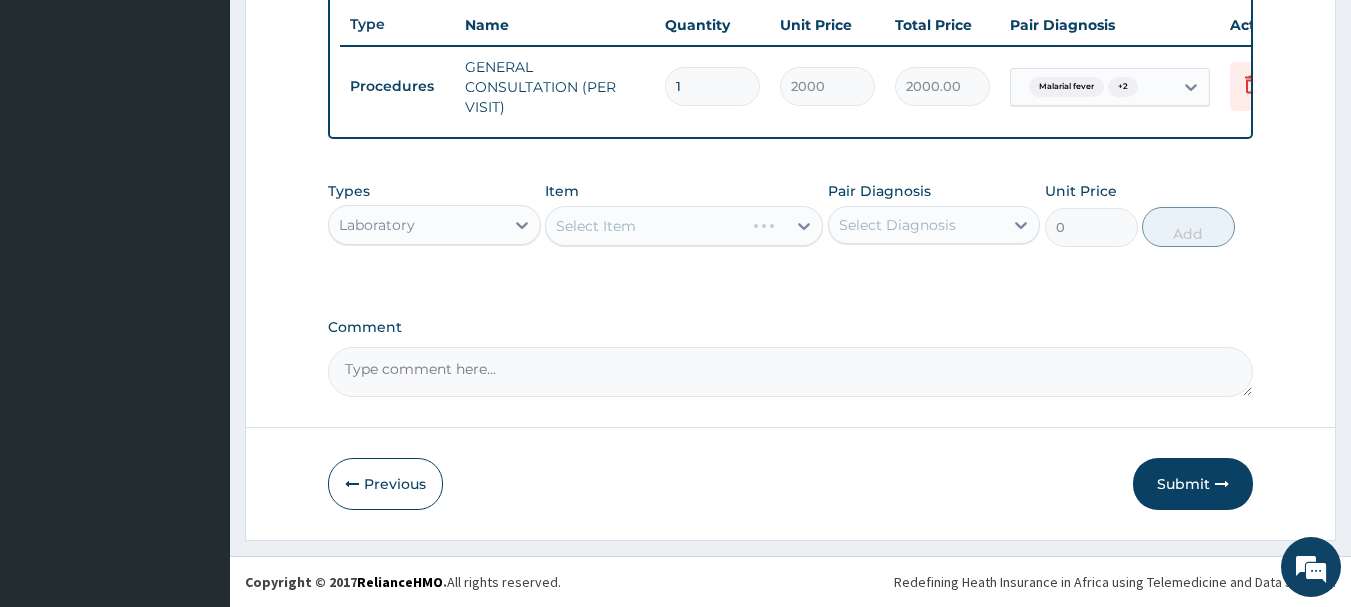 click on "Select Item" at bounding box center (684, 226) 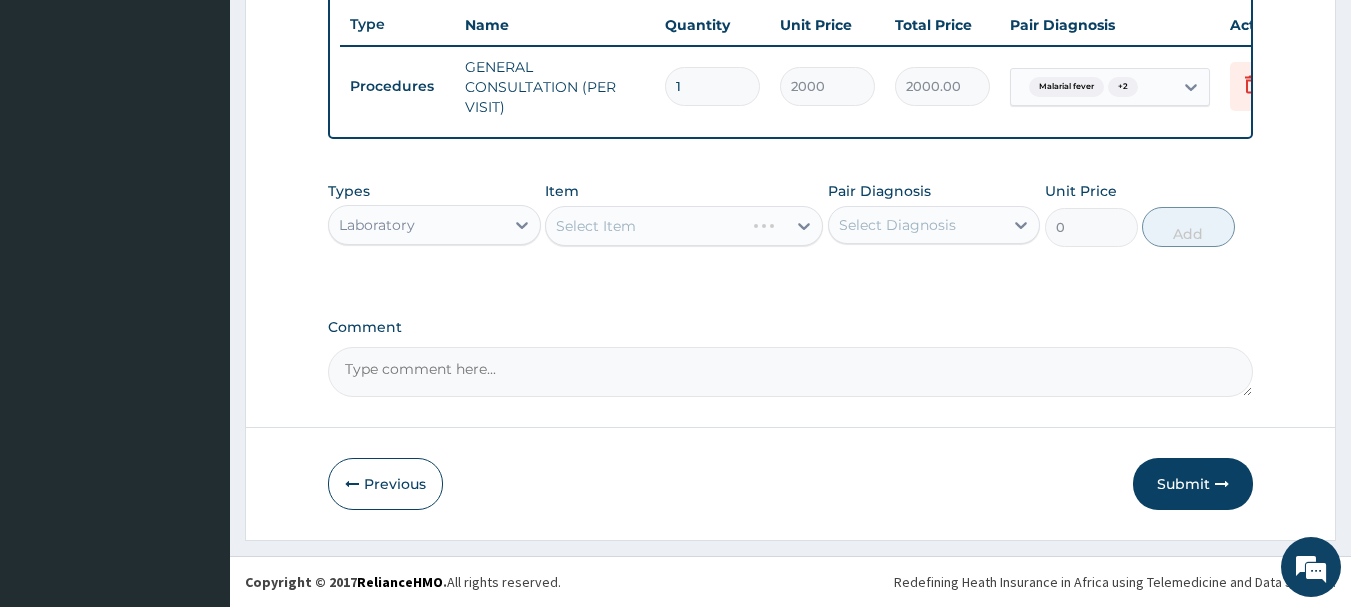 click on "Select Item" at bounding box center (684, 226) 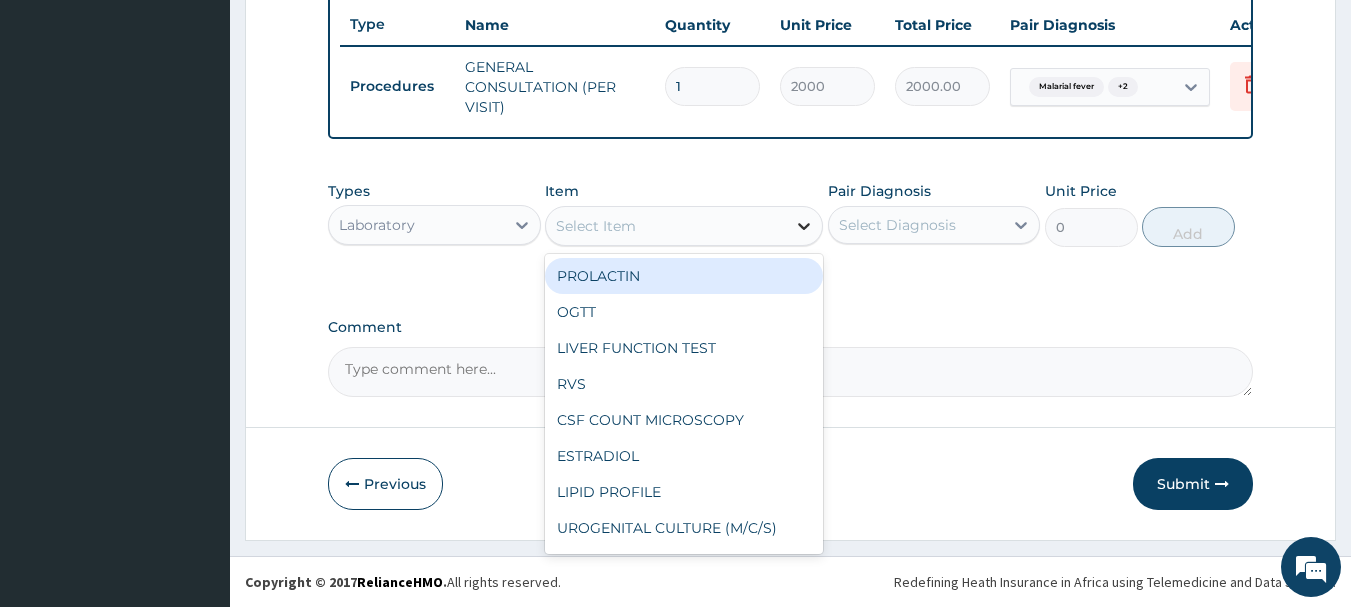 click 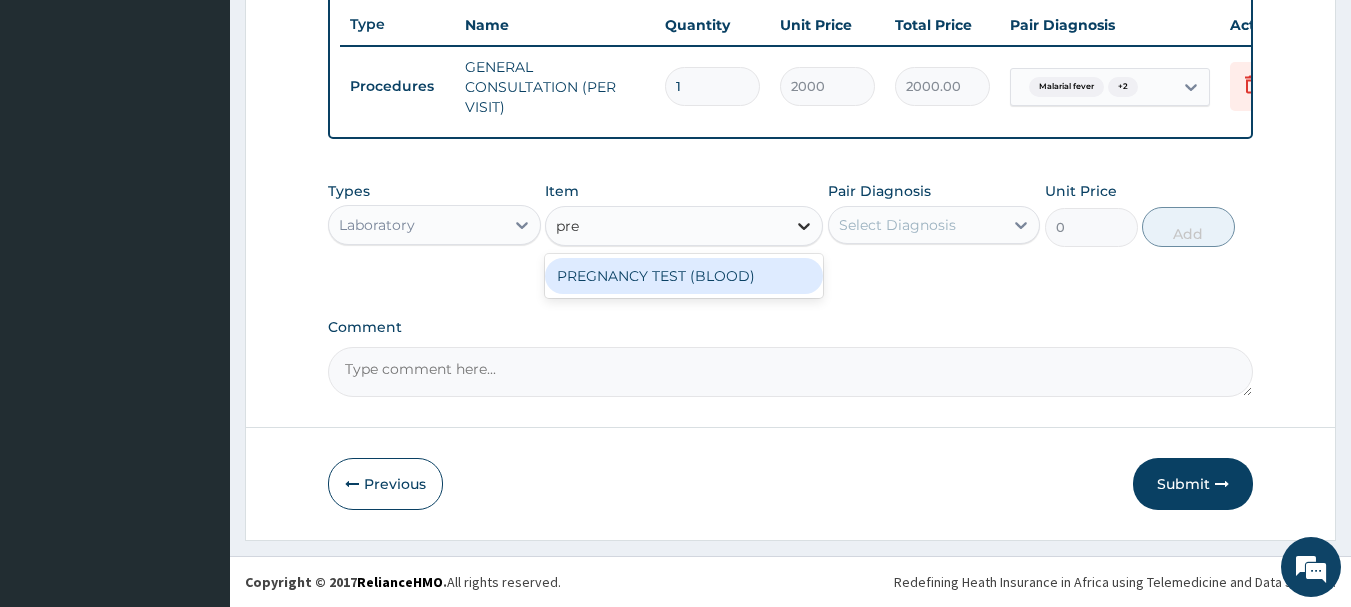 type on "preg" 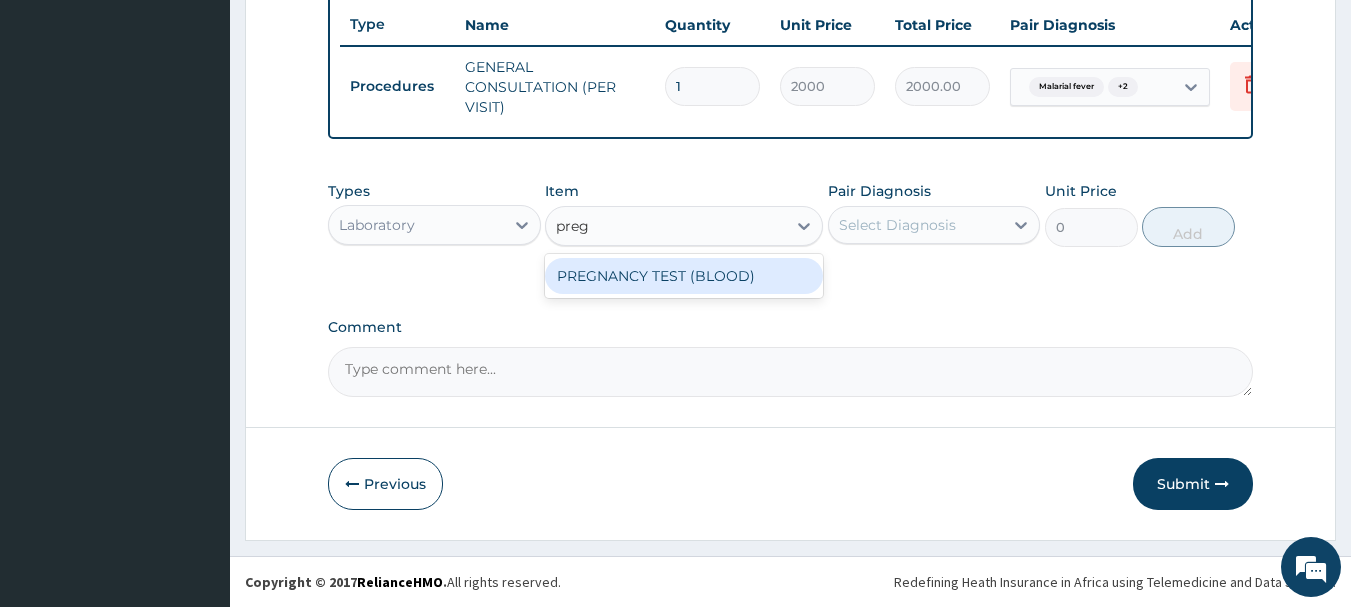 click on "PREGNANCY TEST (BLOOD)" at bounding box center [684, 276] 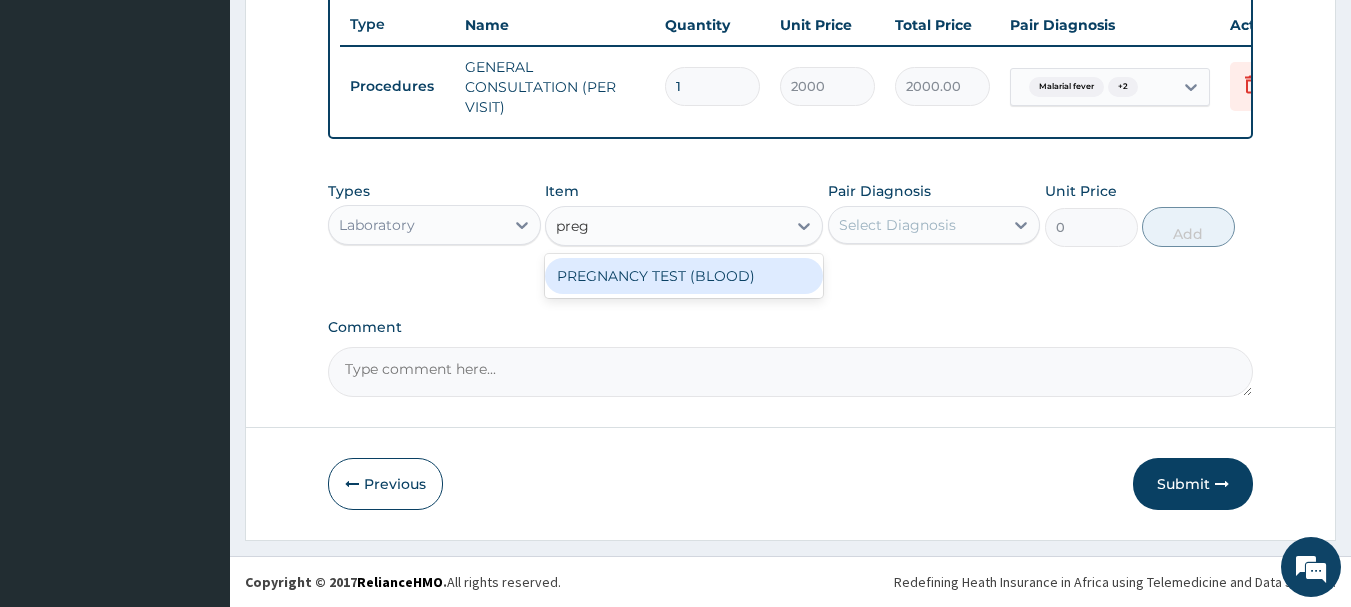 type 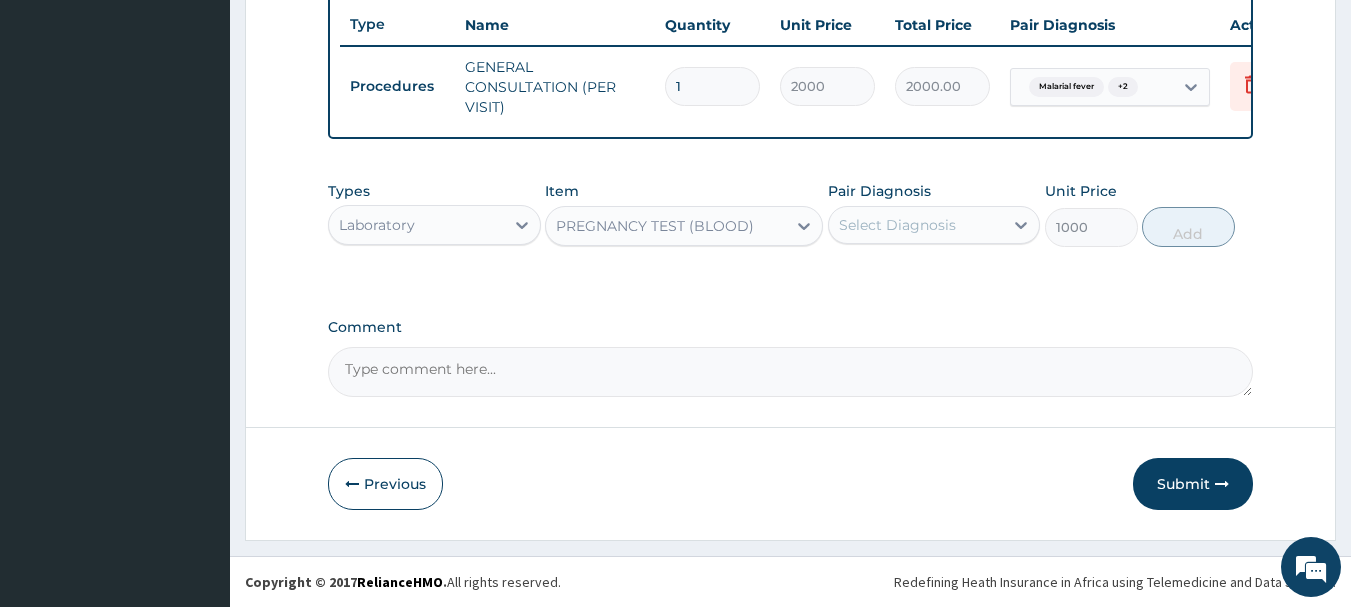 click on "Select Diagnosis" at bounding box center [916, 225] 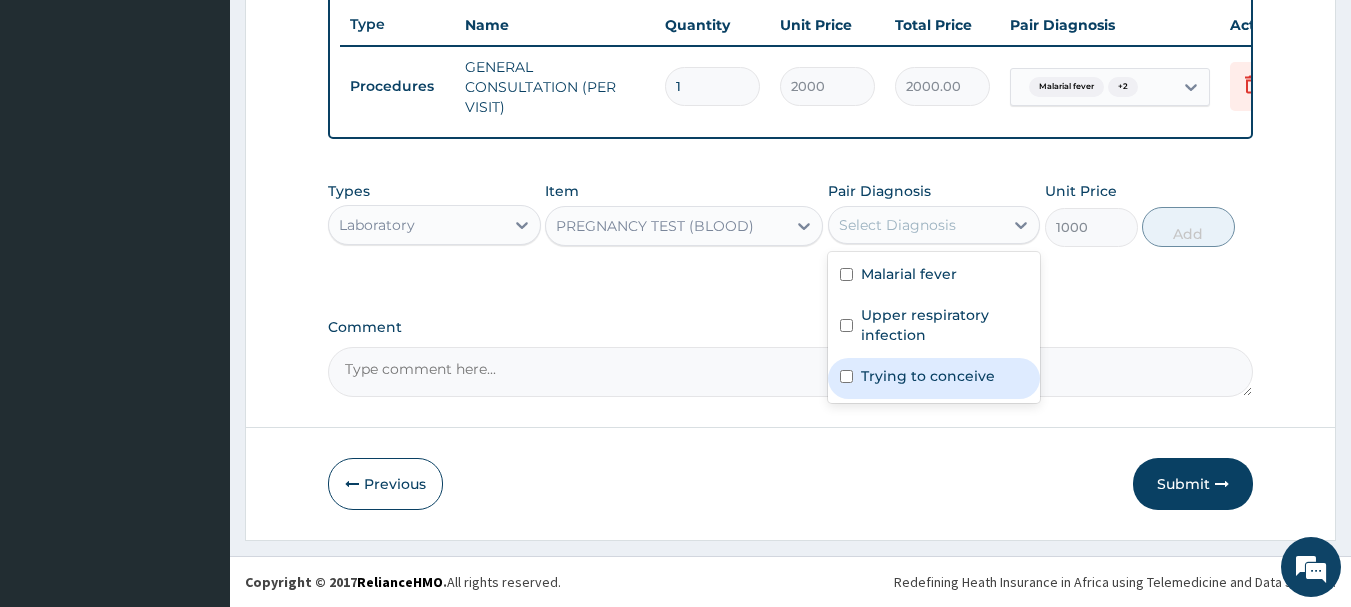 click on "Trying to conceive" at bounding box center [928, 376] 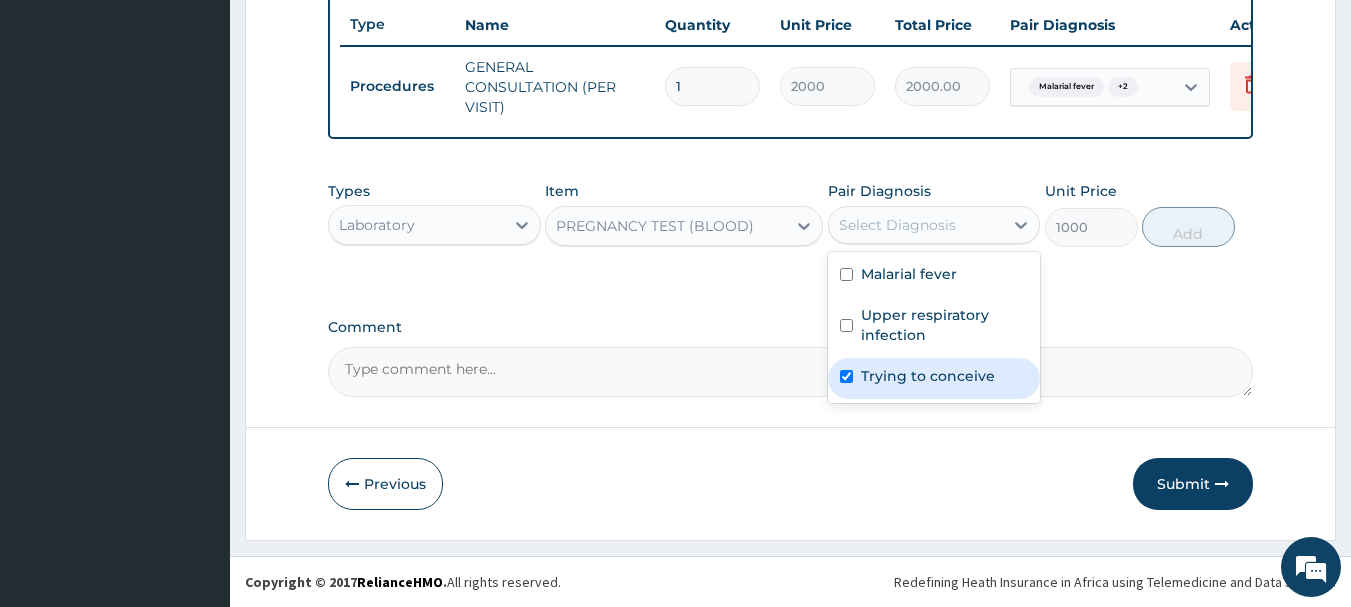 checkbox on "true" 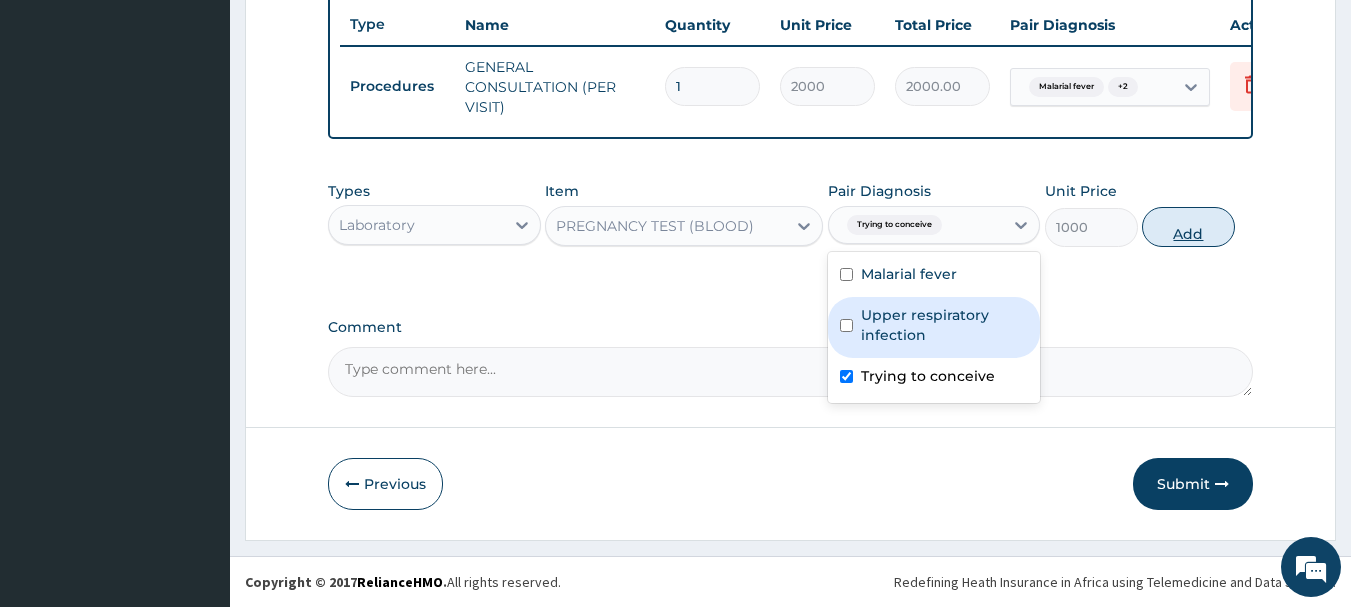 click on "Add" at bounding box center (1188, 227) 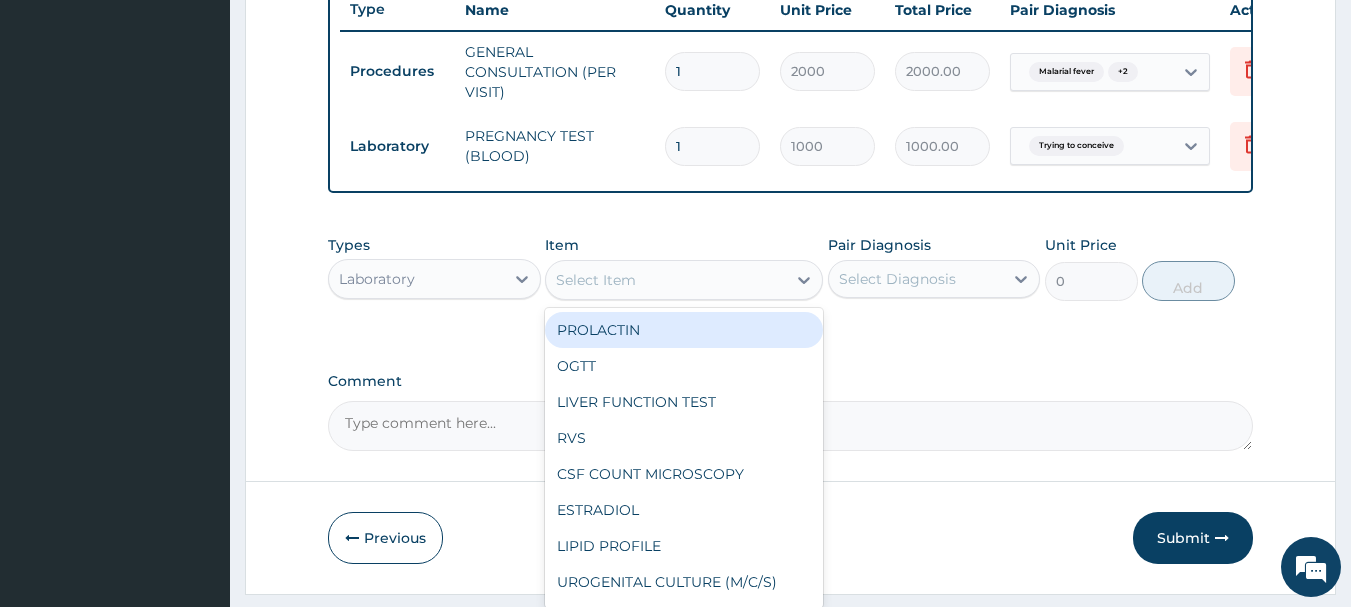 click on "Select Item" at bounding box center (666, 280) 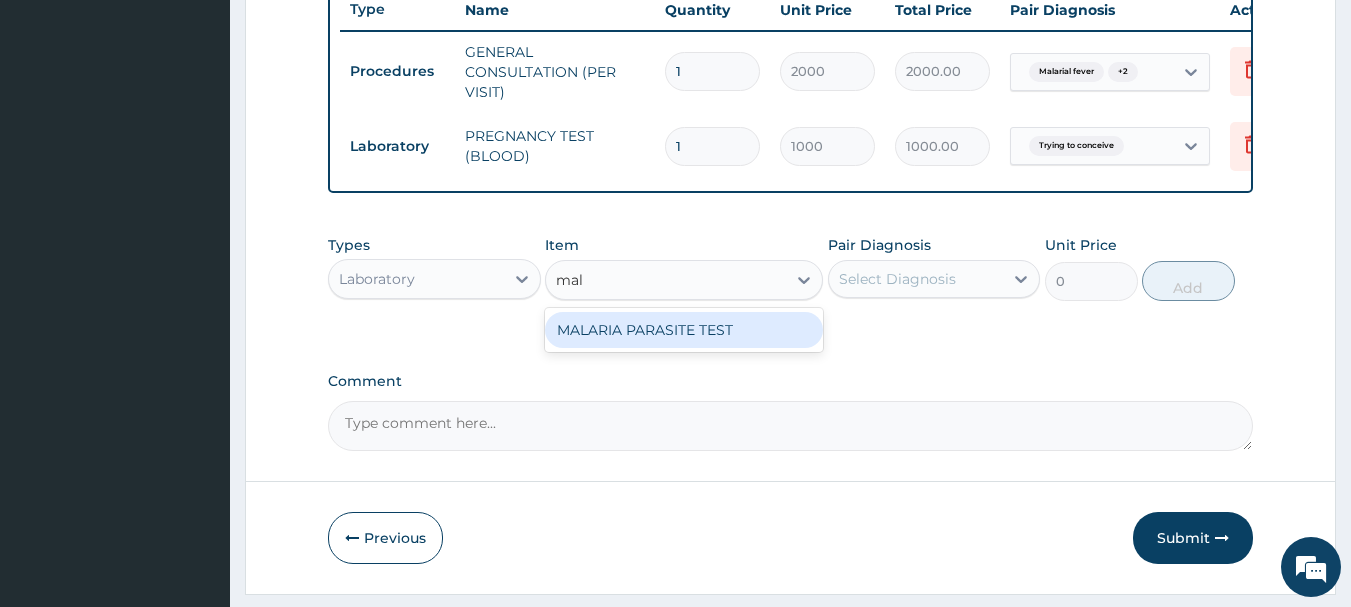 type on "mala" 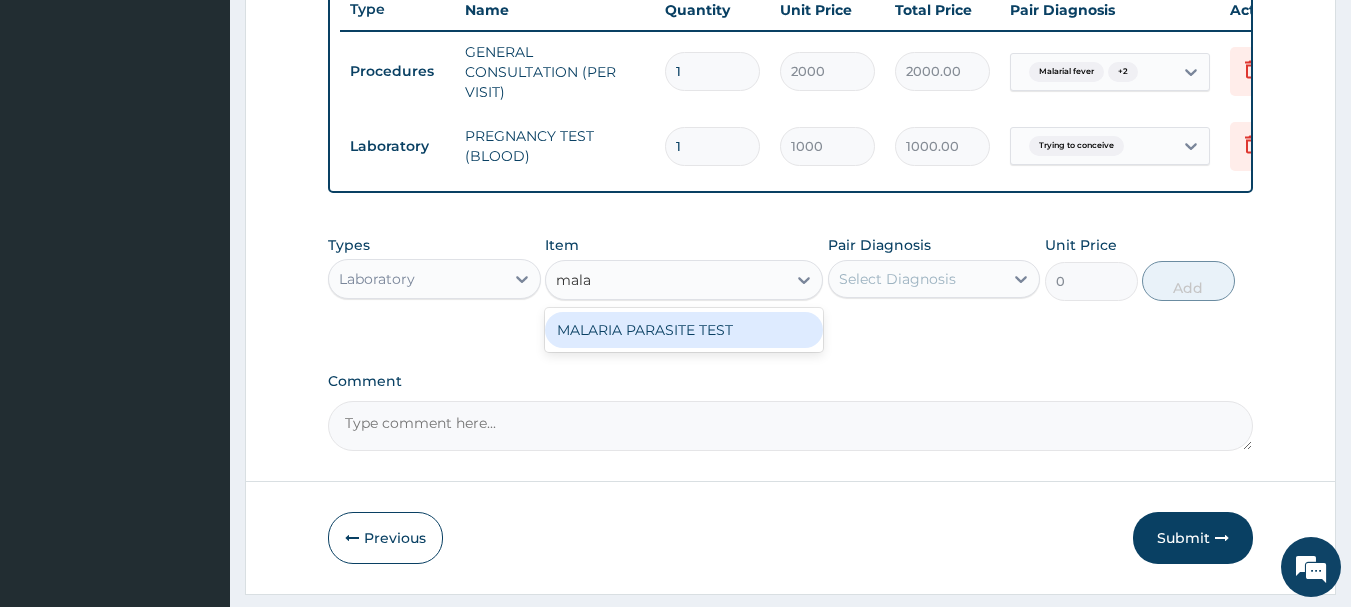 click on "MALARIA PARASITE TEST" at bounding box center [684, 330] 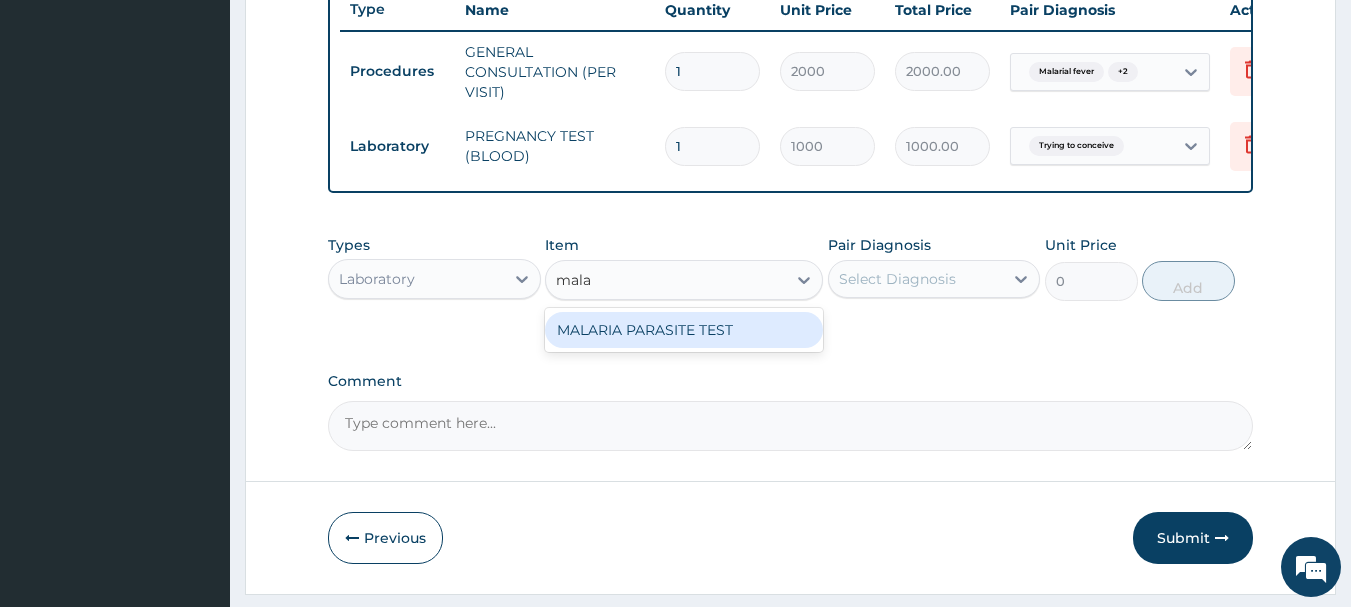 type 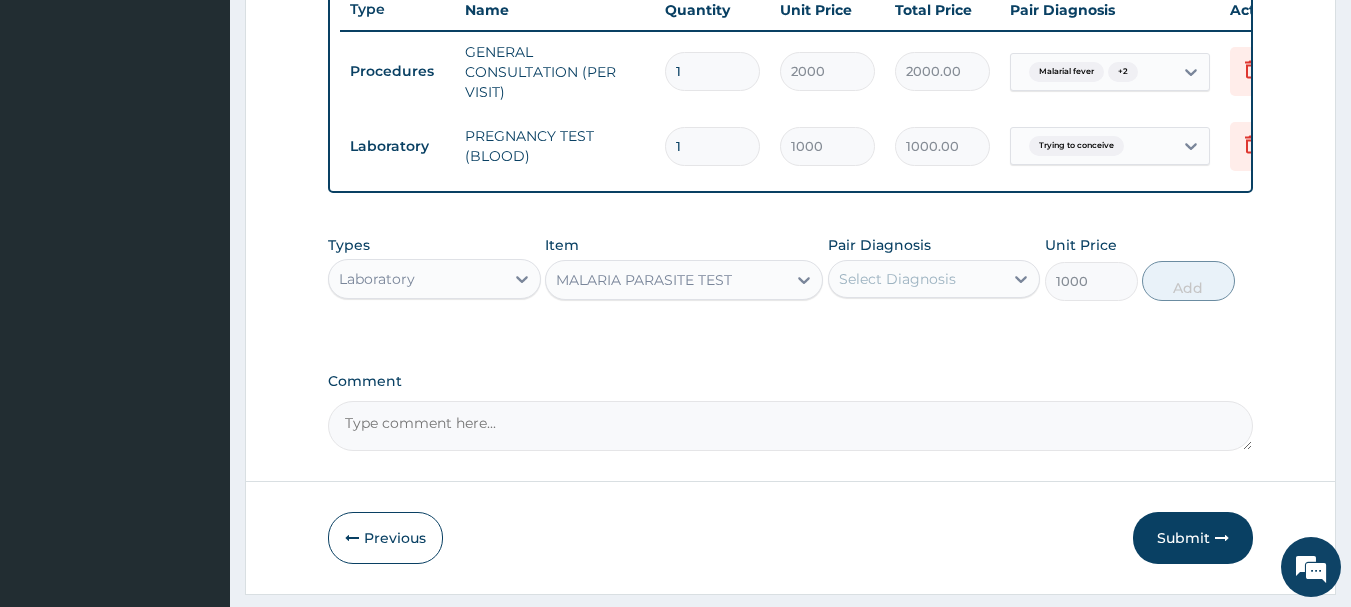 click on "Select Diagnosis" at bounding box center (897, 279) 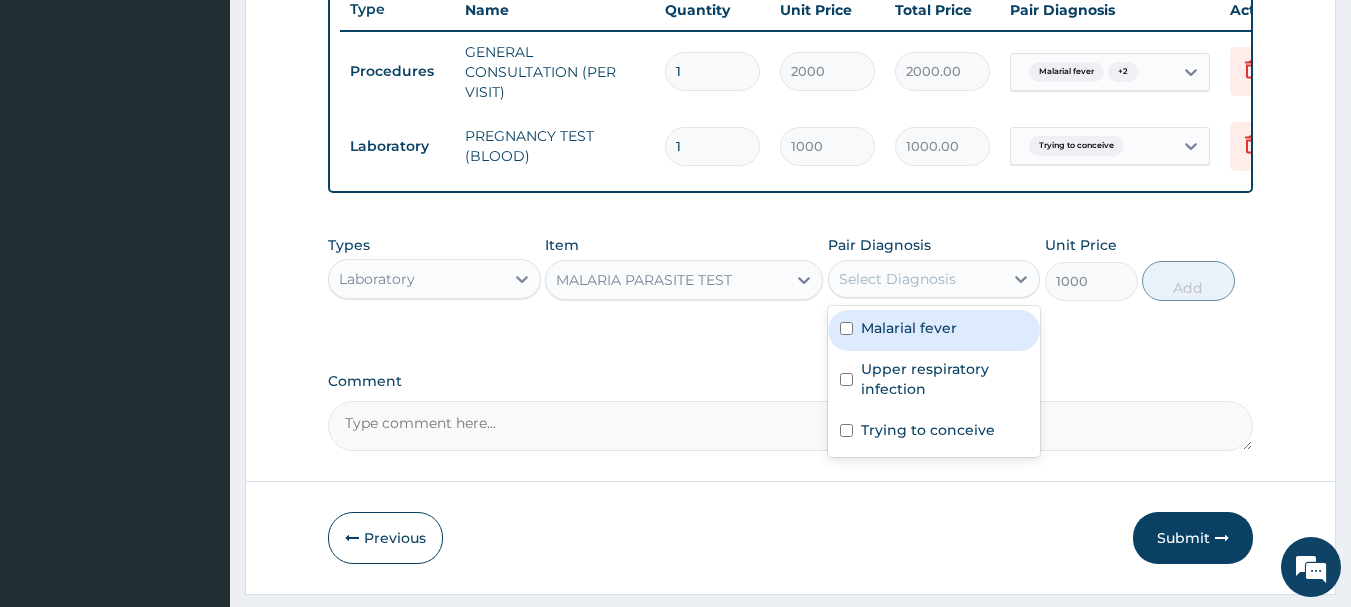 click on "Malarial fever" at bounding box center [909, 328] 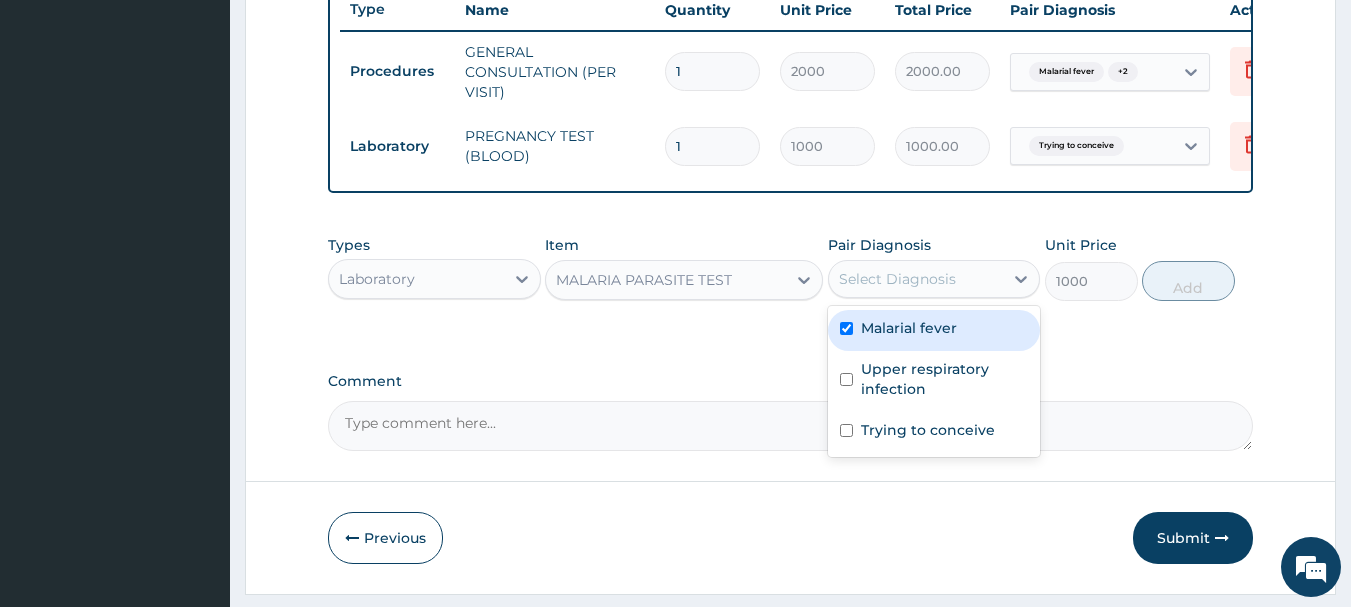 checkbox on "true" 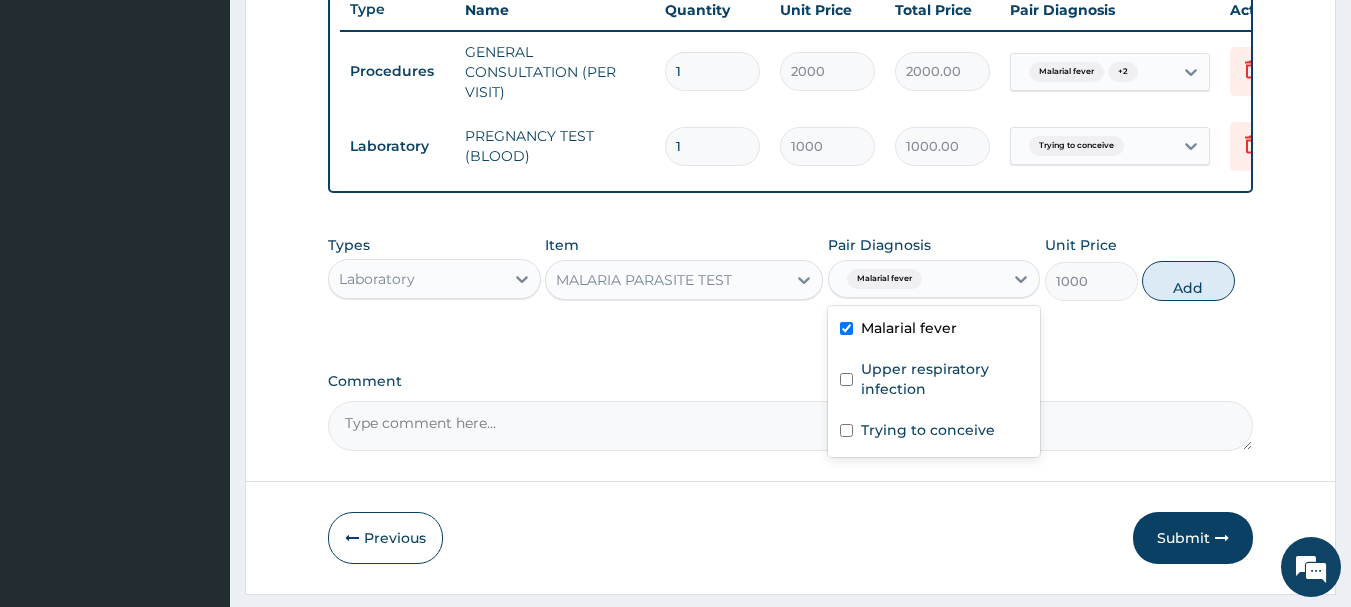 click on "Add" at bounding box center [1188, 281] 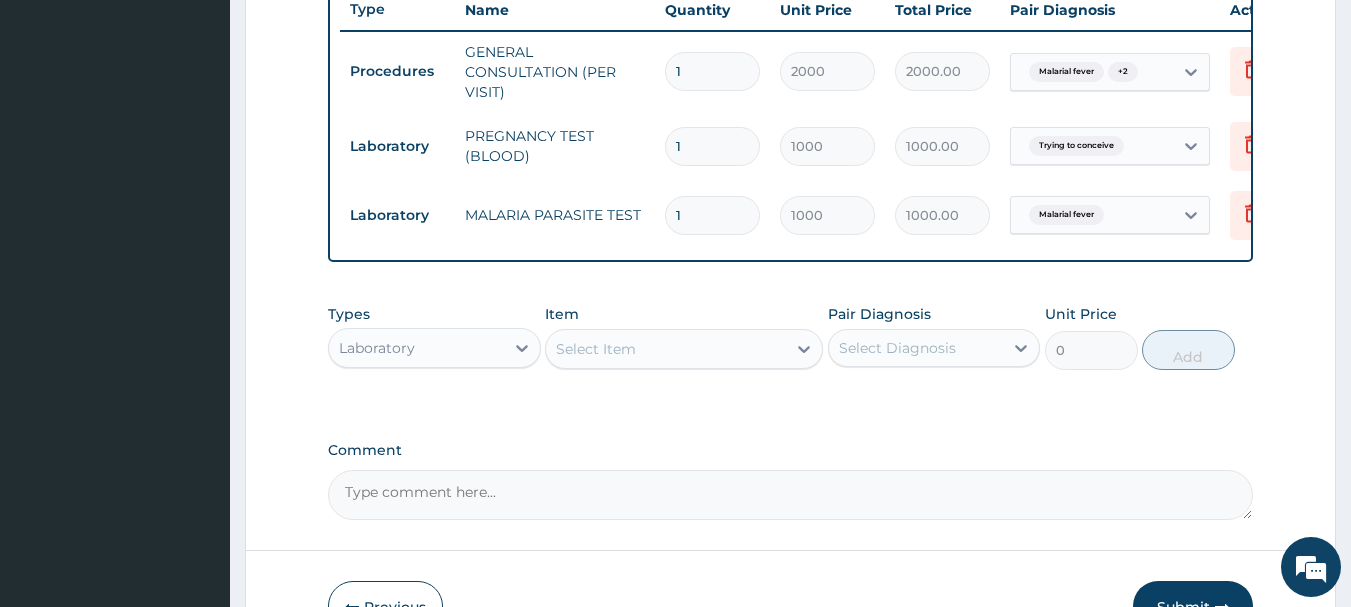 click on "Laboratory" at bounding box center [416, 348] 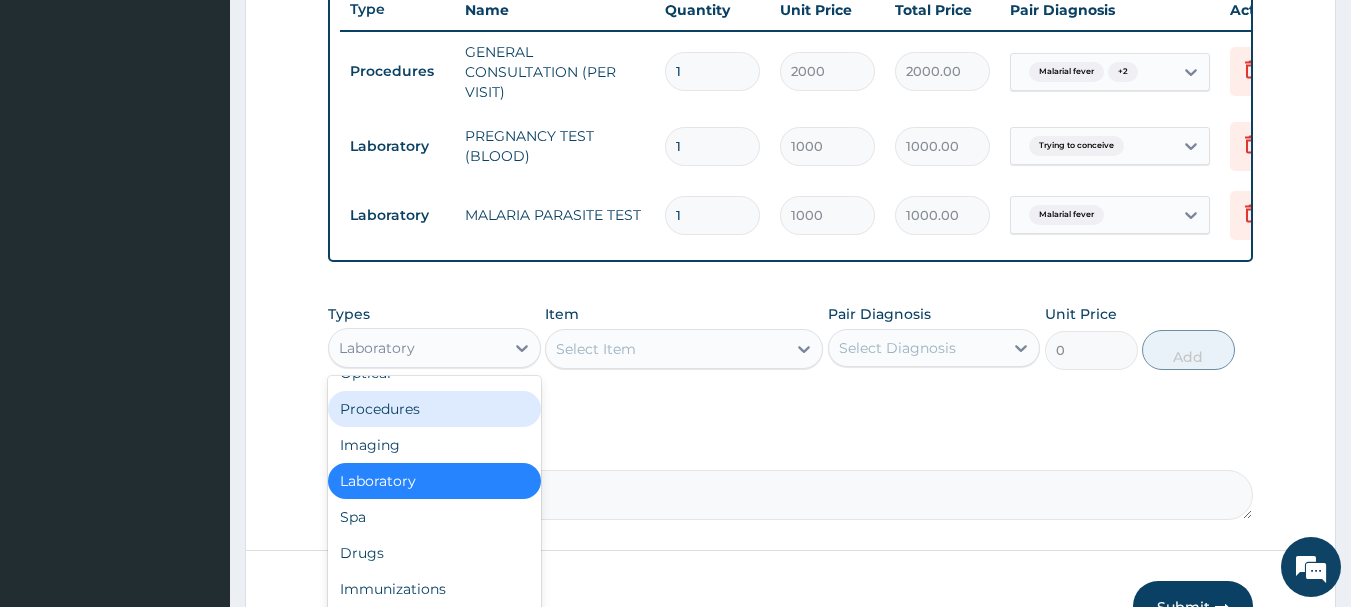 scroll, scrollTop: 68, scrollLeft: 0, axis: vertical 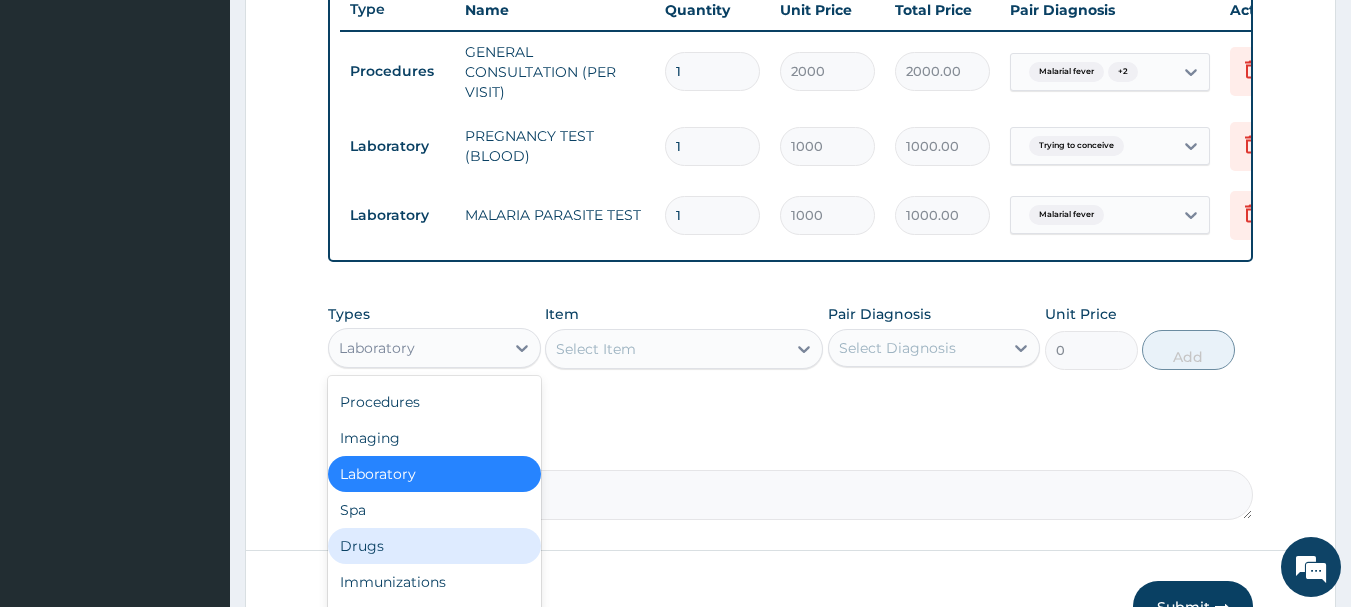 click on "Drugs" at bounding box center (434, 546) 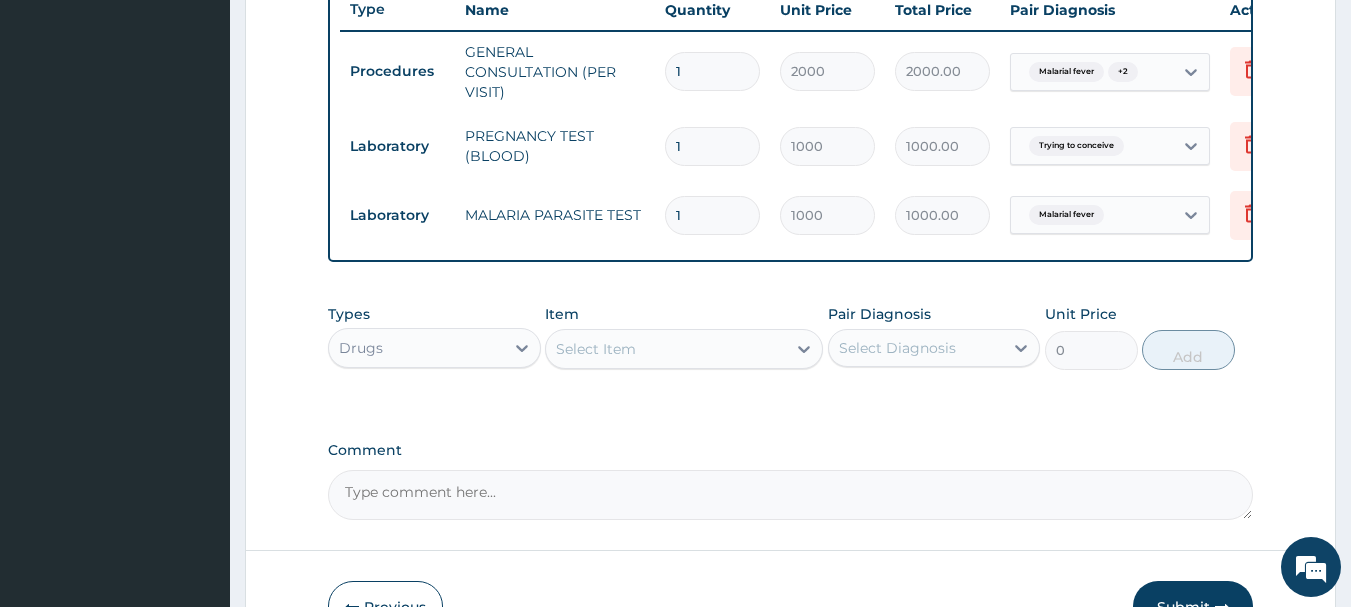 click on "Select Item" at bounding box center (684, 349) 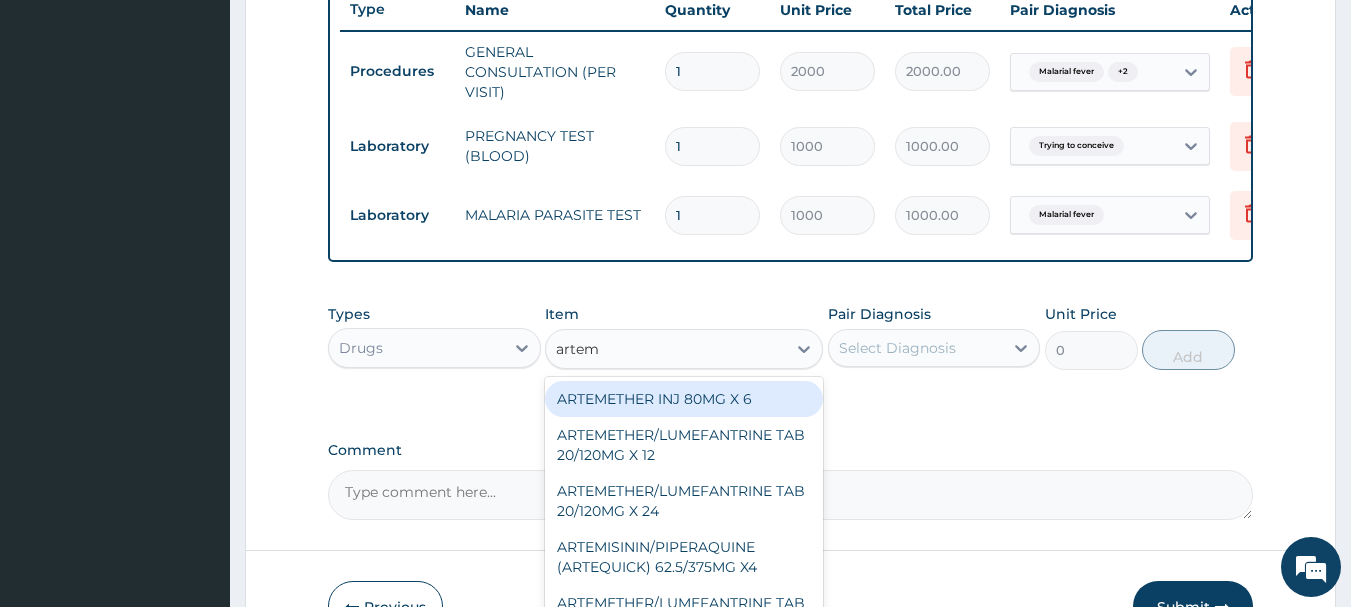 type on "arteme" 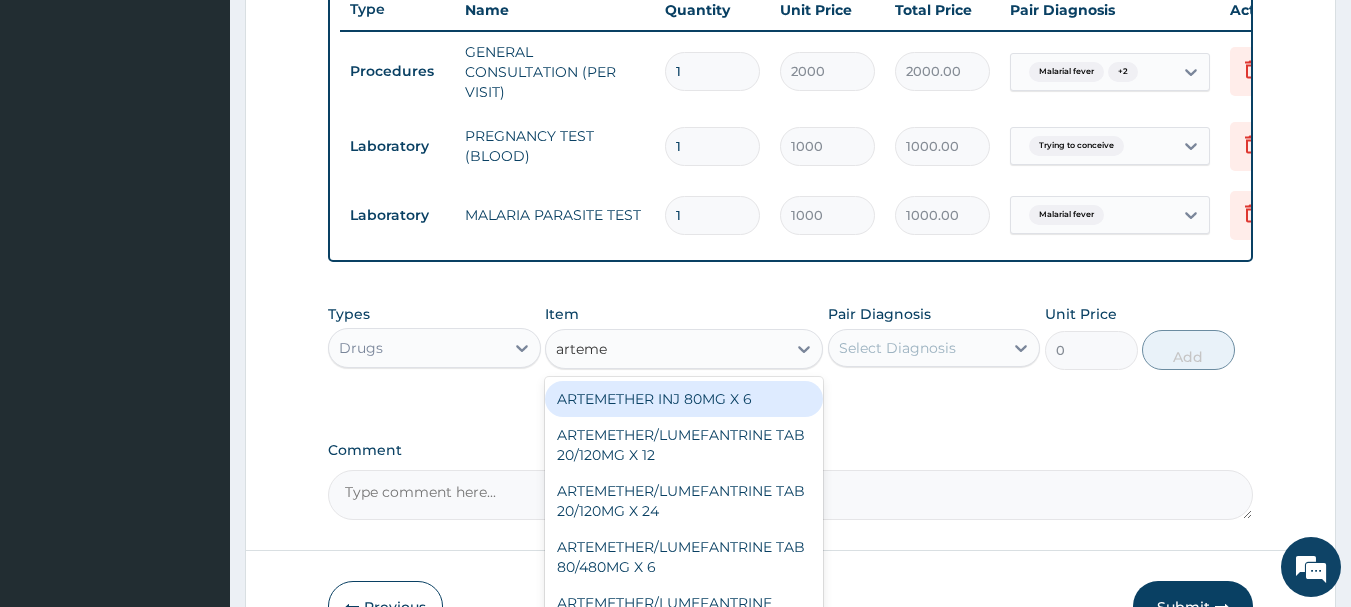 click on "ARTEMETHER INJ 80MG X 6" at bounding box center (684, 399) 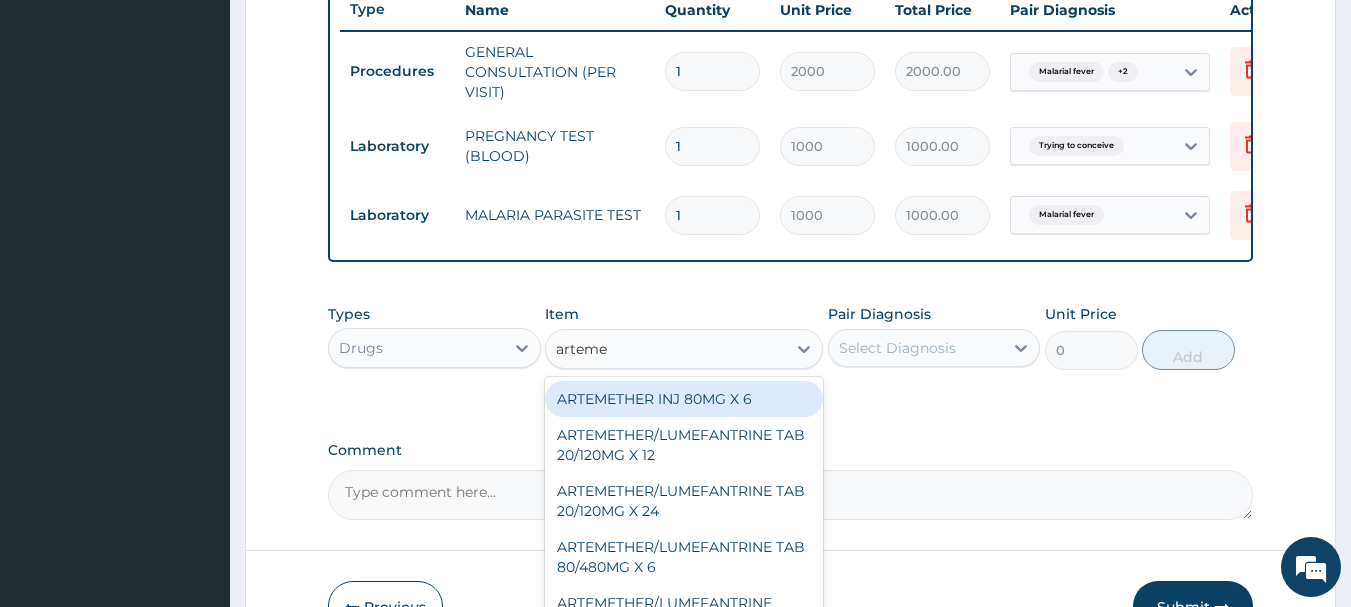type 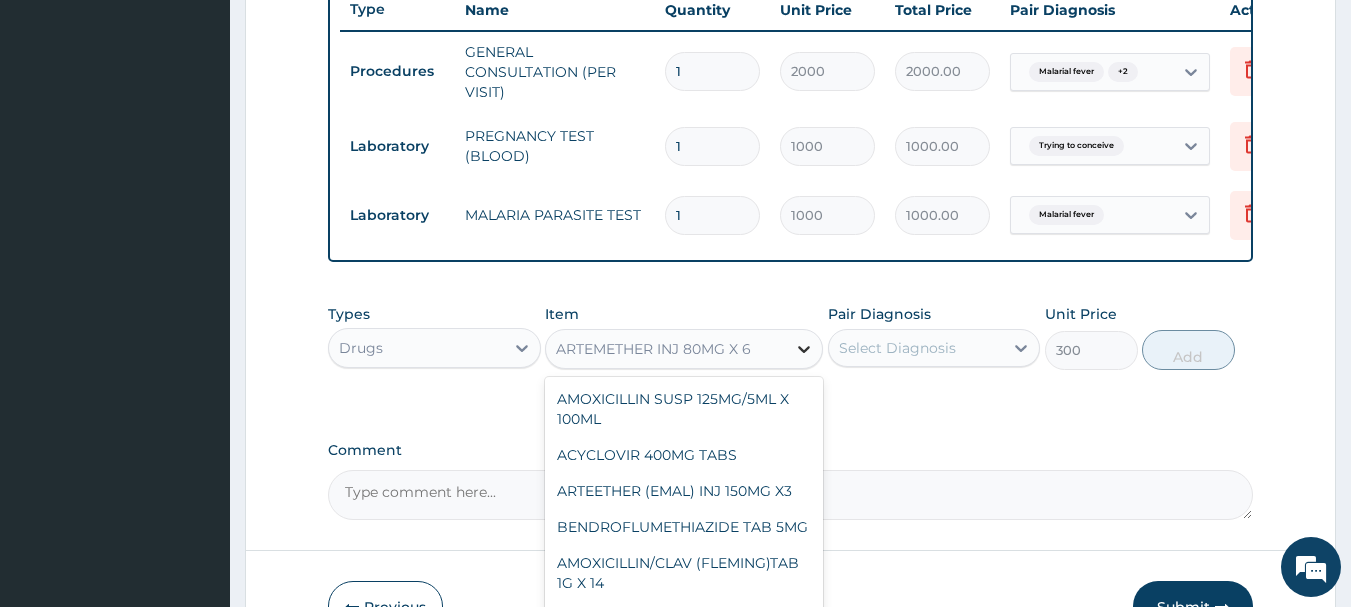 click at bounding box center [804, 349] 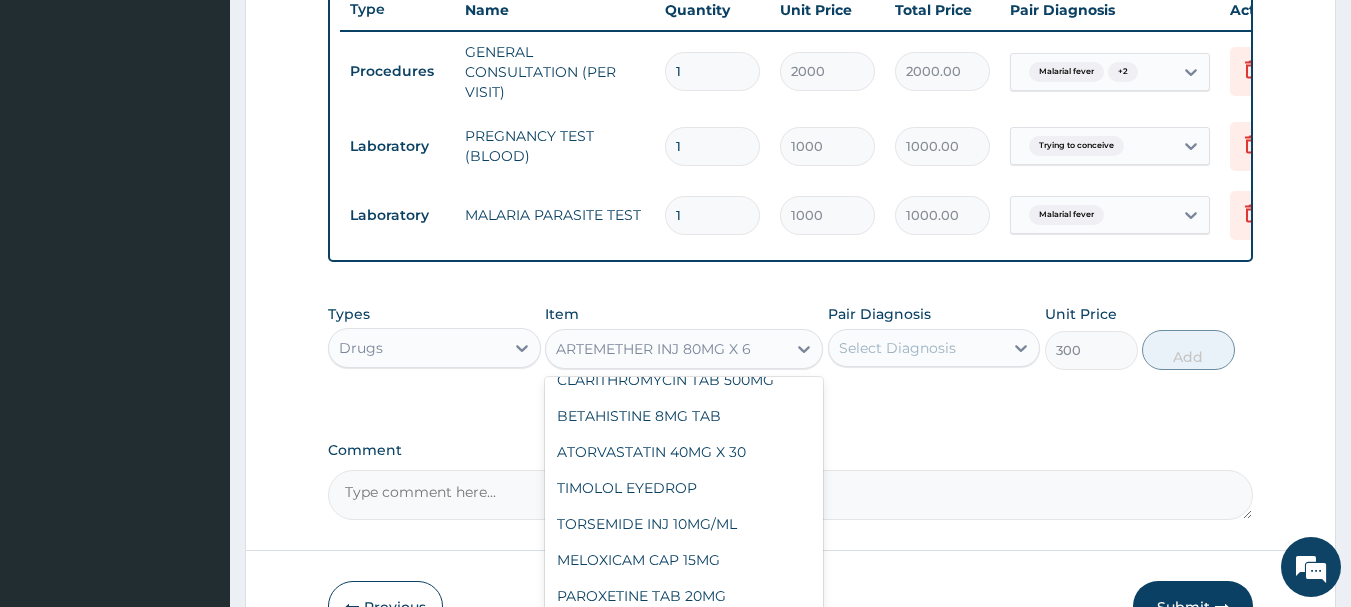 scroll, scrollTop: 0, scrollLeft: 0, axis: both 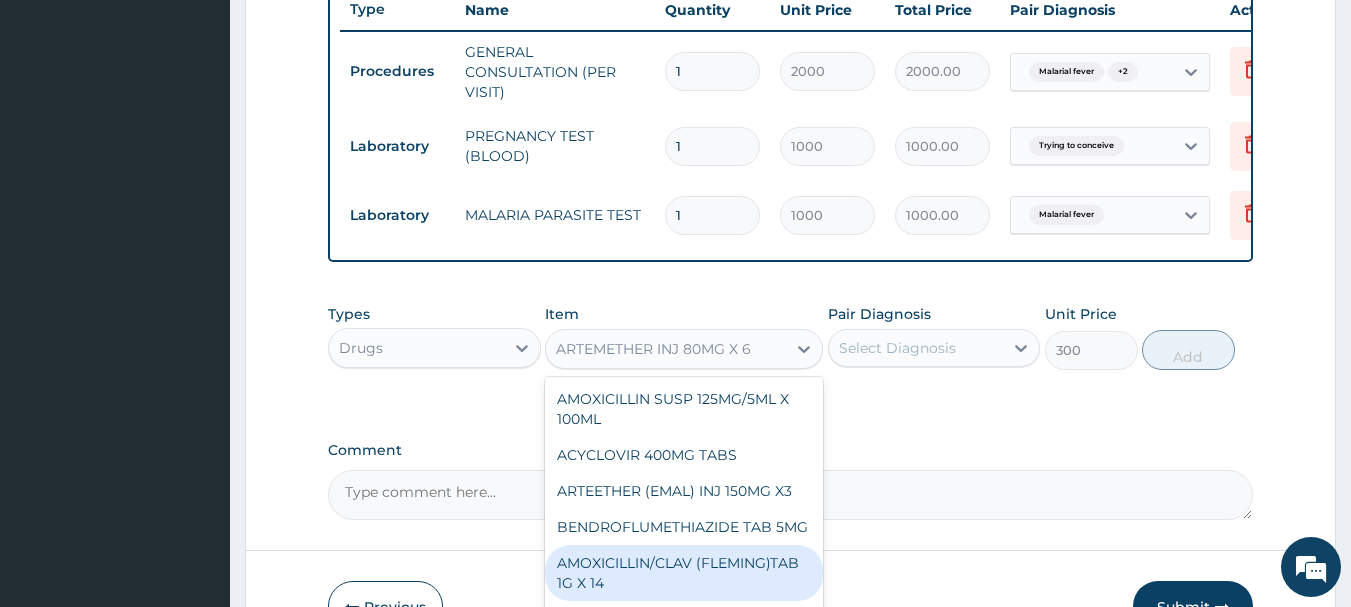 click on "ARTEMETHER INJ 80MG X 6" at bounding box center (666, 349) 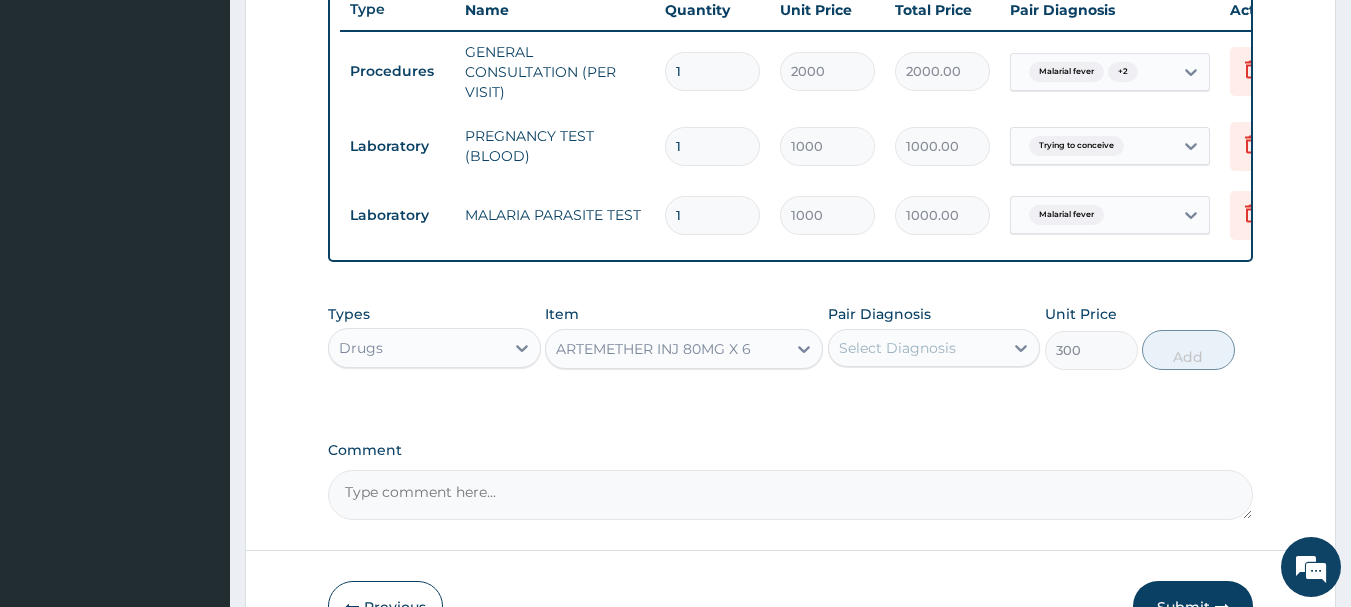 click on "ARTEMETHER INJ 80MG X 6" at bounding box center [666, 349] 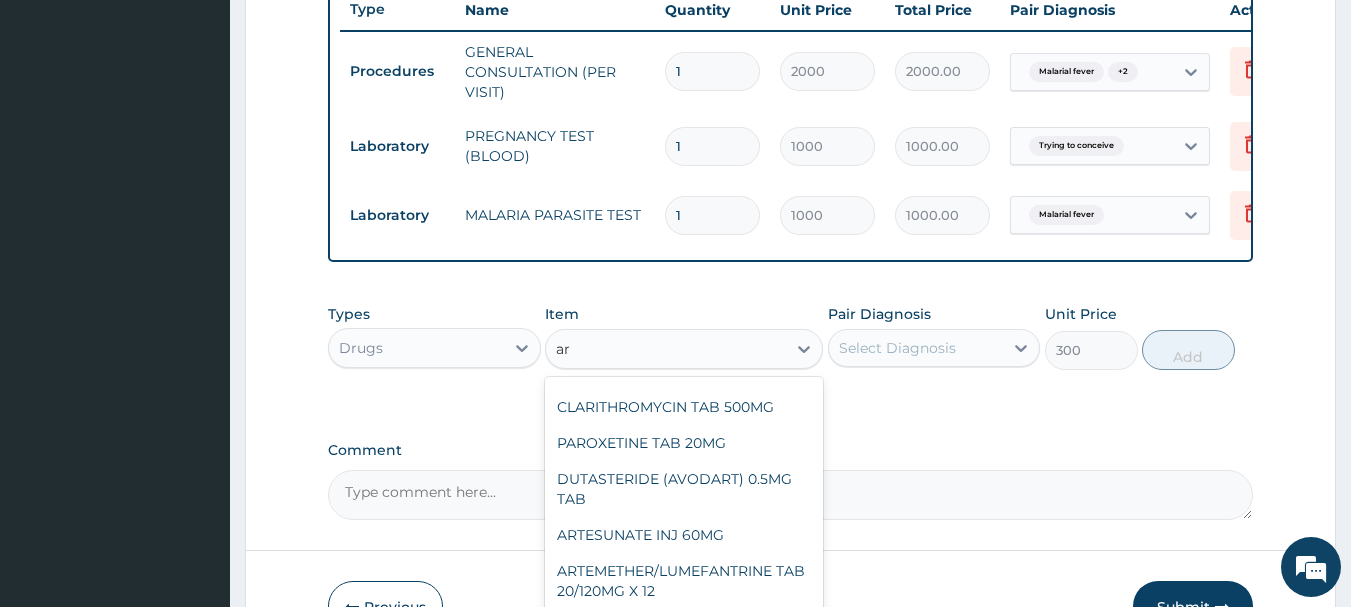 scroll, scrollTop: 8, scrollLeft: 0, axis: vertical 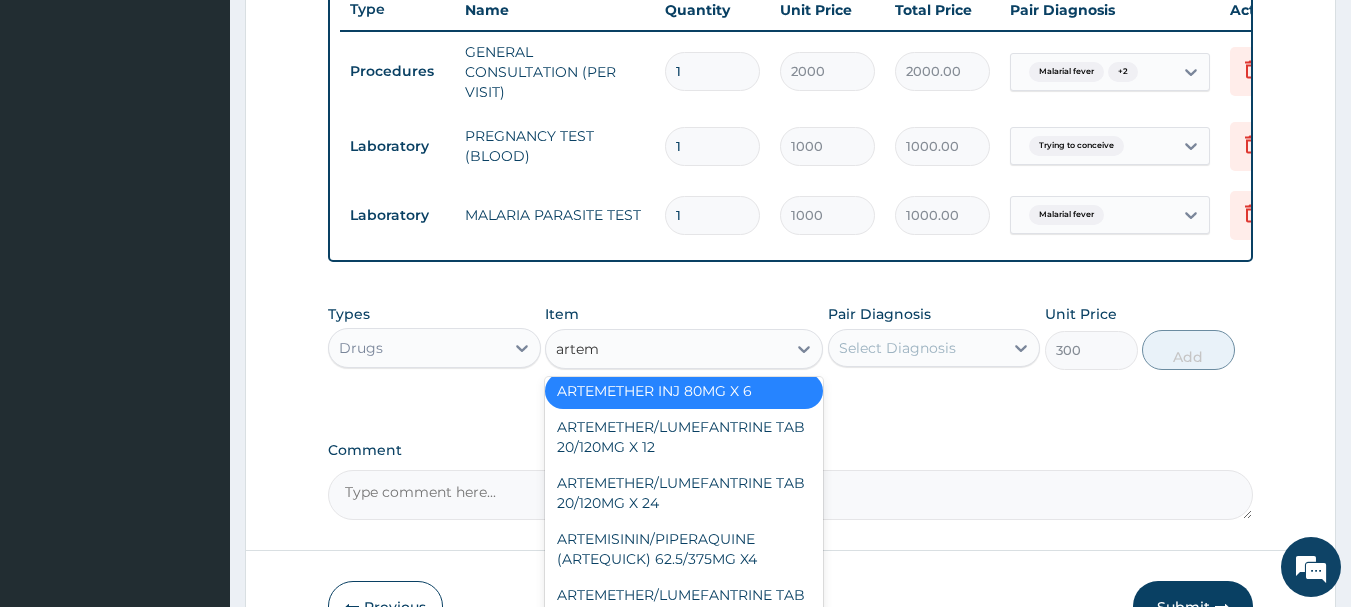 type on "arteme" 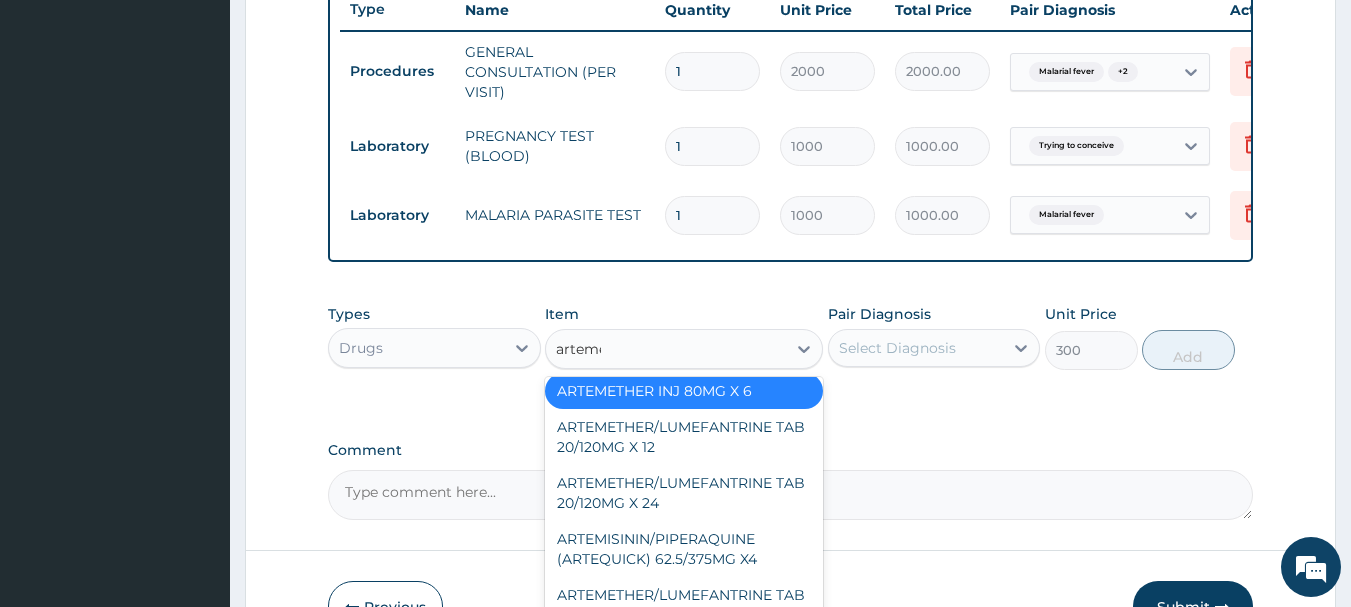 scroll, scrollTop: 0, scrollLeft: 0, axis: both 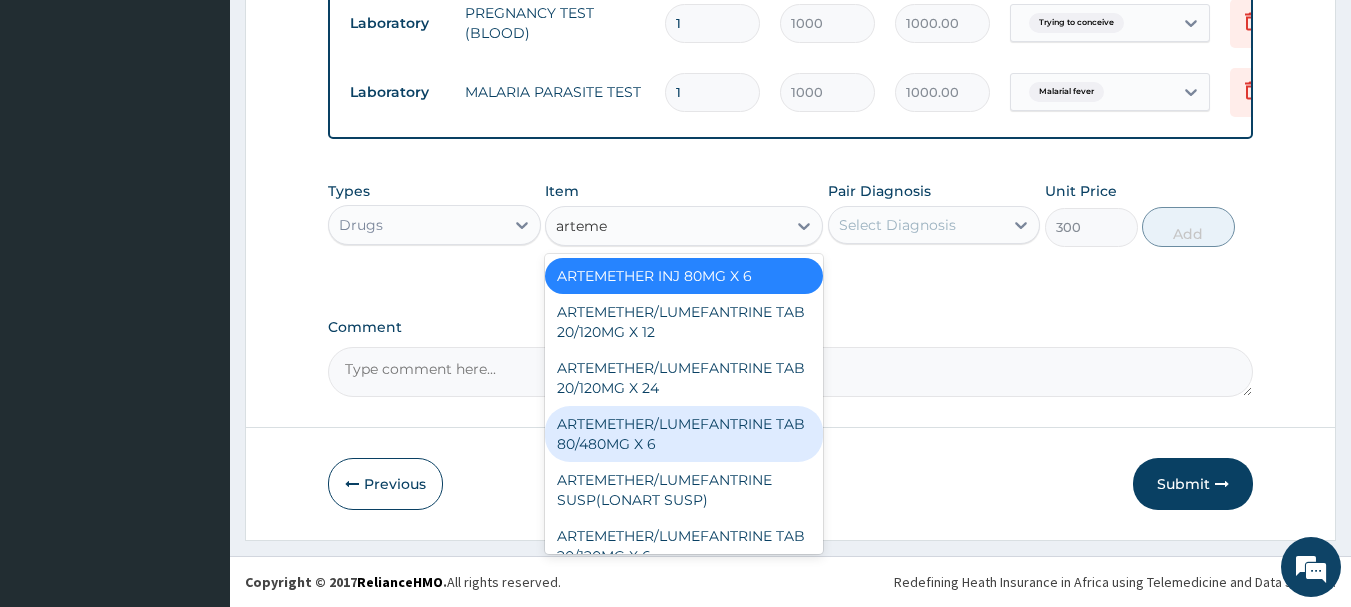 click on "ARTEMETHER/LUMEFANTRINE TAB 80/480MG X 6" at bounding box center [684, 434] 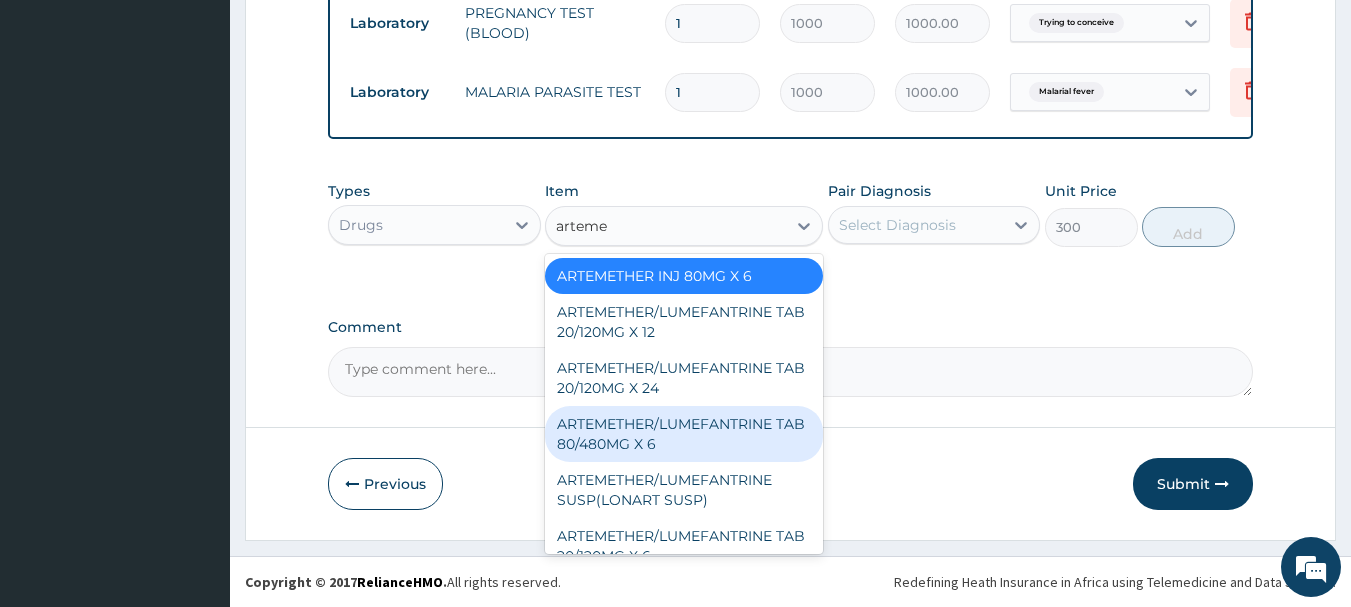 type 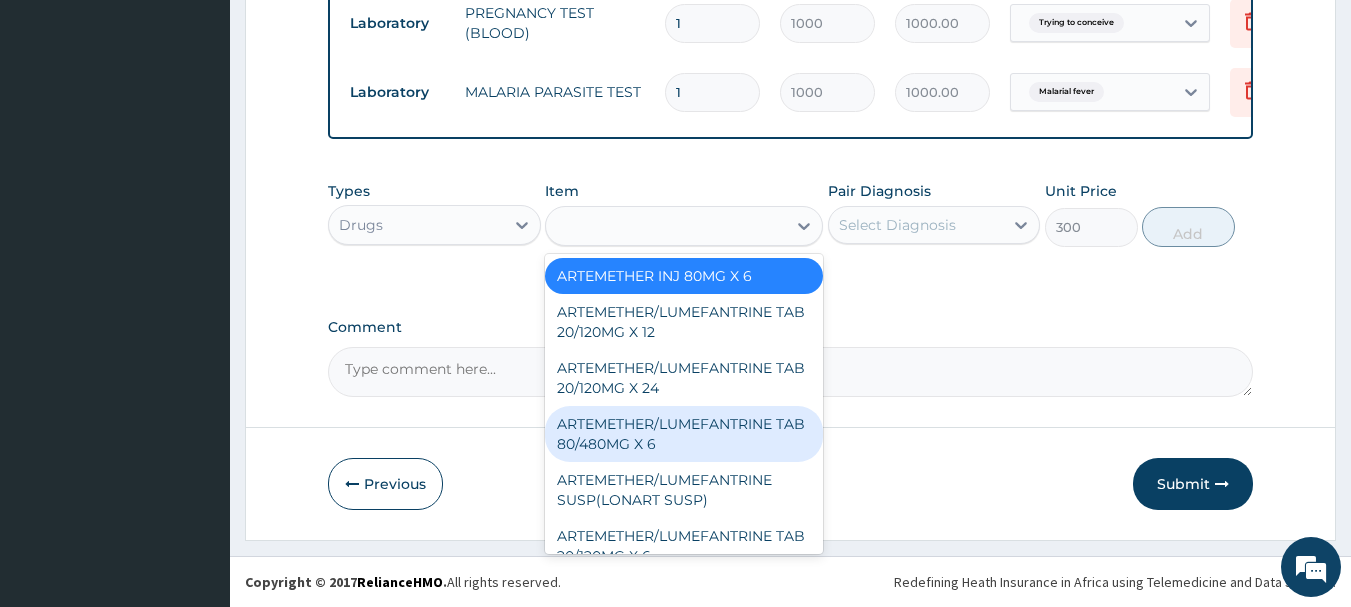 type on "700" 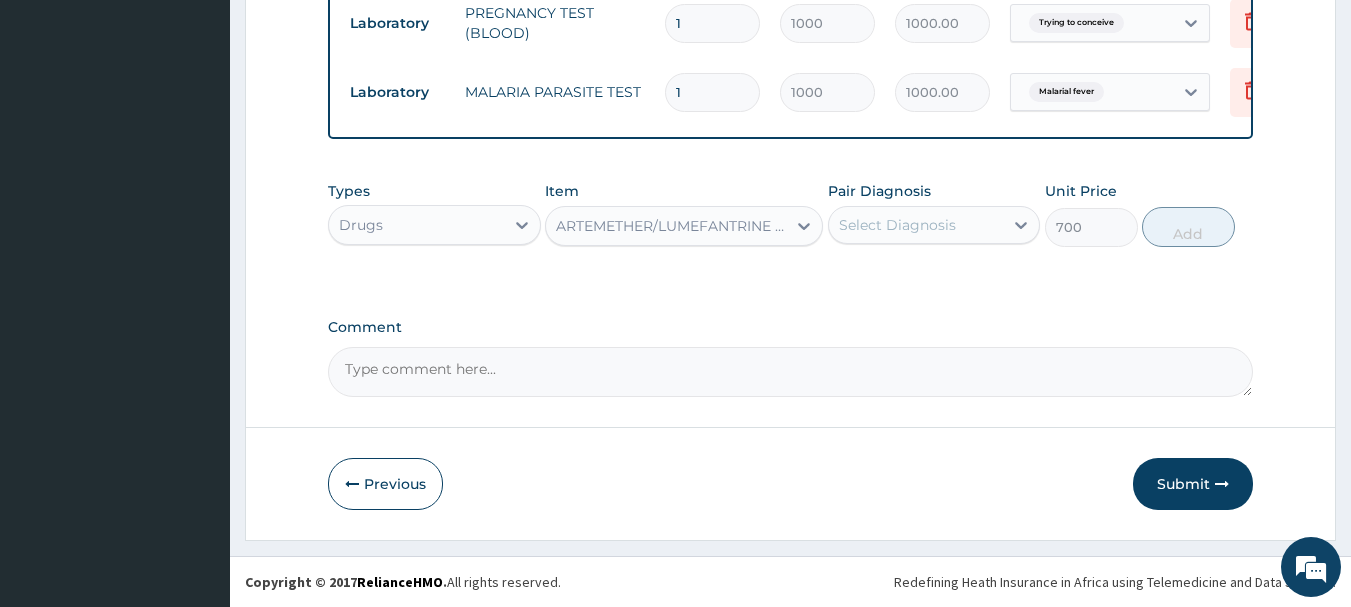 click on "Select Diagnosis" at bounding box center [916, 225] 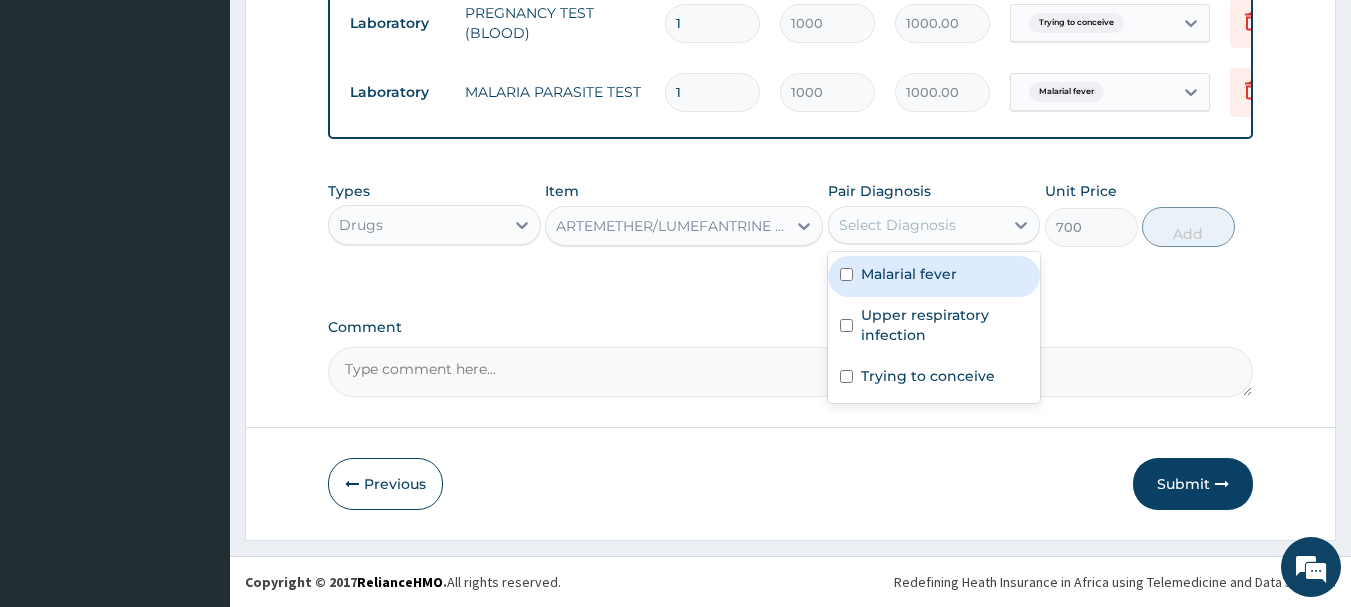 click on "Malarial fever" at bounding box center [909, 274] 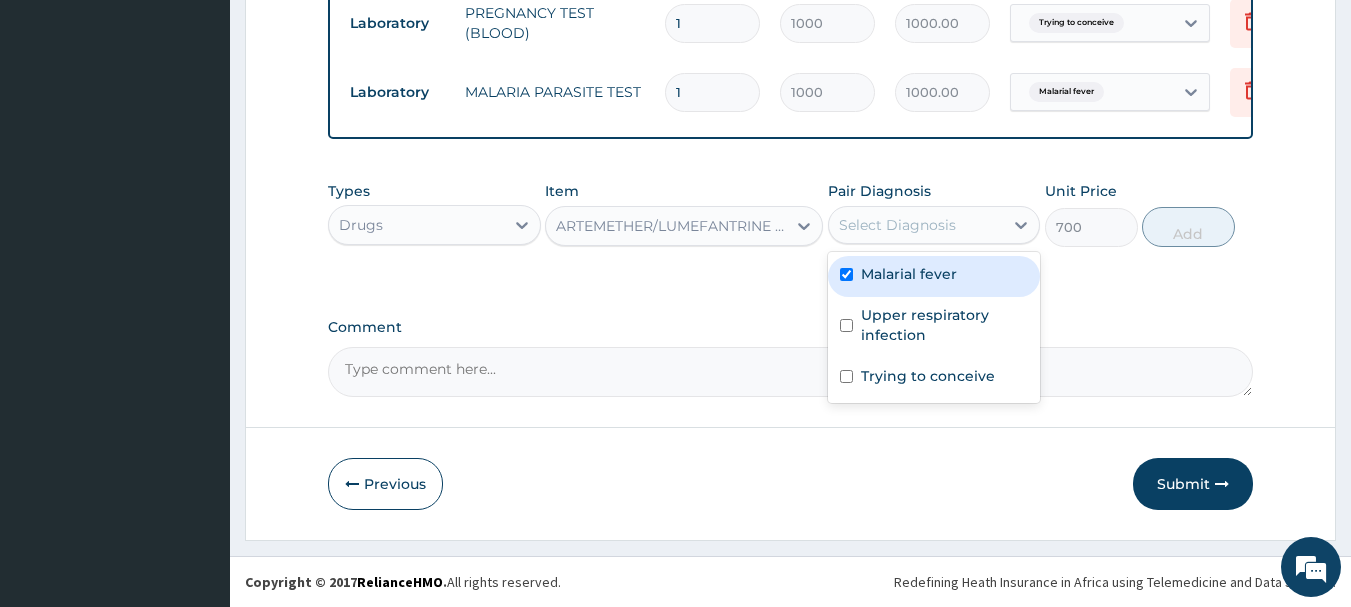 checkbox on "true" 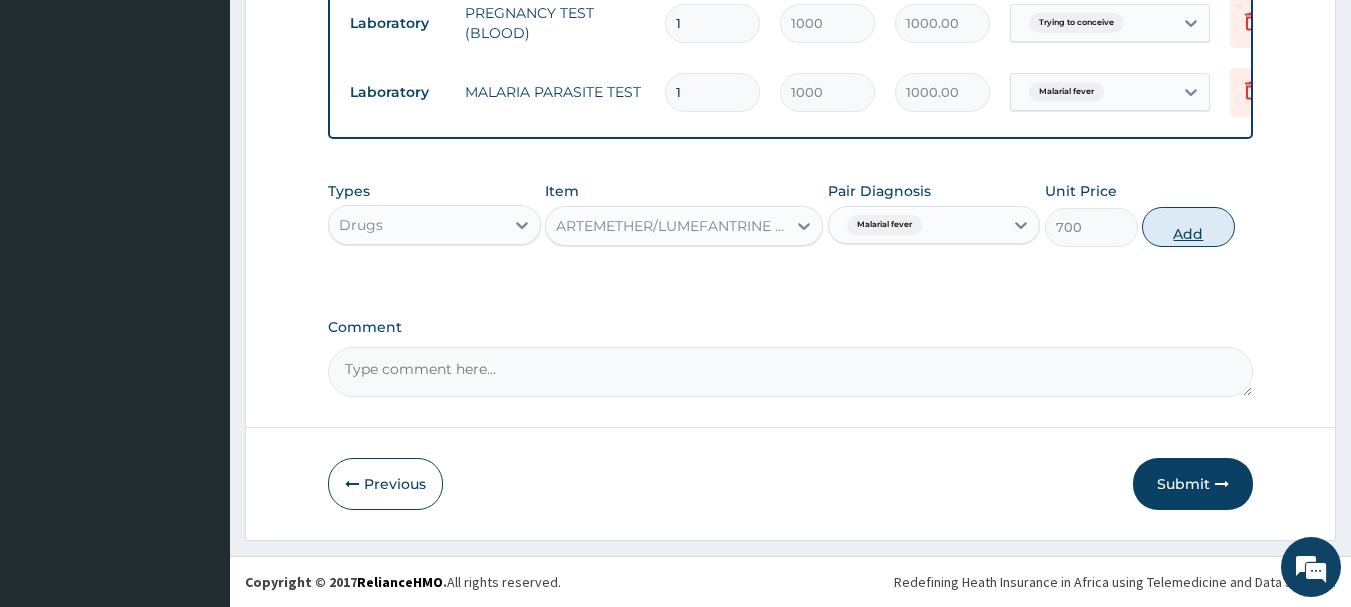 click on "Add" at bounding box center [1188, 227] 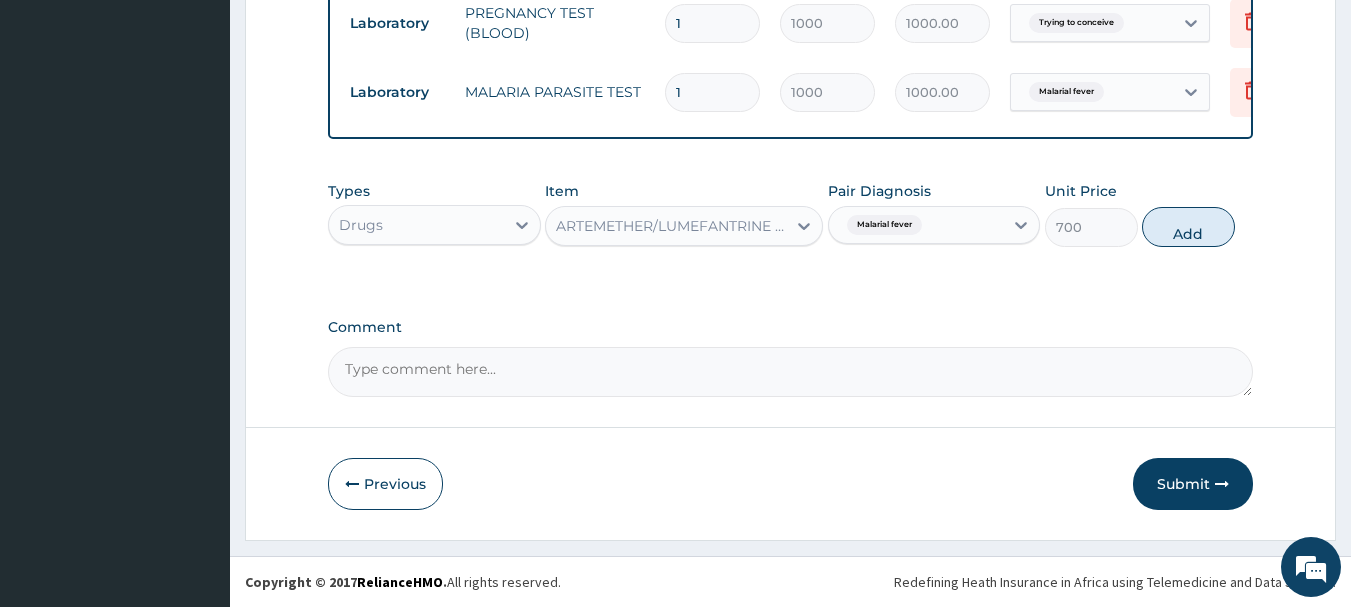 type on "0" 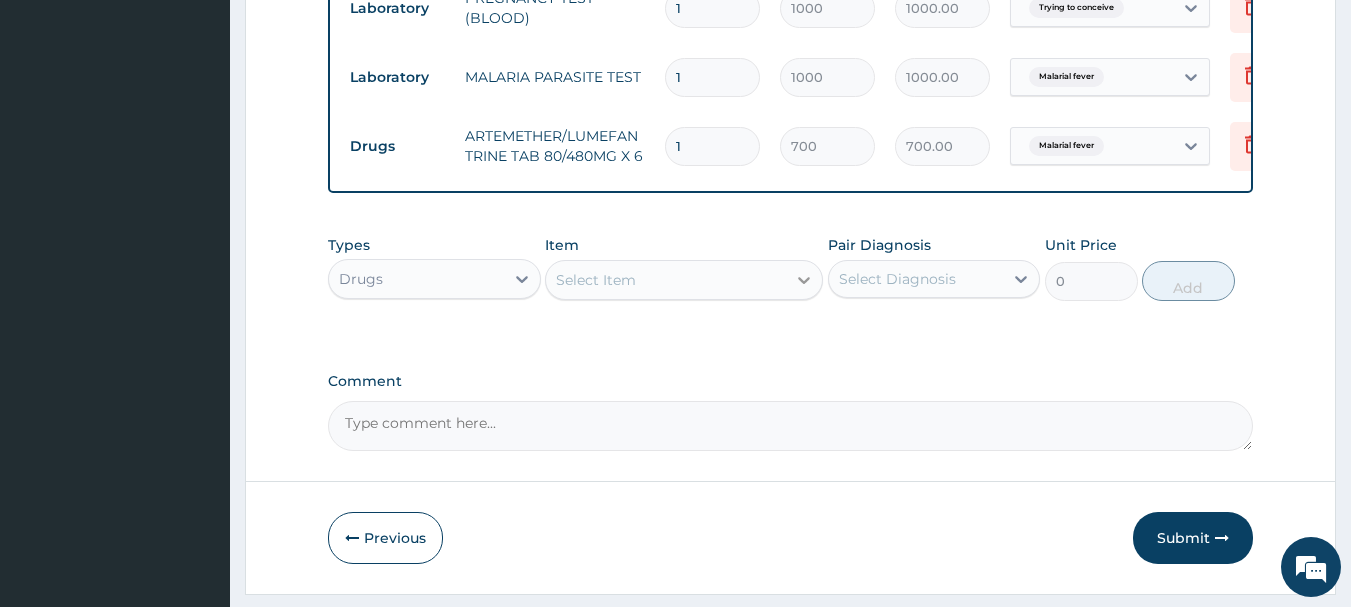 click at bounding box center [804, 280] 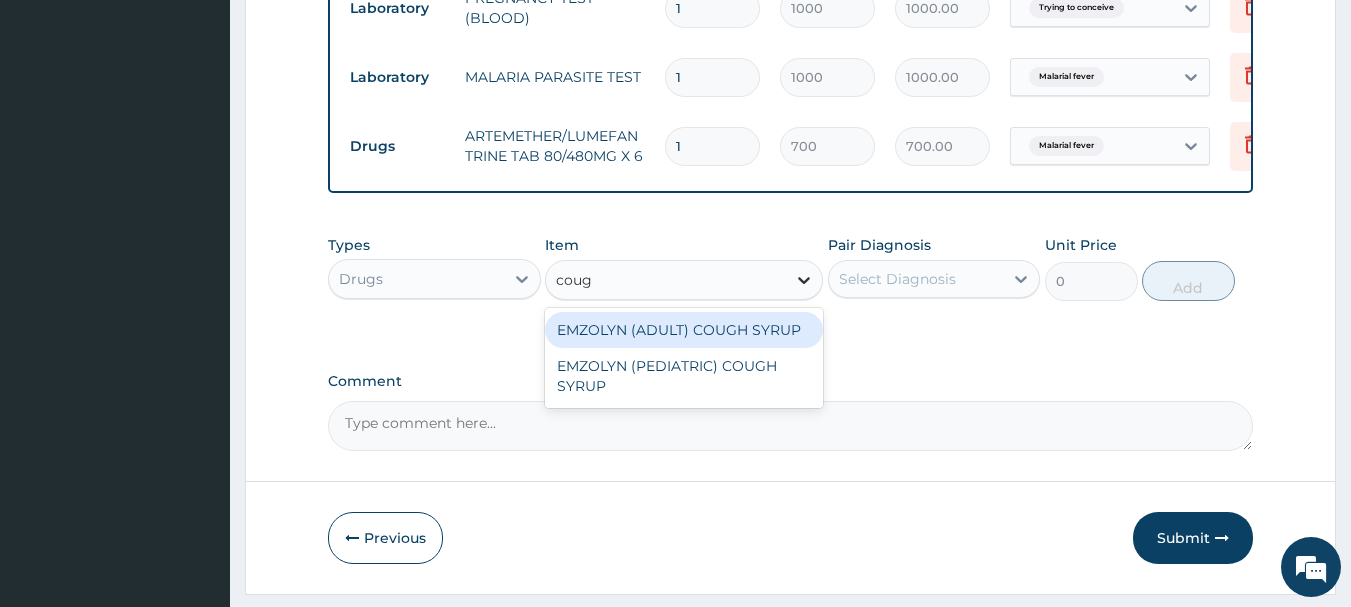 type on "cough" 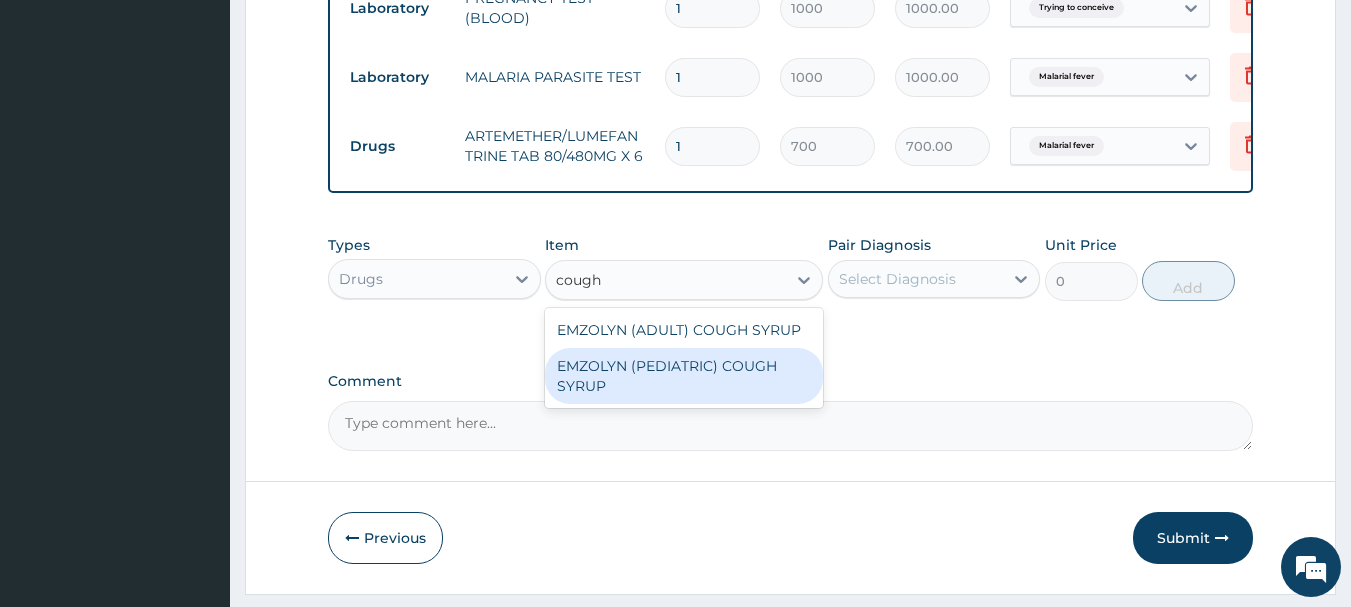 click on "EMZOLYN (PEDIATRIC) COUGH SYRUP" at bounding box center (684, 376) 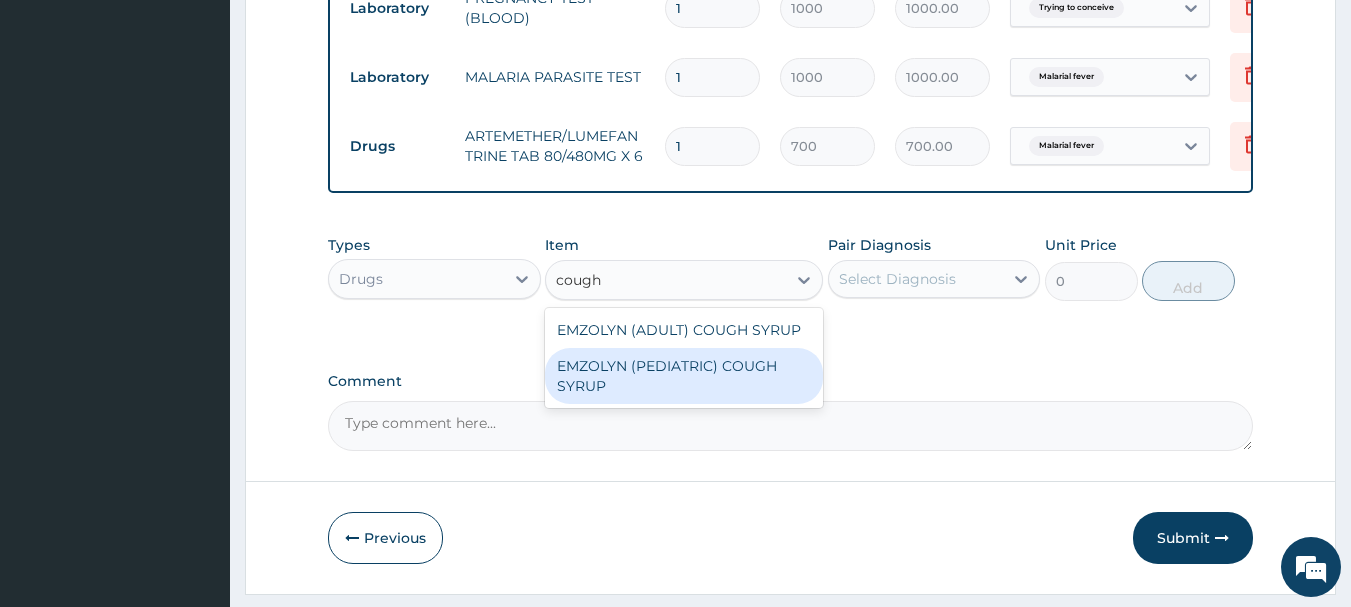 type 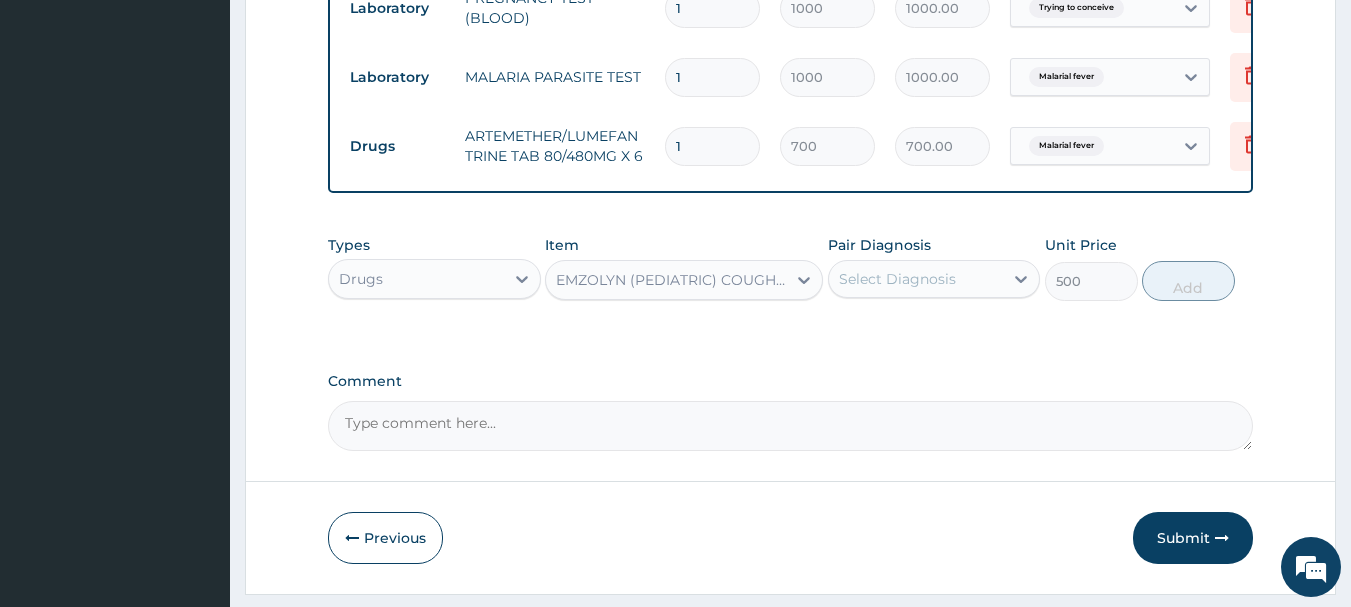 click on "EMZOLYN (PEDIATRIC) COUGH SYRUP" at bounding box center (672, 280) 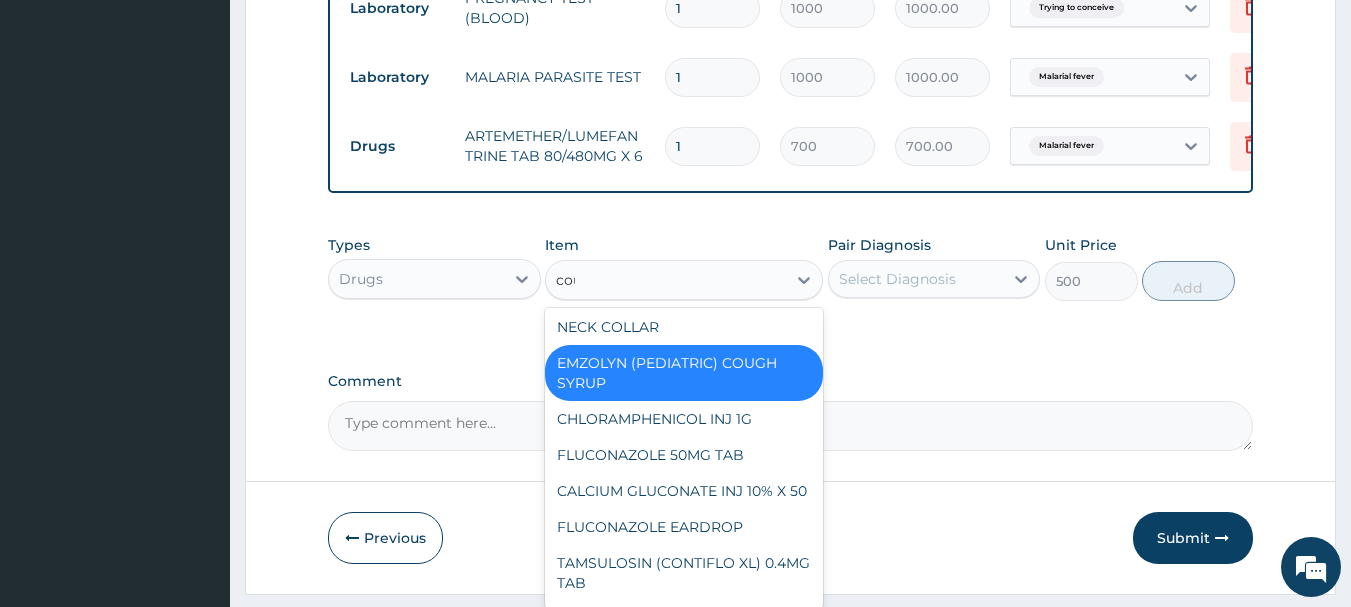 scroll, scrollTop: 0, scrollLeft: 0, axis: both 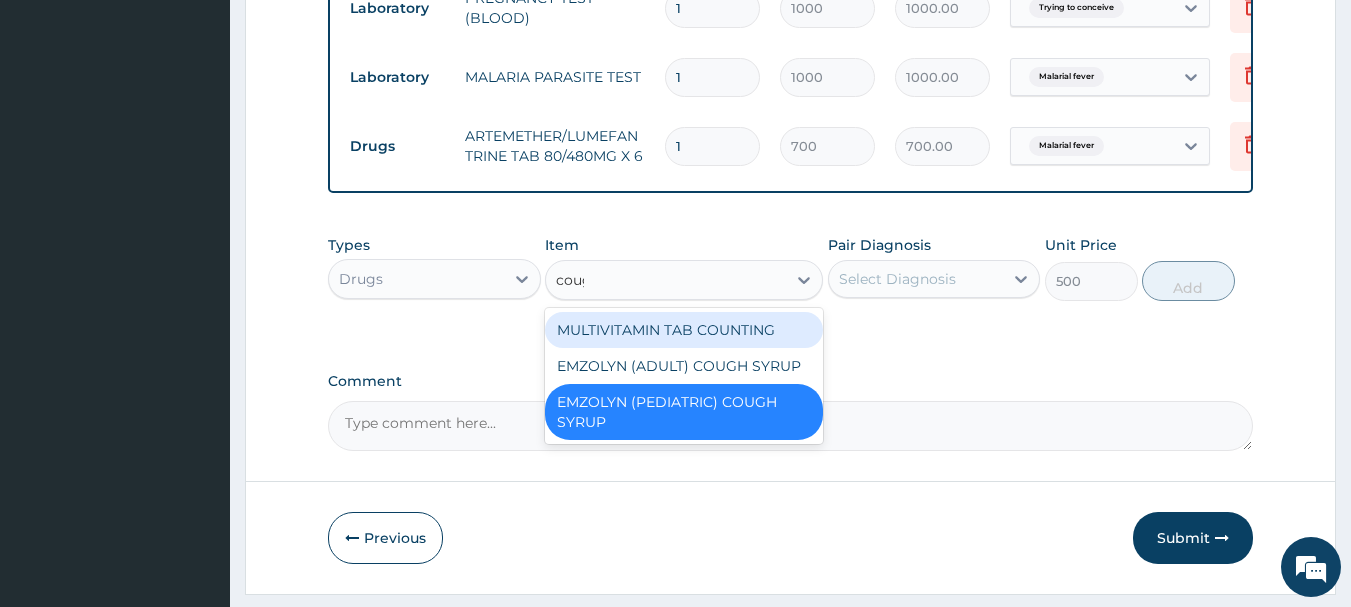 type on "cough" 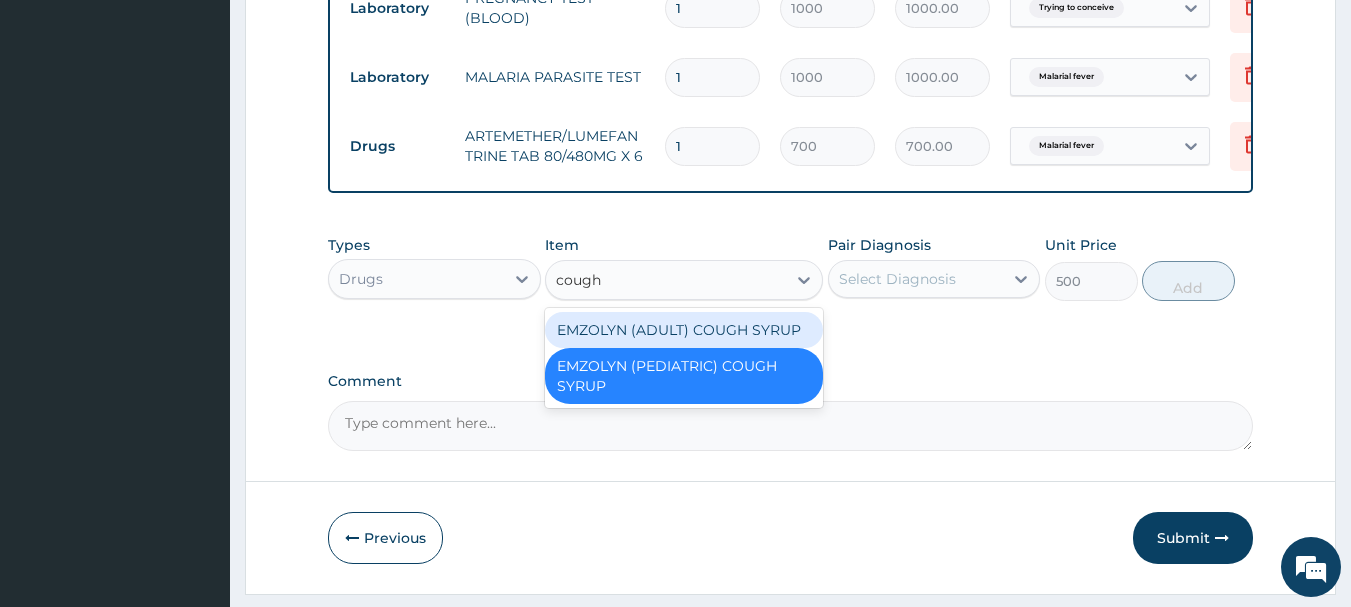 click on "EMZOLYN (ADULT) COUGH SYRUP" at bounding box center (684, 330) 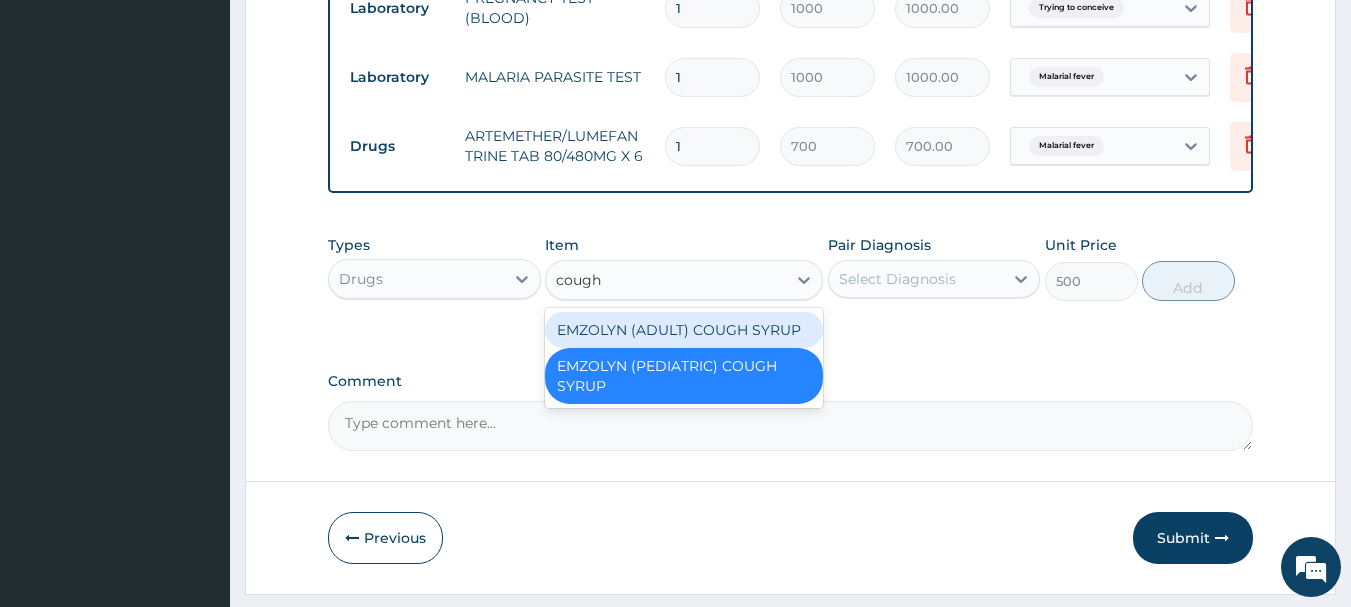type 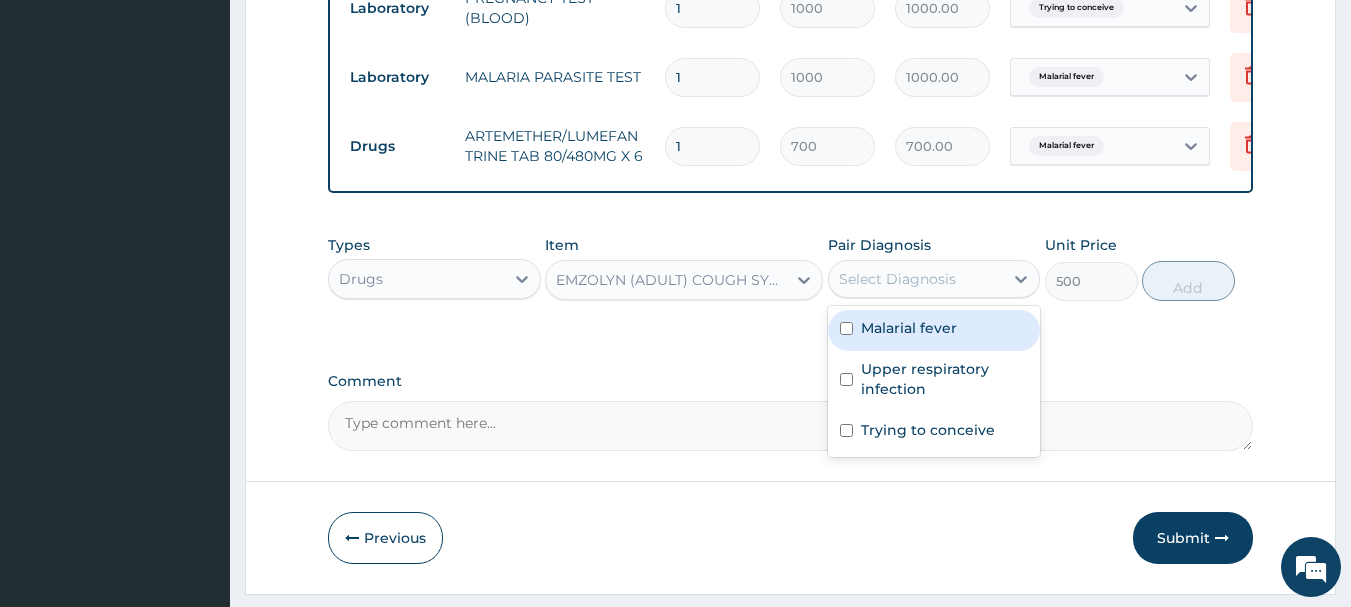 click on "Select Diagnosis" at bounding box center [897, 279] 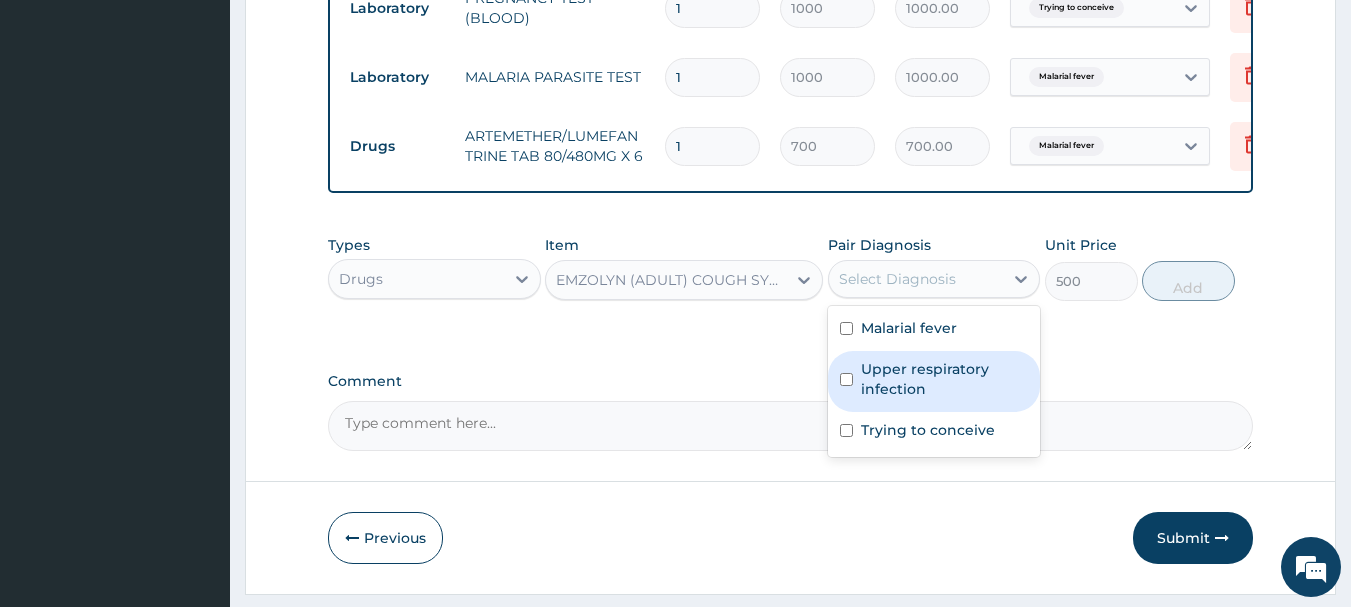 click on "Upper respiratory infection" at bounding box center (945, 379) 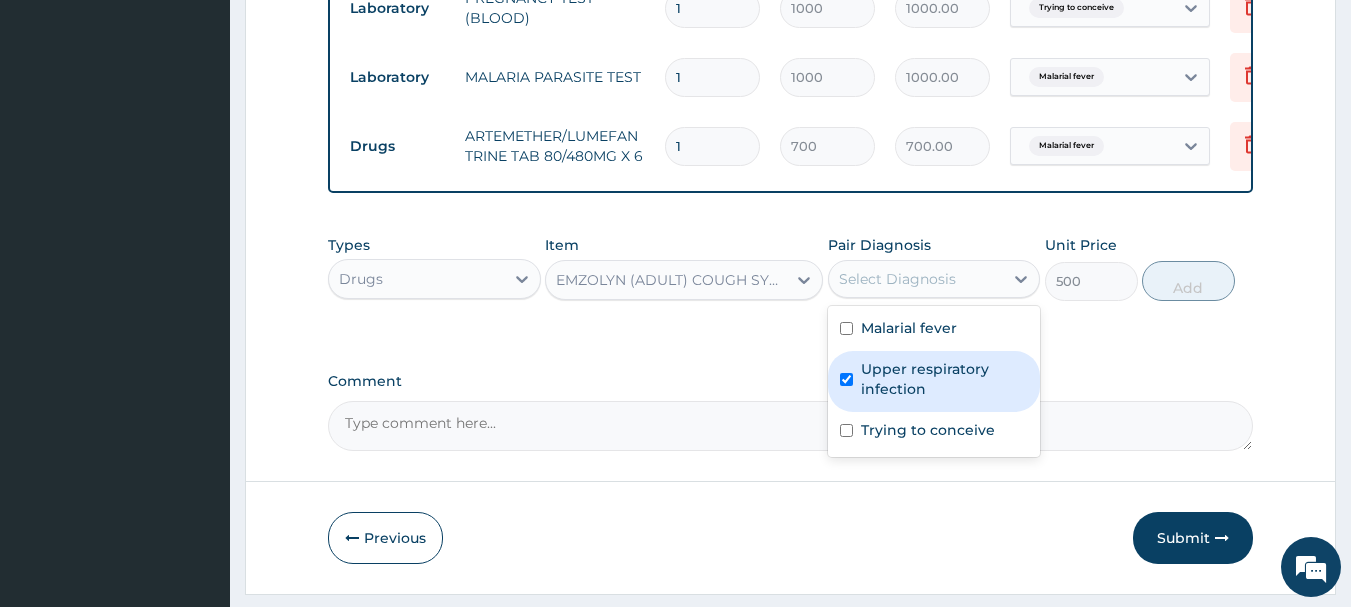 checkbox on "true" 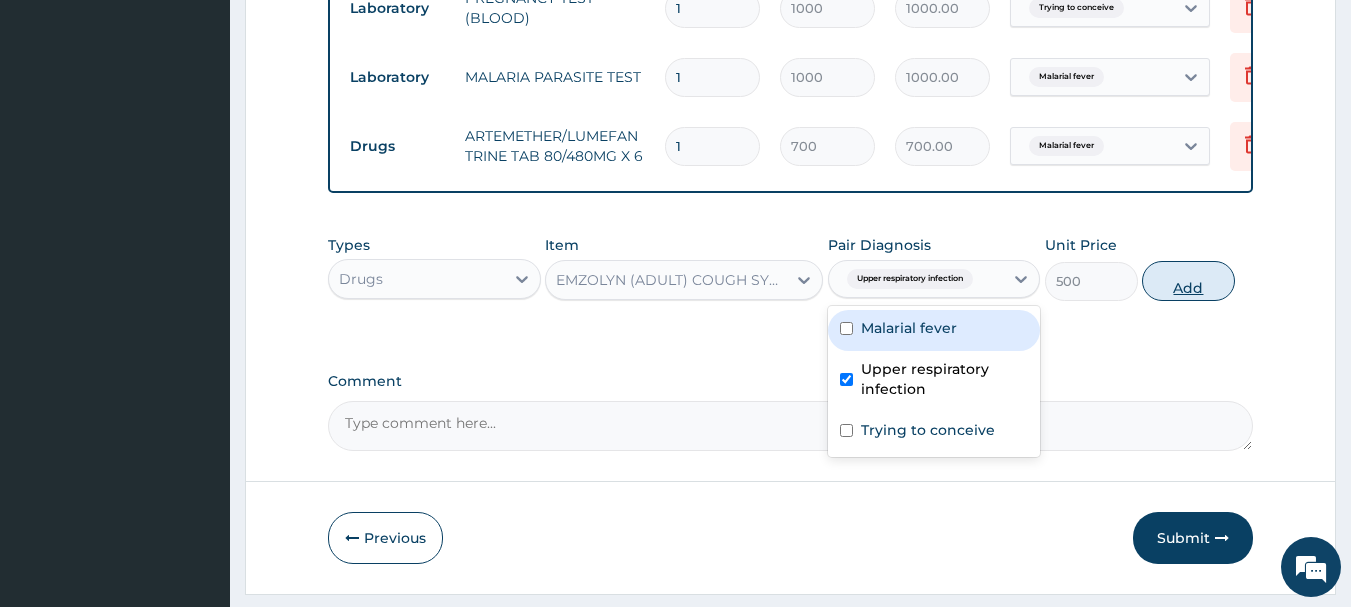 click on "Add" at bounding box center (1188, 281) 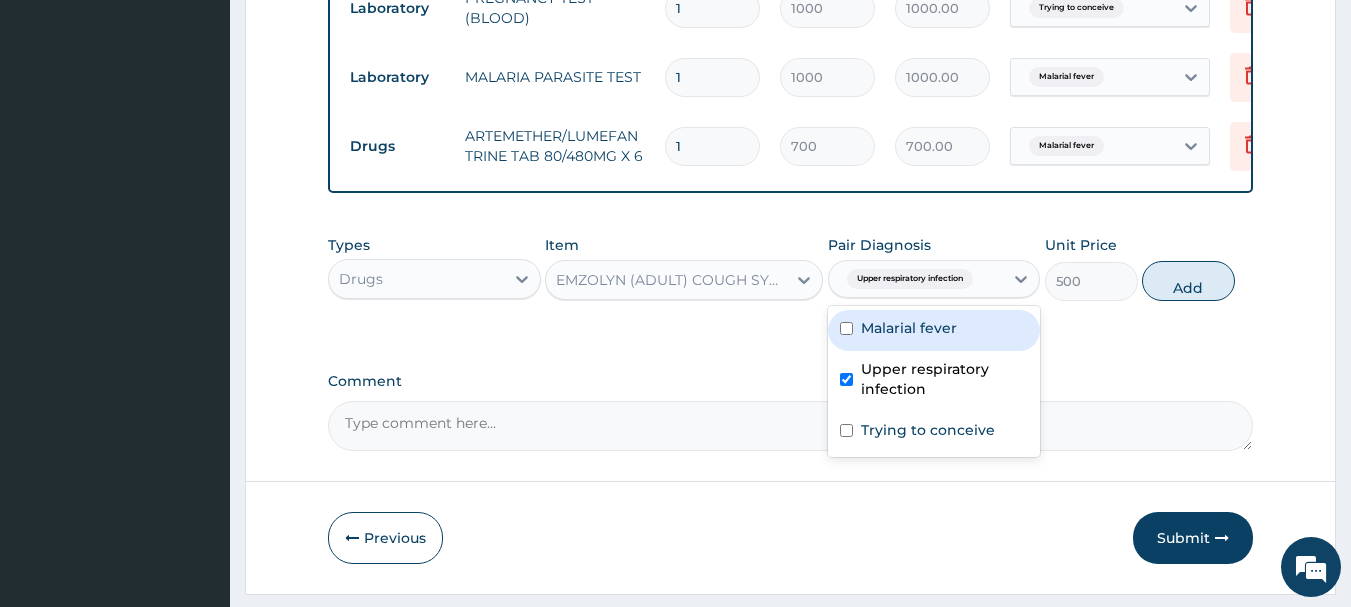 type on "0" 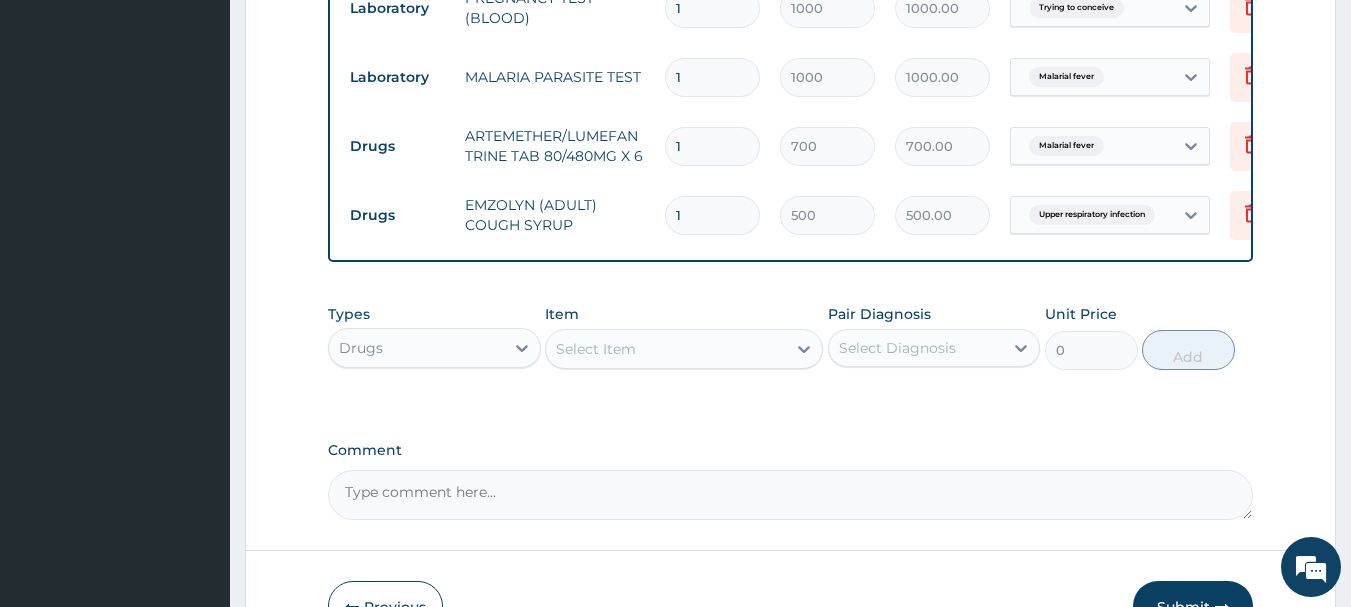 click on "Select Item" at bounding box center [666, 349] 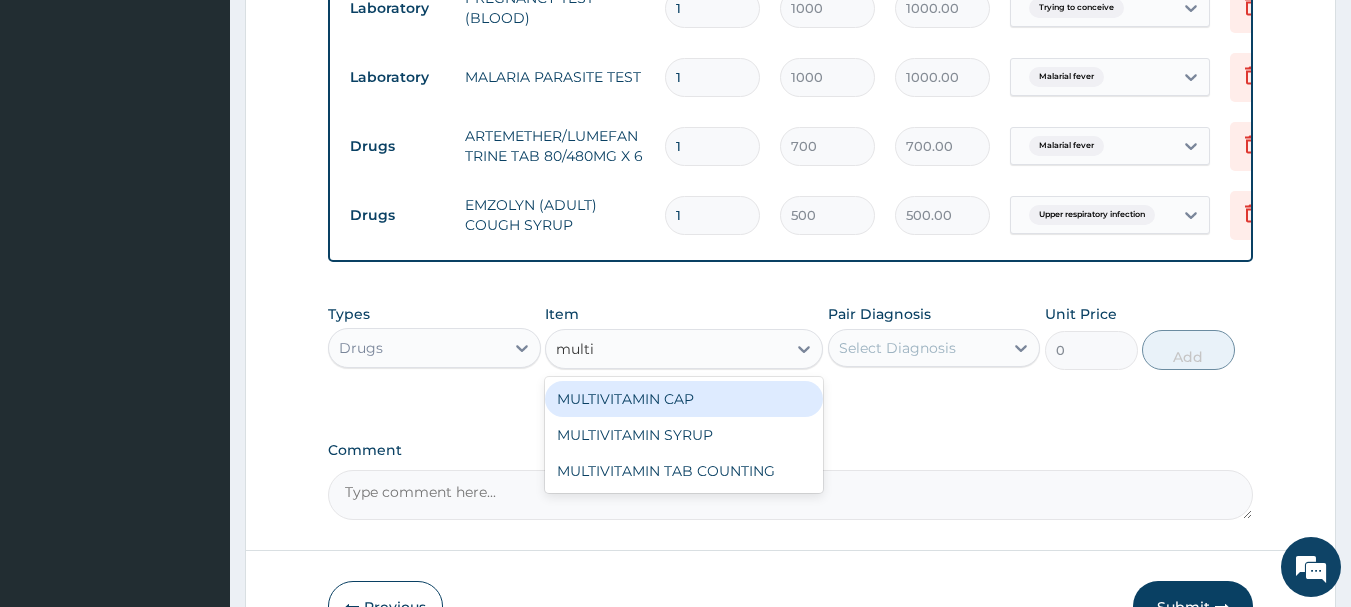 type on "multiv" 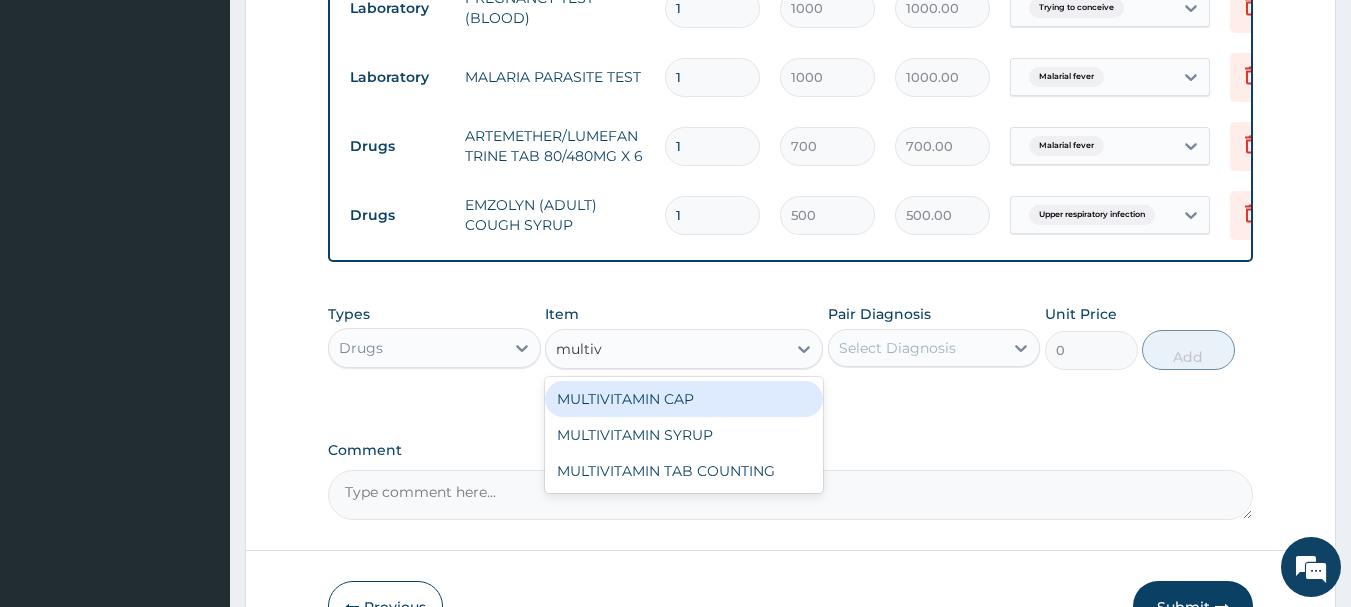 click on "MULTIVITAMIN CAP" at bounding box center (684, 399) 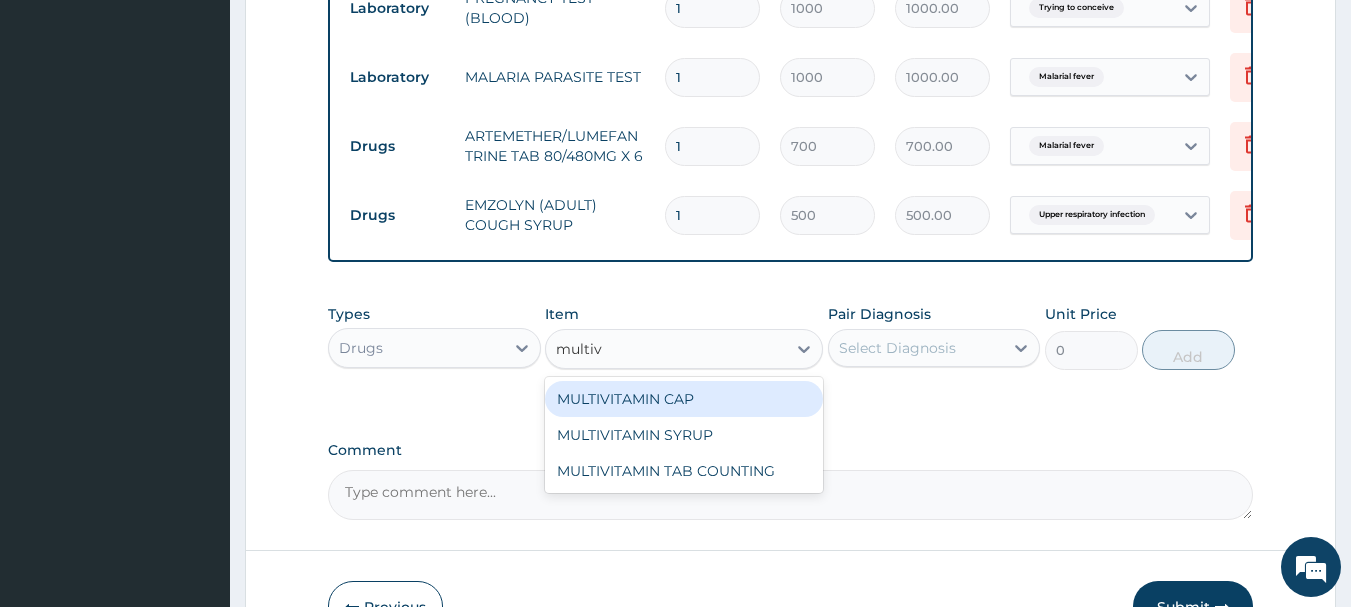 type 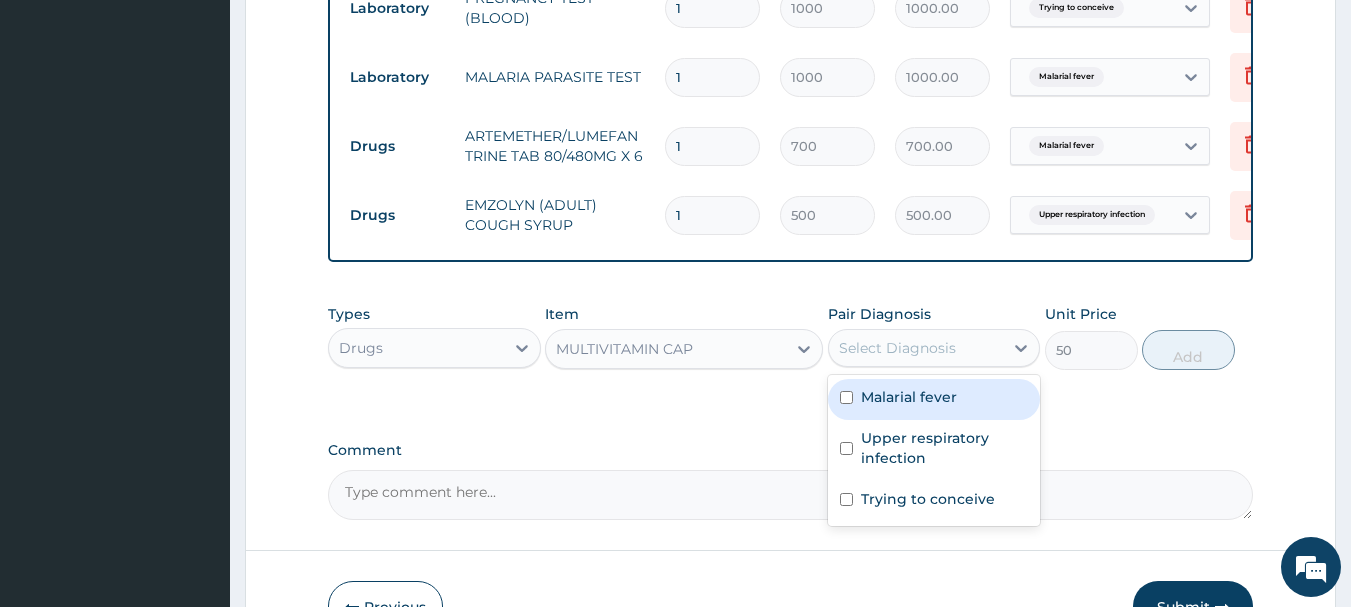 click on "Select Diagnosis" at bounding box center (897, 348) 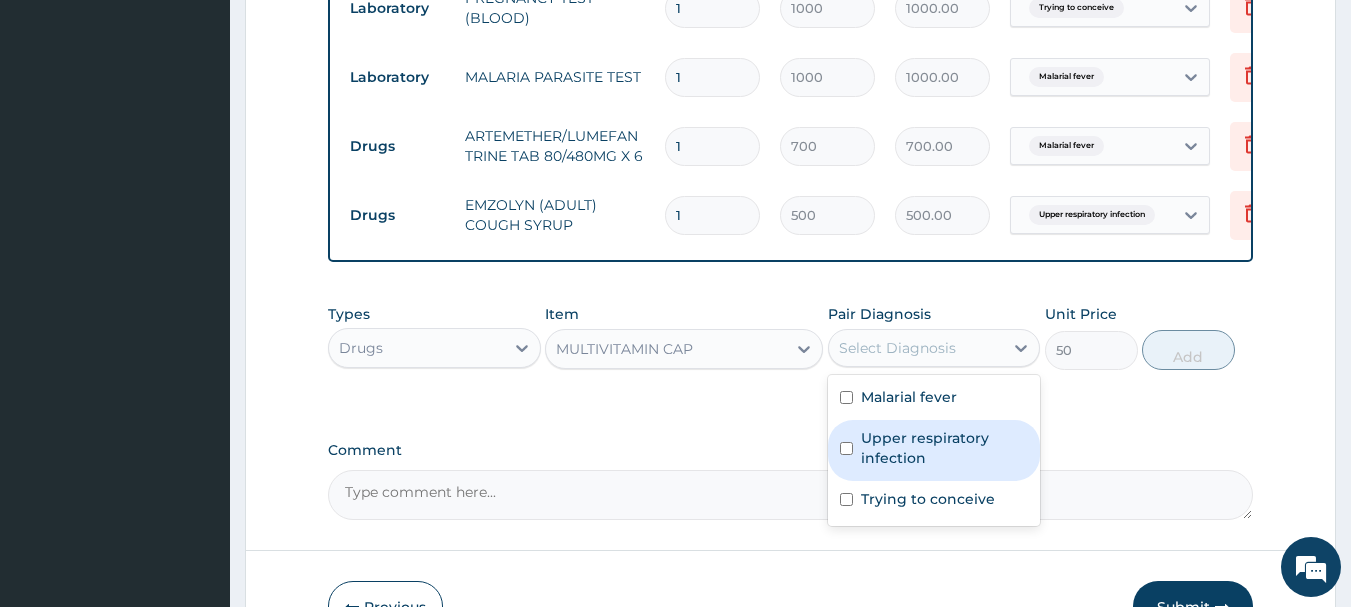 click on "Upper respiratory infection" at bounding box center [945, 448] 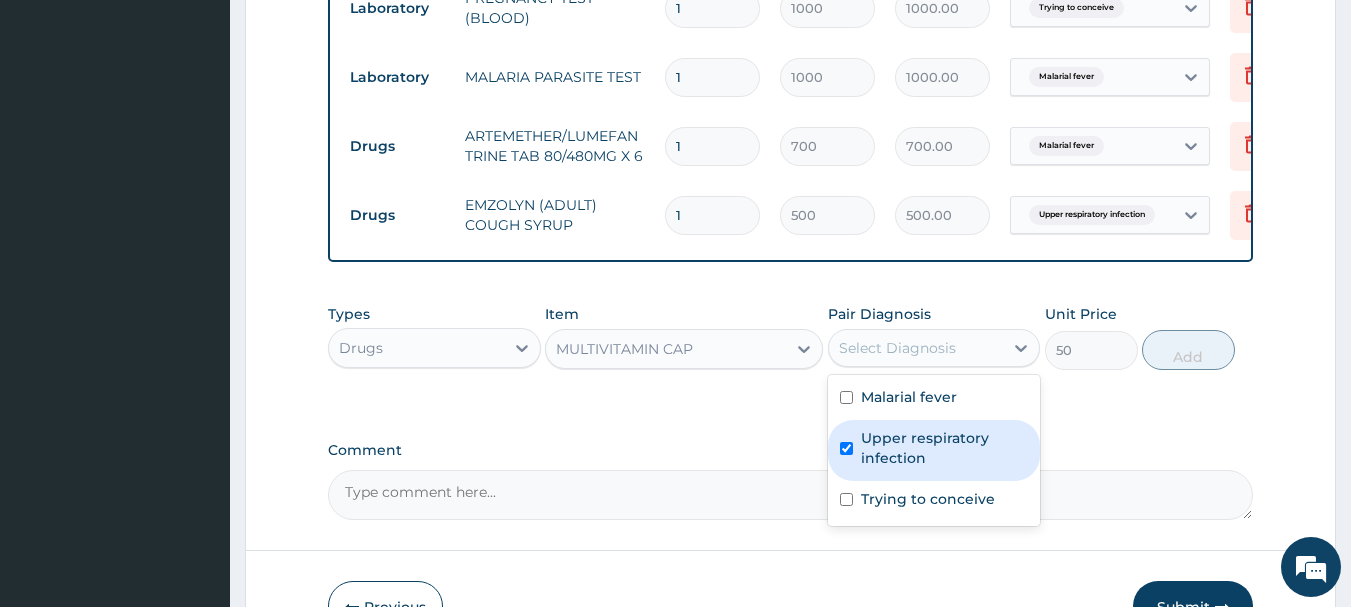 checkbox on "true" 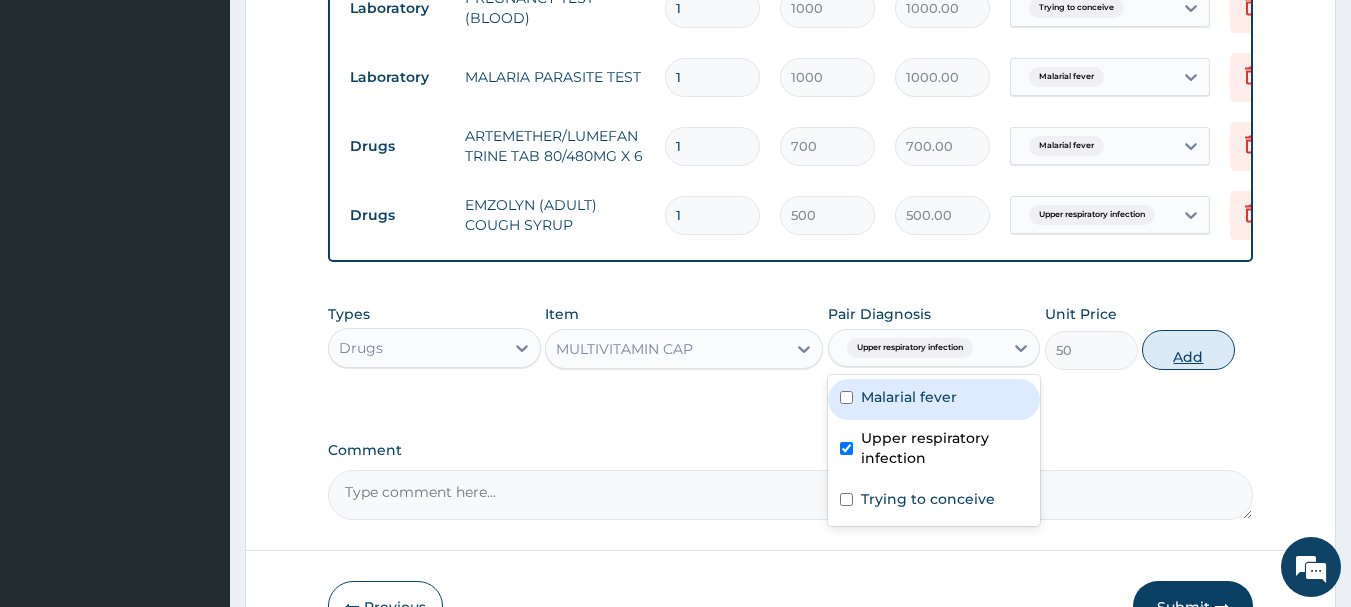 click on "Add" at bounding box center [1188, 350] 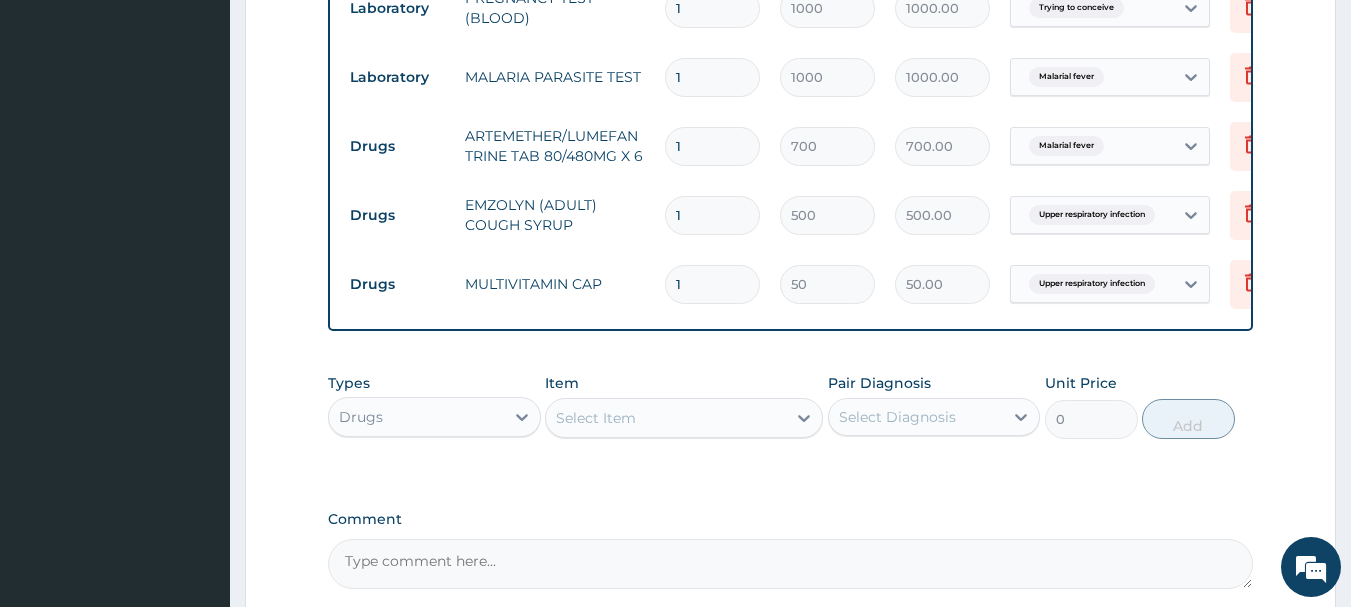 type on "14" 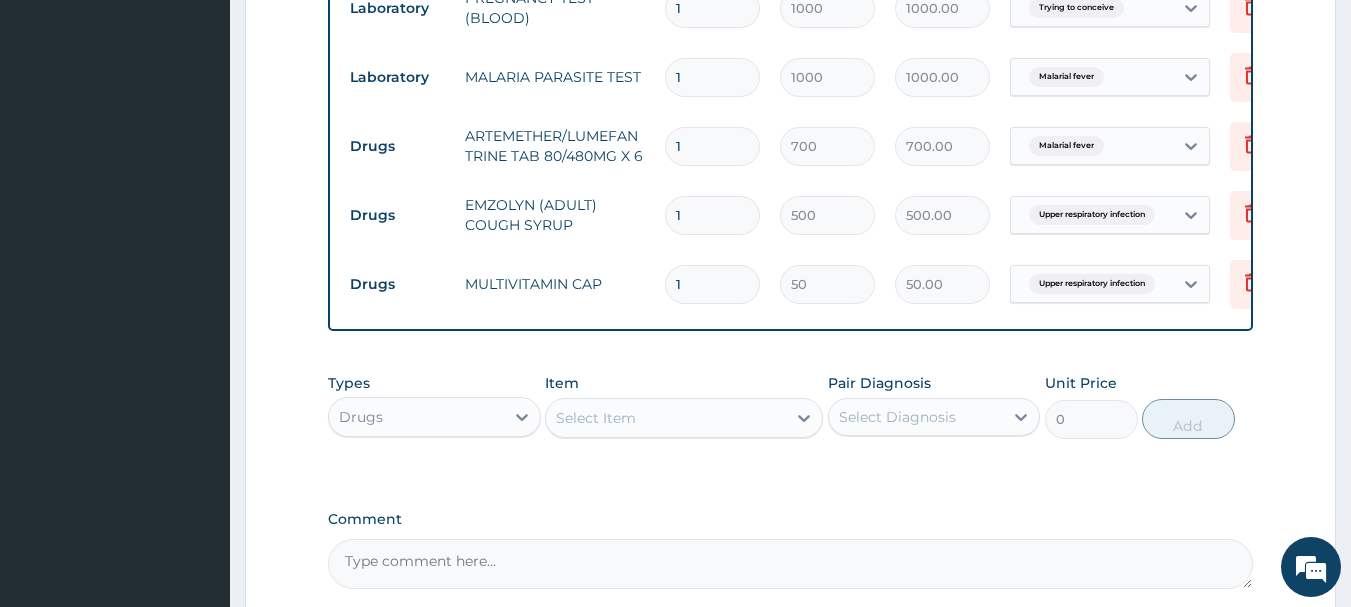 type on "700.00" 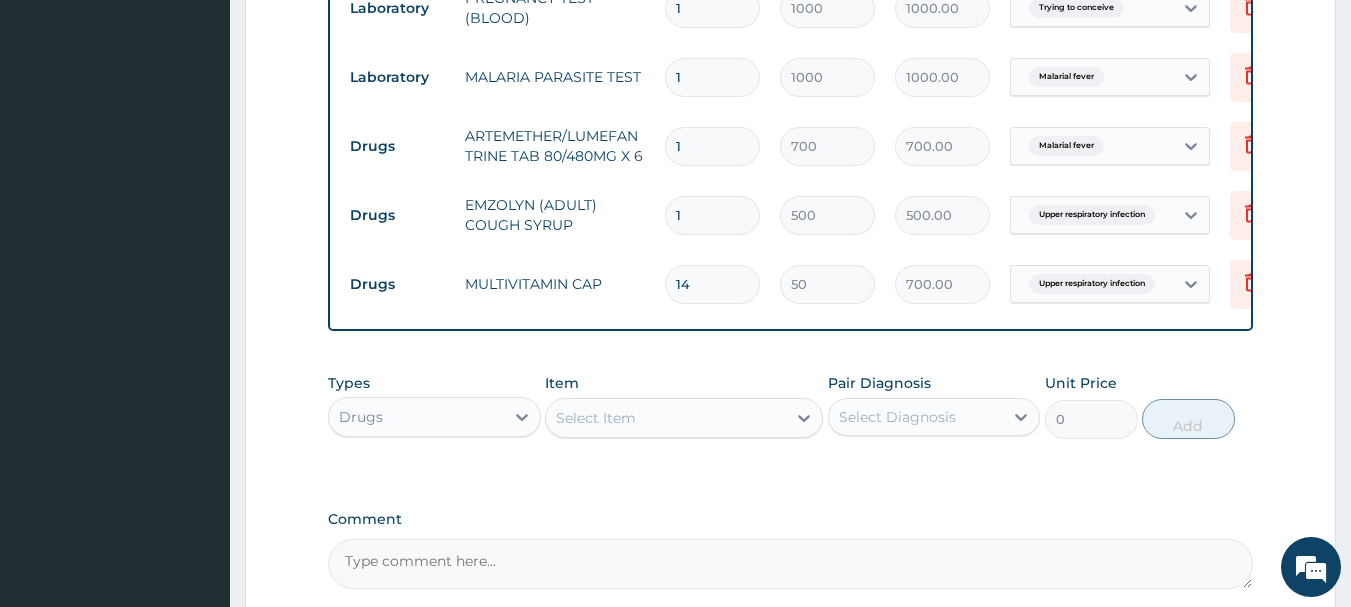 type on "14" 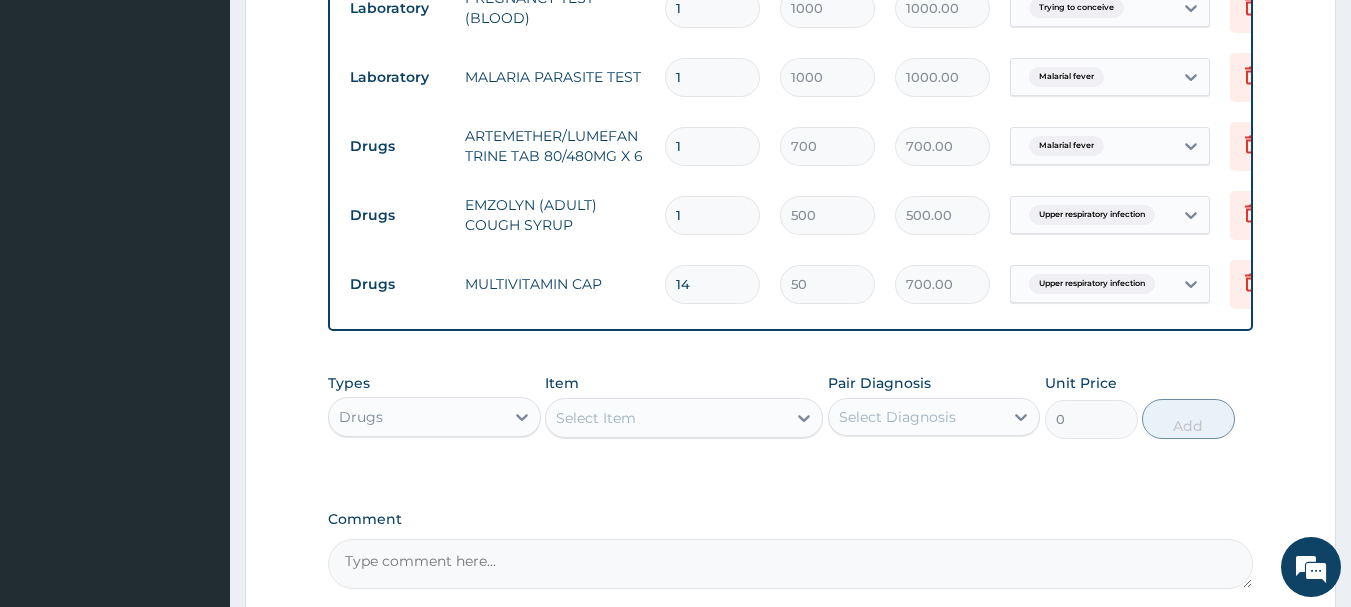 click on "Select Item" at bounding box center [666, 418] 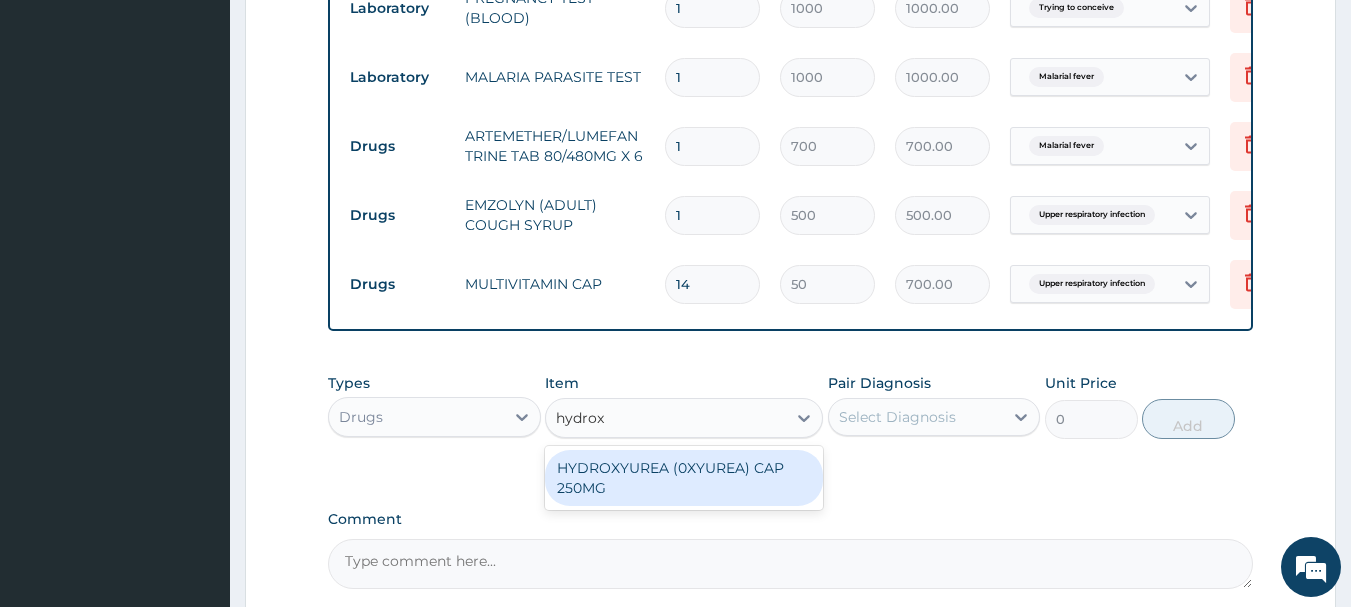 type on "hydroxy" 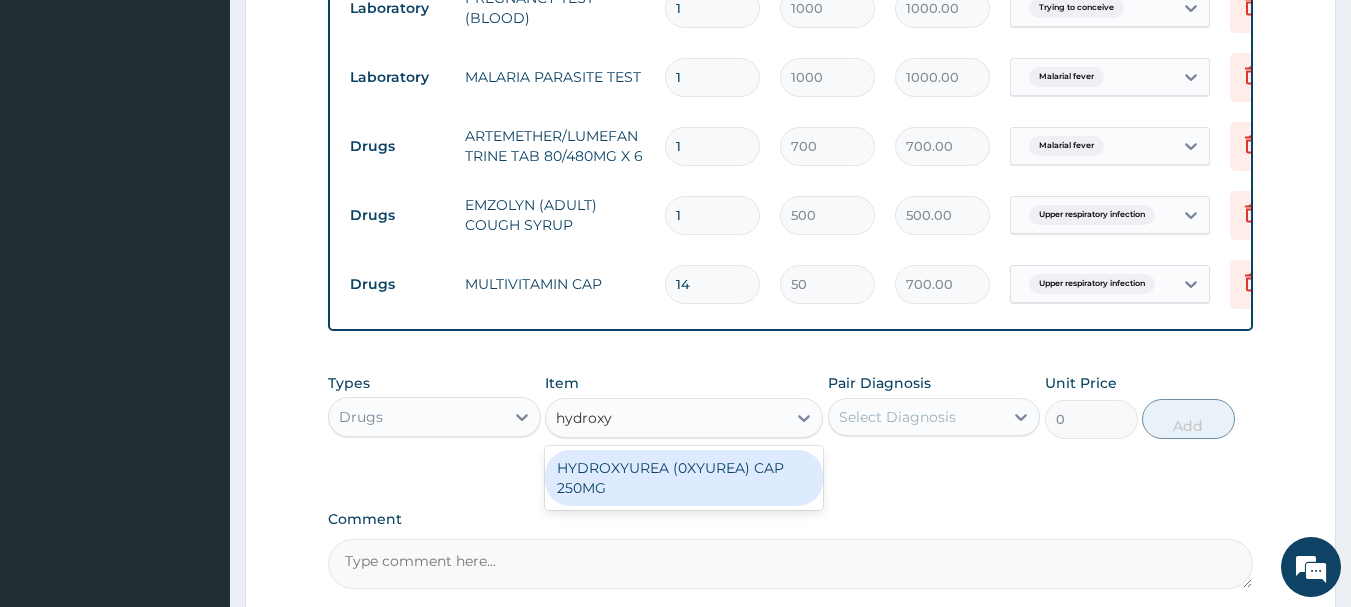 click on "HYDROXYUREA (0XYUREA) CAP 250MG" at bounding box center [684, 478] 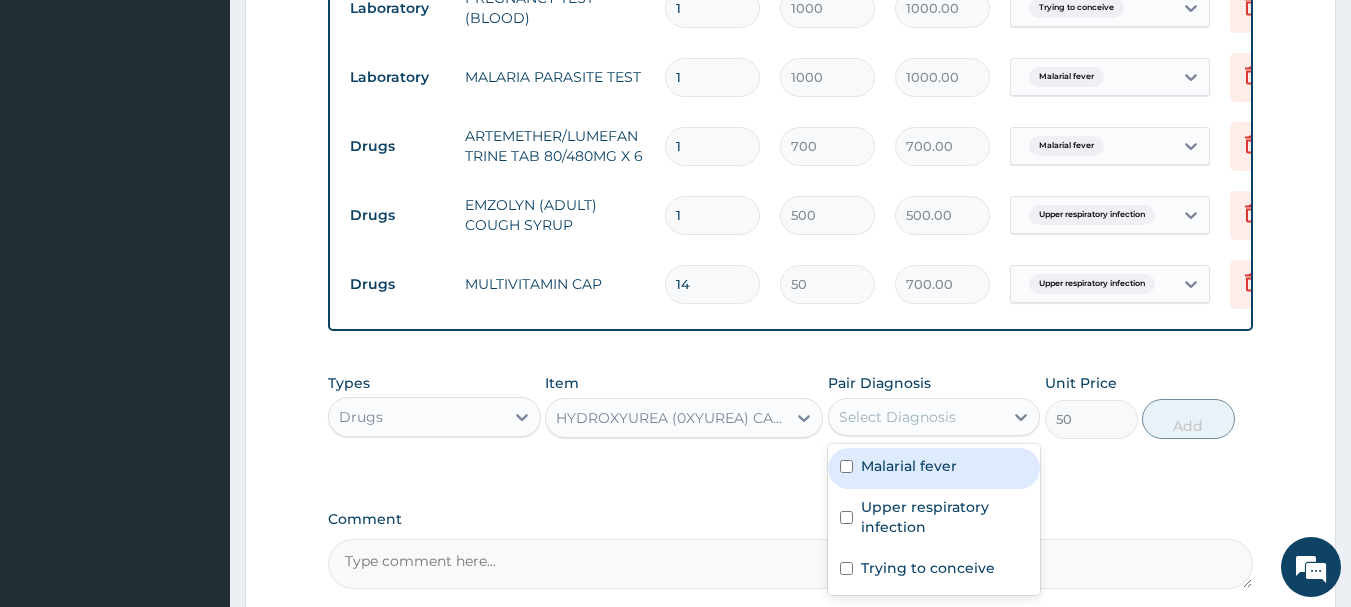 click on "Select Diagnosis" at bounding box center (916, 417) 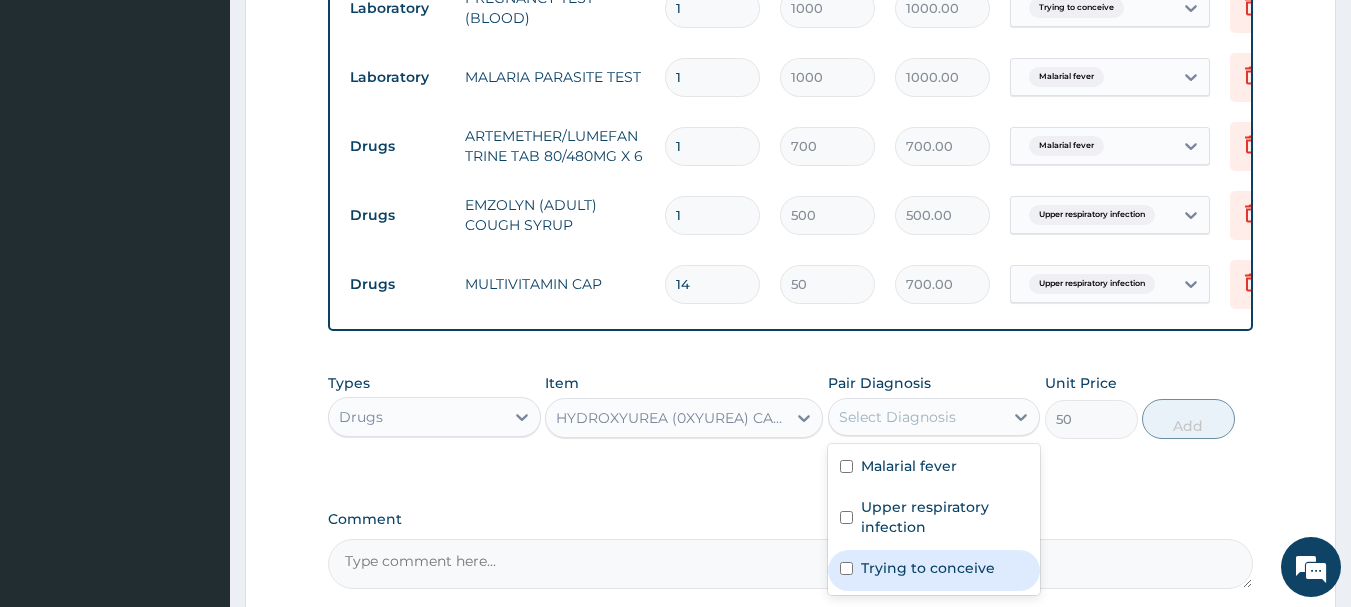 click on "Trying to conceive" at bounding box center [928, 568] 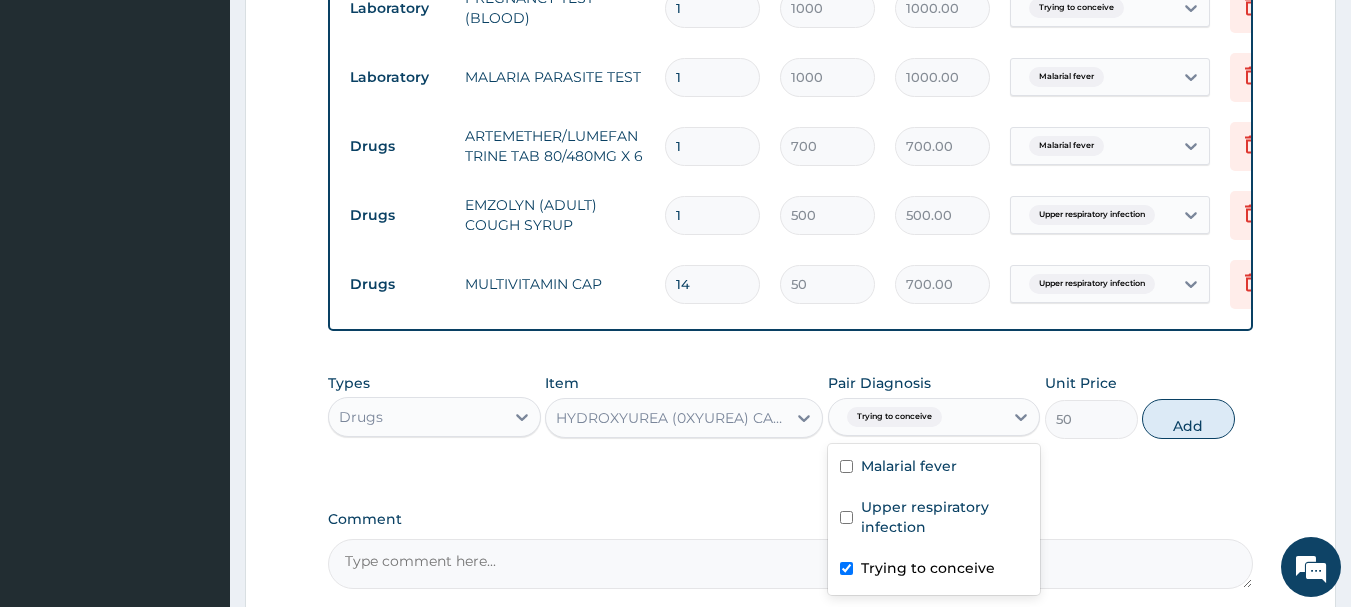 checkbox on "true" 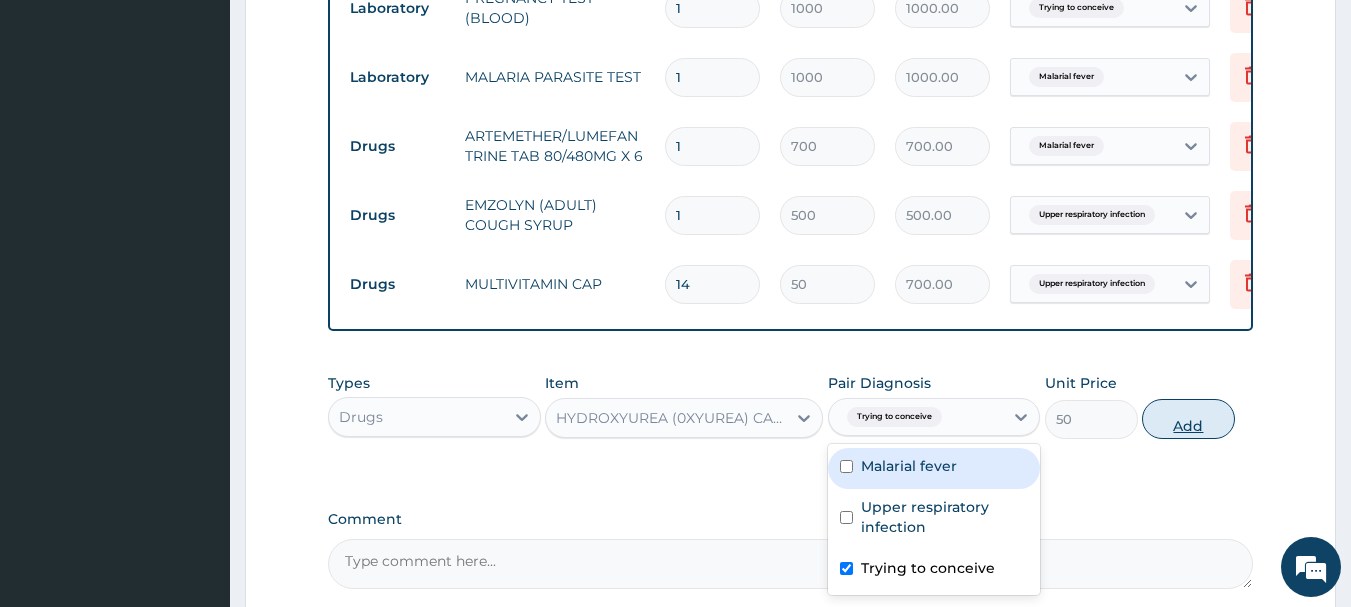 click on "Add" at bounding box center [1188, 419] 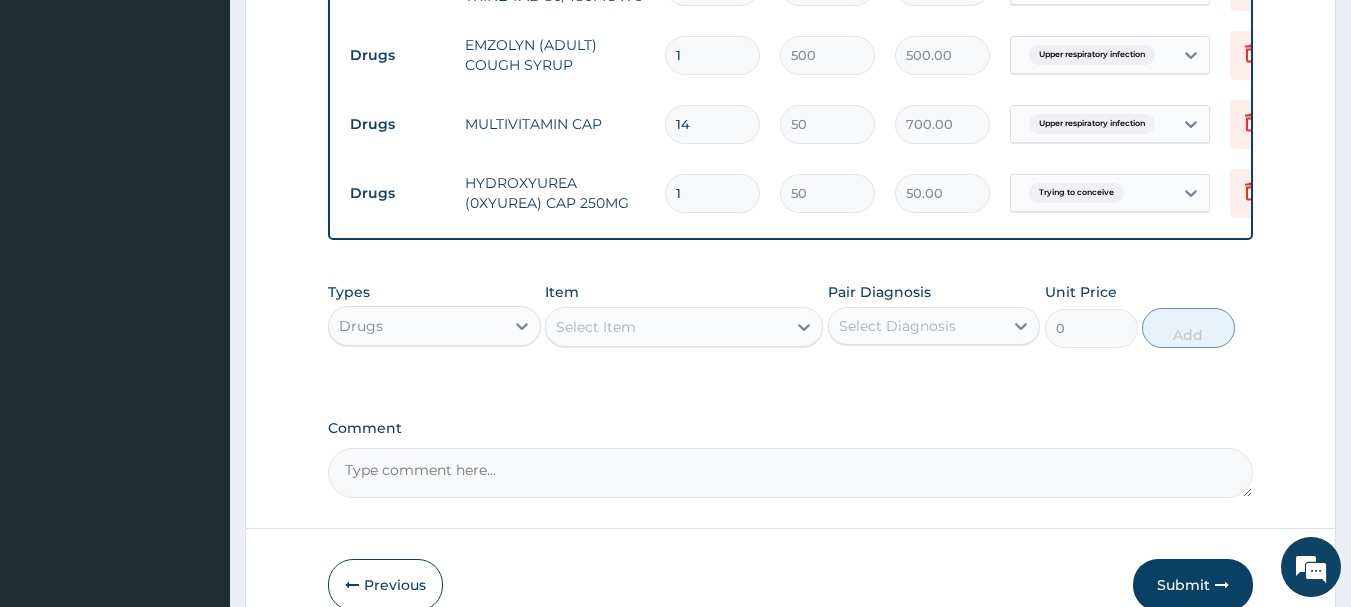 scroll, scrollTop: 1057, scrollLeft: 0, axis: vertical 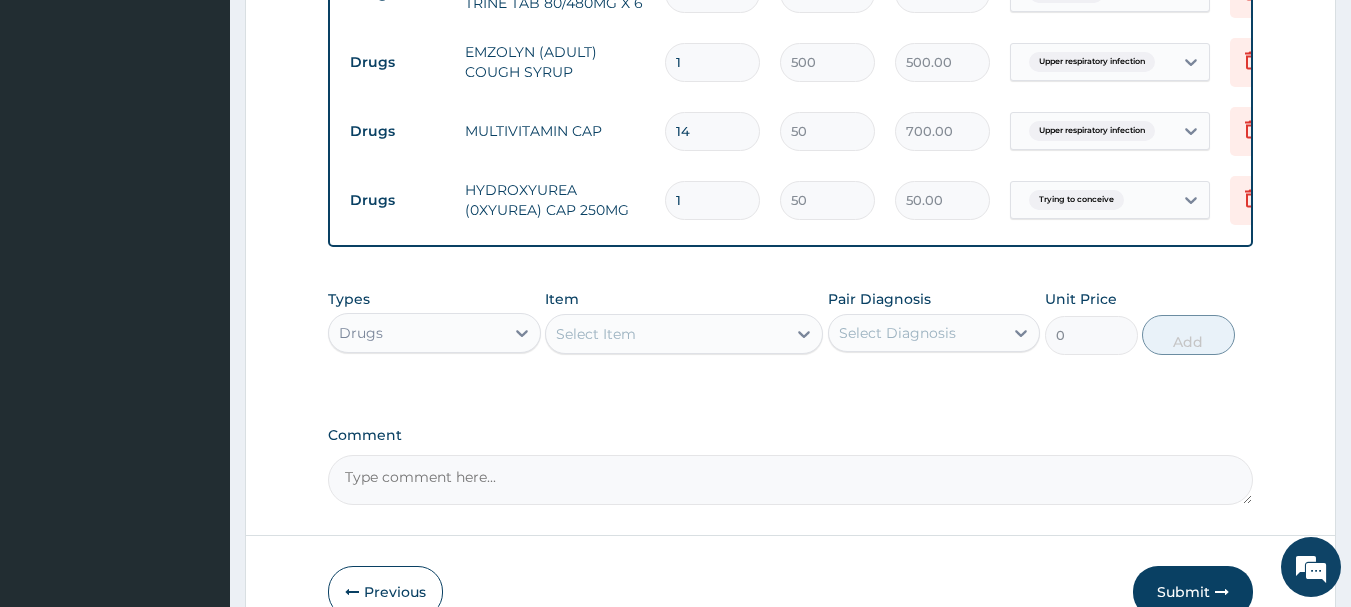 type on "10" 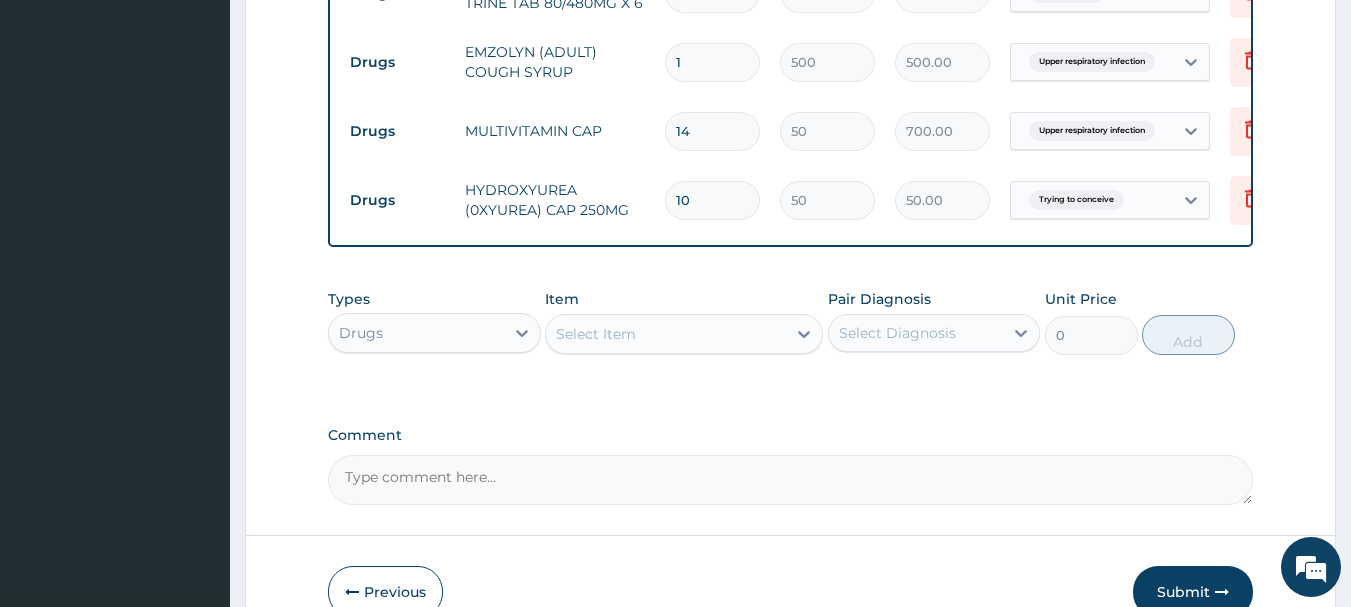 type on "500.00" 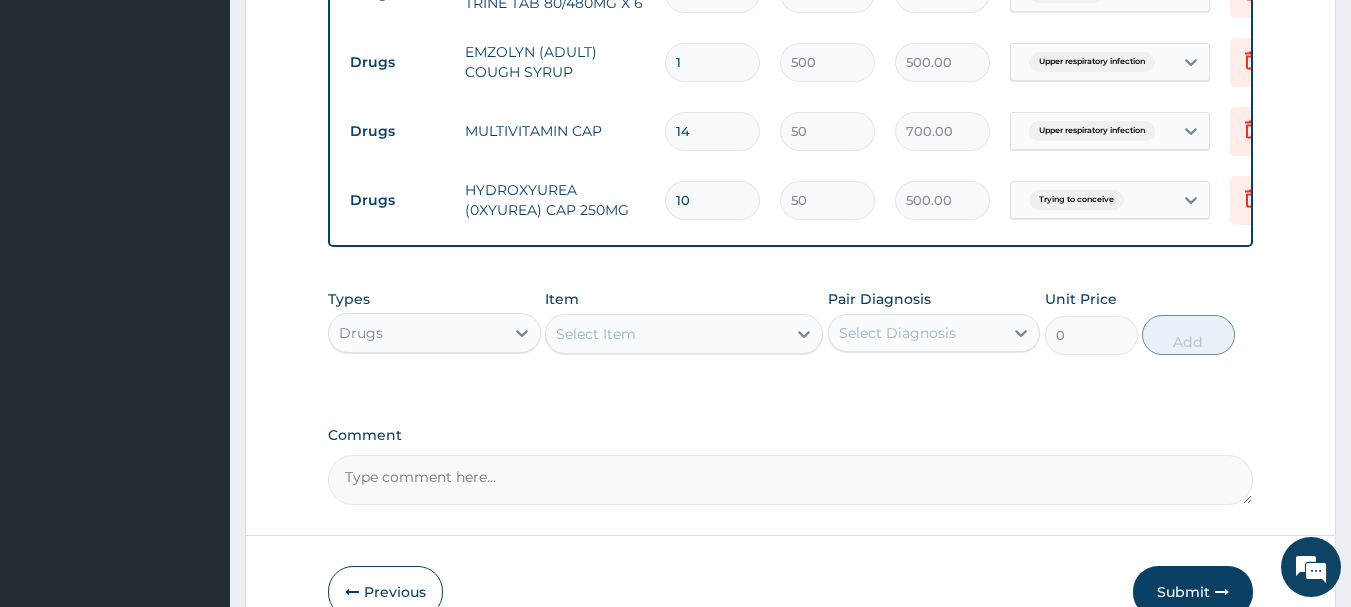 type on "100" 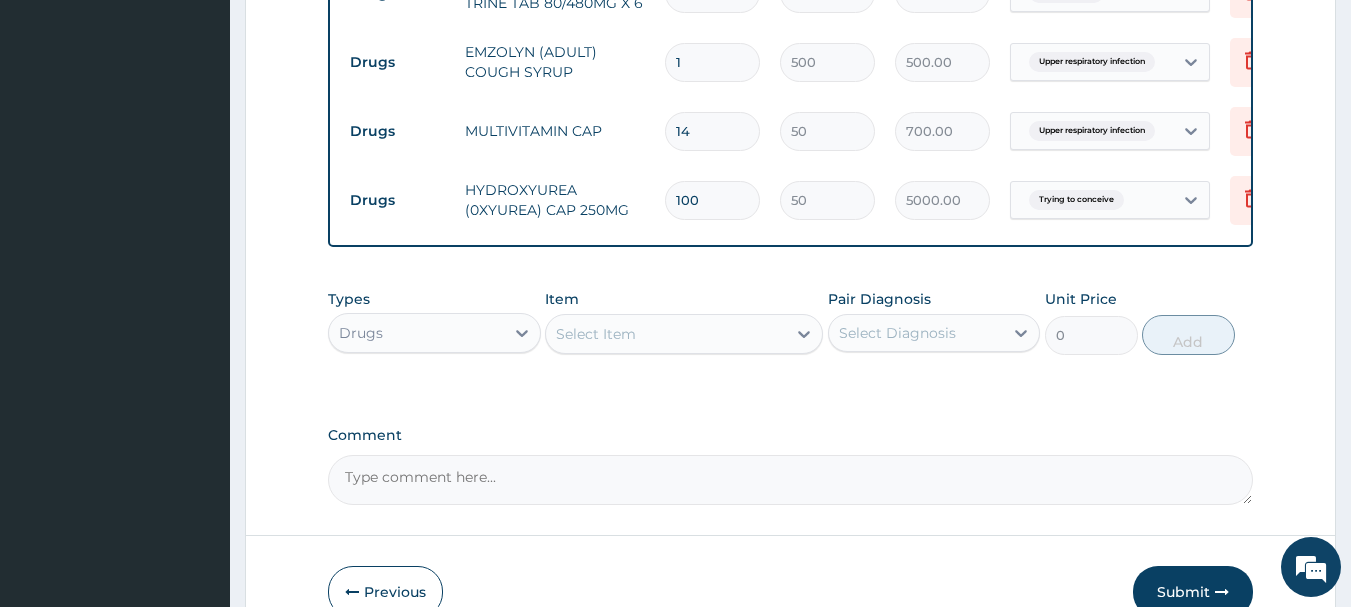 type on "10" 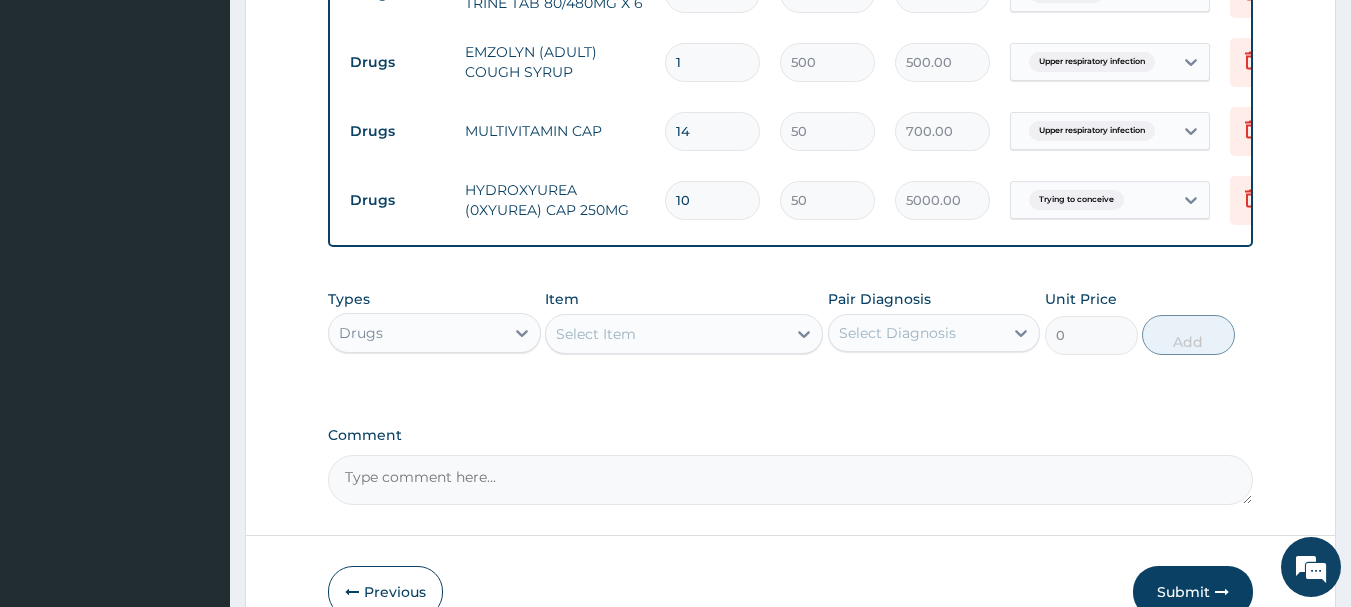 type on "500.00" 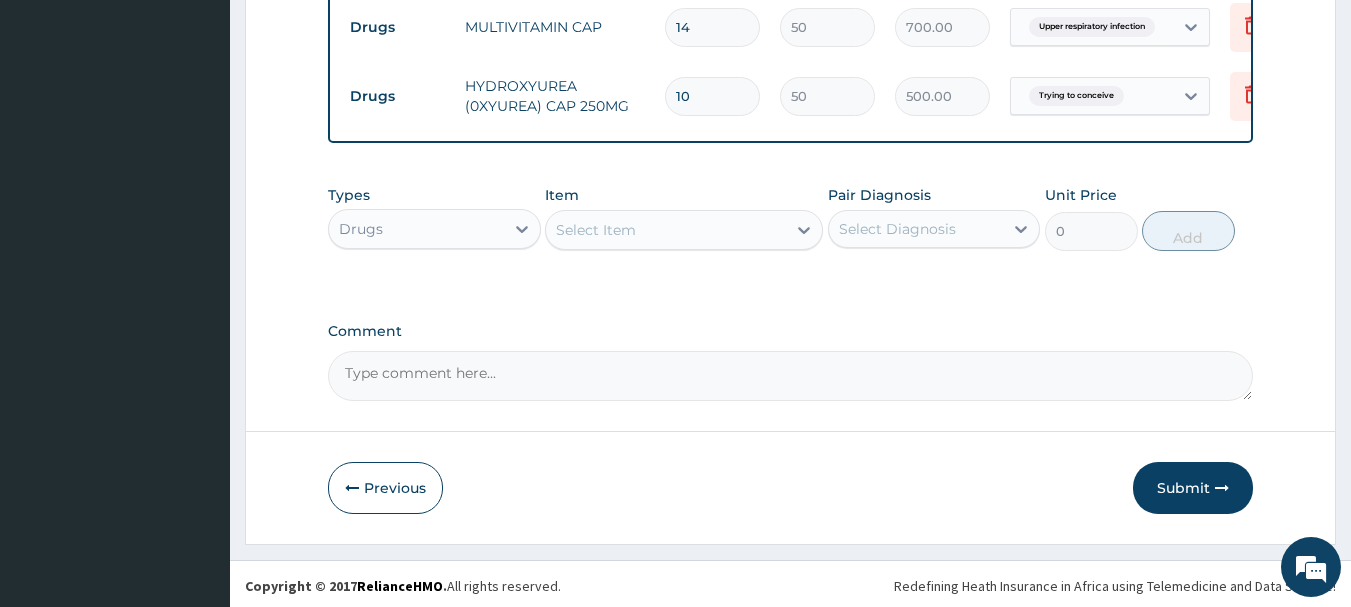 scroll, scrollTop: 1180, scrollLeft: 0, axis: vertical 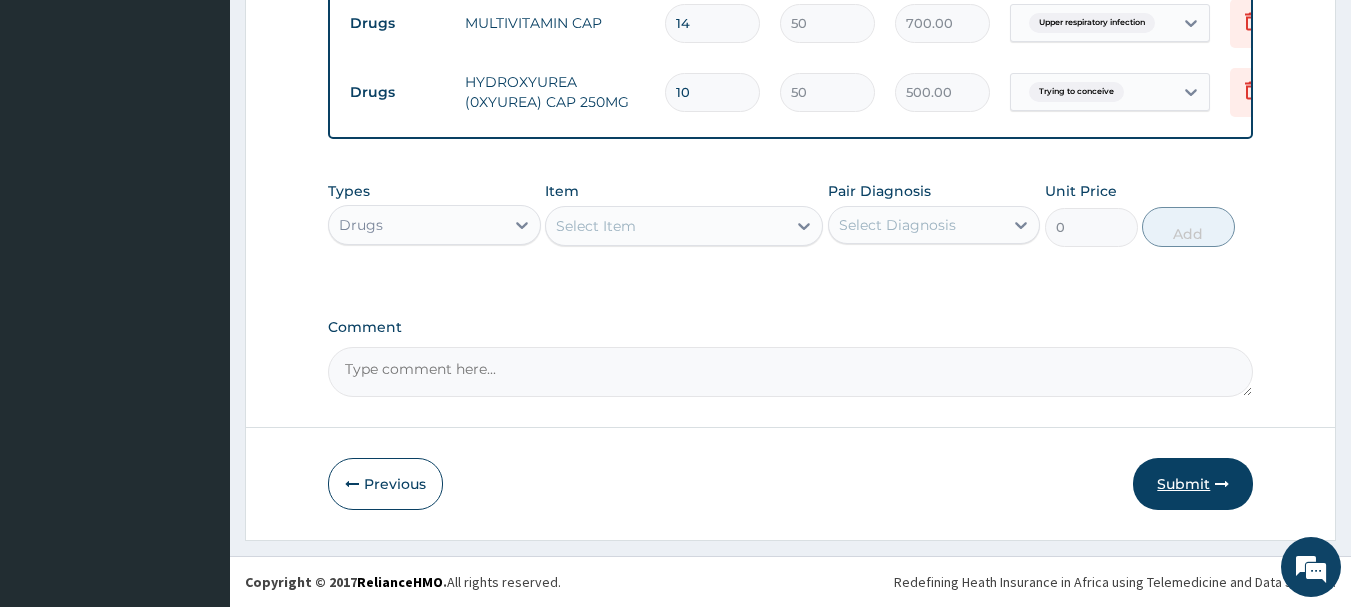 type on "10" 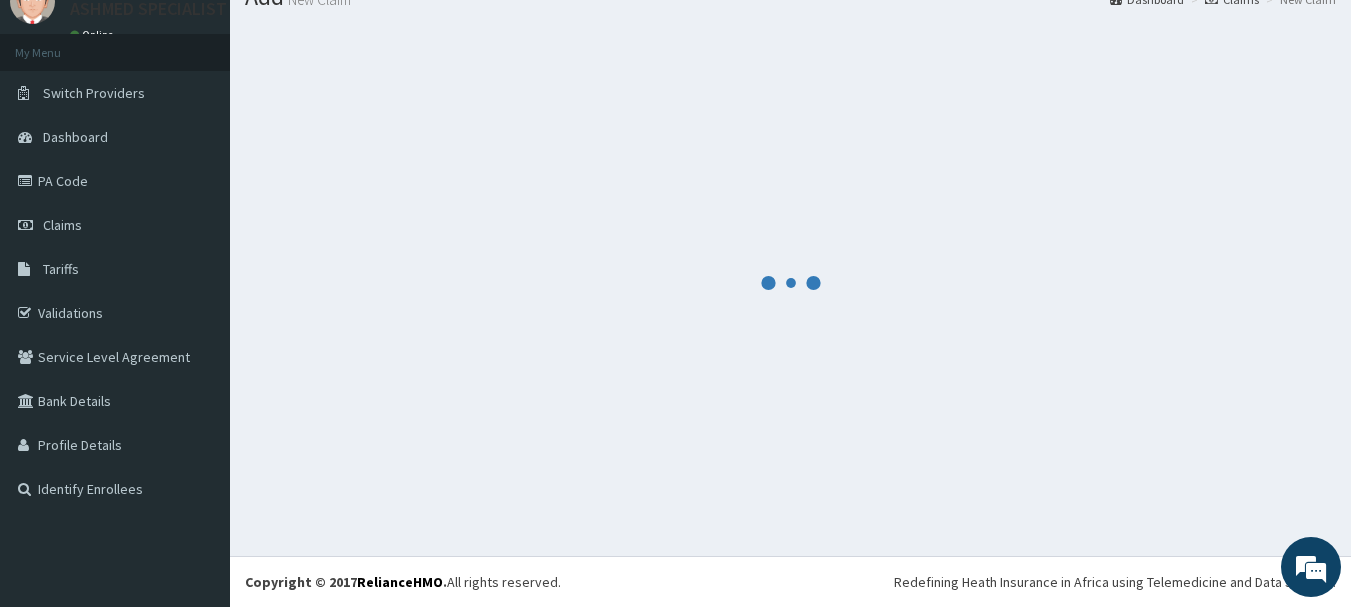 scroll, scrollTop: 1180, scrollLeft: 0, axis: vertical 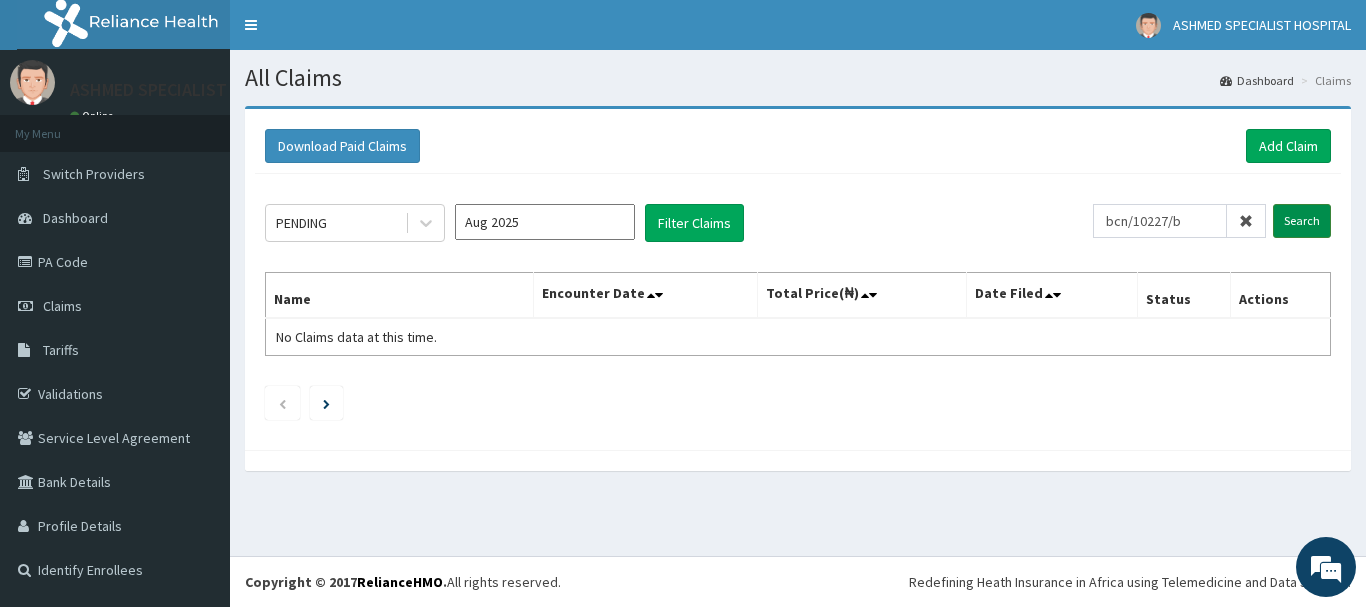 type on "bcn/10227/b" 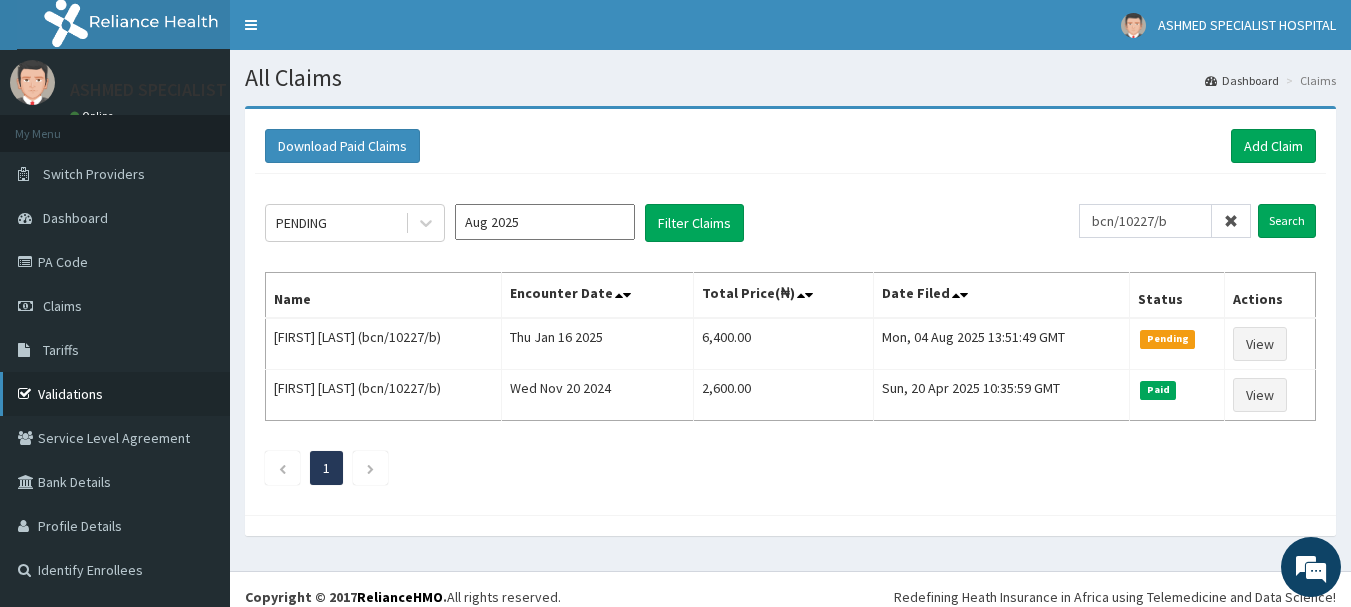 click on "Validations" at bounding box center [115, 394] 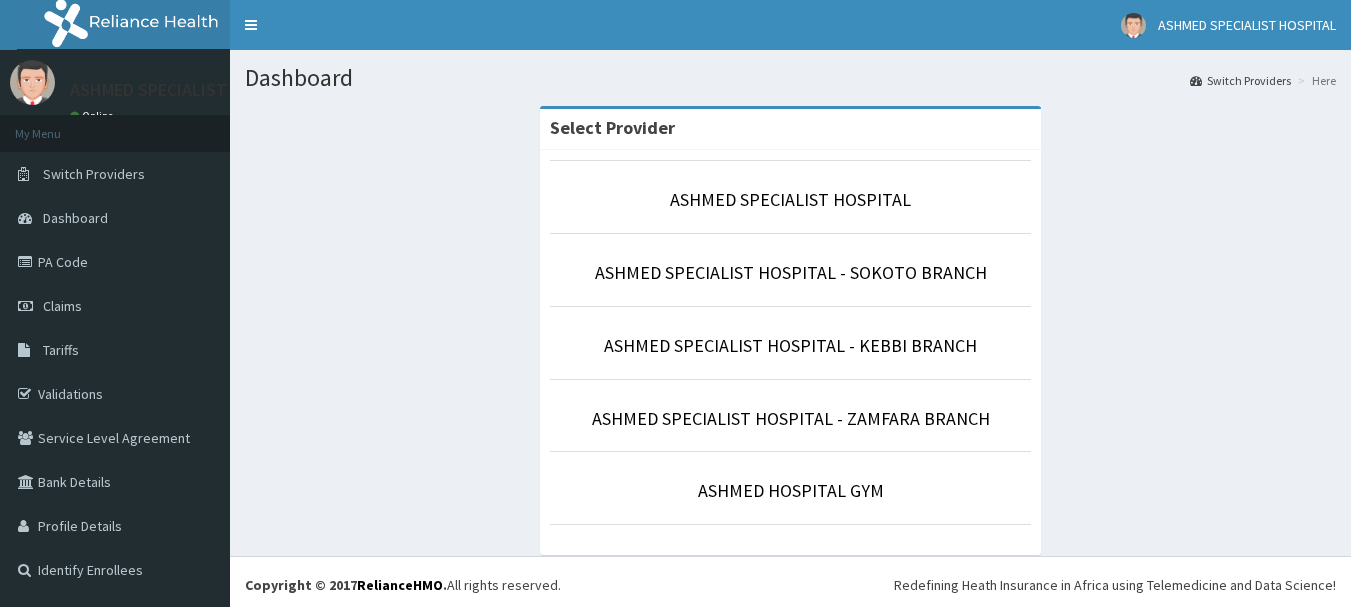scroll, scrollTop: 0, scrollLeft: 0, axis: both 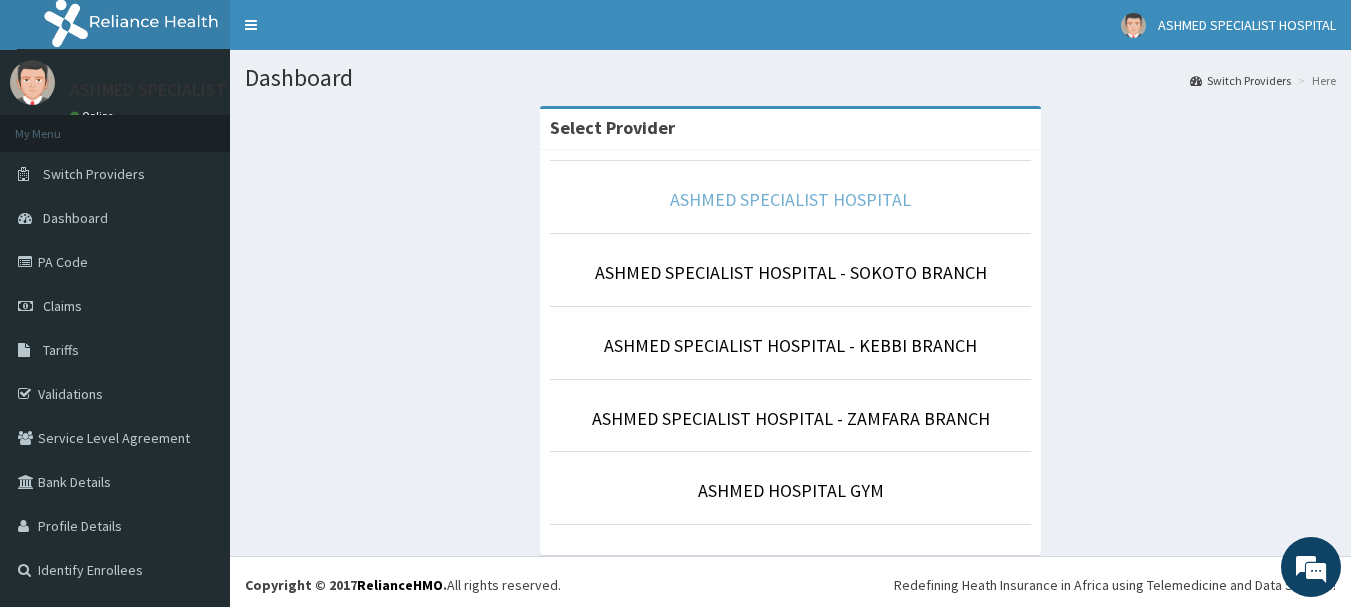 click on "ASHMED SPECIALIST HOSPITAL" at bounding box center [790, 199] 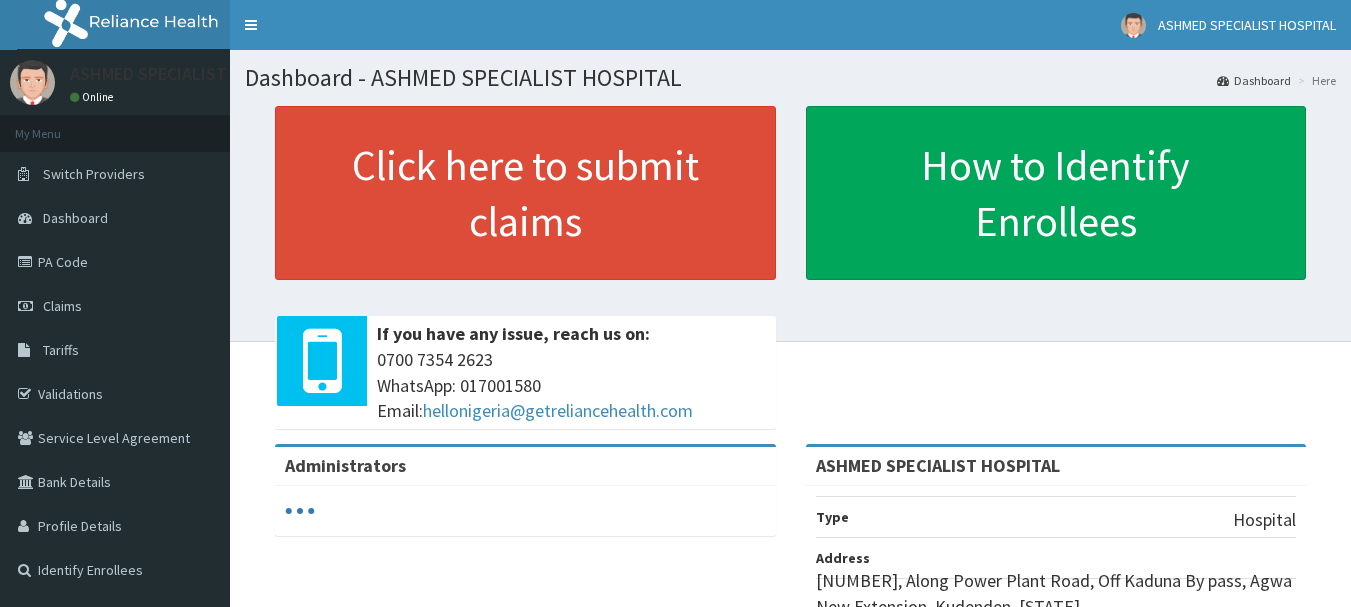 scroll, scrollTop: 0, scrollLeft: 0, axis: both 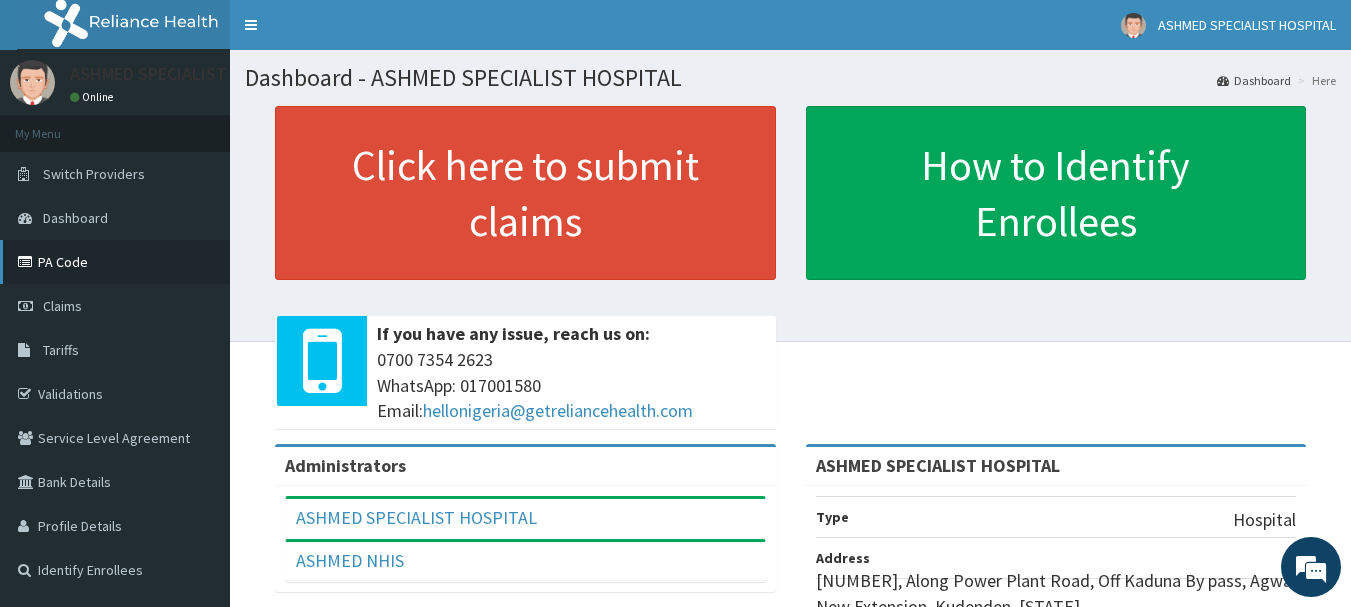 click on "PA Code" at bounding box center (115, 262) 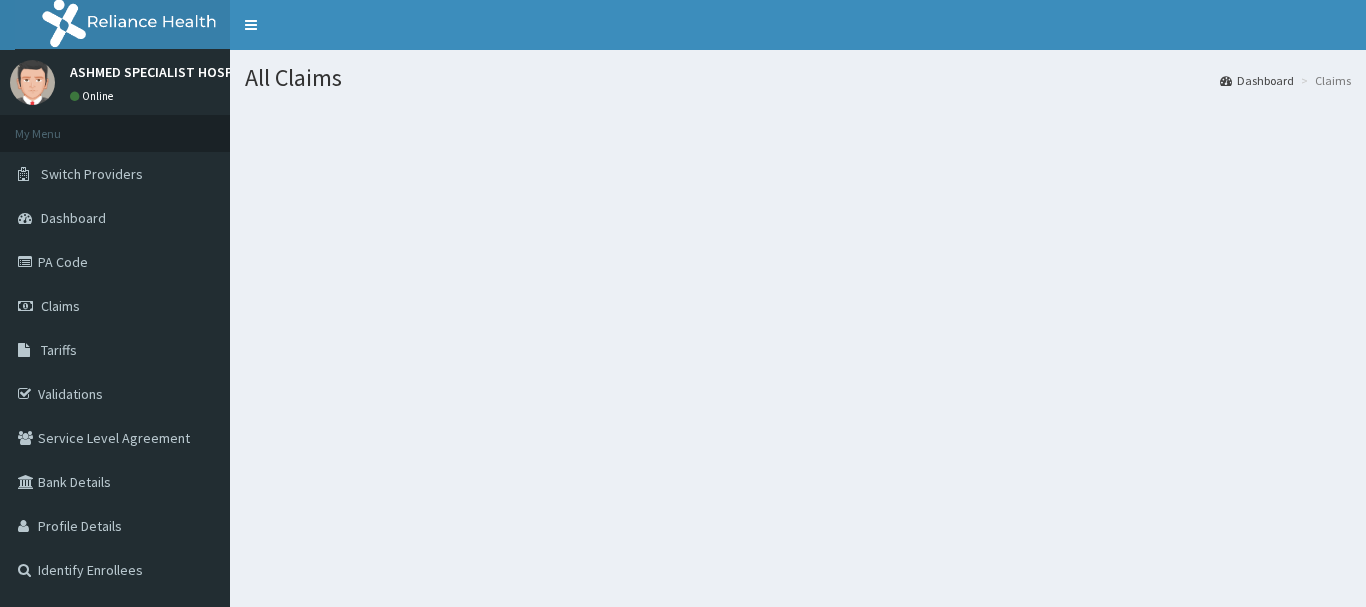 scroll, scrollTop: 0, scrollLeft: 0, axis: both 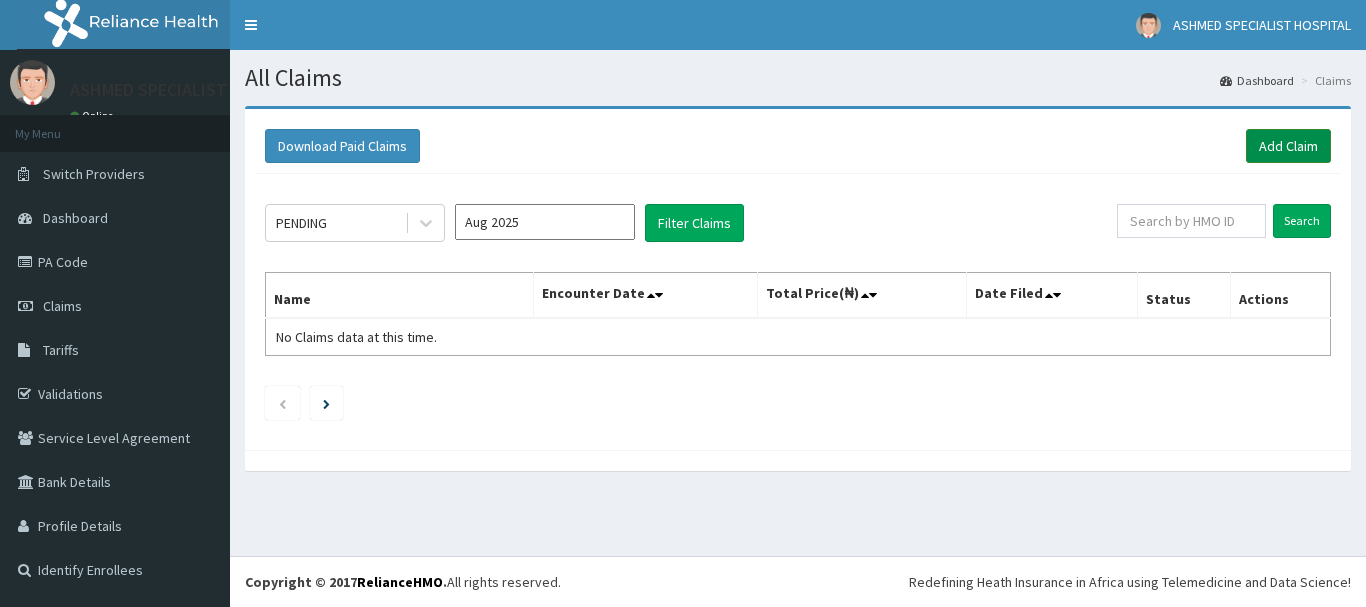click on "Add Claim" at bounding box center (1288, 146) 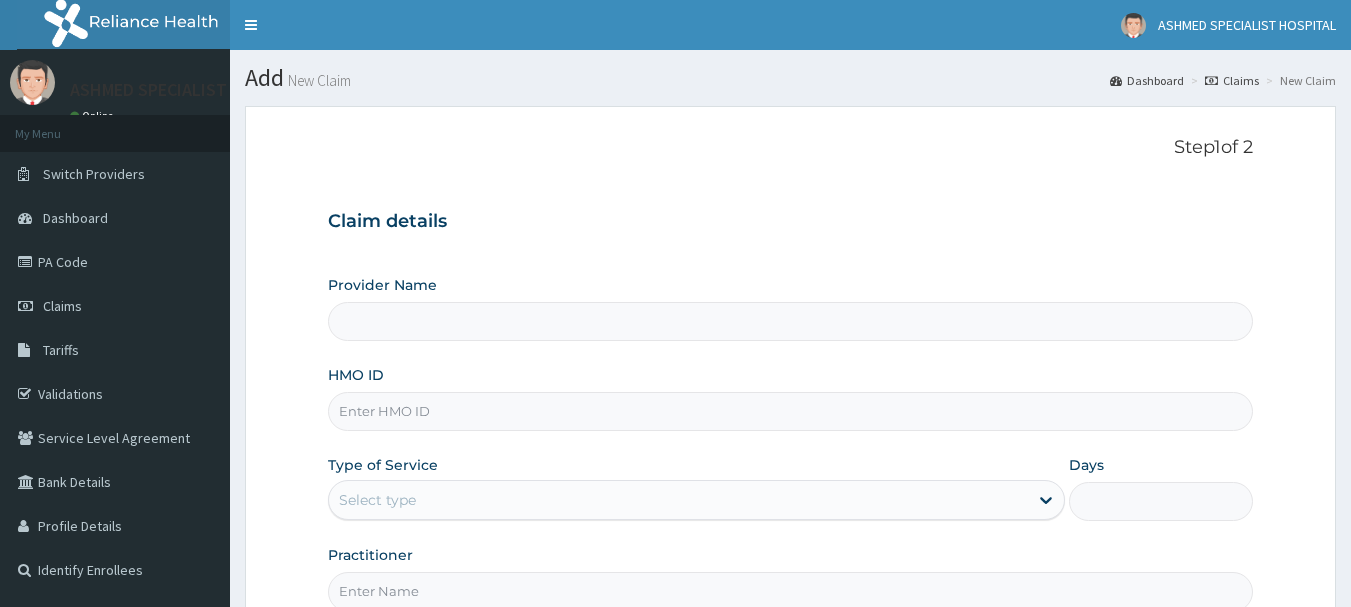 scroll, scrollTop: 0, scrollLeft: 0, axis: both 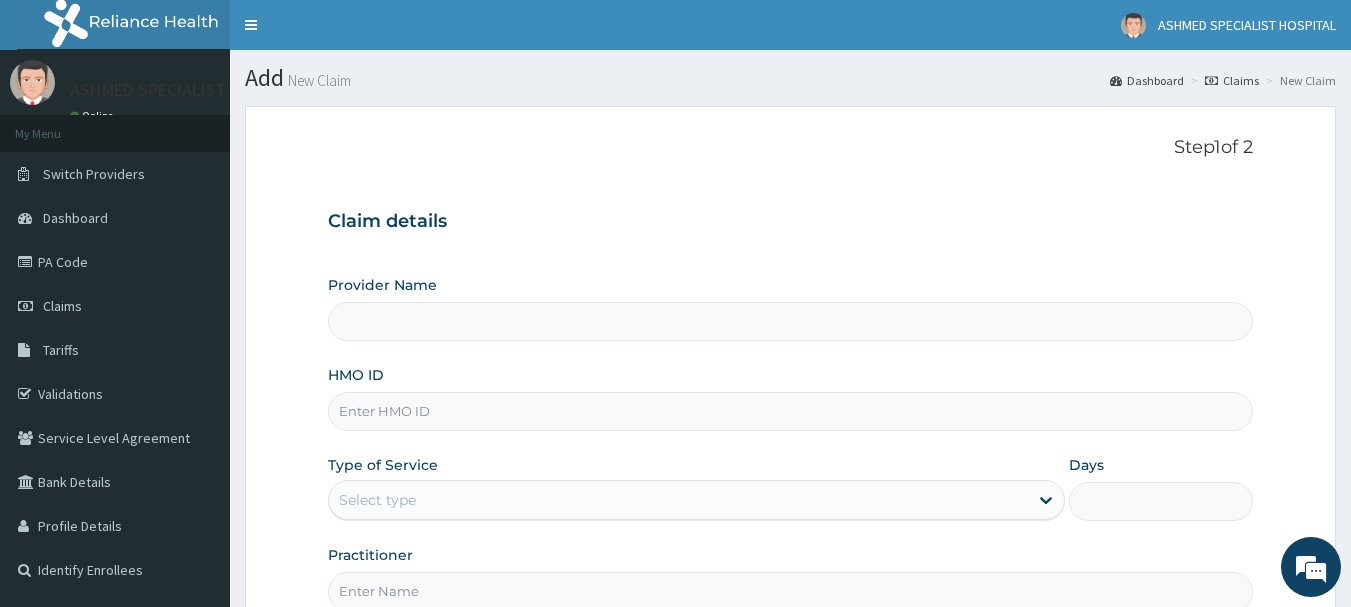 click on "HMO ID" at bounding box center (791, 411) 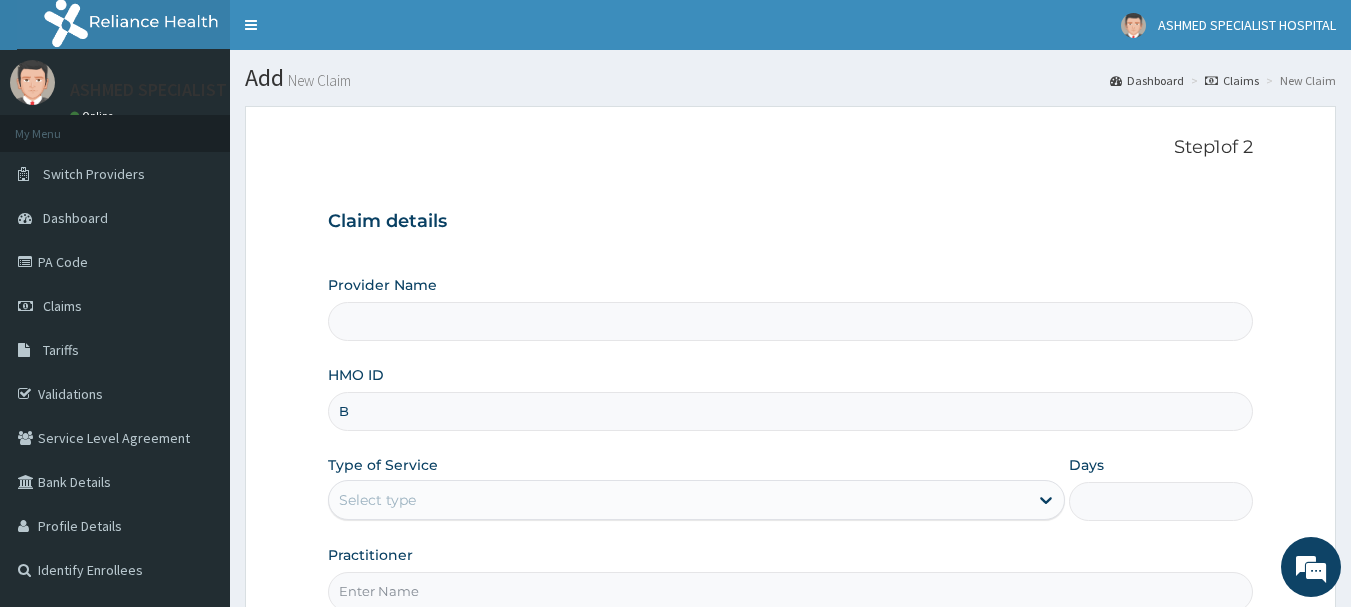 type on "ASHMED SPECIALIST HOSPITAL" 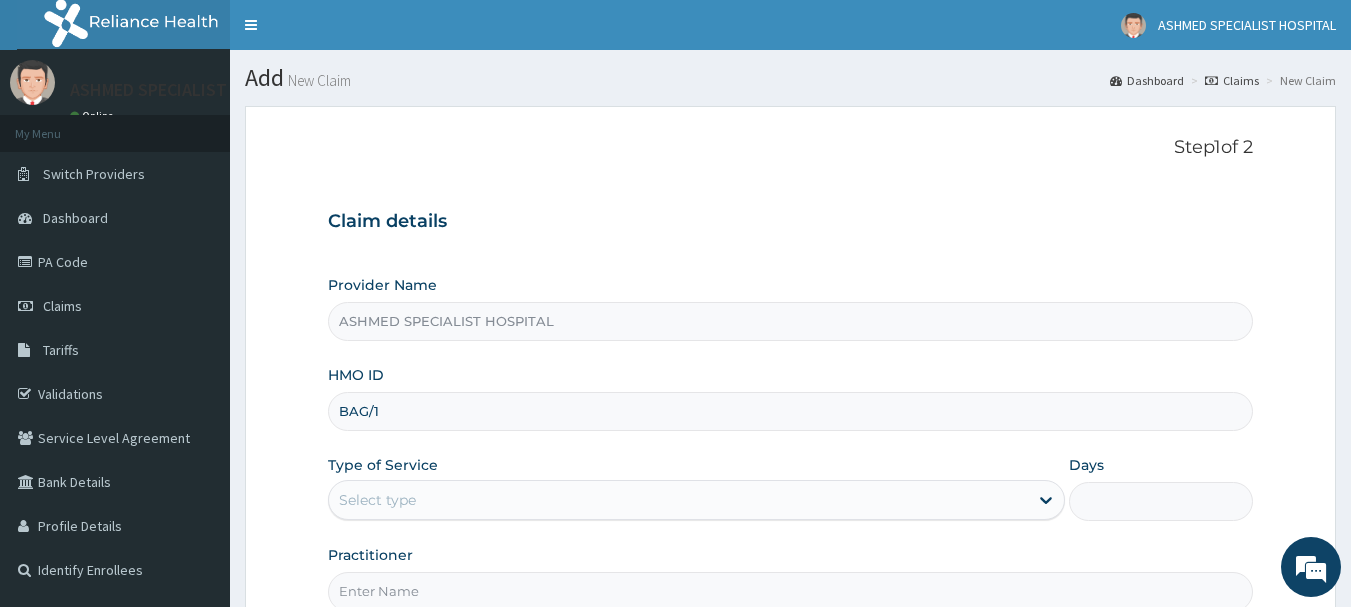 scroll, scrollTop: 0, scrollLeft: 0, axis: both 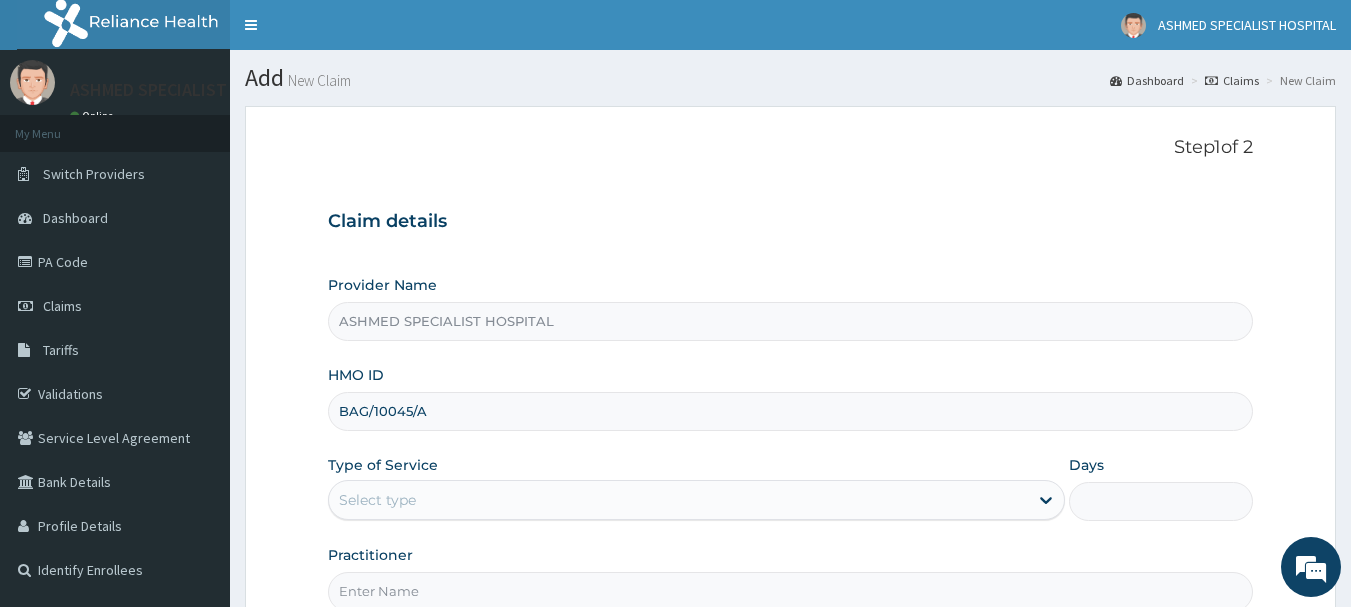 type on "bag/10045/a" 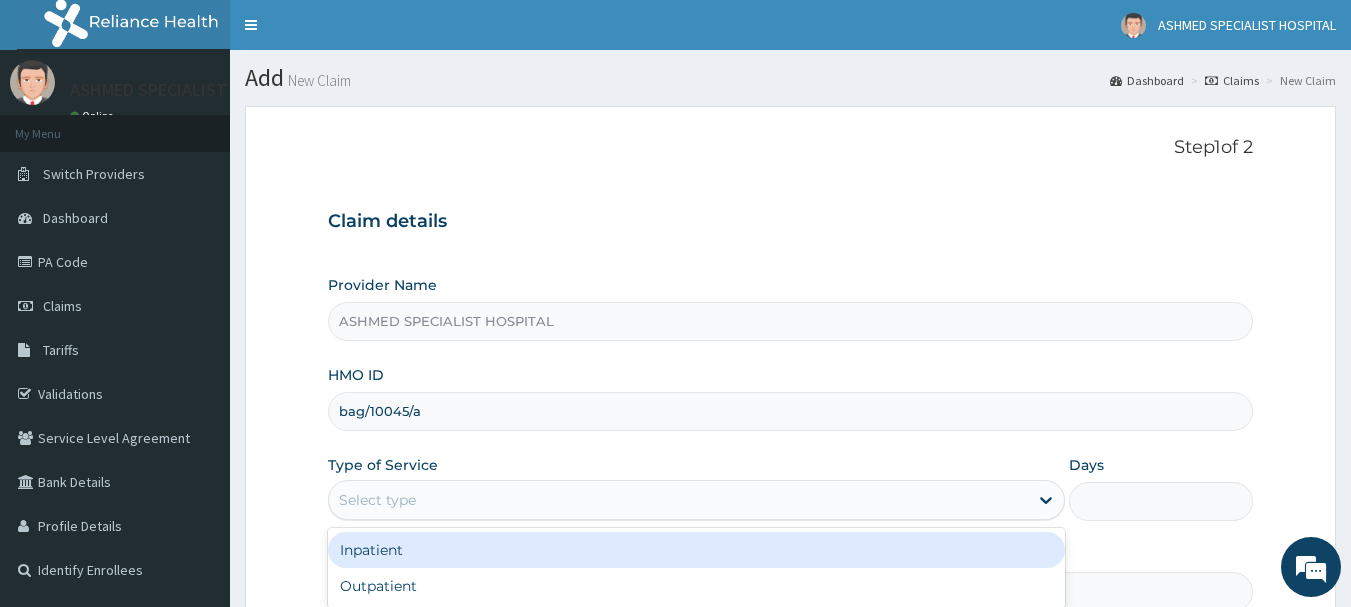 click on "Select type" at bounding box center (377, 500) 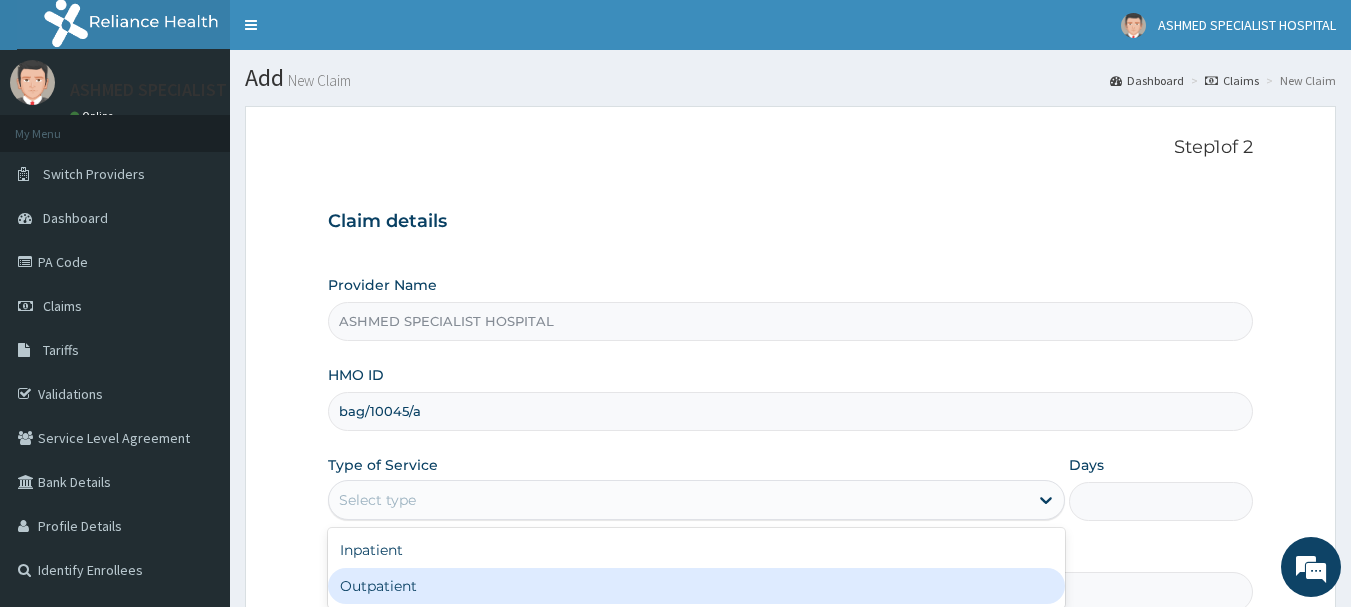 click on "Outpatient" at bounding box center (696, 586) 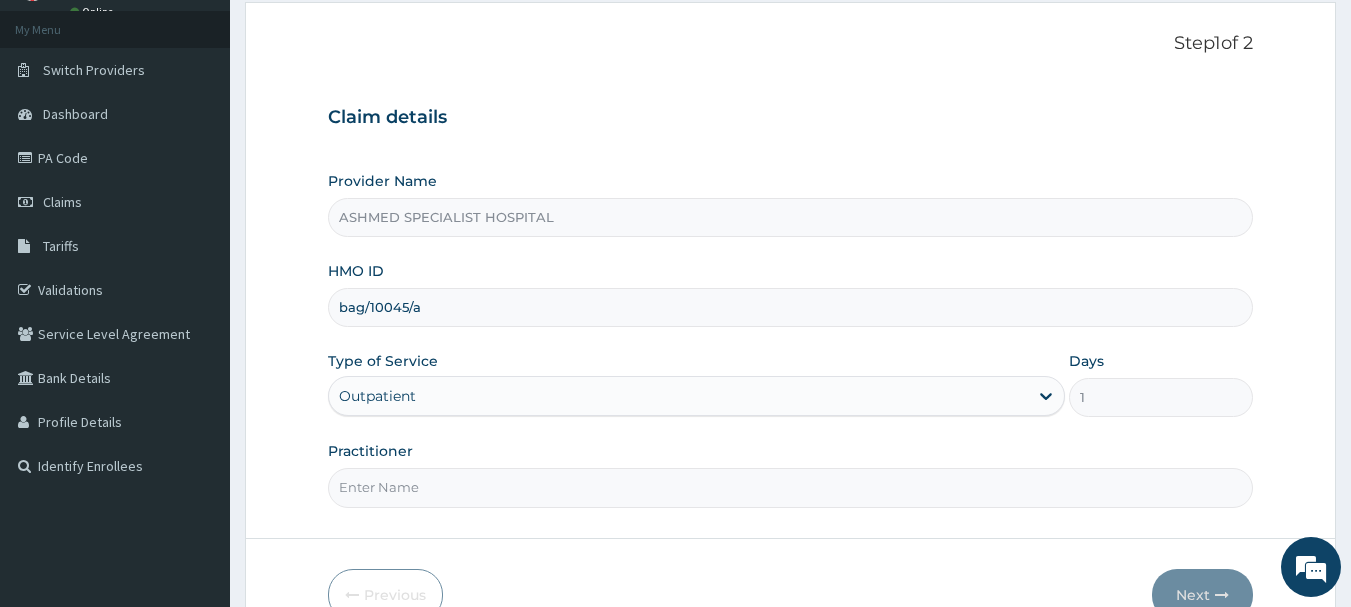 scroll, scrollTop: 215, scrollLeft: 0, axis: vertical 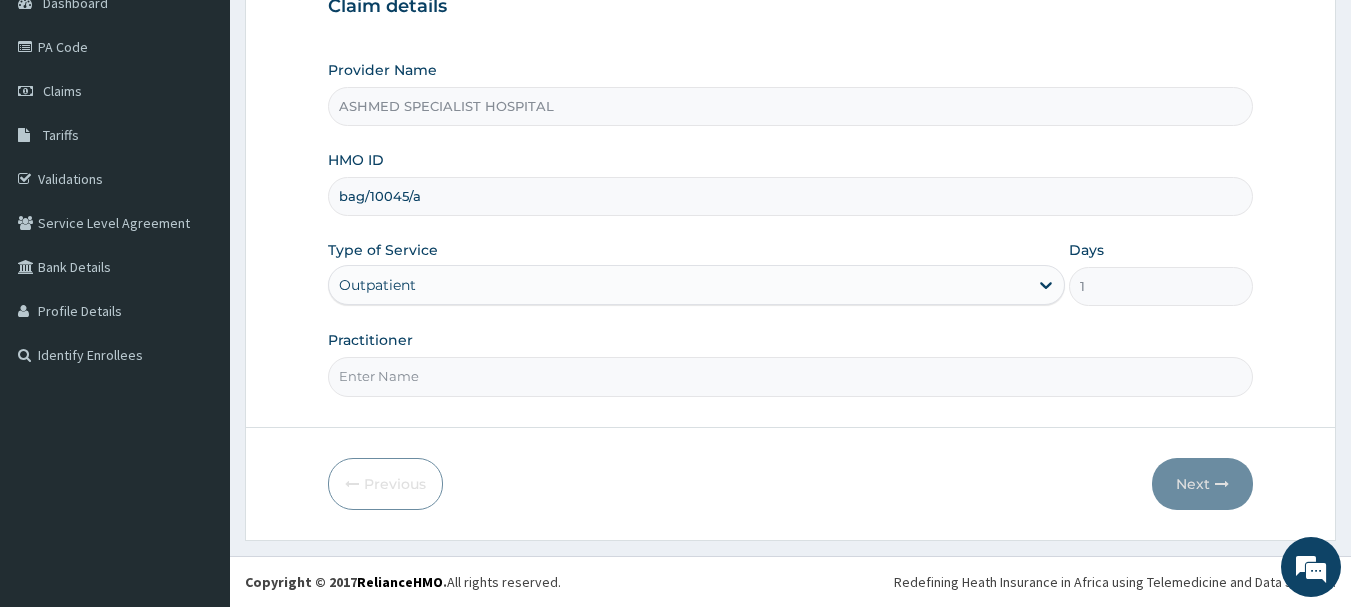 click on "Practitioner" at bounding box center [791, 376] 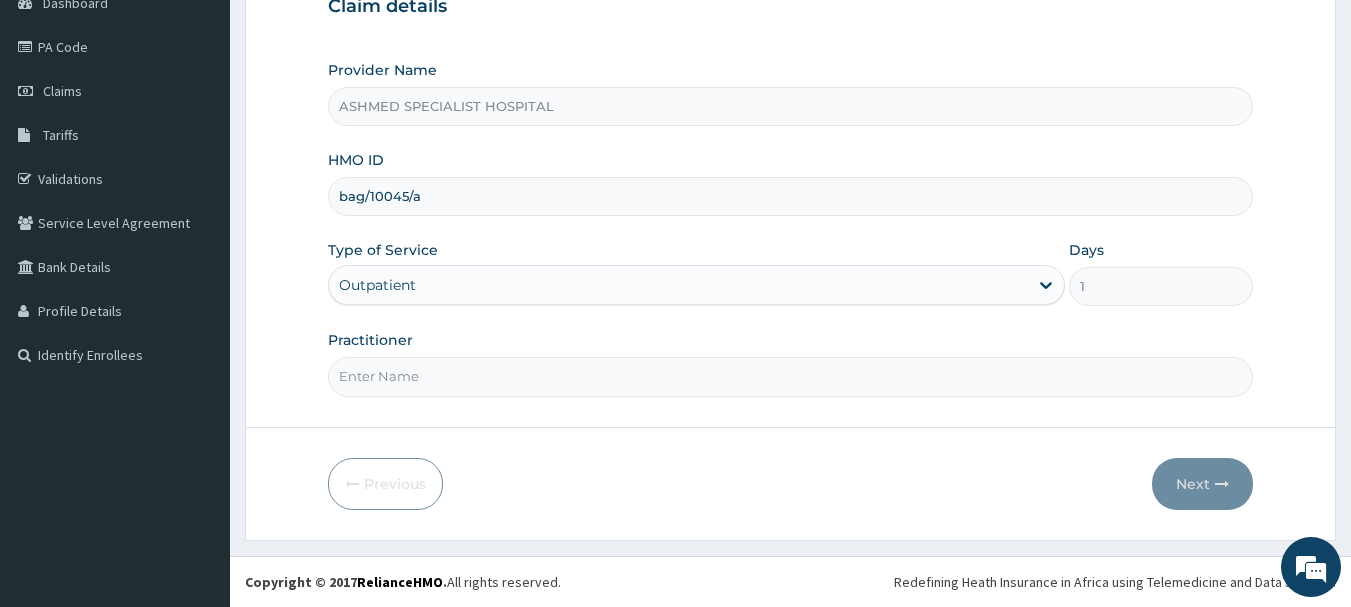 type on "DR. [LAST] [CITY]" 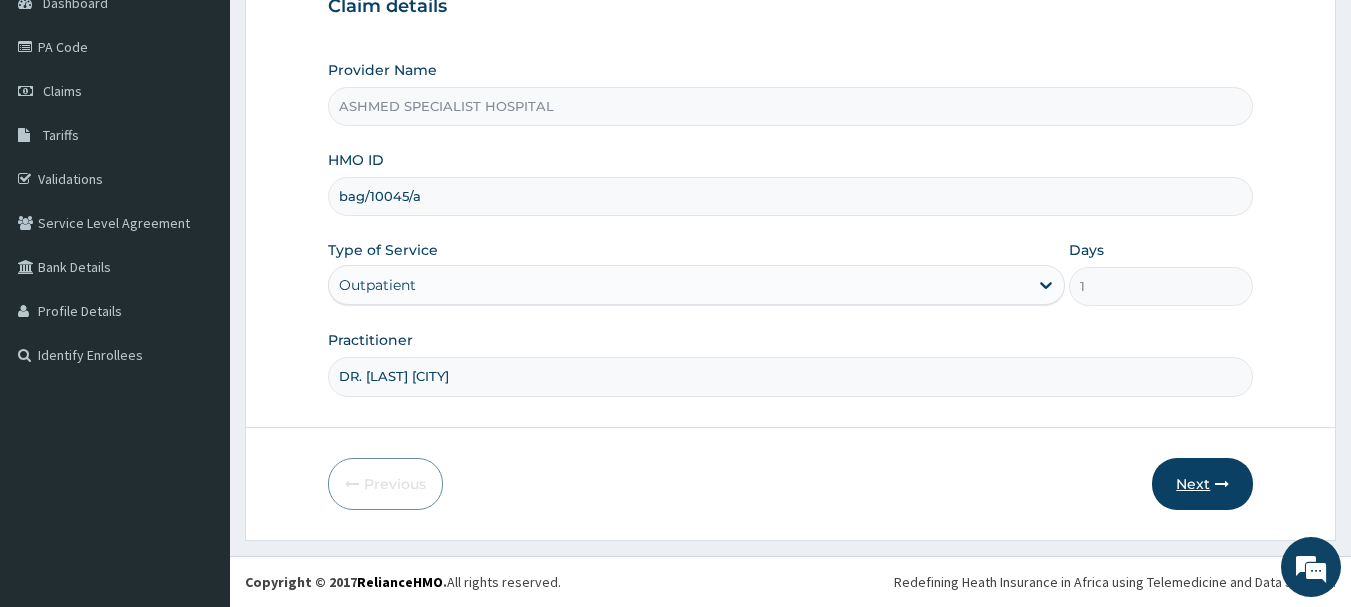 click on "Next" at bounding box center (1202, 484) 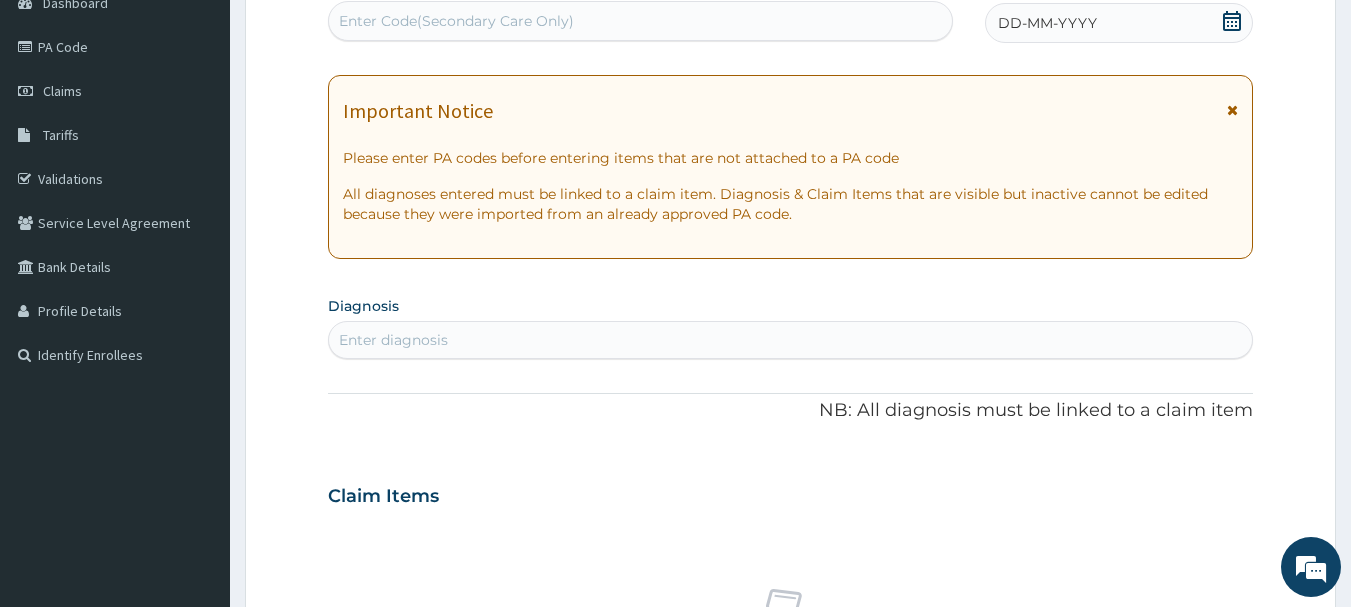 click on "DD-MM-YYYY" at bounding box center (1119, 23) 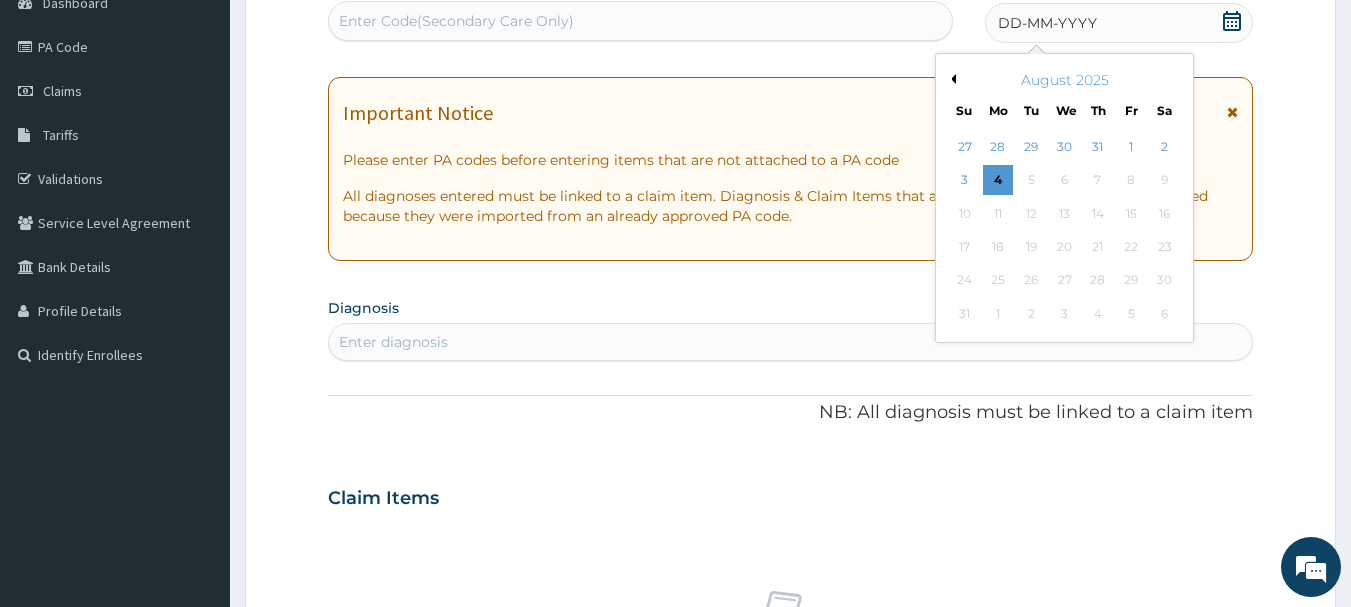 click on "August 2025" at bounding box center (1064, 80) 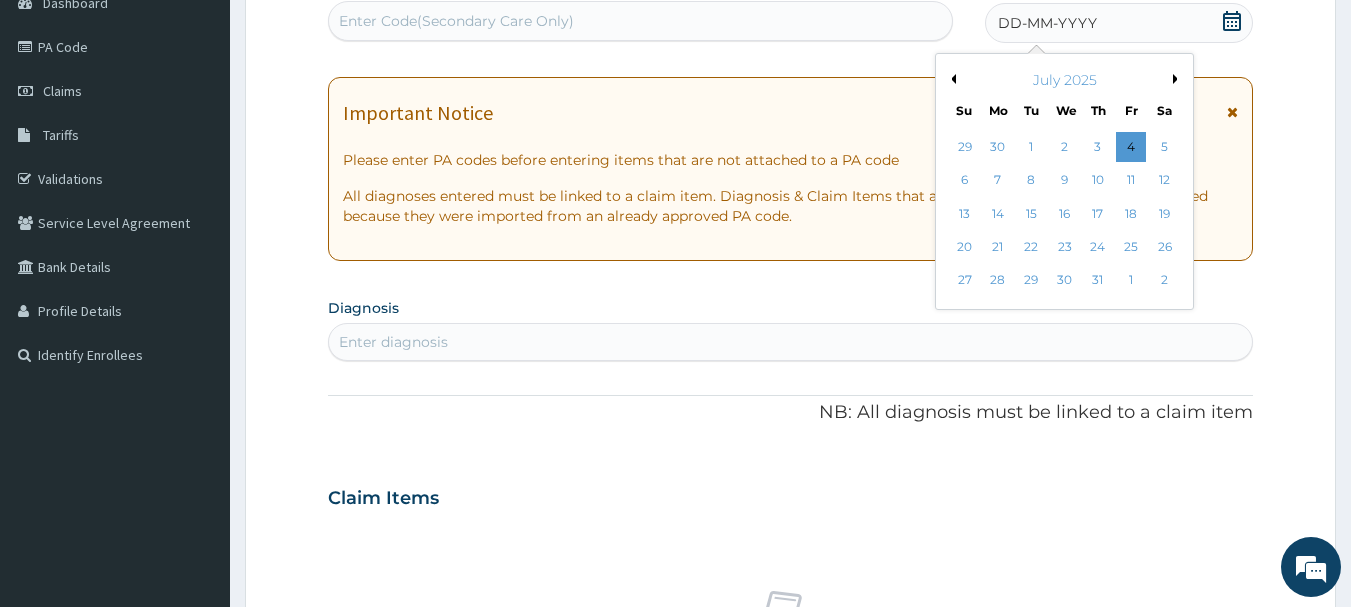 click on "Previous Month" at bounding box center (951, 79) 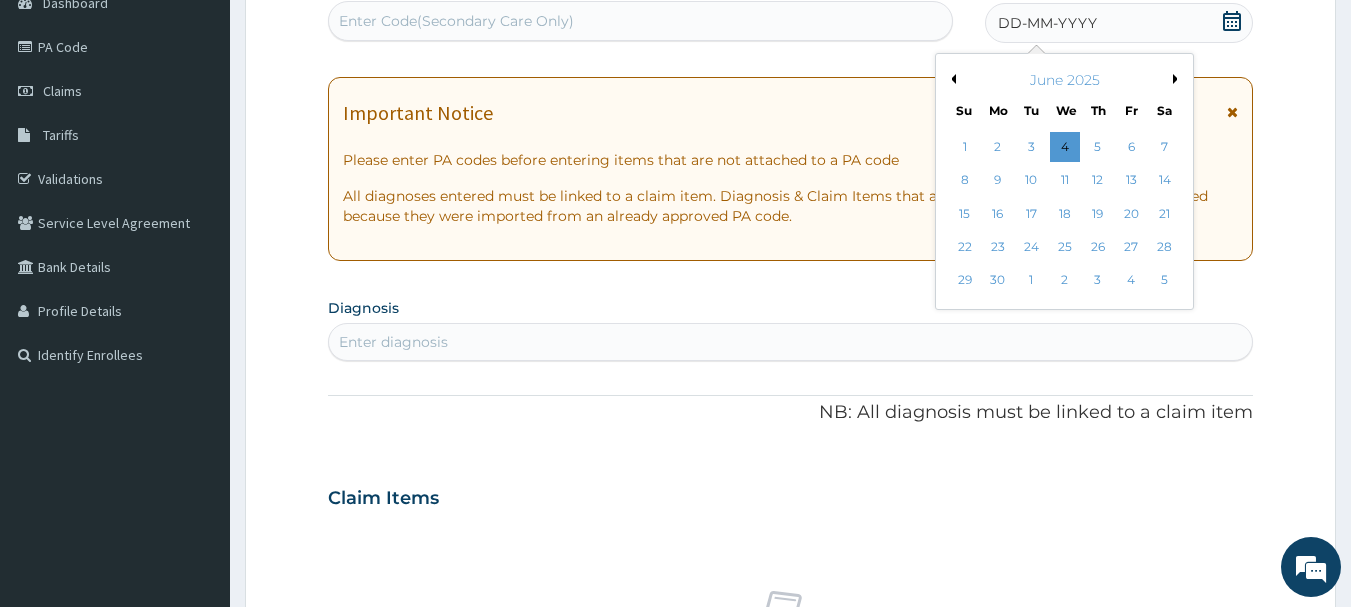 click on "Previous Month" at bounding box center (951, 79) 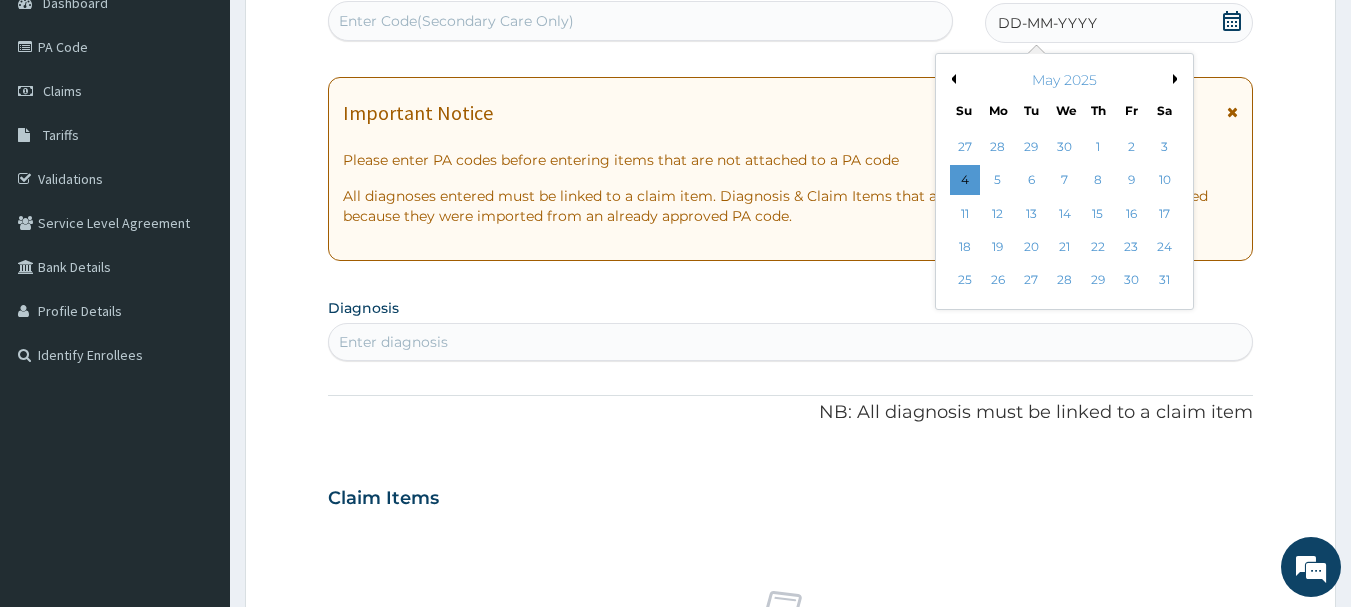 click on "Previous Month" at bounding box center (951, 79) 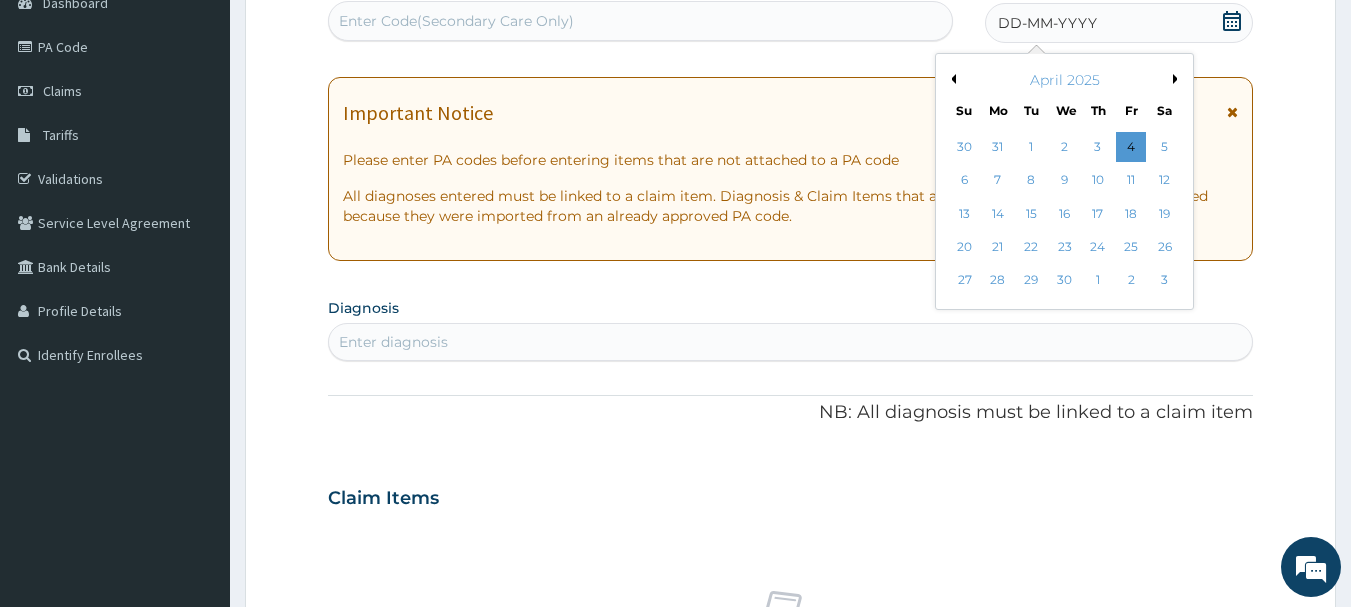 click on "Previous Month" at bounding box center (951, 79) 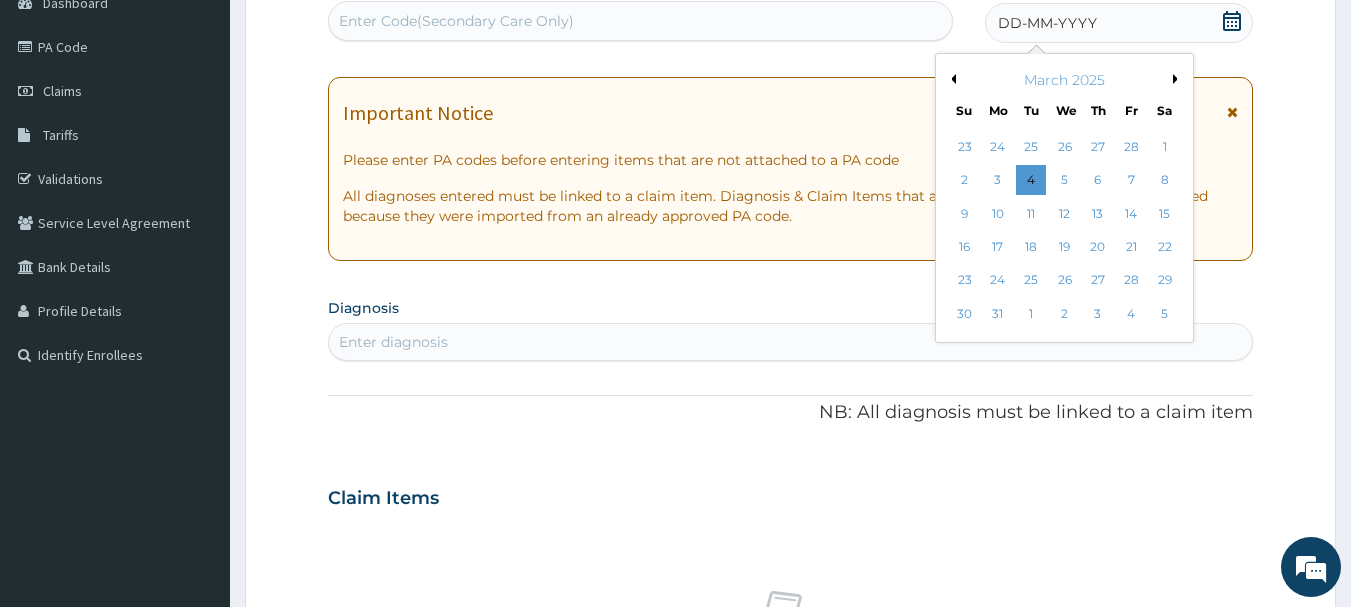 click on "Previous Month" at bounding box center (951, 79) 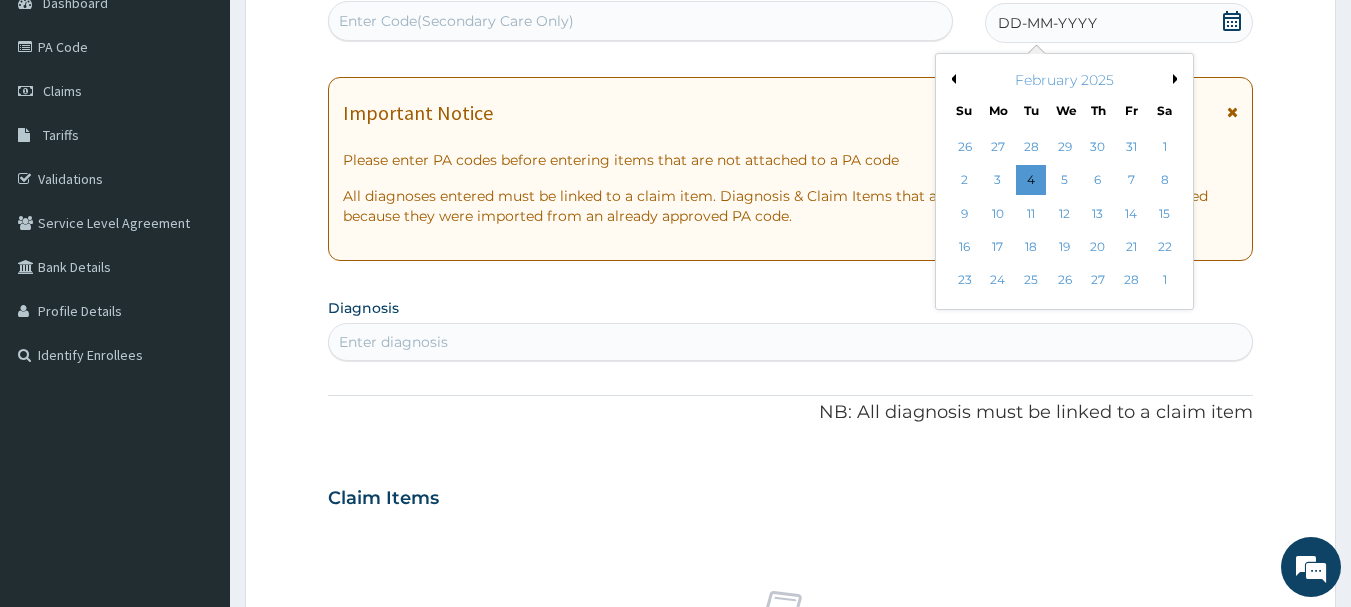 click on "Previous Month" at bounding box center (951, 79) 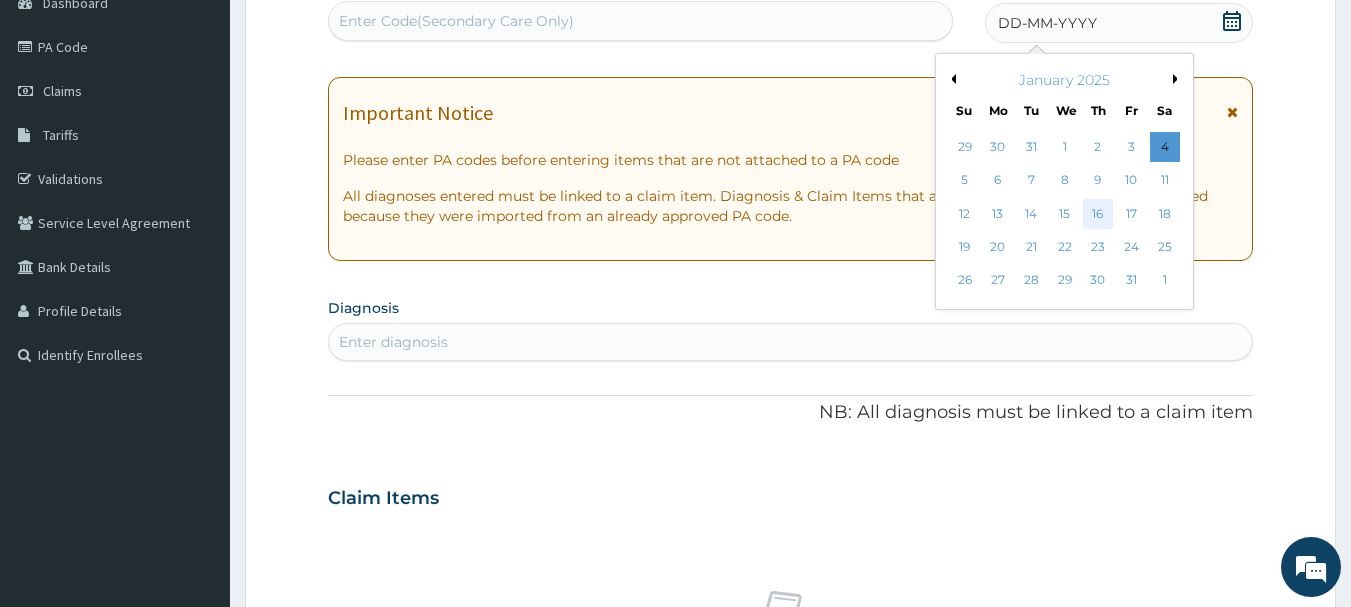 click on "16" at bounding box center (1098, 214) 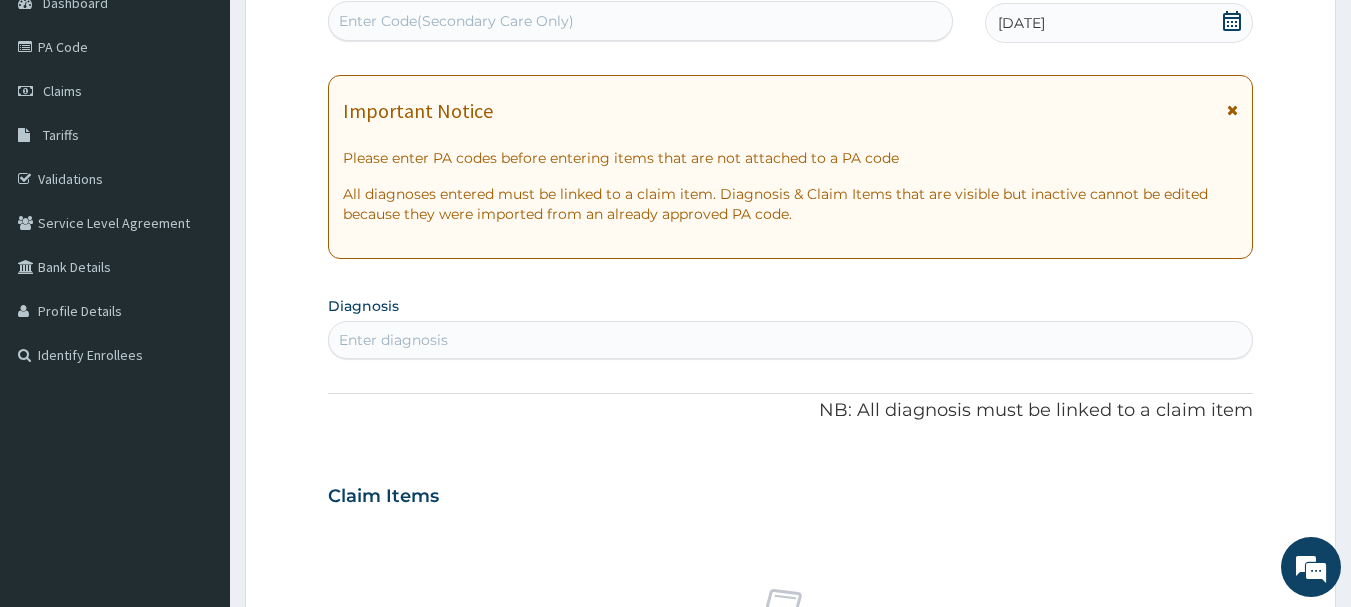 click on "Enter Code(Secondary Care Only)" at bounding box center (456, 21) 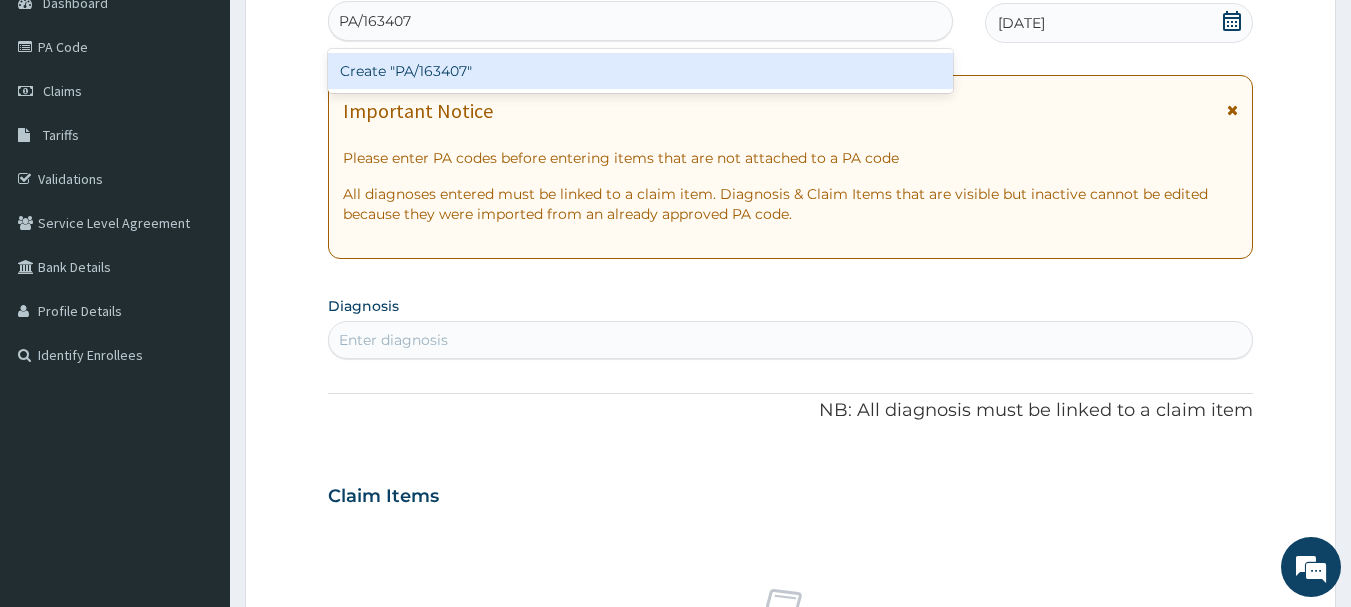 click on "Create "PA/163407"" at bounding box center [641, 71] 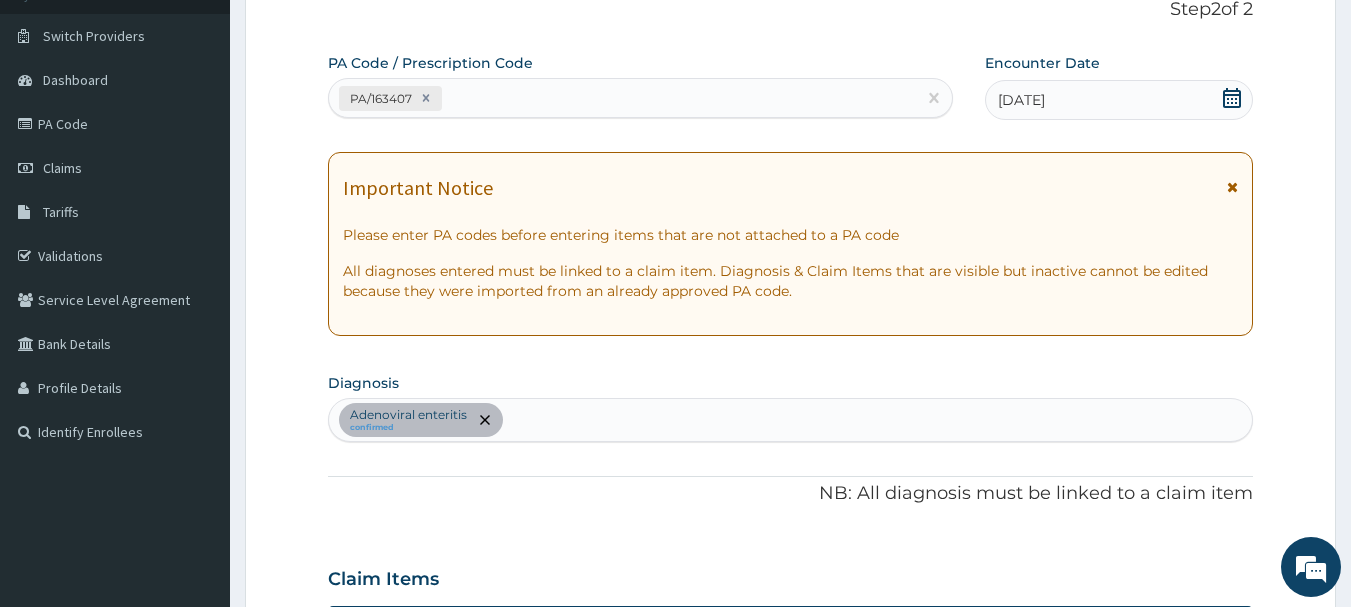 scroll, scrollTop: 135, scrollLeft: 0, axis: vertical 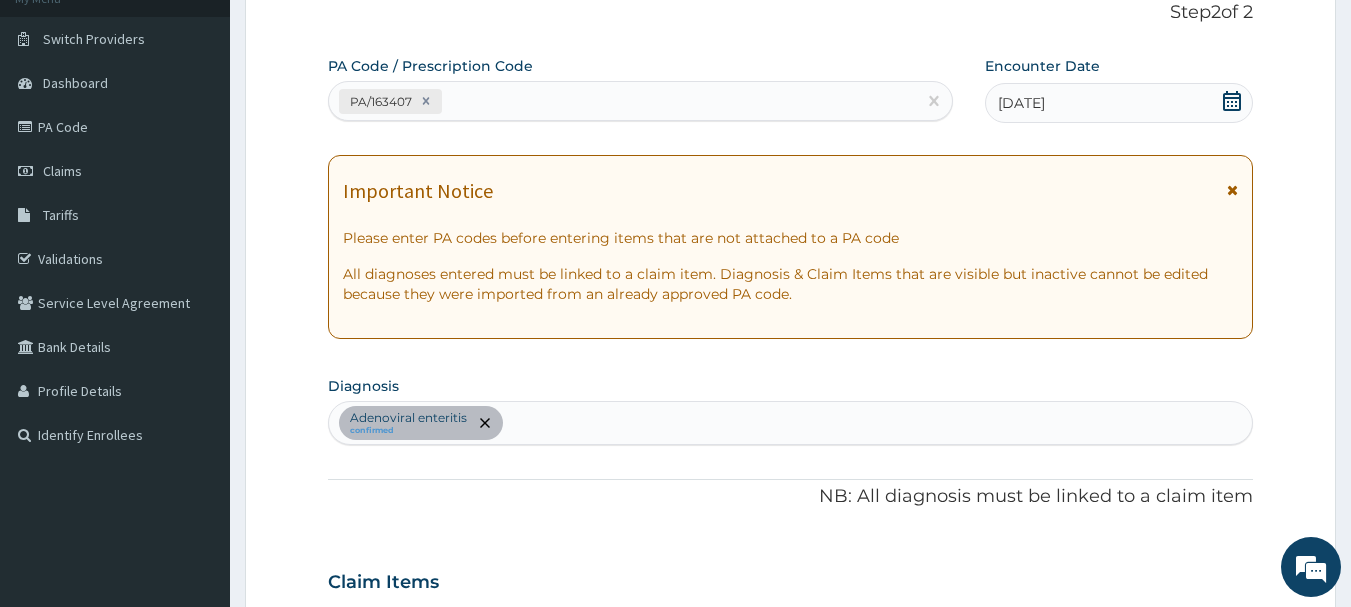 click on "PA/163407" at bounding box center [641, 101] 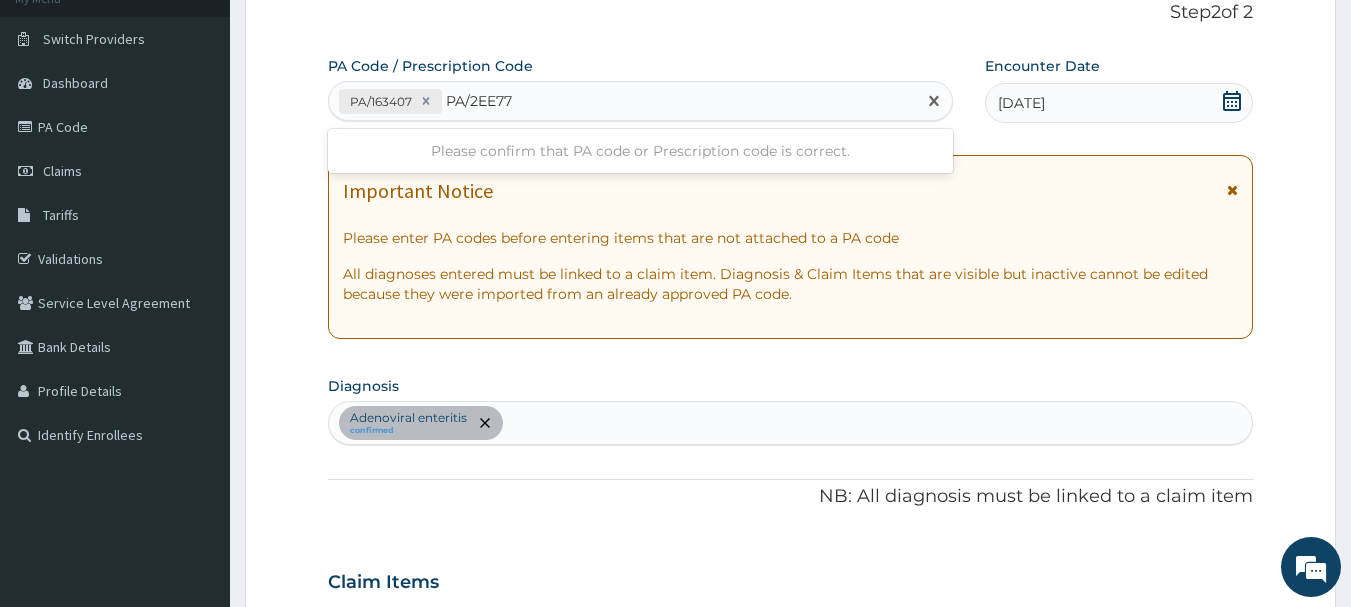 type on "PA/2EE777" 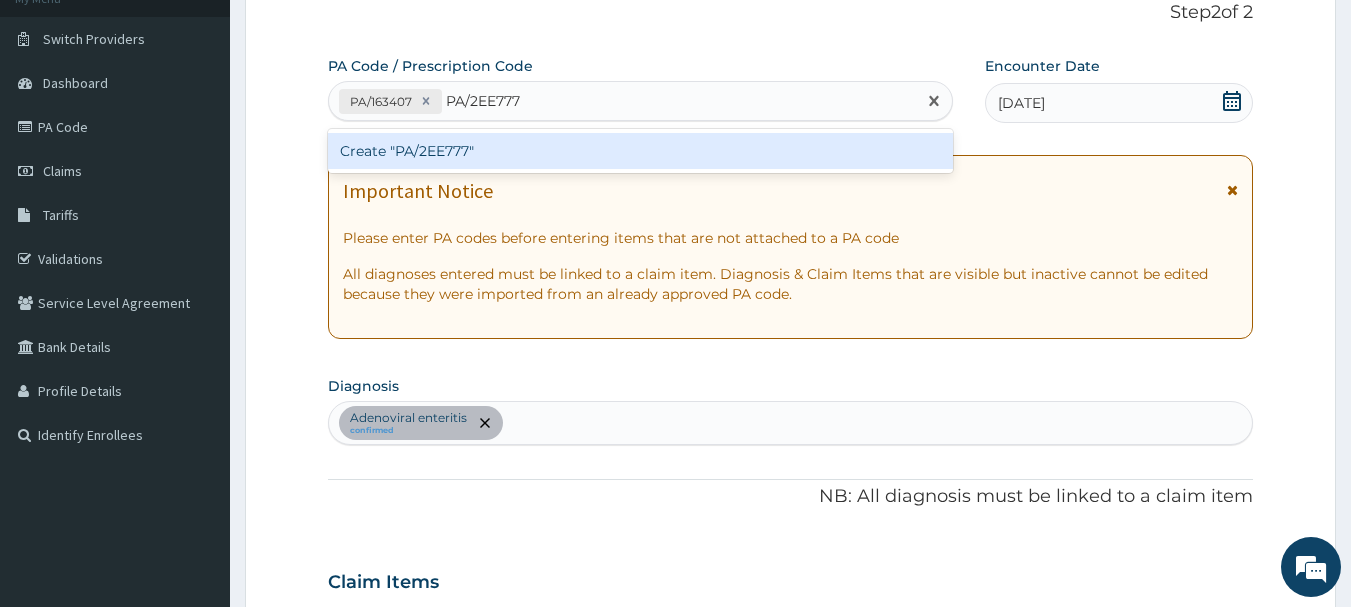click on "Create "PA/2EE777"" at bounding box center [641, 151] 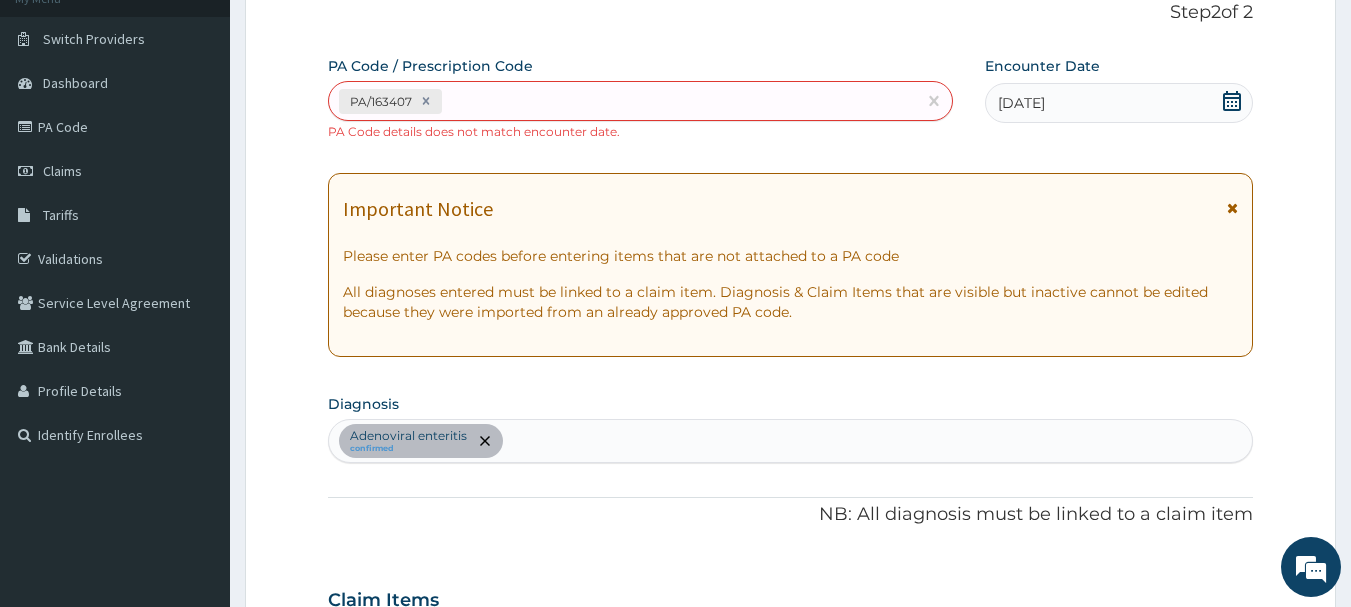 scroll, scrollTop: 547, scrollLeft: 0, axis: vertical 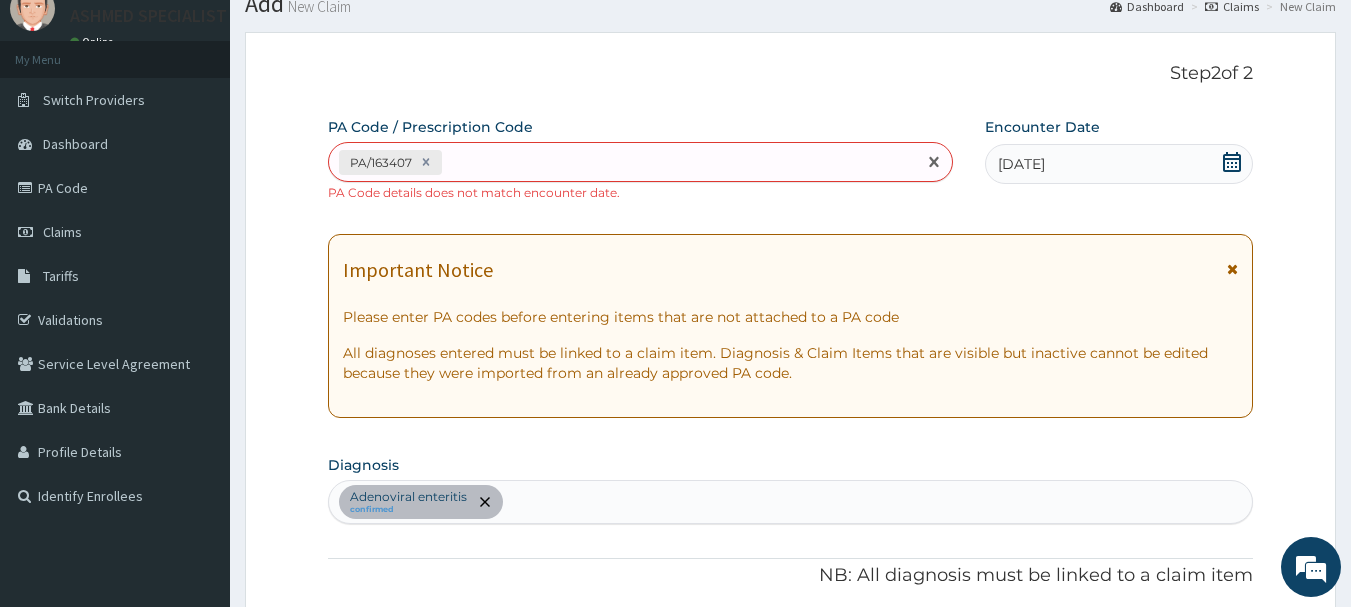 click on "PA/163407" at bounding box center [623, 162] 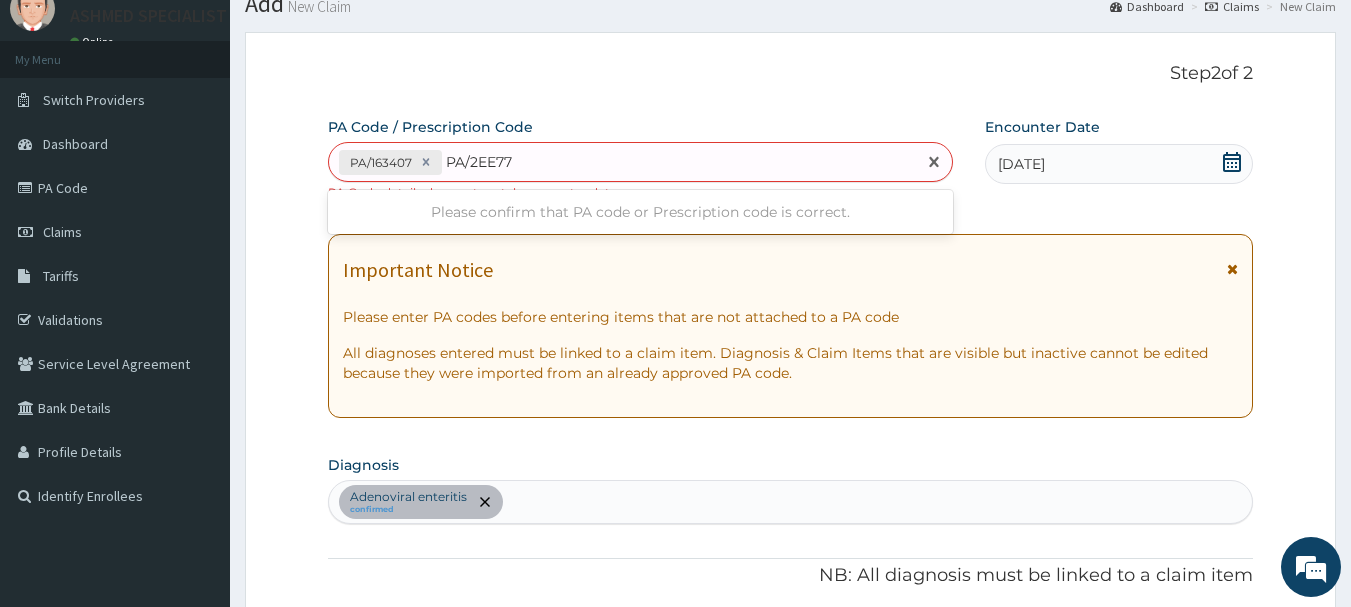 type on "PA/2EE777" 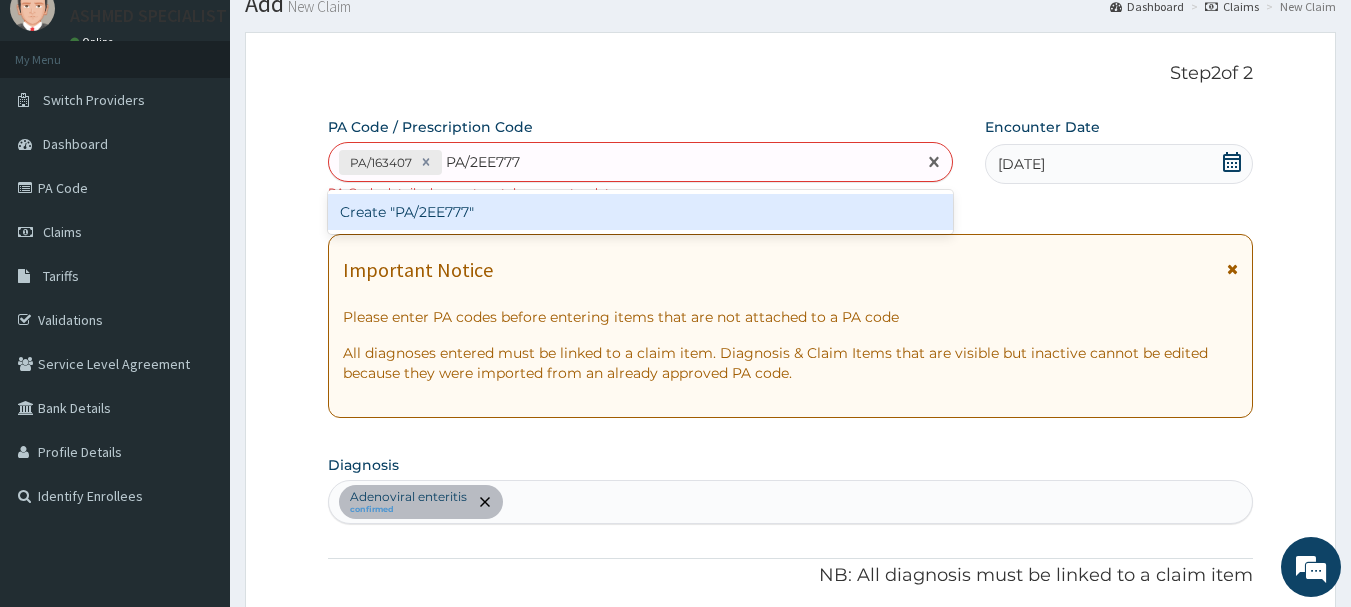click on "Create "PA/2EE777"" at bounding box center [641, 212] 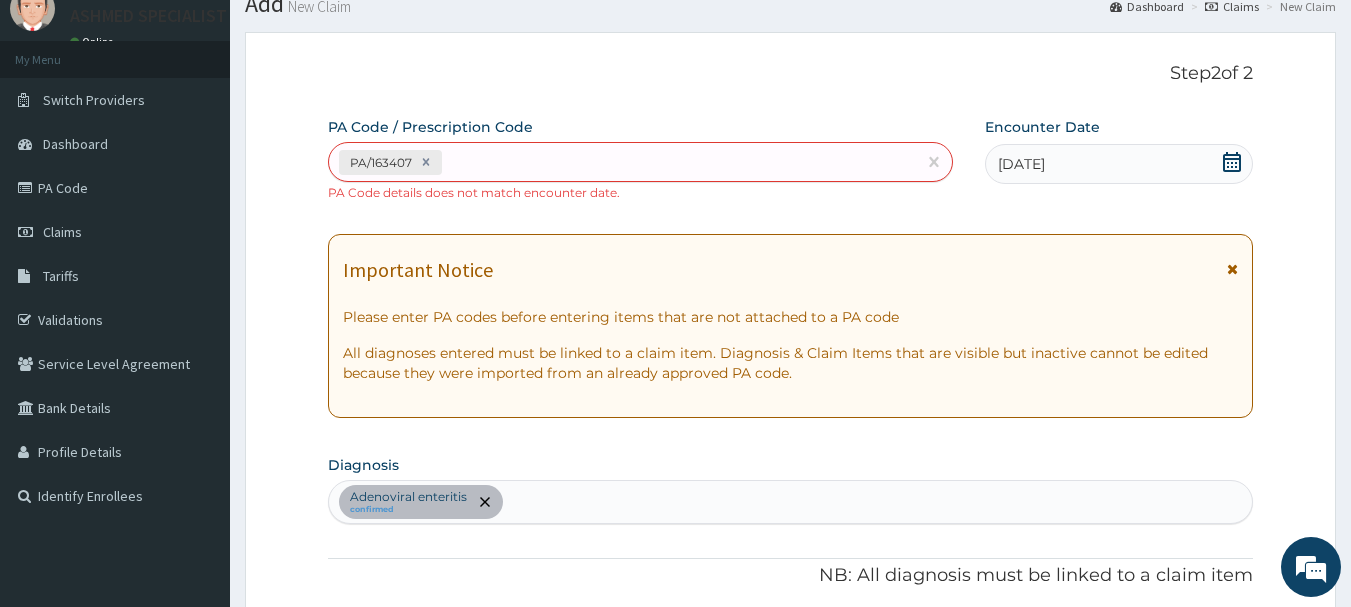 scroll, scrollTop: 547, scrollLeft: 0, axis: vertical 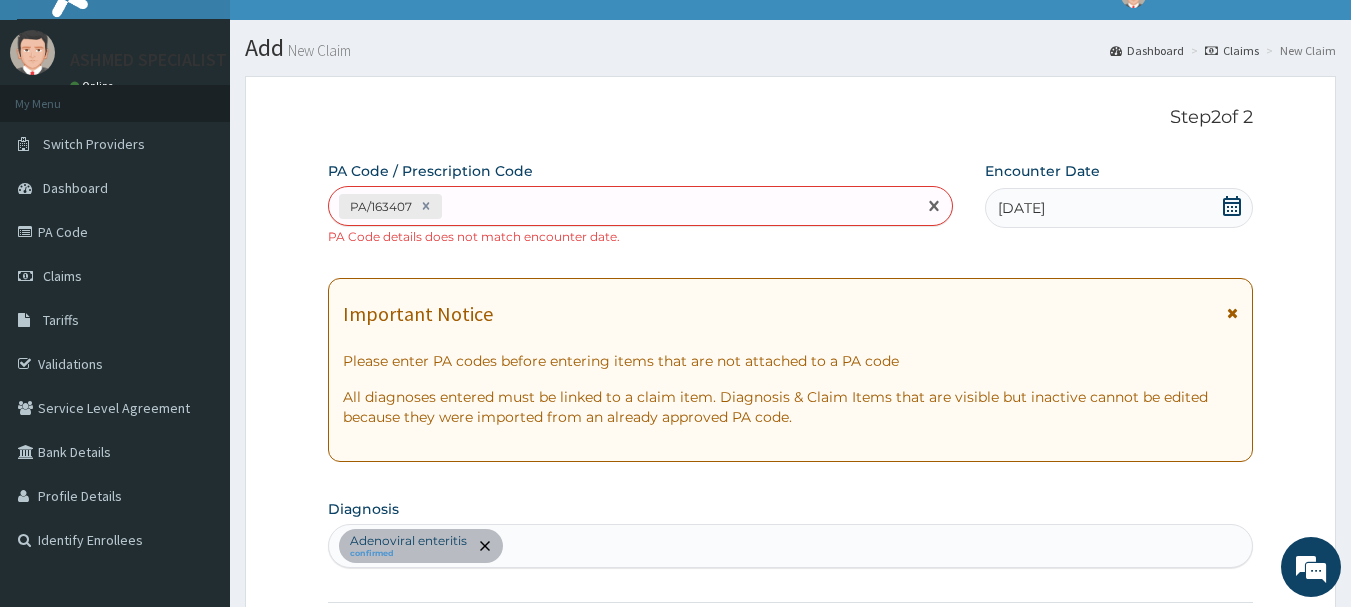 click on "PA/163407" at bounding box center (623, 206) 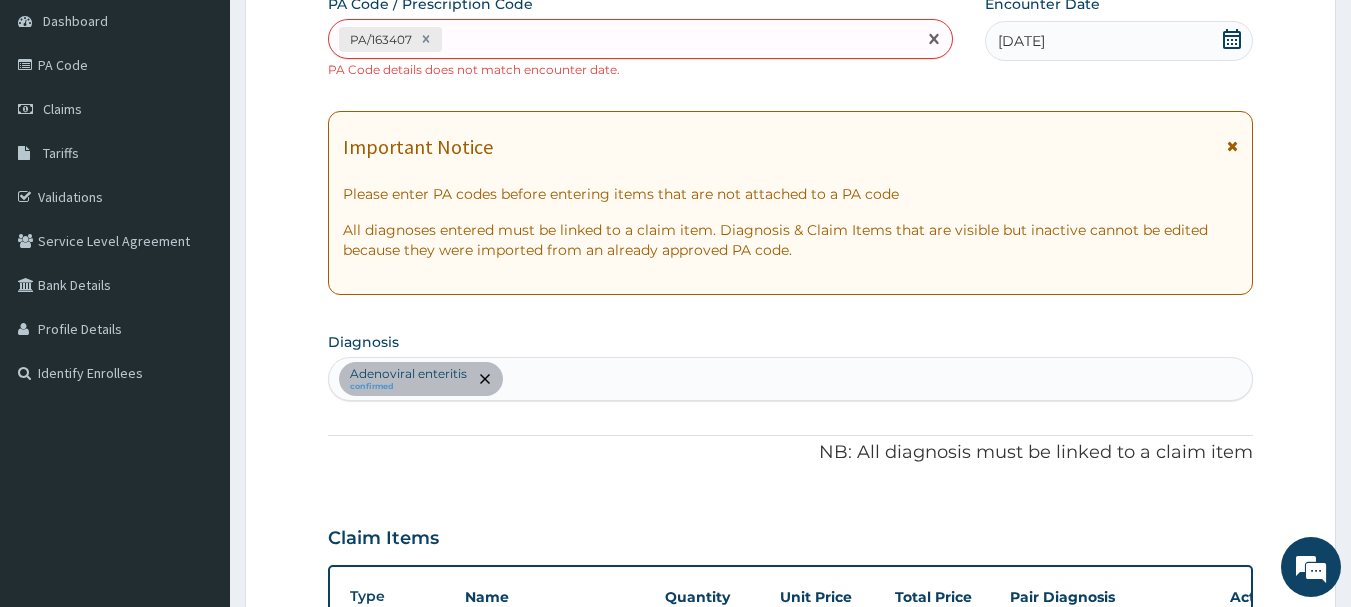 scroll, scrollTop: 199, scrollLeft: 0, axis: vertical 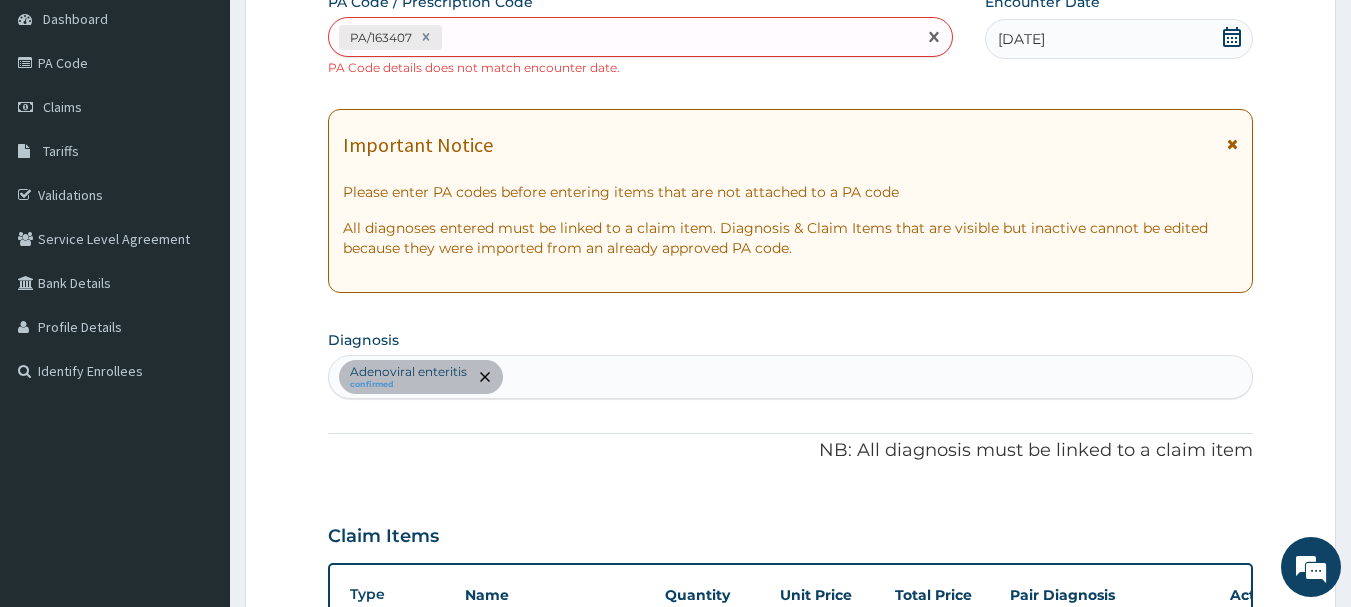 click on "Adenoviral enteritis confirmed" at bounding box center (791, 377) 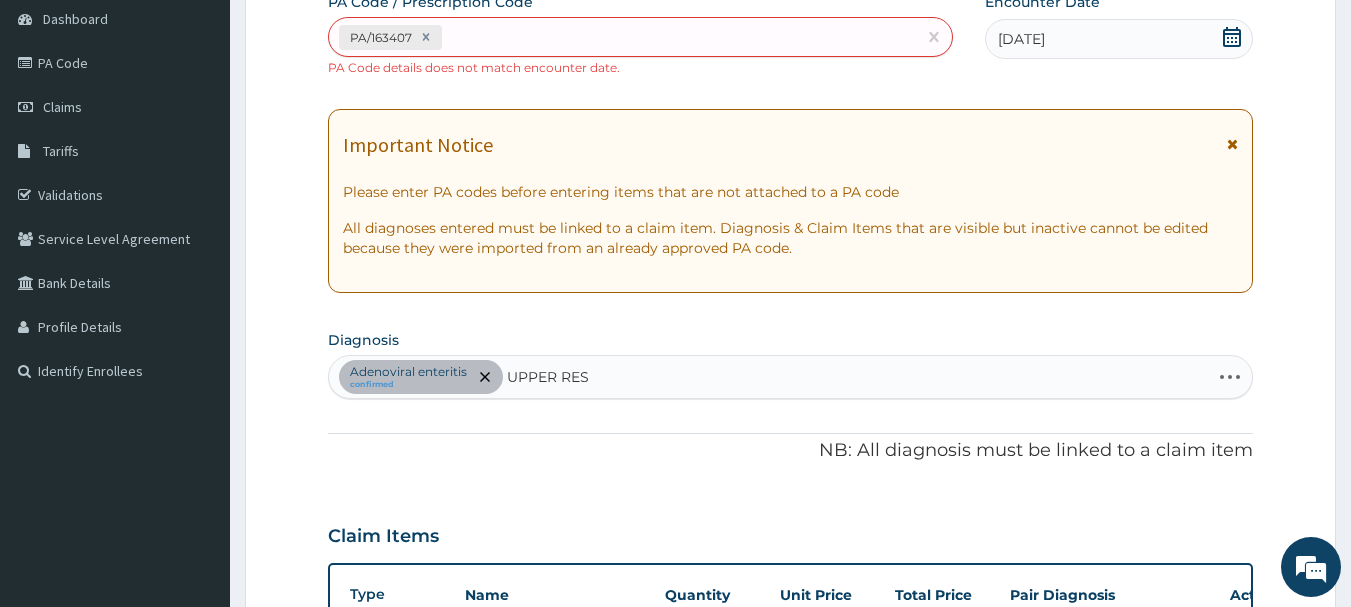 type on "UPPER RESP" 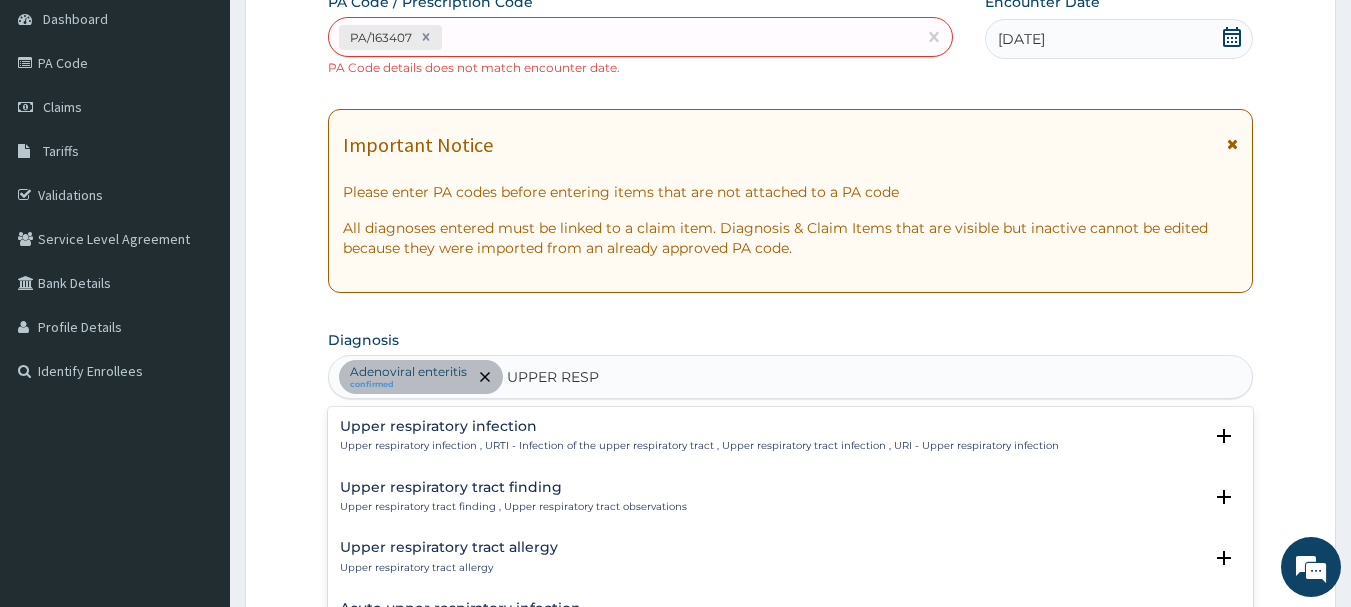 click on "Upper respiratory infection" at bounding box center [699, 426] 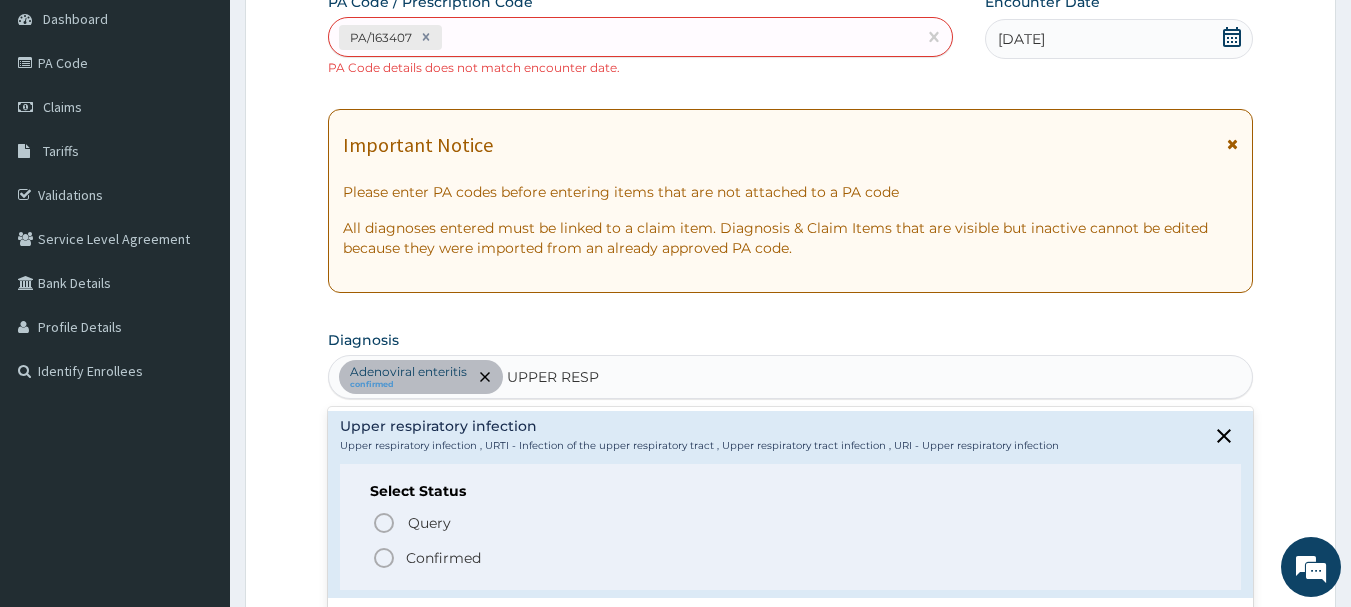 click on "Confirmed" at bounding box center (443, 558) 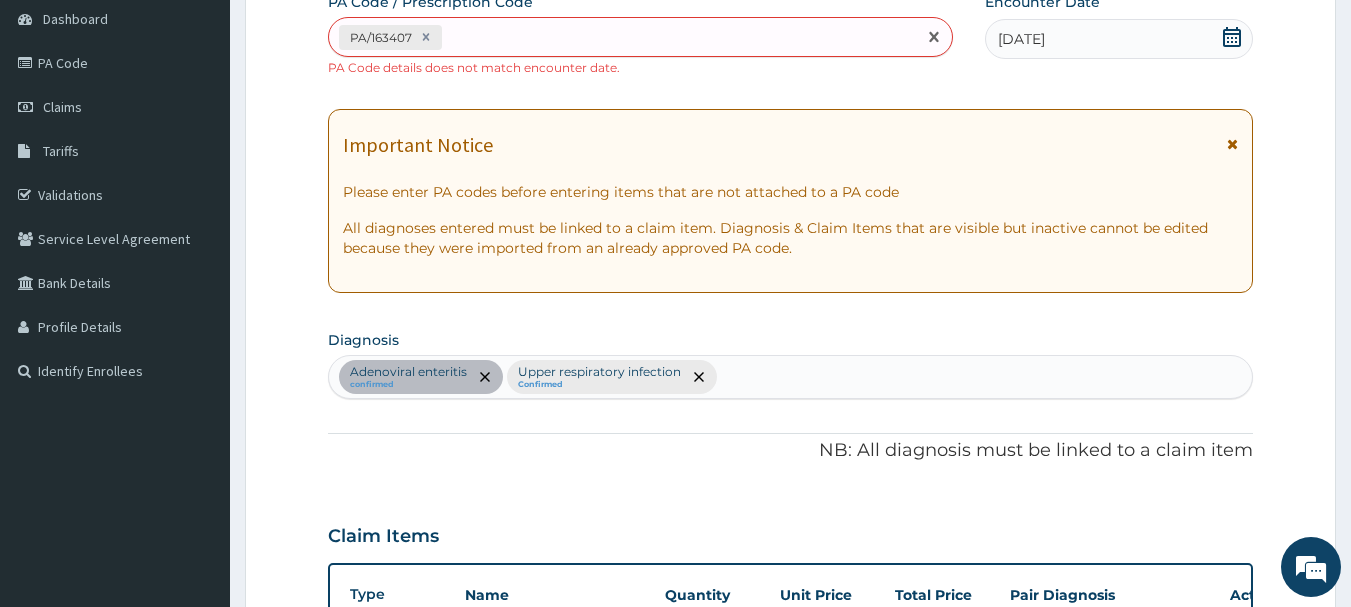 click on "PA/163407" at bounding box center [623, 37] 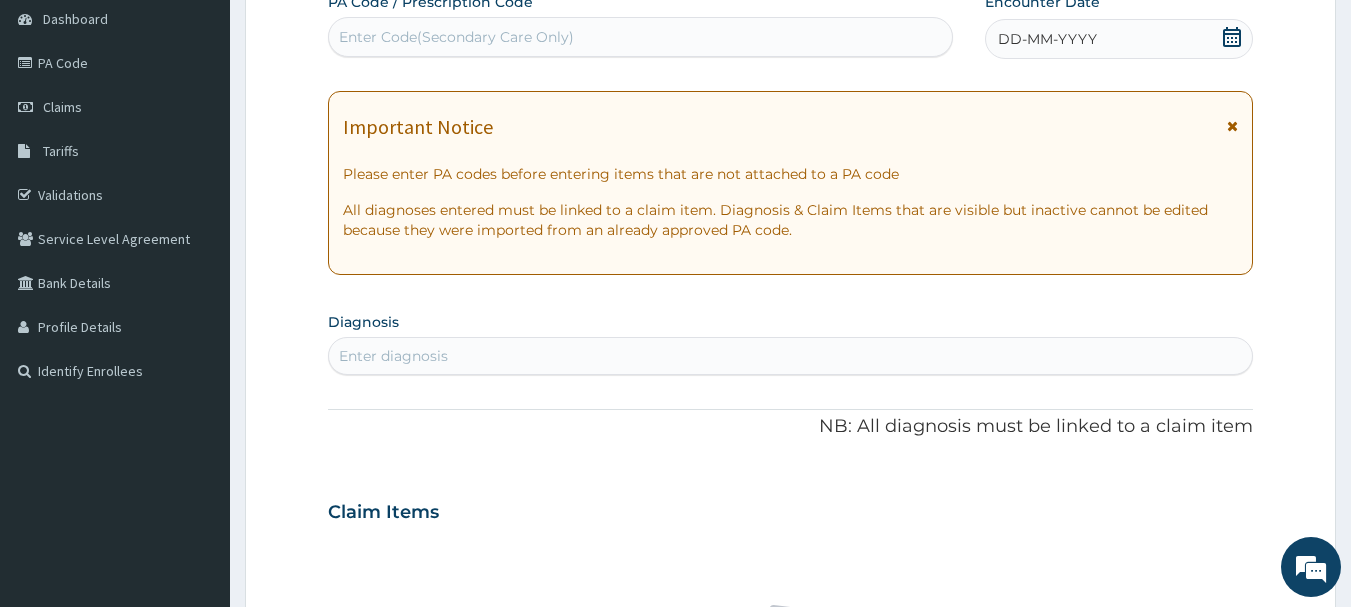 click on "Enter diagnosis" at bounding box center [791, 356] 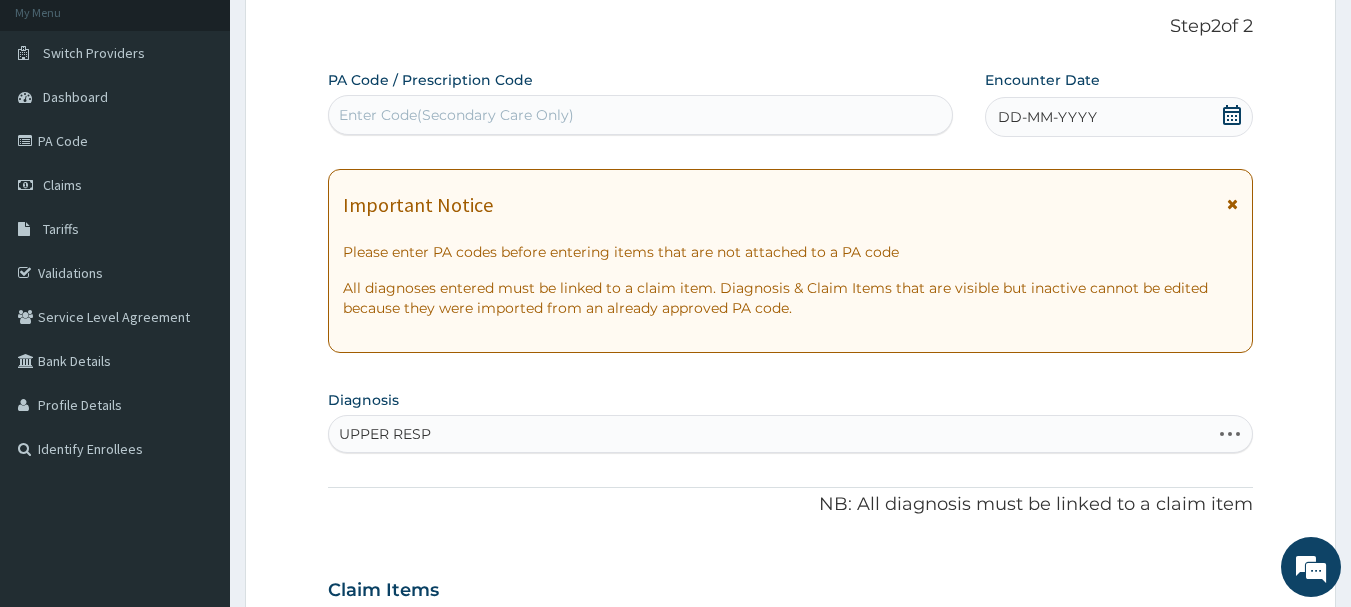 scroll, scrollTop: 0, scrollLeft: 0, axis: both 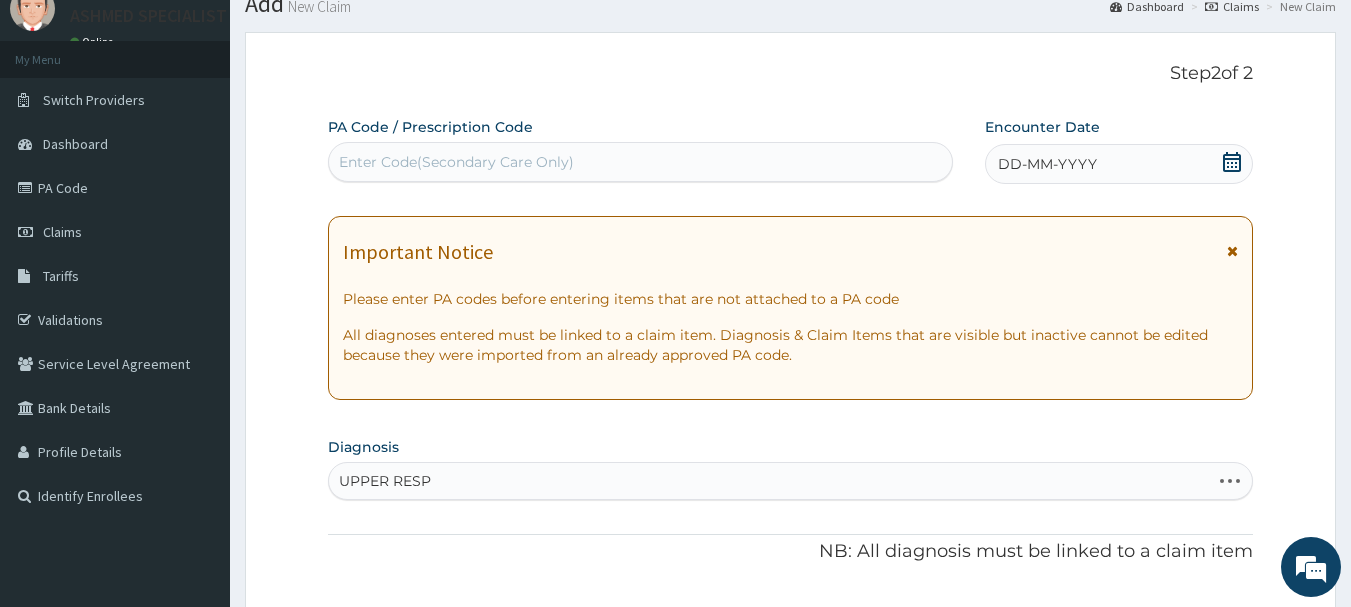 type on "UPPER RESP" 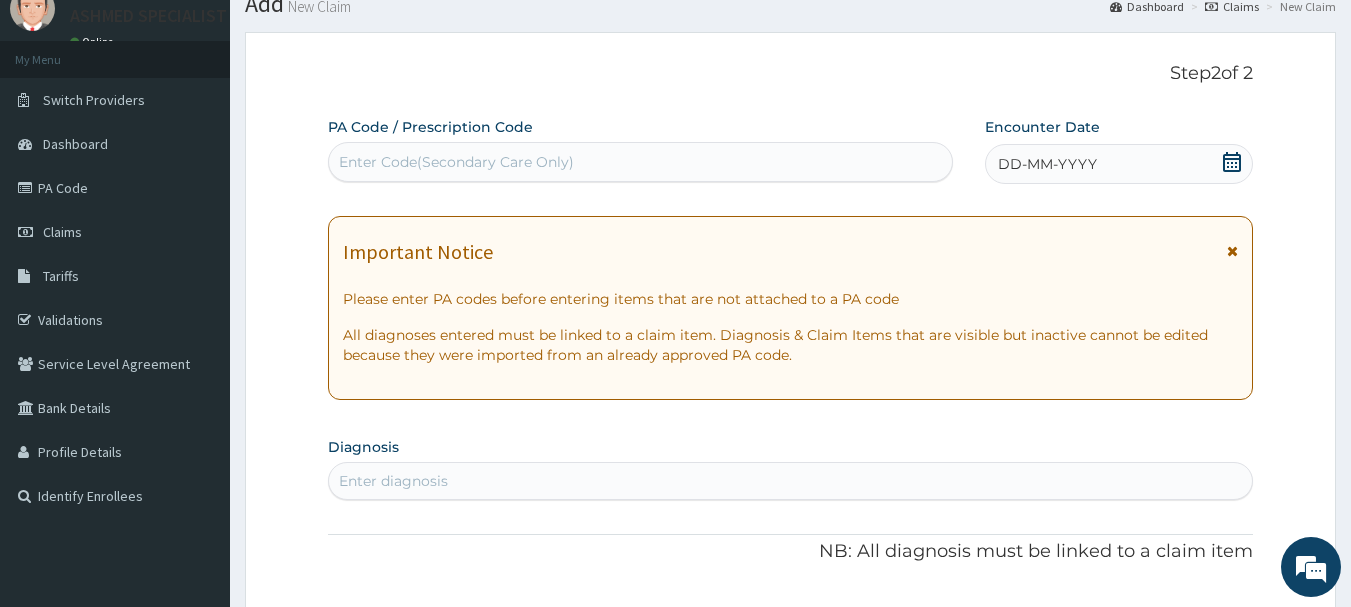 click 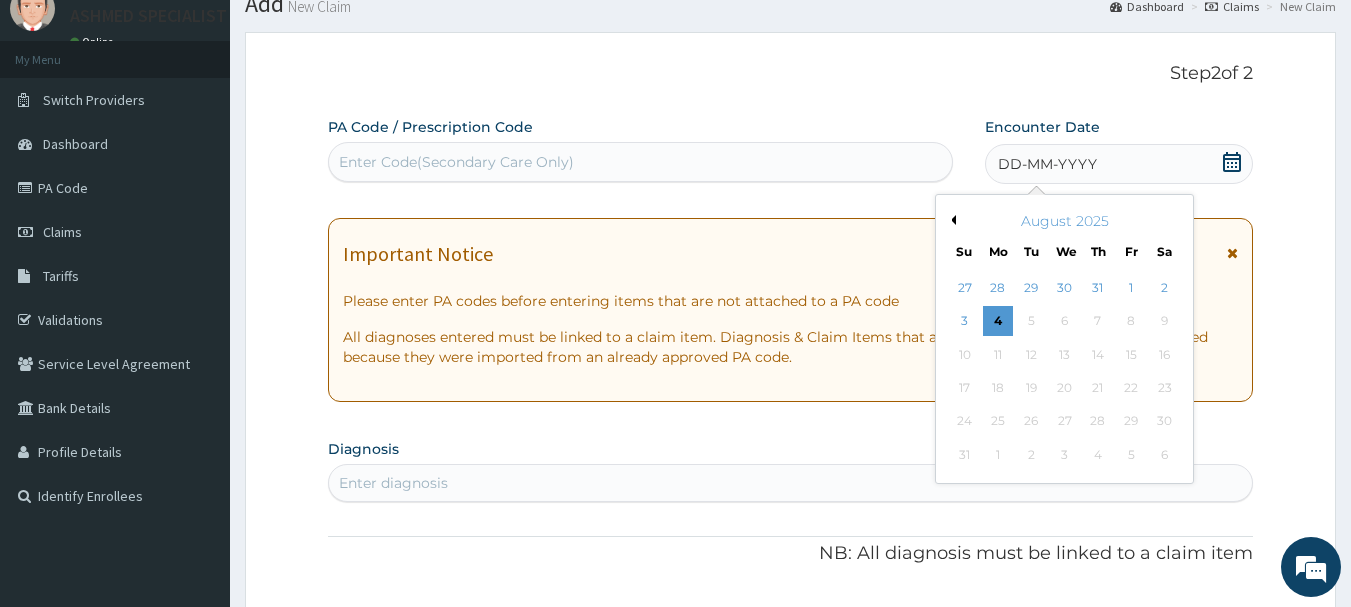 click on "August 2025" at bounding box center [1064, 221] 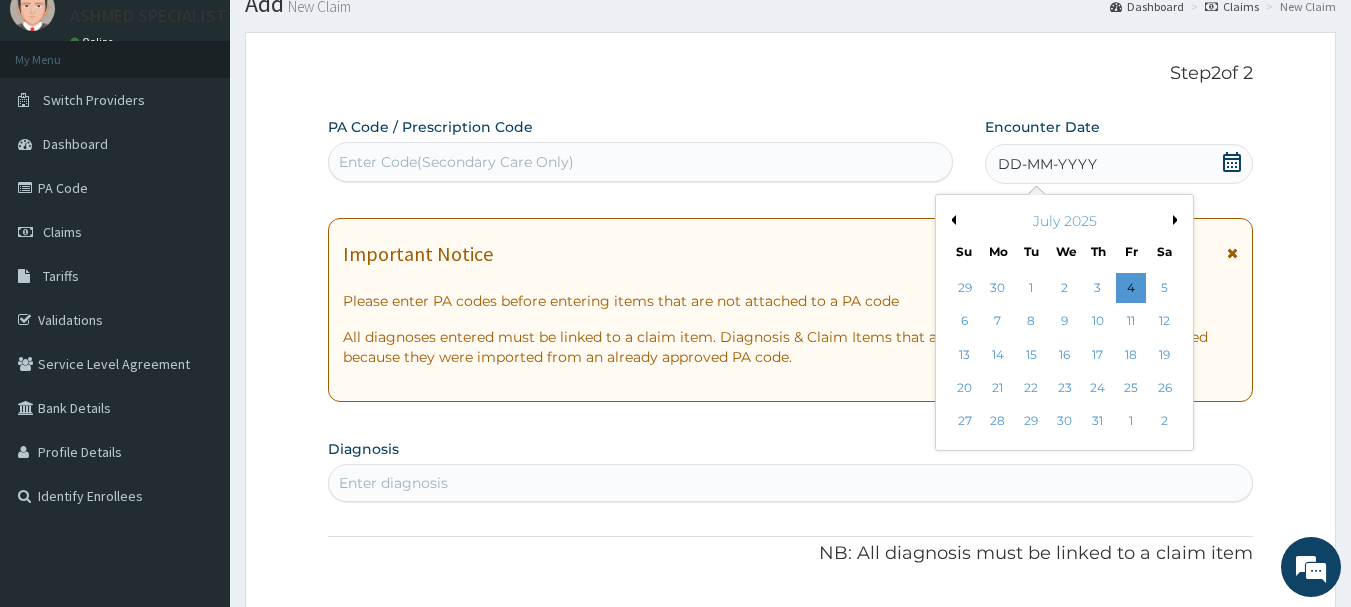click on "Previous Month" at bounding box center [951, 220] 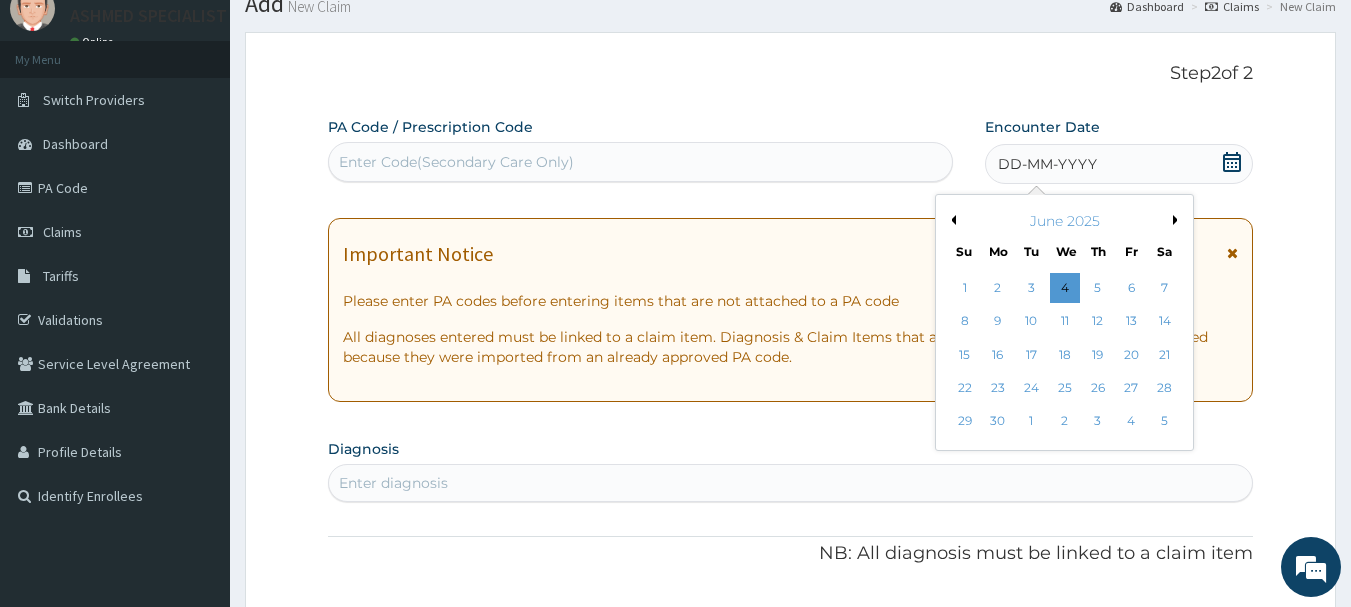 click on "Previous Month" at bounding box center [951, 220] 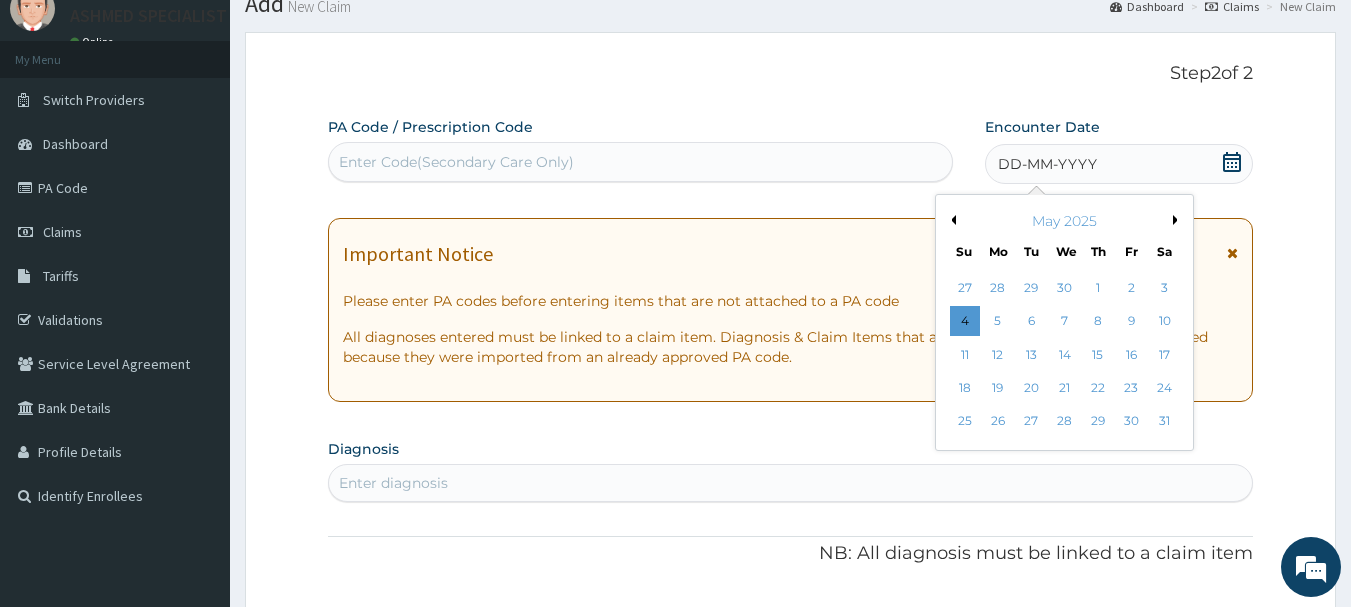 click on "Previous Month" at bounding box center [951, 220] 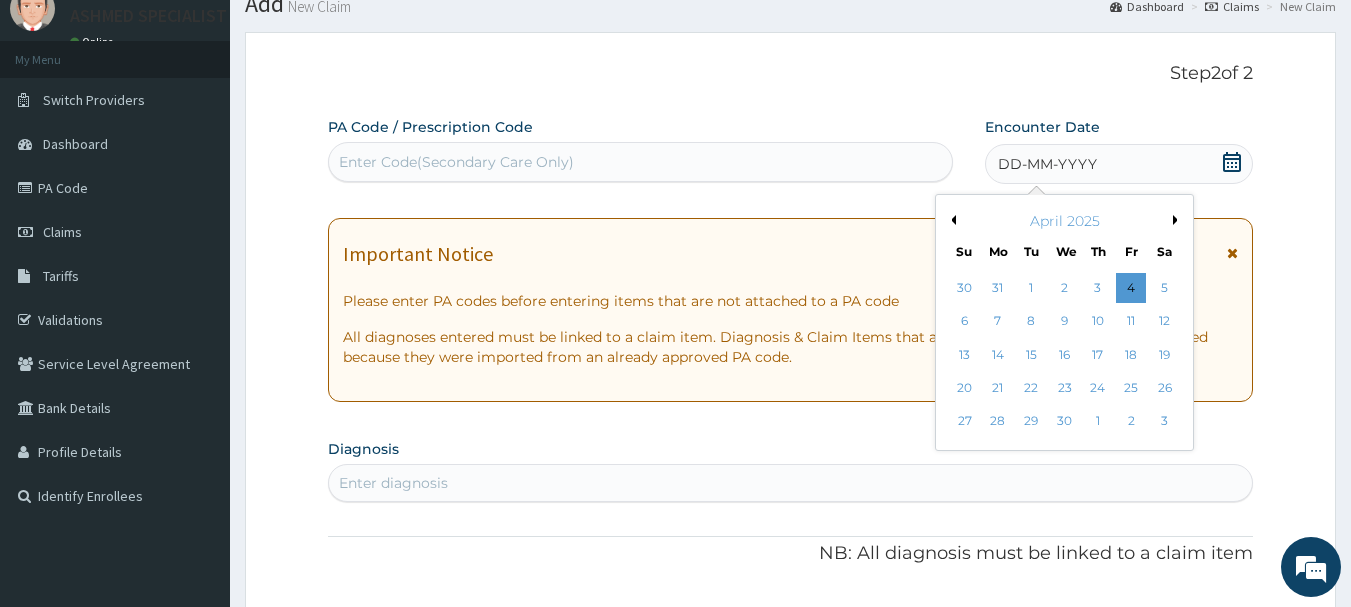 click on "Previous Month" at bounding box center (951, 220) 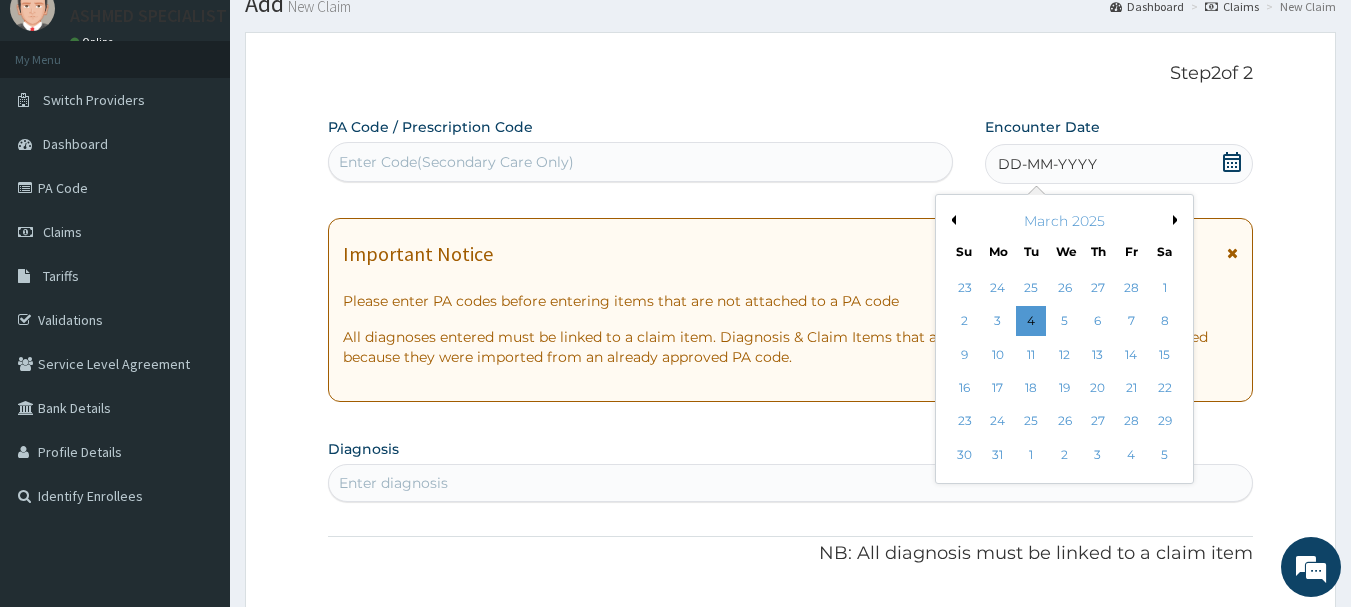 click on "Previous Month" at bounding box center (951, 220) 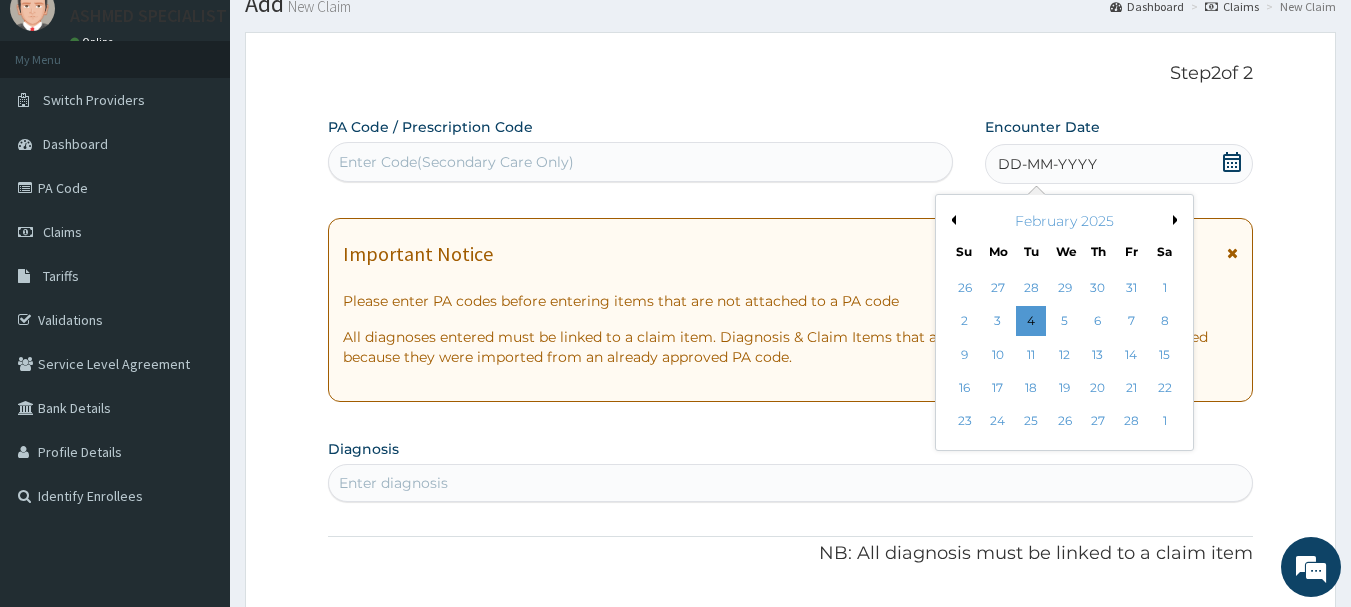 click on "Previous Month" at bounding box center [951, 220] 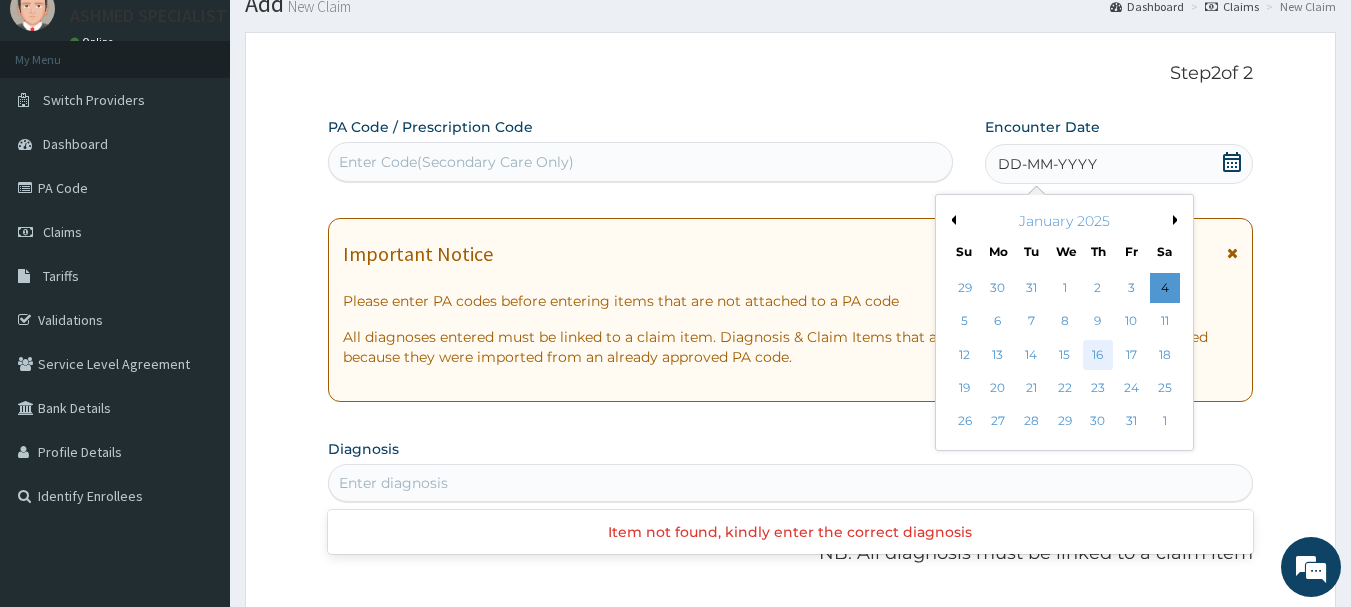 click on "16" at bounding box center (1098, 355) 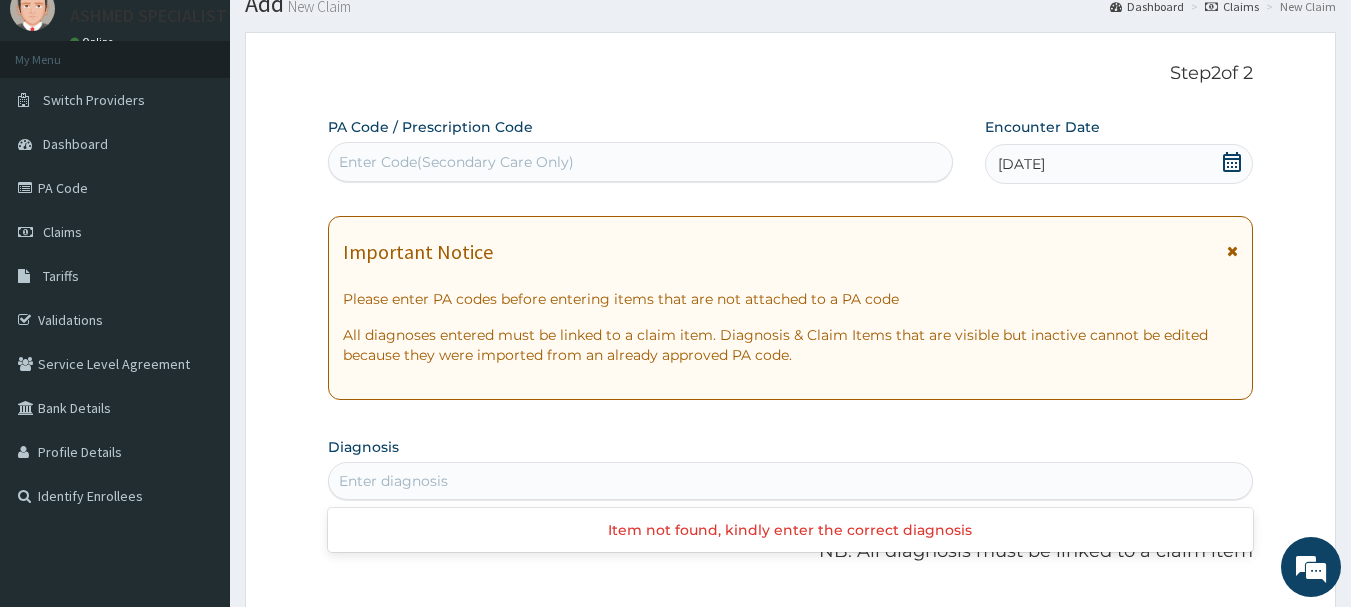 click on "Enter Code(Secondary Care Only)" at bounding box center (641, 162) 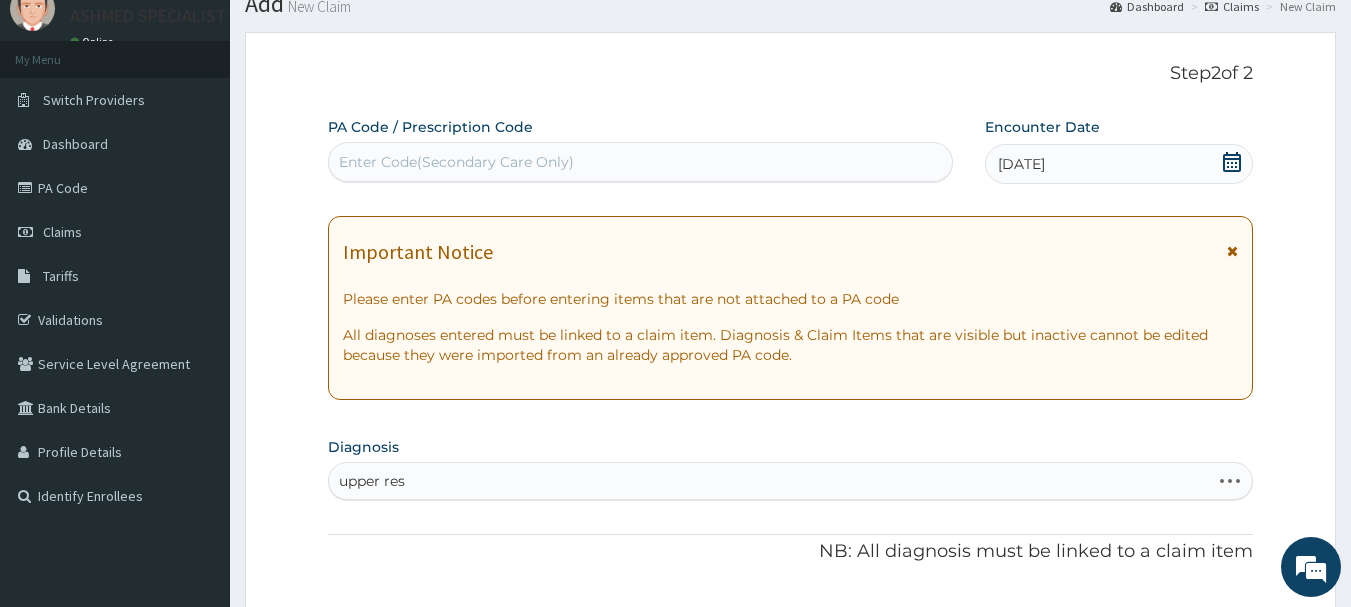 type on "upper resp" 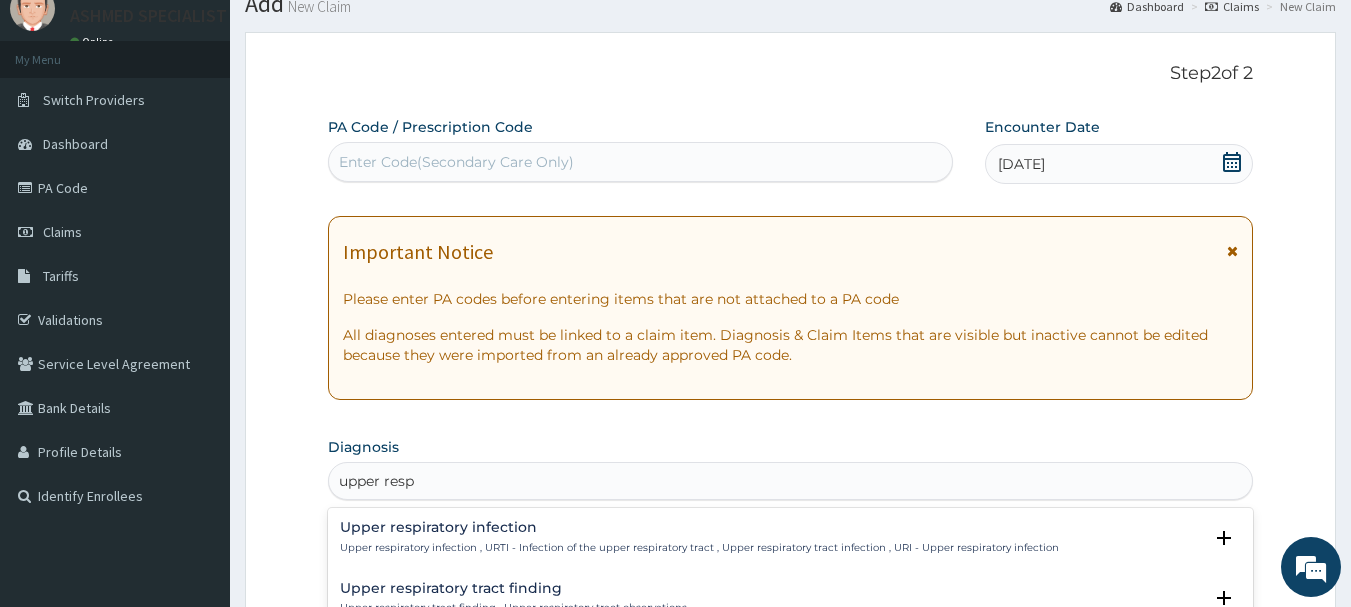 click on "Upper respiratory infection" at bounding box center [699, 527] 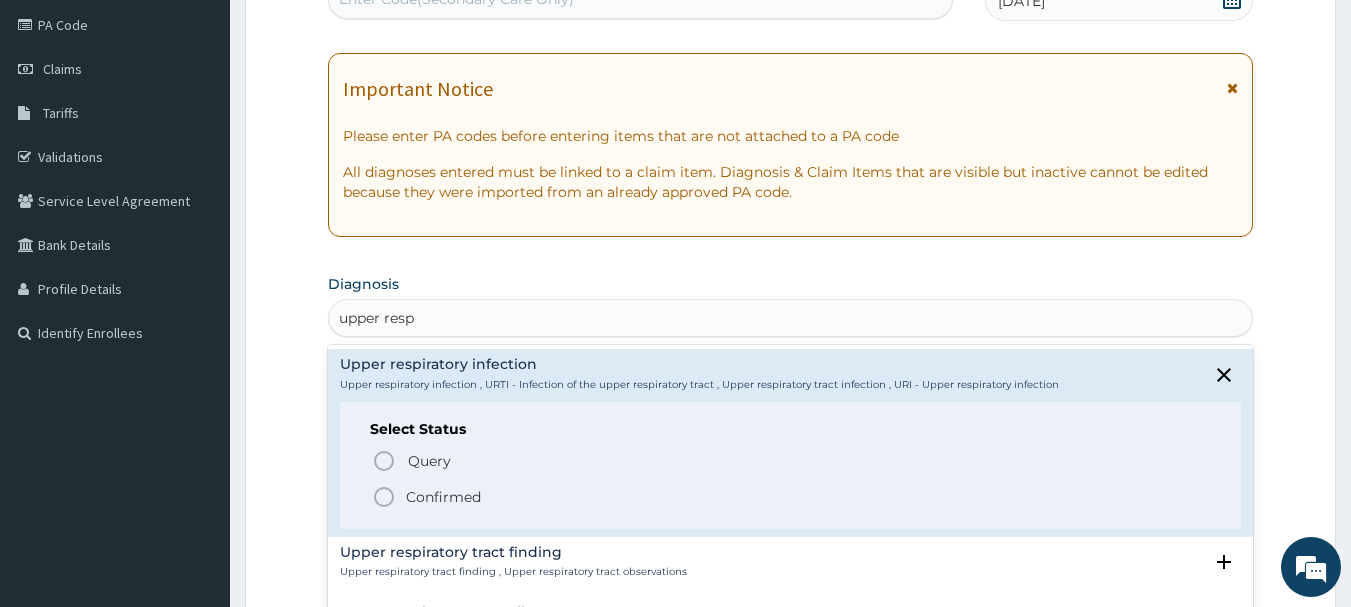 scroll, scrollTop: 317, scrollLeft: 0, axis: vertical 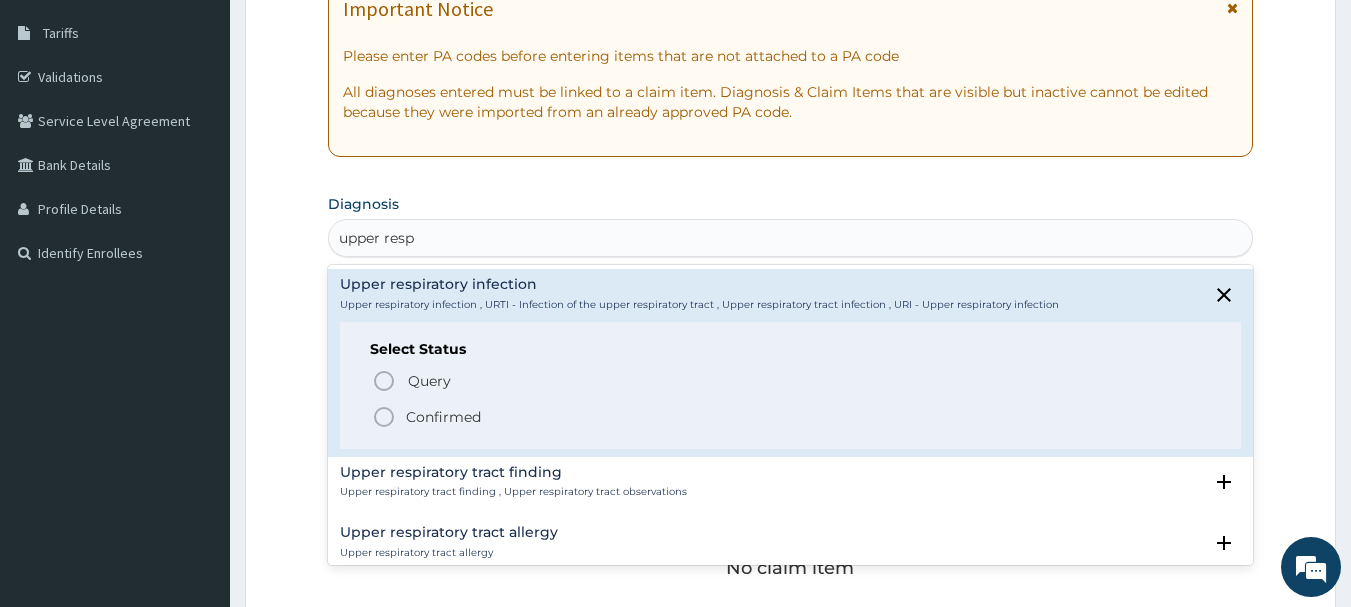 click 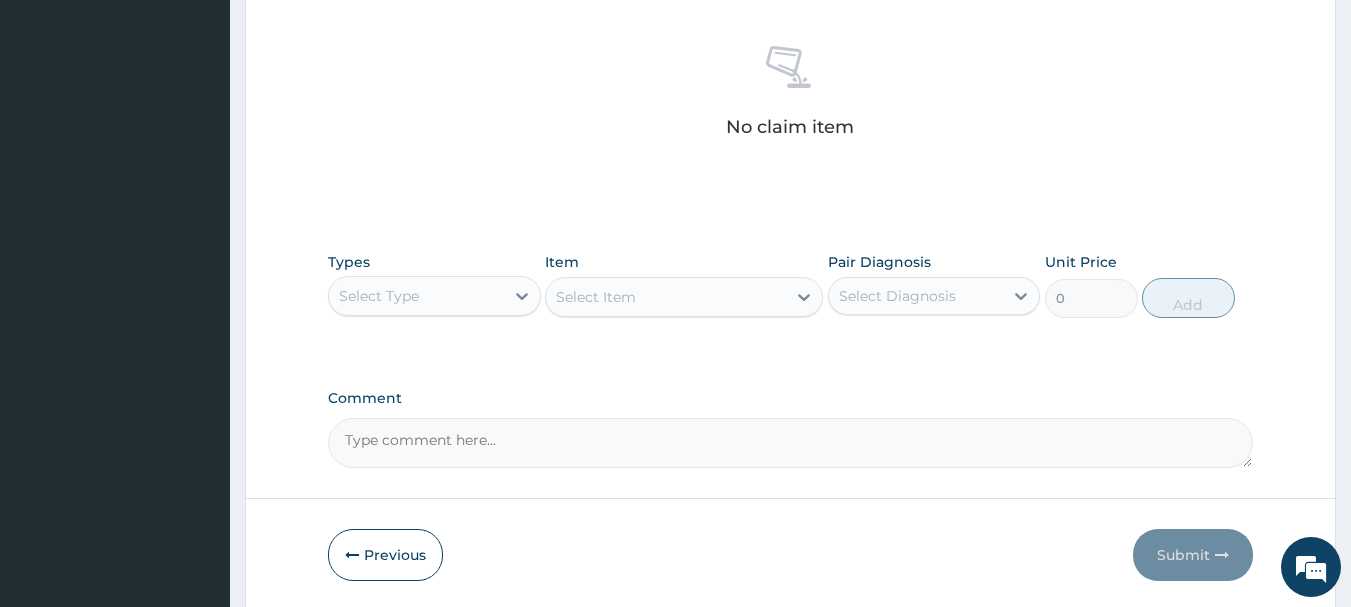 scroll, scrollTop: 789, scrollLeft: 0, axis: vertical 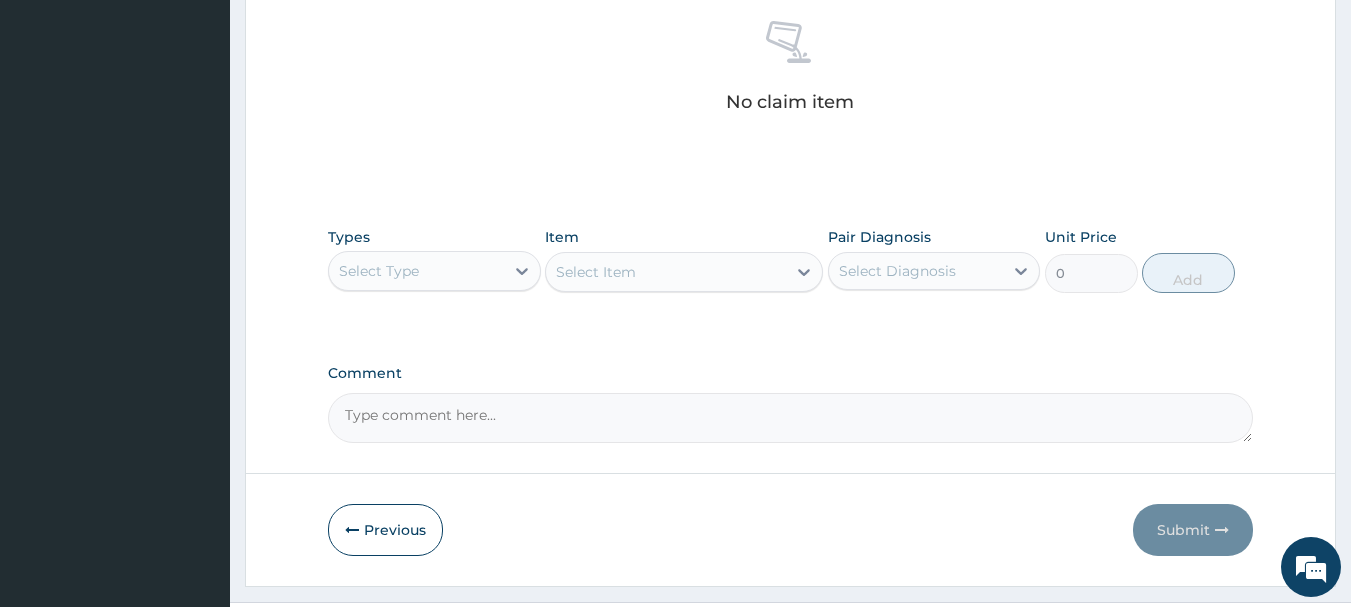 click on "Types Select Type" at bounding box center (434, 260) 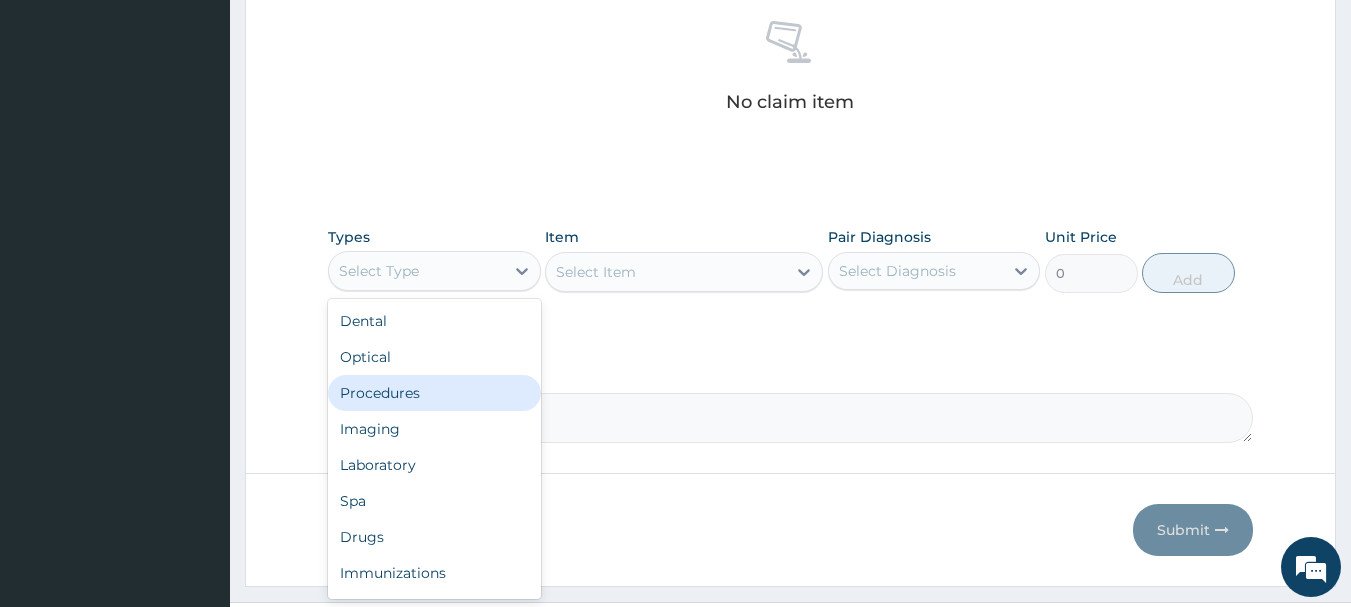 click on "Procedures" at bounding box center (434, 393) 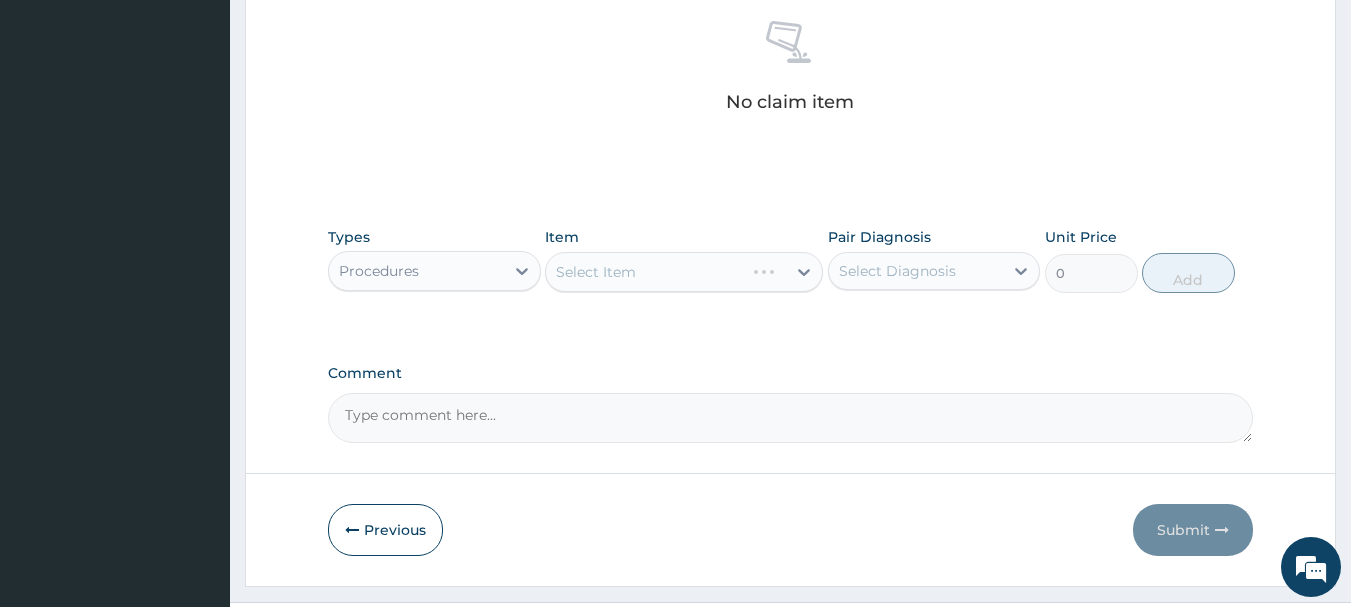 click on "Select Item" at bounding box center (684, 272) 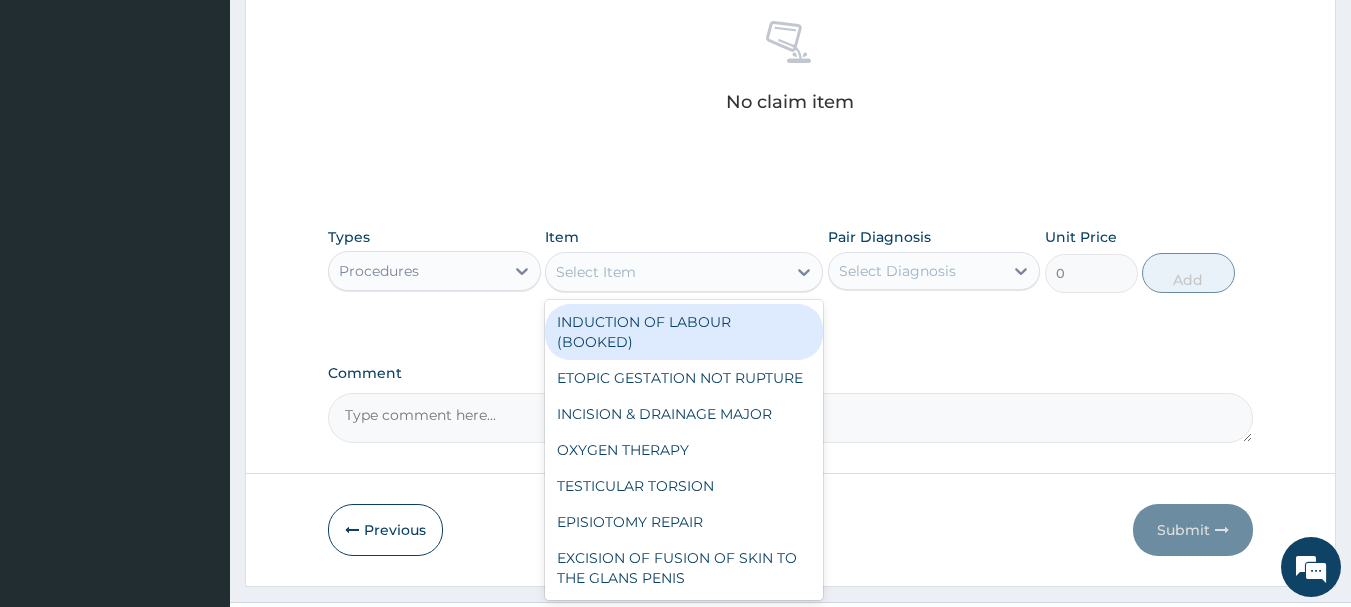 click on "Select Item" at bounding box center (666, 272) 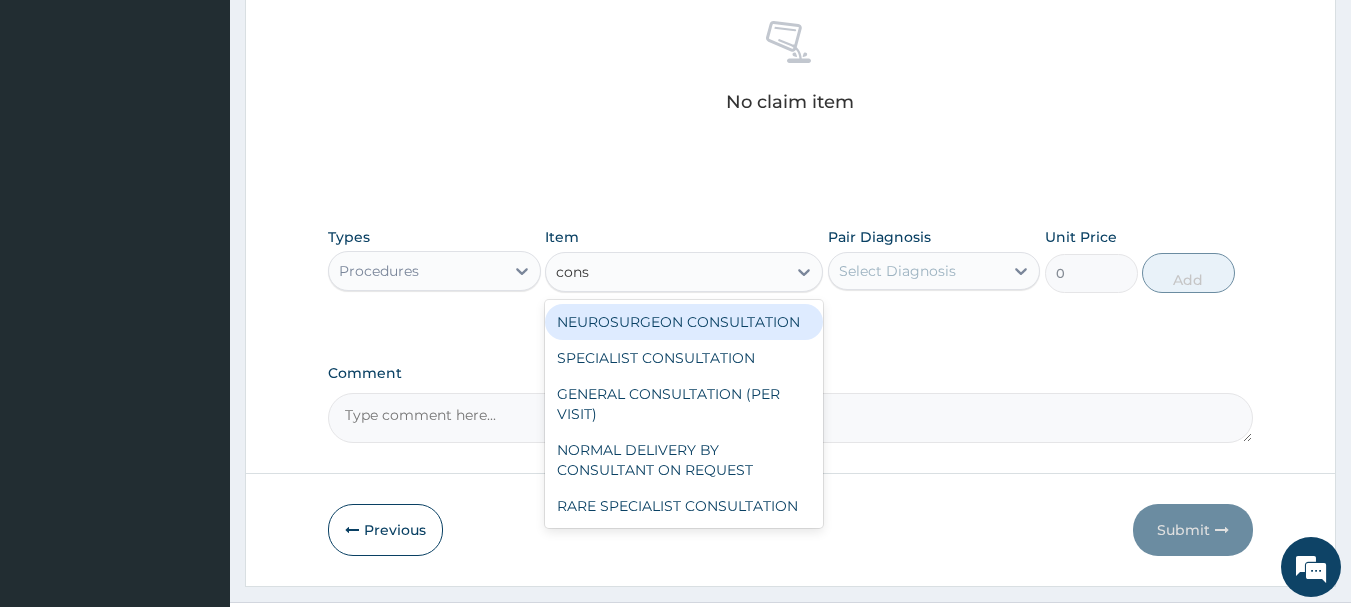 type on "consu" 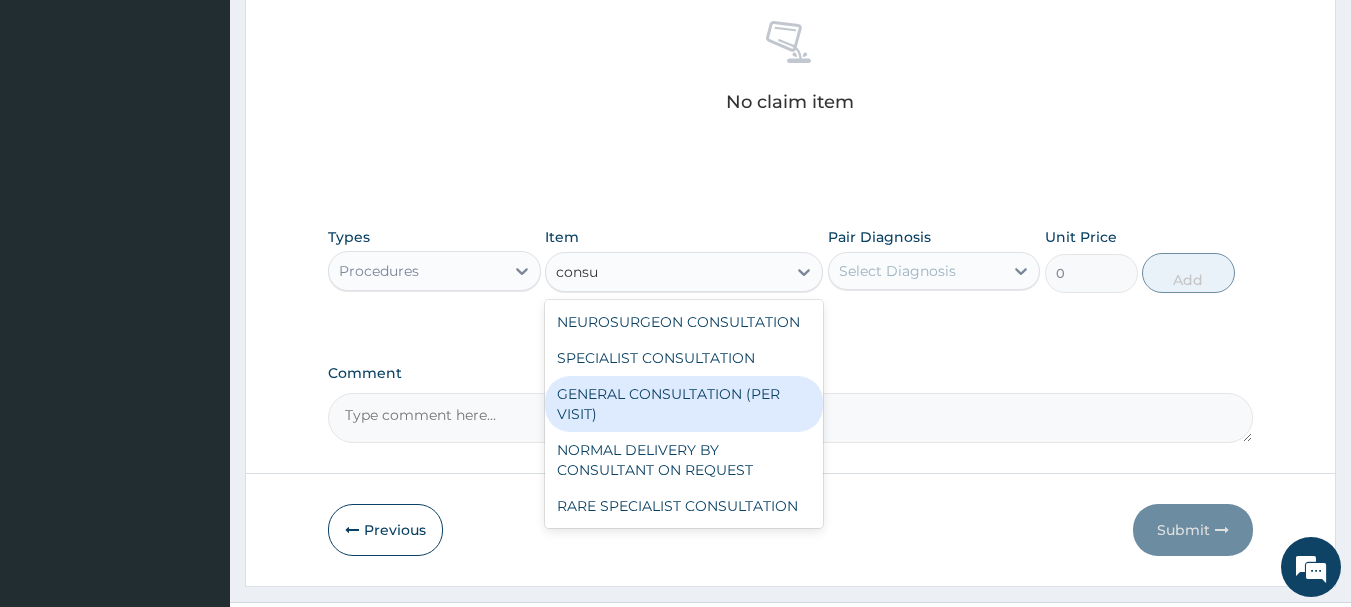 click on "GENERAL CONSULTATION (PER VISIT)" at bounding box center (684, 404) 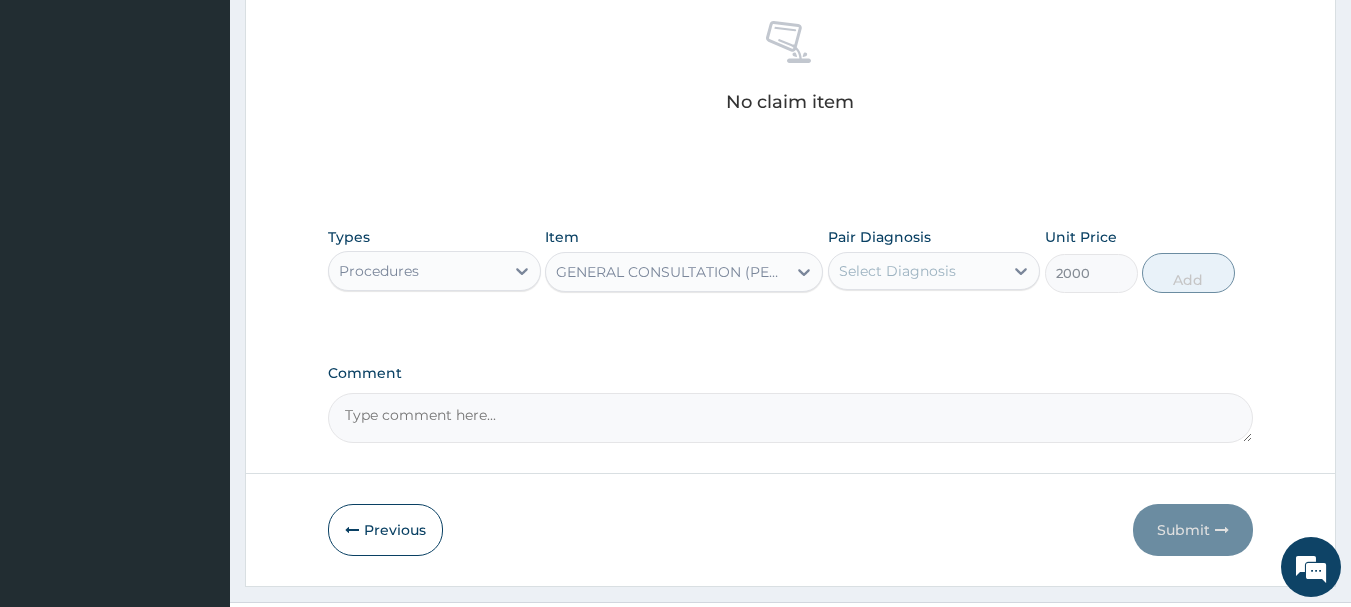 click on "Select Diagnosis" at bounding box center [916, 271] 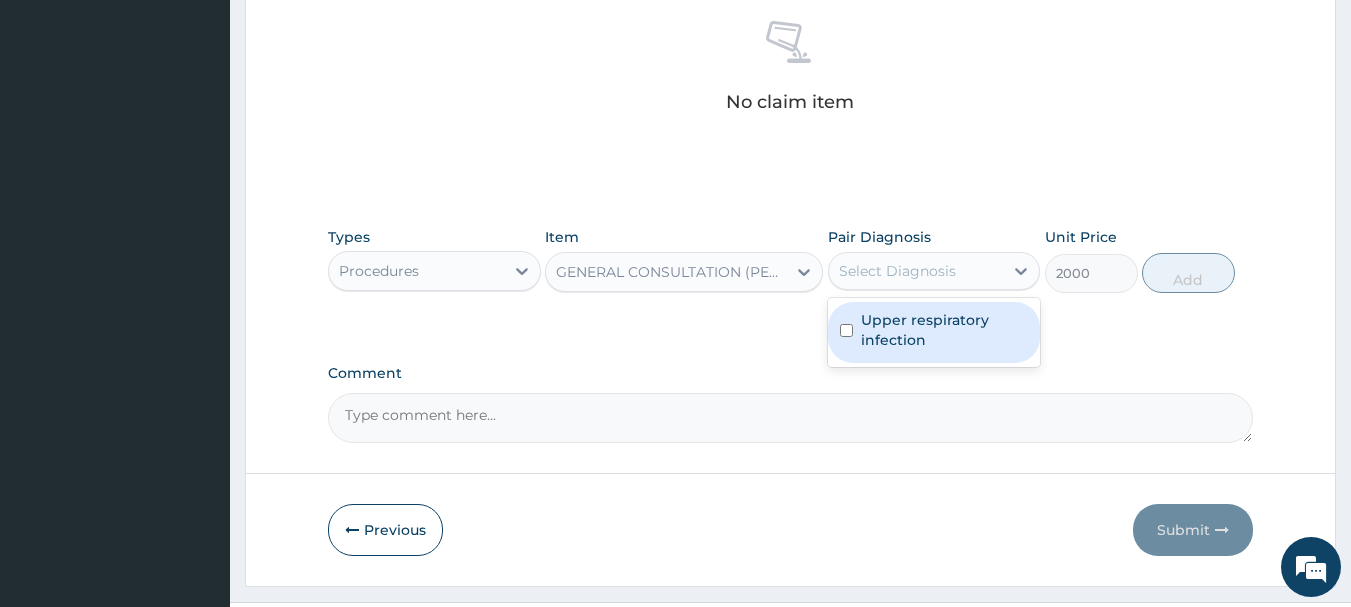 click on "Upper respiratory infection" at bounding box center [945, 330] 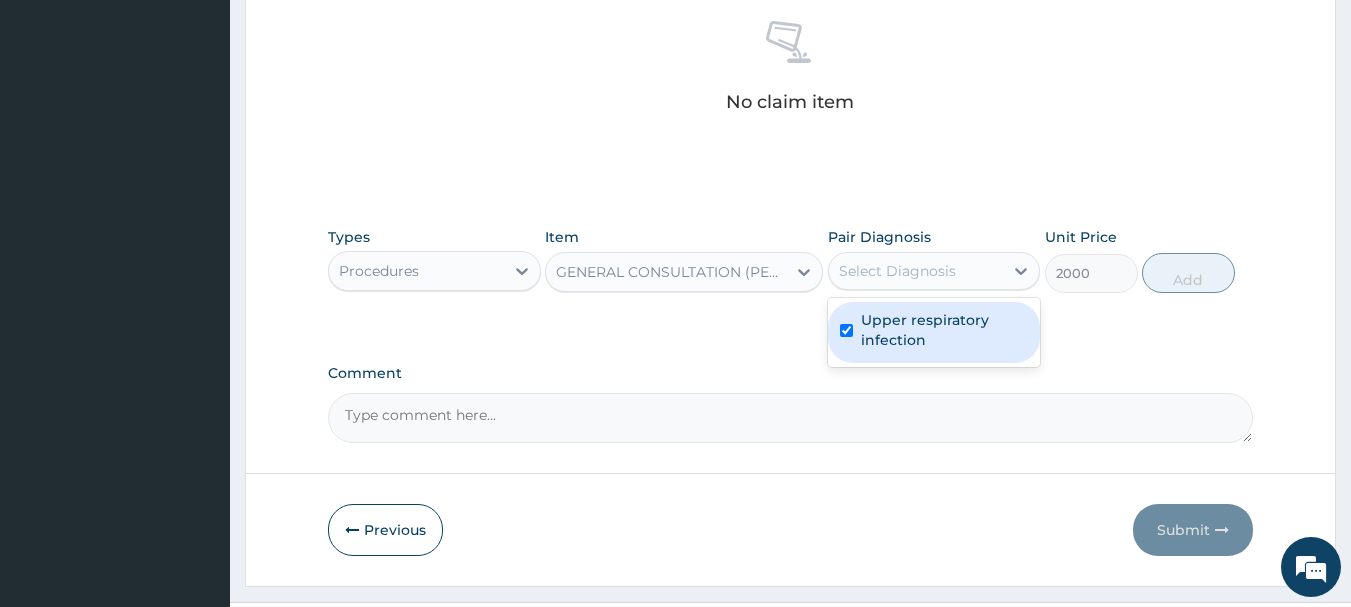 checkbox on "true" 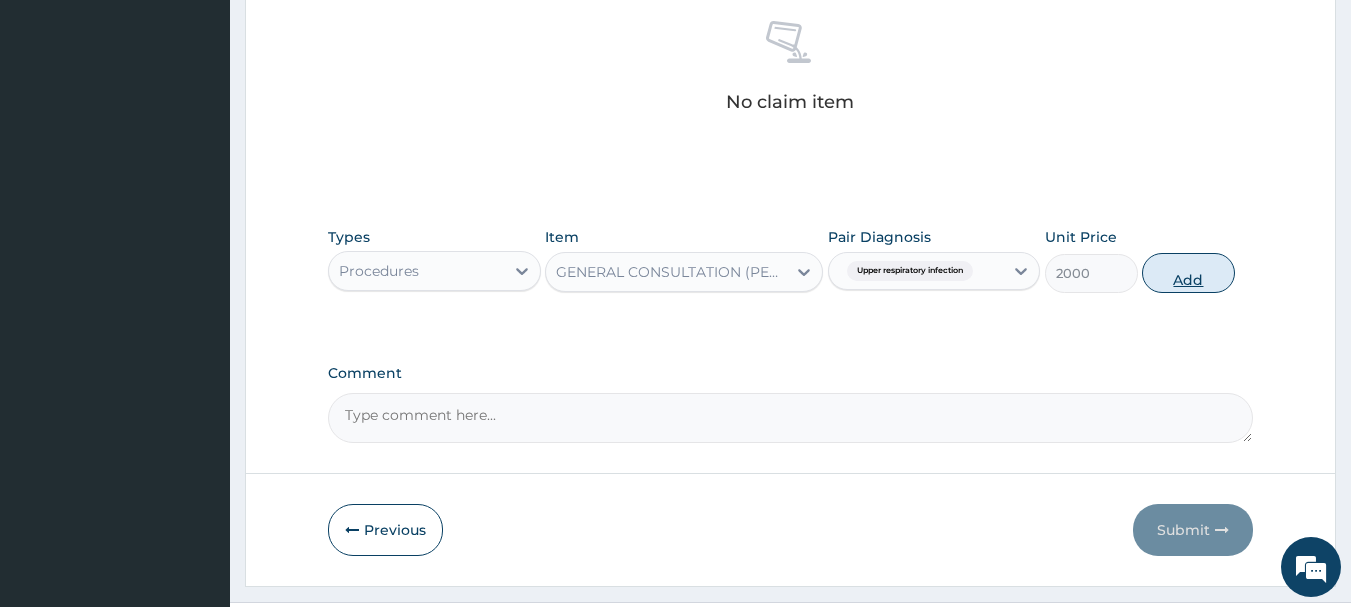 click on "Add" at bounding box center (1188, 273) 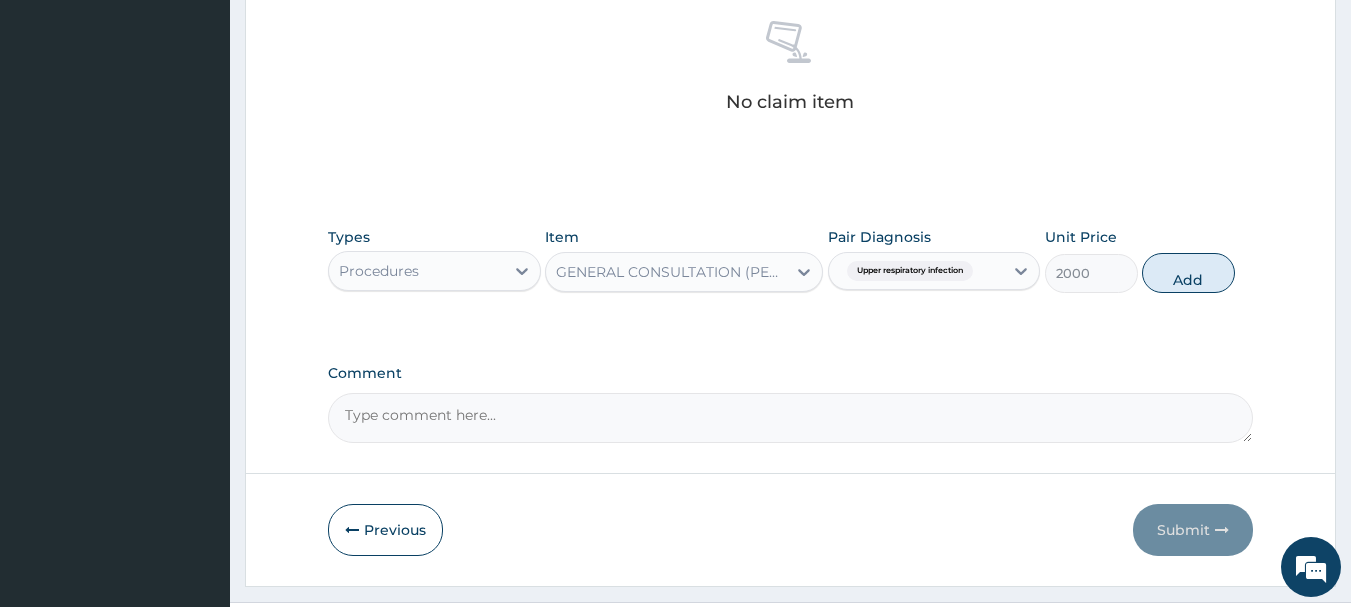 type on "0" 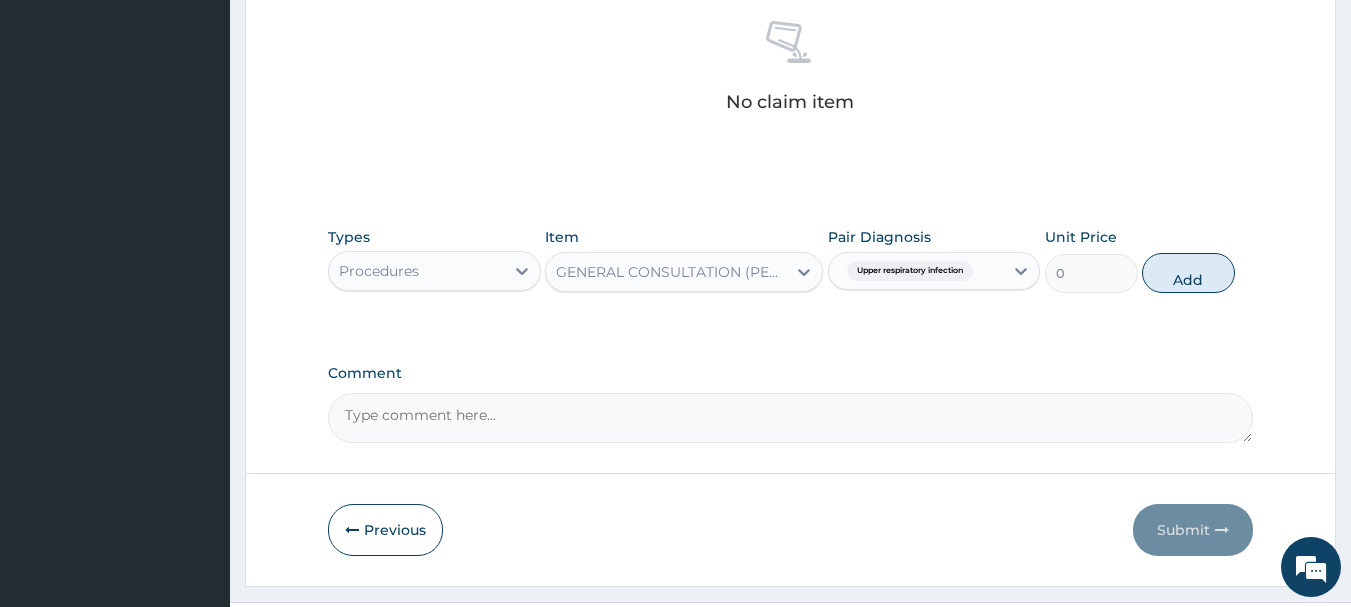 scroll, scrollTop: 766, scrollLeft: 0, axis: vertical 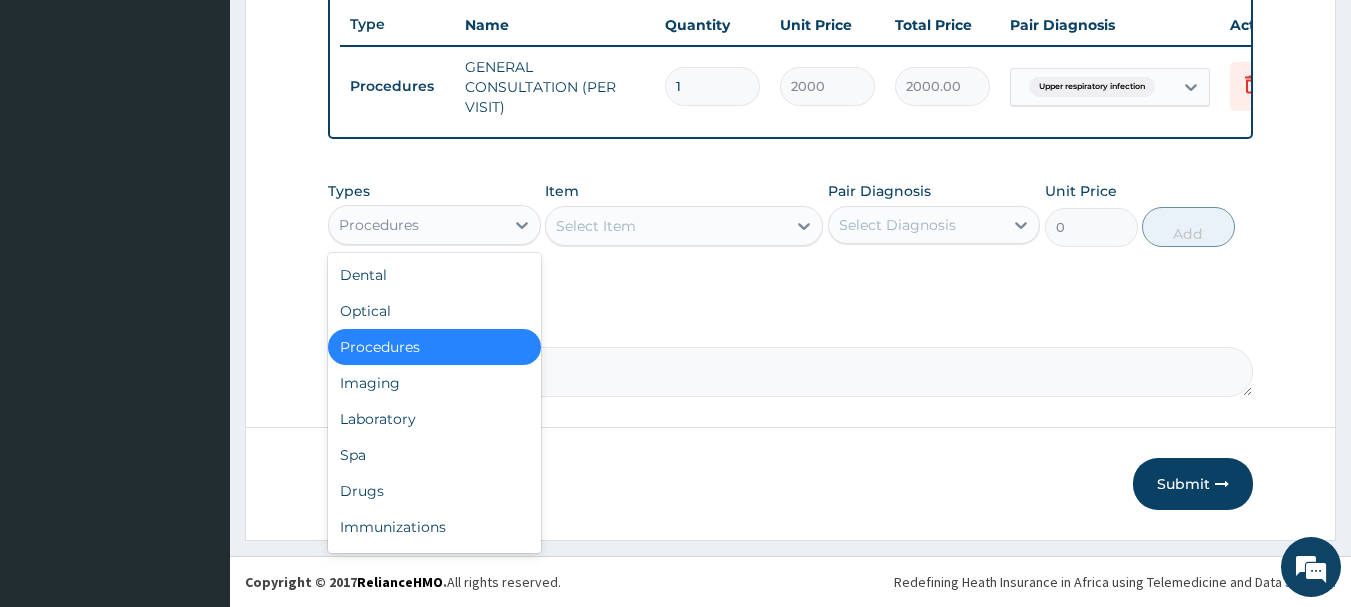 click on "Procedures" at bounding box center [416, 225] 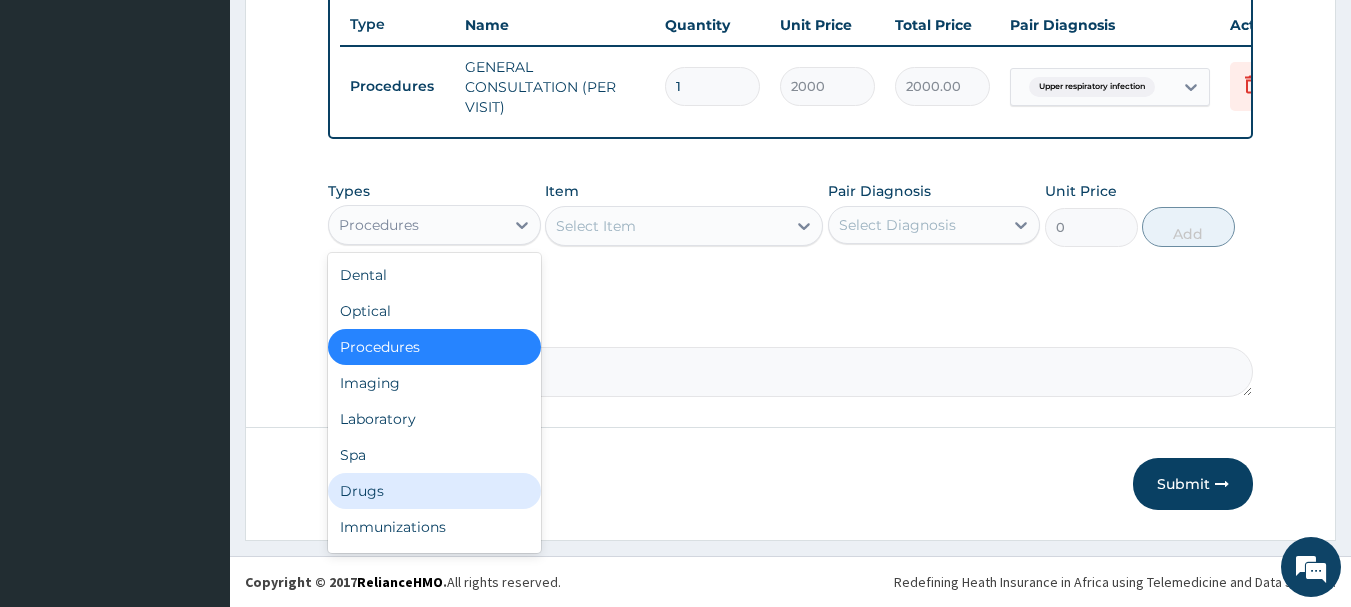 click on "Drugs" at bounding box center (434, 491) 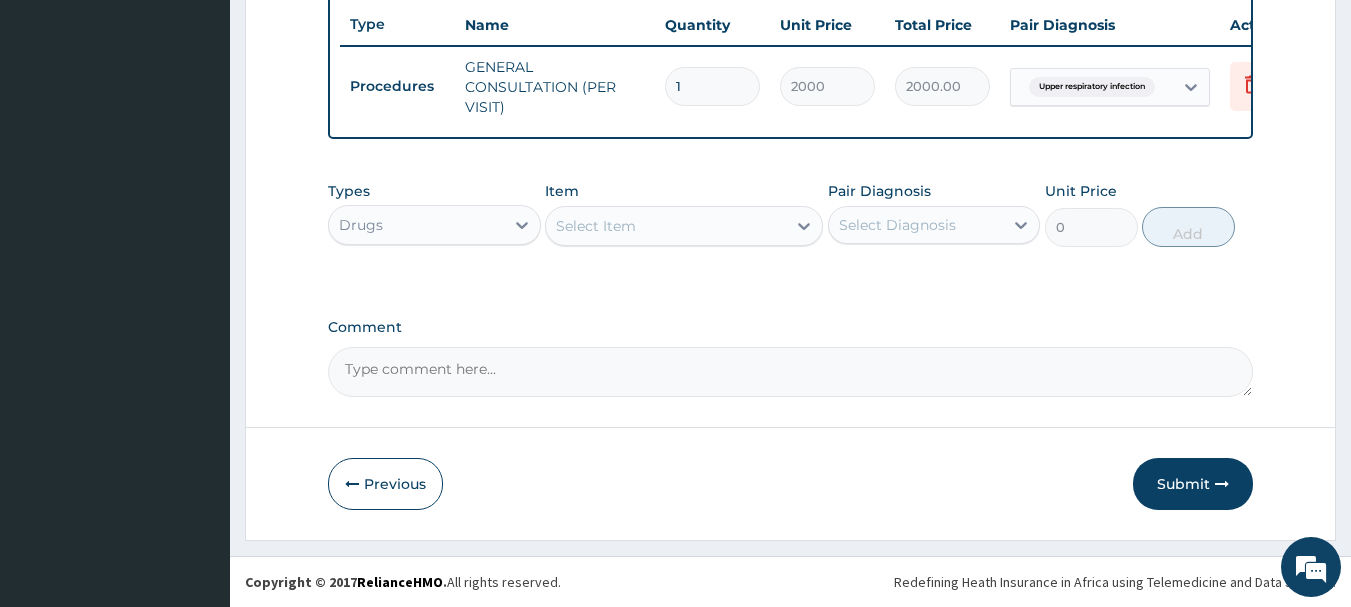 click on "Item Select Item" at bounding box center (684, 214) 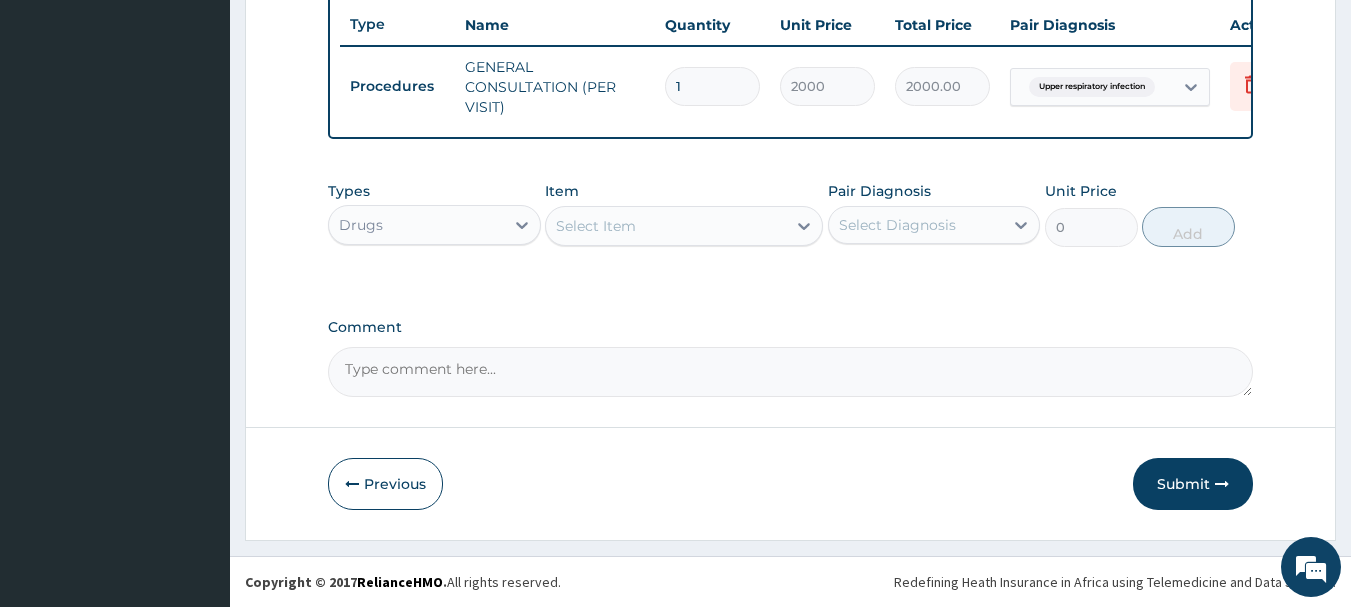 click on "Select Item" at bounding box center [666, 226] 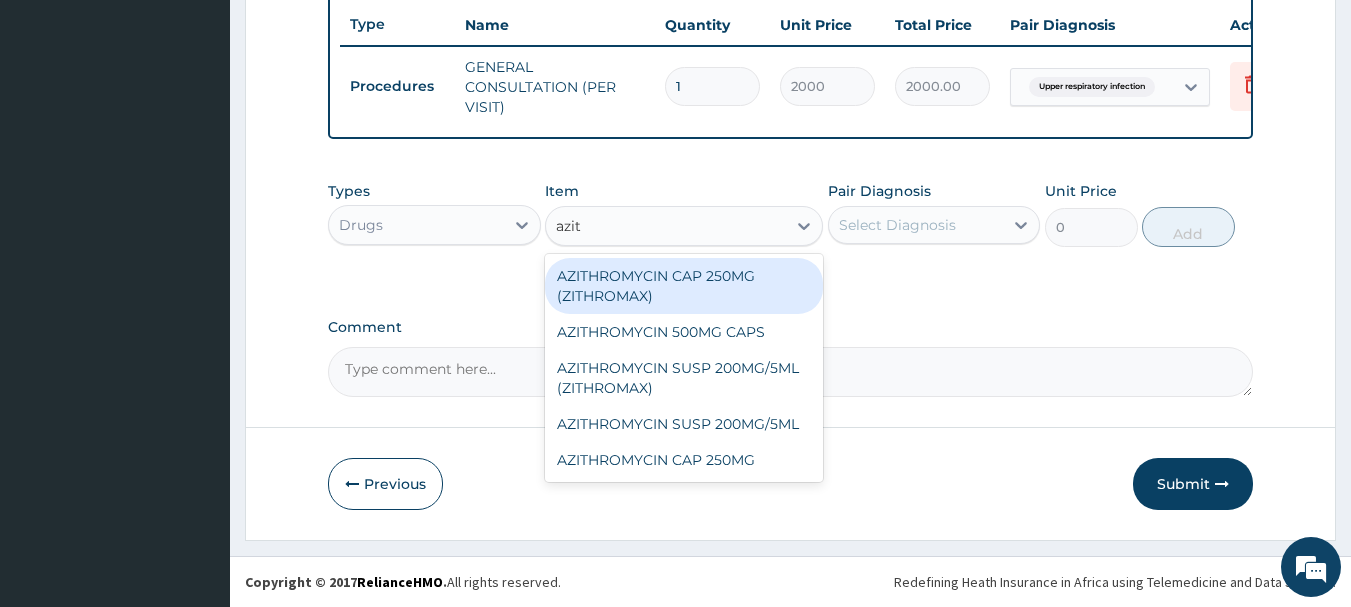 type on "azith" 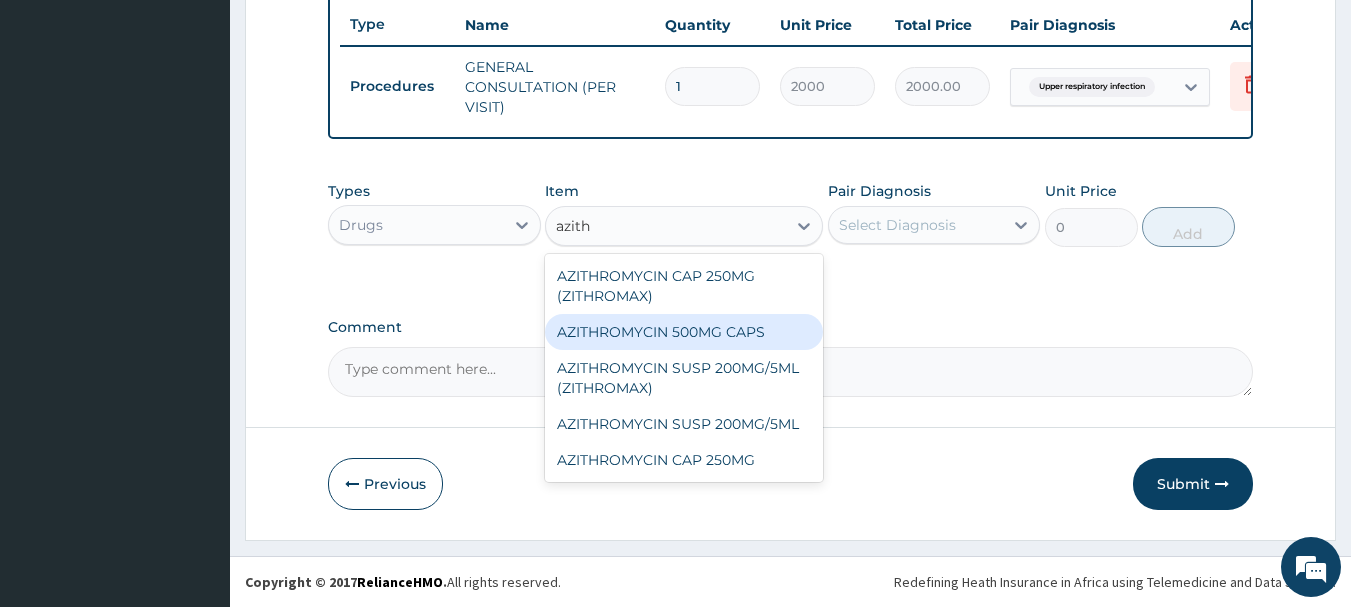 click on "AZITHROMYCIN 500MG CAPS" at bounding box center [684, 332] 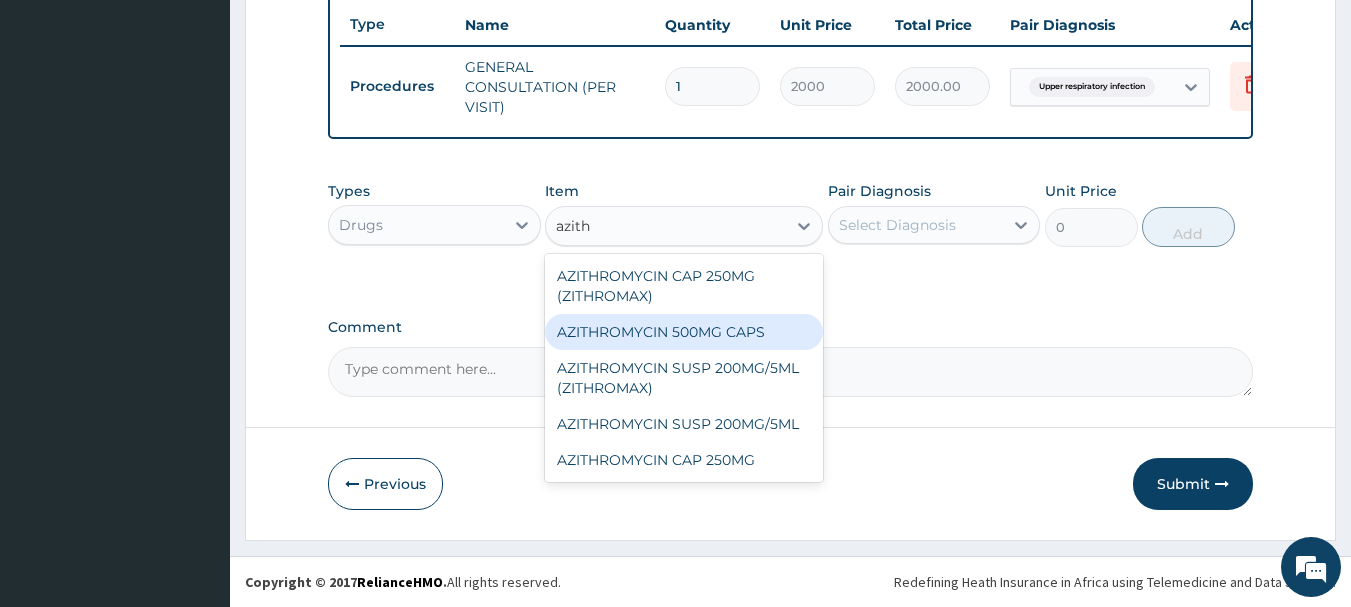 type 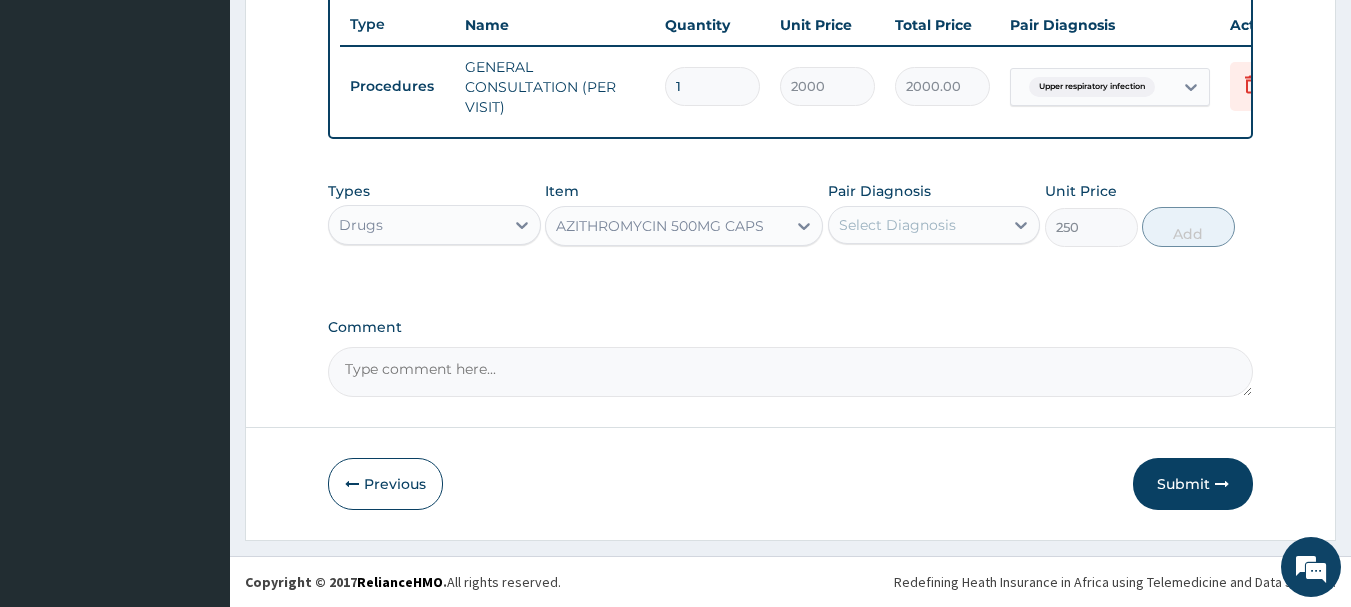 click on "Select Diagnosis" at bounding box center (897, 225) 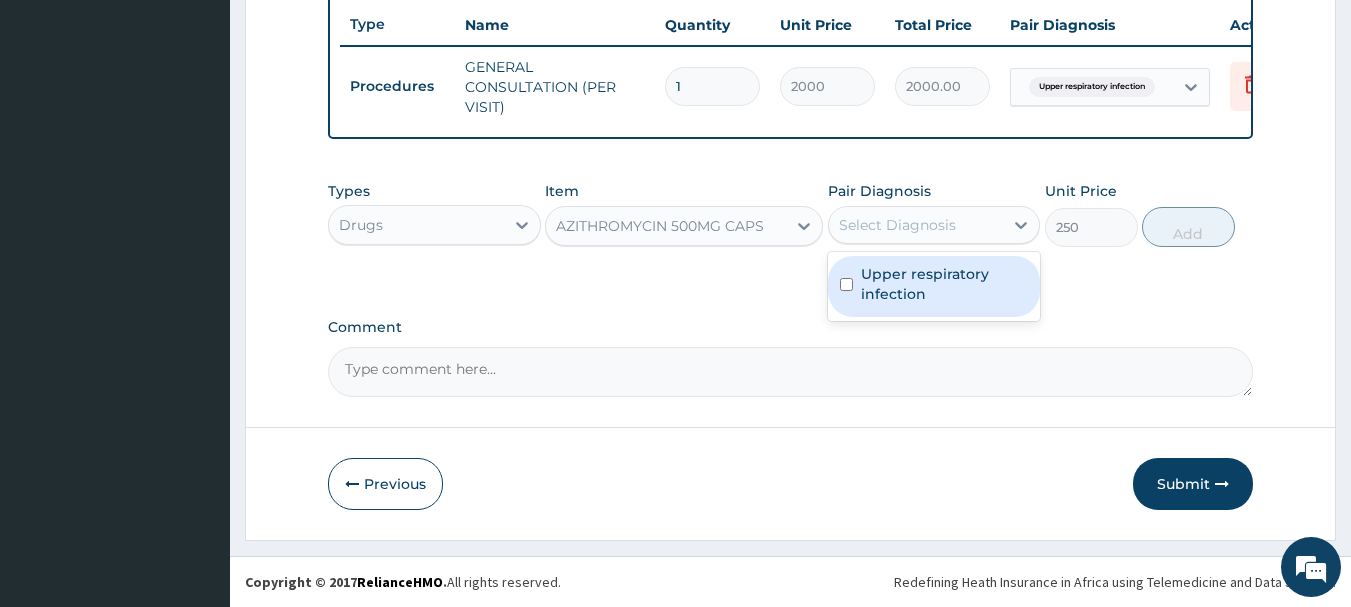 click on "Upper respiratory infection" at bounding box center [945, 284] 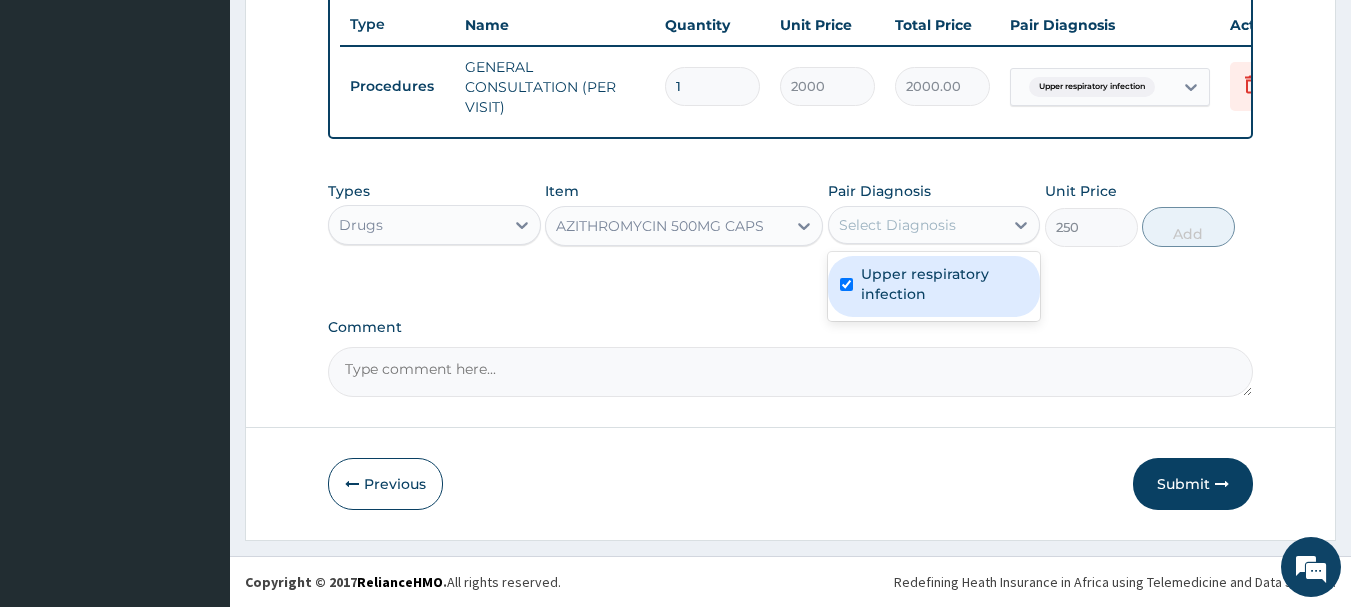 checkbox on "true" 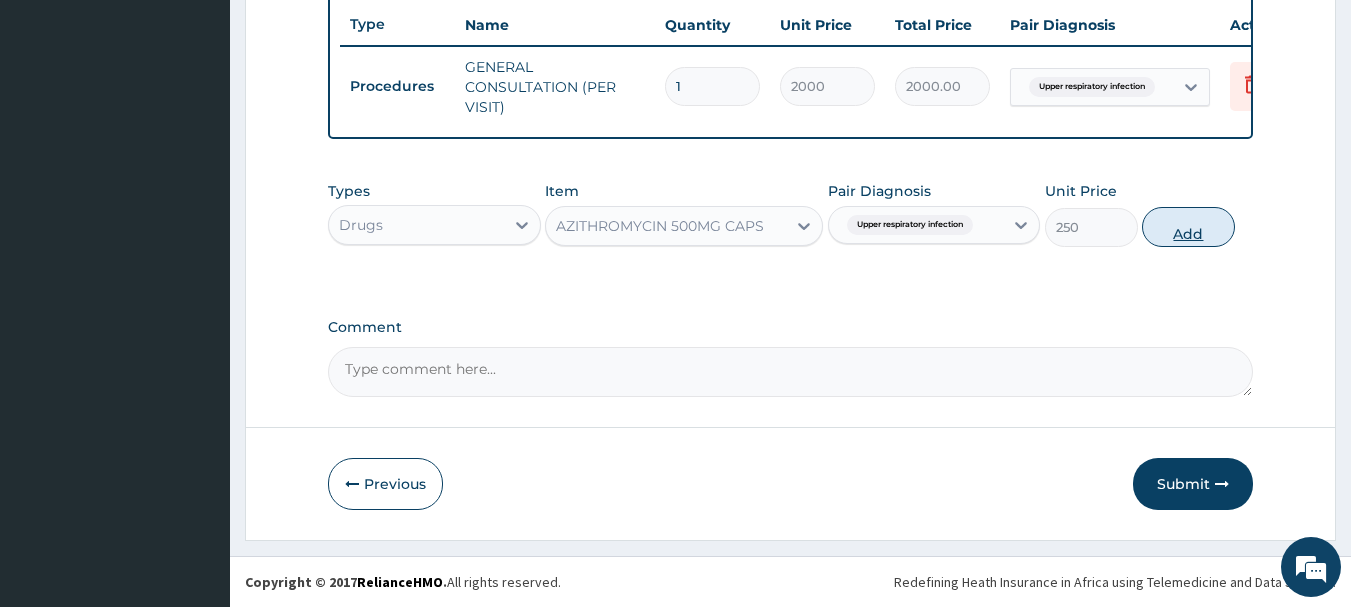 click on "Add" at bounding box center (1188, 227) 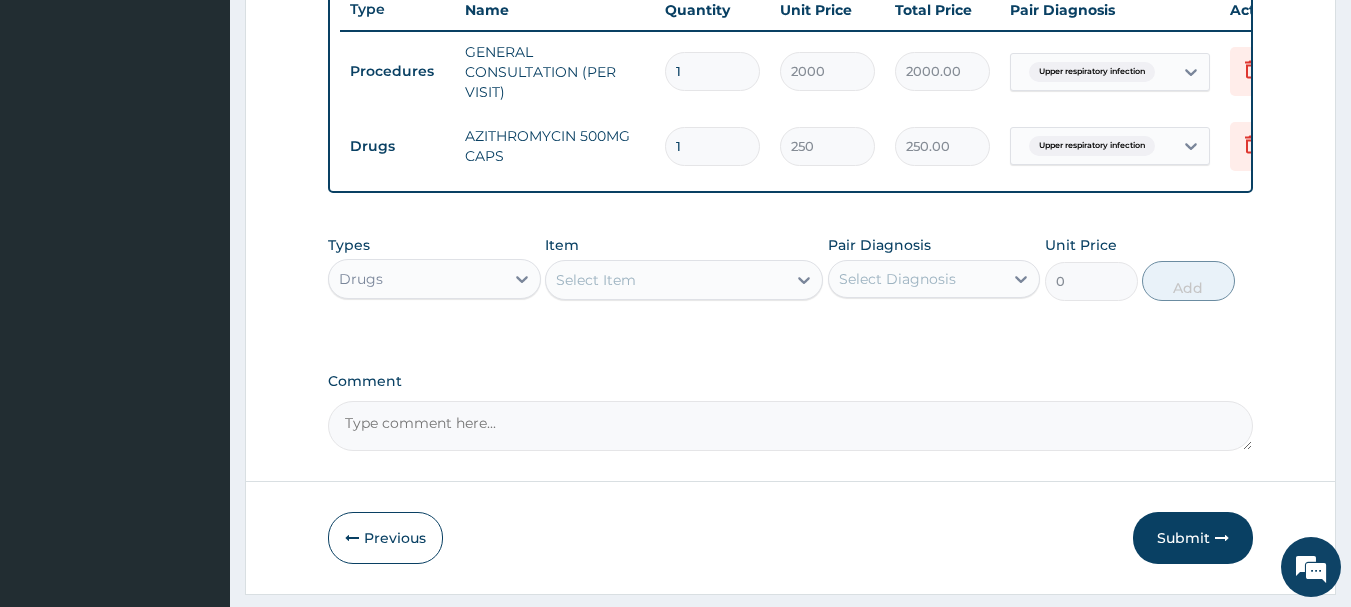 type on "10" 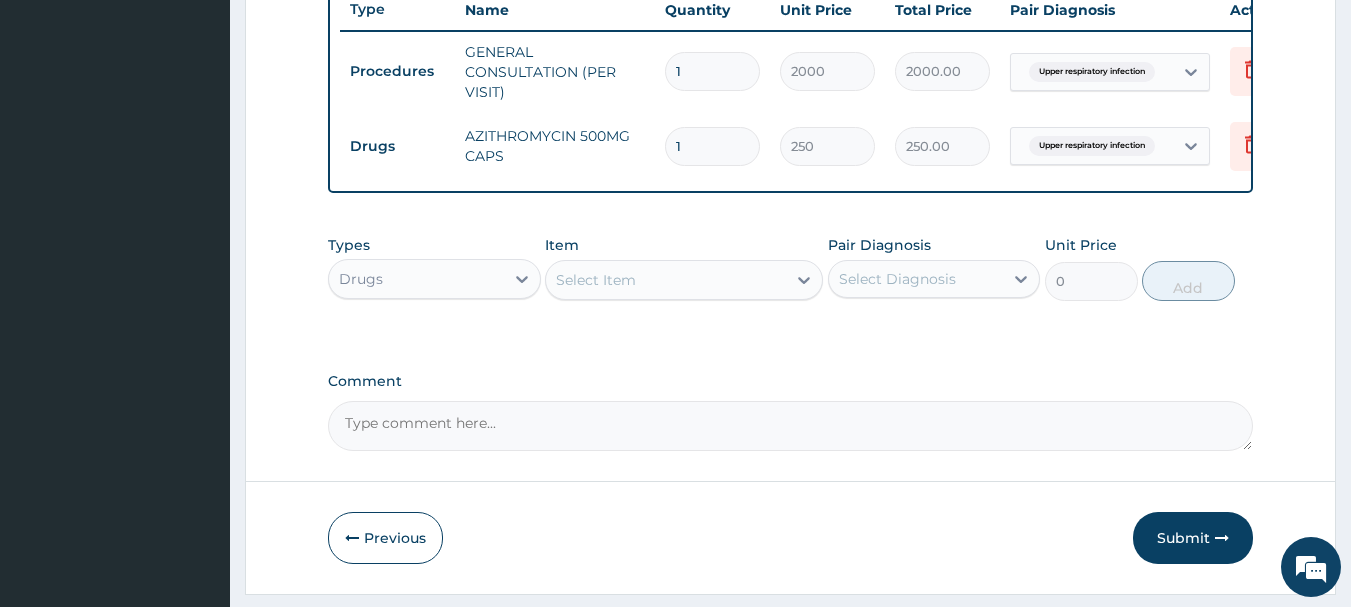 type on "2500.00" 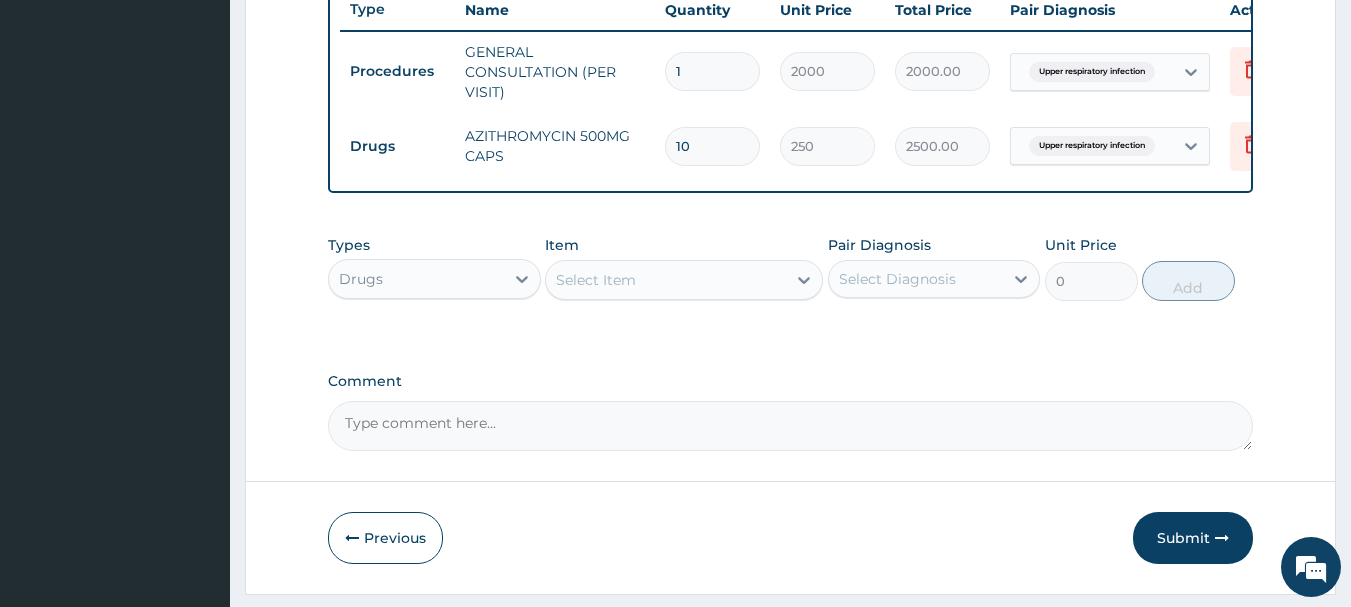 type on "10" 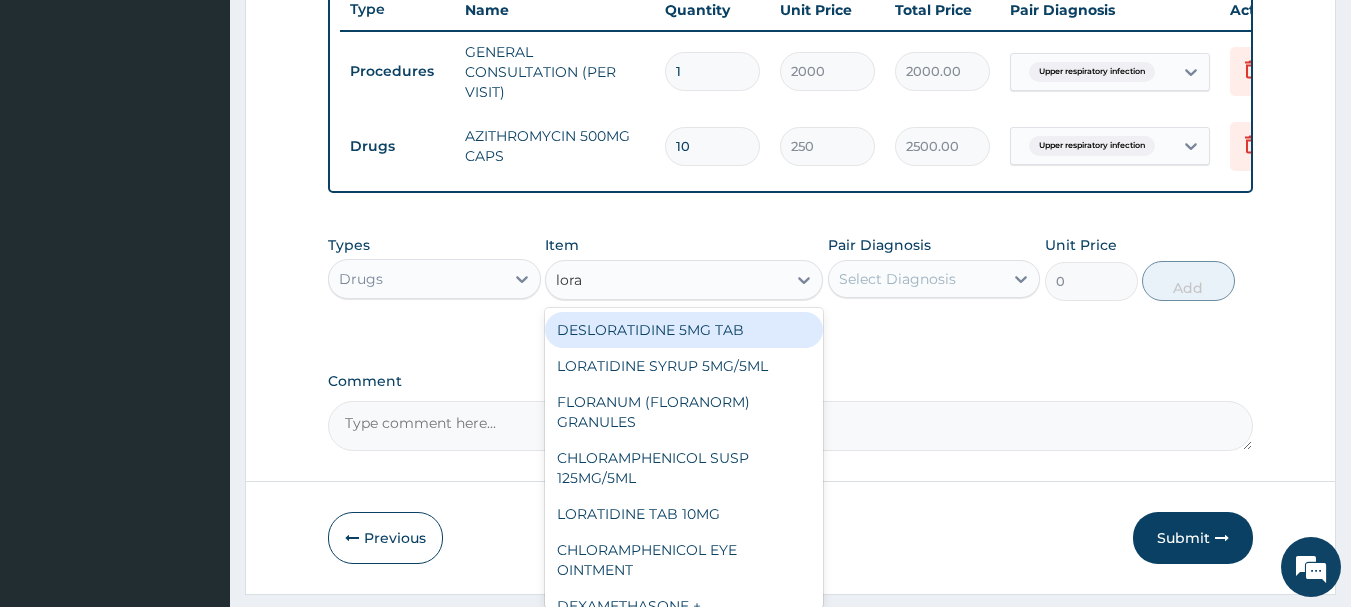 type on "lorat" 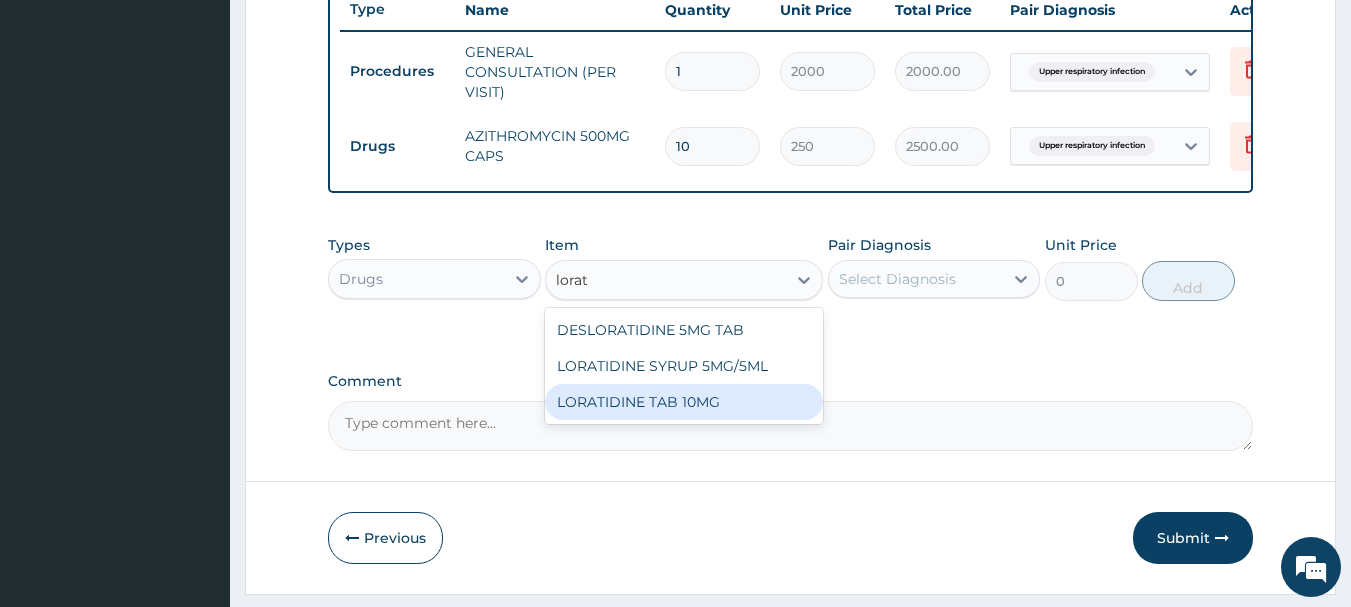 click on "LORATIDINE TAB 10MG" at bounding box center (684, 402) 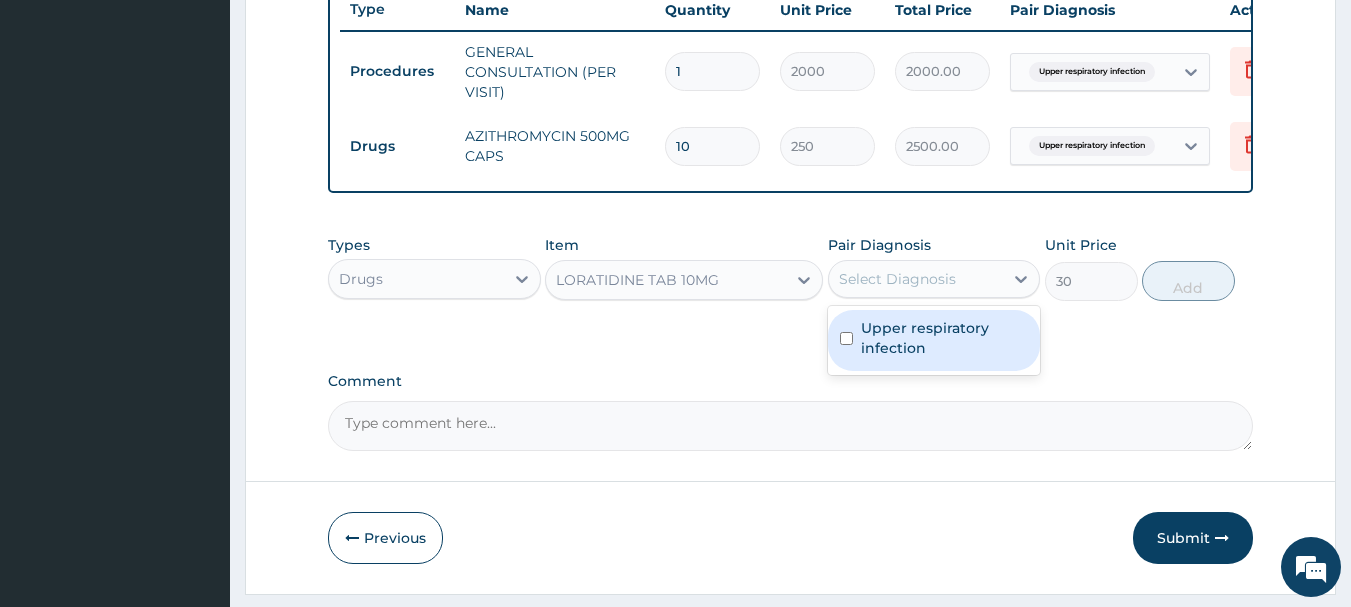 click on "Select Diagnosis" at bounding box center [897, 279] 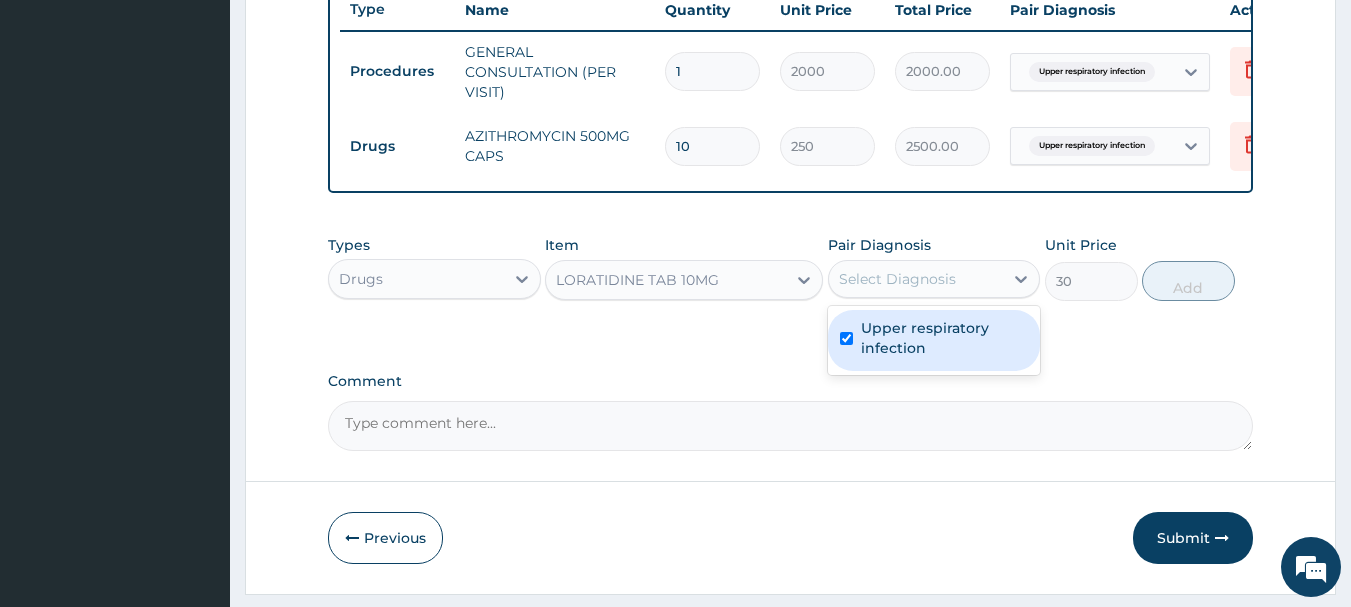 checkbox on "true" 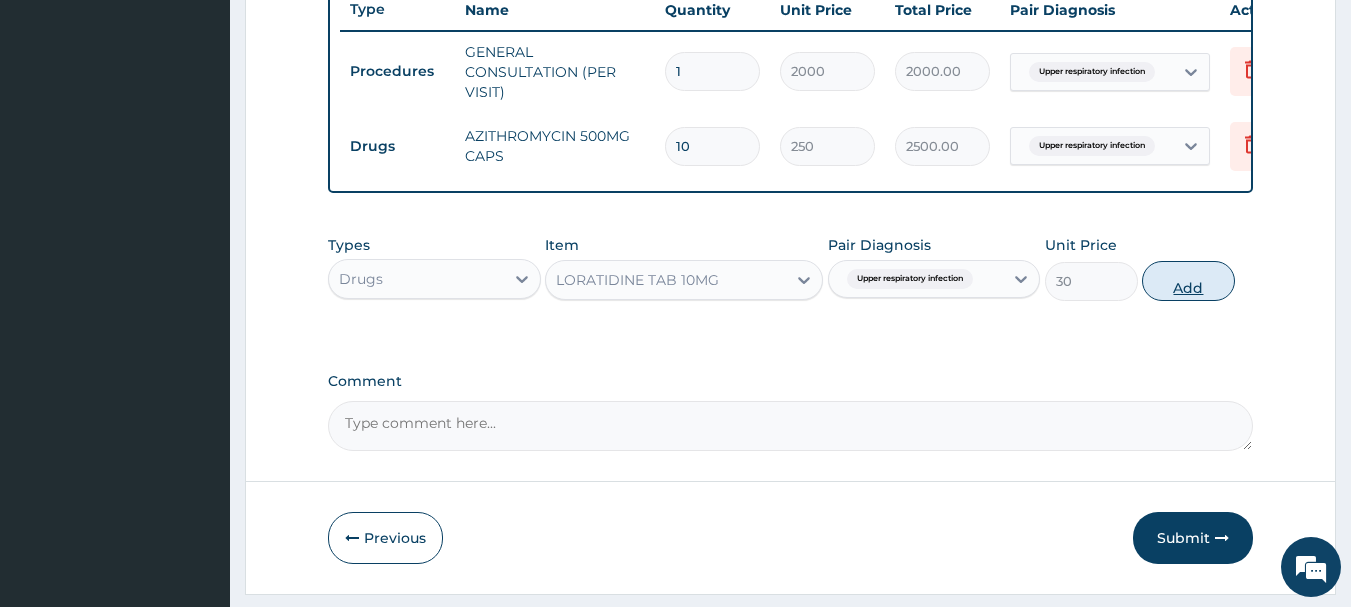 click on "Add" at bounding box center (1188, 281) 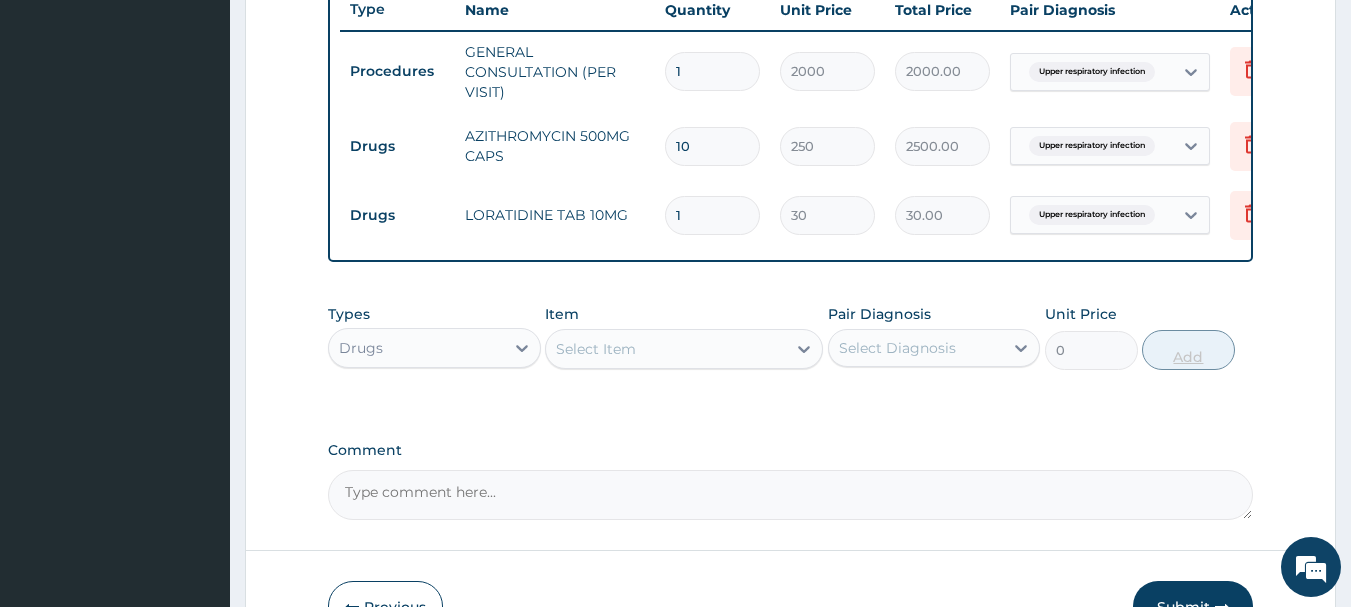 type on "10" 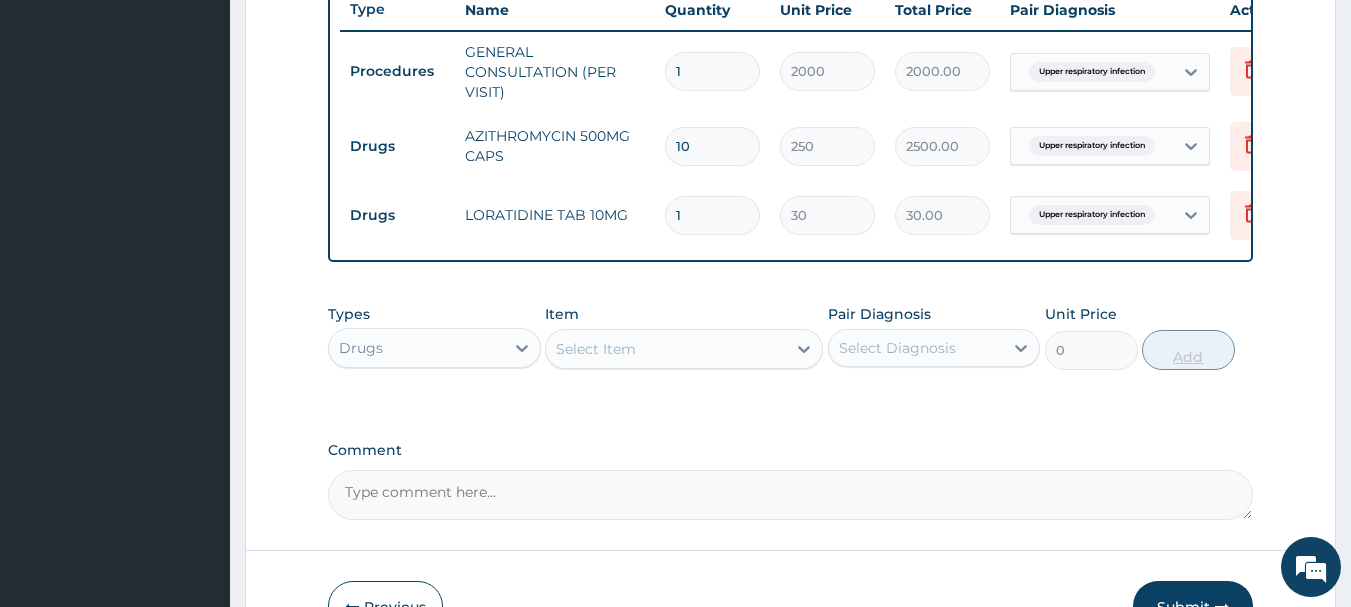 type on "300.00" 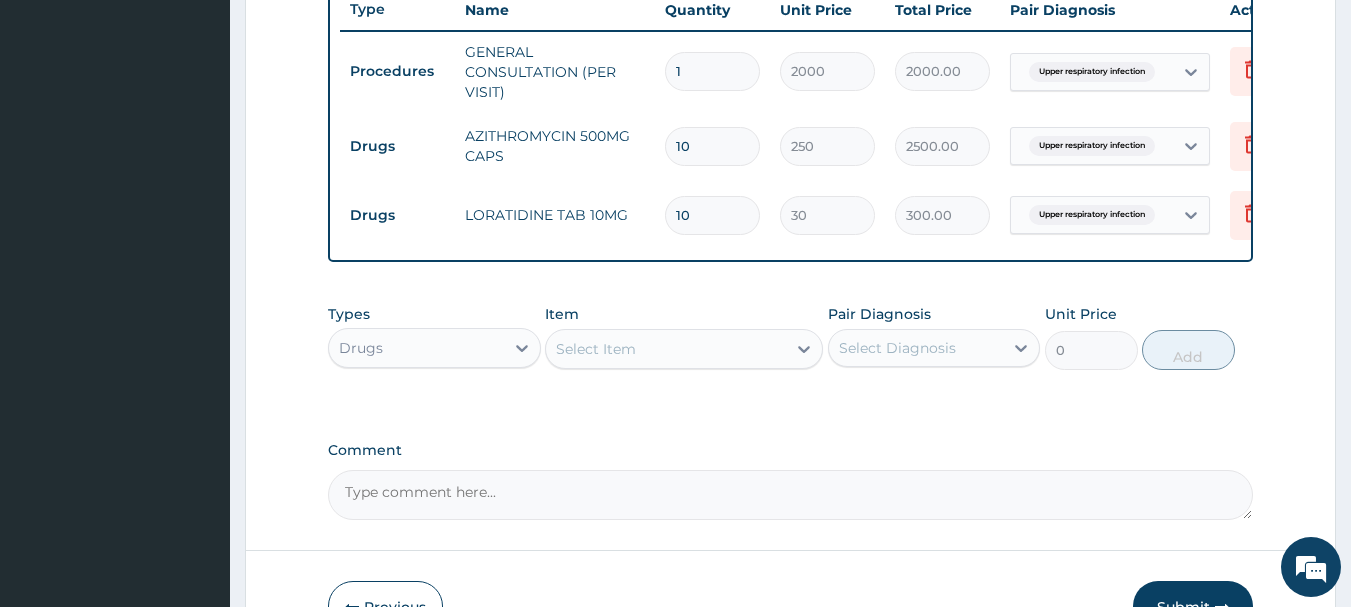 type on "10" 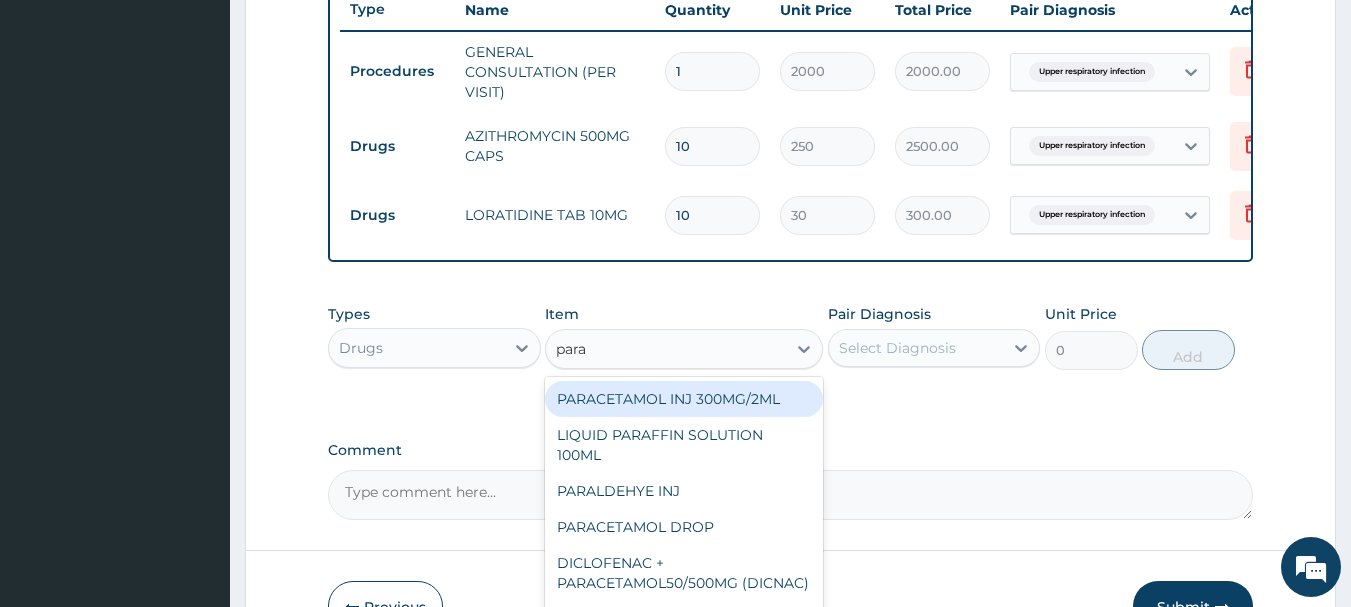 type on "parac" 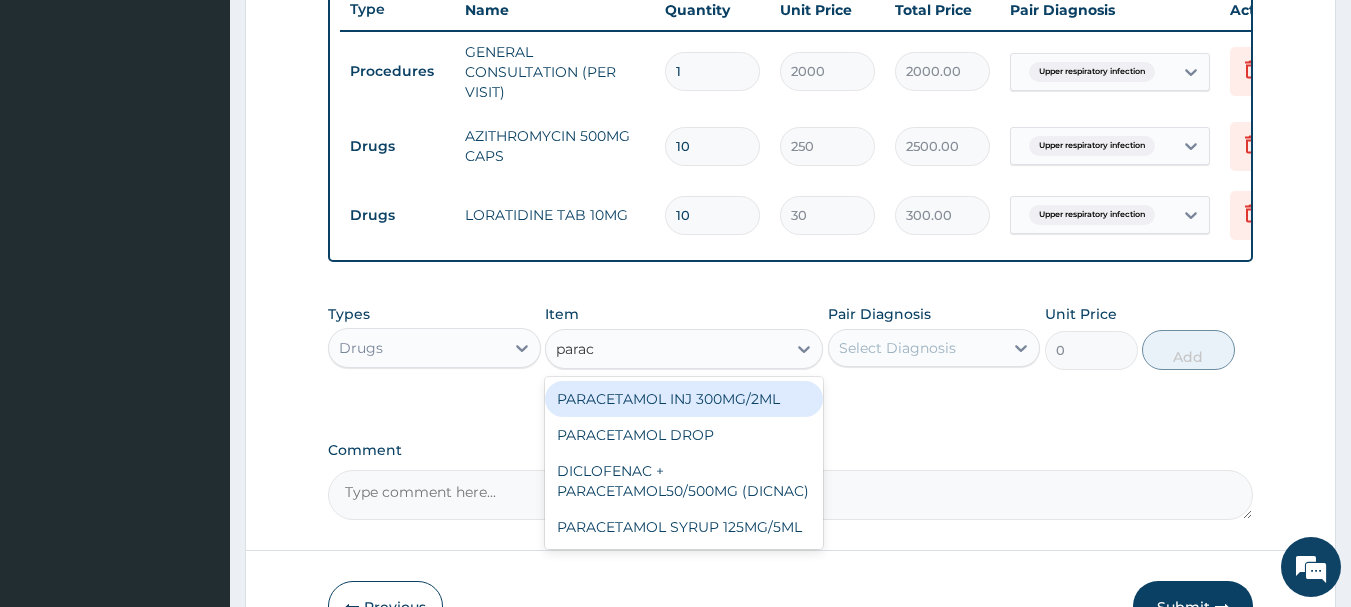 click on "PARACETAMOL INJ 300MG/2ML" at bounding box center (684, 399) 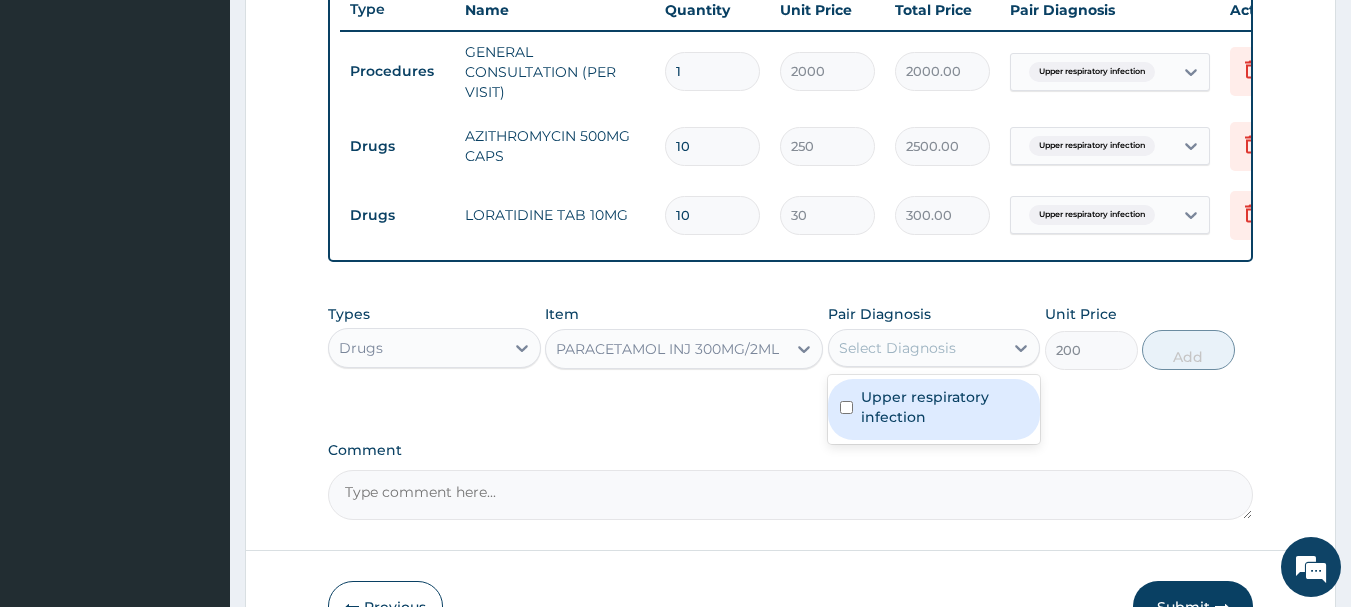 click on "Select Diagnosis" at bounding box center (897, 348) 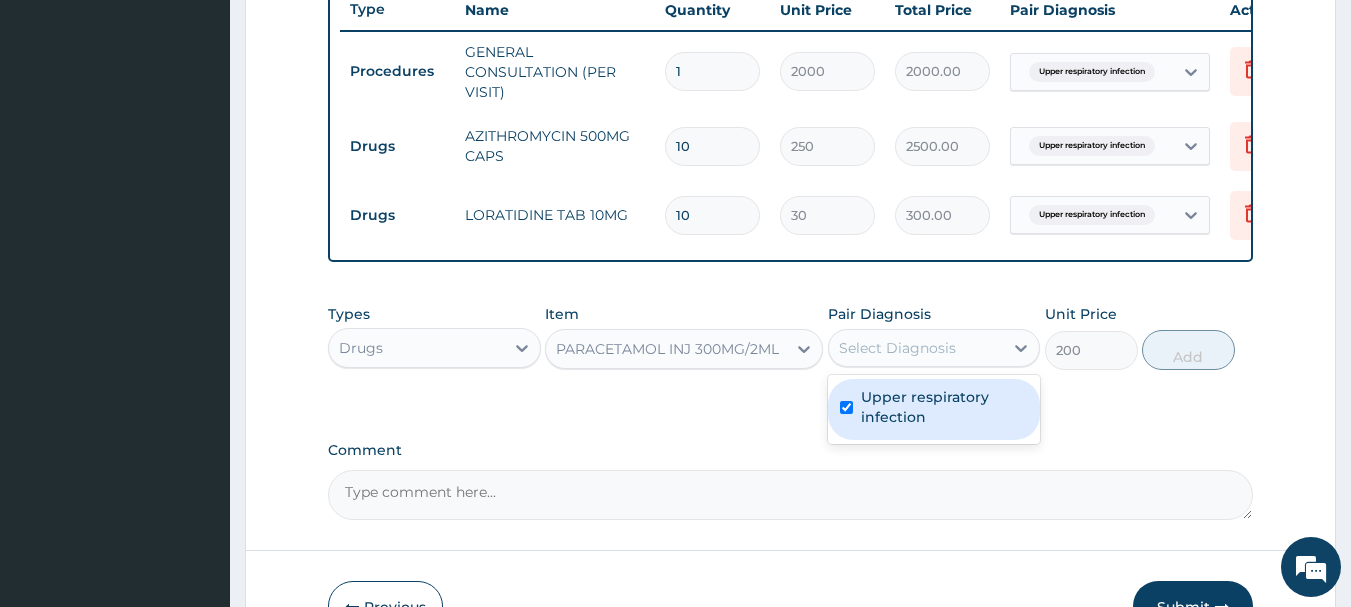 checkbox on "true" 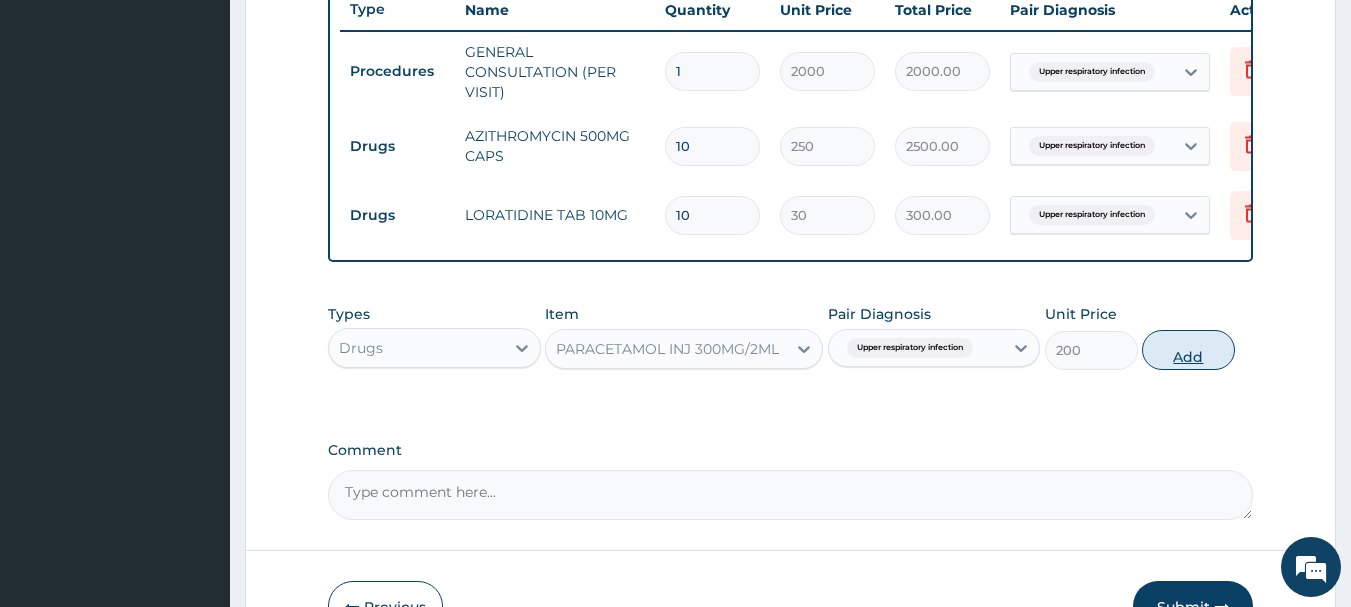 click on "Add" at bounding box center (1188, 350) 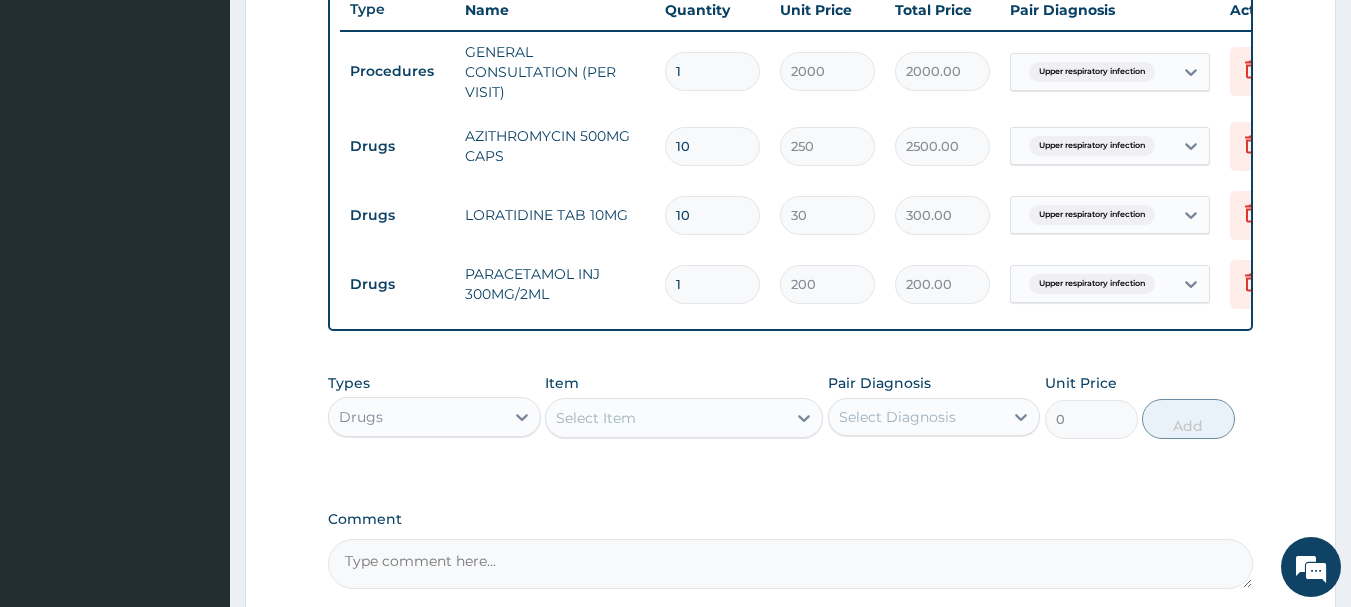 type 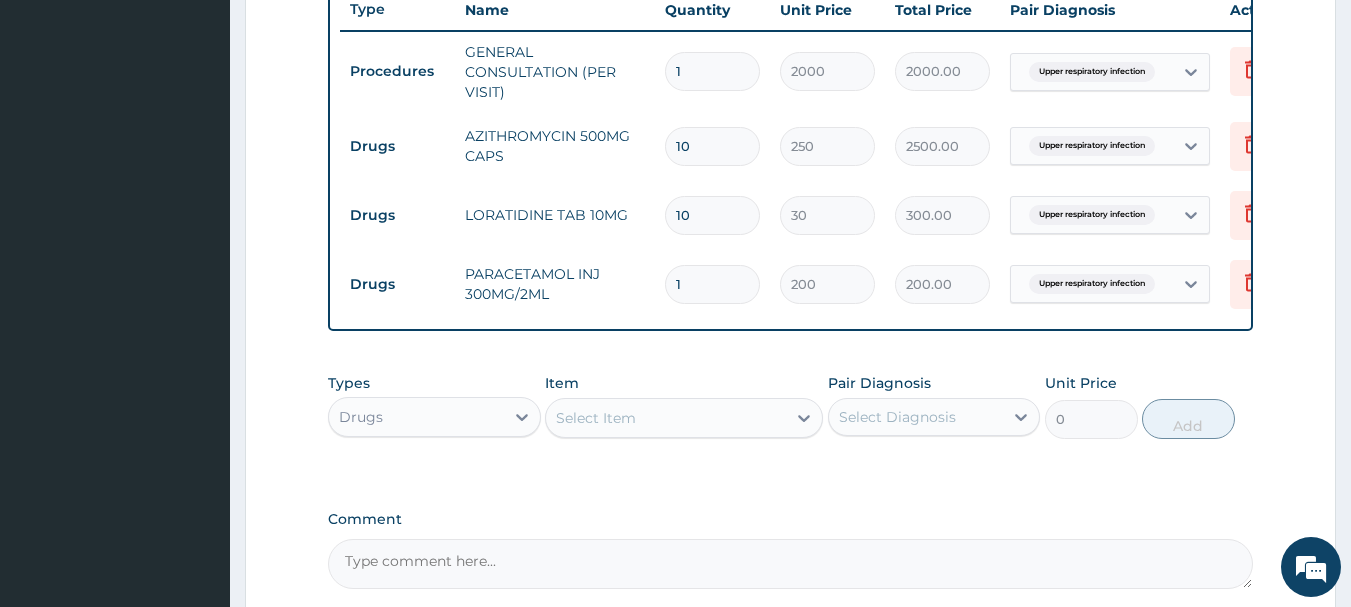 type on "0.00" 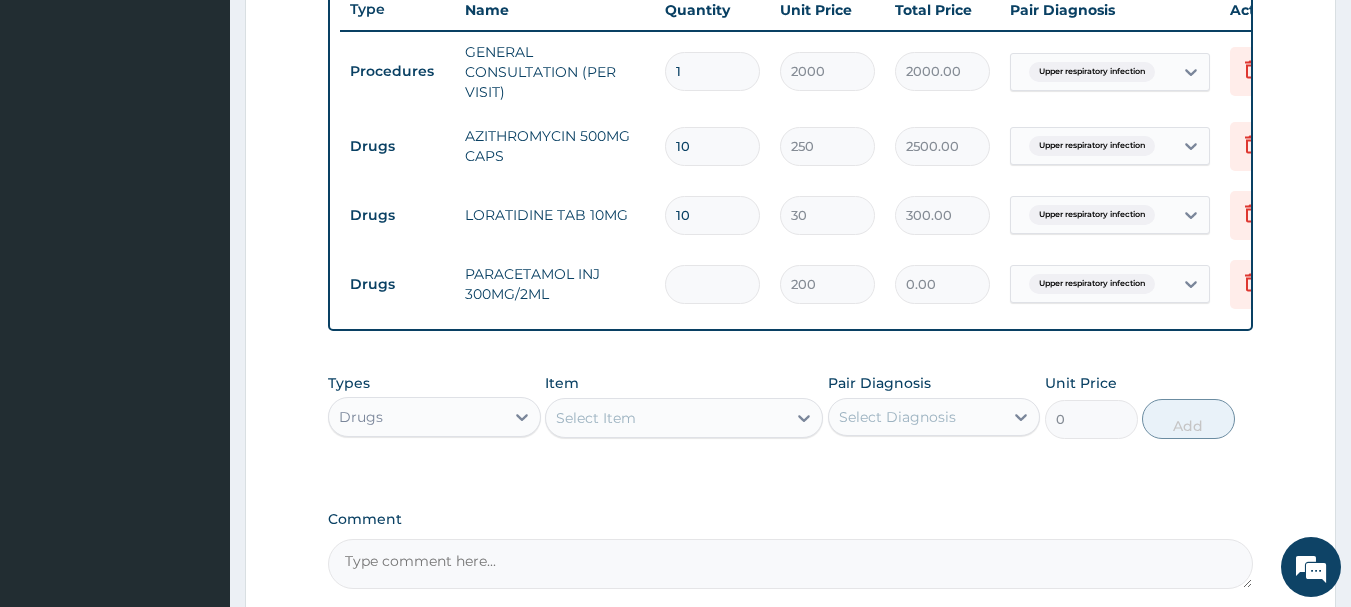type on "2" 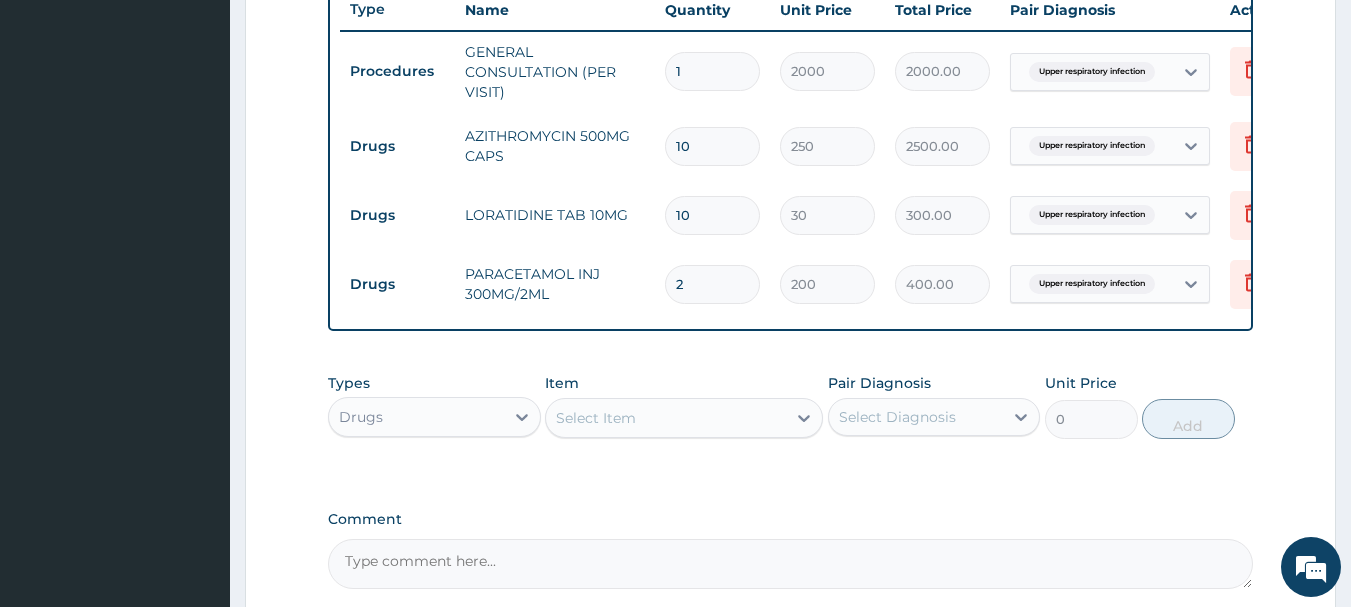 type on "2" 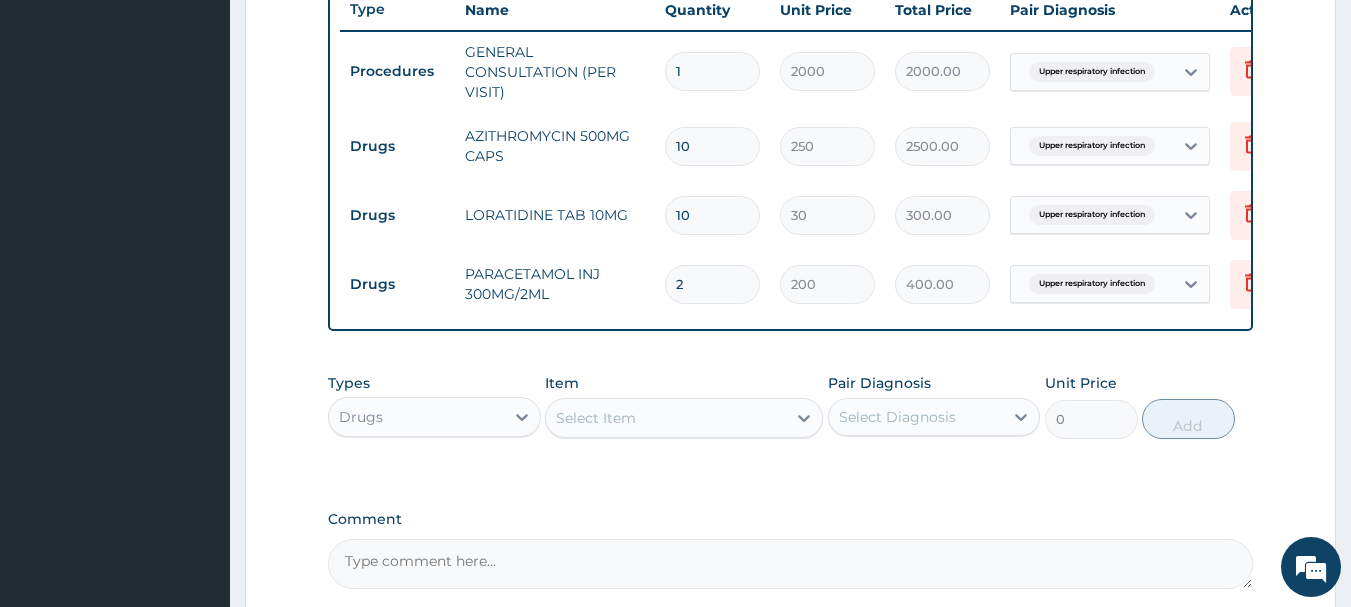click on "Select Item" at bounding box center (666, 418) 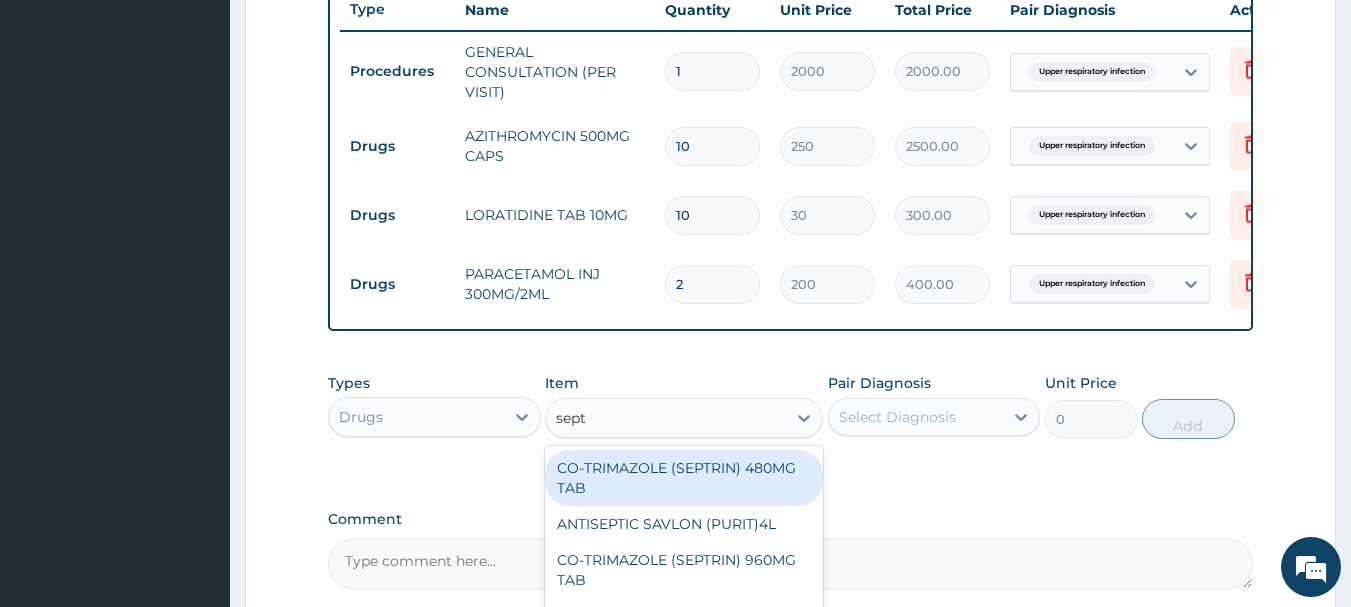 type on "septr" 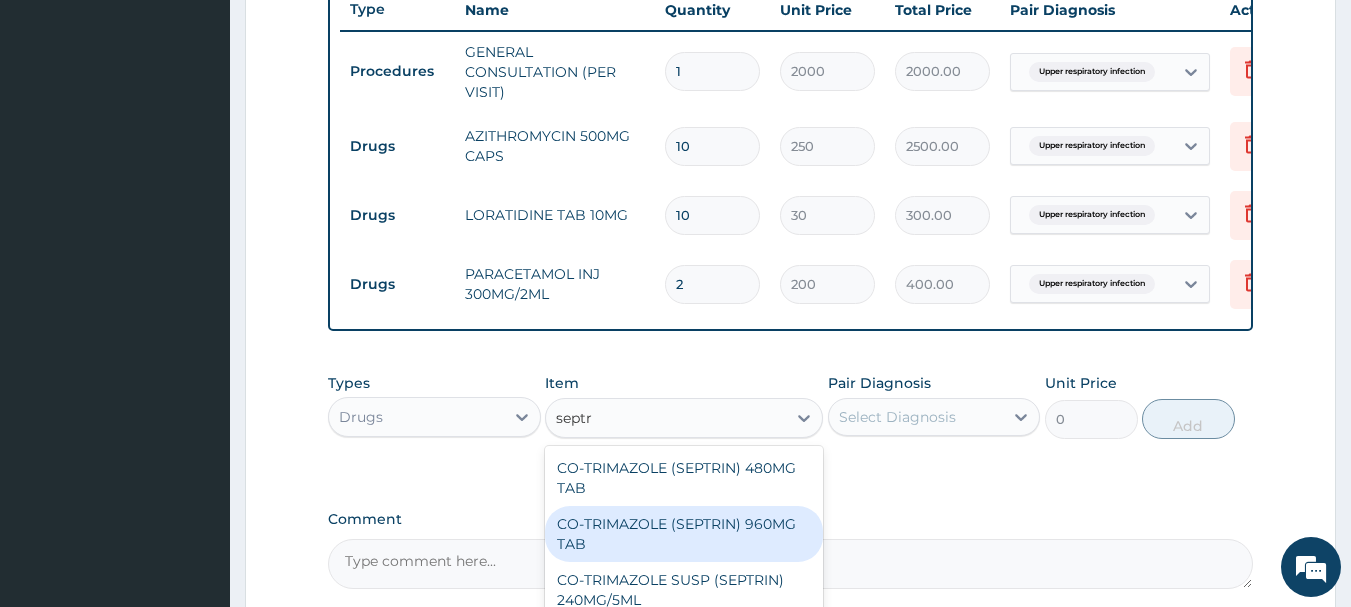 click on "CO-TRIMAZOLE (SEPTRIN) 960MG TAB" at bounding box center [684, 534] 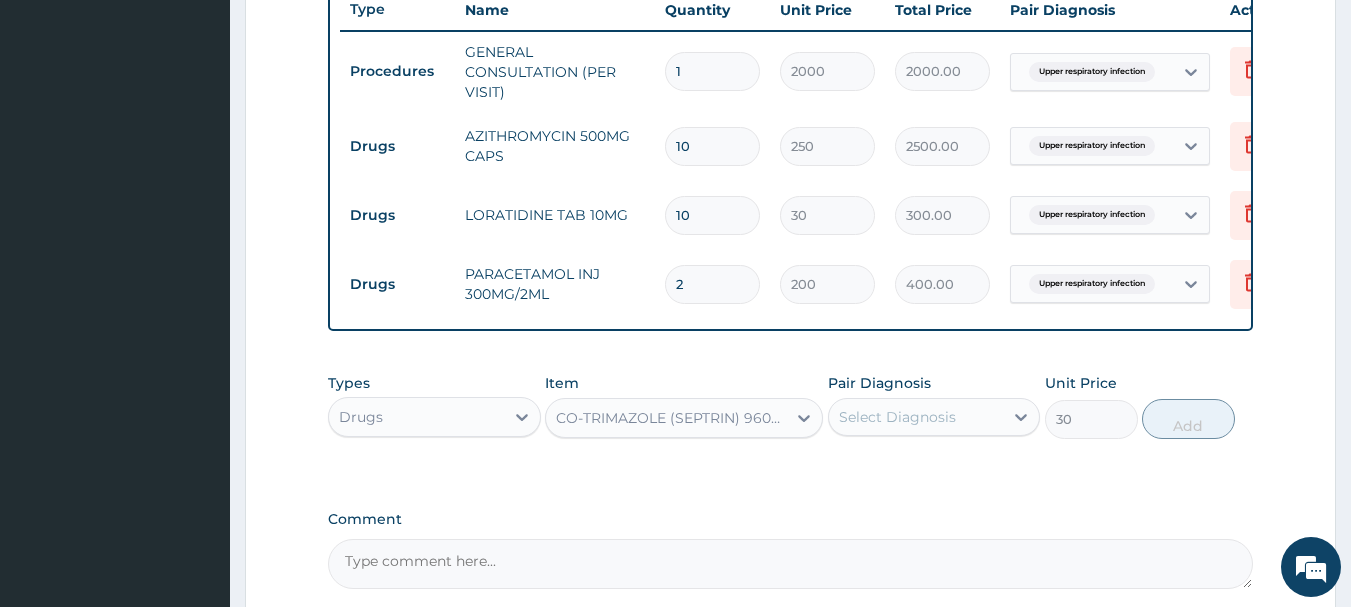 click on "Select Diagnosis" at bounding box center [897, 417] 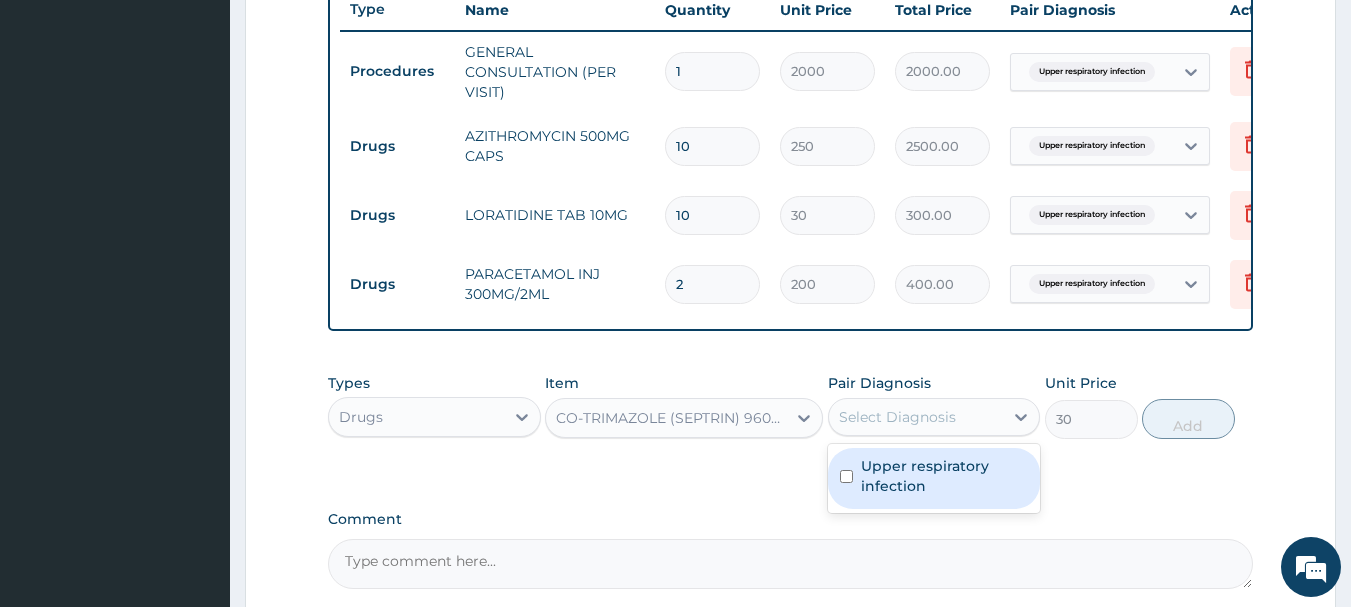 click on "Upper respiratory infection" at bounding box center (945, 476) 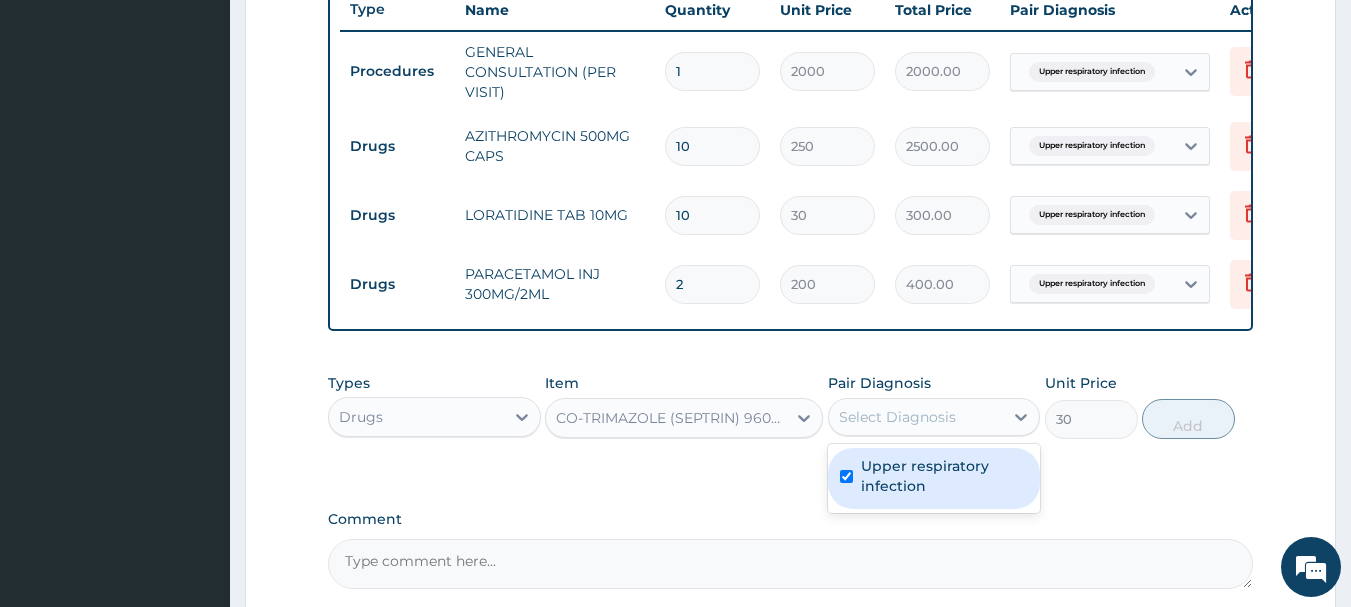 checkbox on "true" 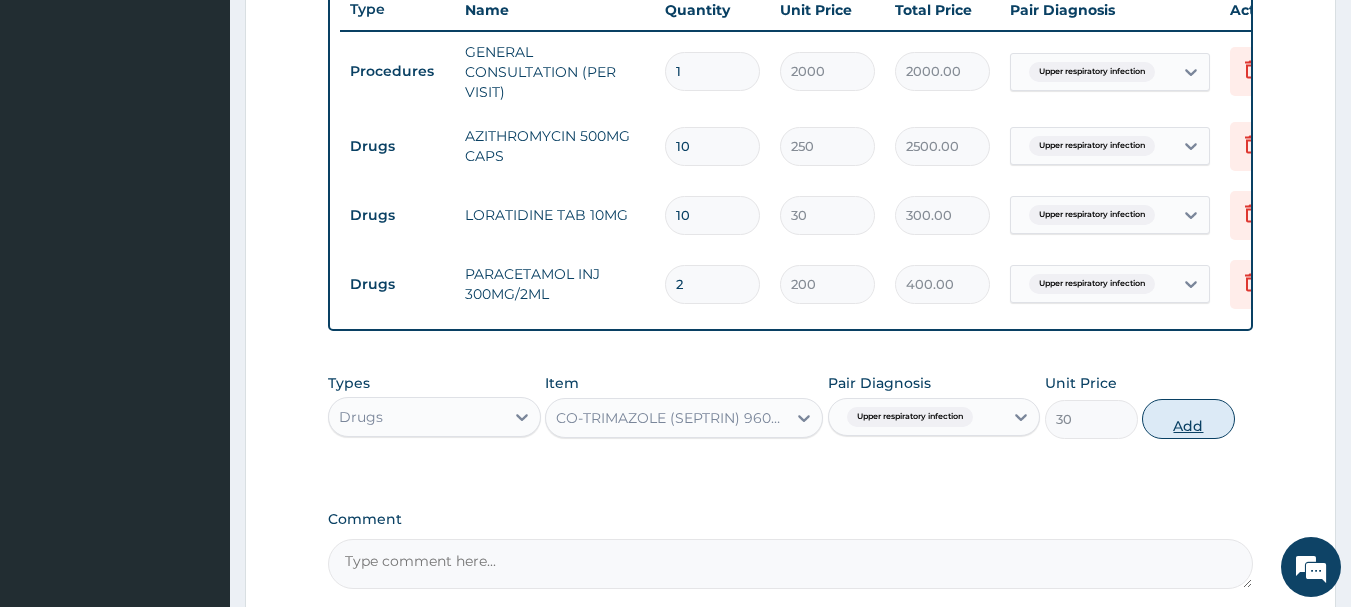 click on "Add" at bounding box center [1188, 419] 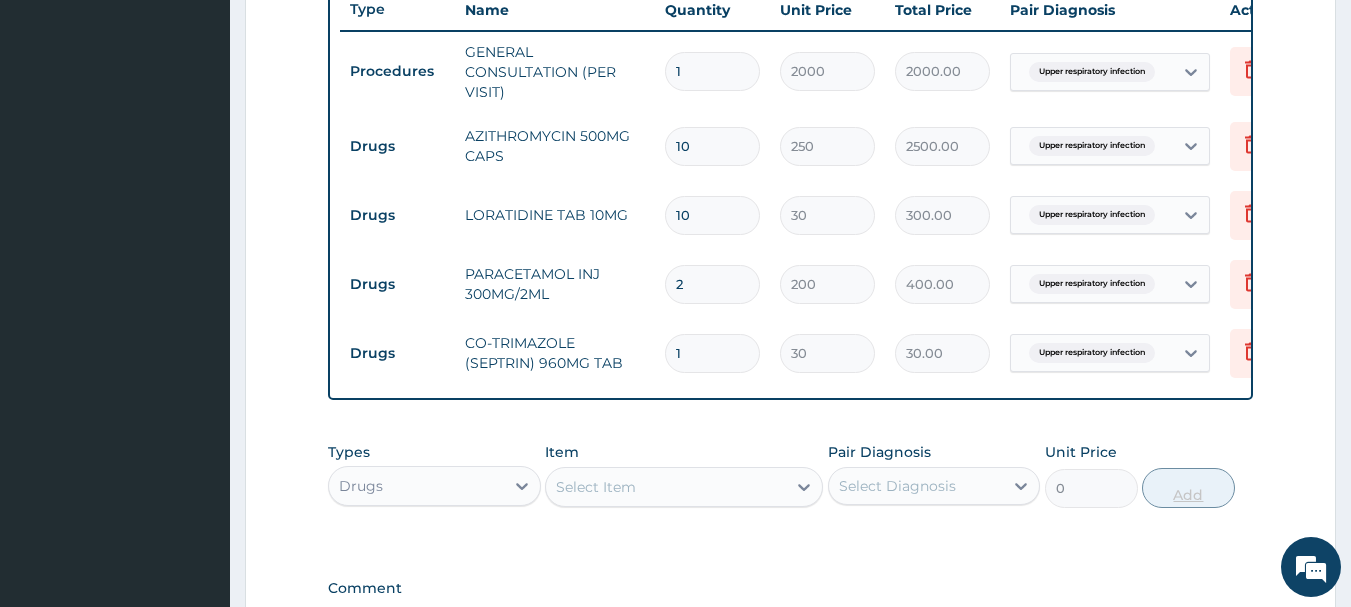 type 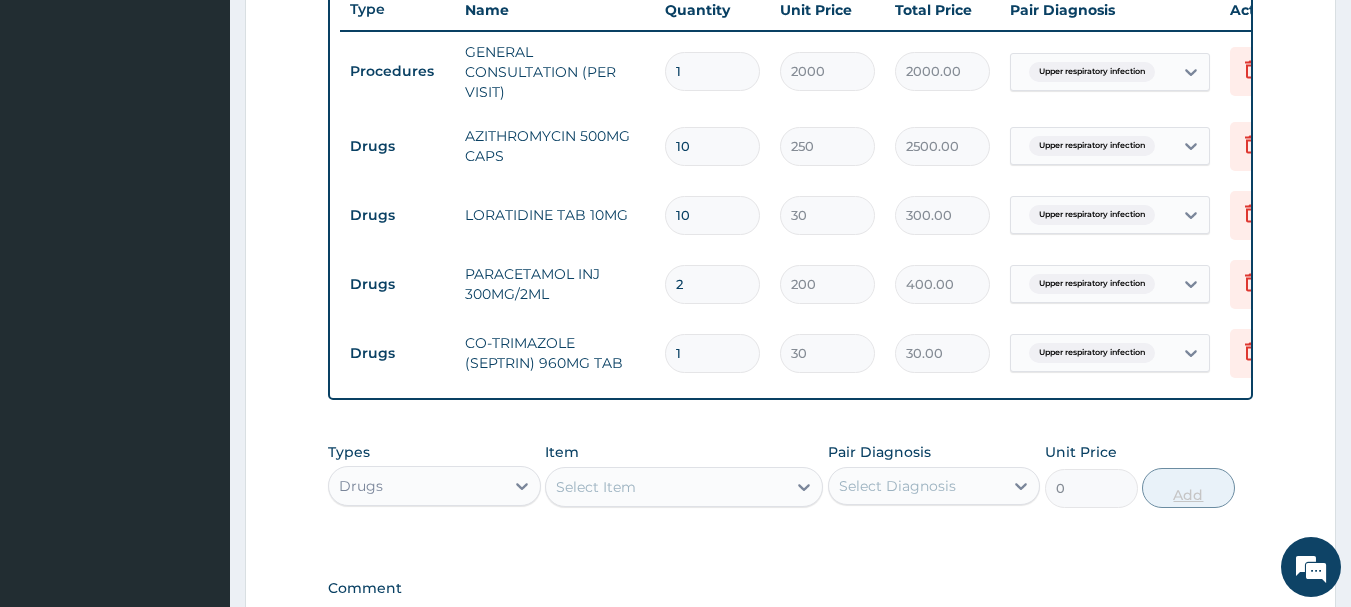 type on "0.00" 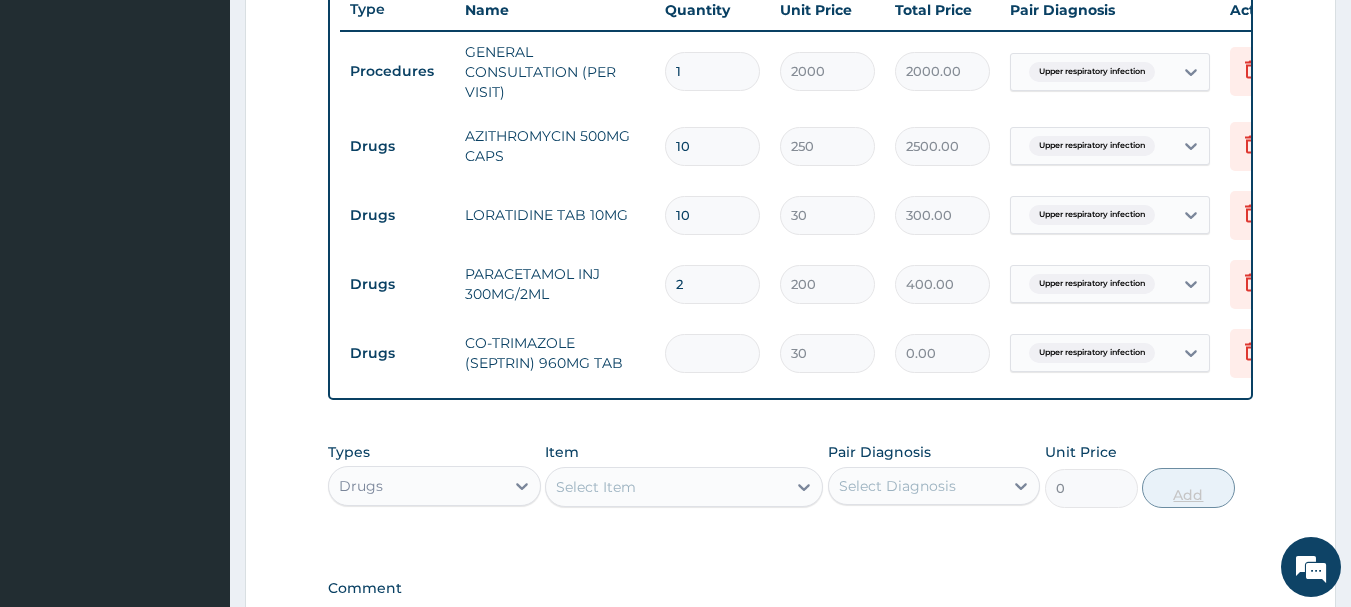 type on "5" 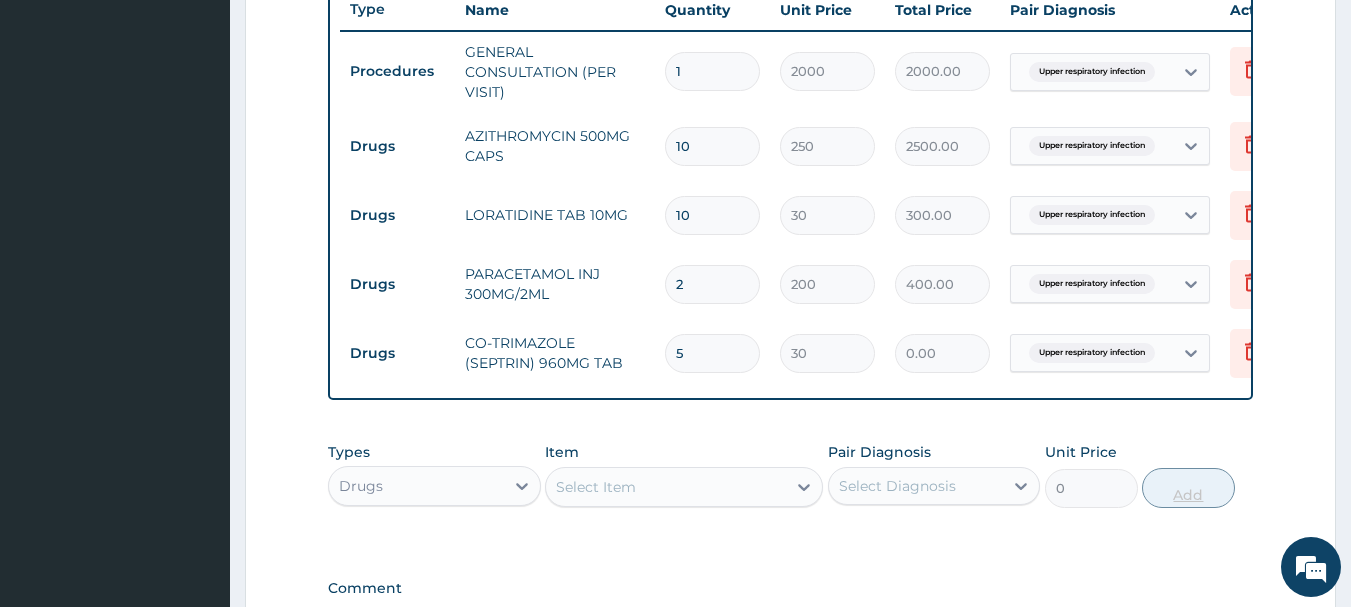type on "150.00" 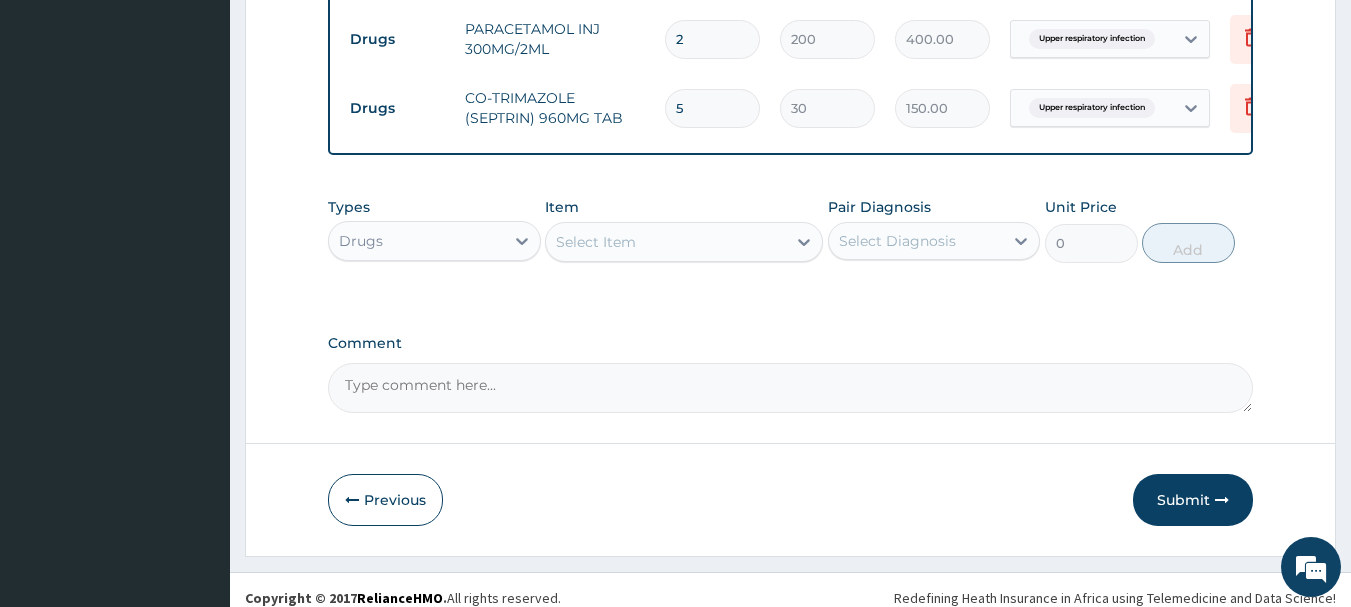 scroll, scrollTop: 1042, scrollLeft: 0, axis: vertical 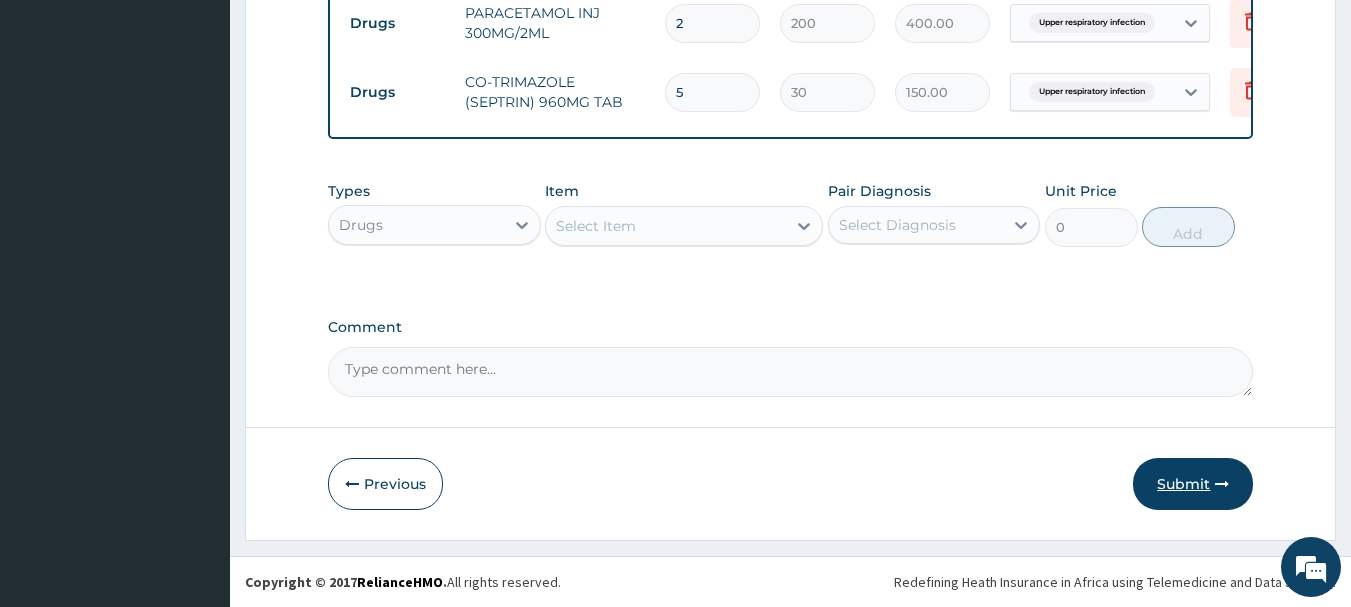 type on "5" 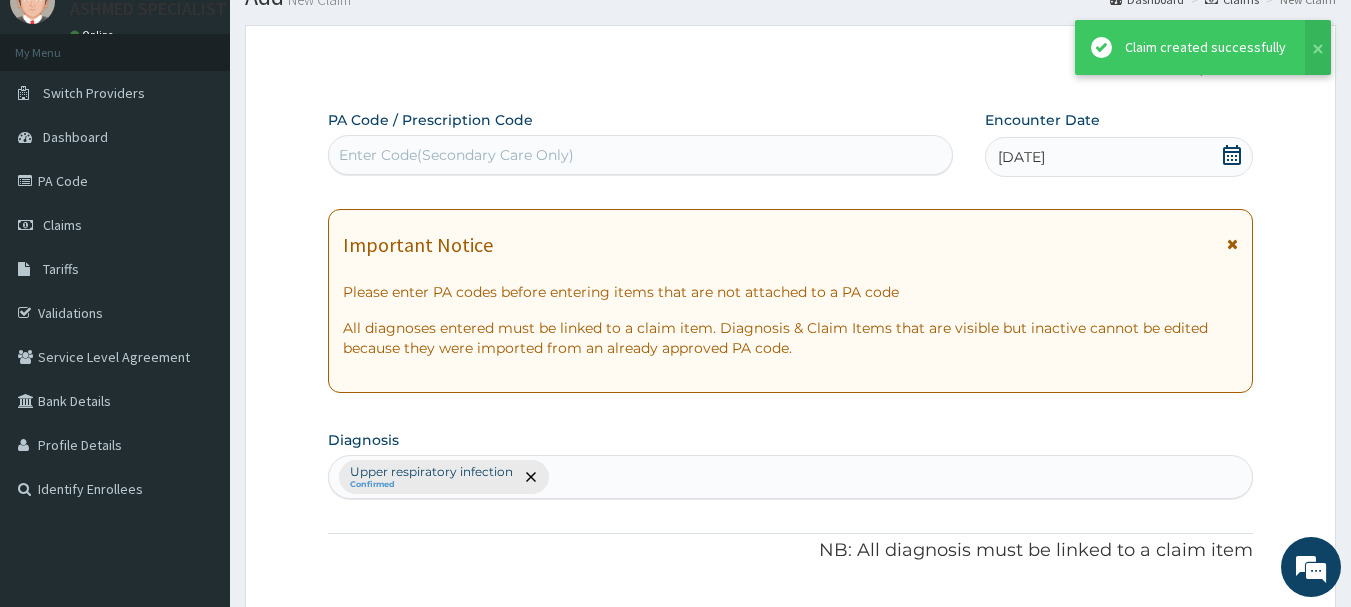 scroll, scrollTop: 1042, scrollLeft: 0, axis: vertical 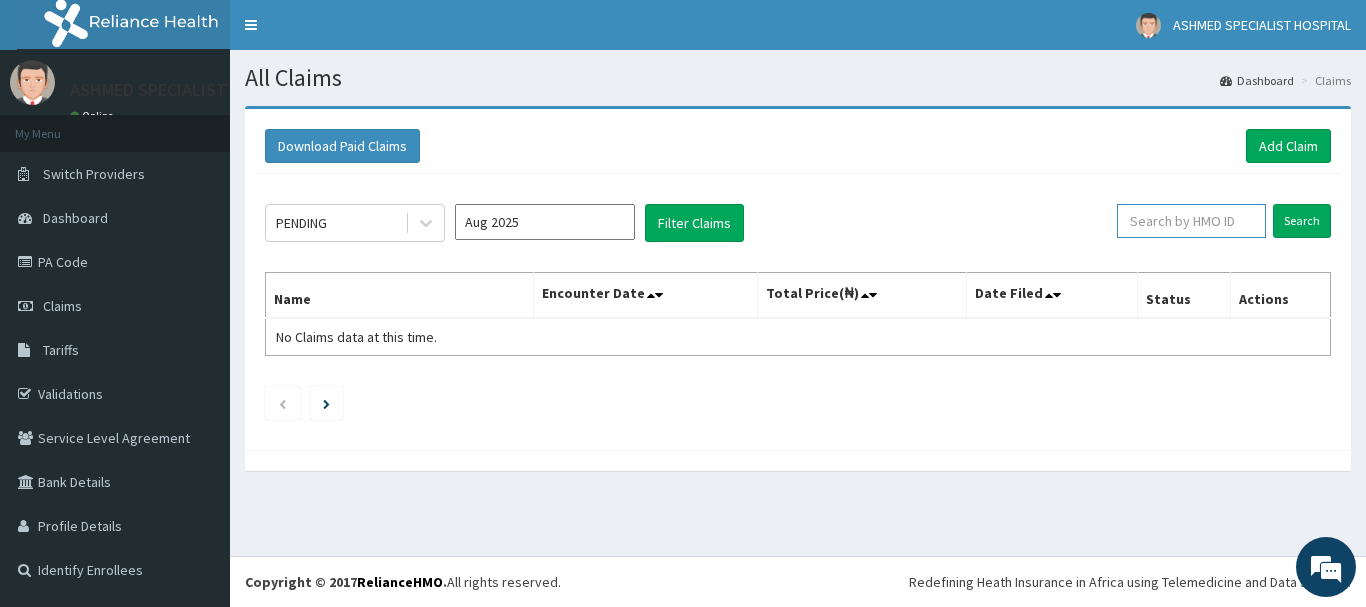 click at bounding box center (1191, 221) 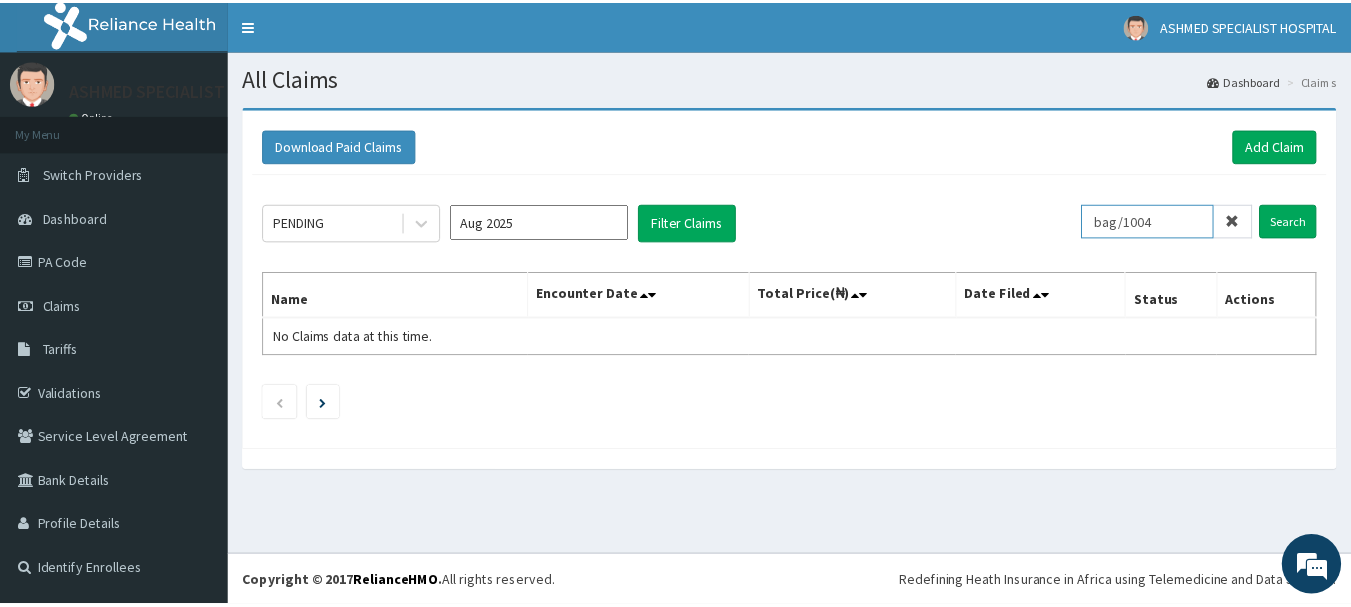 scroll, scrollTop: 0, scrollLeft: 0, axis: both 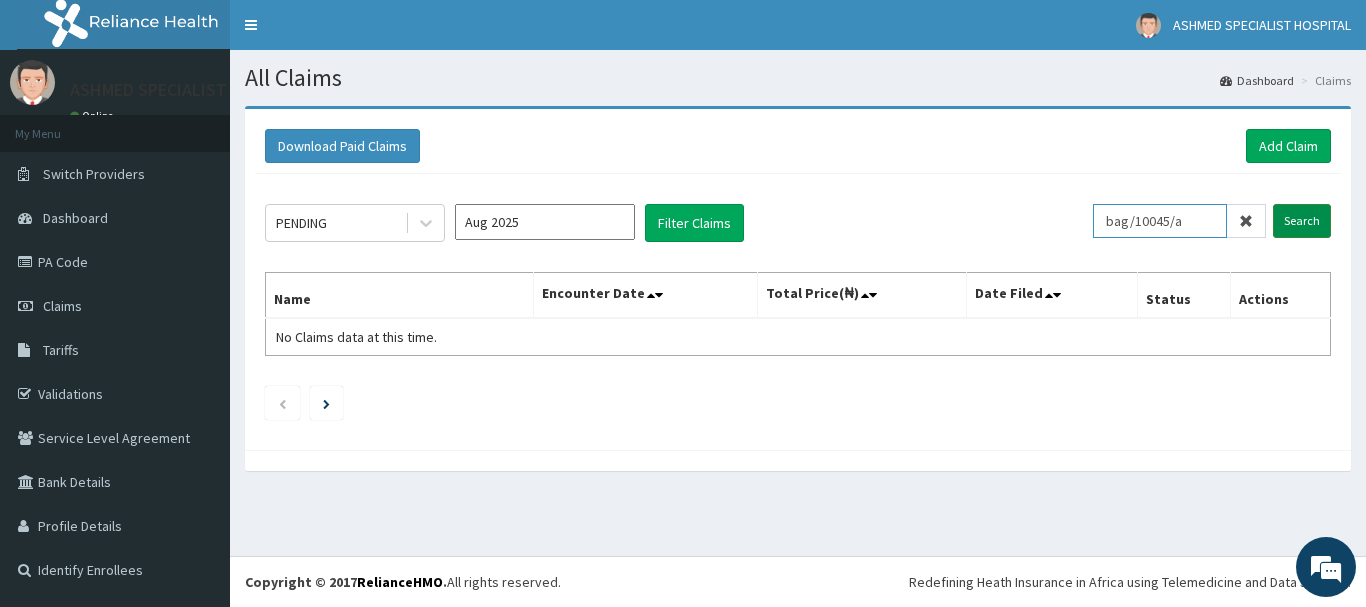 type on "bag/10045/a" 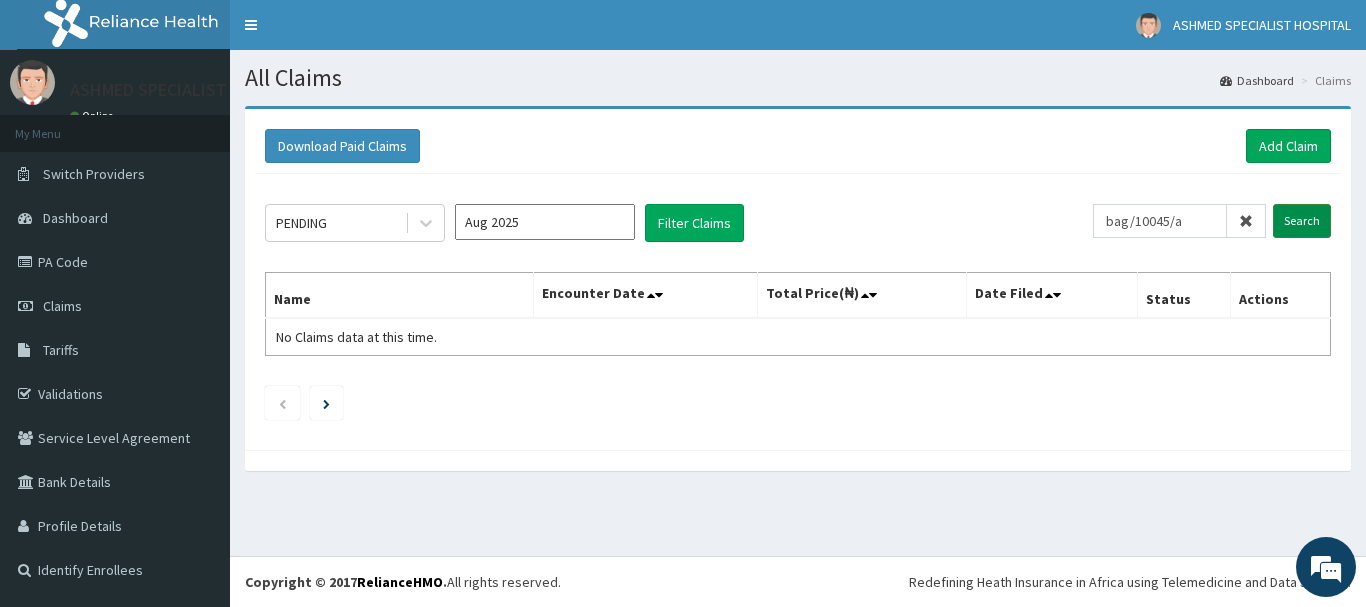 click on "Search" at bounding box center [1302, 221] 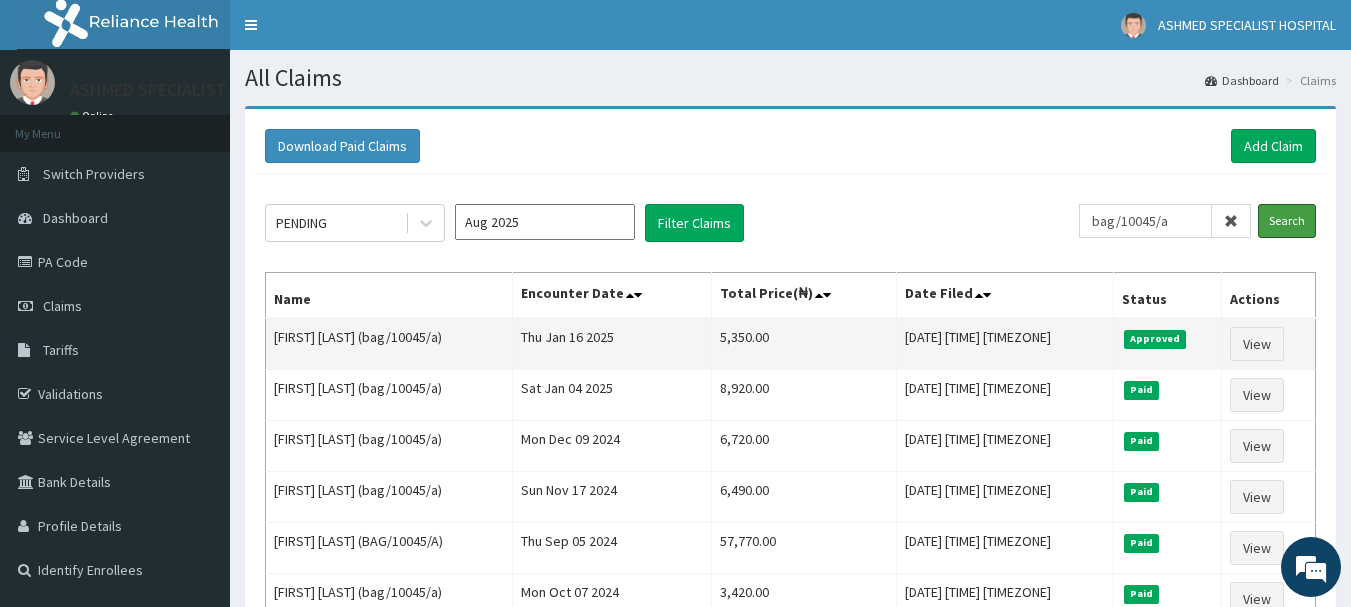 click on "Search" at bounding box center [1287, 221] 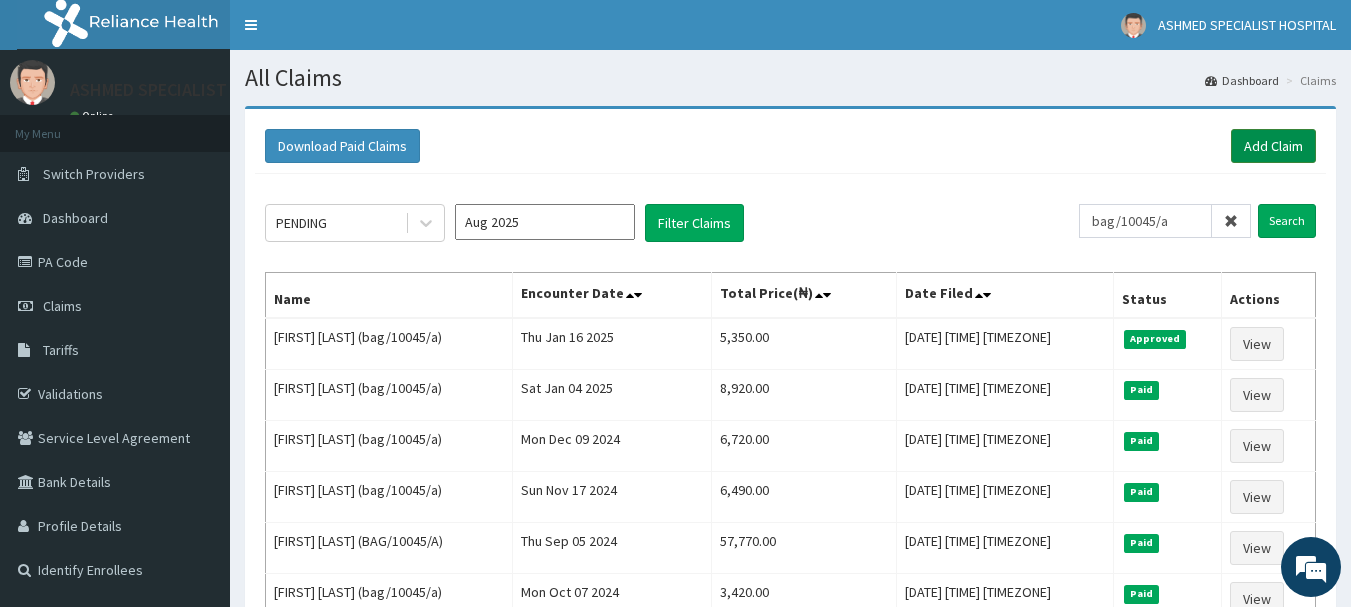 click on "Add Claim" at bounding box center (1273, 146) 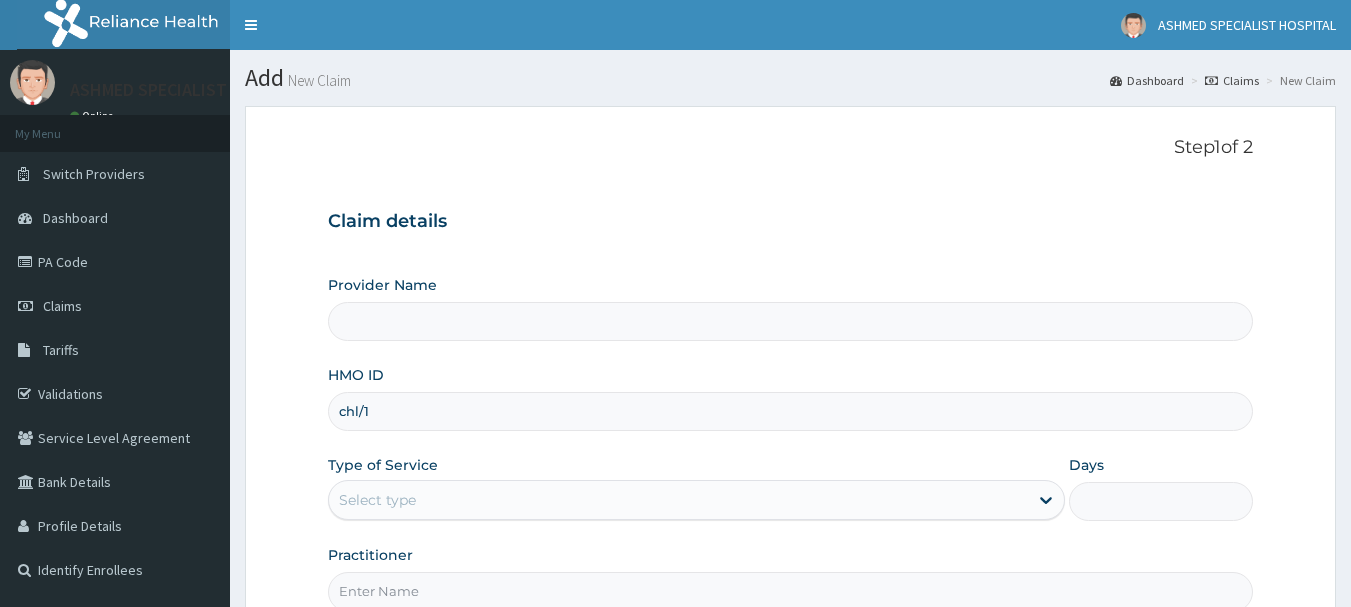 scroll, scrollTop: 0, scrollLeft: 0, axis: both 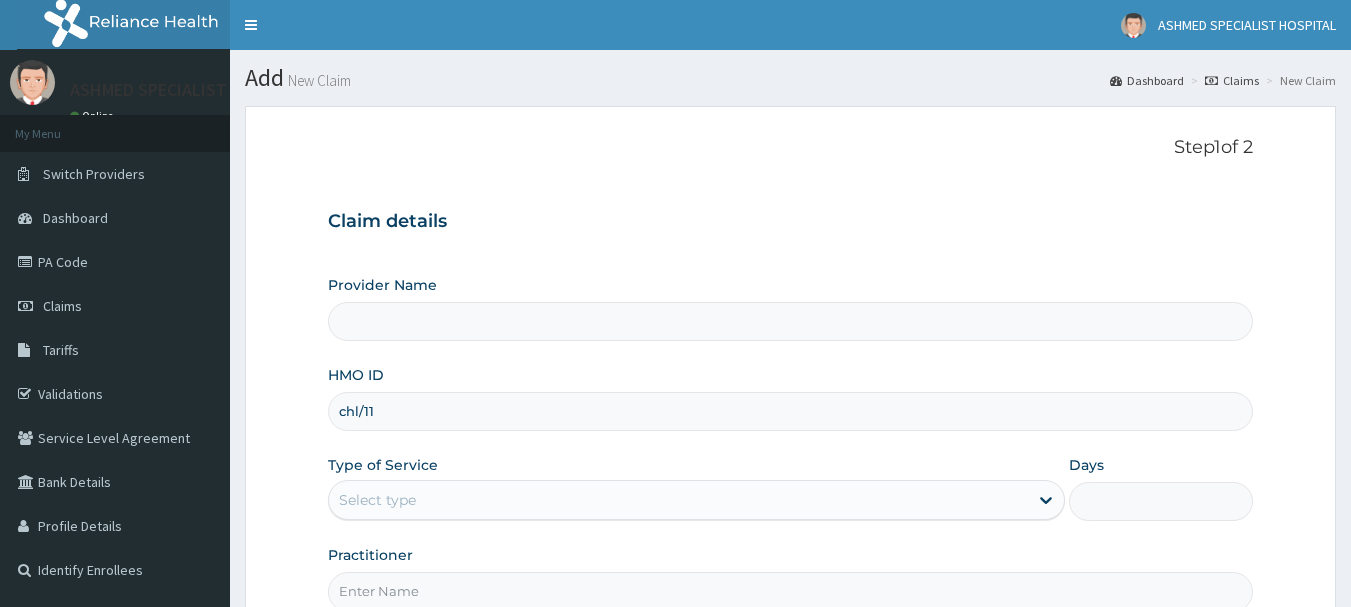 type on "ASHMED SPECIALIST HOSPITAL" 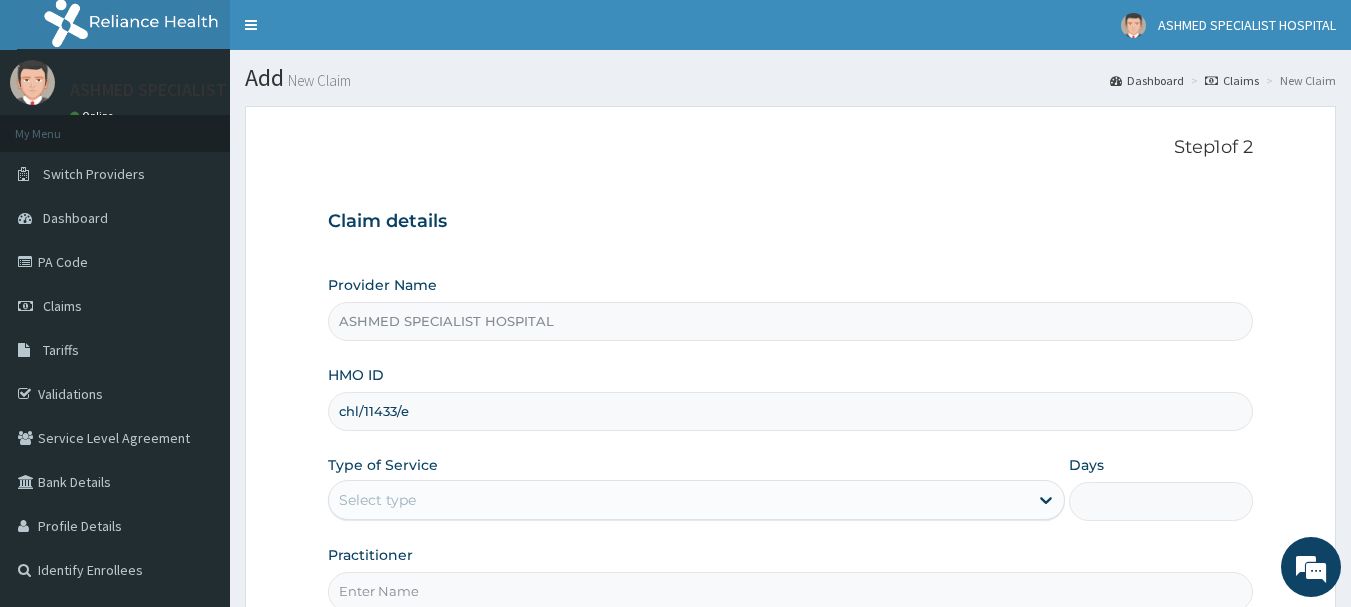 scroll, scrollTop: 0, scrollLeft: 0, axis: both 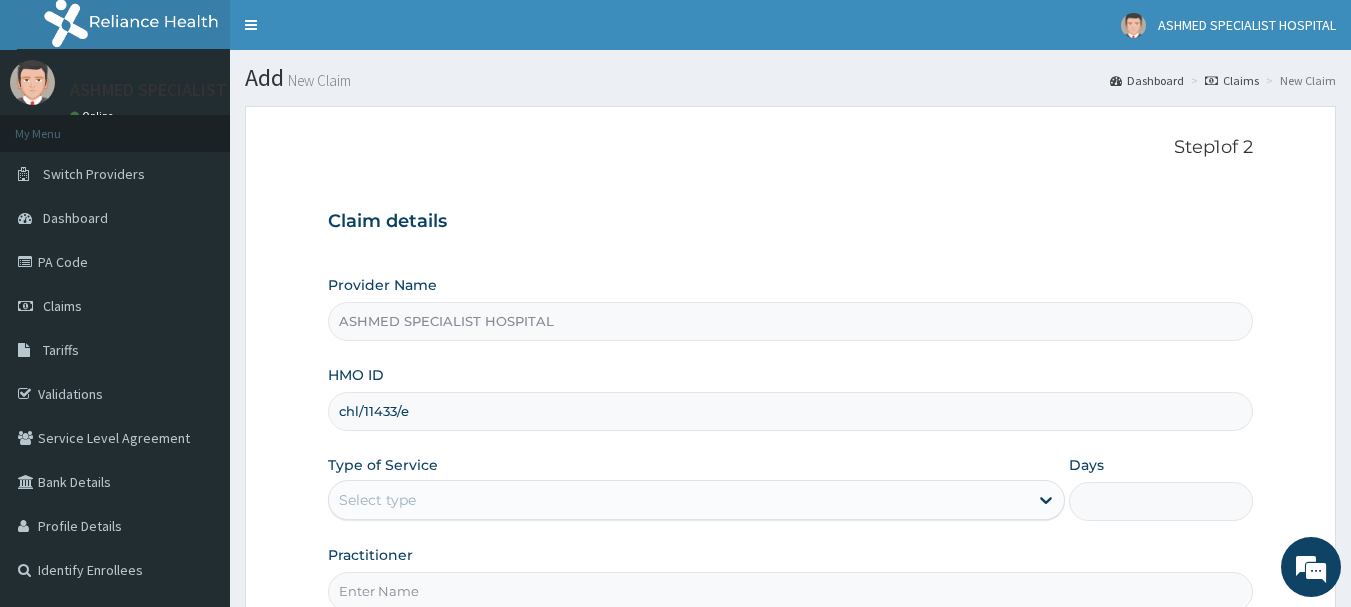 type on "chl/11433/e" 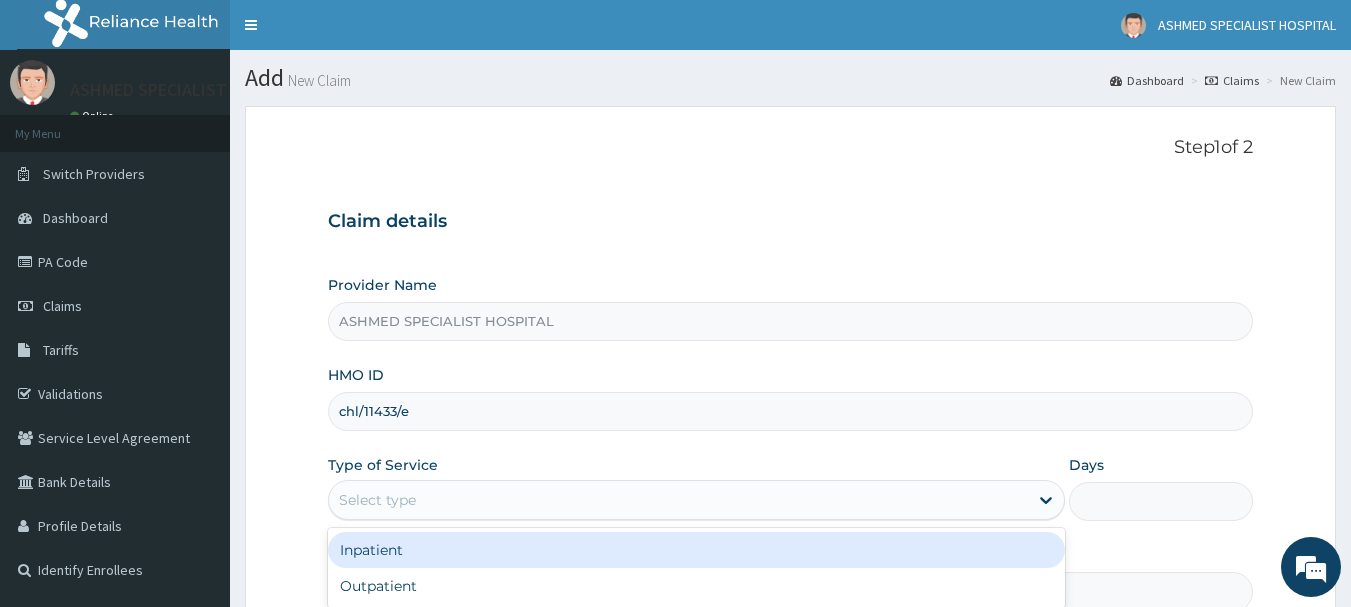 click on "Select type" at bounding box center [678, 500] 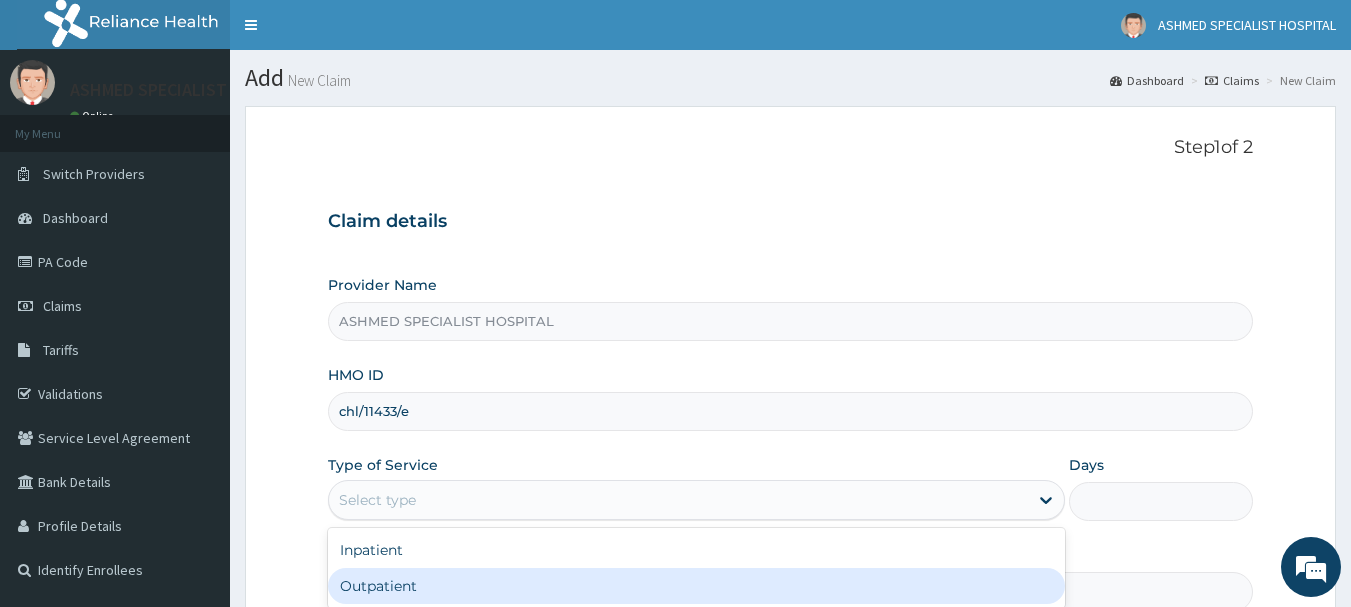 click on "Outpatient" at bounding box center (696, 586) 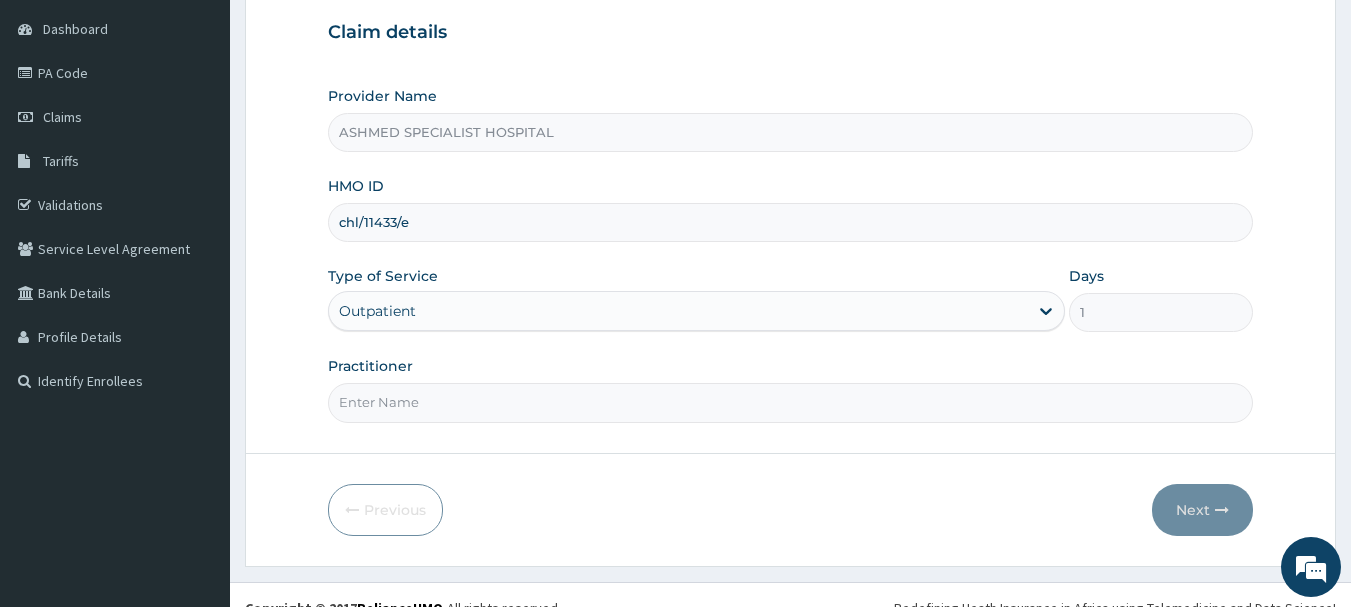 scroll, scrollTop: 215, scrollLeft: 0, axis: vertical 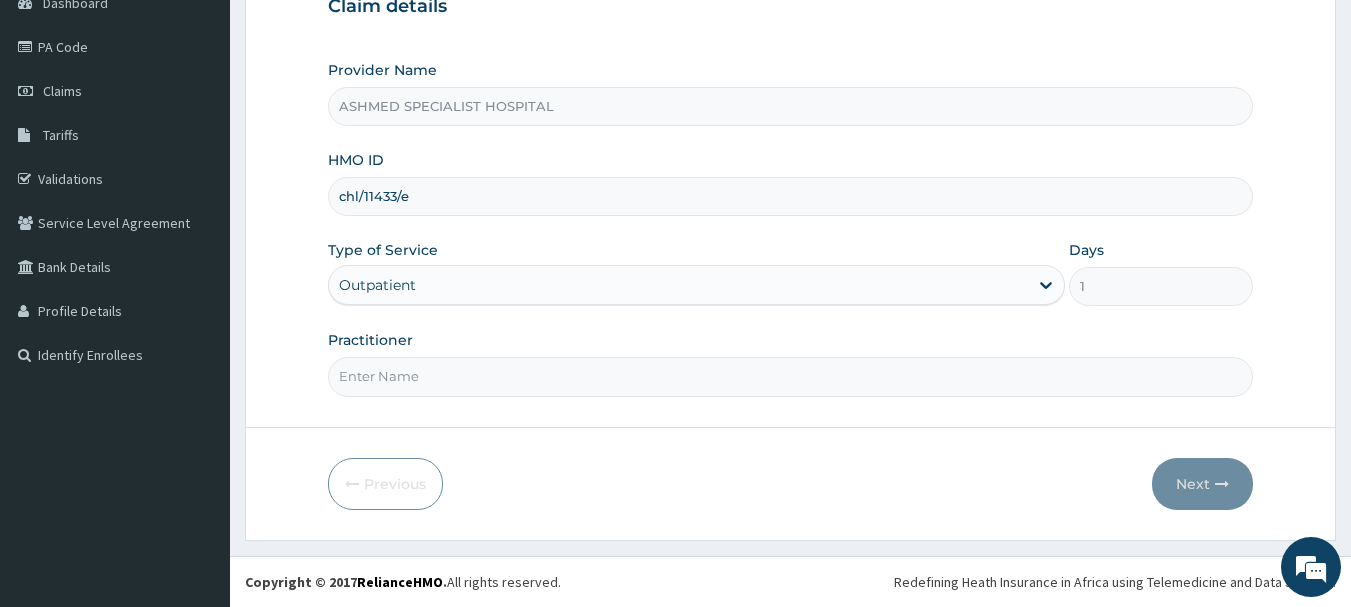 click on "Practitioner" at bounding box center (791, 376) 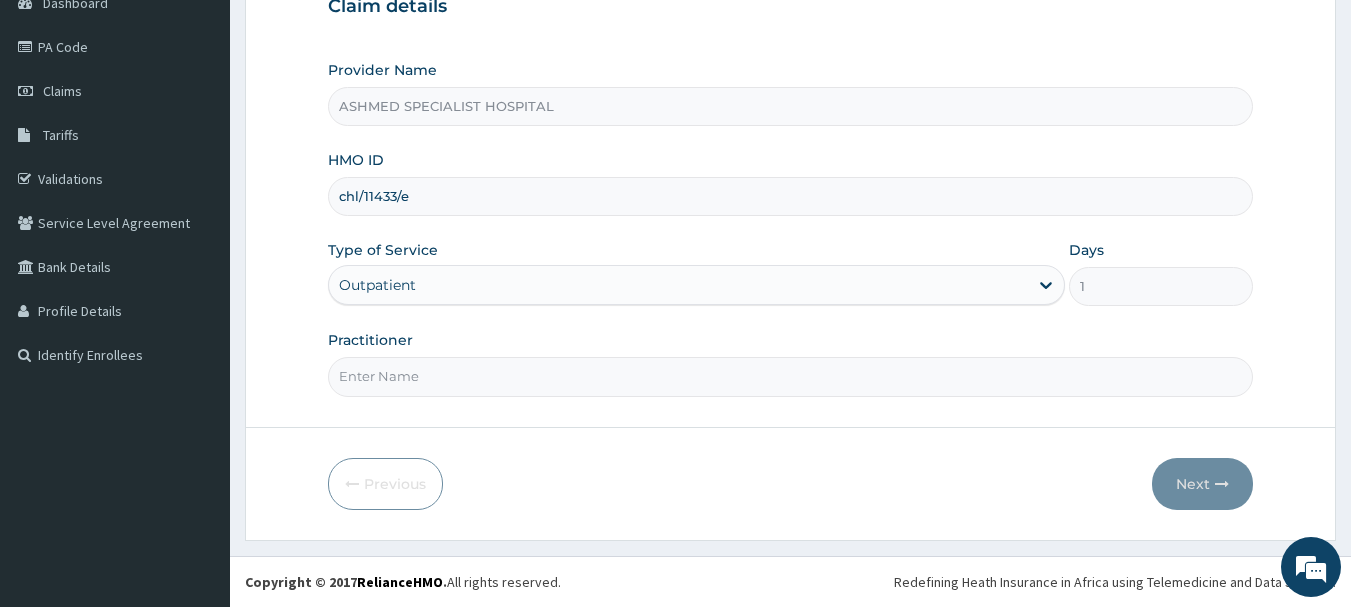 type on "DR. THOMPSON ODESA" 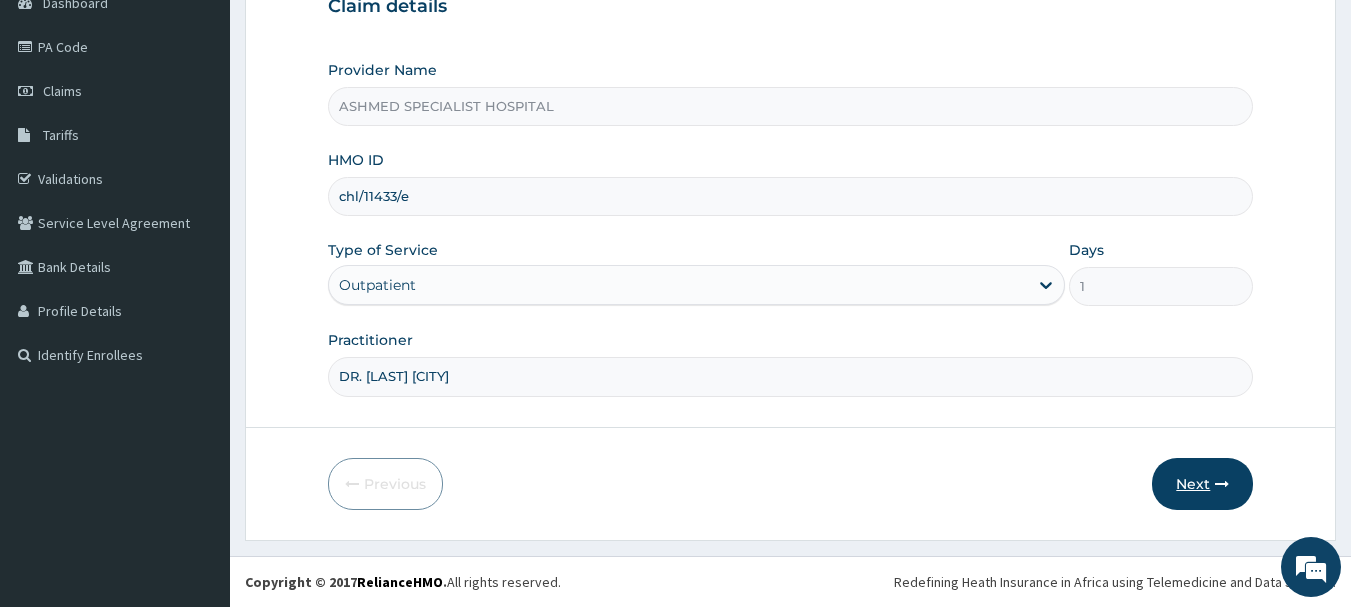 click on "Next" at bounding box center (1202, 484) 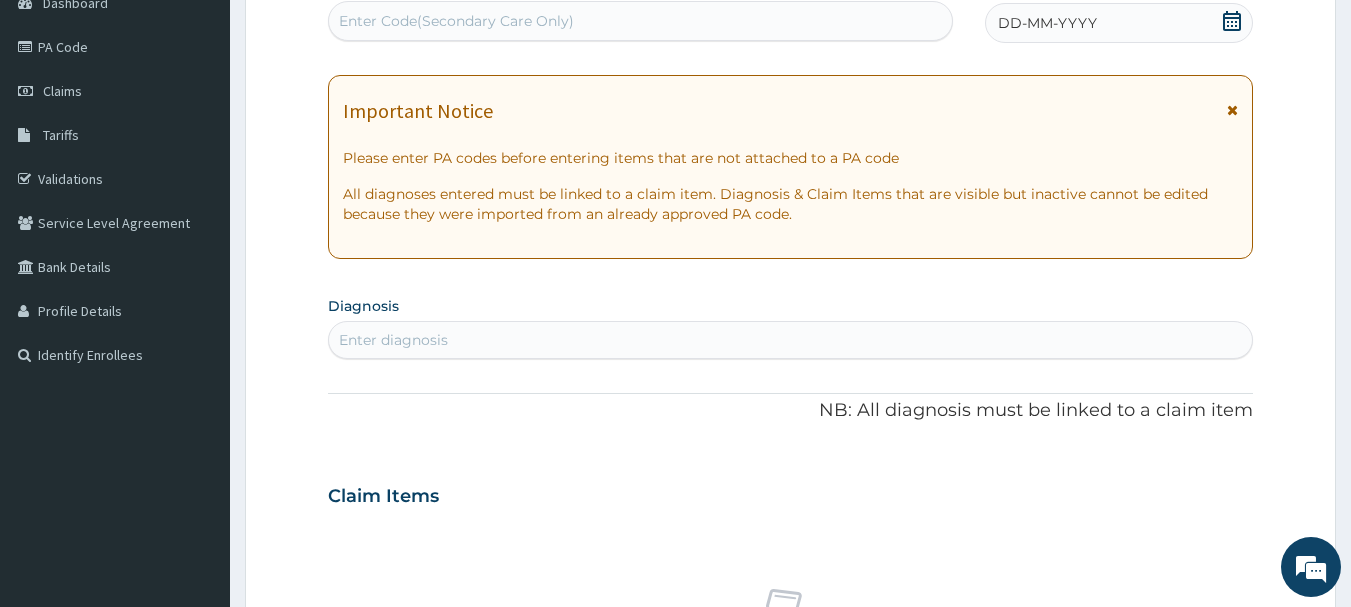 click 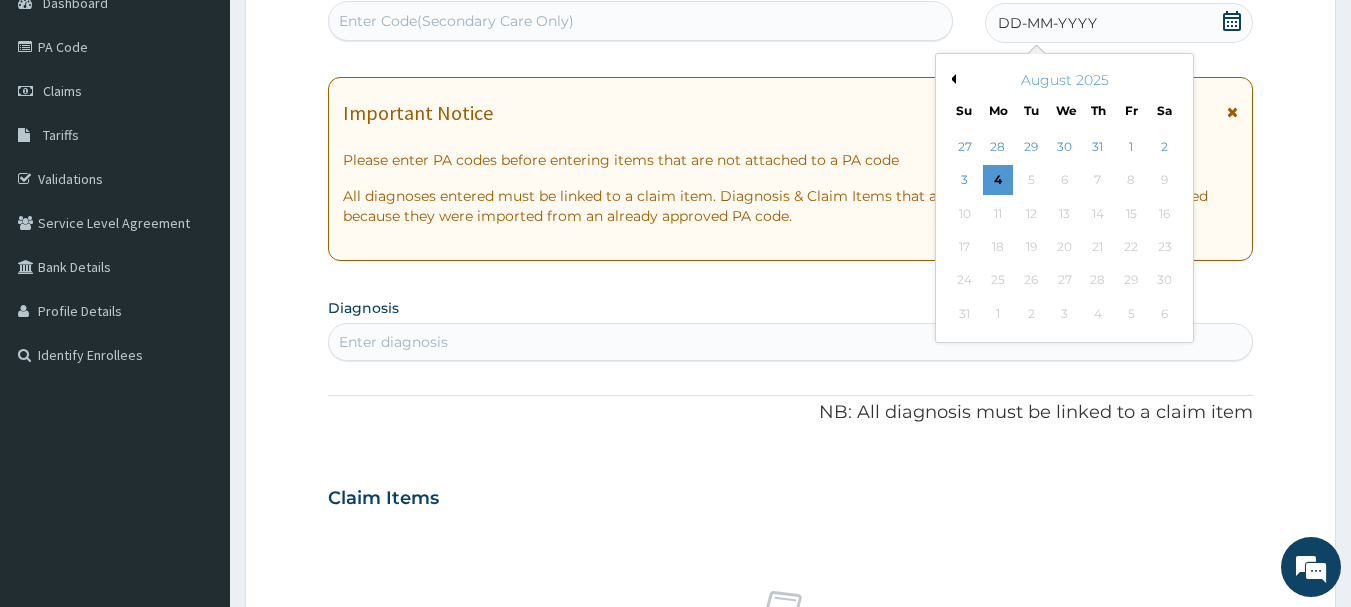 click on "Previous Month" at bounding box center (951, 79) 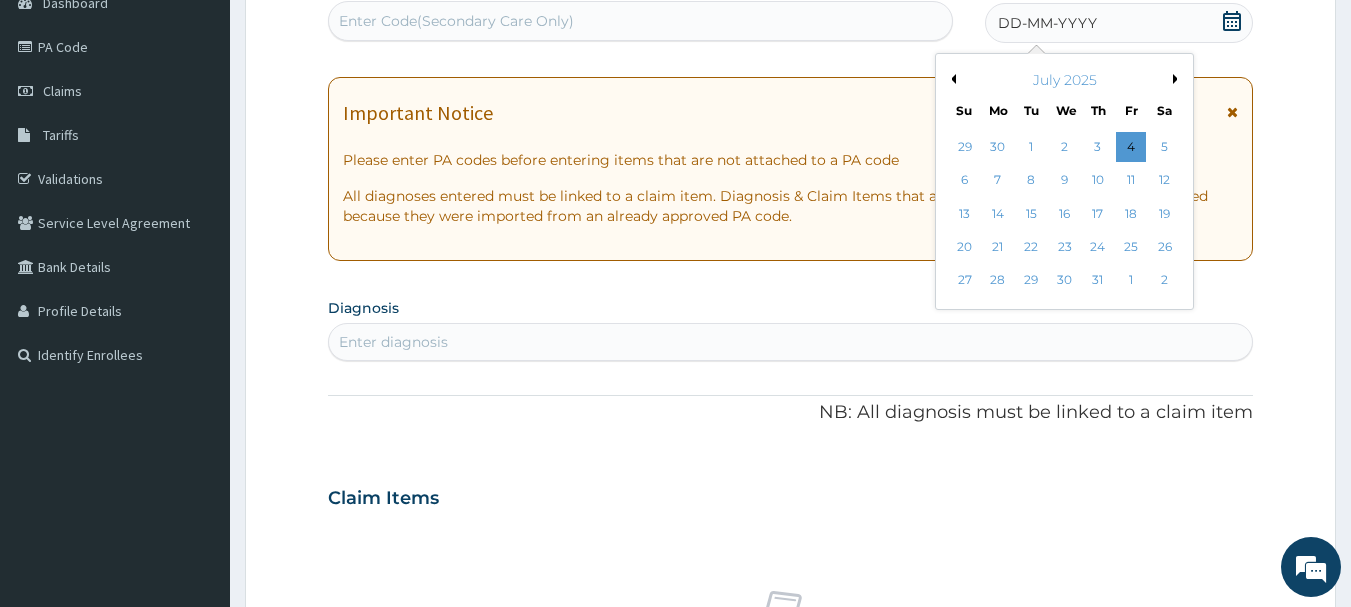 click on "Previous Month" at bounding box center (951, 79) 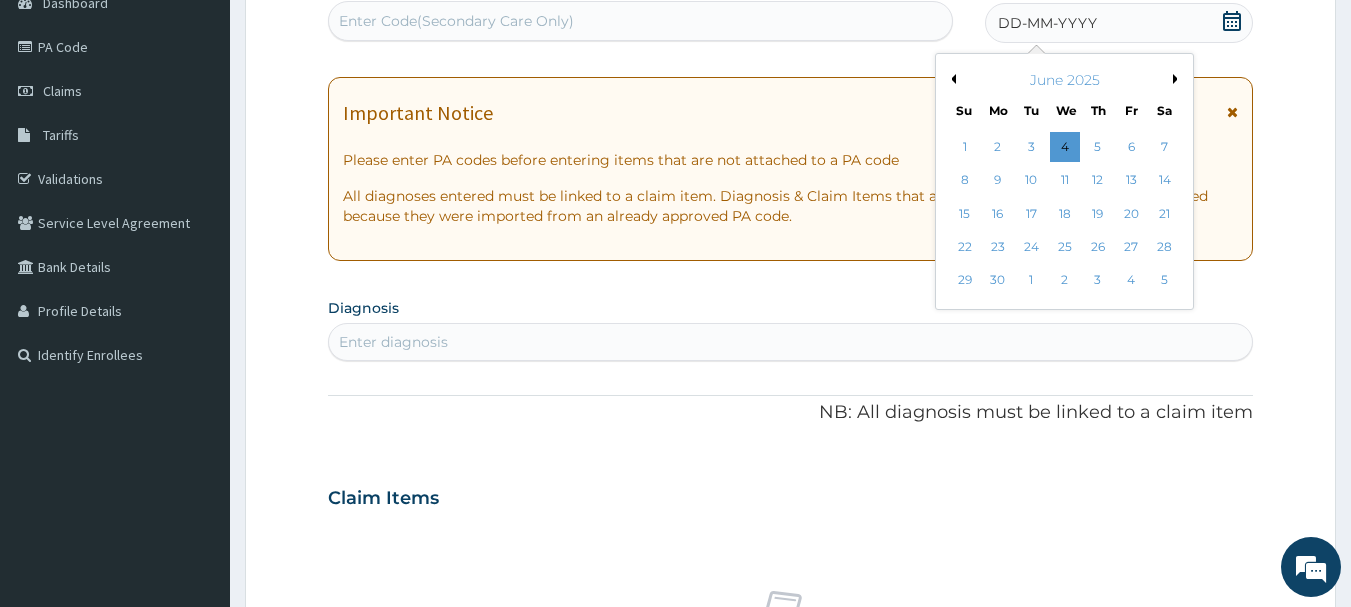 click on "Previous Month" at bounding box center (951, 79) 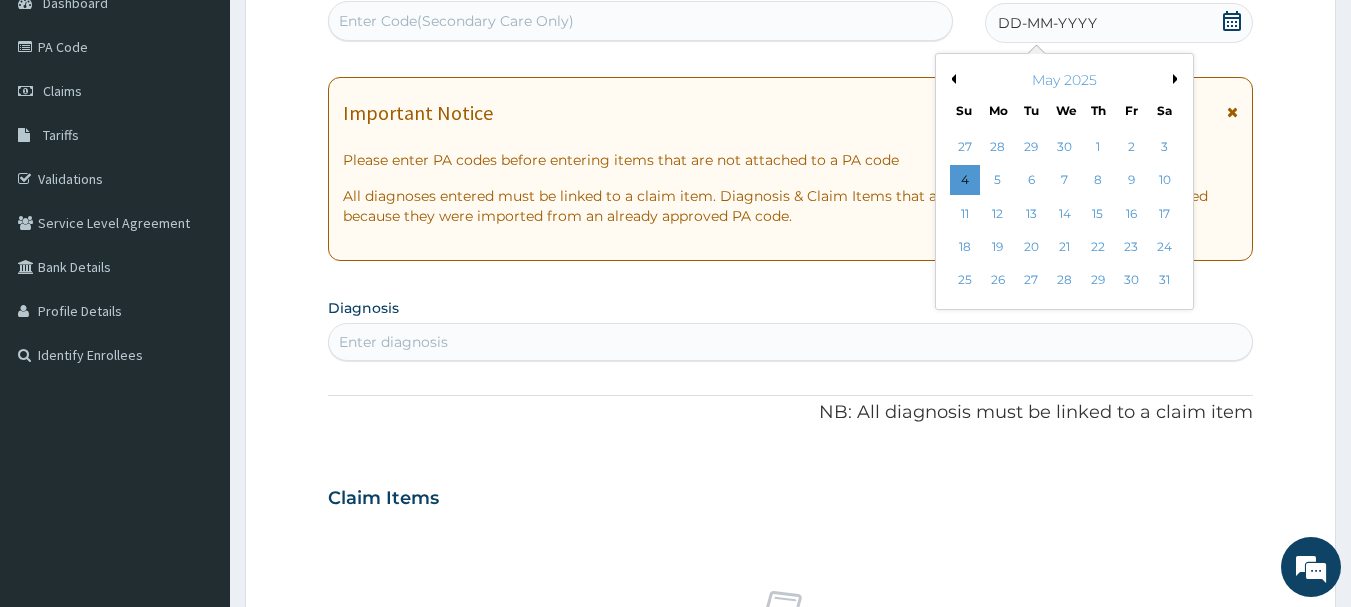 click on "Previous Month" at bounding box center (951, 79) 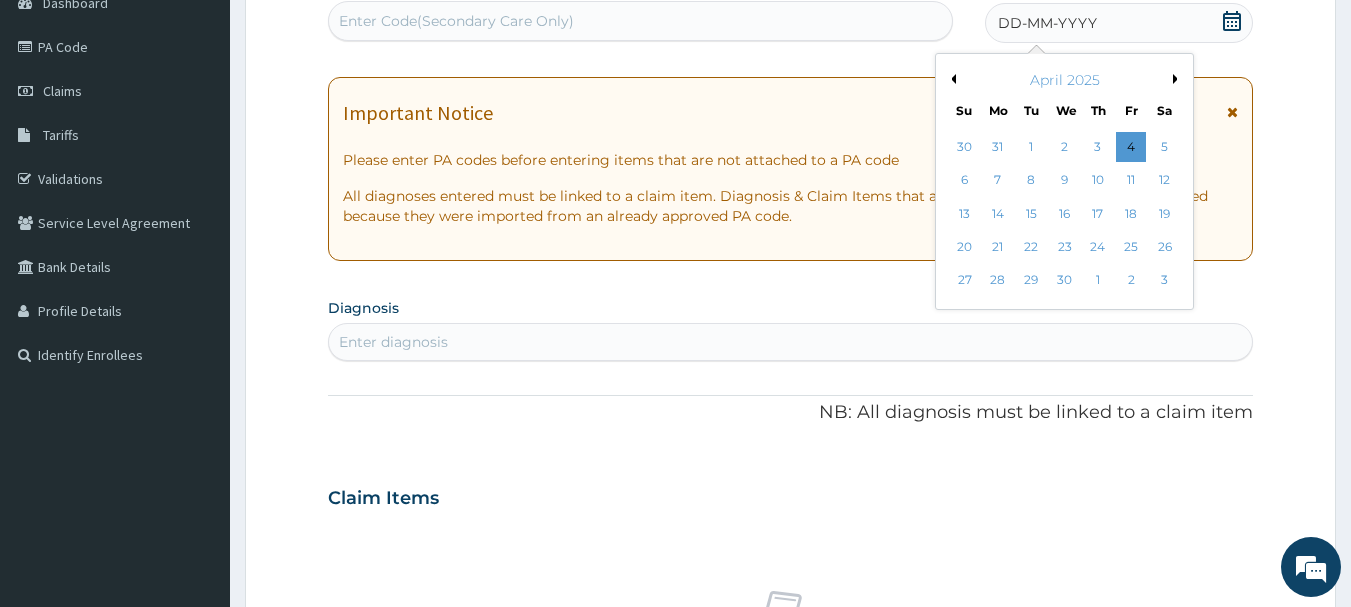 click on "Previous Month" at bounding box center [951, 79] 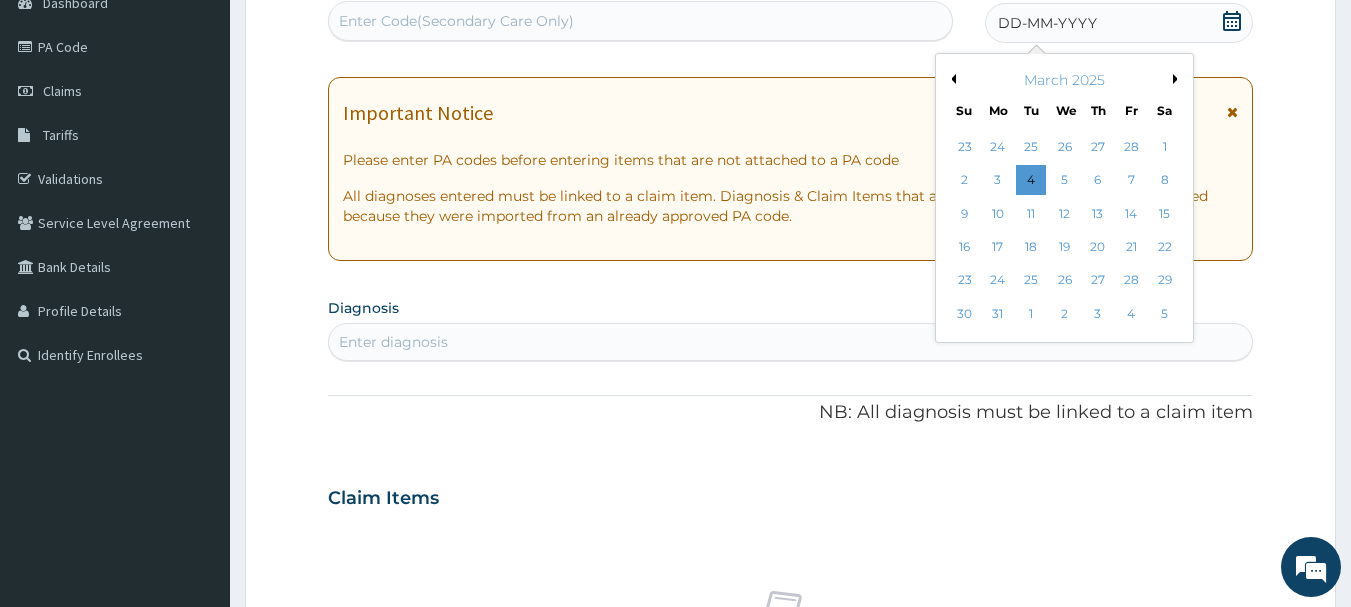 click on "Previous Month" at bounding box center [951, 79] 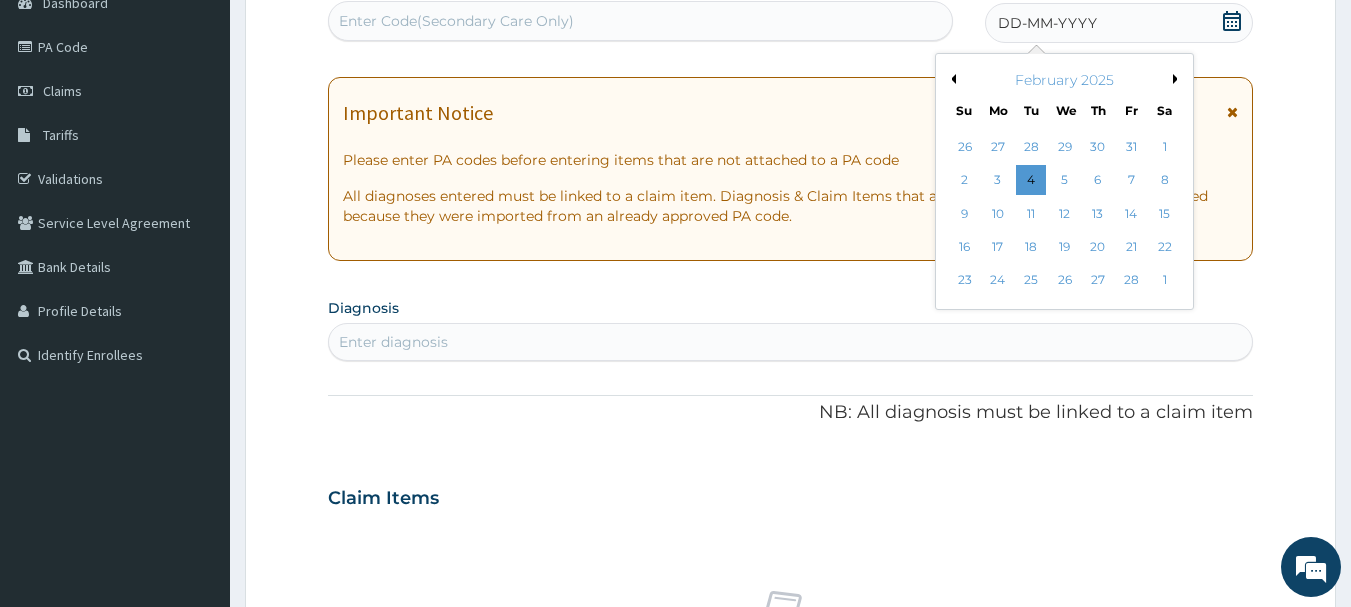 click on "Previous Month" at bounding box center (951, 79) 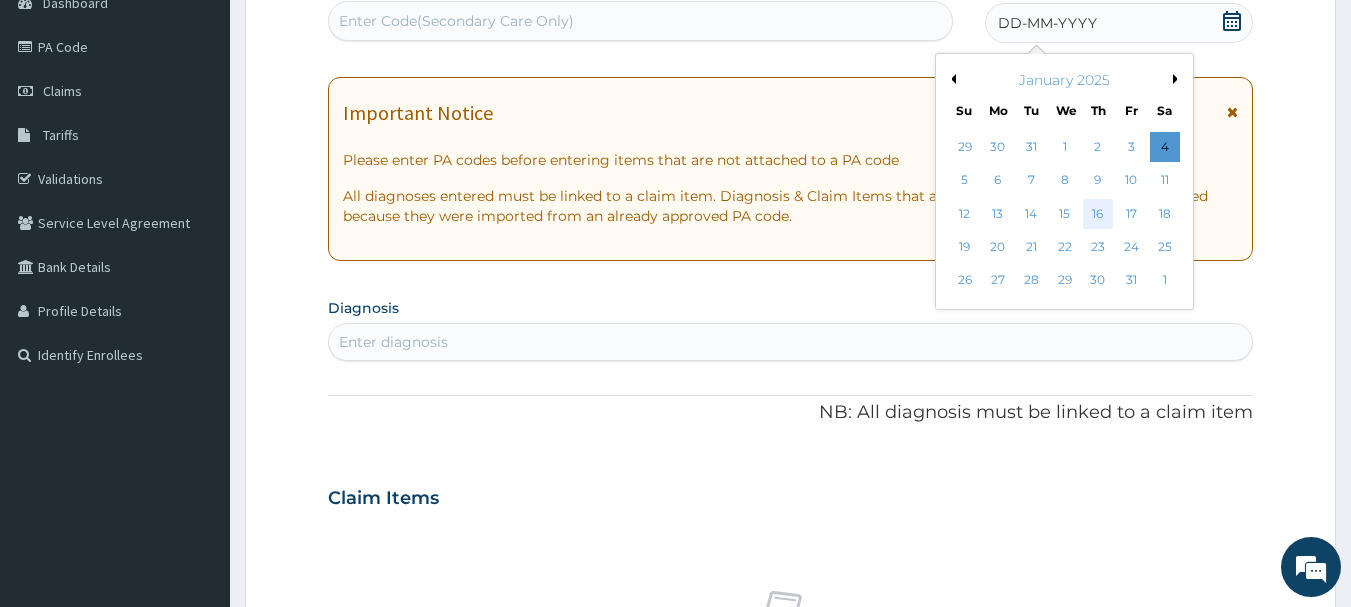 click on "16" at bounding box center (1098, 214) 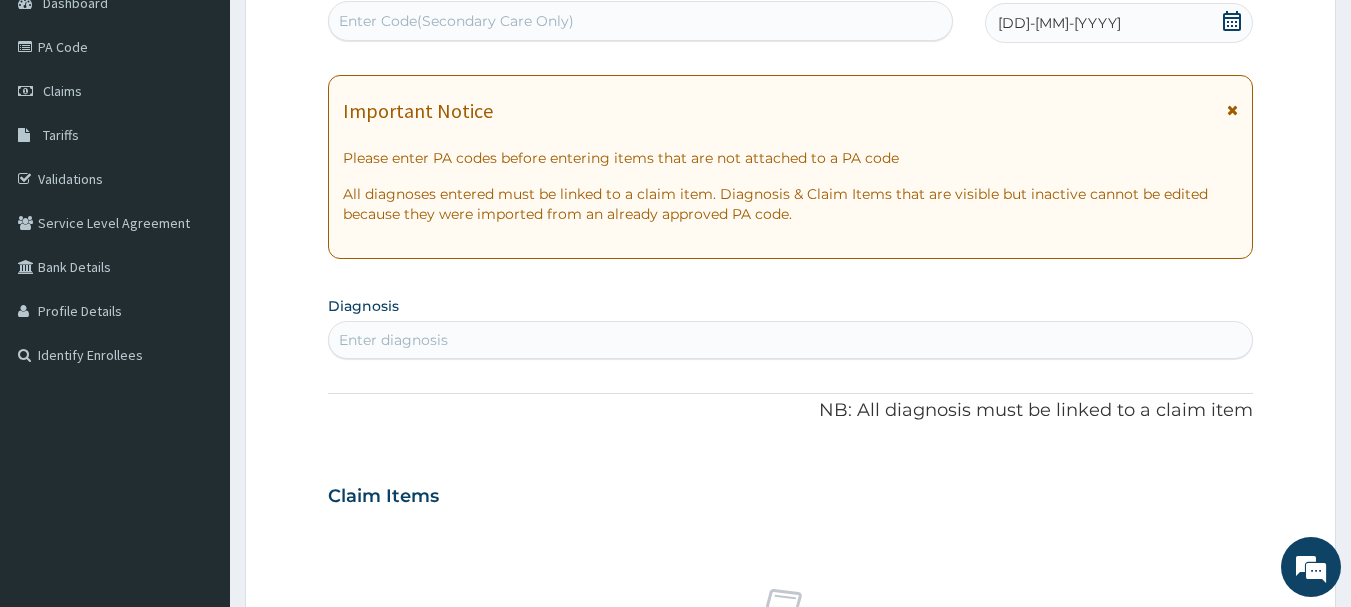 click on "Enter diagnosis" at bounding box center [791, 340] 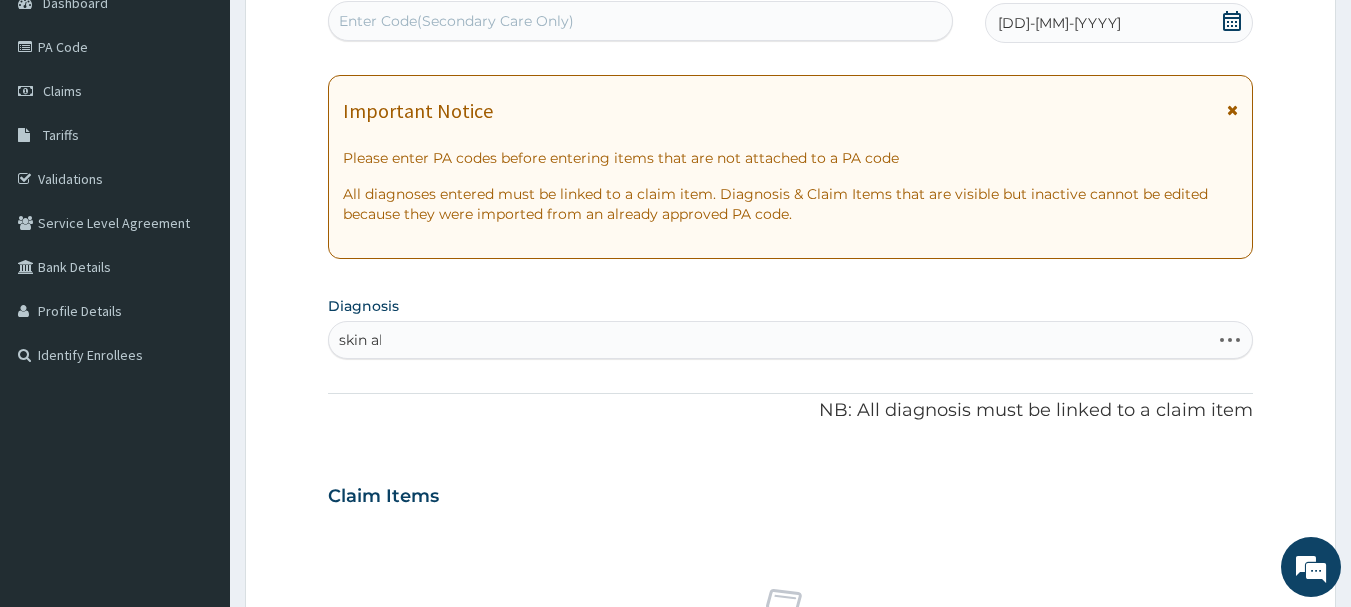type on "skin all" 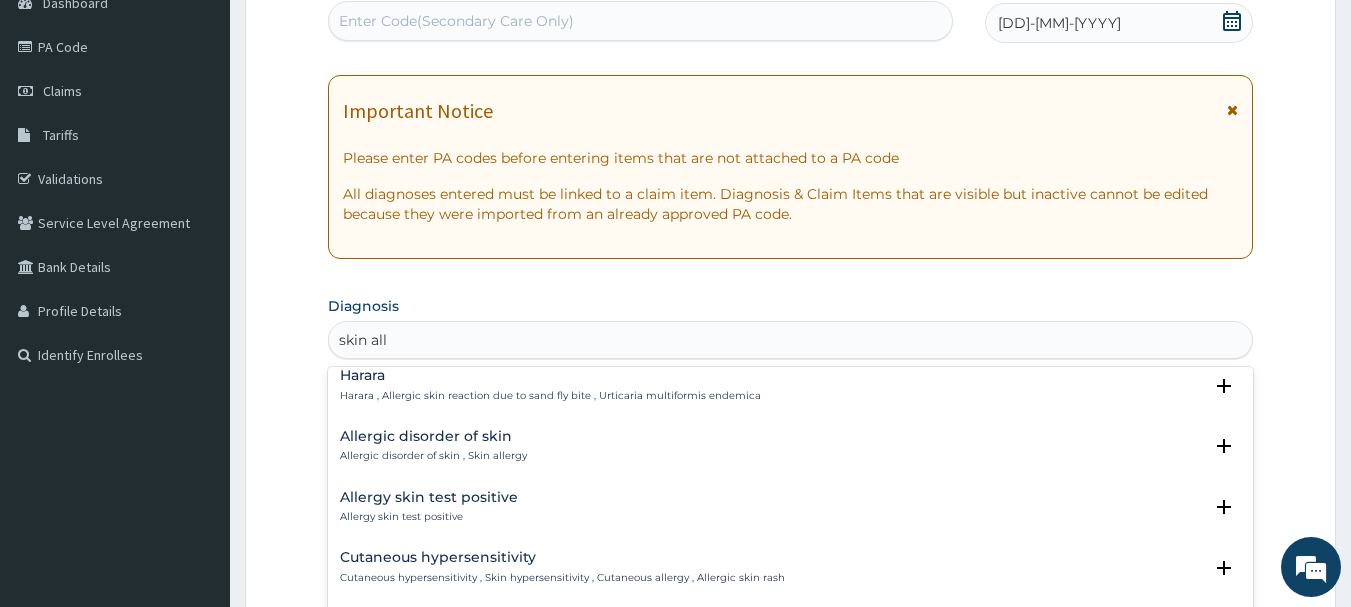 scroll, scrollTop: 0, scrollLeft: 0, axis: both 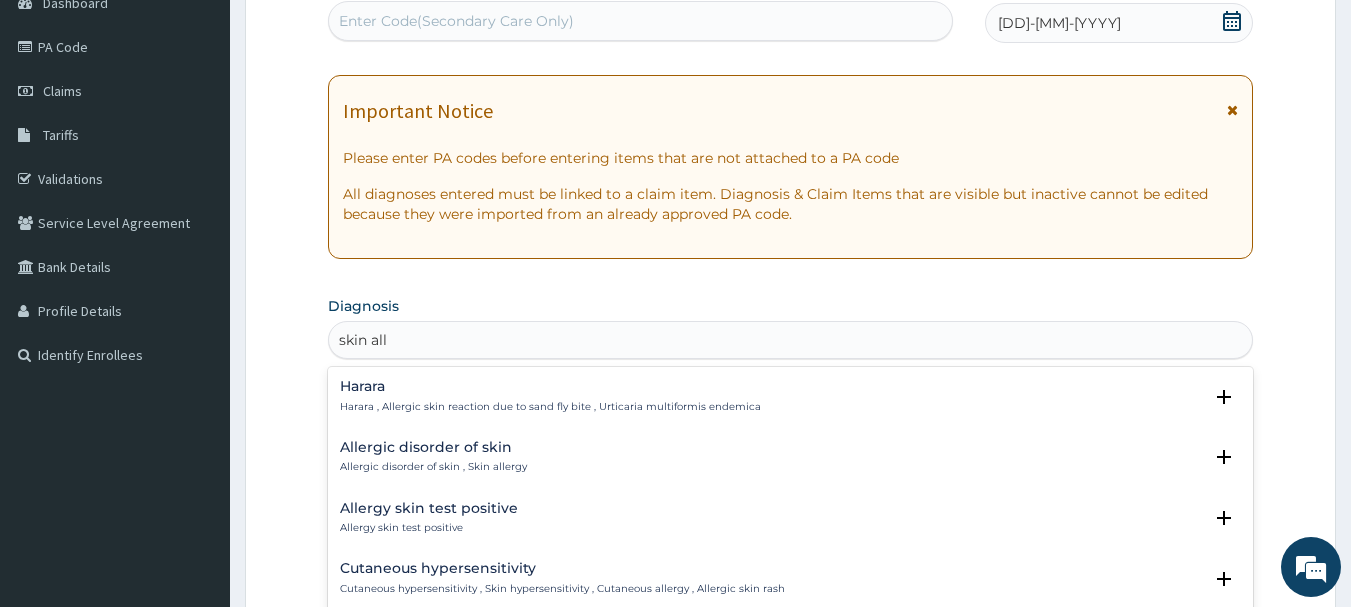 click on "Allergic disorder of skin" at bounding box center (433, 447) 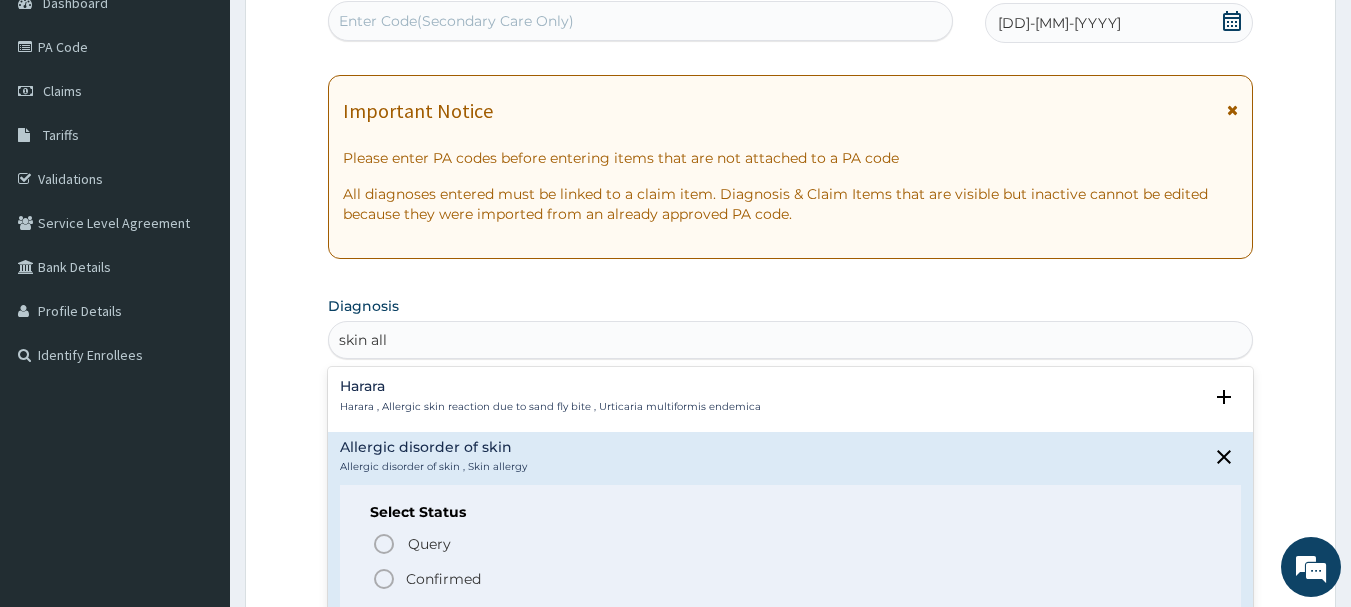 click on "Confirmed" at bounding box center [443, 579] 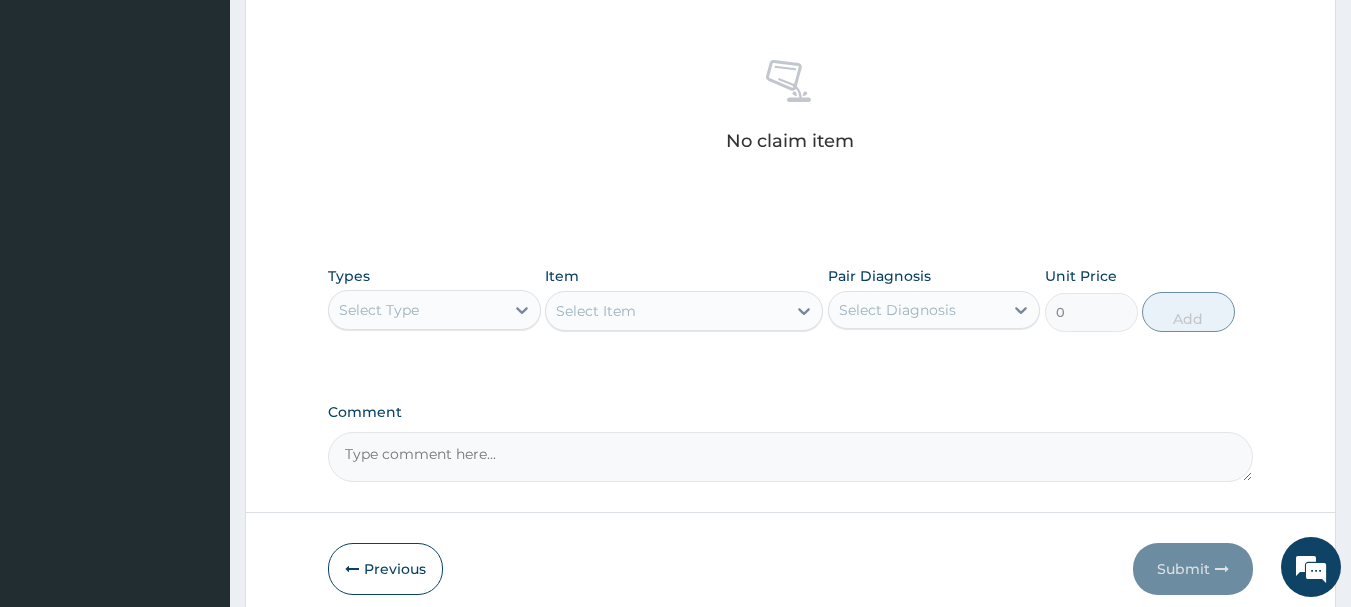 scroll, scrollTop: 762, scrollLeft: 0, axis: vertical 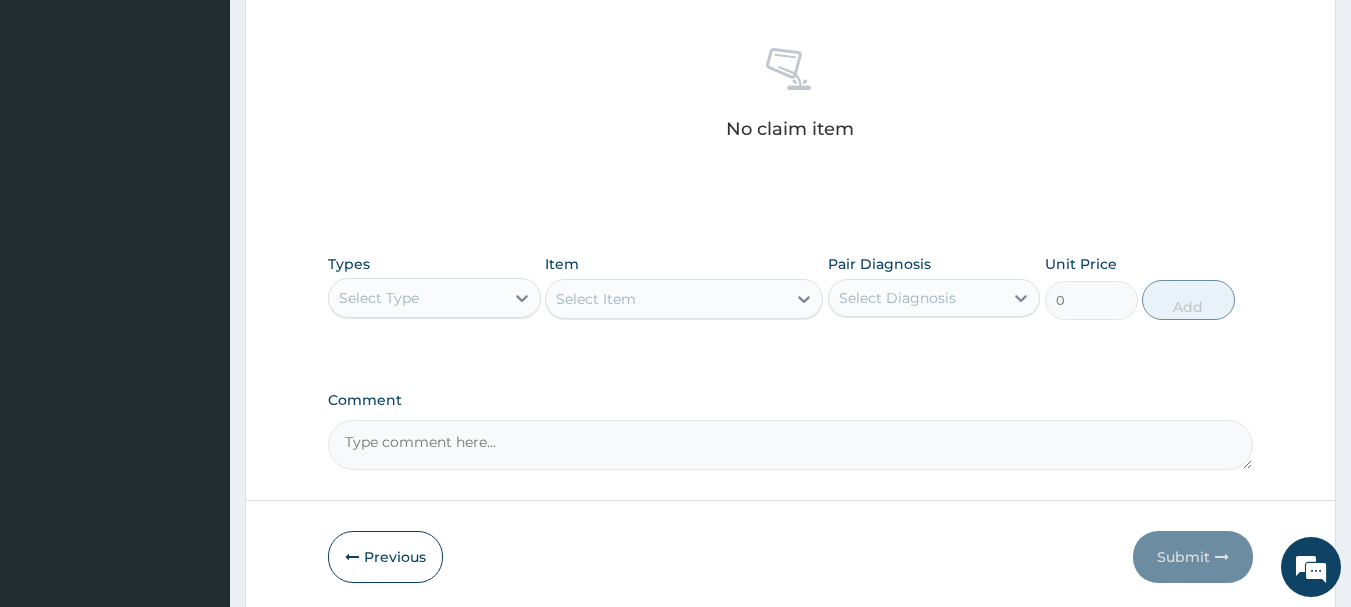 click on "Select Type" at bounding box center [416, 298] 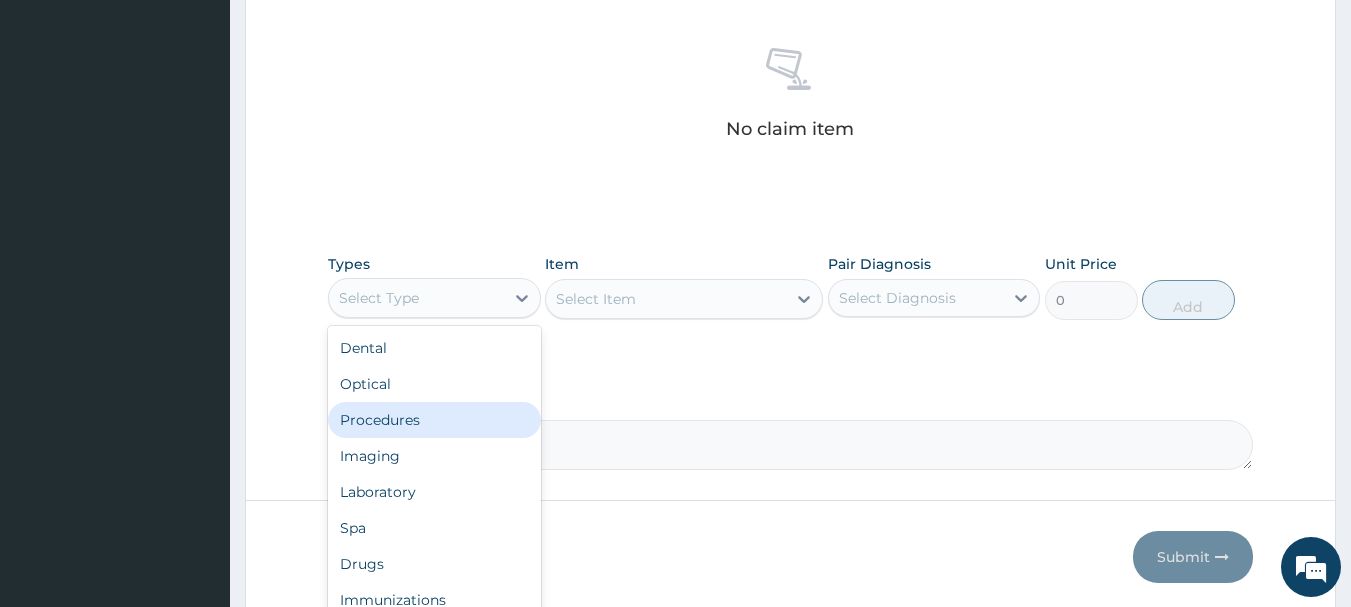 click on "Procedures" at bounding box center (434, 420) 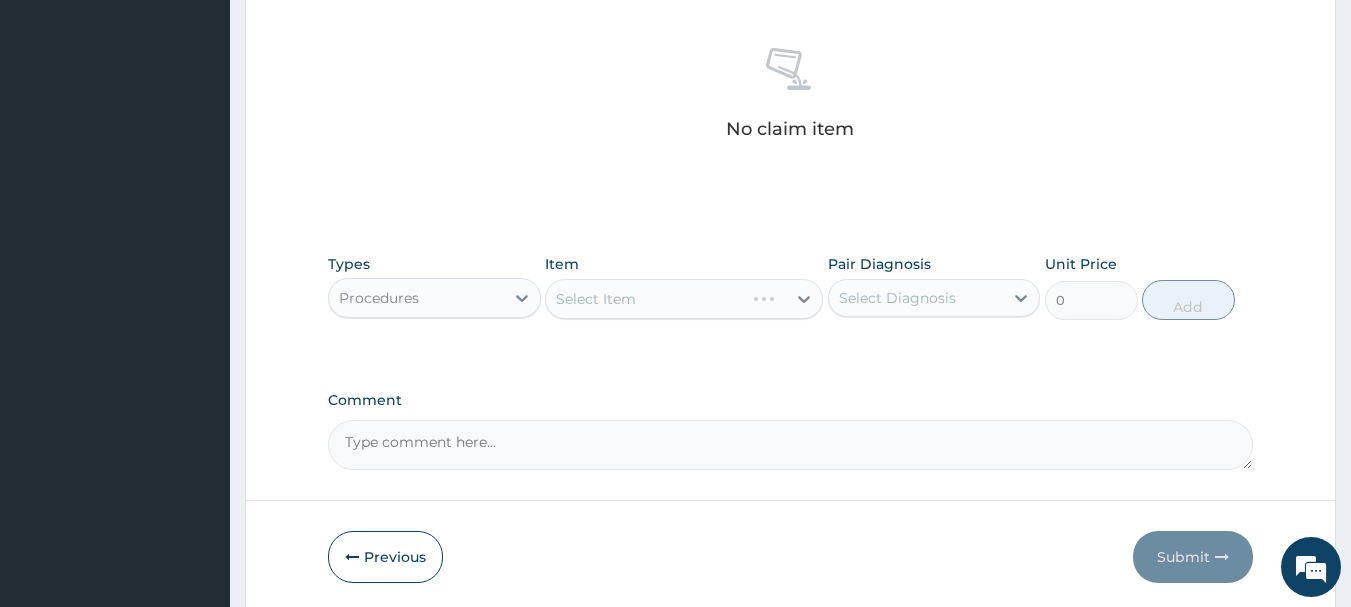 click on "Select Item" at bounding box center [684, 299] 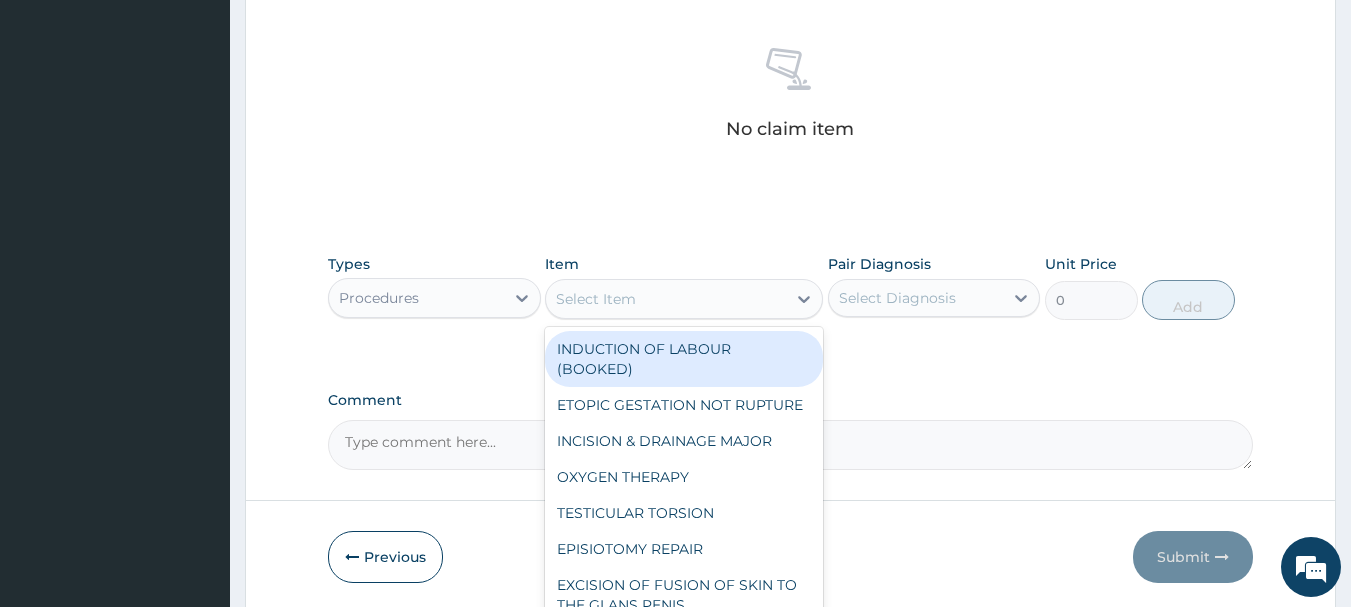 click 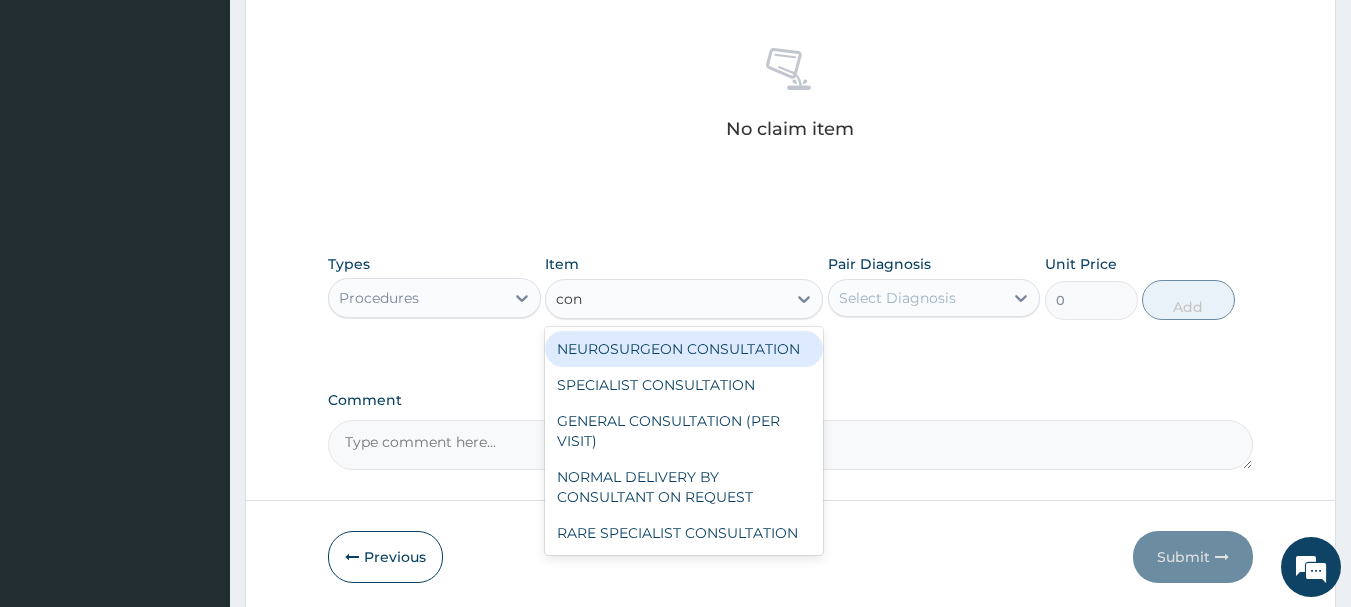 type on "cons" 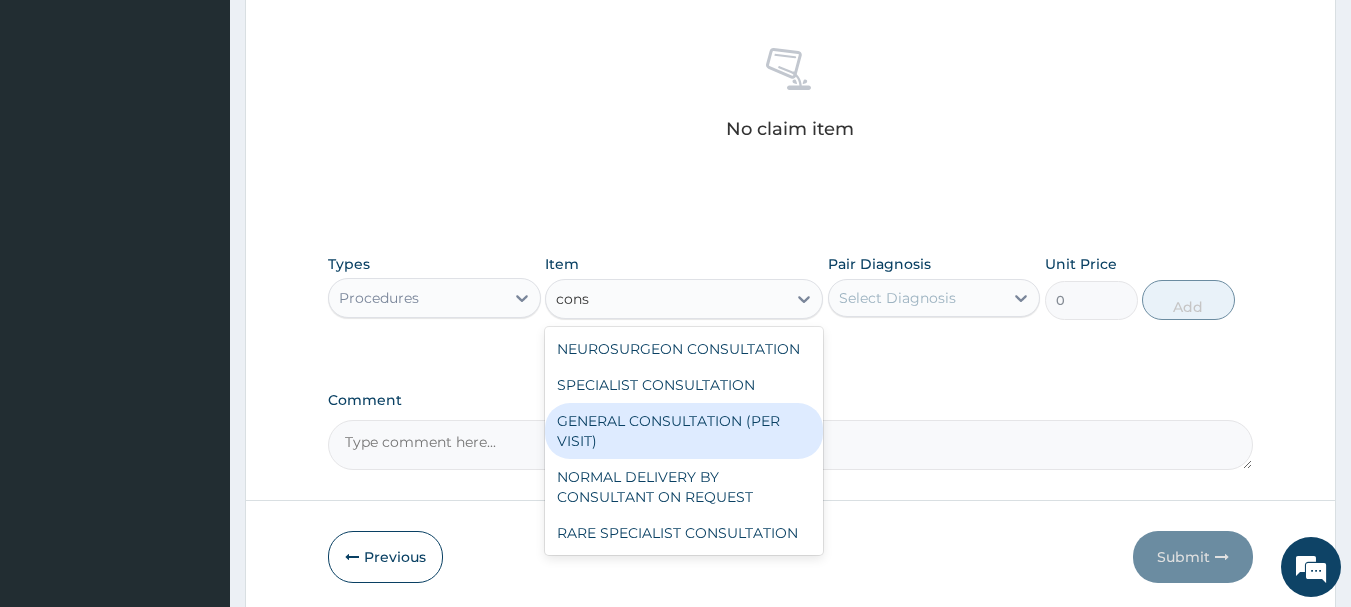 click on "GENERAL CONSULTATION (PER VISIT)" at bounding box center (684, 431) 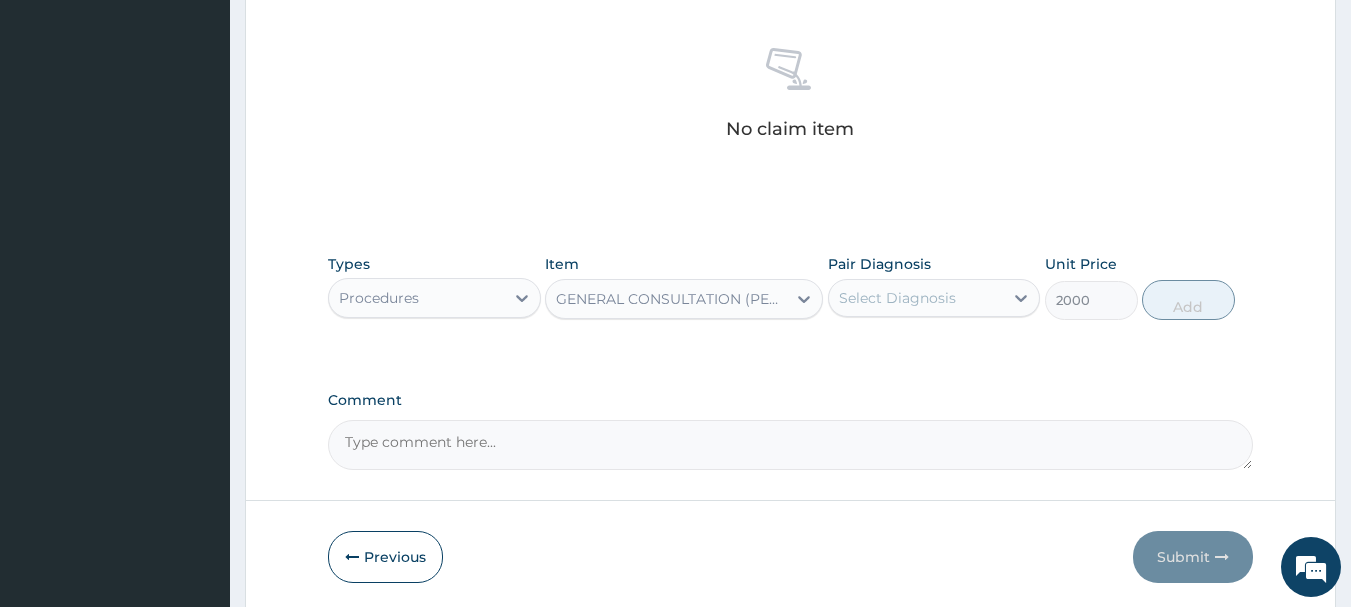 click on "Pair Diagnosis Select Diagnosis" at bounding box center [934, 287] 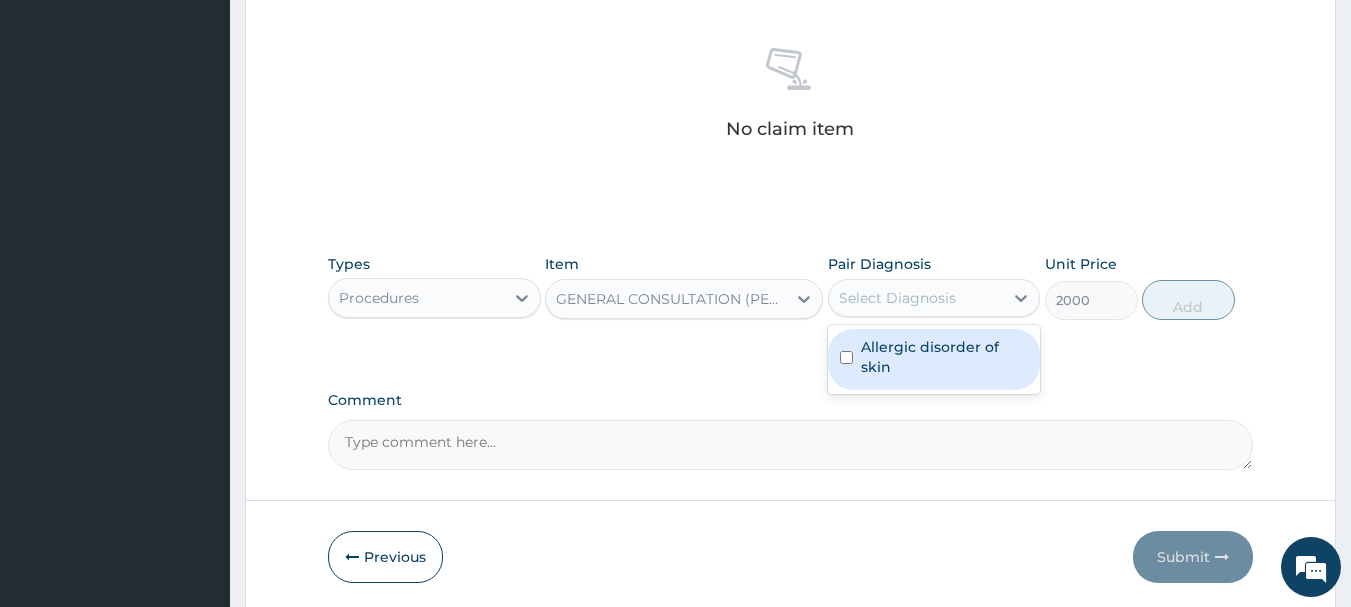 click on "Allergic disorder of skin" at bounding box center (934, 359) 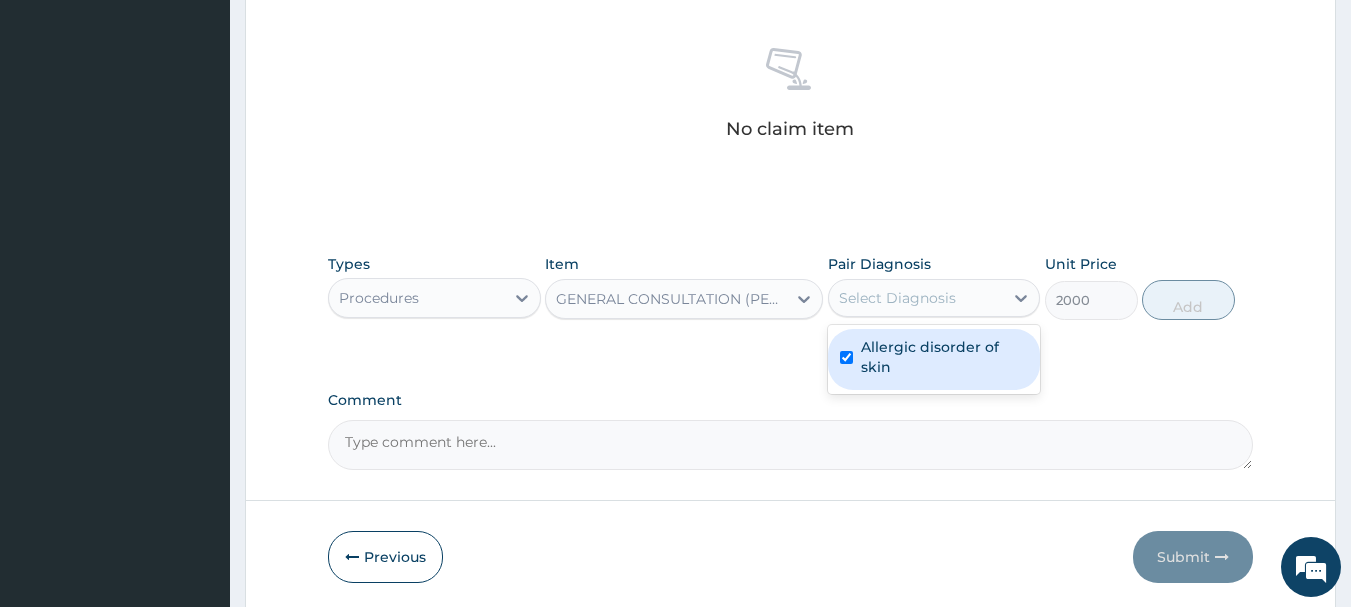 checkbox on "true" 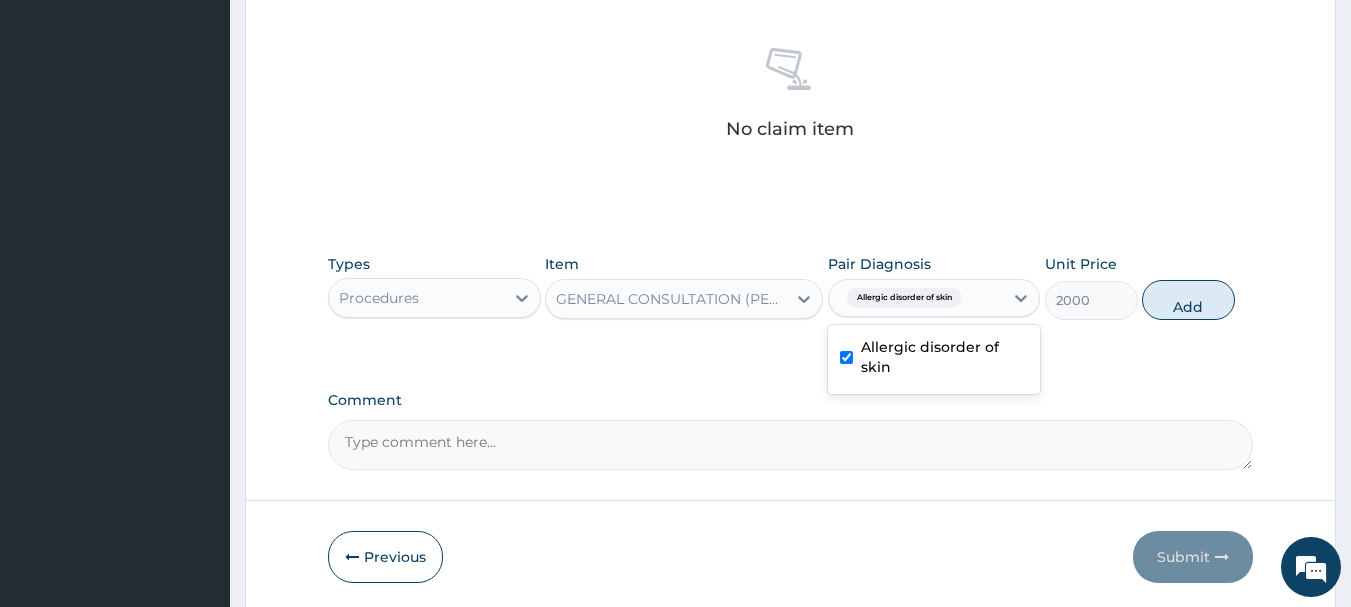 click on "Add" at bounding box center (1188, 300) 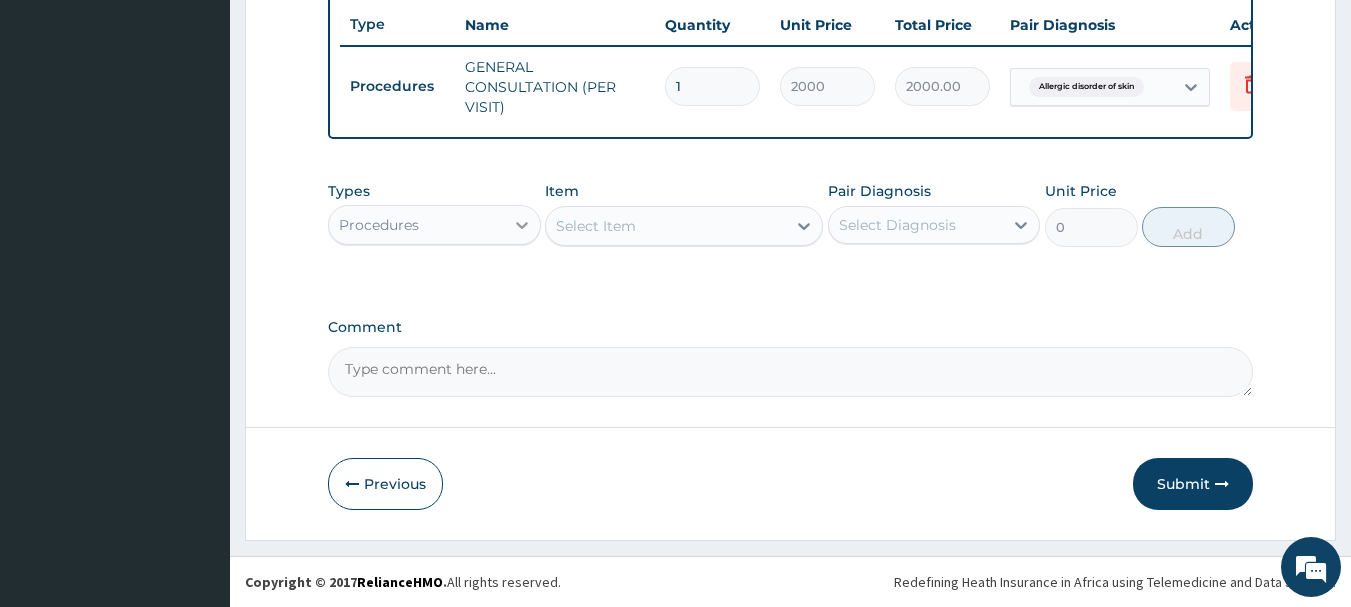 click 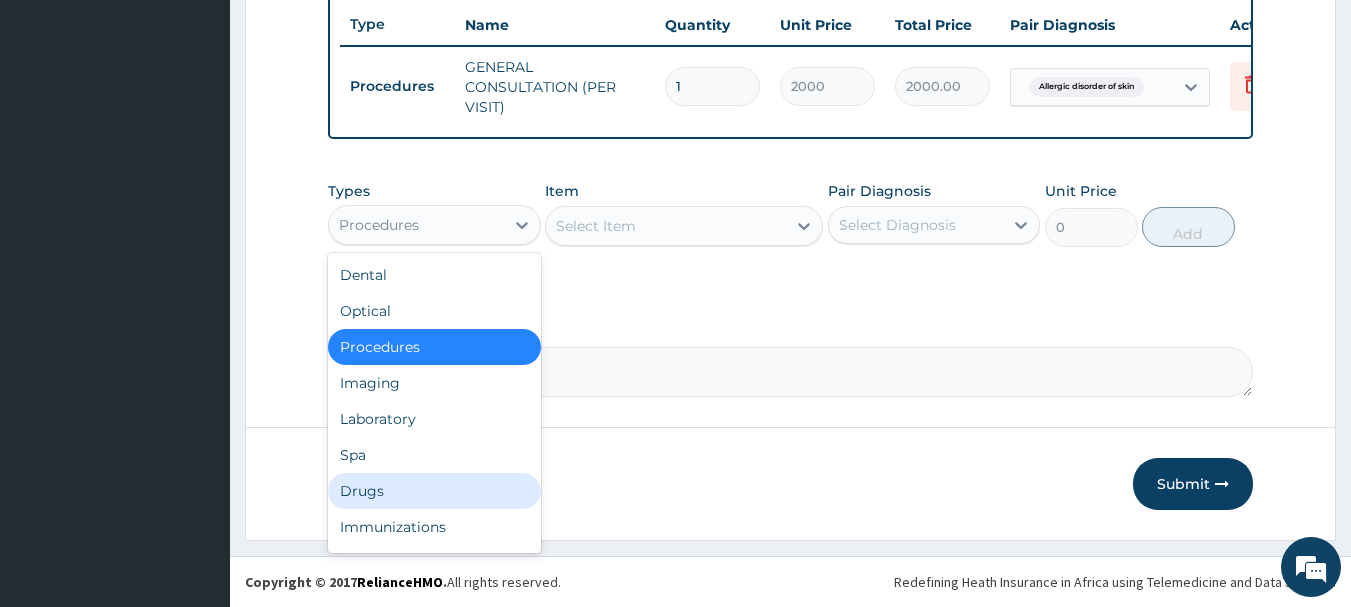 click on "Drugs" at bounding box center (434, 491) 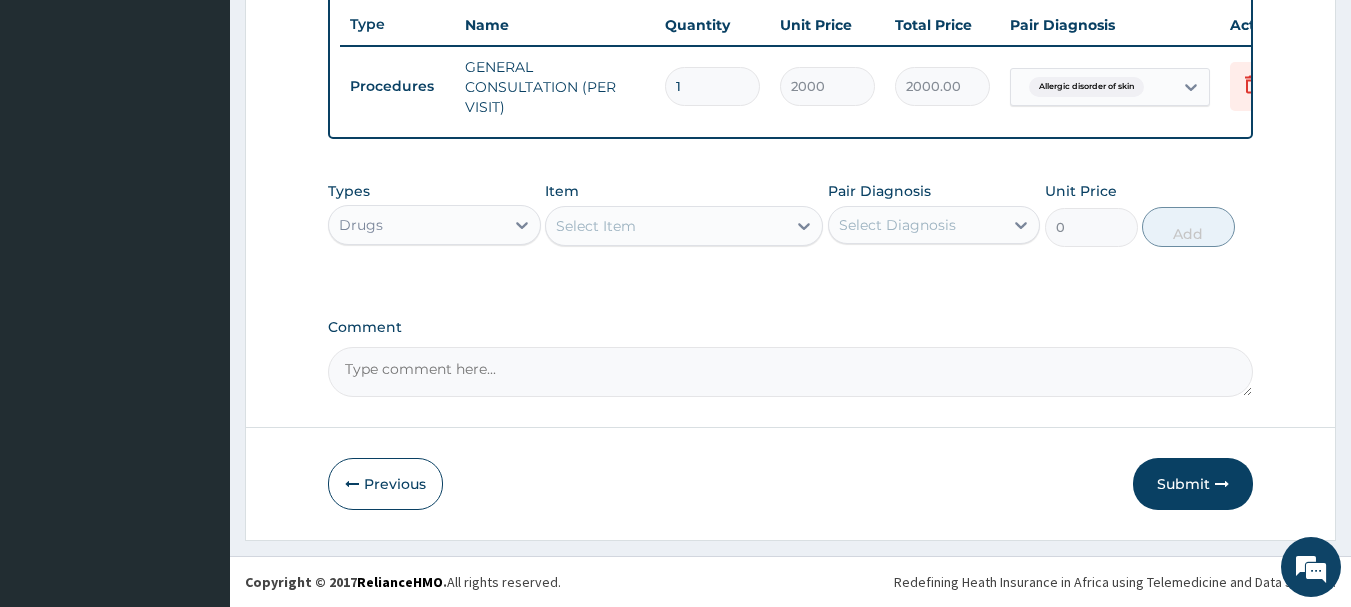 click on "Select Item" at bounding box center [666, 226] 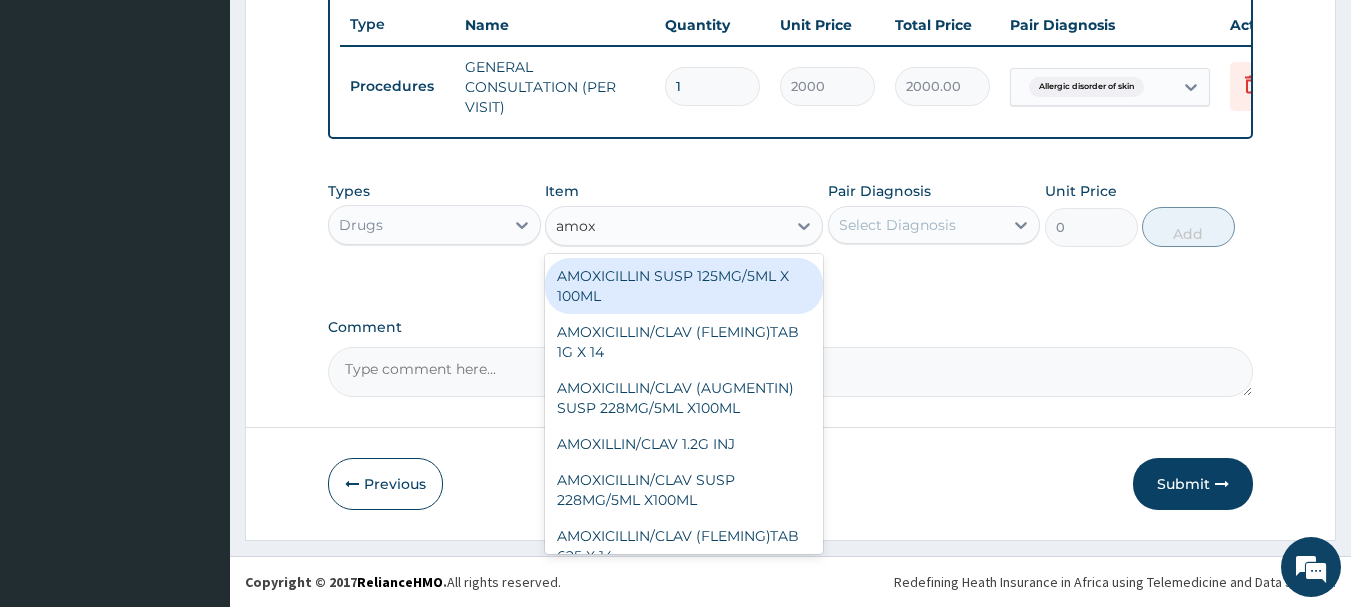 type on "amoxi" 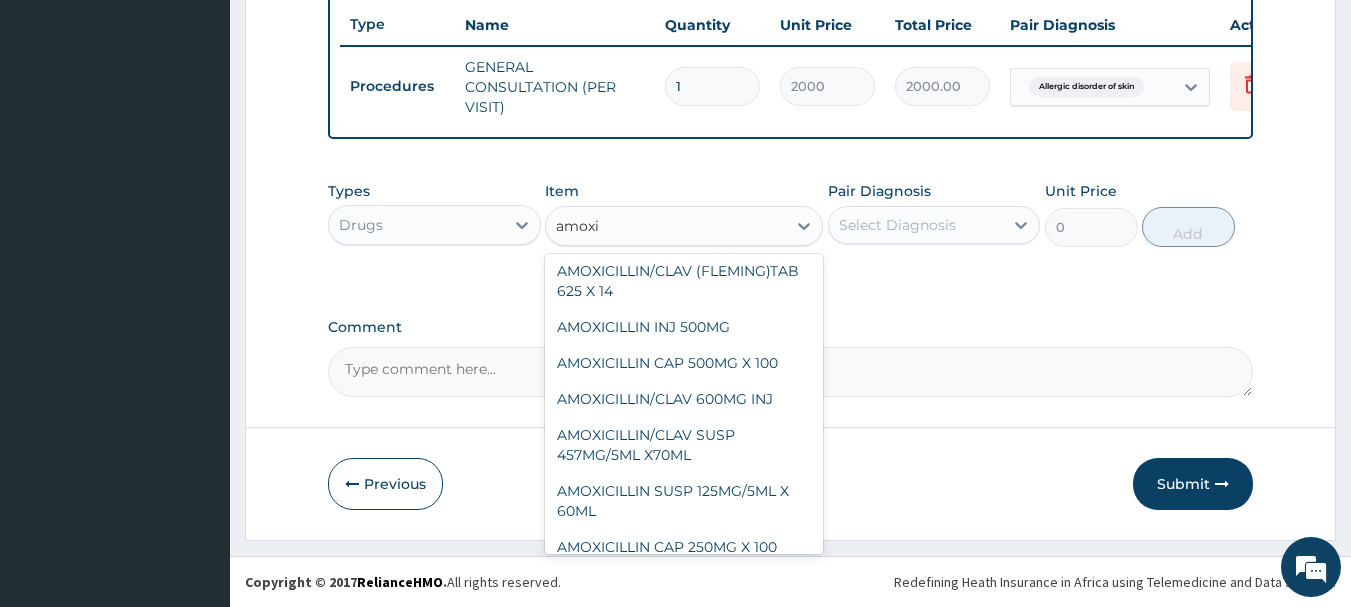 scroll, scrollTop: 280, scrollLeft: 0, axis: vertical 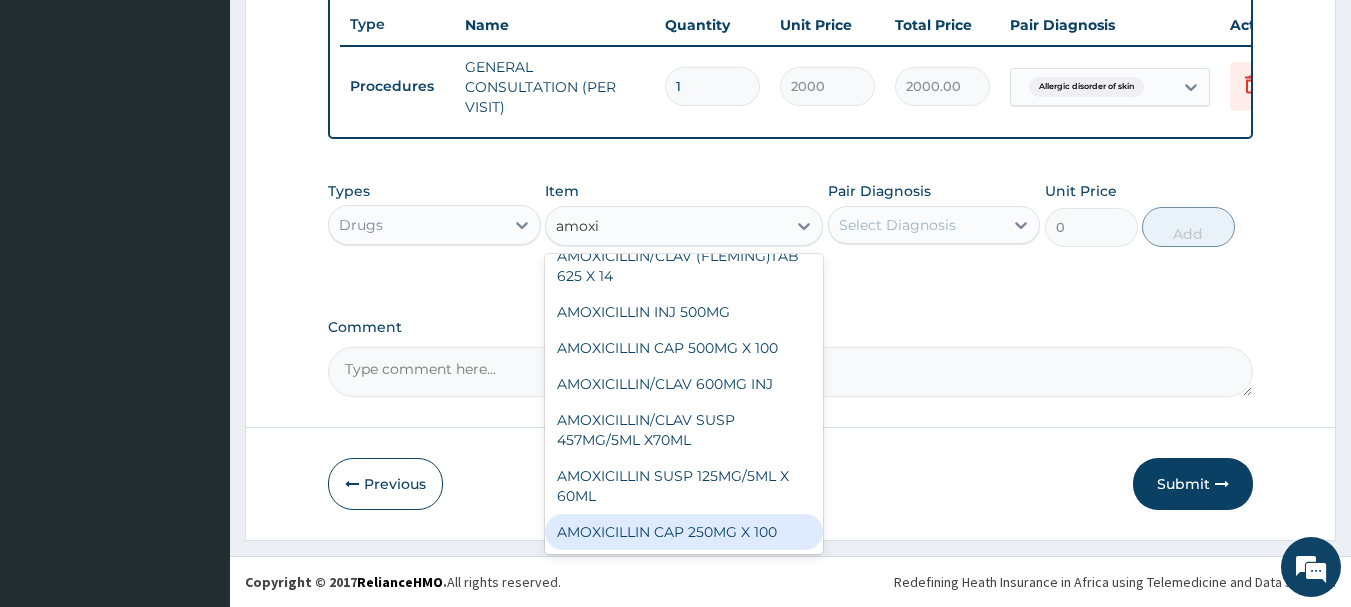 click on "AMOXICILLIN CAP 250MG X 100" at bounding box center [684, 532] 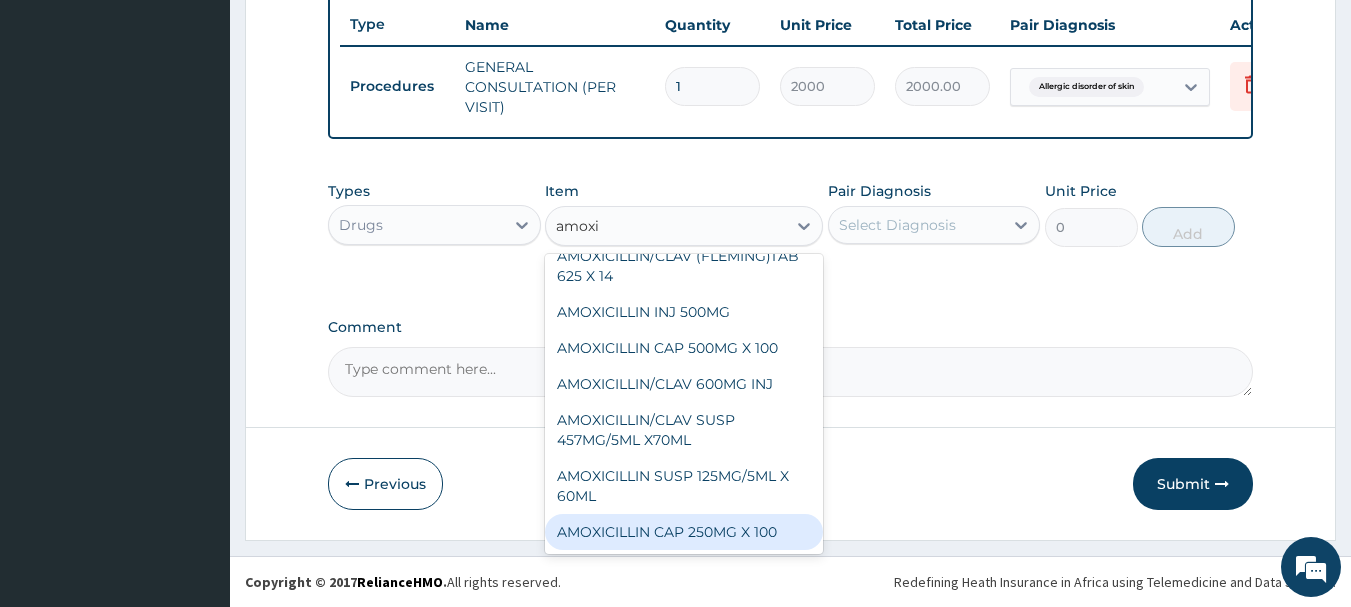 type 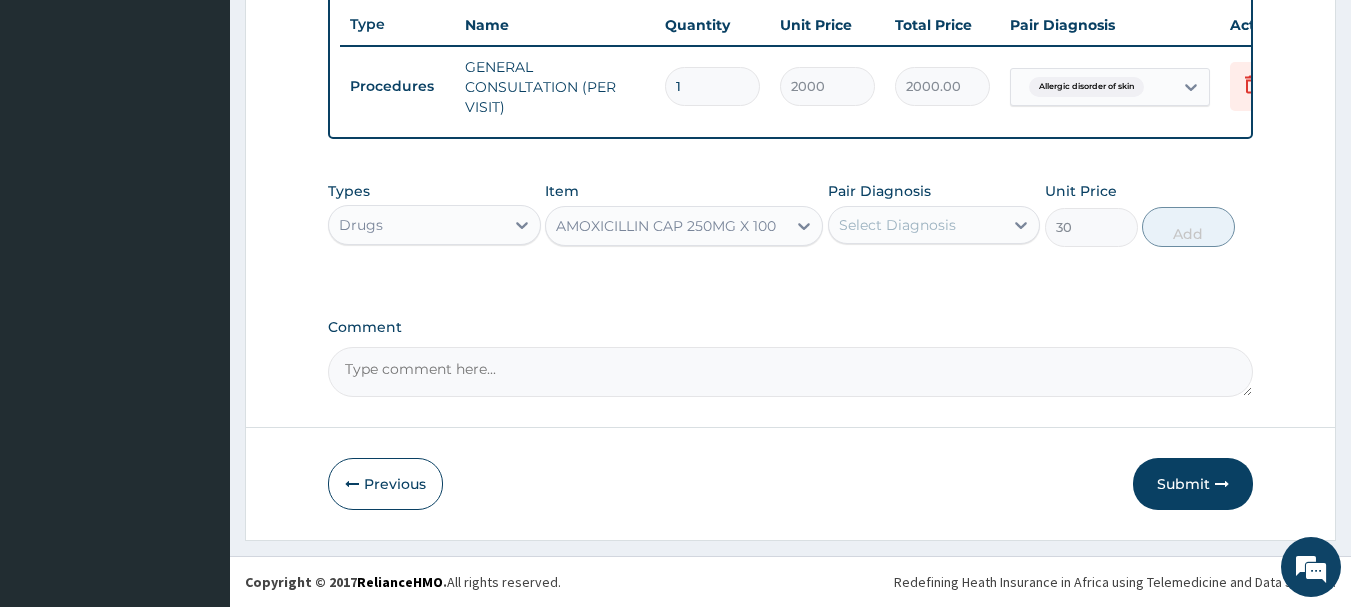 click on "Select Diagnosis" at bounding box center [897, 225] 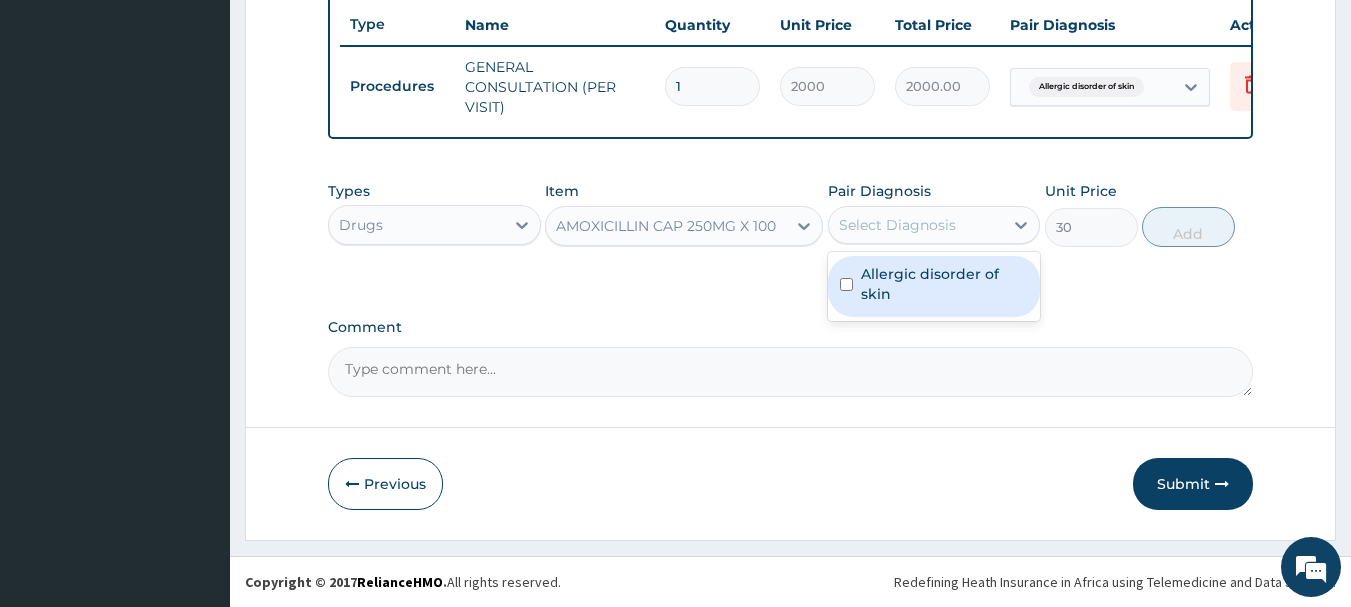 click on "Allergic disorder of skin" at bounding box center (945, 284) 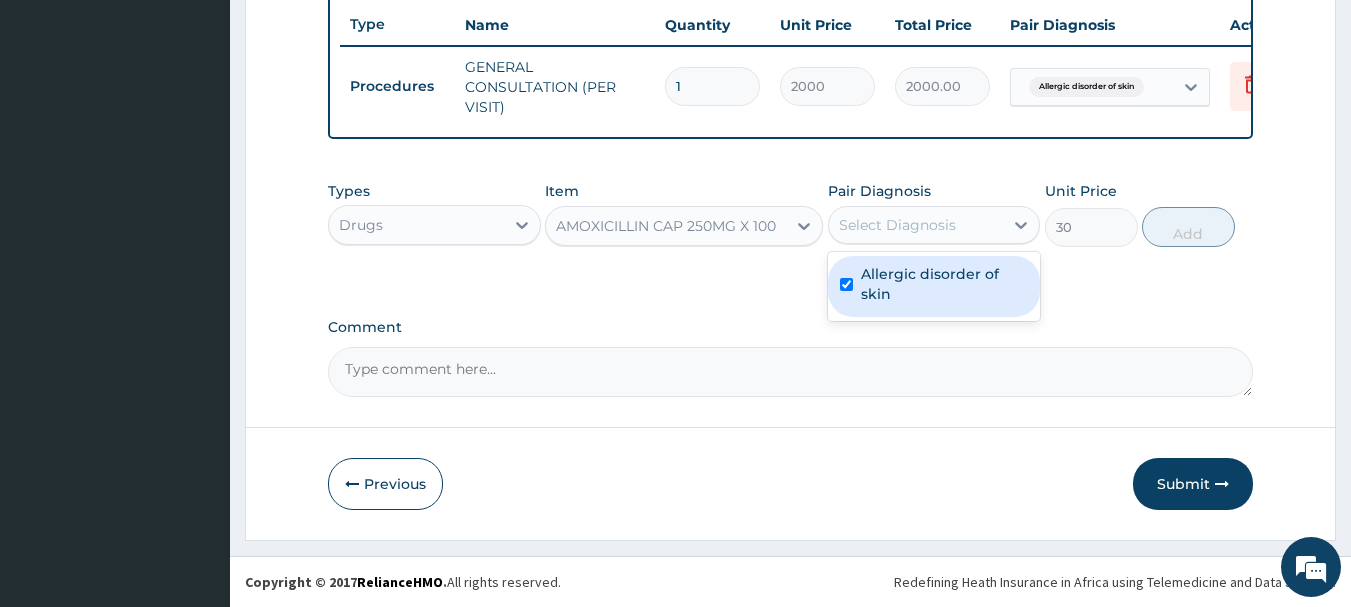 checkbox on "true" 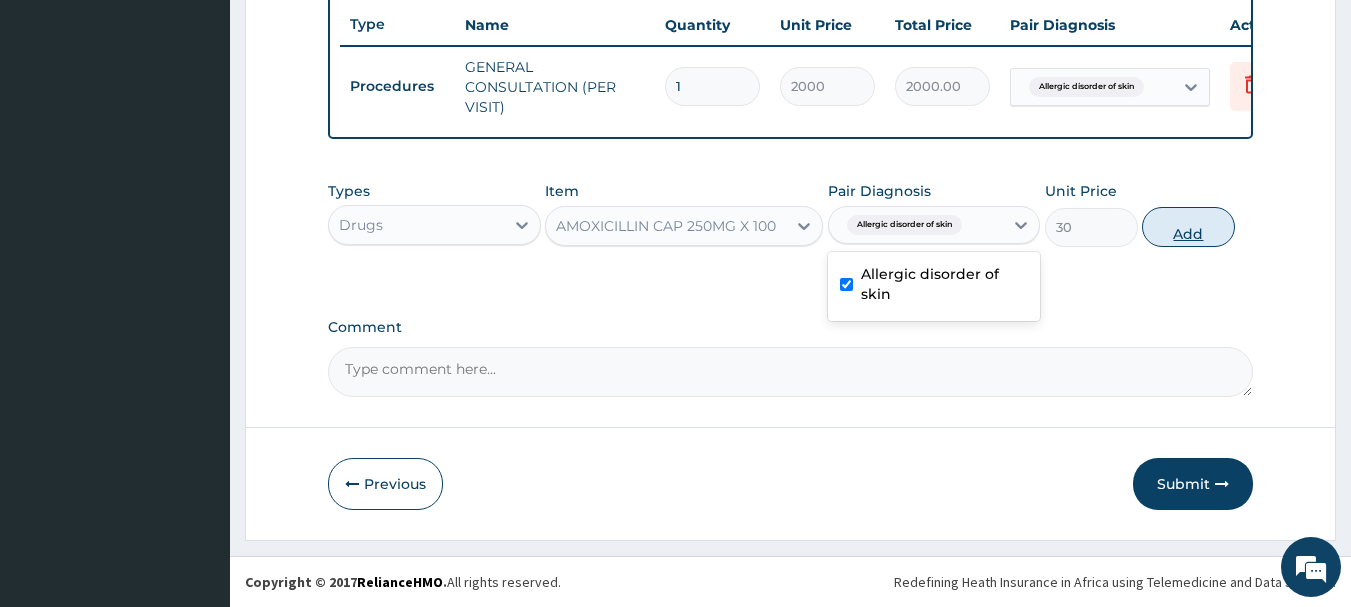 click on "Add" at bounding box center (1188, 227) 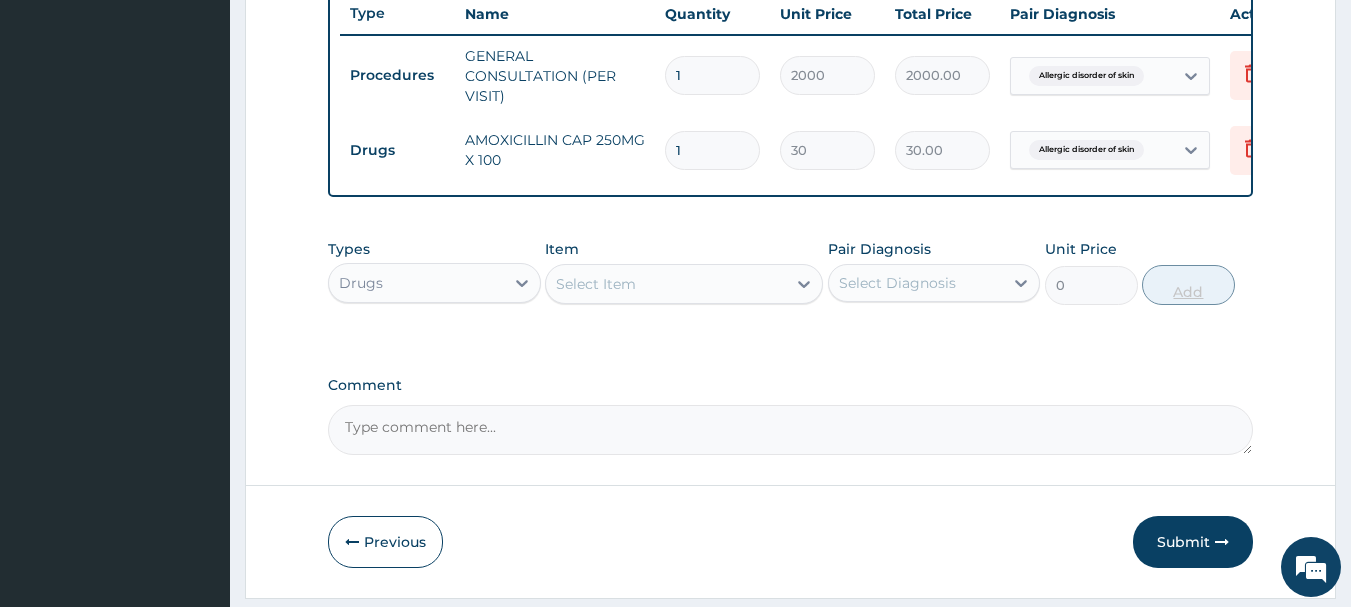 type on "10" 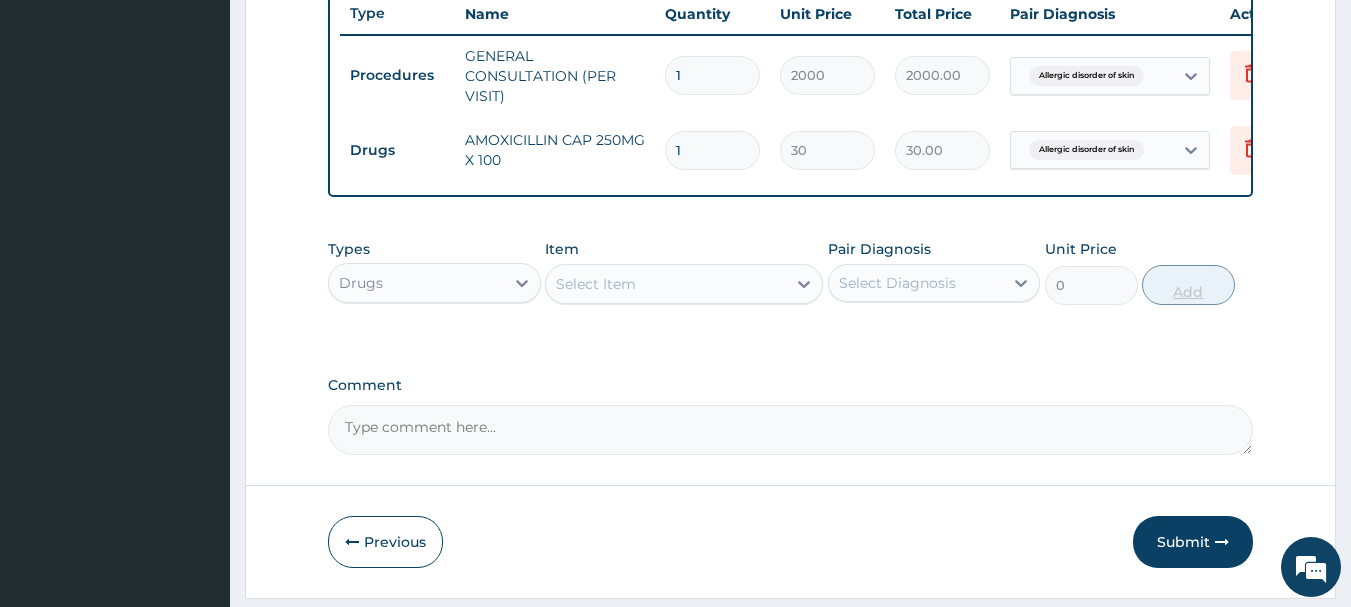 type on "300.00" 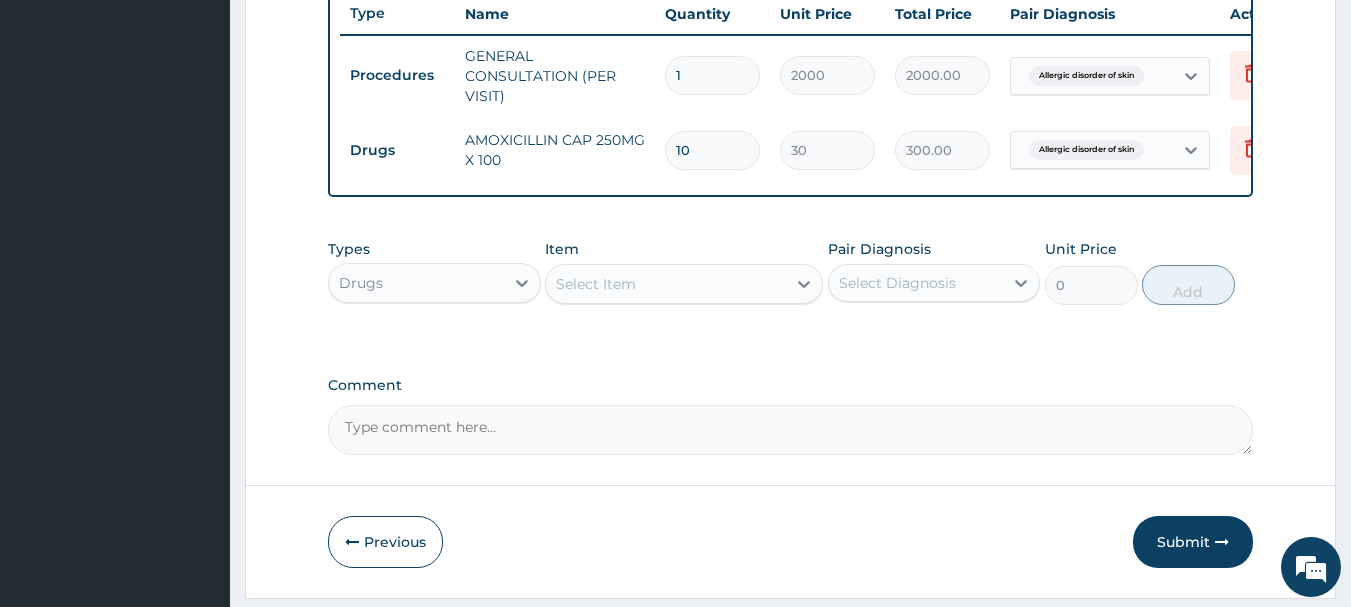 type on "10" 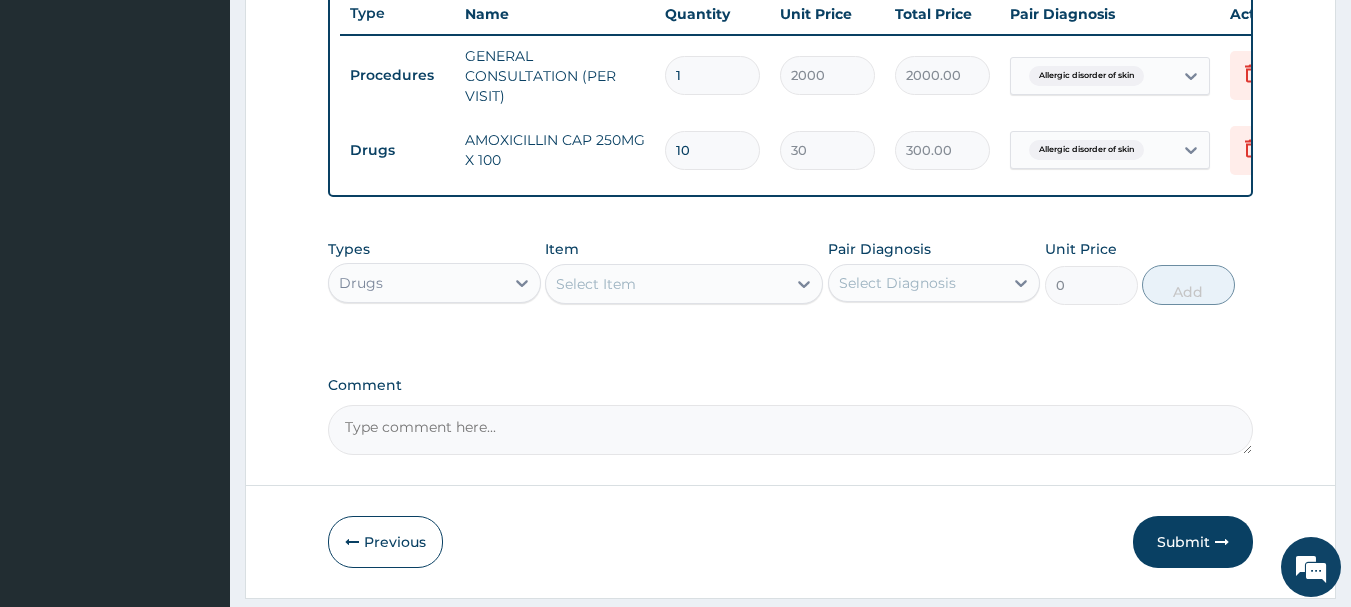 click on "Select Item" at bounding box center [666, 284] 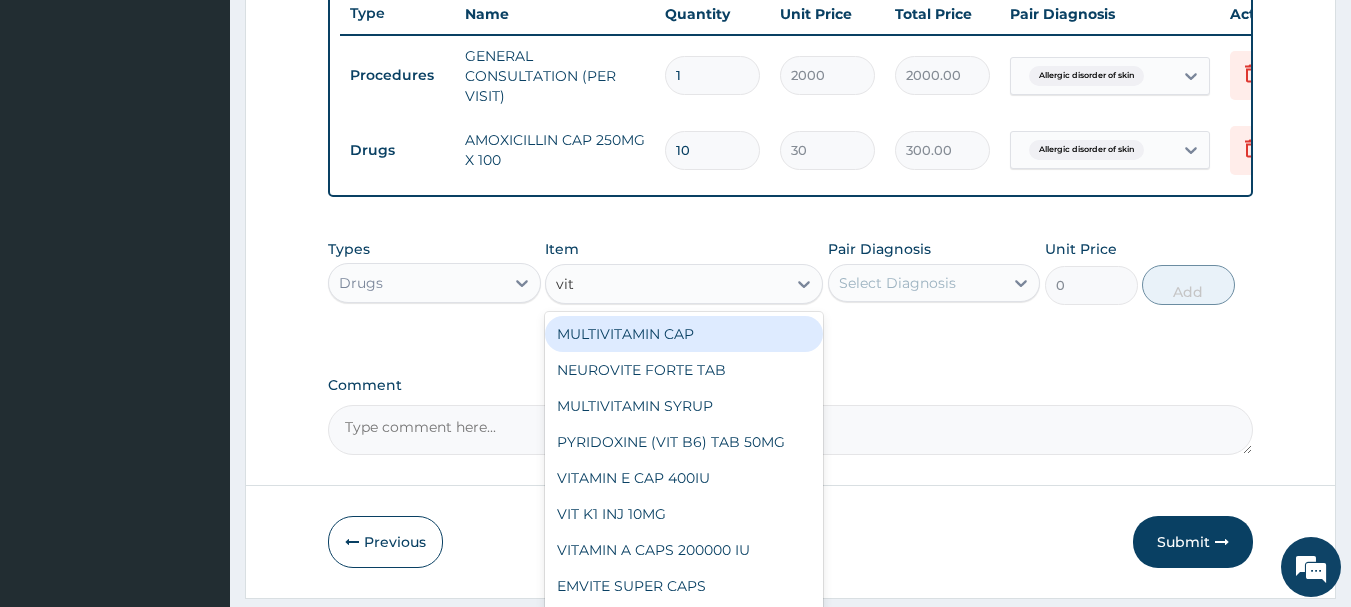 type on "vit c" 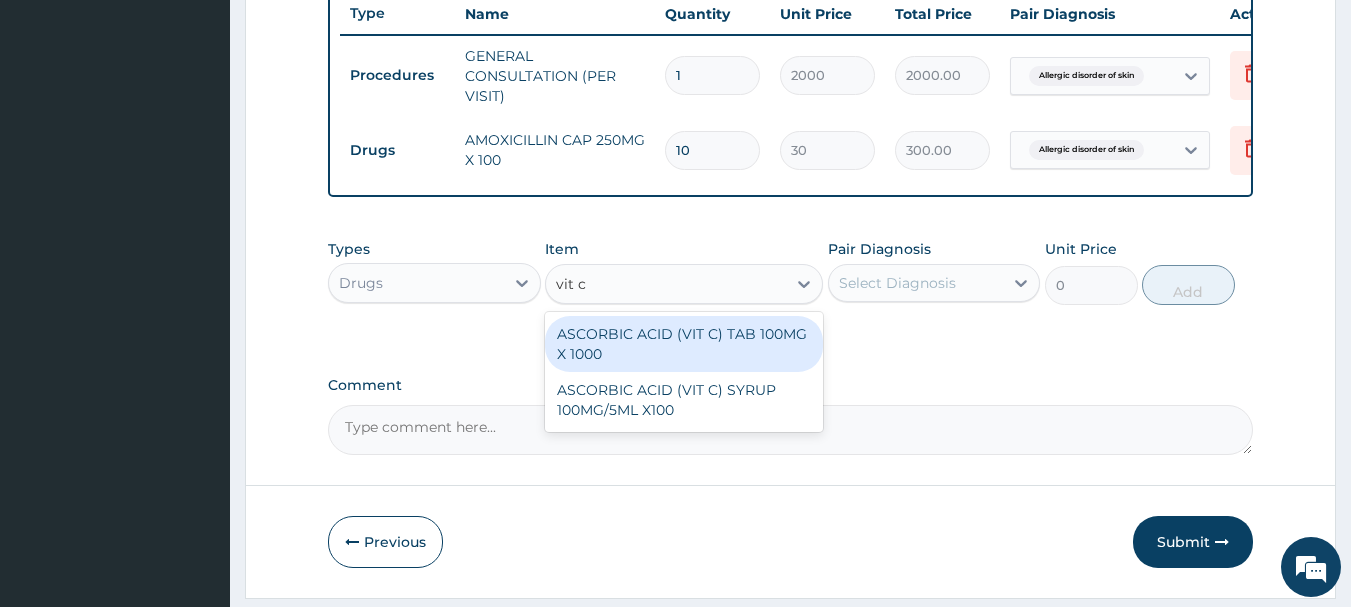 click on "ASCORBIC ACID (VIT C) TAB 100MG X 1000" at bounding box center (684, 344) 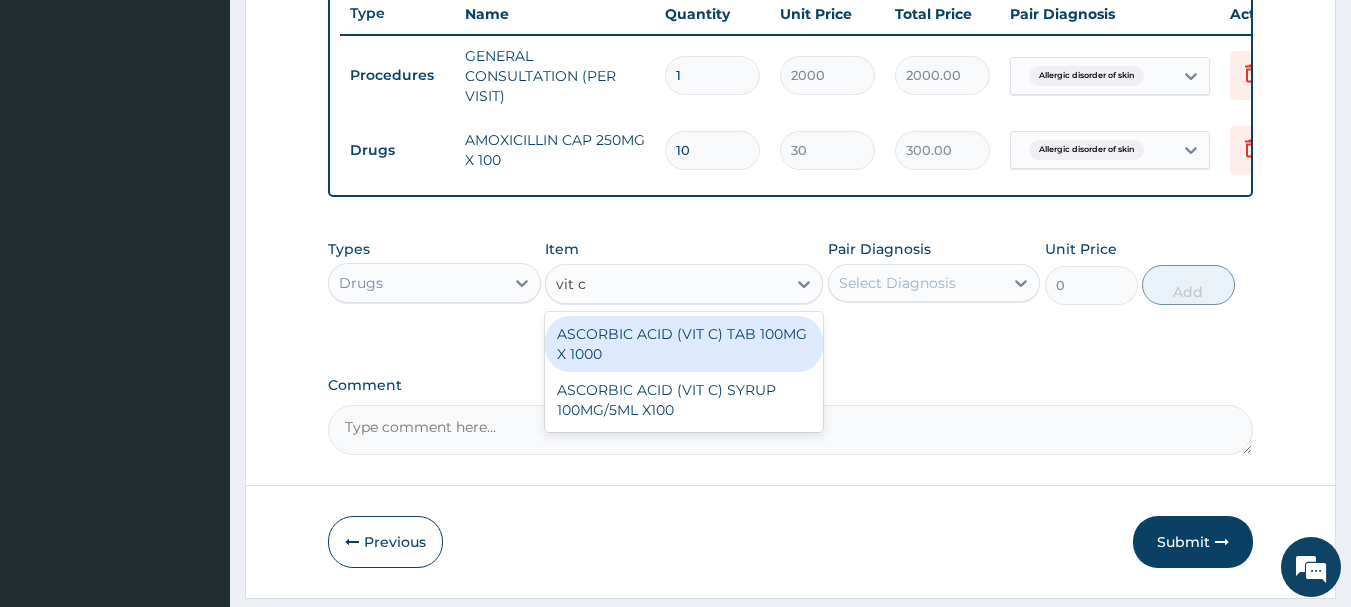 type 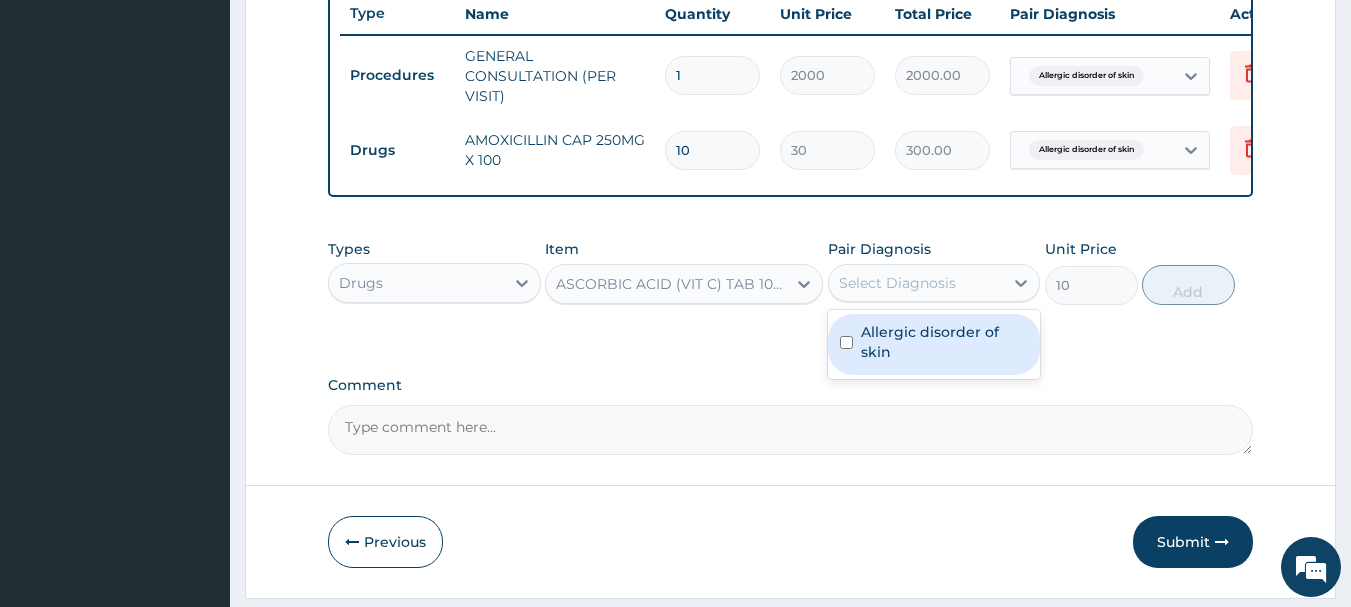 click on "Select Diagnosis" at bounding box center [897, 283] 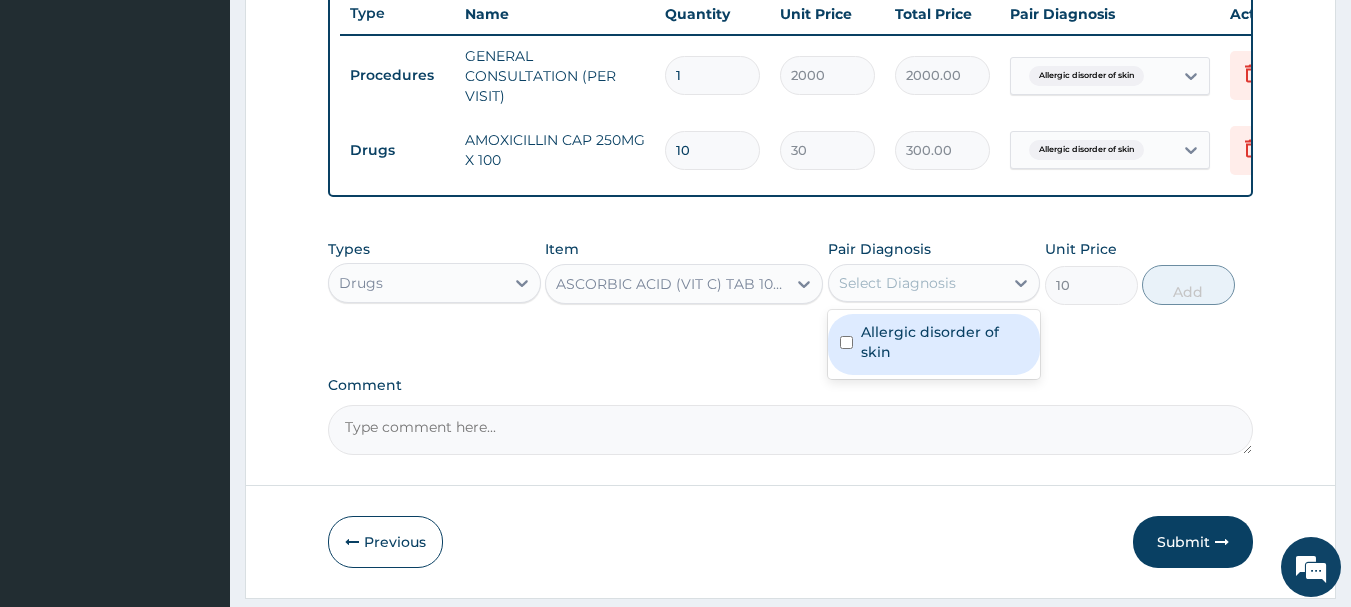 click on "Allergic disorder of skin" at bounding box center (945, 342) 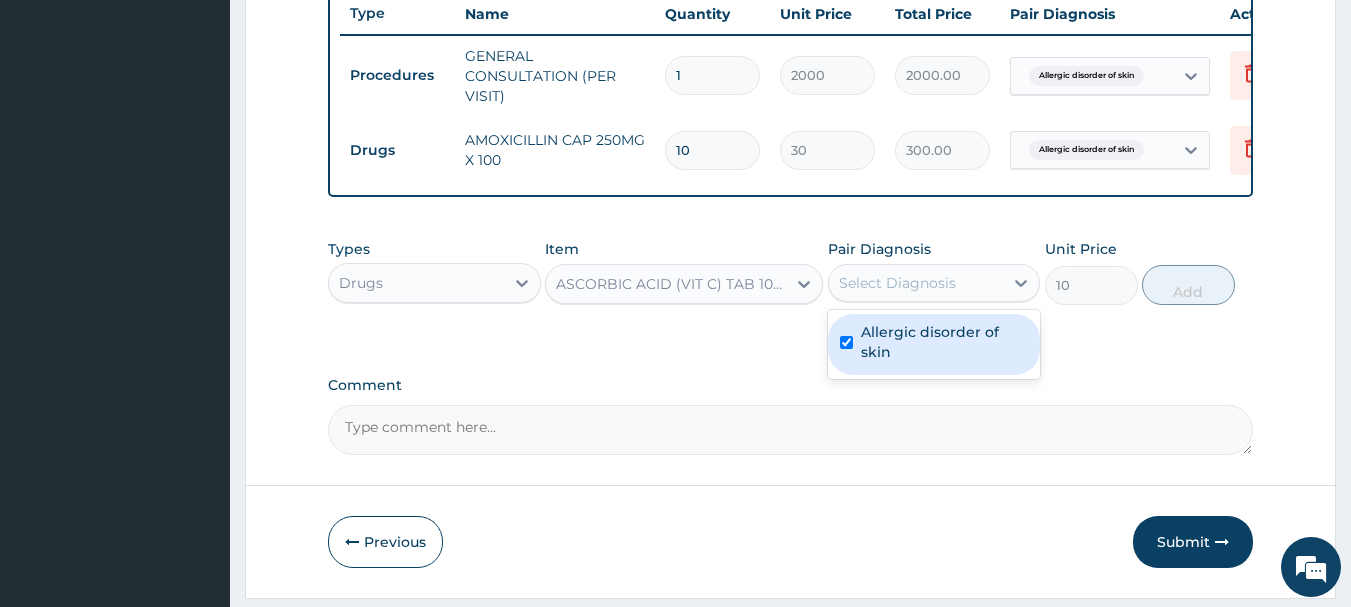 checkbox on "true" 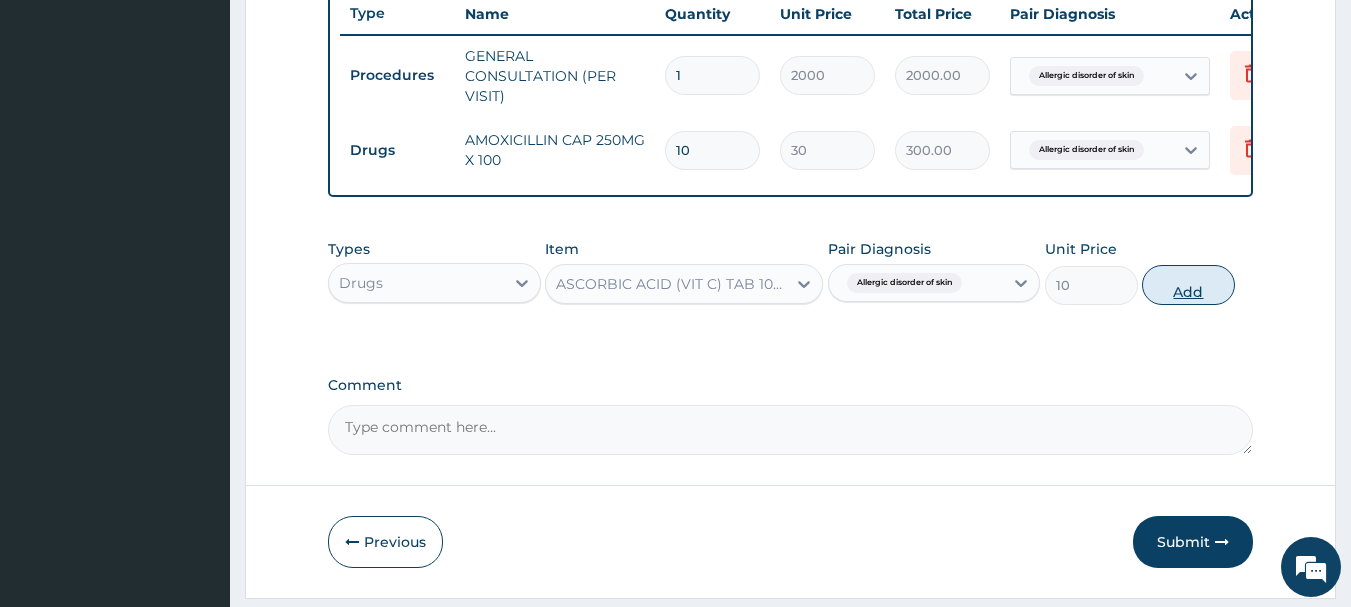 click on "Add" at bounding box center (1188, 285) 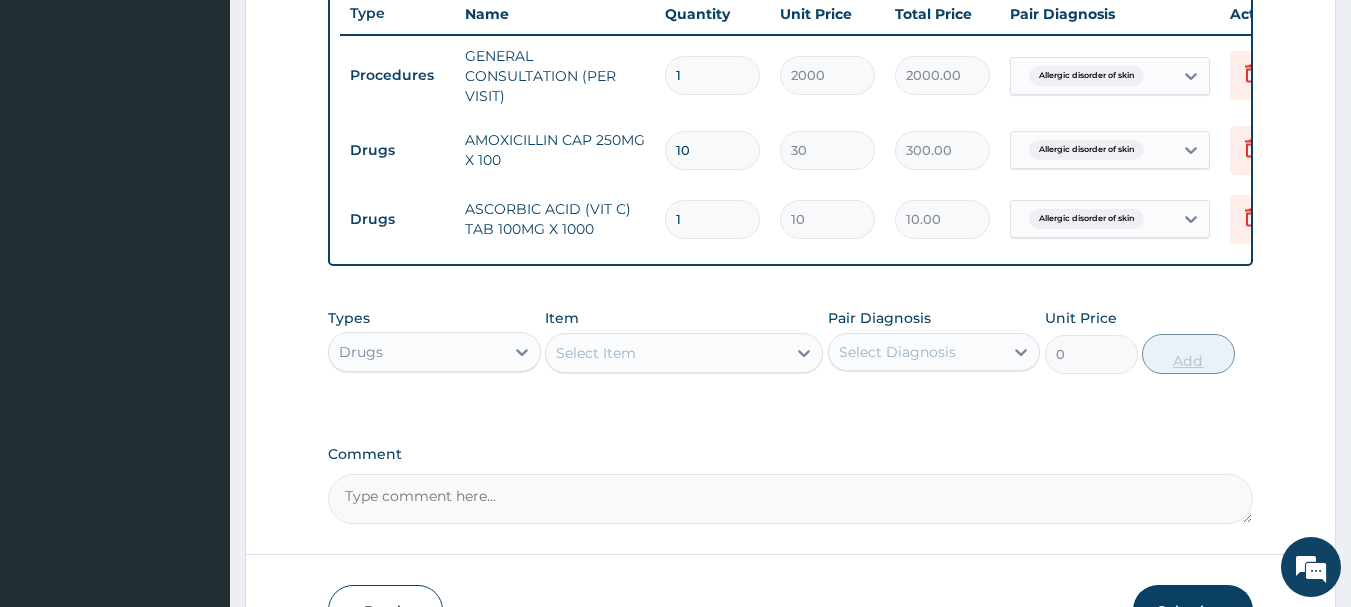 type on "15" 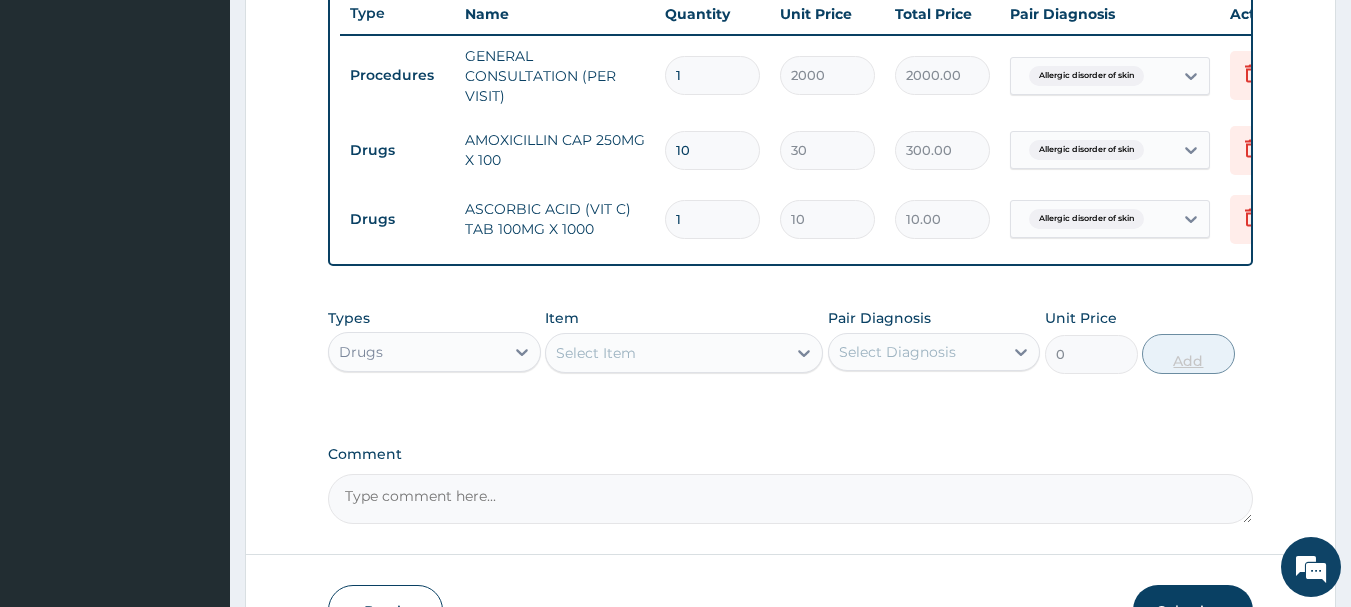 type on "150.00" 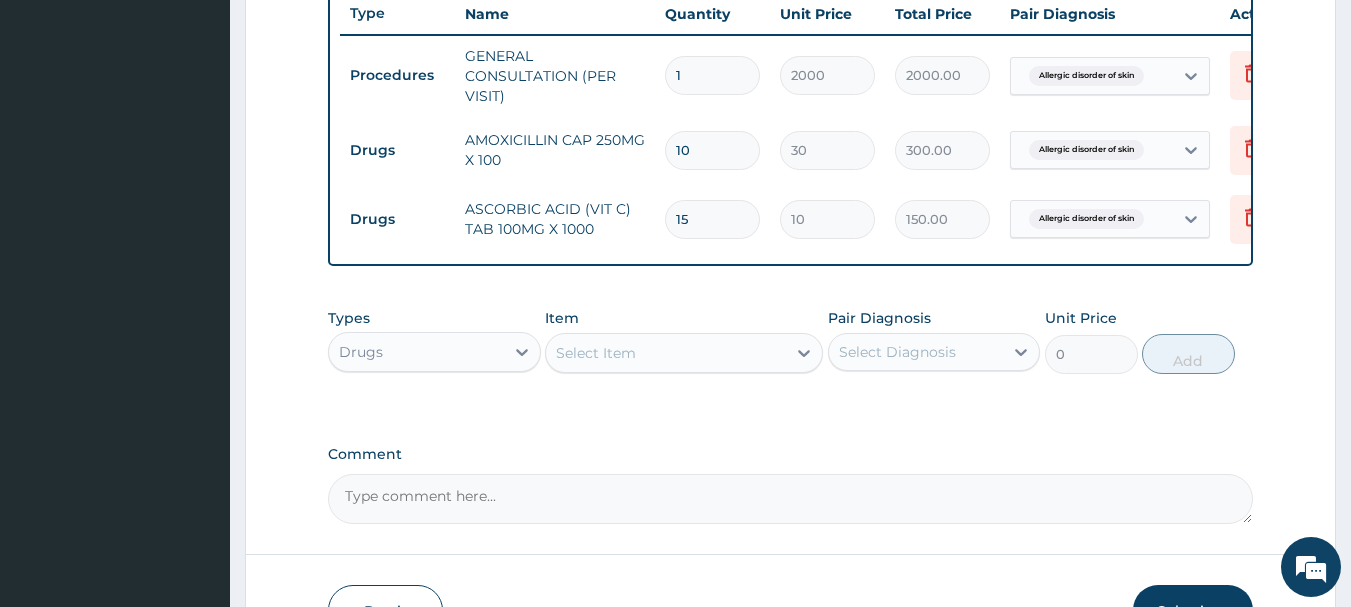 type on "15" 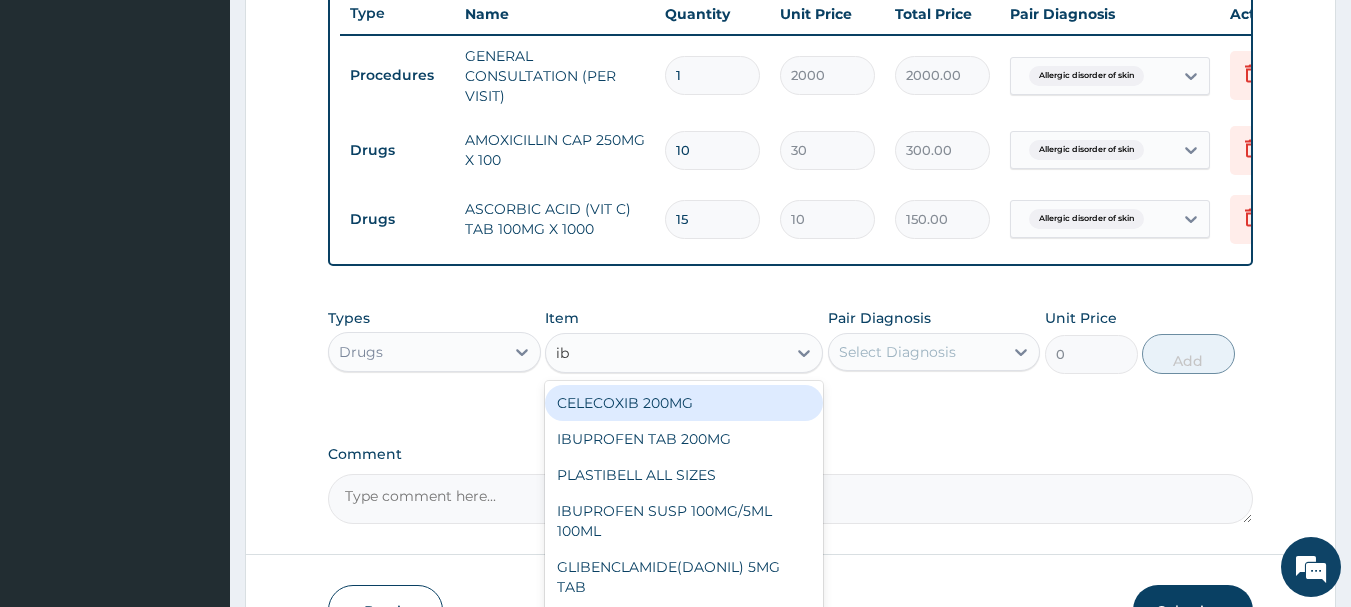 type on "ibu" 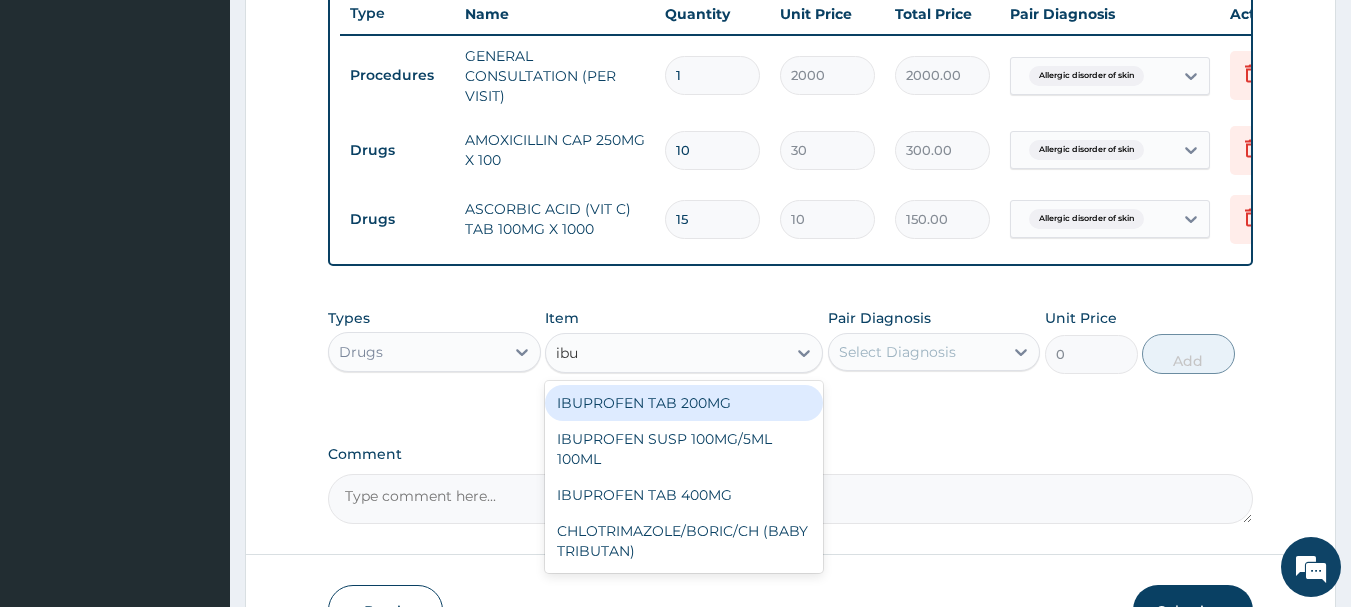 click on "IBUPROFEN TAB 200MG" at bounding box center (684, 403) 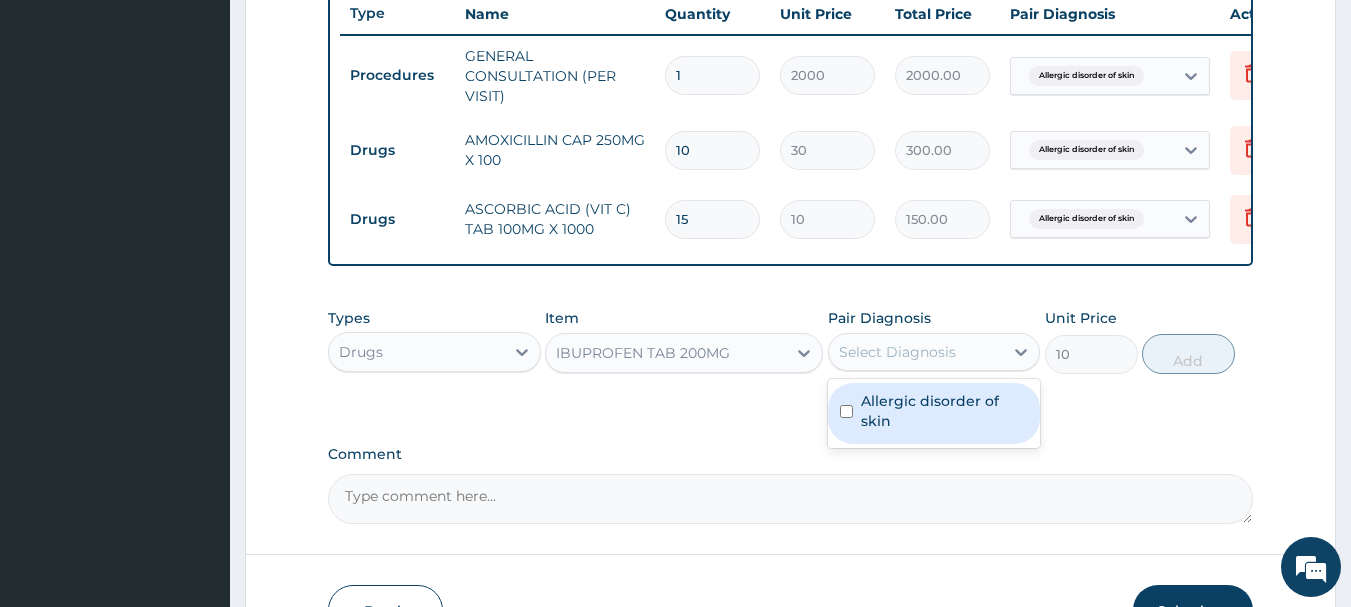 click on "Select Diagnosis" at bounding box center (897, 352) 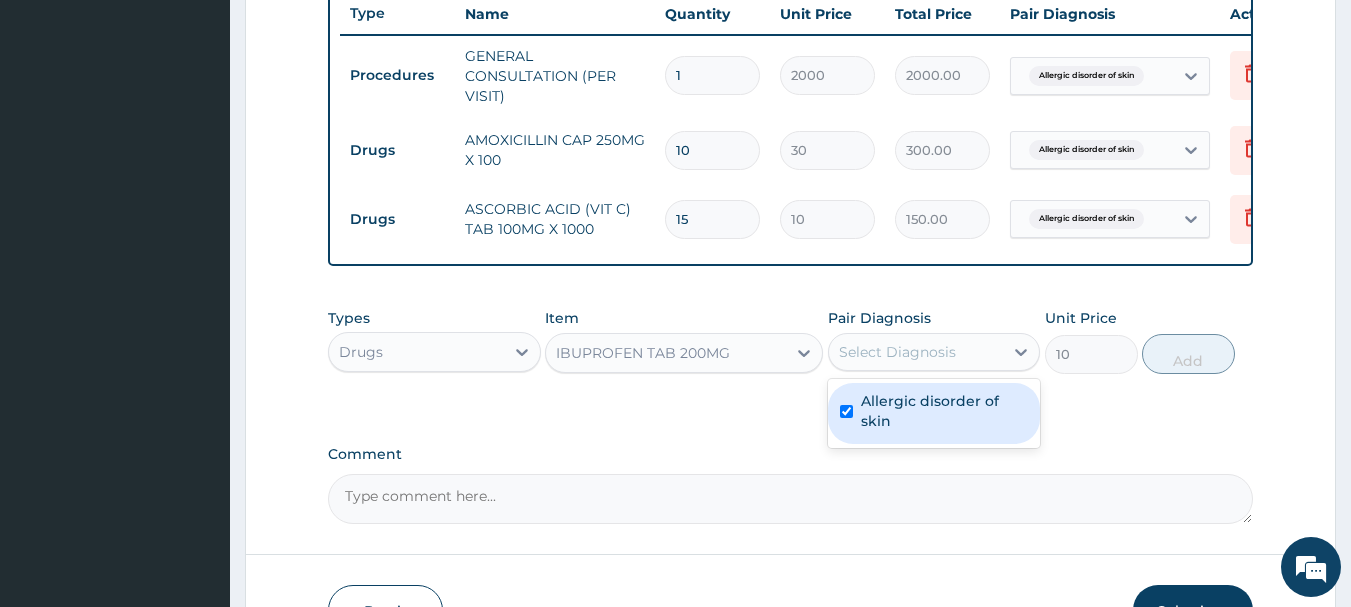 checkbox on "true" 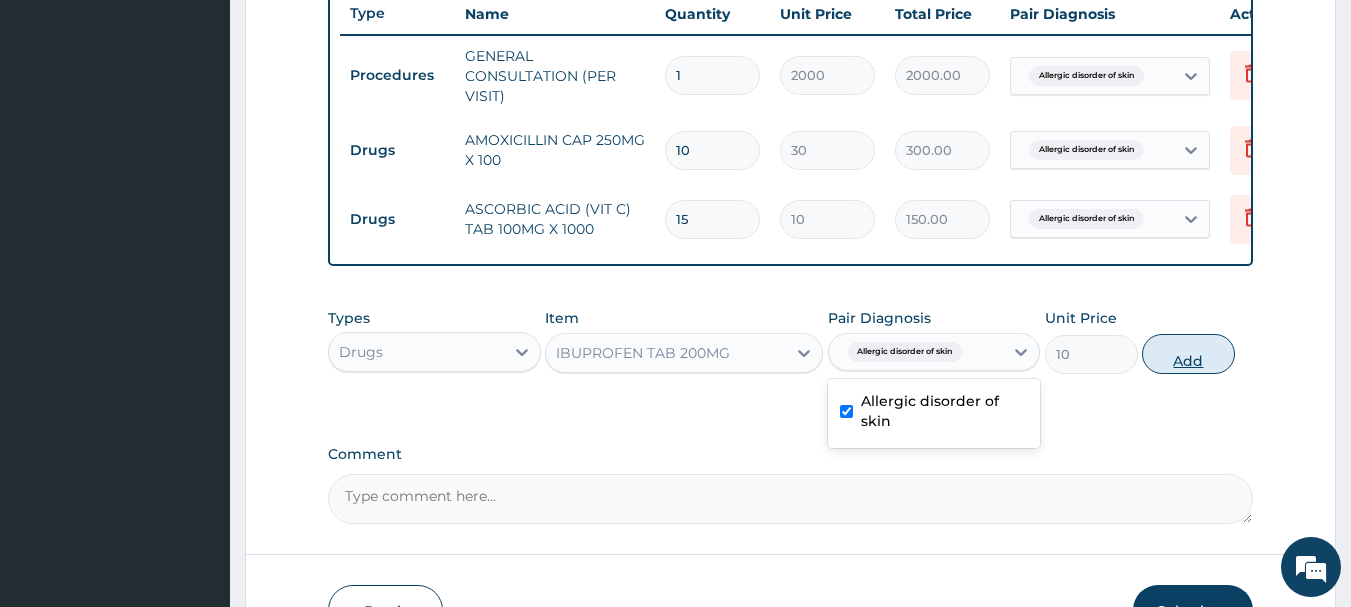 click on "Add" at bounding box center [1188, 354] 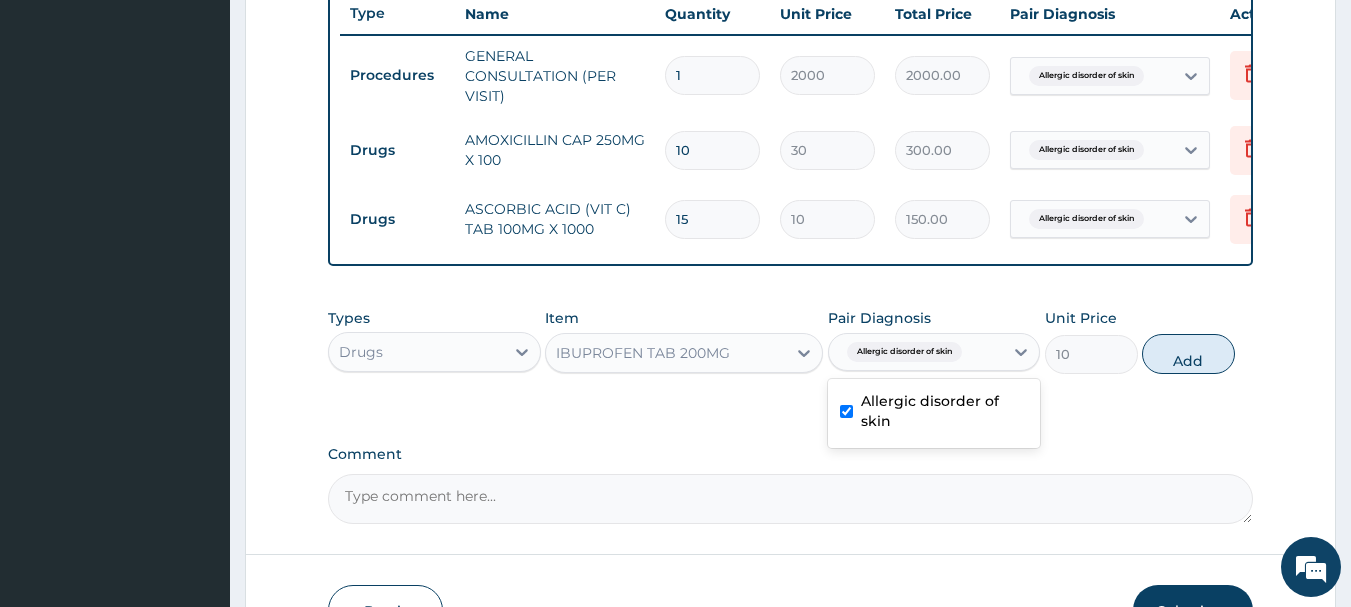 type on "0" 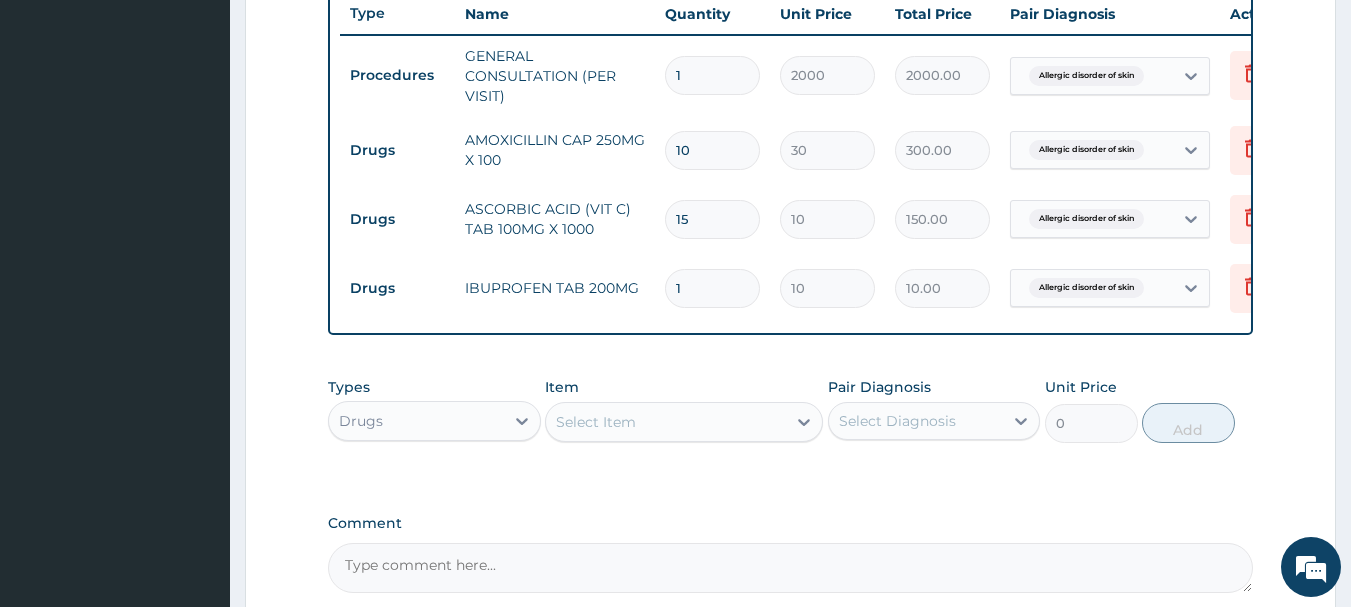 type on "10" 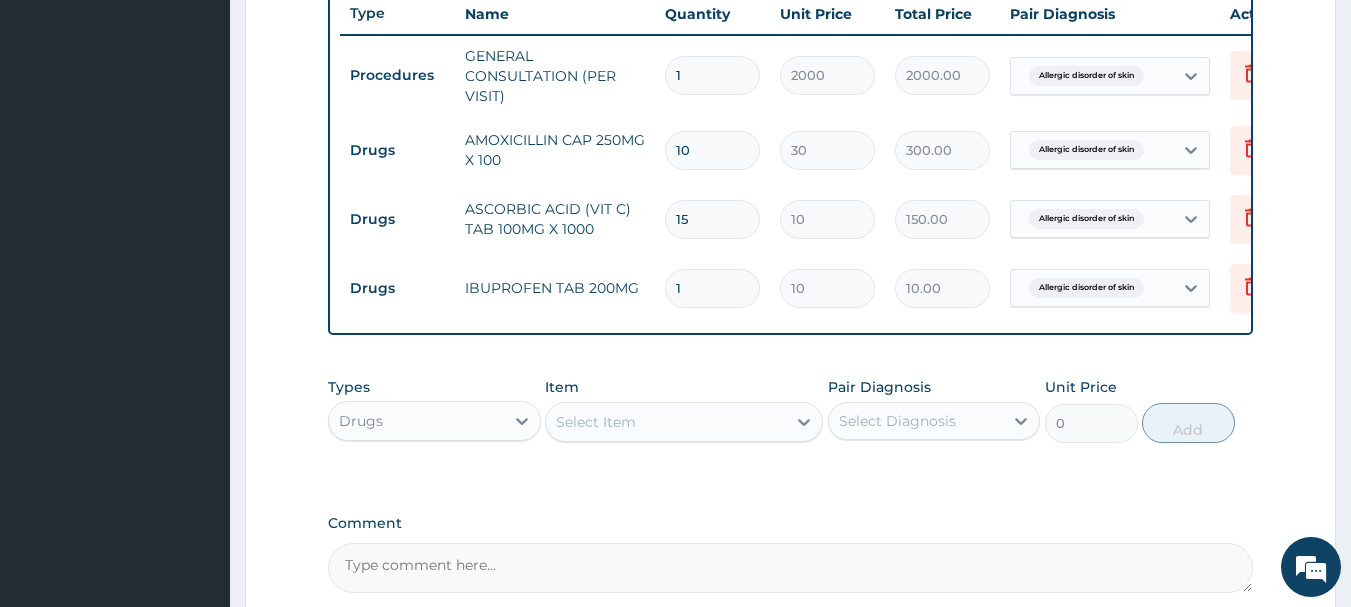 type on "100.00" 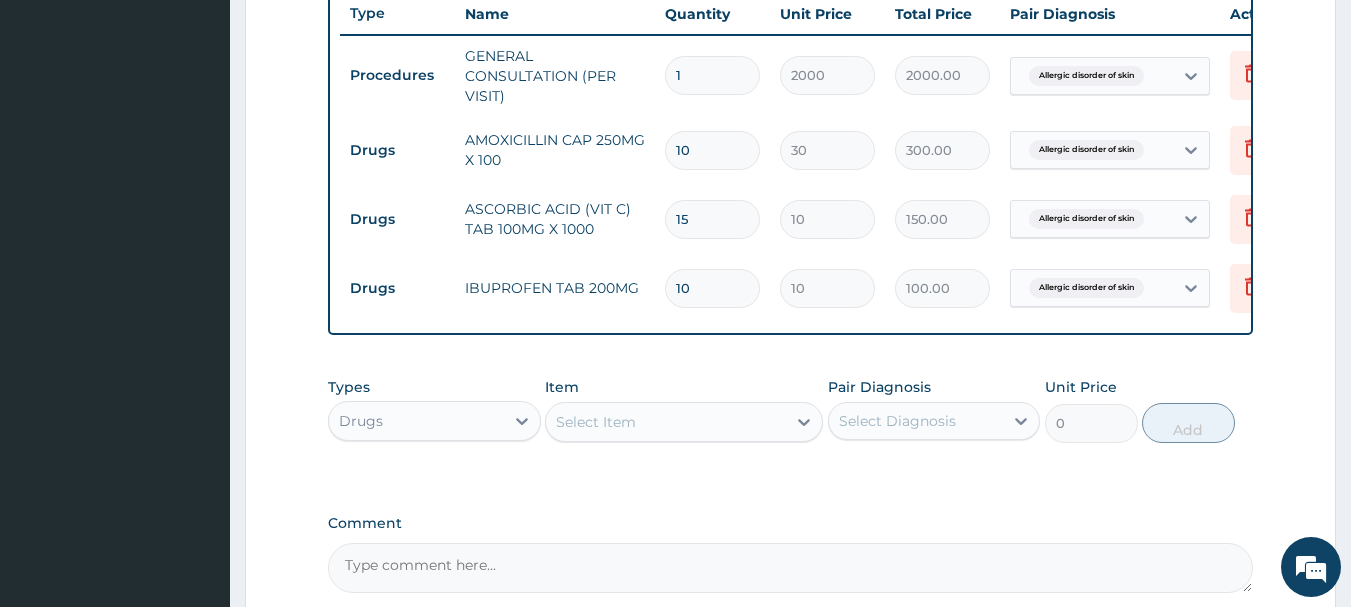 type on "10" 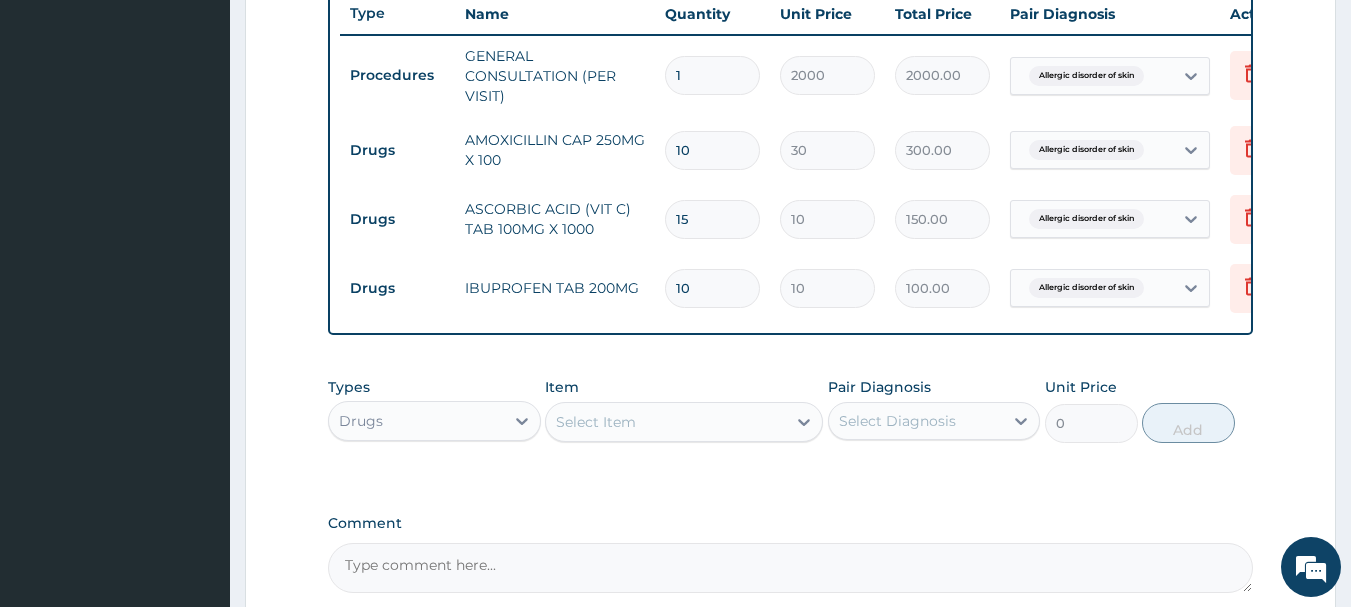 click on "Select Item" at bounding box center [666, 422] 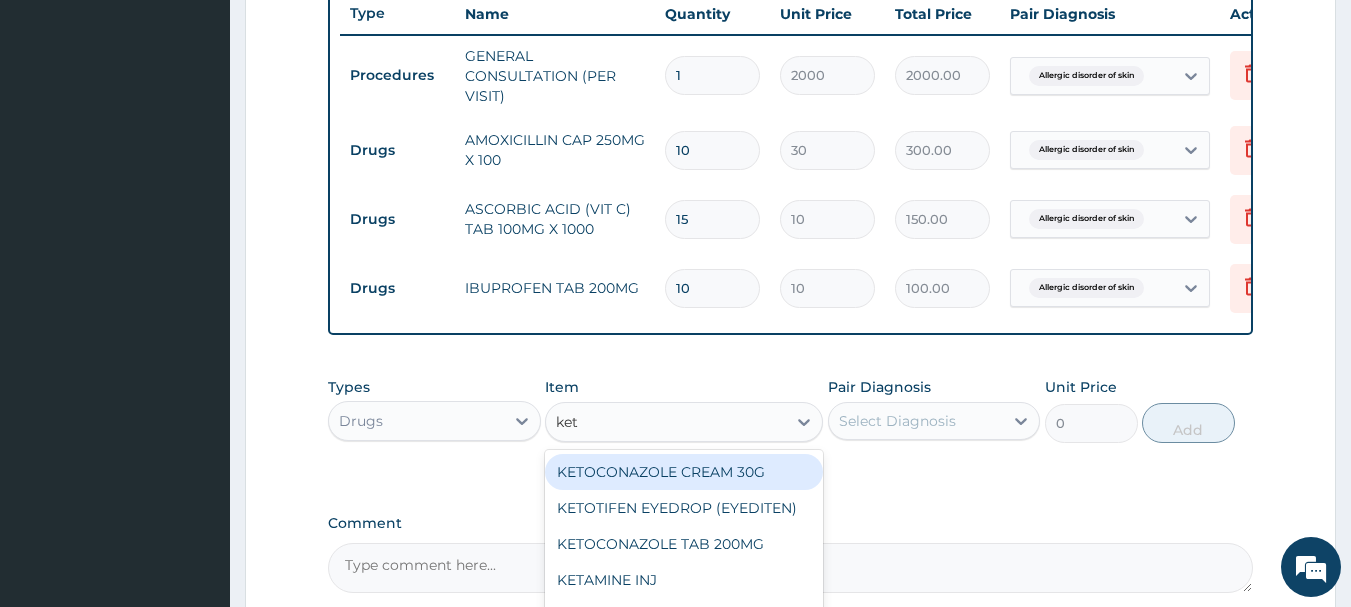 type on "keto" 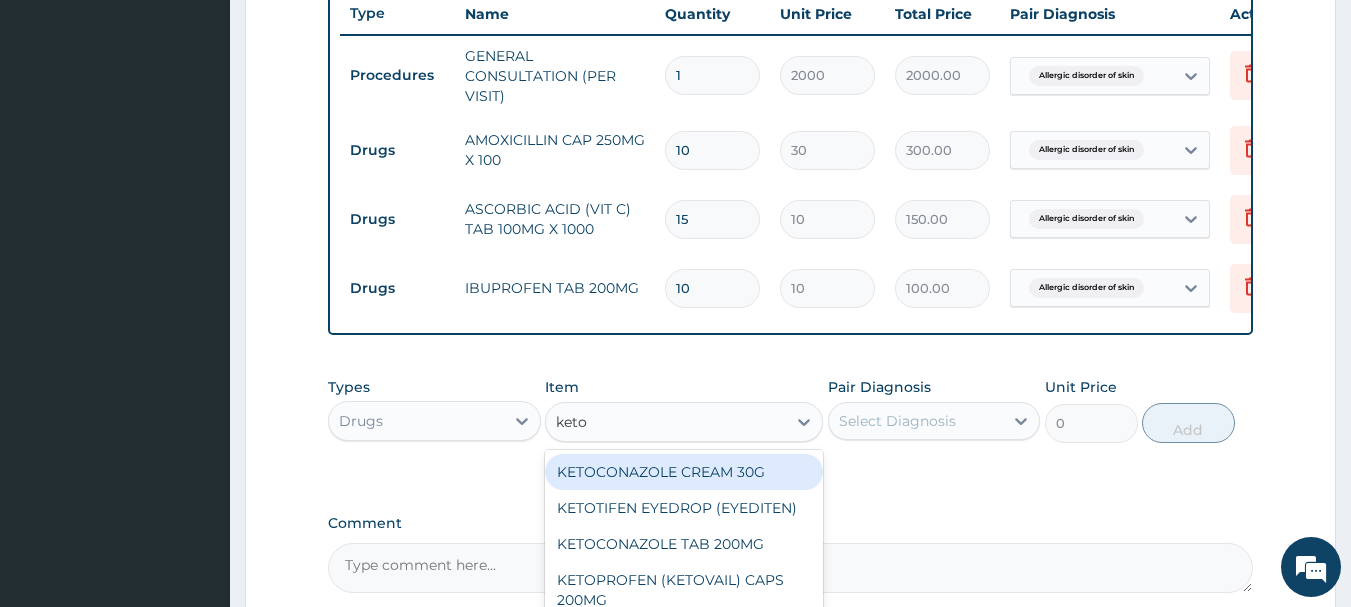 click on "KETOCONAZOLE CREAM 30G" at bounding box center [684, 472] 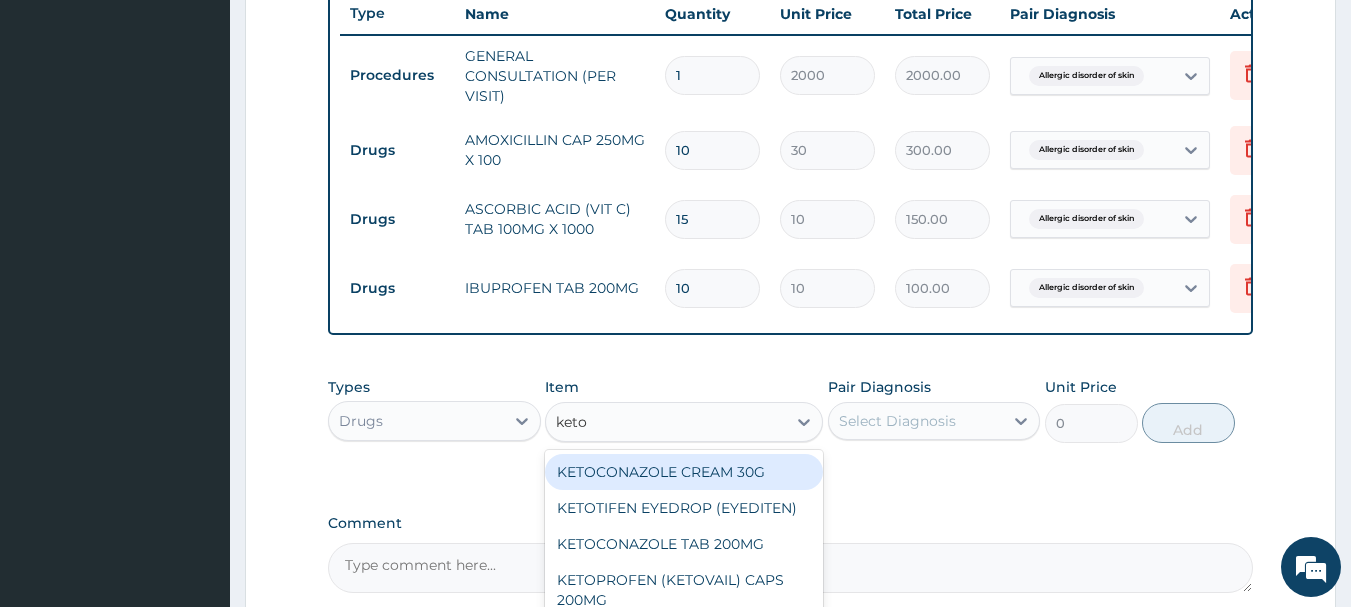 type 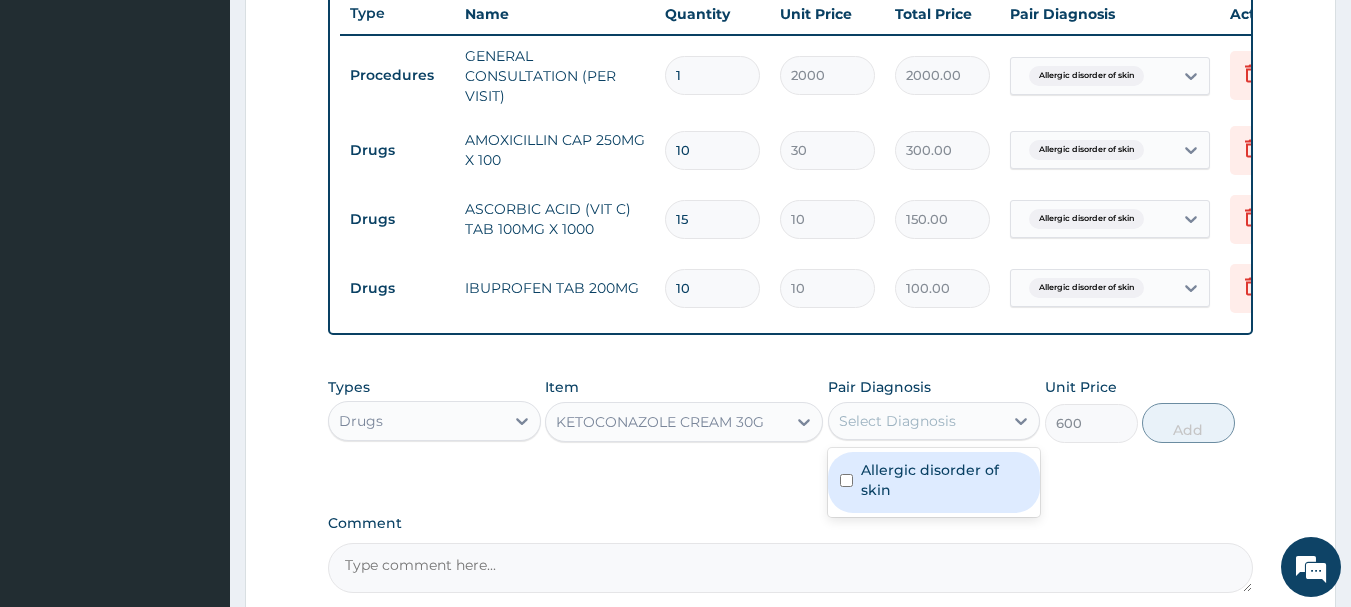 click on "Select Diagnosis" at bounding box center (897, 421) 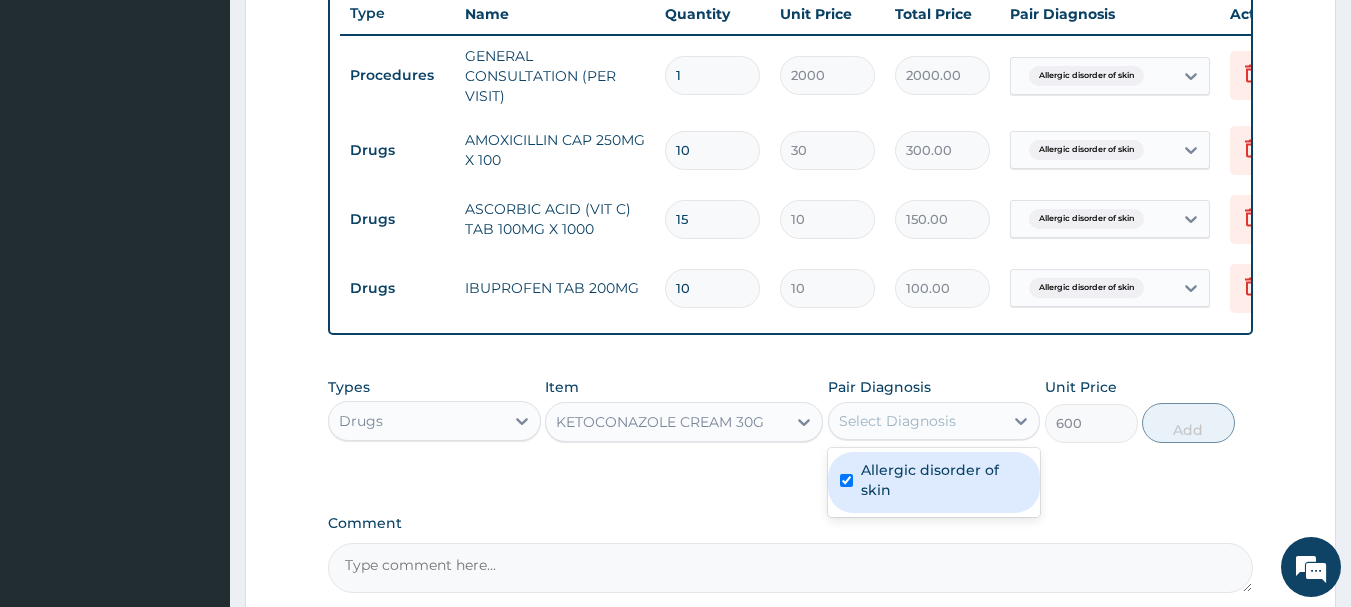 checkbox on "true" 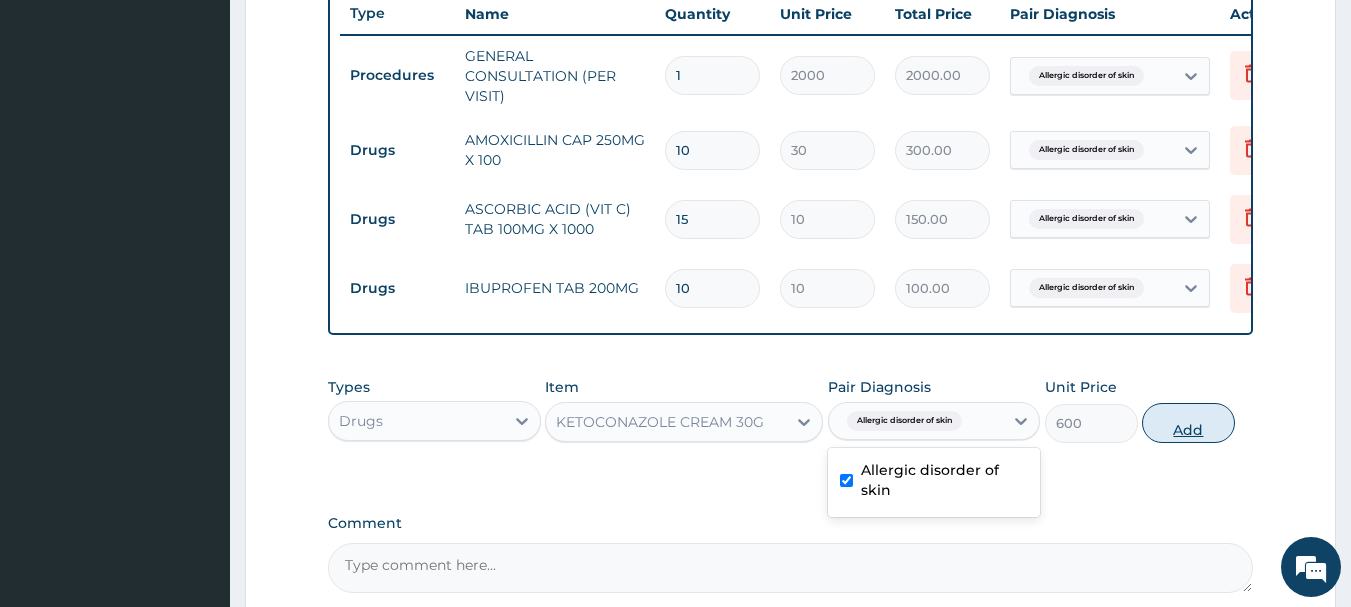 click on "Add" at bounding box center [1188, 423] 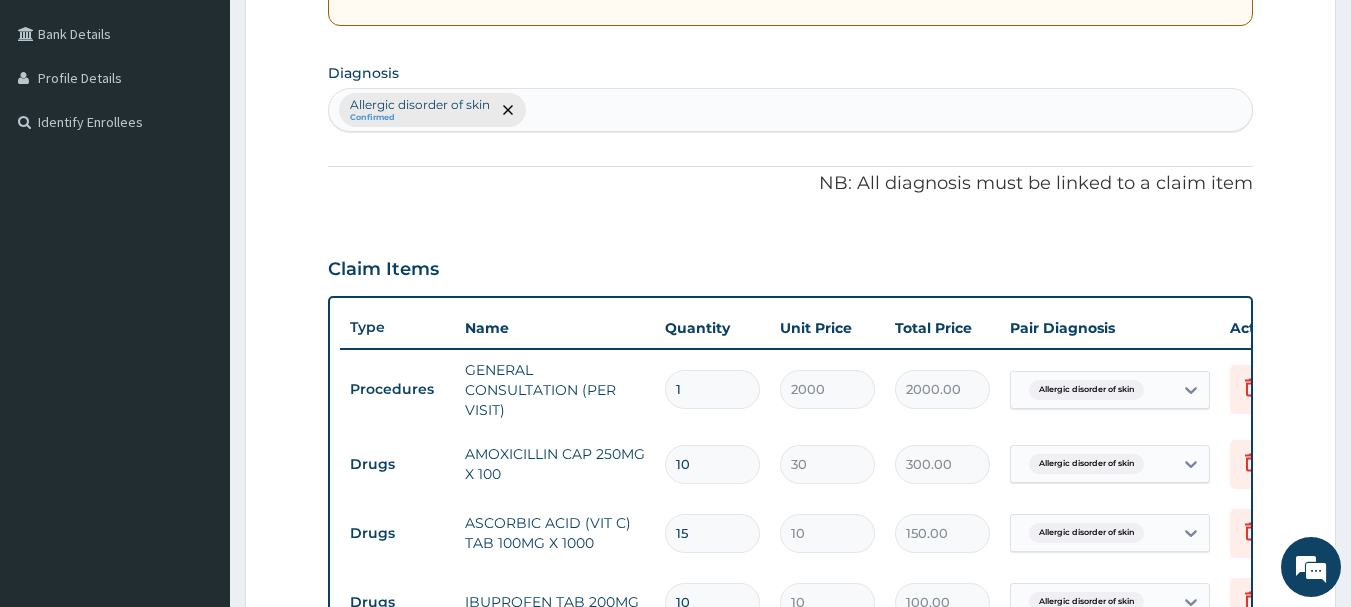 scroll, scrollTop: 436, scrollLeft: 0, axis: vertical 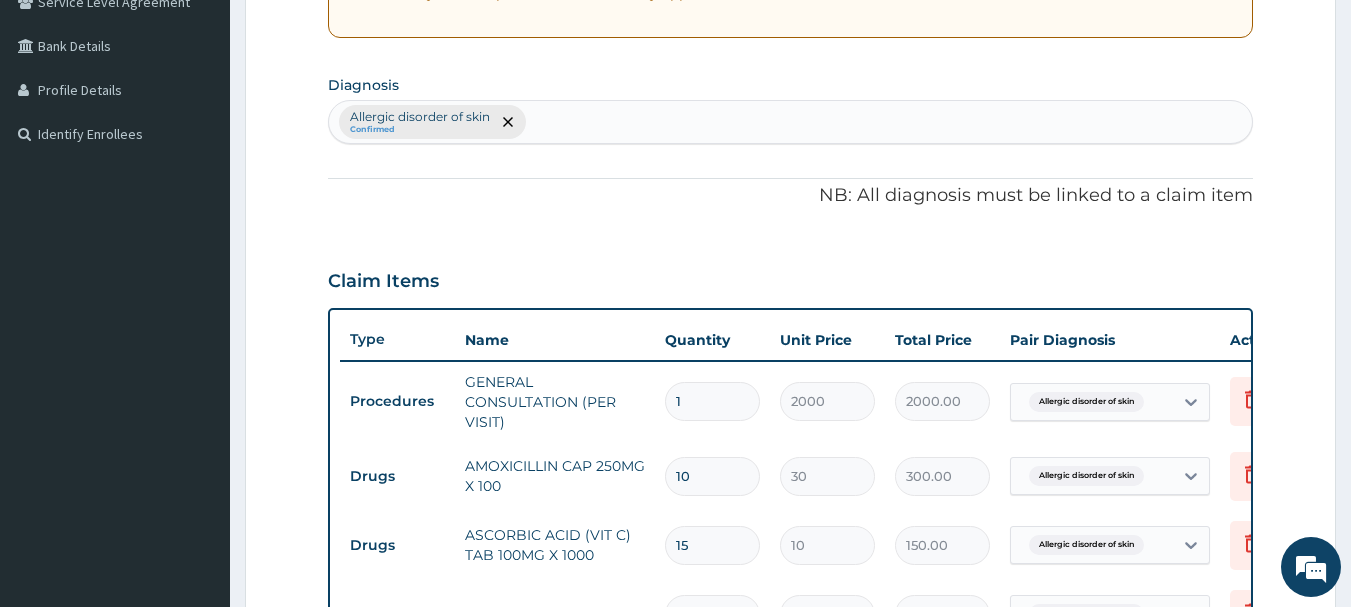 click on "Allergic disorder of skin Confirmed" at bounding box center (791, 122) 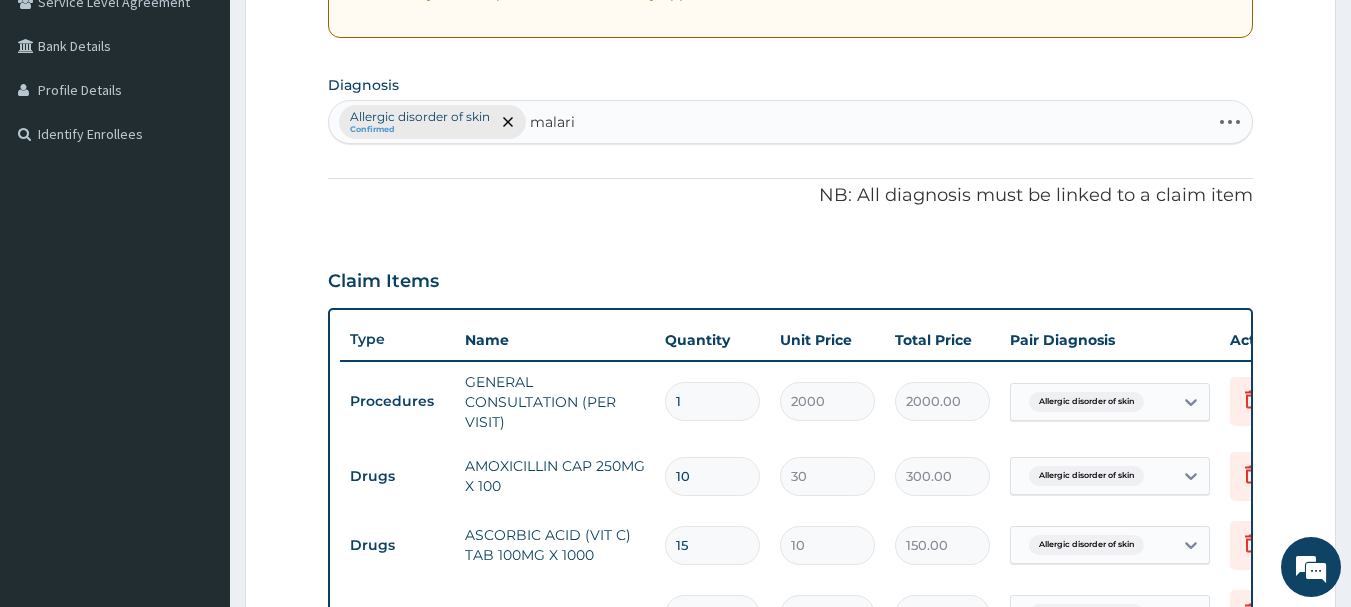 type on "malaria" 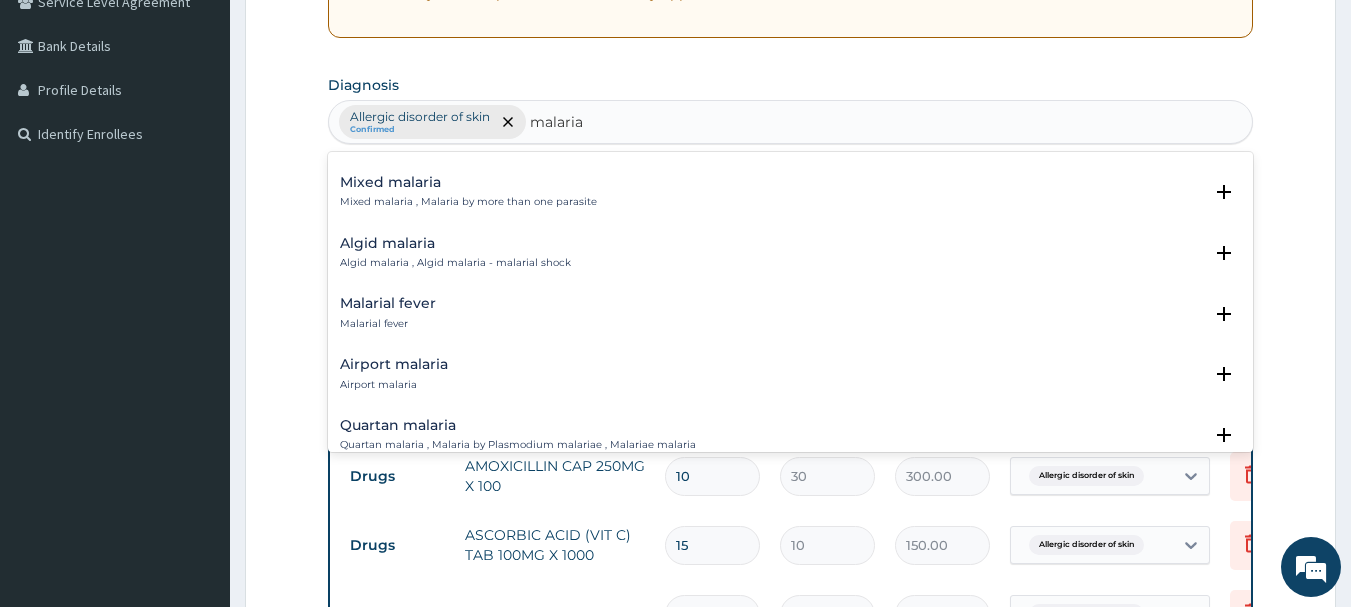 scroll, scrollTop: 200, scrollLeft: 0, axis: vertical 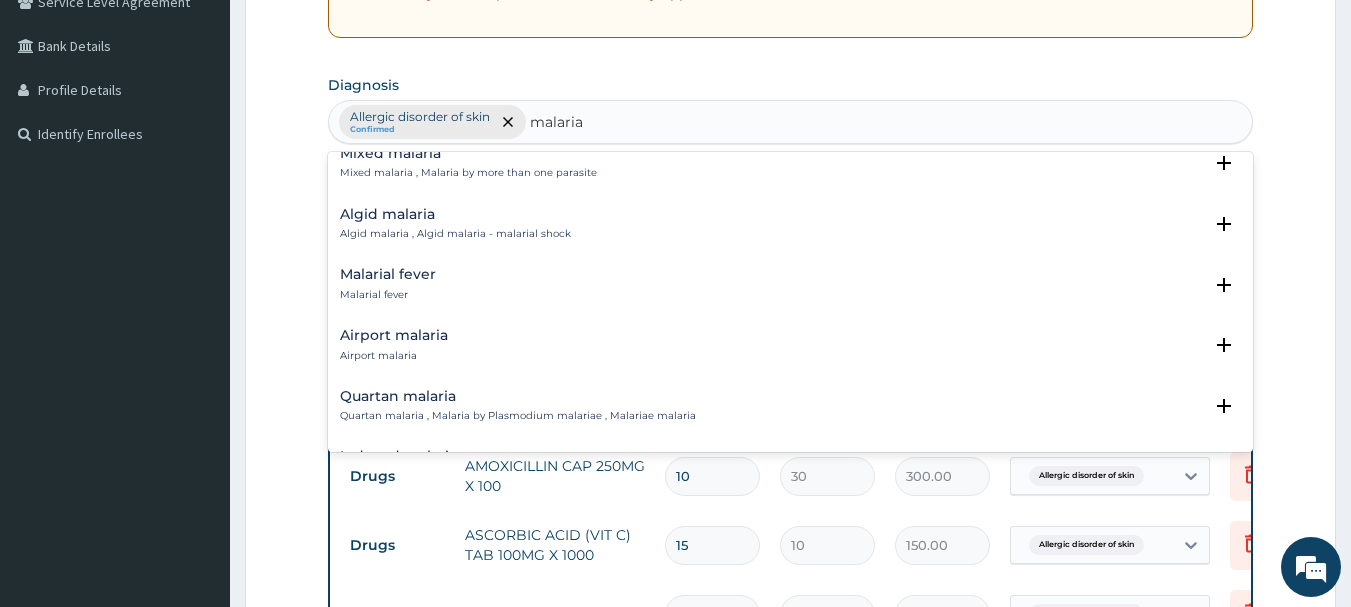 click on "Malarial fever" at bounding box center [388, 274] 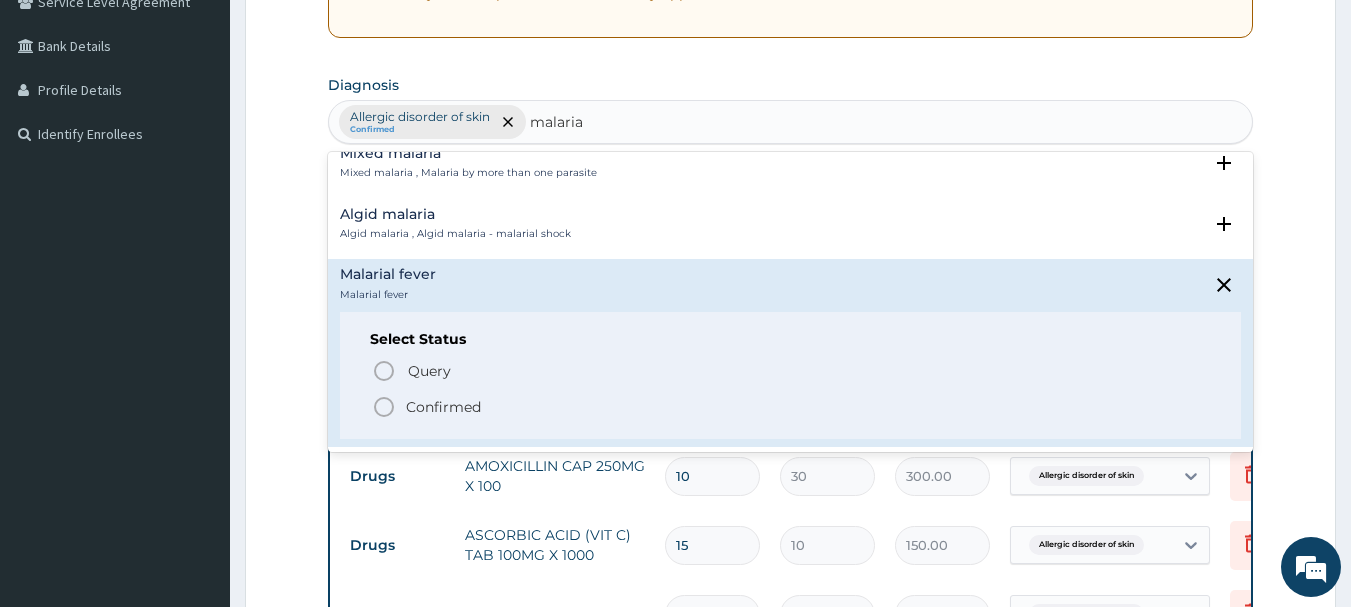 click 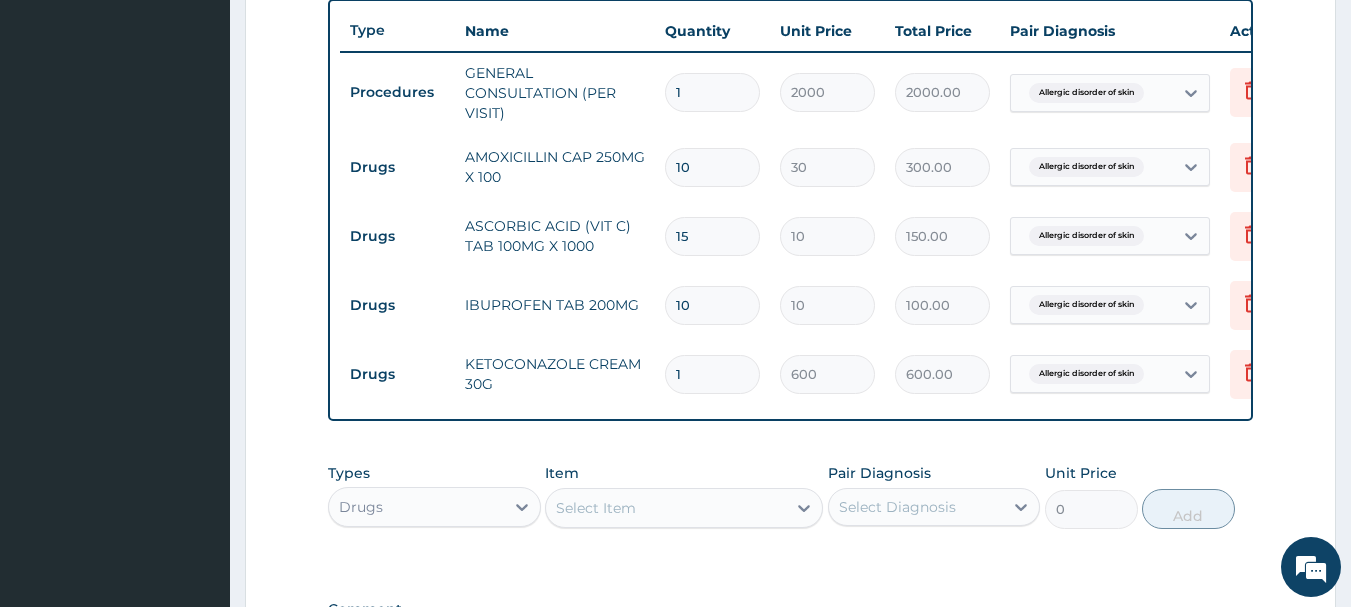 scroll, scrollTop: 751, scrollLeft: 0, axis: vertical 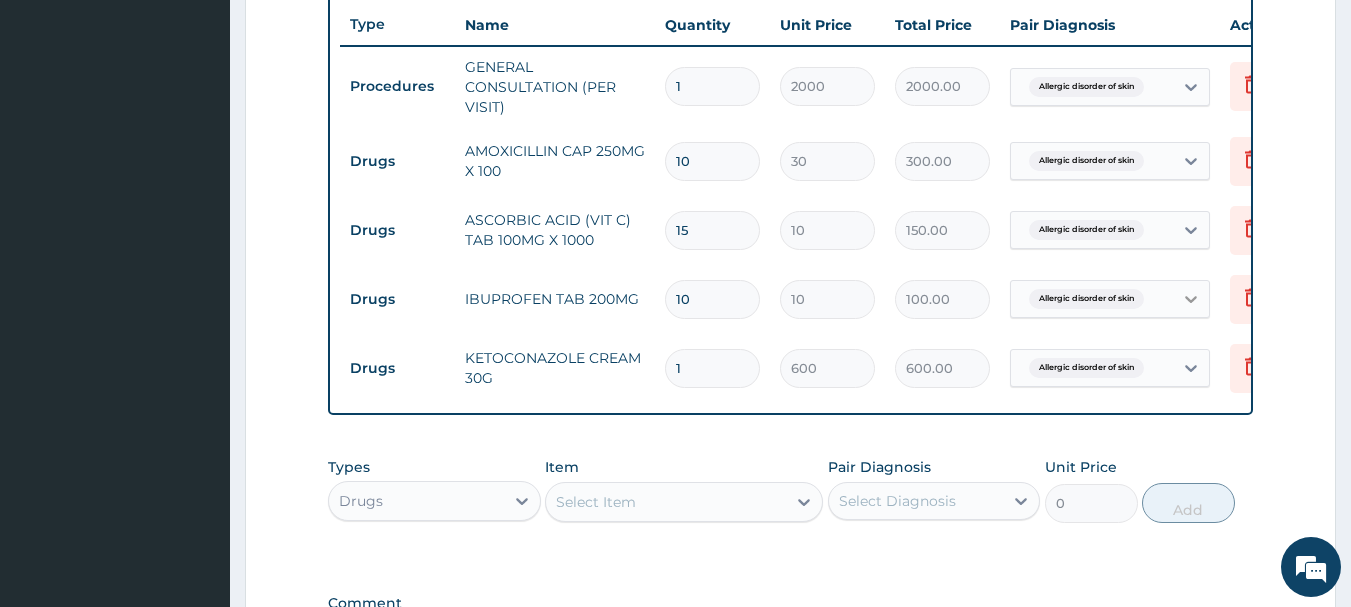 click 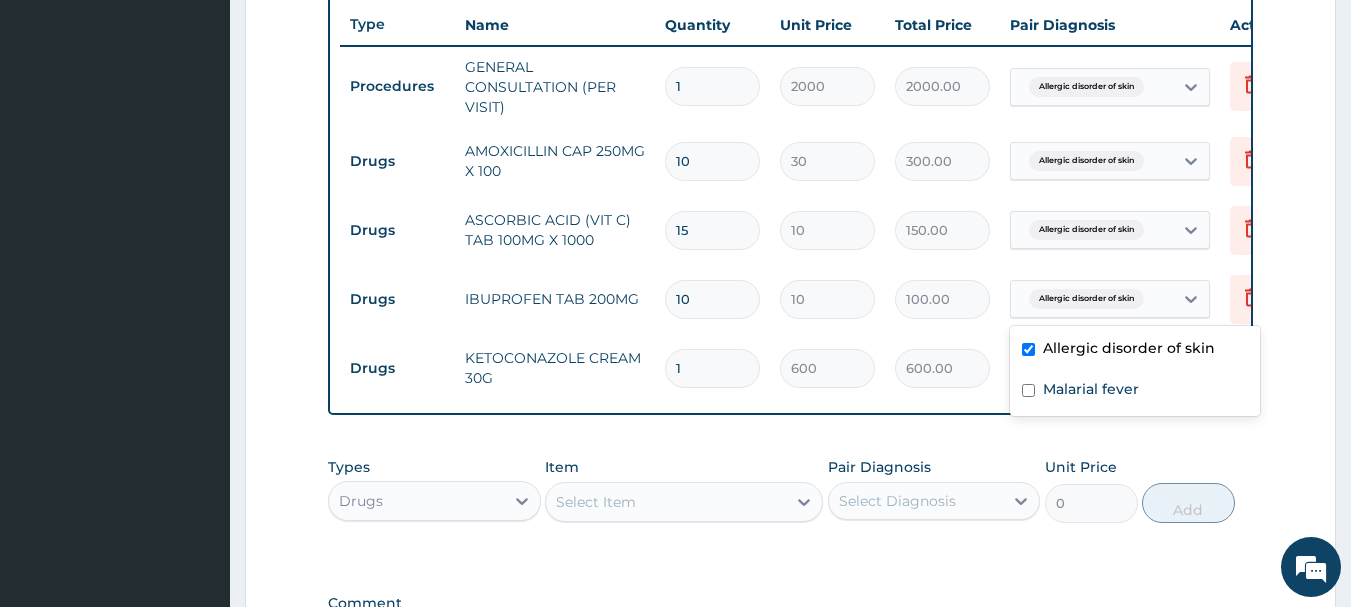 click at bounding box center (1028, 349) 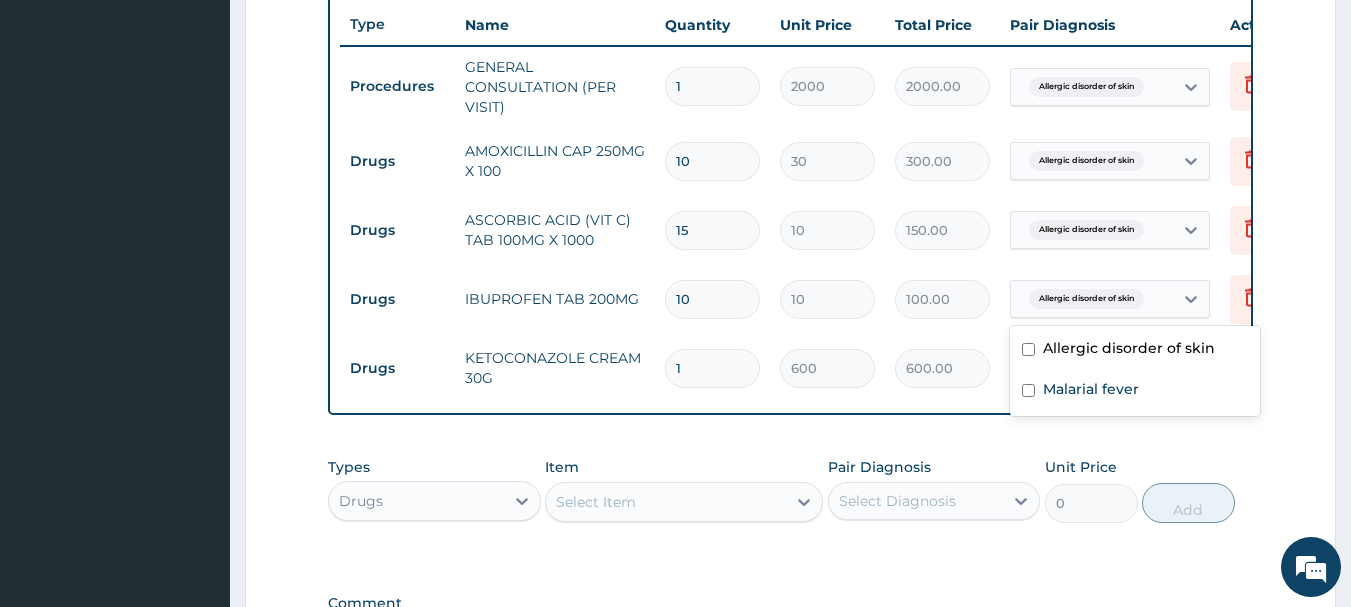 checkbox on "false" 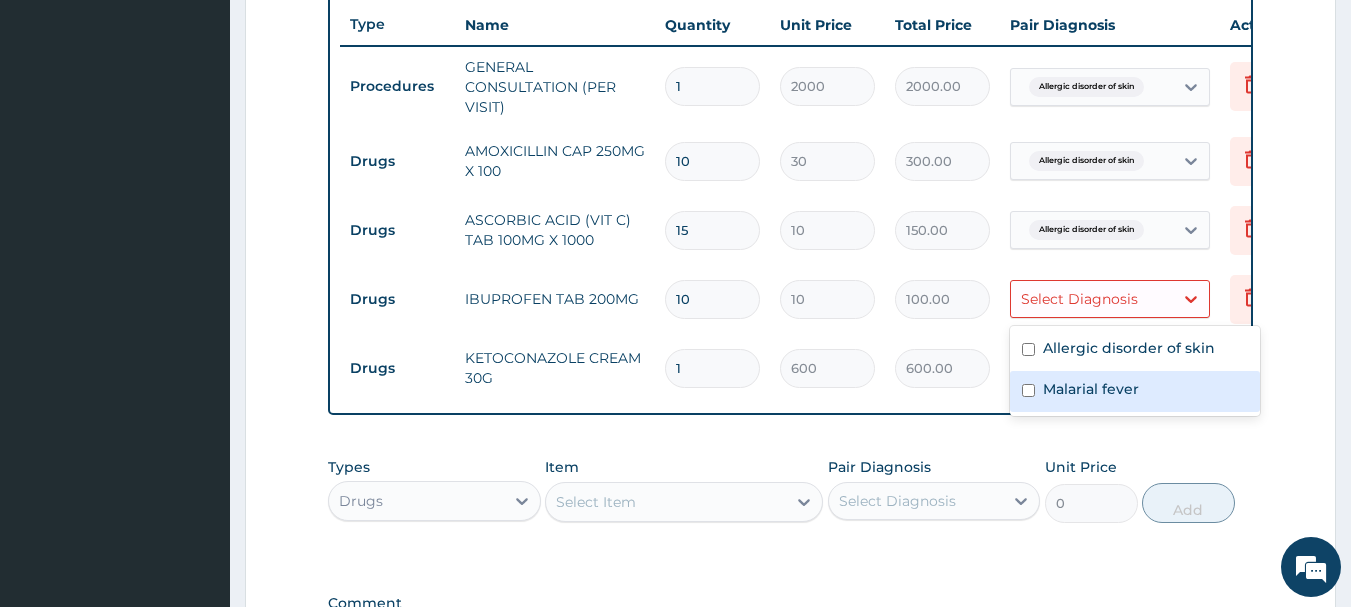 click at bounding box center (1028, 390) 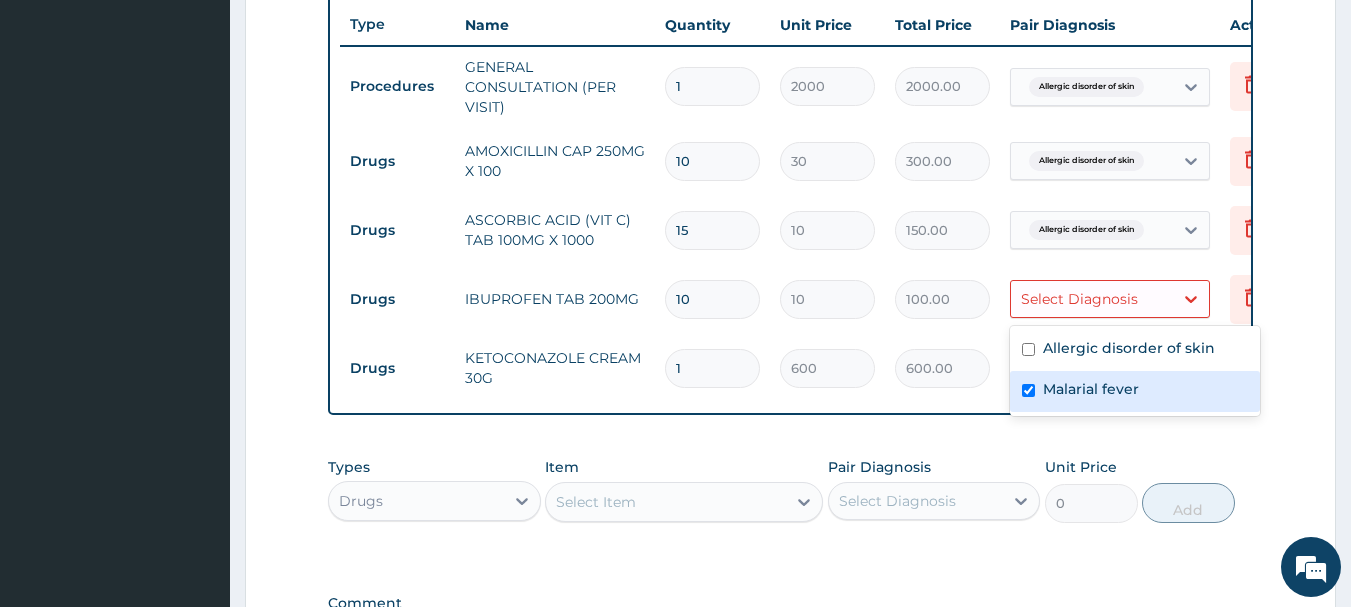 checkbox on "true" 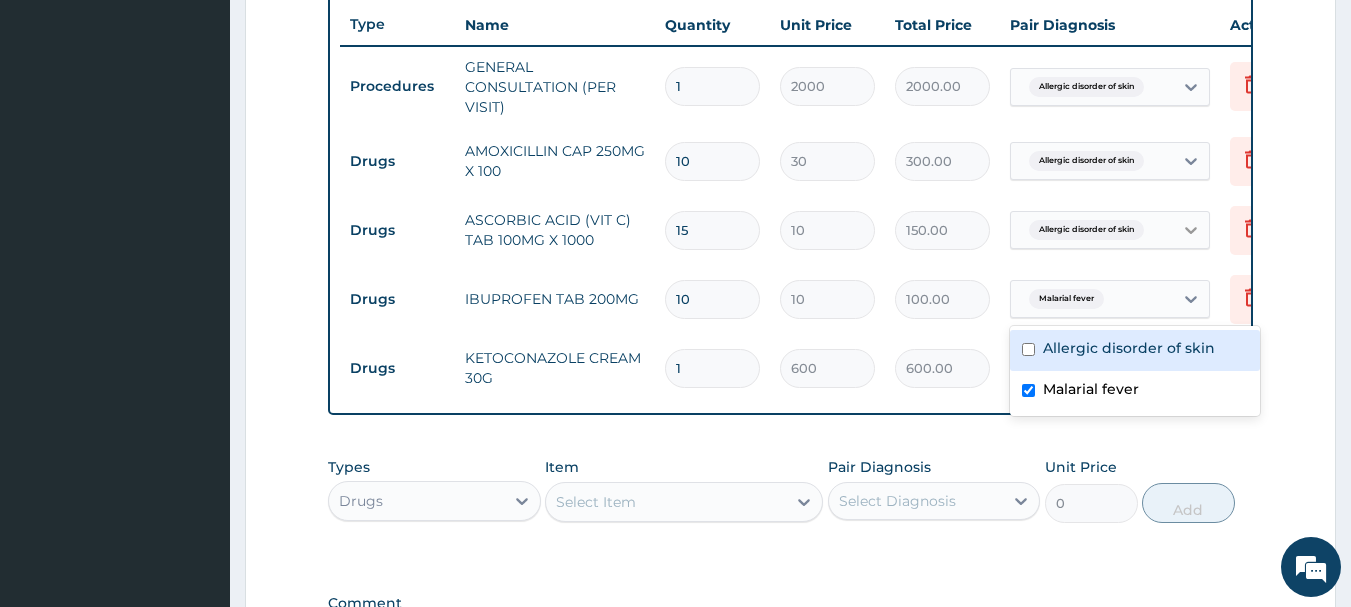 click 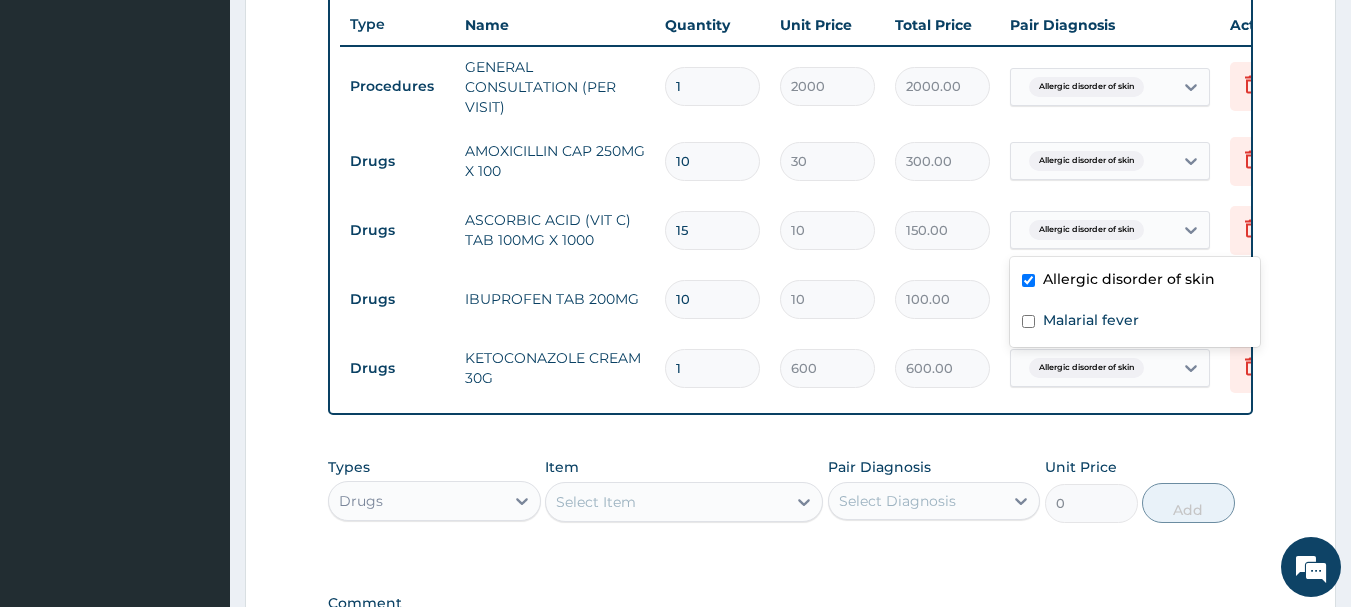 click at bounding box center (1028, 280) 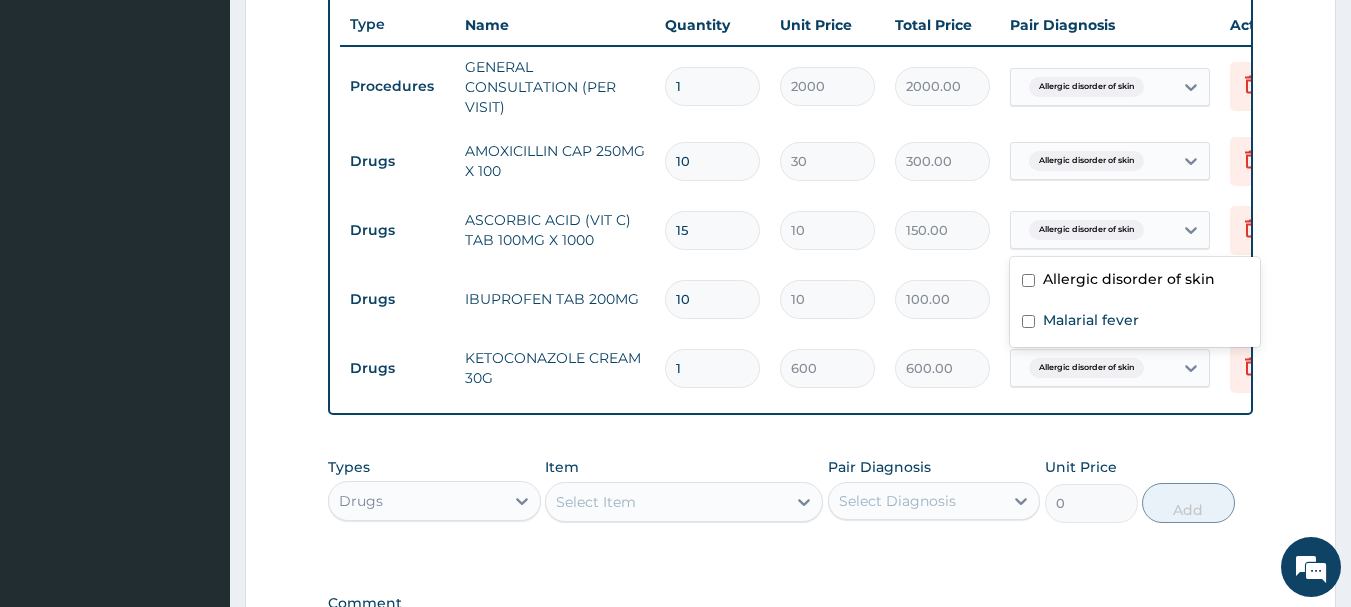 checkbox on "false" 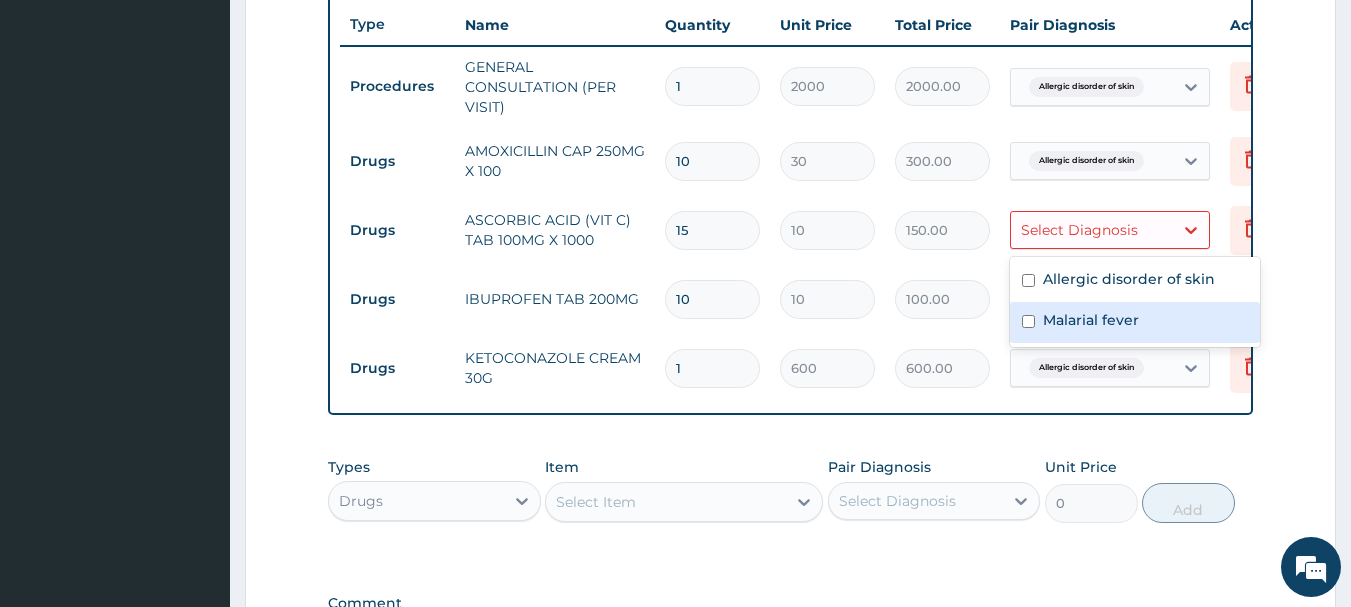 click at bounding box center (1028, 321) 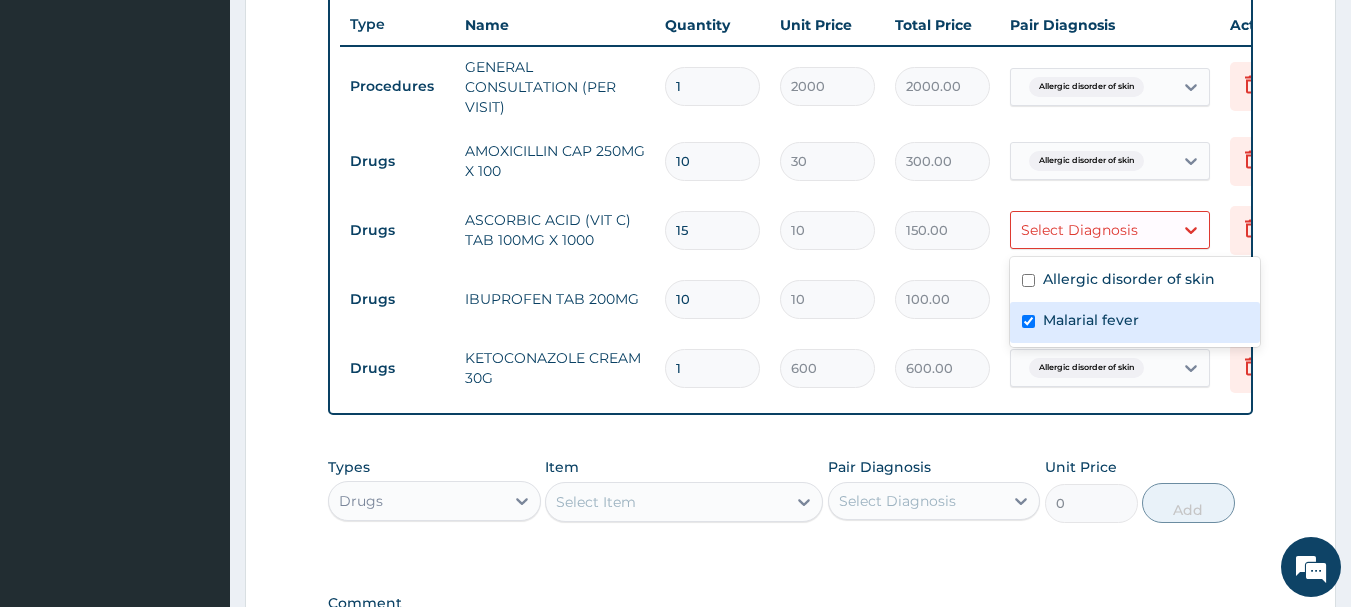 checkbox on "true" 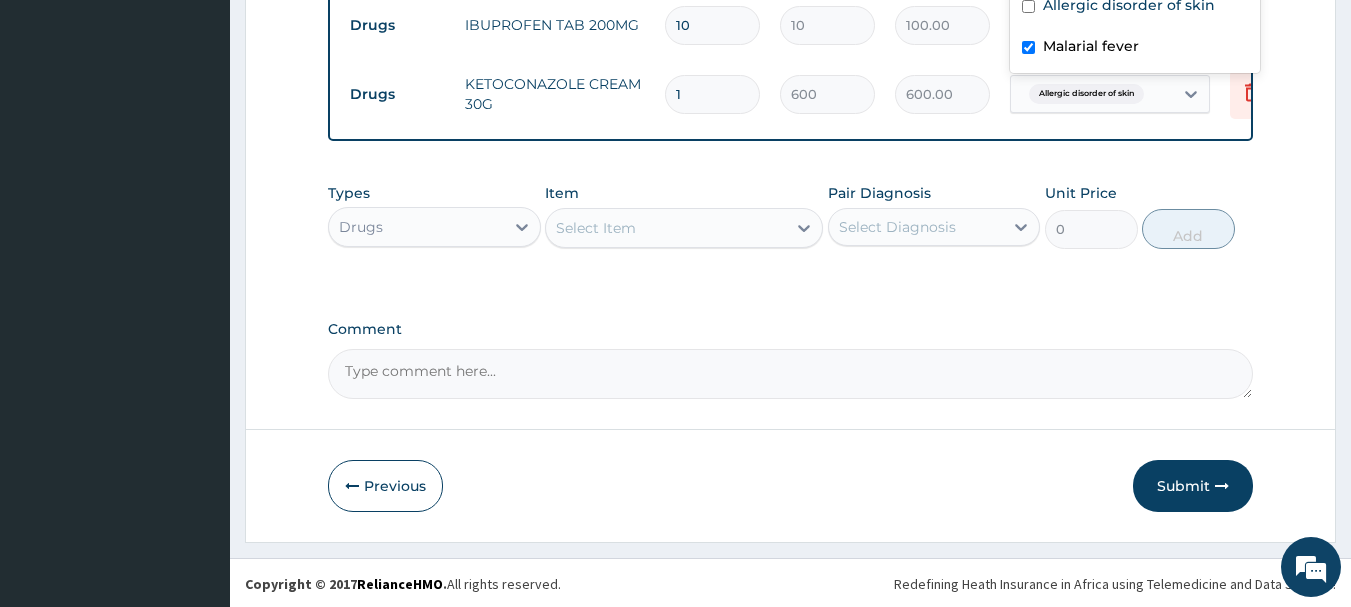 scroll, scrollTop: 1042, scrollLeft: 0, axis: vertical 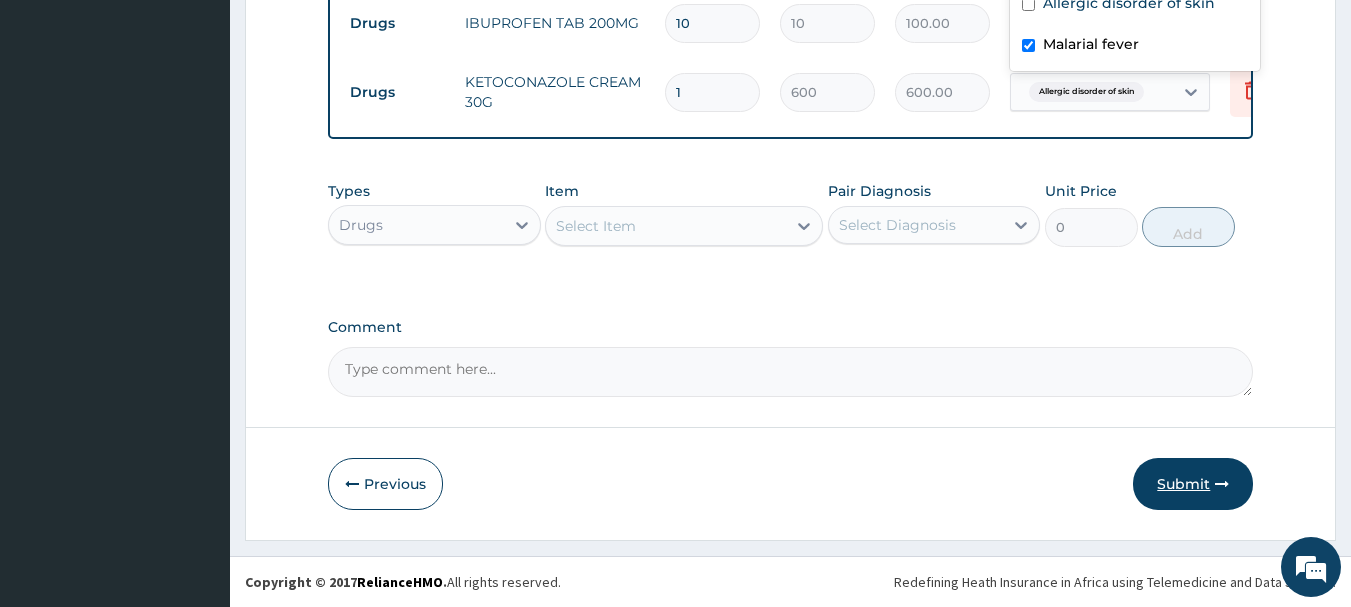 click on "Submit" at bounding box center (1193, 484) 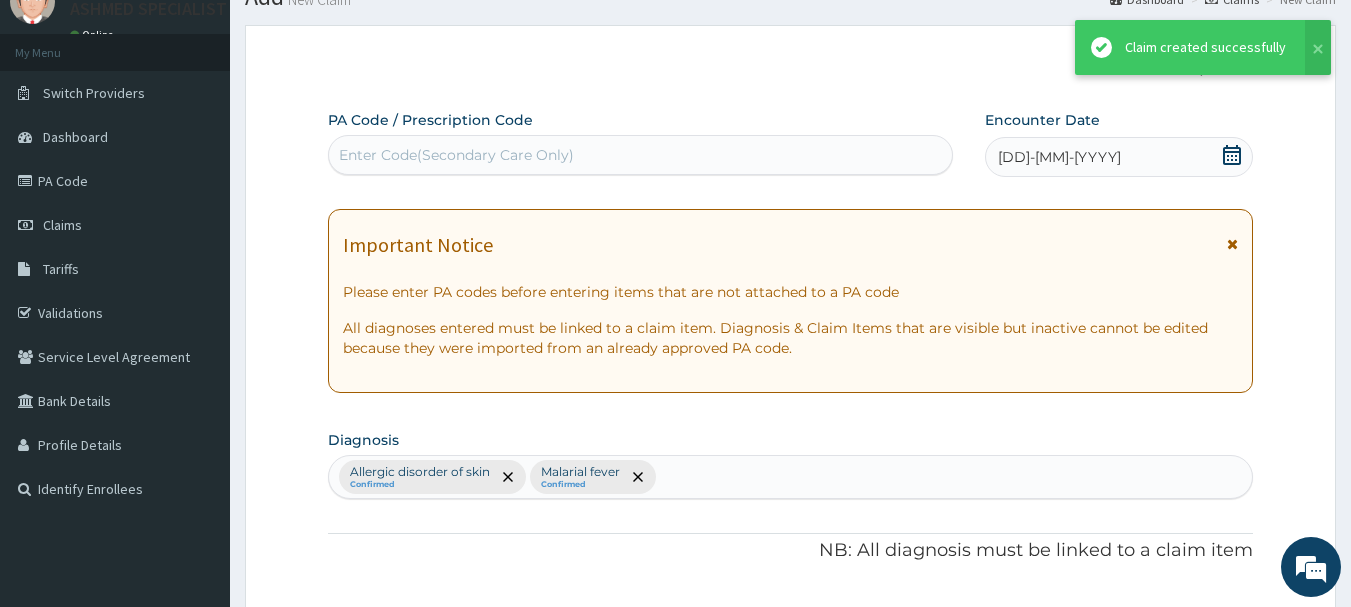 scroll, scrollTop: 1042, scrollLeft: 0, axis: vertical 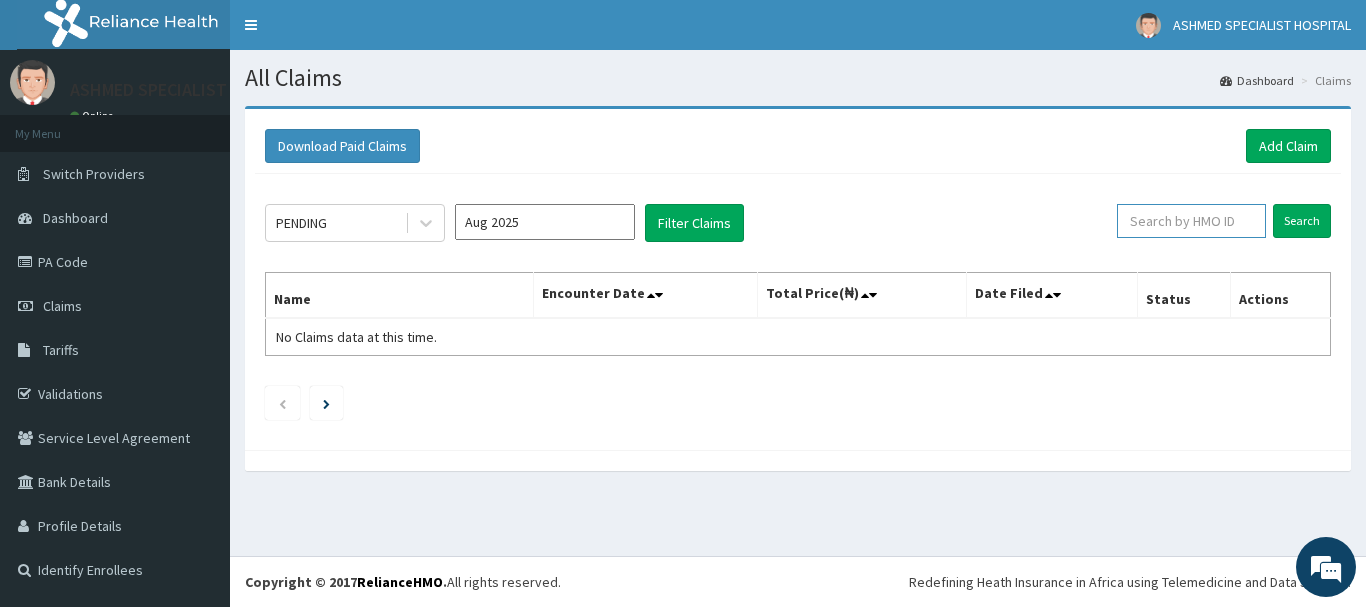 click at bounding box center (1191, 221) 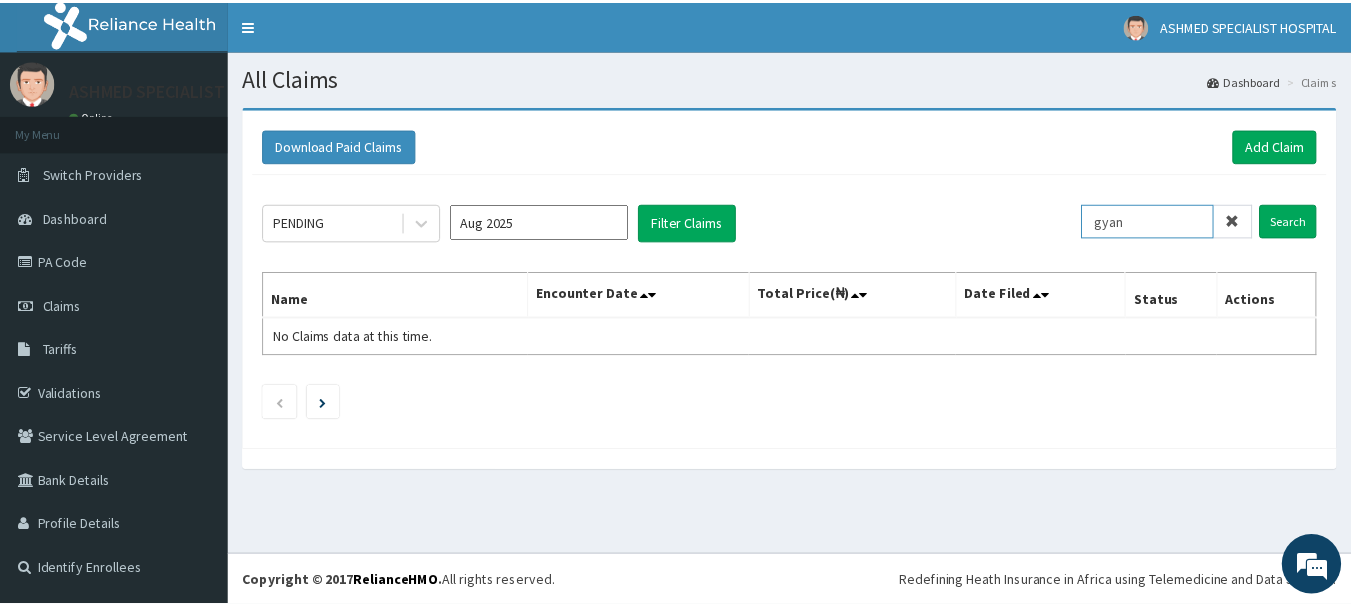 scroll, scrollTop: 0, scrollLeft: 0, axis: both 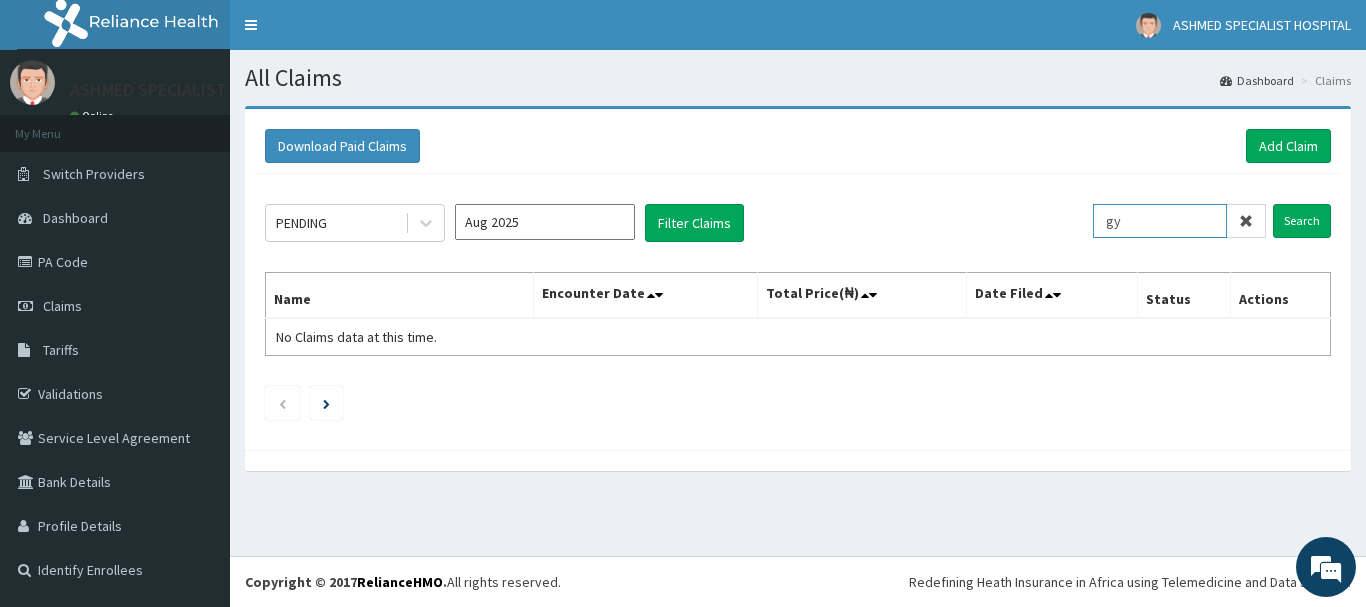 type on "g" 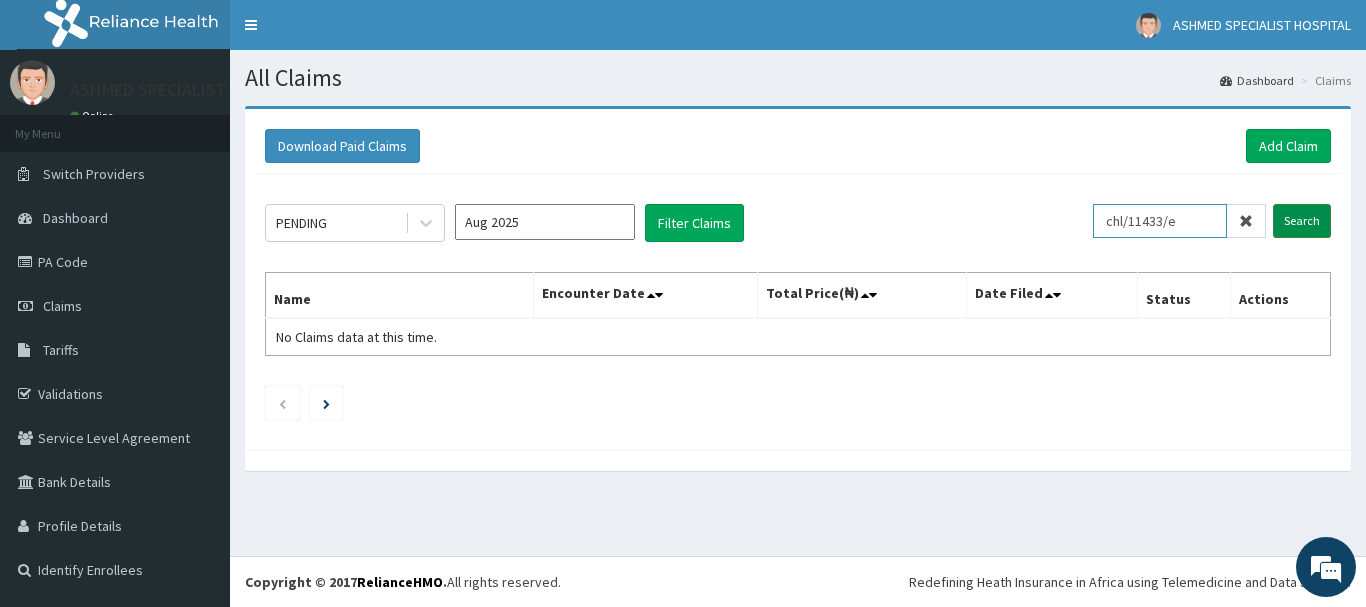 type on "chl/11433/e" 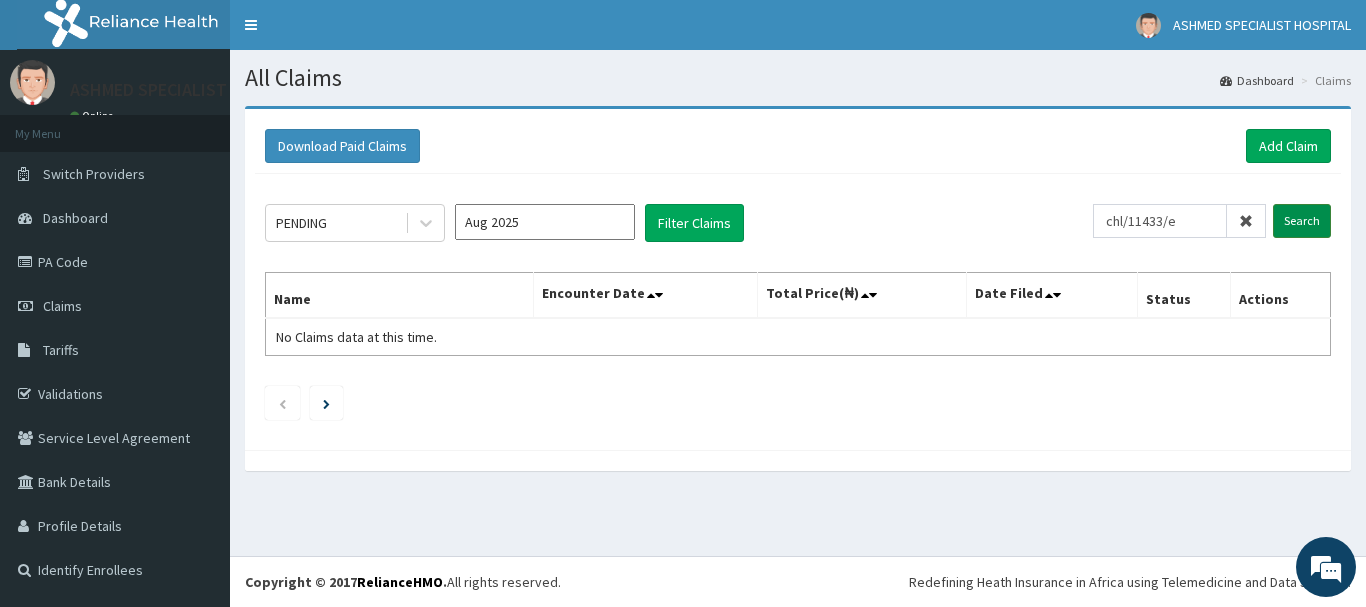 click on "Search" at bounding box center [1302, 221] 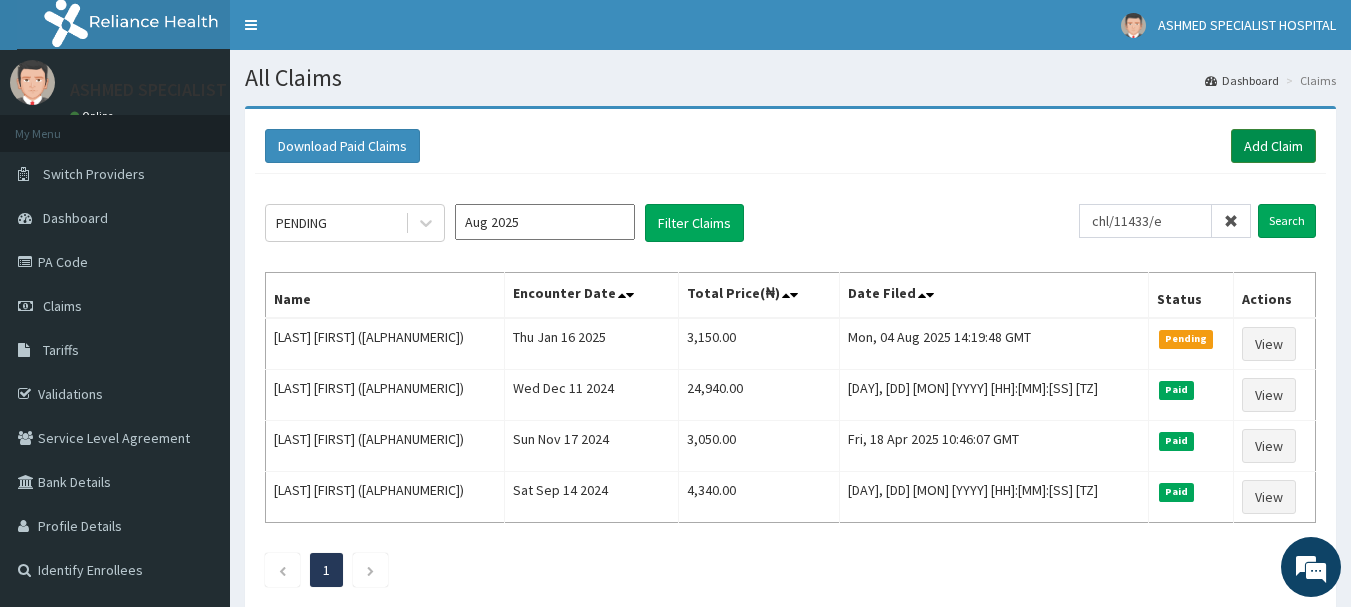 click on "Add Claim" at bounding box center [1273, 146] 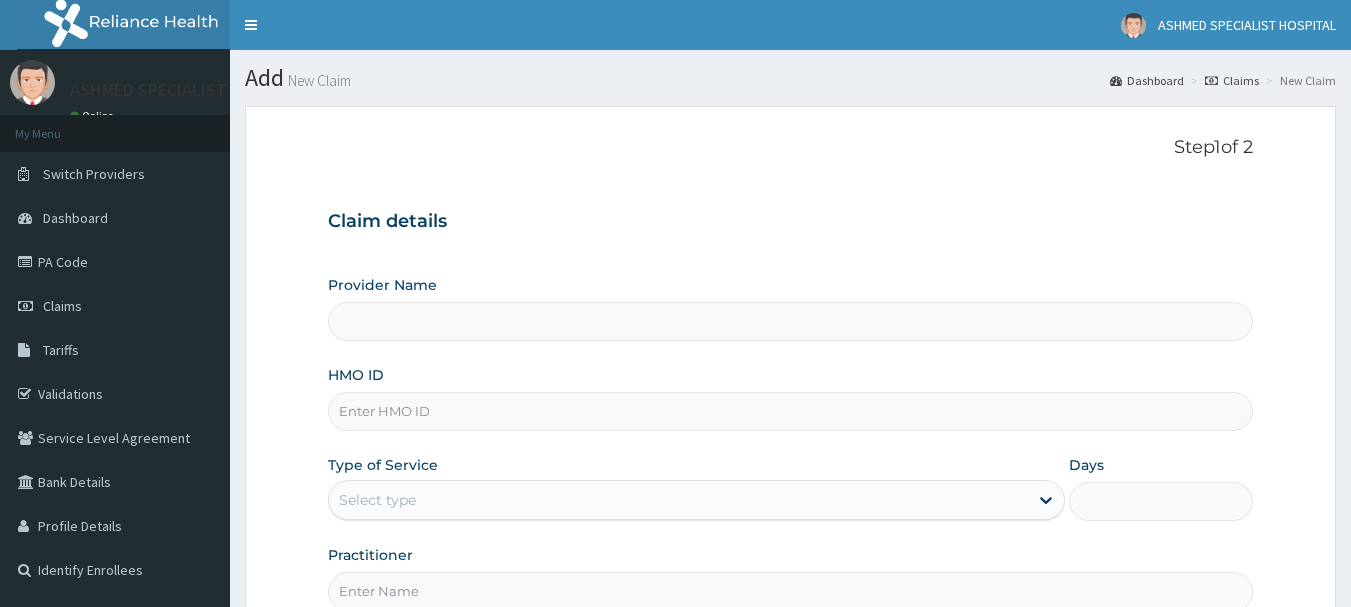scroll, scrollTop: 0, scrollLeft: 0, axis: both 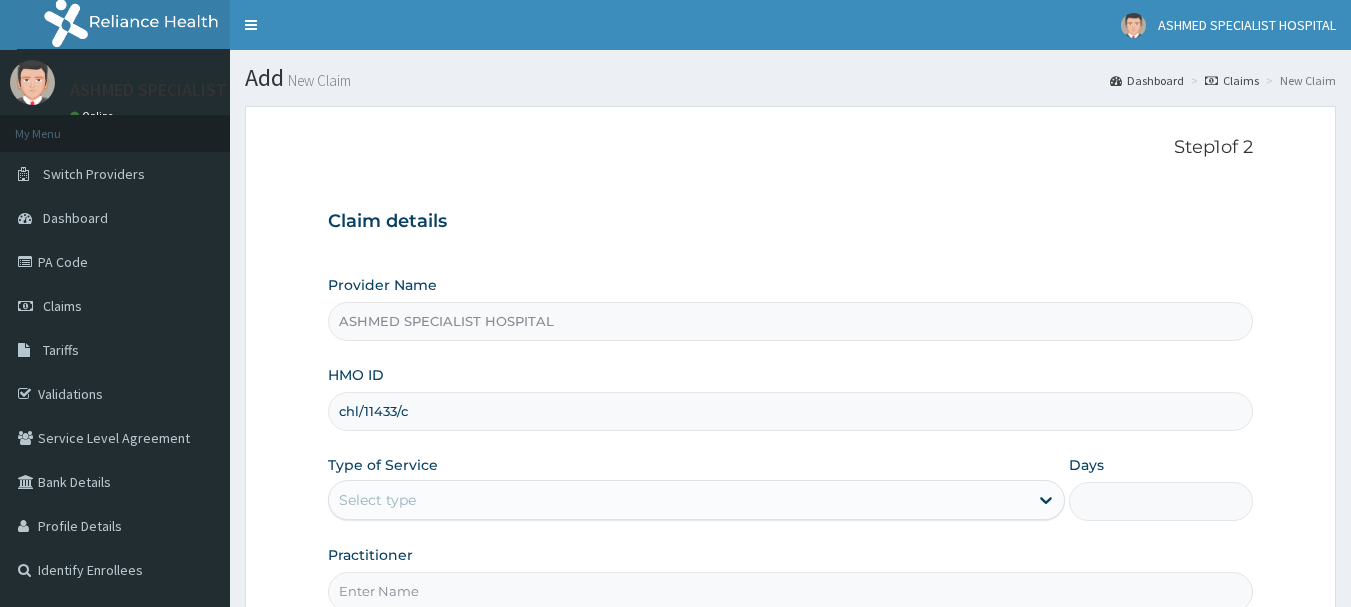 type on "chl/11433/c" 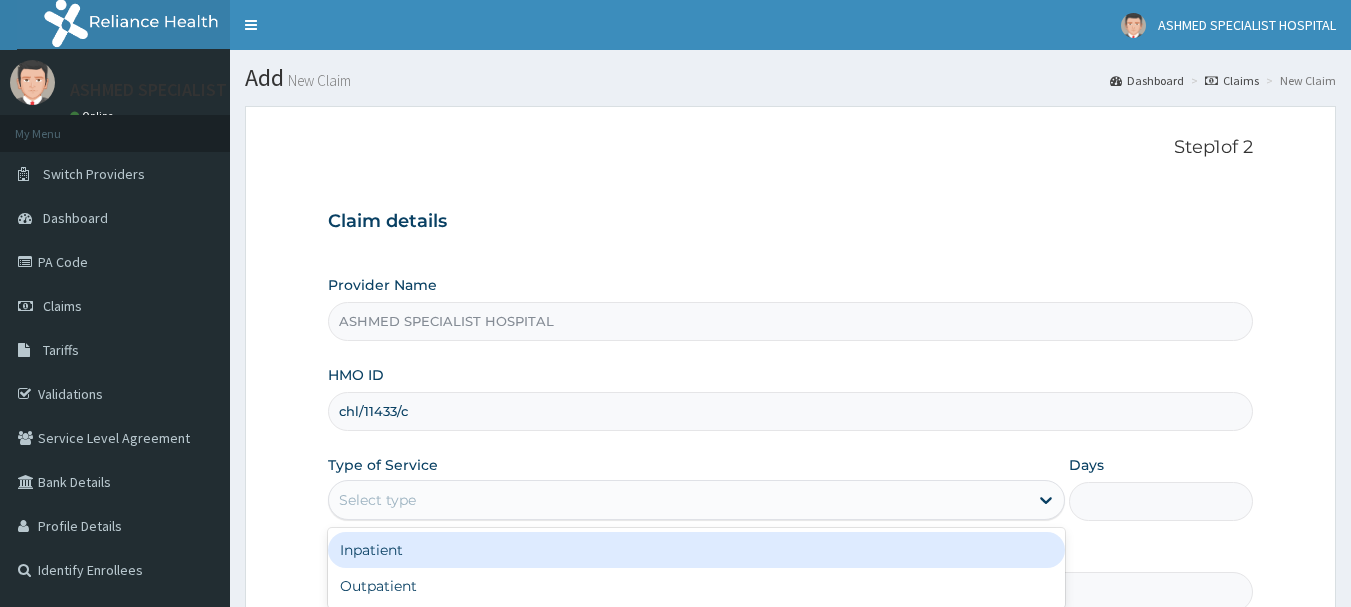 click on "Select type" at bounding box center (377, 500) 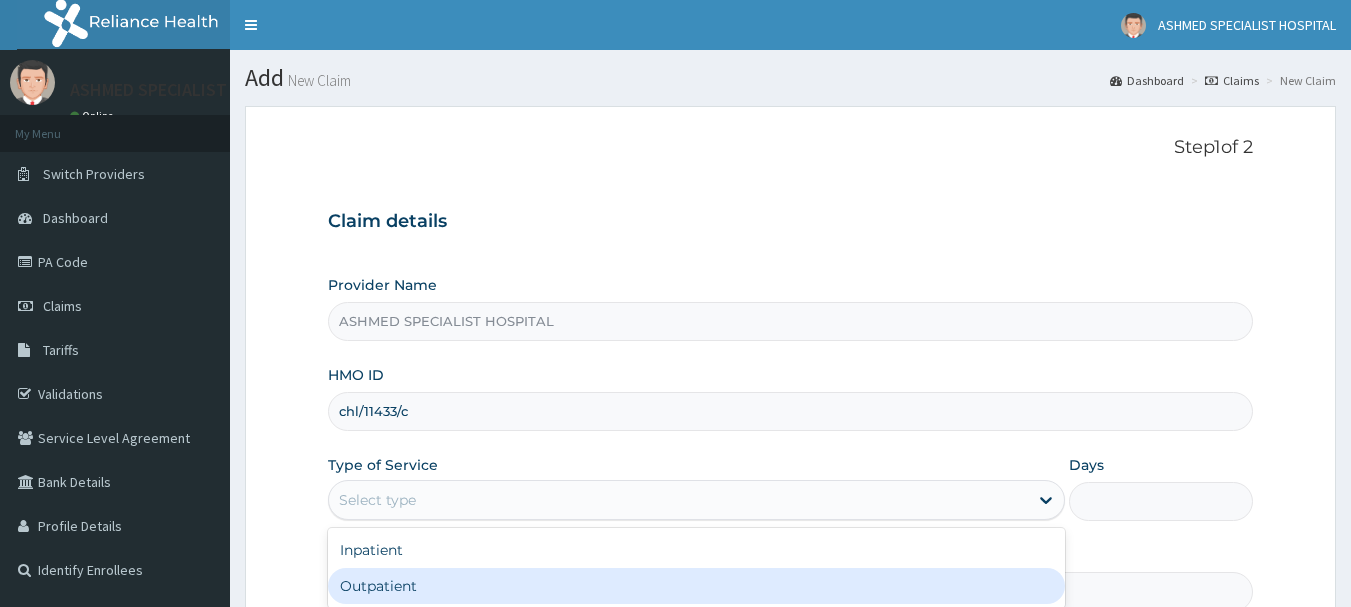 click on "Outpatient" at bounding box center [696, 586] 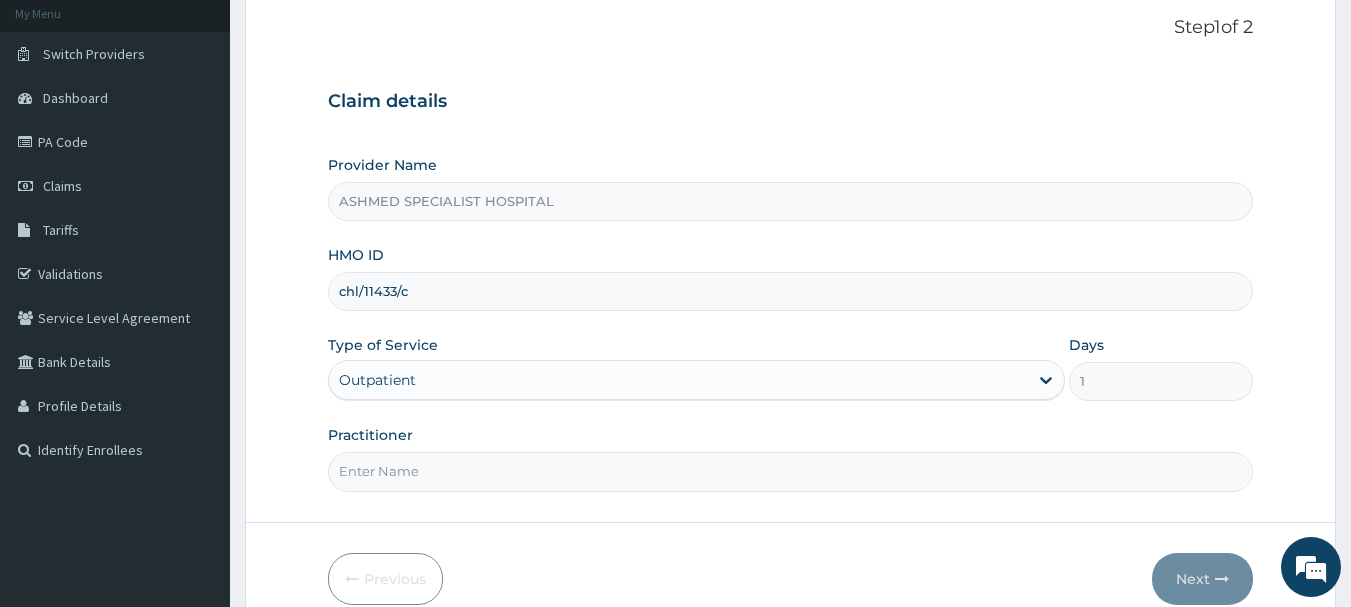 scroll, scrollTop: 215, scrollLeft: 0, axis: vertical 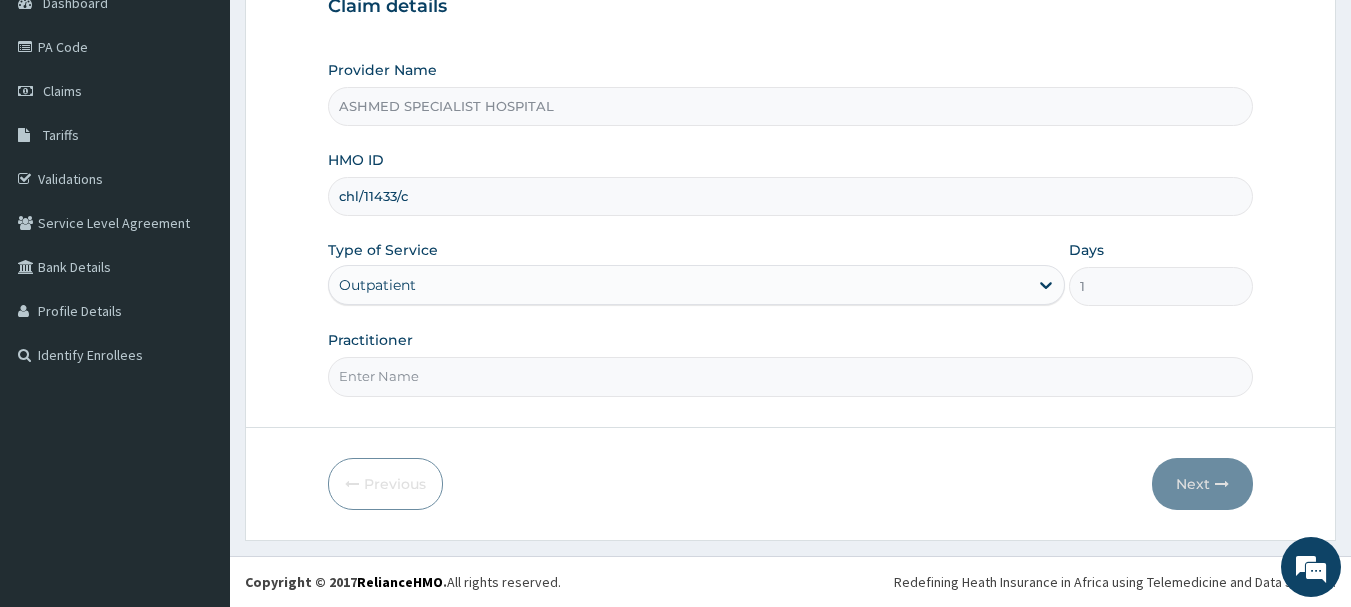 click on "Practitioner" at bounding box center (791, 376) 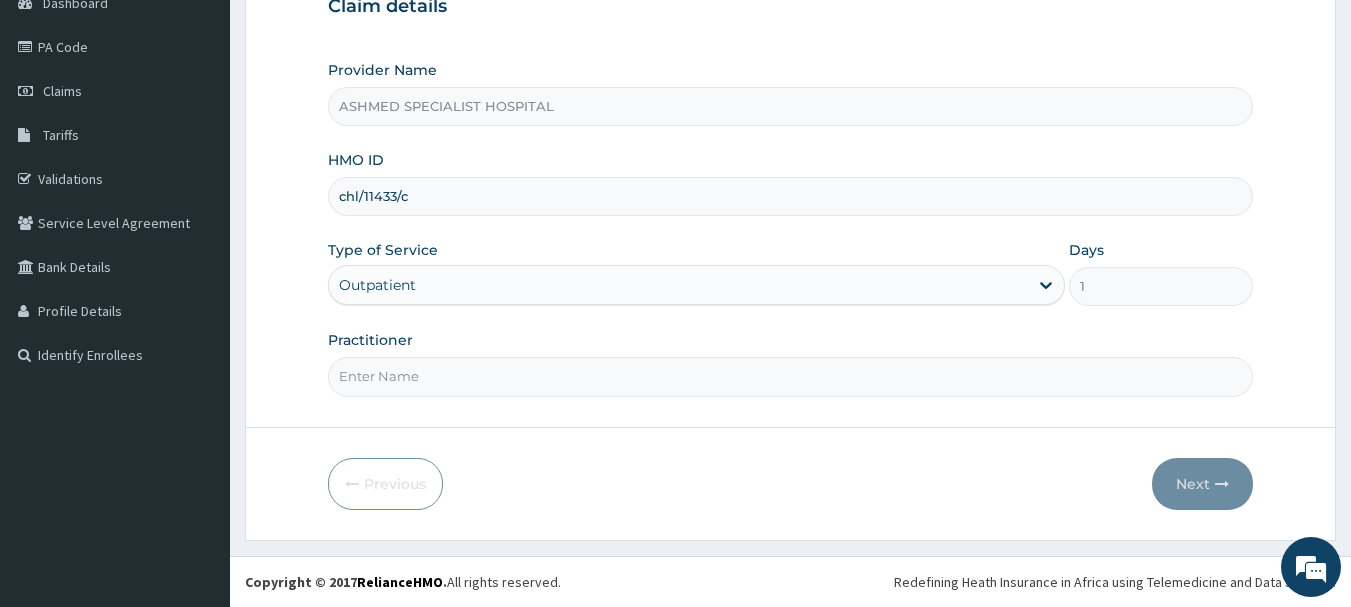 type on "DR. THOMPSON ODESA" 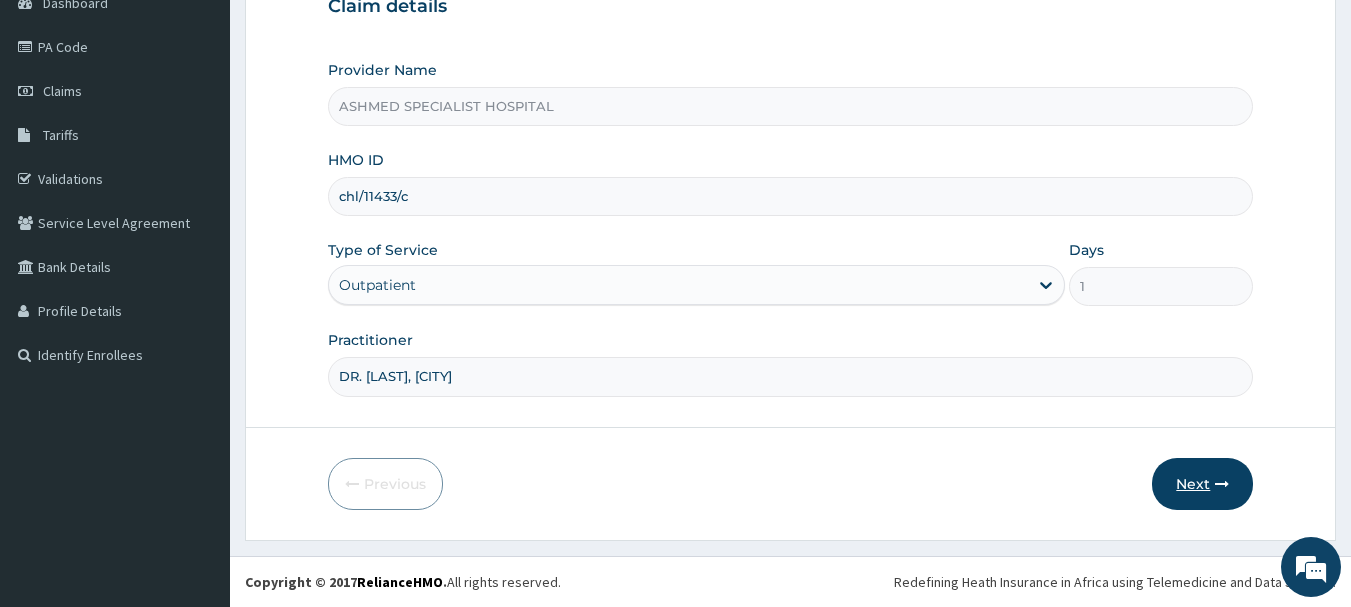 click on "Next" at bounding box center (1202, 484) 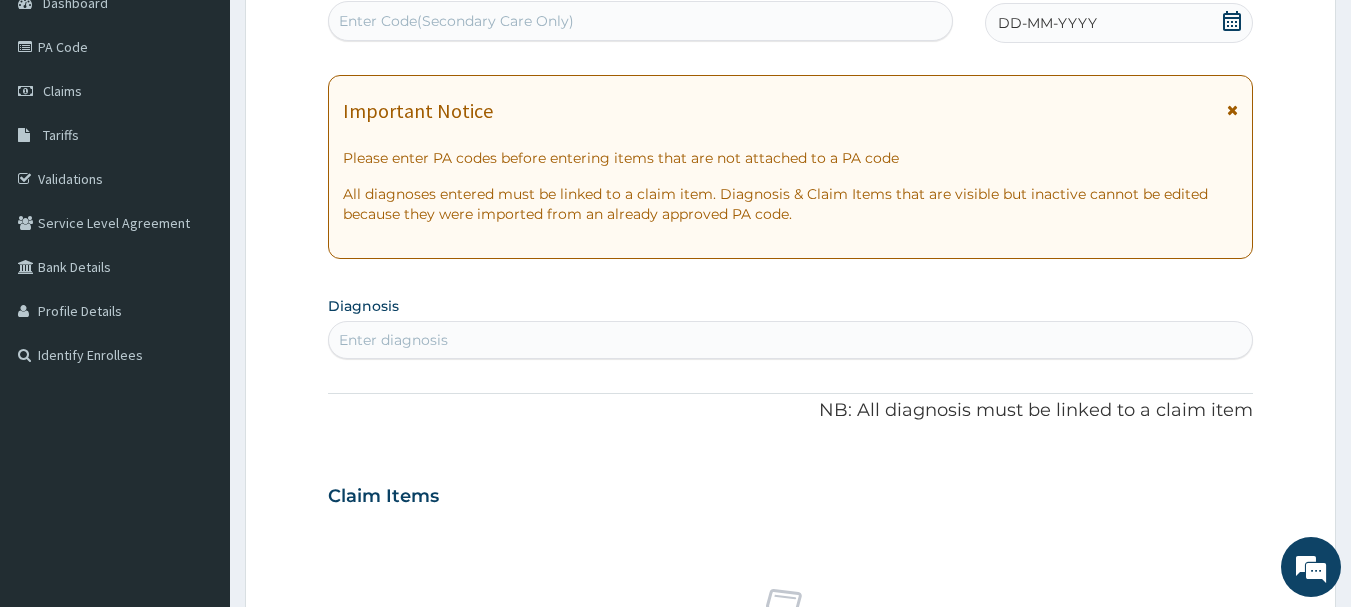 click 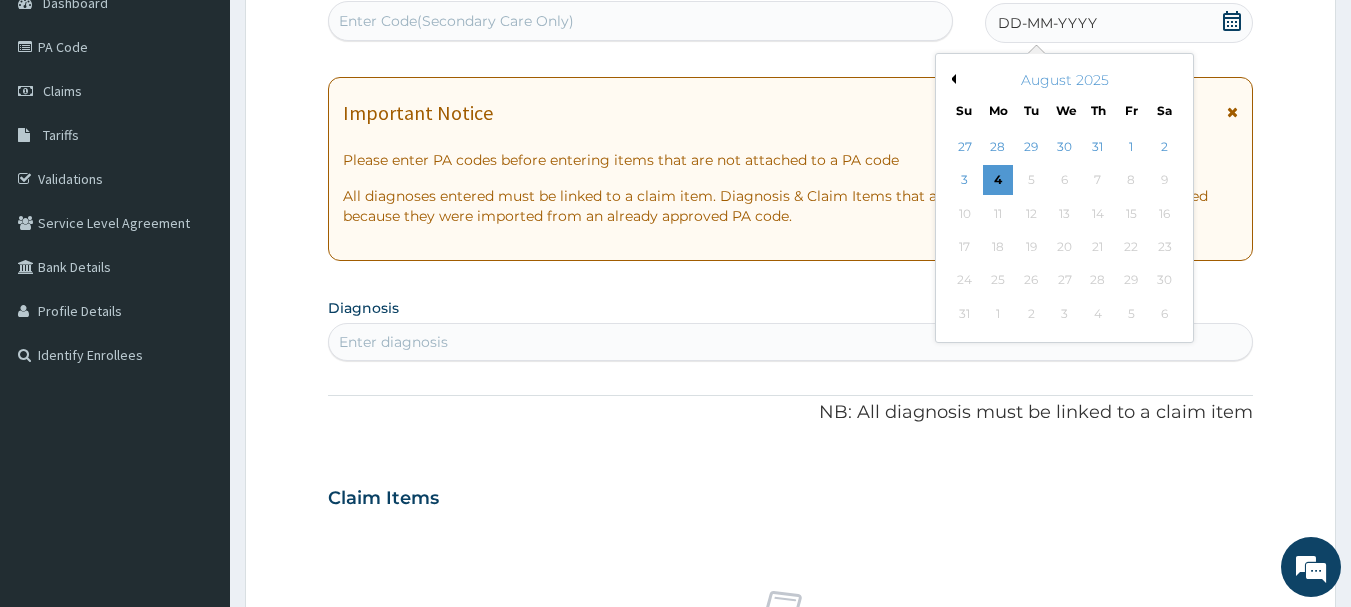 click on "Previous Month" at bounding box center (951, 79) 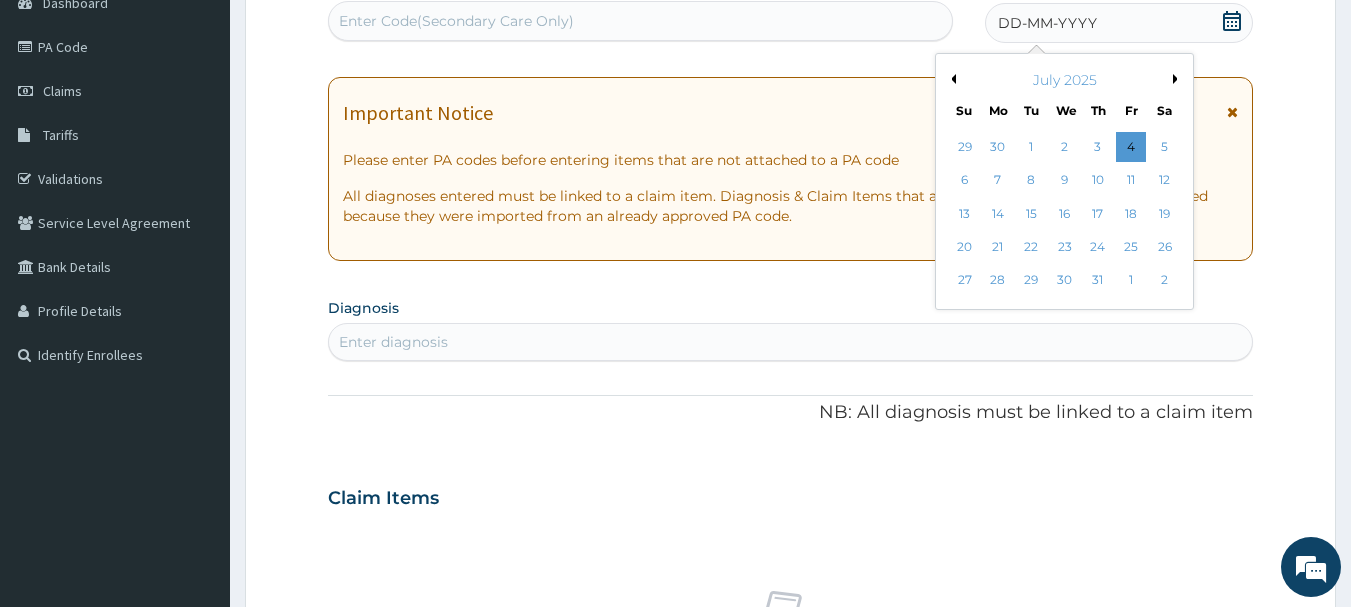 click on "Previous Month" at bounding box center [951, 79] 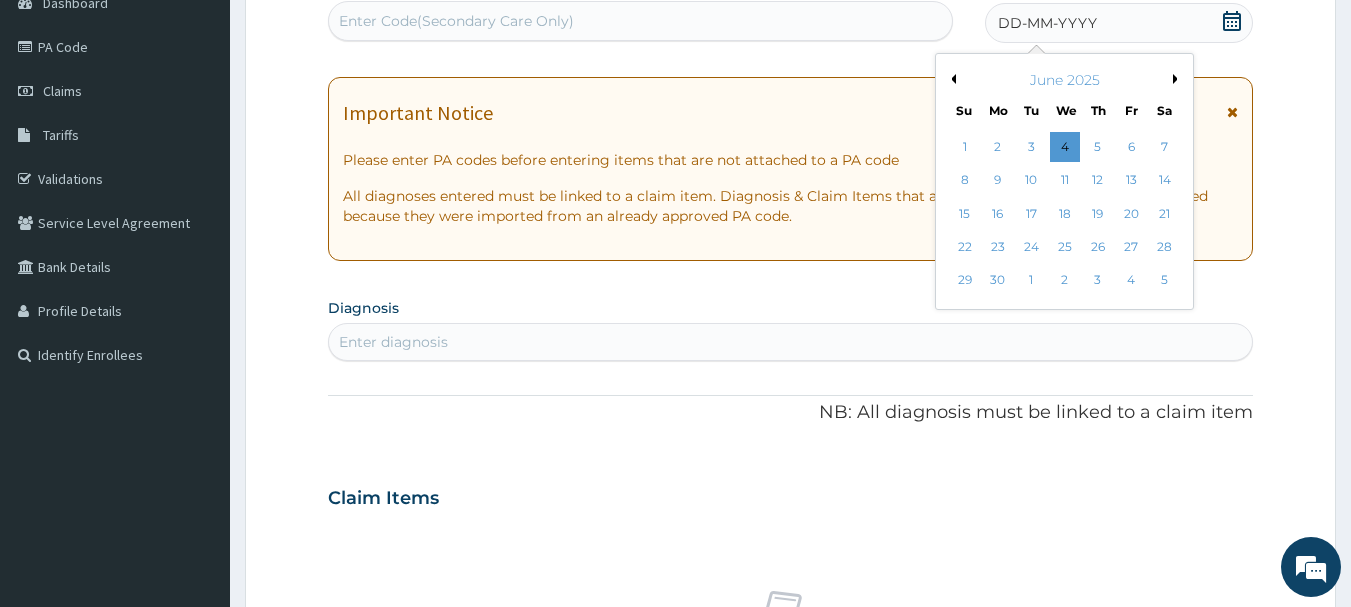 click on "Previous Month" at bounding box center (951, 79) 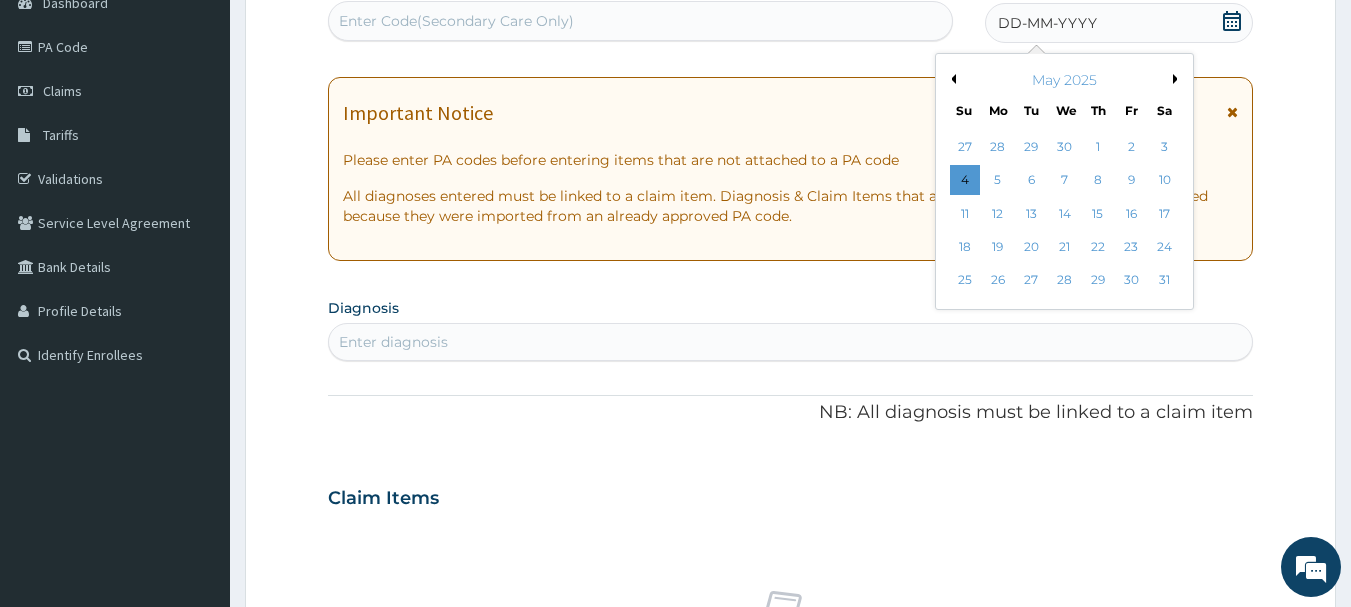 click on "Previous Month" at bounding box center [951, 79] 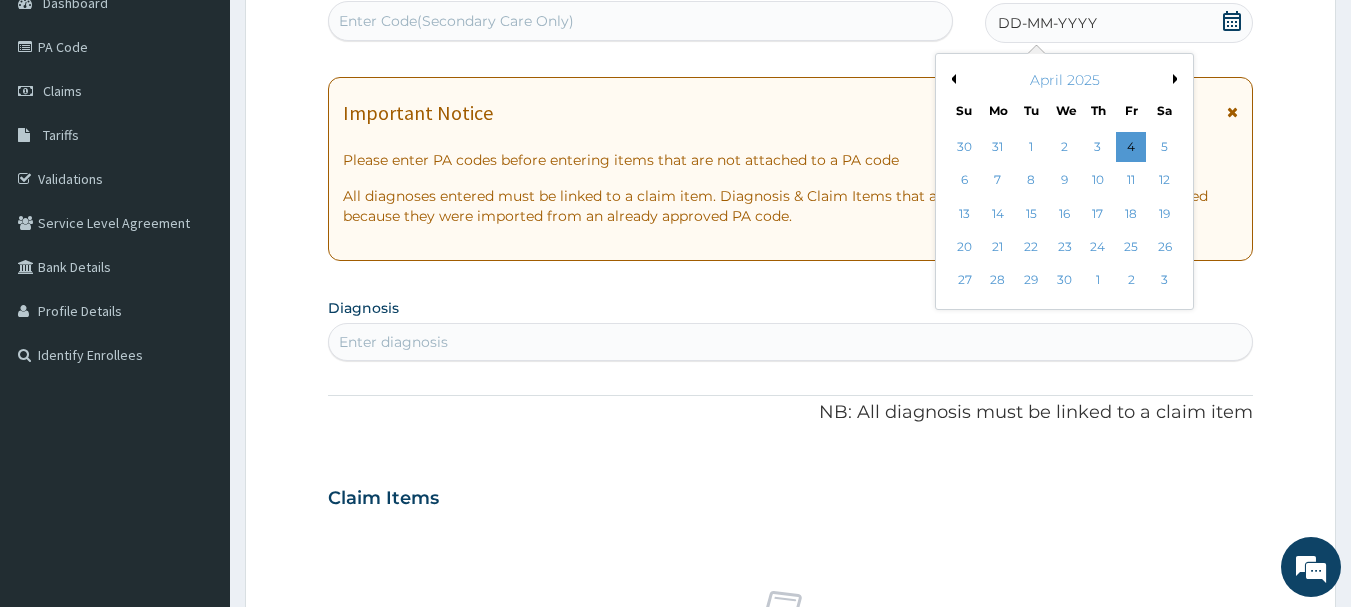 click on "Previous Month" at bounding box center [951, 79] 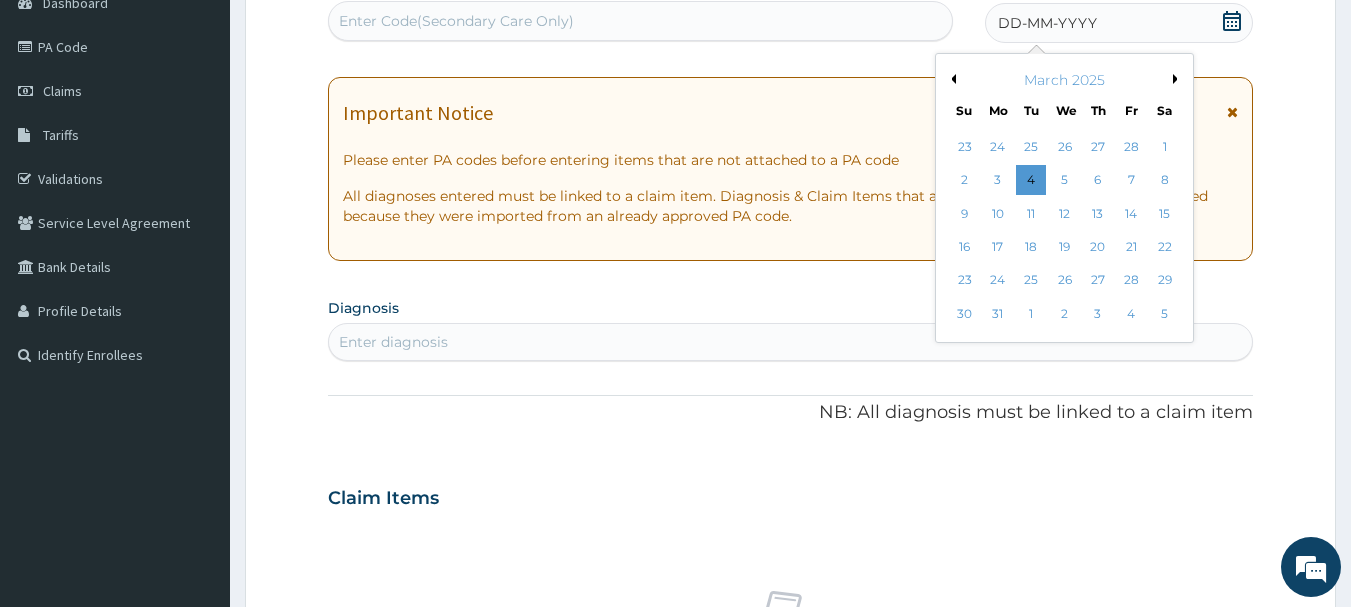 click on "Previous Month" at bounding box center (951, 79) 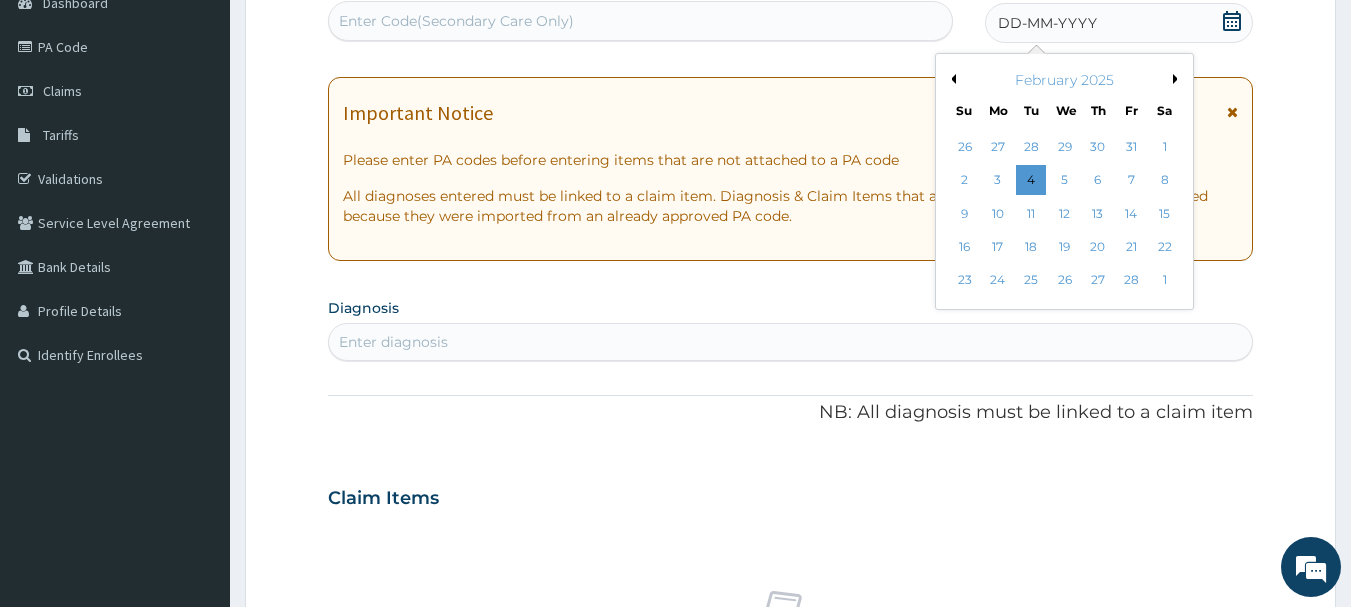 click on "Previous Month" at bounding box center [951, 79] 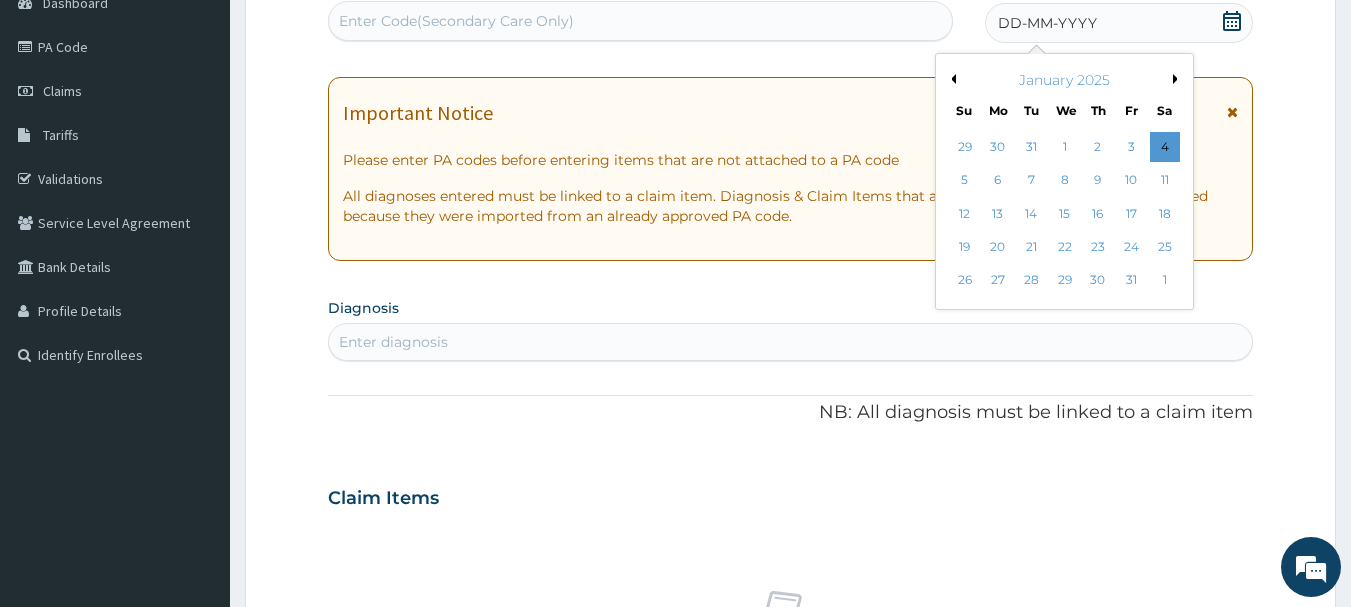 click on "16" at bounding box center [1098, 214] 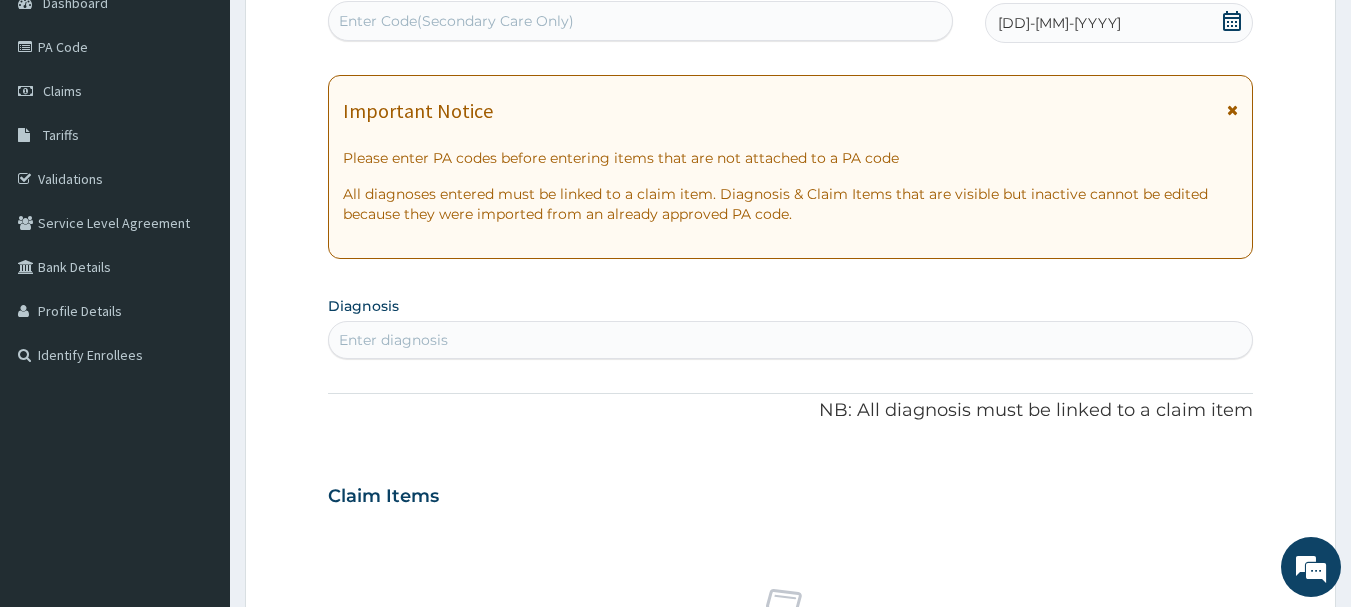 click on "Enter Code(Secondary Care Only)" at bounding box center [641, 21] 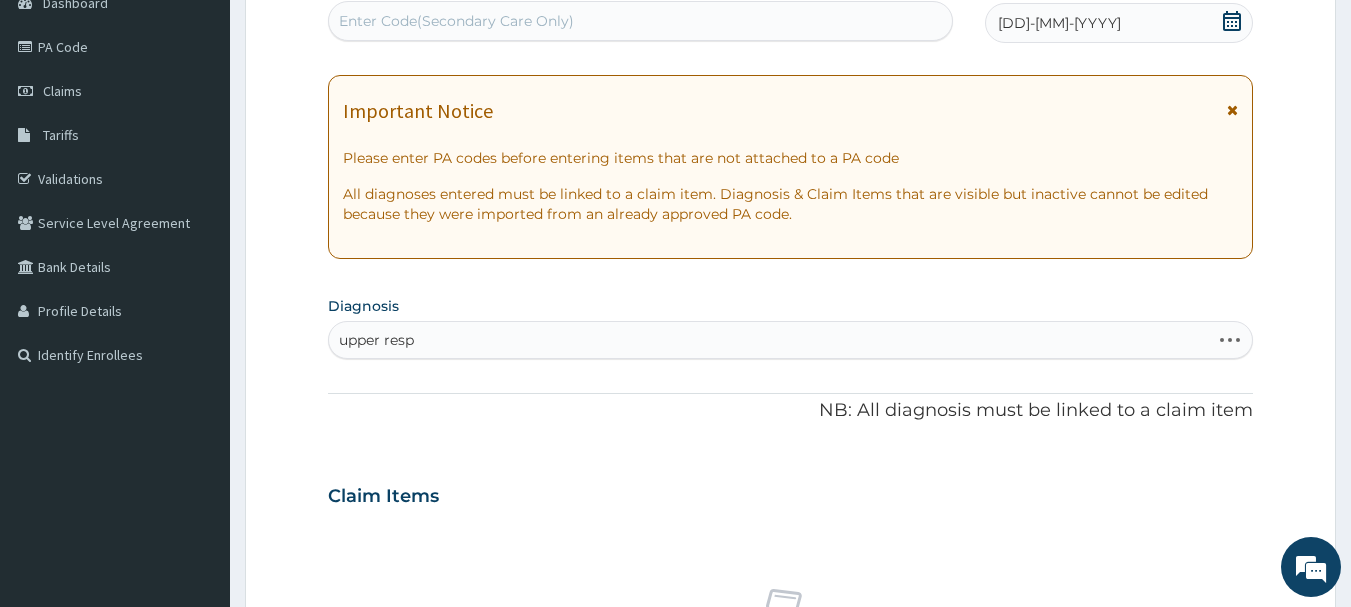 type on "upper resp" 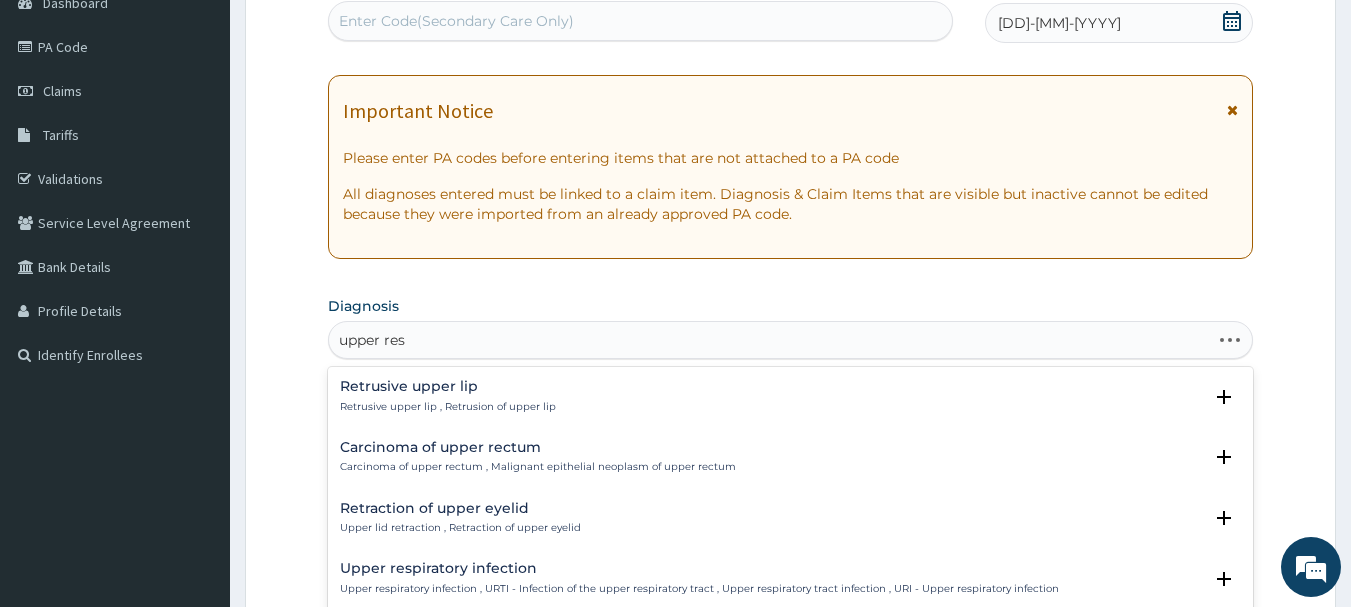 type on "upper resp" 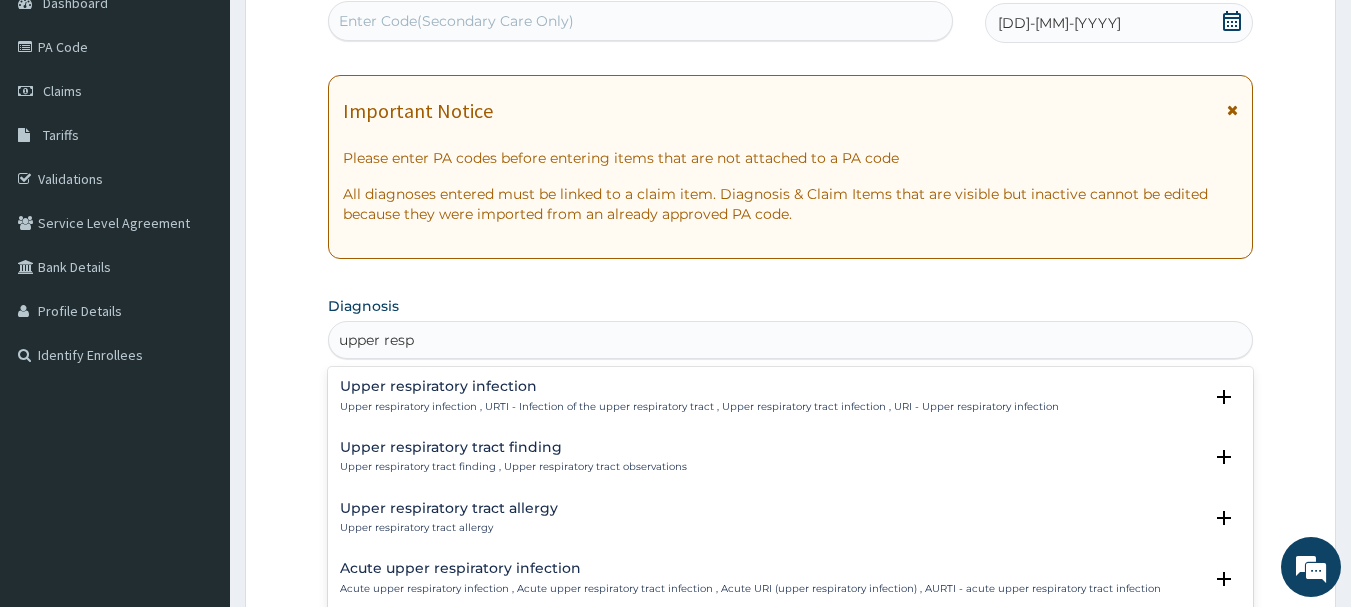 click on "Upper respiratory infection" at bounding box center [699, 386] 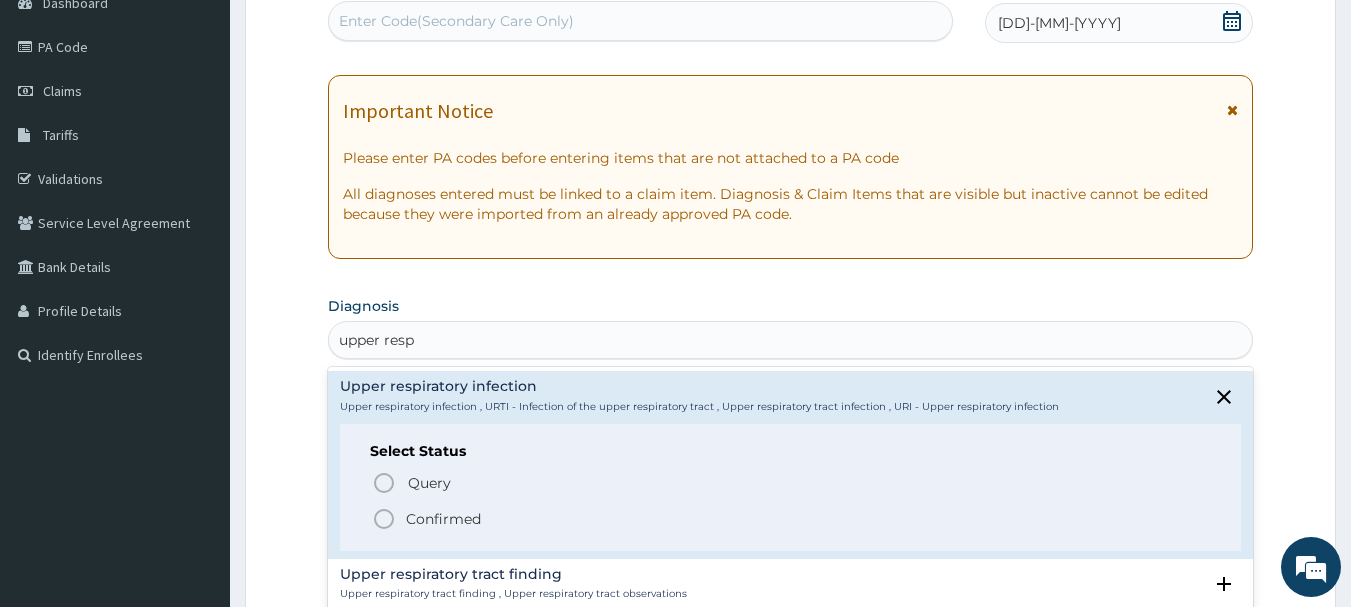 click on "Confirmed" at bounding box center [443, 519] 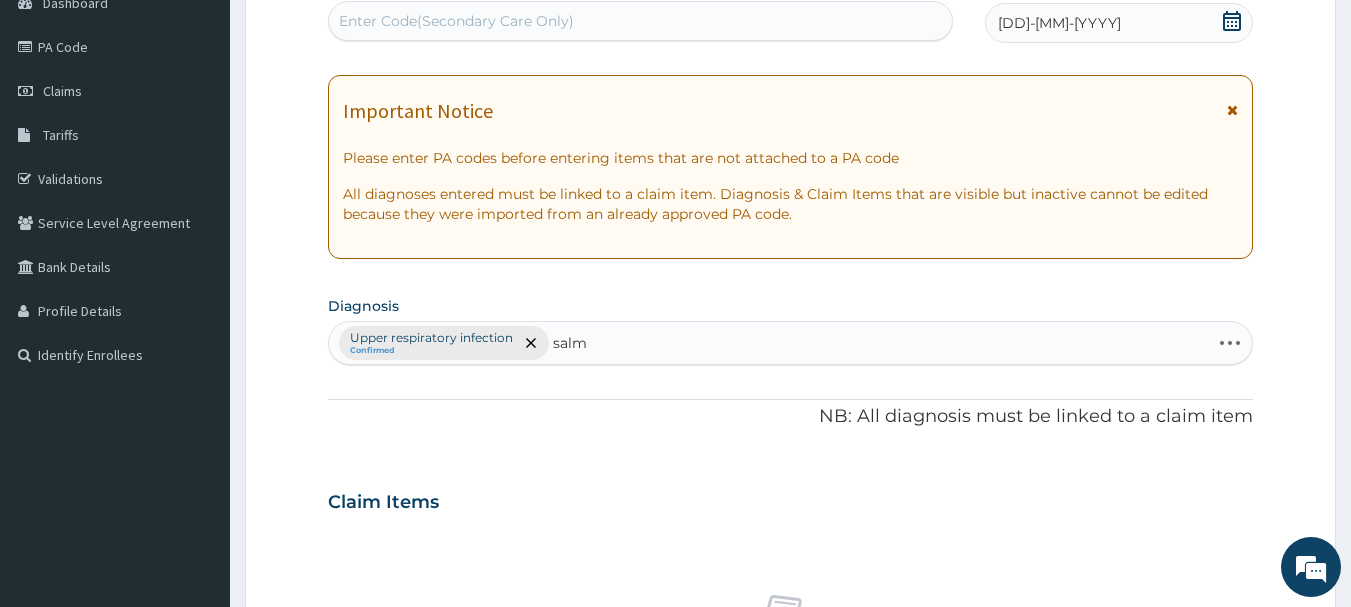 type on "salmo" 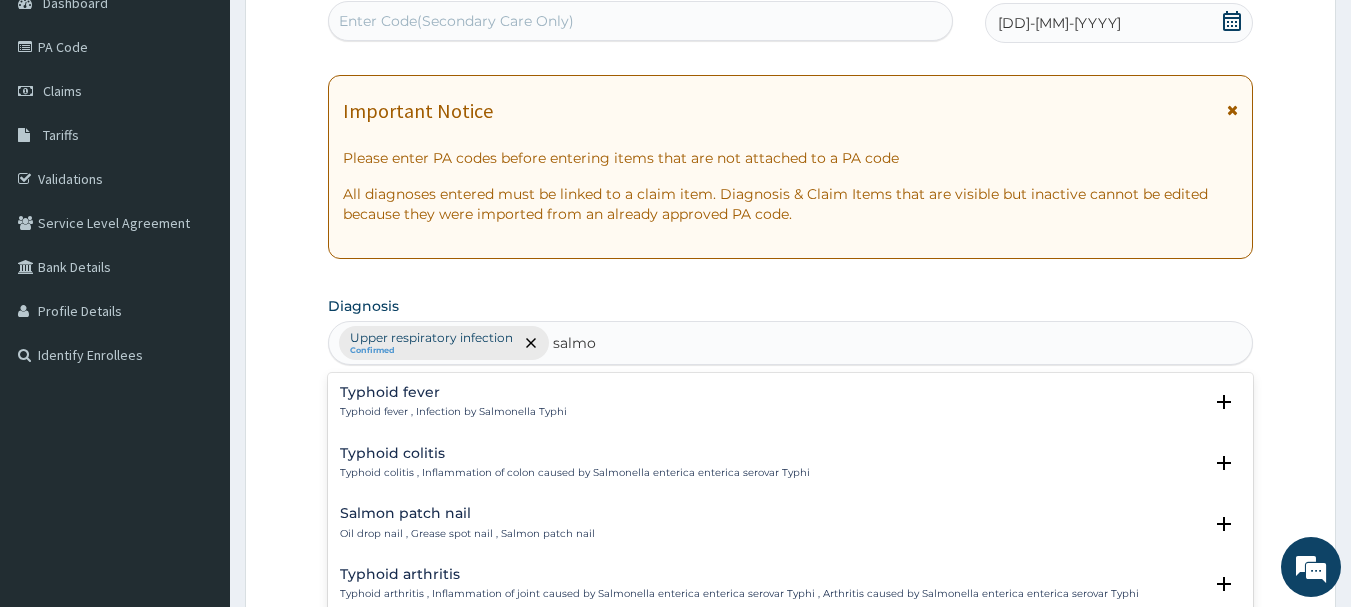 click on "Typhoid fever" at bounding box center (453, 392) 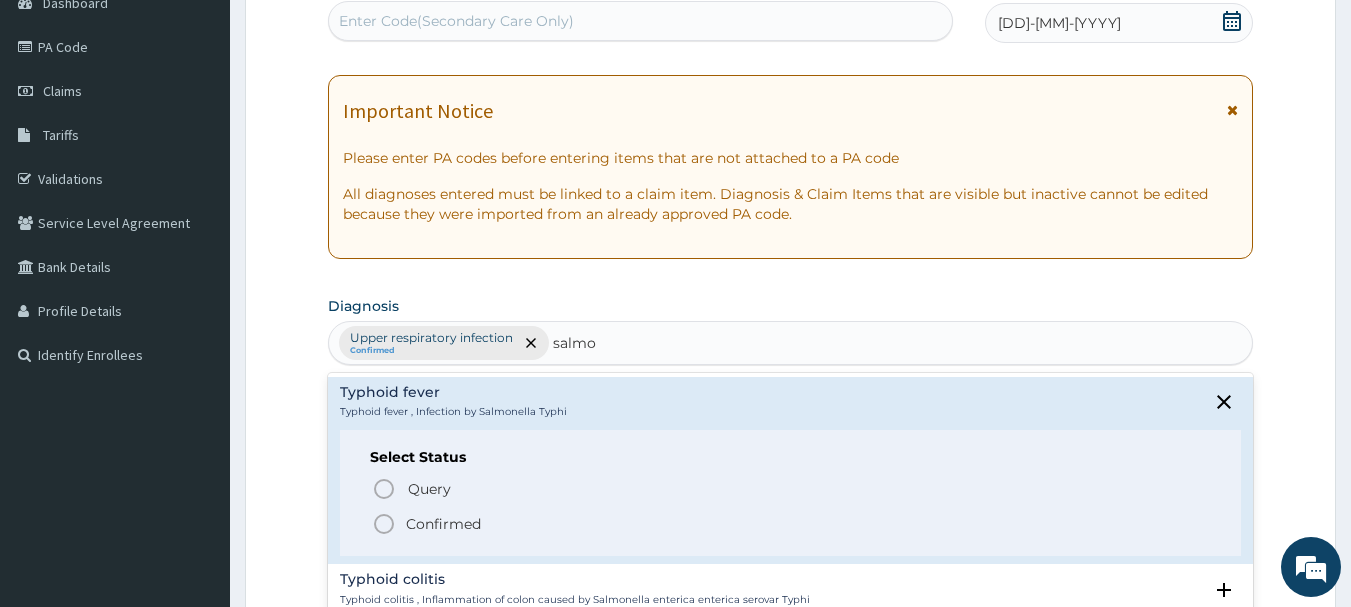 click on "Confirmed" at bounding box center (443, 524) 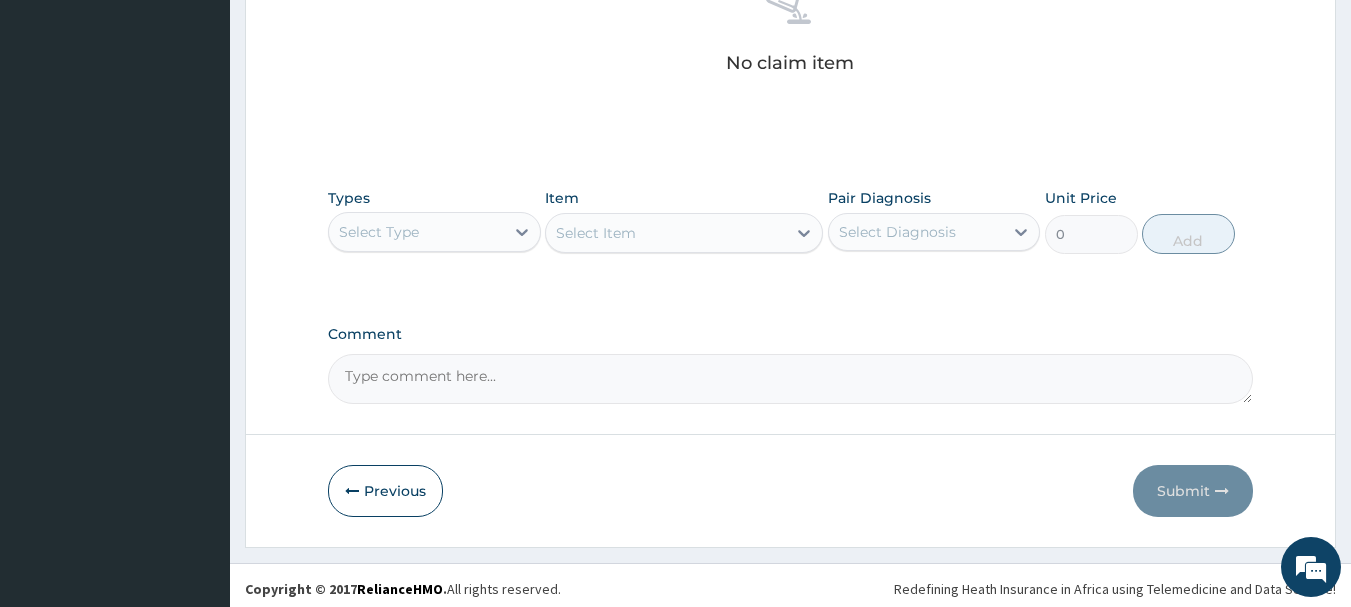scroll, scrollTop: 835, scrollLeft: 0, axis: vertical 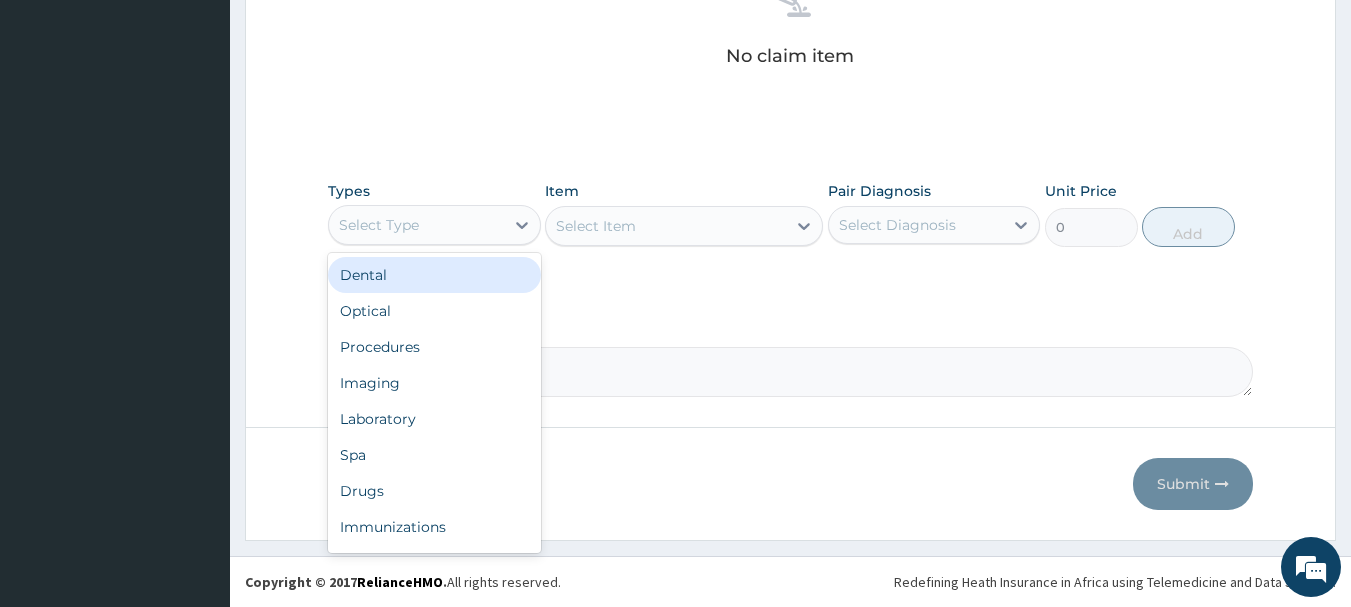 click on "Select Type" at bounding box center [416, 225] 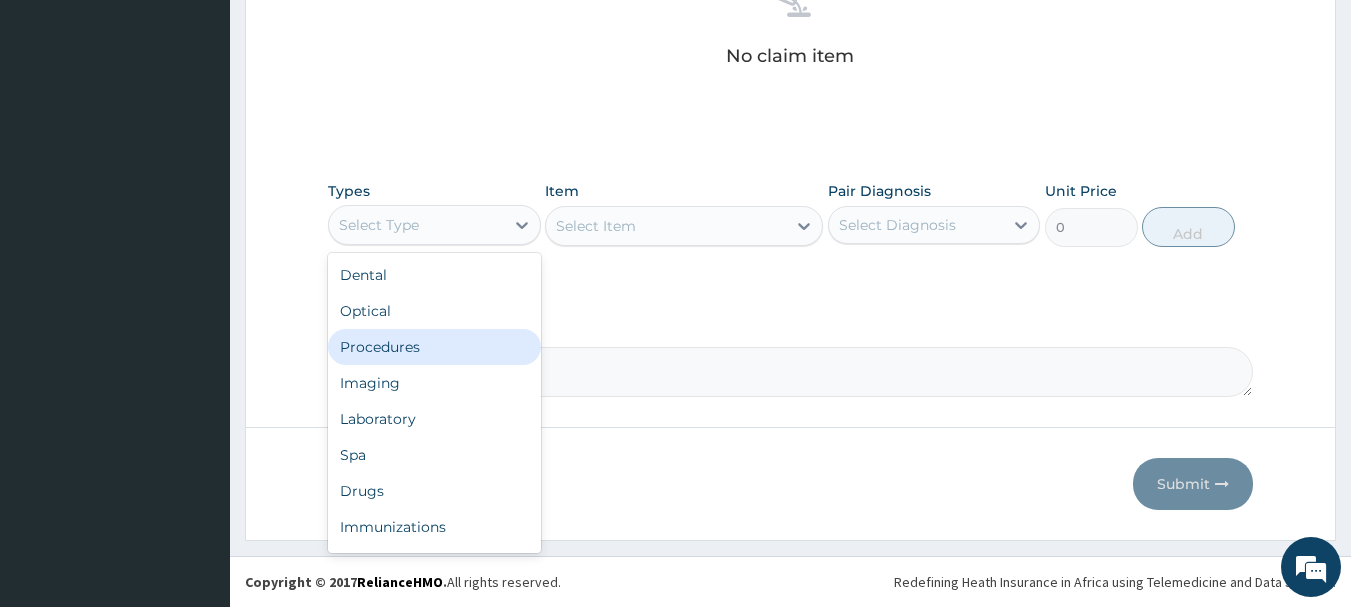 click on "Procedures" at bounding box center [434, 347] 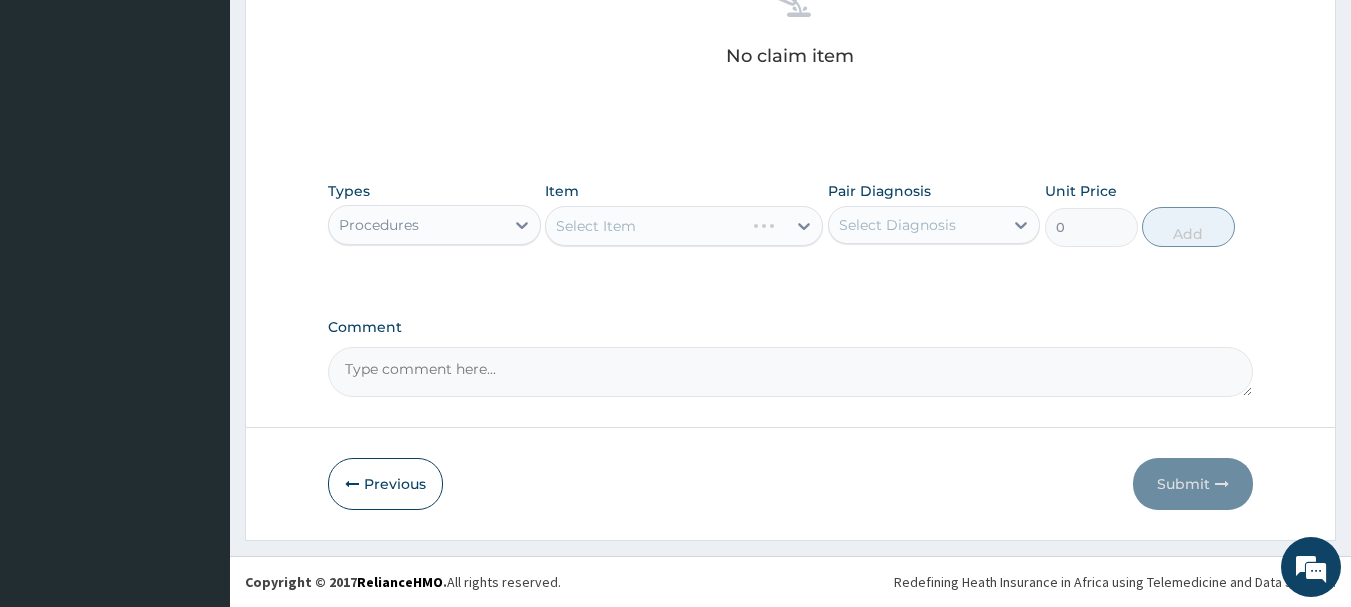 click on "Select Item" at bounding box center [684, 226] 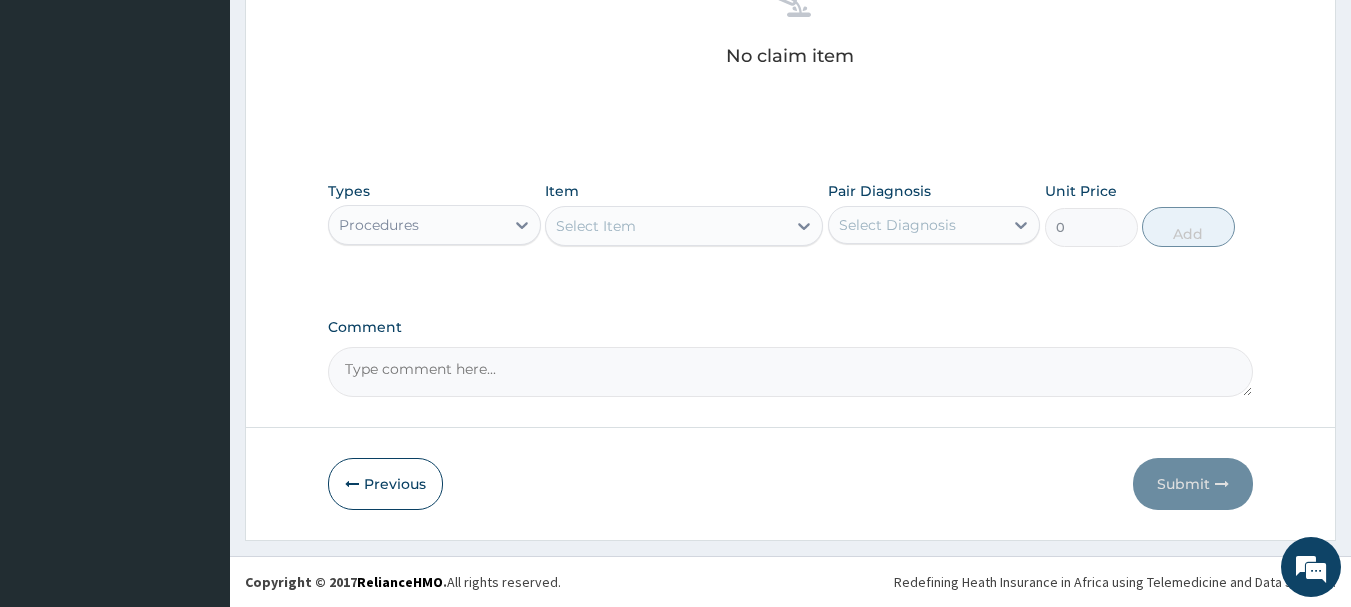 click on "Select Item" at bounding box center (666, 226) 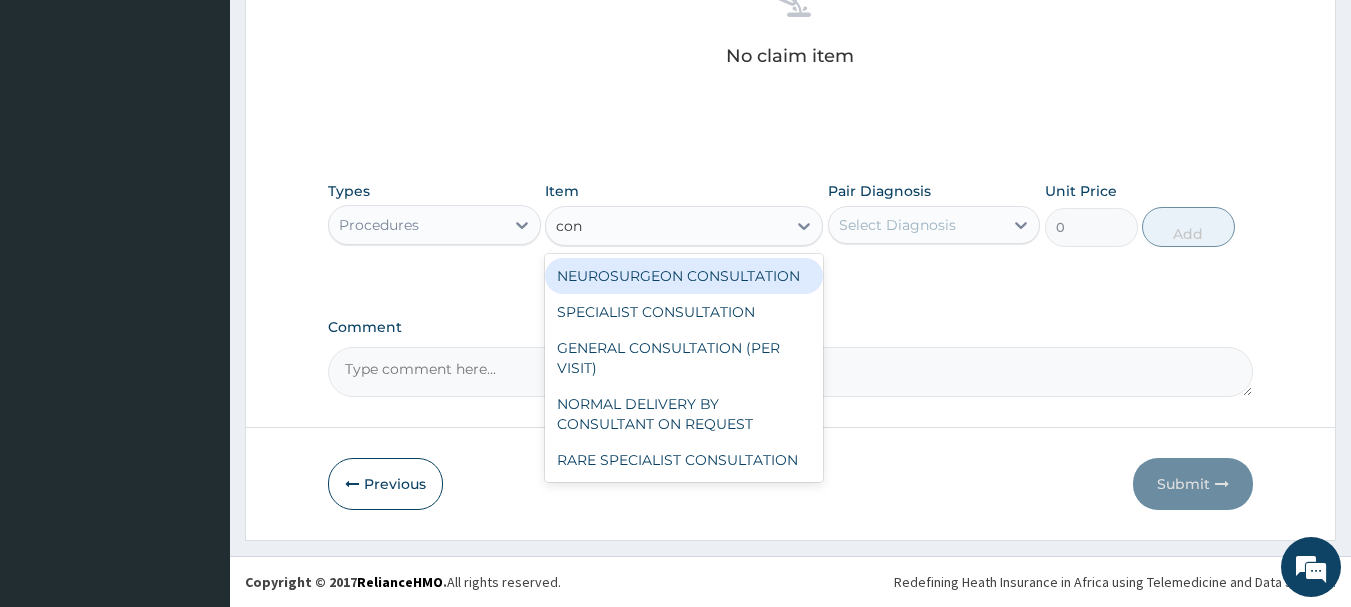 type on "cons" 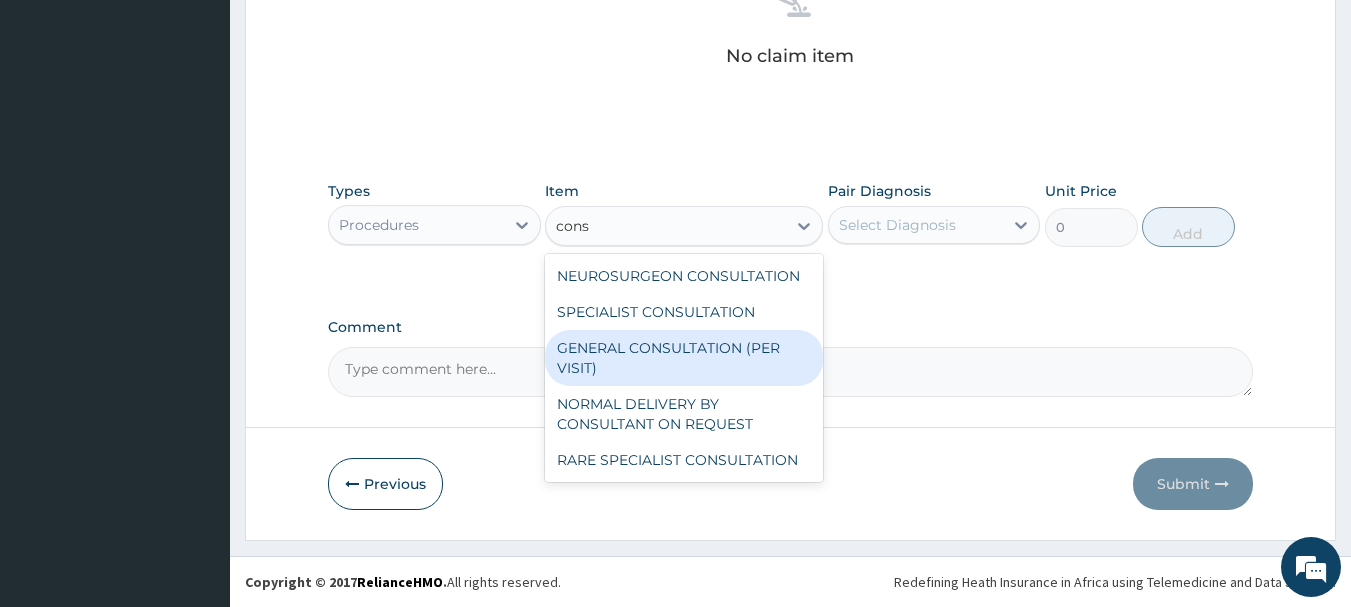 click on "GENERAL CONSULTATION (PER VISIT)" at bounding box center (684, 358) 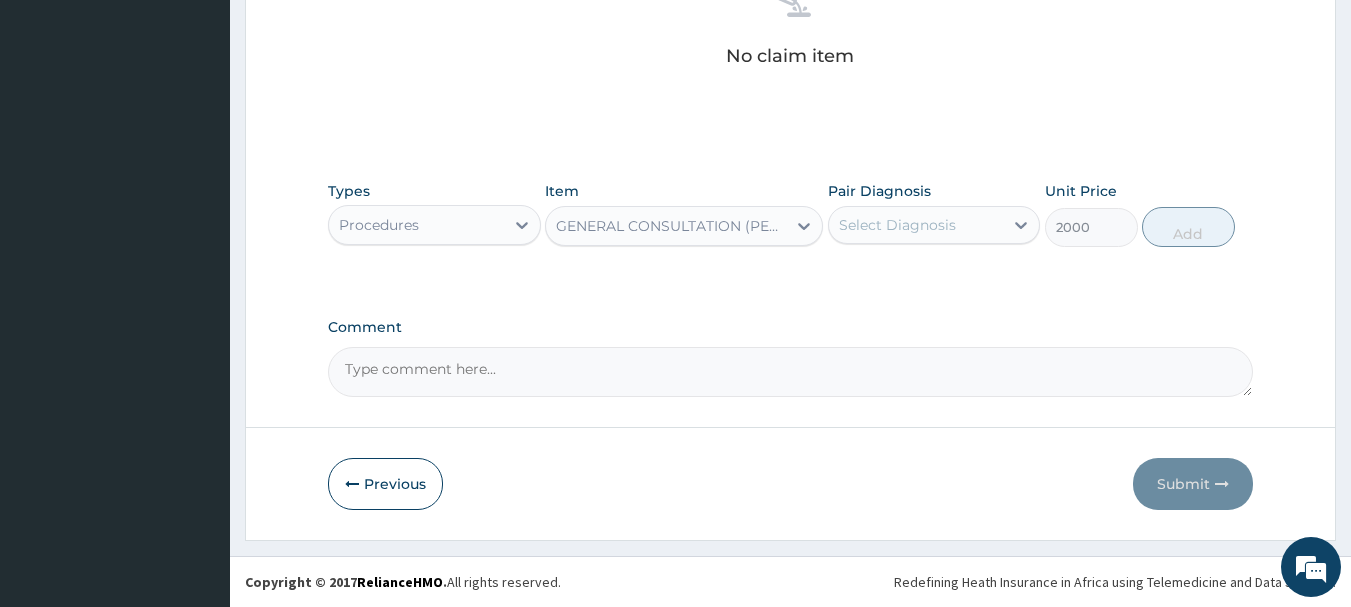 click on "Select Diagnosis" at bounding box center (897, 225) 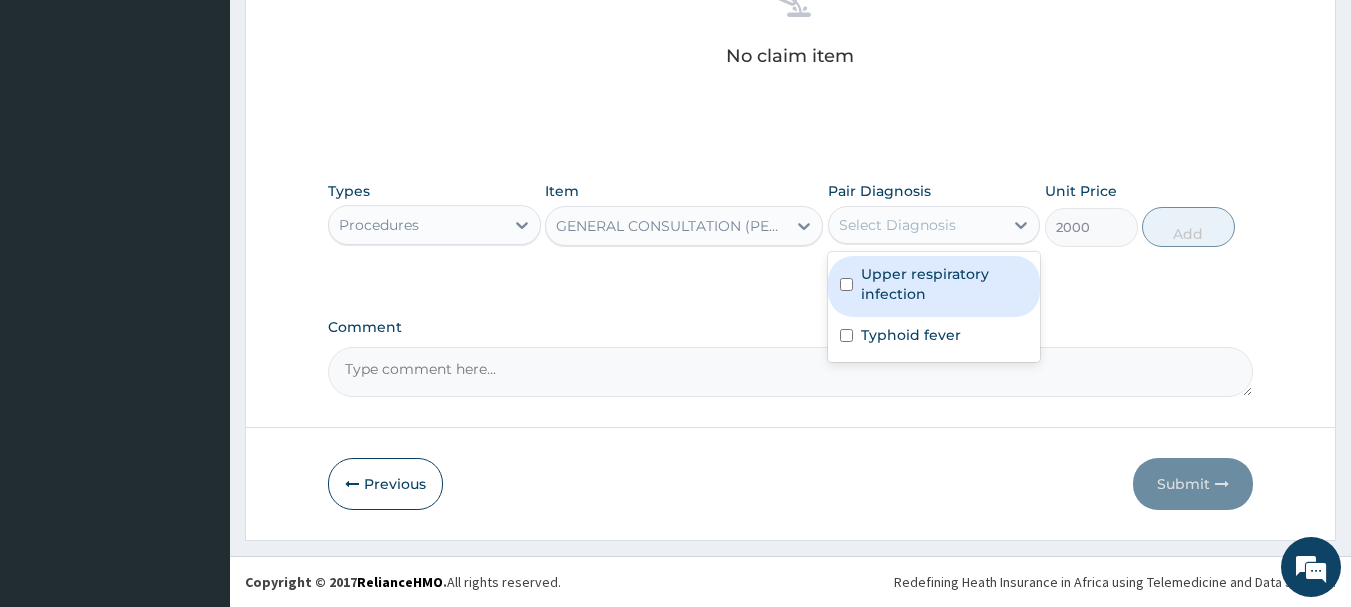 click on "Upper respiratory infection" at bounding box center (945, 284) 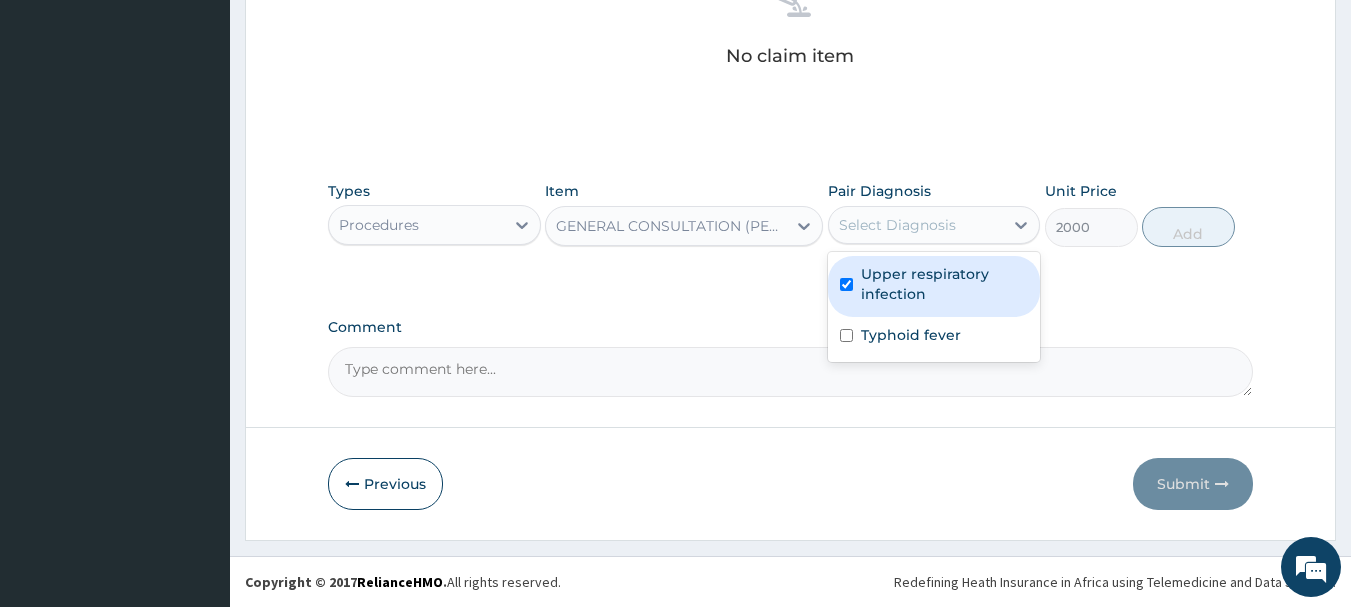 checkbox on "true" 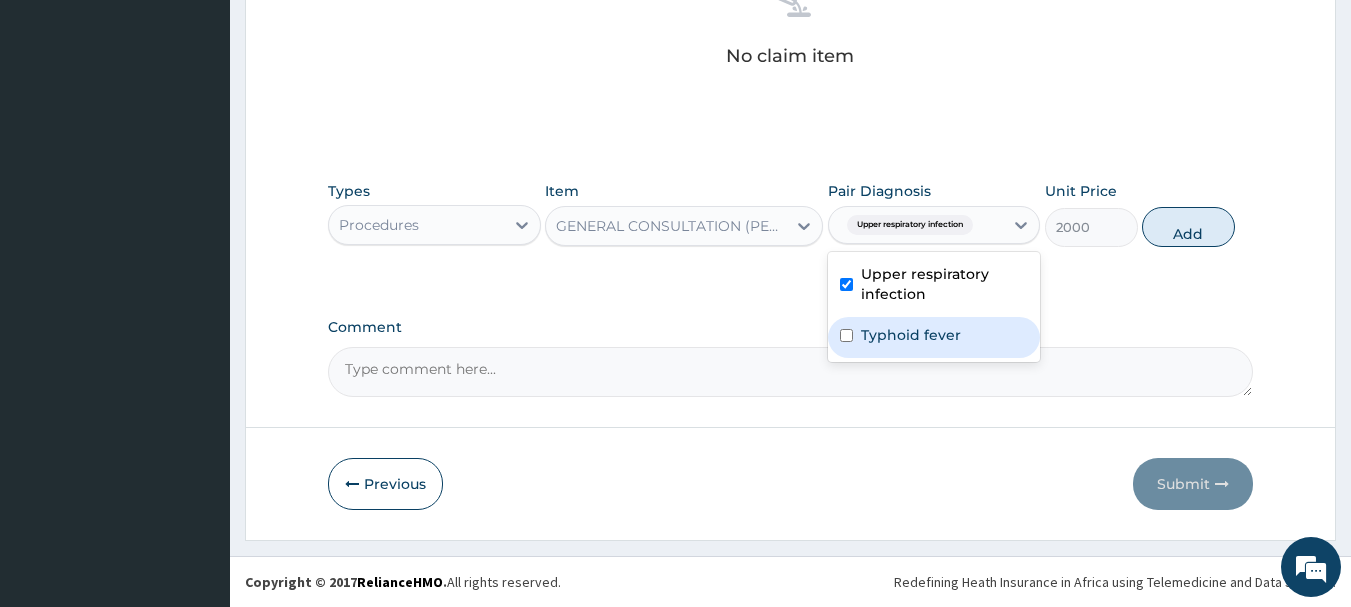 click on "Typhoid fever" at bounding box center (911, 335) 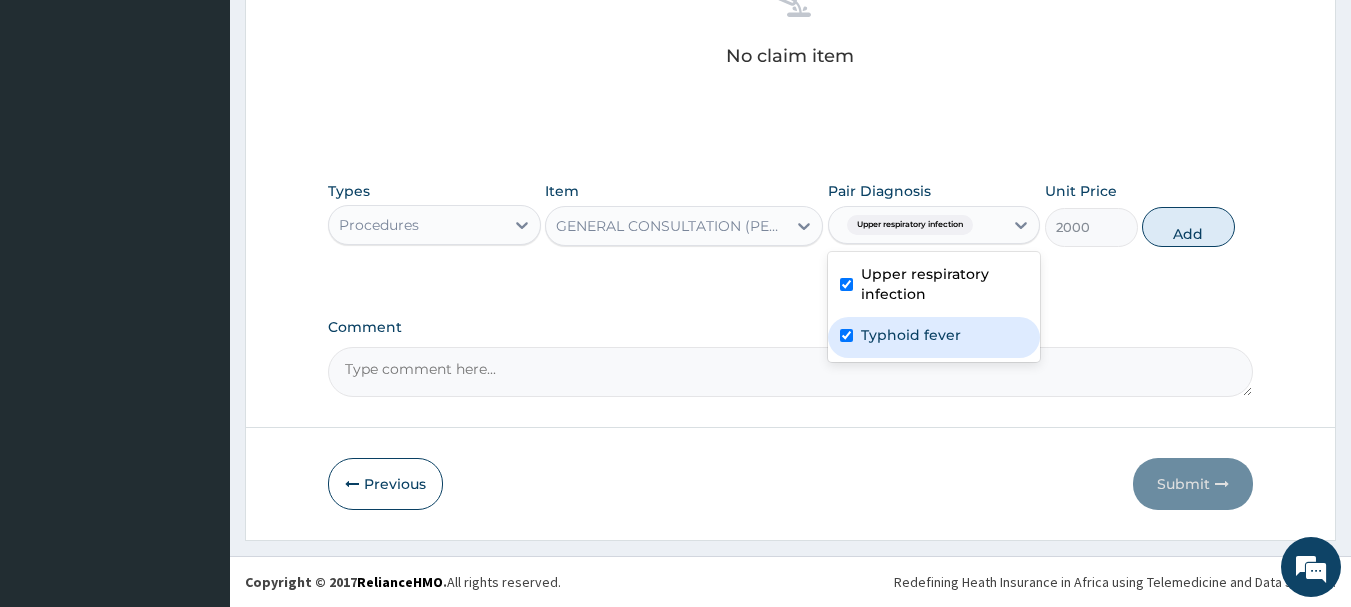 checkbox on "true" 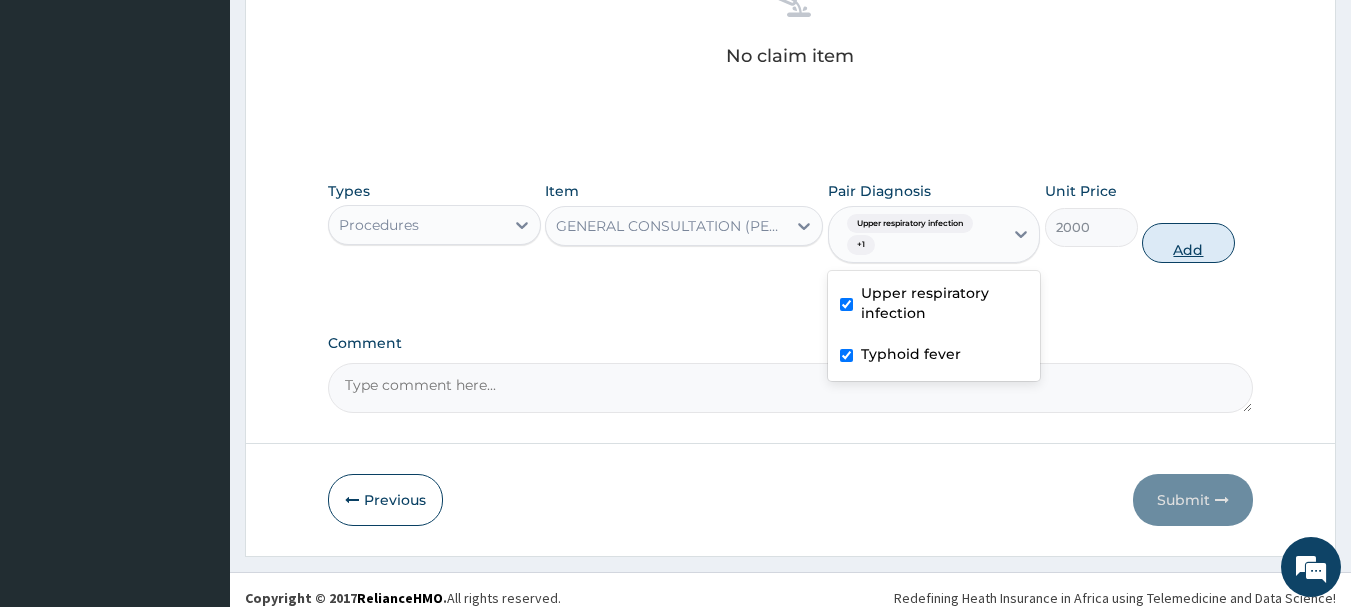 click on "Add" at bounding box center [1188, 243] 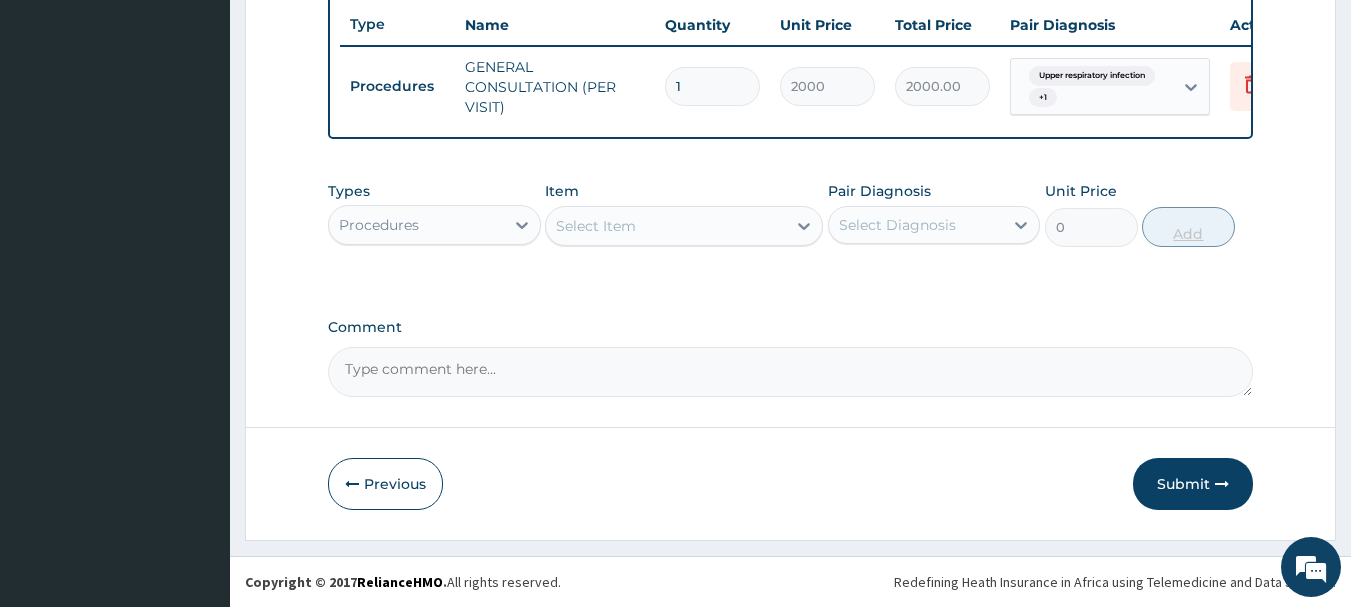 scroll, scrollTop: 766, scrollLeft: 0, axis: vertical 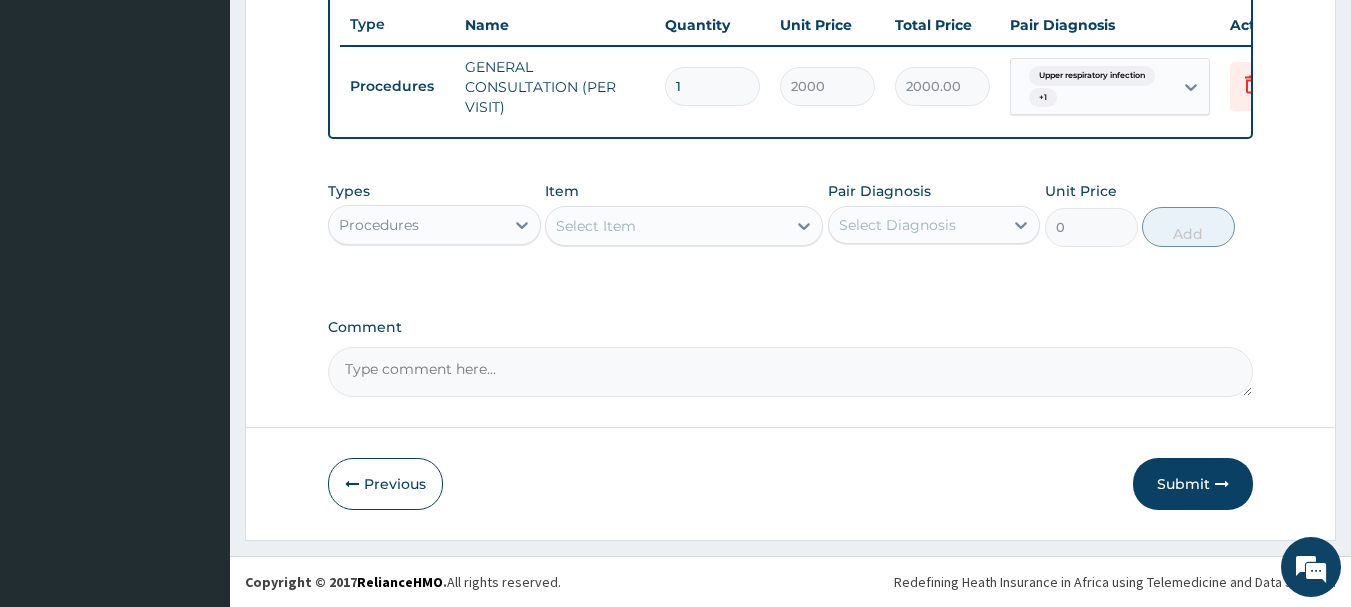 click on "Procedures" at bounding box center [416, 225] 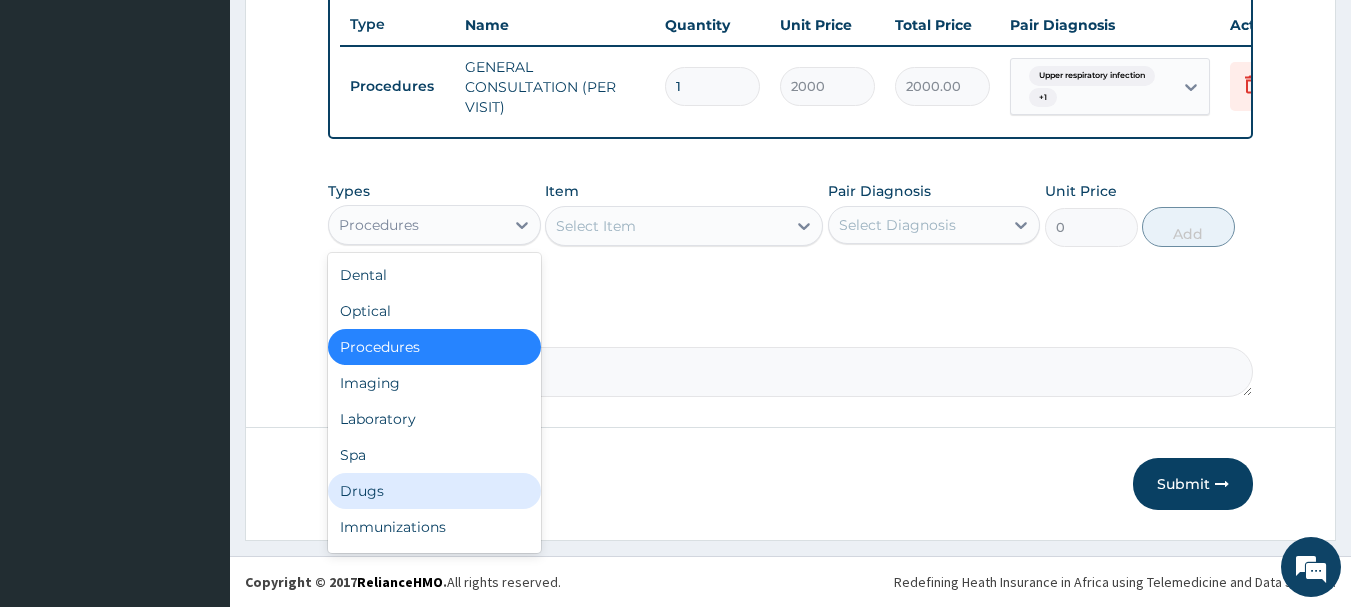 click on "Drugs" at bounding box center [434, 491] 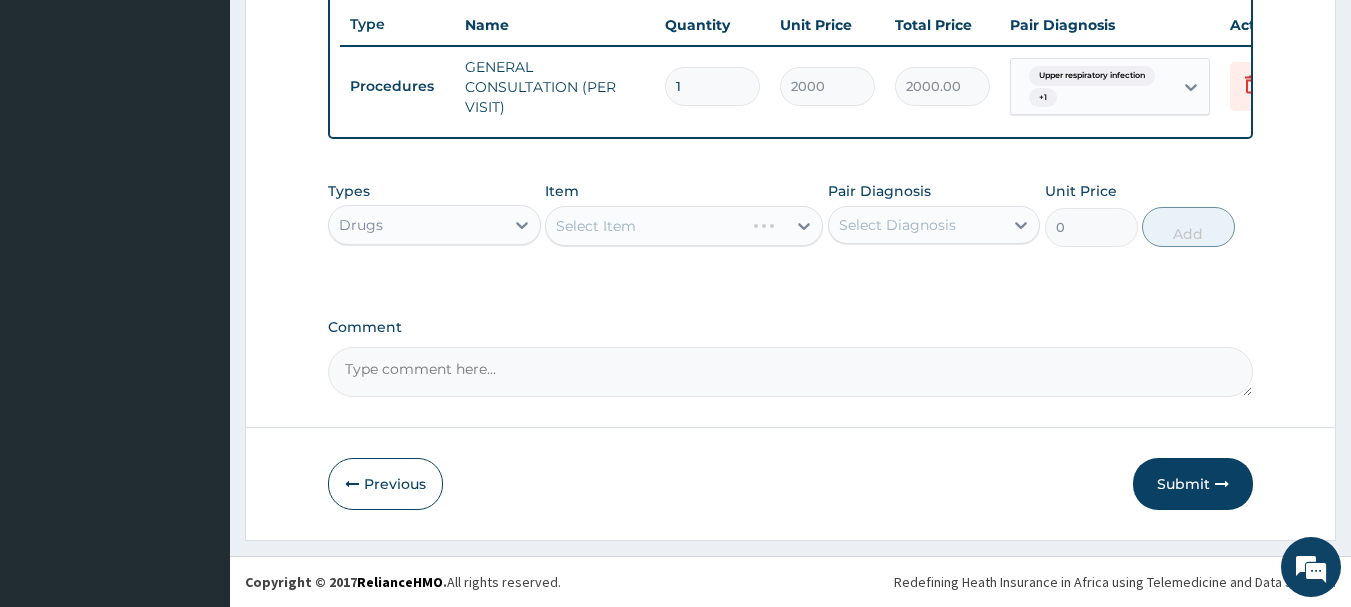 click on "Select Item" at bounding box center (684, 226) 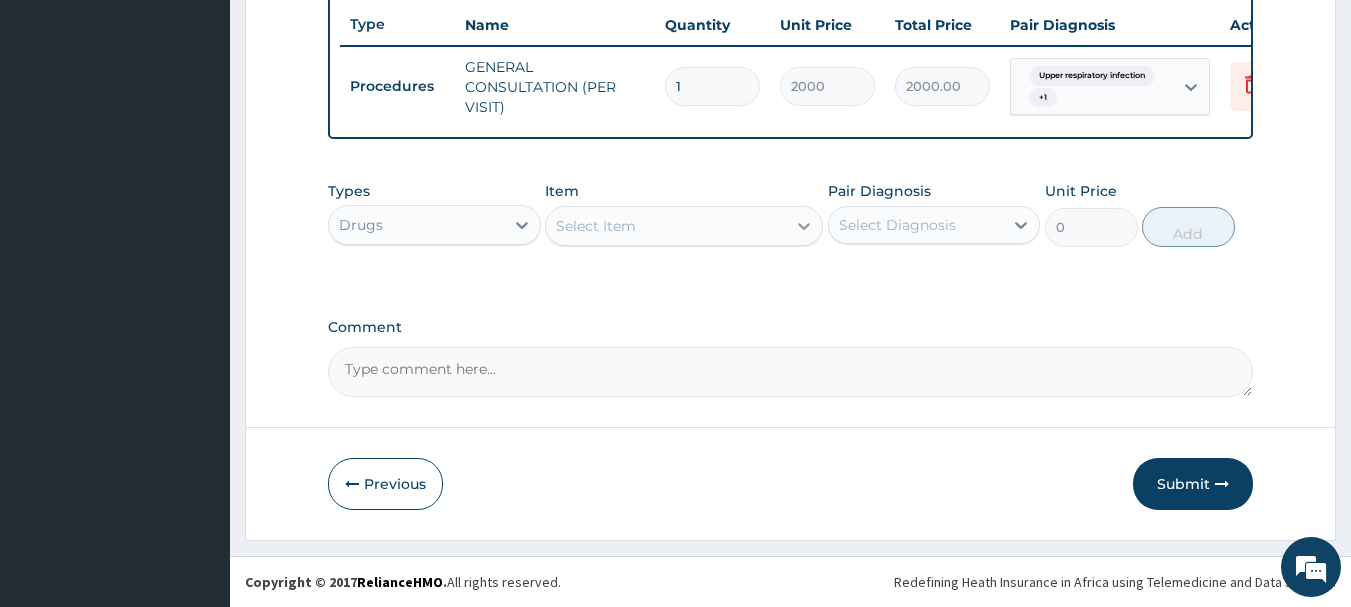 click at bounding box center (804, 226) 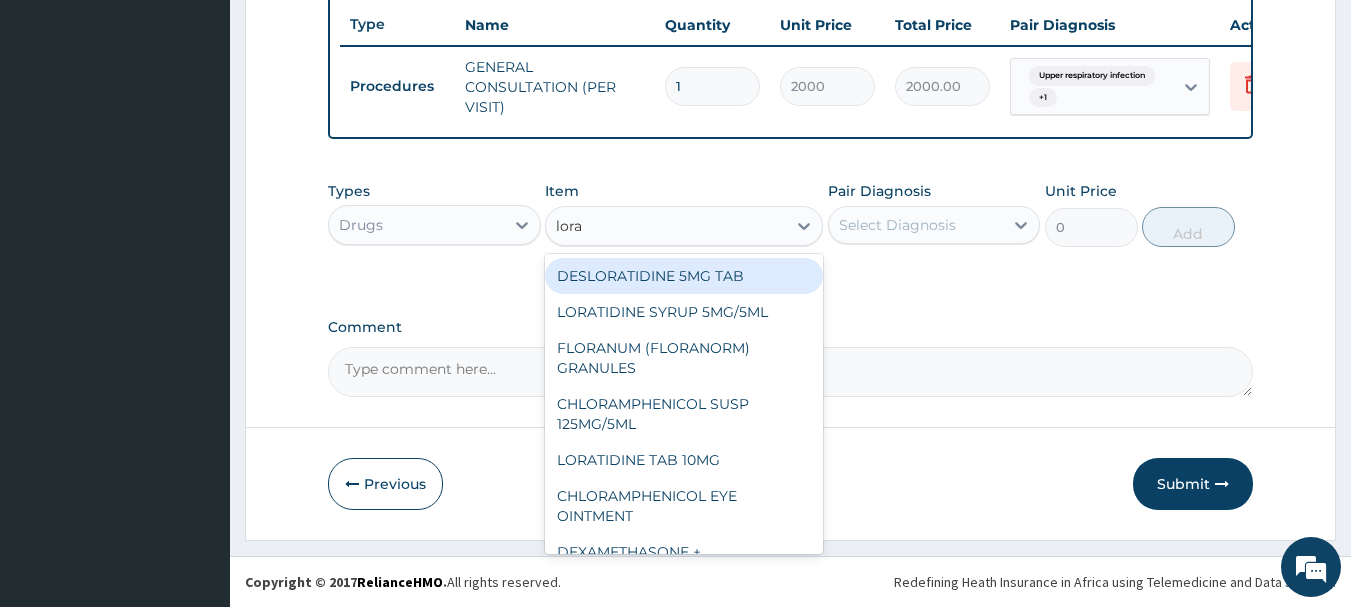 type on "lorat" 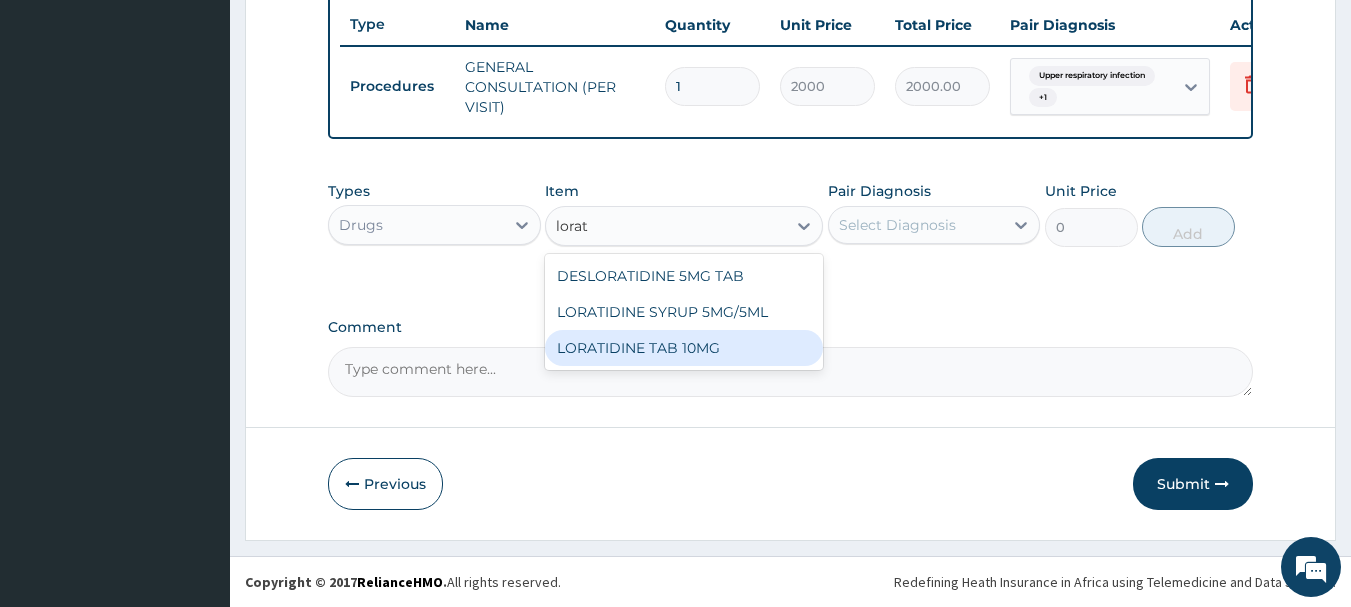click on "LORATIDINE TAB 10MG" at bounding box center [684, 348] 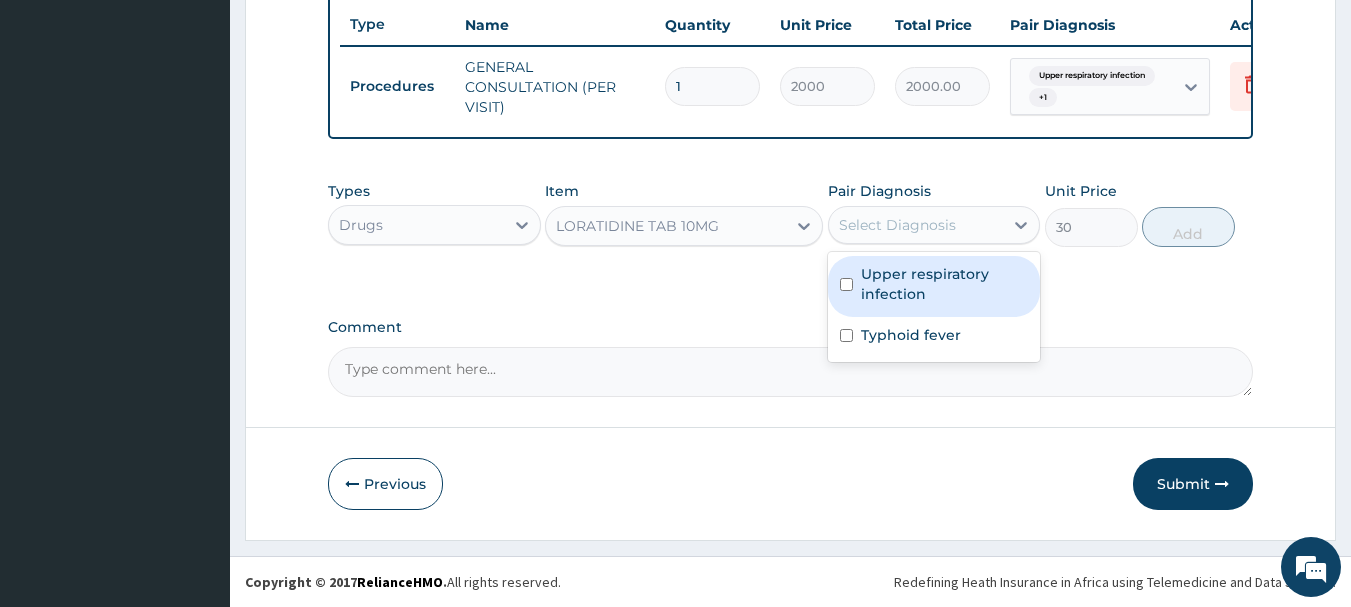 click on "Select Diagnosis" at bounding box center (897, 225) 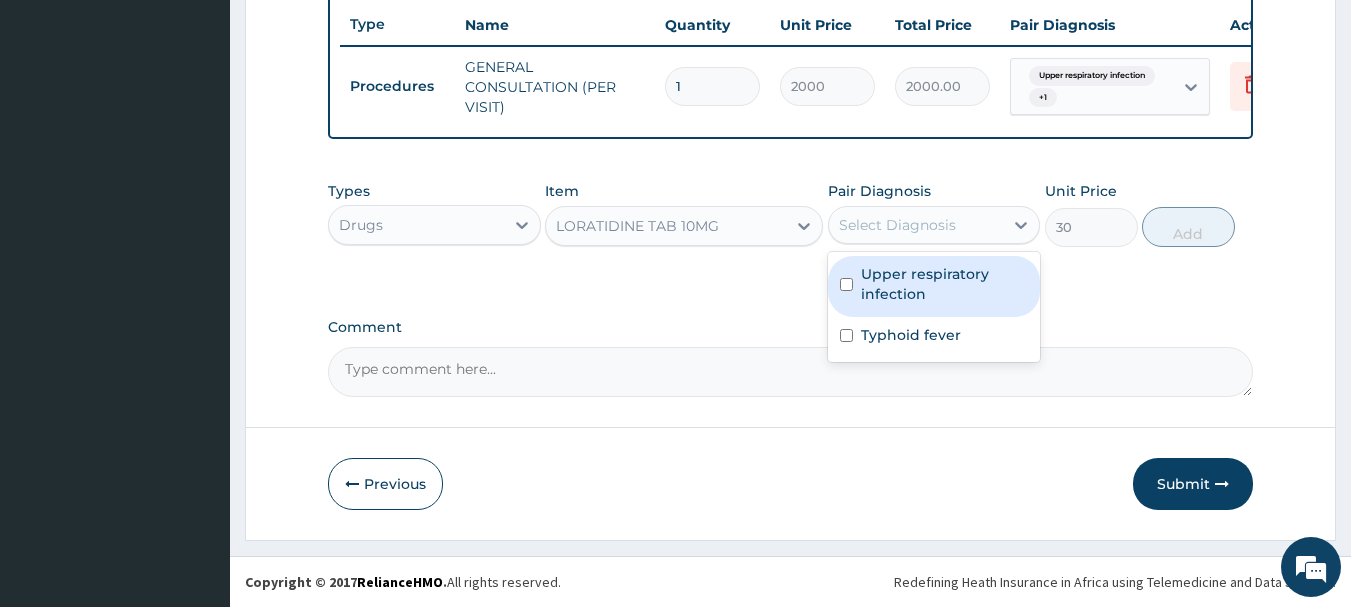 click on "Upper respiratory infection" at bounding box center [945, 284] 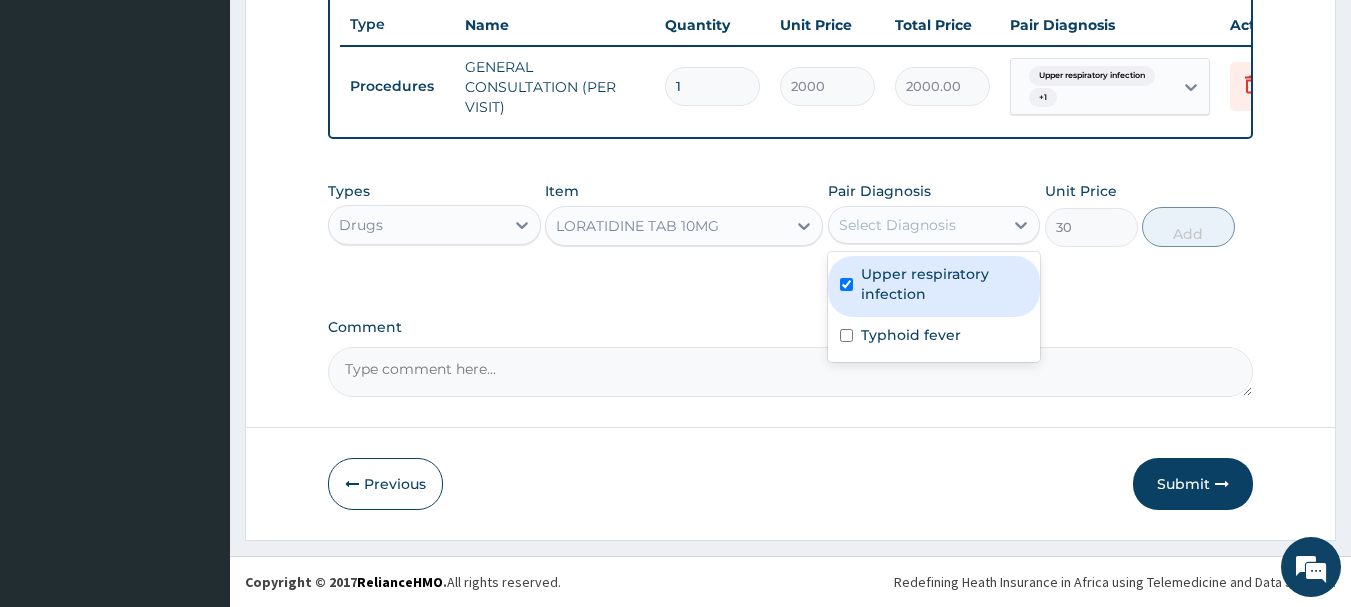 checkbox on "true" 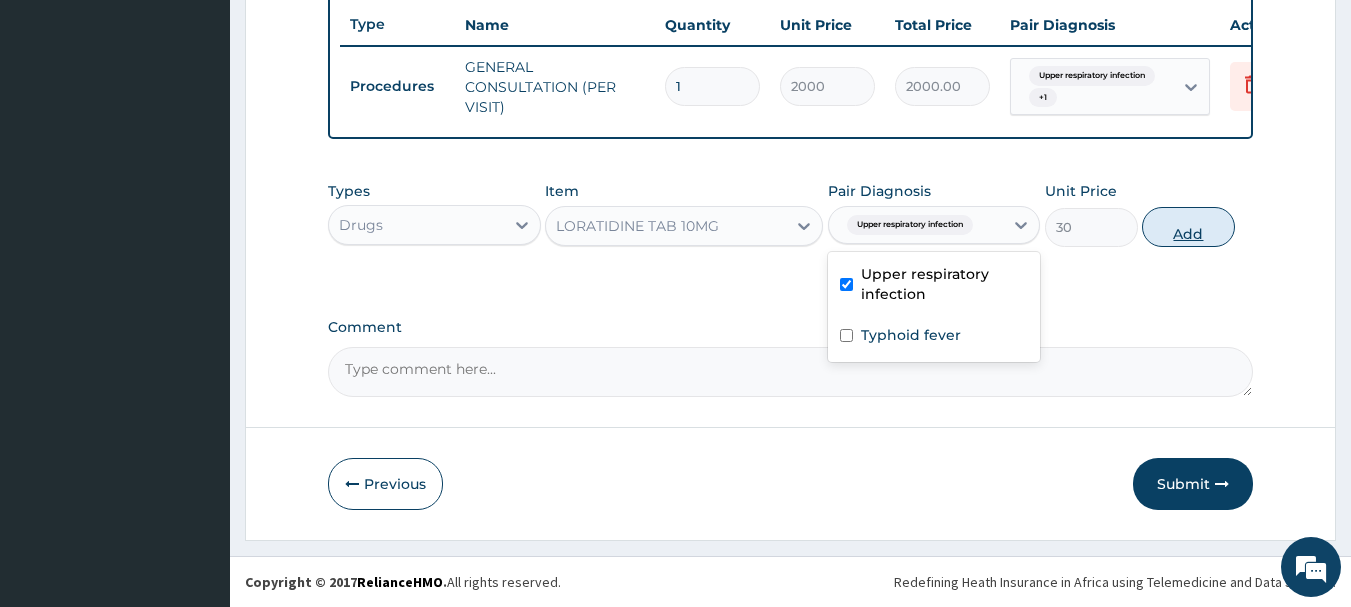 click on "Add" at bounding box center [1188, 227] 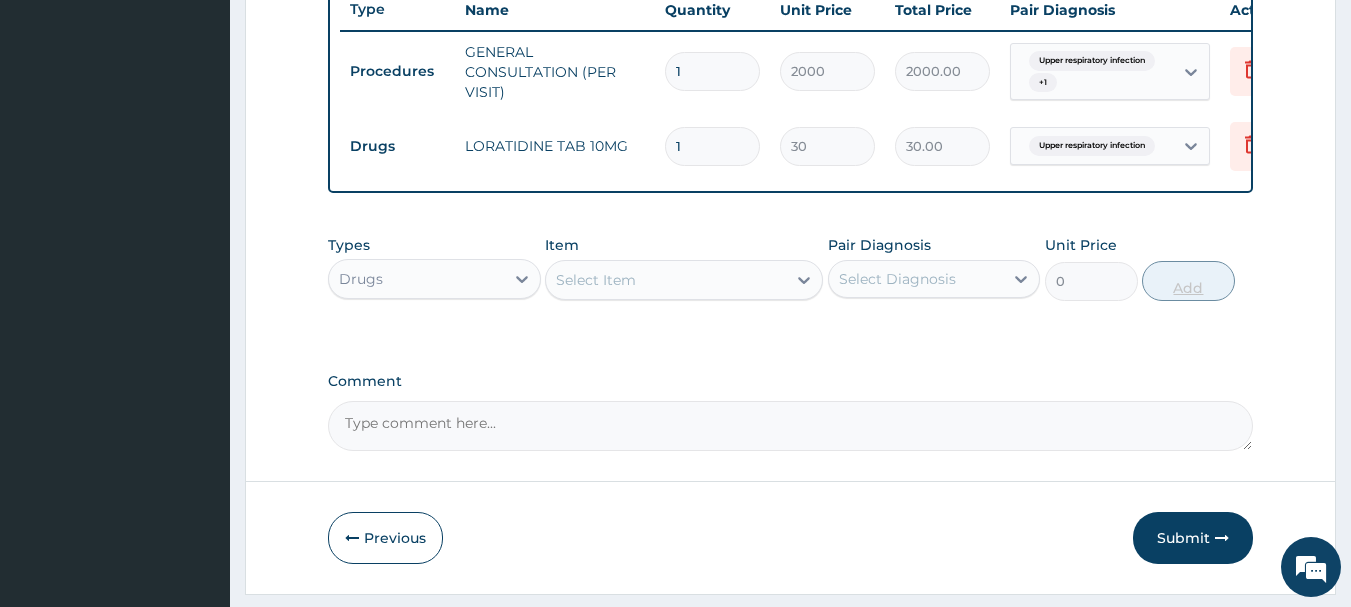 type 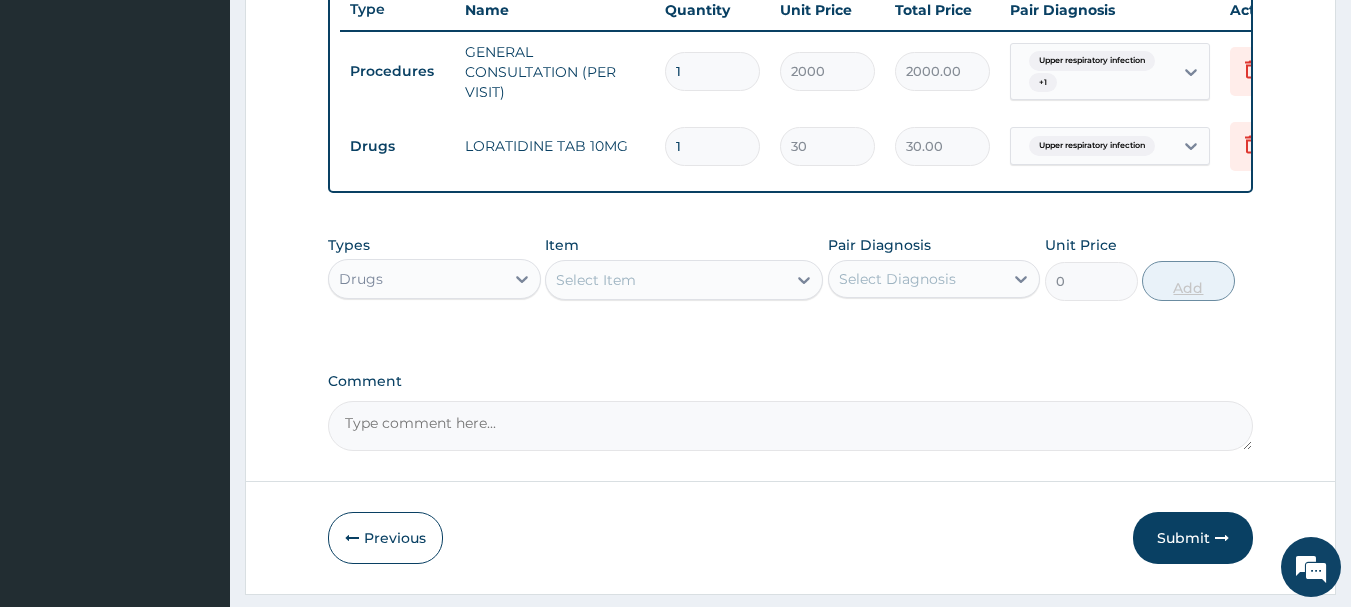 type on "0.00" 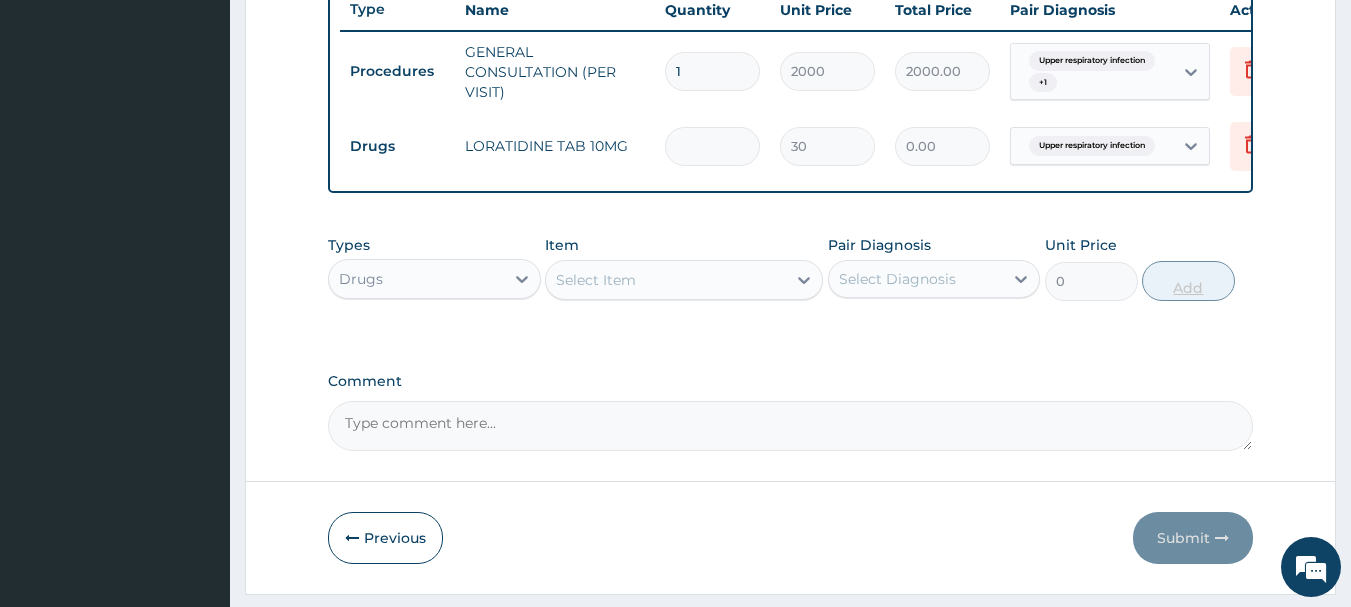 type on "5" 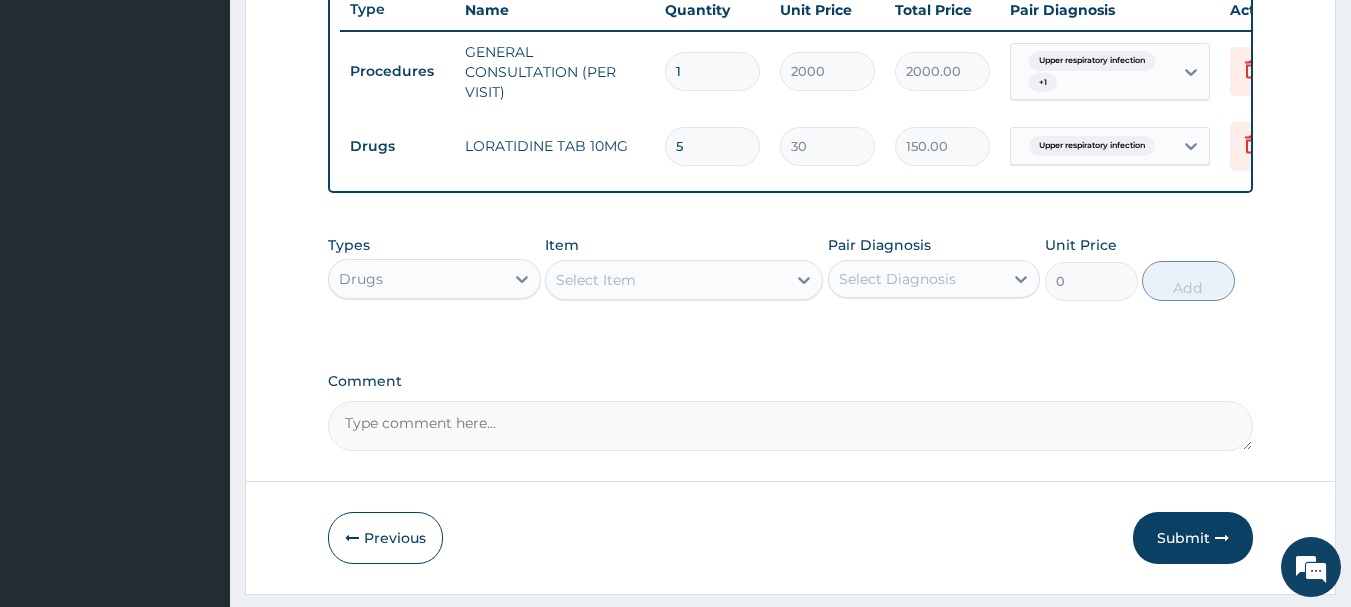 type on "5" 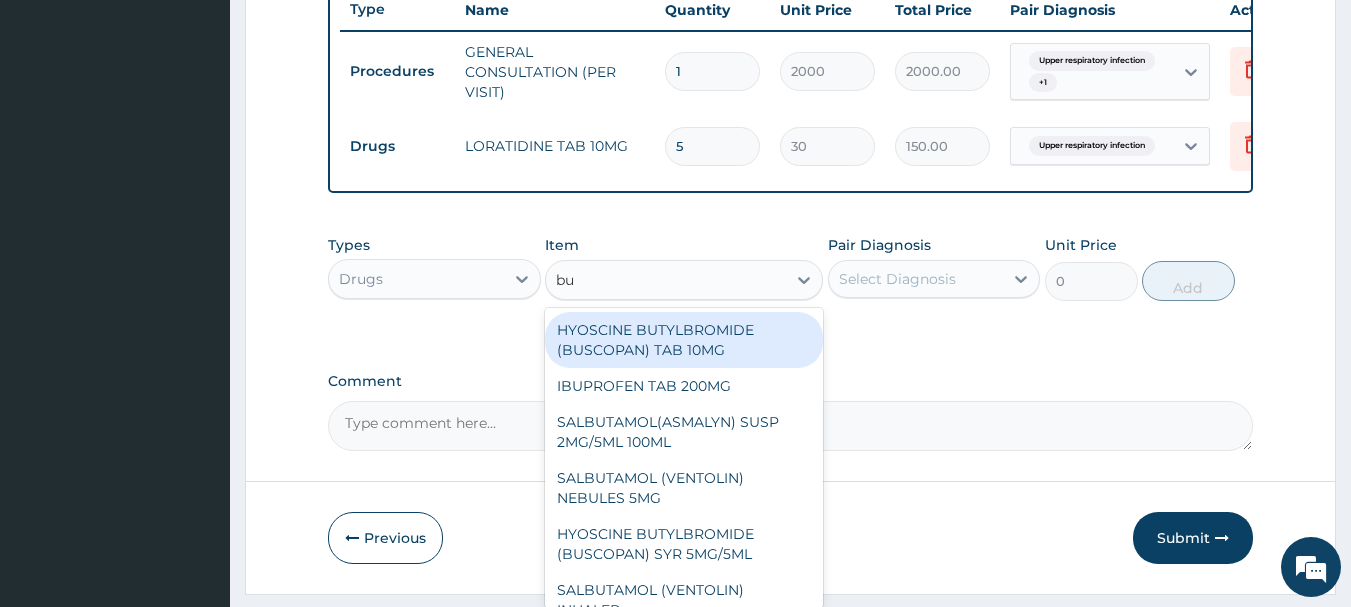 type on "bus" 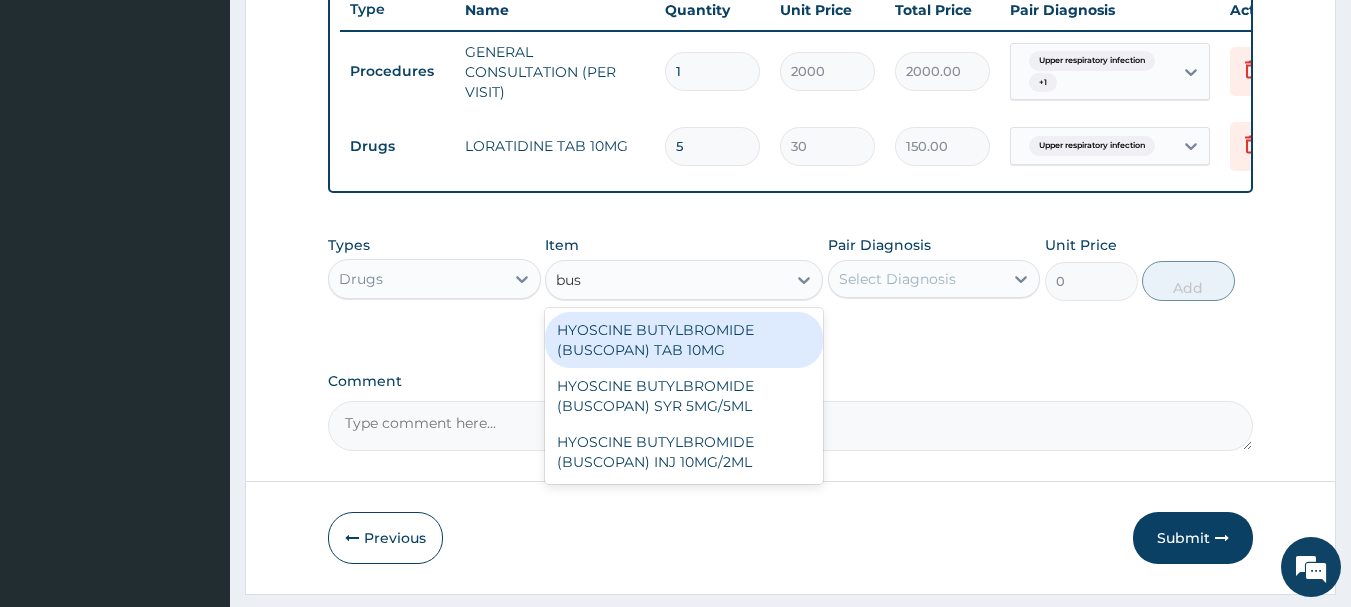 click on "HYOSCINE BUTYLBROMIDE (BUSCOPAN) TAB 10MG" at bounding box center [684, 340] 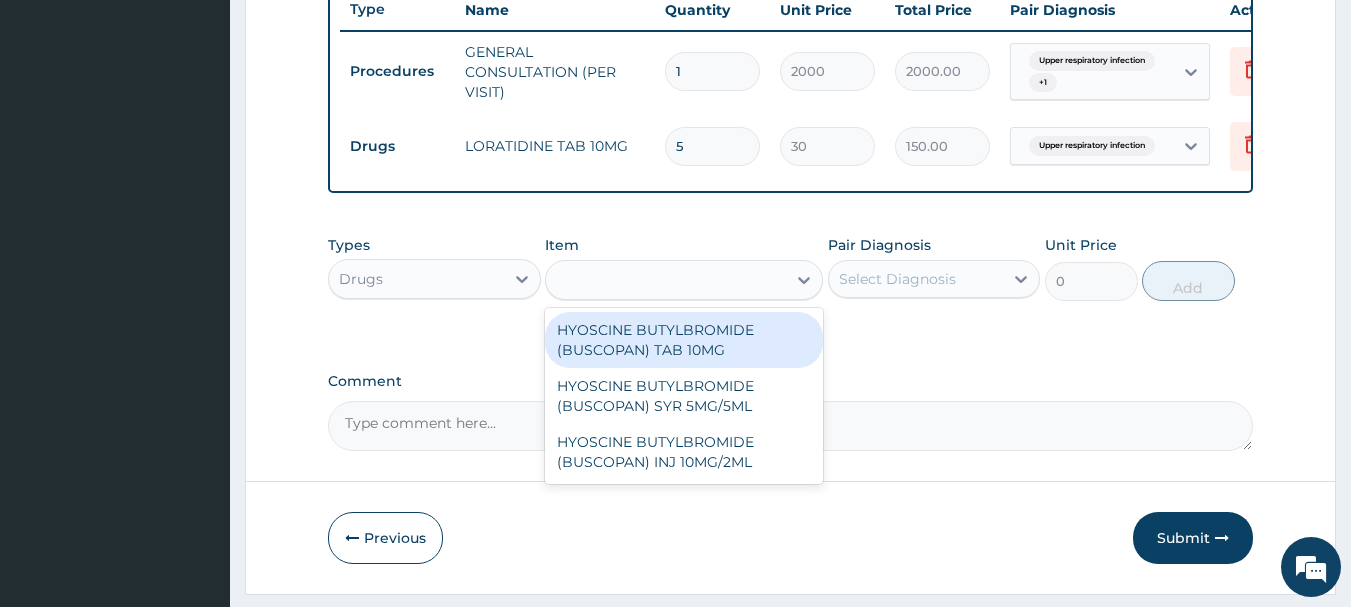 type on "20" 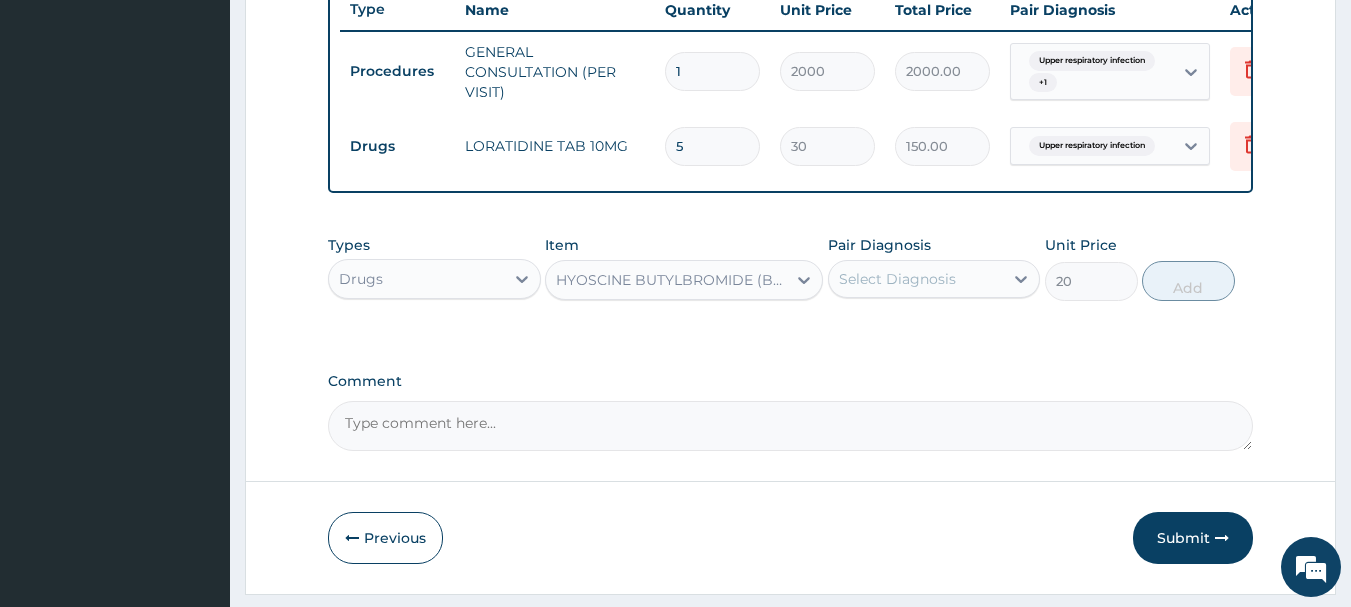 click on "Select Diagnosis" at bounding box center [897, 279] 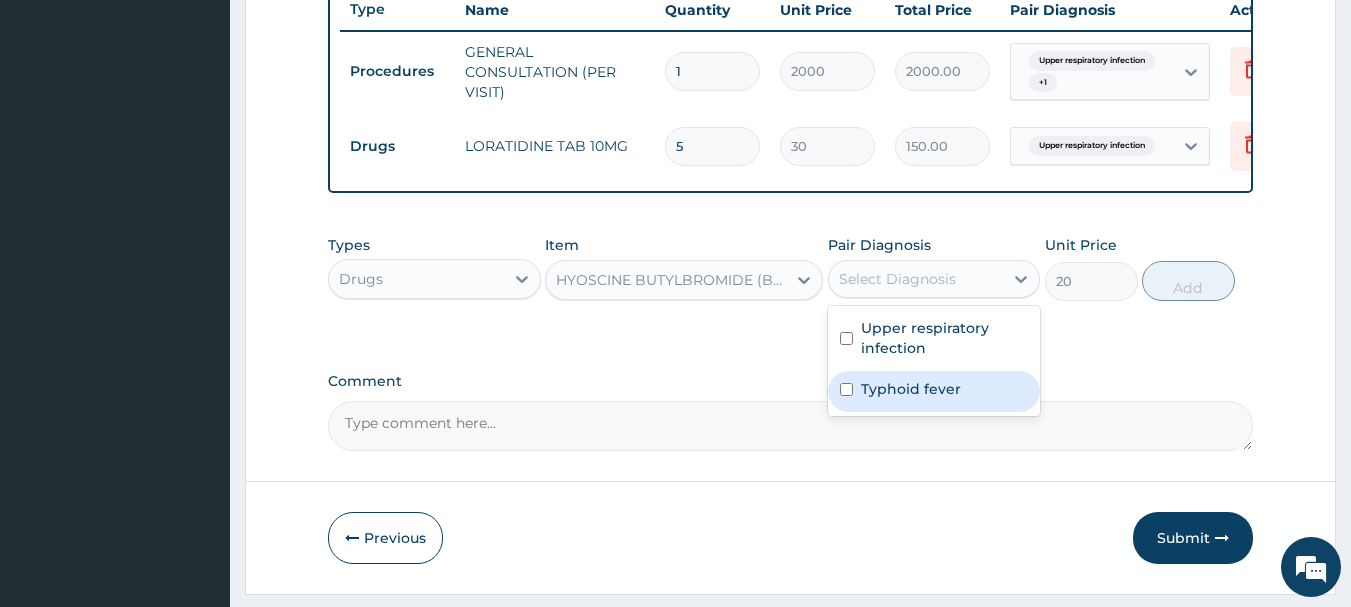 click on "Typhoid fever" at bounding box center [934, 391] 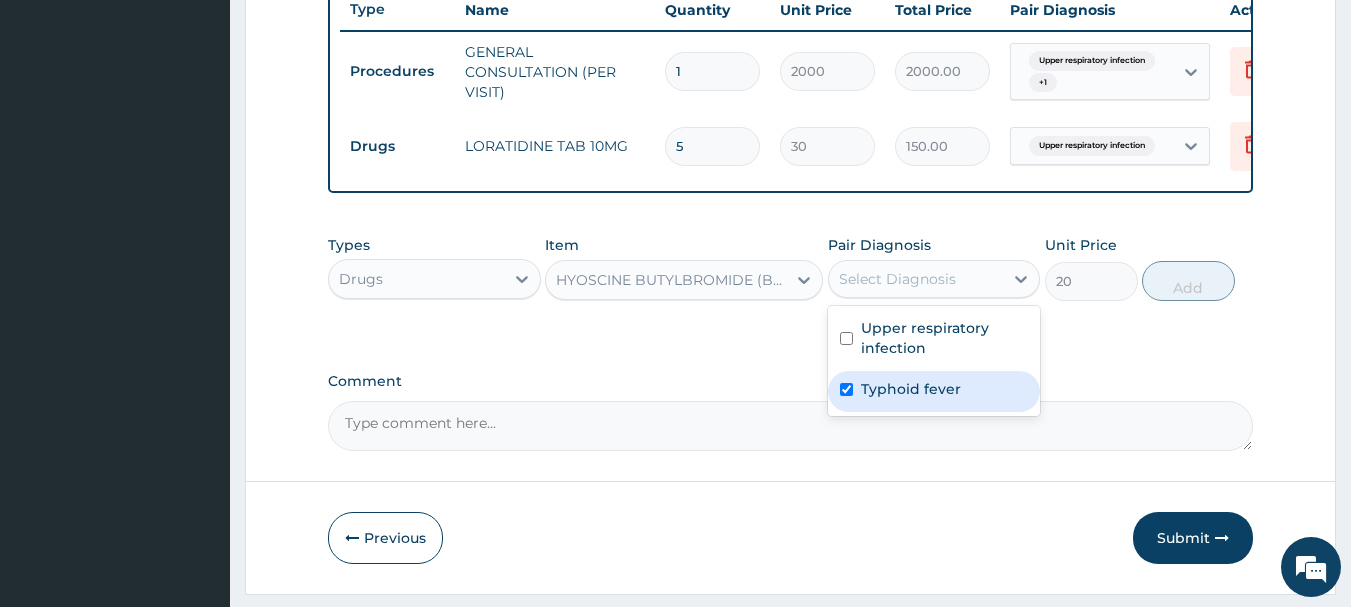 checkbox on "true" 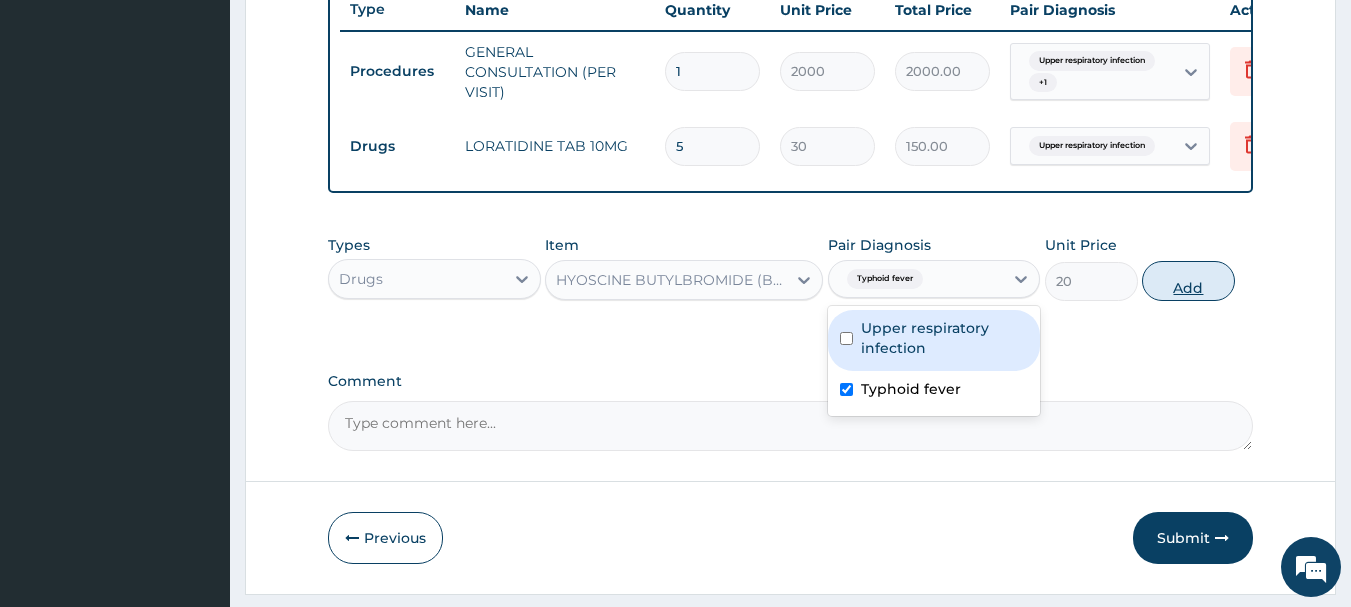 click on "Add" at bounding box center [1188, 281] 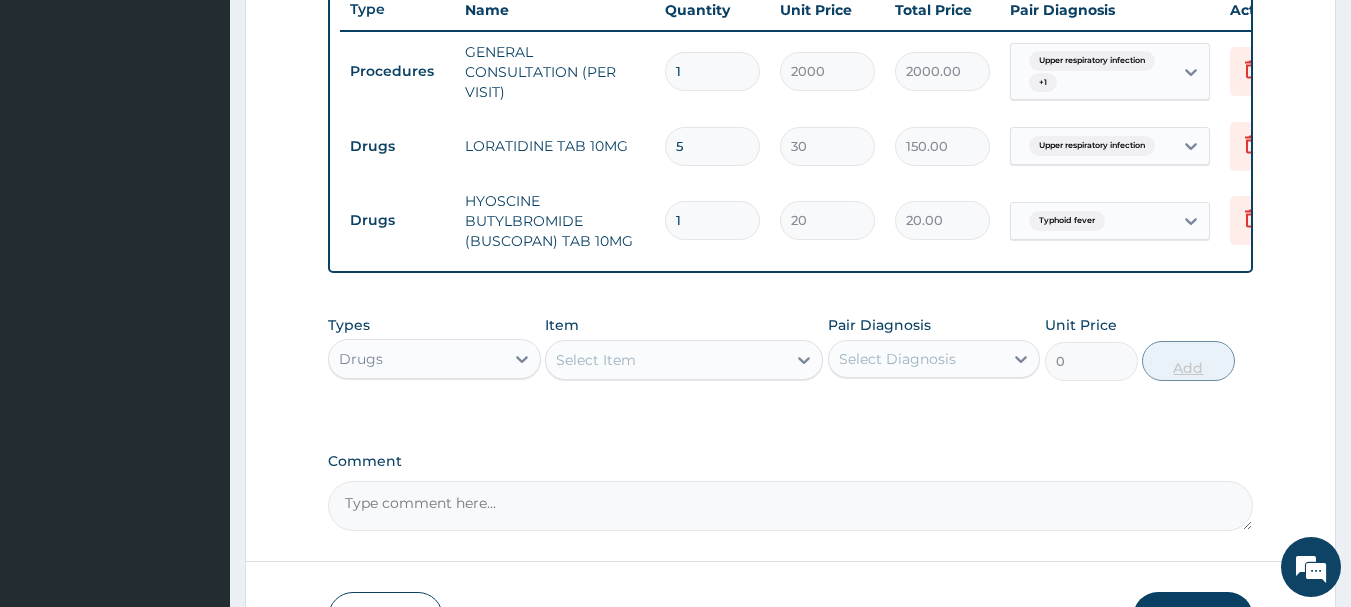 type 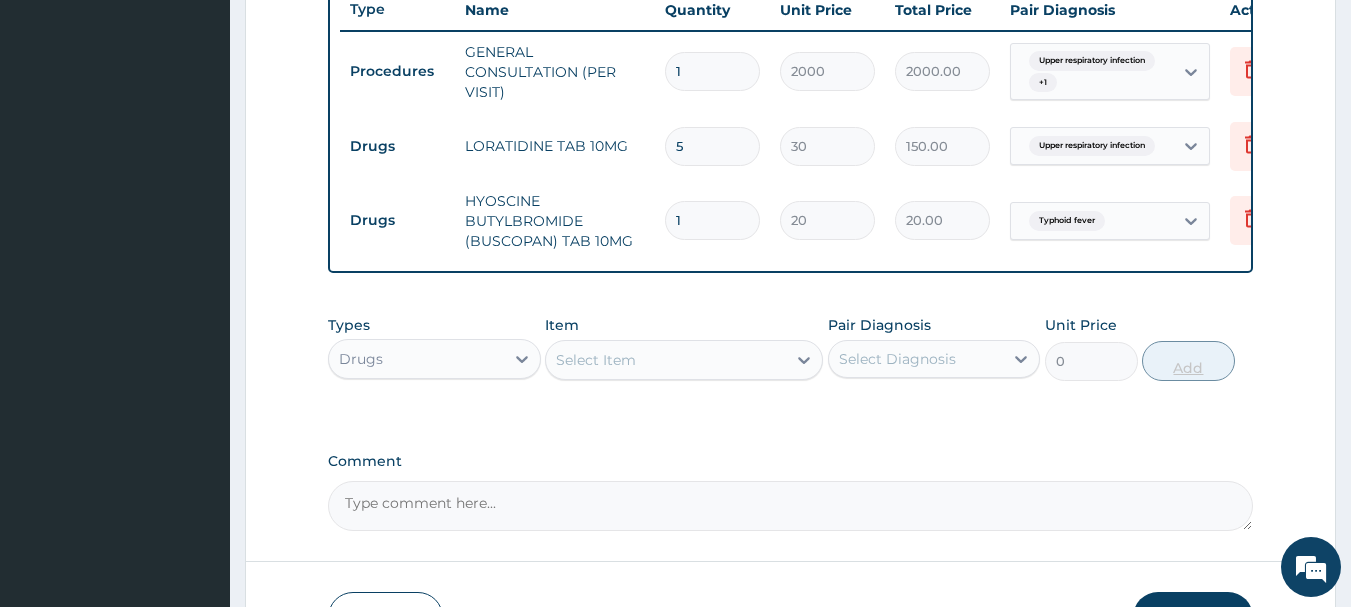 type on "0.00" 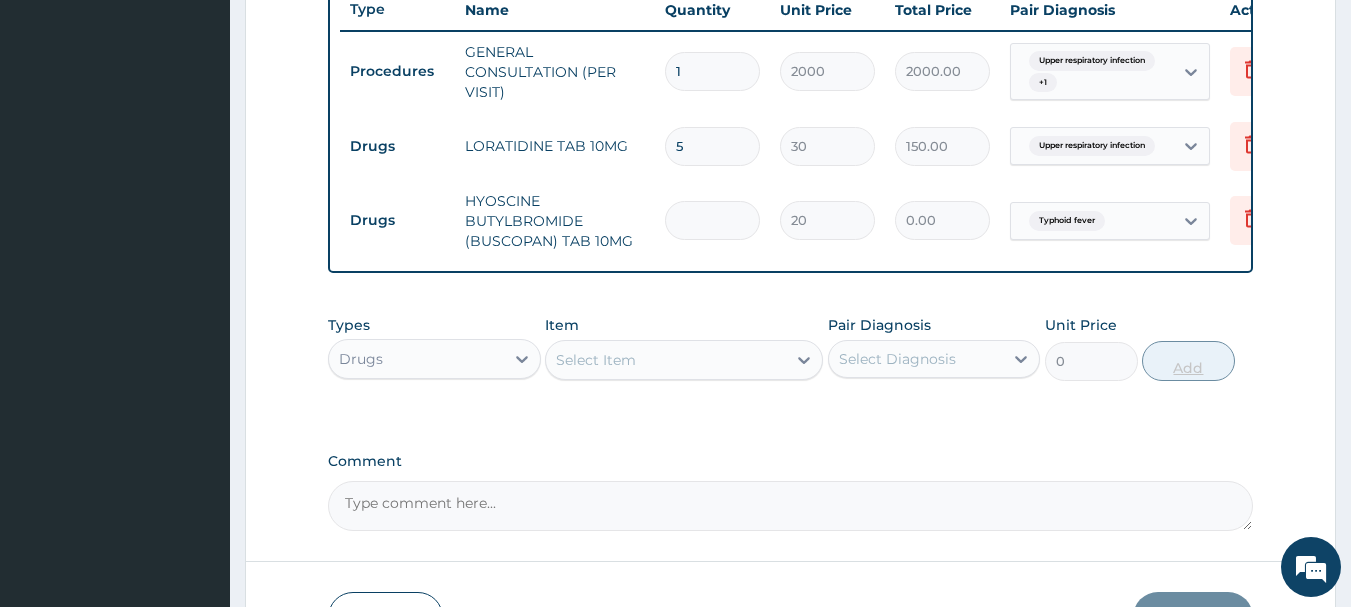 type on "5" 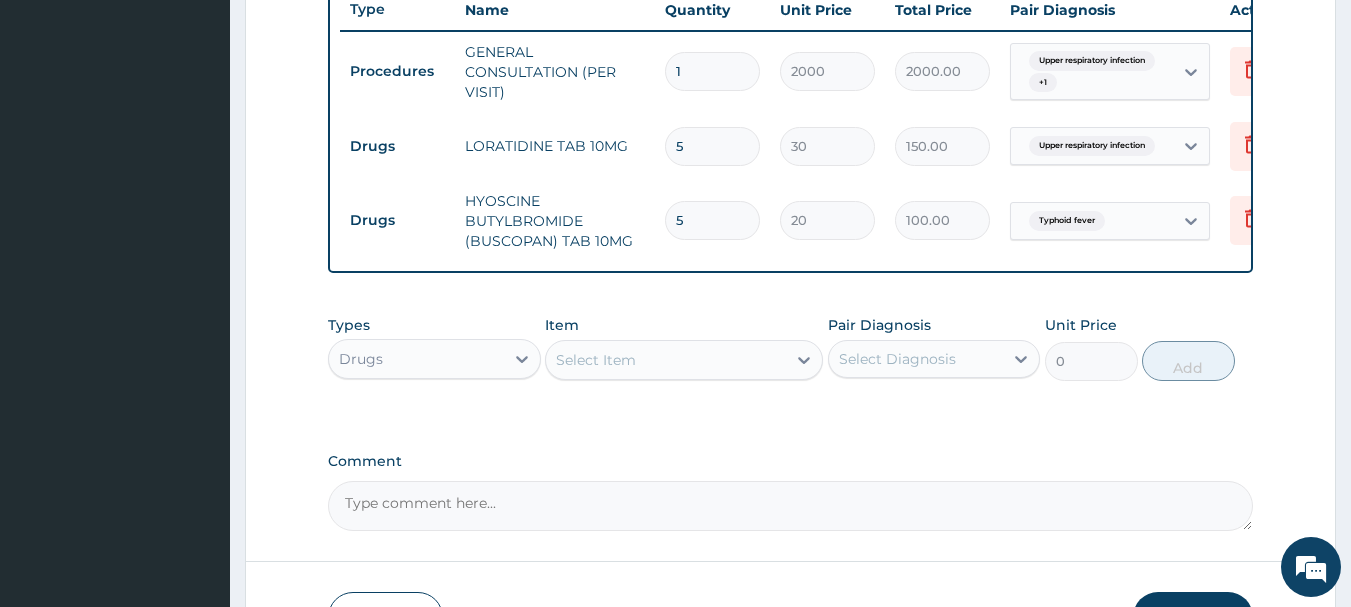 type on "5" 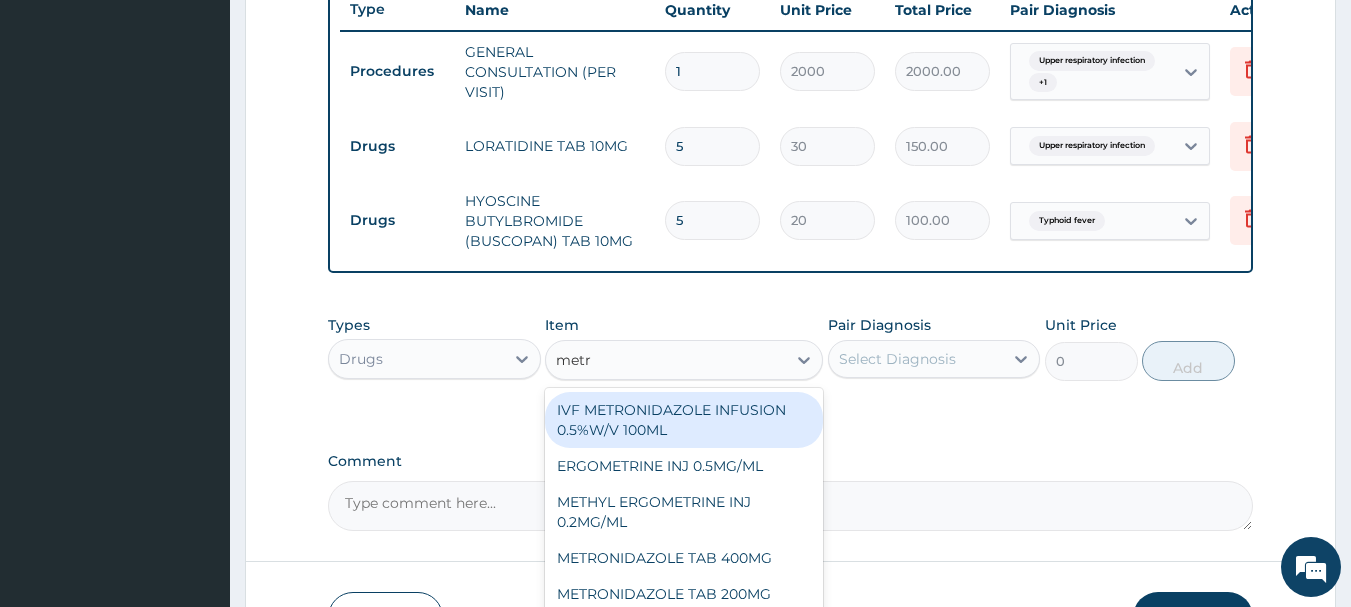 type on "metro" 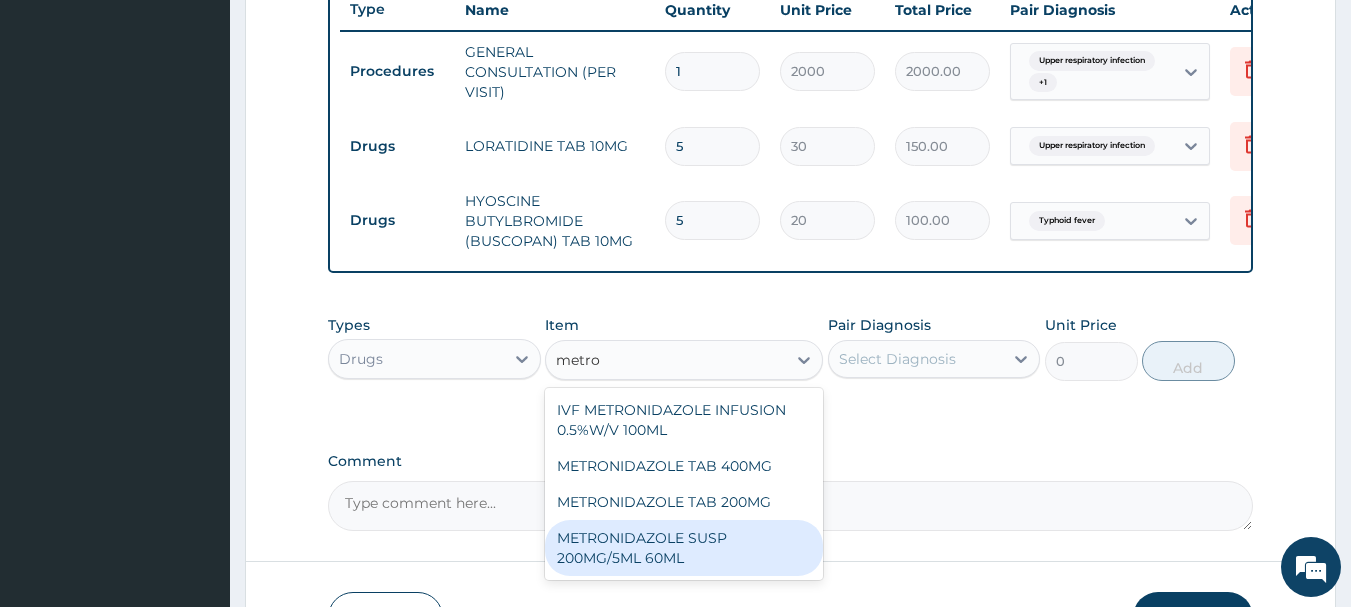 click on "METRONIDAZOLE SUSP 200MG/5ML 60ML" at bounding box center [684, 548] 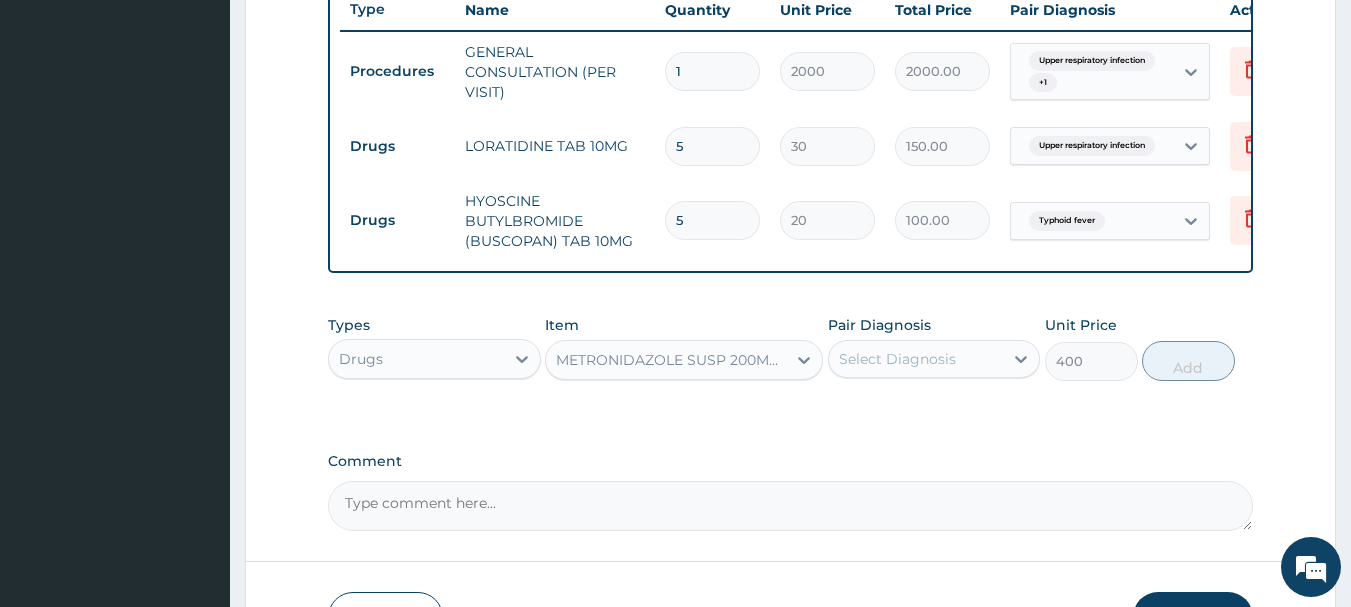 click on "Select Diagnosis" at bounding box center (916, 359) 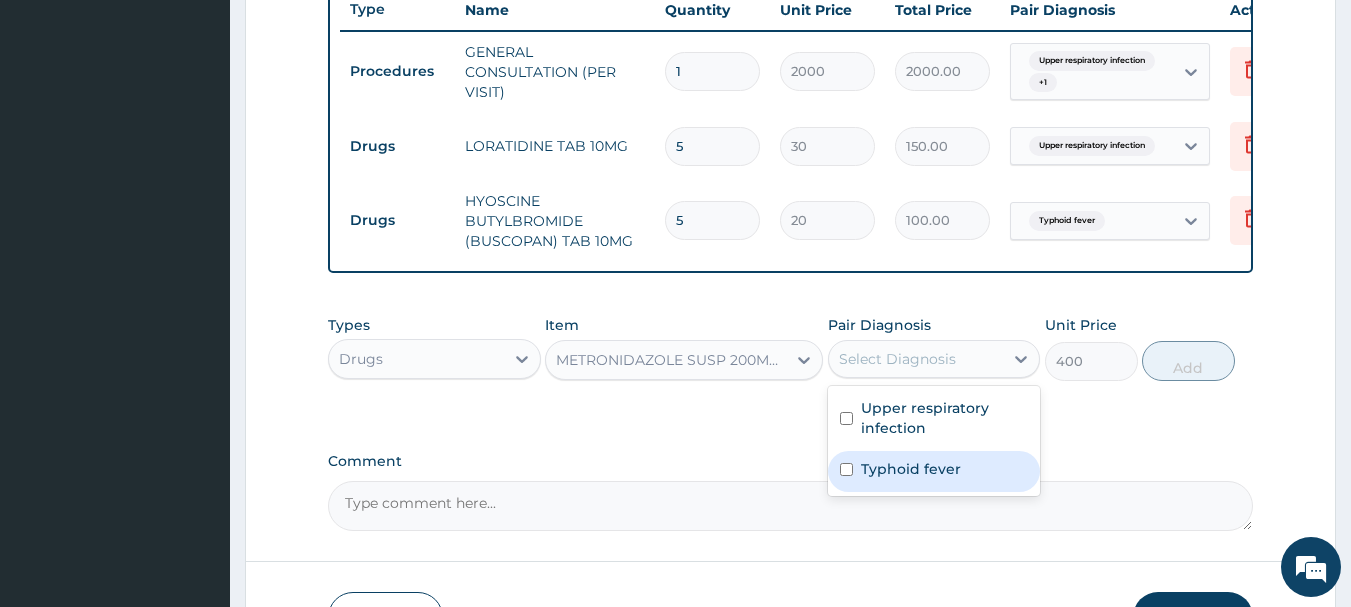 click on "Typhoid fever" at bounding box center (911, 469) 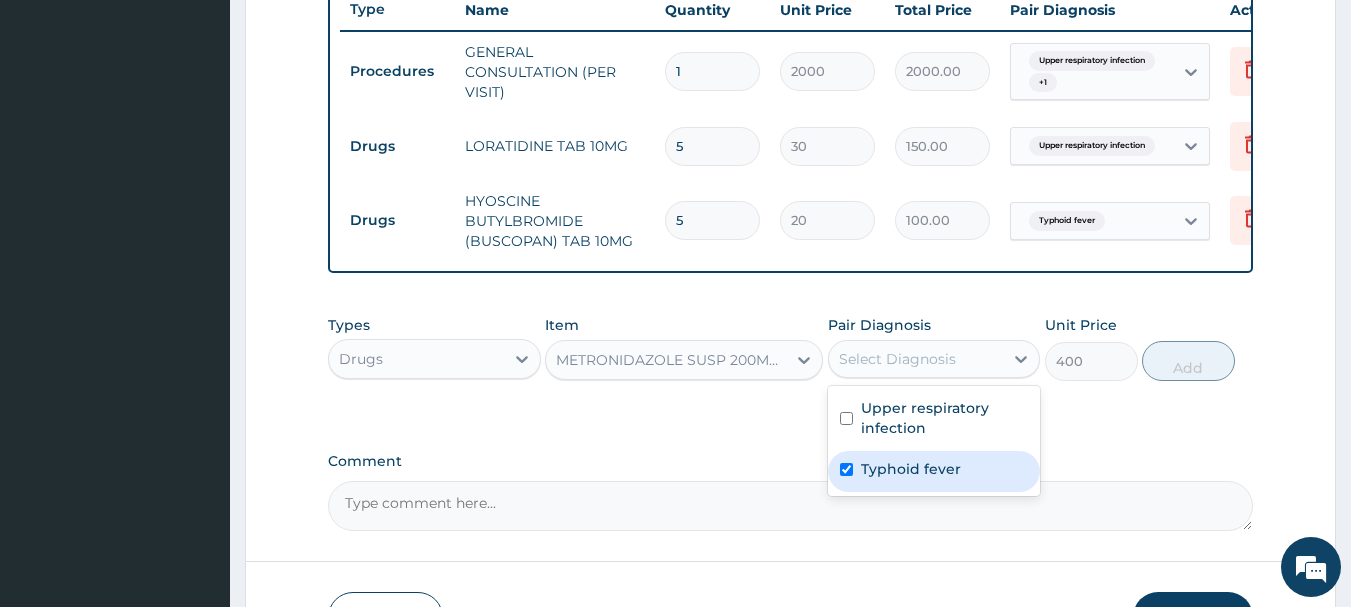 checkbox on "true" 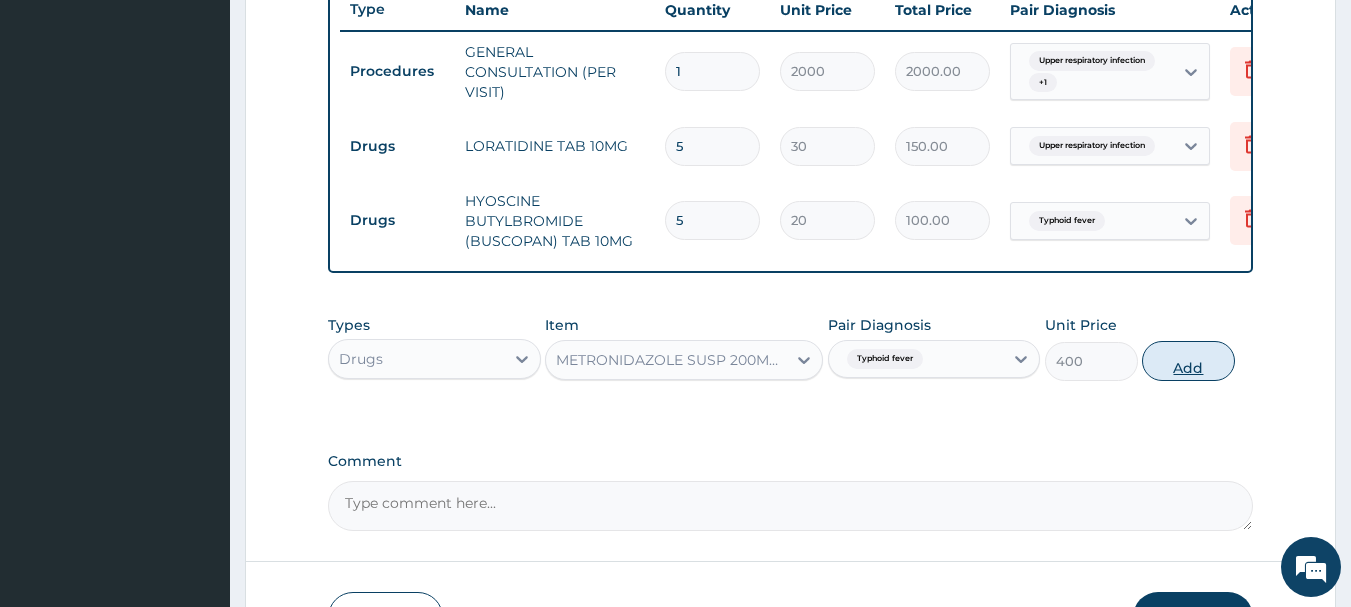 click on "Add" at bounding box center [1188, 361] 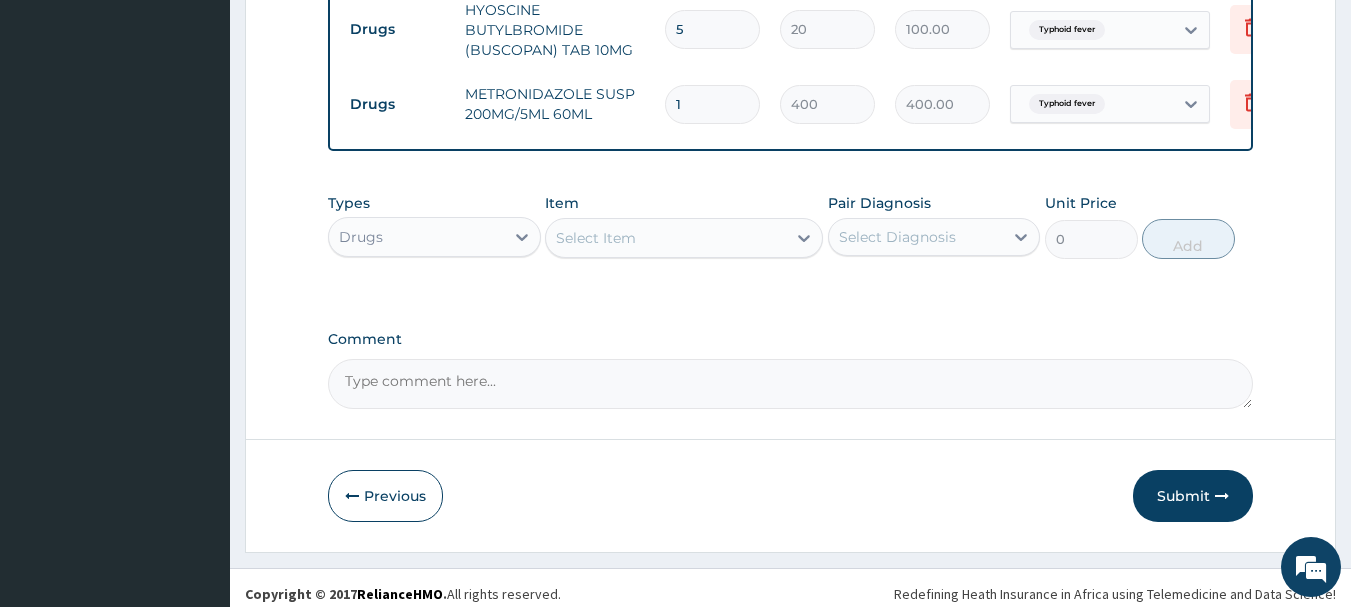 scroll, scrollTop: 984, scrollLeft: 0, axis: vertical 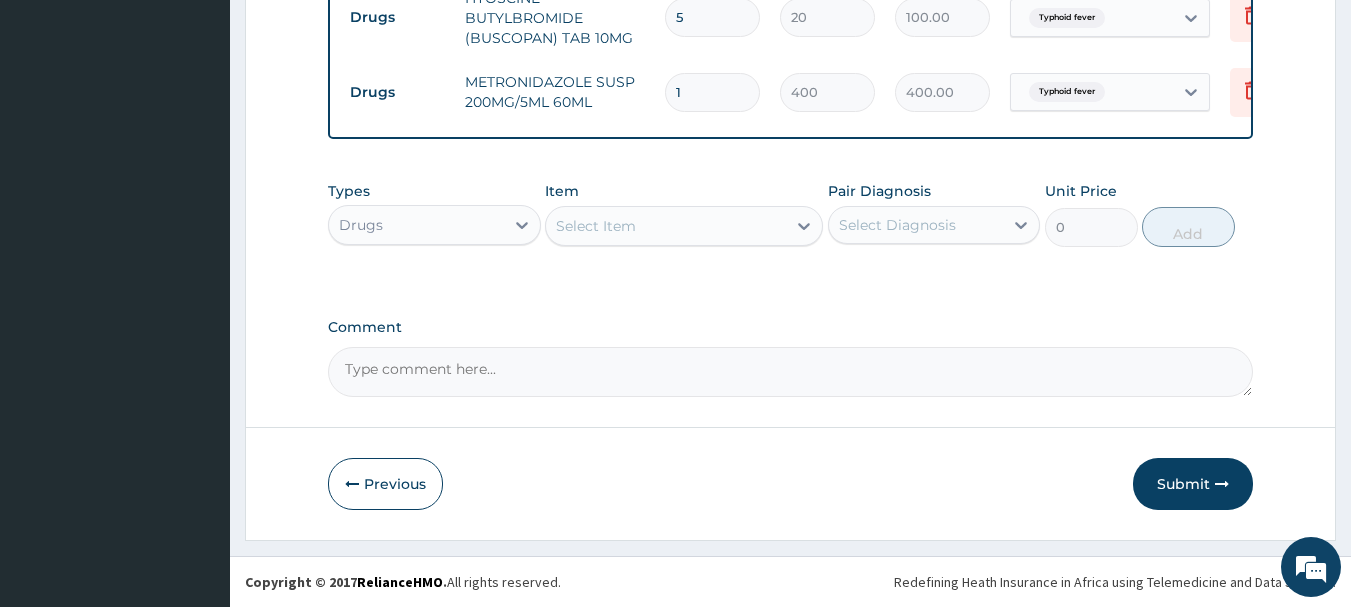 click on "Select Item" at bounding box center [666, 226] 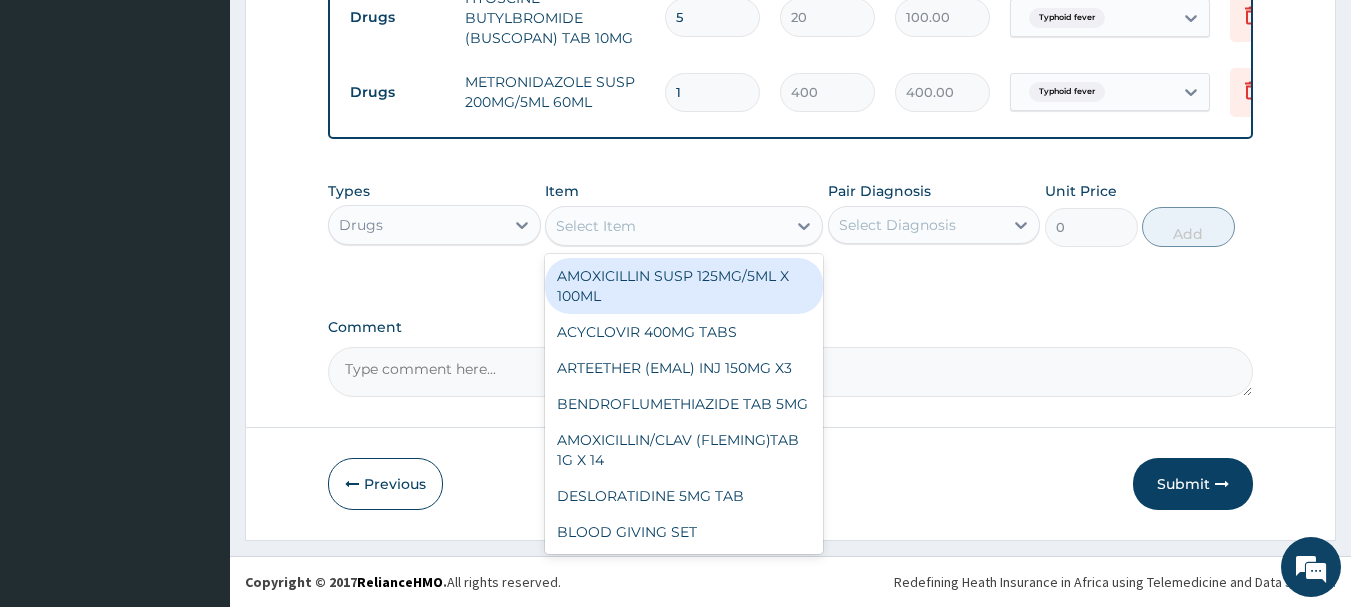 type on "a" 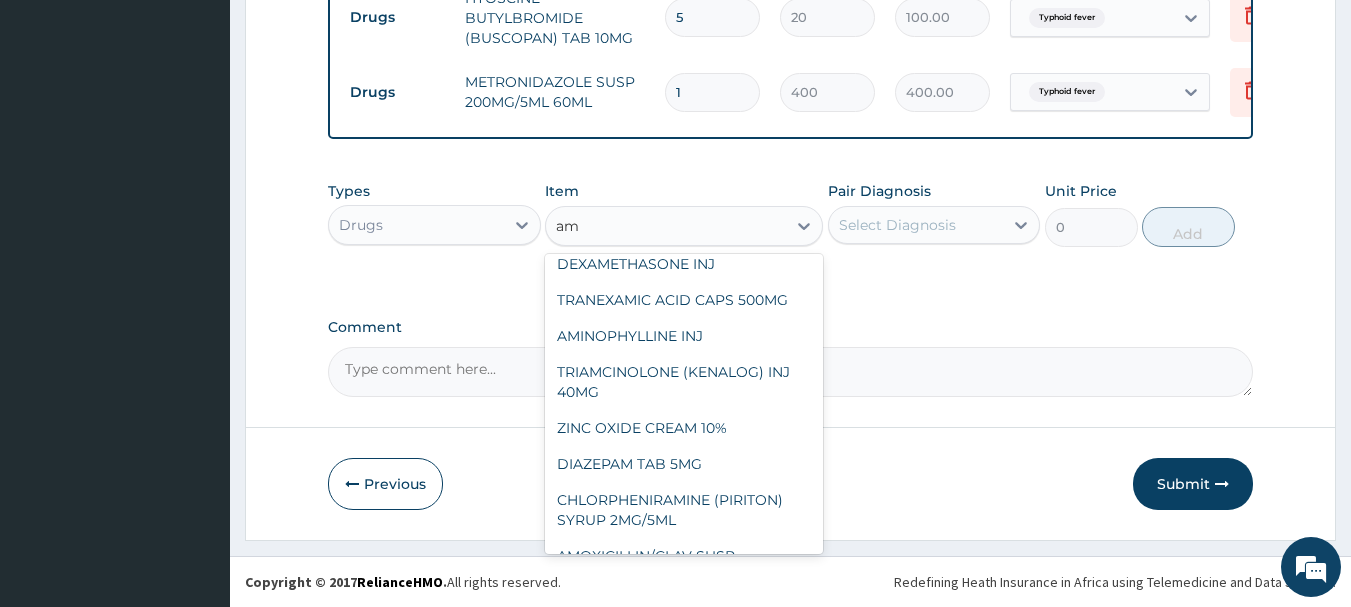 scroll, scrollTop: 188, scrollLeft: 0, axis: vertical 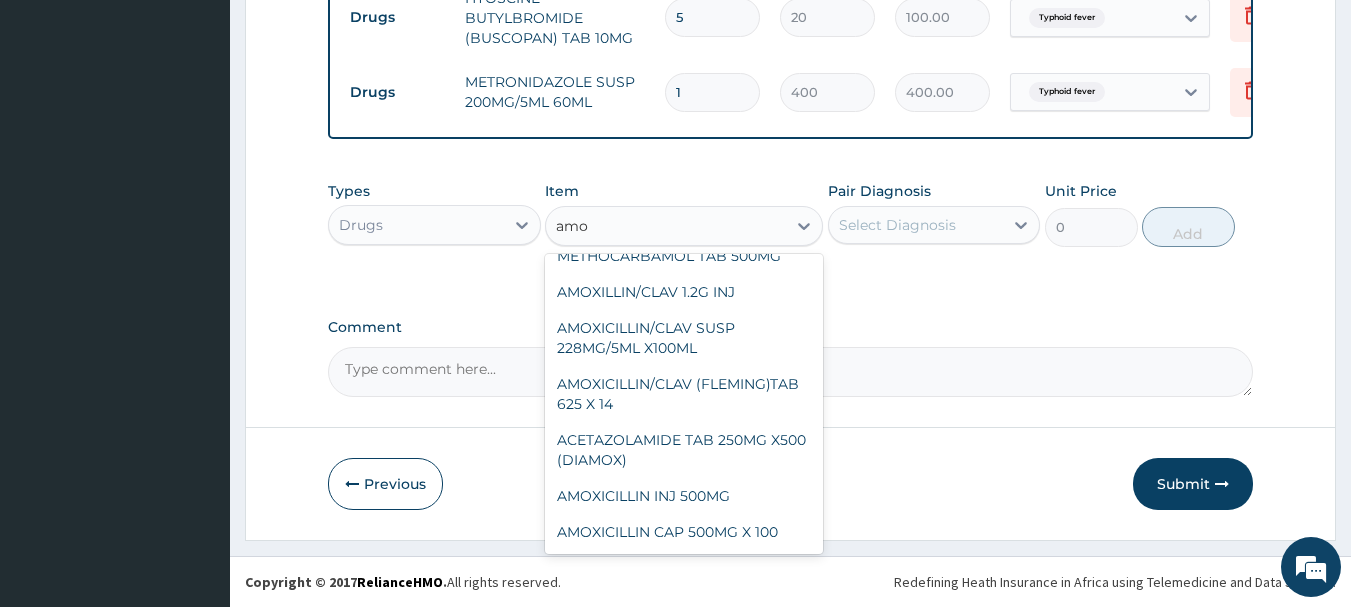 type on "amox" 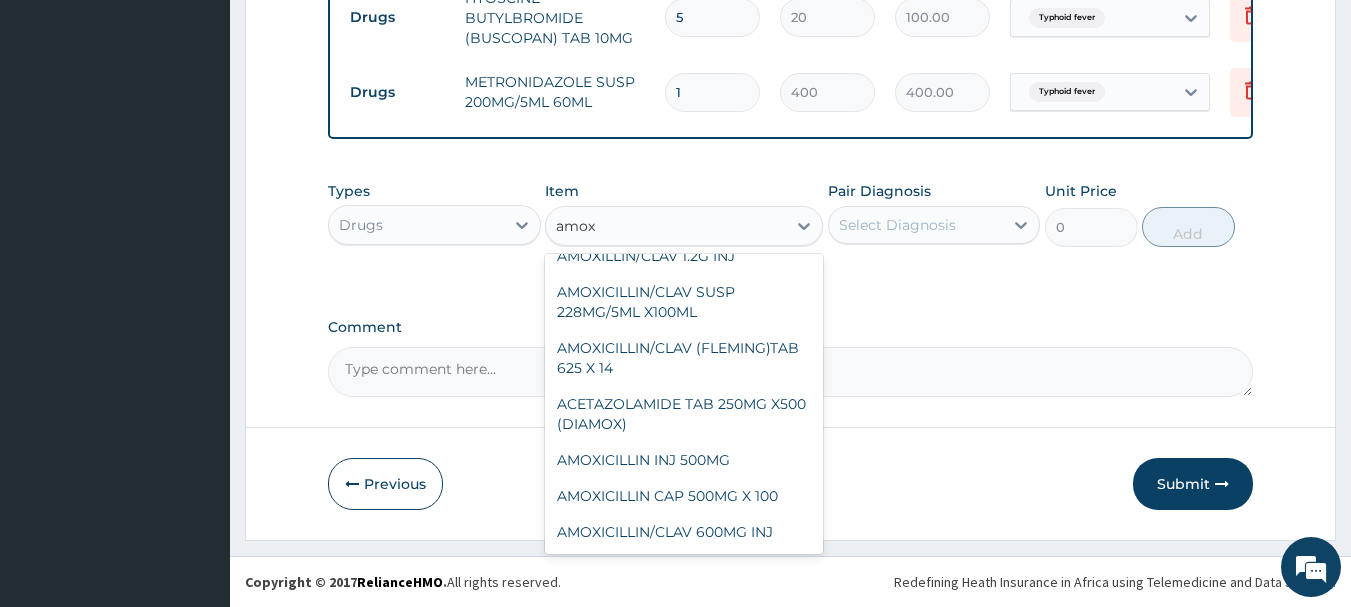 scroll, scrollTop: 152, scrollLeft: 0, axis: vertical 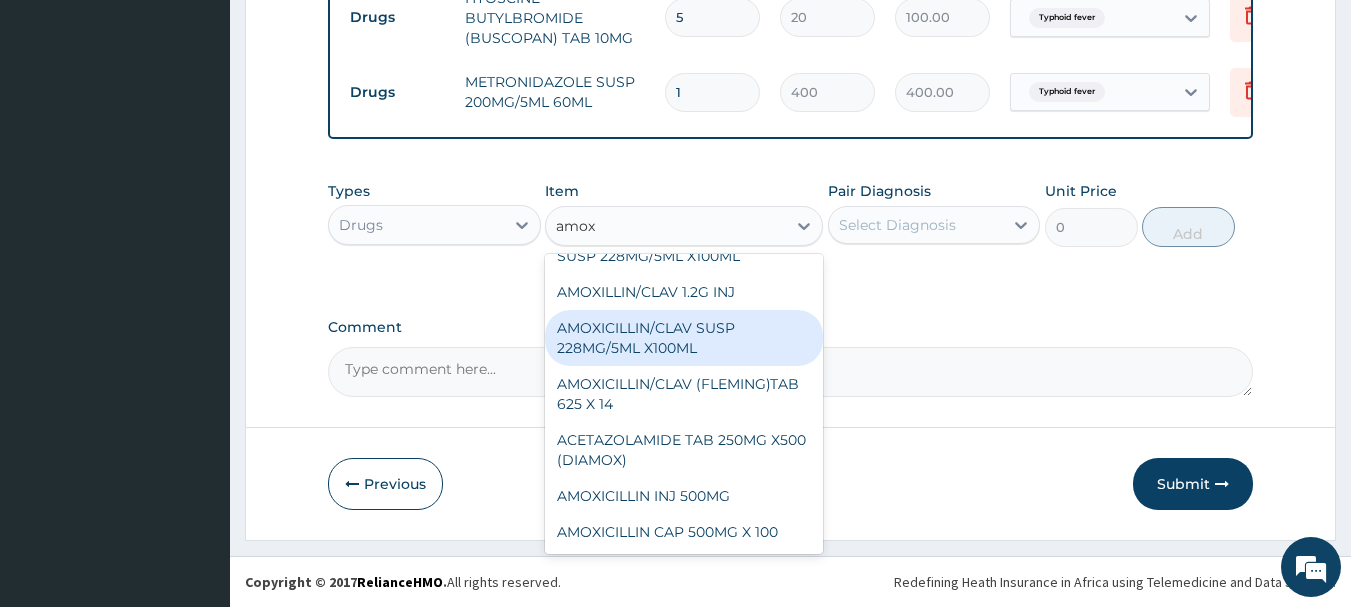 click on "AMOXICILLIN/CLAV SUSP 228MG/5ML X100ML" at bounding box center [684, 338] 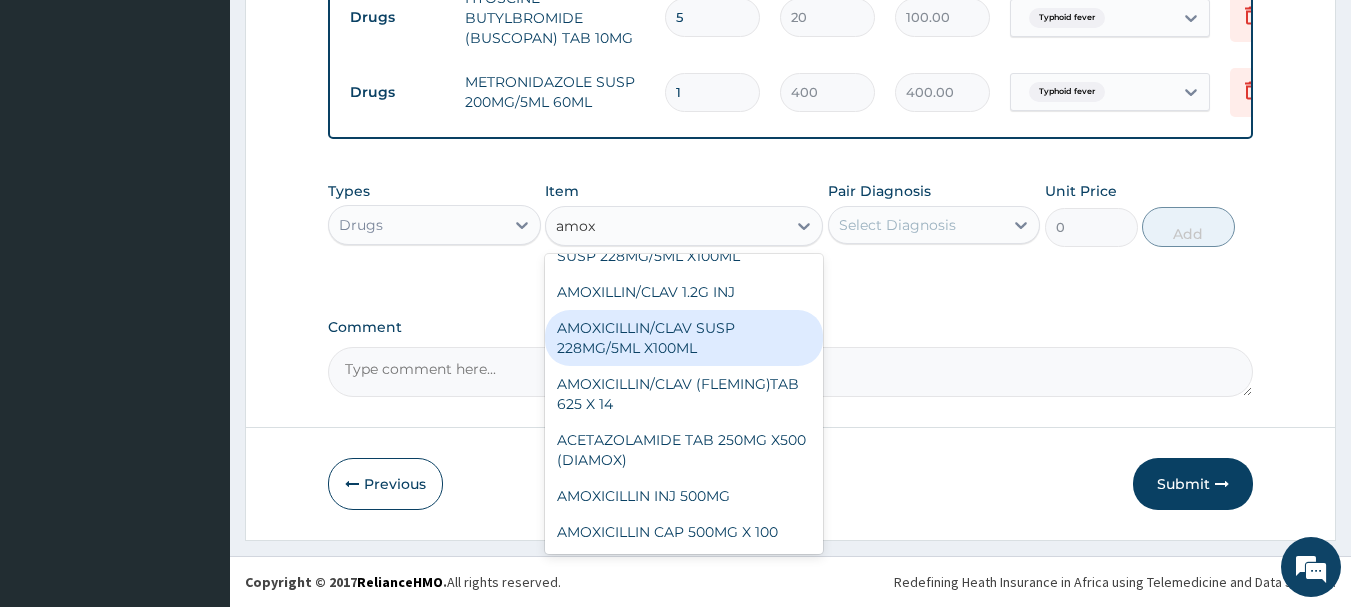 type 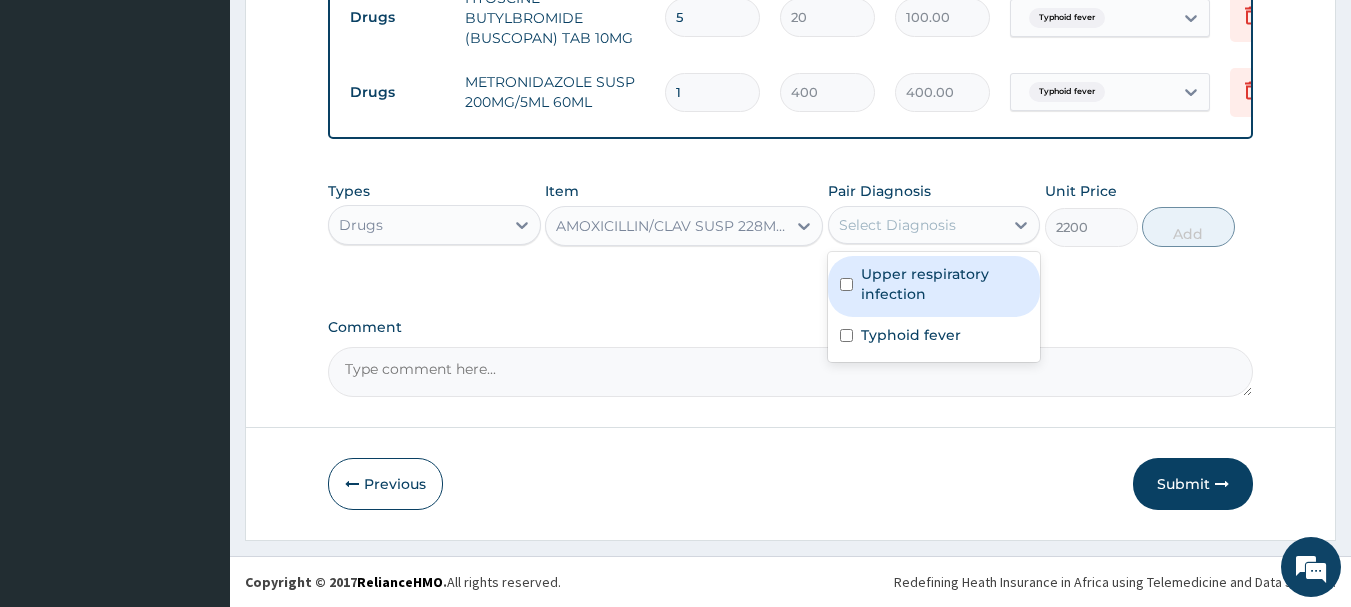 click on "Select Diagnosis" at bounding box center (916, 225) 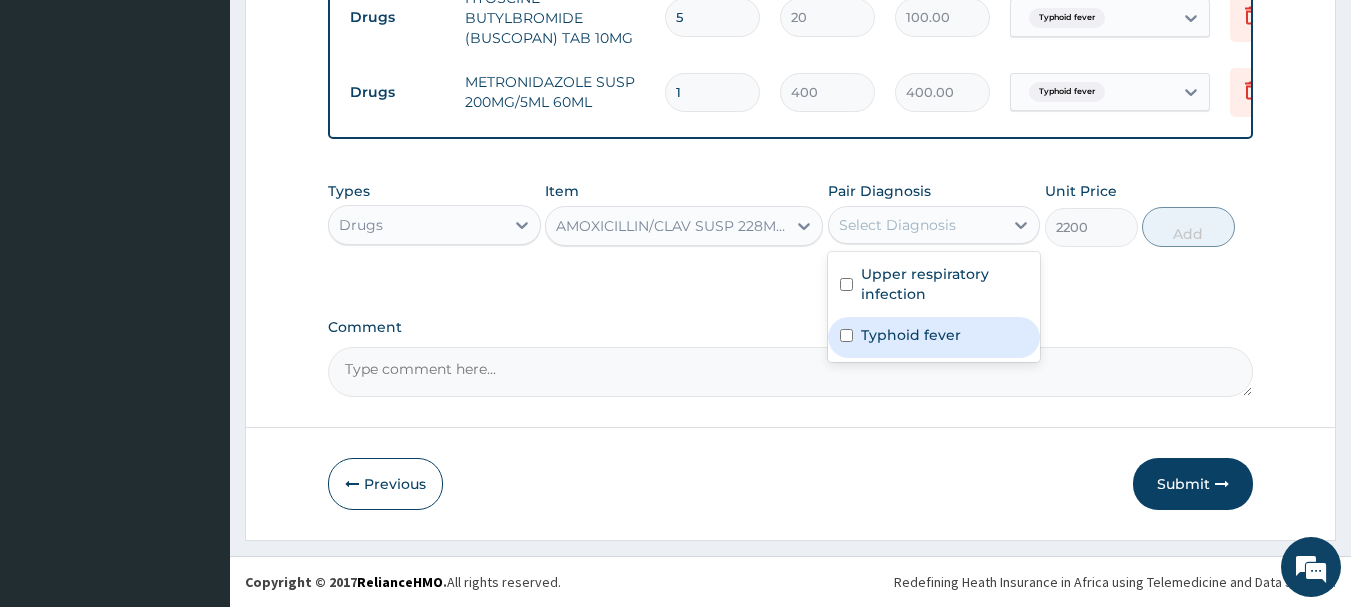 click on "Typhoid fever" at bounding box center (911, 335) 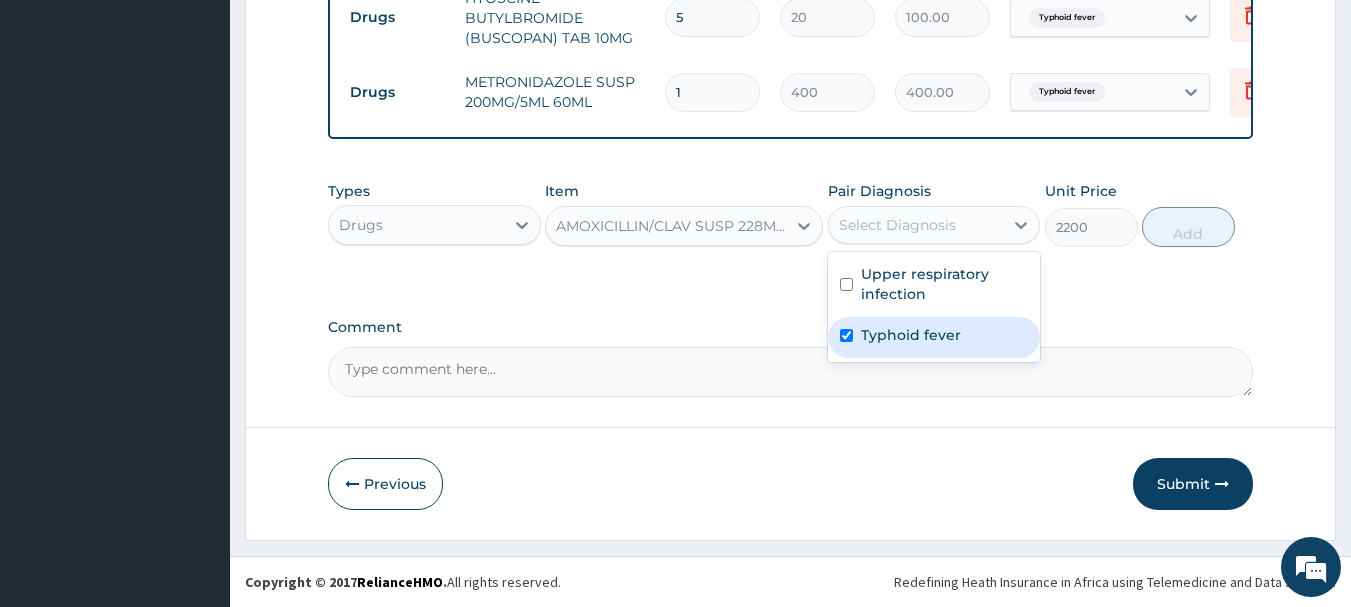 checkbox on "true" 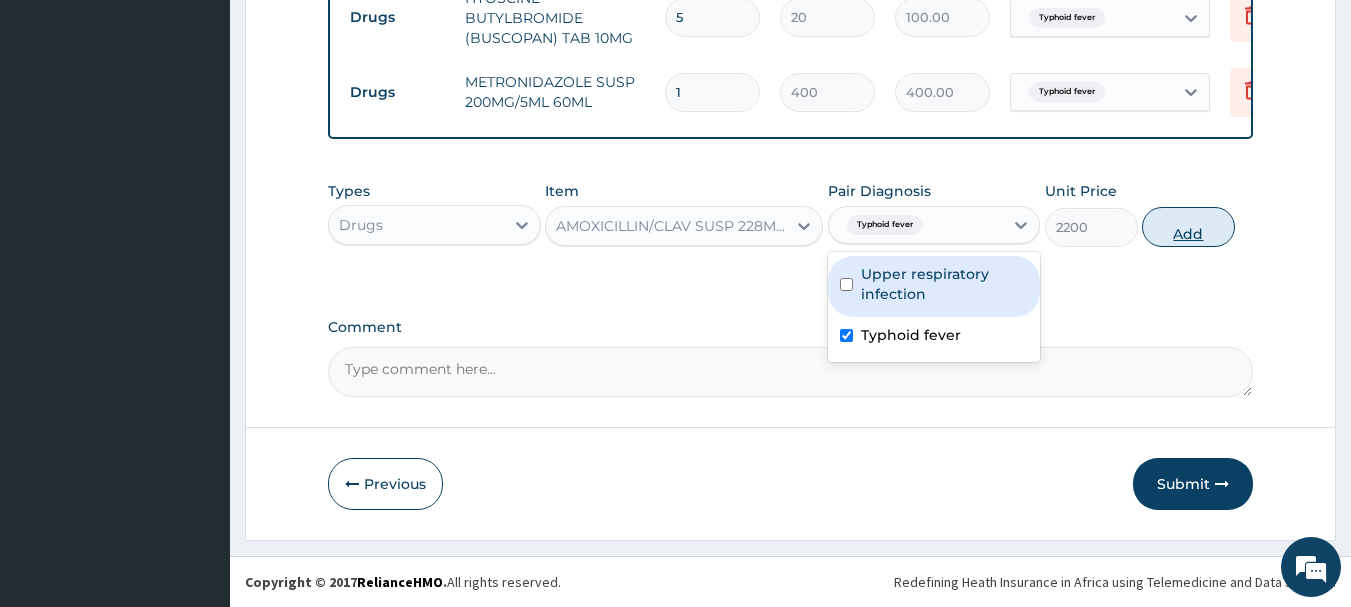 click on "Add" at bounding box center (1188, 227) 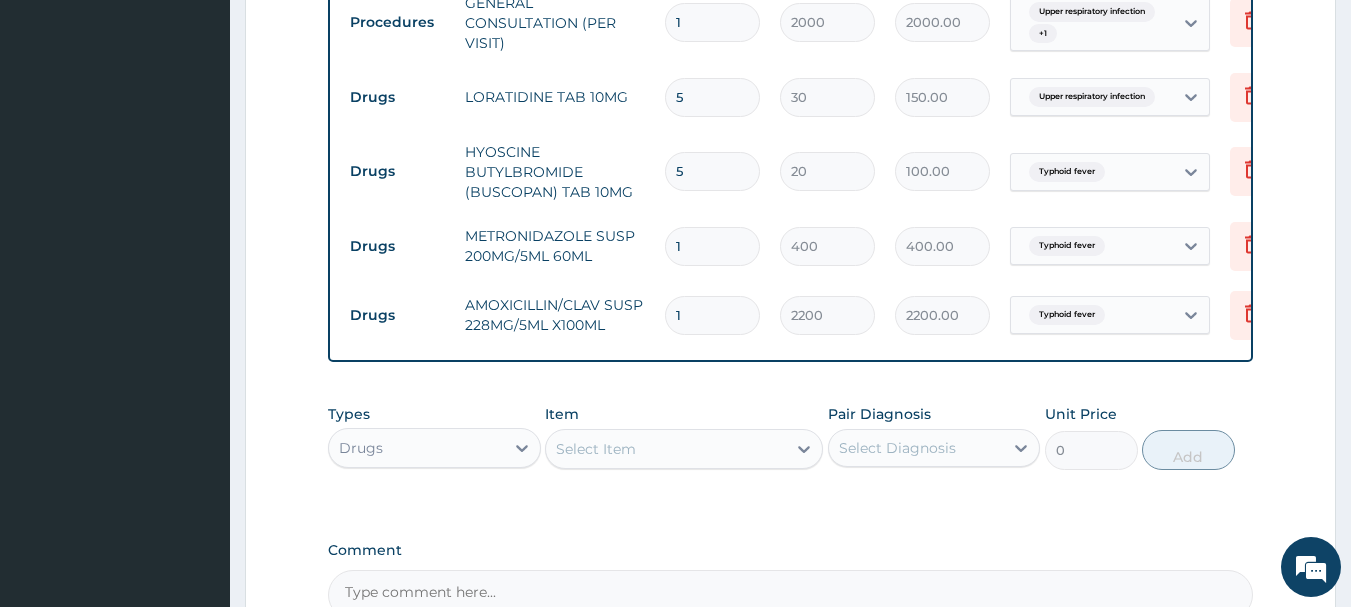 scroll, scrollTop: 1053, scrollLeft: 0, axis: vertical 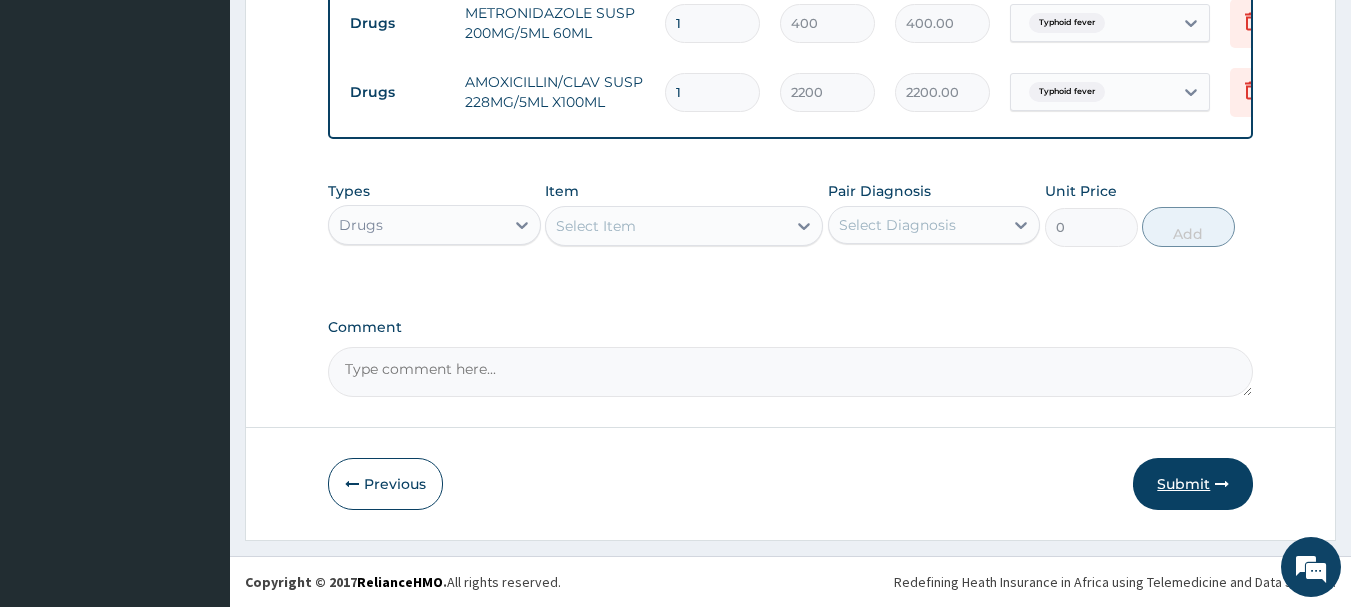 click on "Submit" at bounding box center [1193, 484] 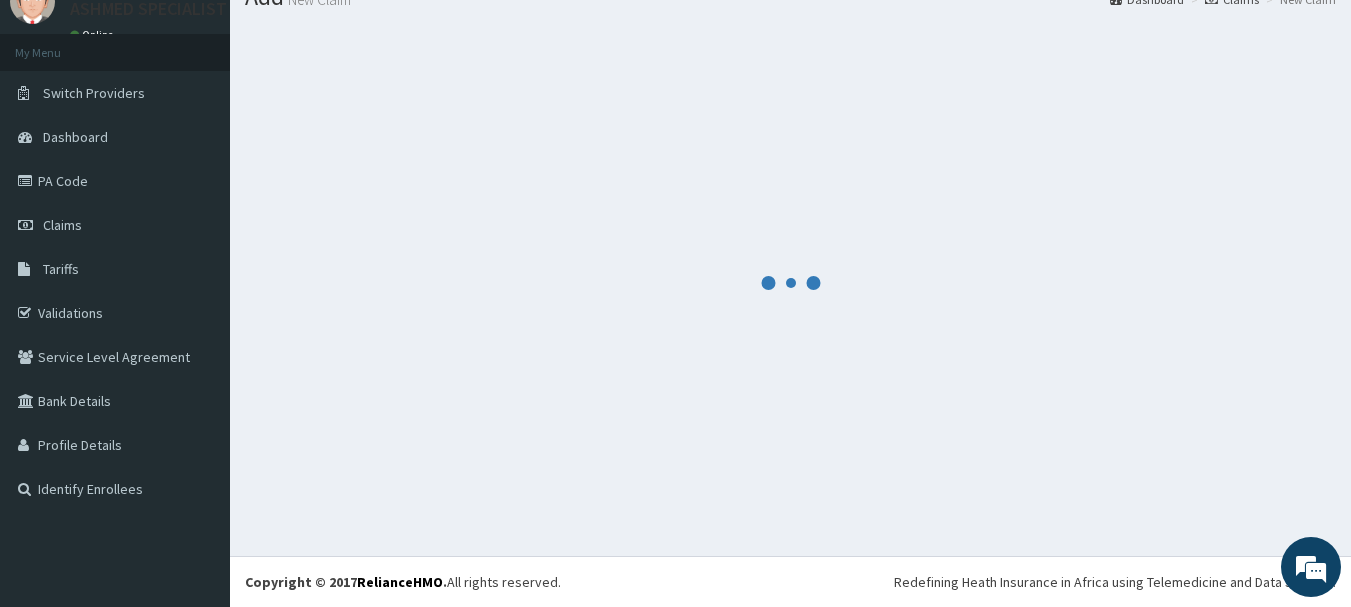 scroll, scrollTop: 1053, scrollLeft: 0, axis: vertical 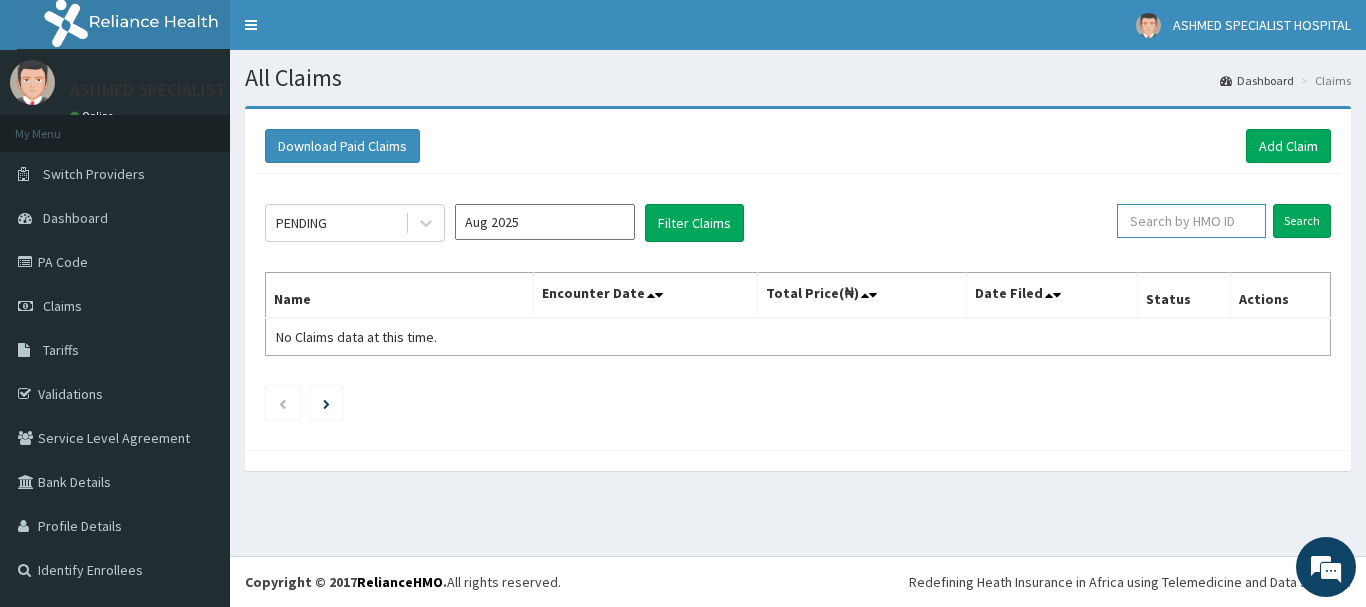 click at bounding box center (1191, 221) 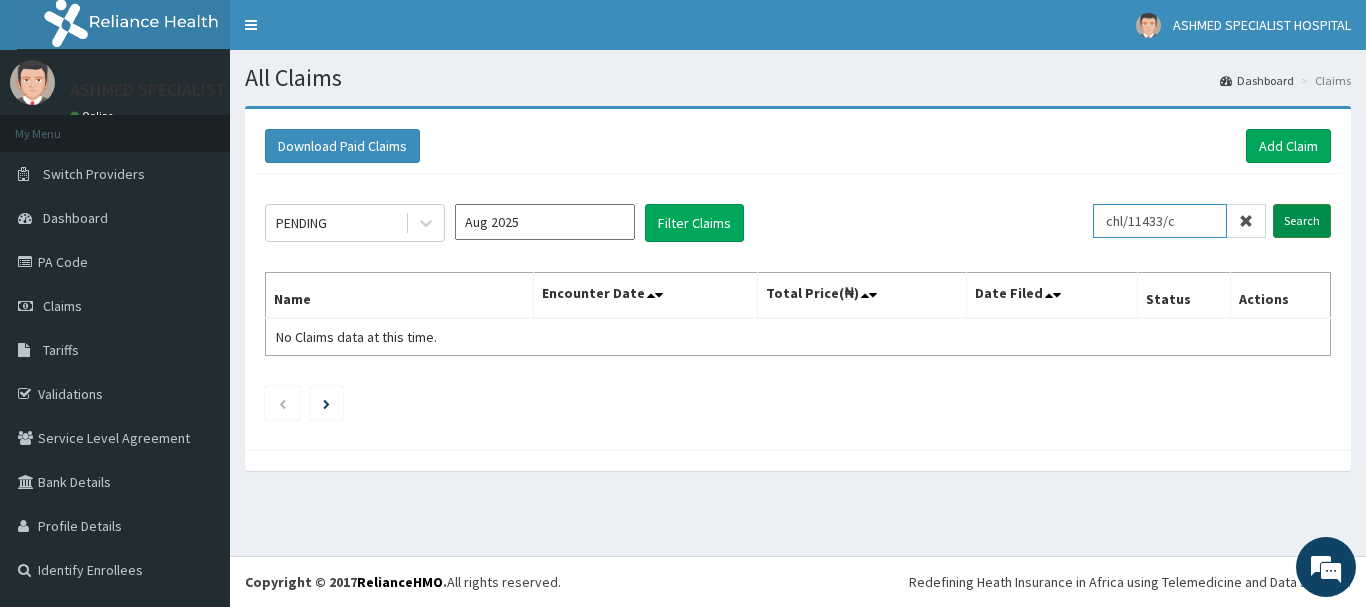 type on "chl/11433/c" 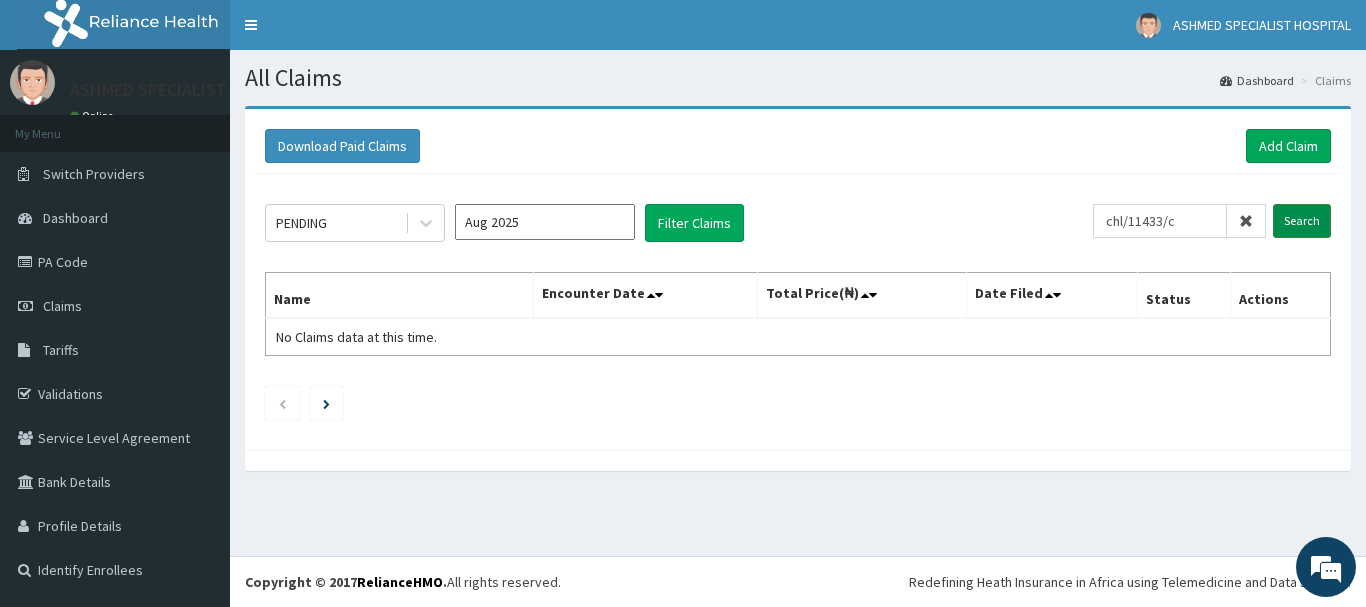 click on "Search" at bounding box center [1302, 221] 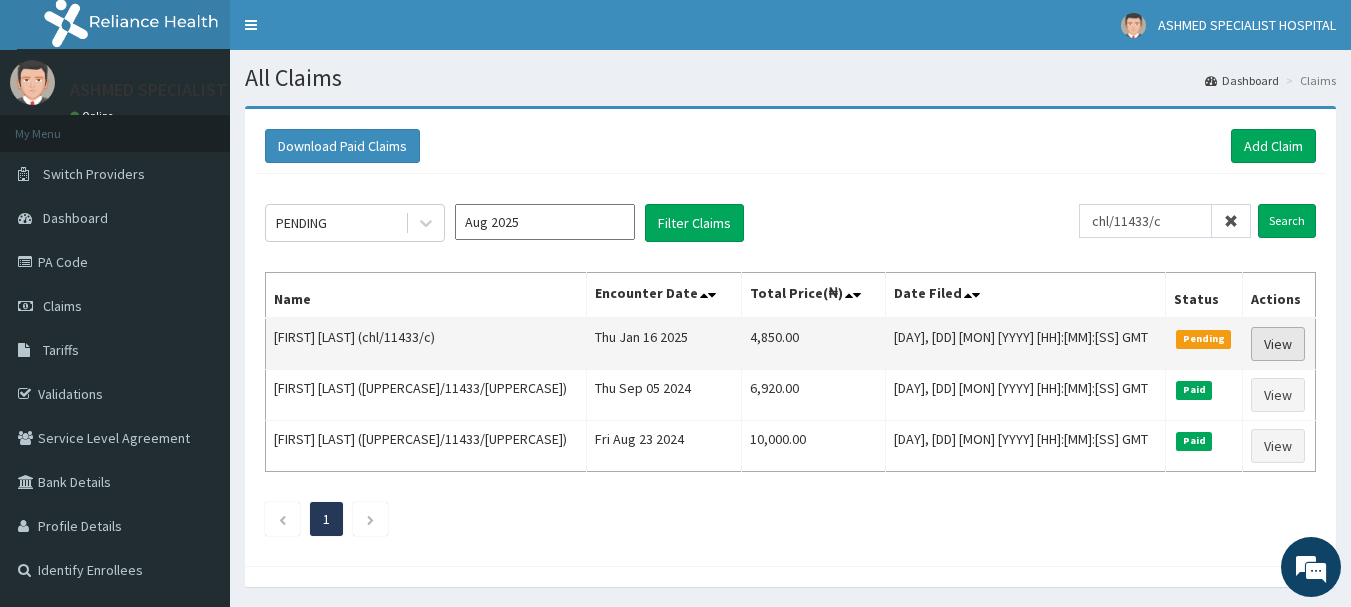 click on "View" at bounding box center (1278, 344) 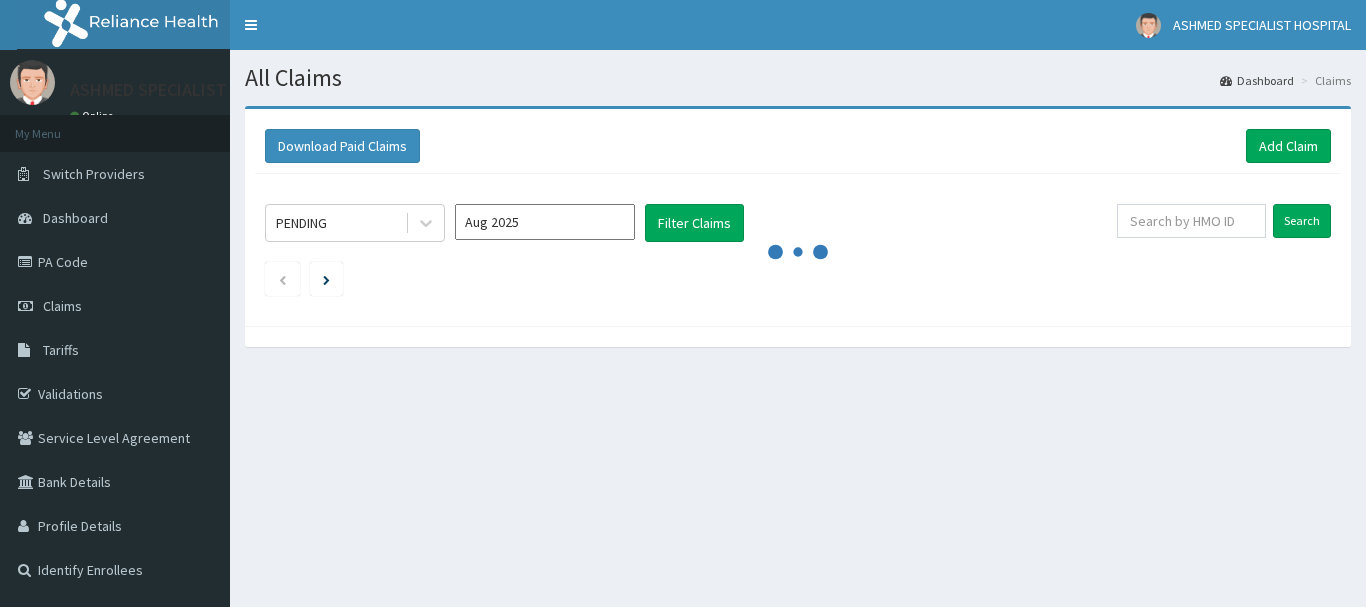 scroll, scrollTop: 0, scrollLeft: 0, axis: both 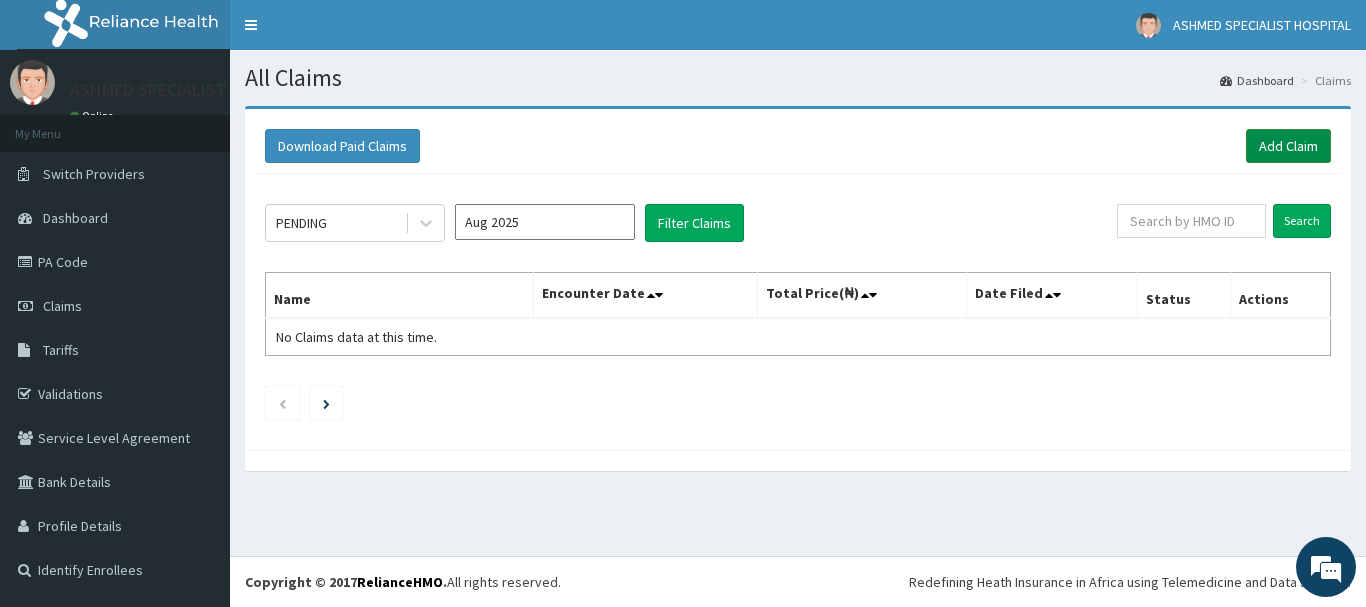 click on "Add Claim" at bounding box center [1288, 146] 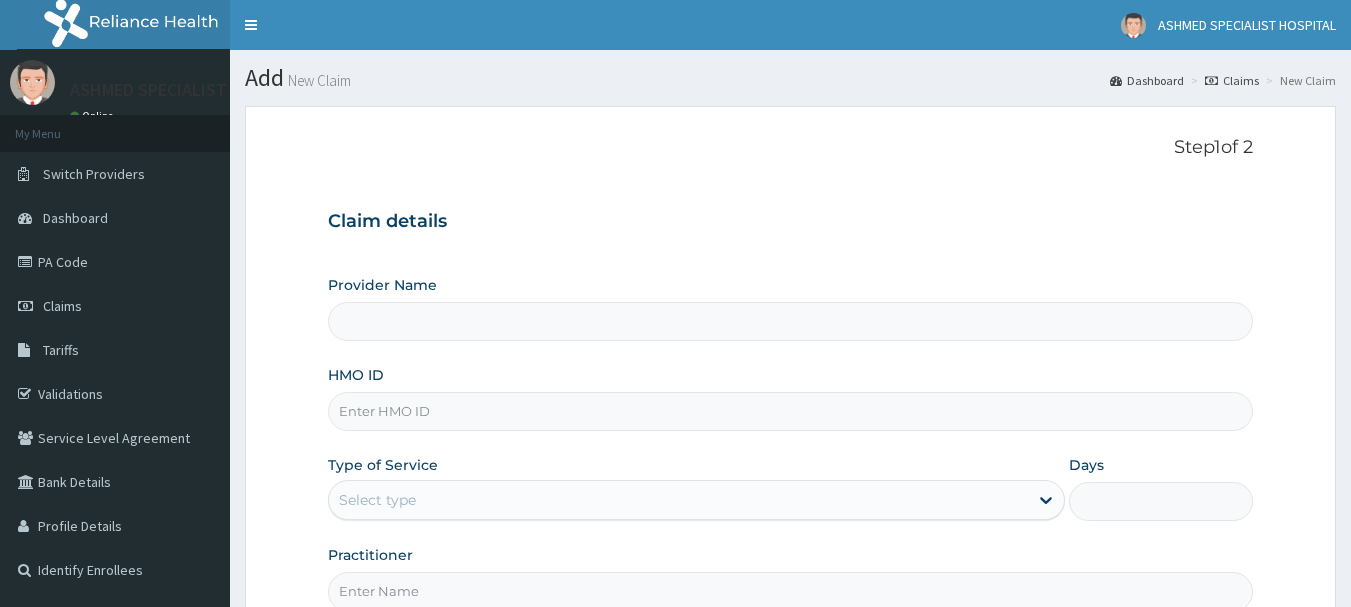 scroll, scrollTop: 0, scrollLeft: 0, axis: both 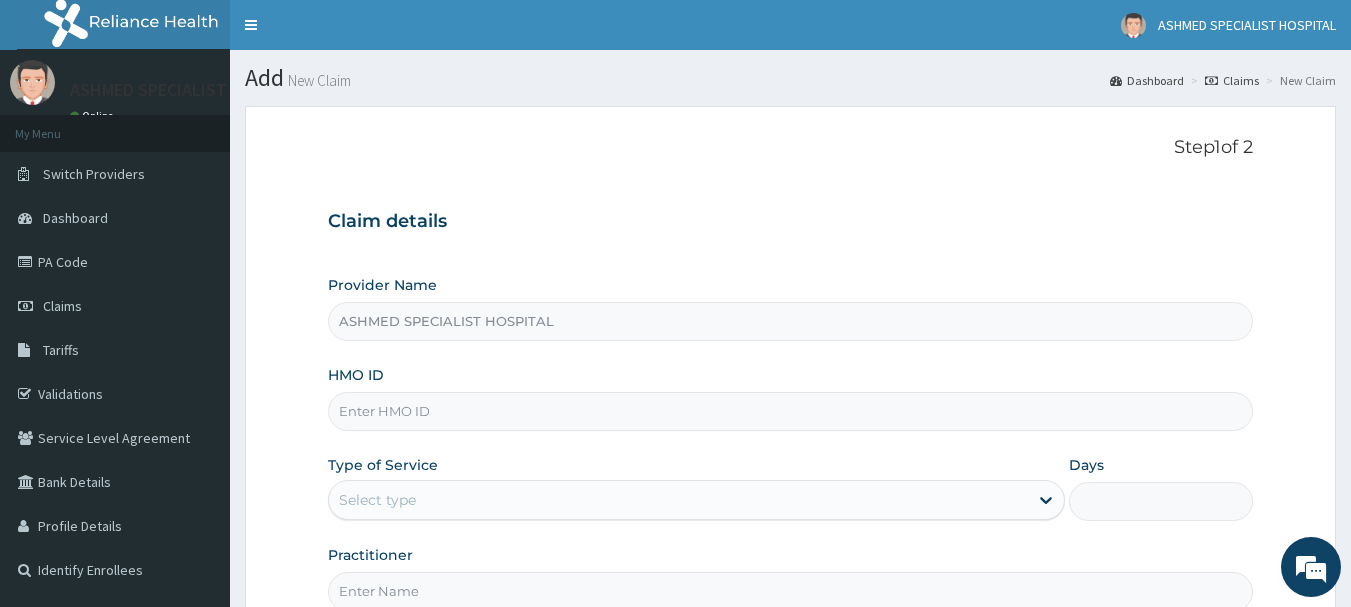click on "HMO ID" at bounding box center [791, 411] 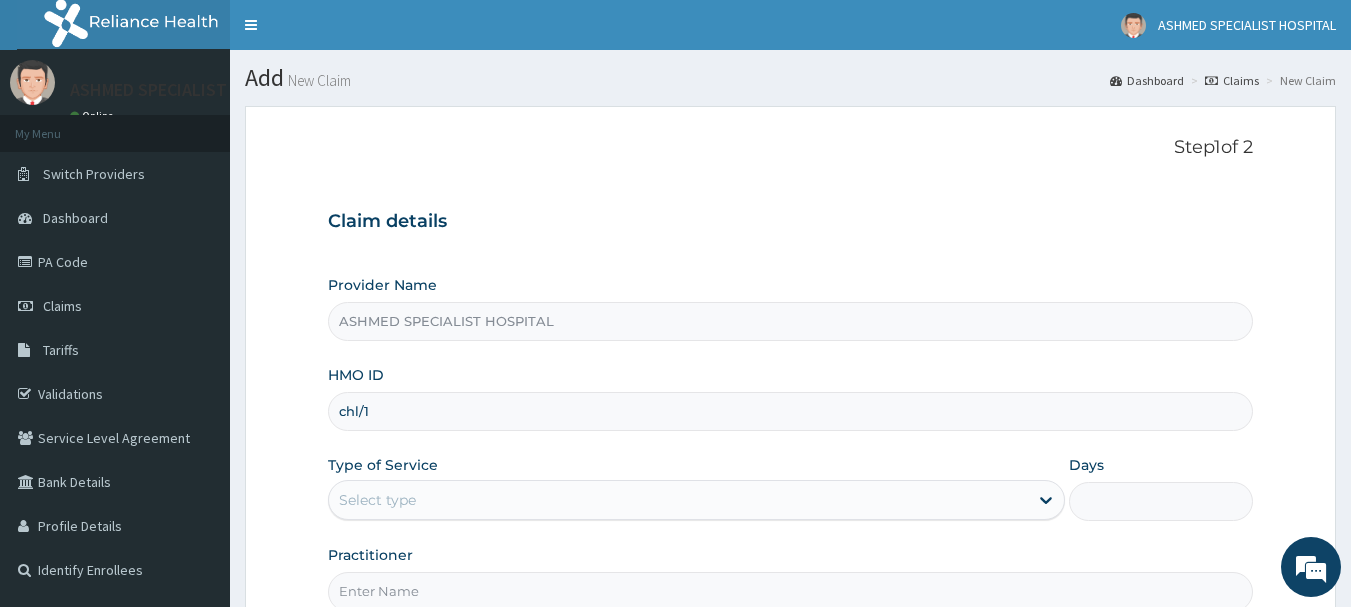 scroll, scrollTop: 0, scrollLeft: 0, axis: both 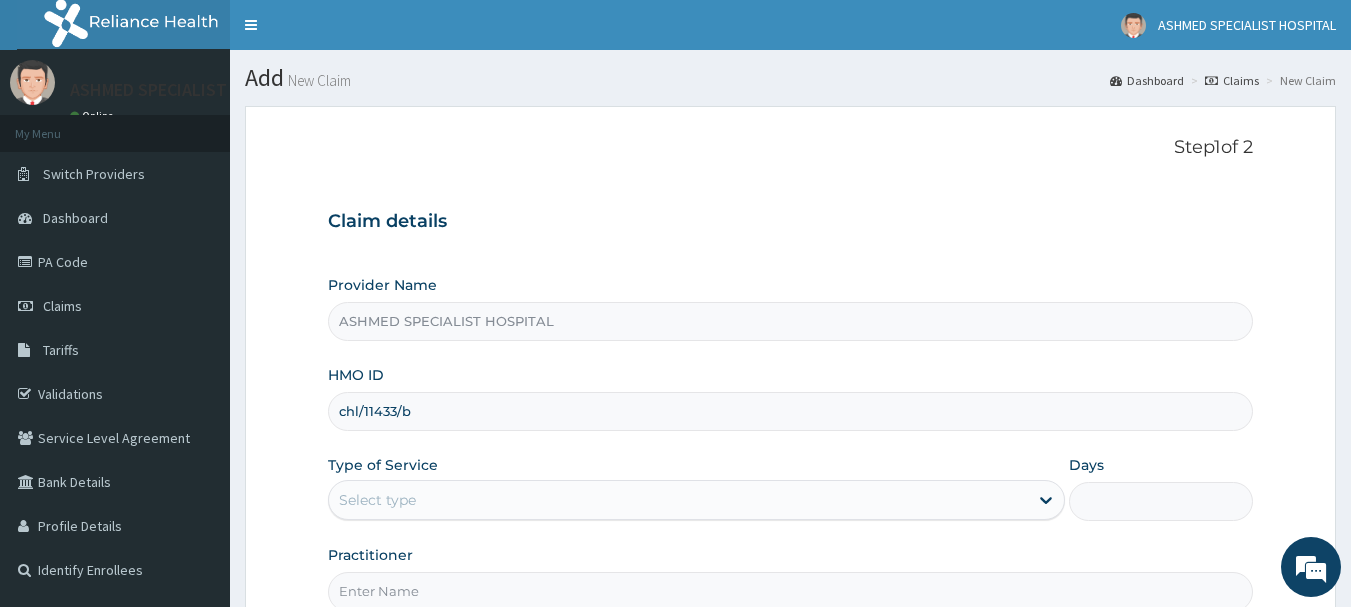 type on "chl/11433/b" 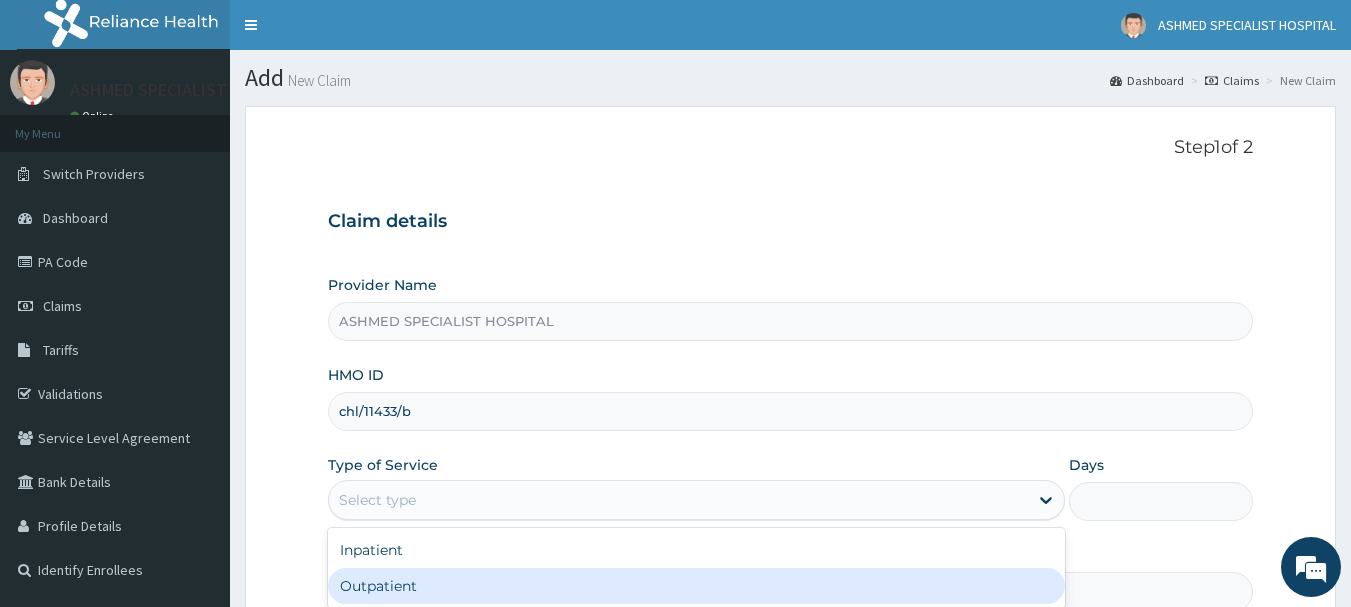 click on "Outpatient" at bounding box center [696, 586] 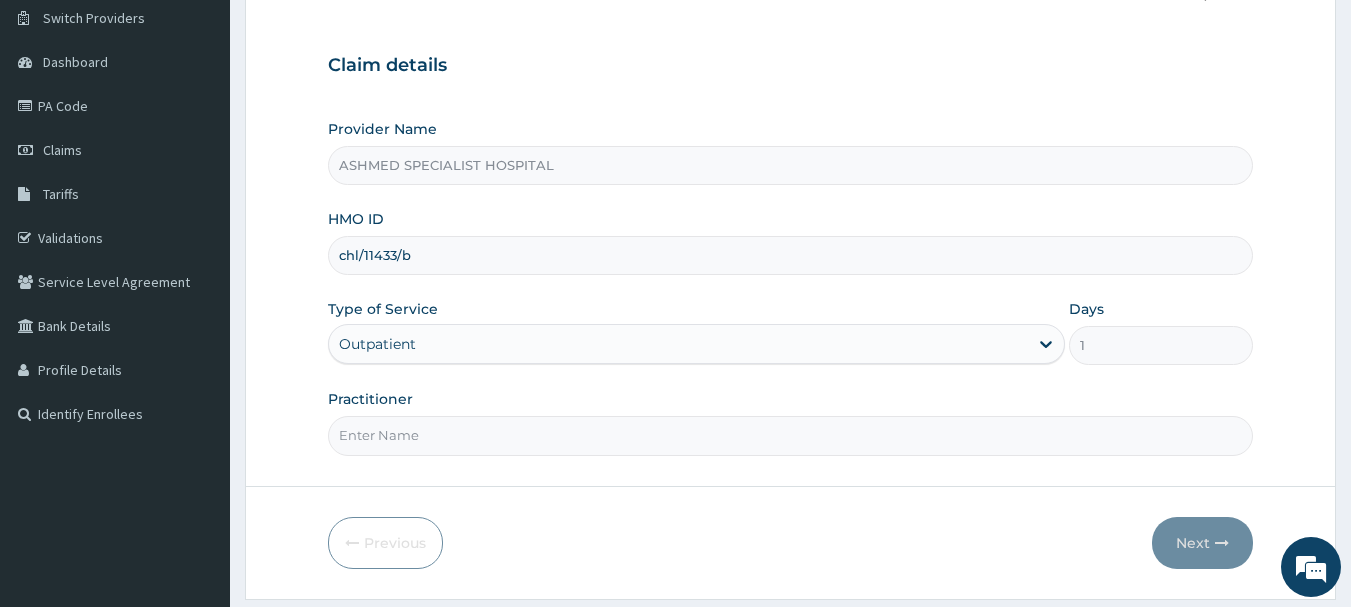 scroll, scrollTop: 215, scrollLeft: 0, axis: vertical 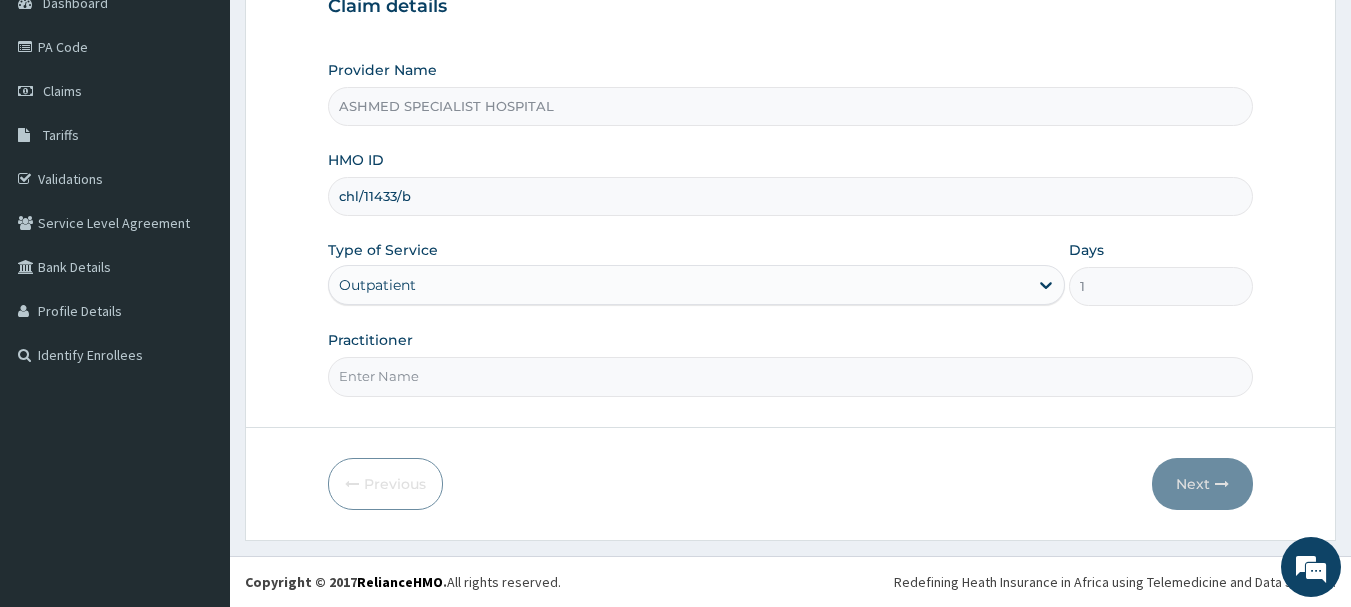 click on "Practitioner" at bounding box center [791, 376] 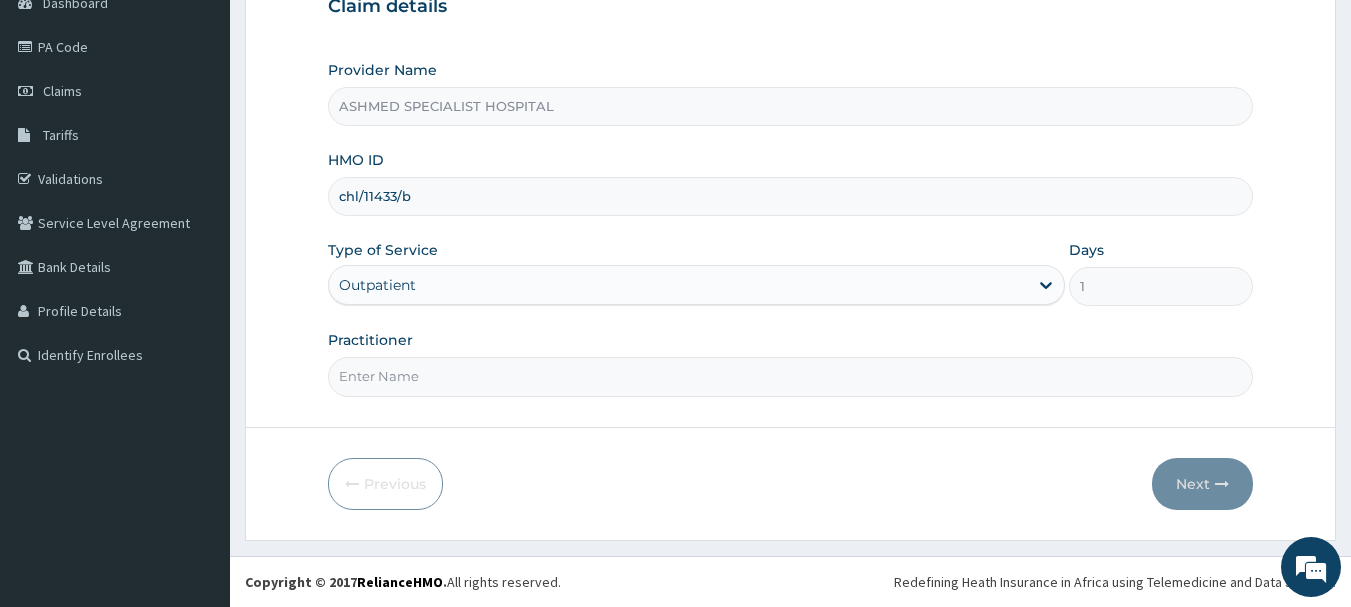 type on "DR. JEROME SUNDAY" 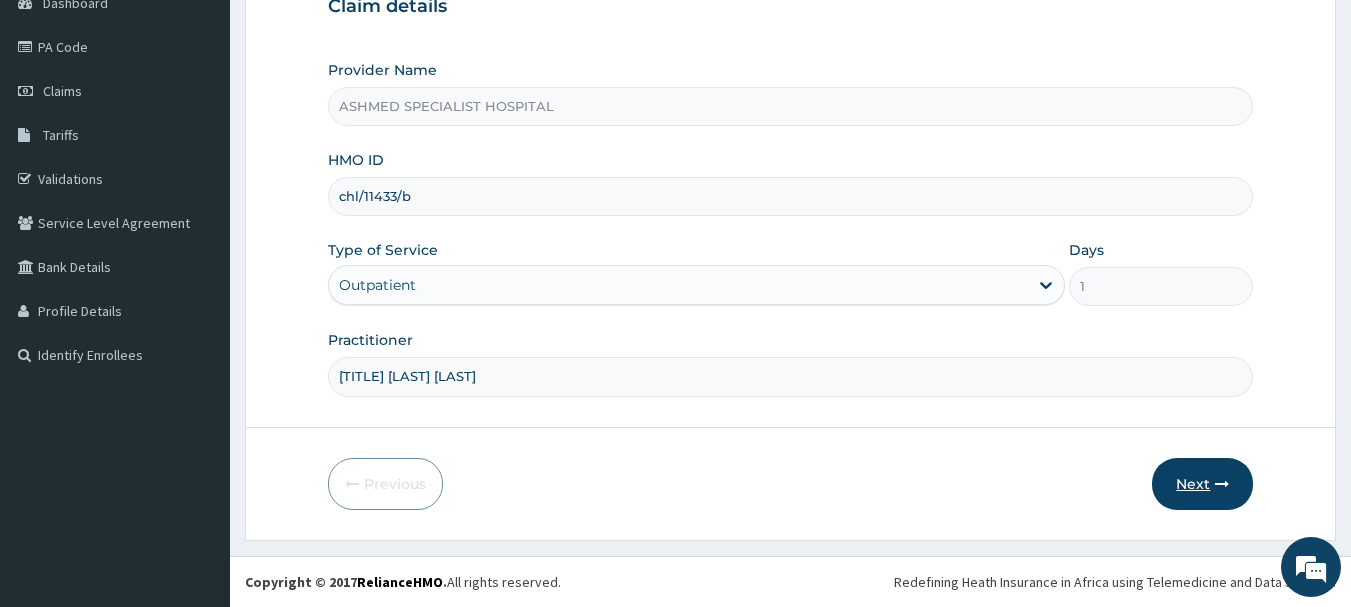 click on "Next" at bounding box center [1202, 484] 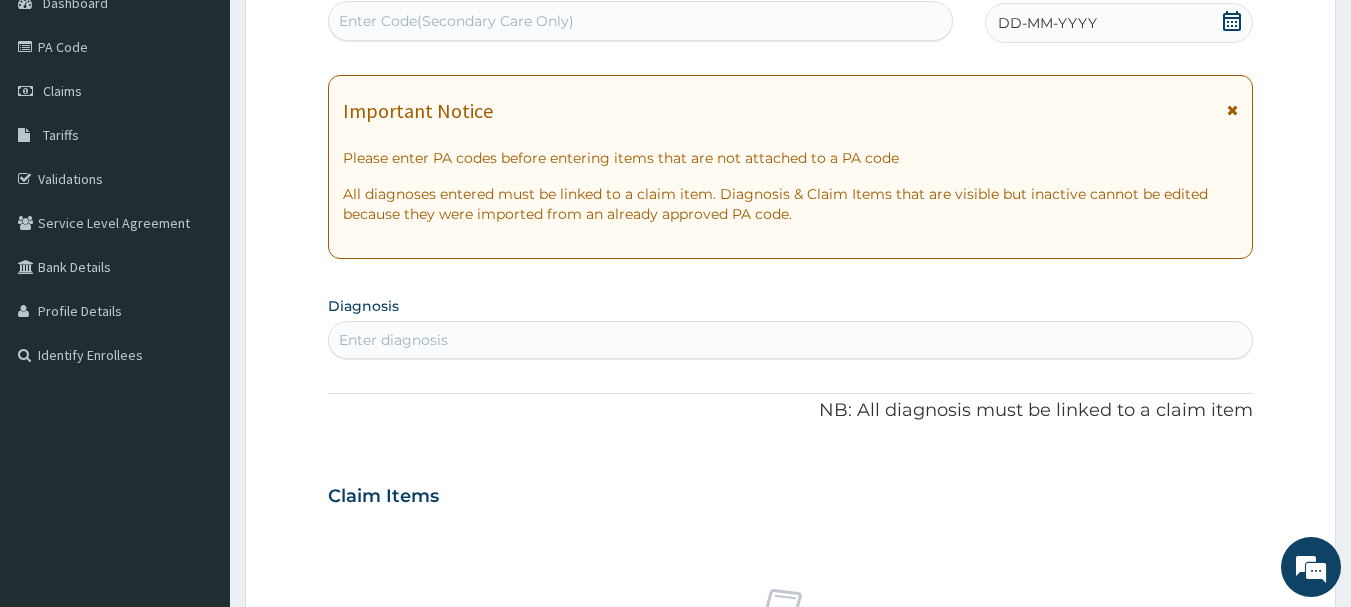 click 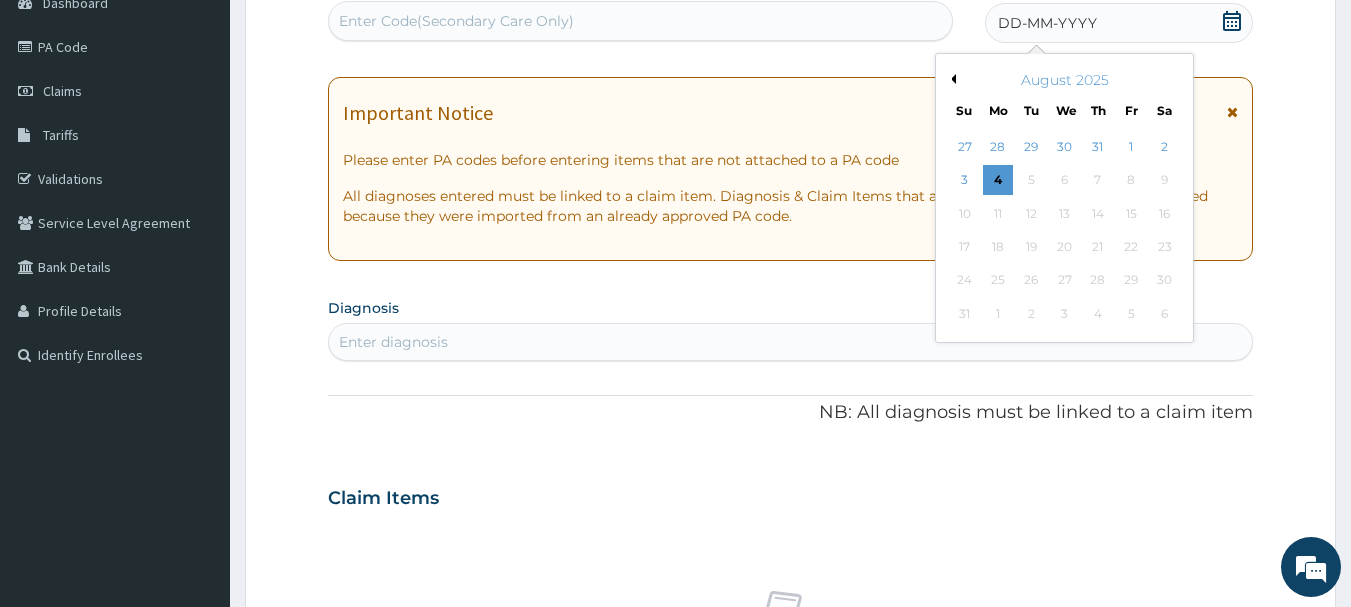 click on "Previous Month" at bounding box center [951, 79] 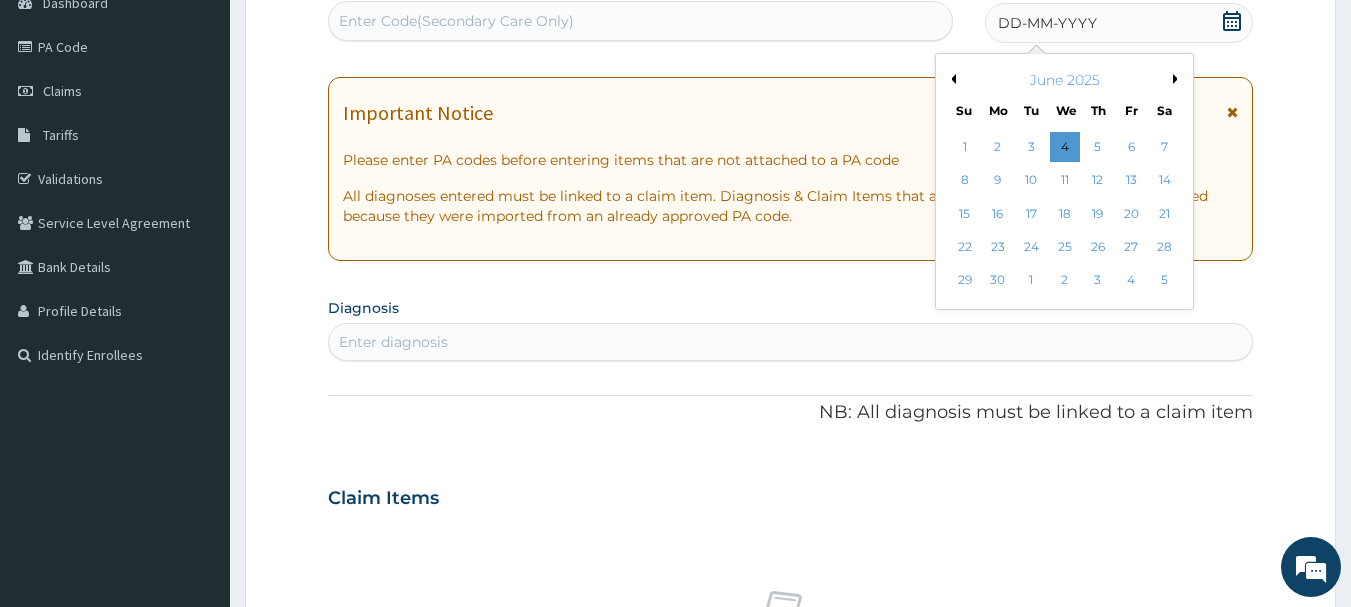 click on "Previous Month" at bounding box center (951, 79) 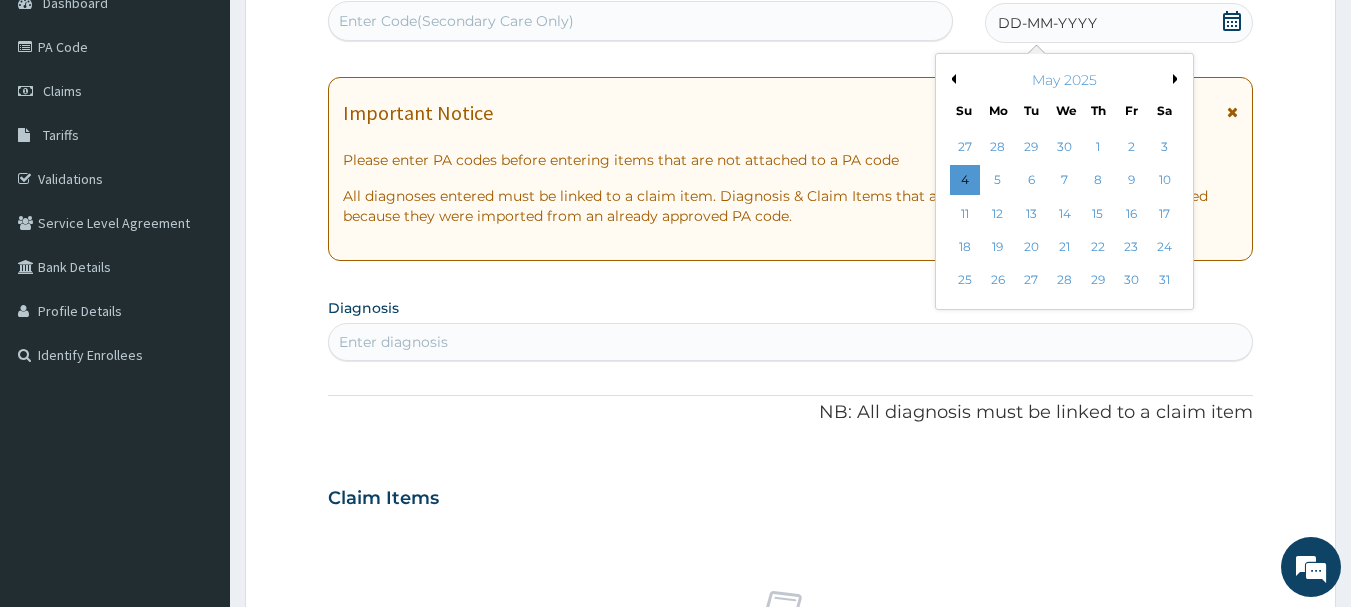 click on "Previous Month" at bounding box center [951, 79] 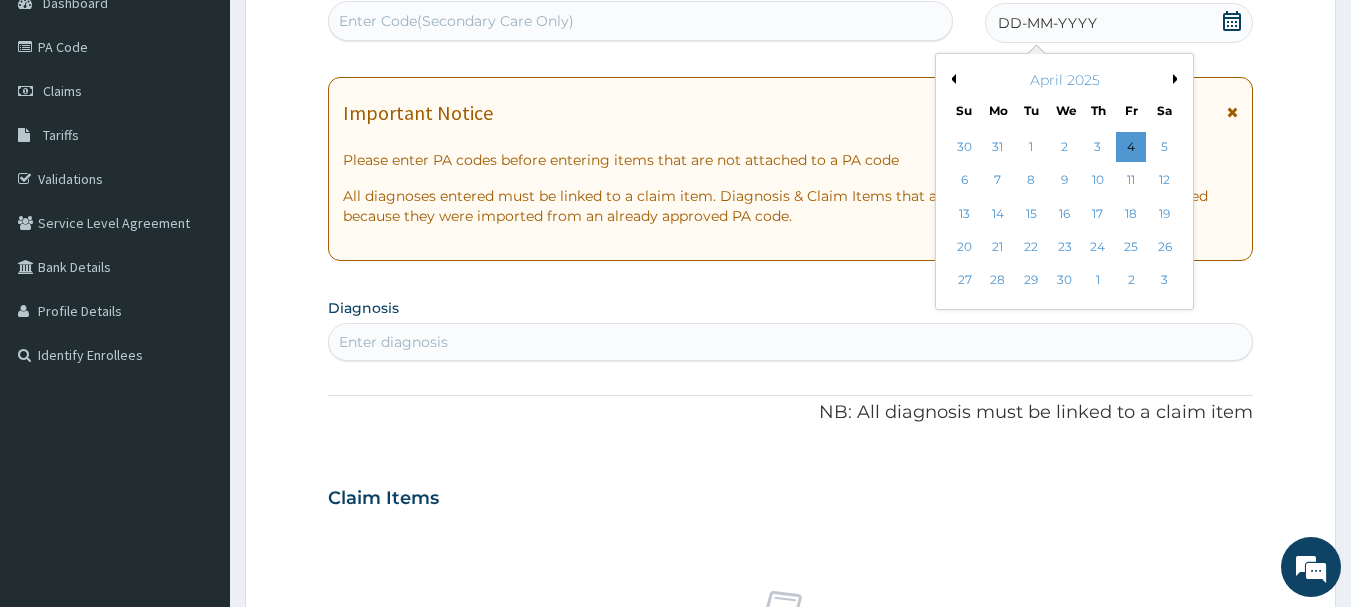 click on "Previous Month" at bounding box center (951, 79) 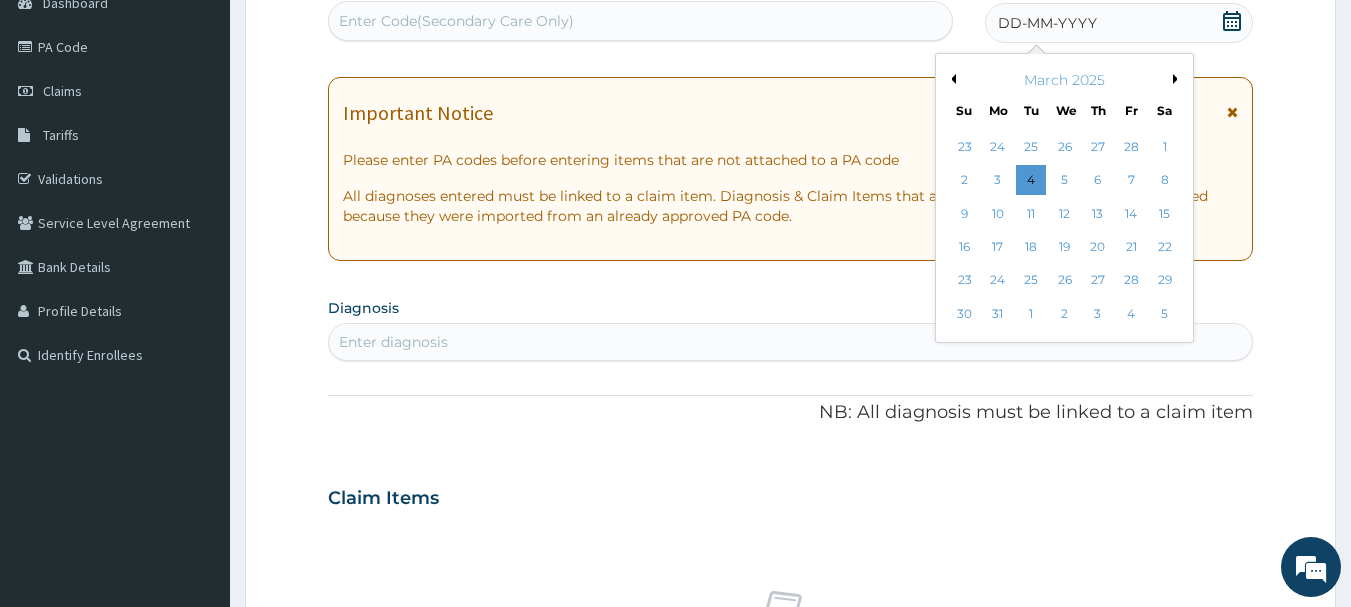 click on "Previous Month" at bounding box center [951, 79] 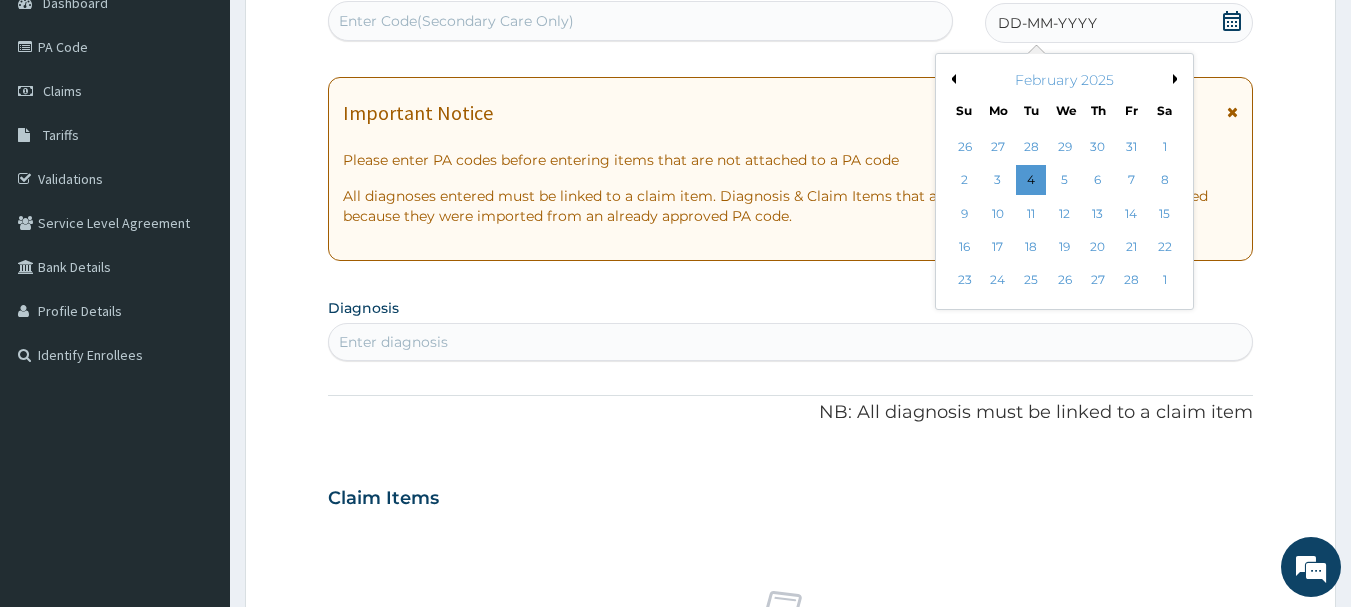 click on "Previous Month" at bounding box center (951, 79) 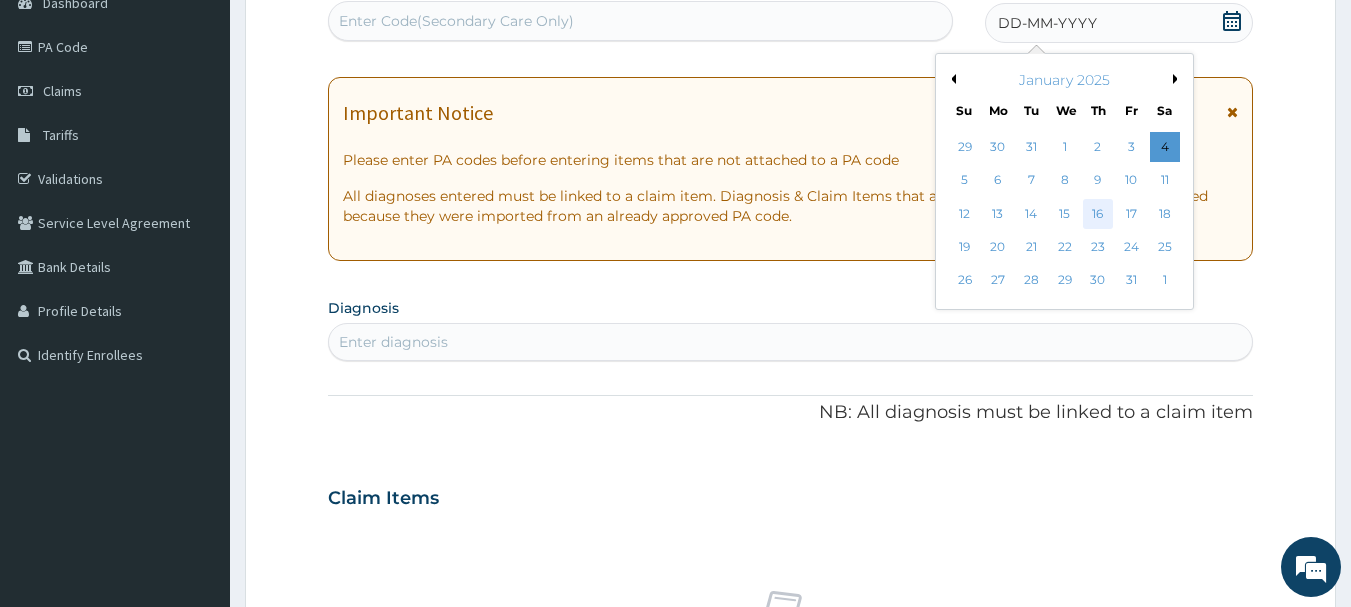 click on "16" at bounding box center [1098, 214] 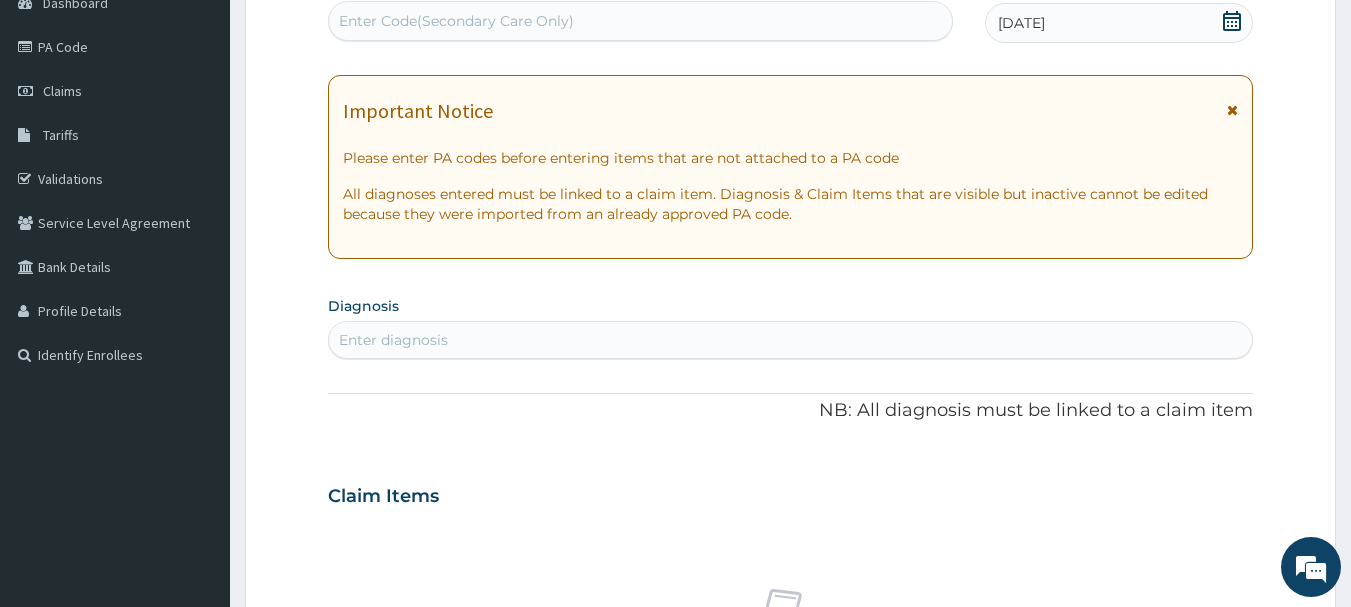 click on "Enter diagnosis" at bounding box center [791, 340] 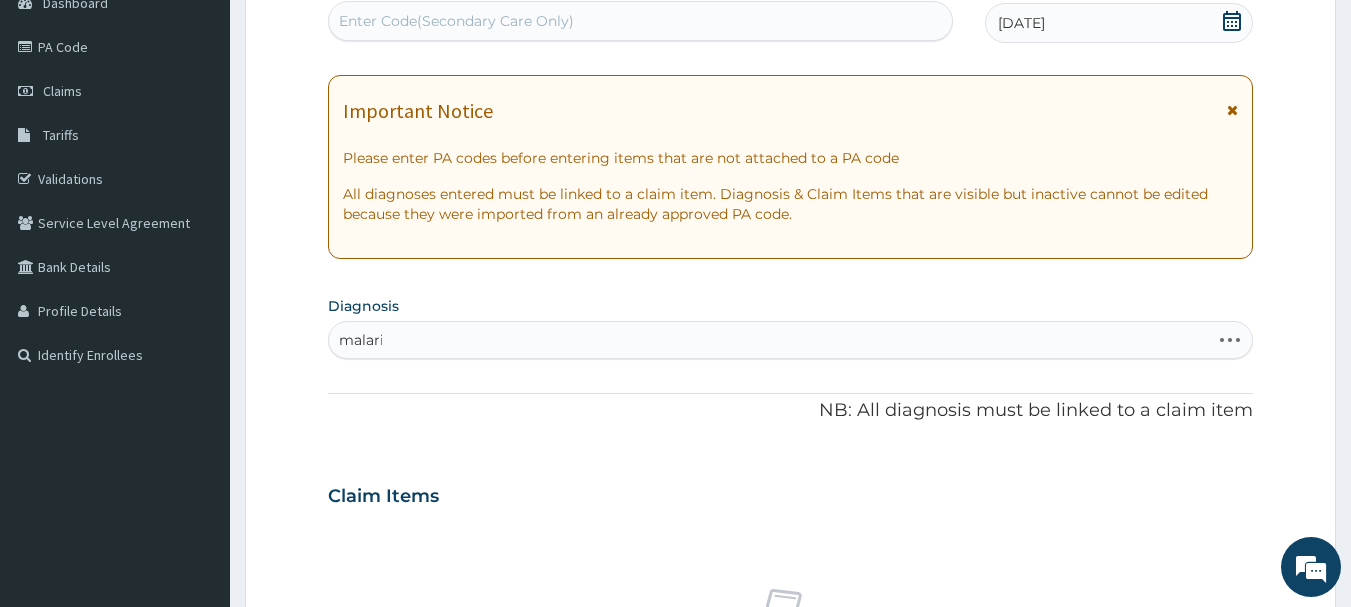 type on "malaria" 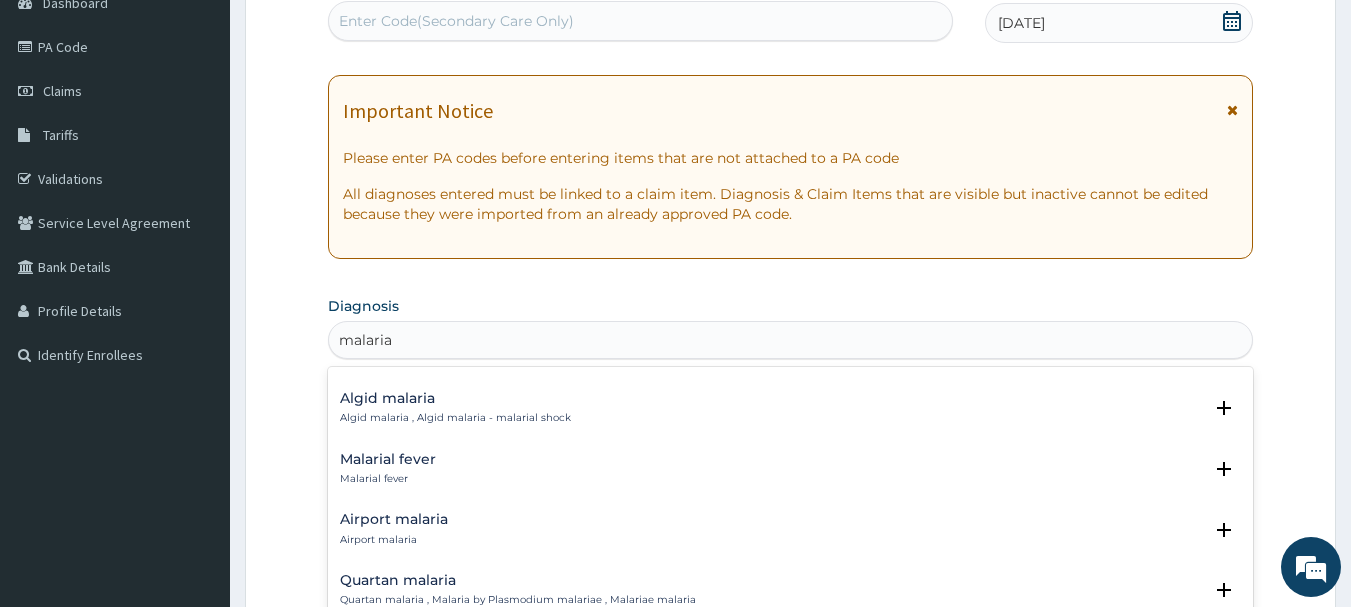scroll, scrollTop: 249, scrollLeft: 0, axis: vertical 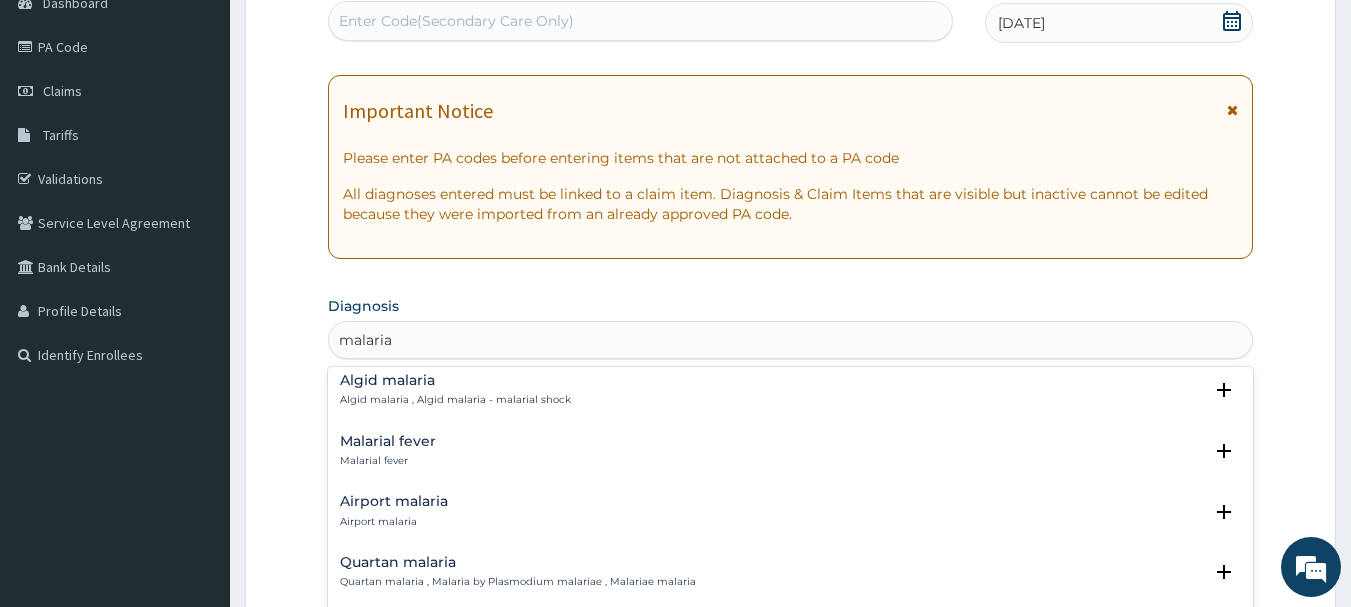 click on "Malarial fever" at bounding box center (388, 441) 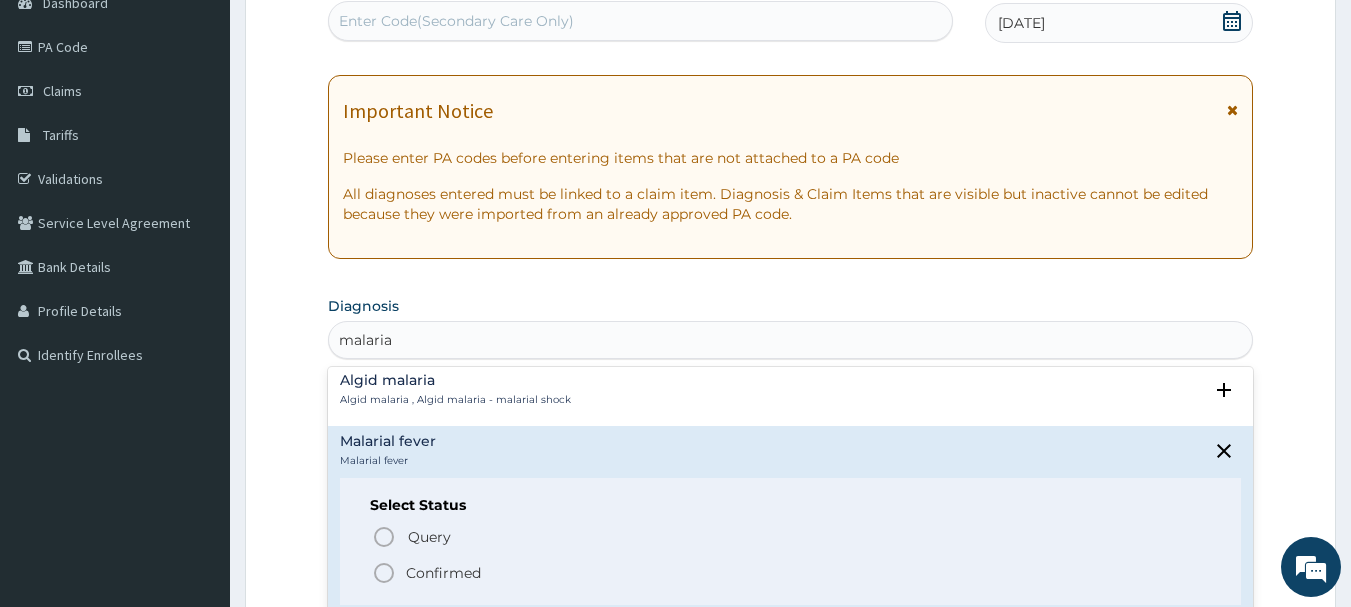 click 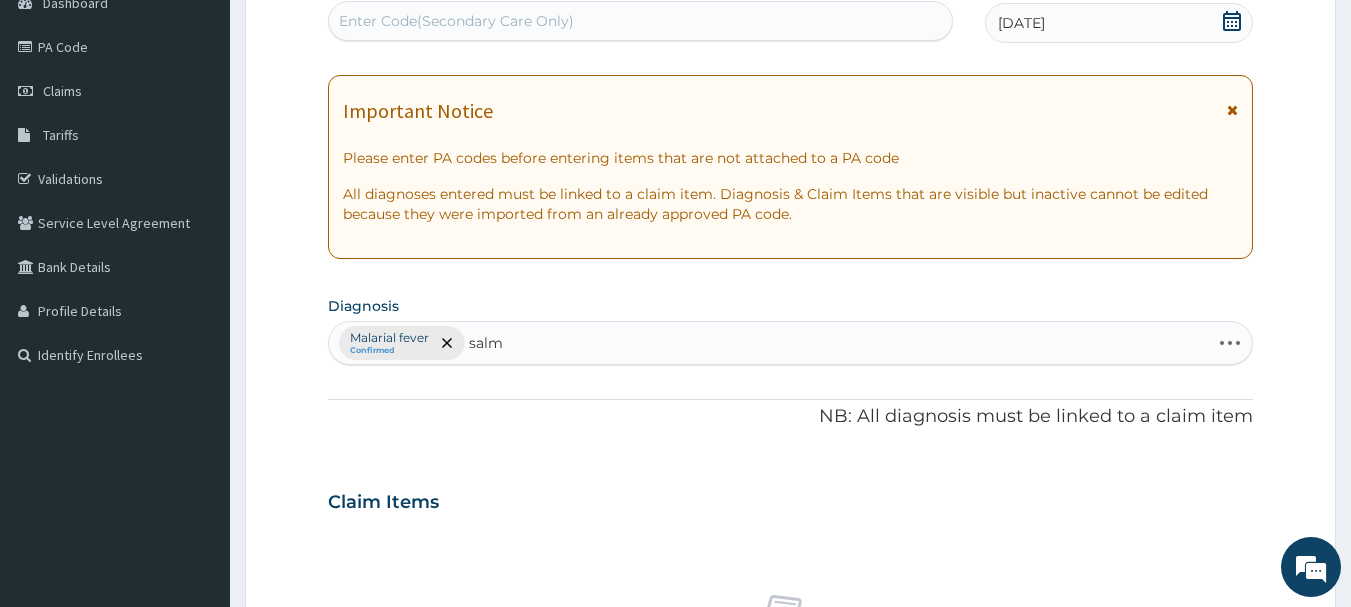 type on "salmo" 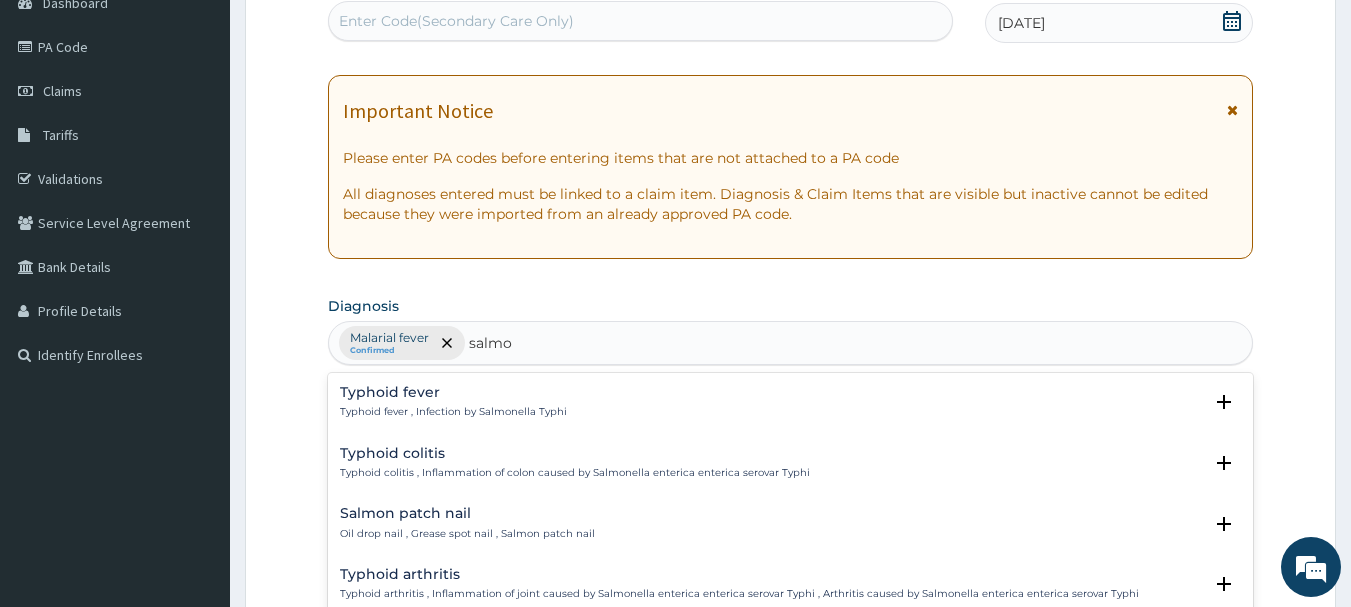 click on "Typhoid fever" at bounding box center [453, 392] 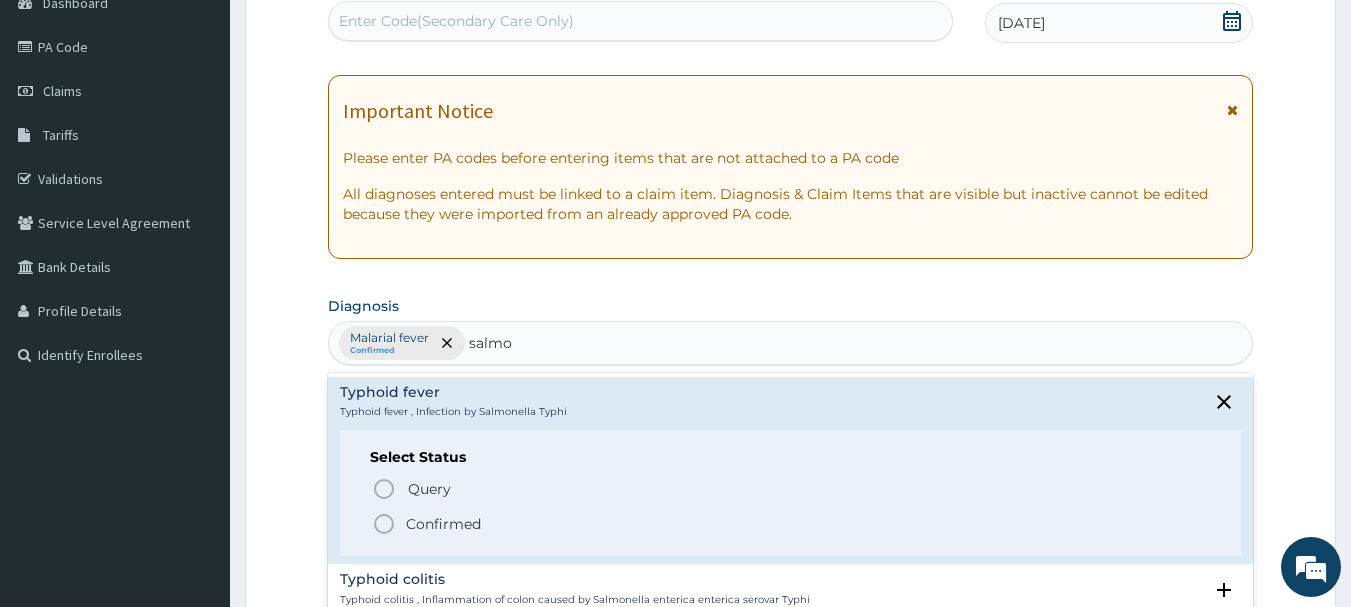 click on "Confirmed" at bounding box center (792, 524) 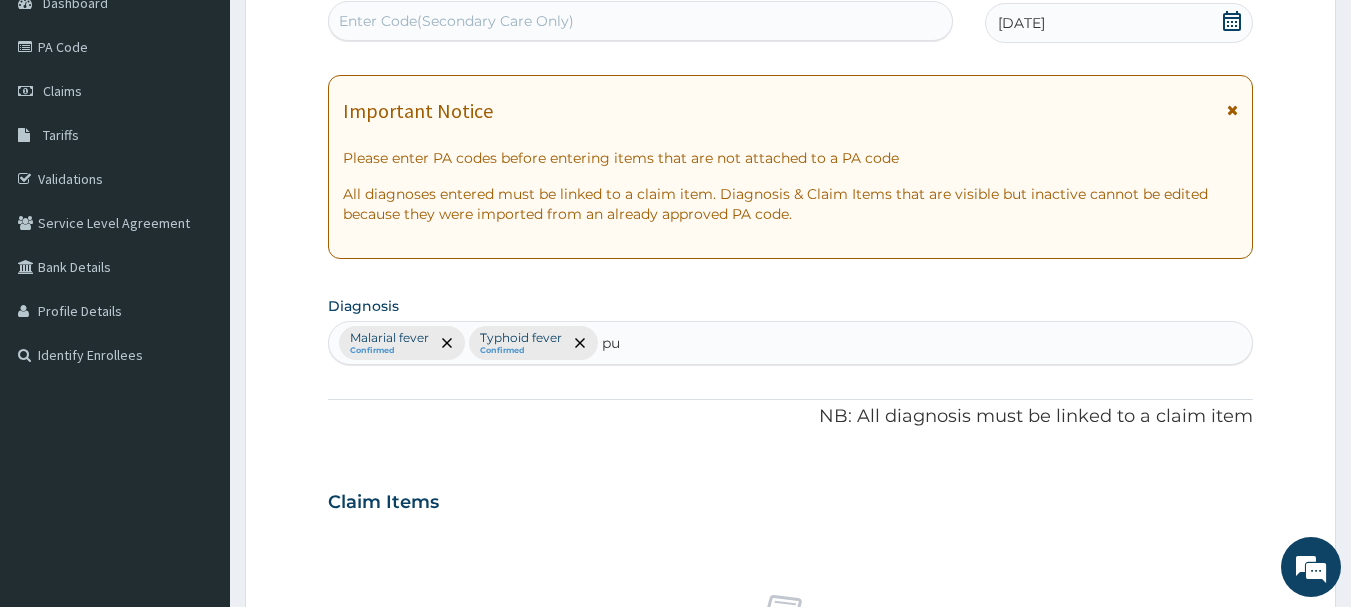 type on "pud" 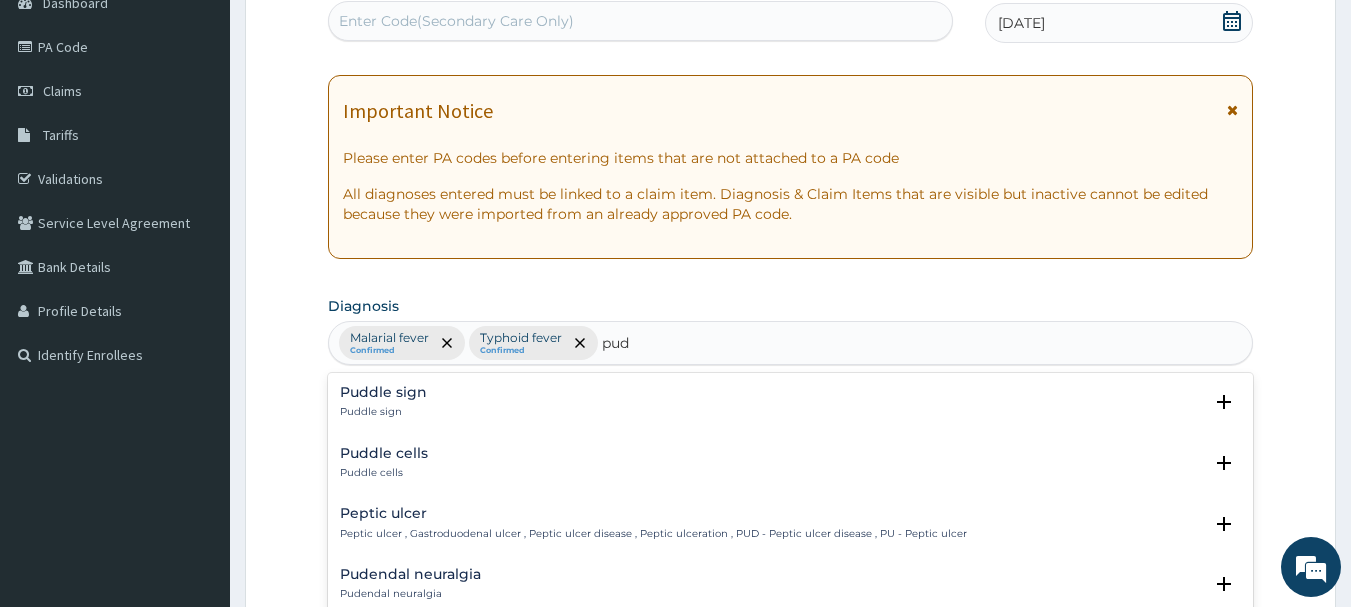 click on "Peptic ulcer" at bounding box center [653, 513] 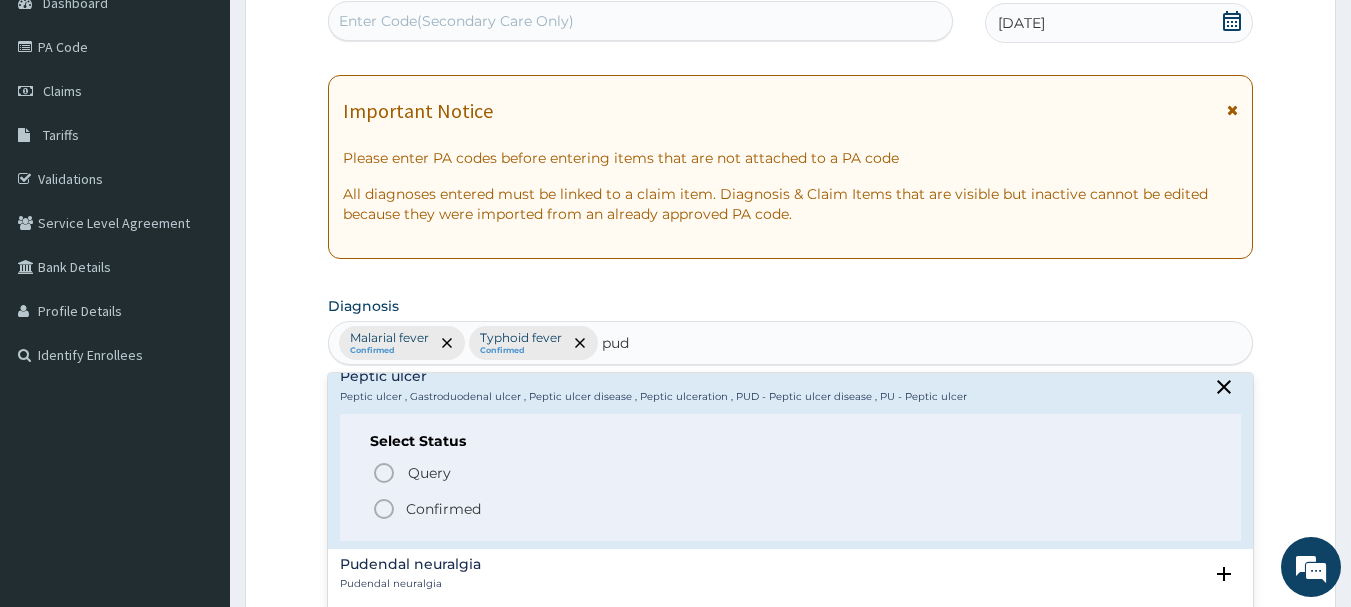 scroll, scrollTop: 145, scrollLeft: 0, axis: vertical 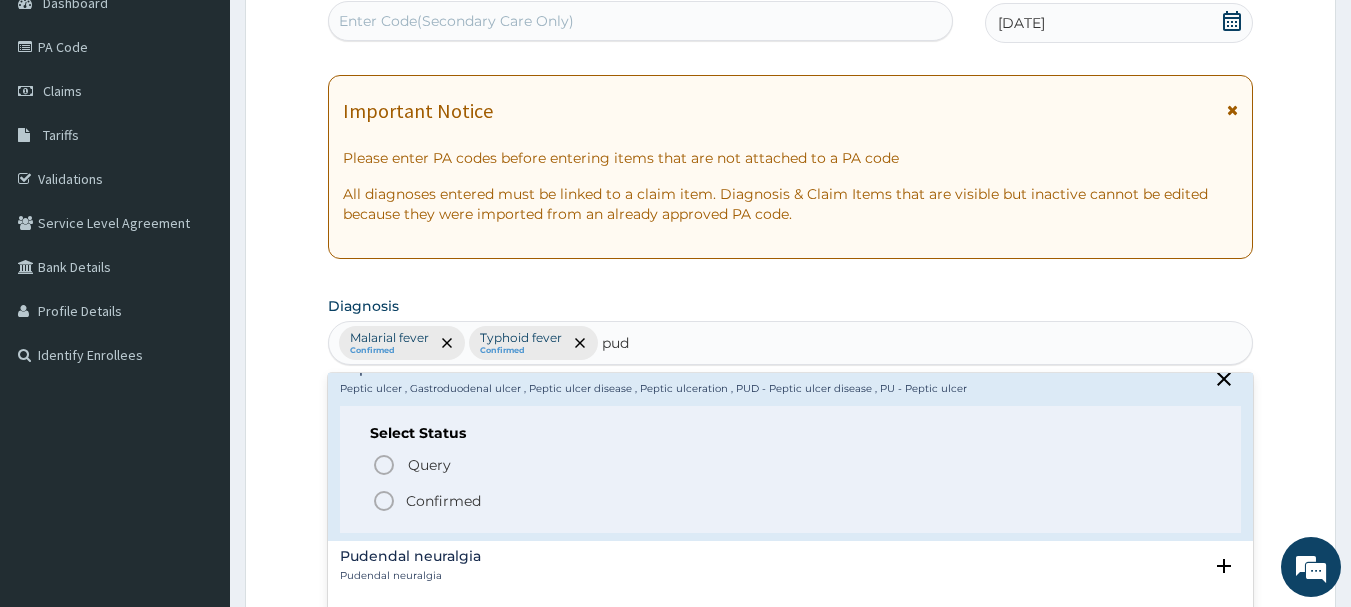 click 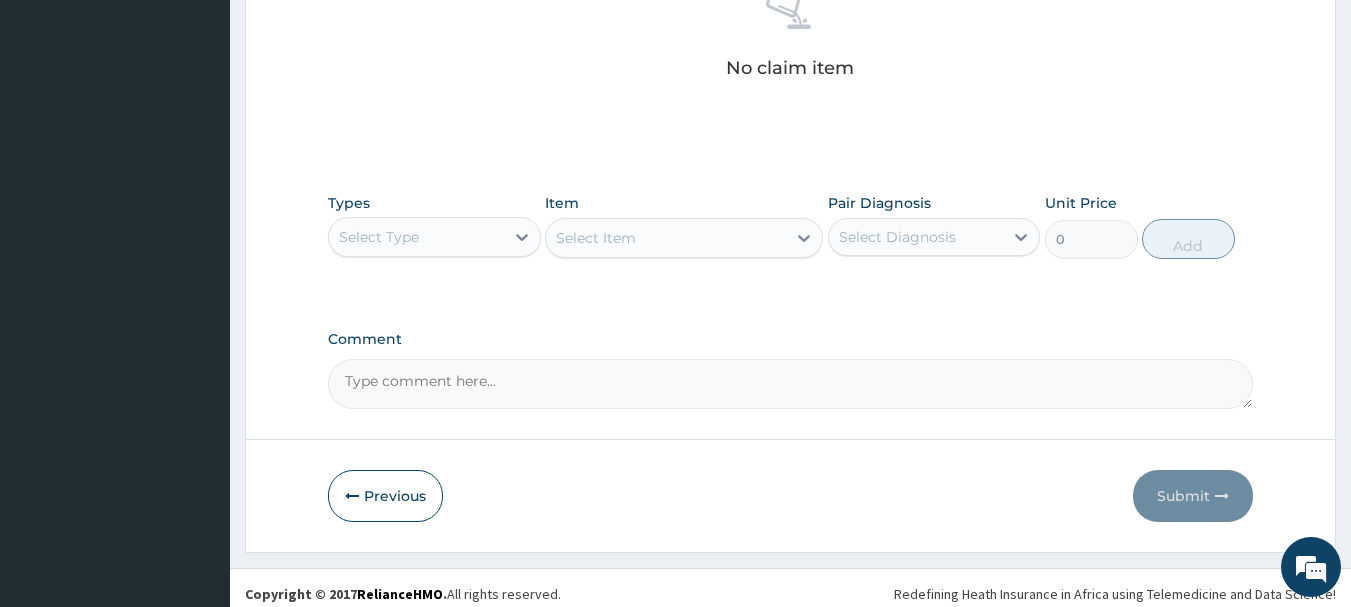 scroll, scrollTop: 835, scrollLeft: 0, axis: vertical 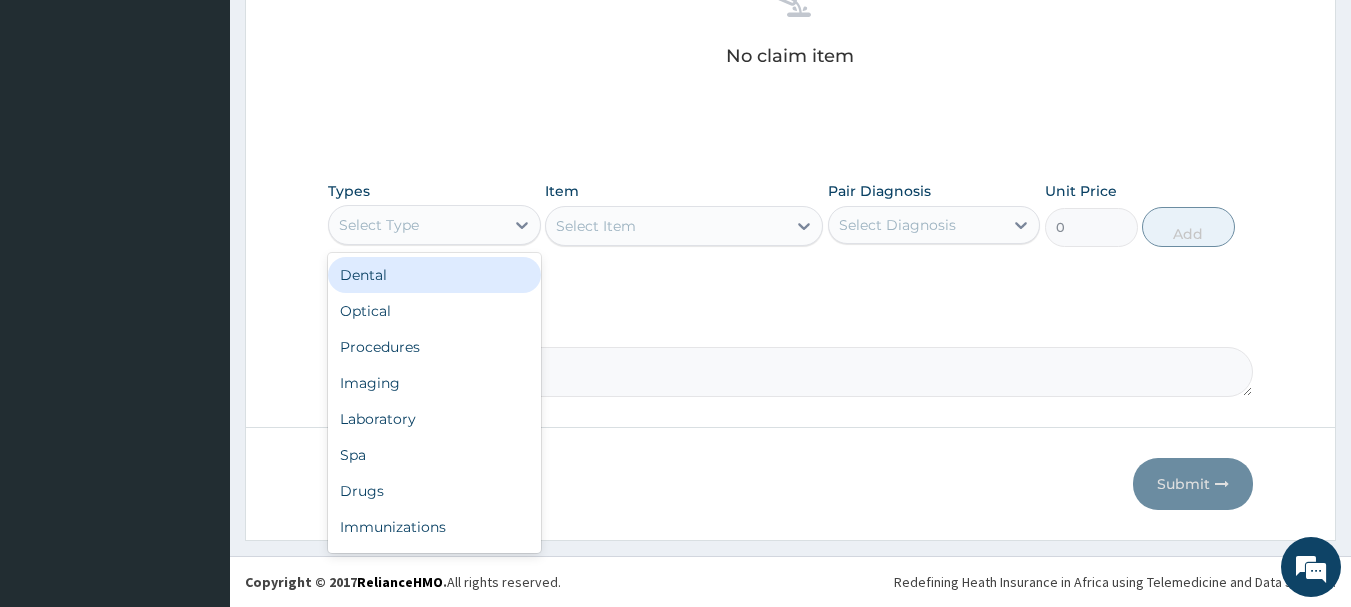 click at bounding box center (522, 225) 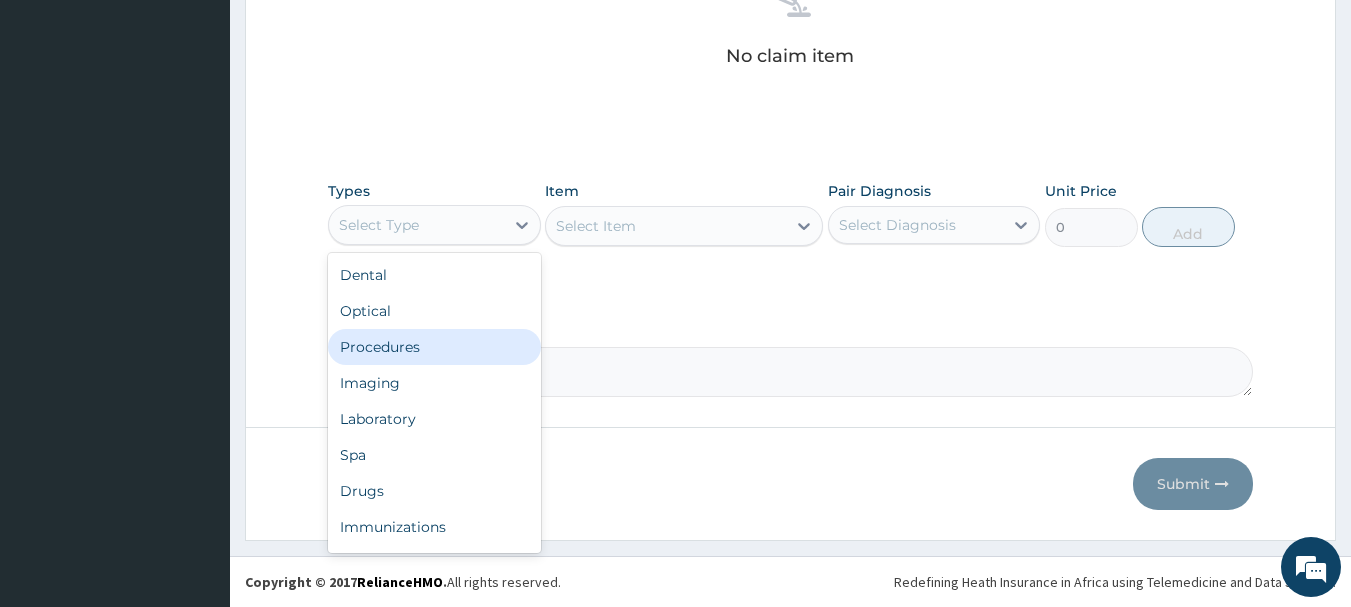 click on "Procedures" at bounding box center [434, 347] 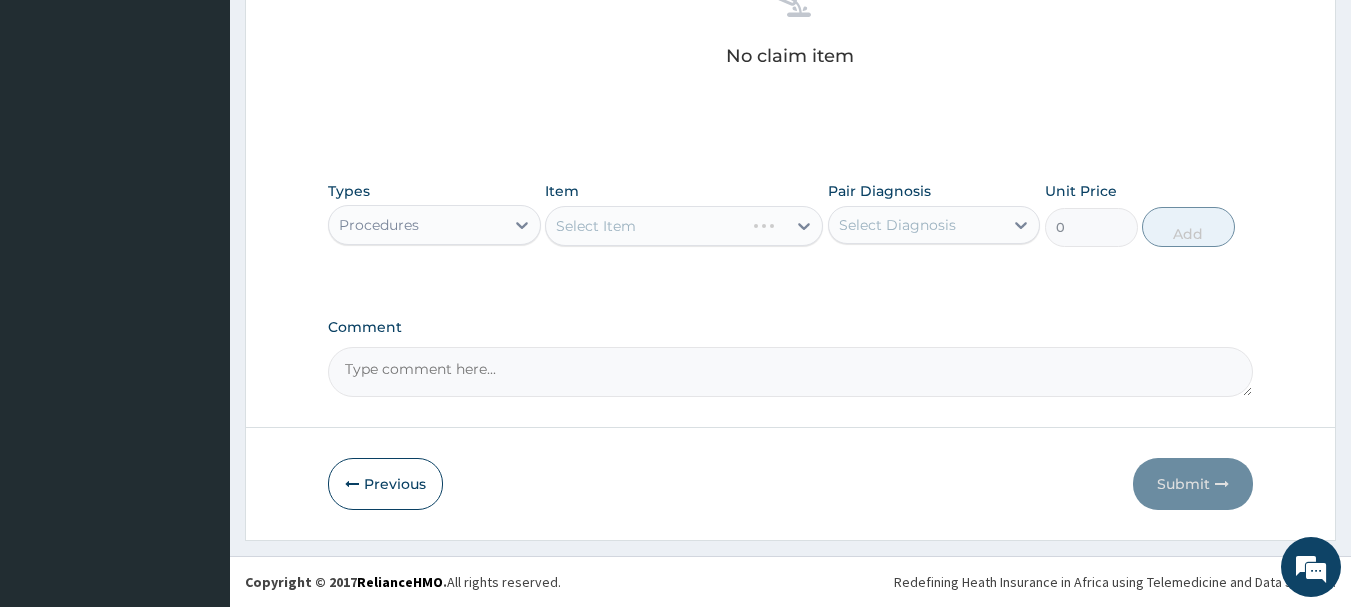 click on "Select Item" at bounding box center [684, 226] 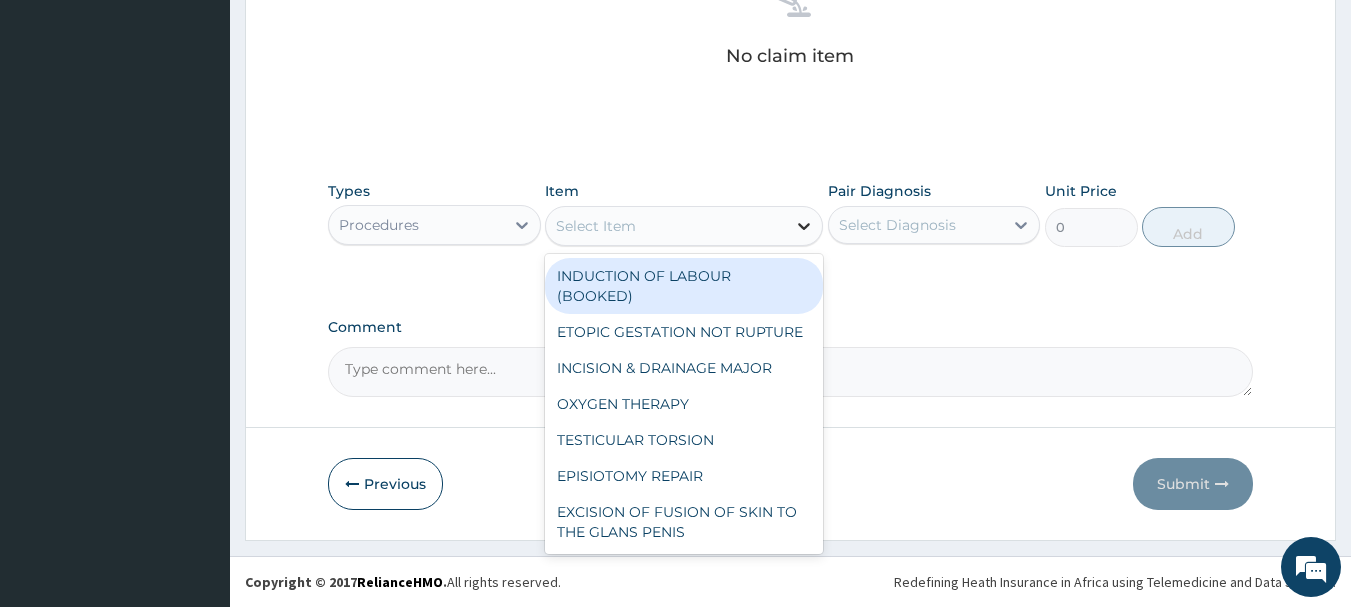 click 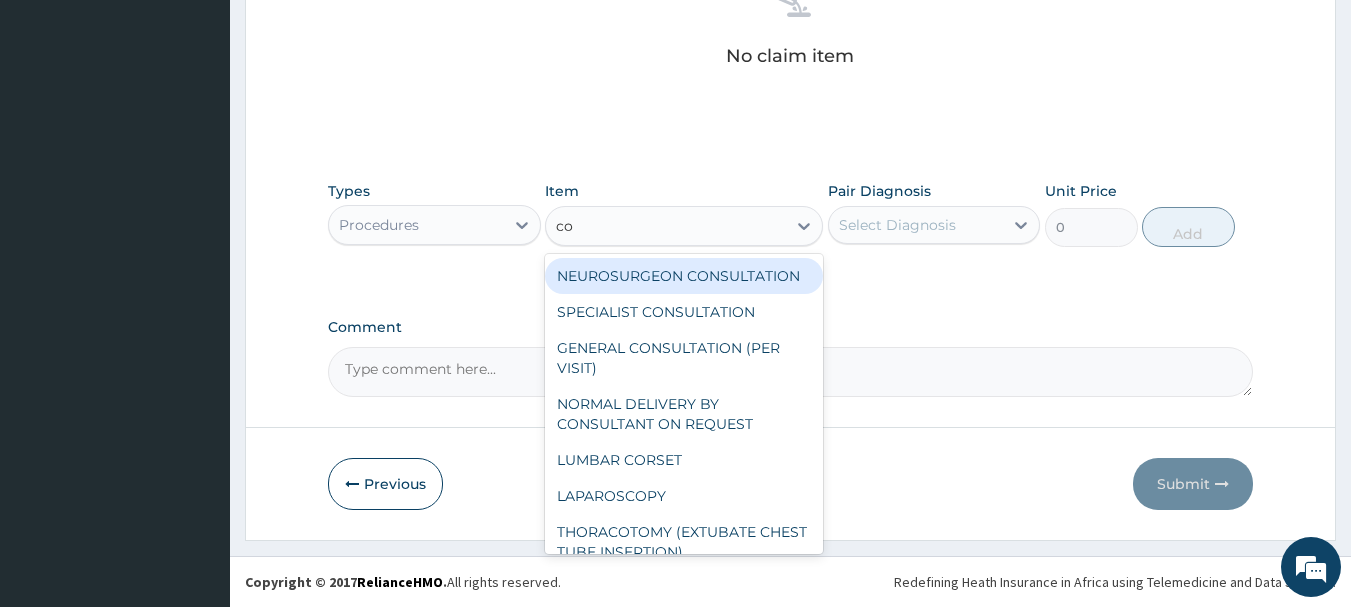 type on "con" 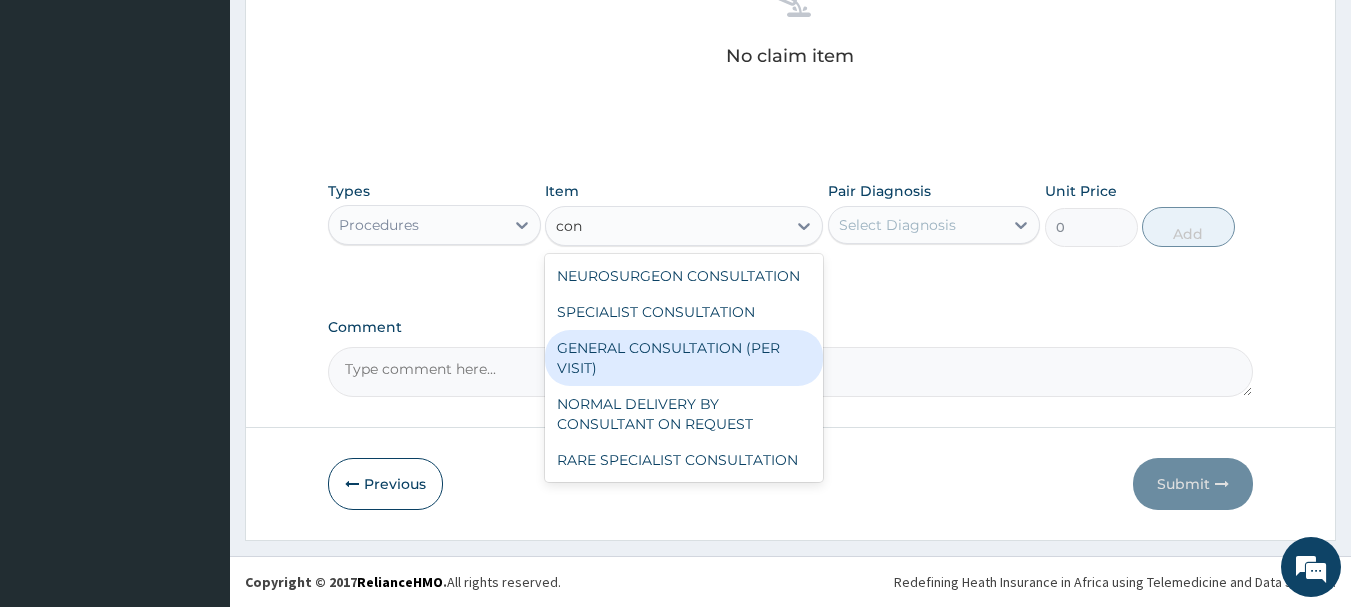 click on "GENERAL CONSULTATION (PER VISIT)" at bounding box center (684, 358) 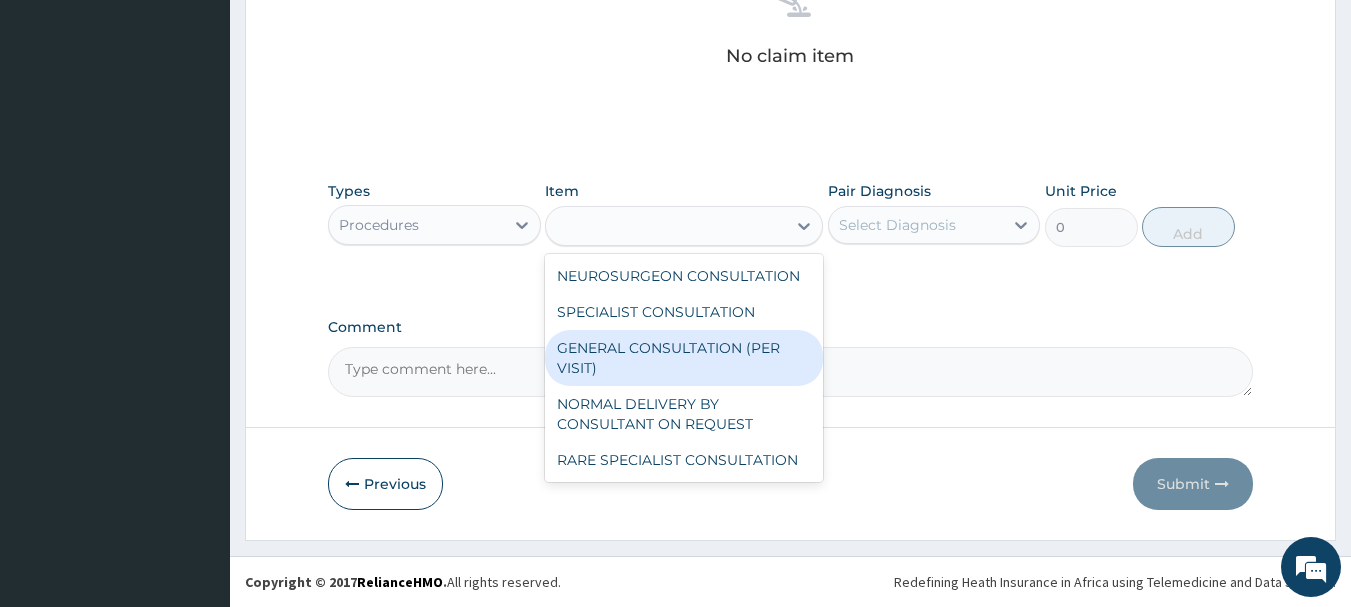 type on "2000" 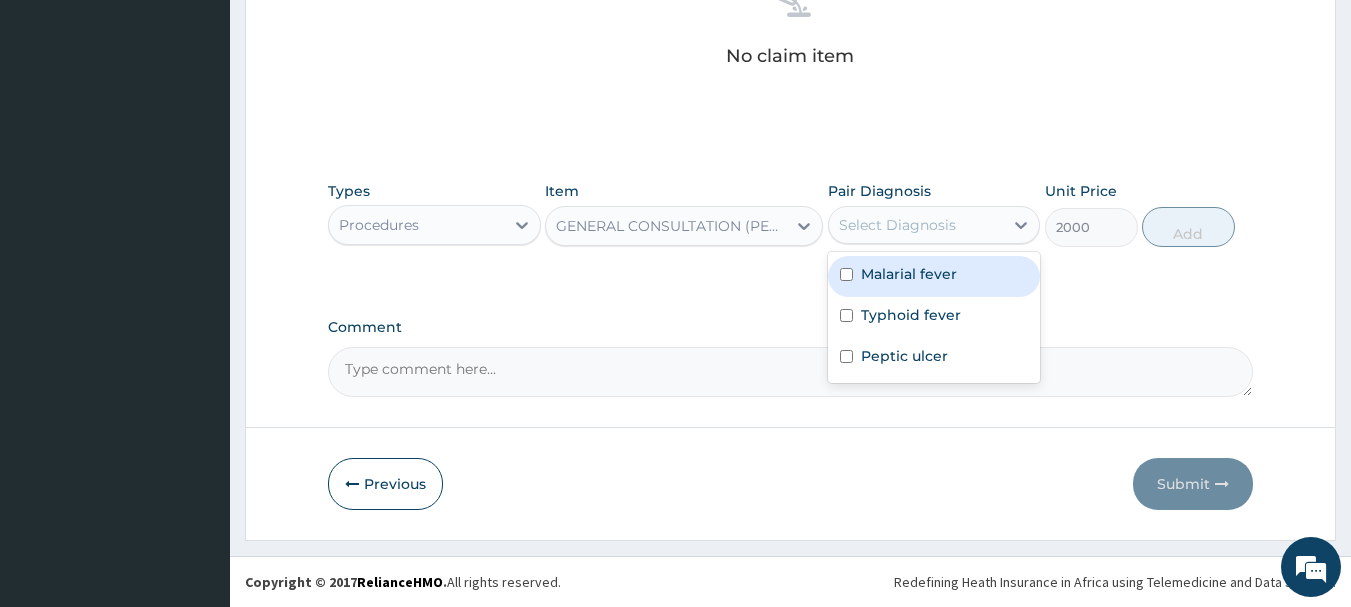 click on "Select Diagnosis" at bounding box center (916, 225) 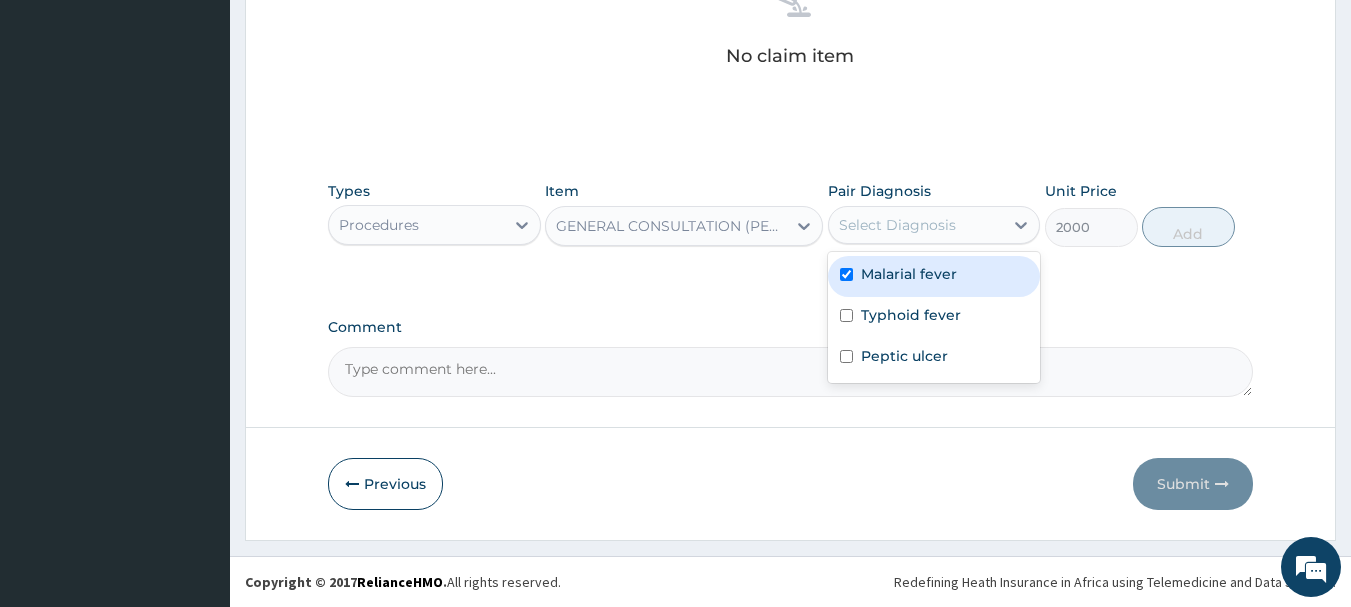checkbox on "true" 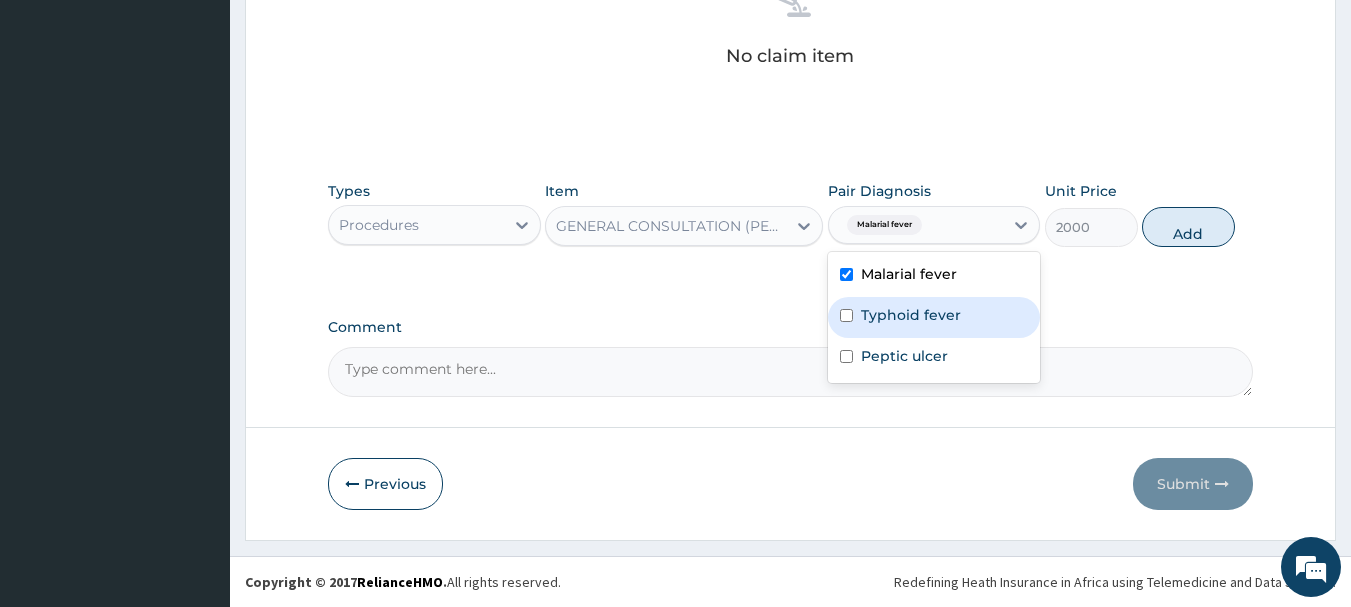 click on "Typhoid fever" at bounding box center [934, 317] 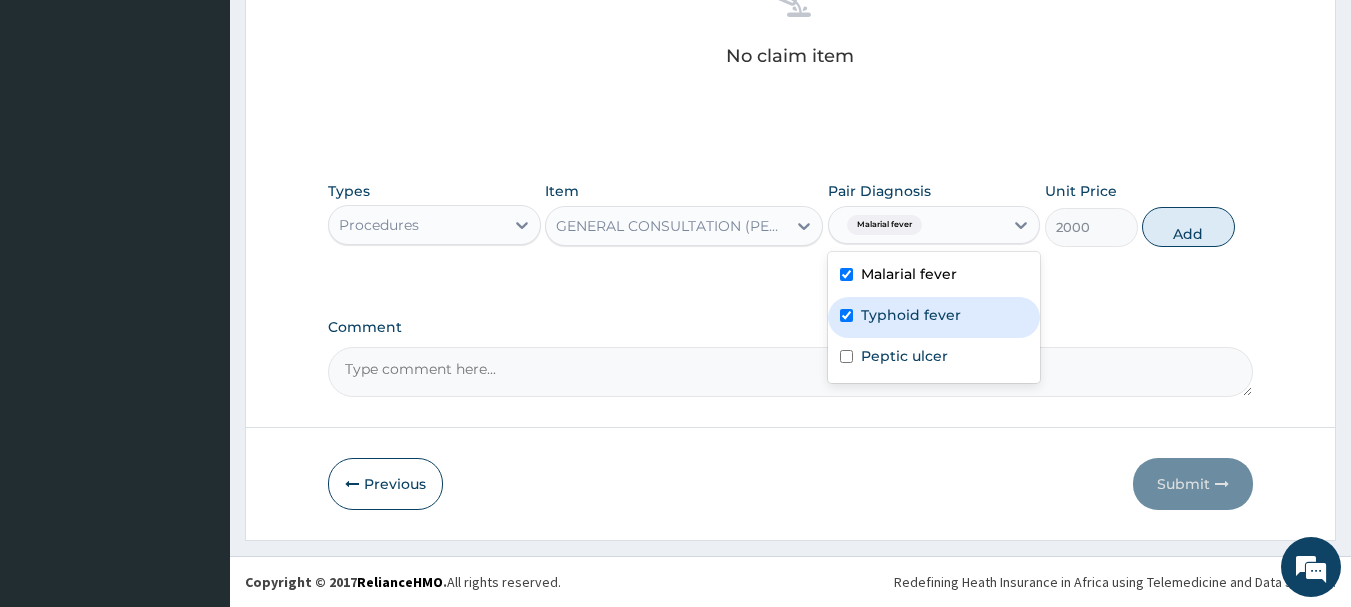 checkbox on "true" 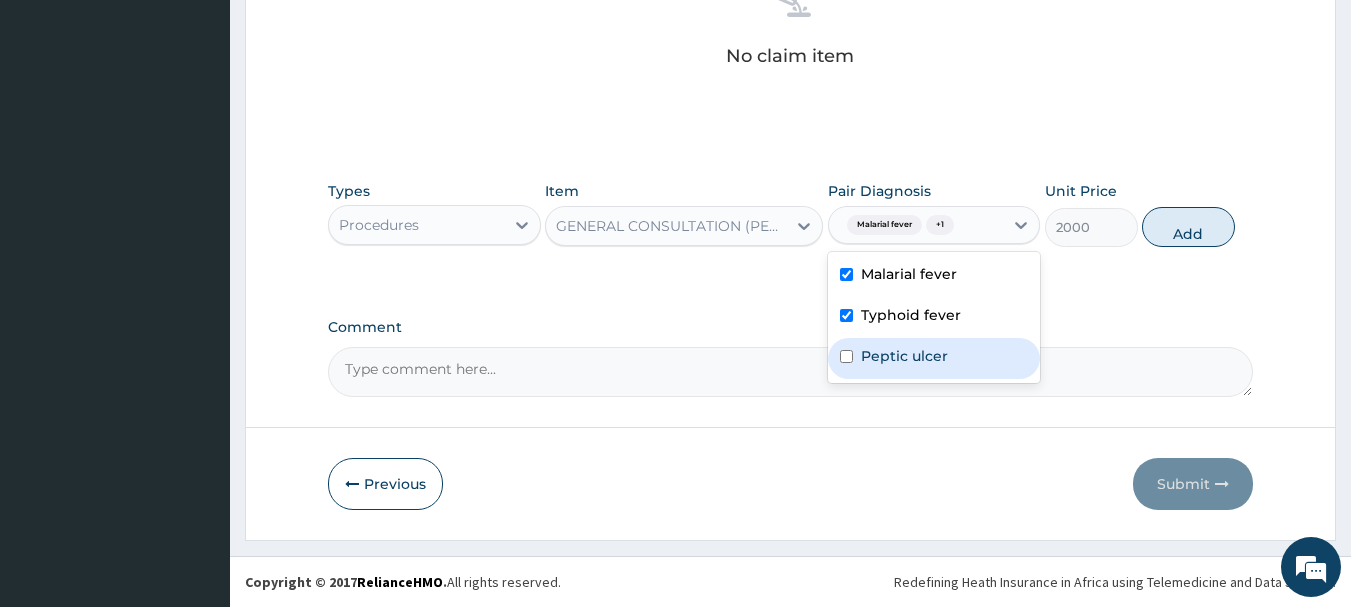 click on "Peptic ulcer" at bounding box center [934, 358] 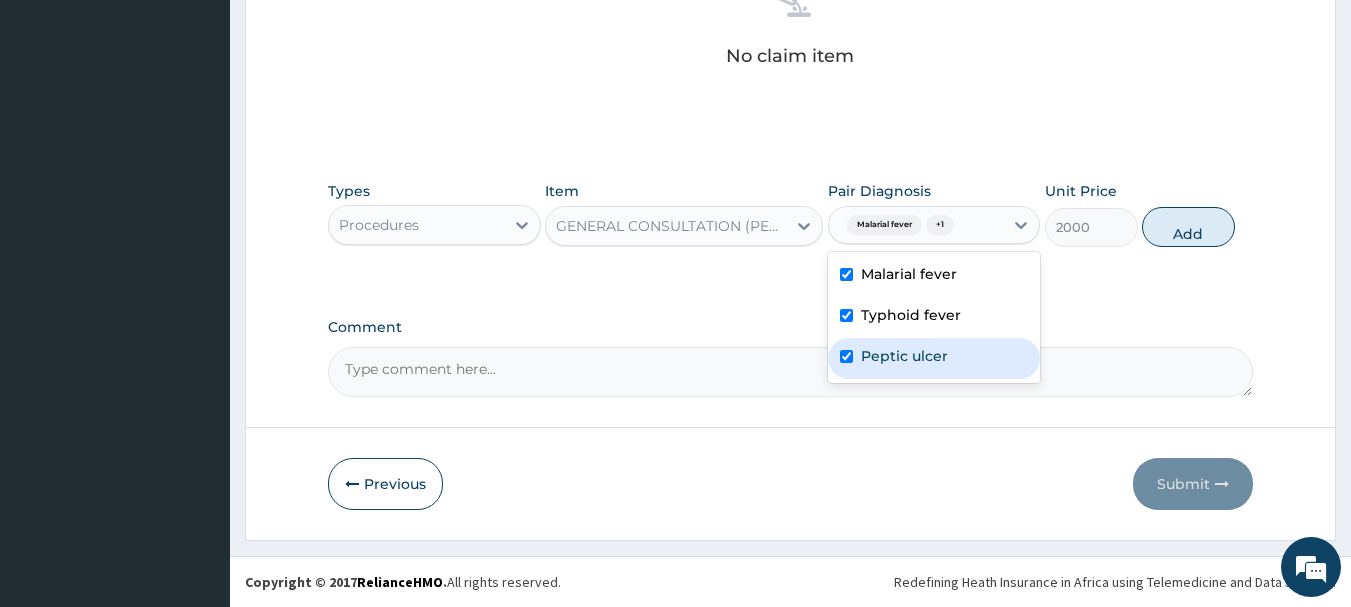 checkbox on "true" 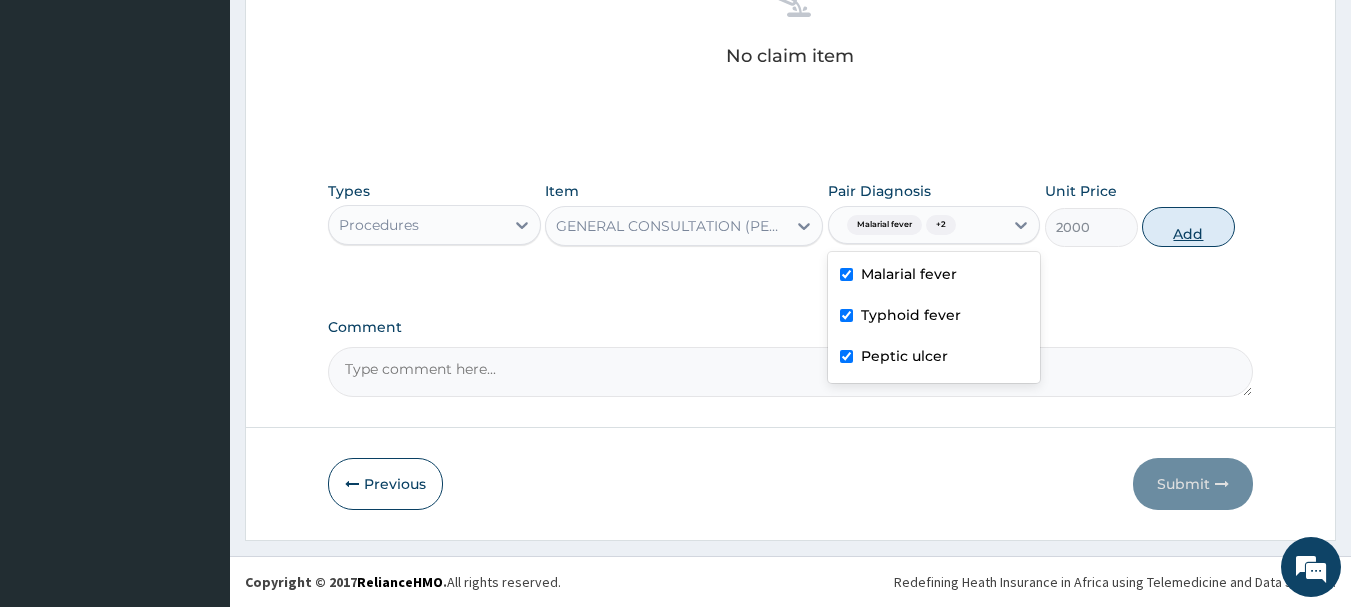 click on "Add" at bounding box center [1188, 227] 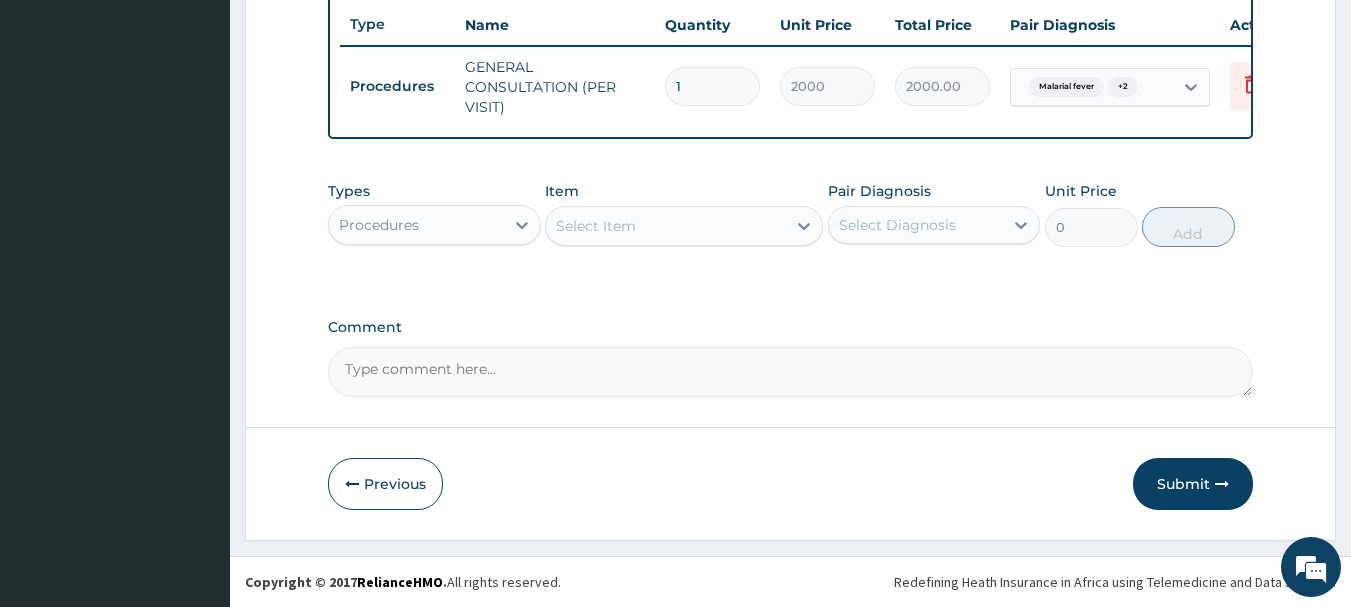 scroll, scrollTop: 766, scrollLeft: 0, axis: vertical 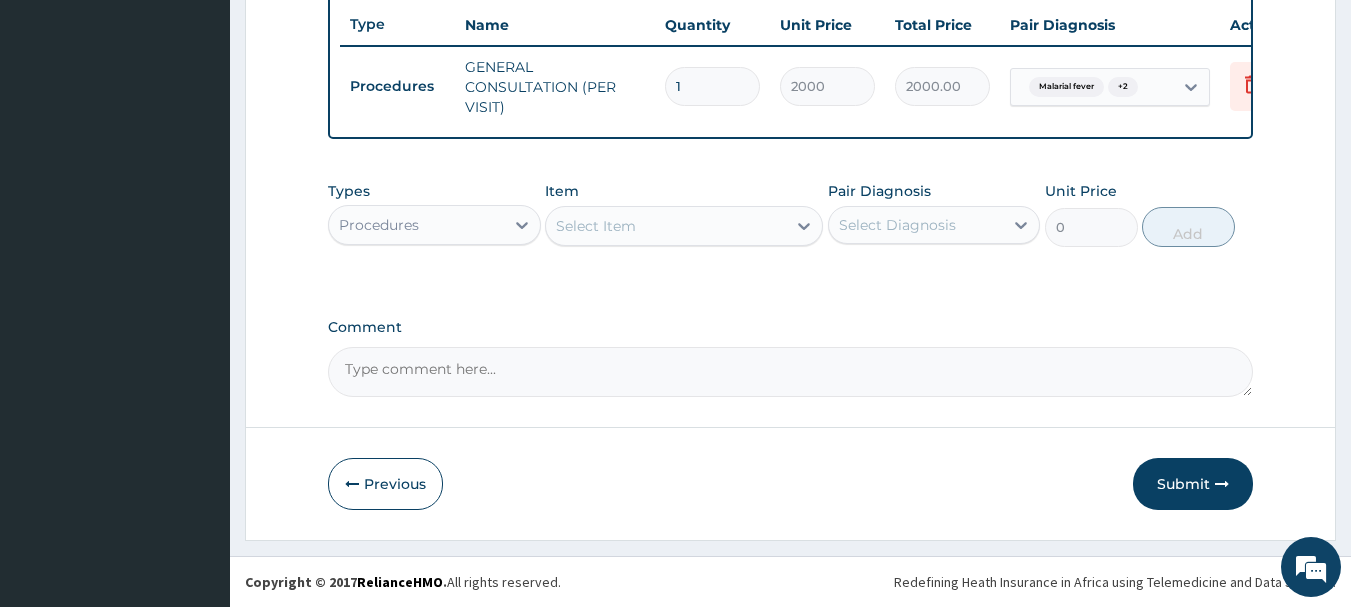 click on "Procedures" at bounding box center (416, 225) 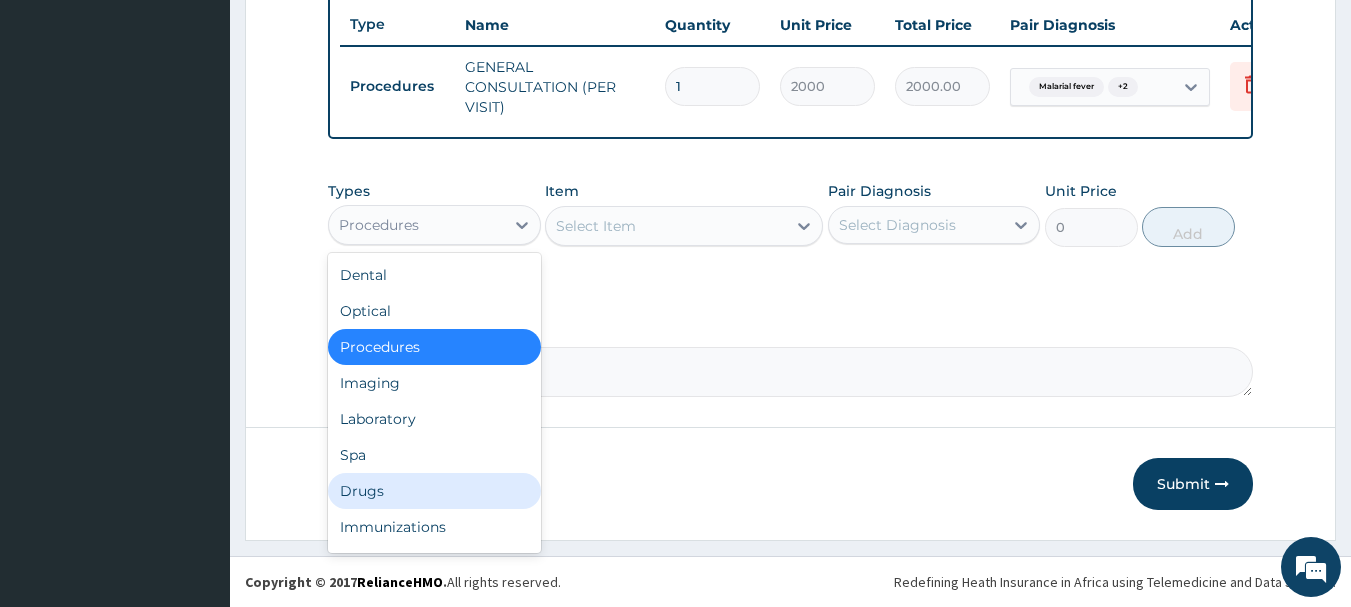 click on "Drugs" at bounding box center (434, 491) 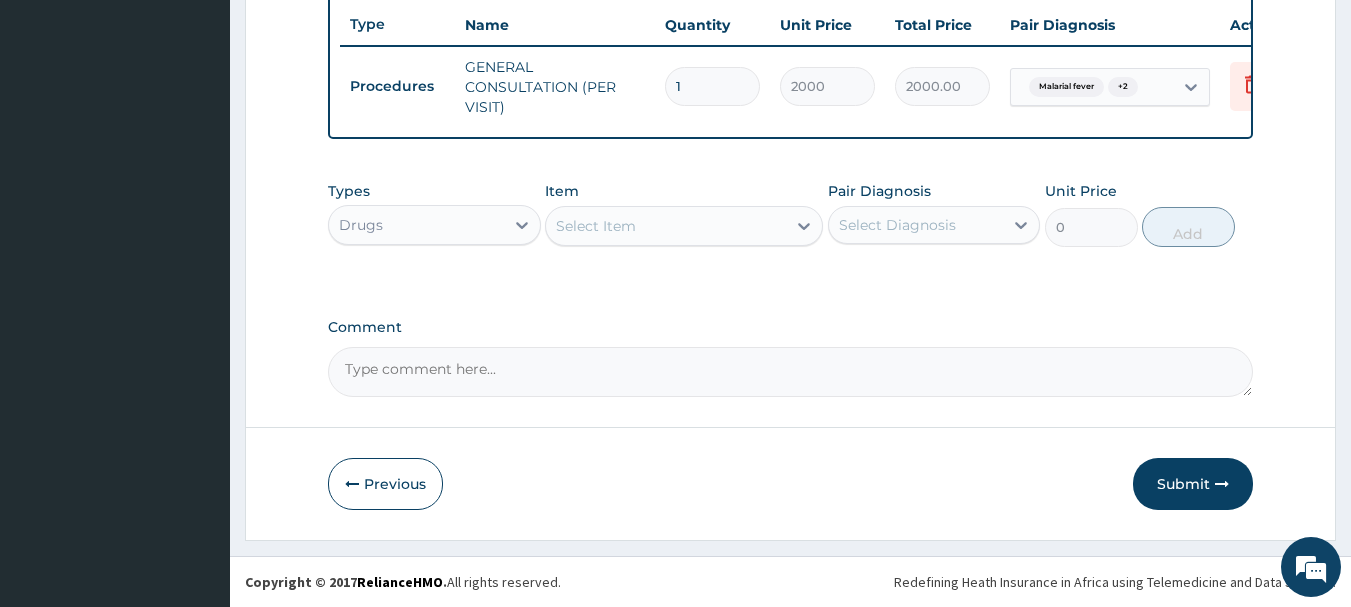 click at bounding box center [804, 226] 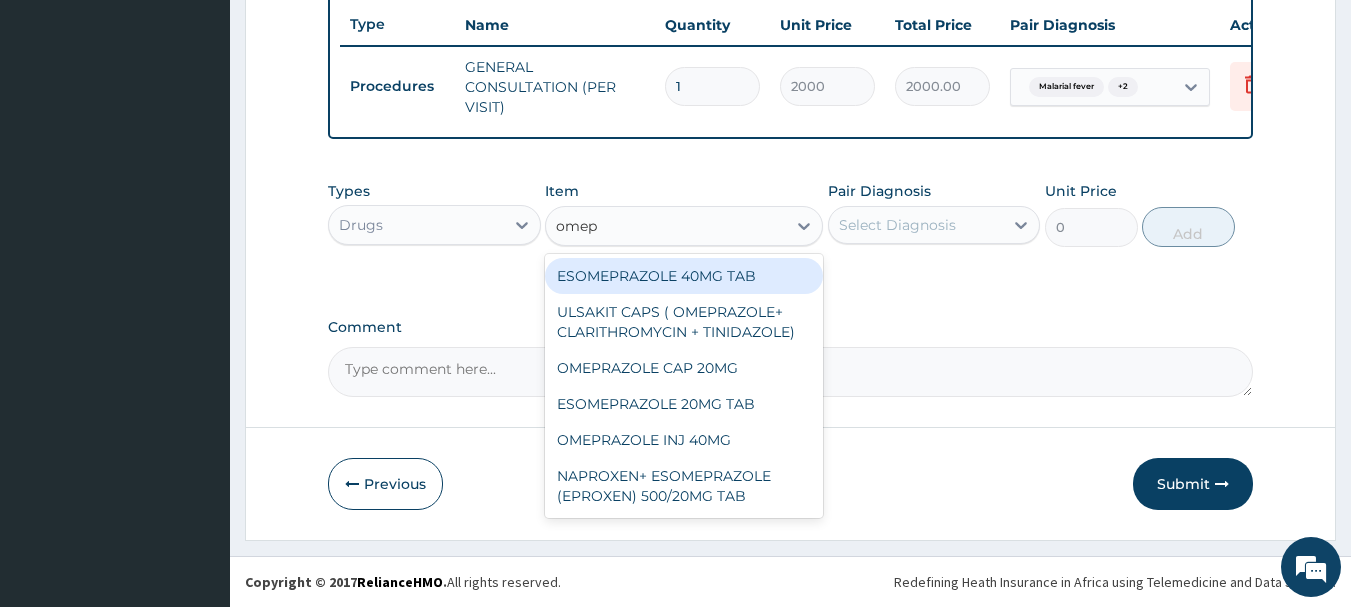 type on "omepr" 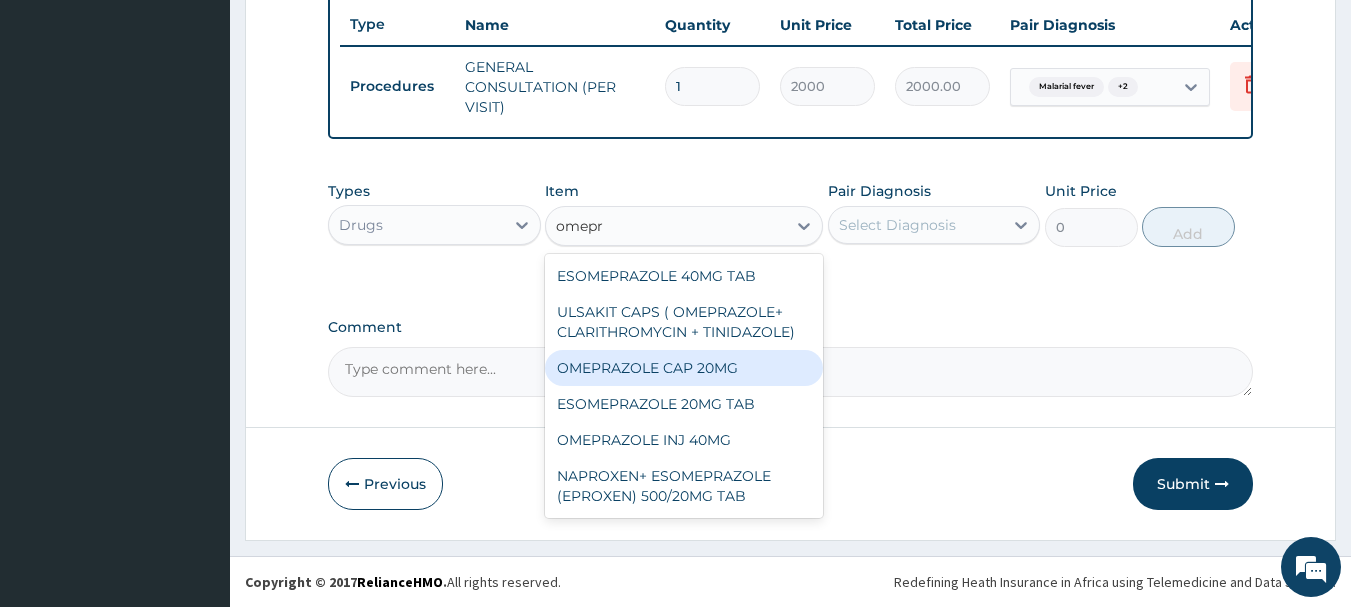 click on "OMEPRAZOLE CAP 20MG" at bounding box center [684, 368] 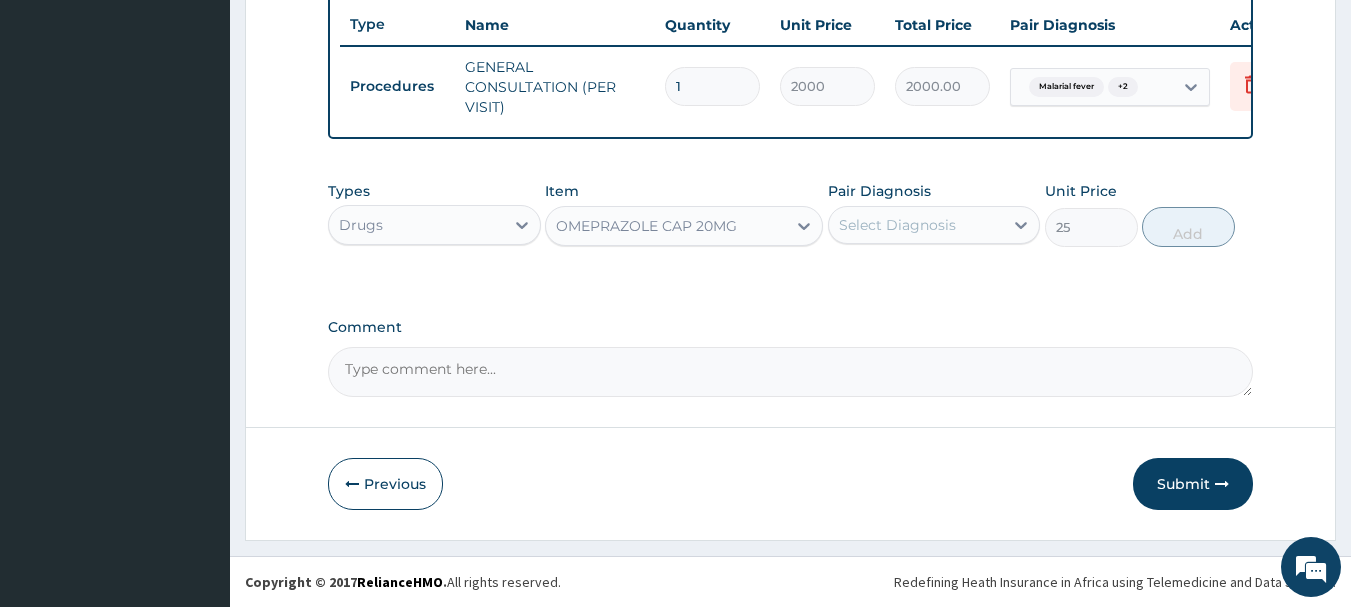click on "Select Diagnosis" at bounding box center [916, 225] 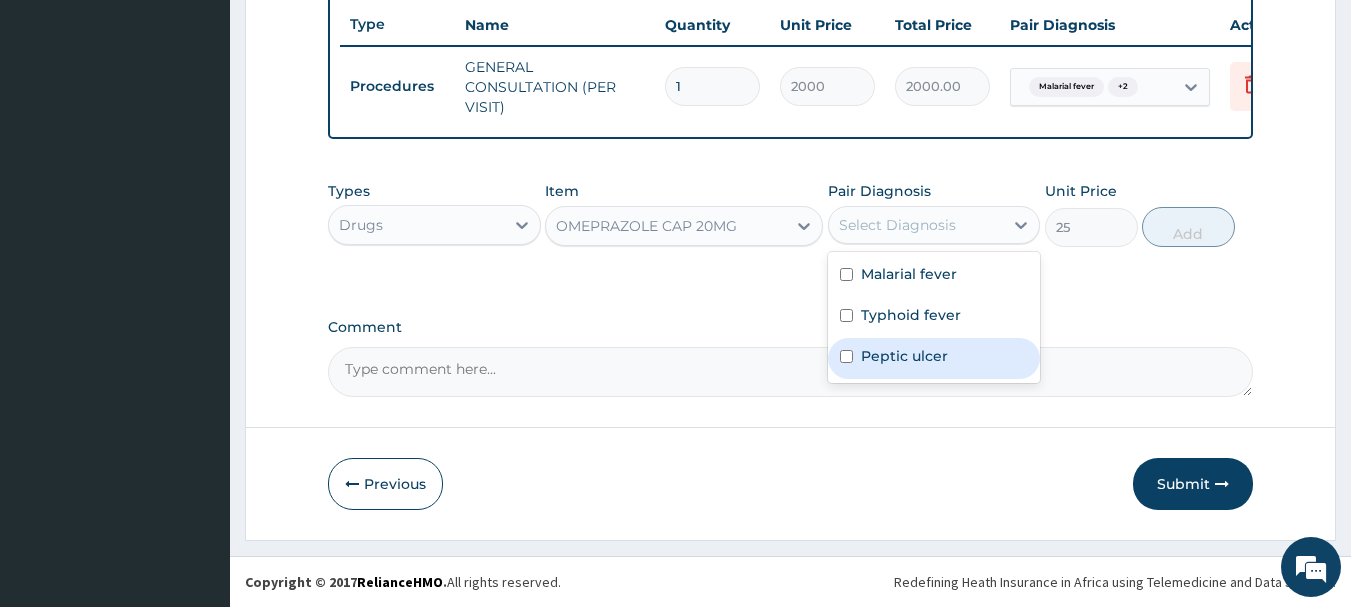 click on "Peptic ulcer" at bounding box center [904, 356] 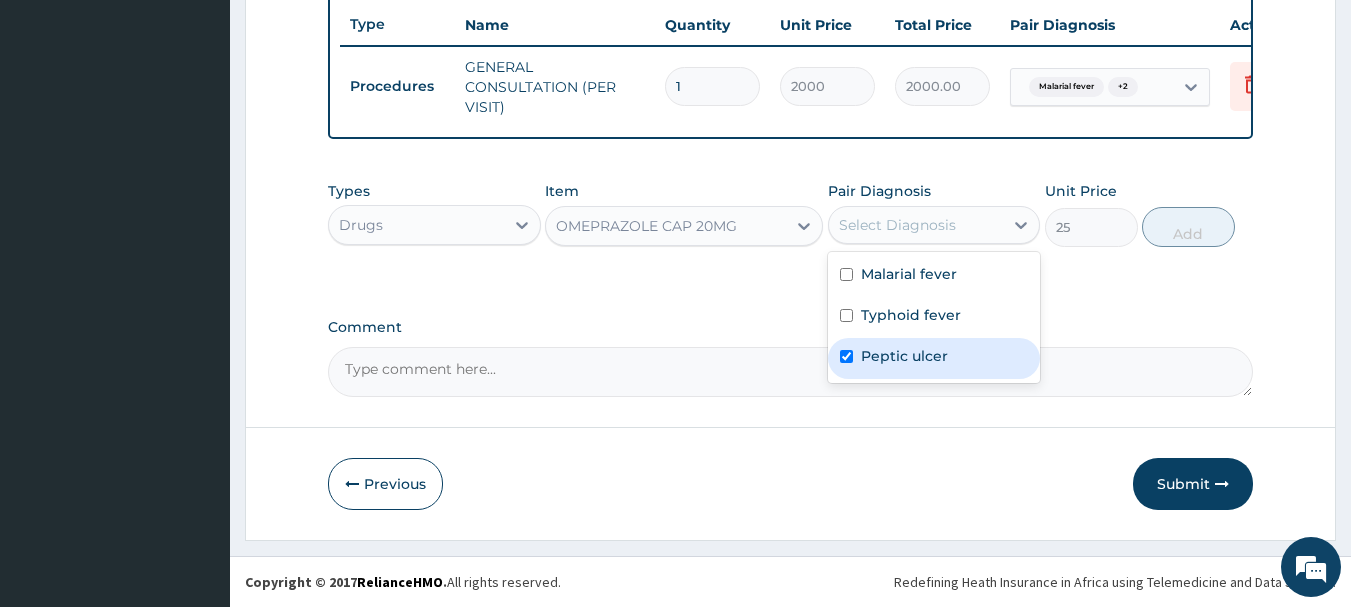 checkbox on "true" 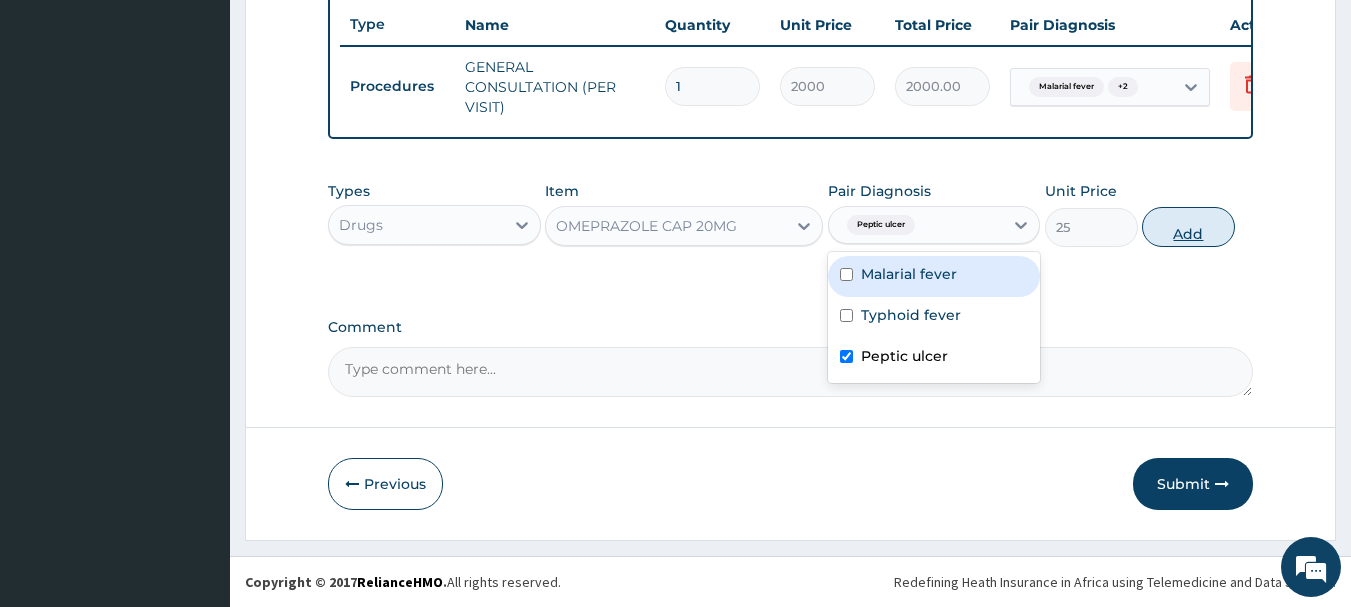 click on "Add" at bounding box center (1188, 227) 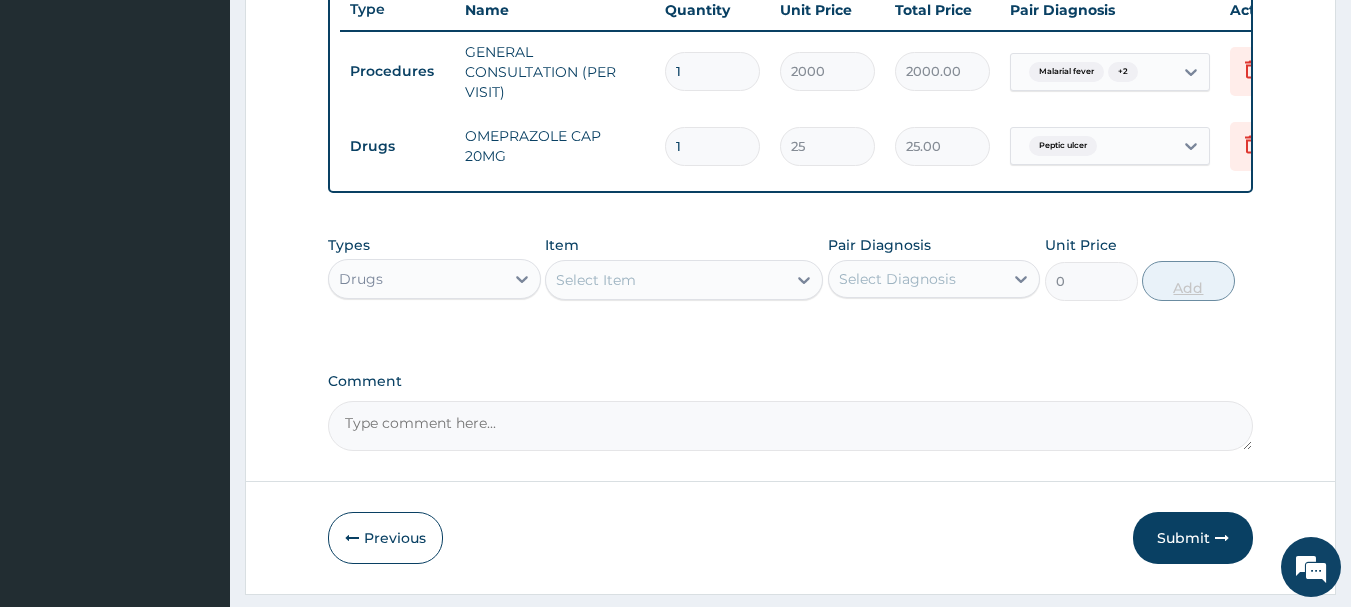 type on "10" 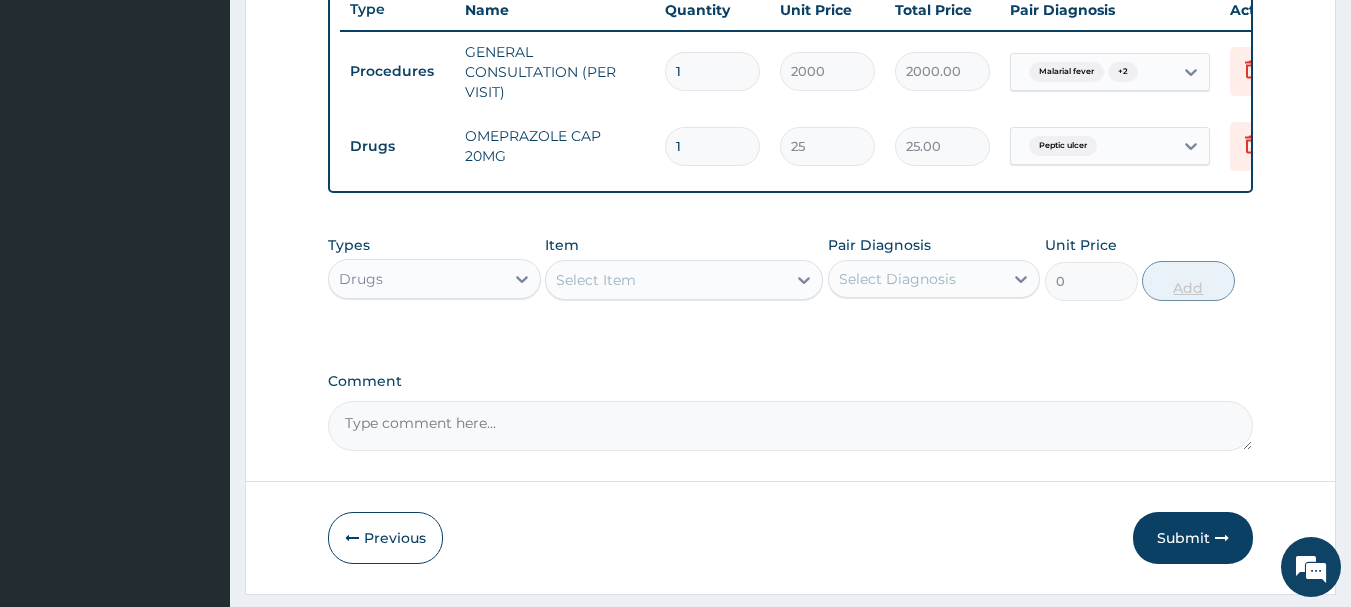 type on "250.00" 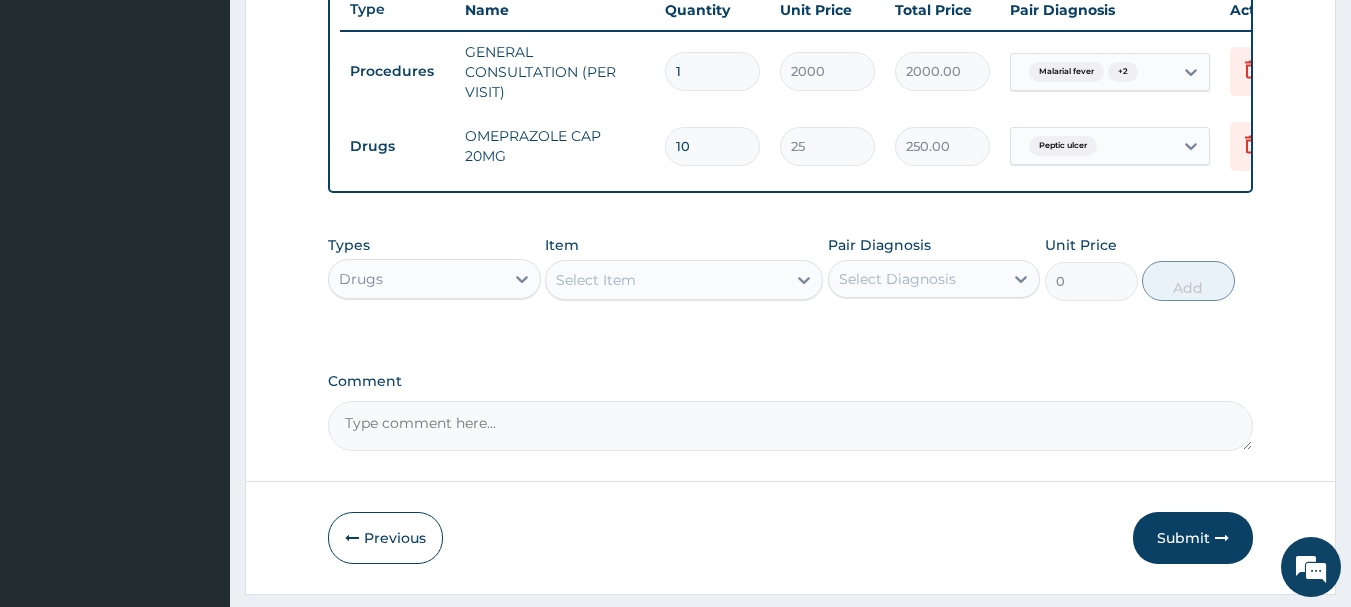 type on "10" 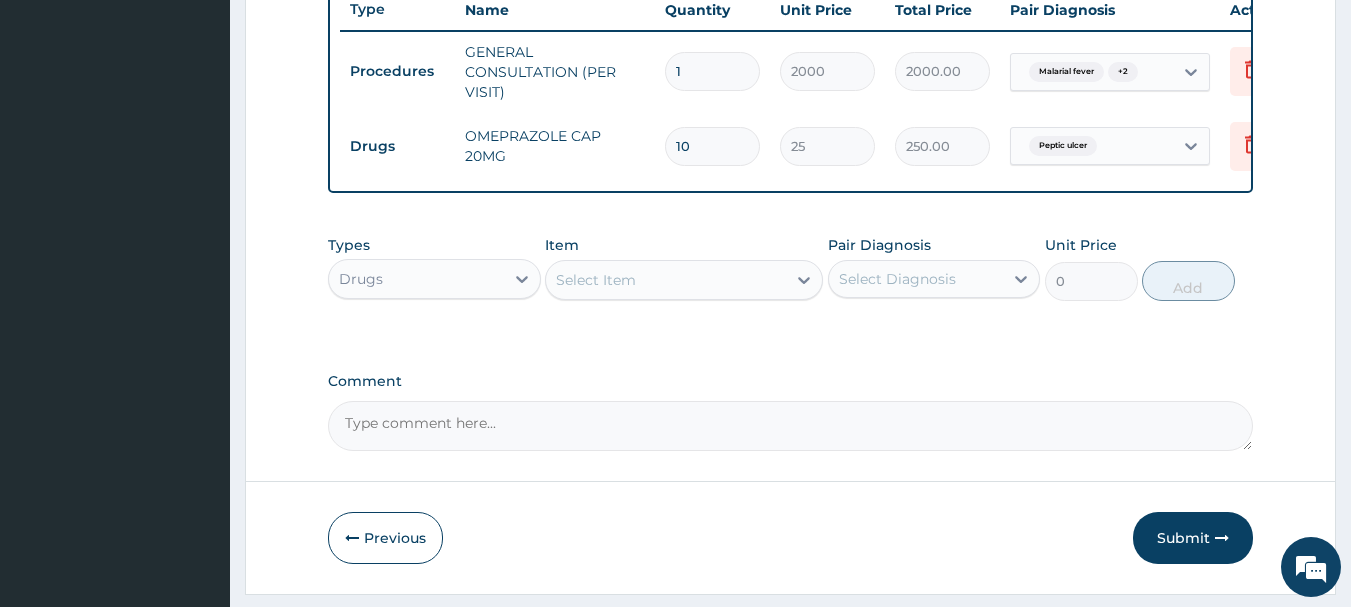 click on "Select Item" at bounding box center [666, 280] 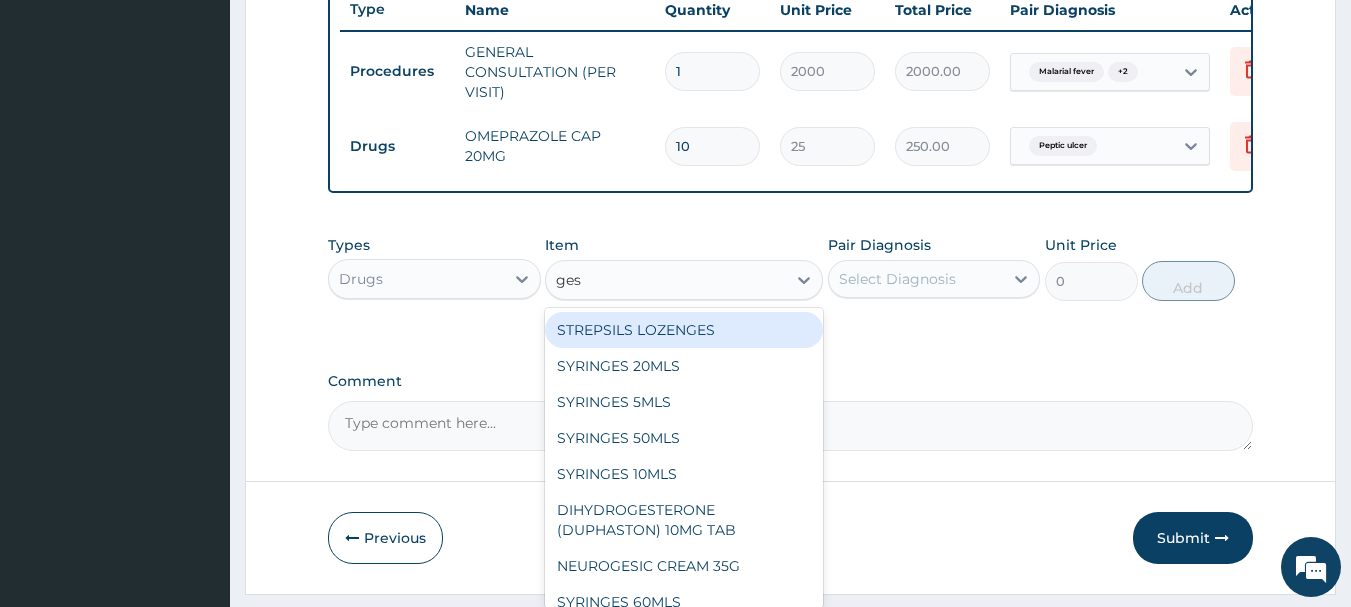 type on "gest" 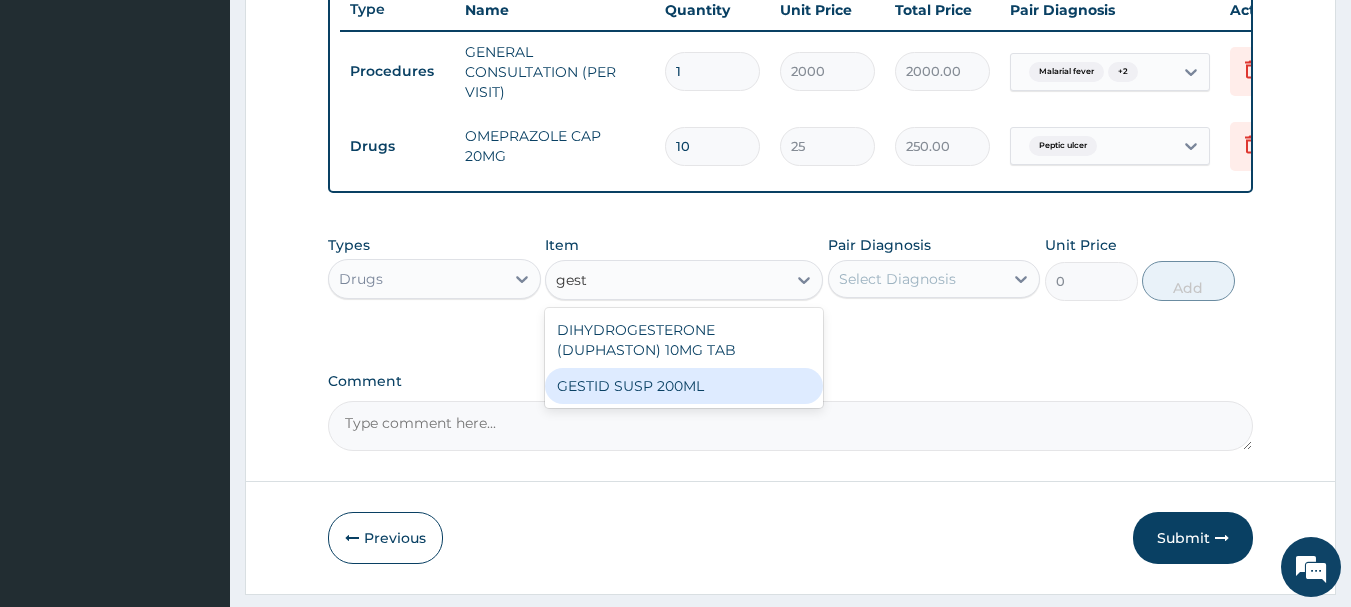 click on "GESTID SUSP 200ML" at bounding box center (684, 386) 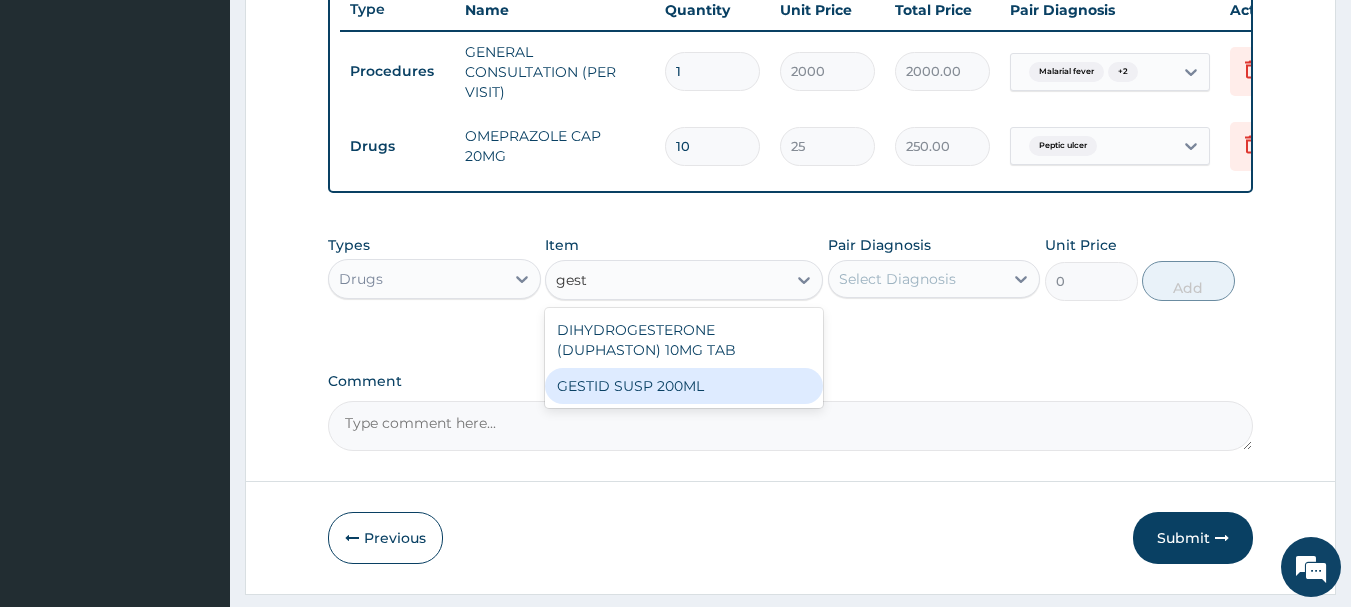 type 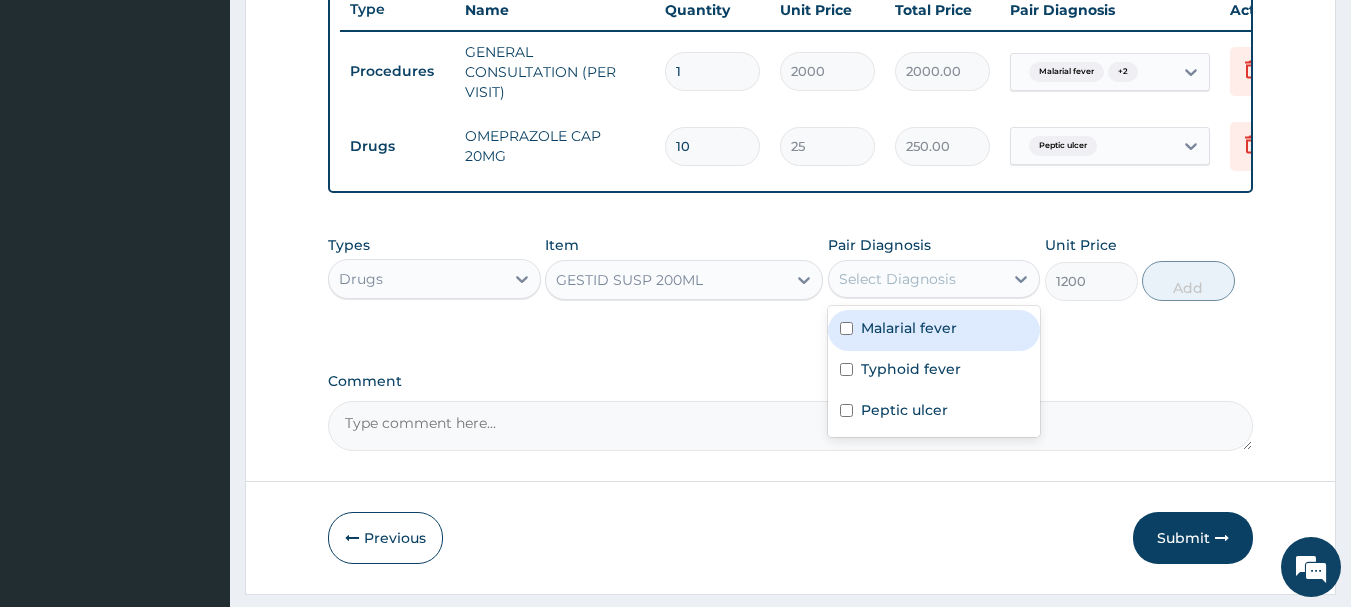 click on "Select Diagnosis" at bounding box center (897, 279) 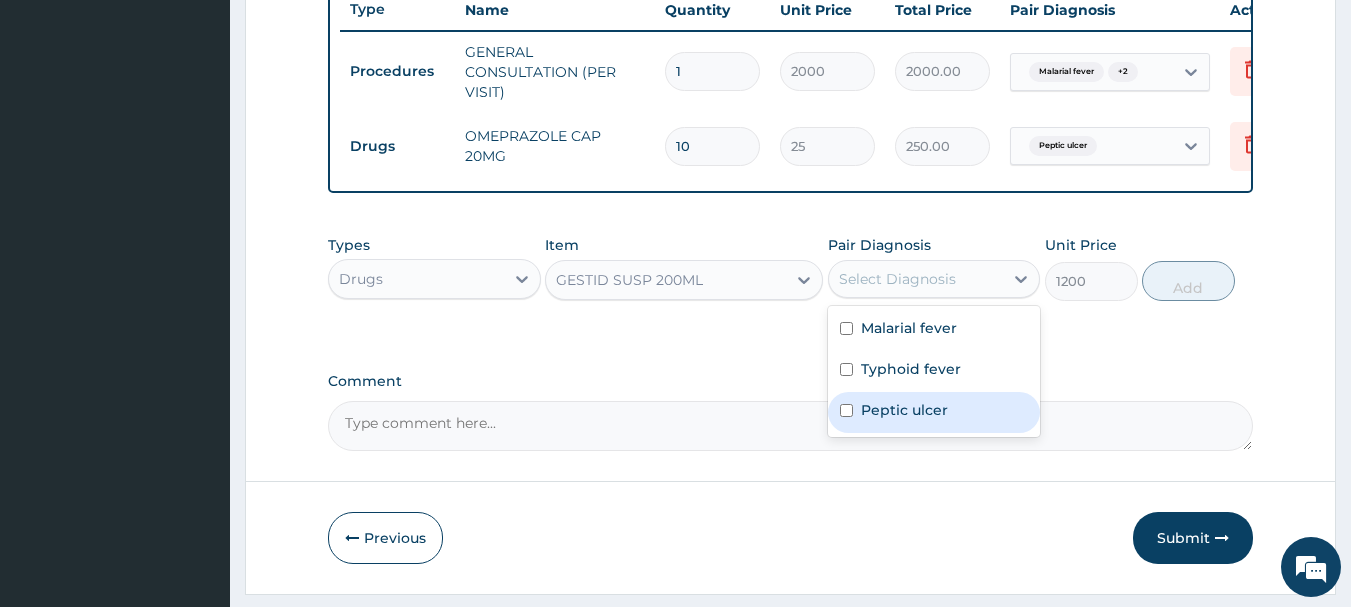 click on "Peptic ulcer" at bounding box center (934, 412) 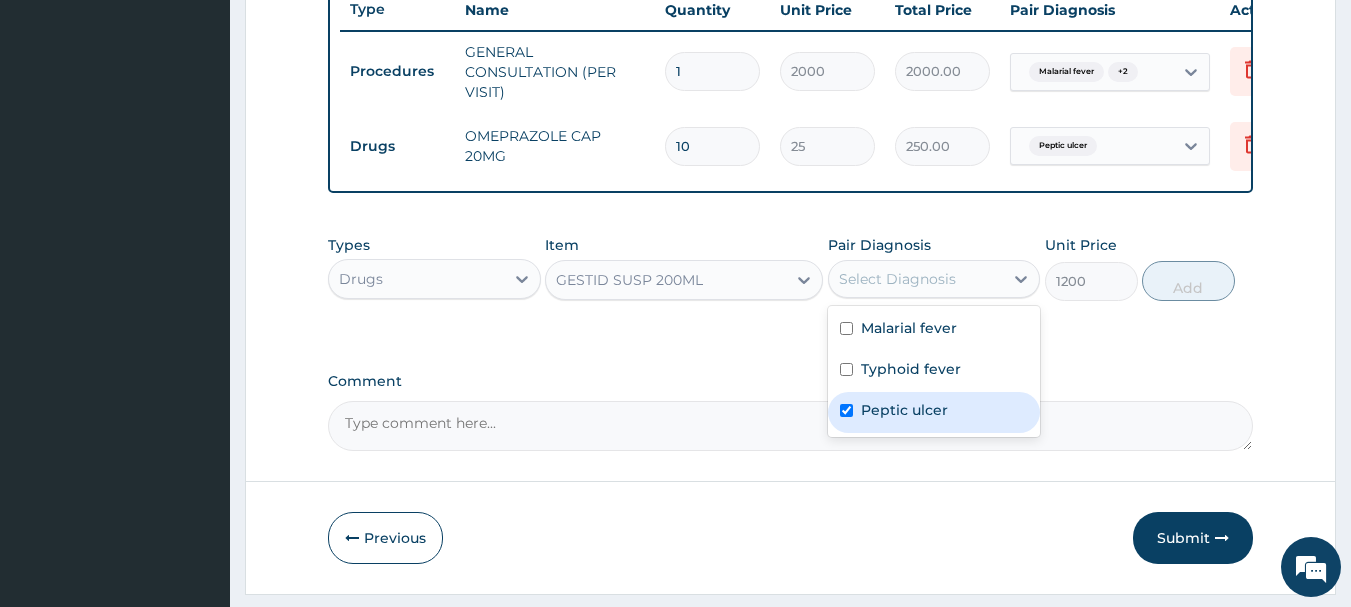 checkbox on "true" 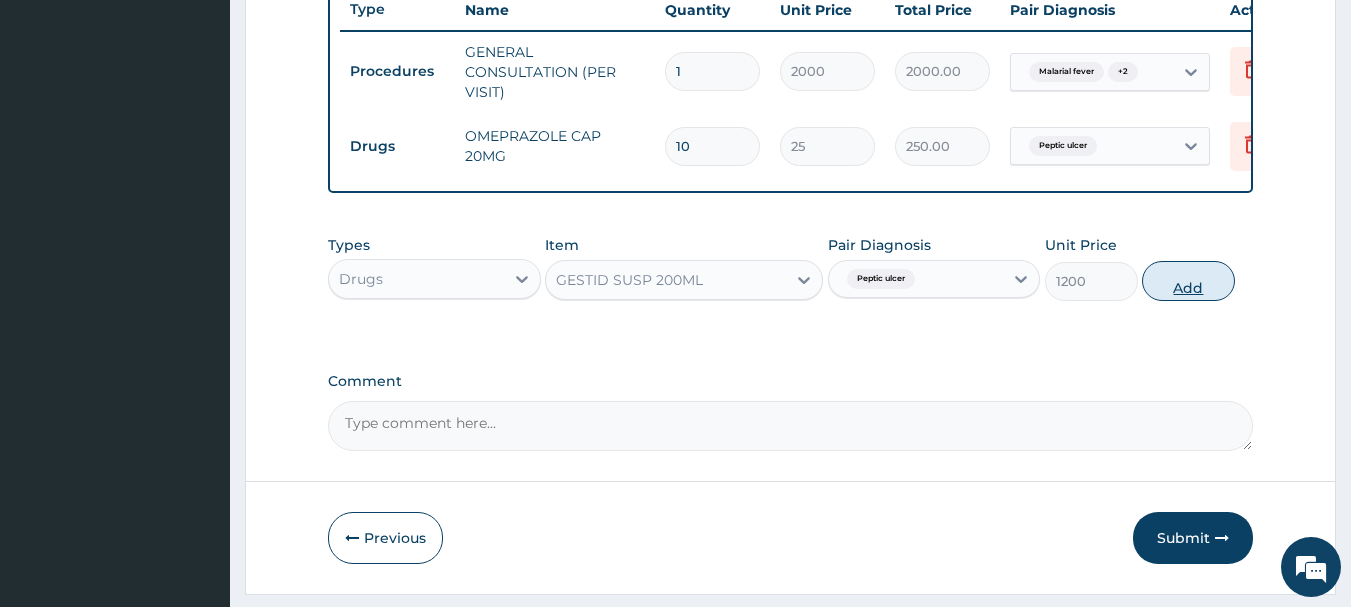 click on "Add" at bounding box center (1188, 281) 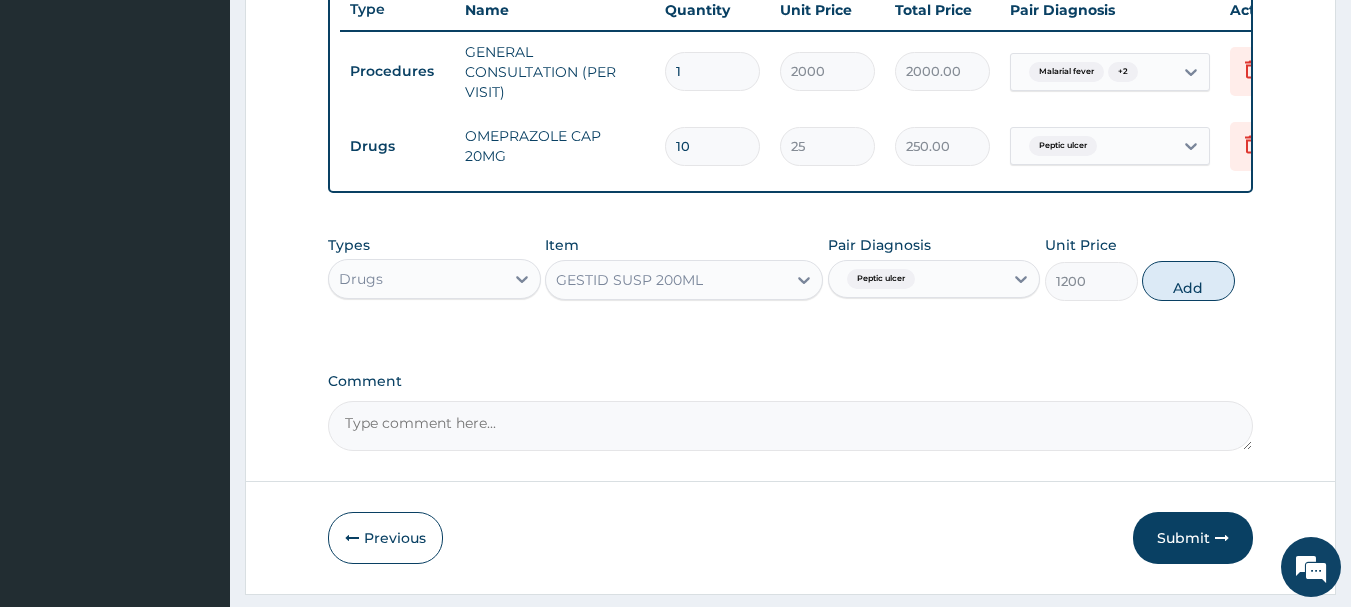 type on "0" 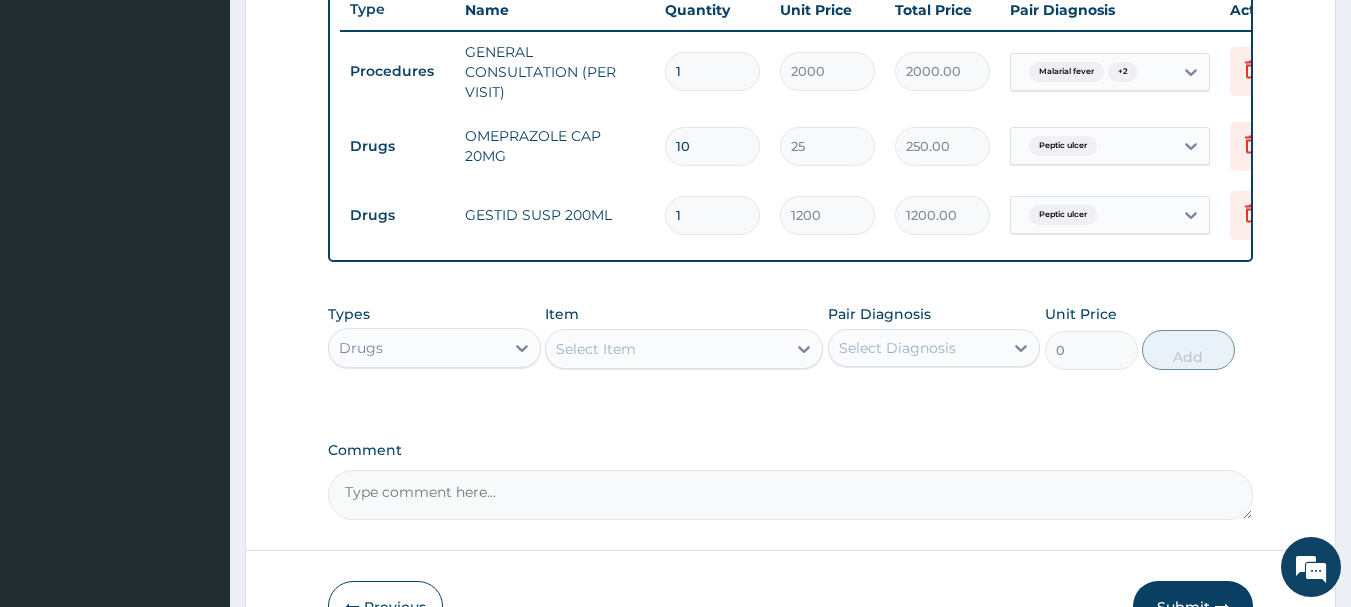 click on "Select Item" at bounding box center [666, 349] 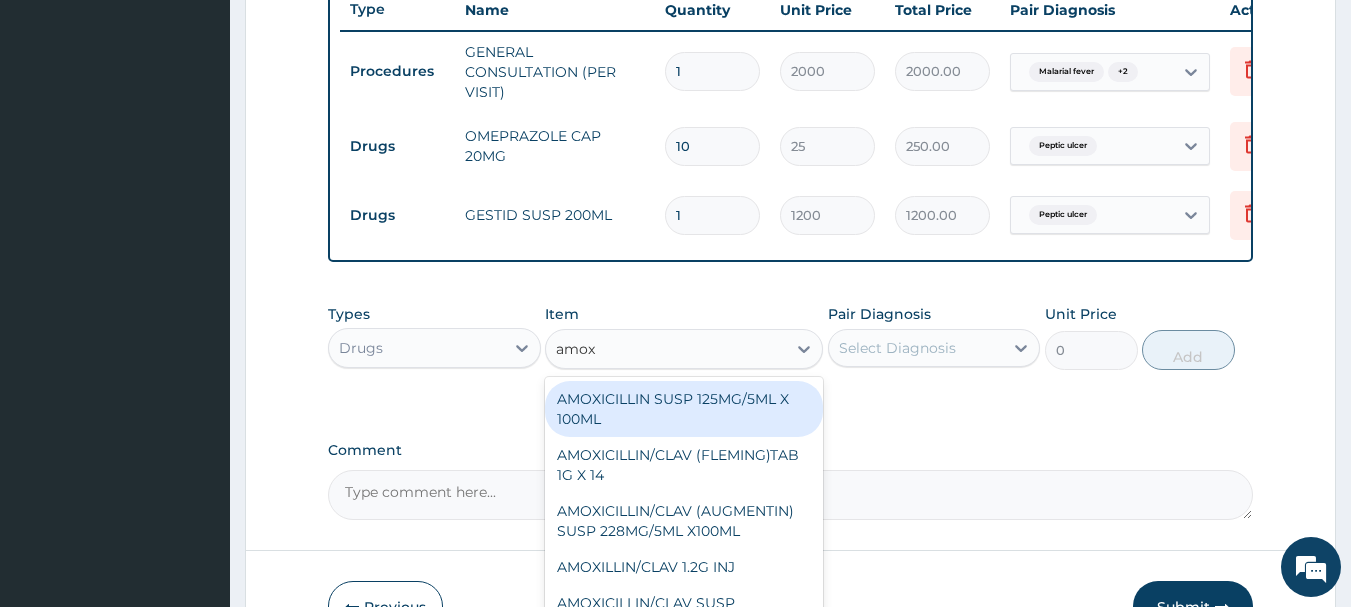 type on "amoxi" 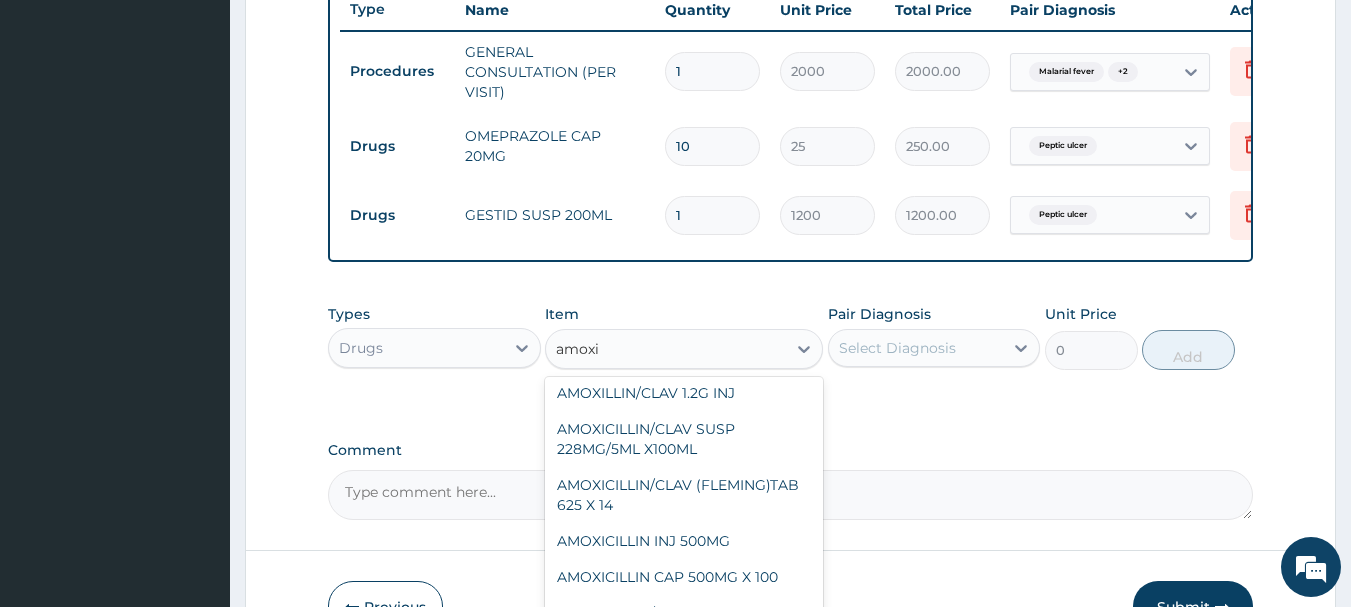scroll, scrollTop: 183, scrollLeft: 0, axis: vertical 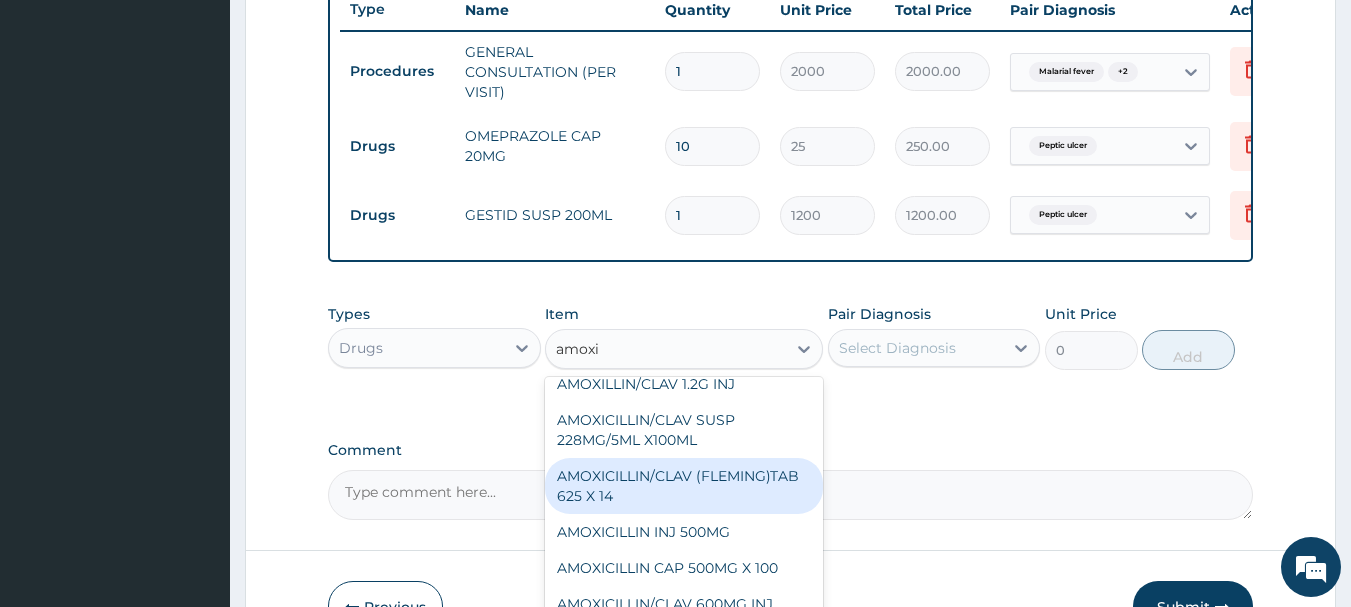 click on "AMOXICILLIN/CLAV (FLEMING)TAB 625 X 14" at bounding box center (684, 486) 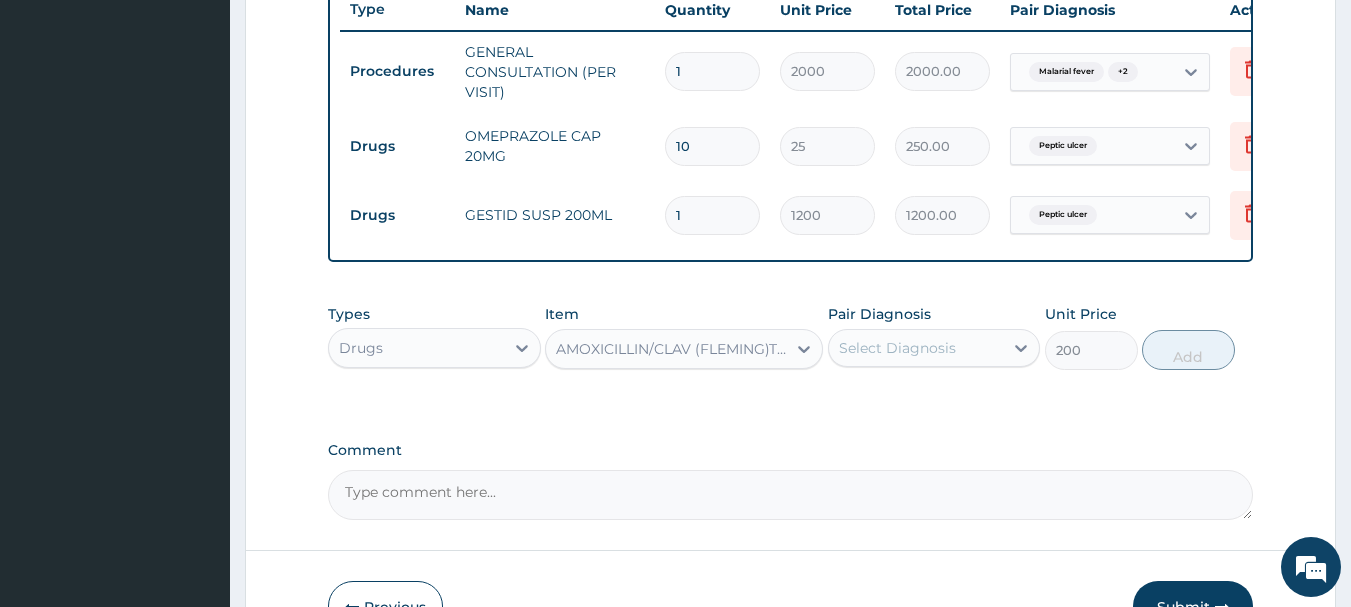 click on "Select Diagnosis" at bounding box center (897, 348) 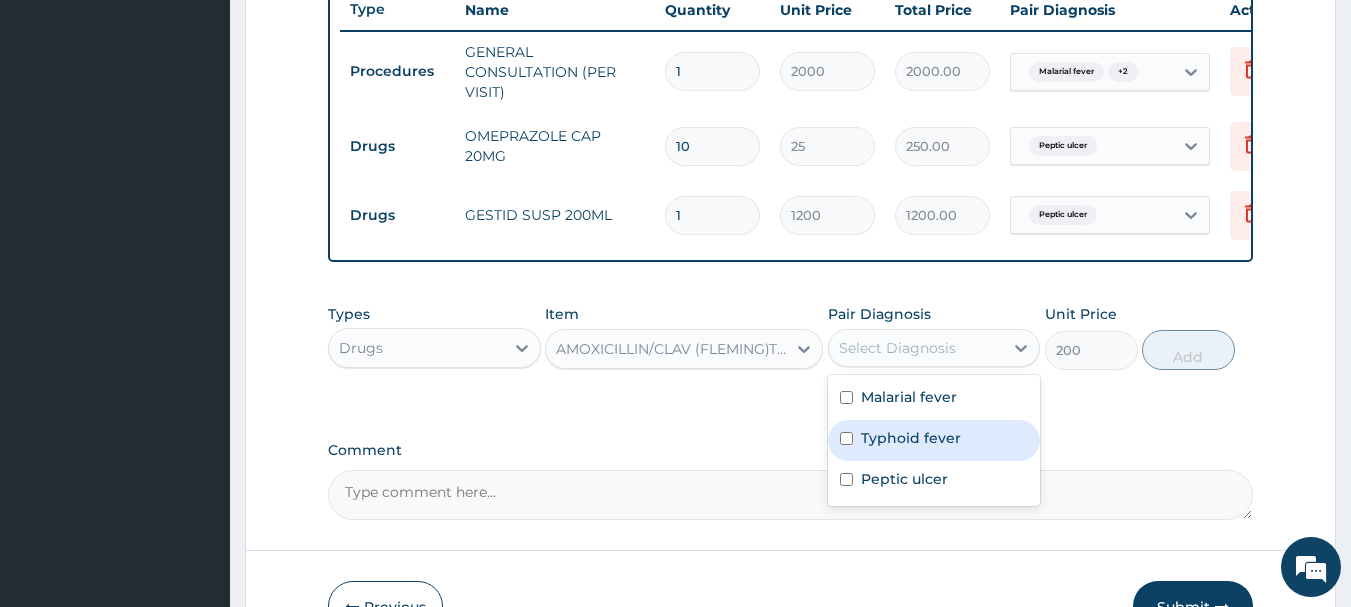 click on "Typhoid fever" at bounding box center [911, 438] 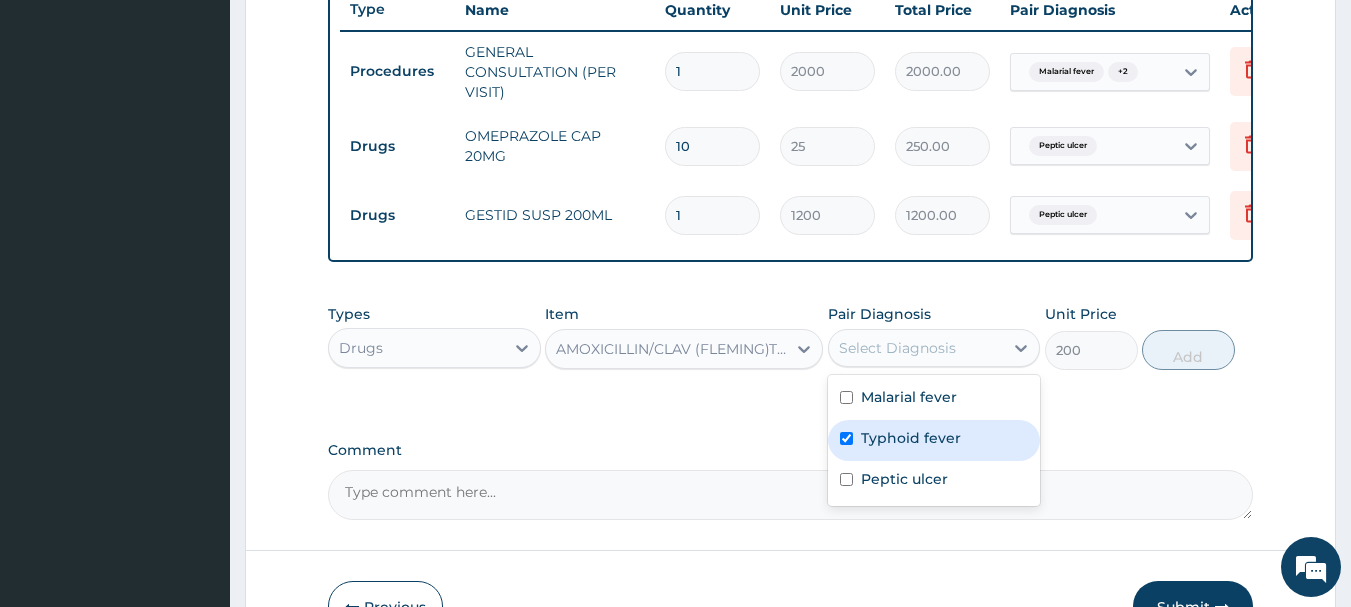 checkbox on "true" 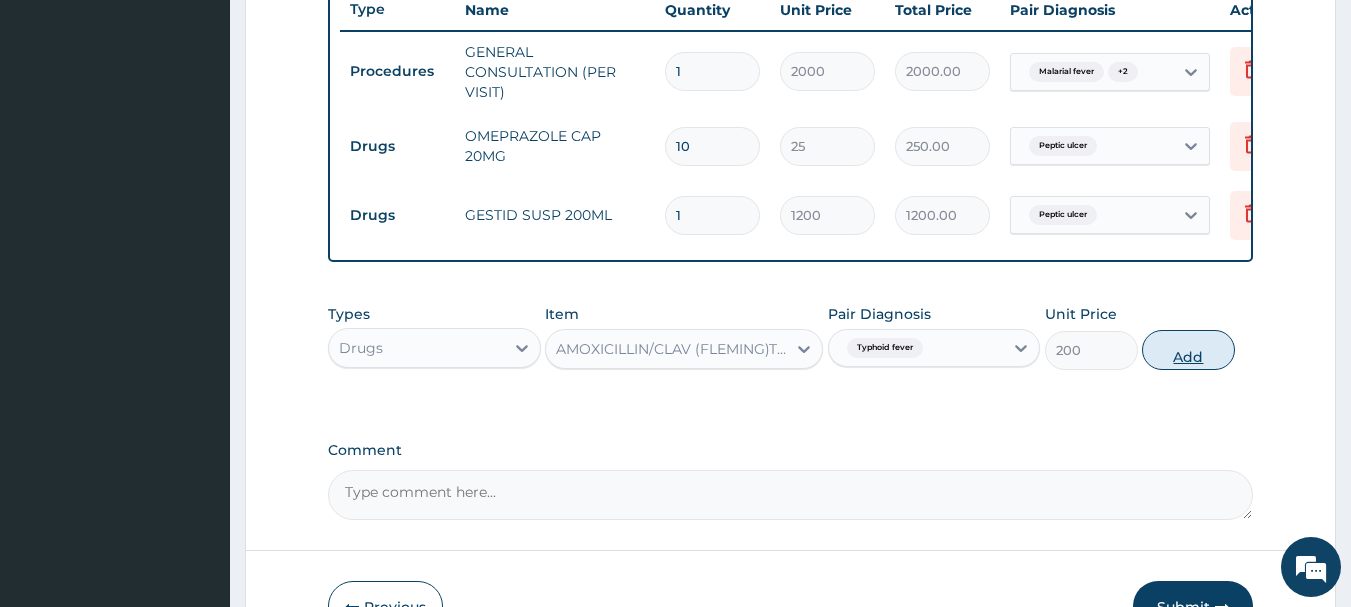 click on "Add" at bounding box center [1188, 350] 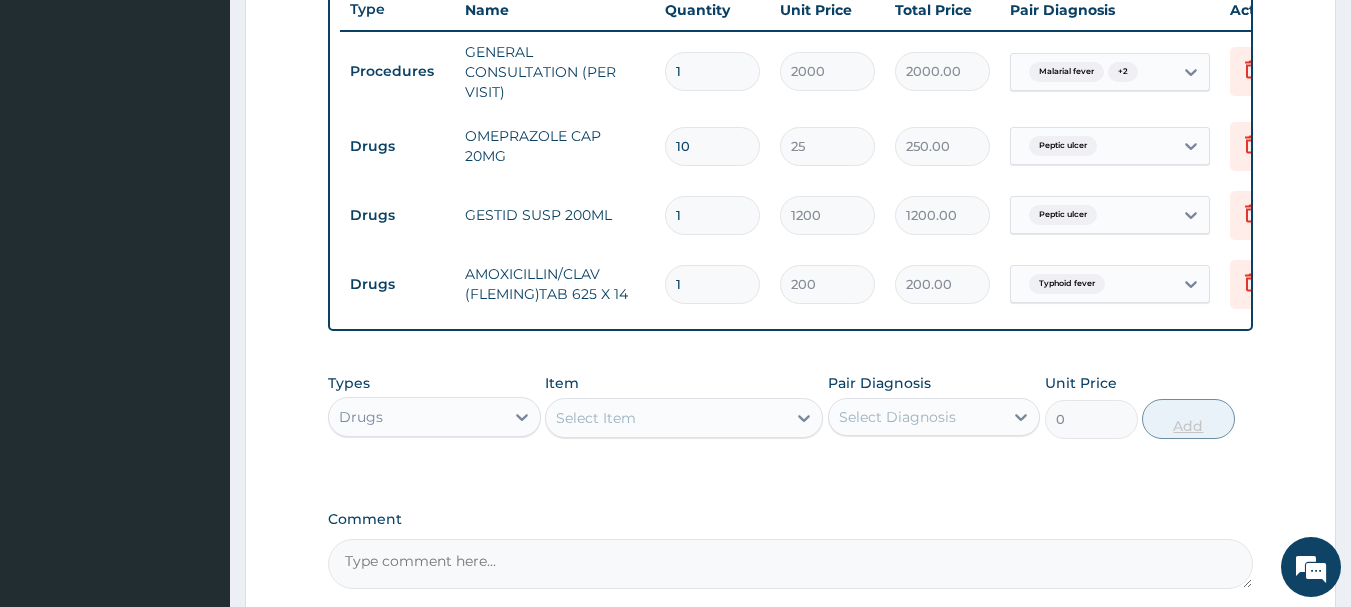 type on "10" 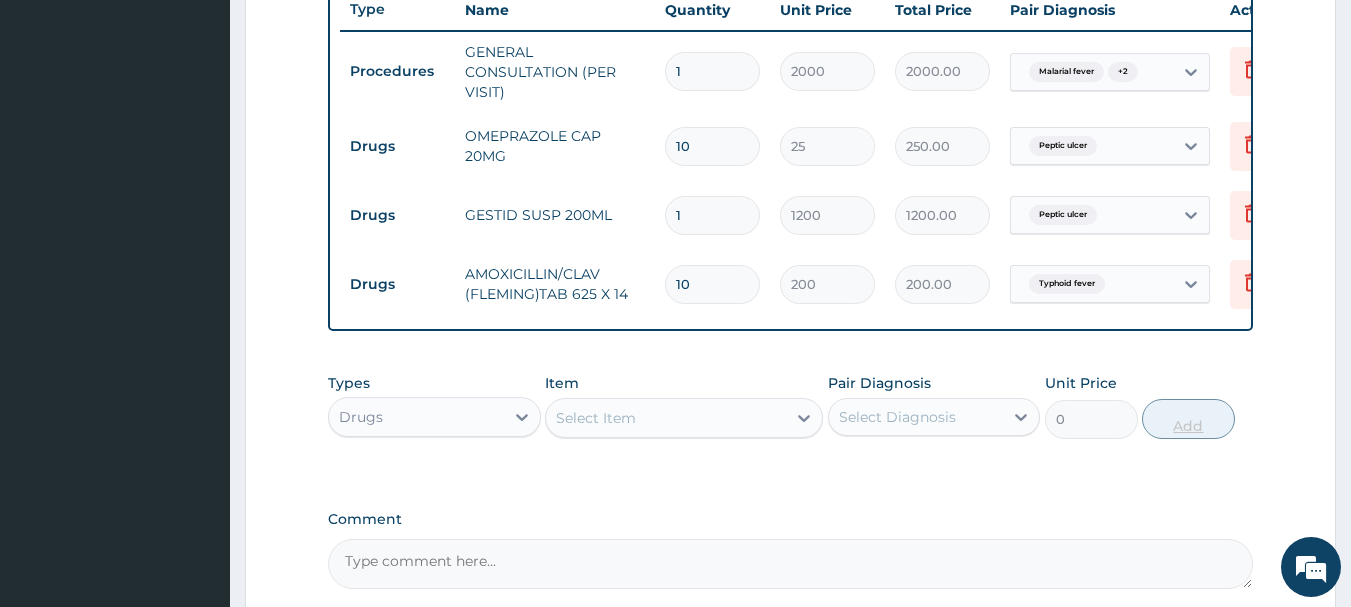 type on "2000.00" 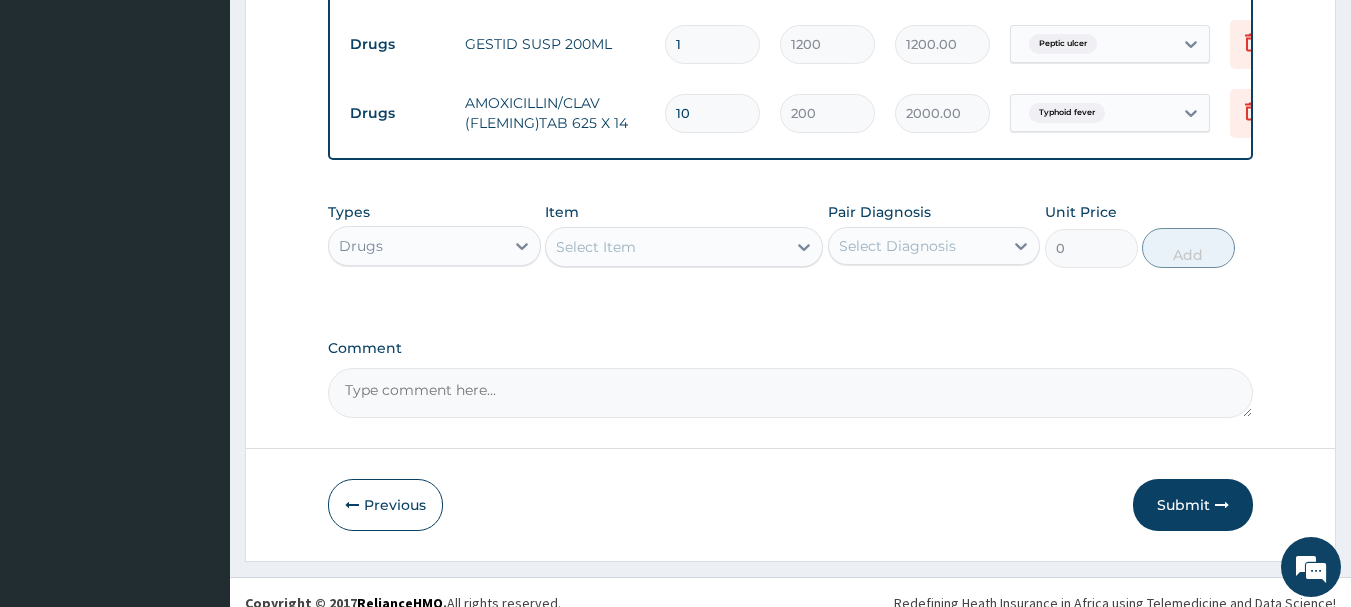scroll, scrollTop: 973, scrollLeft: 0, axis: vertical 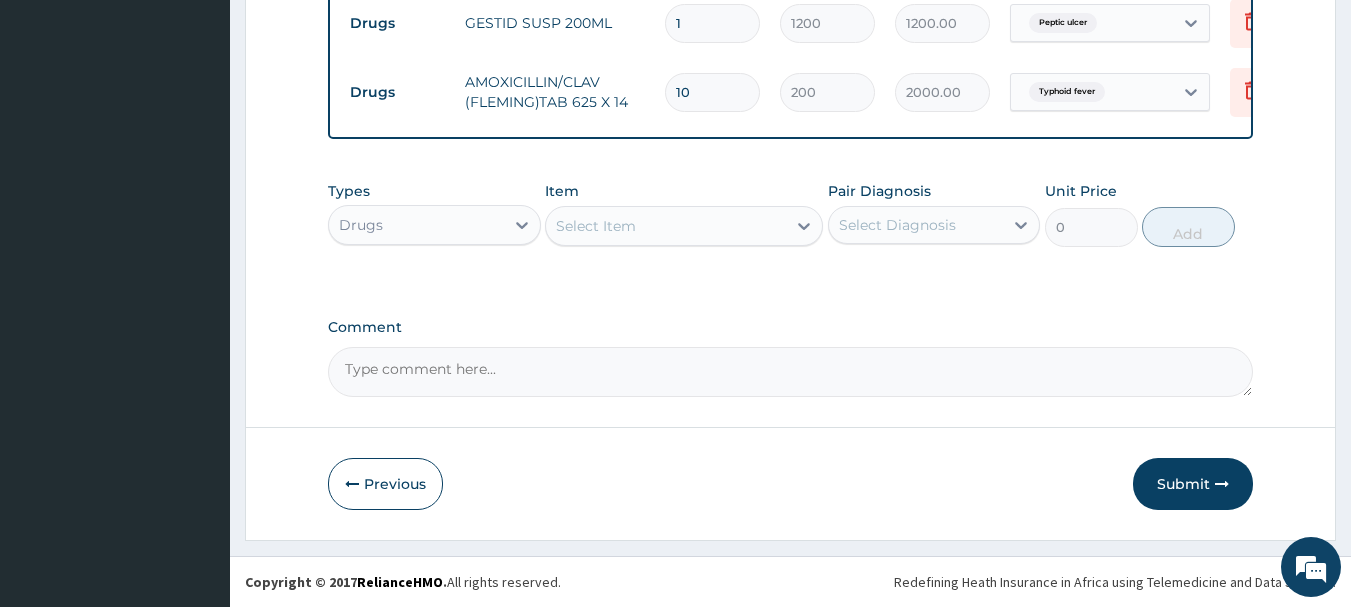 type on "10" 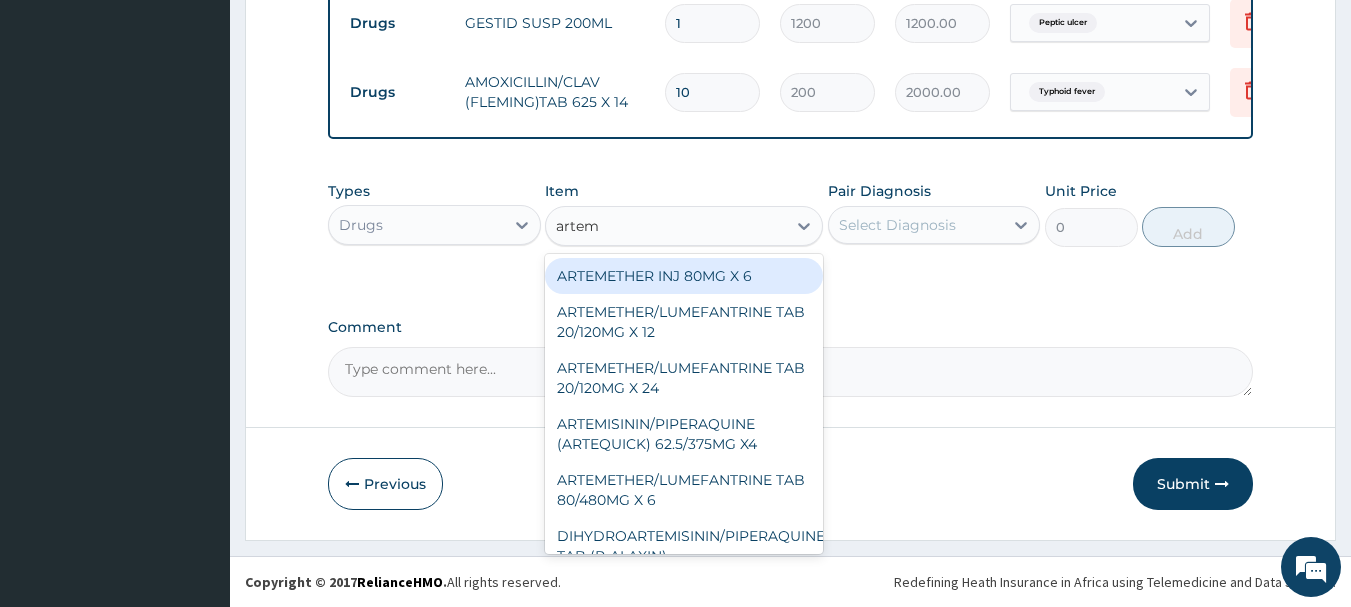 type on "arteme" 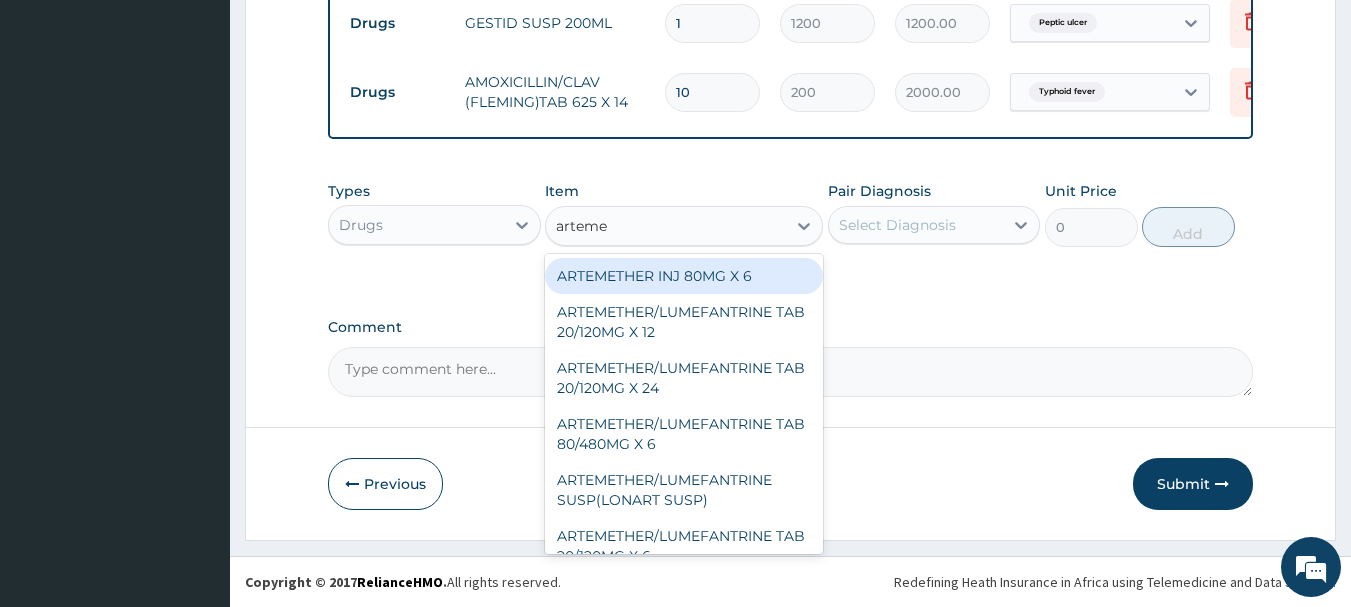 click on "ARTEMETHER INJ 80MG X 6" at bounding box center [684, 276] 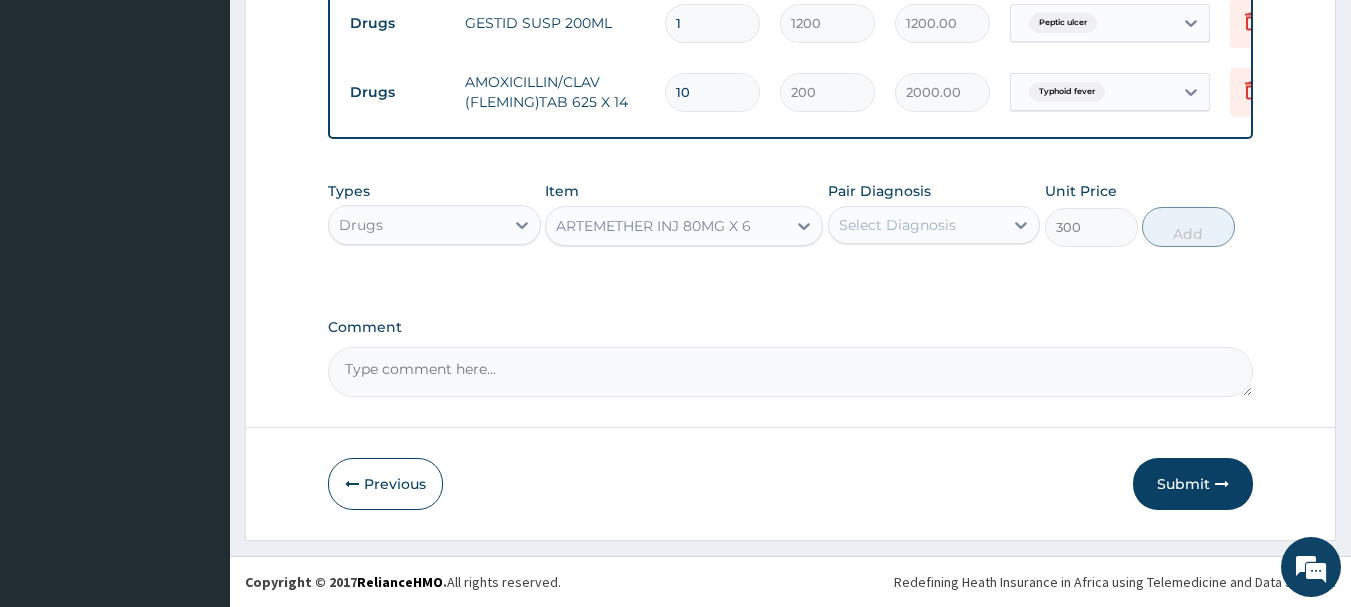 click on "Select Diagnosis" at bounding box center [897, 225] 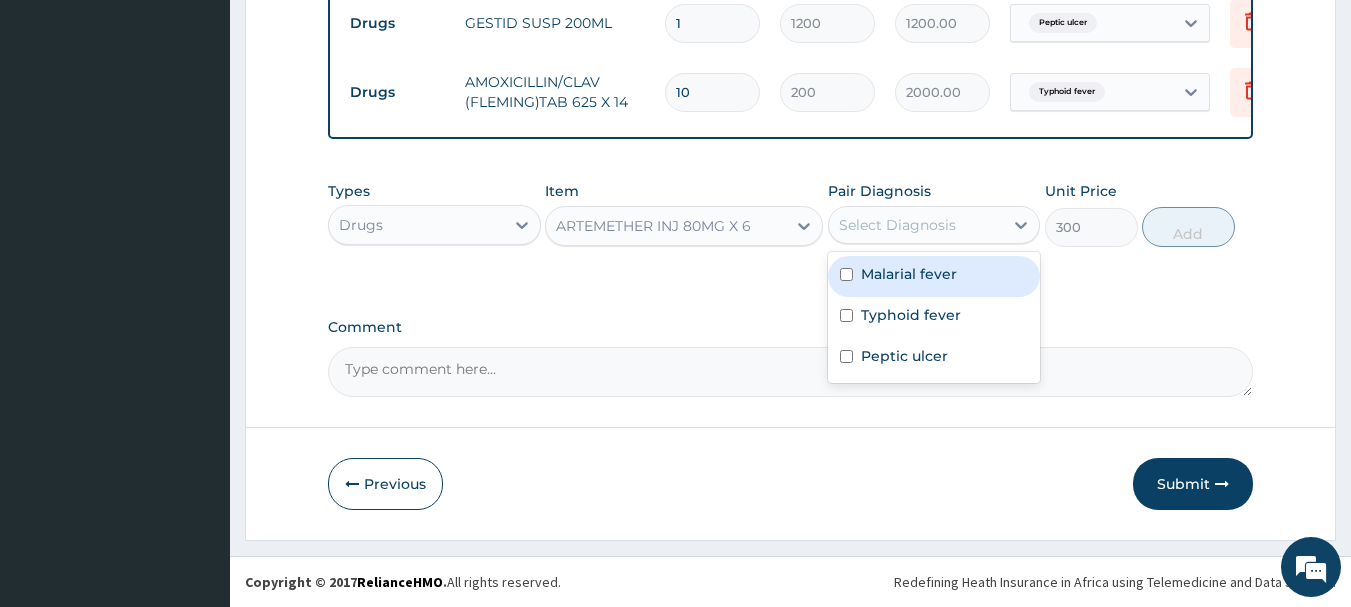 click on "Malarial fever" at bounding box center (934, 276) 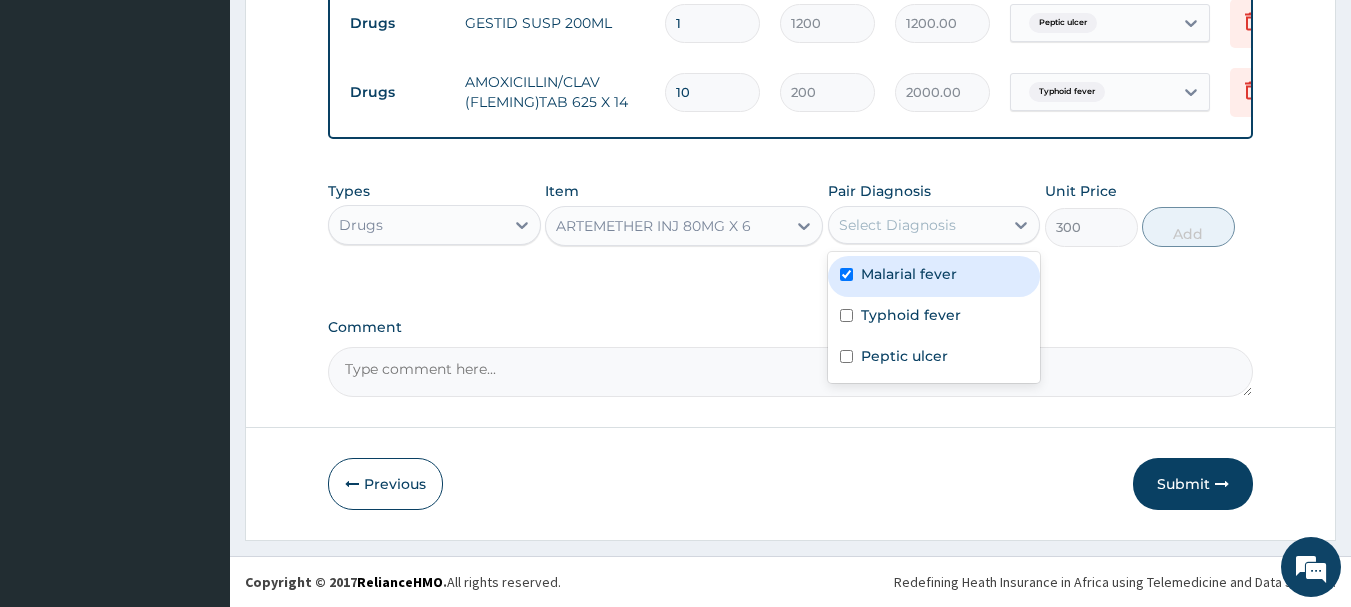 checkbox on "true" 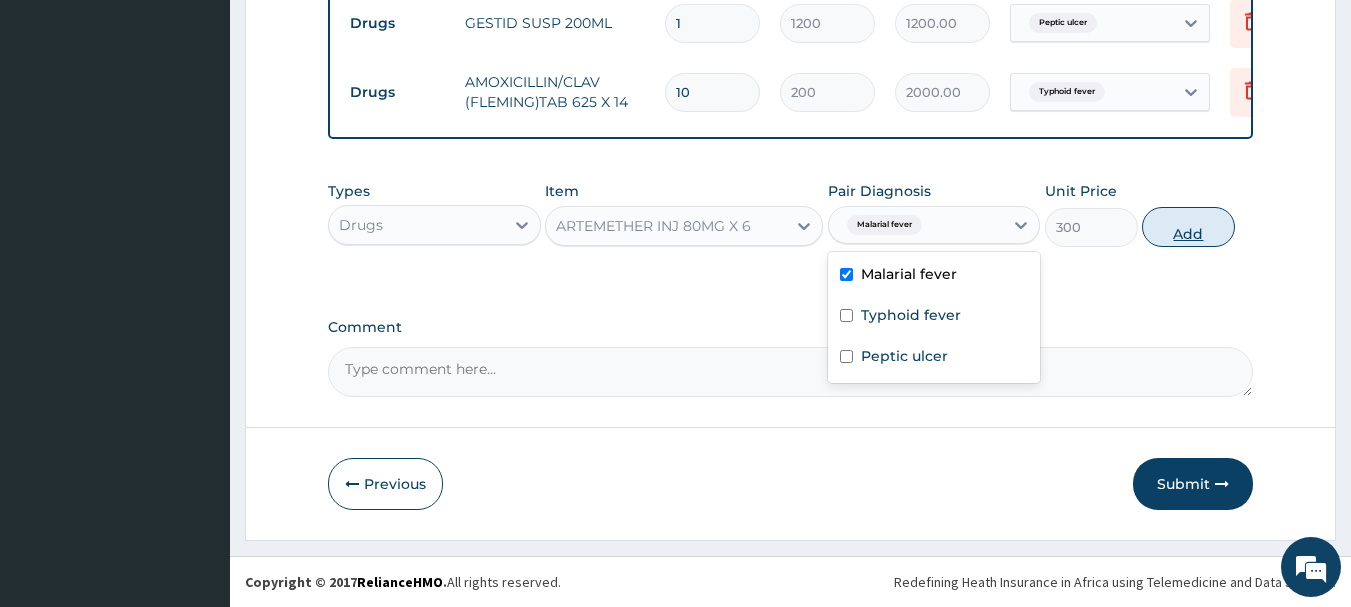 click on "Add" at bounding box center [1188, 227] 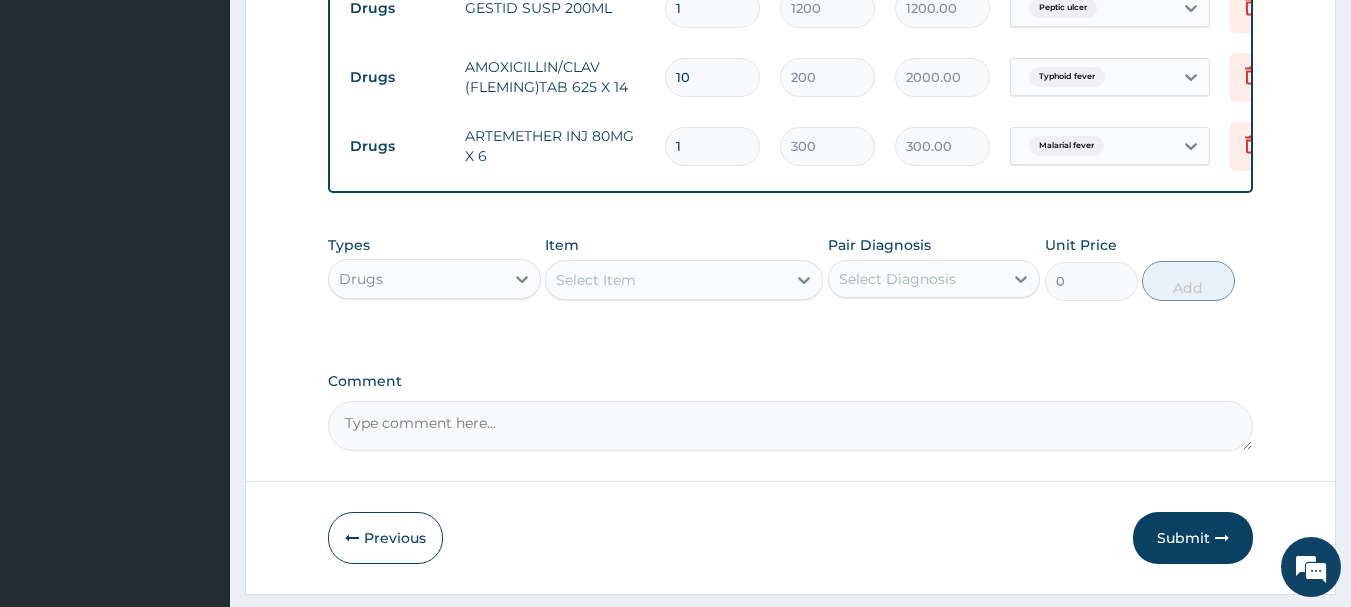 type 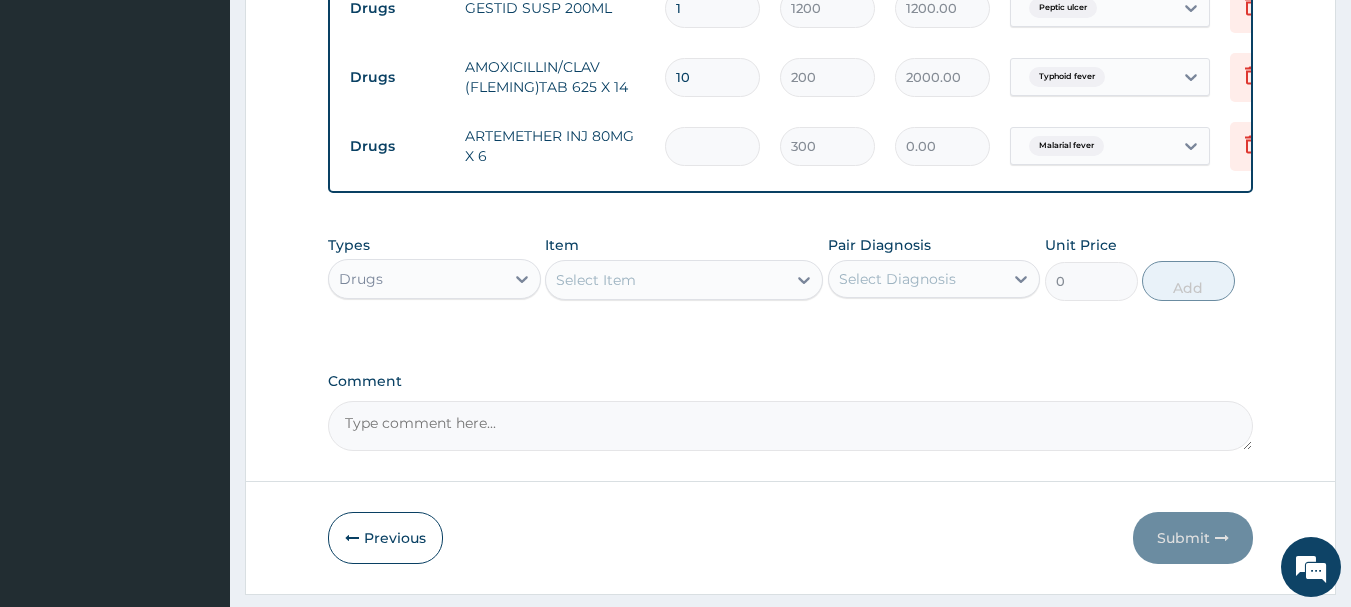type on "0.00" 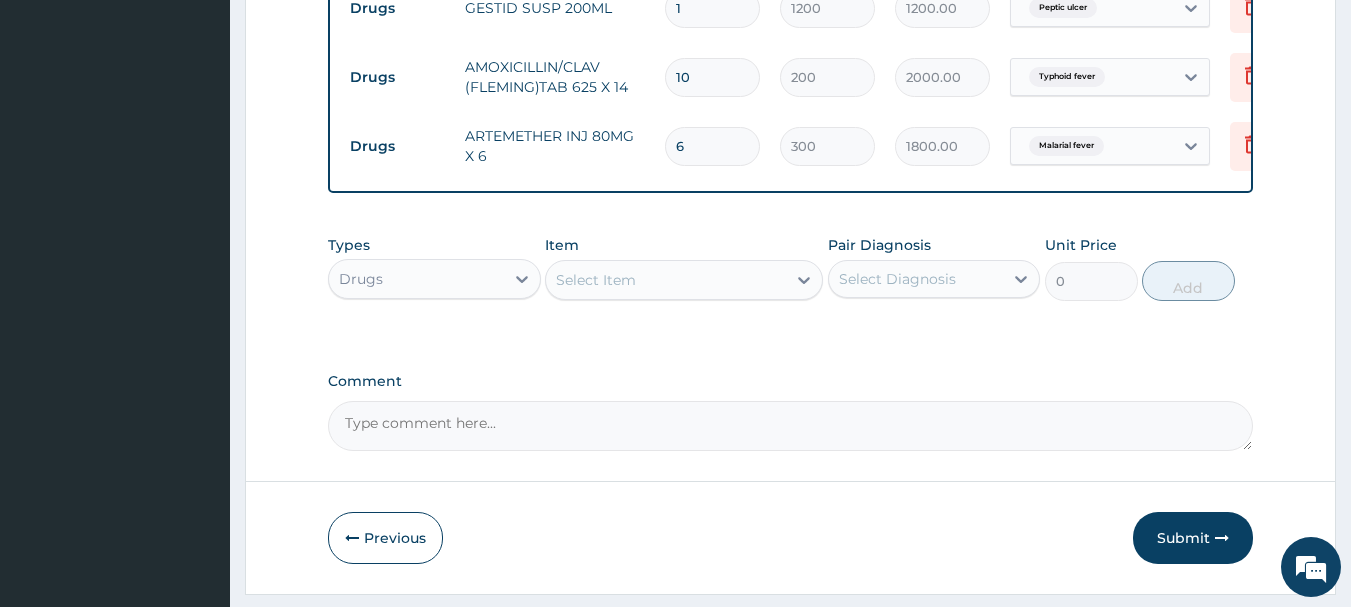 type on "6" 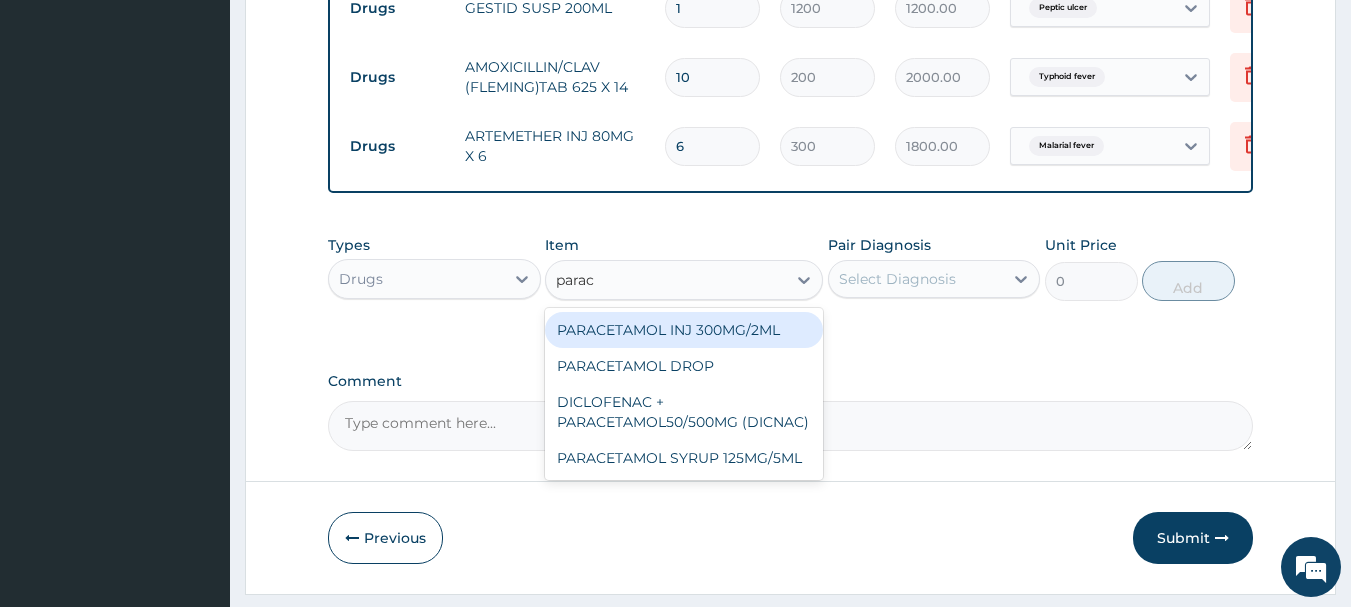 type on "parace" 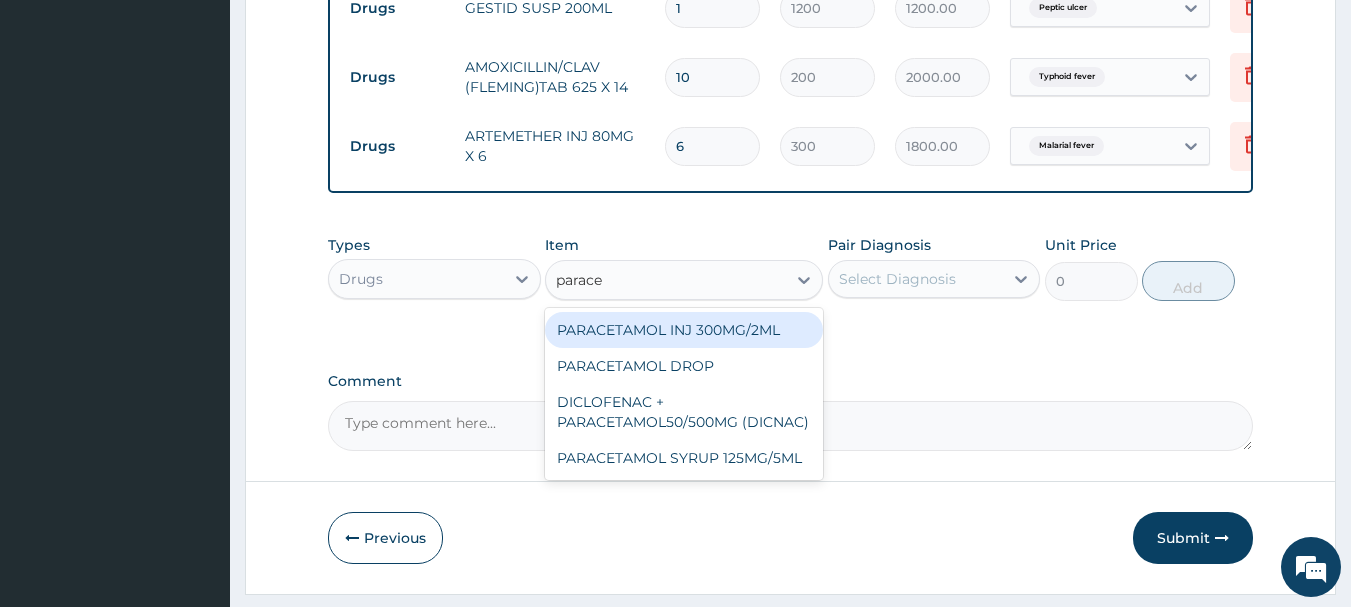click on "PARACETAMOL INJ 300MG/2ML" at bounding box center [684, 330] 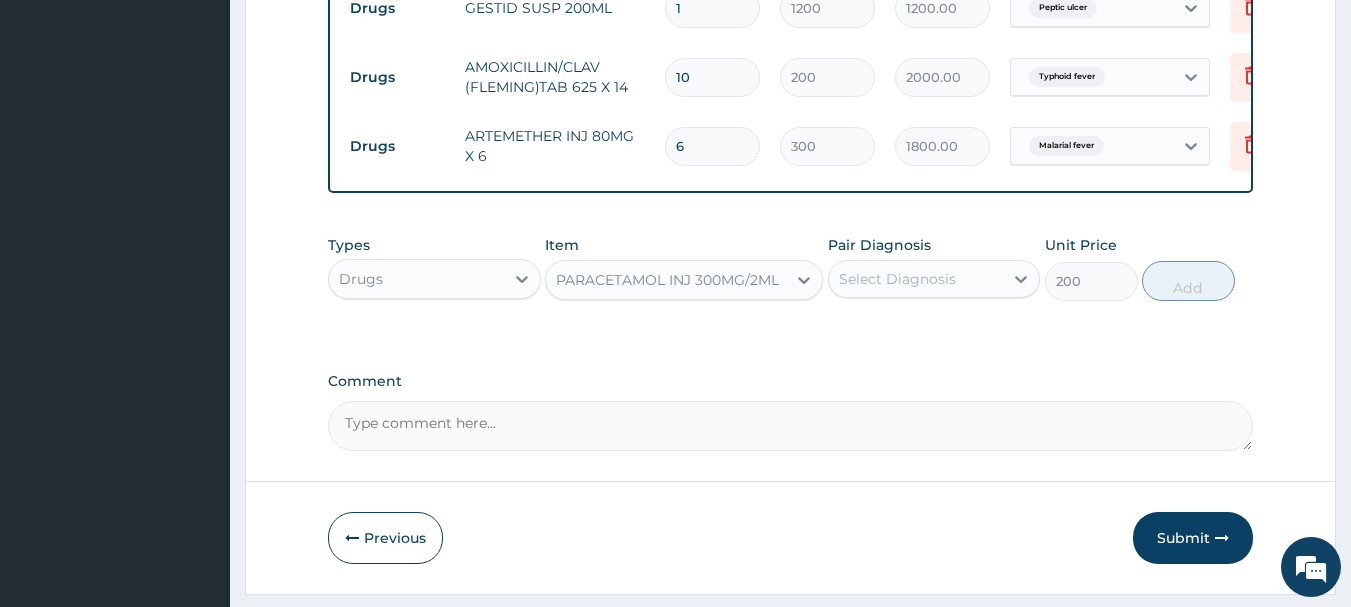 click on "Select Diagnosis" at bounding box center [897, 279] 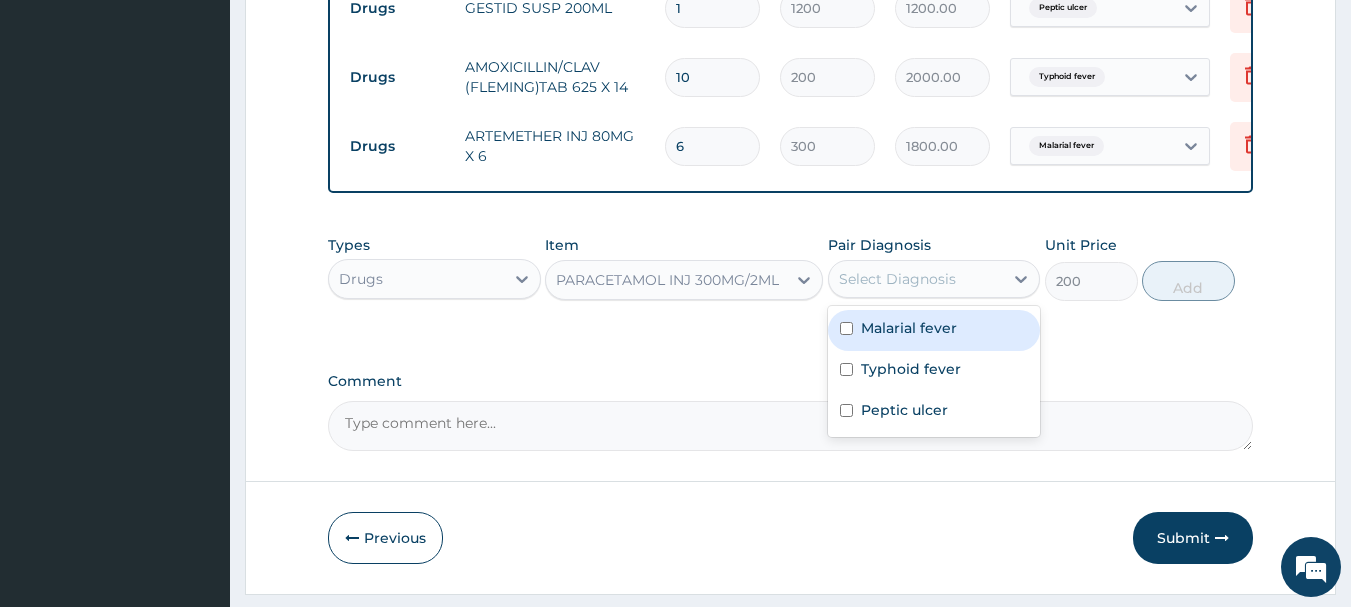 click on "Malarial fever" at bounding box center (909, 328) 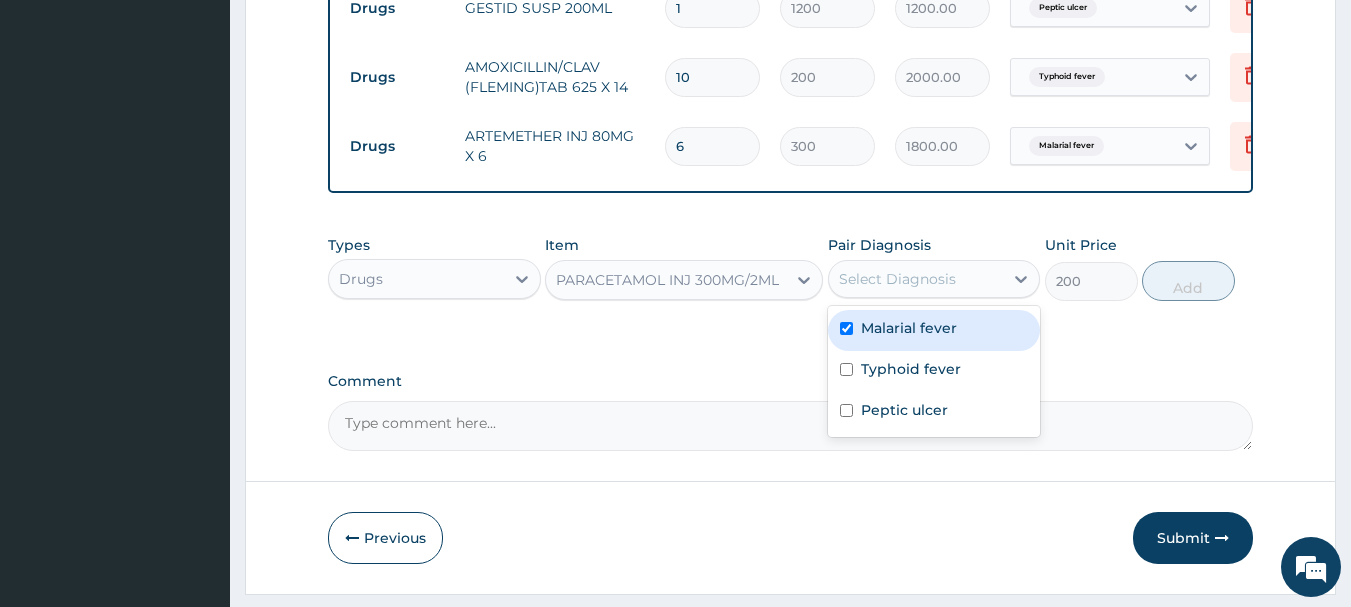 checkbox on "true" 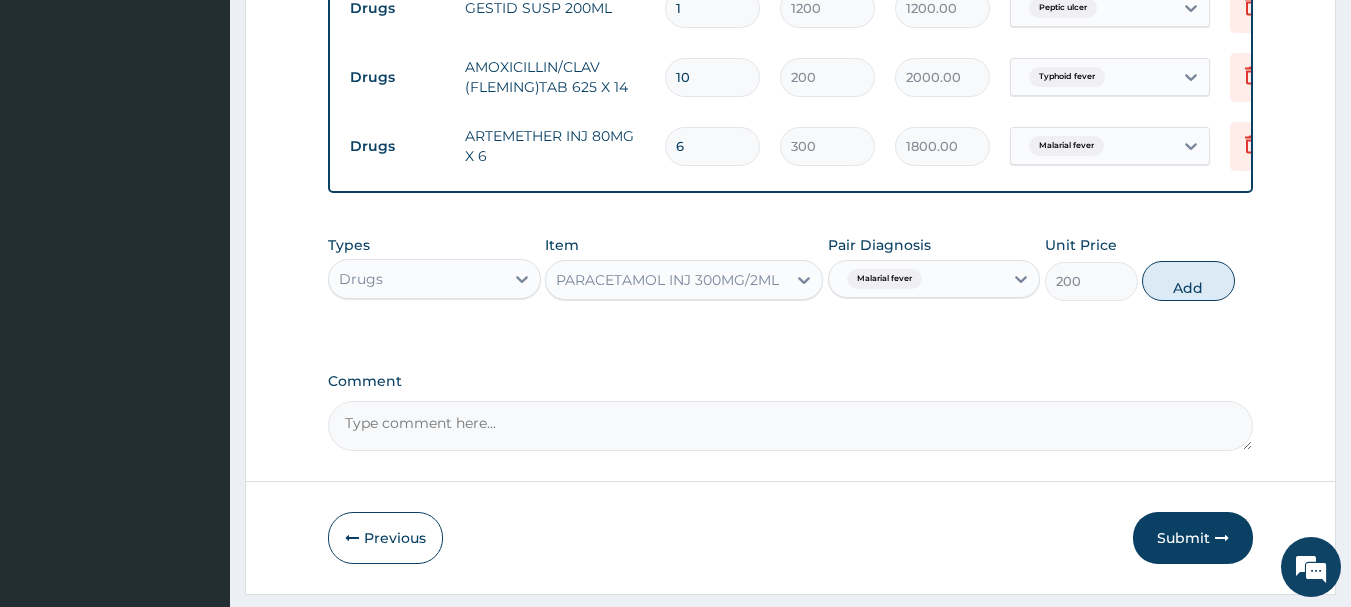 click on "Add" at bounding box center [1188, 281] 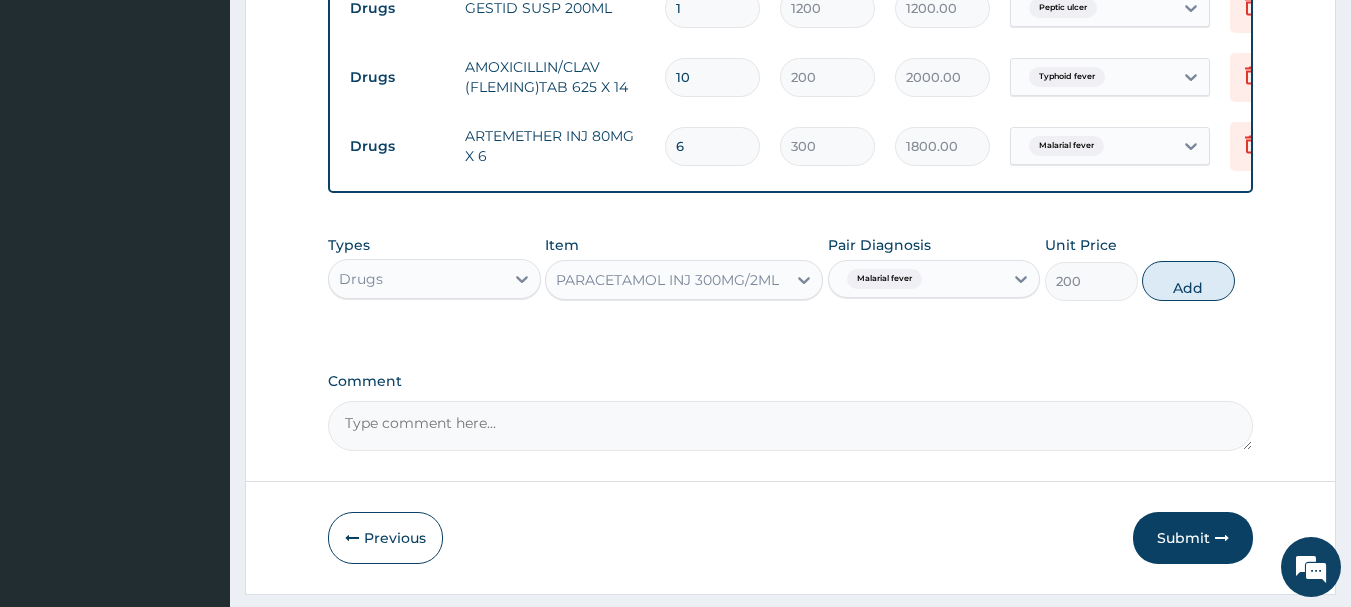 type on "0" 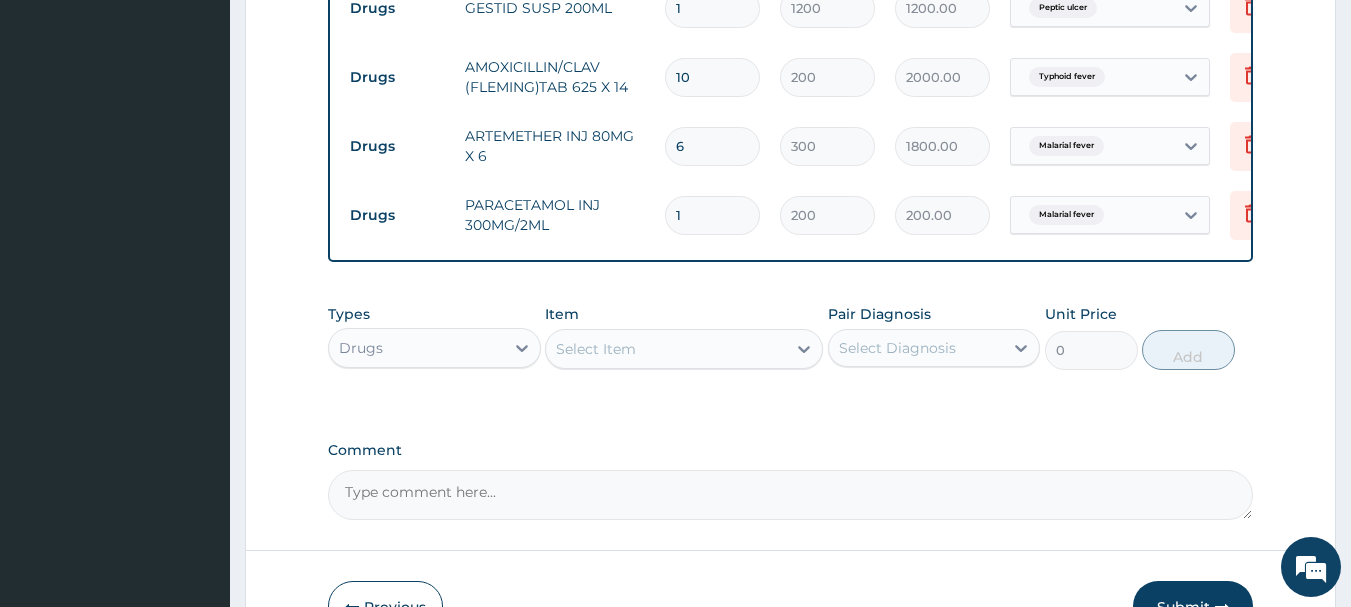 click on "Select Item" at bounding box center (666, 349) 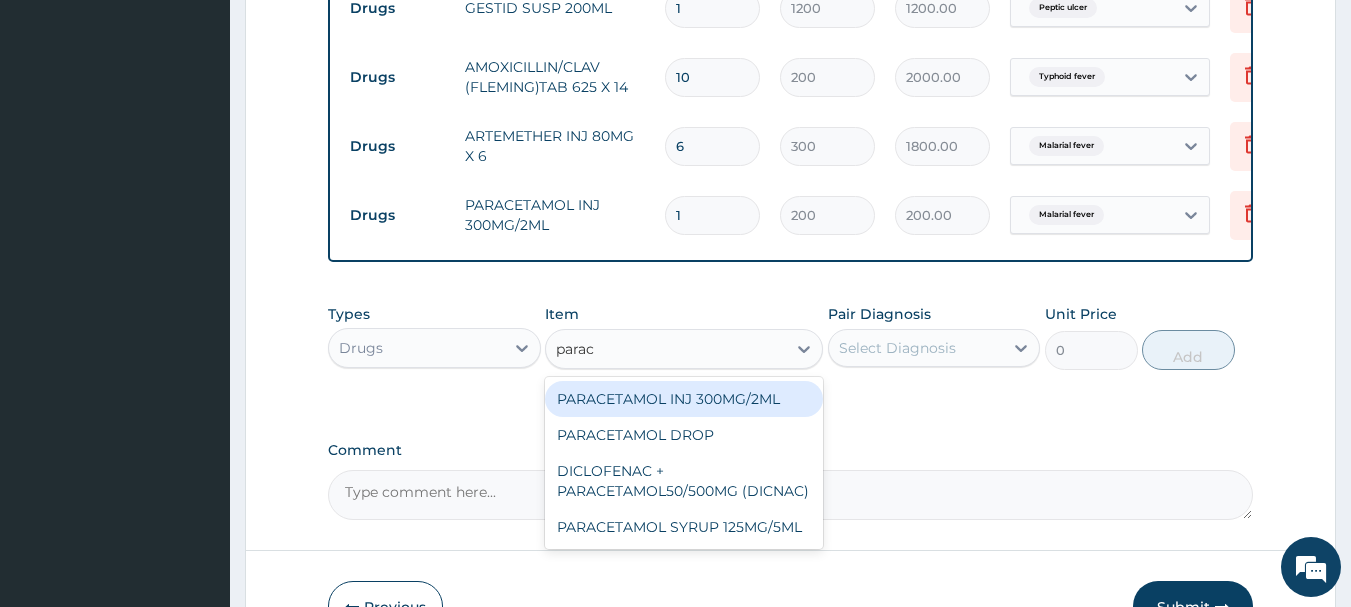 type on "parace" 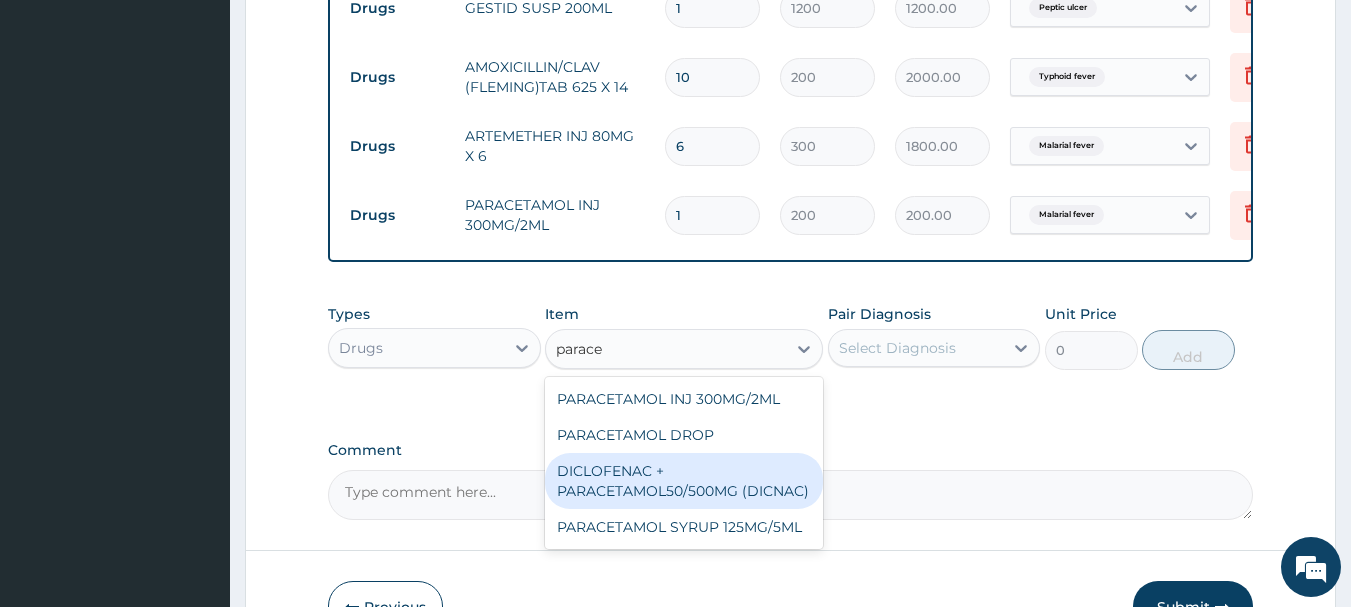 click on "DICLOFENAC + PARACETAMOL50/500MG (DICNAC)" at bounding box center (684, 481) 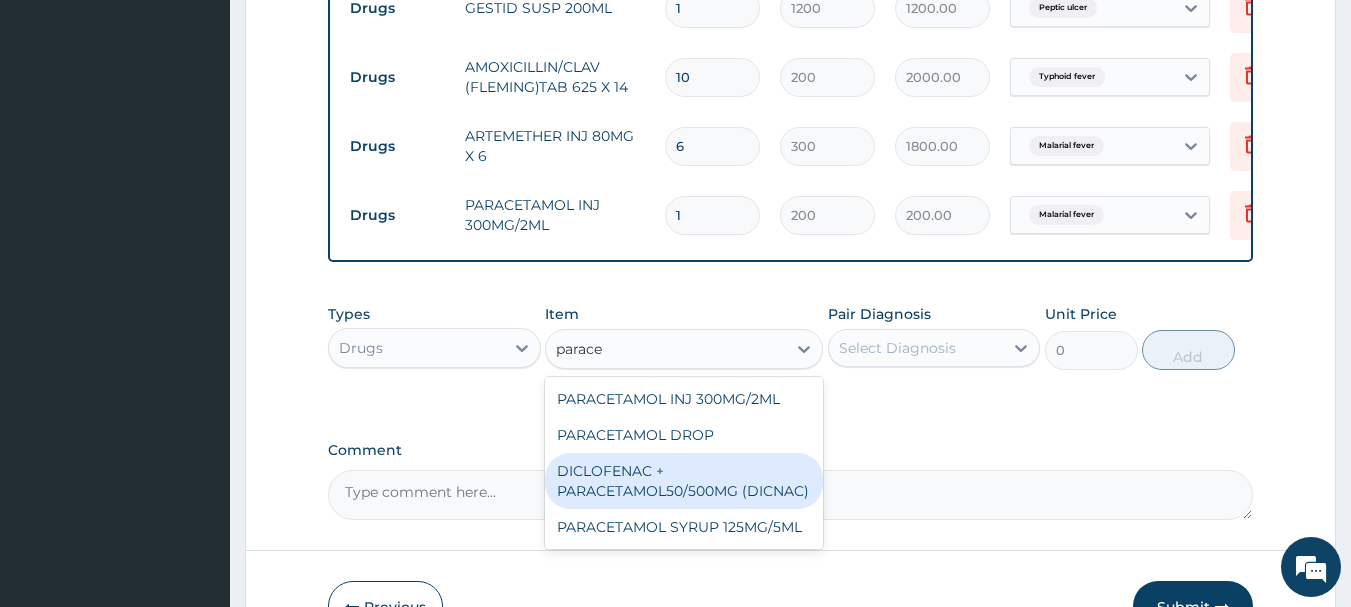 type 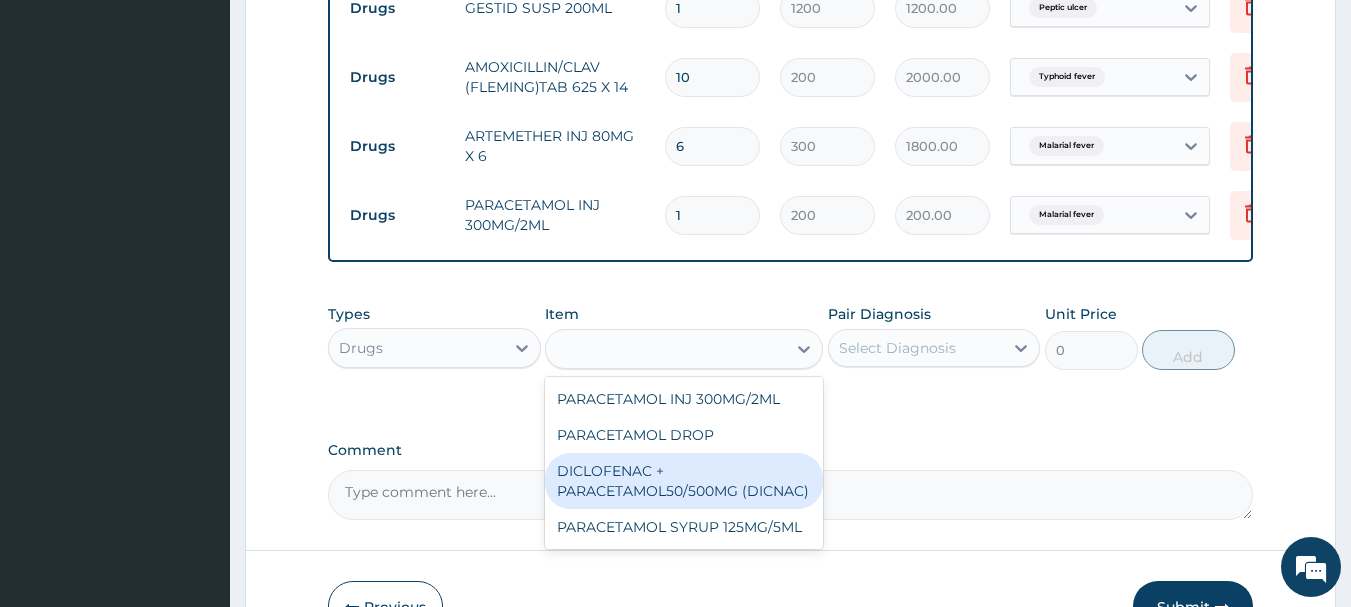 type on "40" 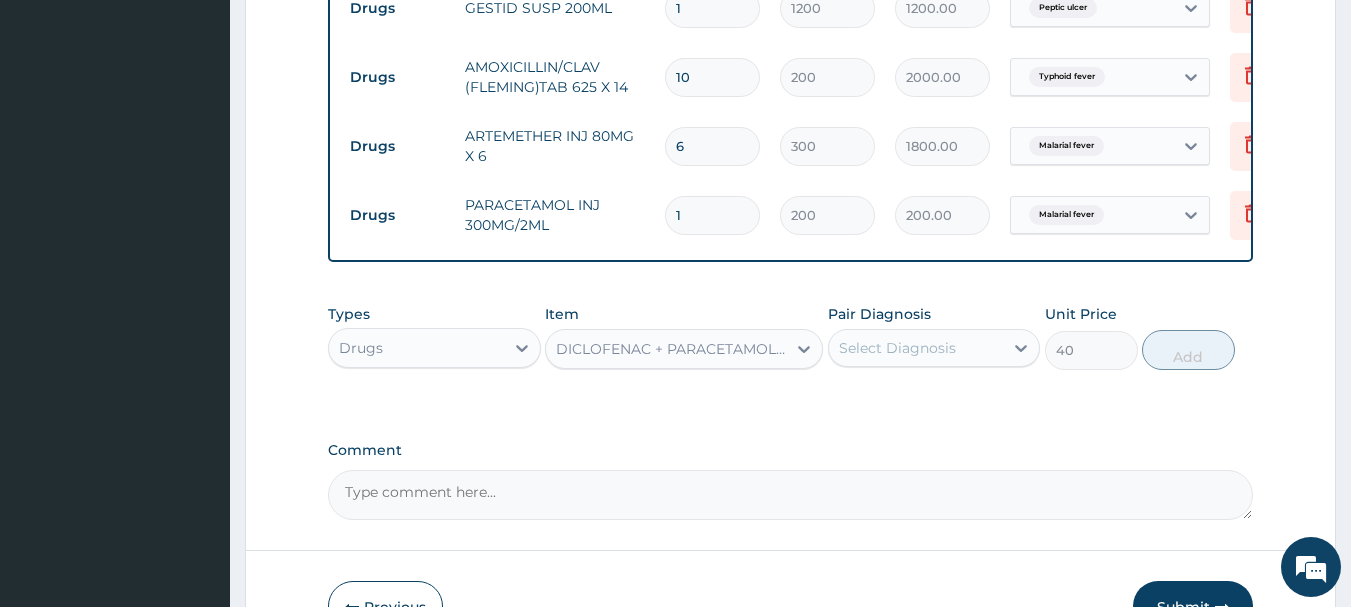 click on "Select Diagnosis" at bounding box center (916, 348) 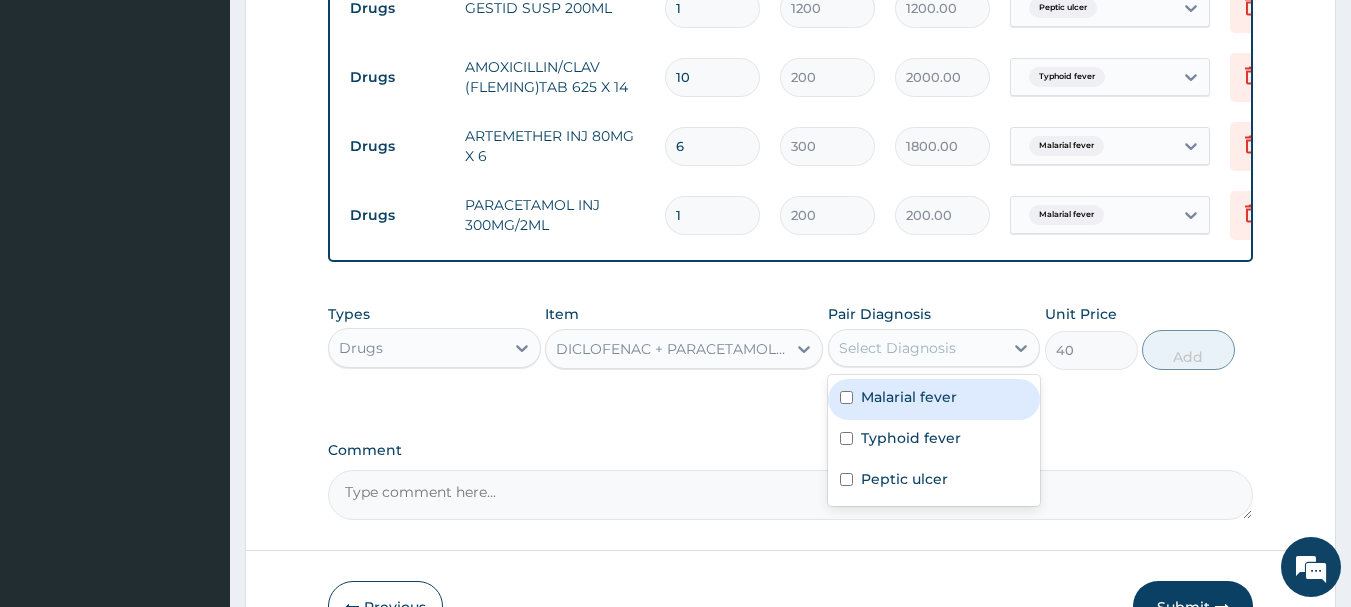 click on "Malarial fever" at bounding box center [909, 397] 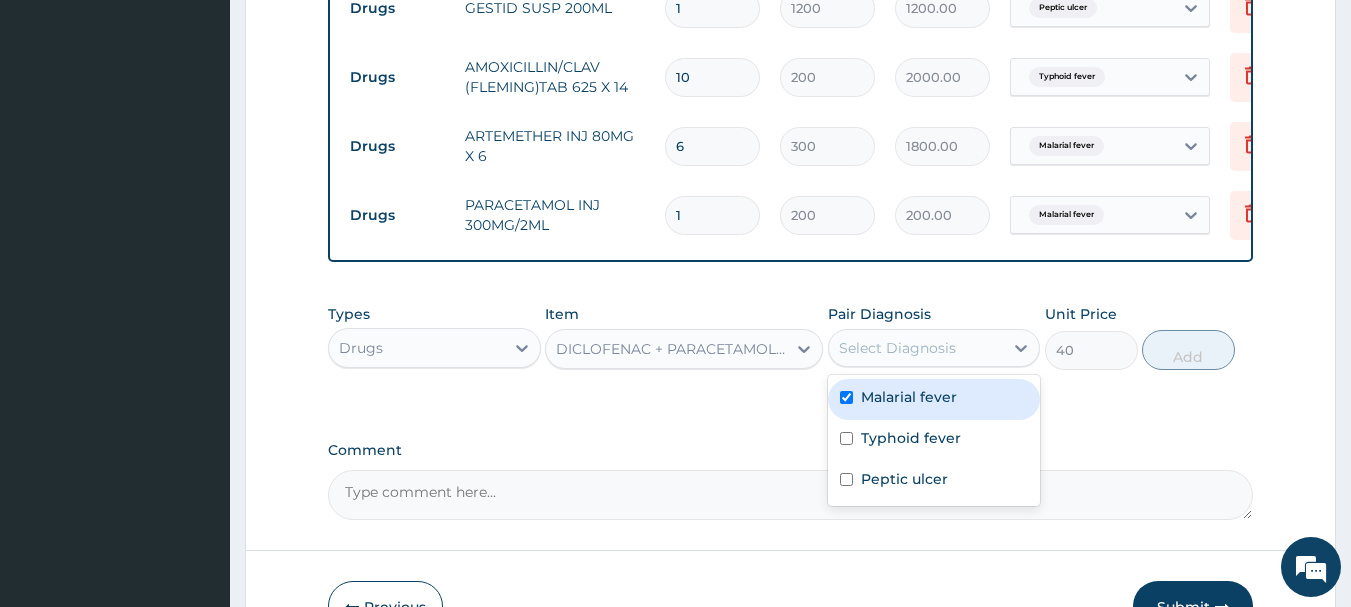 checkbox on "true" 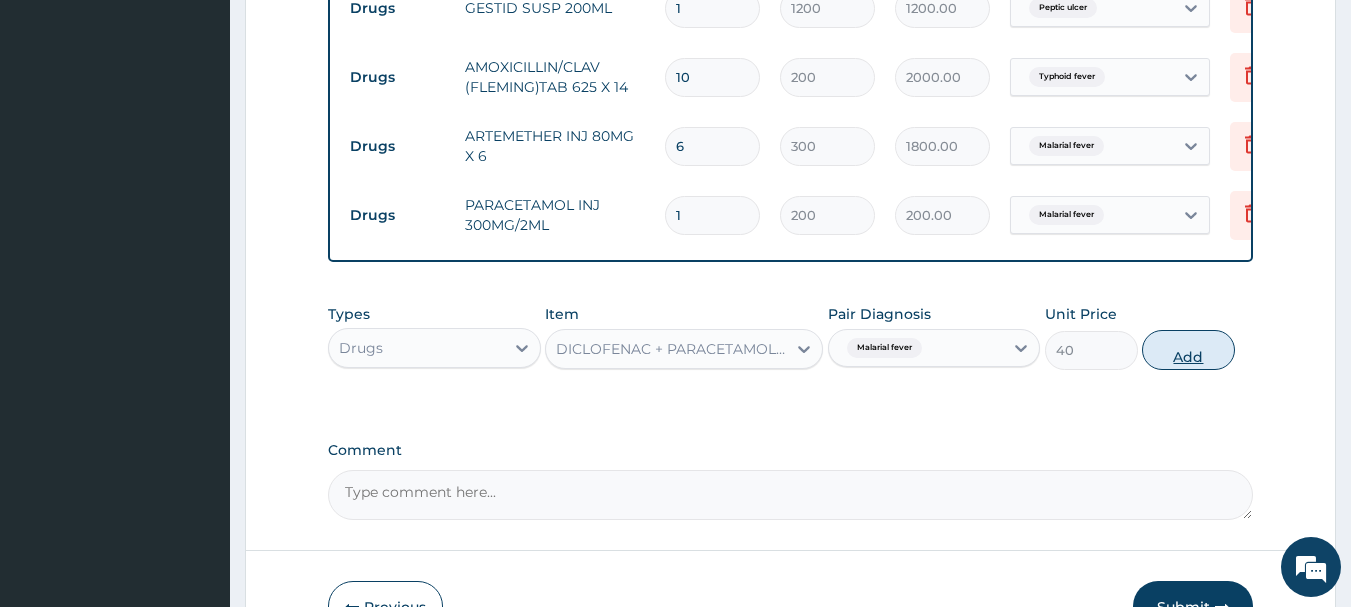 click on "Add" at bounding box center [1188, 350] 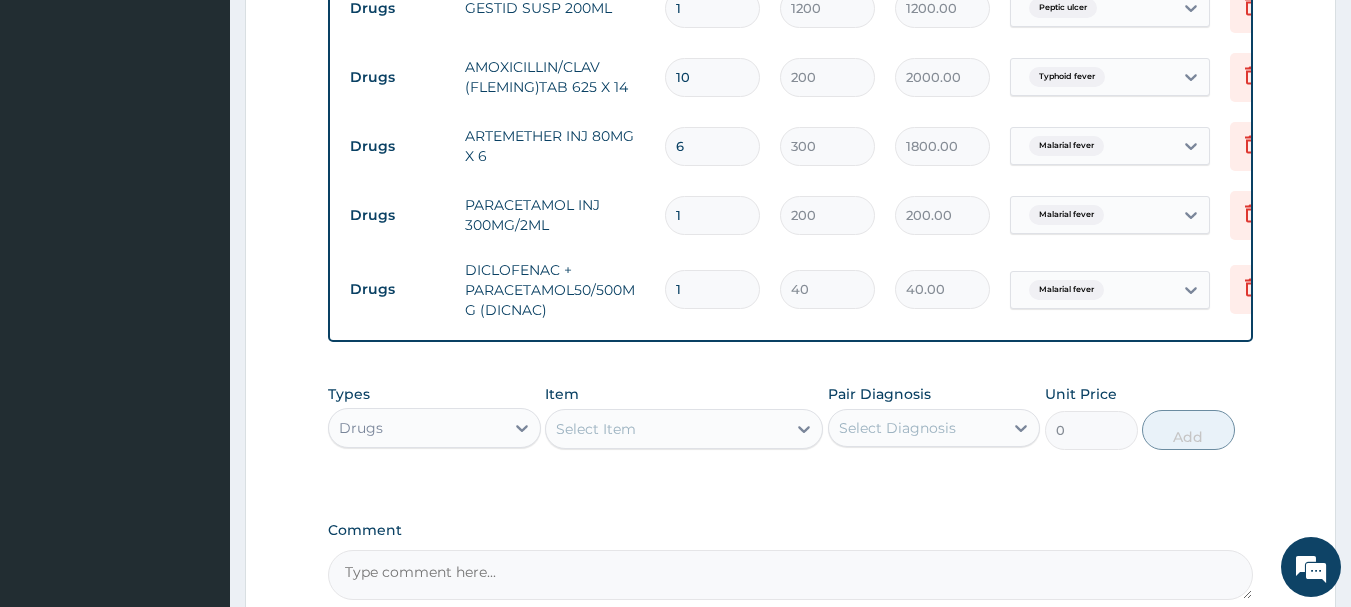 type on "18" 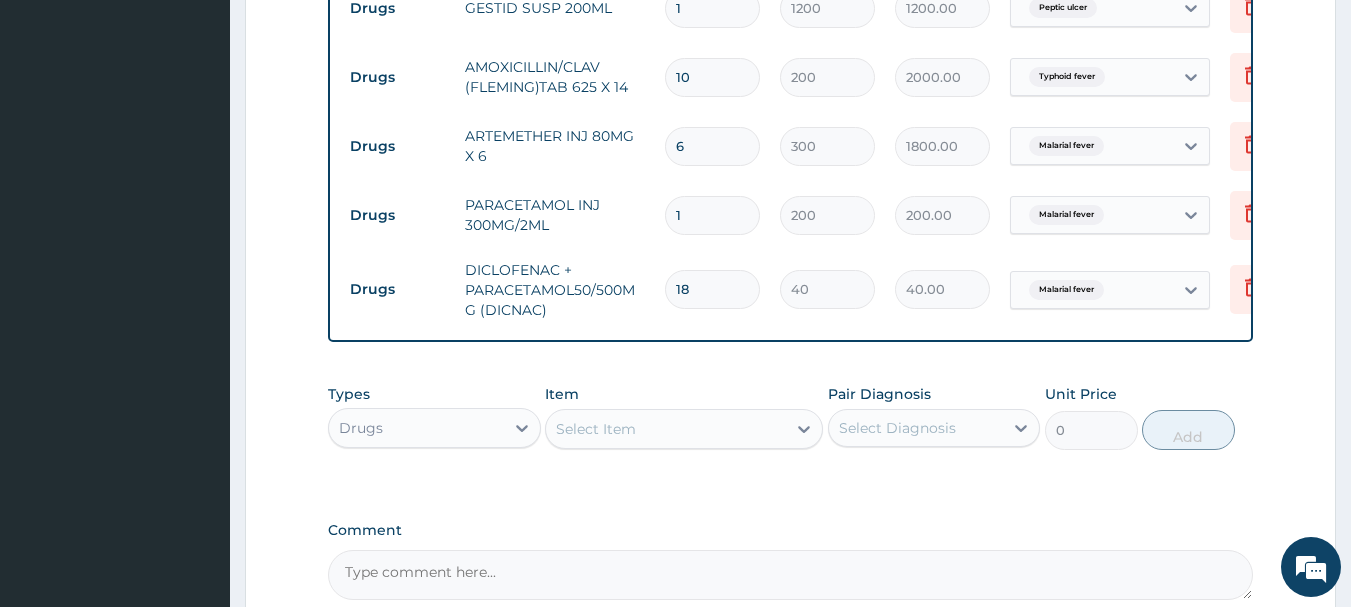 type on "720.00" 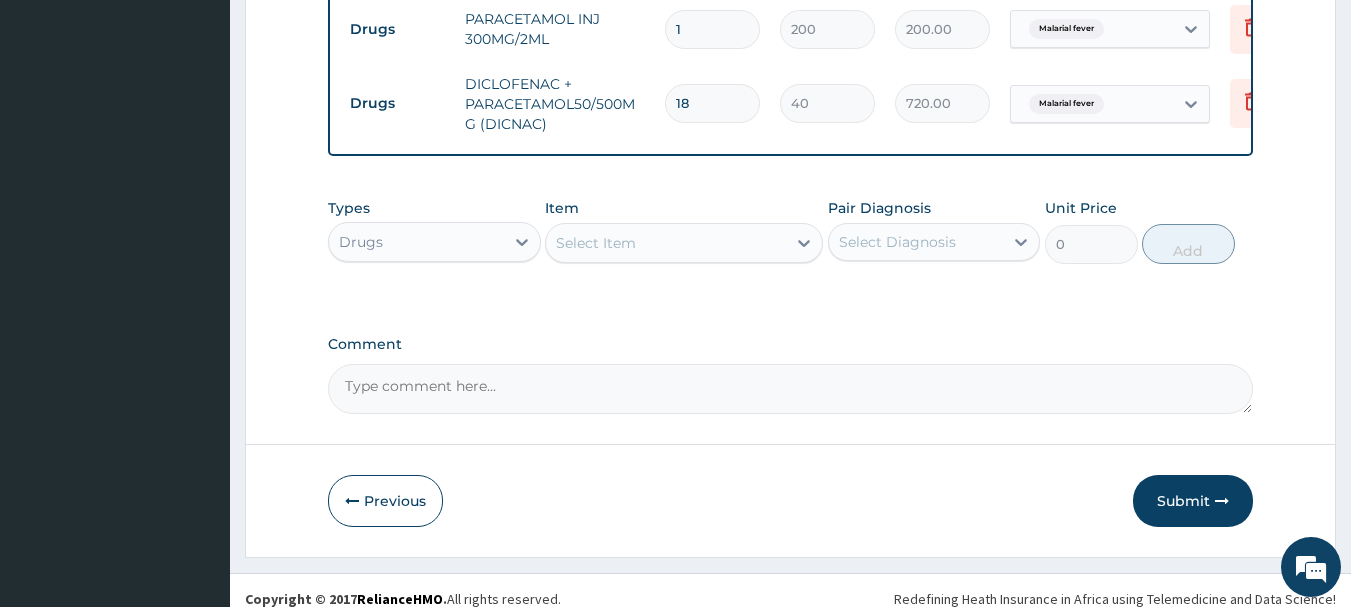 scroll, scrollTop: 1191, scrollLeft: 0, axis: vertical 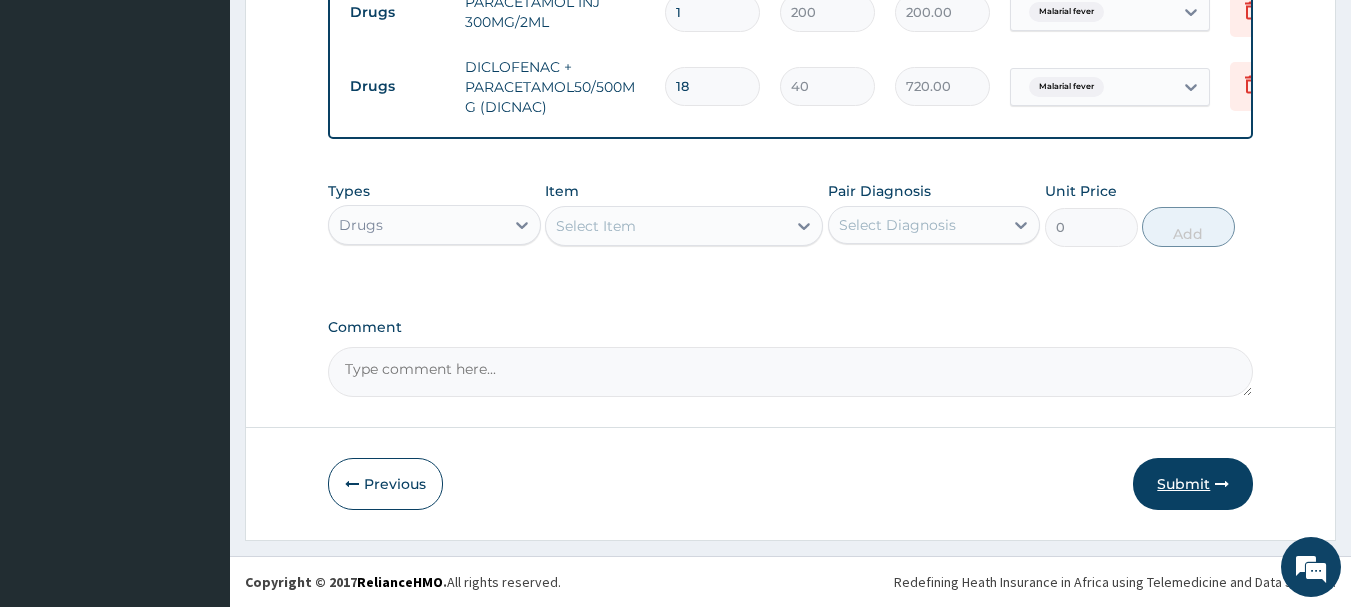 type on "18" 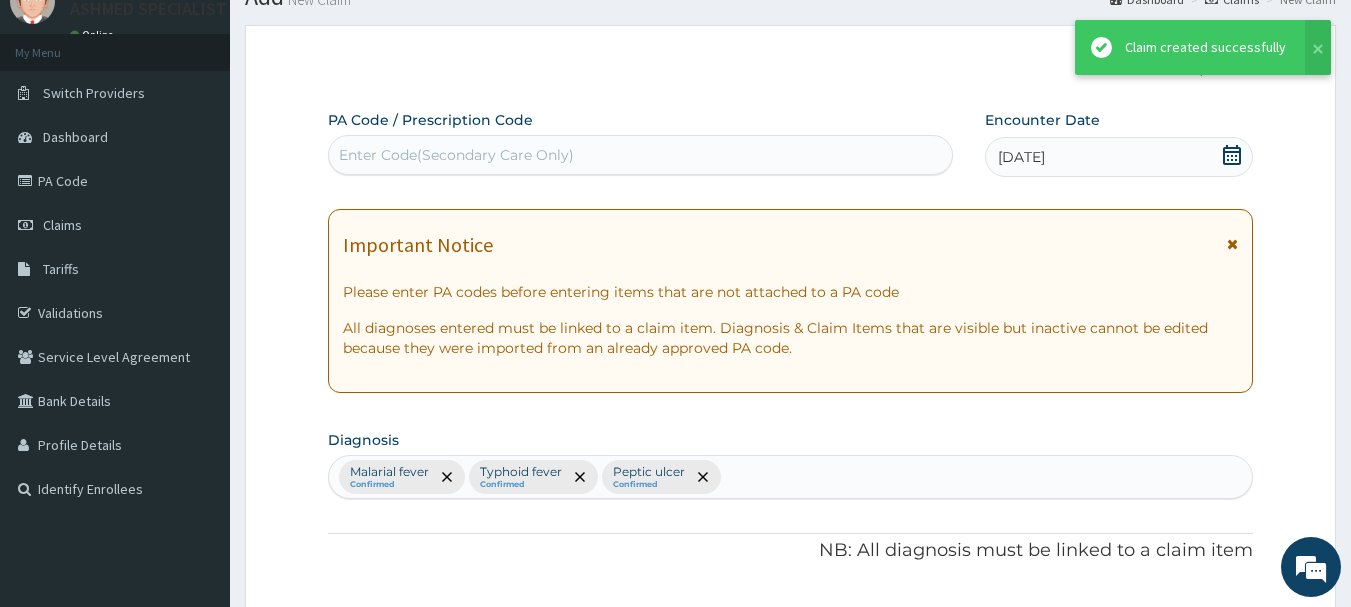 scroll, scrollTop: 1191, scrollLeft: 0, axis: vertical 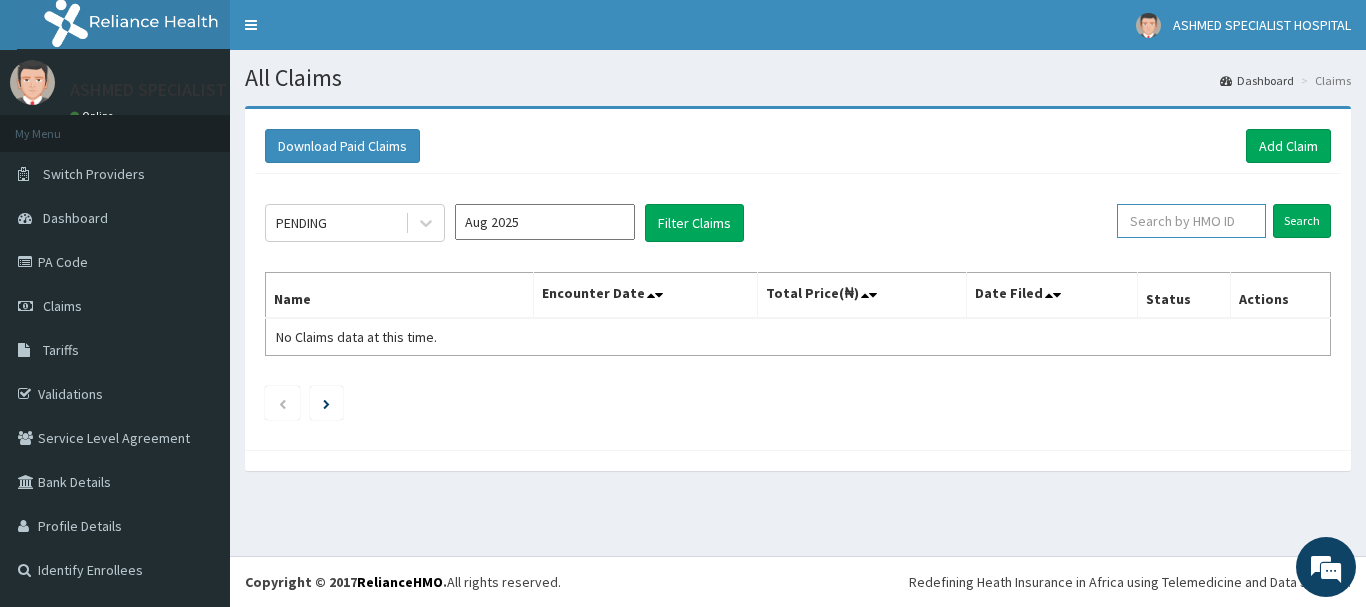 click at bounding box center [1191, 221] 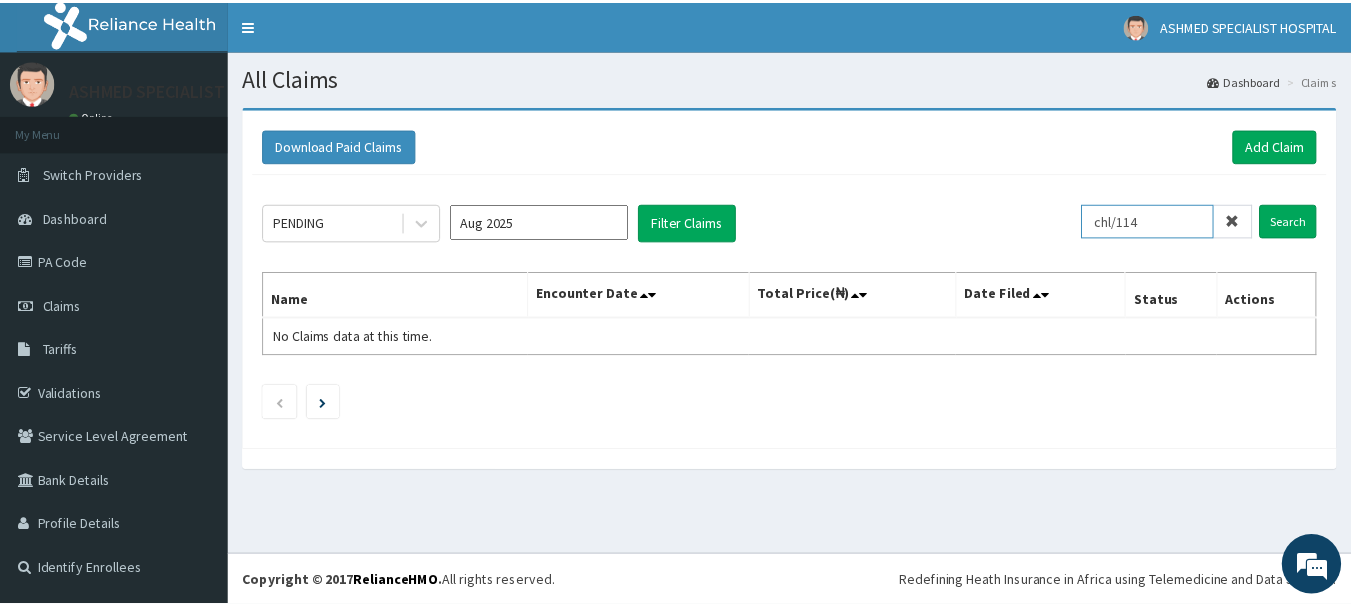 scroll, scrollTop: 0, scrollLeft: 0, axis: both 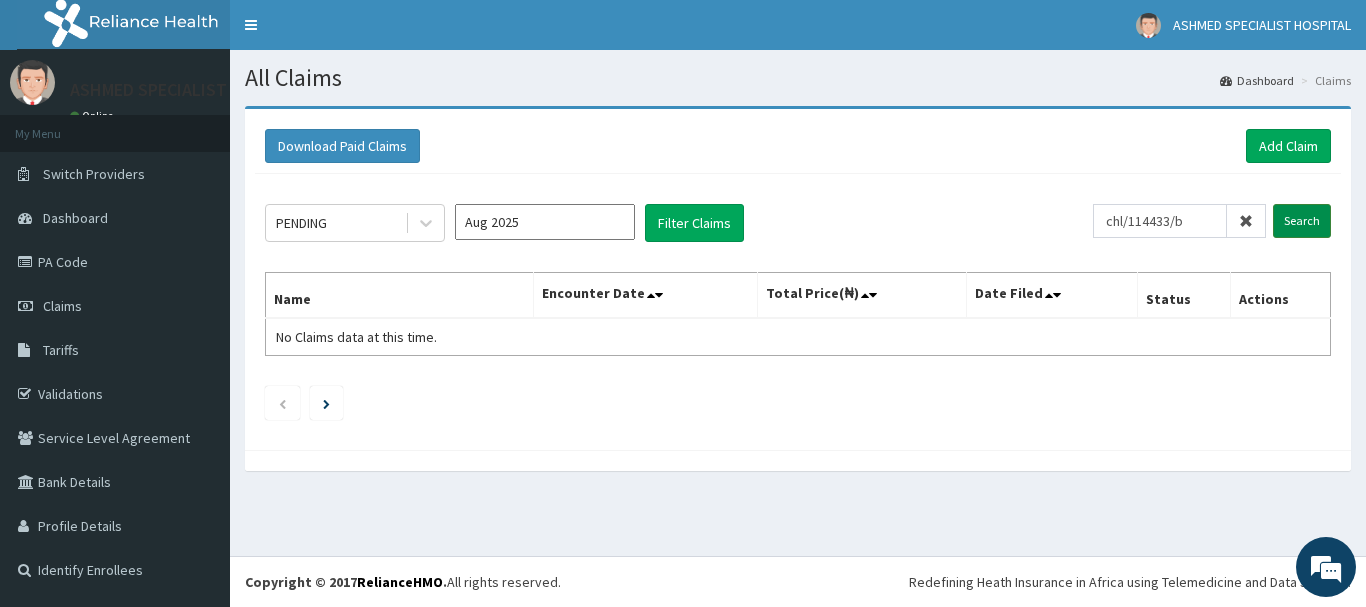 click on "Search" at bounding box center (1302, 221) 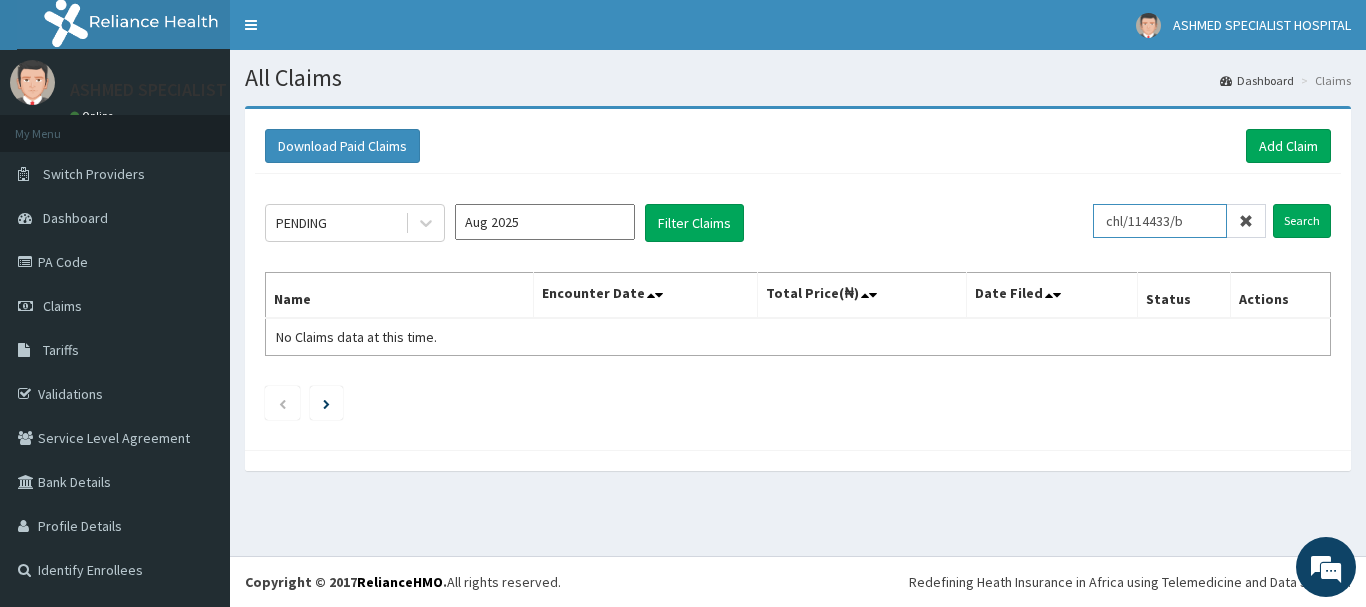 click on "chl/114433/b" at bounding box center (1160, 221) 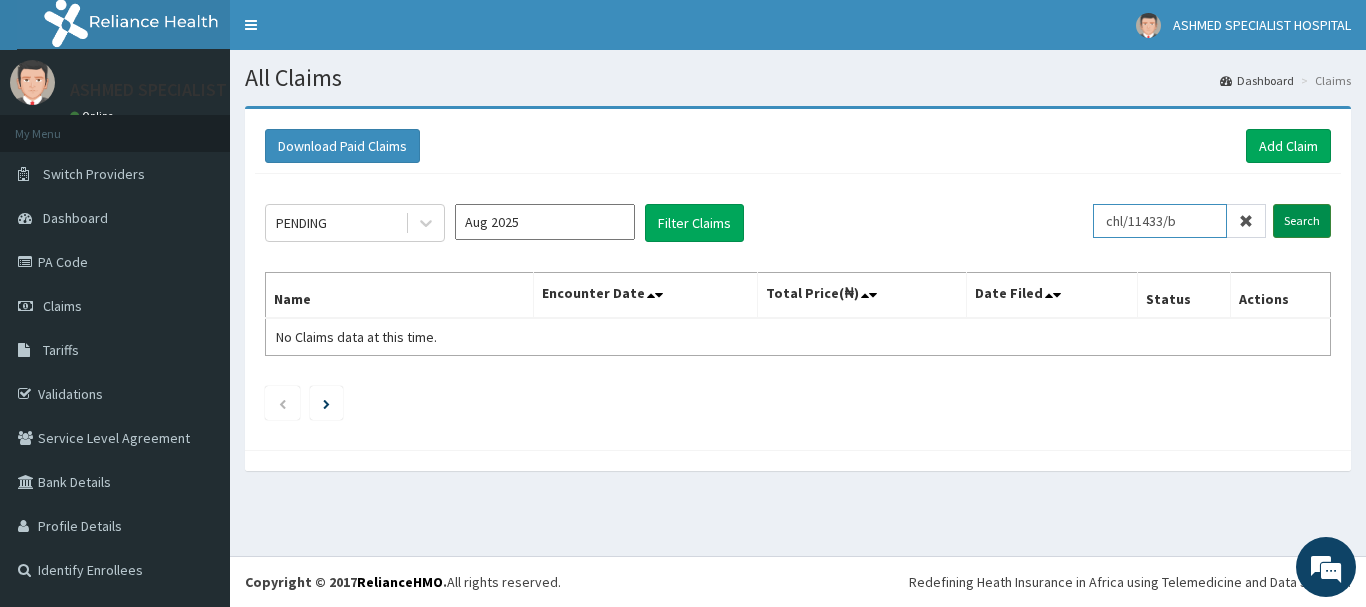 type on "chl/11433/b" 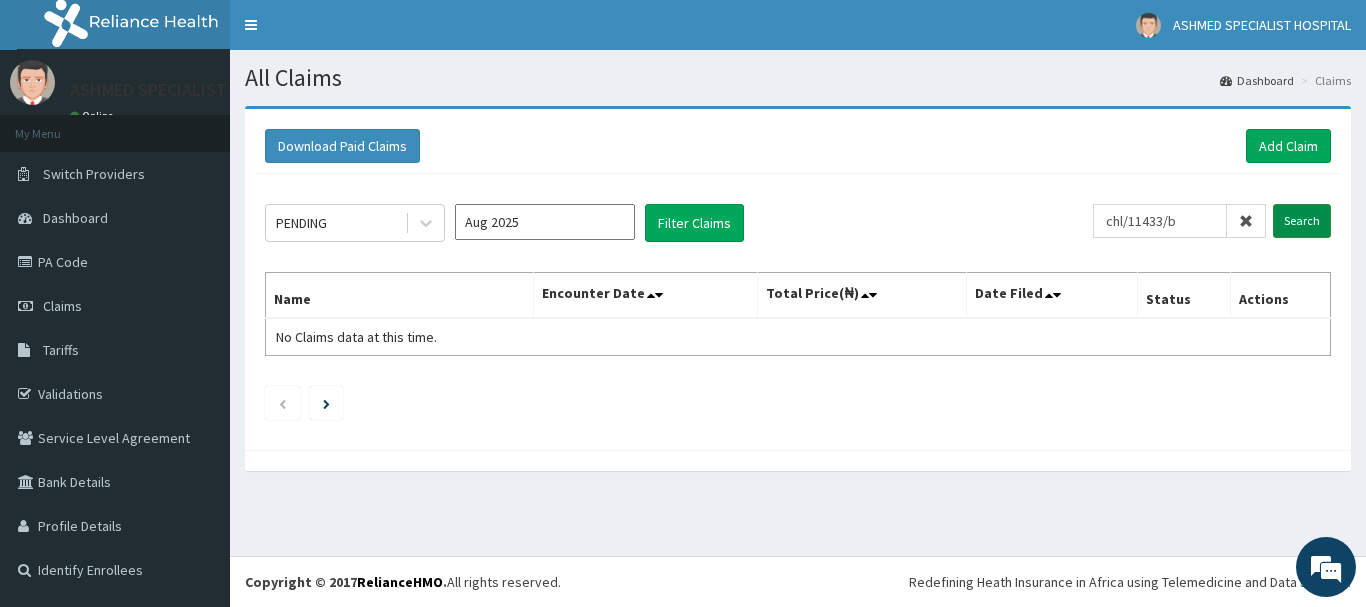 click on "Search" at bounding box center [1302, 221] 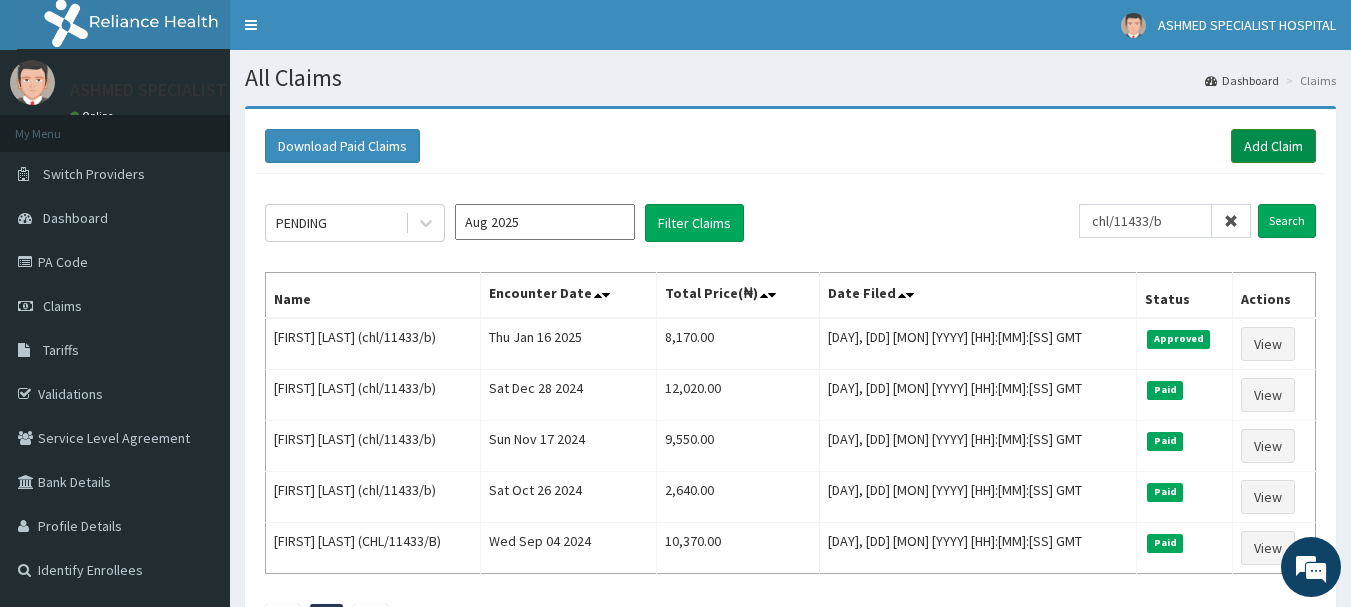 click on "Add Claim" at bounding box center [1273, 146] 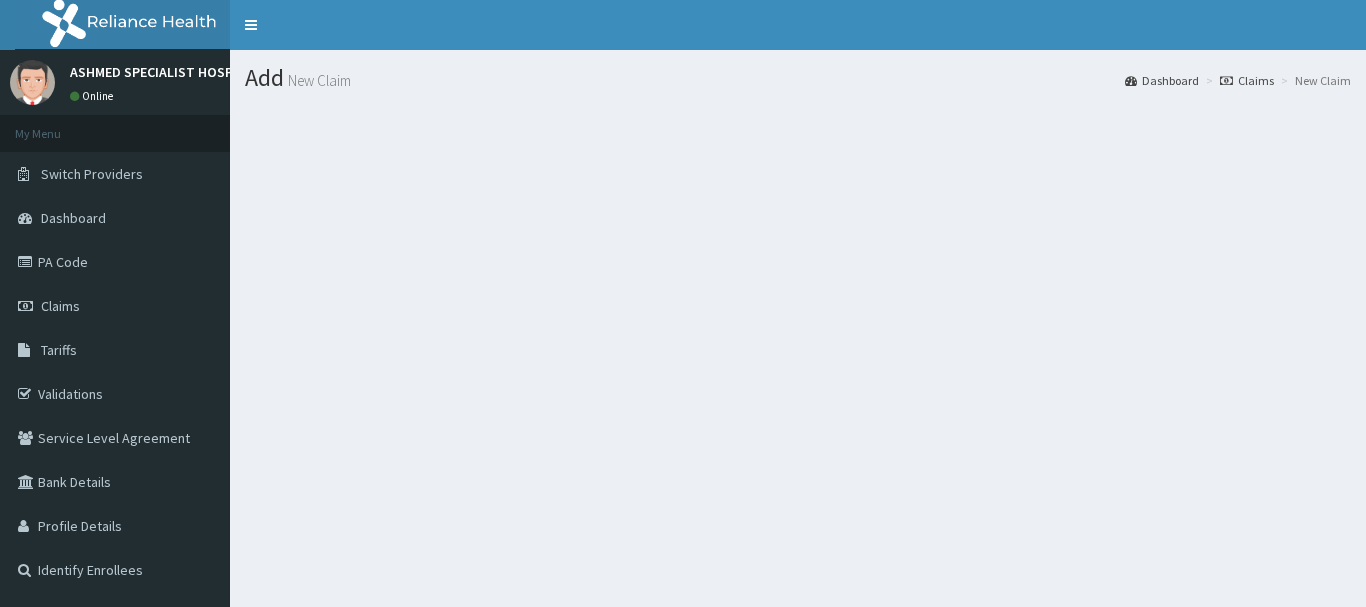 scroll, scrollTop: 0, scrollLeft: 0, axis: both 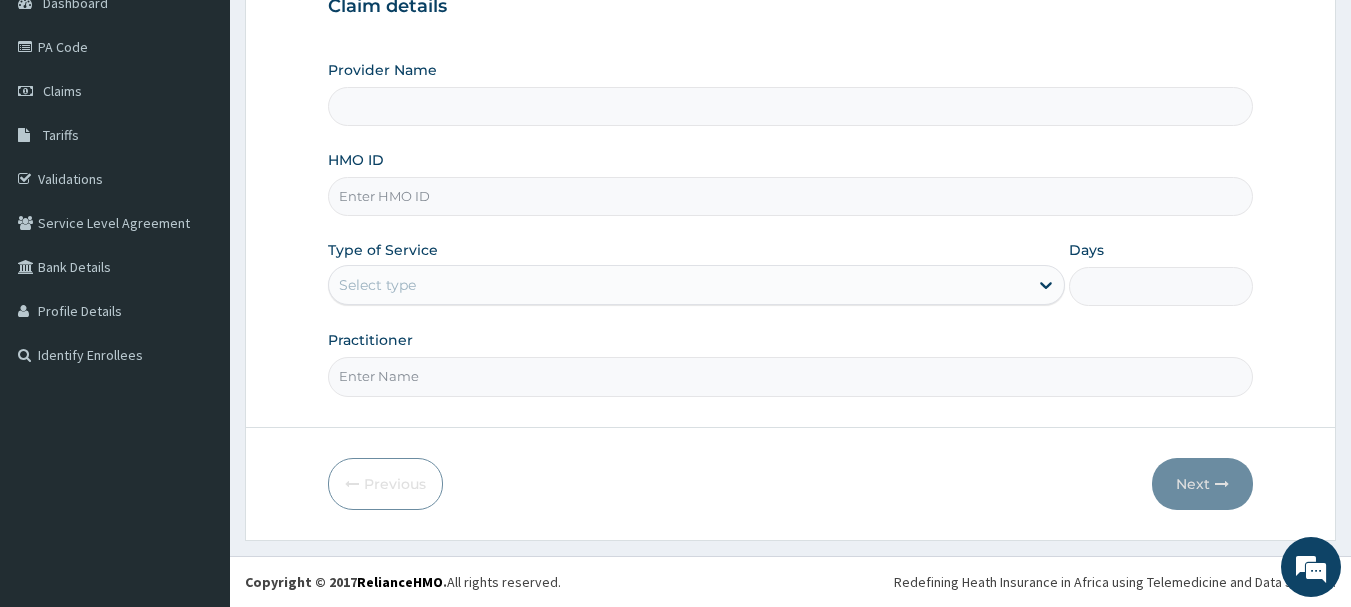 type on "ASHMED SPECIALIST HOSPITAL" 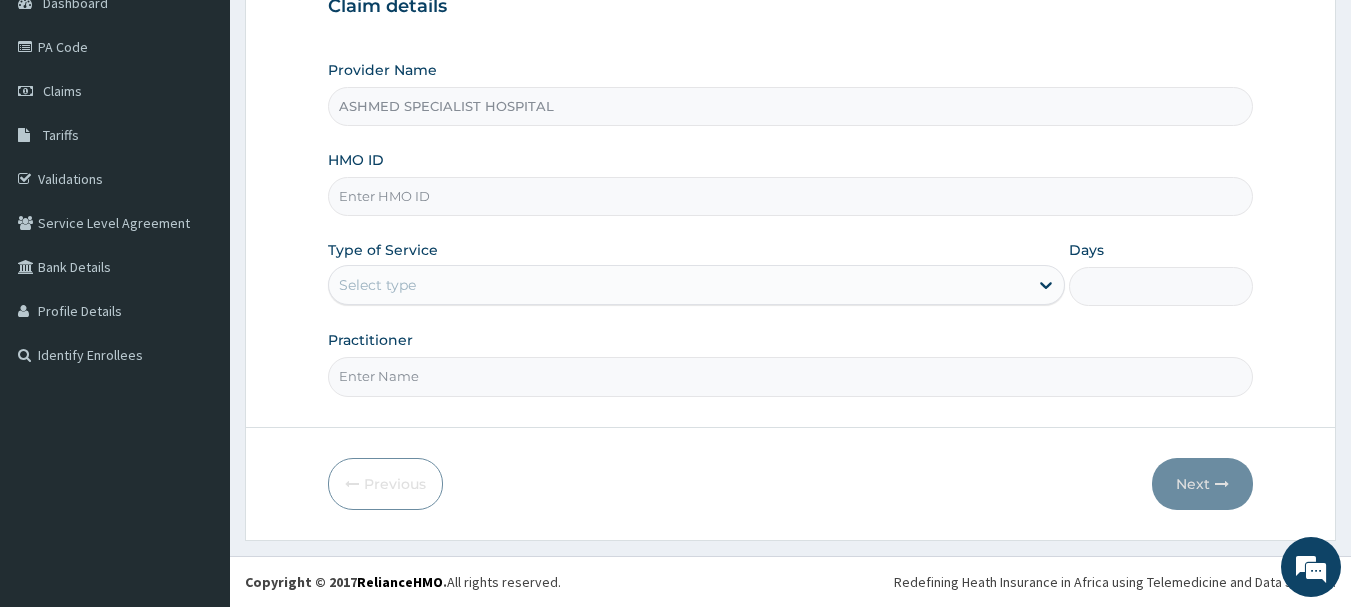 click on "HMO ID" at bounding box center (791, 196) 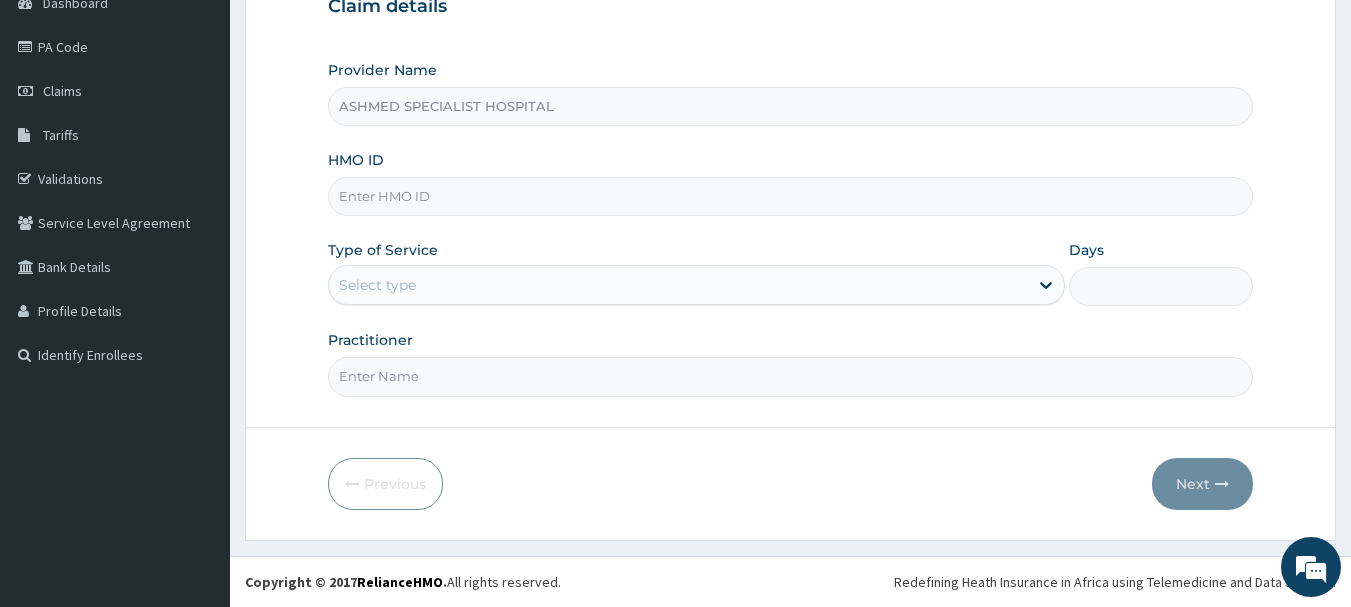 type on "m" 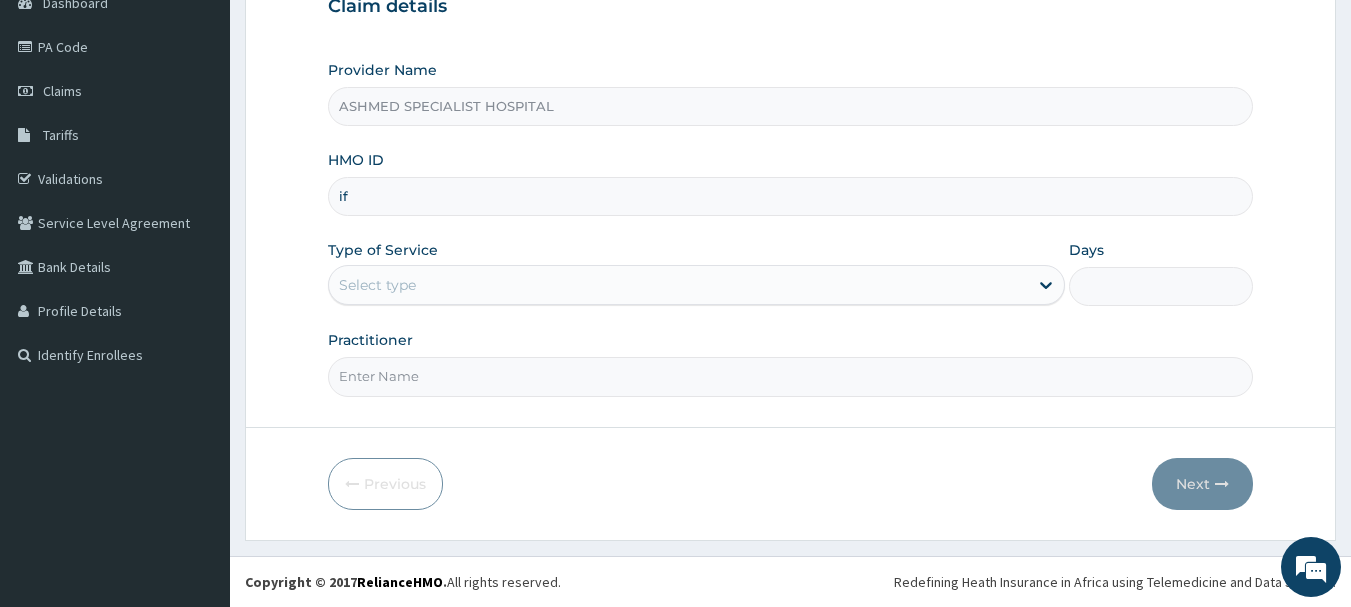 scroll, scrollTop: 0, scrollLeft: 0, axis: both 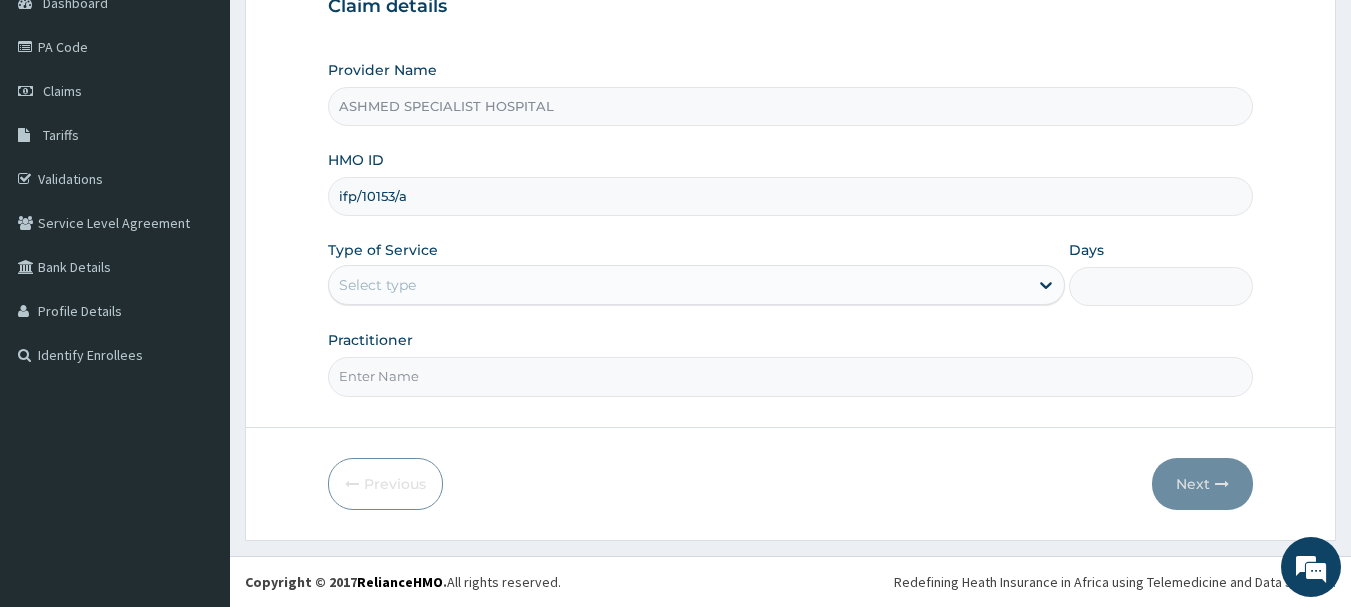type on "ifp/10153/a" 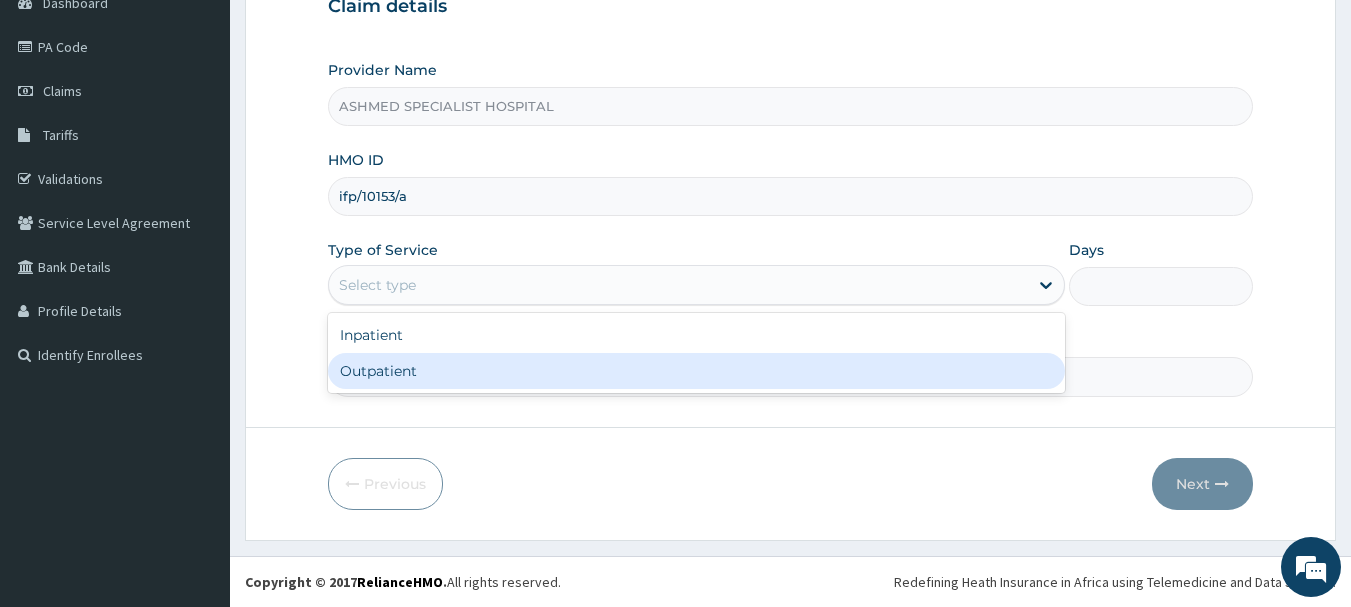 click on "Outpatient" at bounding box center (696, 371) 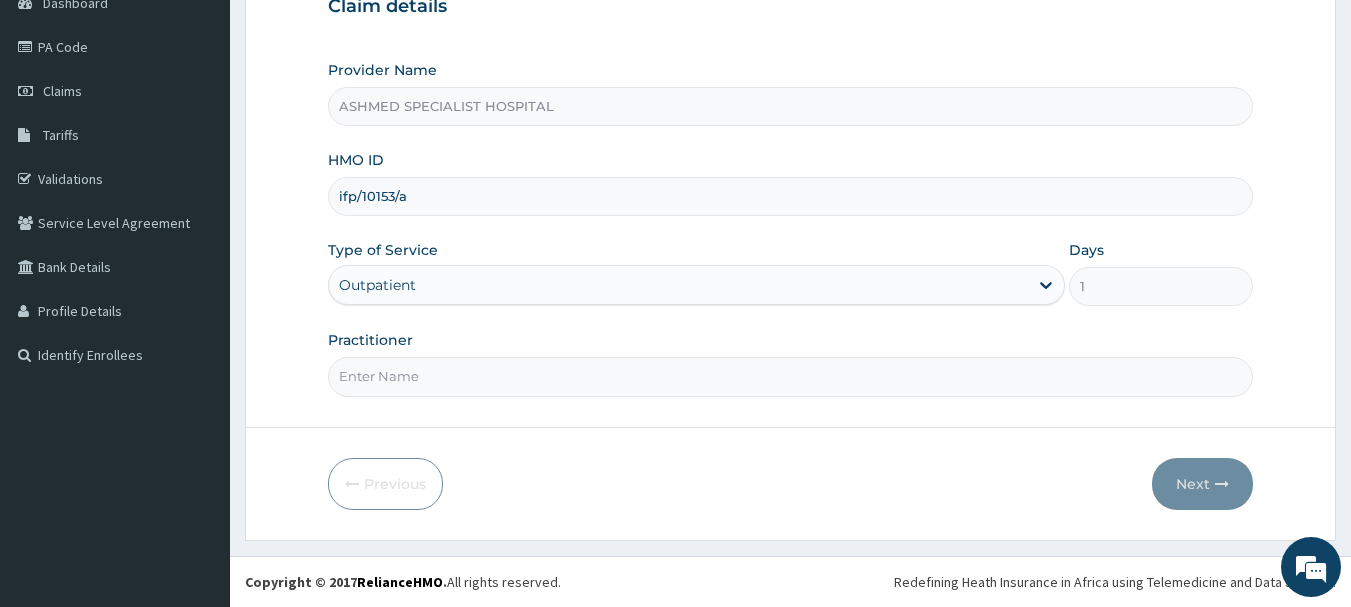 click on "Practitioner" at bounding box center (791, 376) 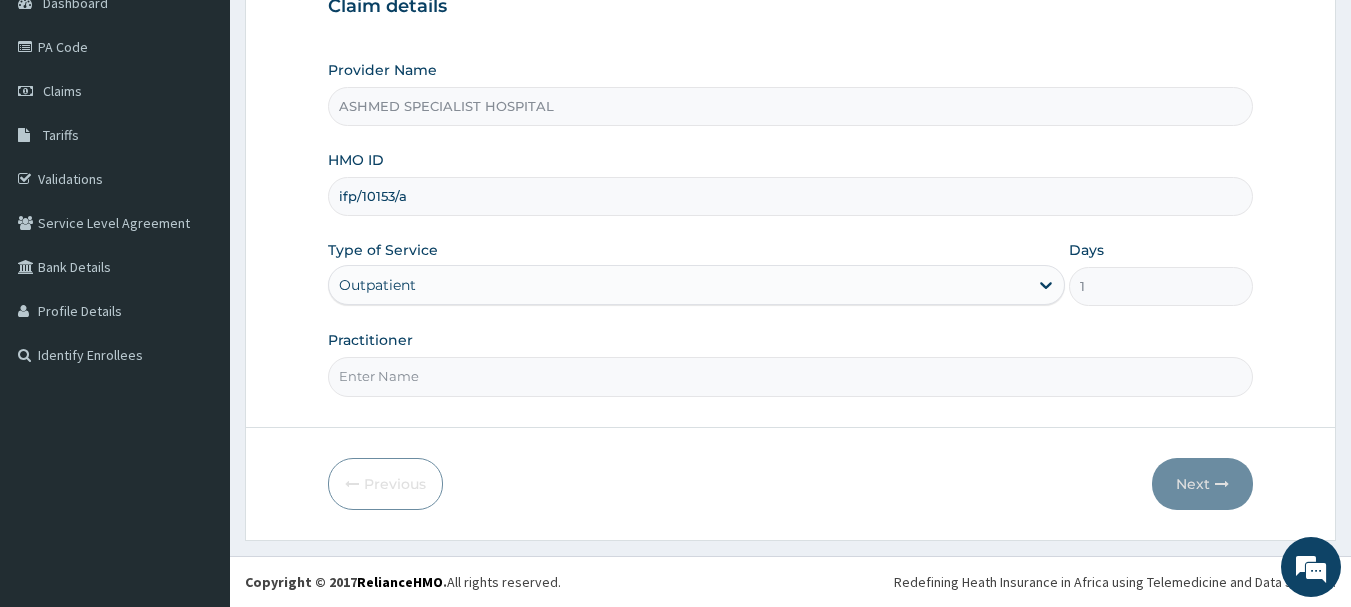 type on "DR. [LAST] [LAST]" 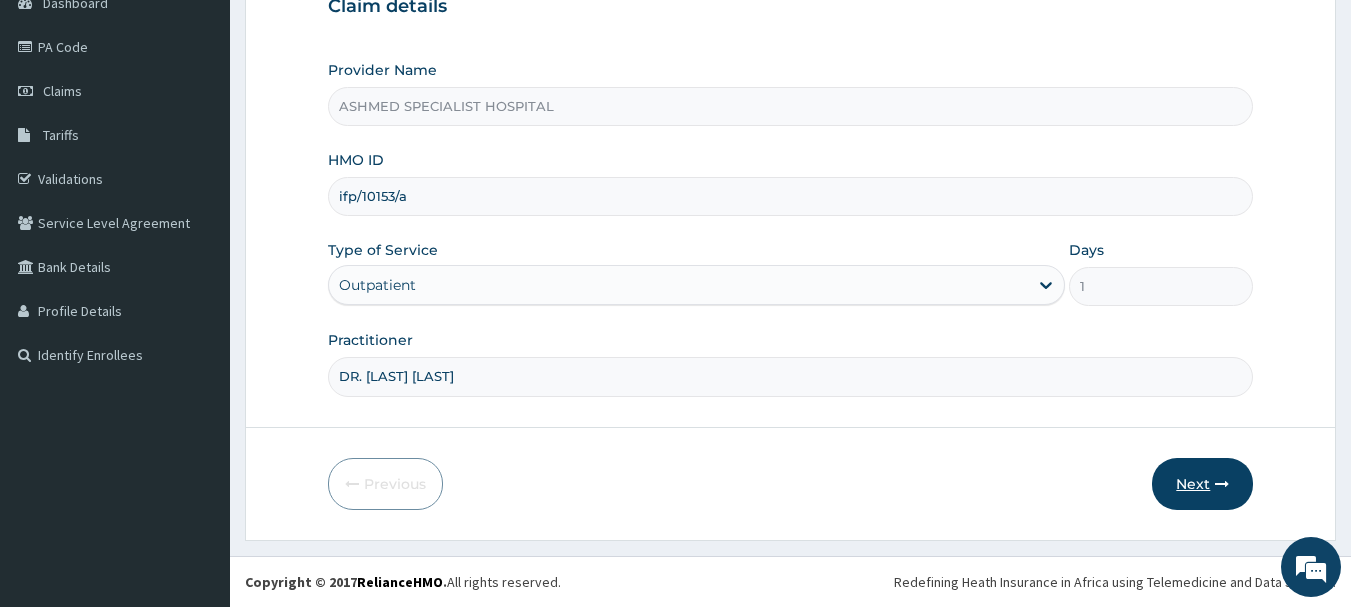 click on "Next" at bounding box center [1202, 484] 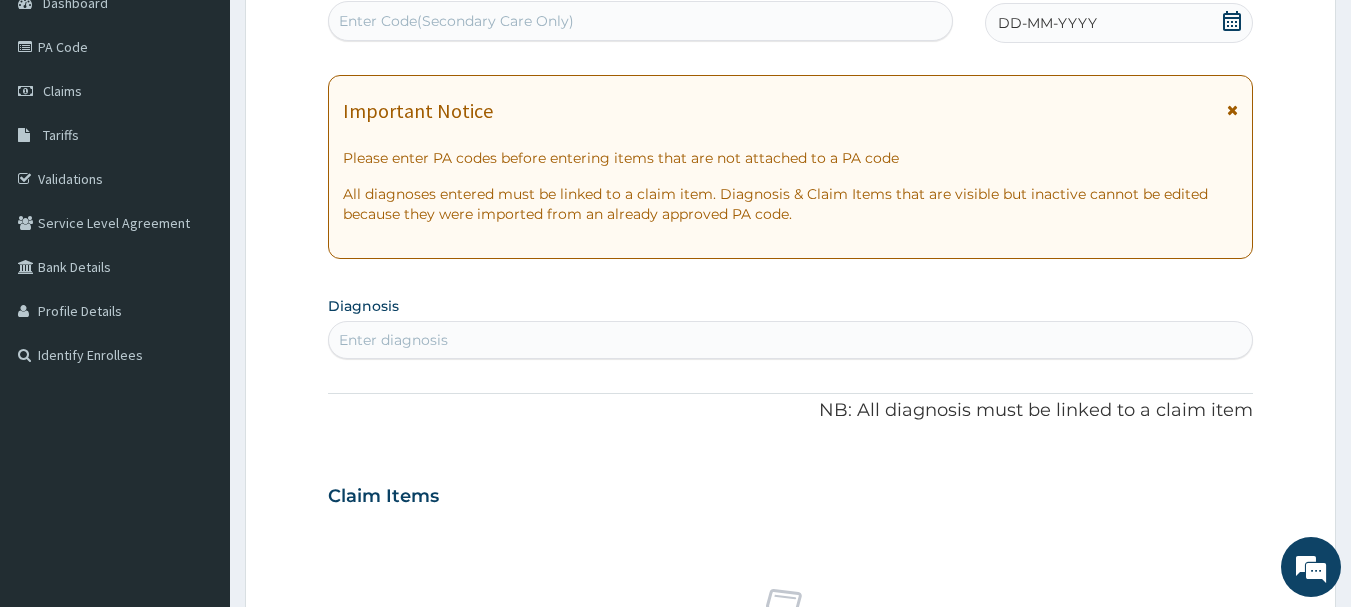 click 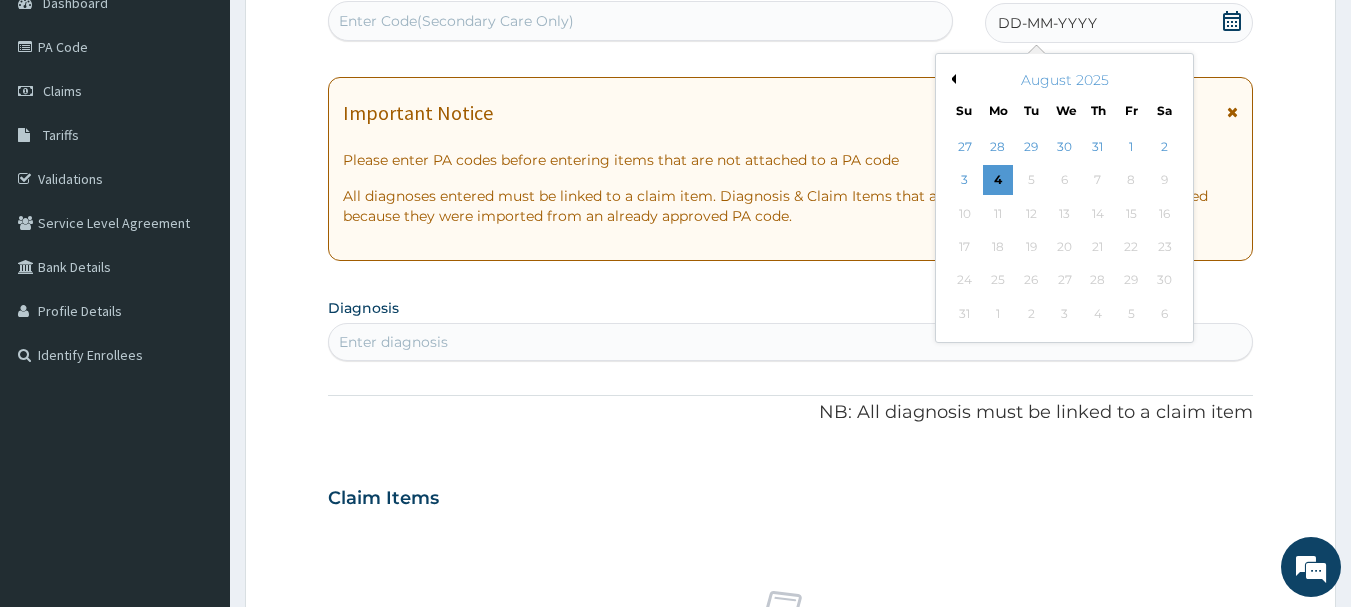 click on "Previous Month" at bounding box center (951, 79) 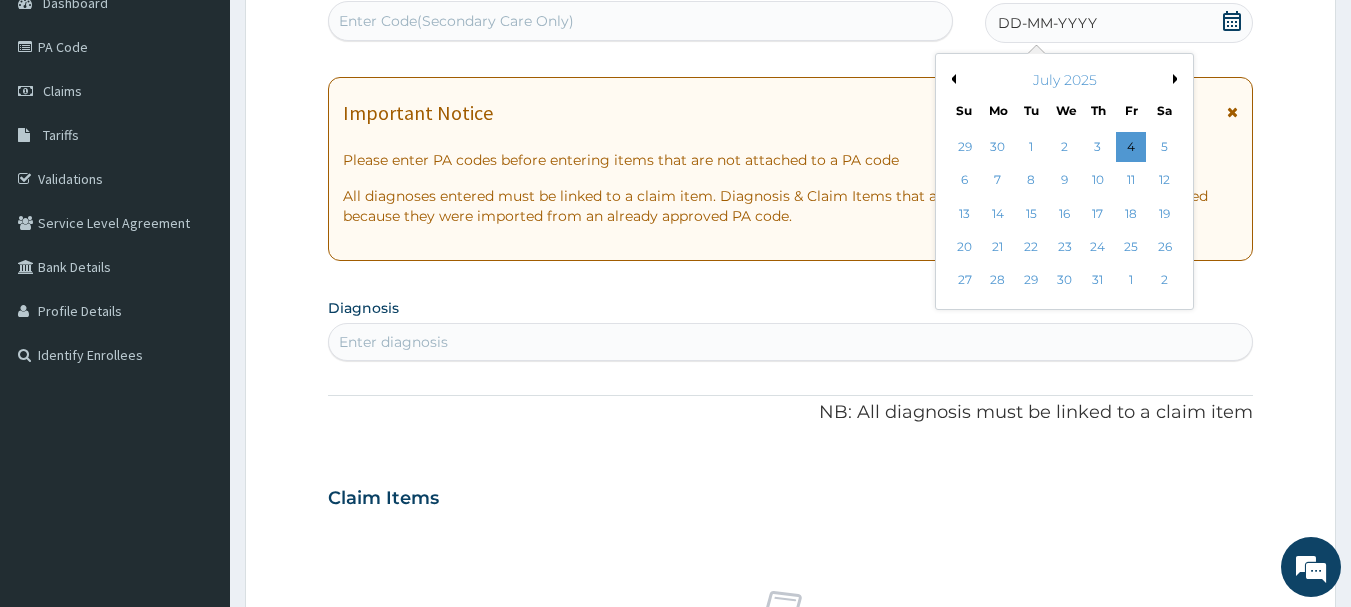 click on "Previous Month" at bounding box center [951, 79] 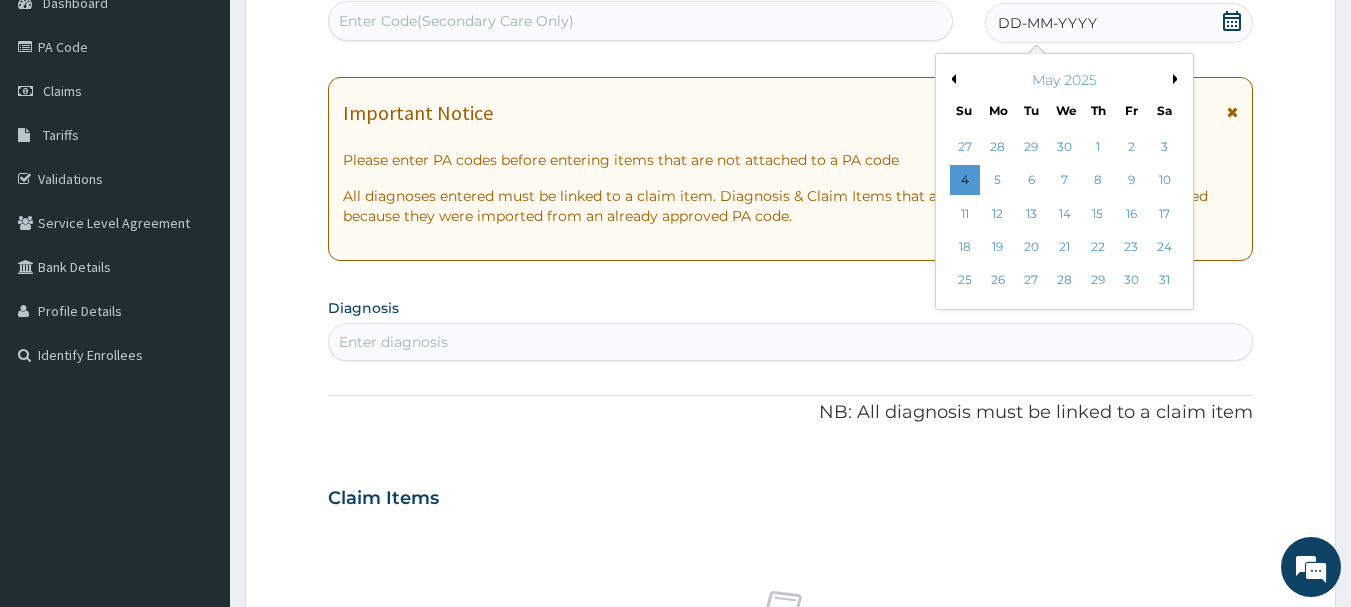 click on "Previous Month" at bounding box center [951, 79] 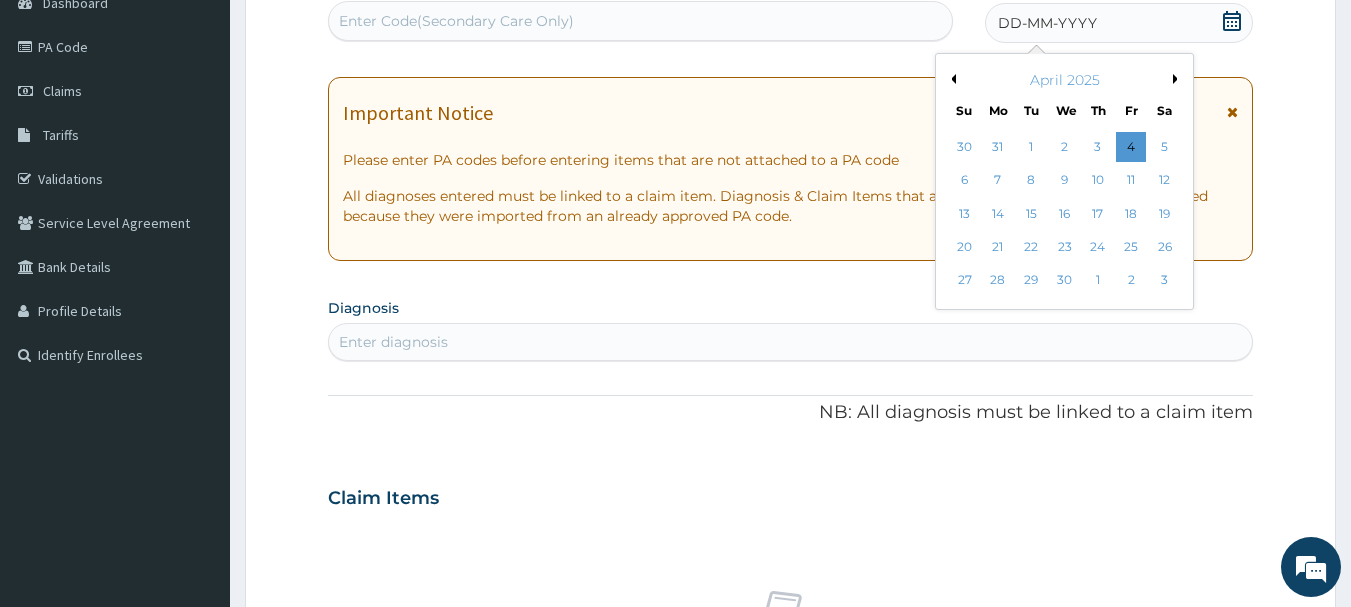 click on "Previous Month" at bounding box center [951, 79] 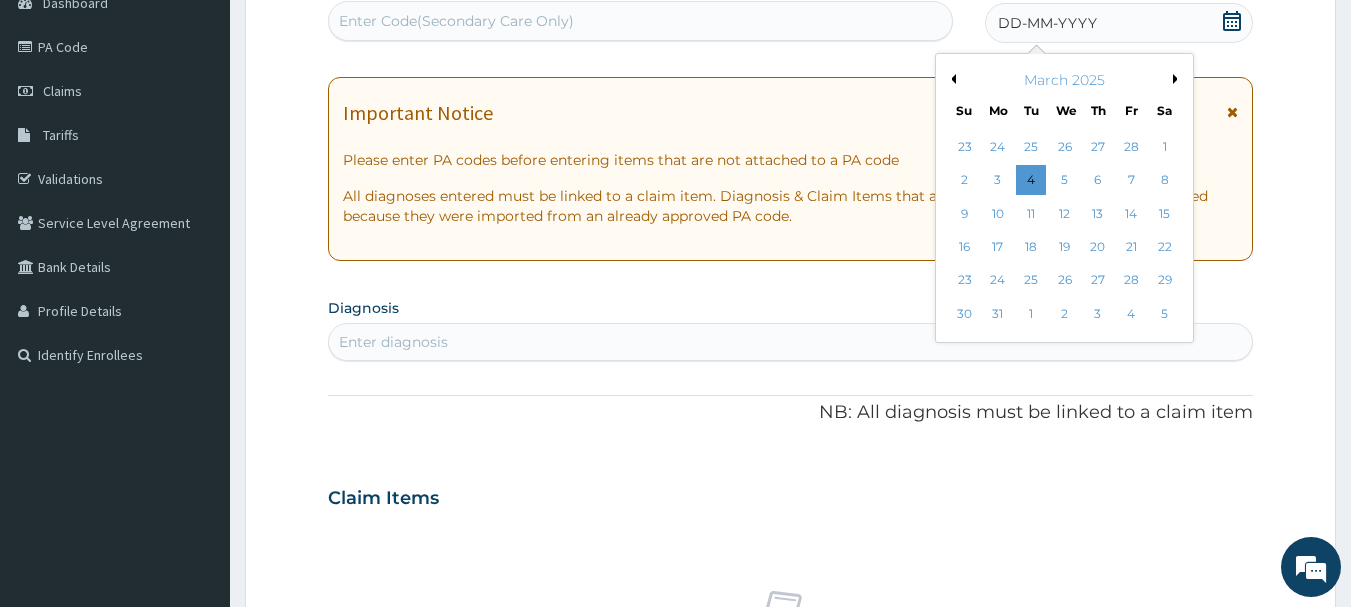 click on "Previous Month" at bounding box center (951, 79) 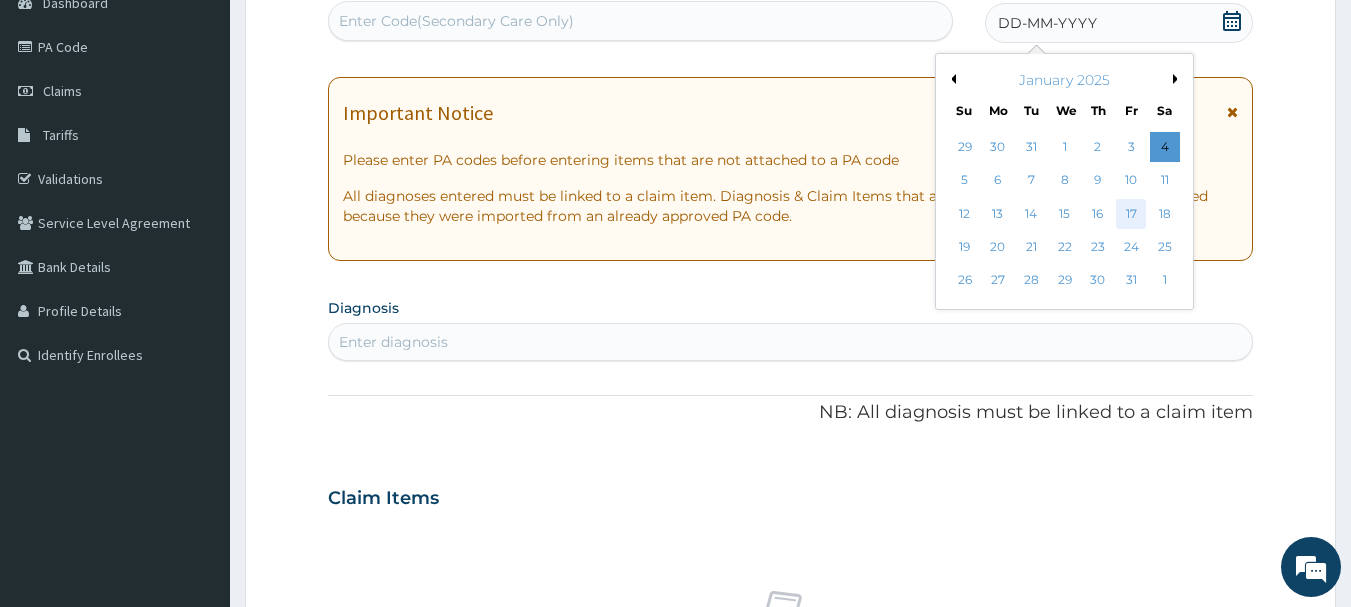 click on "17" at bounding box center (1131, 214) 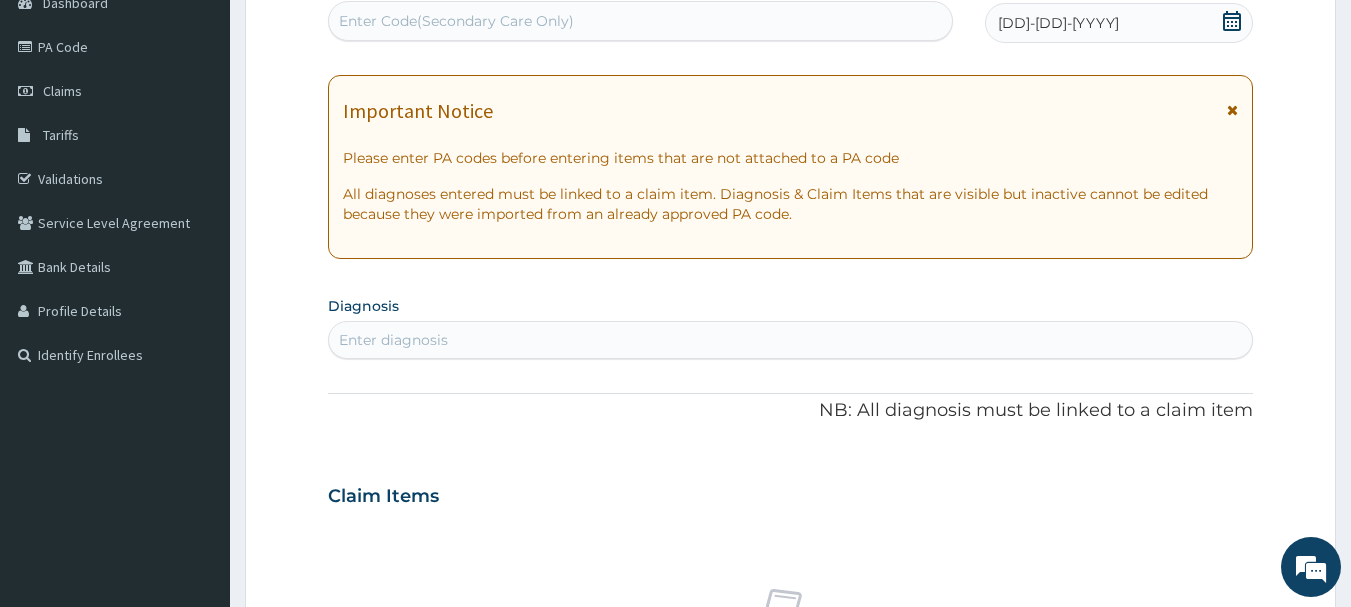 click on "Enter Code(Secondary Care Only)" at bounding box center (456, 21) 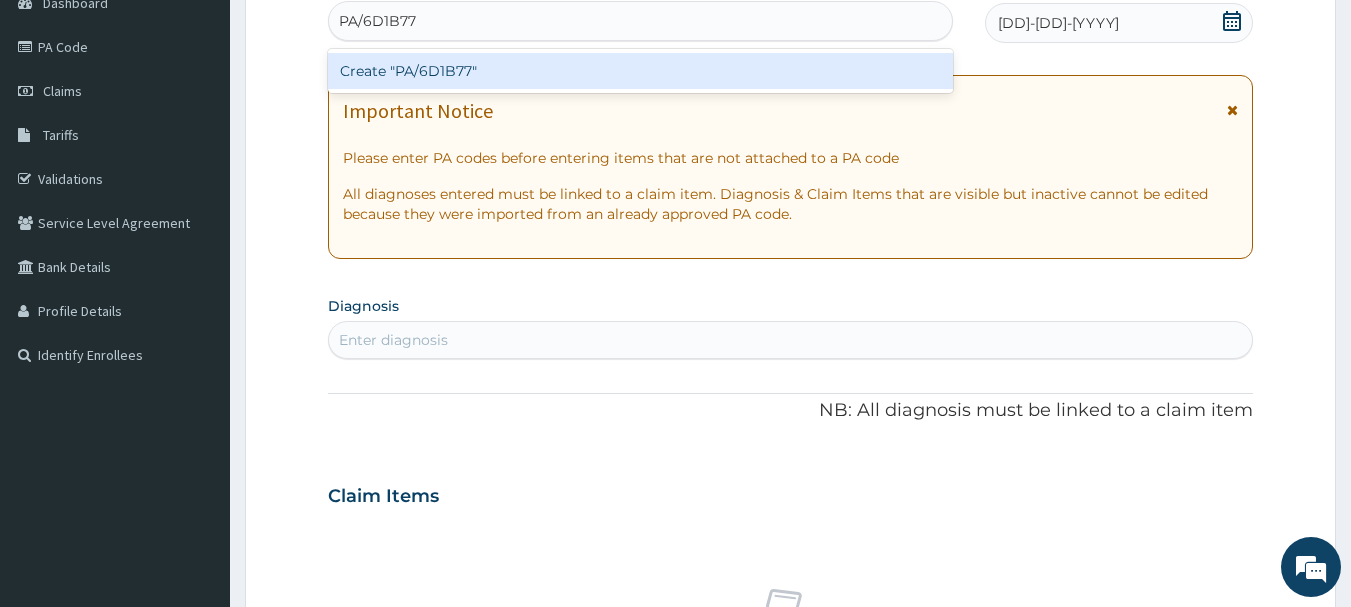 click on "Create "PA/6D1B77"" at bounding box center [641, 71] 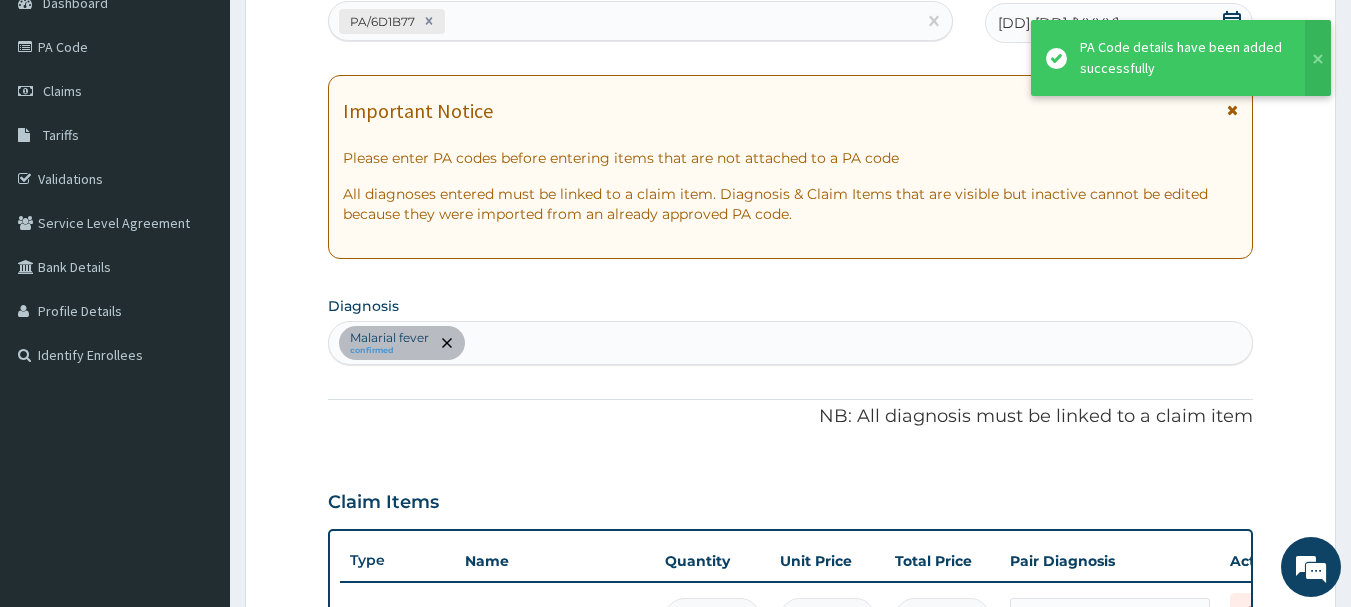 scroll, scrollTop: 245, scrollLeft: 0, axis: vertical 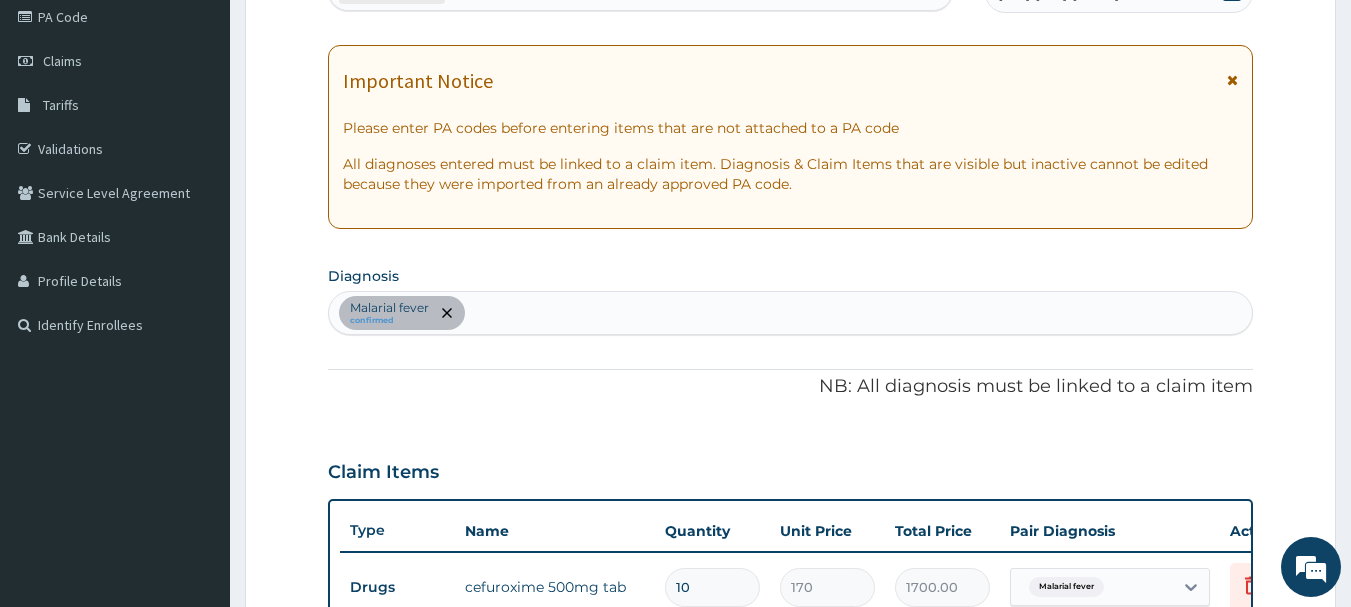 click at bounding box center [1232, 80] 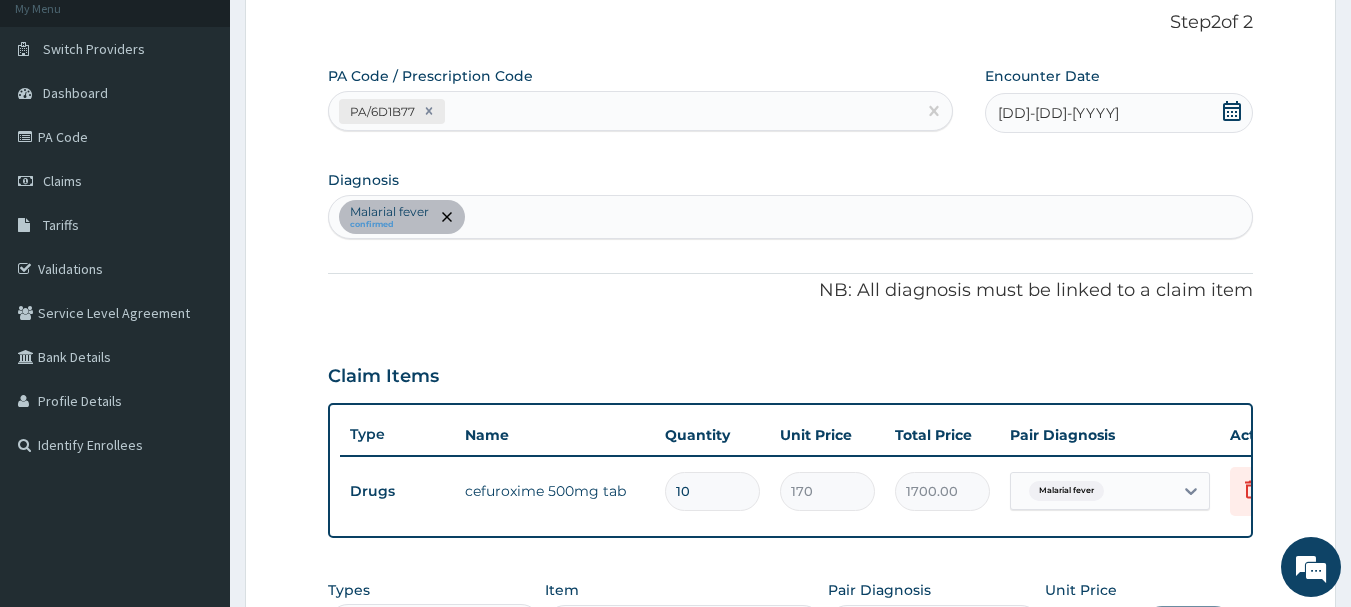 scroll, scrollTop: 123, scrollLeft: 0, axis: vertical 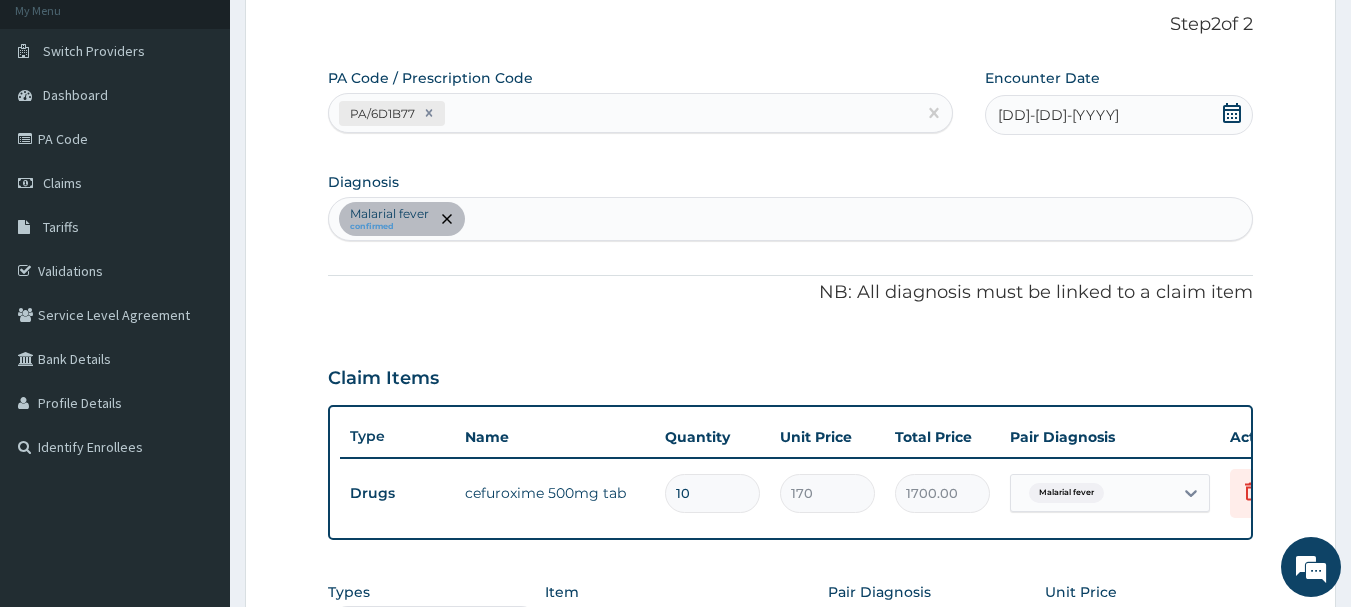 click on "Malarial fever confirmed" at bounding box center [791, 219] 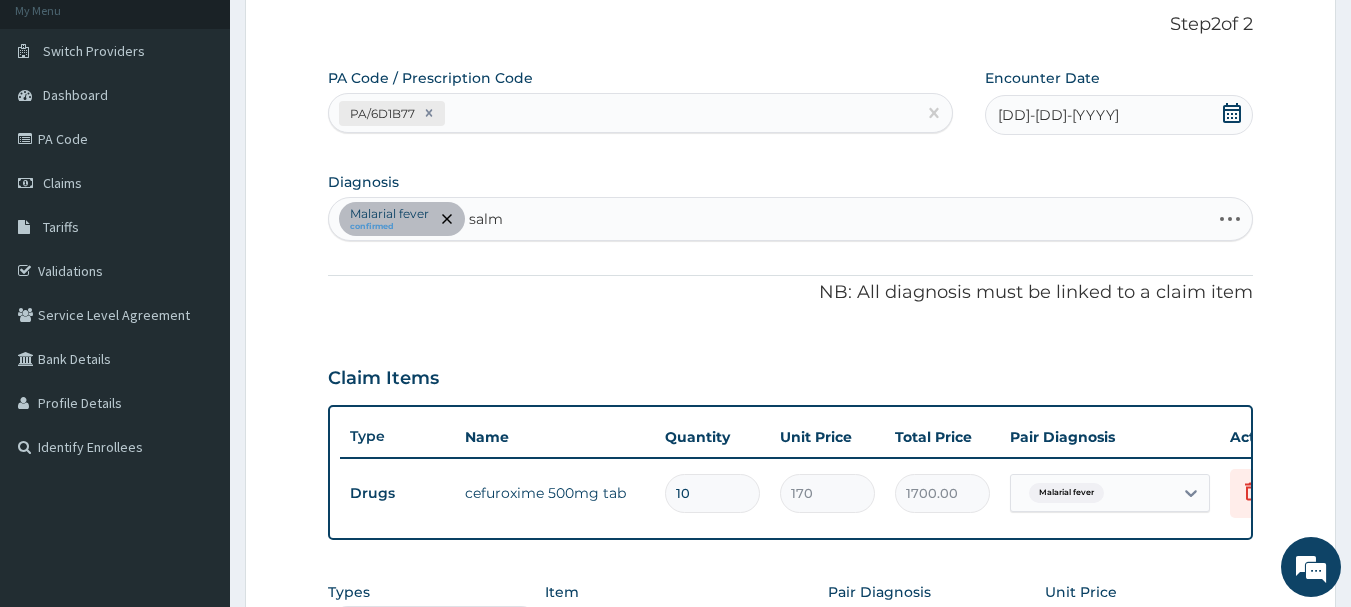 type on "salmo" 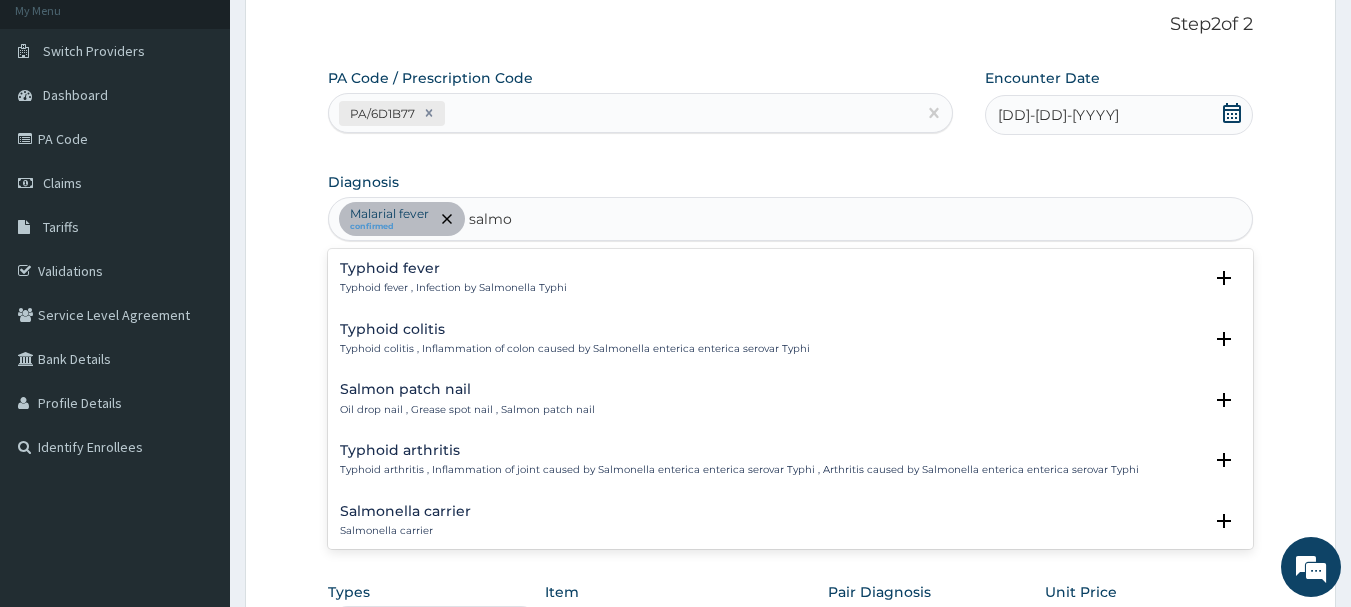 click on "Typhoid fever" at bounding box center [453, 268] 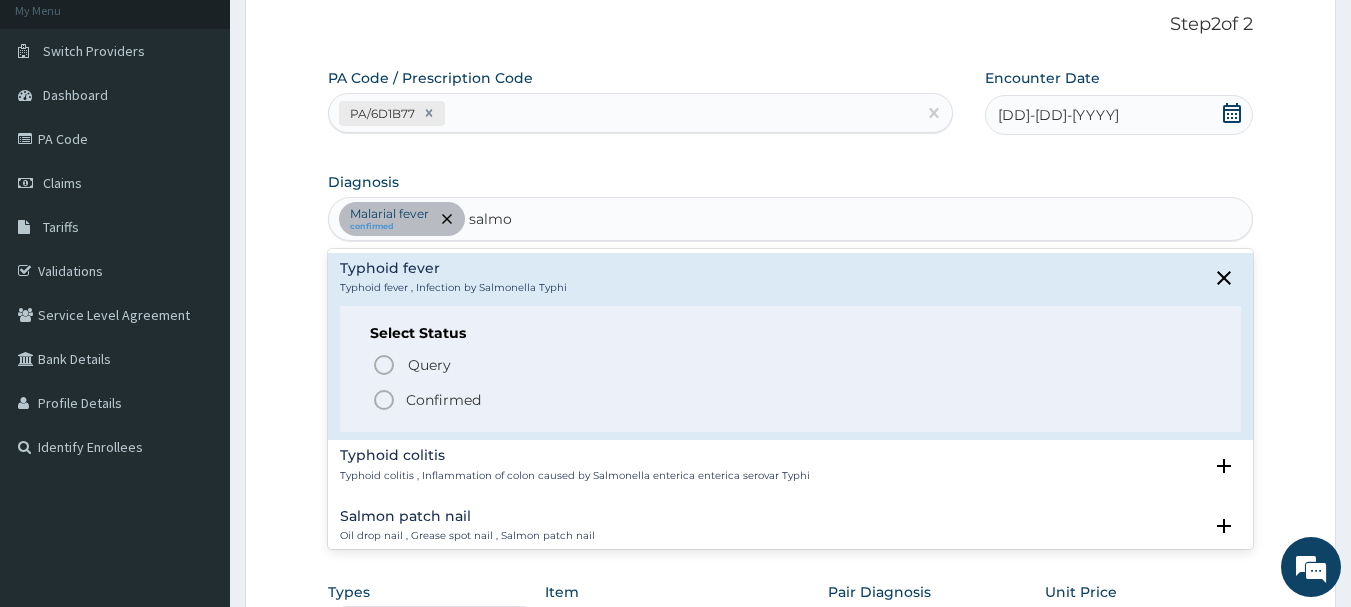 click on "Confirmed" at bounding box center (792, 400) 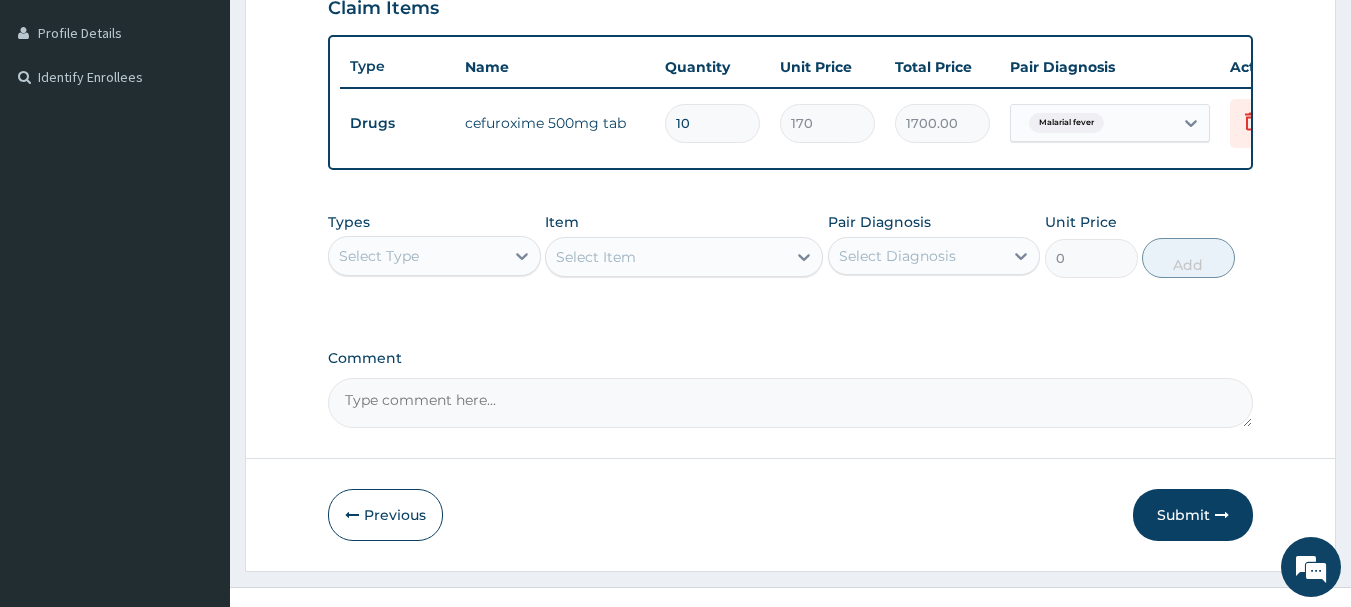 scroll, scrollTop: 539, scrollLeft: 0, axis: vertical 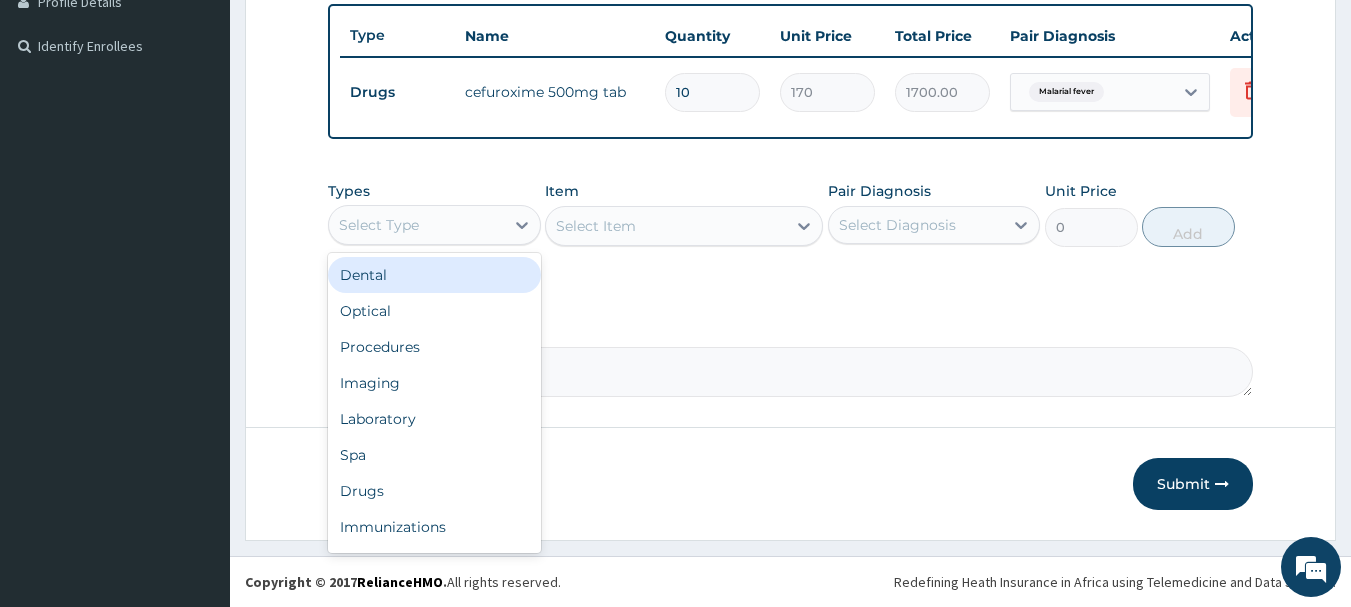 click on "Select Type" at bounding box center [416, 225] 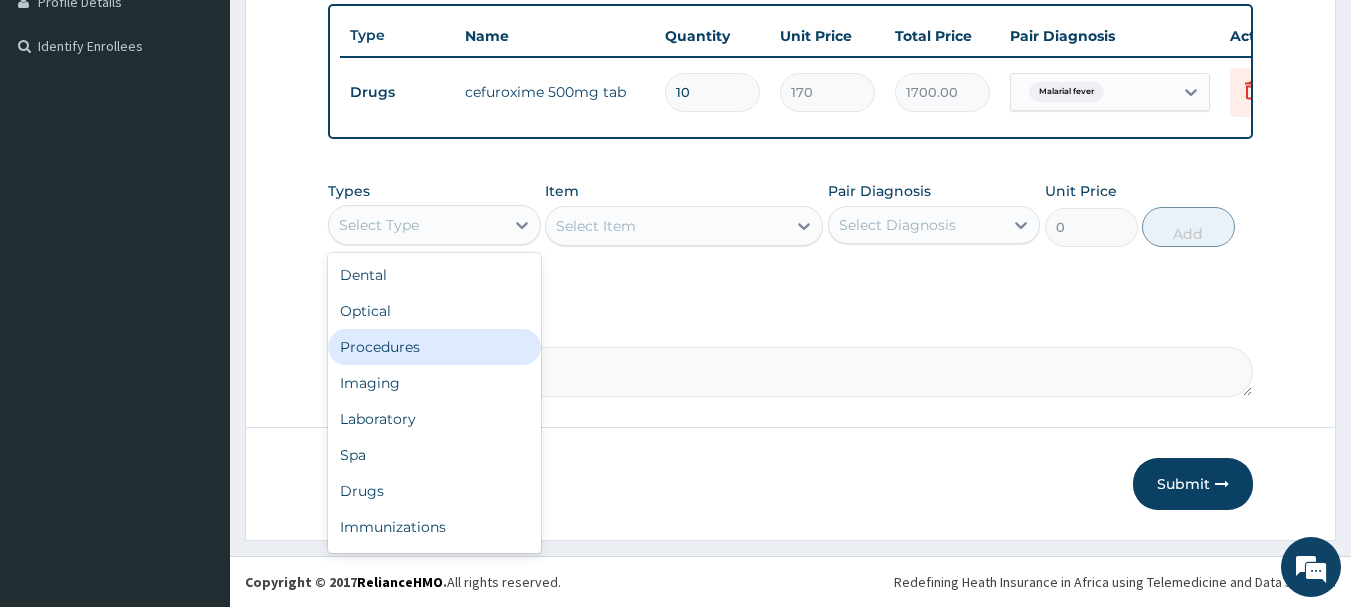 drag, startPoint x: 390, startPoint y: 327, endPoint x: 389, endPoint y: 353, distance: 26.019224 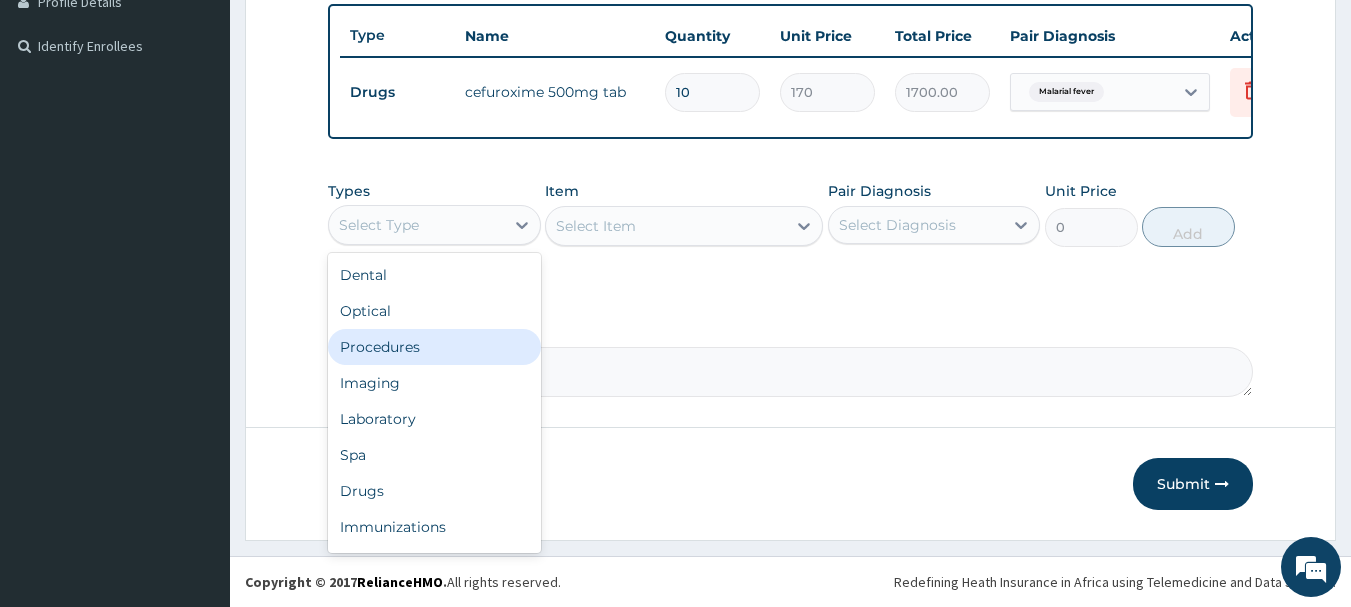 click on "Dental Optical Procedures Imaging Laboratory Spa Drugs Immunizations Others Gym" at bounding box center (434, 403) 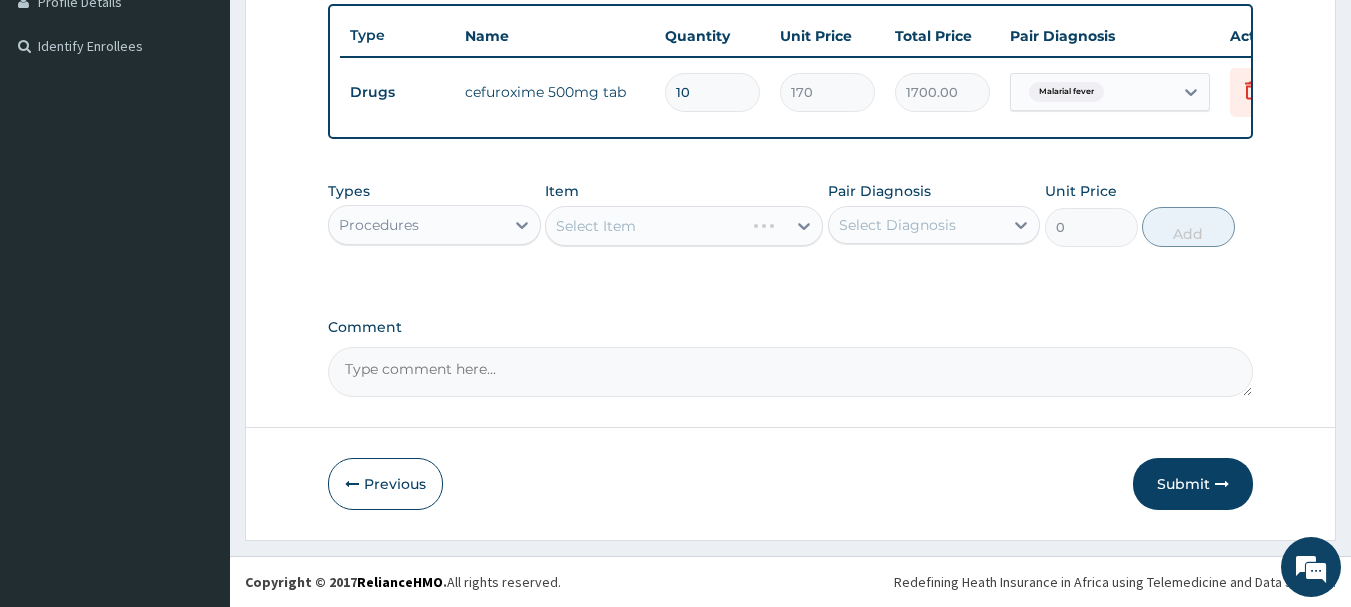 click on "Select Item" at bounding box center [684, 226] 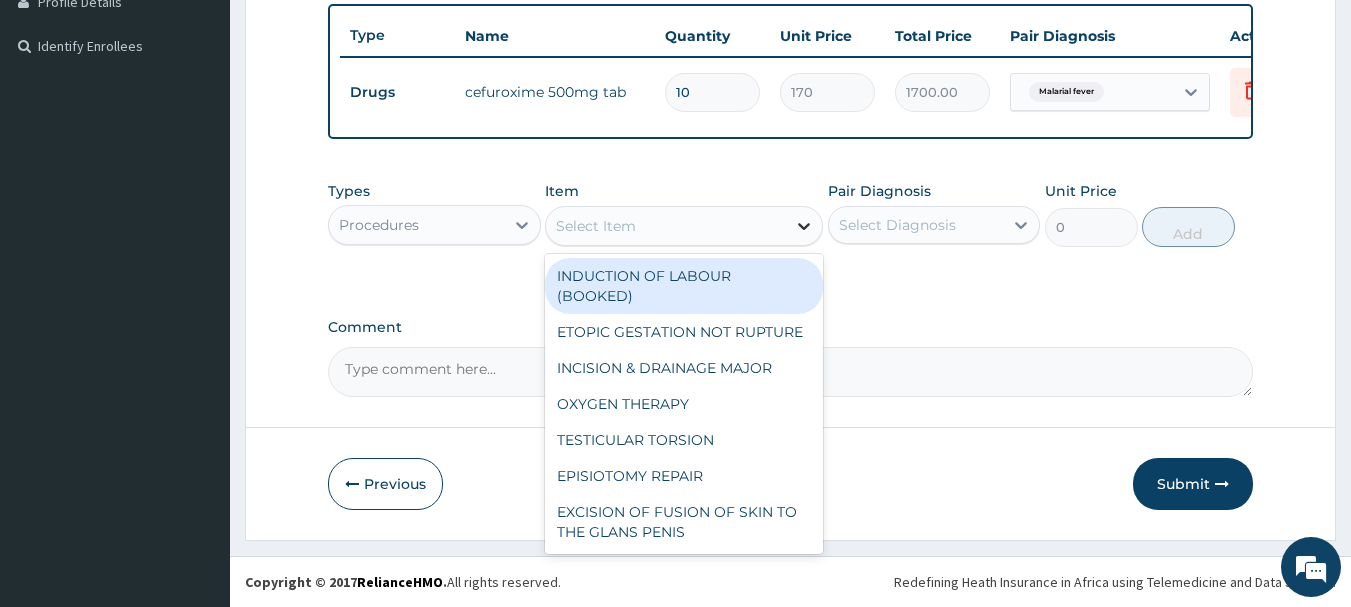 click at bounding box center [804, 226] 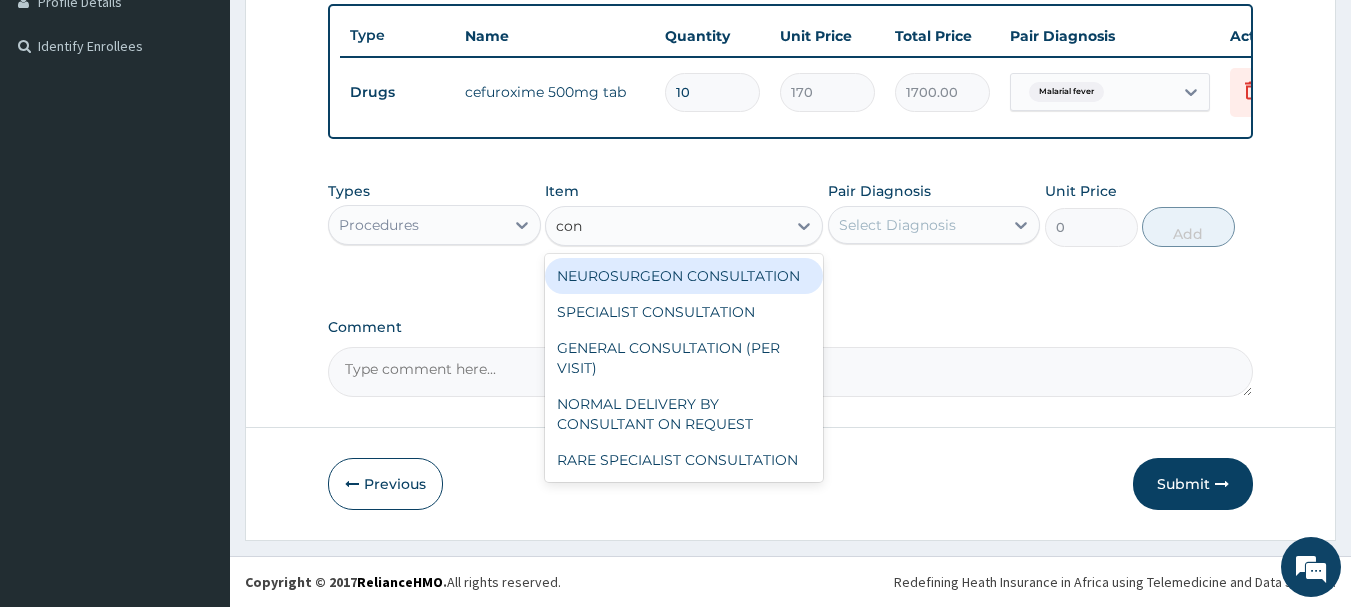 type on "cons" 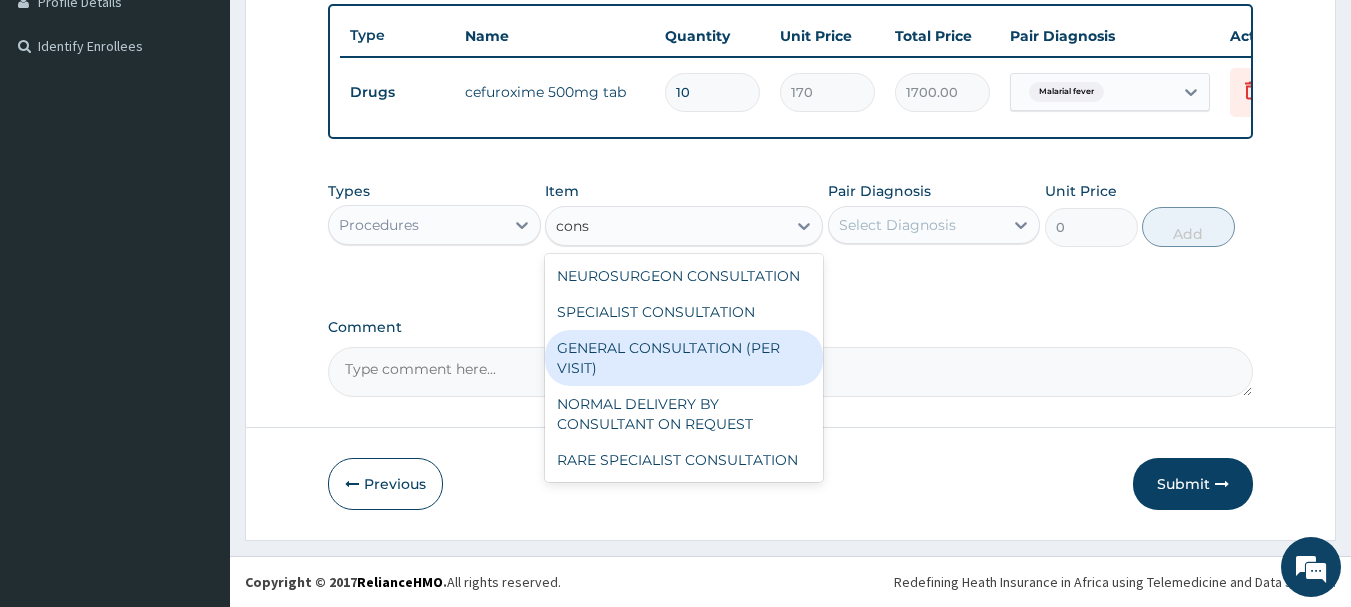 click on "GENERAL CONSULTATION (PER VISIT)" at bounding box center [684, 358] 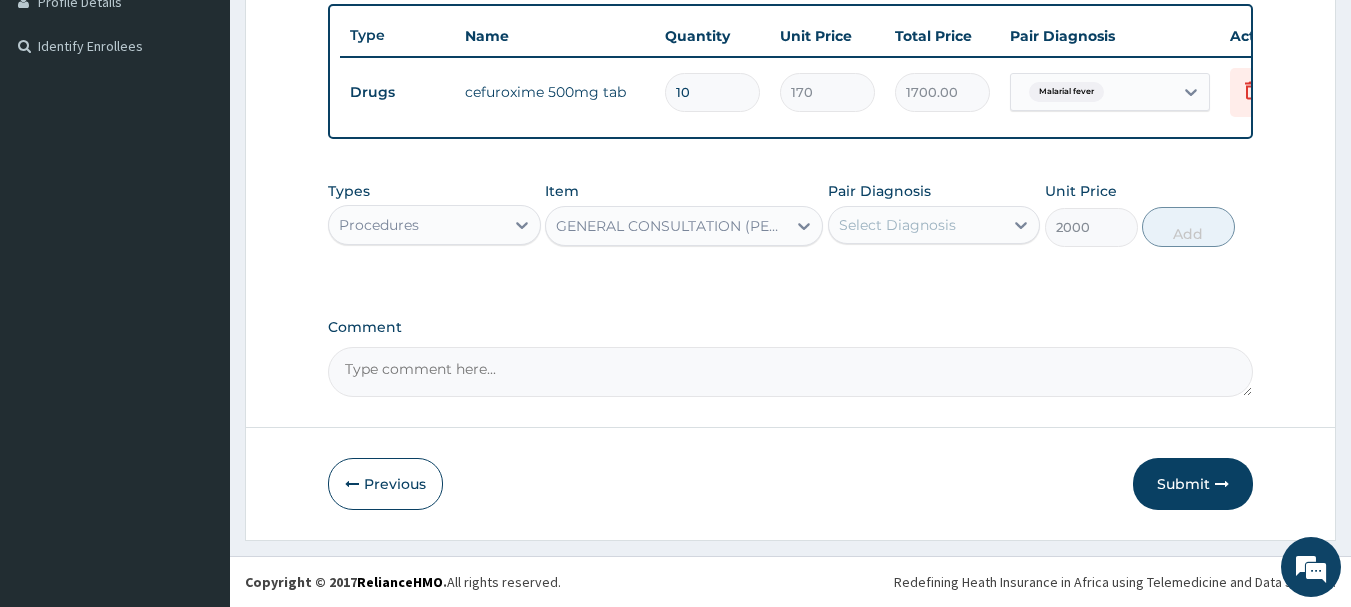 click on "Select Diagnosis" at bounding box center (916, 225) 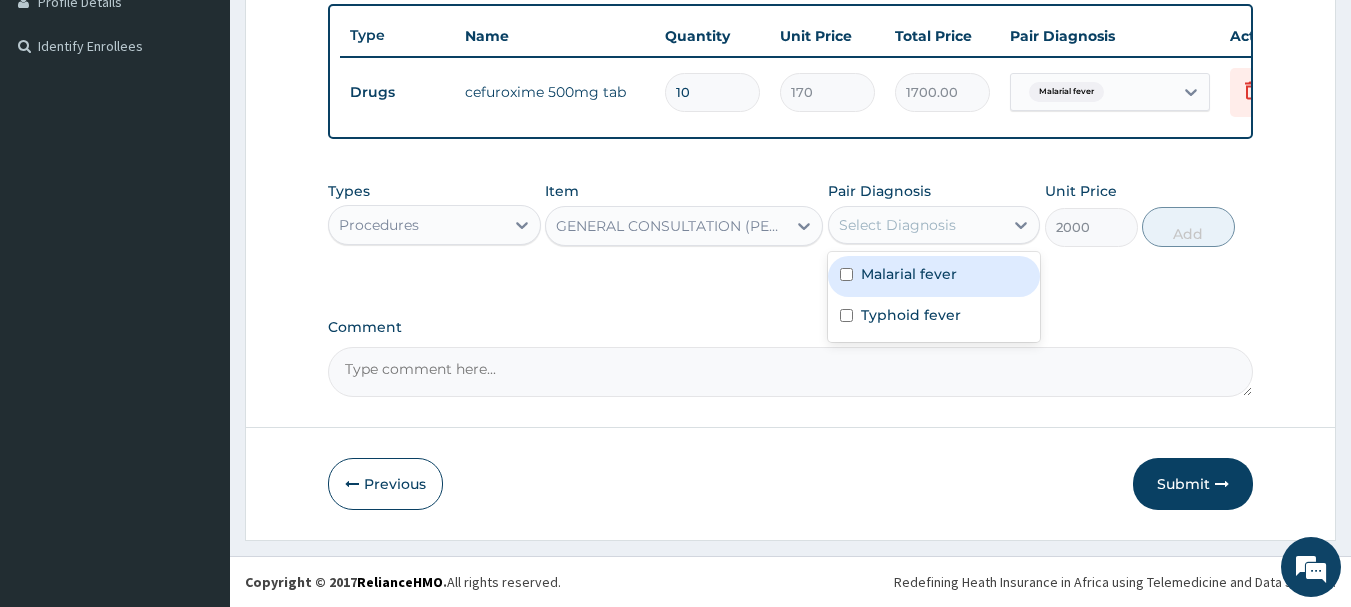 click on "Malarial fever" at bounding box center [909, 274] 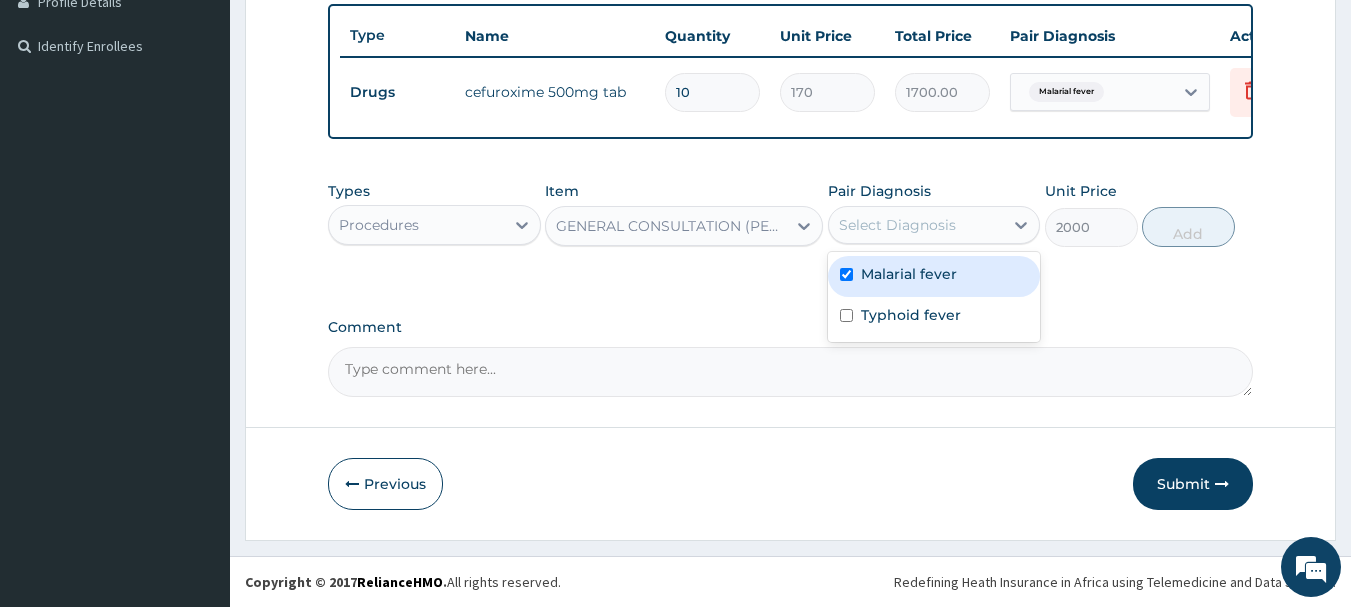 checkbox on "true" 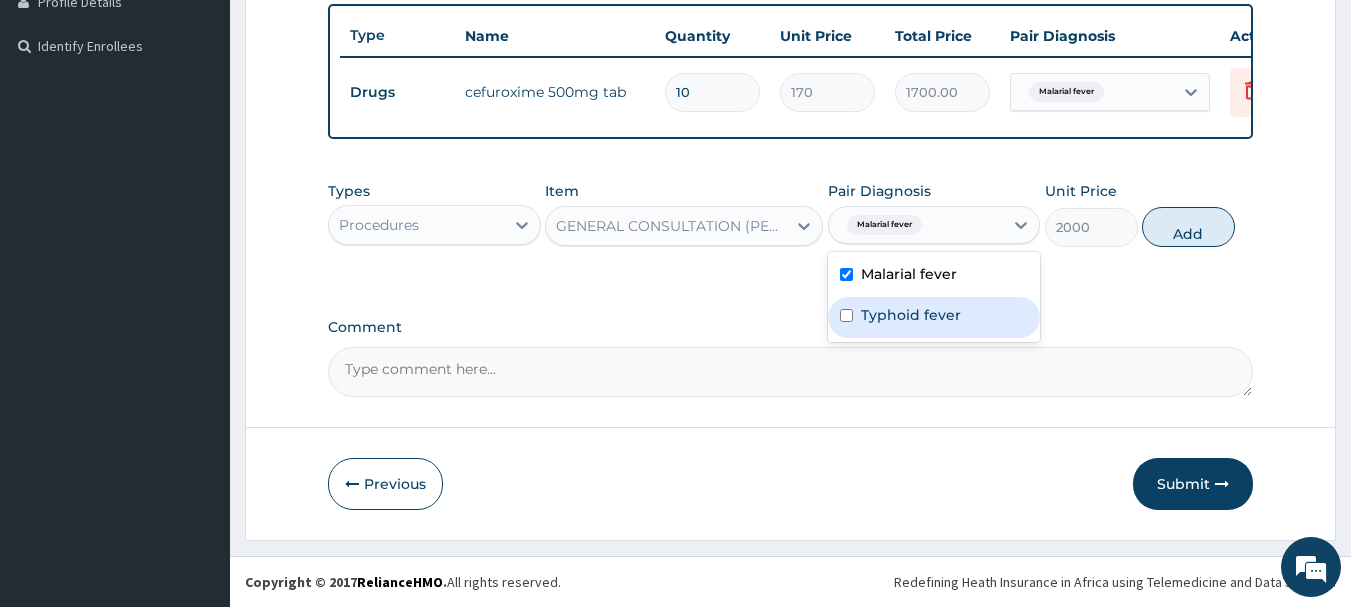 click on "Typhoid fever" at bounding box center (911, 315) 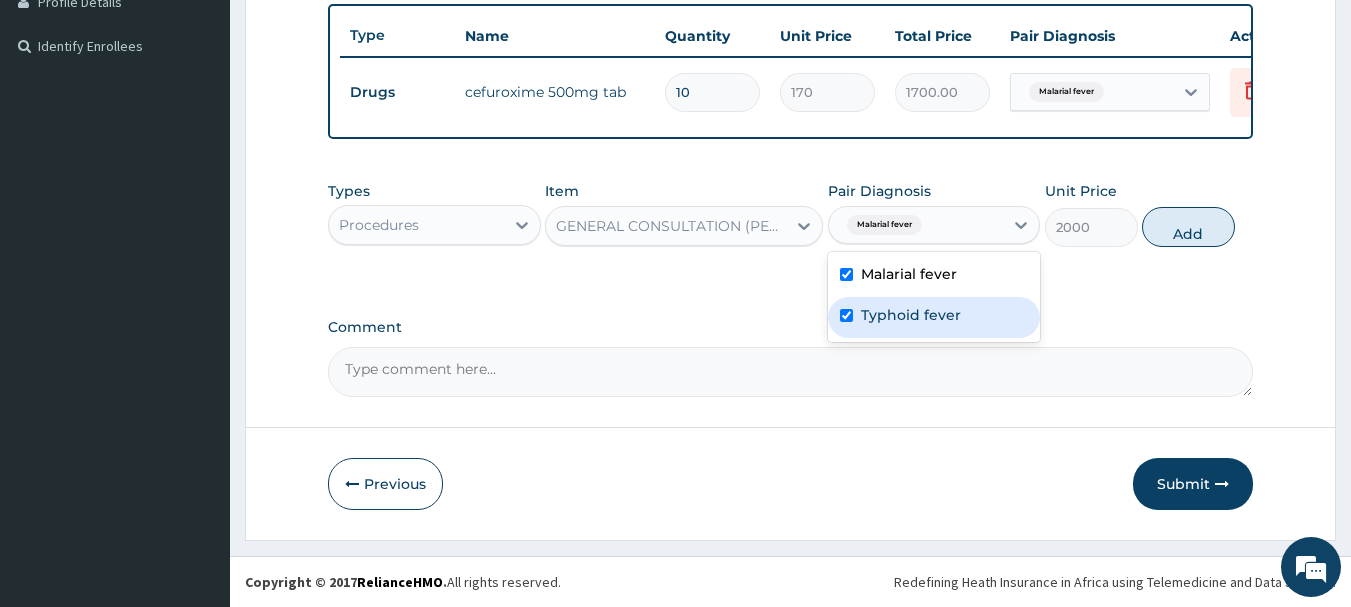 checkbox on "true" 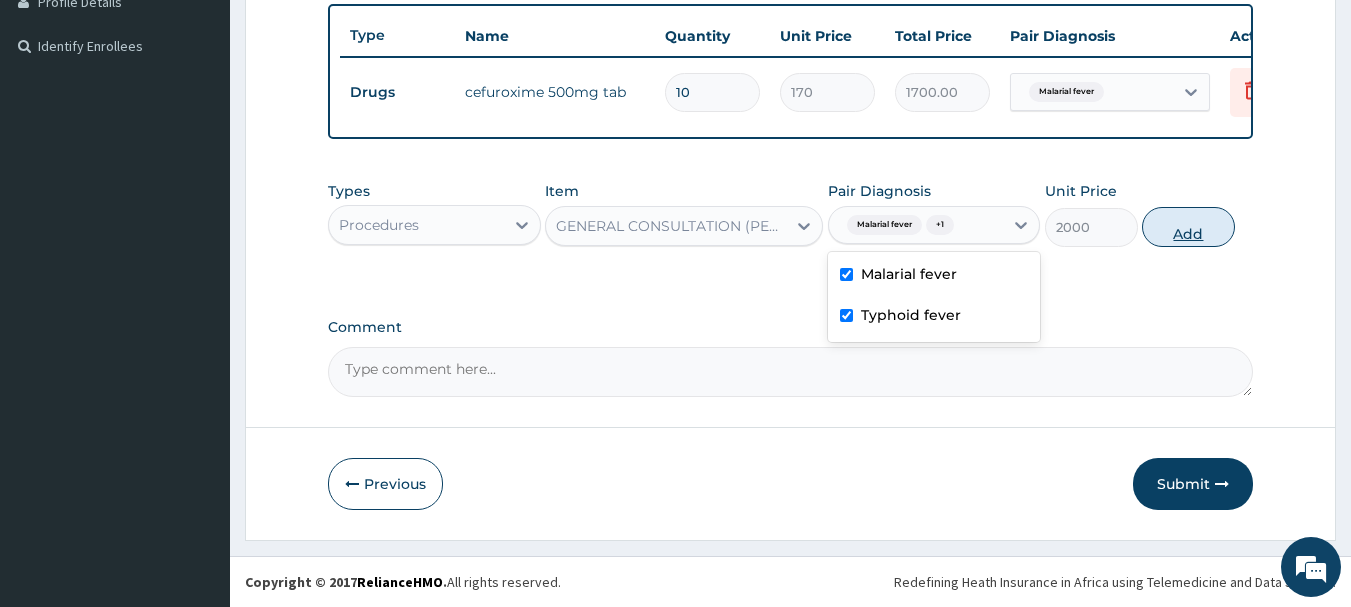 click on "Add" at bounding box center (1188, 227) 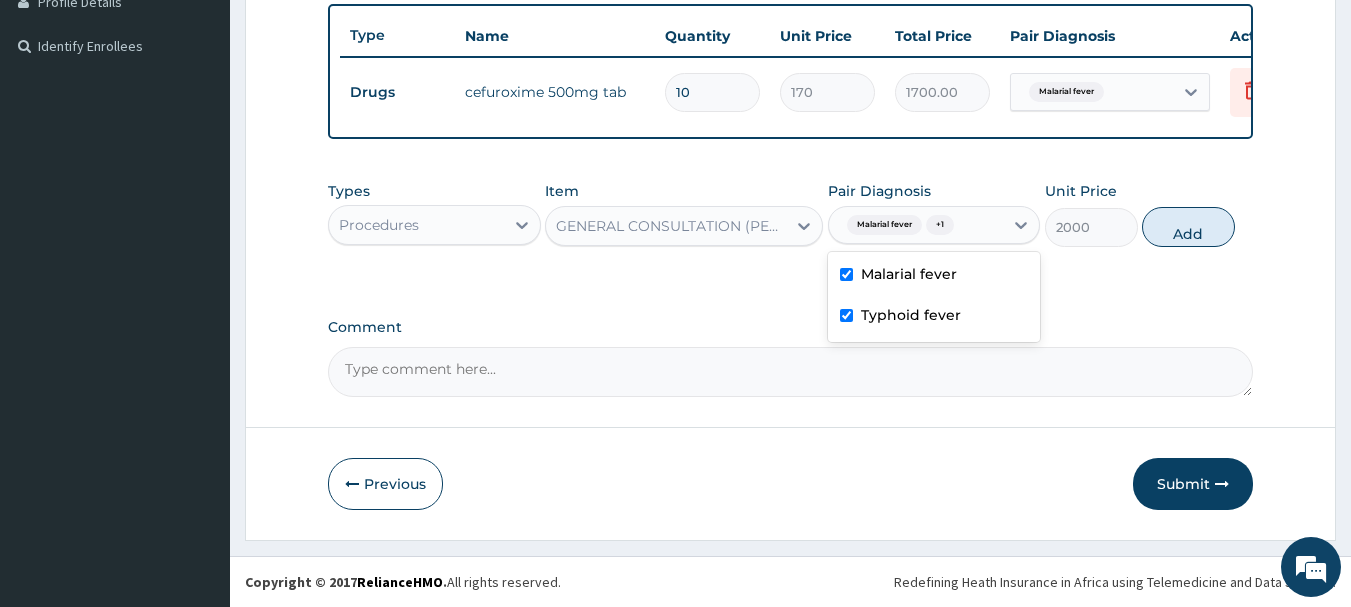 type on "0" 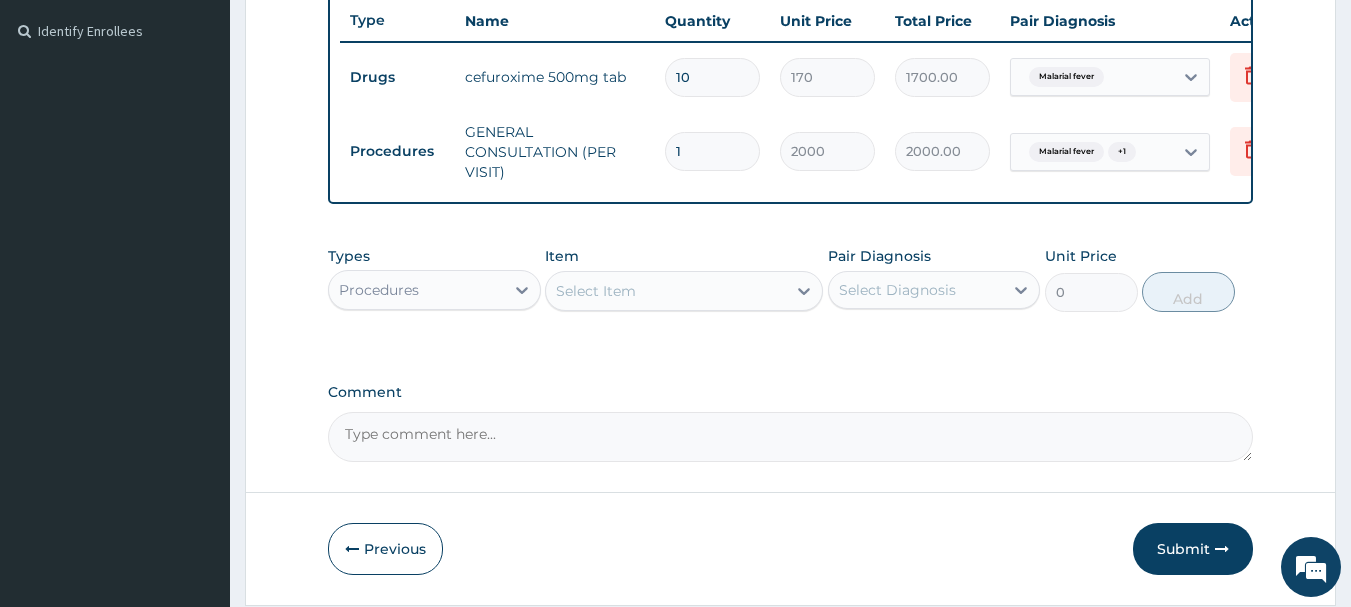 click on "Select Item" at bounding box center [666, 291] 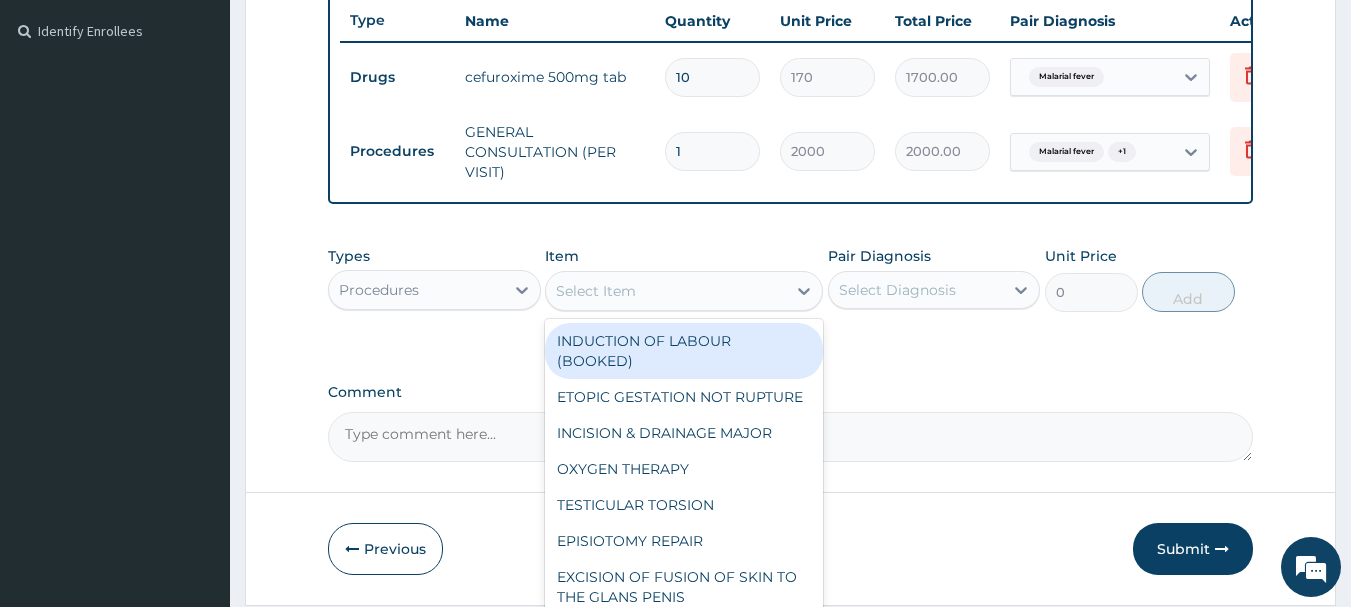 click on "Procedures" at bounding box center [416, 290] 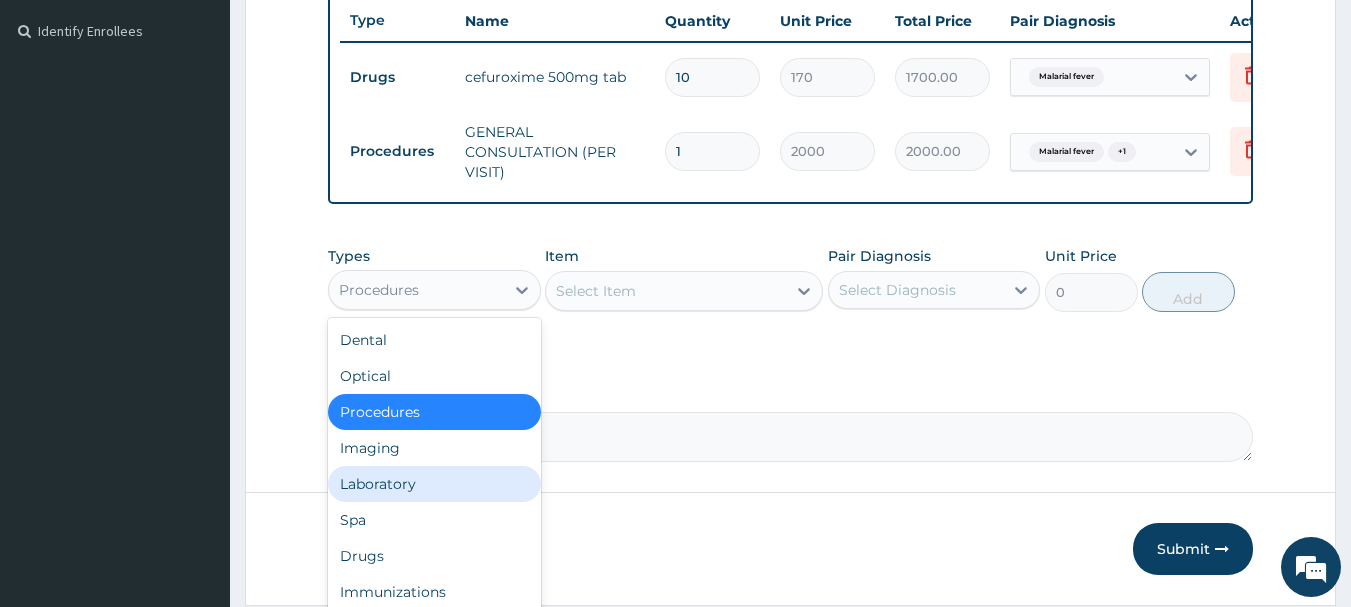 drag, startPoint x: 381, startPoint y: 465, endPoint x: 384, endPoint y: 496, distance: 31.144823 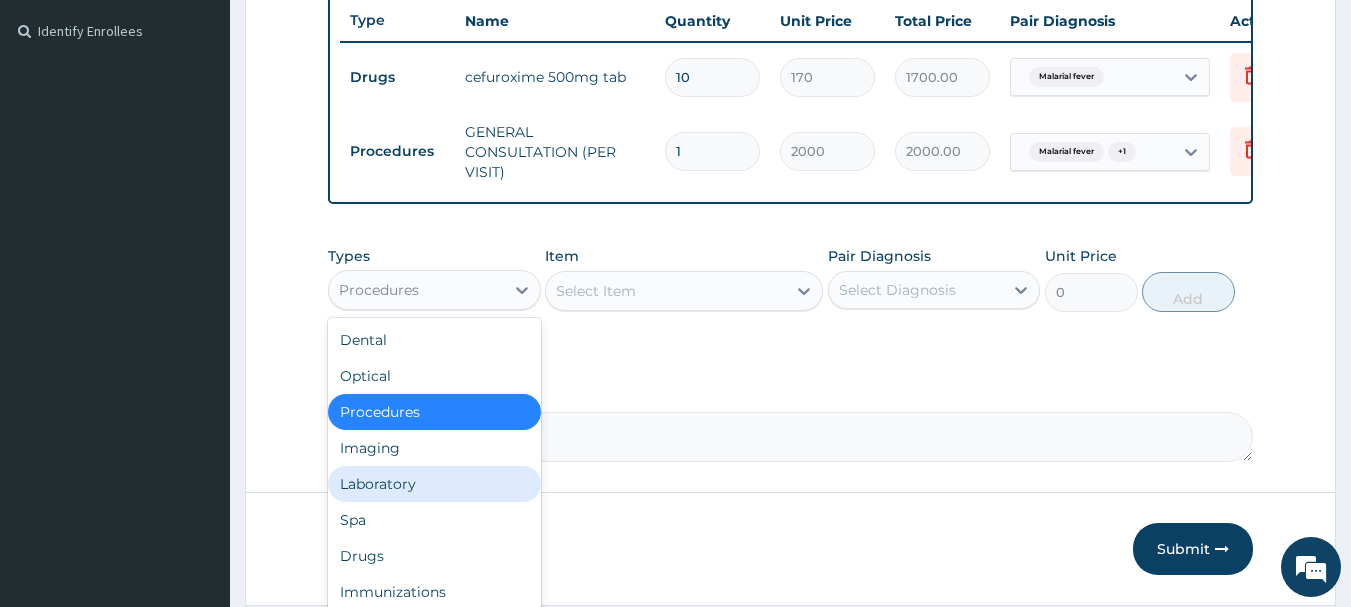 click on "Dental Optical Procedures Imaging Laboratory Spa Drugs Immunizations Others Gym" at bounding box center (434, 468) 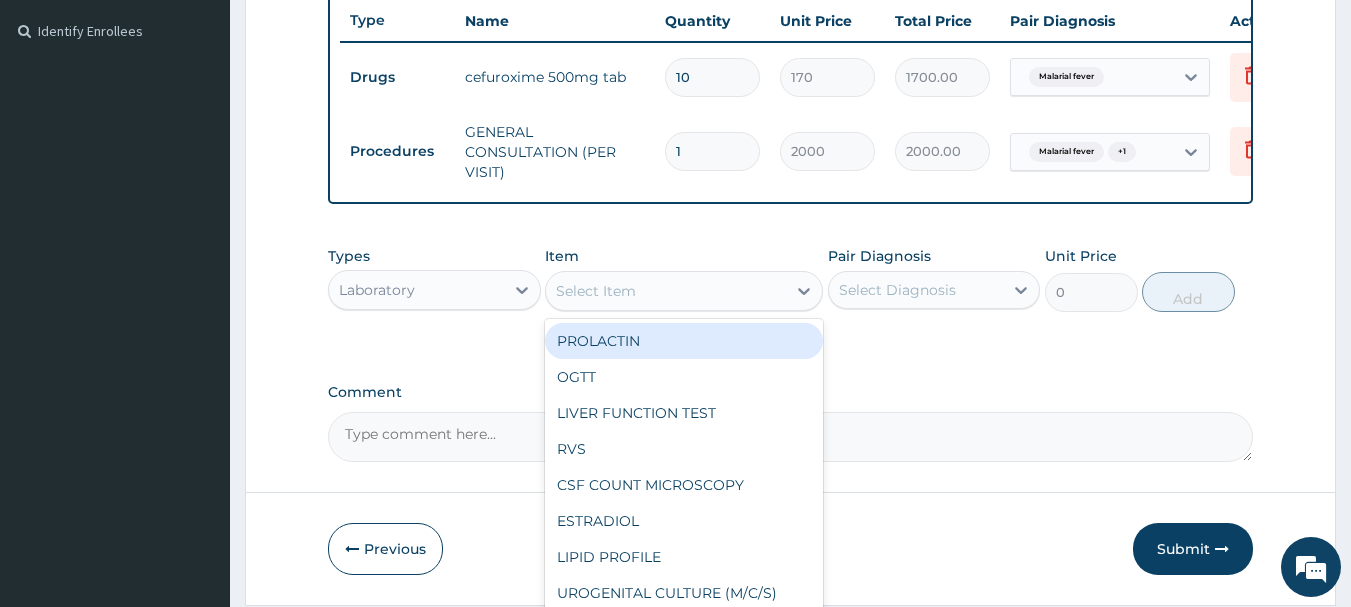 click on "Select Item" at bounding box center (666, 291) 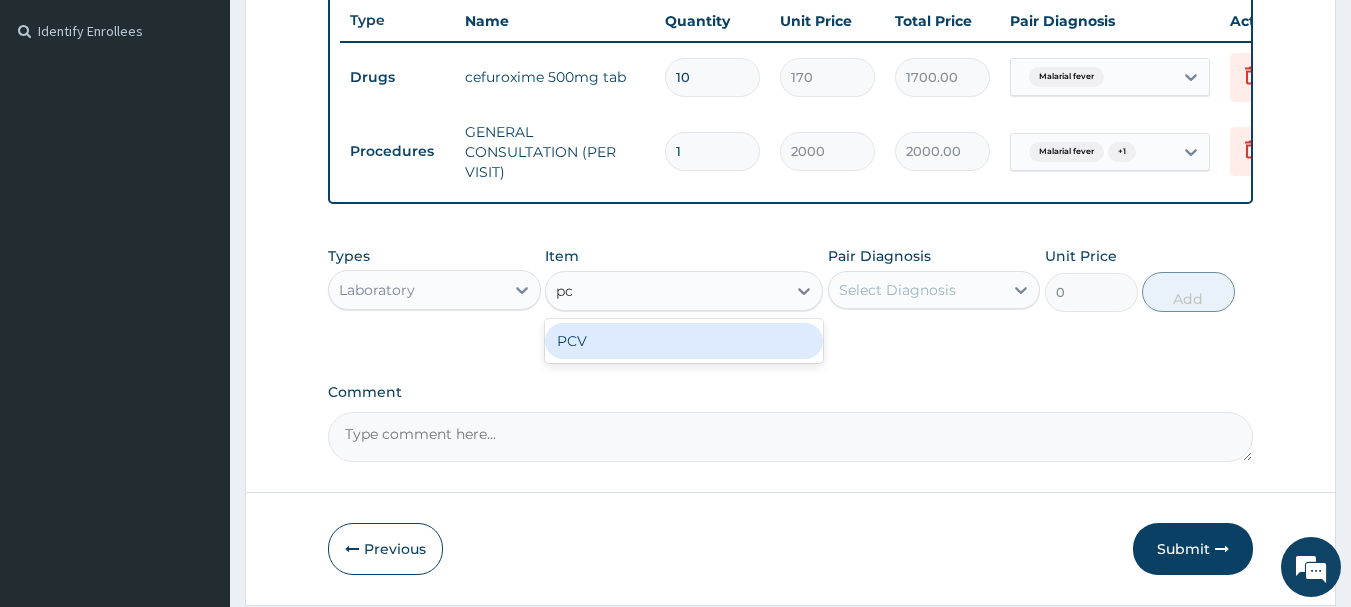 type on "pcv" 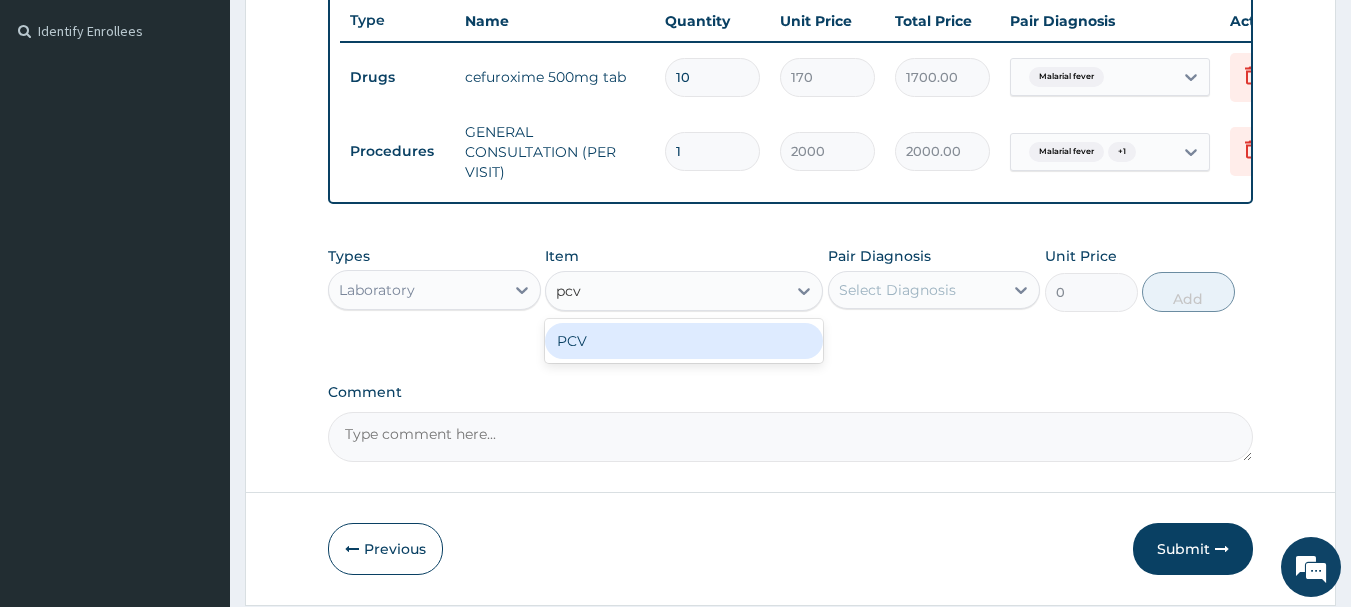 click on "PCV" at bounding box center [684, 341] 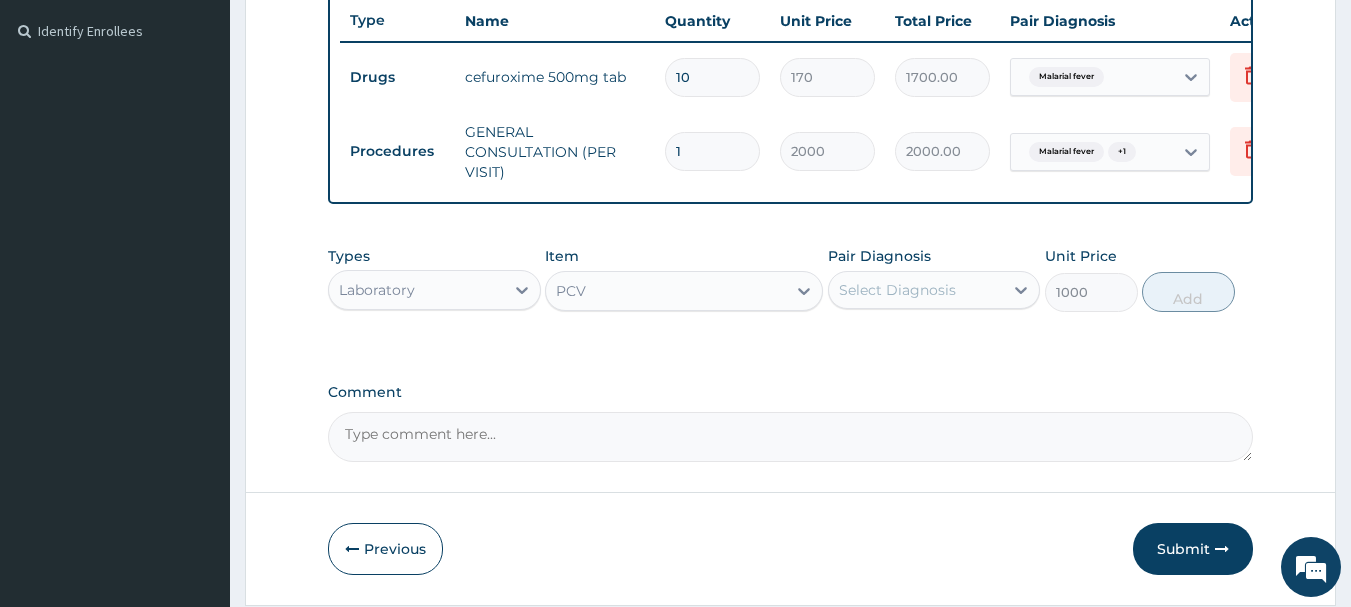 click on "Select Diagnosis" at bounding box center [897, 290] 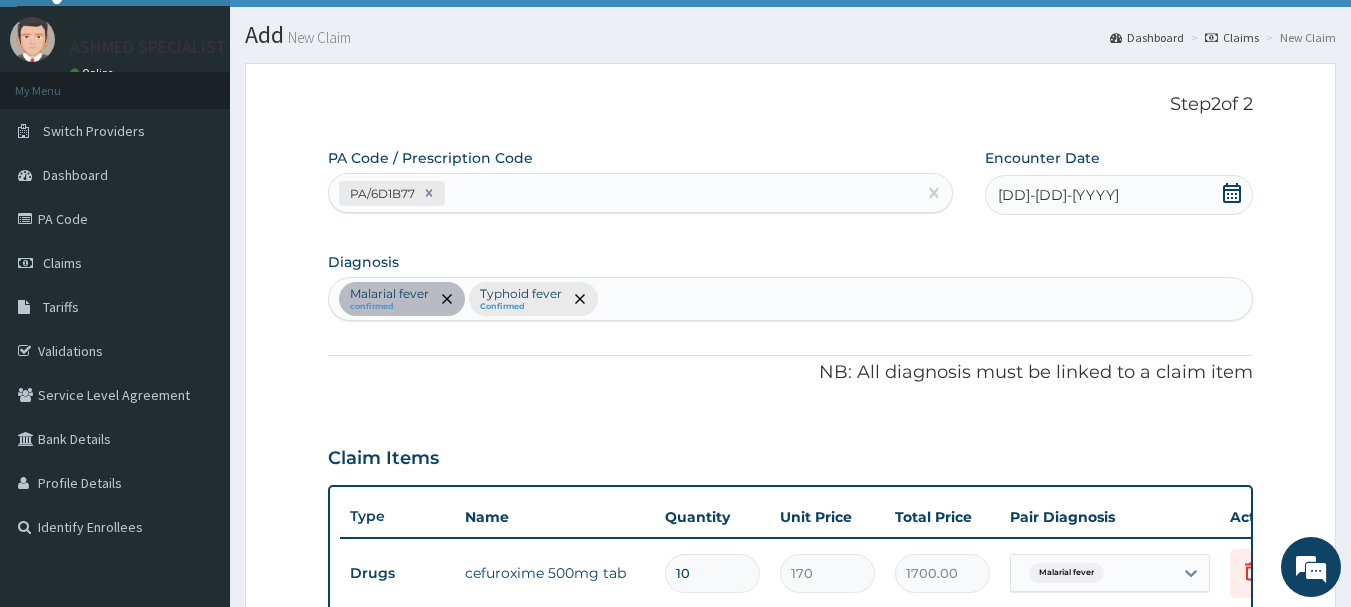 scroll, scrollTop: 40, scrollLeft: 0, axis: vertical 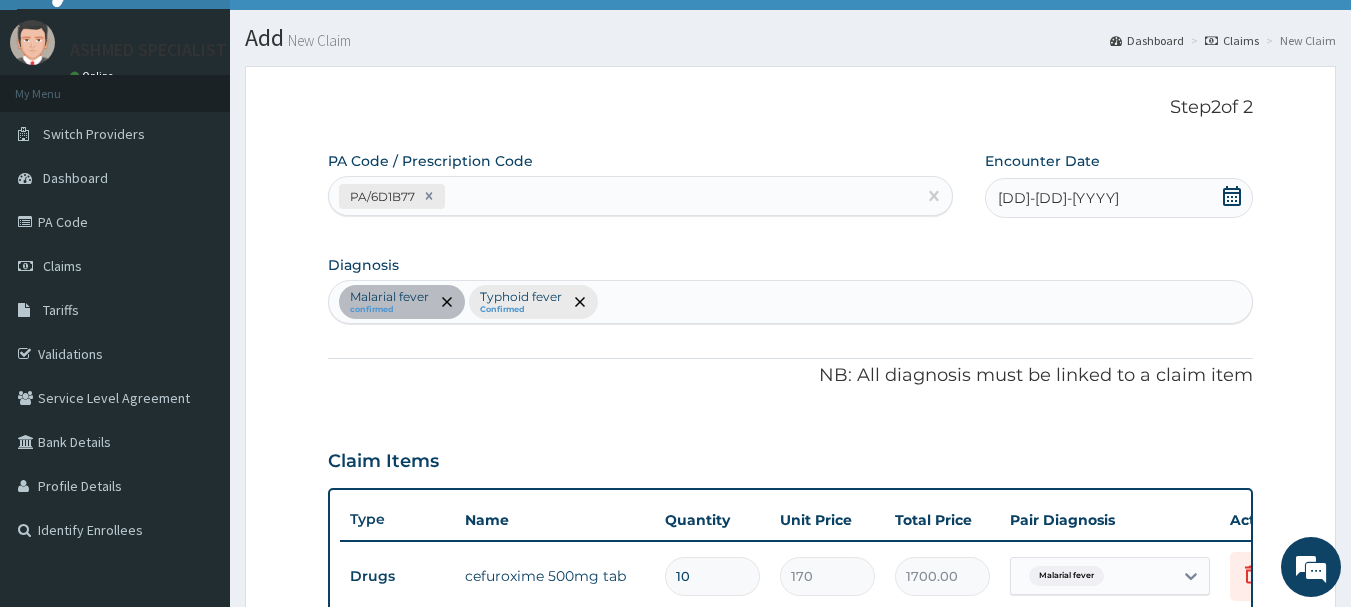 click on "Malarial fever confirmed Typhoid fever Confirmed" at bounding box center (791, 302) 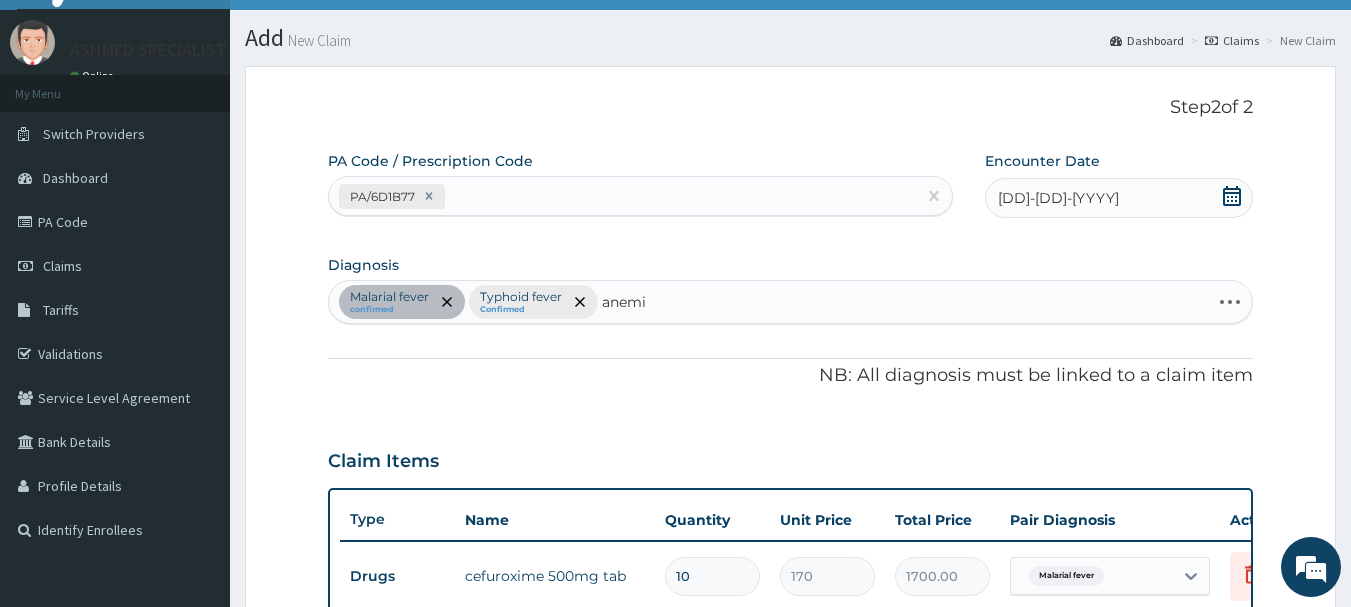type on "anemia" 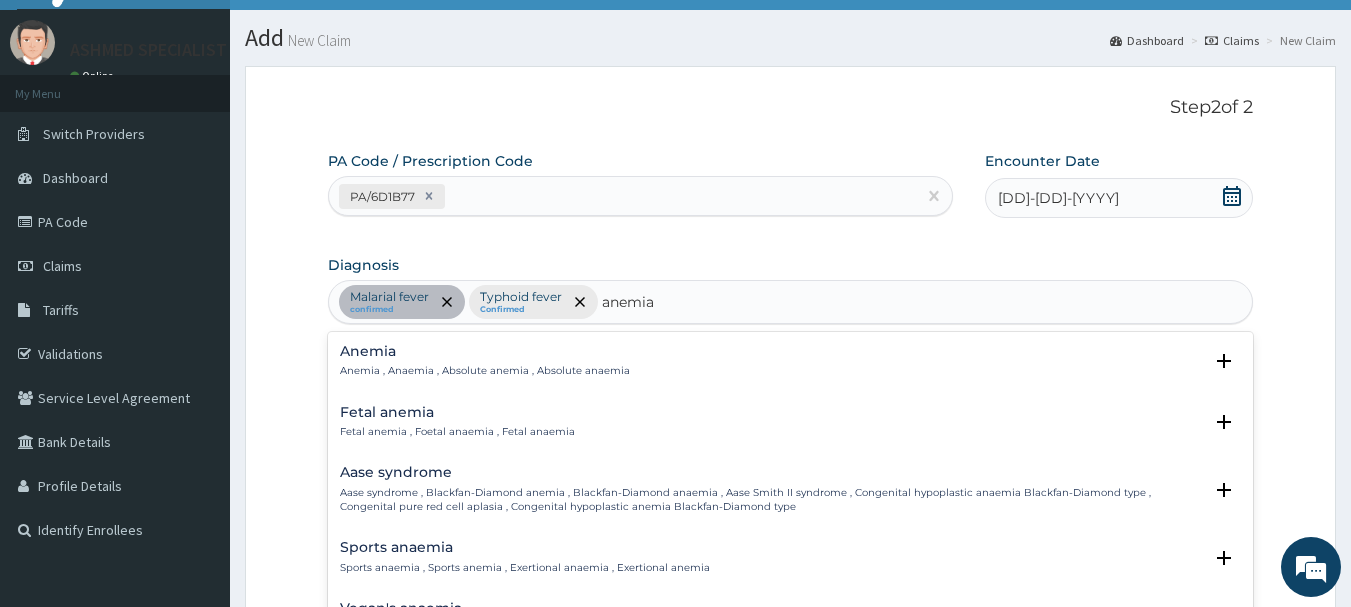 click on "Anemia Anemia , Anaemia , Absolute anemia , Absolute anaemia" at bounding box center [485, 361] 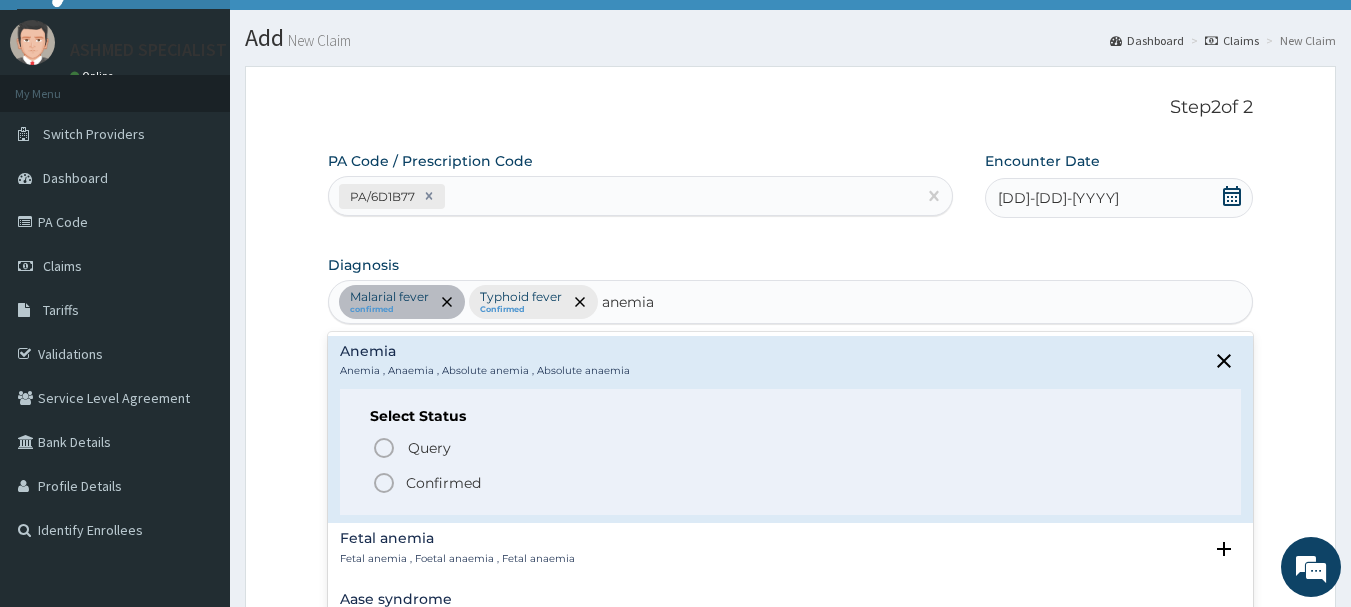 click 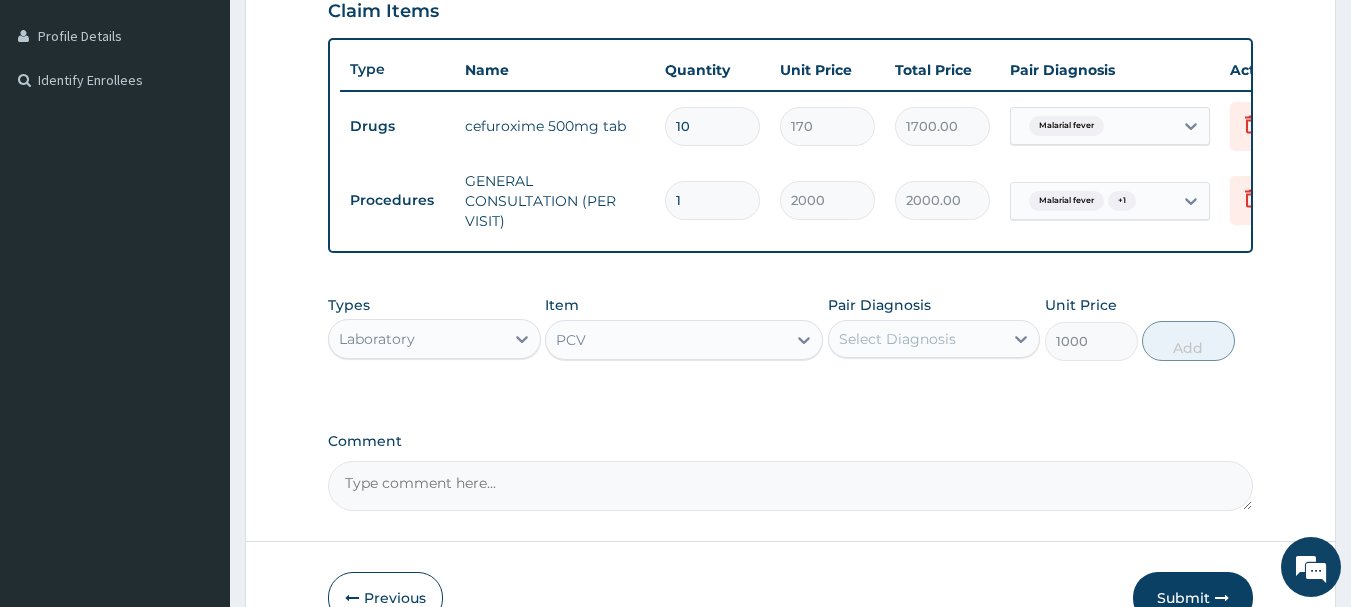scroll, scrollTop: 619, scrollLeft: 0, axis: vertical 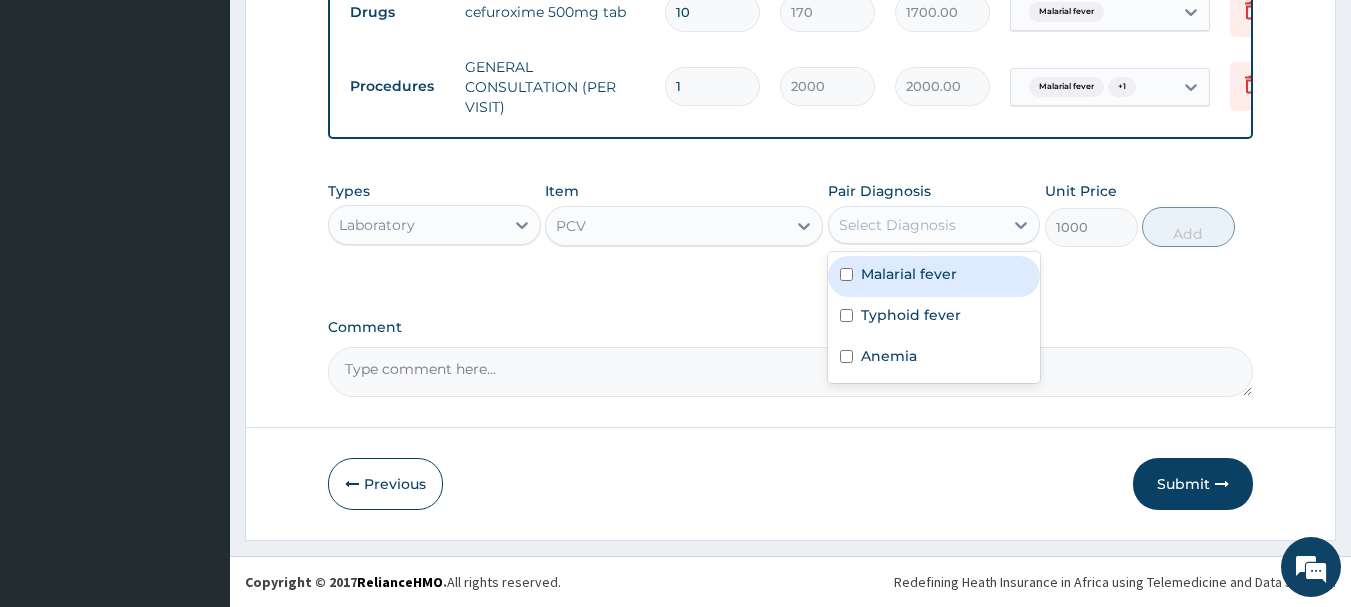 click on "Select Diagnosis" at bounding box center [897, 225] 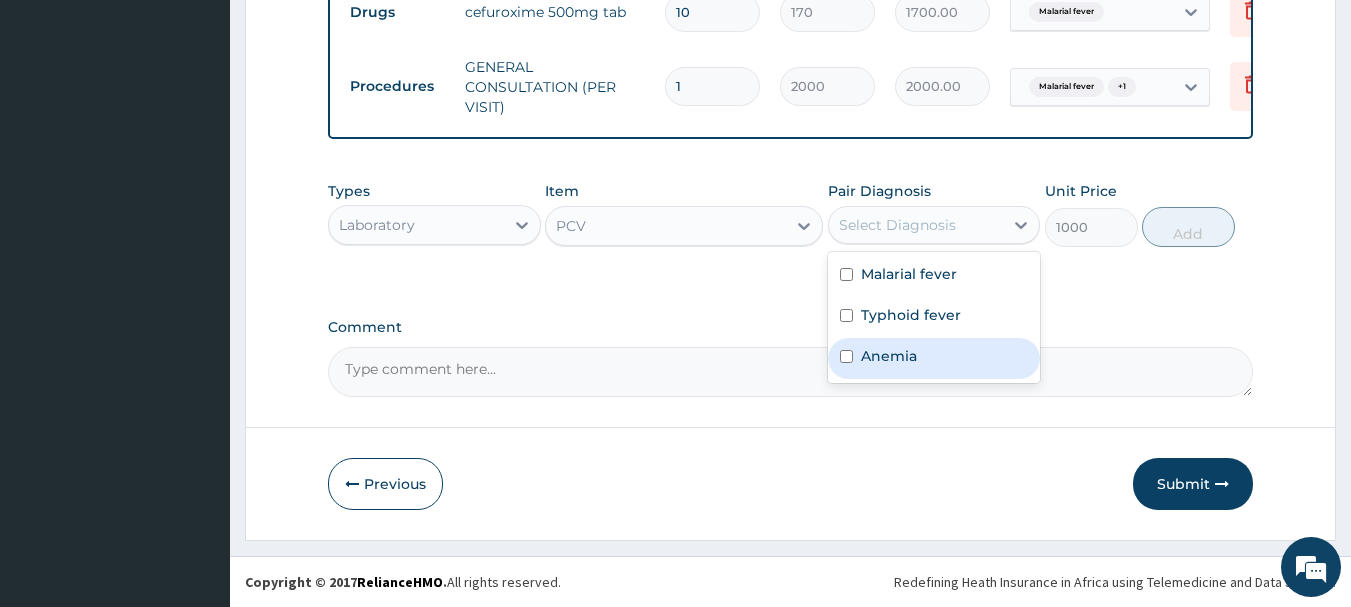 click on "Anemia" at bounding box center (889, 356) 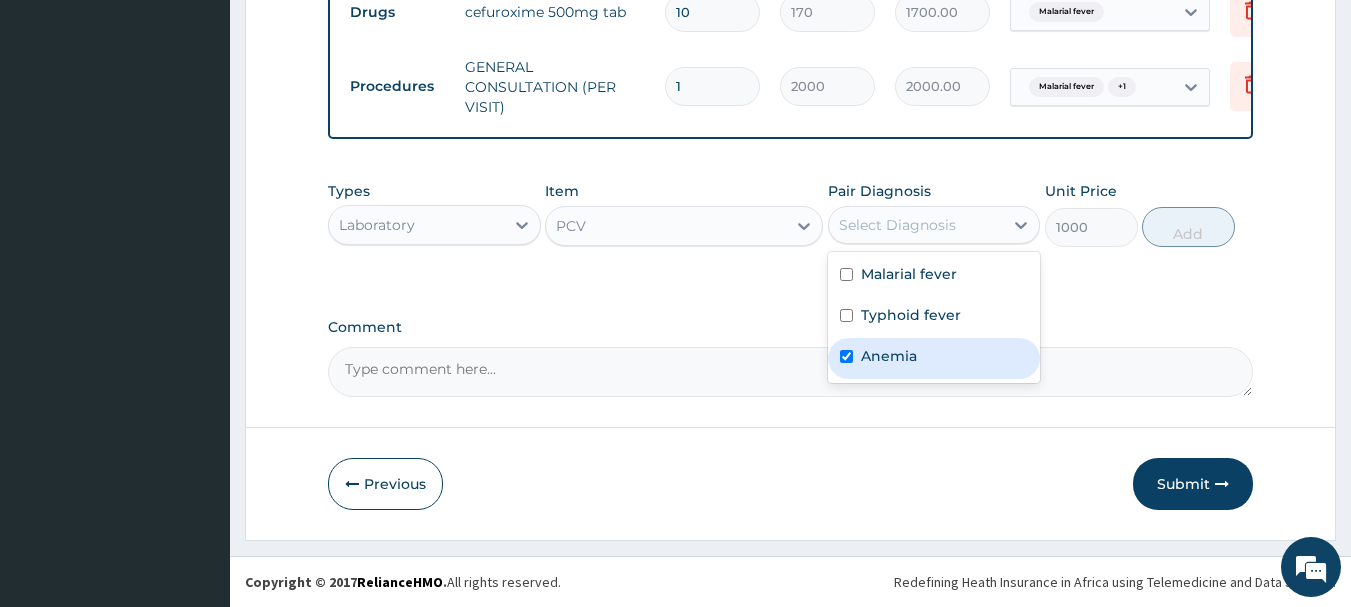 checkbox on "true" 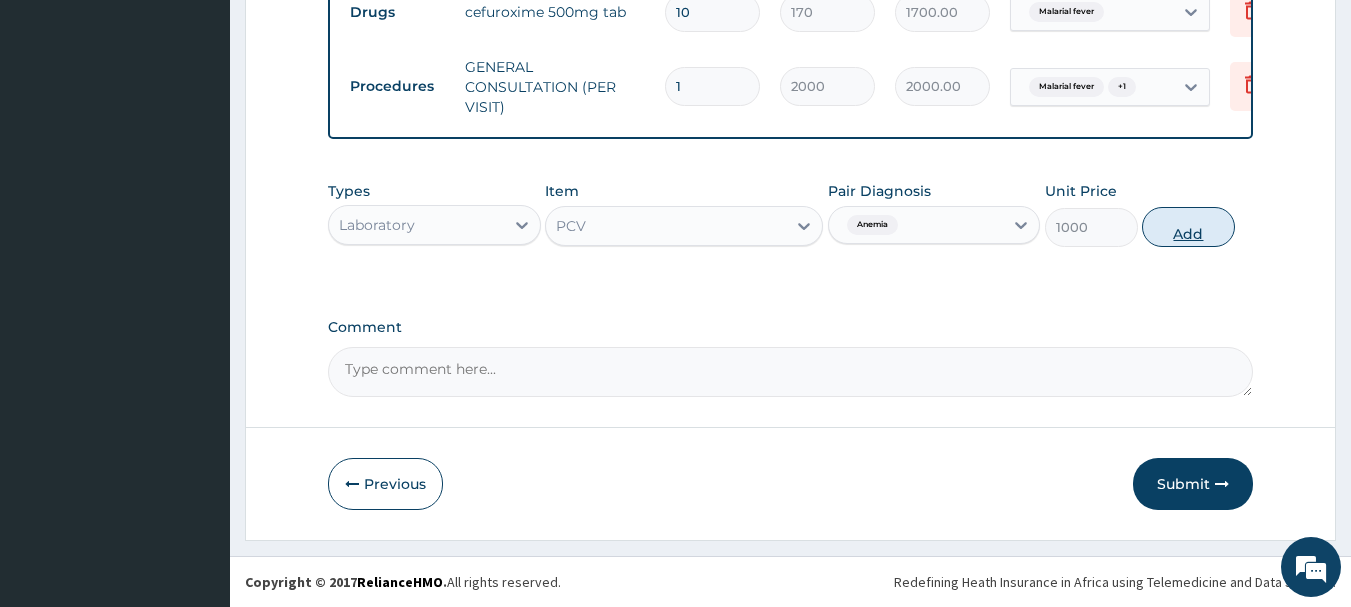 click on "Add" at bounding box center (1188, 227) 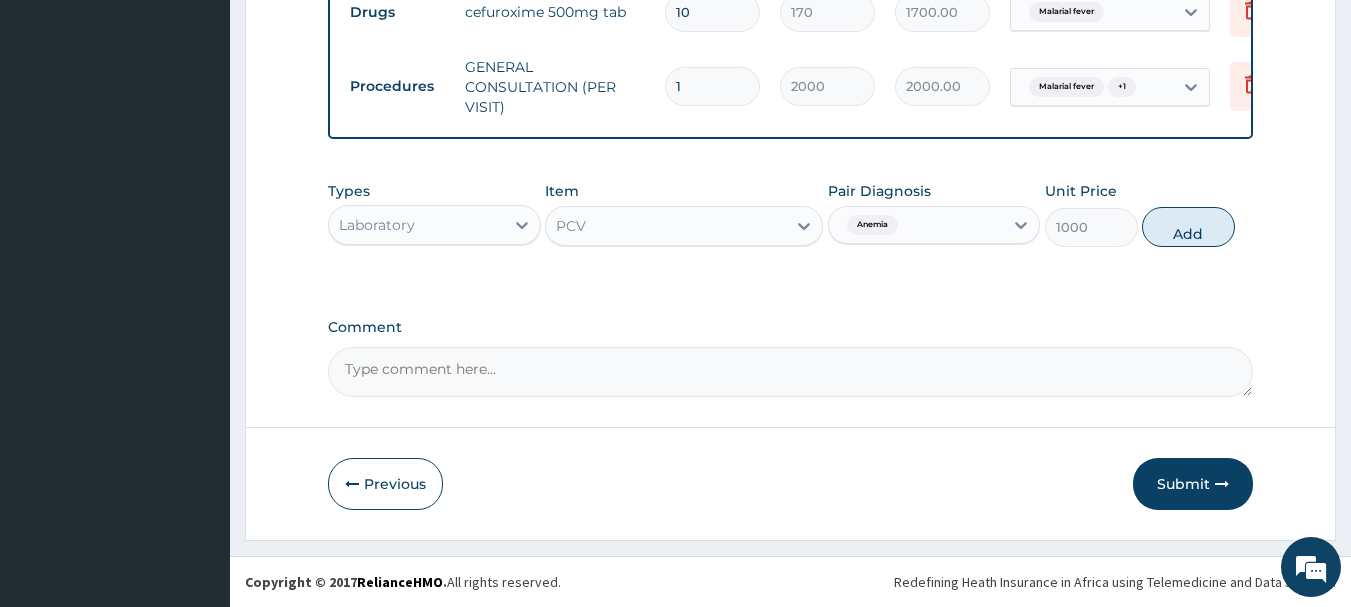 type on "0" 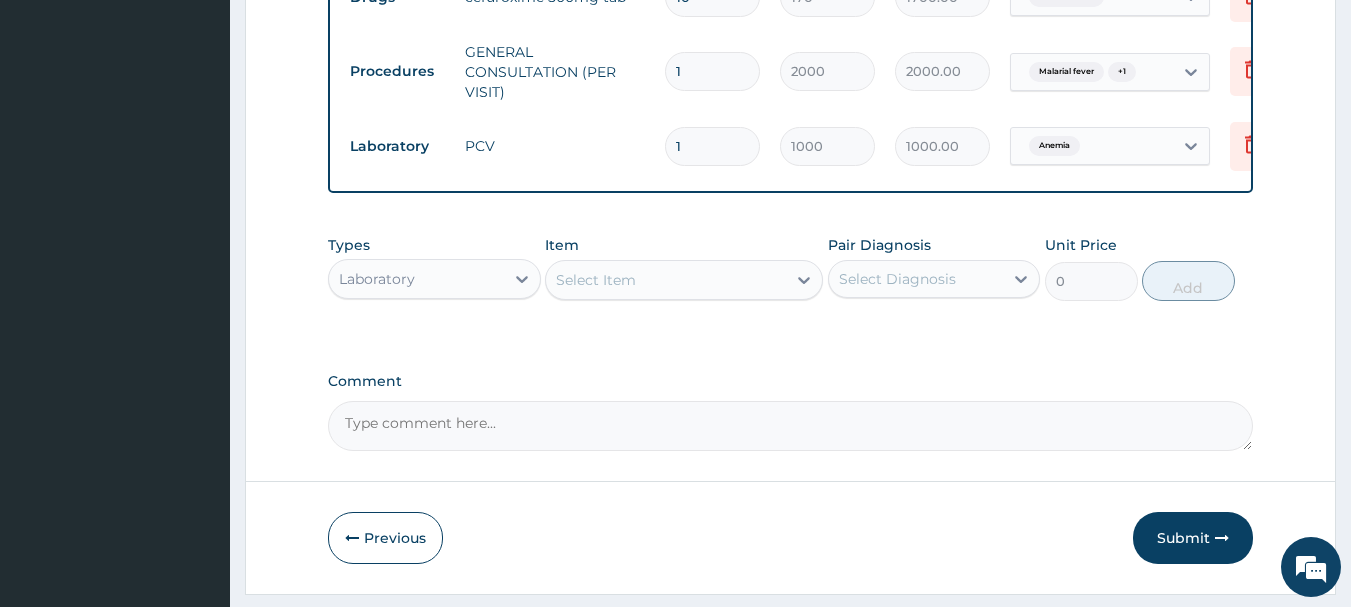 click on "Select Item" at bounding box center [666, 280] 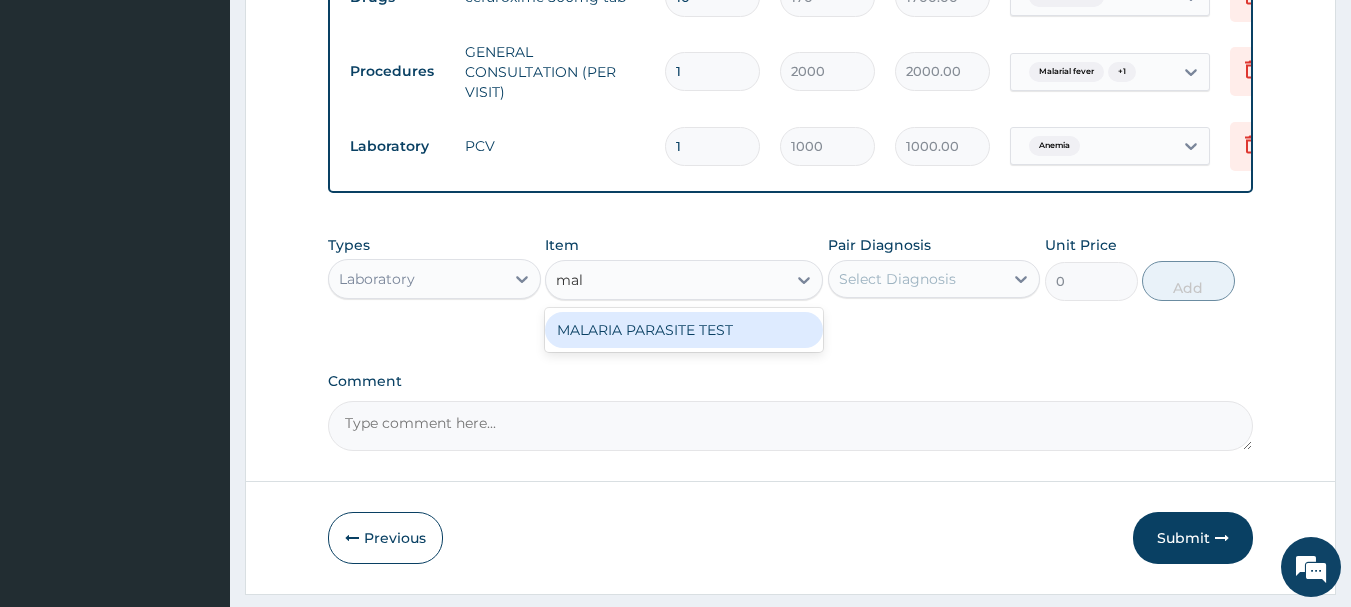 type on "mala" 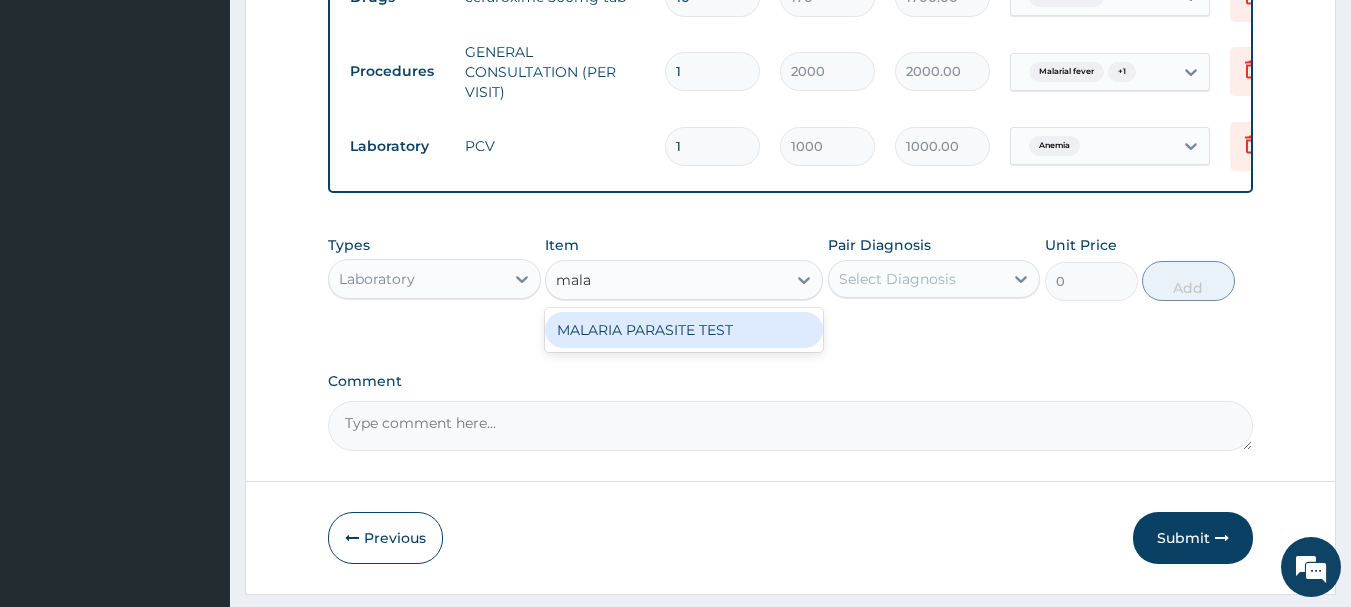 click on "MALARIA PARASITE TEST" at bounding box center (684, 330) 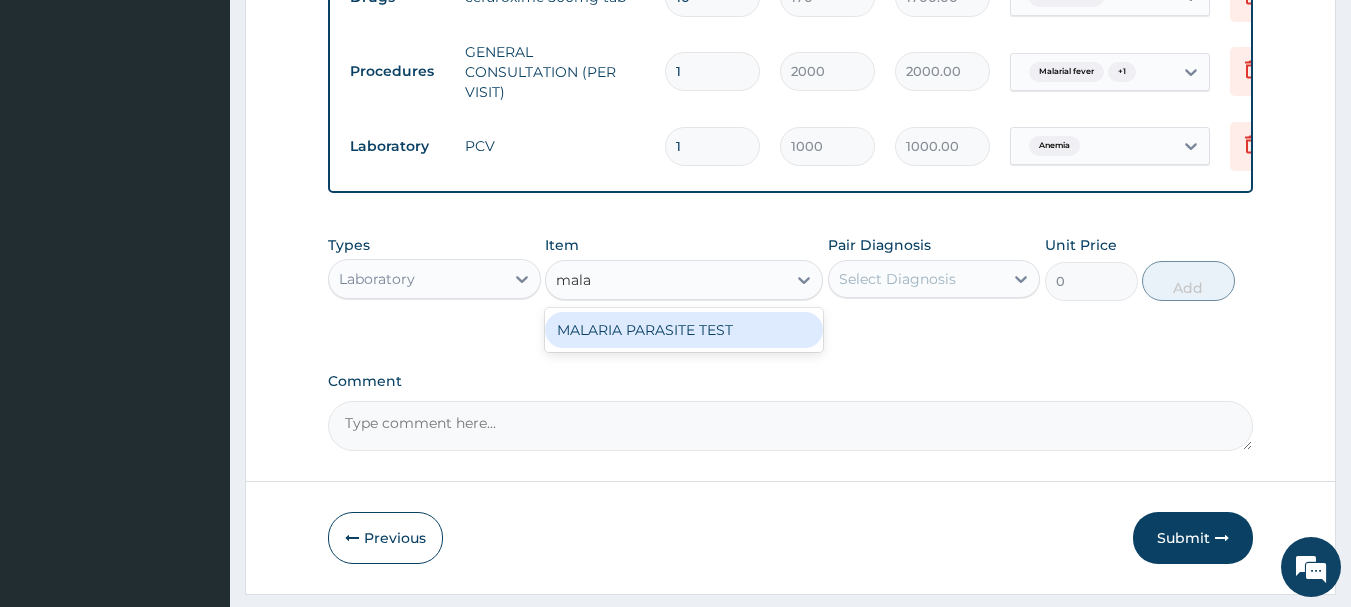 type 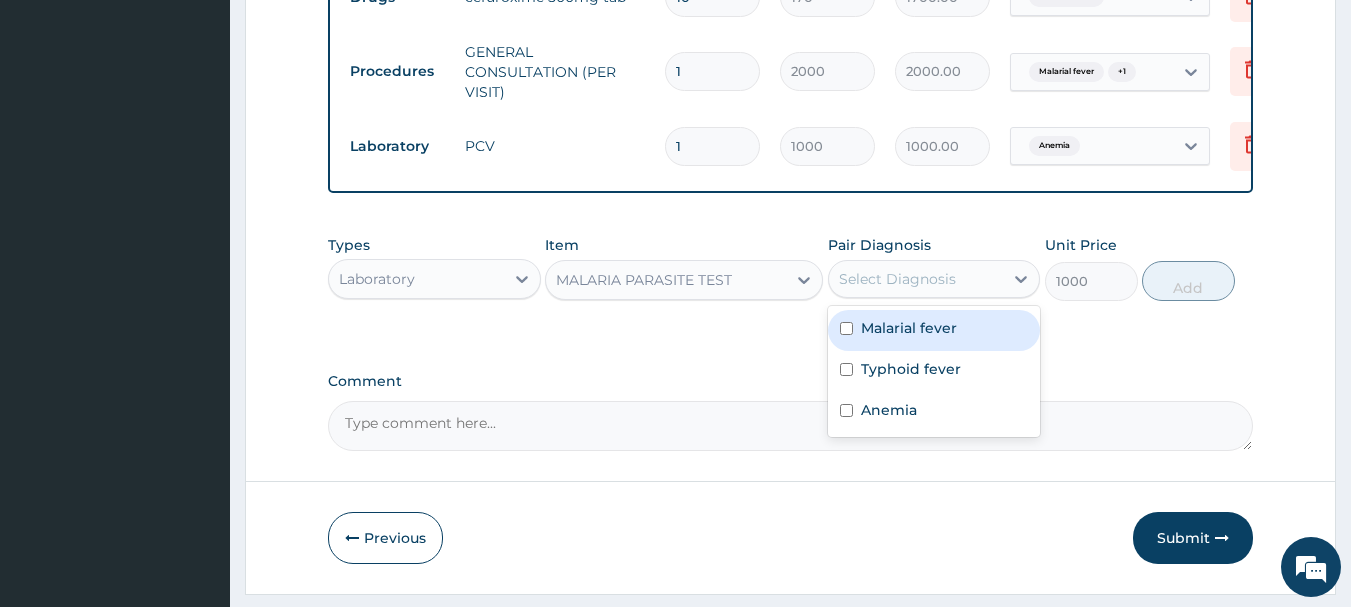 click on "Select Diagnosis" at bounding box center (897, 279) 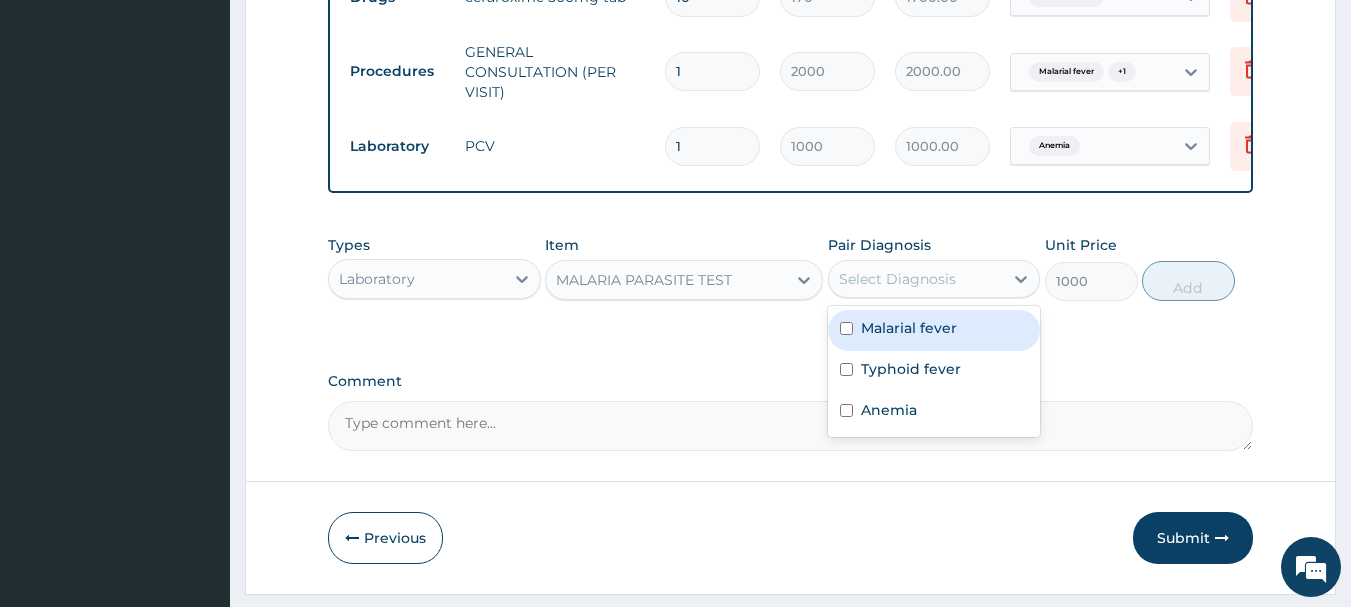 click on "Malarial fever" at bounding box center (909, 328) 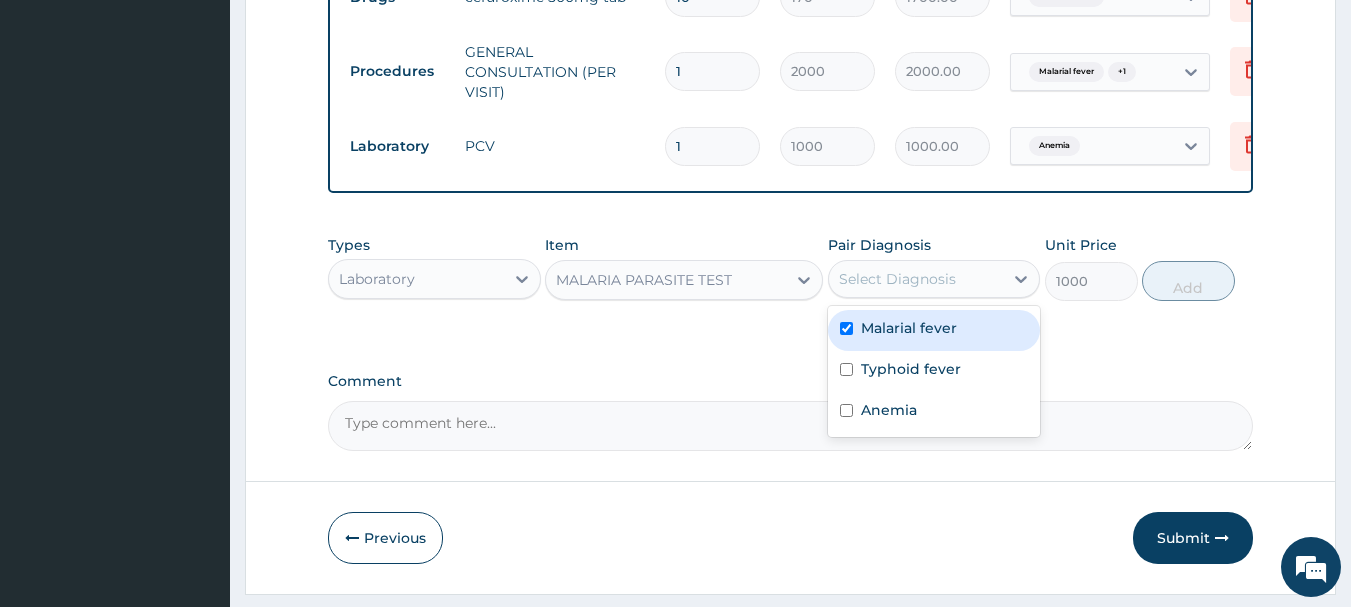 checkbox on "true" 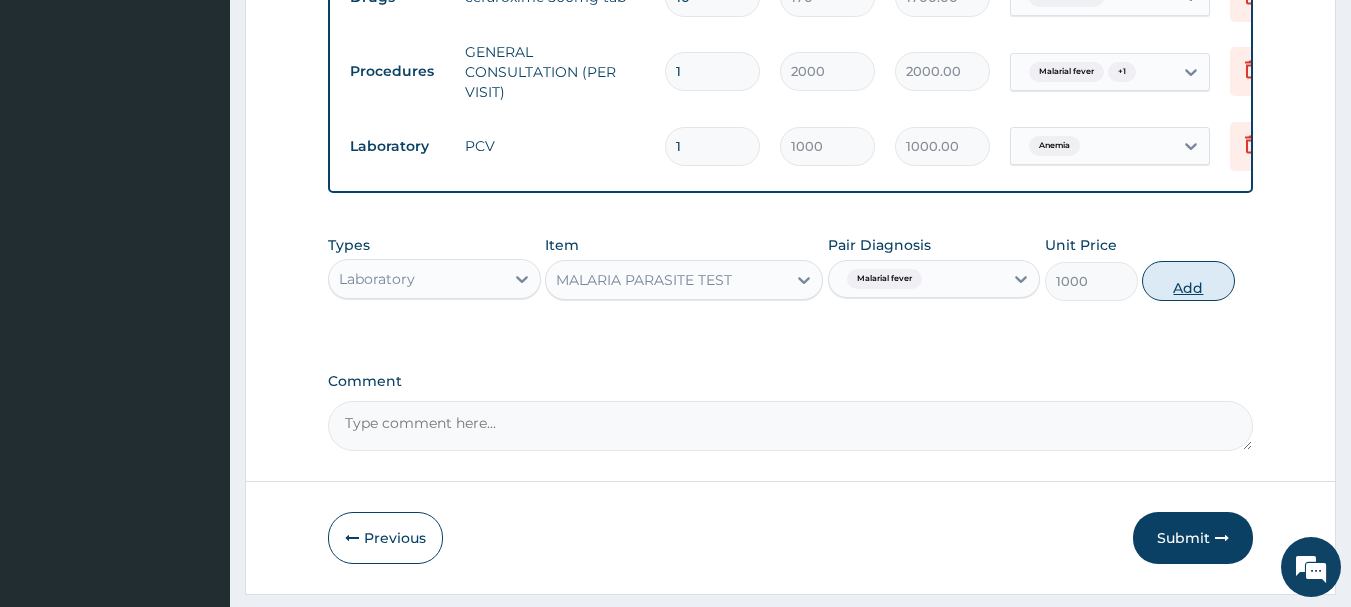click on "Add" at bounding box center (1188, 281) 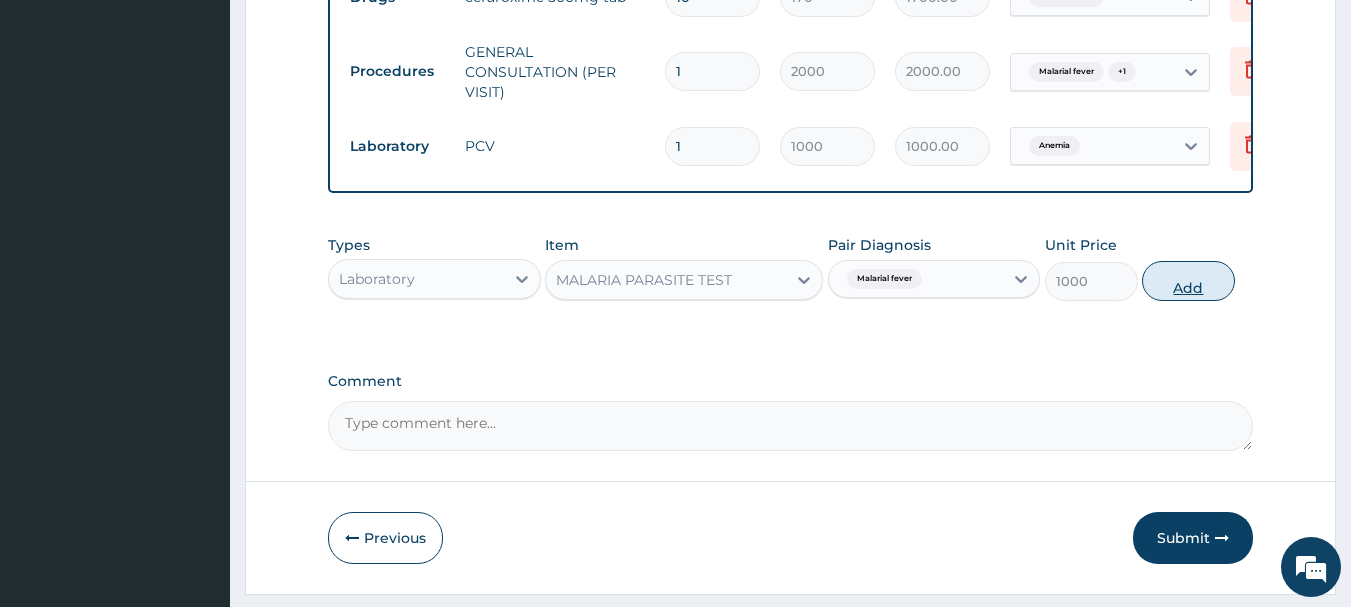 type on "0" 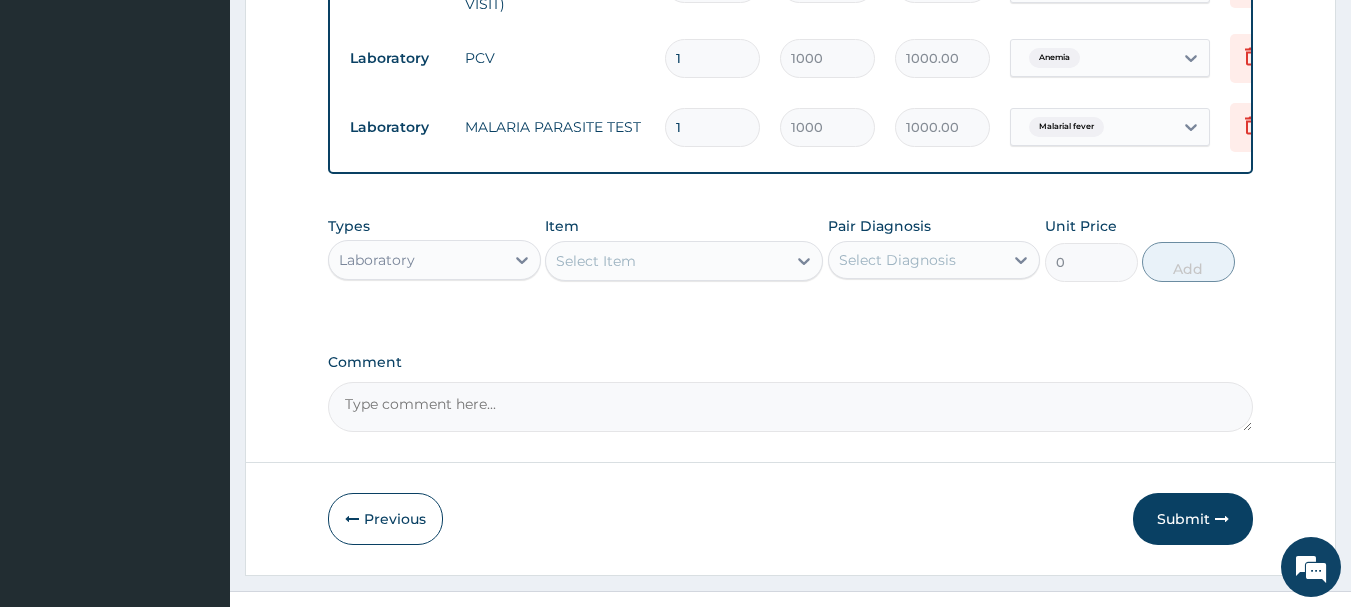 scroll, scrollTop: 757, scrollLeft: 0, axis: vertical 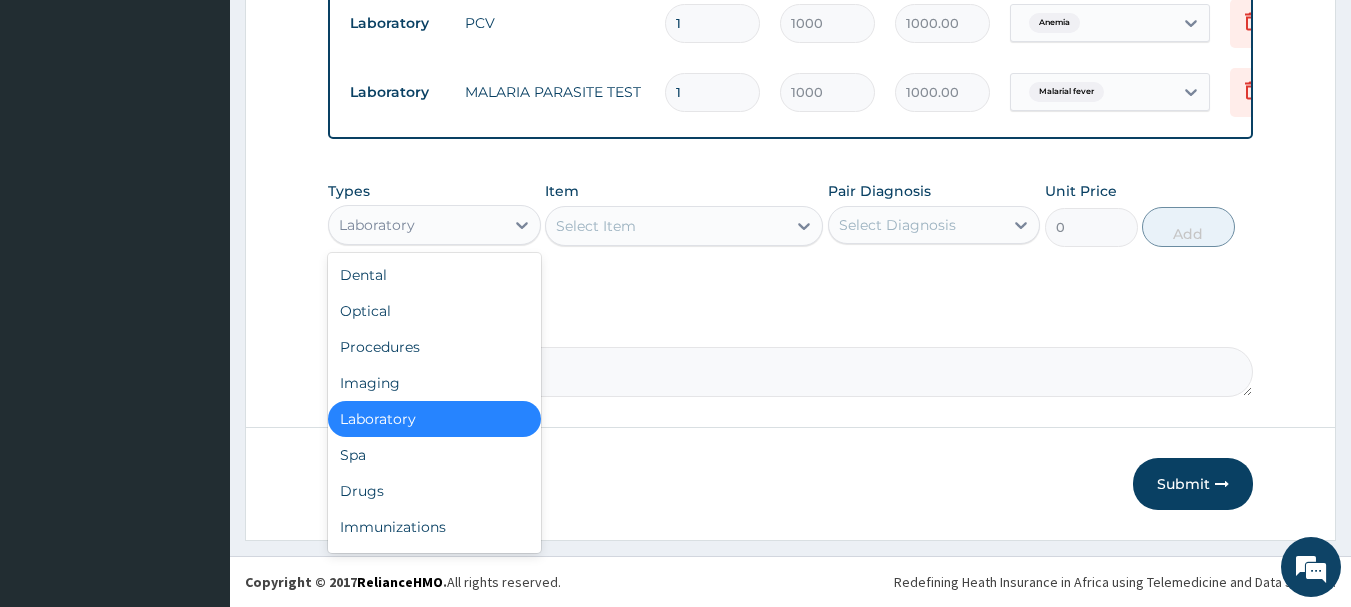 click on "Laboratory" at bounding box center [416, 225] 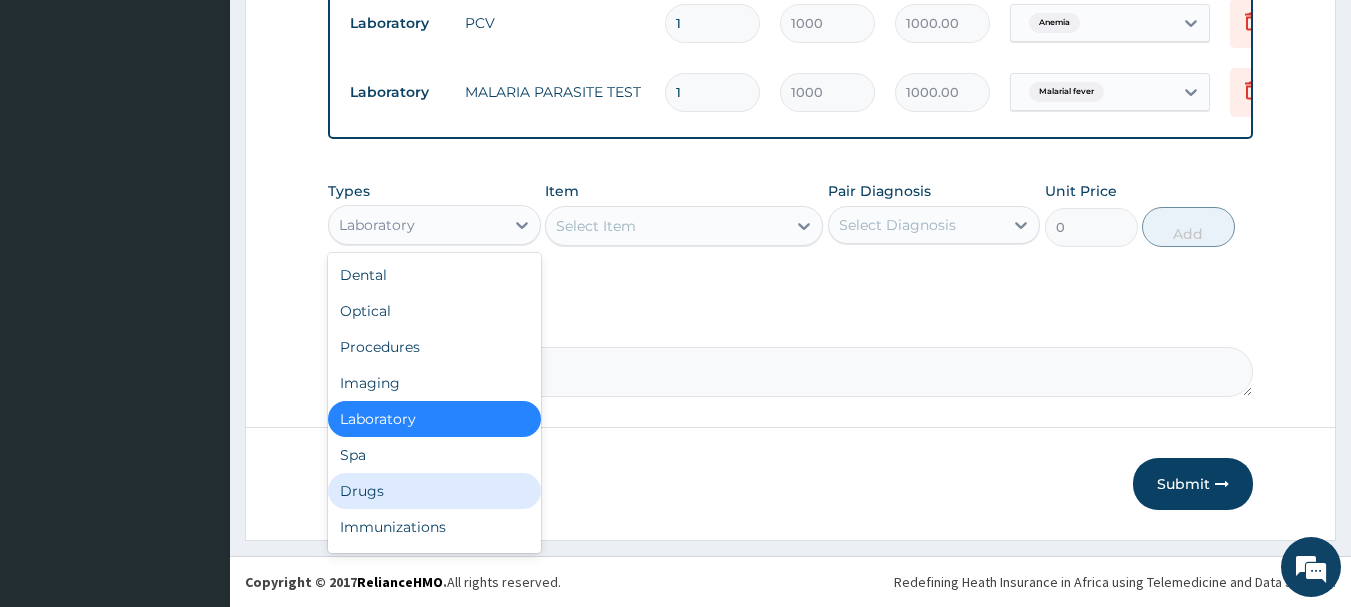click on "Drugs" at bounding box center [434, 491] 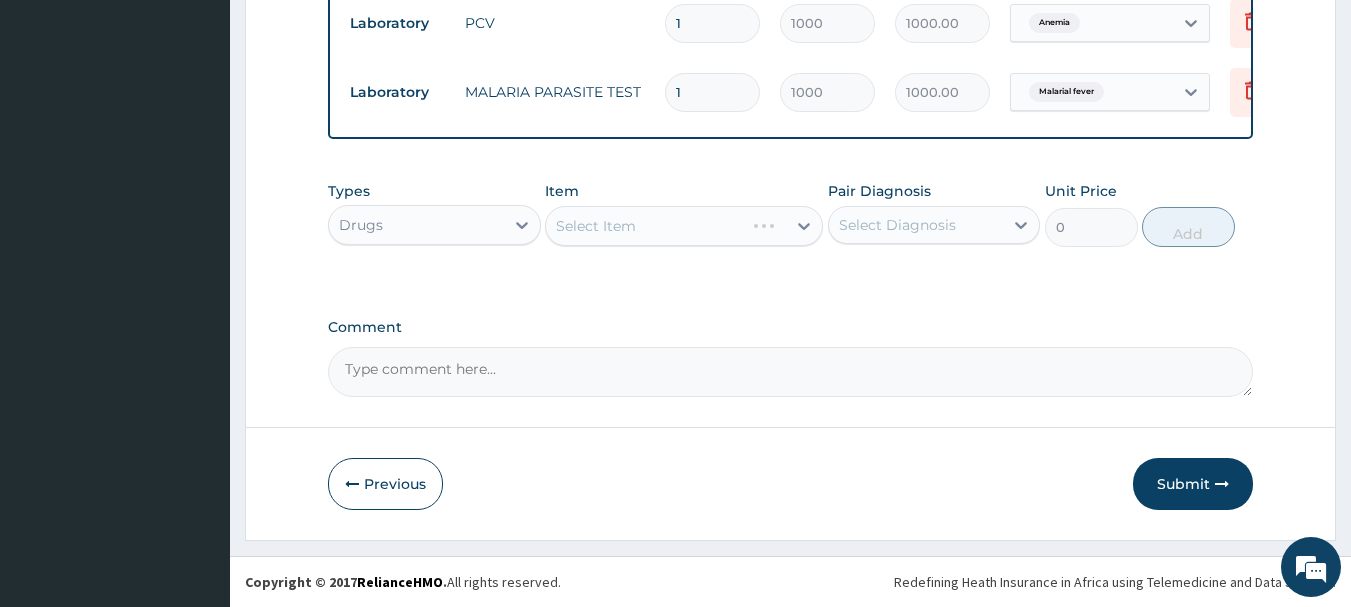 click on "Select Item" at bounding box center [684, 226] 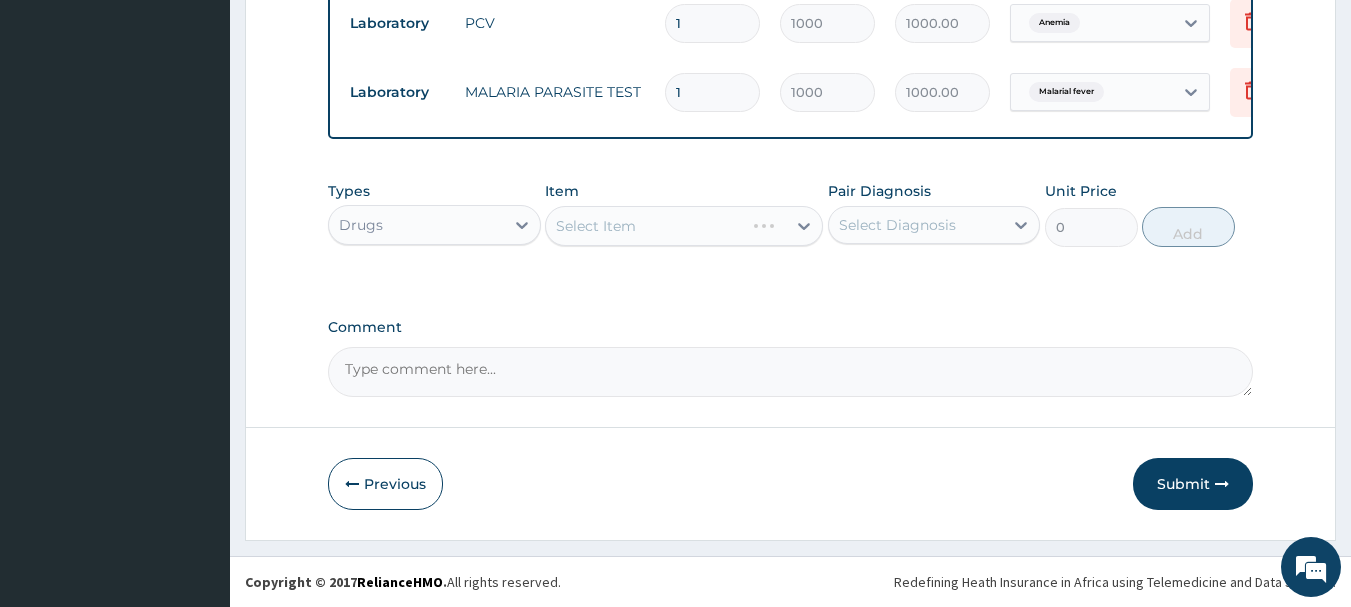 click on "Select Item" at bounding box center [645, 226] 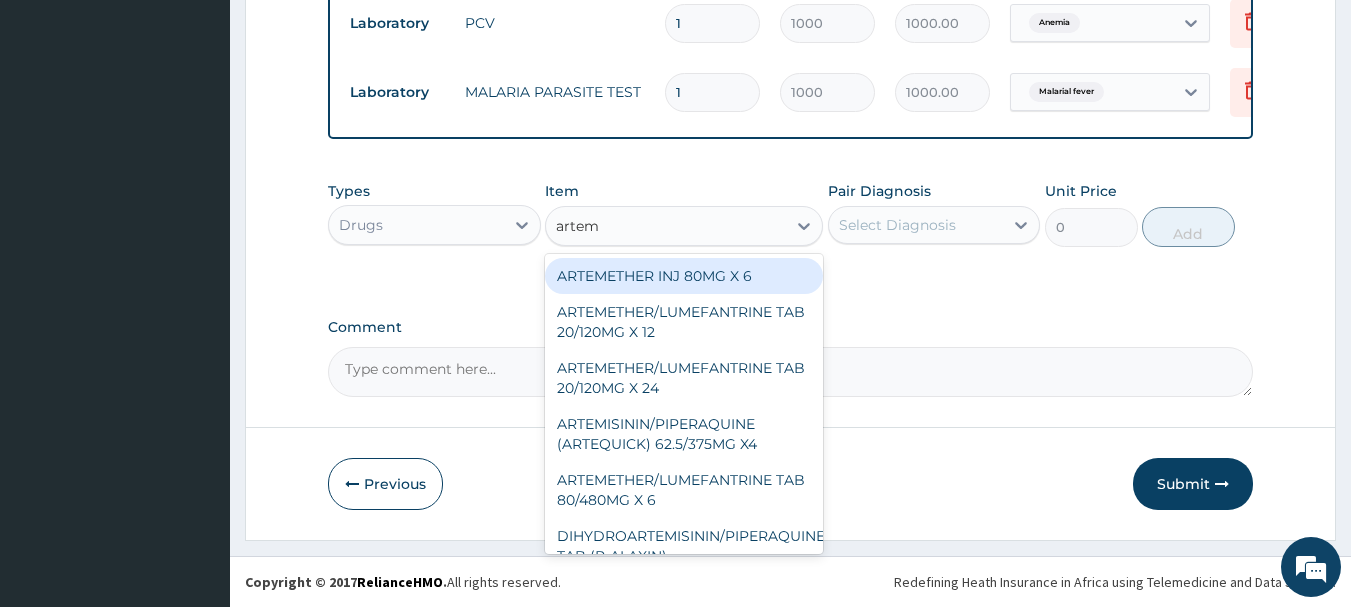type on "arteme" 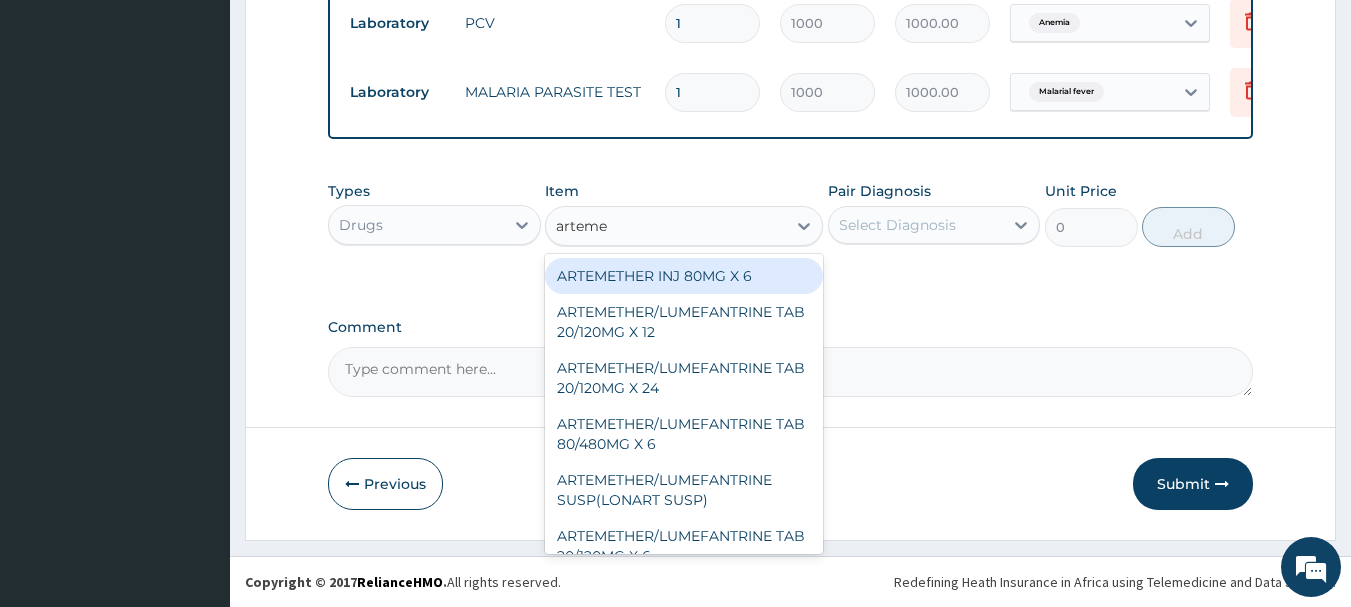 click on "ARTEMETHER INJ 80MG X 6" at bounding box center [684, 276] 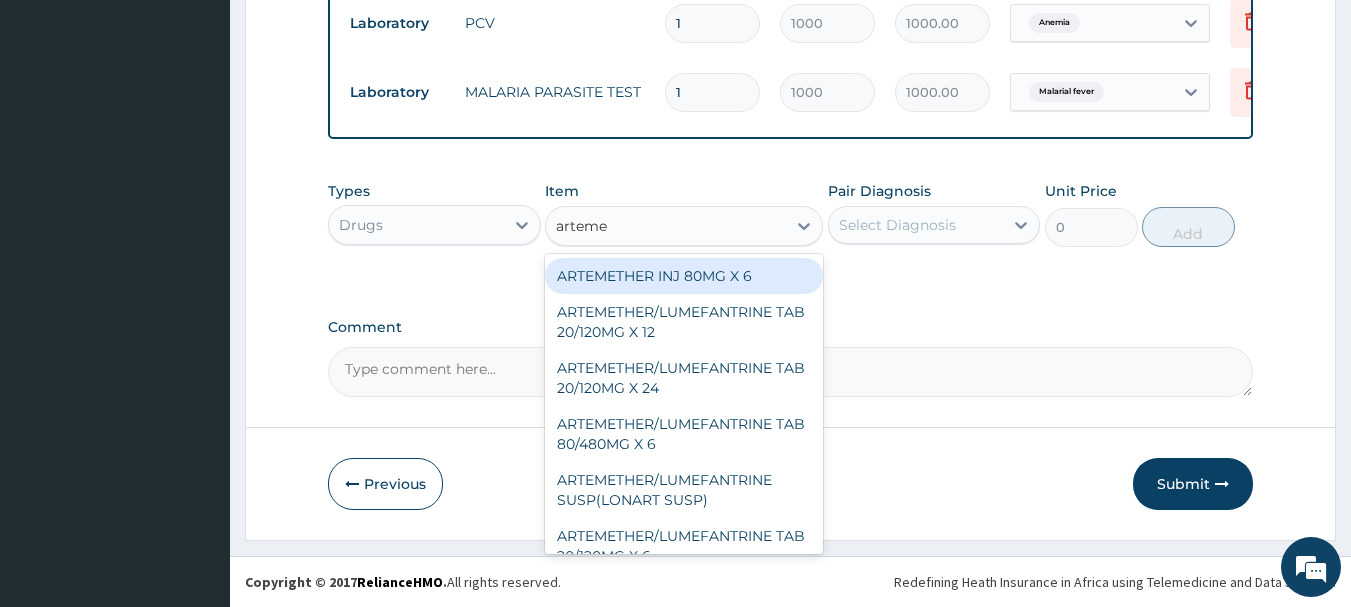 type 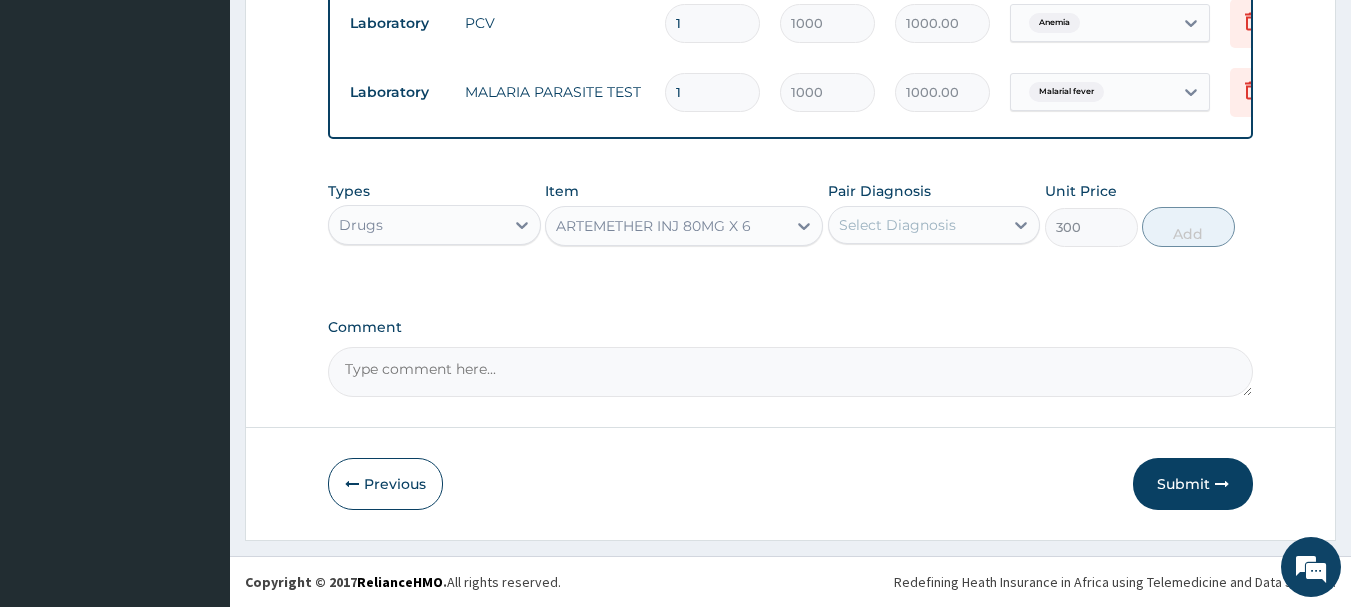click on "Select Diagnosis" at bounding box center (897, 225) 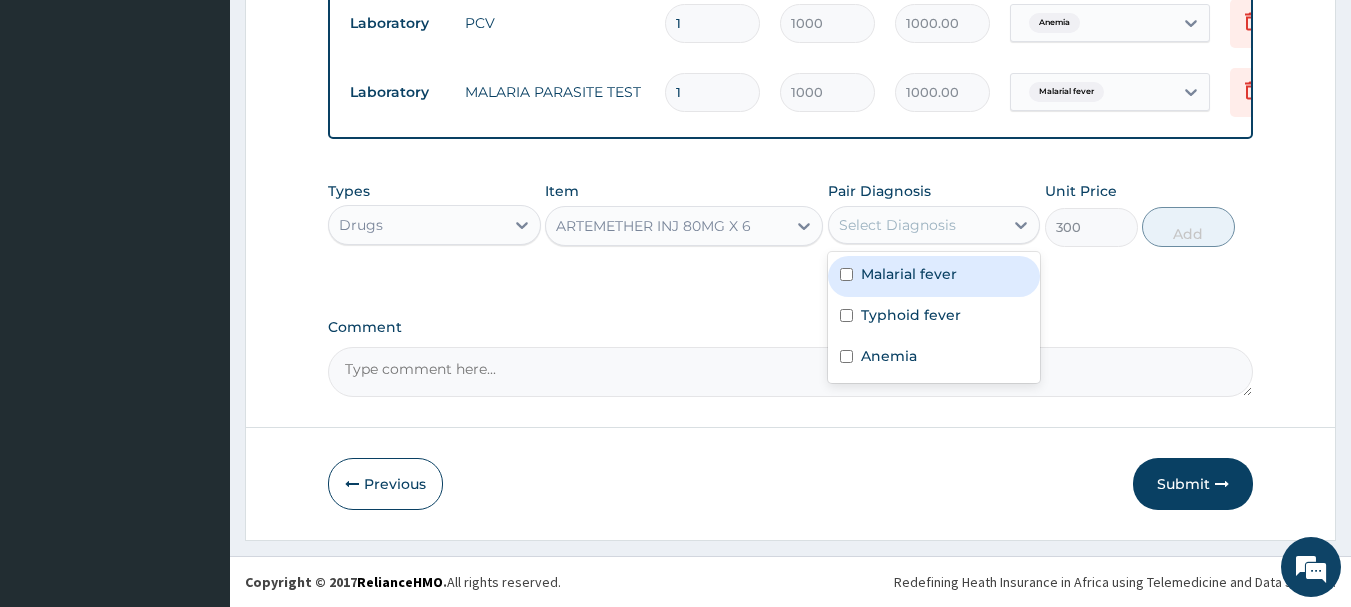 click on "Malarial fever" at bounding box center (909, 274) 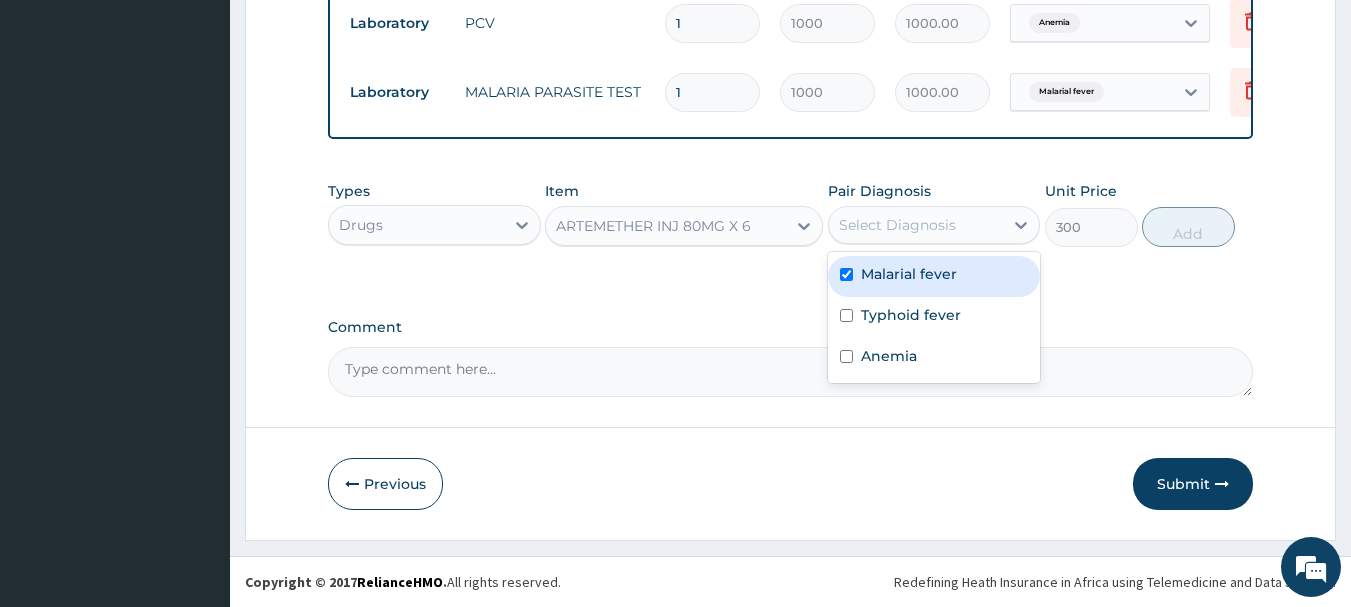 checkbox on "true" 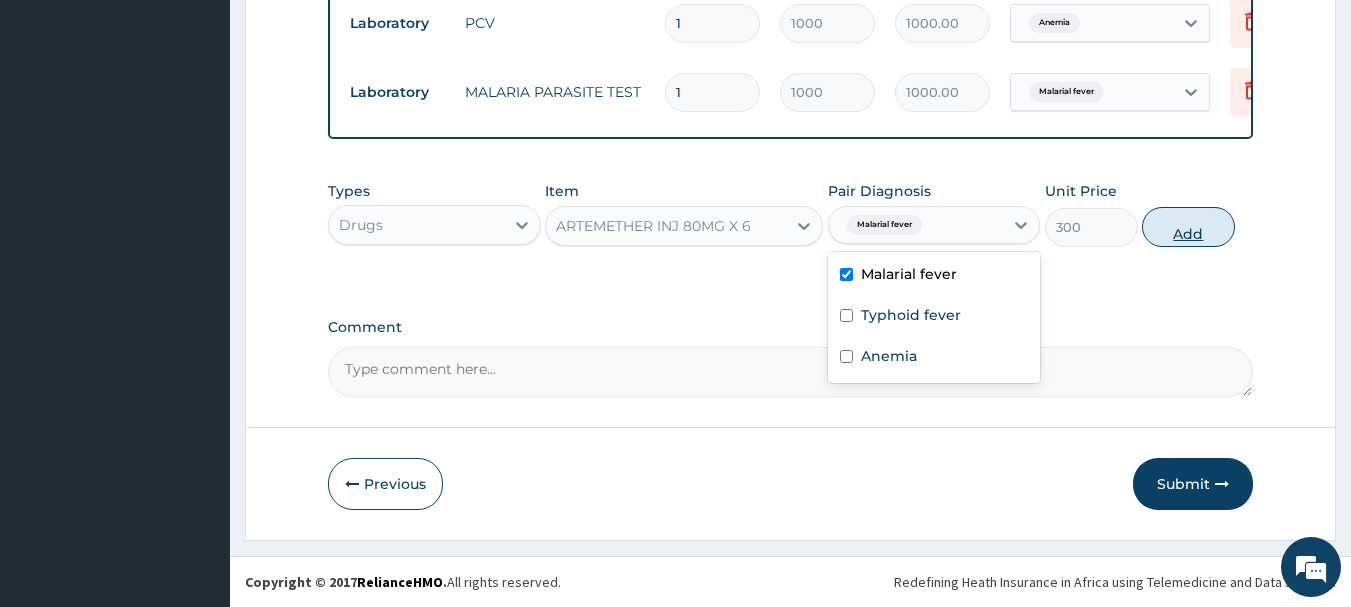 click on "Add" at bounding box center (1188, 227) 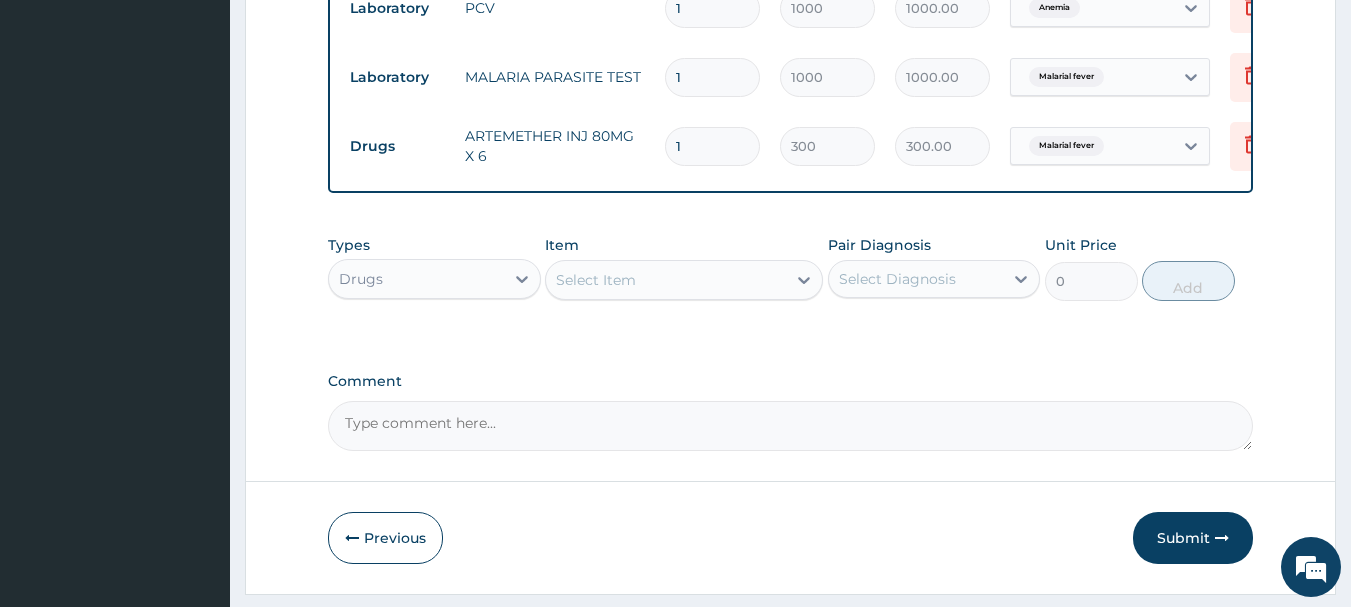 type 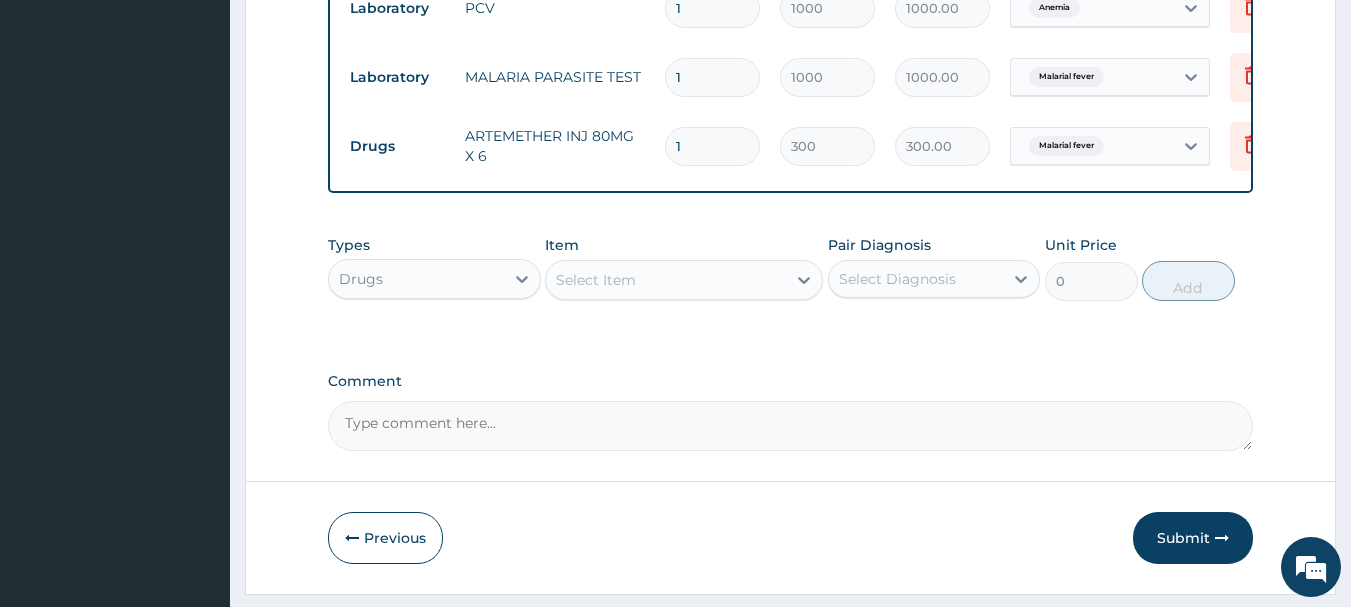 type on "0.00" 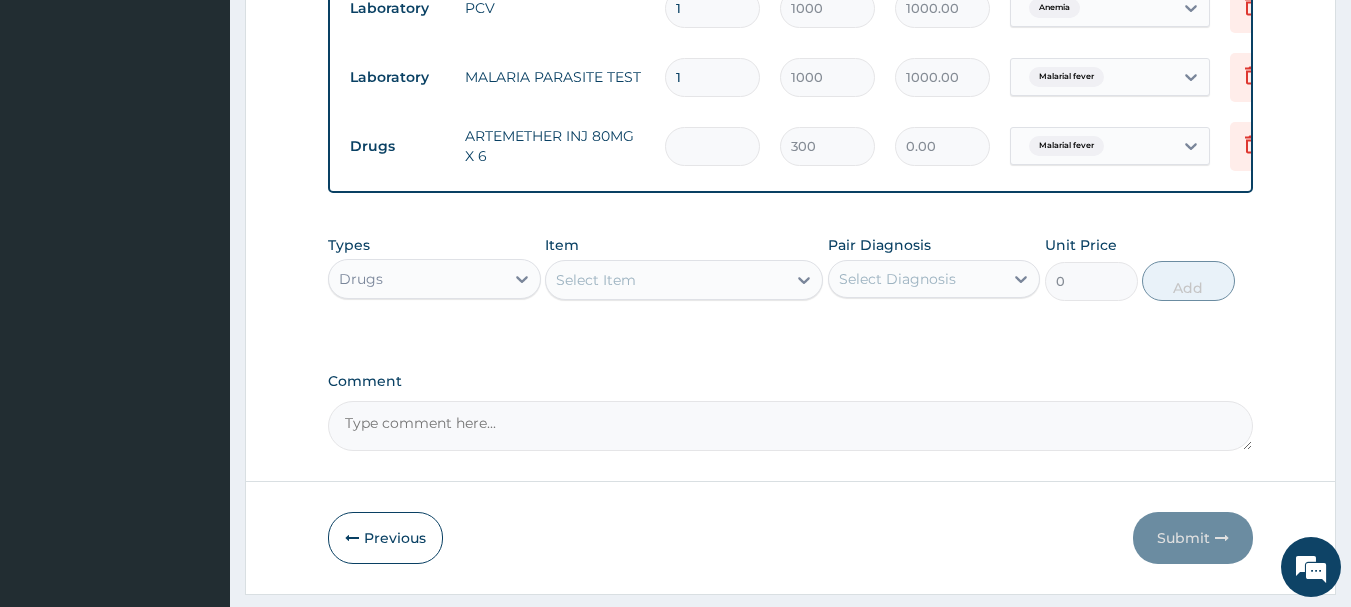 type on "6" 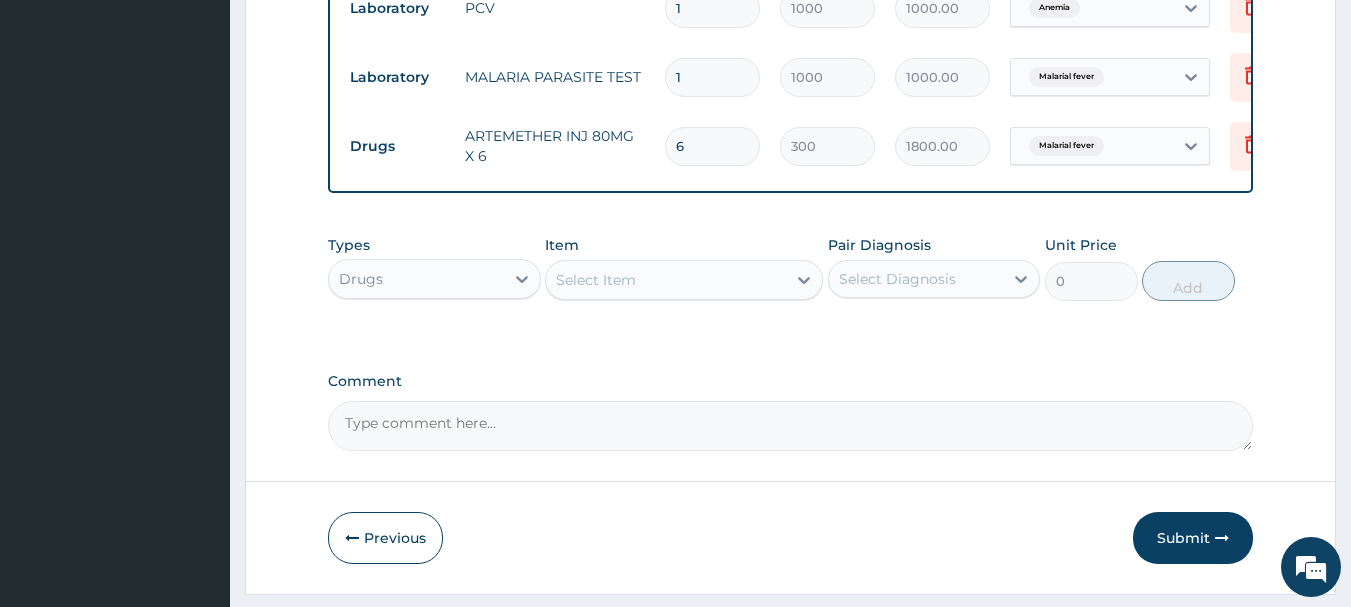 type on "6" 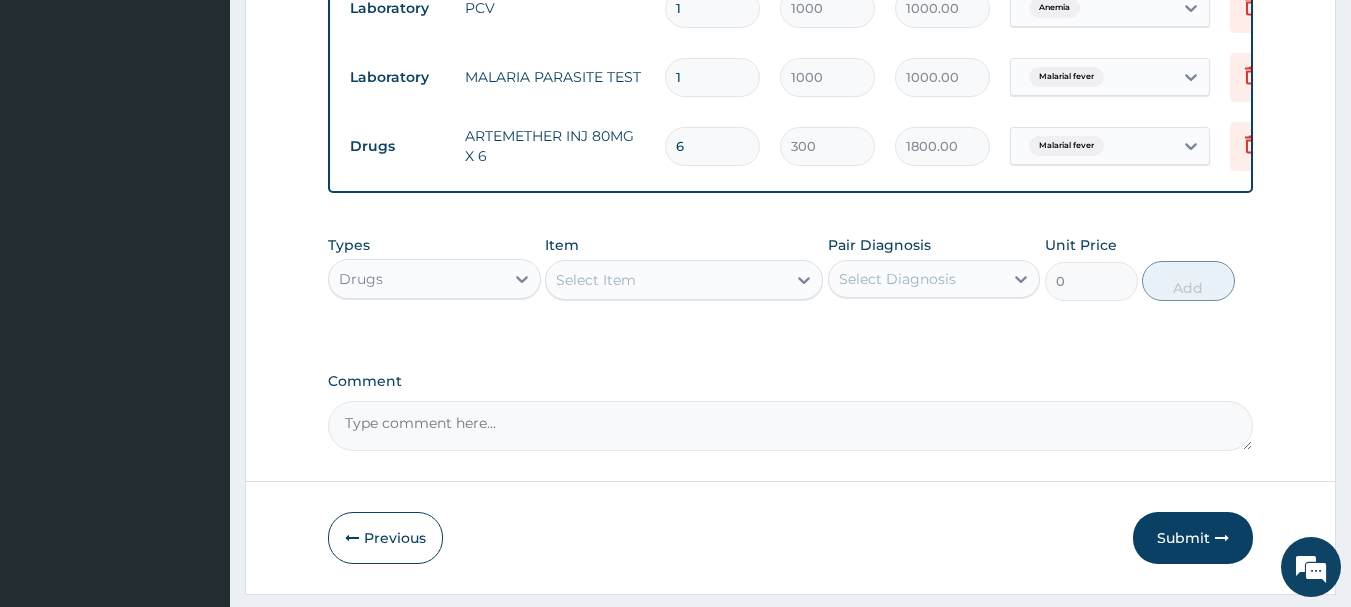 click on "Select Item" at bounding box center (666, 280) 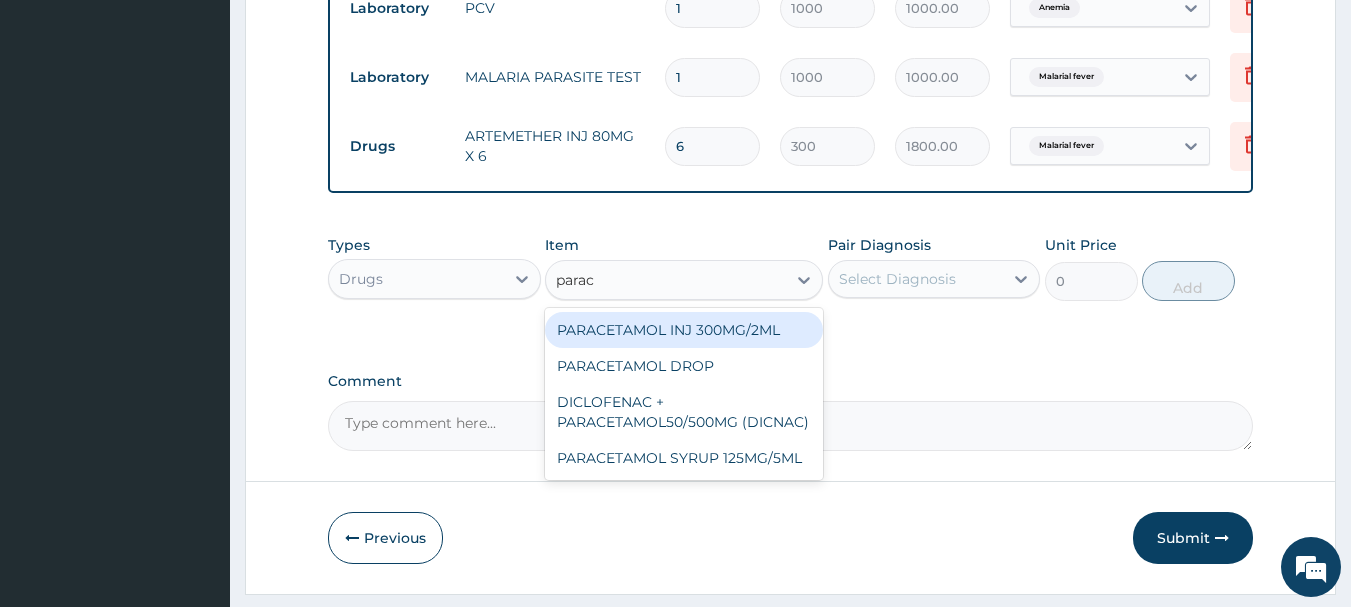 type on "parace" 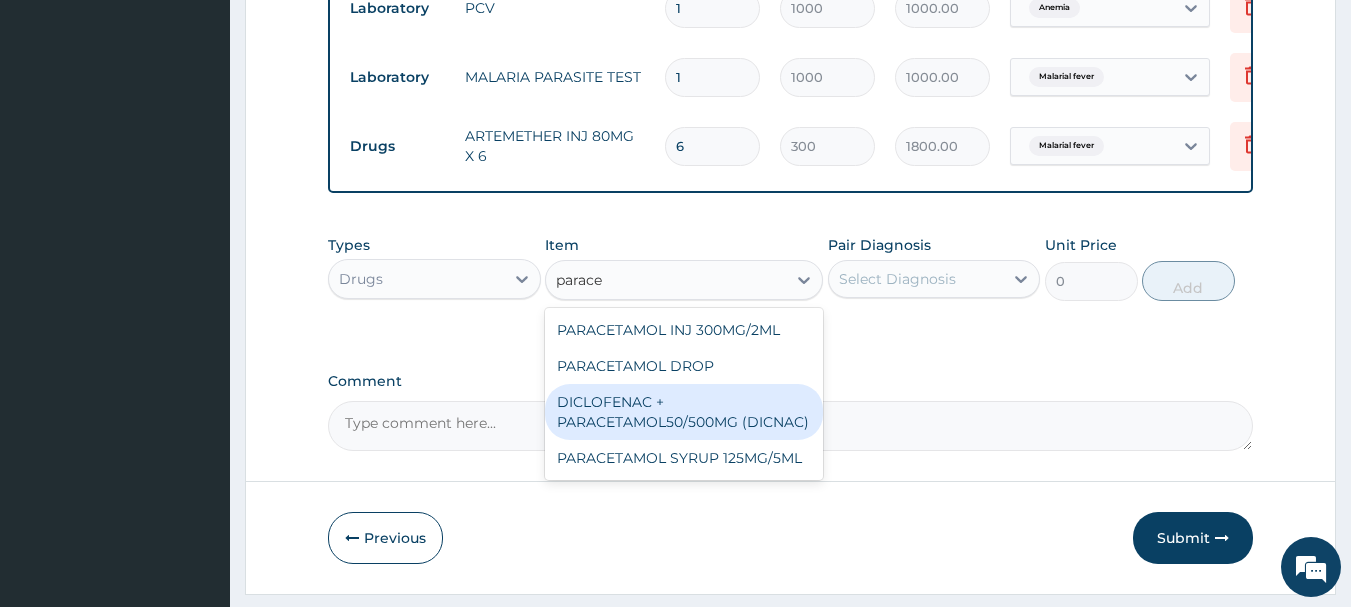 click on "DICLOFENAC + PARACETAMOL50/500MG (DICNAC)" at bounding box center [684, 412] 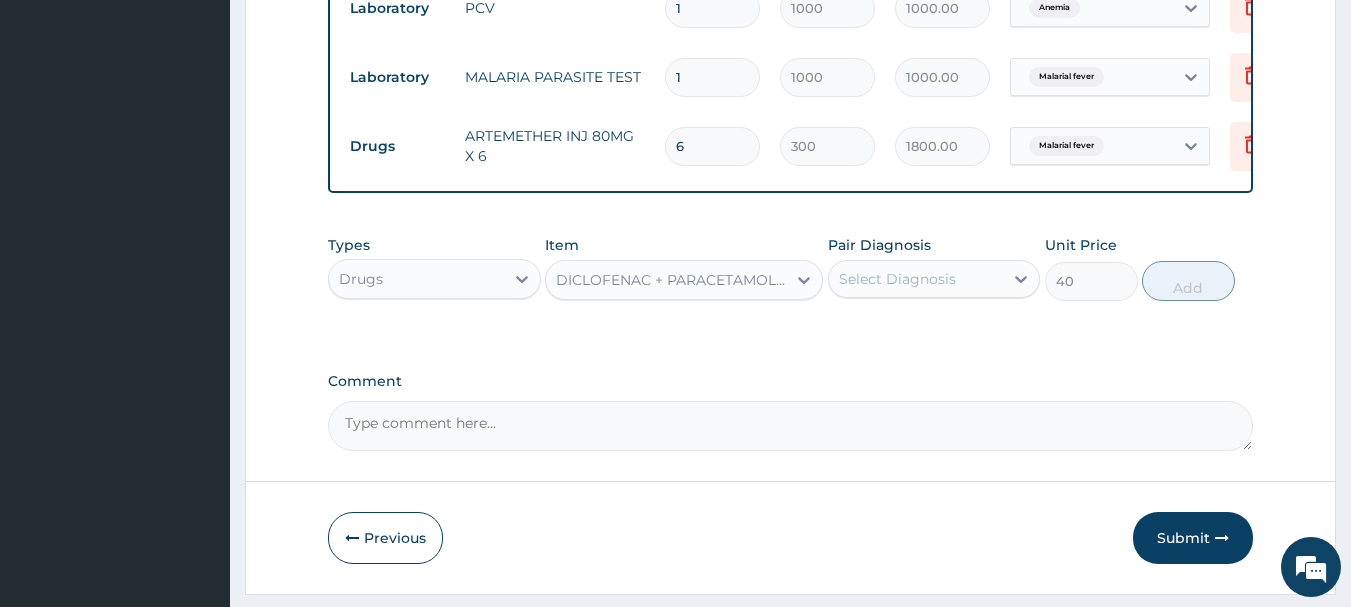 click on "Select Diagnosis" at bounding box center [897, 279] 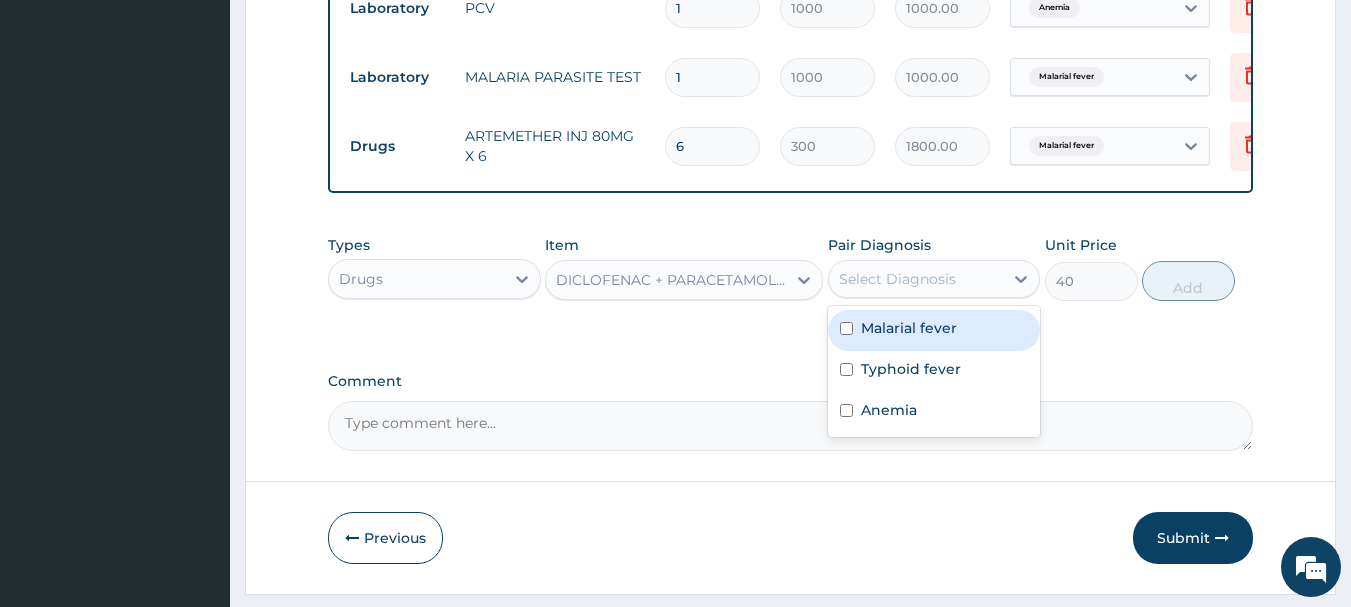 click on "Malarial fever" at bounding box center (909, 328) 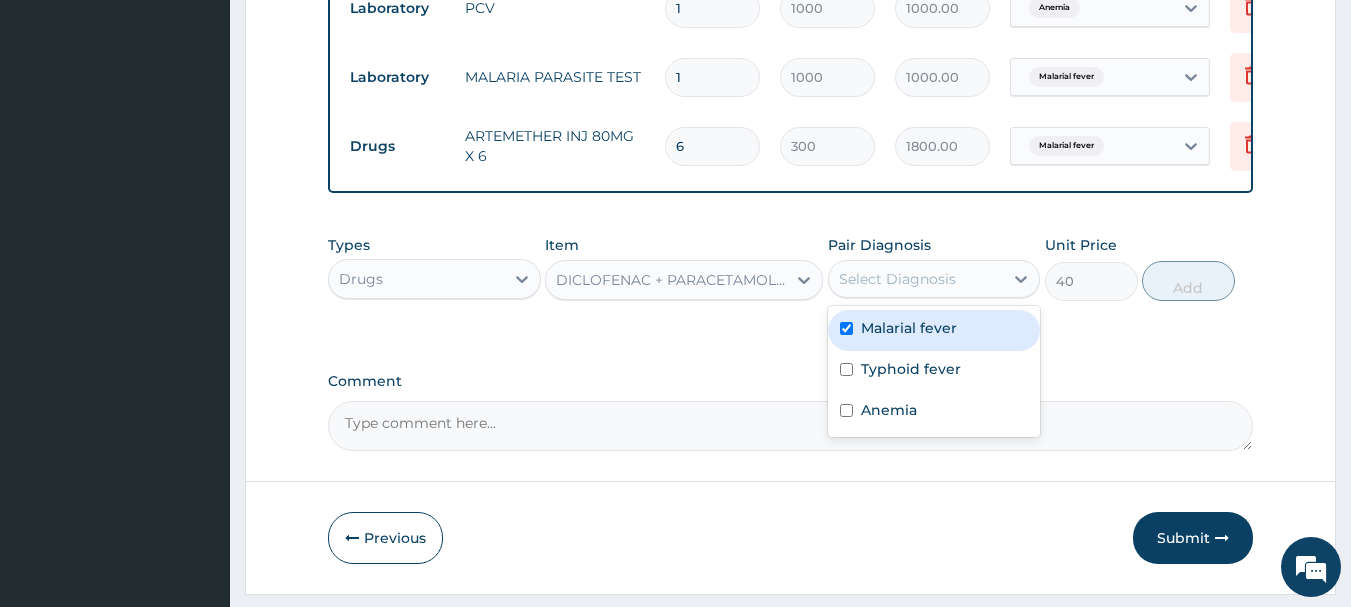 checkbox on "true" 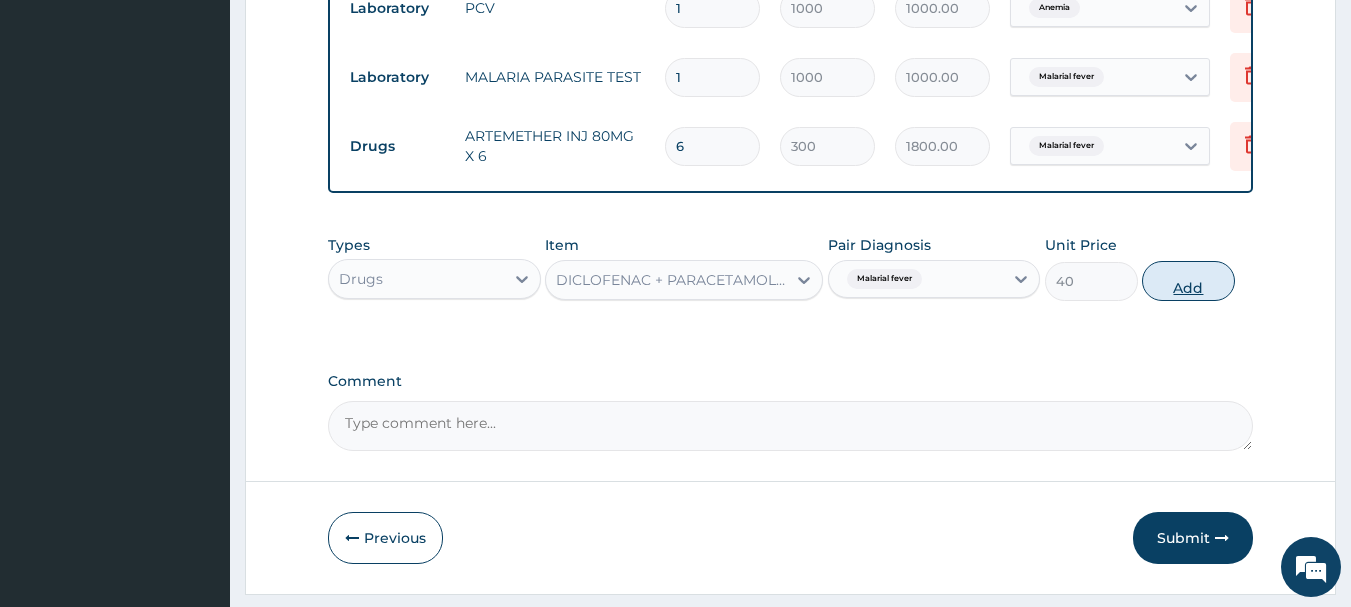 click on "Add" at bounding box center [1188, 281] 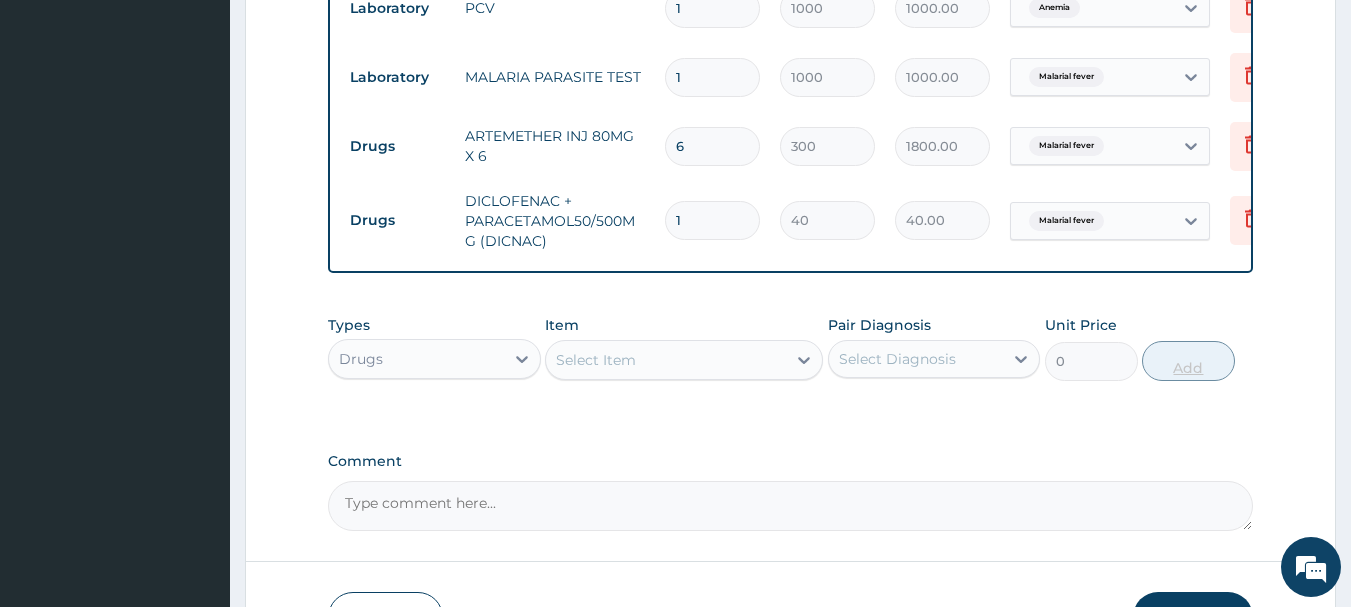 type on "18" 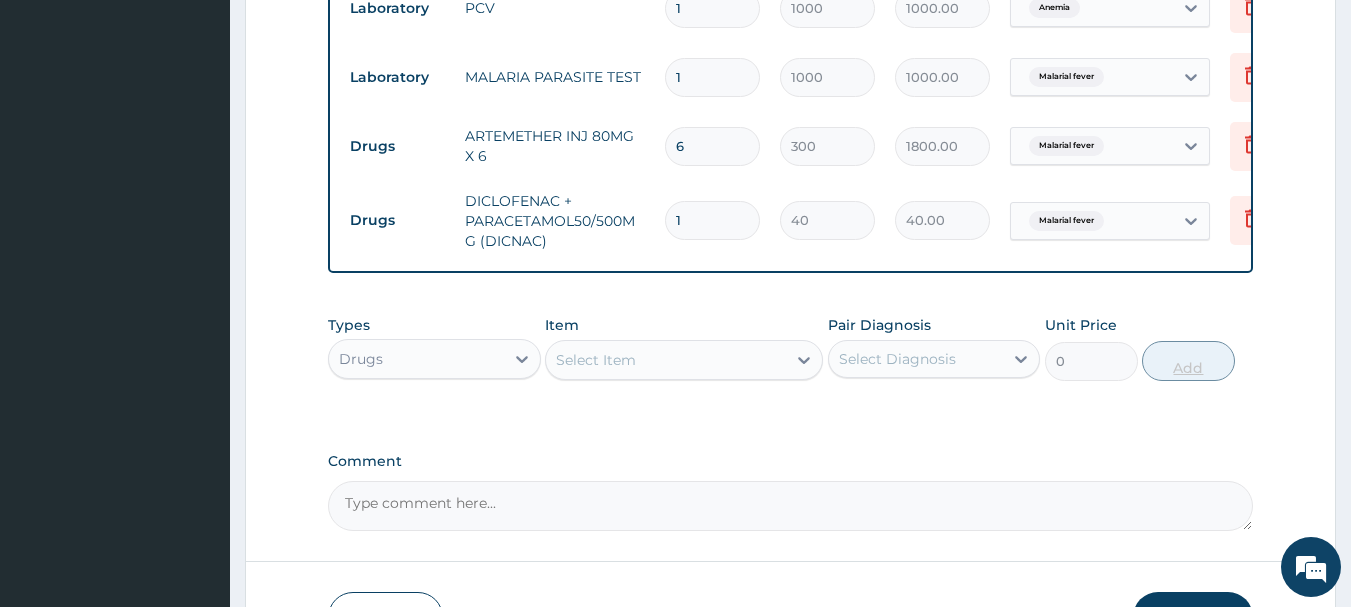 type on "720.00" 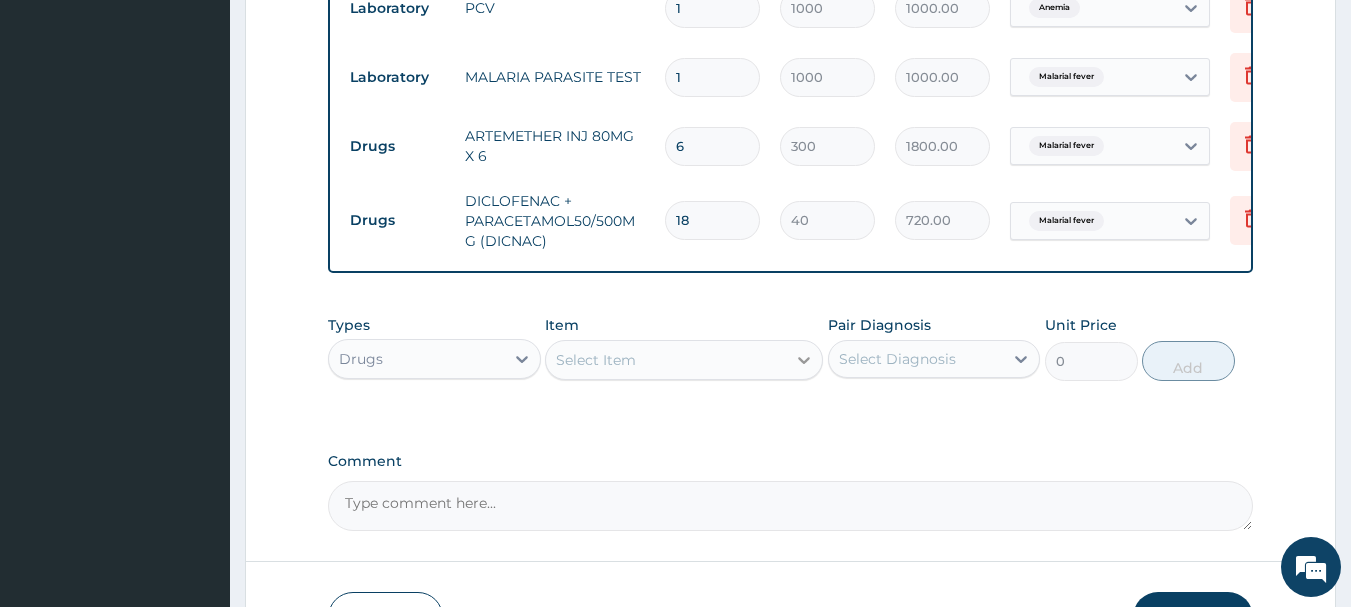 type on "18" 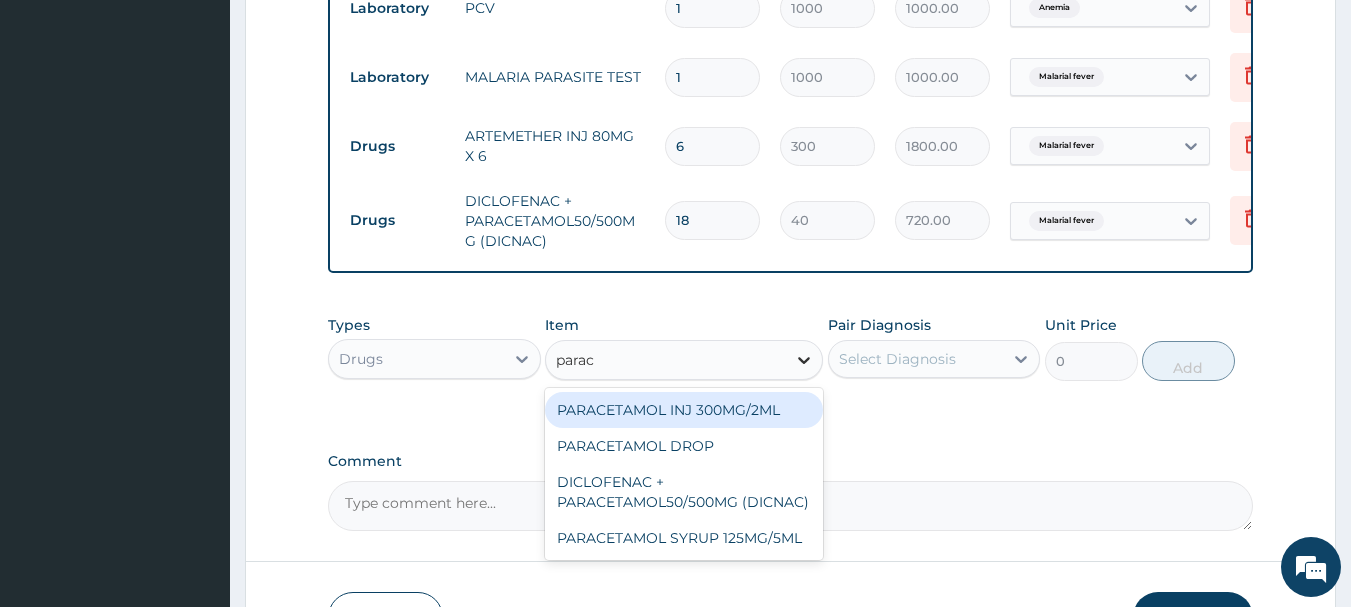 type on "parace" 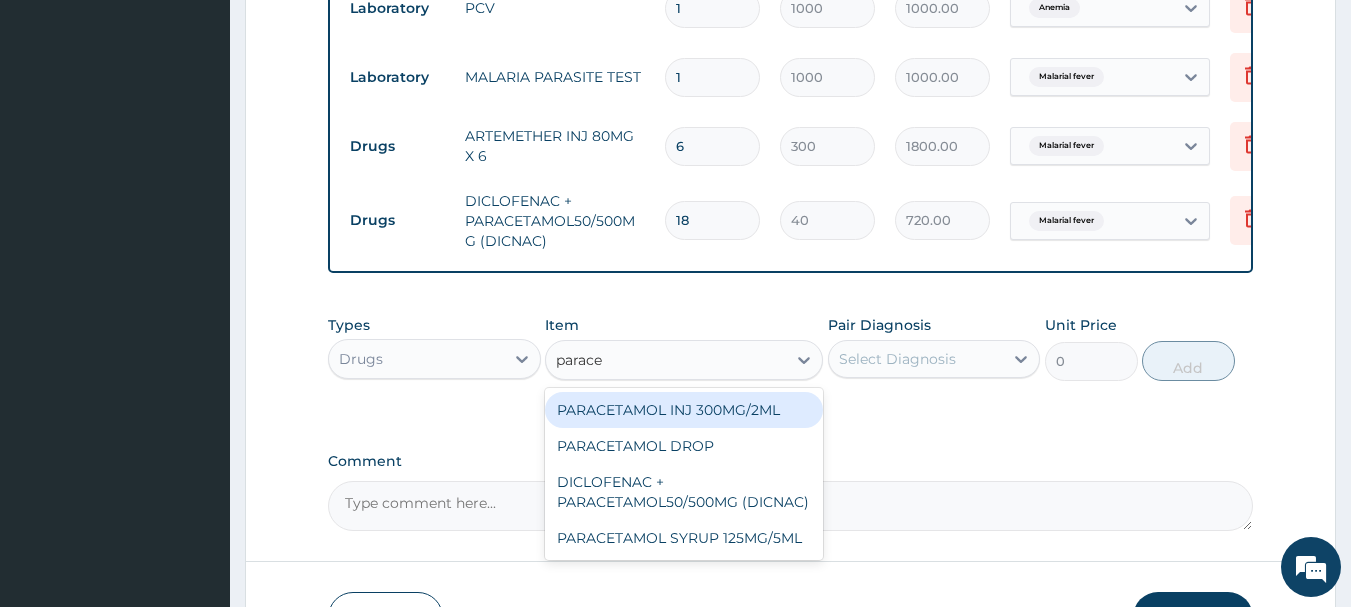 click on "PARACETAMOL INJ 300MG/2ML" at bounding box center (684, 410) 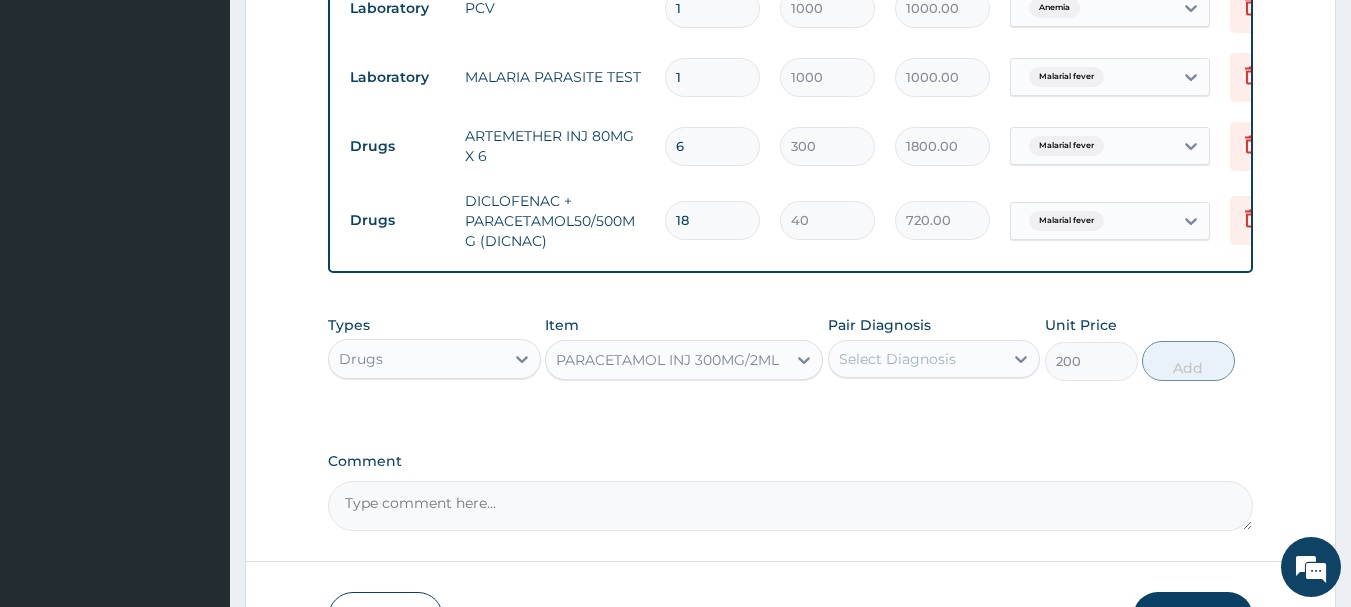 click on "Select Diagnosis" at bounding box center (897, 359) 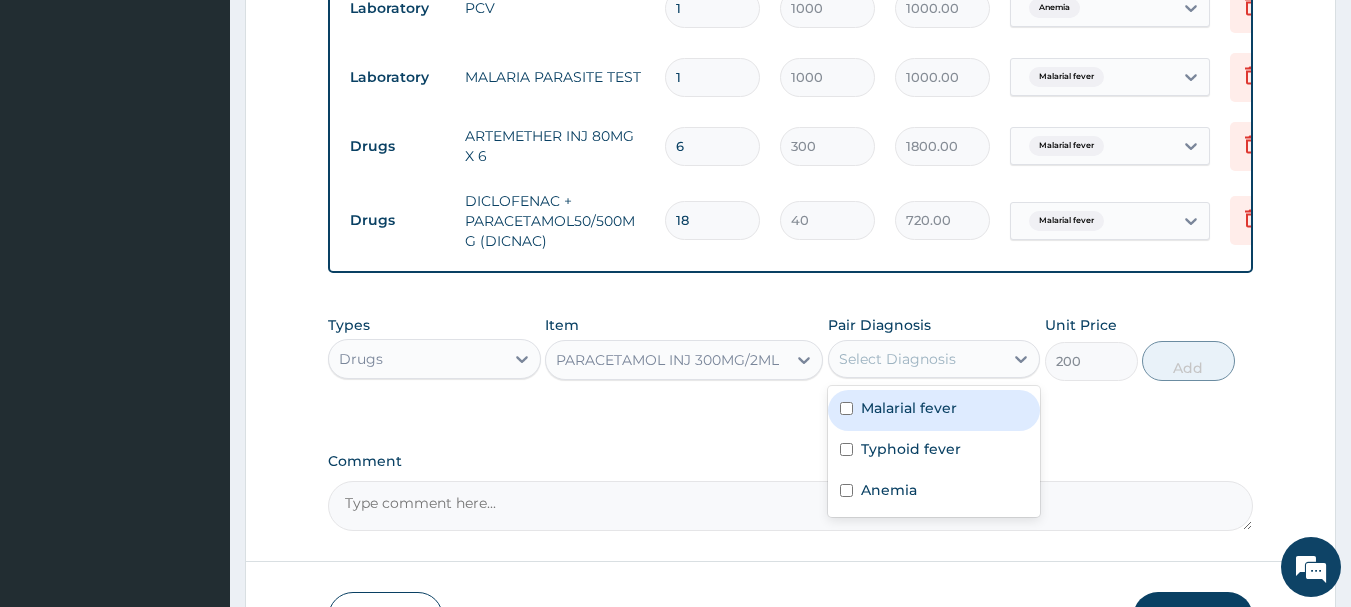 click on "Malarial fever" at bounding box center (909, 408) 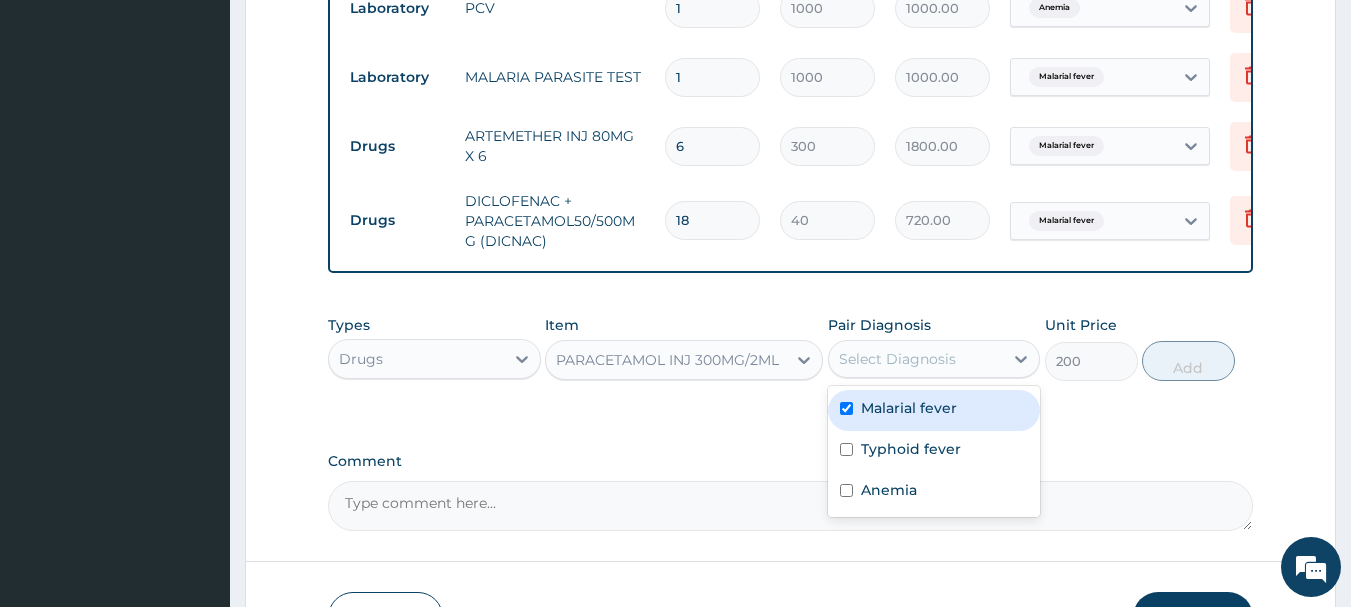 checkbox on "true" 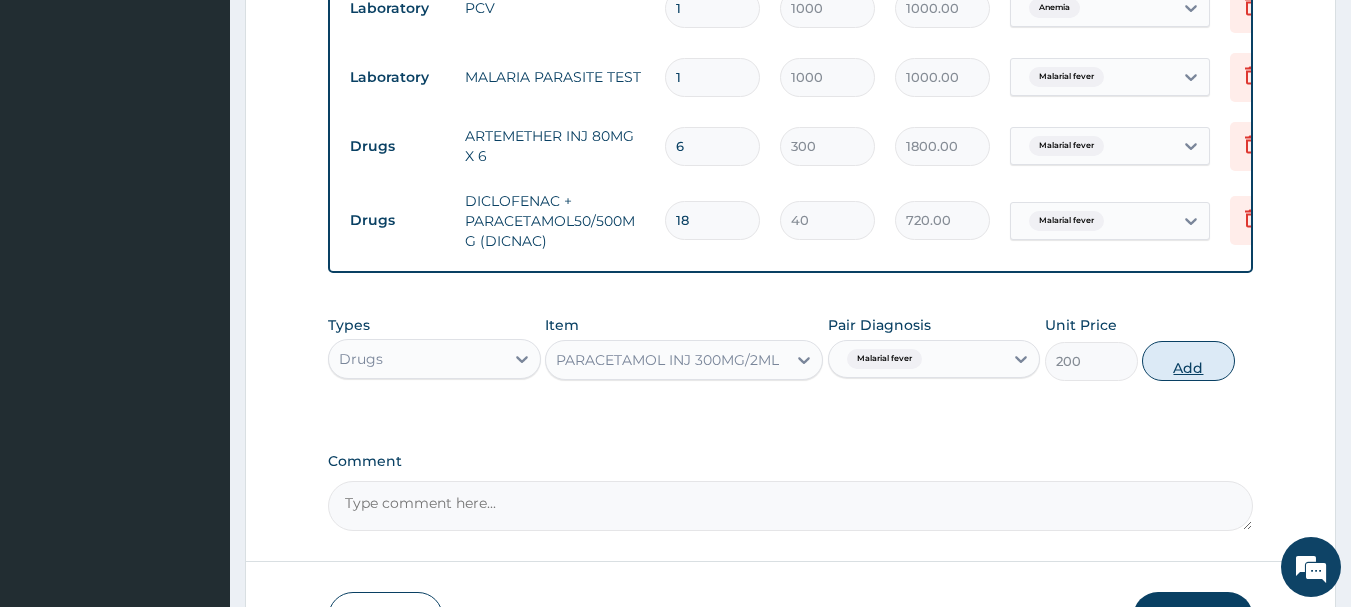 click on "Add" at bounding box center [1188, 361] 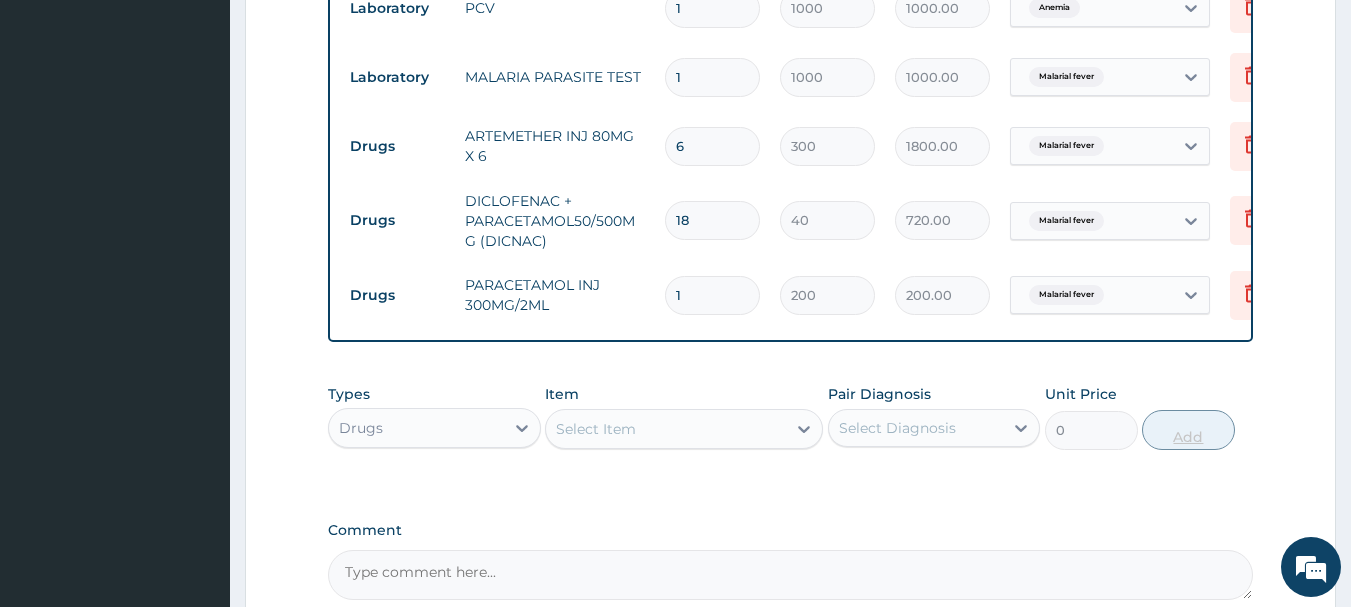 type 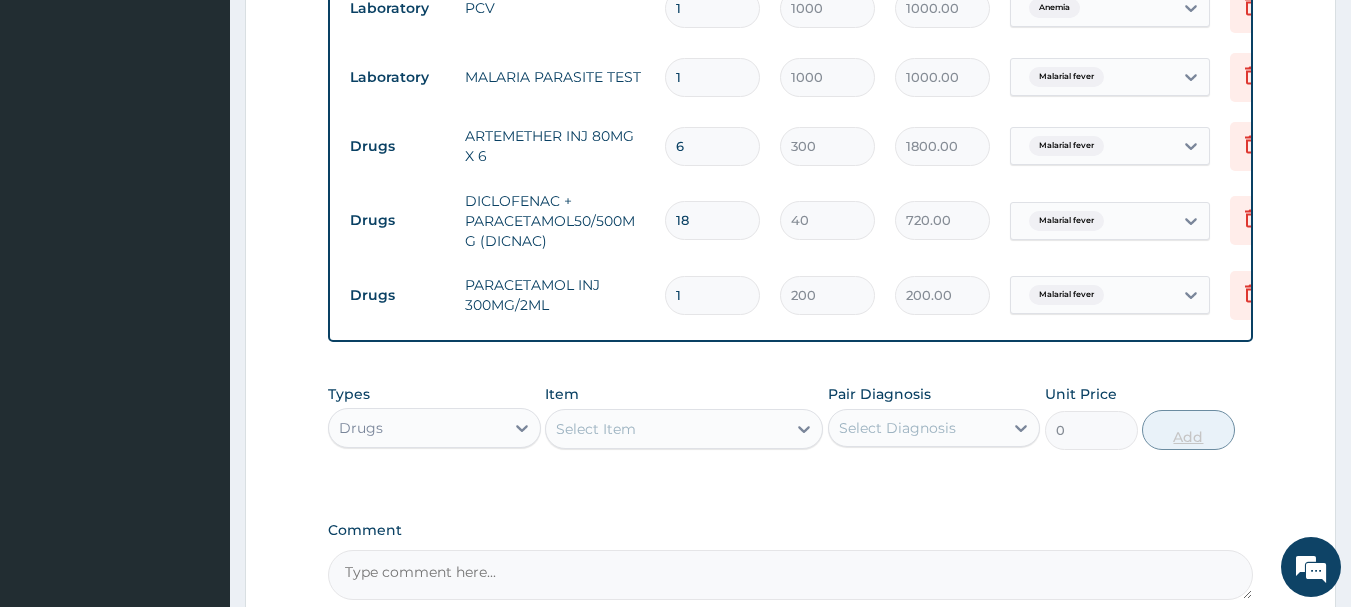 type on "0.00" 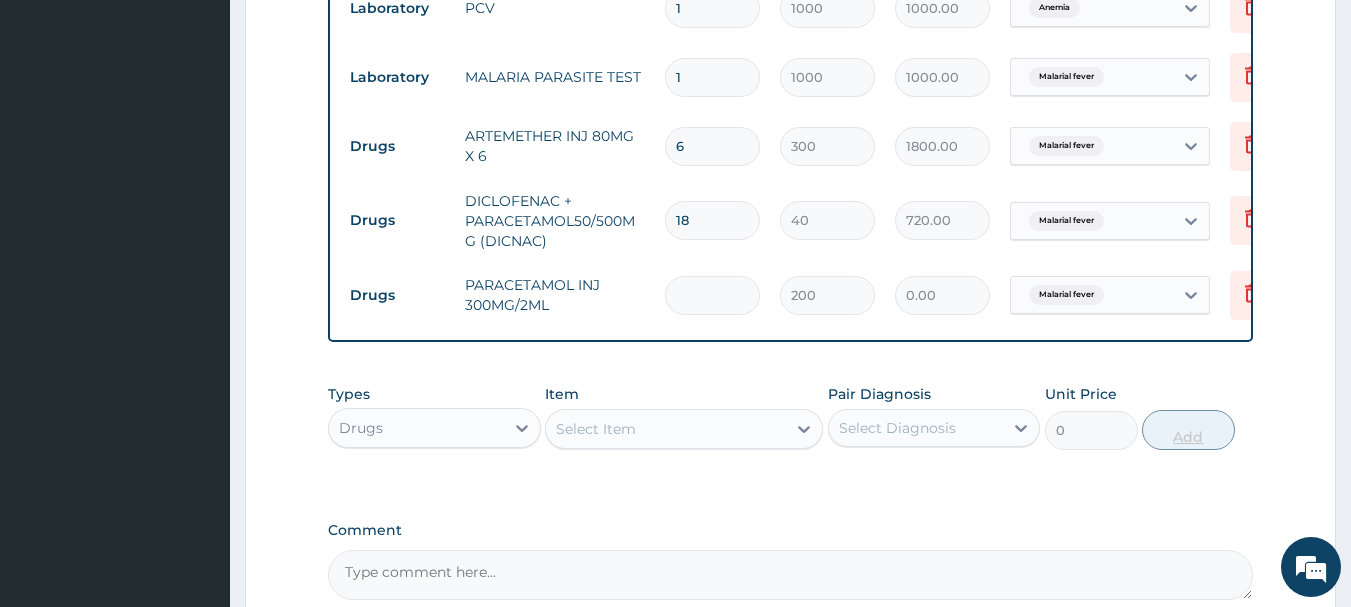 type on "2" 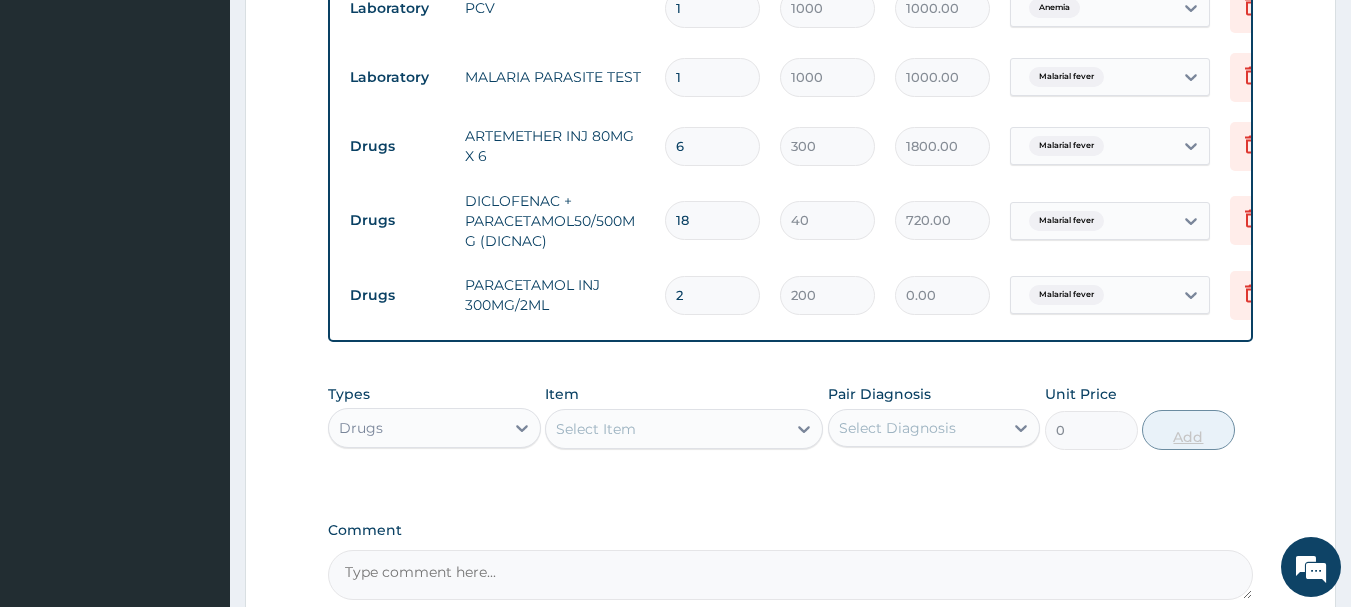 type on "400.00" 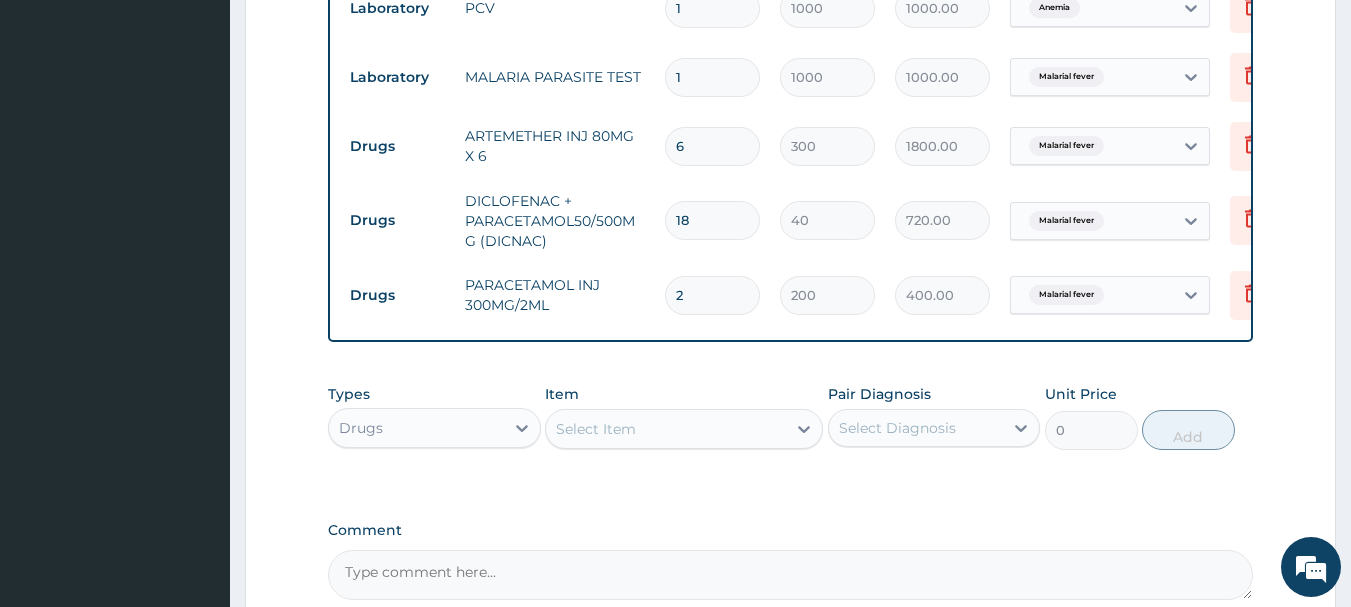 scroll, scrollTop: 975, scrollLeft: 0, axis: vertical 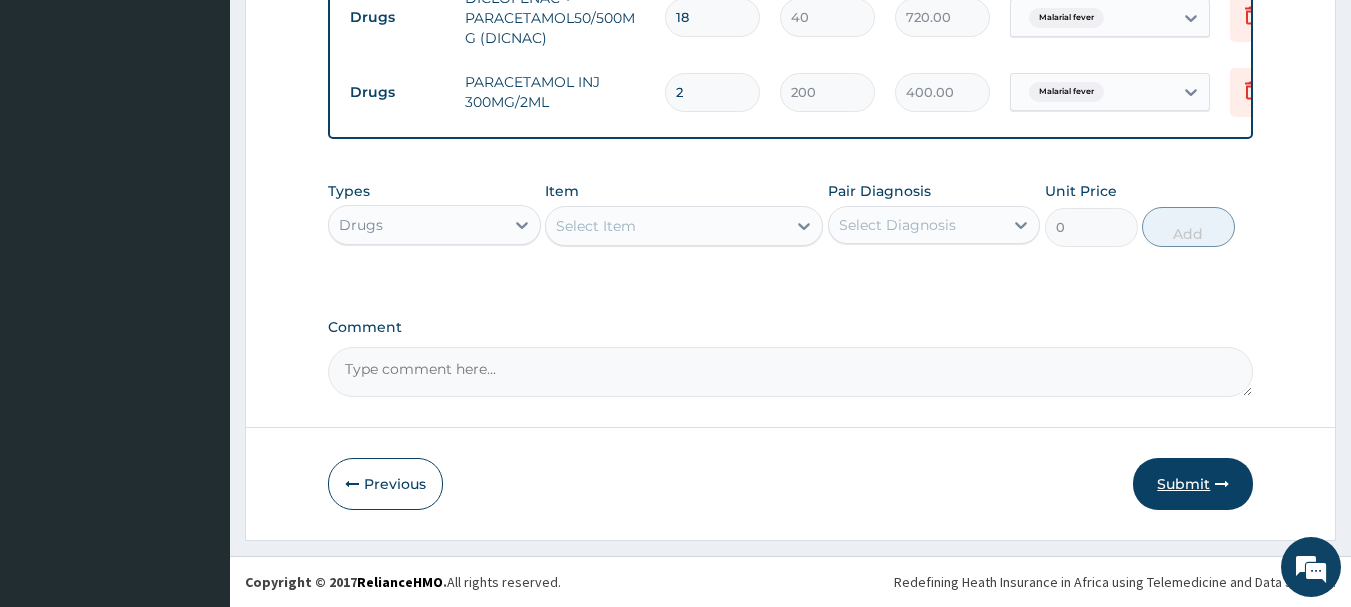type on "2" 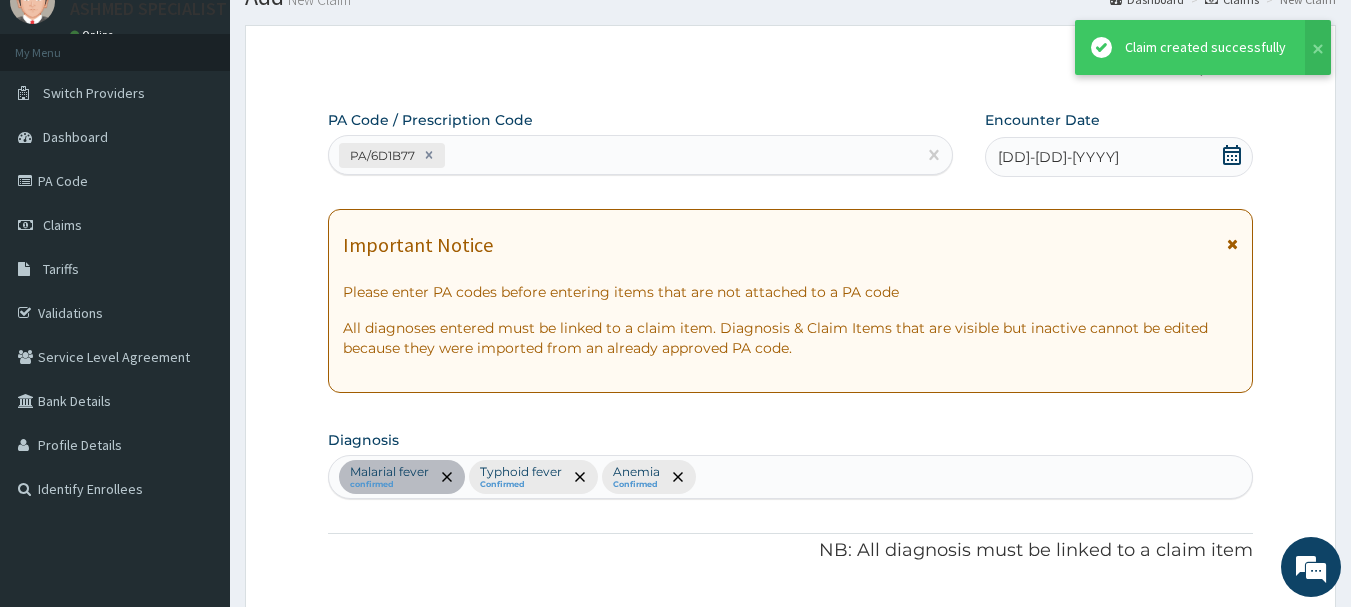 scroll, scrollTop: 975, scrollLeft: 0, axis: vertical 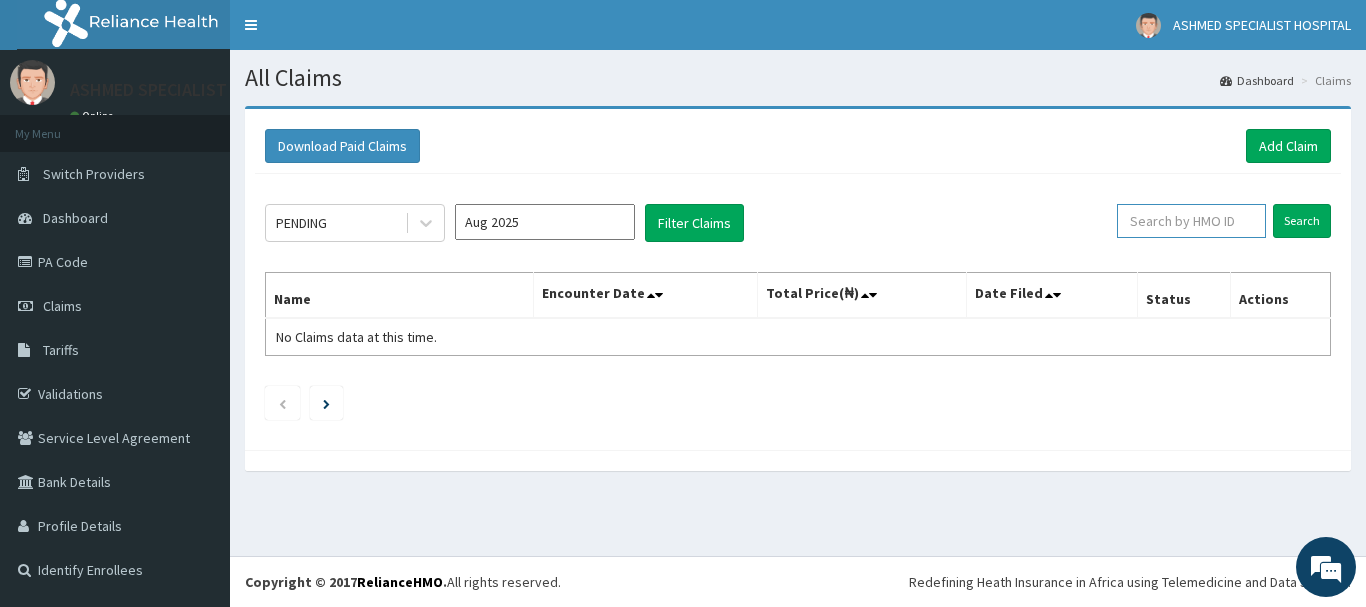click at bounding box center [1191, 221] 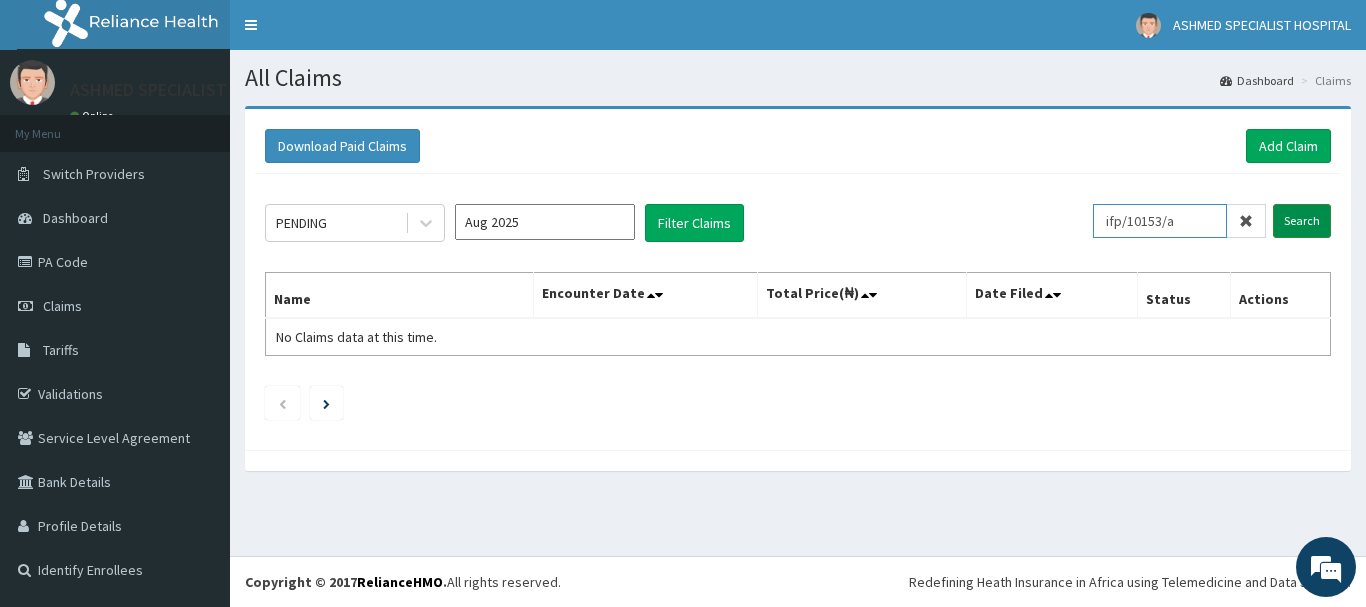 type on "ifp/10153/a" 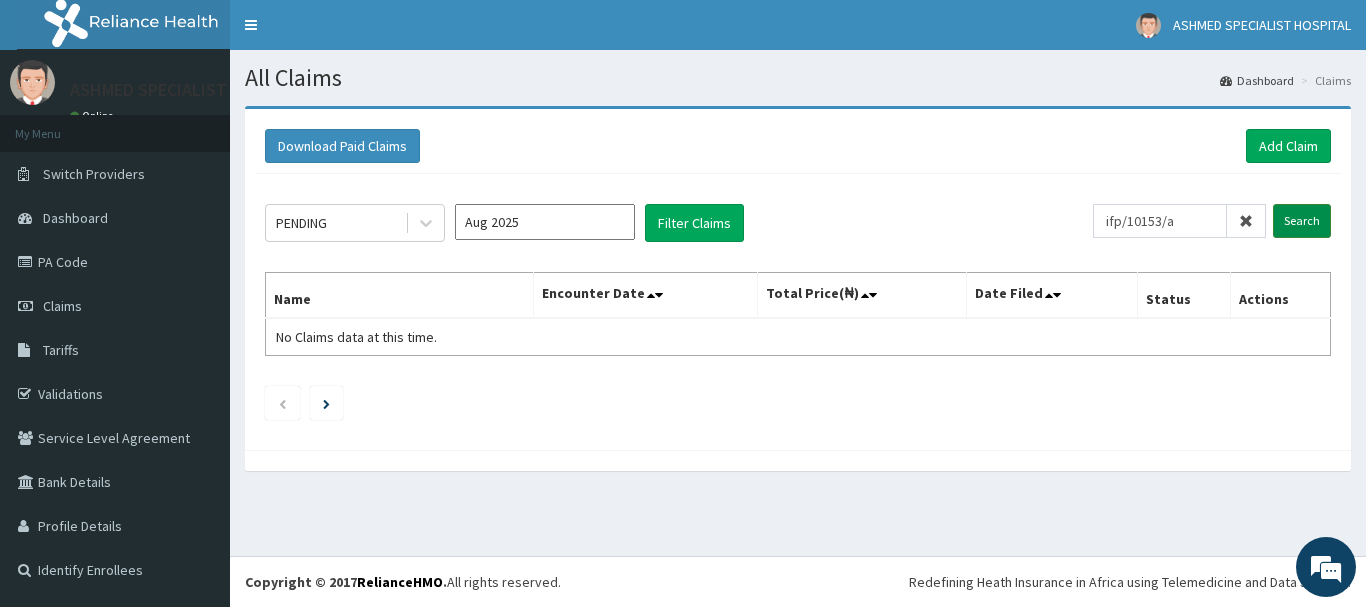 click on "Search" at bounding box center (1302, 221) 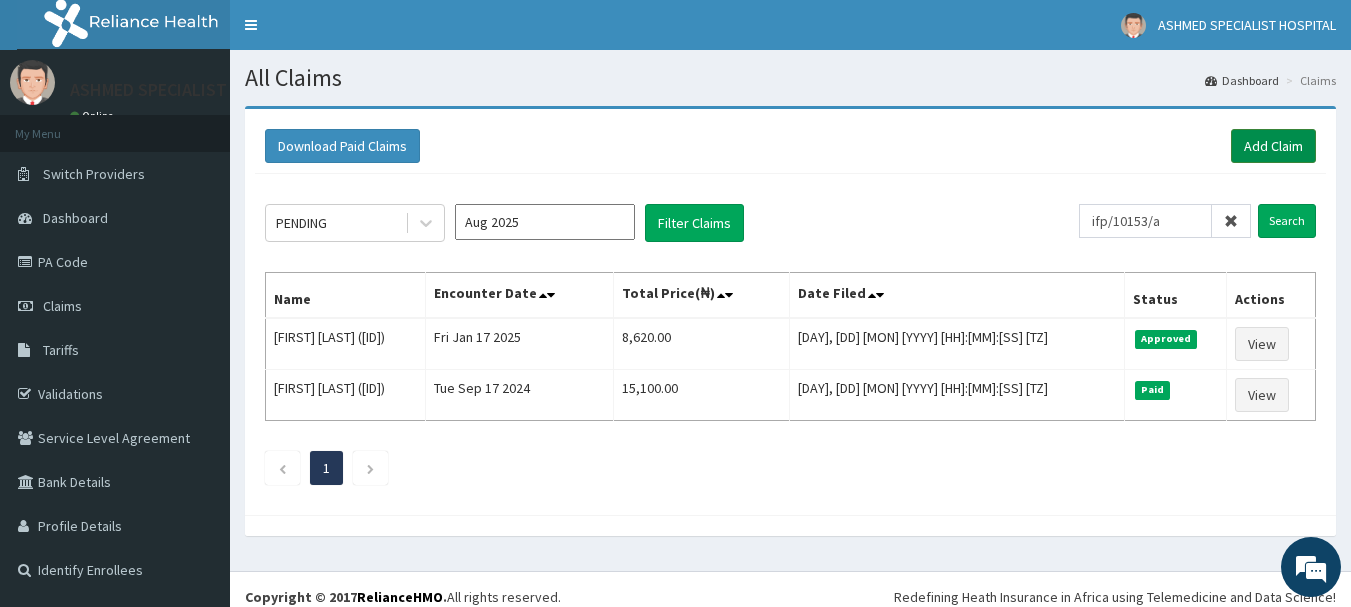 click on "Add Claim" at bounding box center (1273, 146) 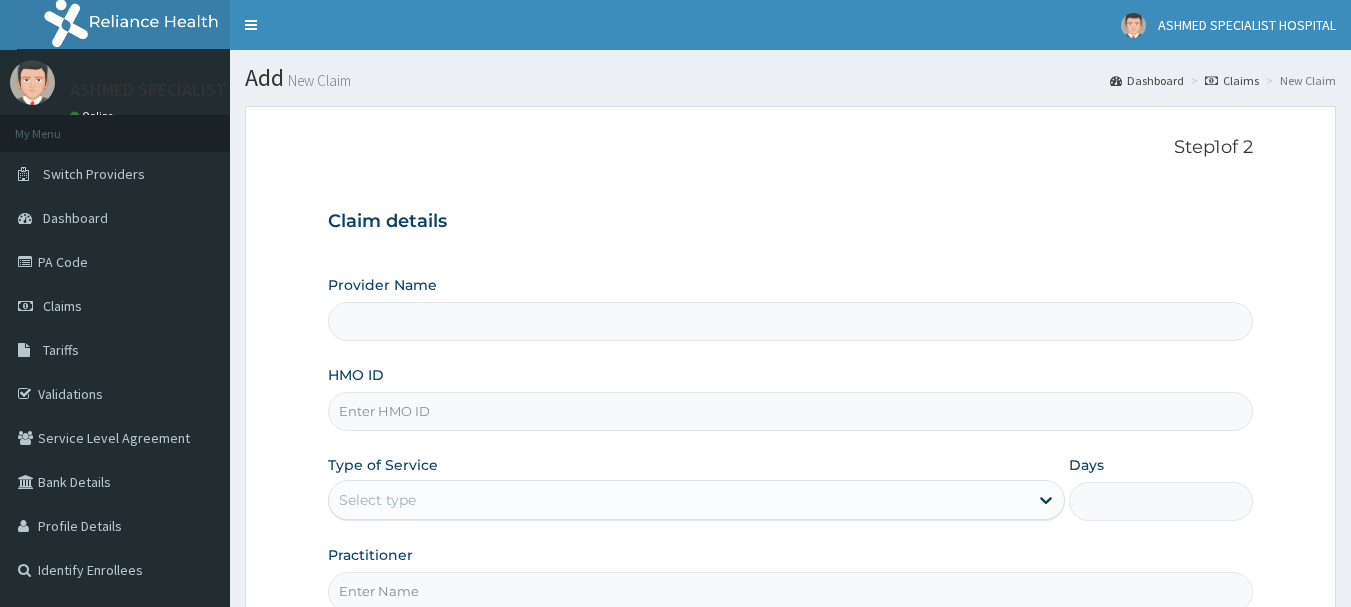 scroll, scrollTop: 0, scrollLeft: 0, axis: both 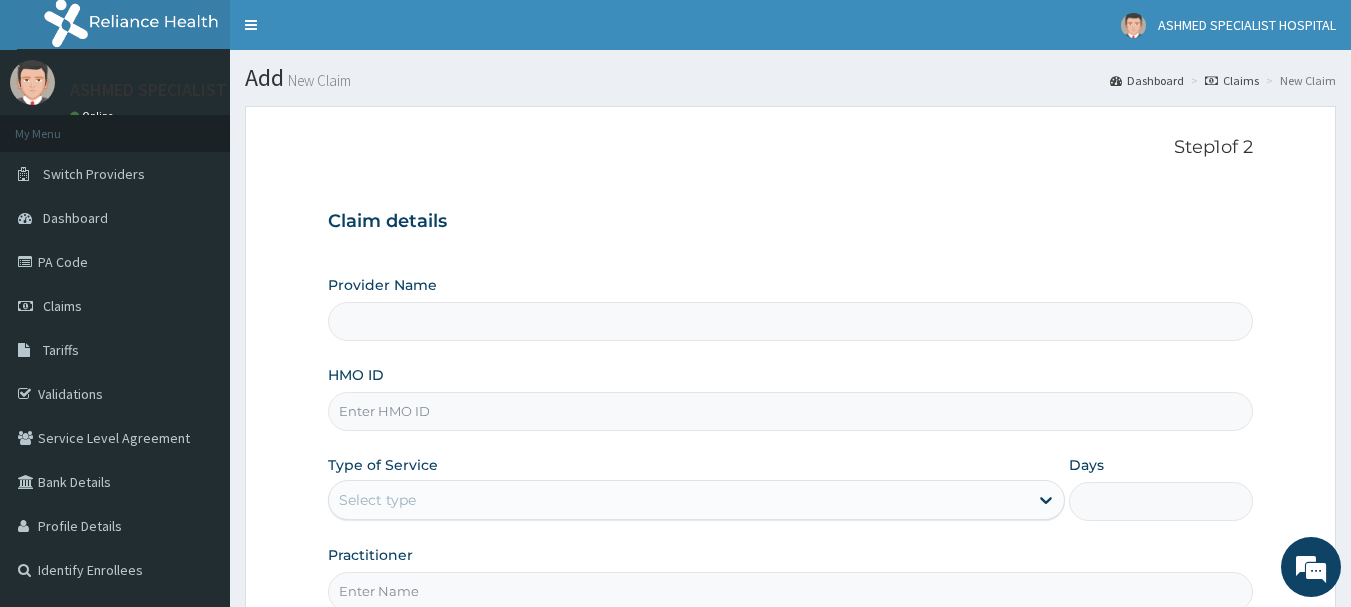 type on "ASHMED SPECIALIST HOSPITAL" 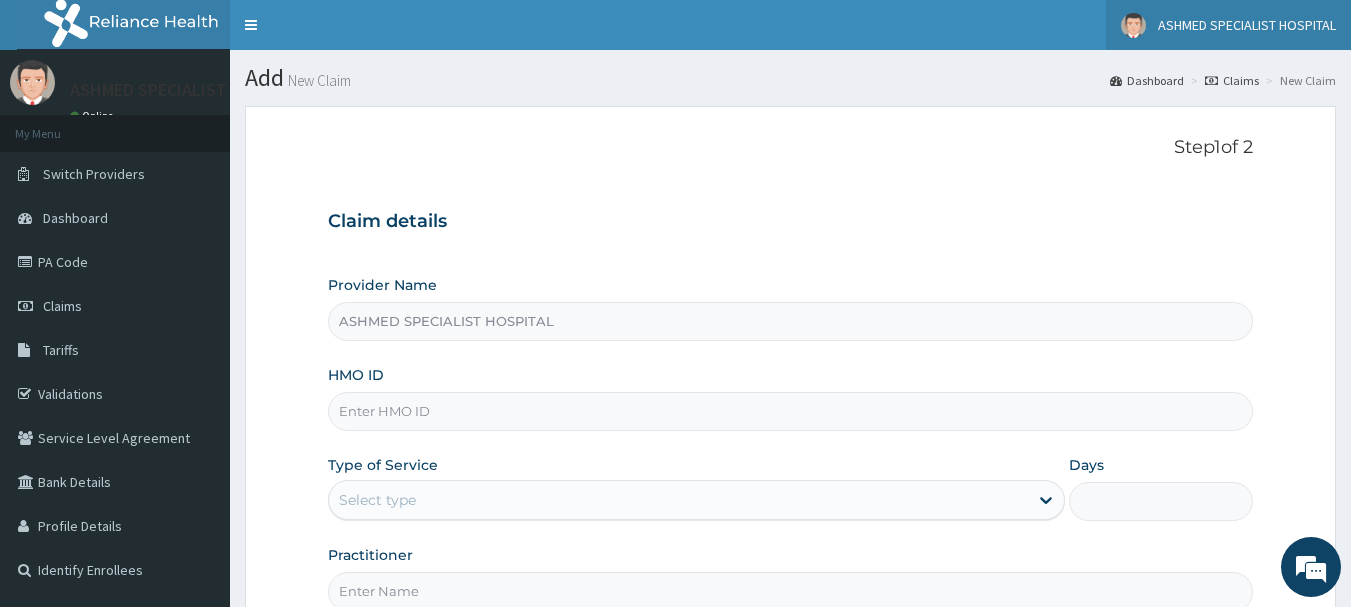 scroll, scrollTop: 0, scrollLeft: 0, axis: both 